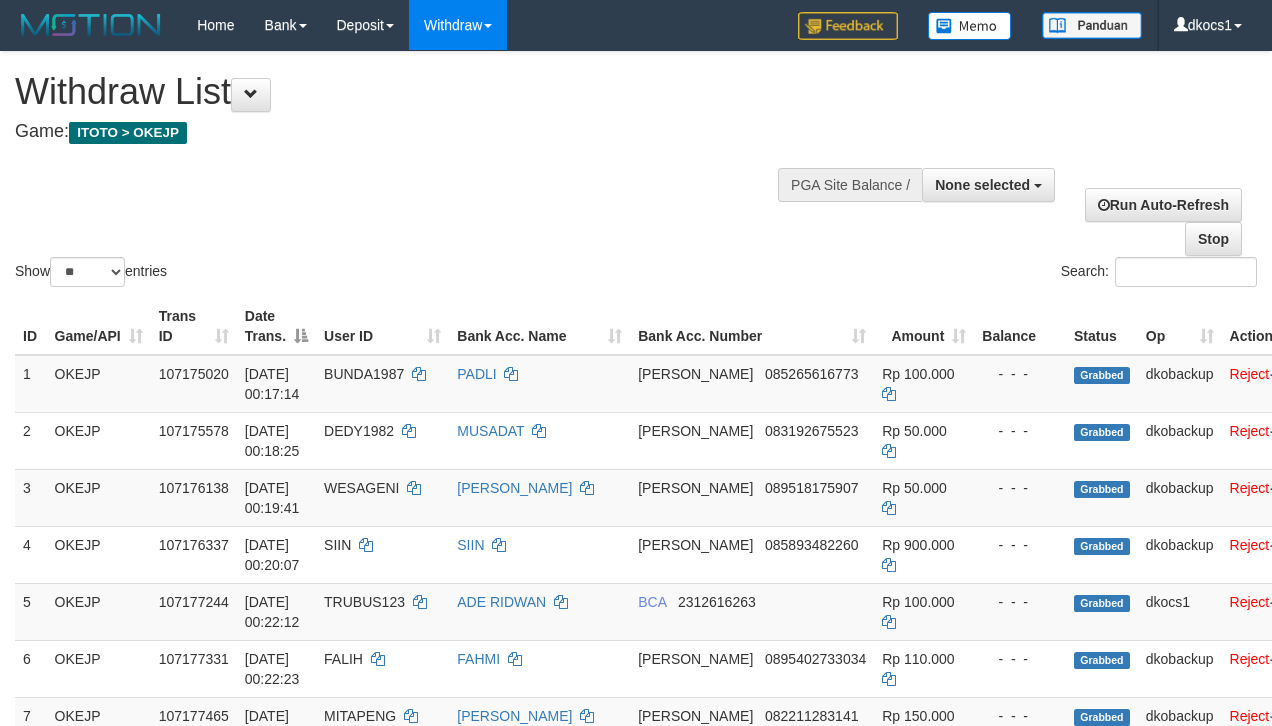 select 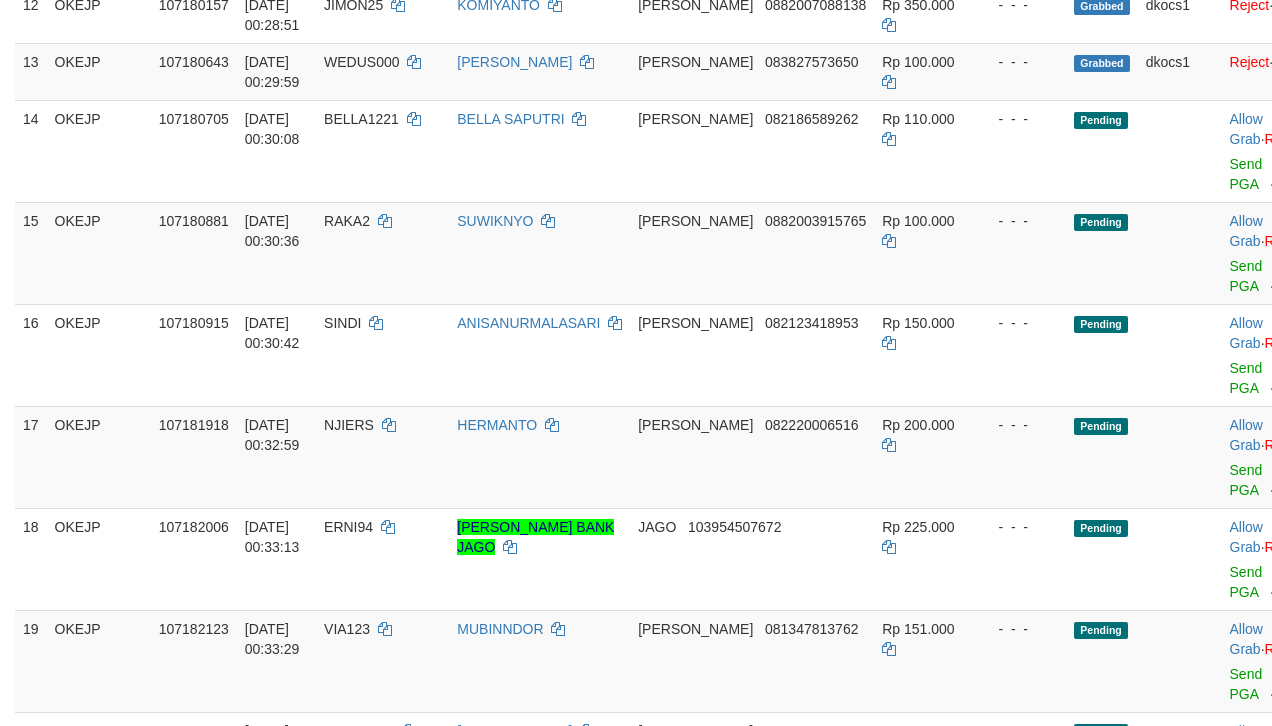 scroll, scrollTop: 941, scrollLeft: 0, axis: vertical 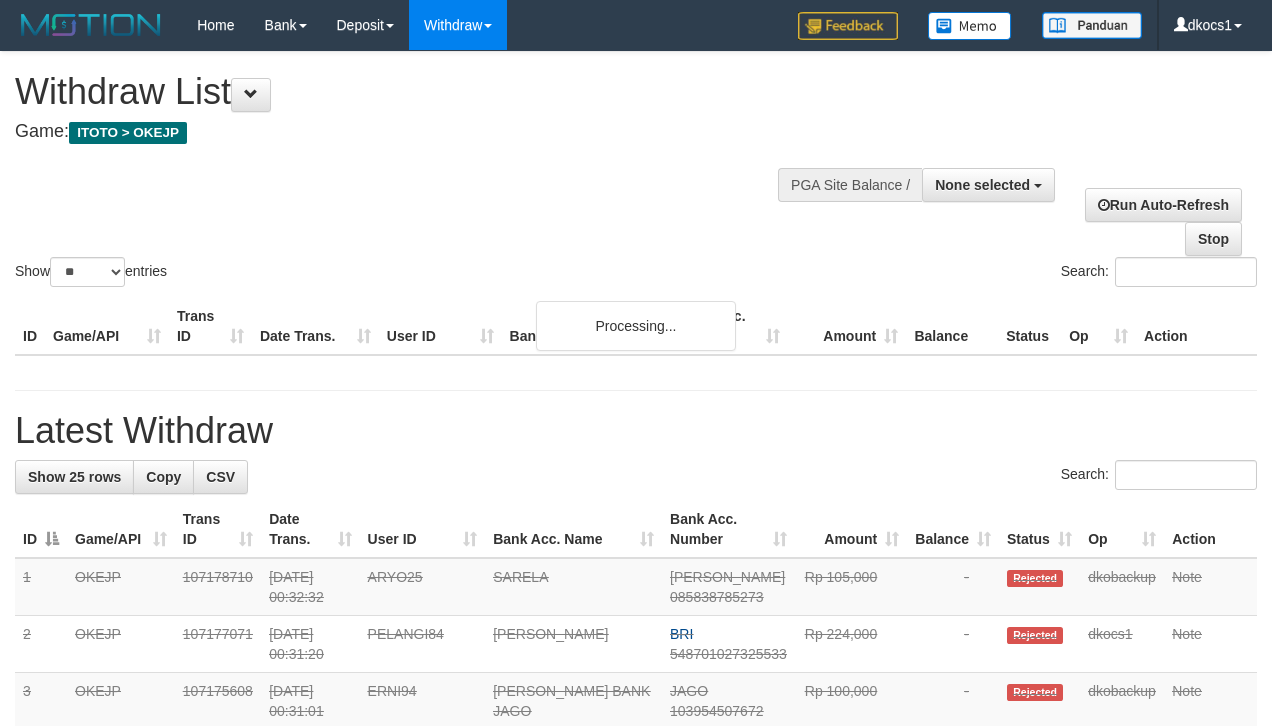 select 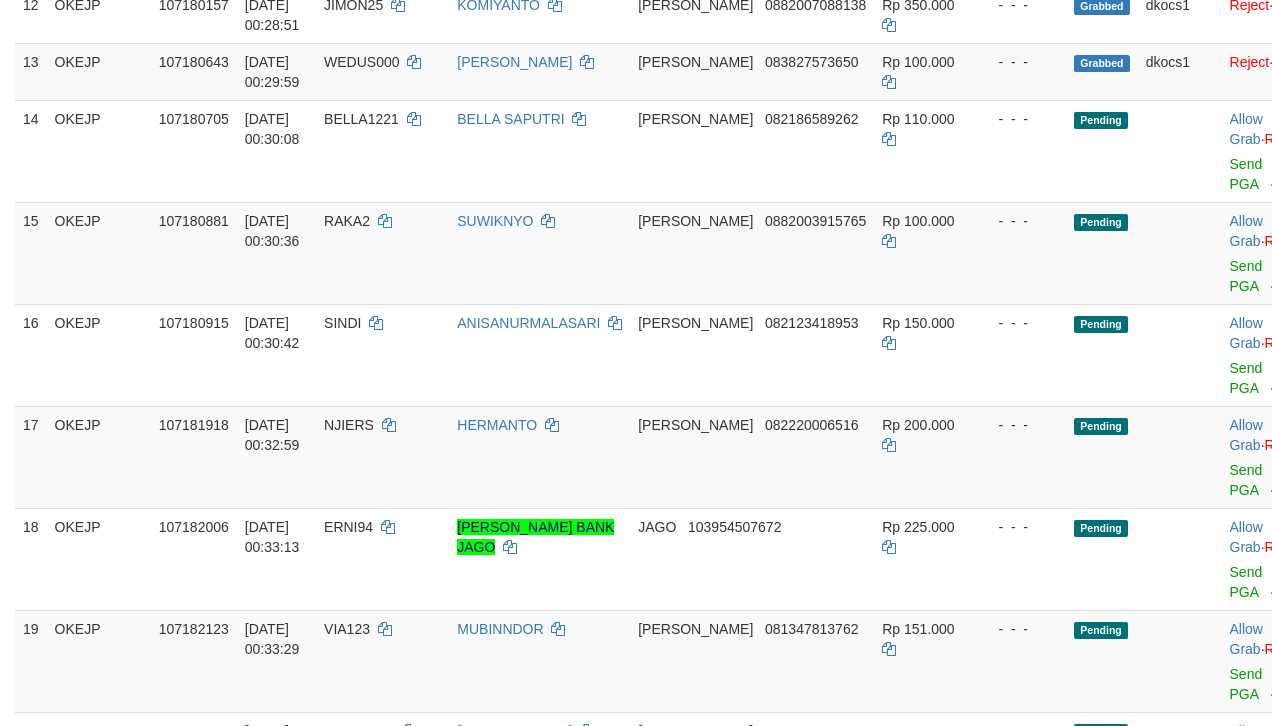 scroll, scrollTop: 941, scrollLeft: 0, axis: vertical 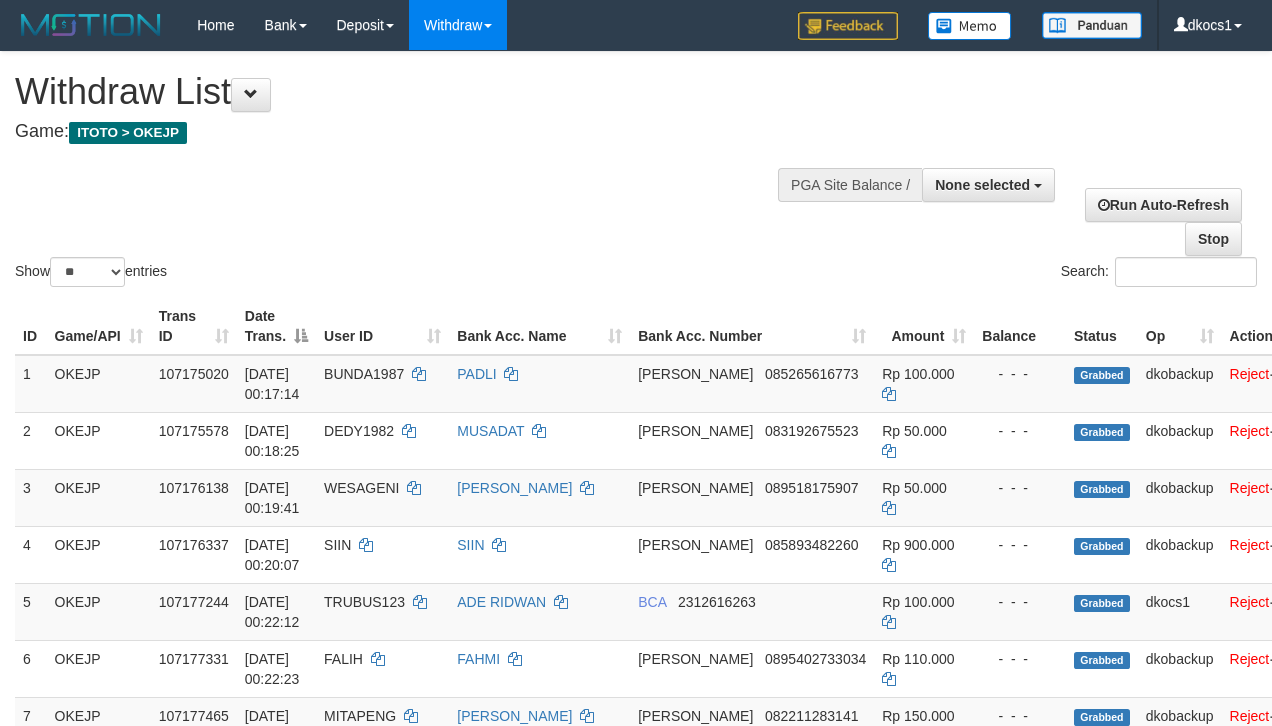 select 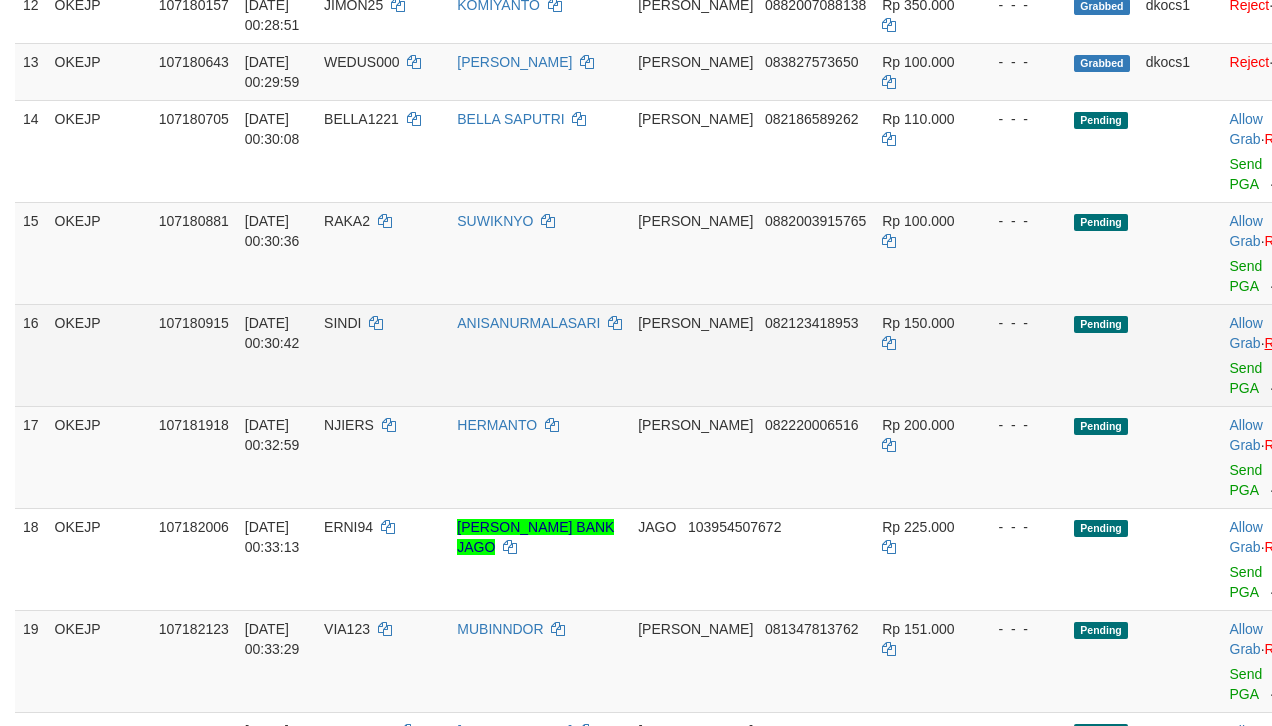 scroll, scrollTop: 941, scrollLeft: 0, axis: vertical 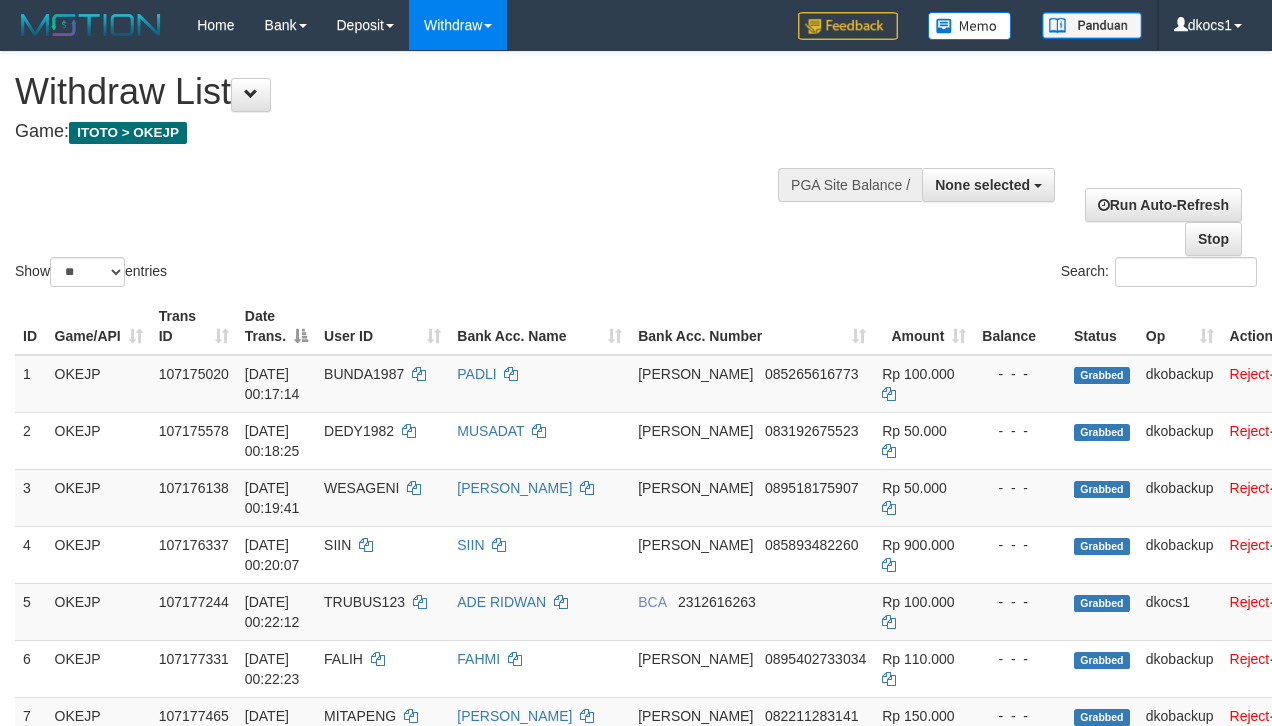 select 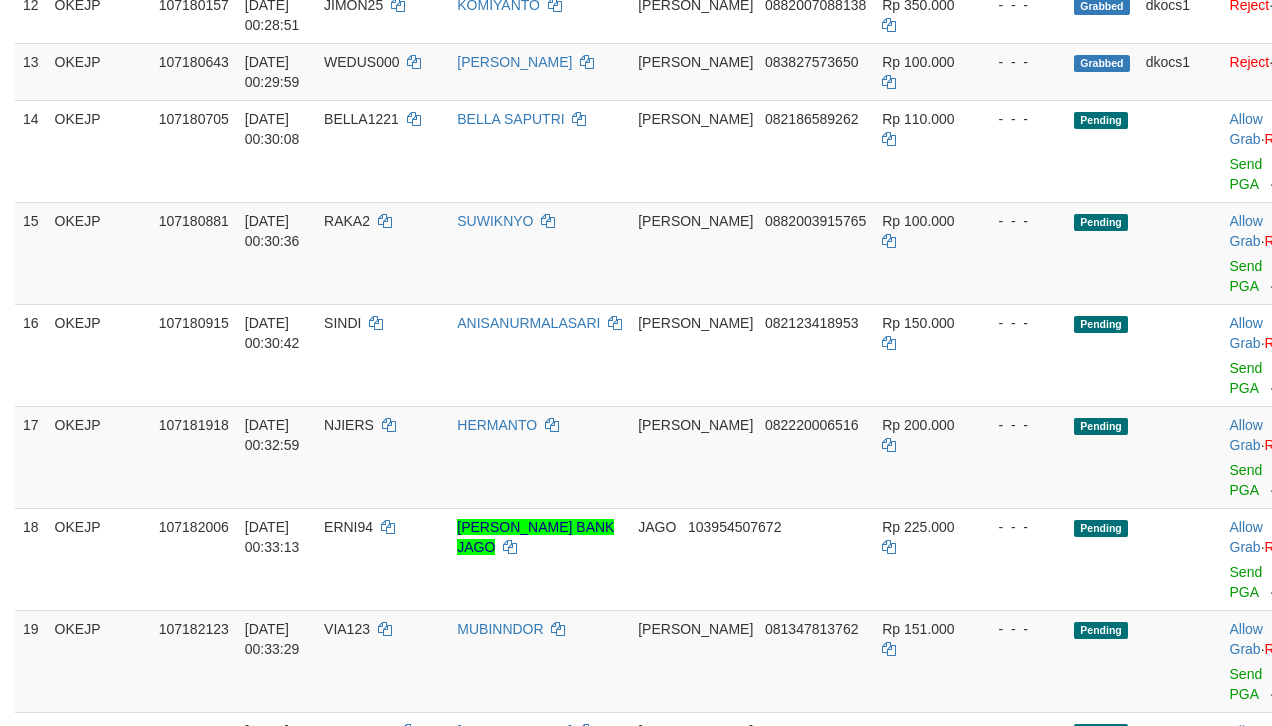 scroll, scrollTop: 941, scrollLeft: 0, axis: vertical 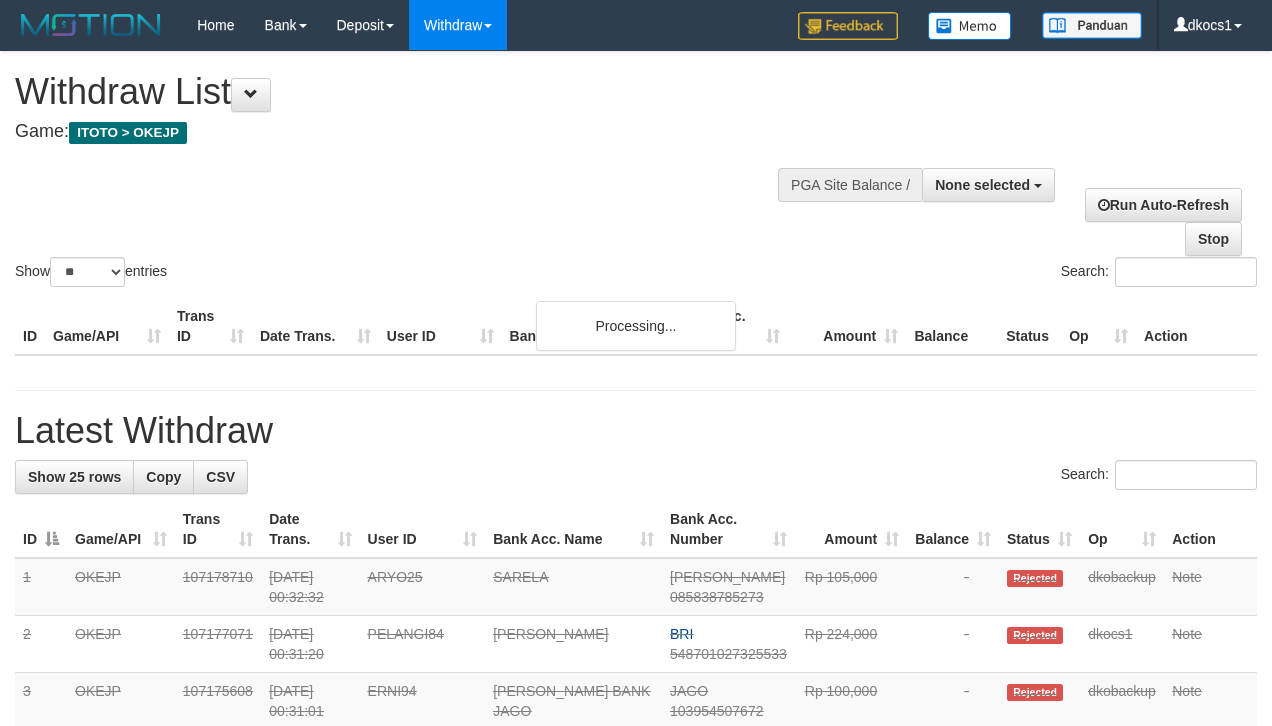 select 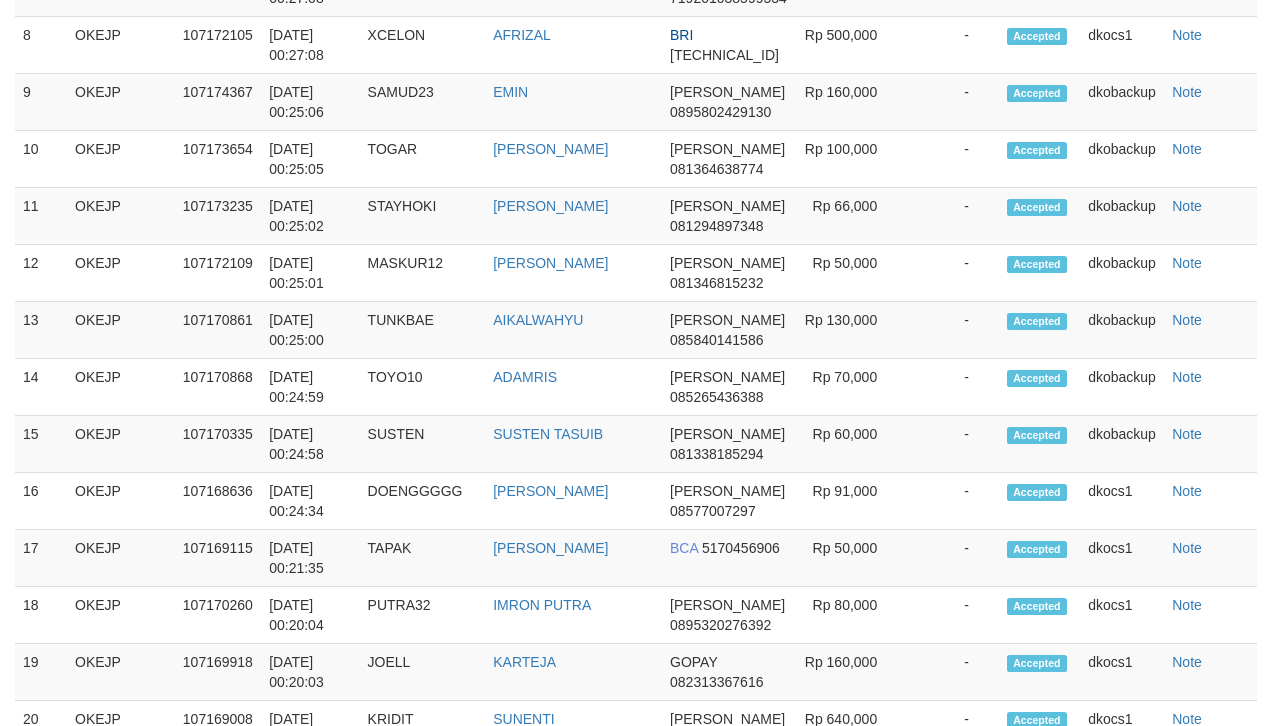 scroll, scrollTop: 2745, scrollLeft: 0, axis: vertical 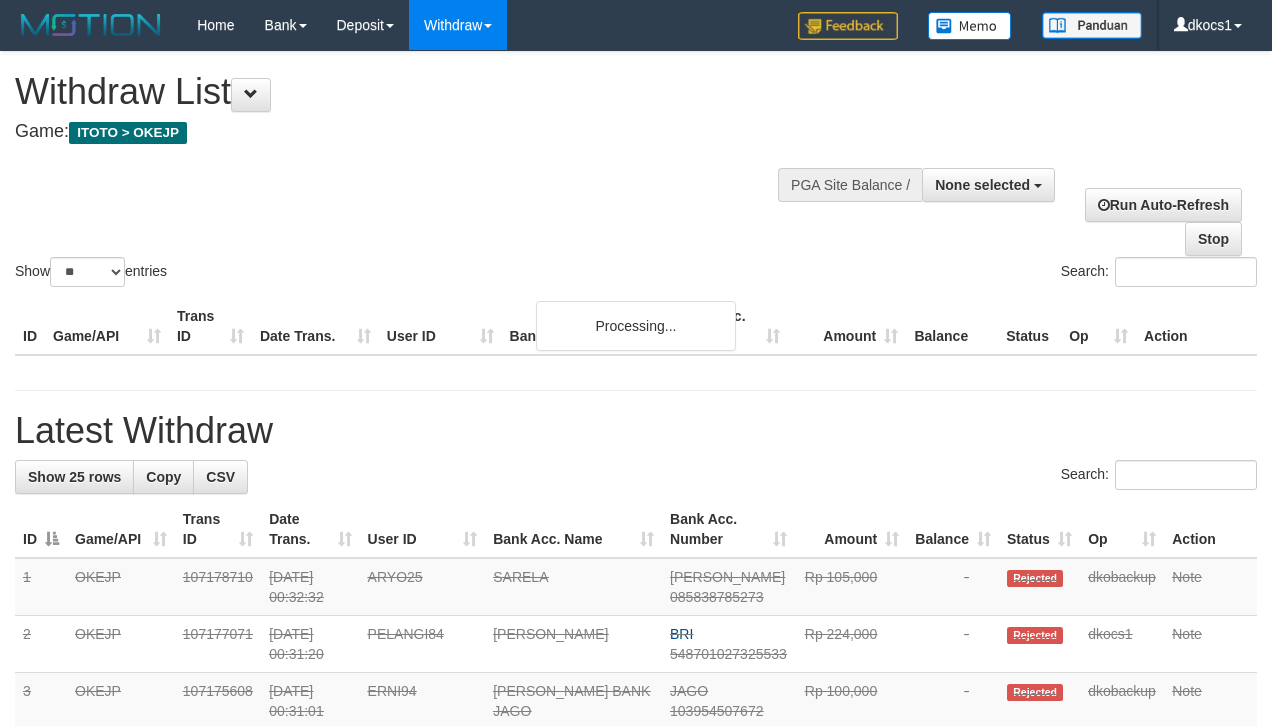 select 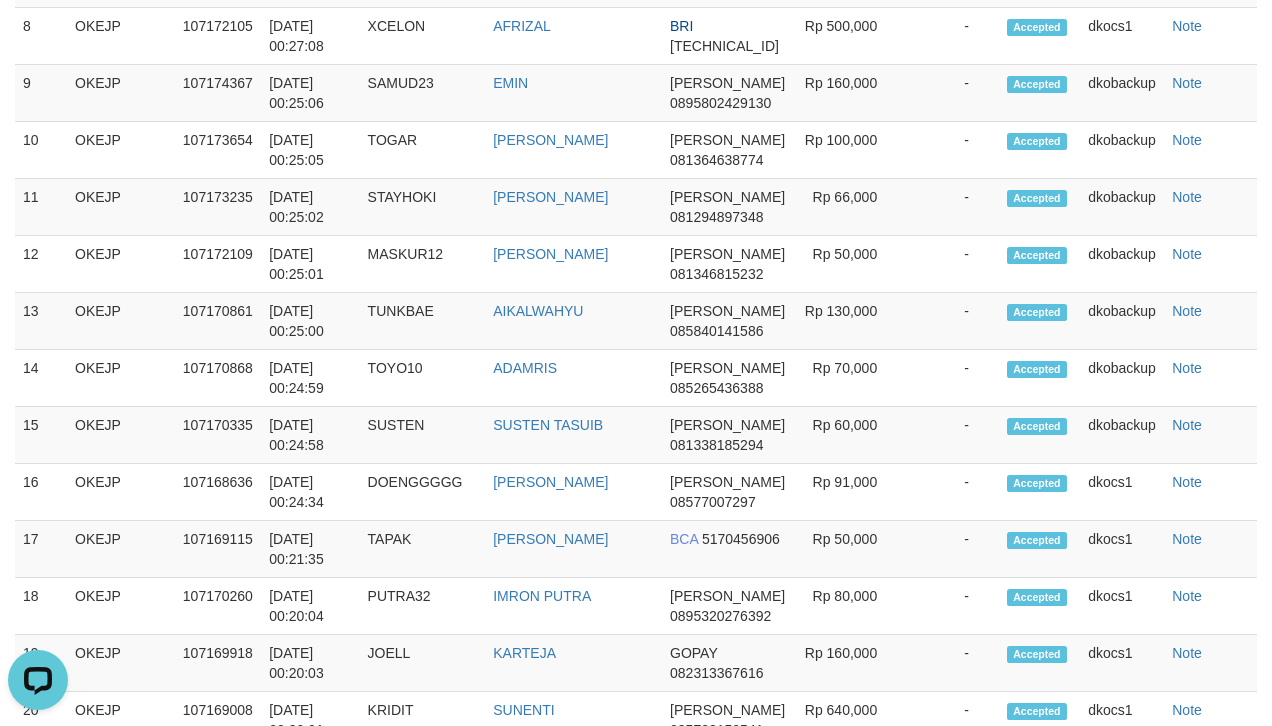 scroll, scrollTop: 0, scrollLeft: 0, axis: both 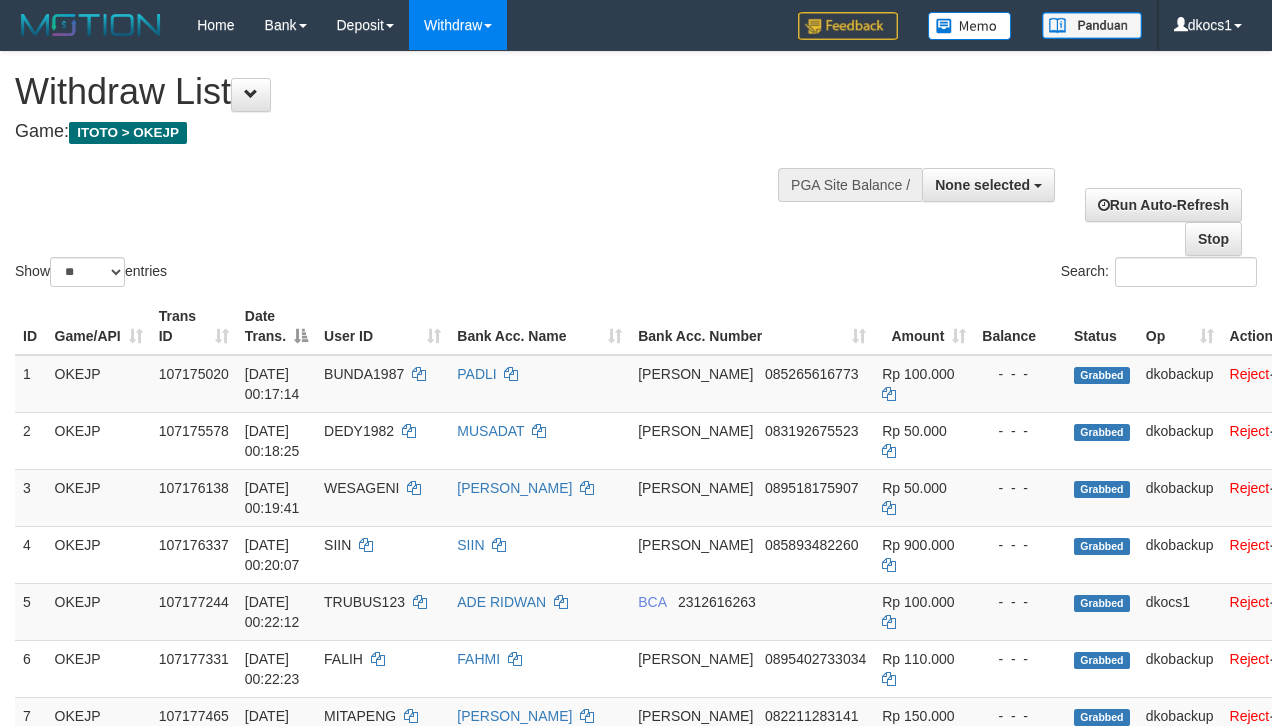 select 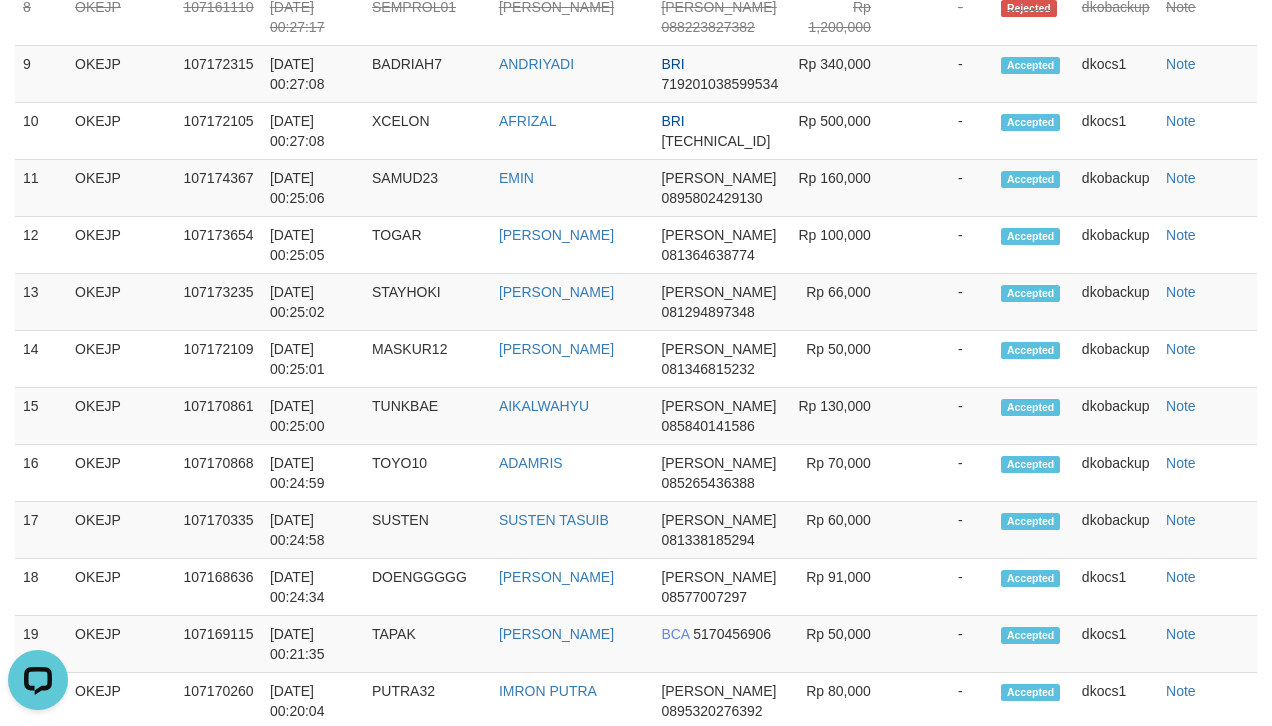 scroll, scrollTop: 0, scrollLeft: 0, axis: both 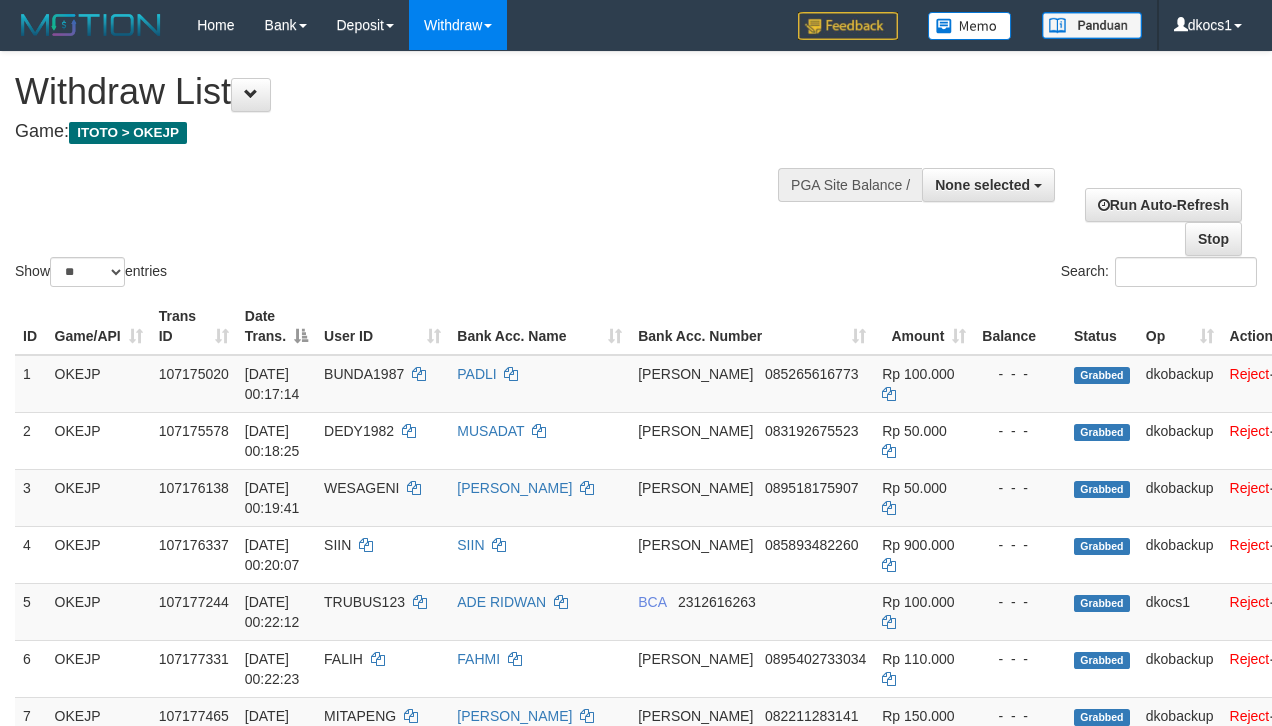 select 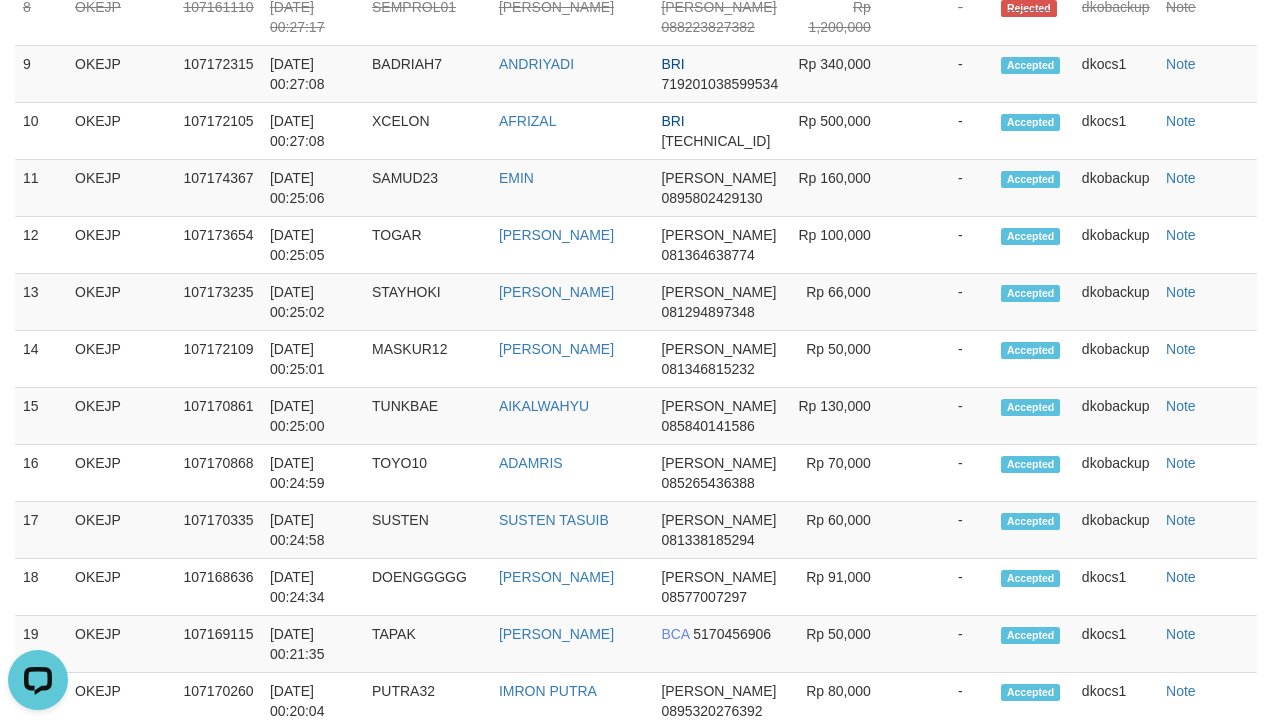 scroll, scrollTop: 0, scrollLeft: 0, axis: both 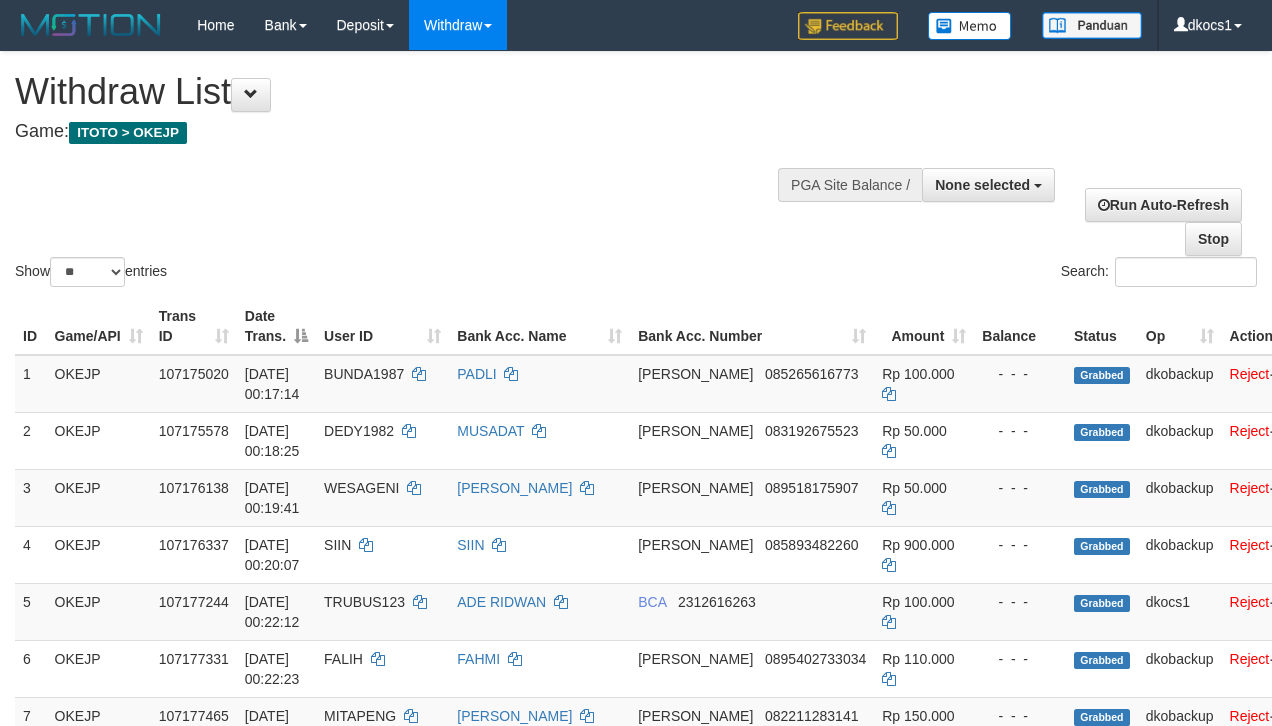select 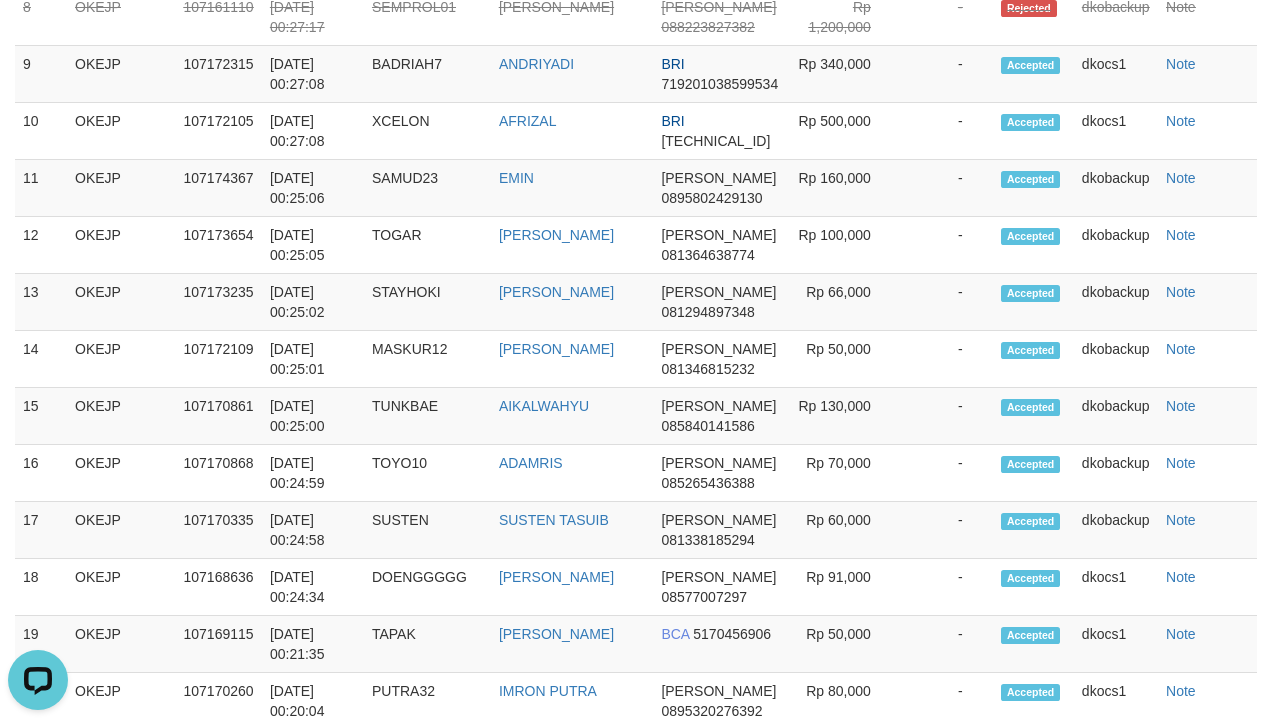 scroll, scrollTop: 0, scrollLeft: 0, axis: both 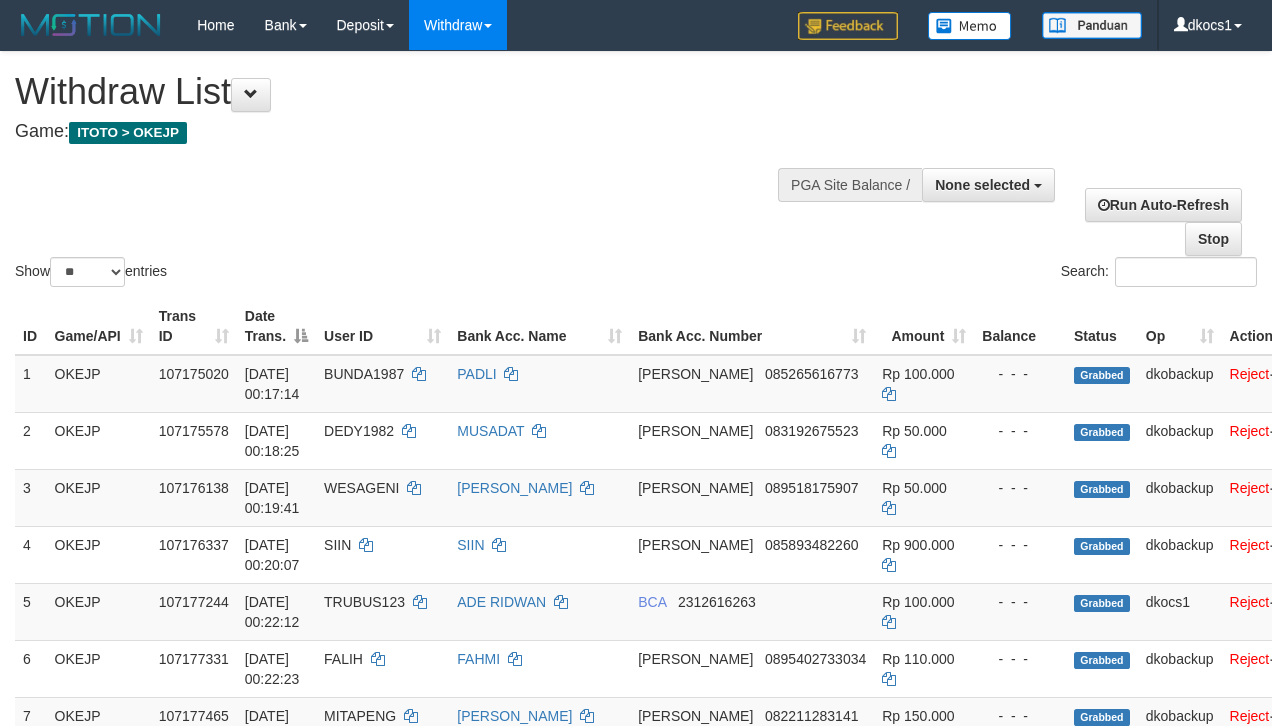 select 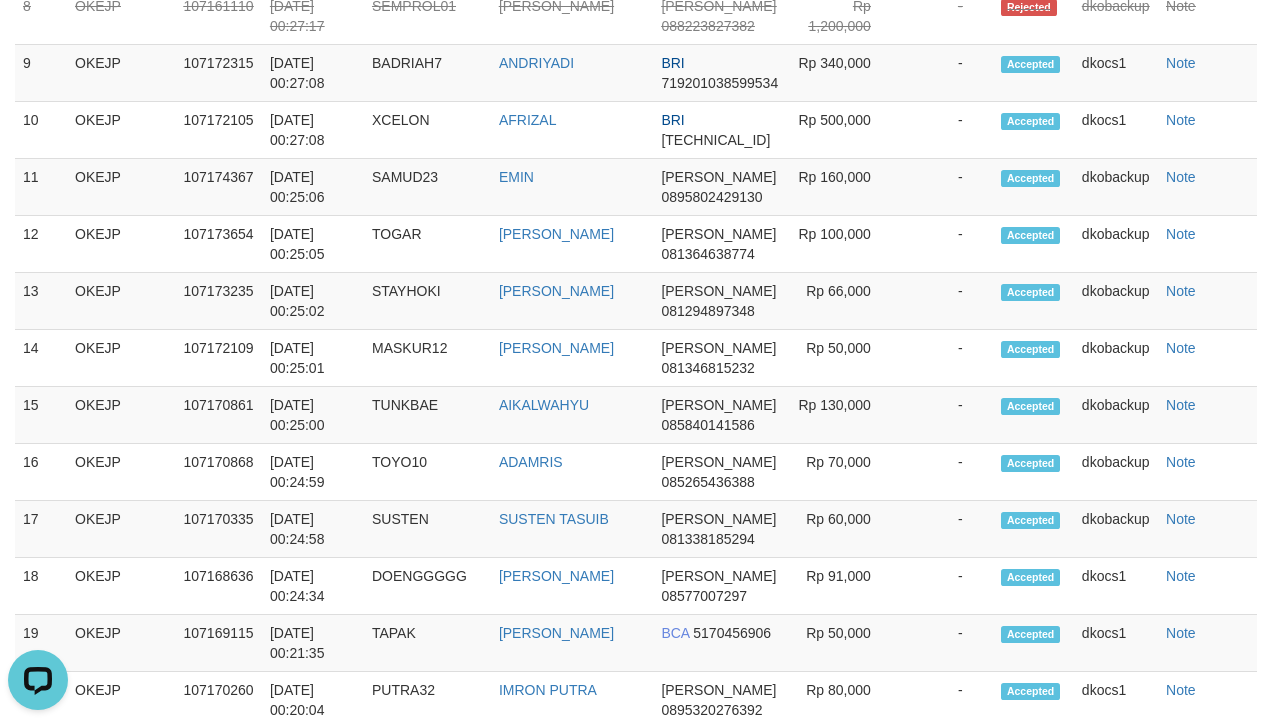 scroll, scrollTop: 0, scrollLeft: 0, axis: both 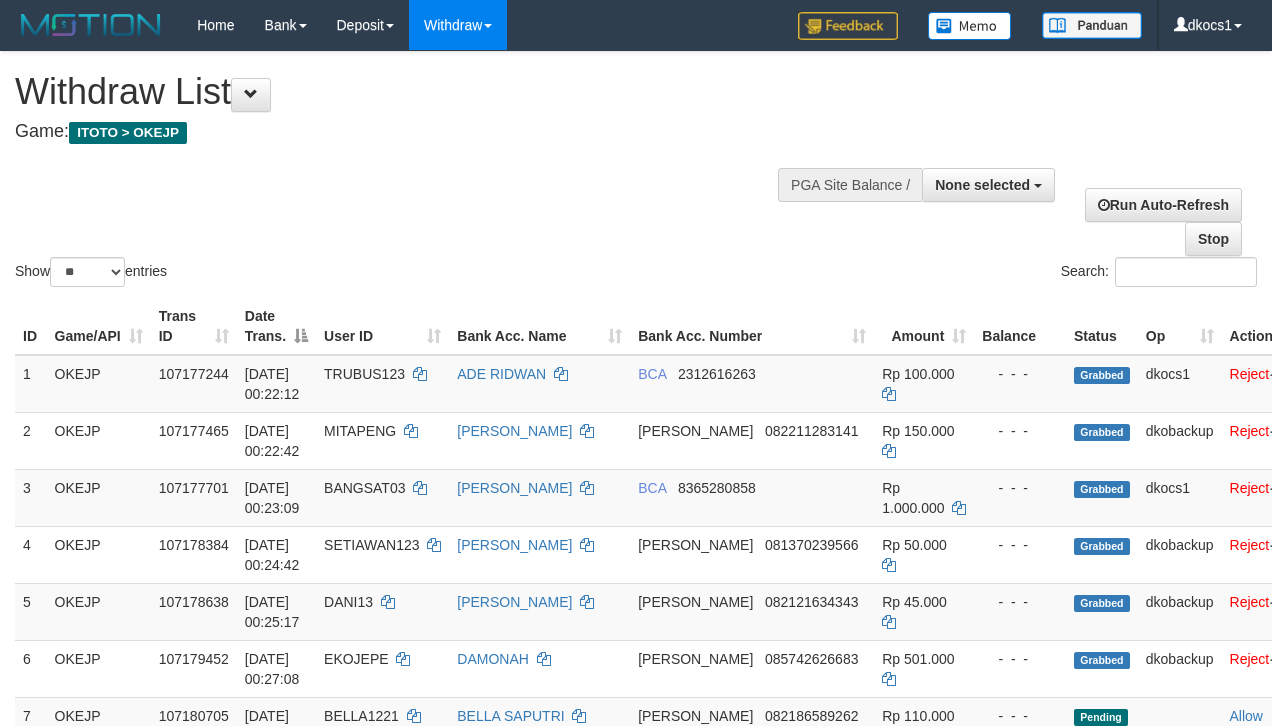 select 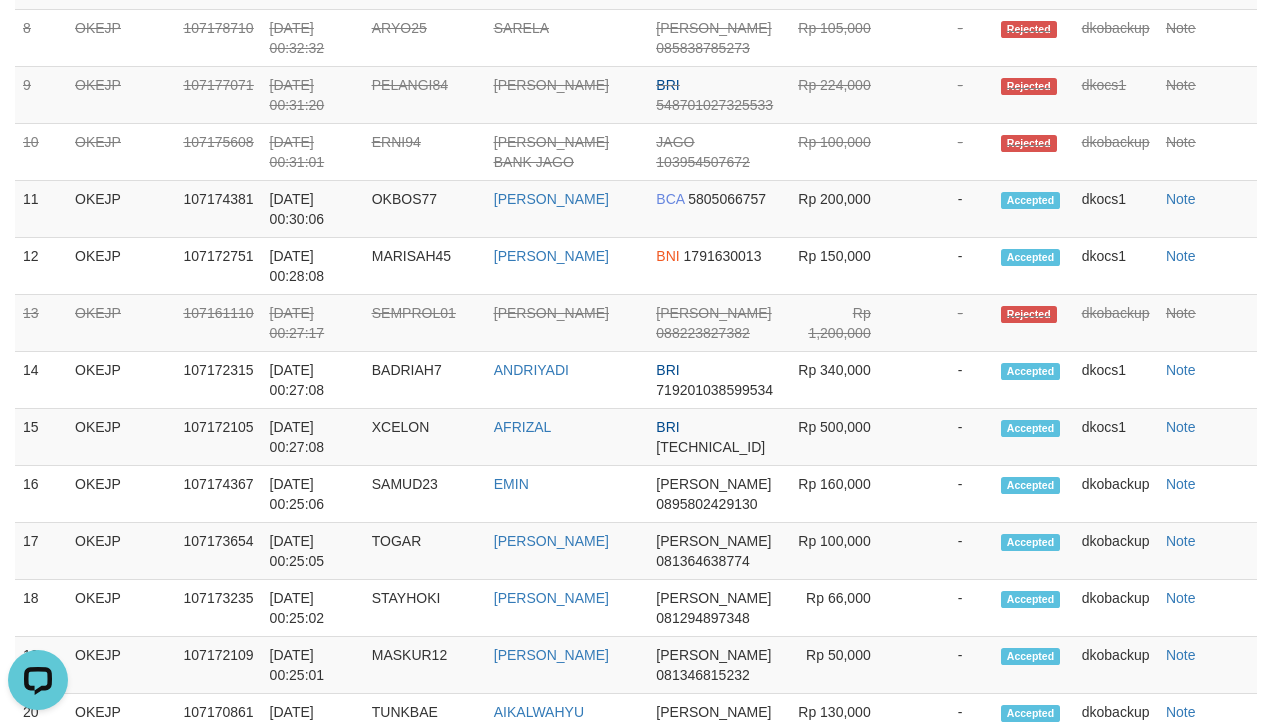 scroll, scrollTop: 0, scrollLeft: 0, axis: both 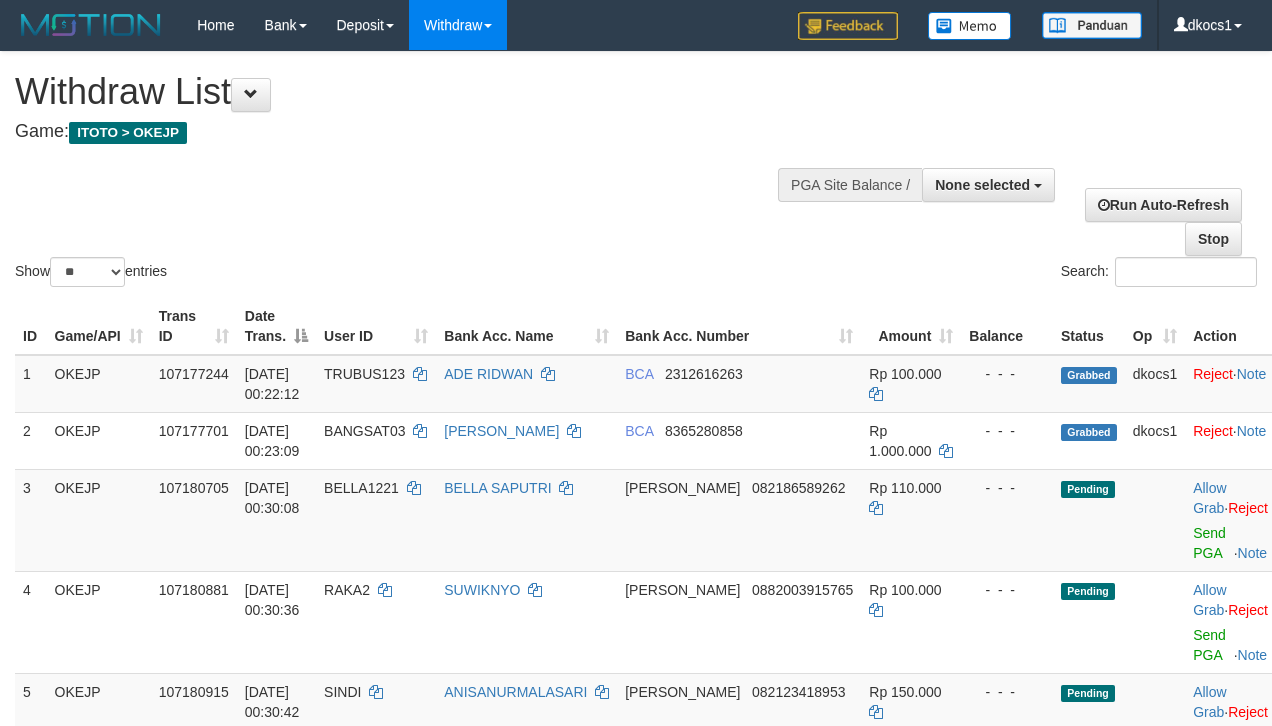 select 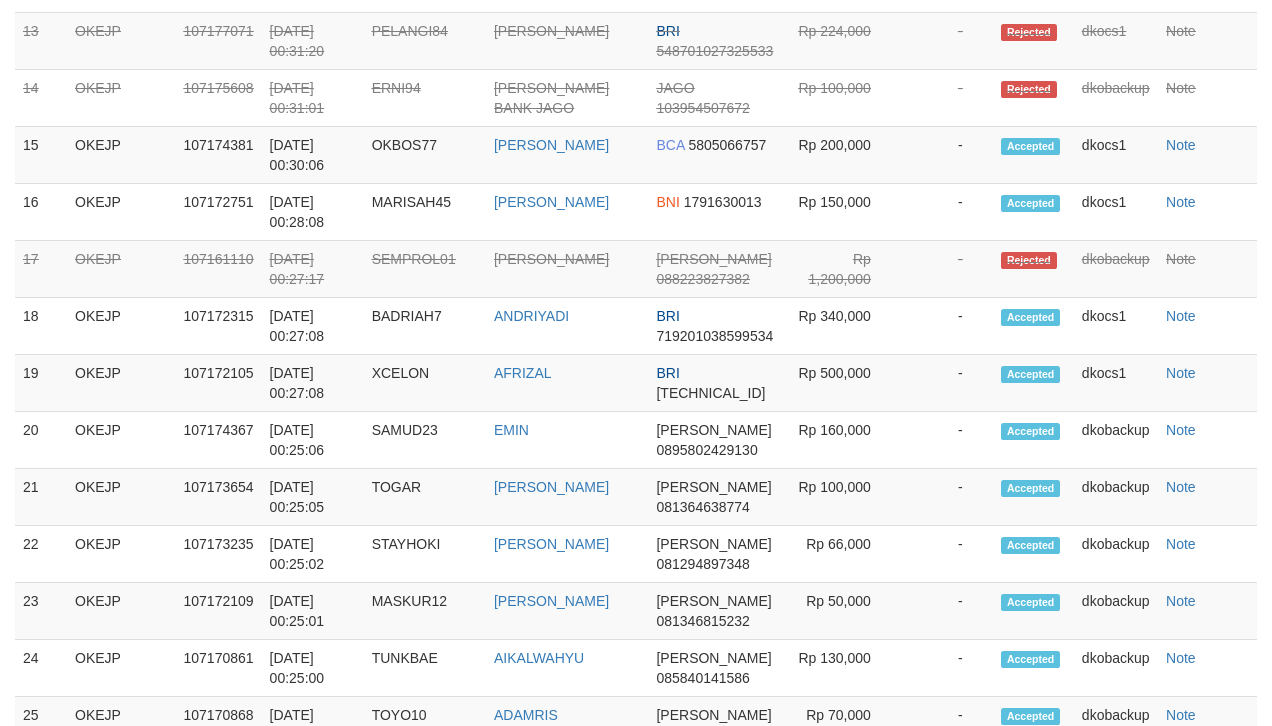scroll, scrollTop: 2548, scrollLeft: 0, axis: vertical 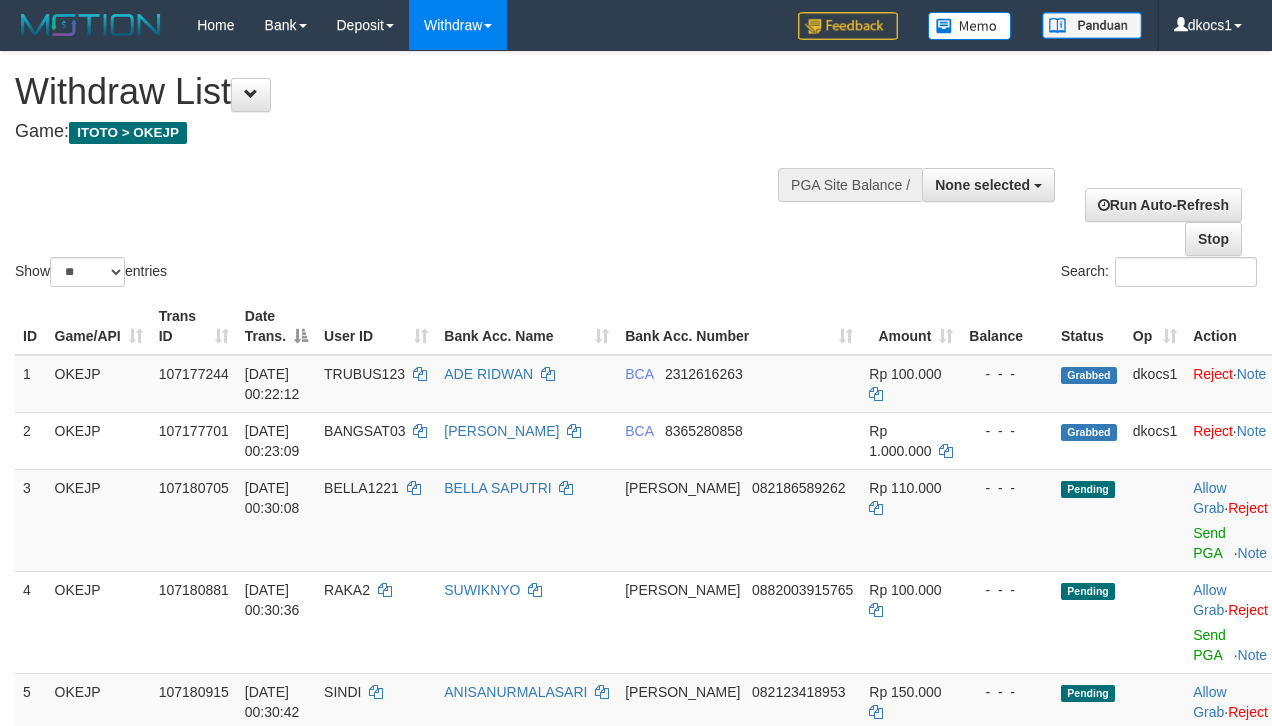 select 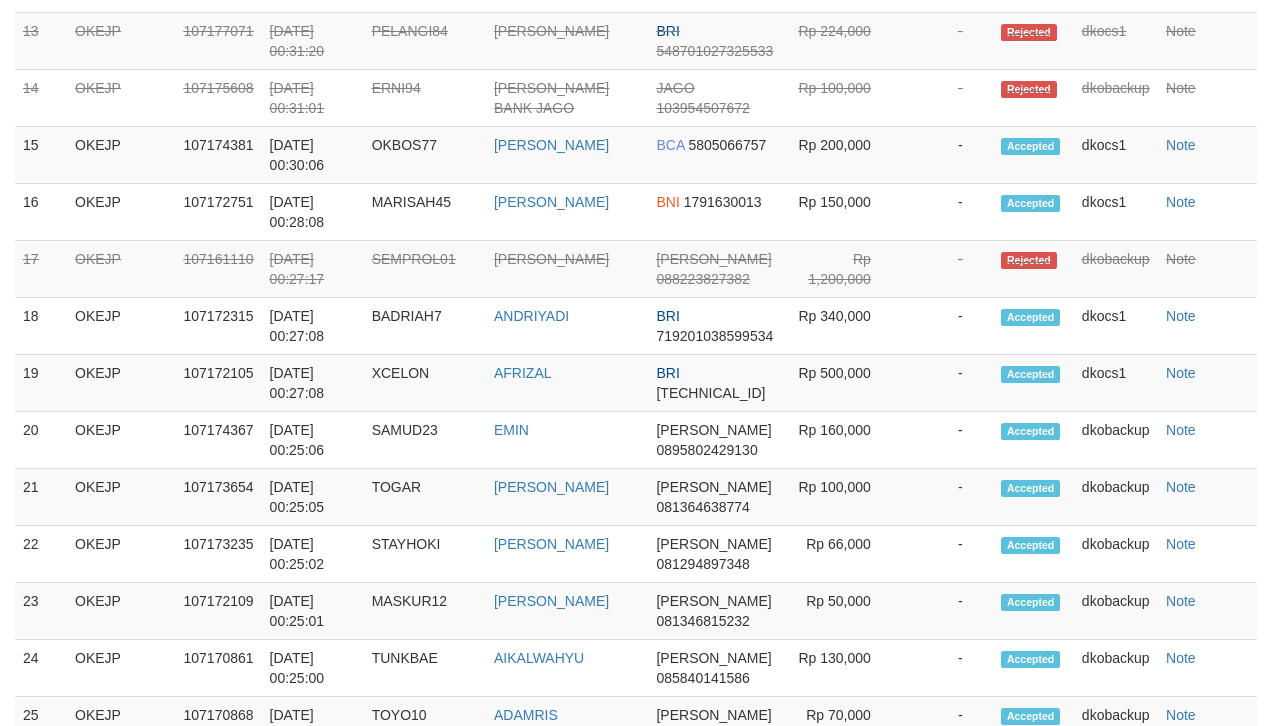 scroll, scrollTop: 2548, scrollLeft: 0, axis: vertical 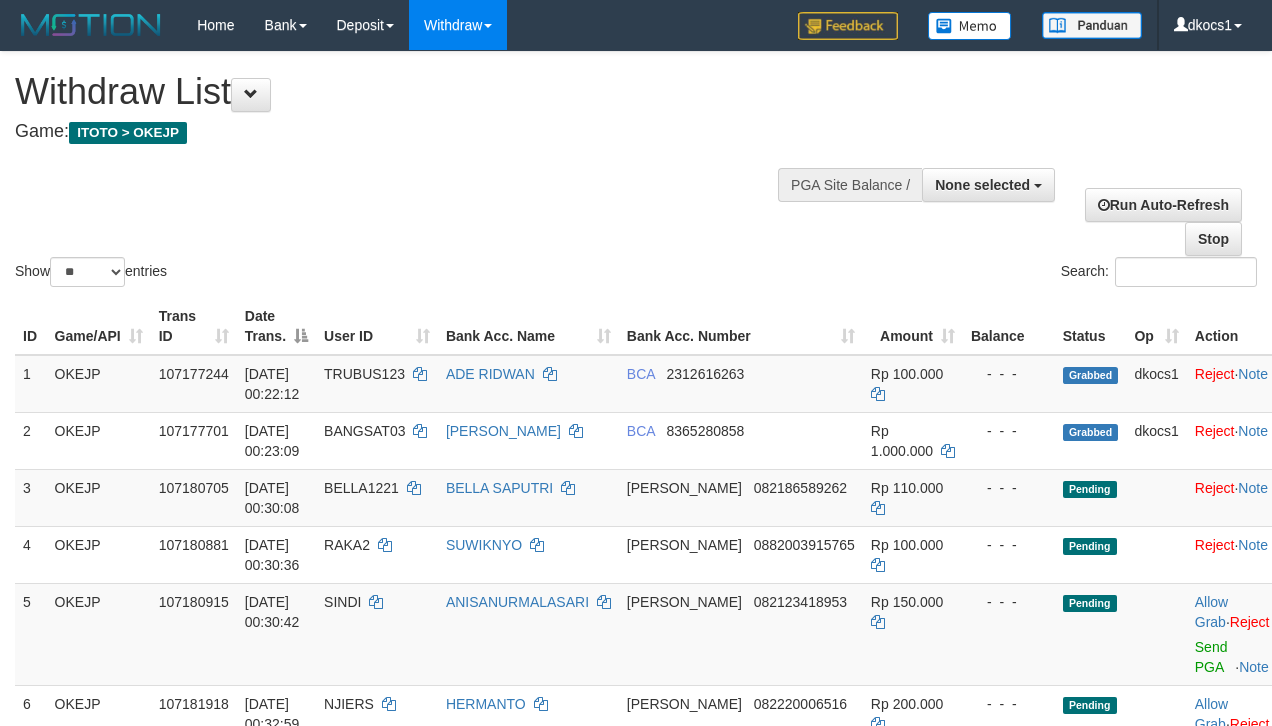 select 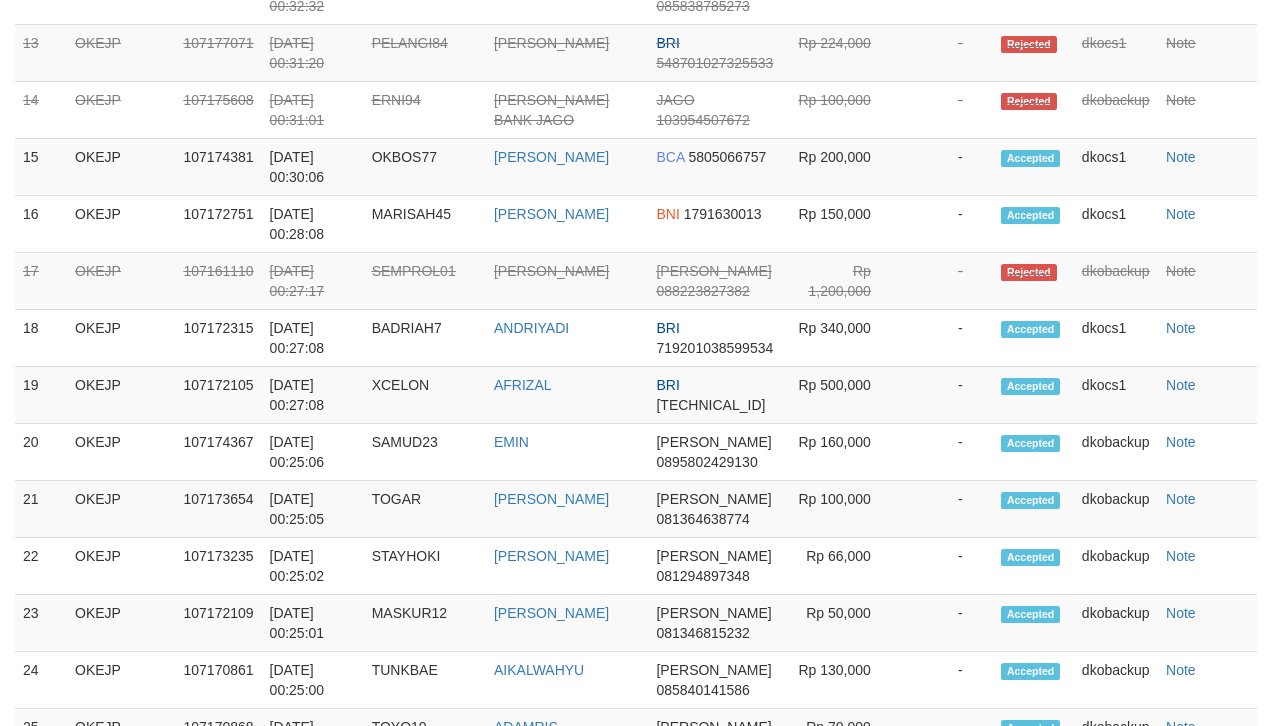 scroll, scrollTop: 2548, scrollLeft: 0, axis: vertical 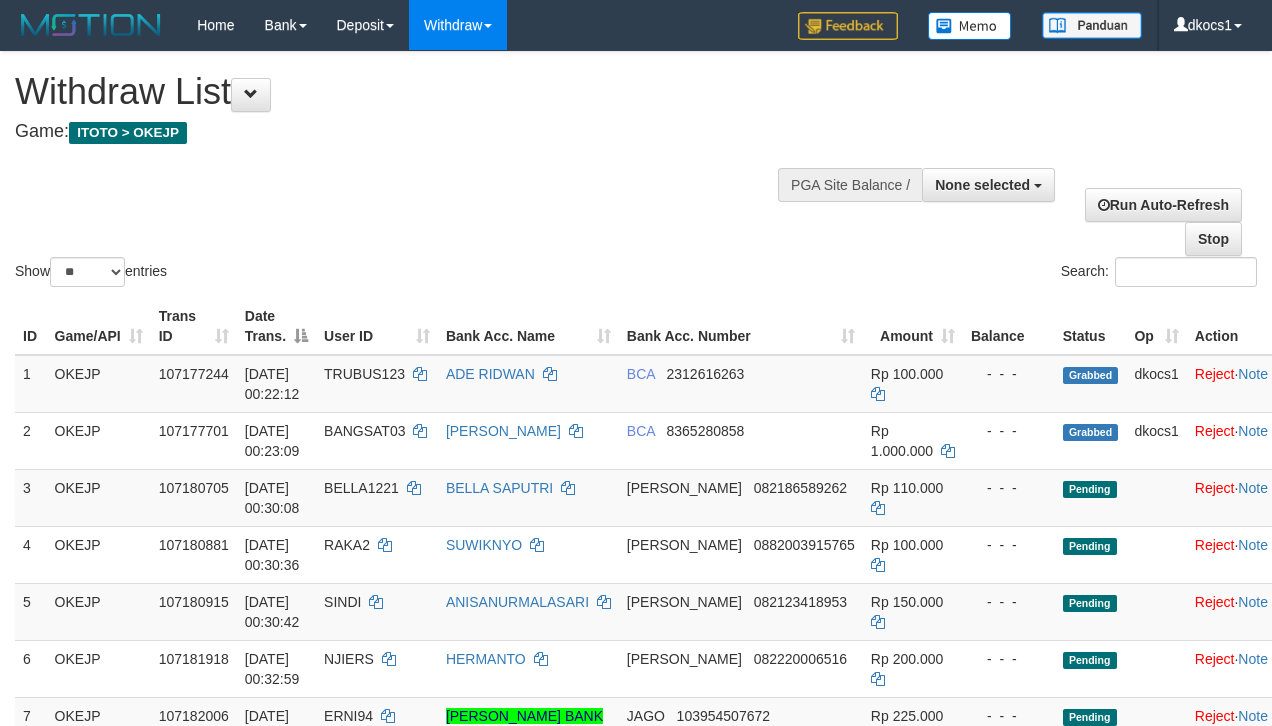 select 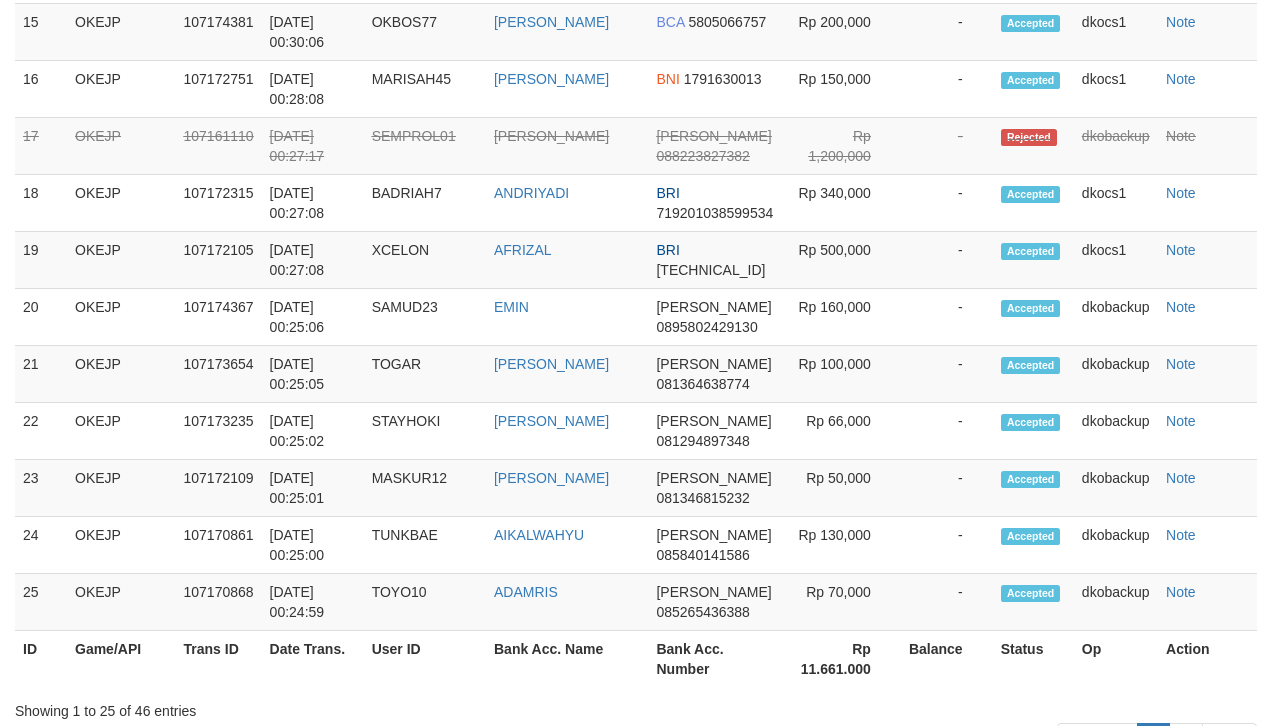 scroll, scrollTop: 2548, scrollLeft: 0, axis: vertical 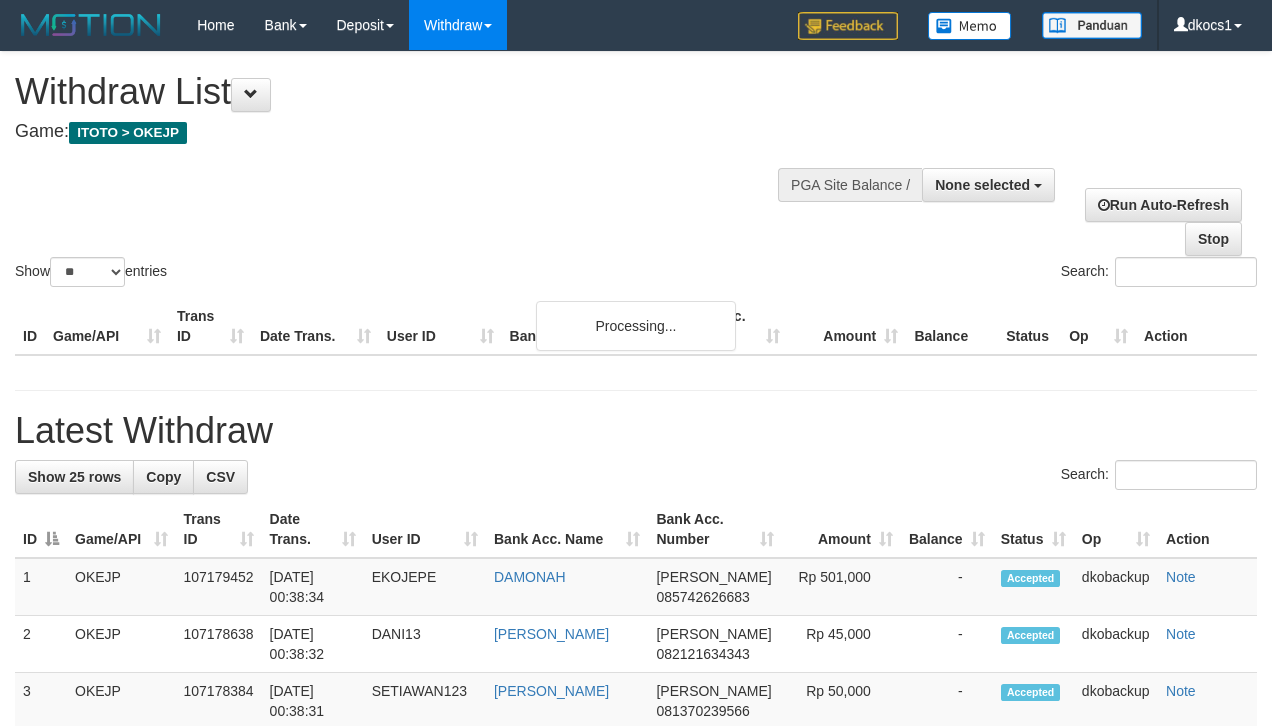 select 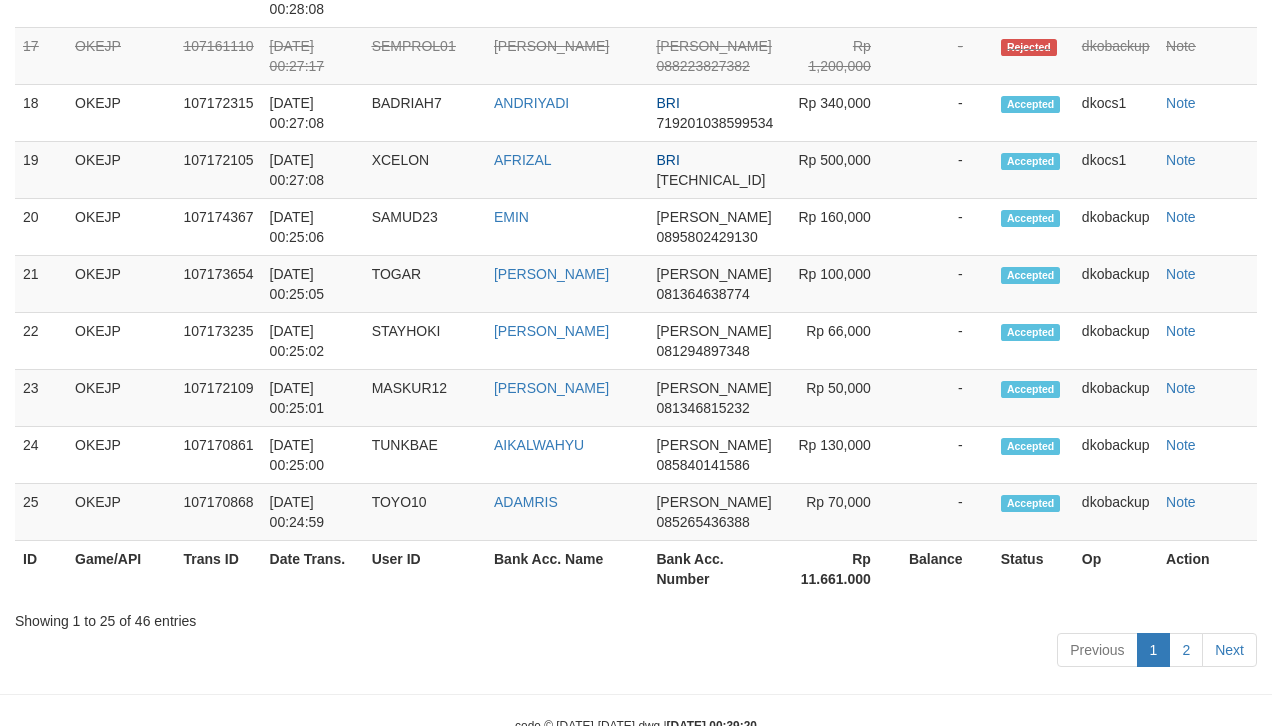 scroll, scrollTop: 2548, scrollLeft: 0, axis: vertical 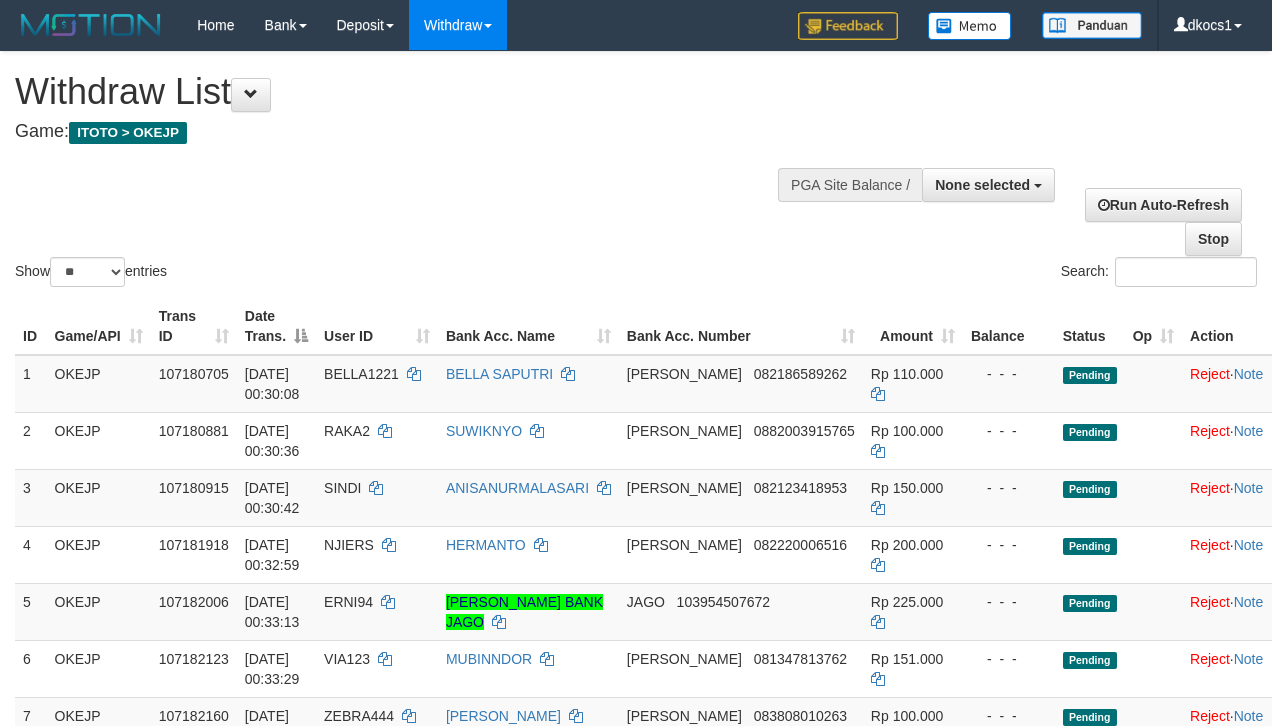 select 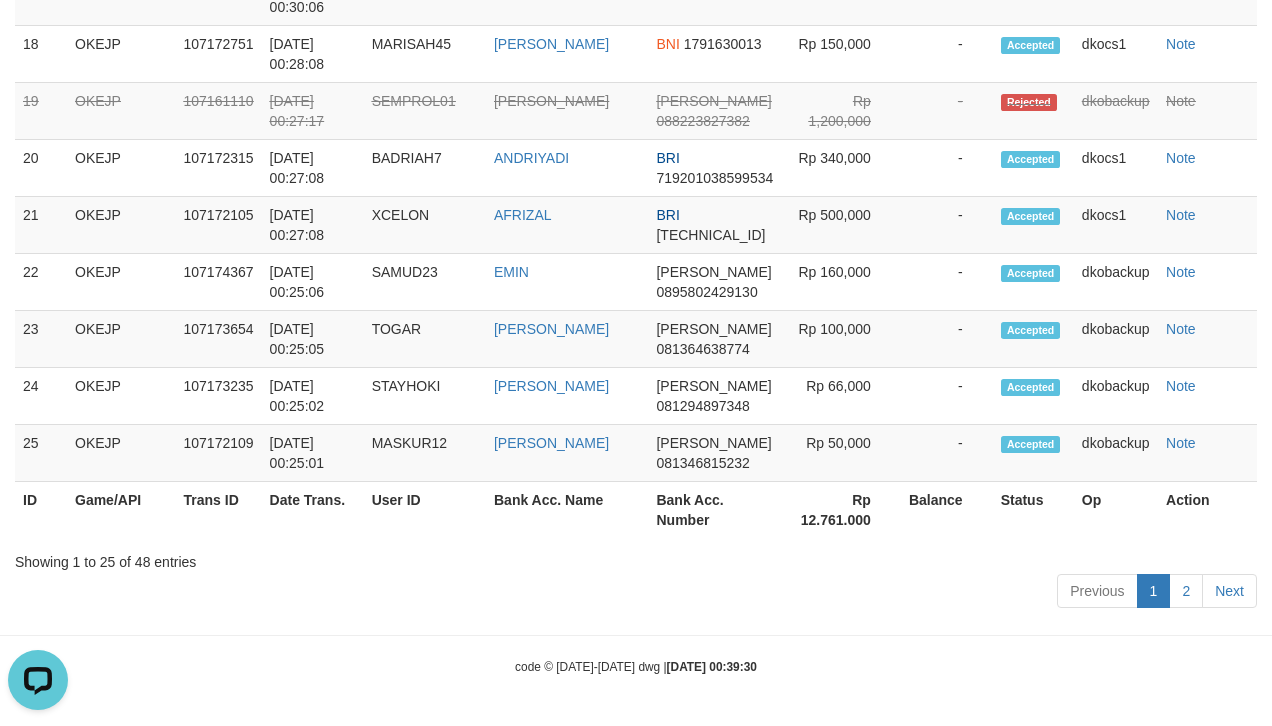scroll, scrollTop: 0, scrollLeft: 0, axis: both 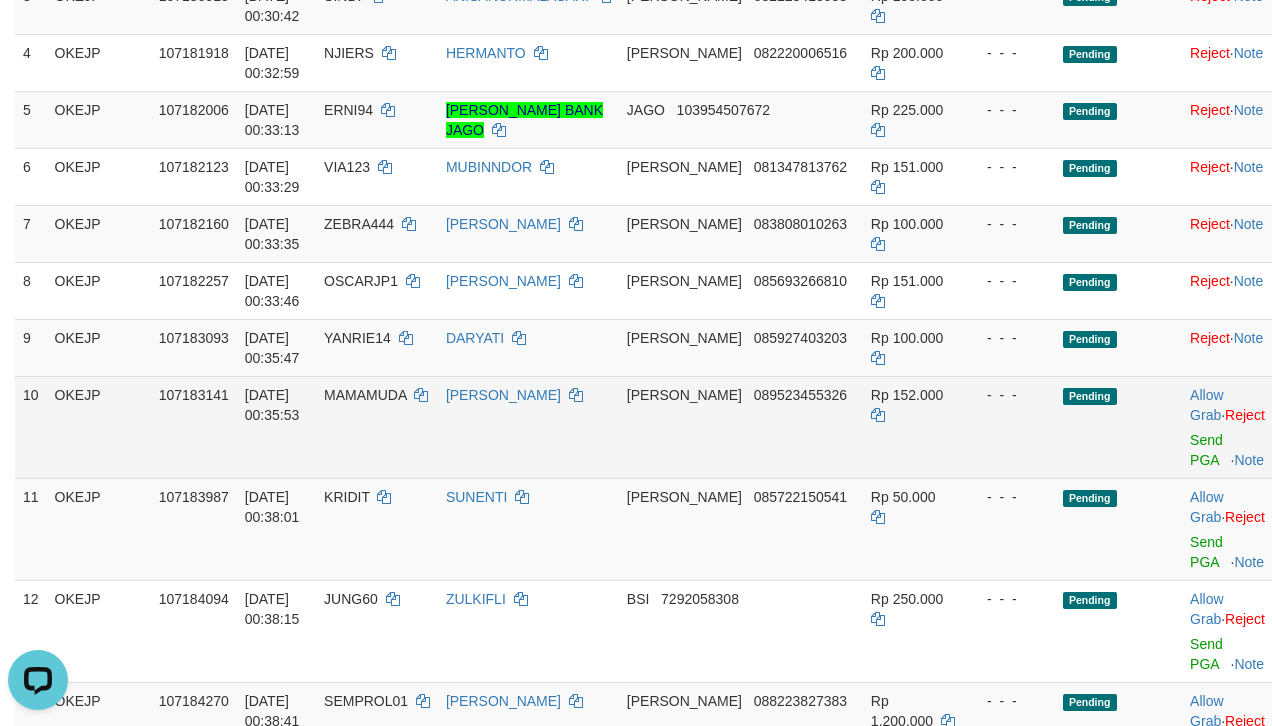 click on "Allow Grab   ·    Reject Send PGA     ·    Note" at bounding box center (1227, 427) 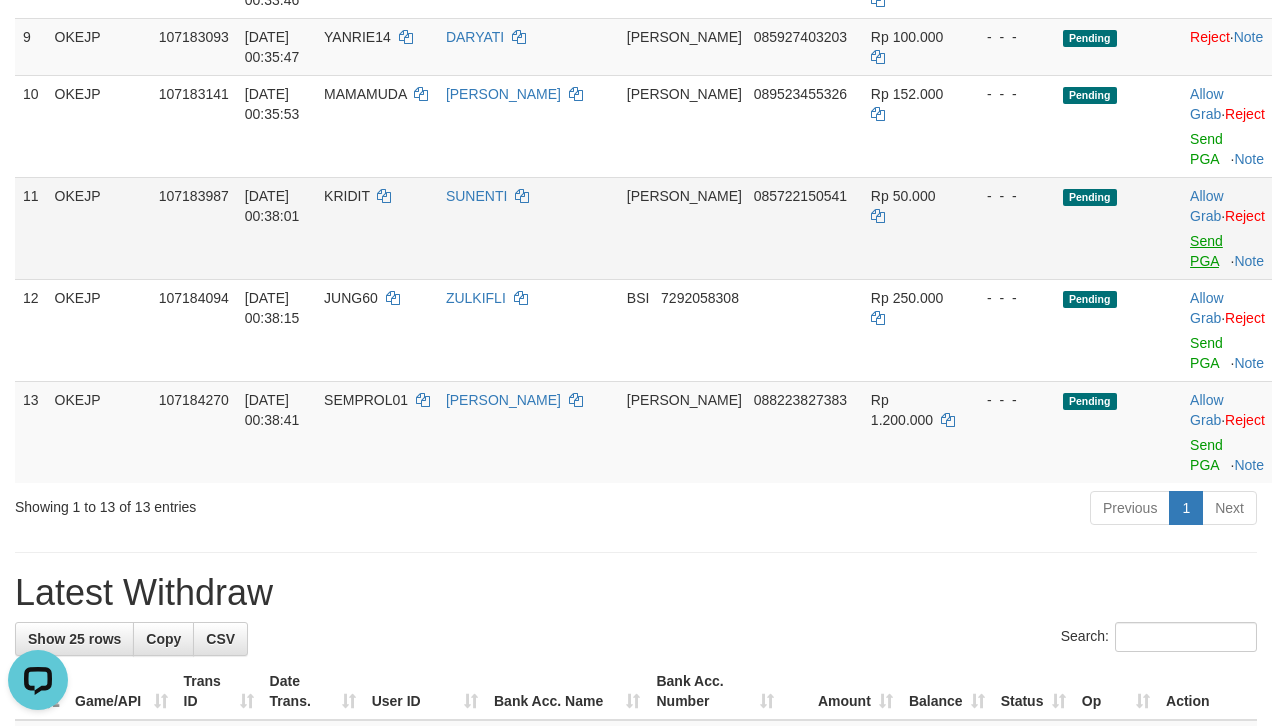 scroll, scrollTop: 726, scrollLeft: 0, axis: vertical 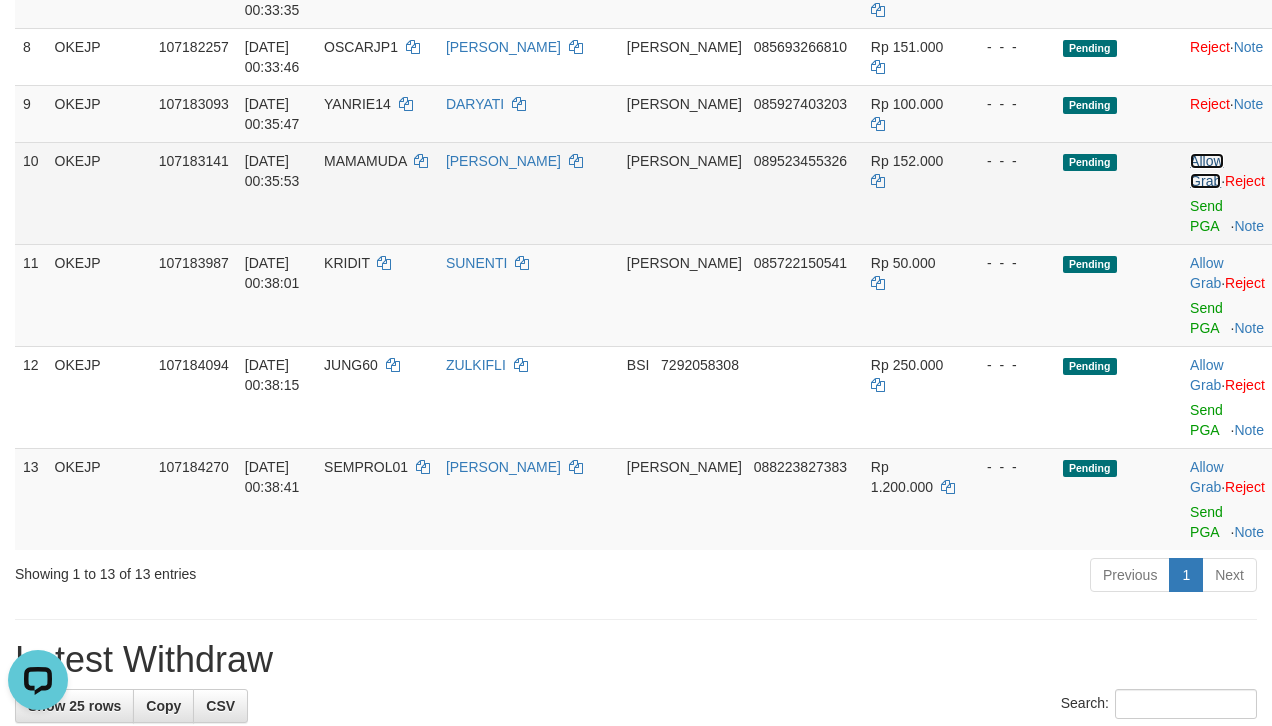 click on "Allow Grab" at bounding box center [1206, 171] 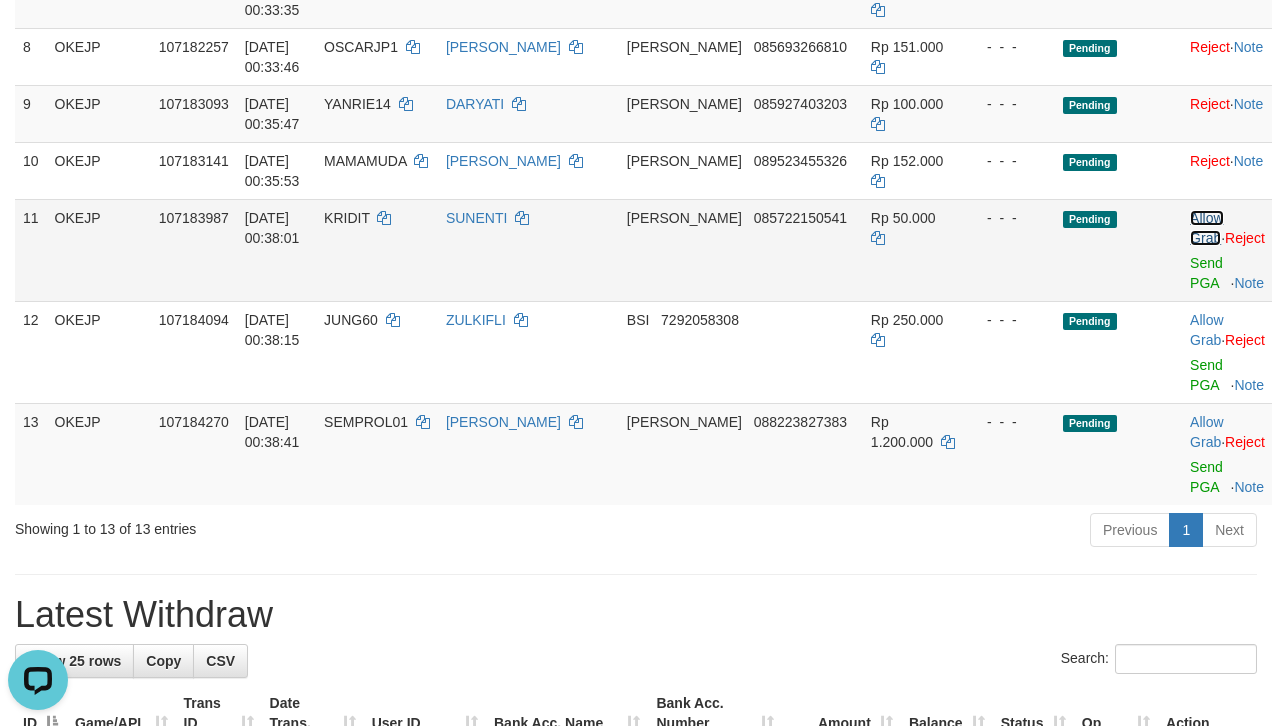click on "Allow Grab" at bounding box center [1206, 228] 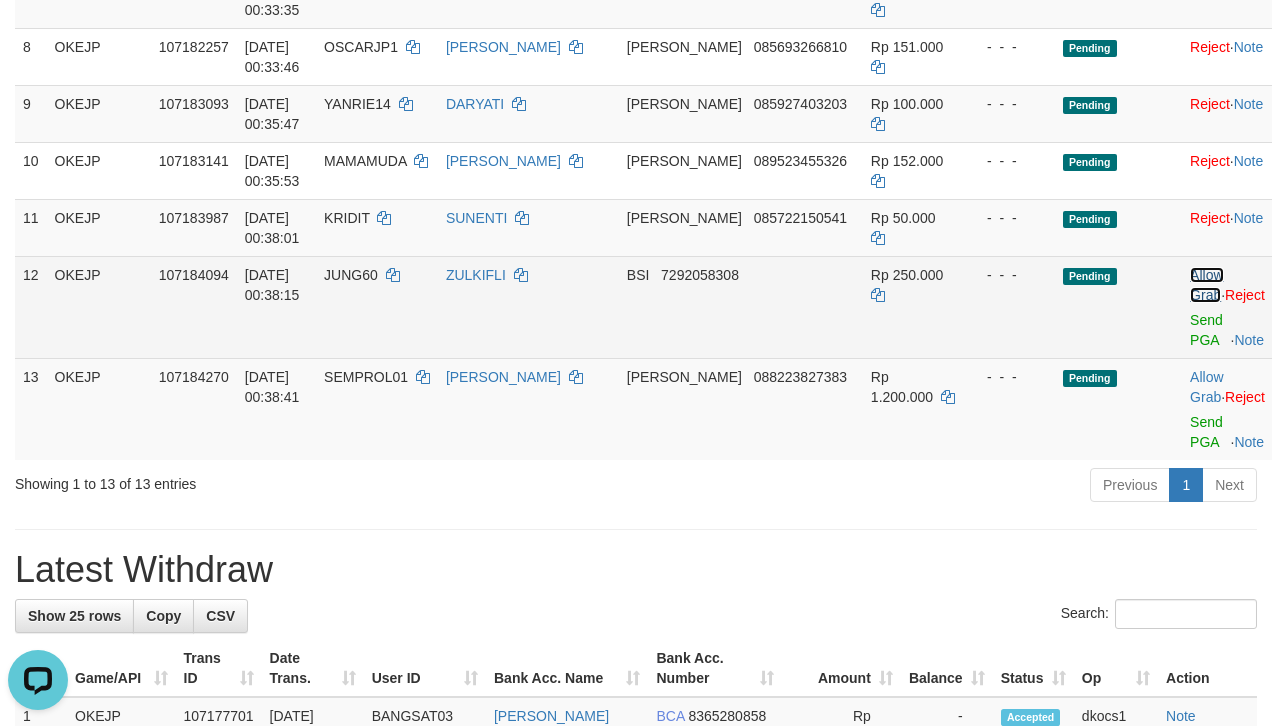 click on "Allow Grab" at bounding box center (1206, 285) 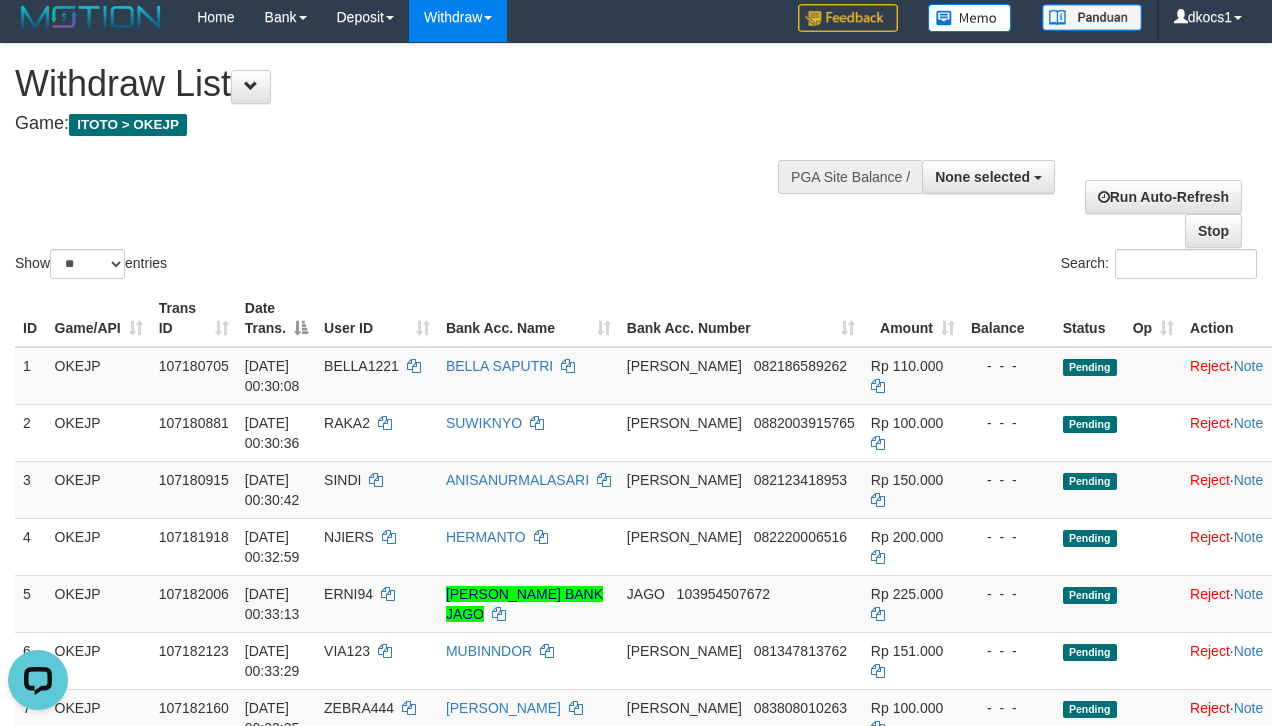 scroll, scrollTop: 0, scrollLeft: 0, axis: both 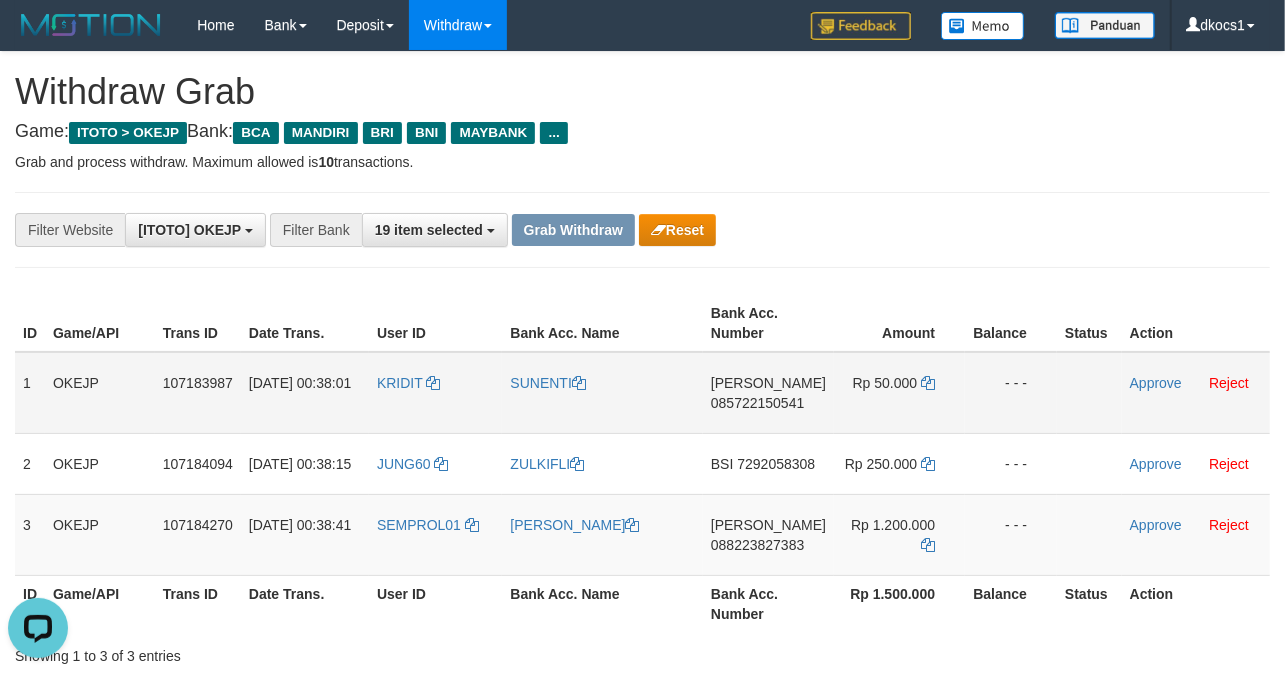 click on "KRIDIT" at bounding box center [436, 393] 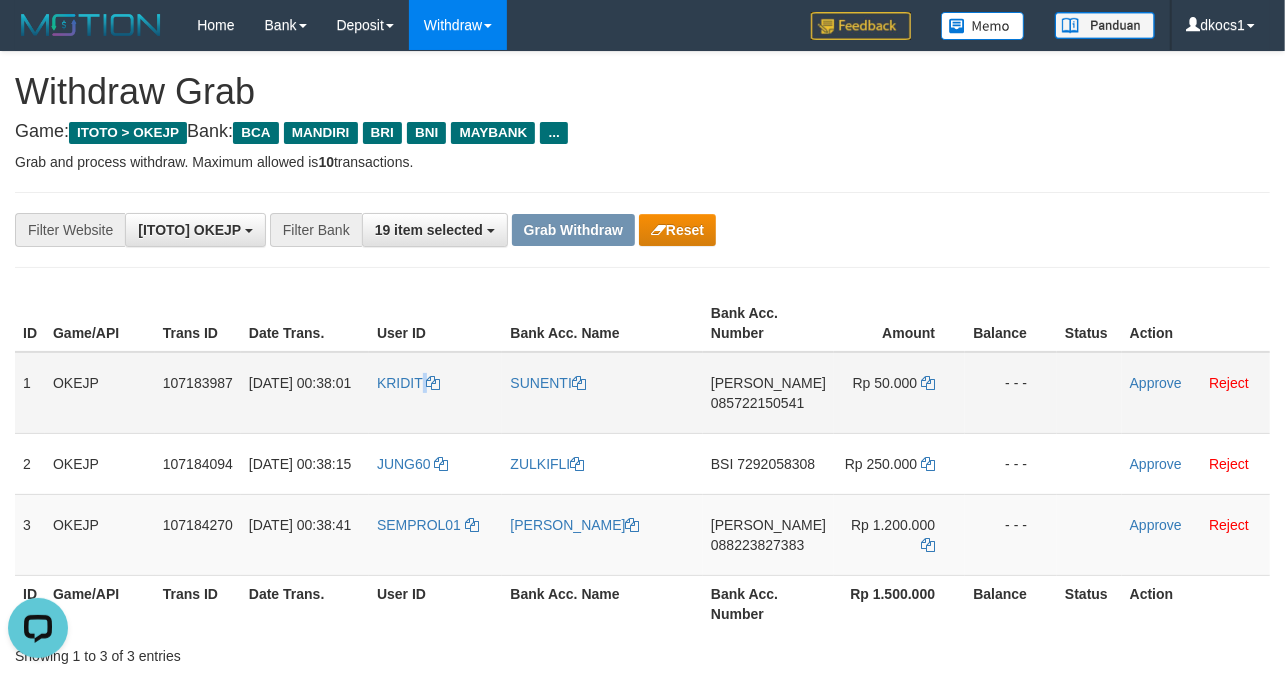 drag, startPoint x: 430, startPoint y: 400, endPoint x: 417, endPoint y: 398, distance: 13.152946 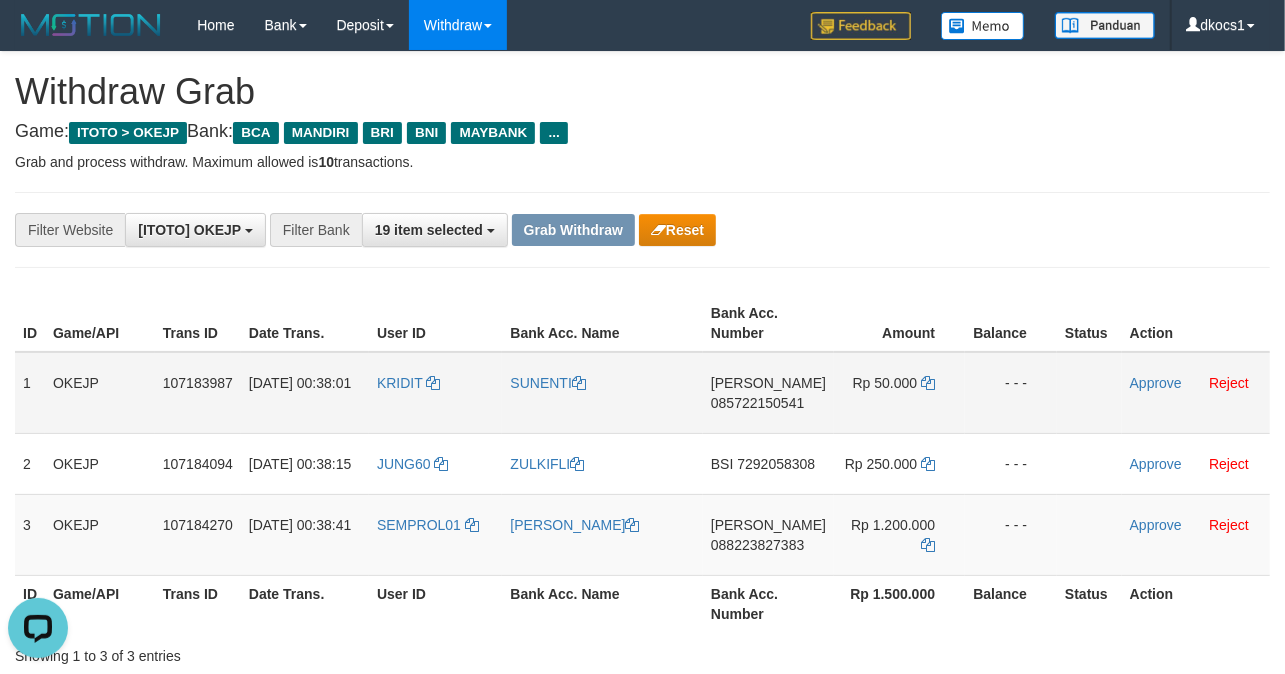 click on "KRIDIT" at bounding box center (436, 393) 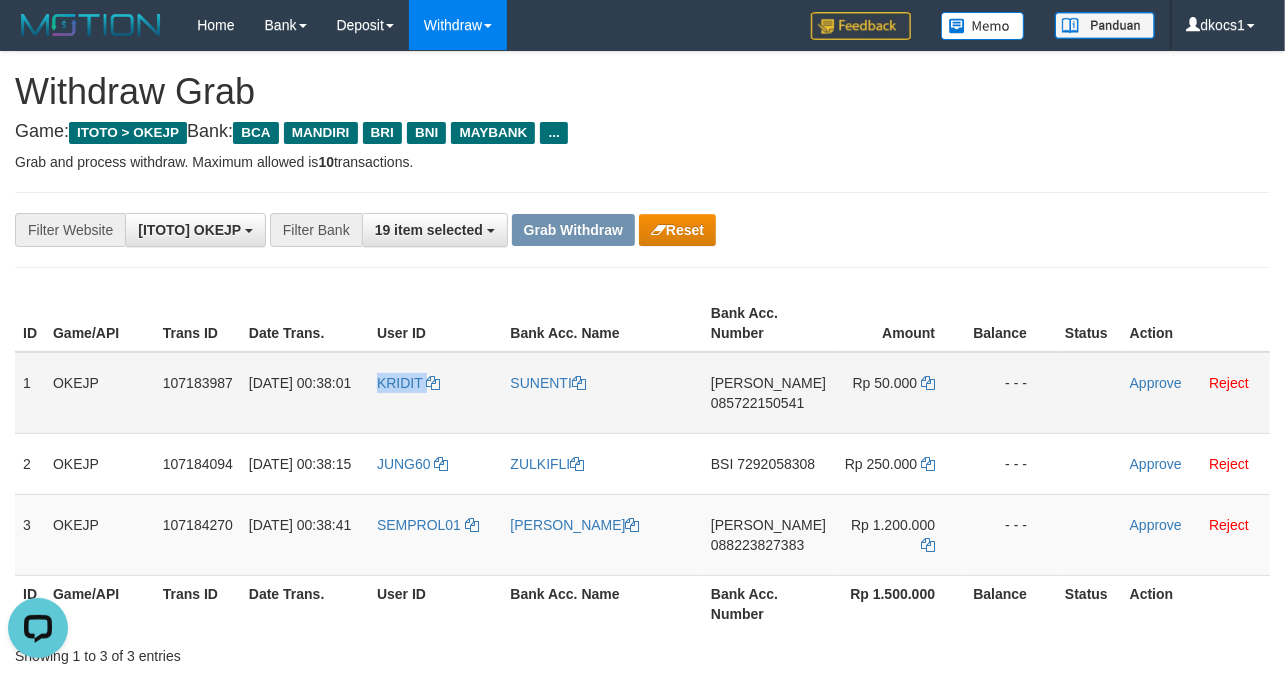 click on "KRIDIT" at bounding box center [436, 393] 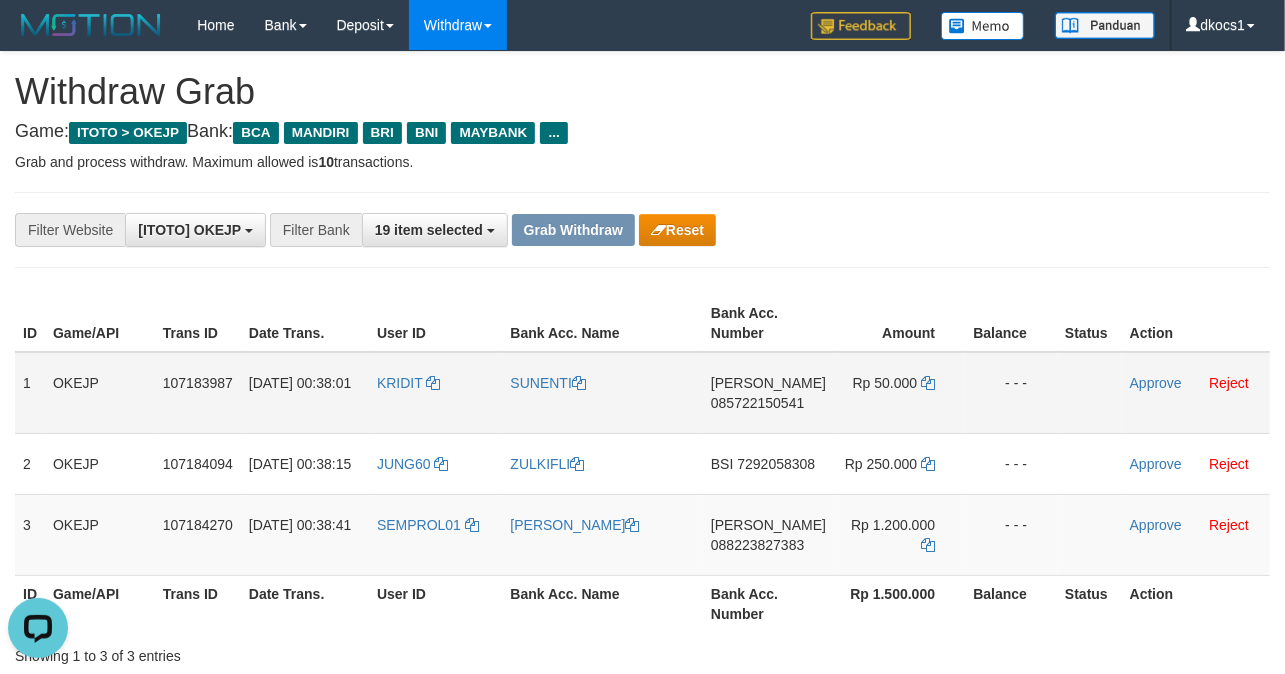 click on "SUNENTI" at bounding box center (602, 393) 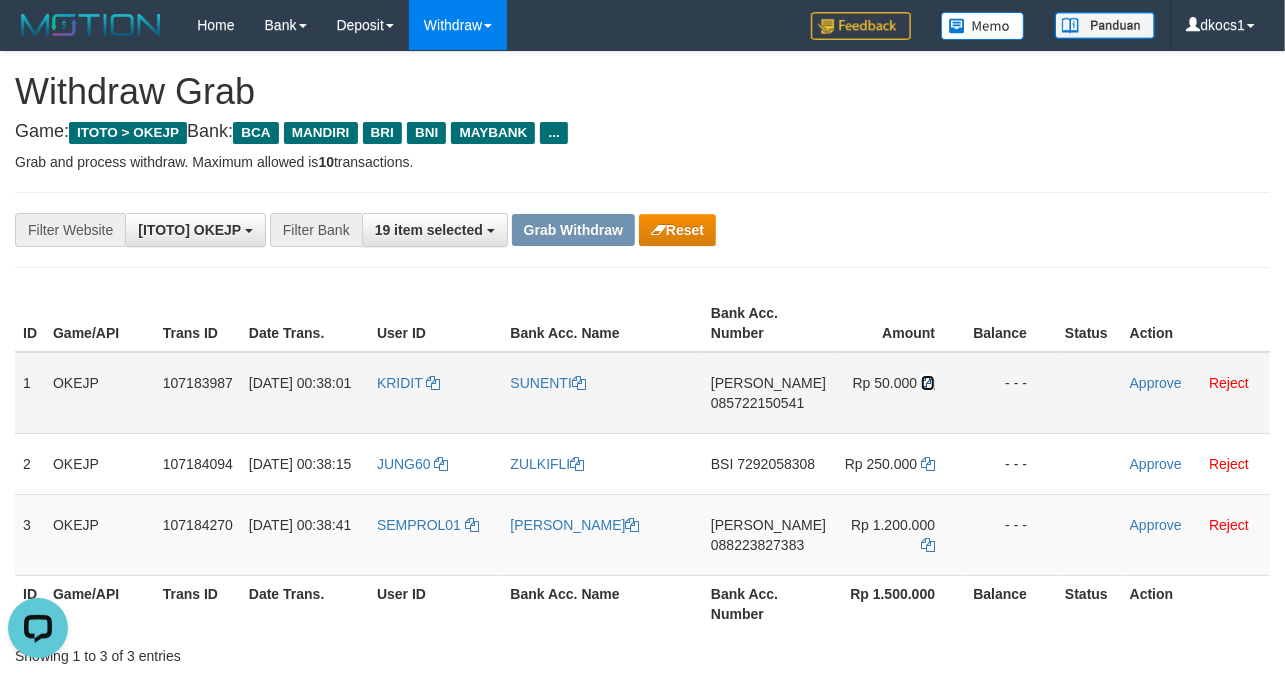 click at bounding box center [928, 383] 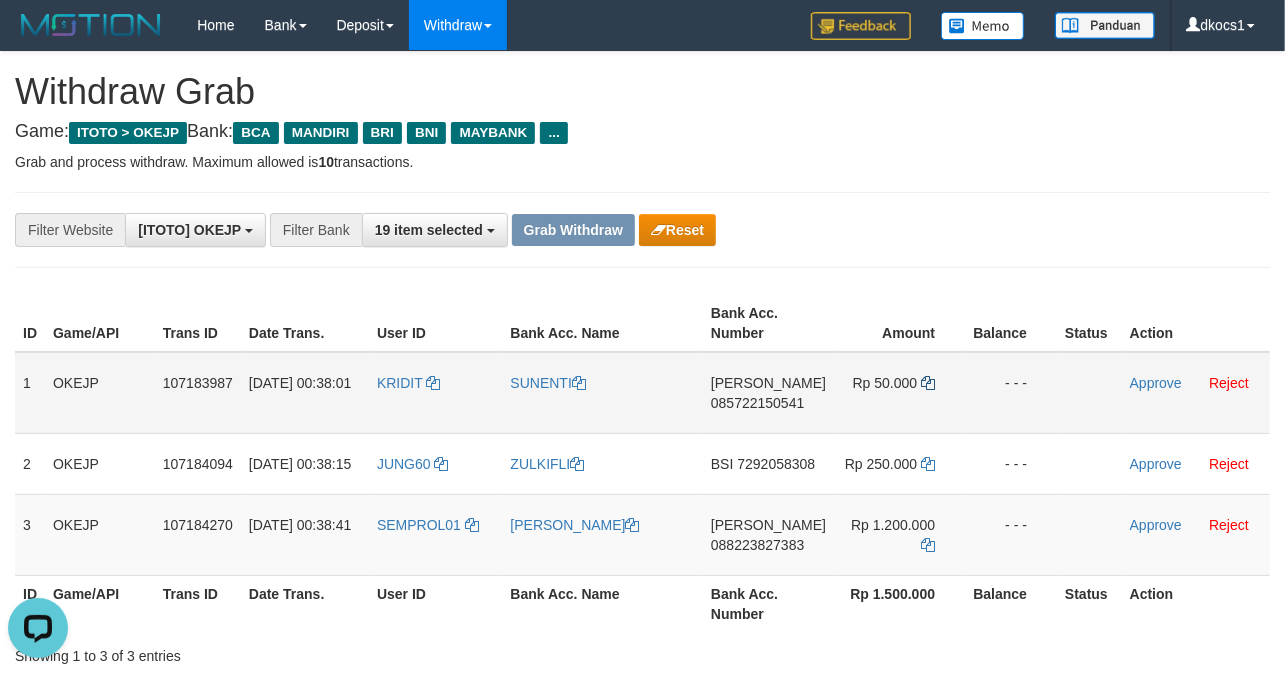 copy on "SUNENTI" 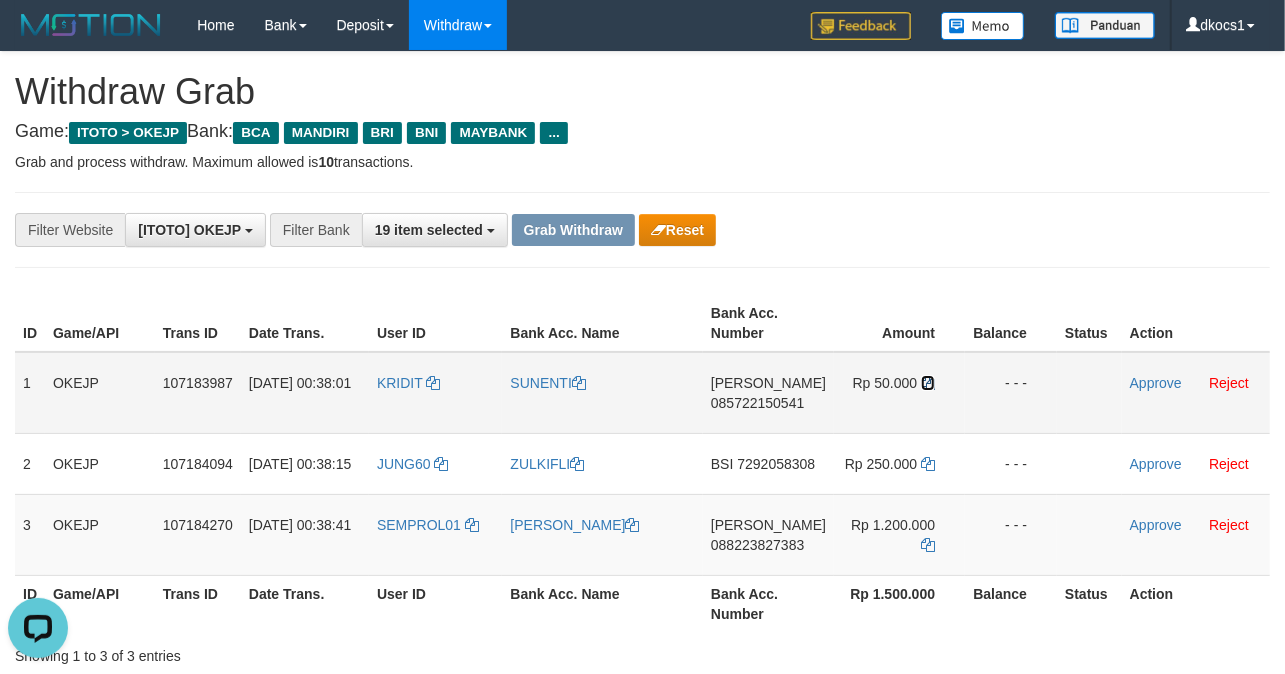 drag, startPoint x: 924, startPoint y: 374, endPoint x: 17, endPoint y: 373, distance: 907.00055 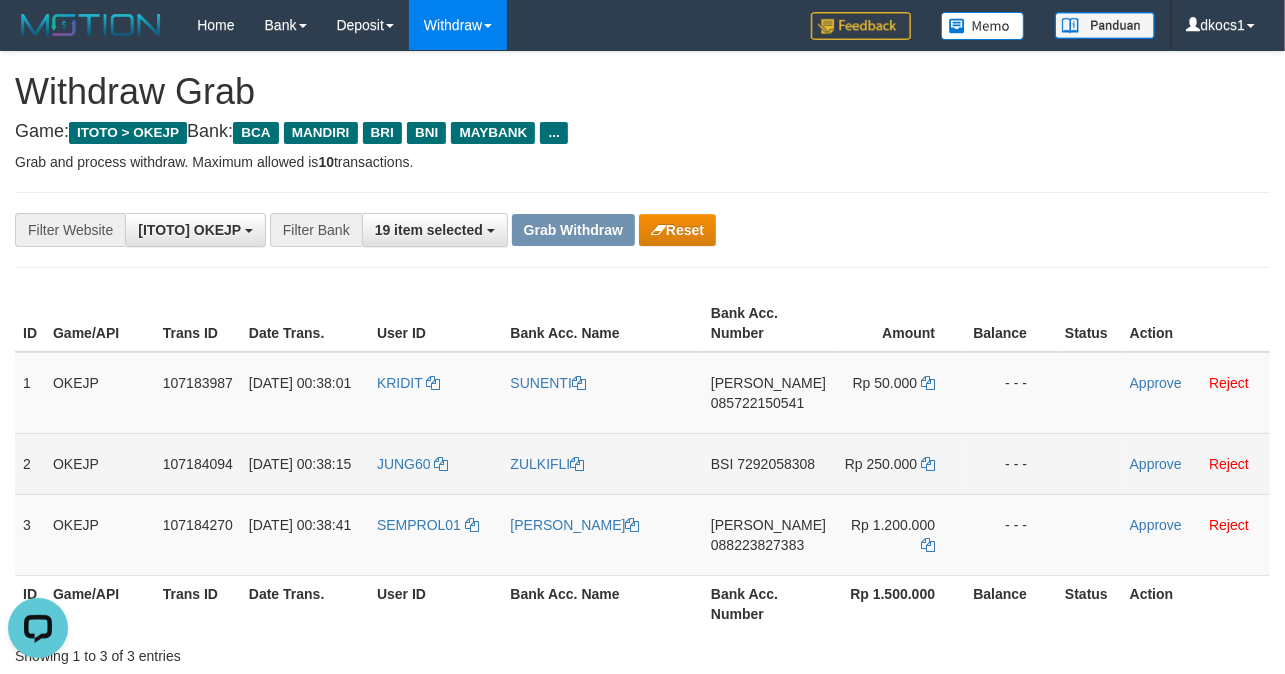 click on "JUNG60" at bounding box center (436, 463) 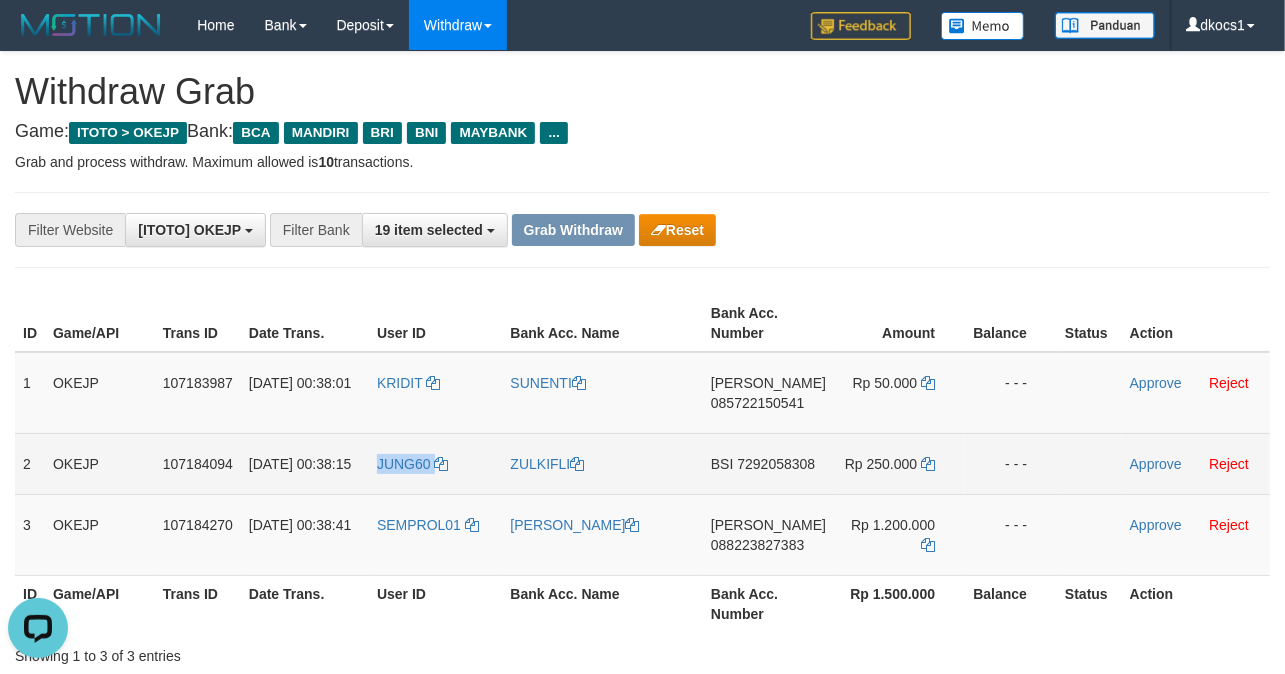 click on "JUNG60" at bounding box center [436, 463] 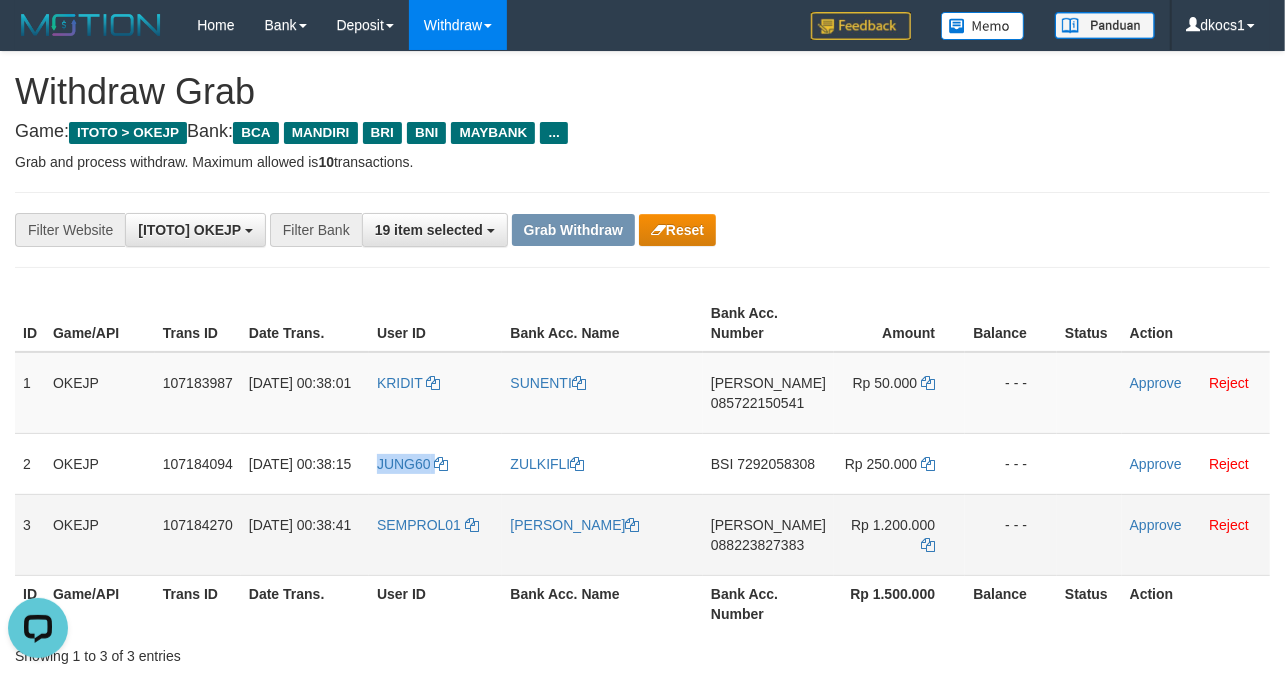 copy on "JUNG60" 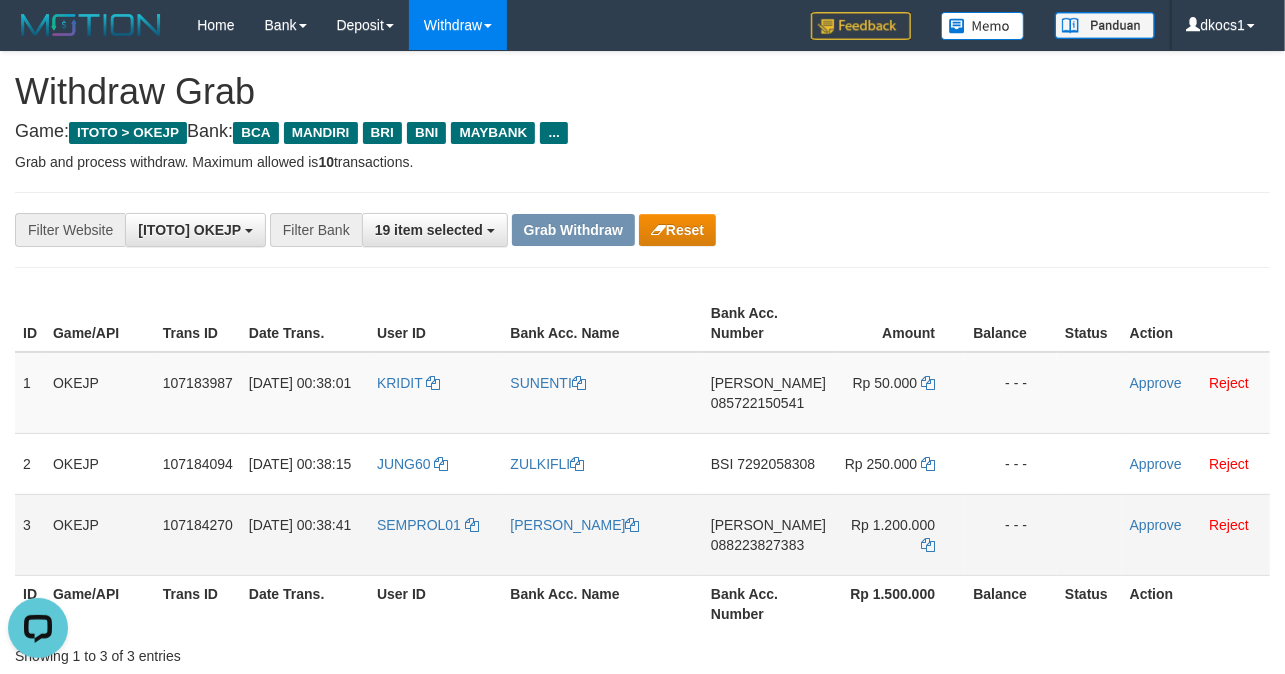 click on "SEMPROL01" at bounding box center [436, 534] 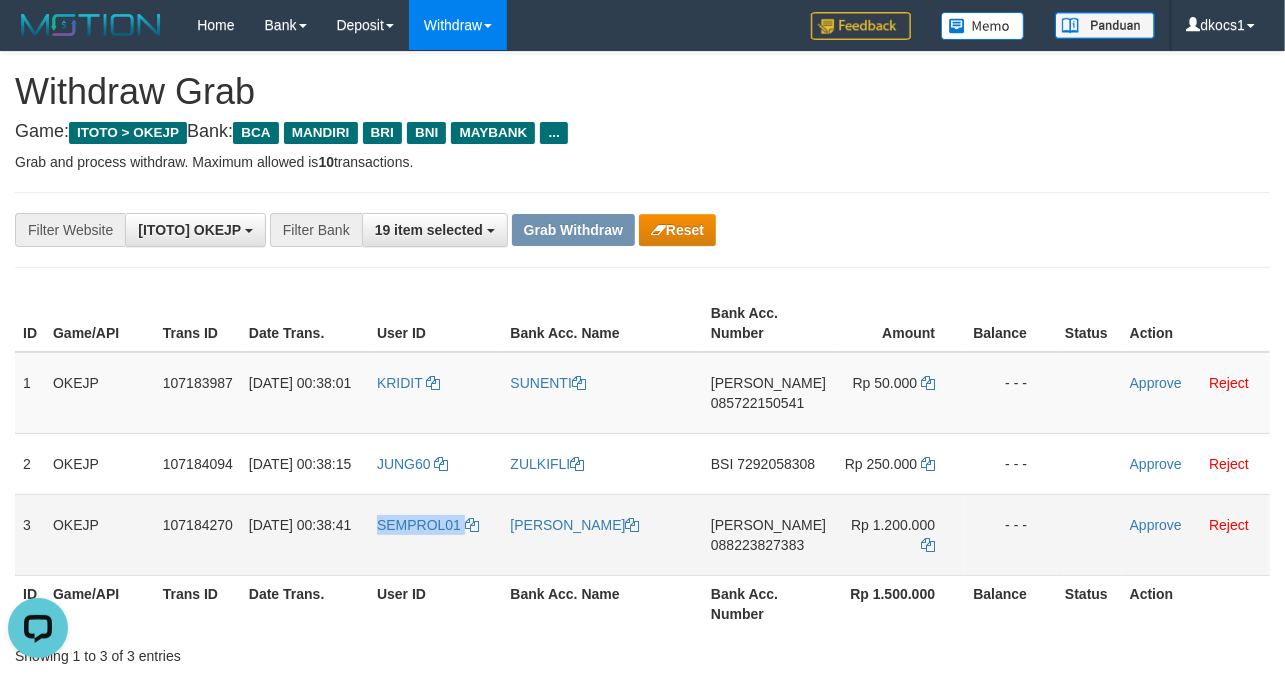 drag, startPoint x: 396, startPoint y: 560, endPoint x: 414, endPoint y: 558, distance: 18.110771 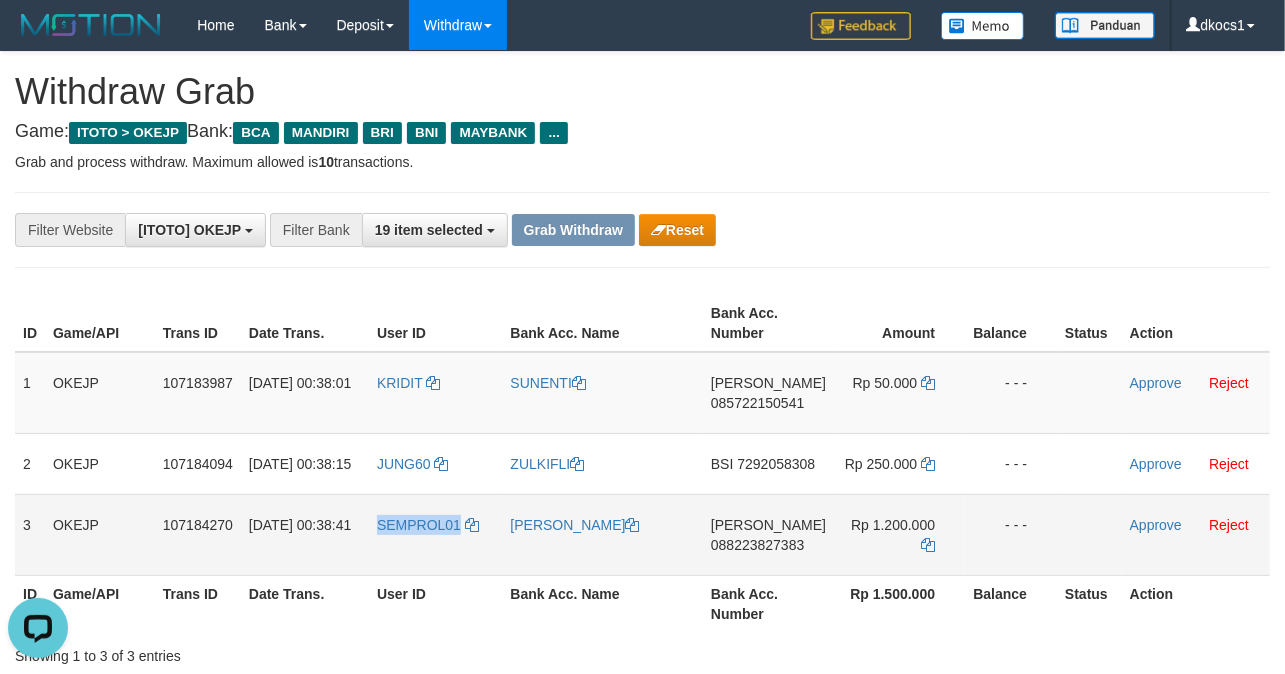 copy on "SEMPROL01" 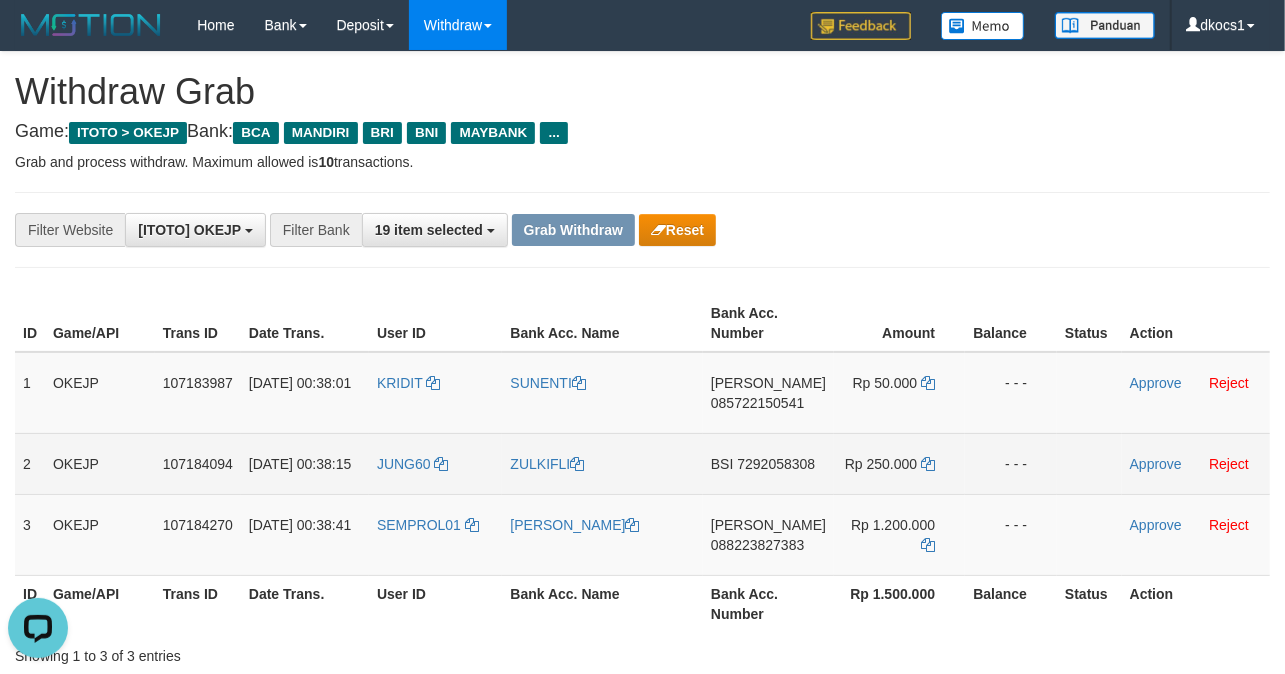 click on "JUNG60" at bounding box center [436, 463] 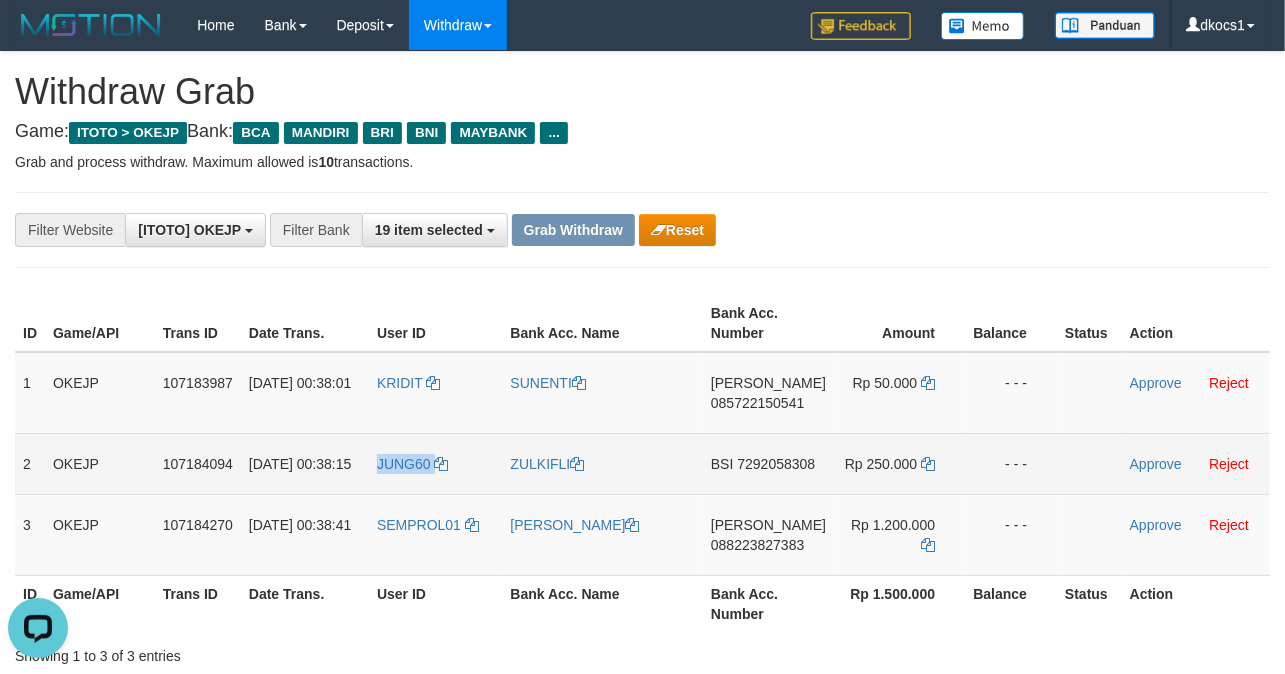 click on "JUNG60" at bounding box center [436, 463] 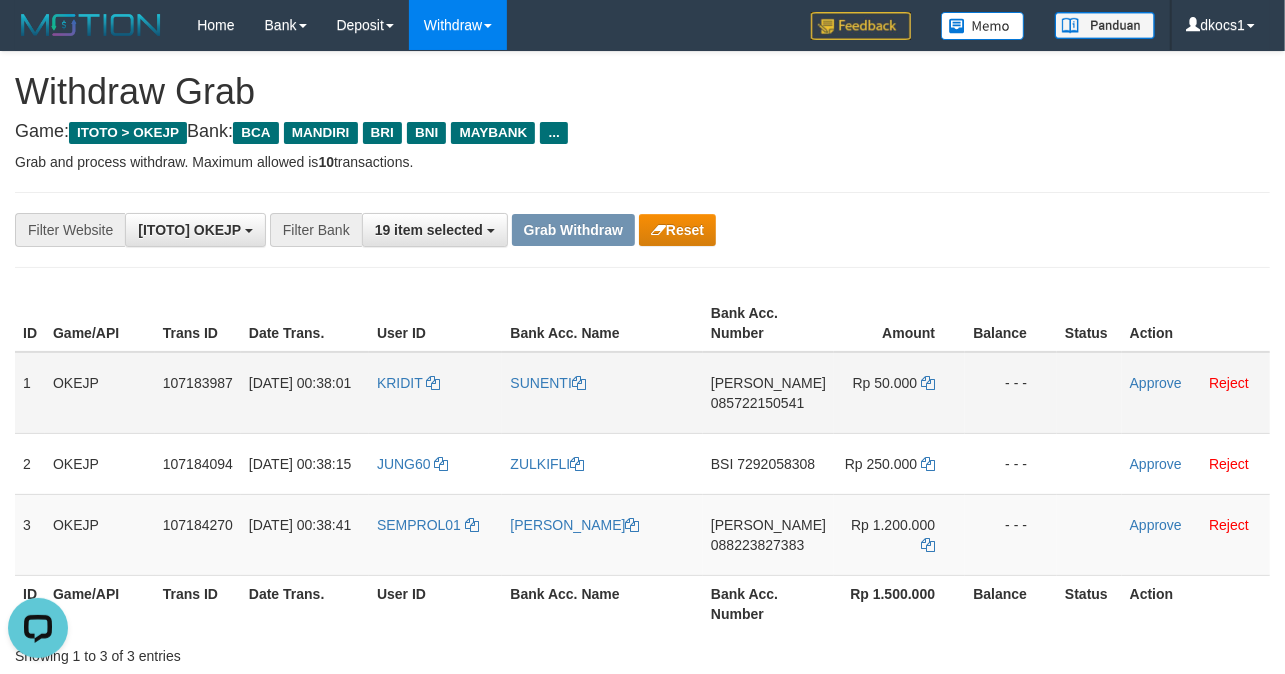 click on "SUNENTI" at bounding box center (602, 393) 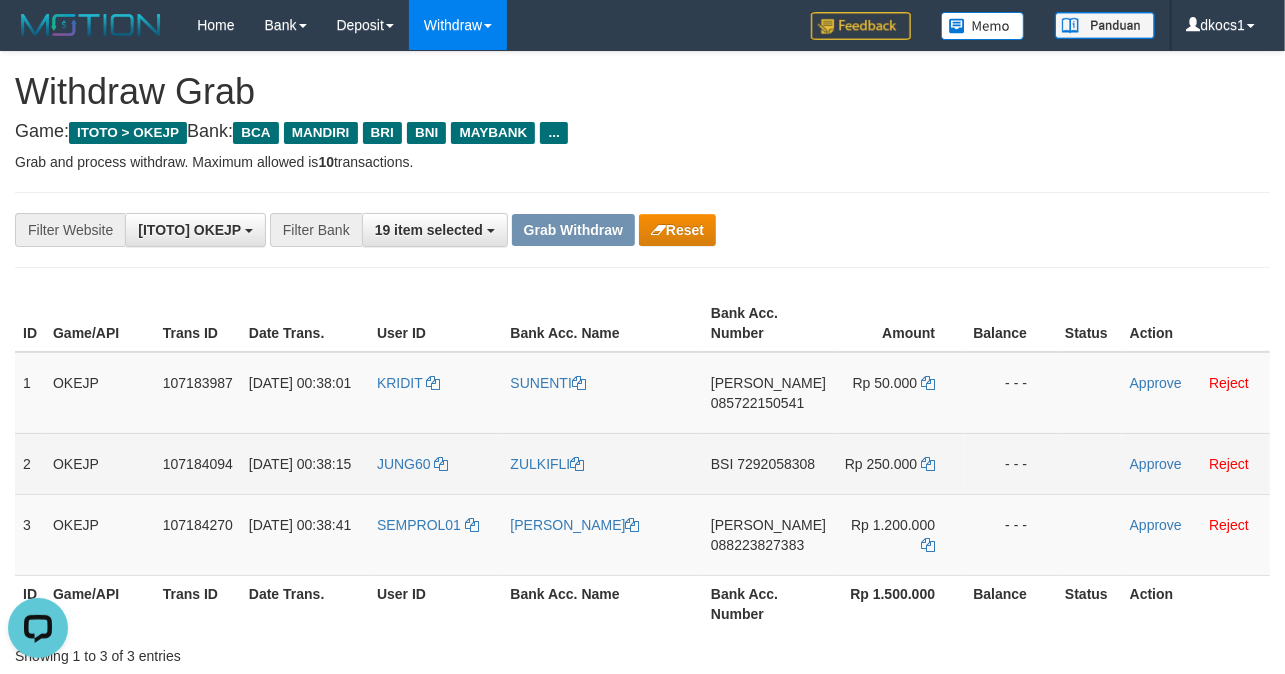 click on "ZULKIFLI" at bounding box center (602, 463) 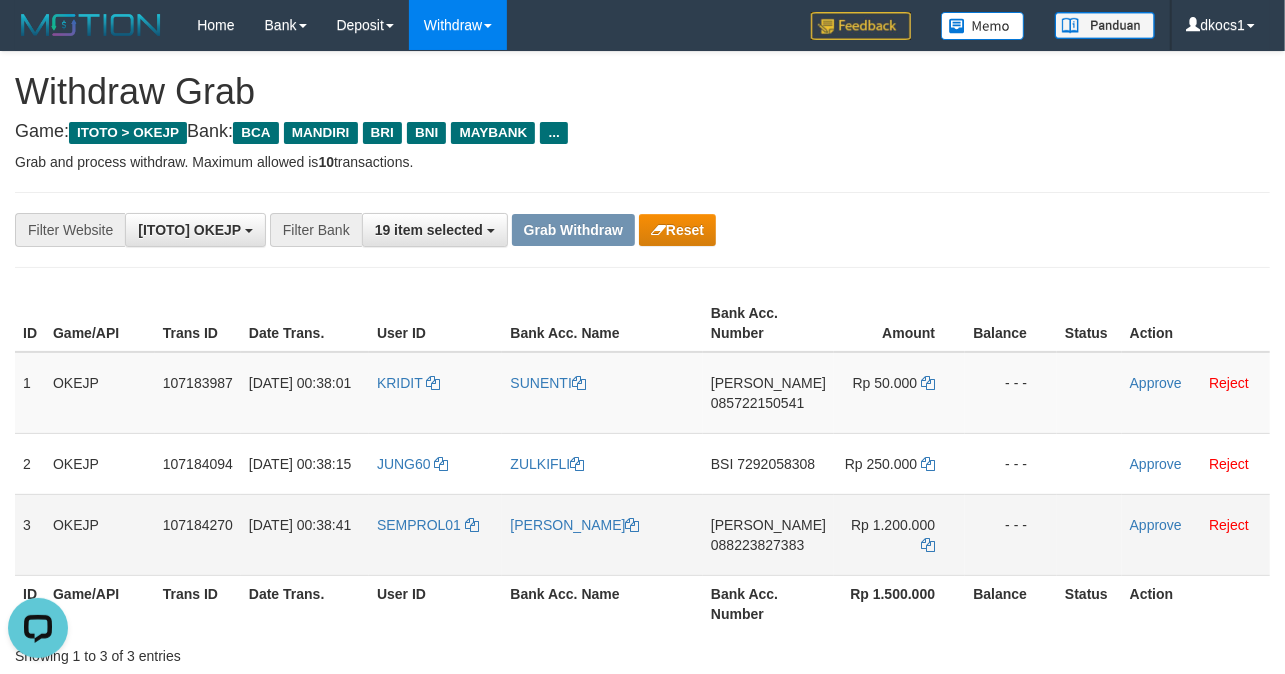 click on "ZULKIFLI" at bounding box center (602, 463) 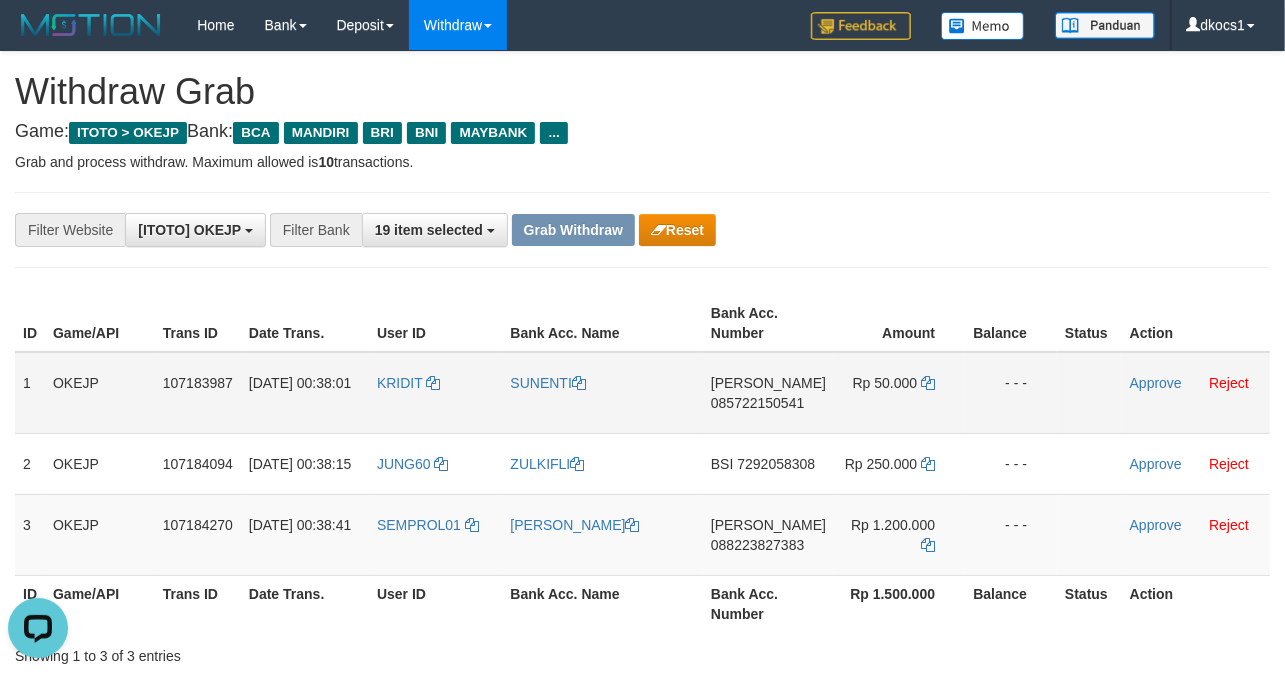 click on "DANA
085722150541" at bounding box center (768, 393) 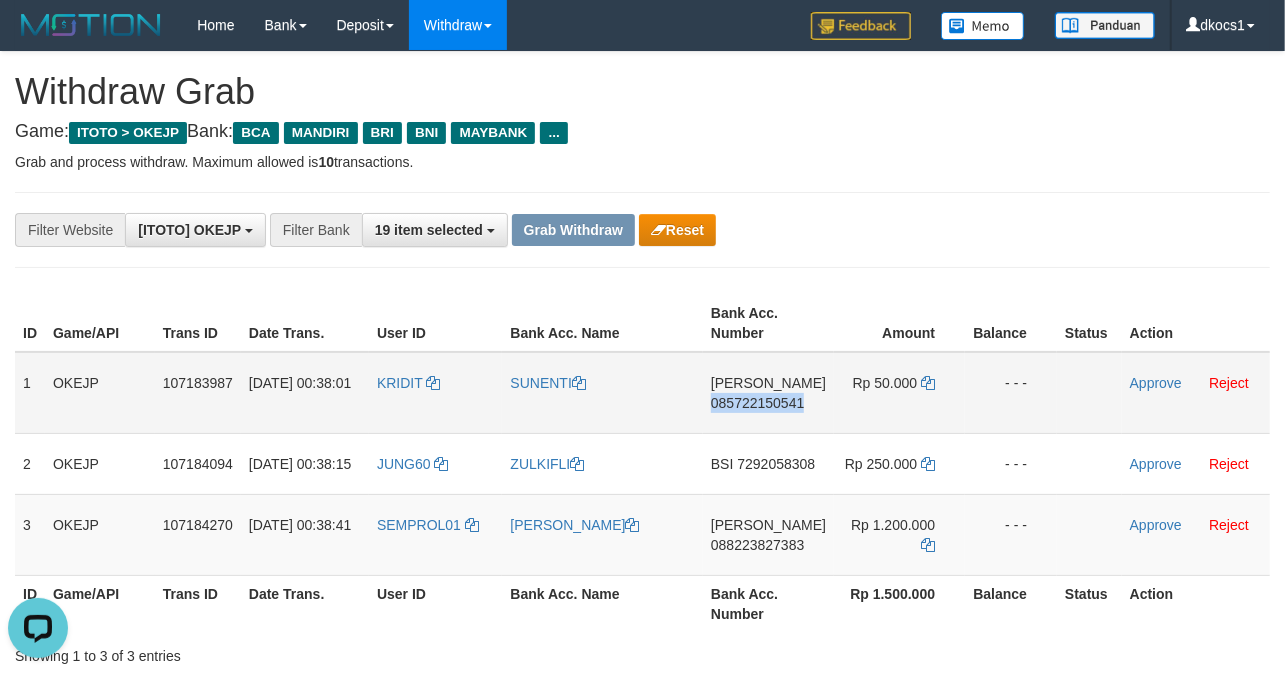 click on "DANA
085722150541" at bounding box center (768, 393) 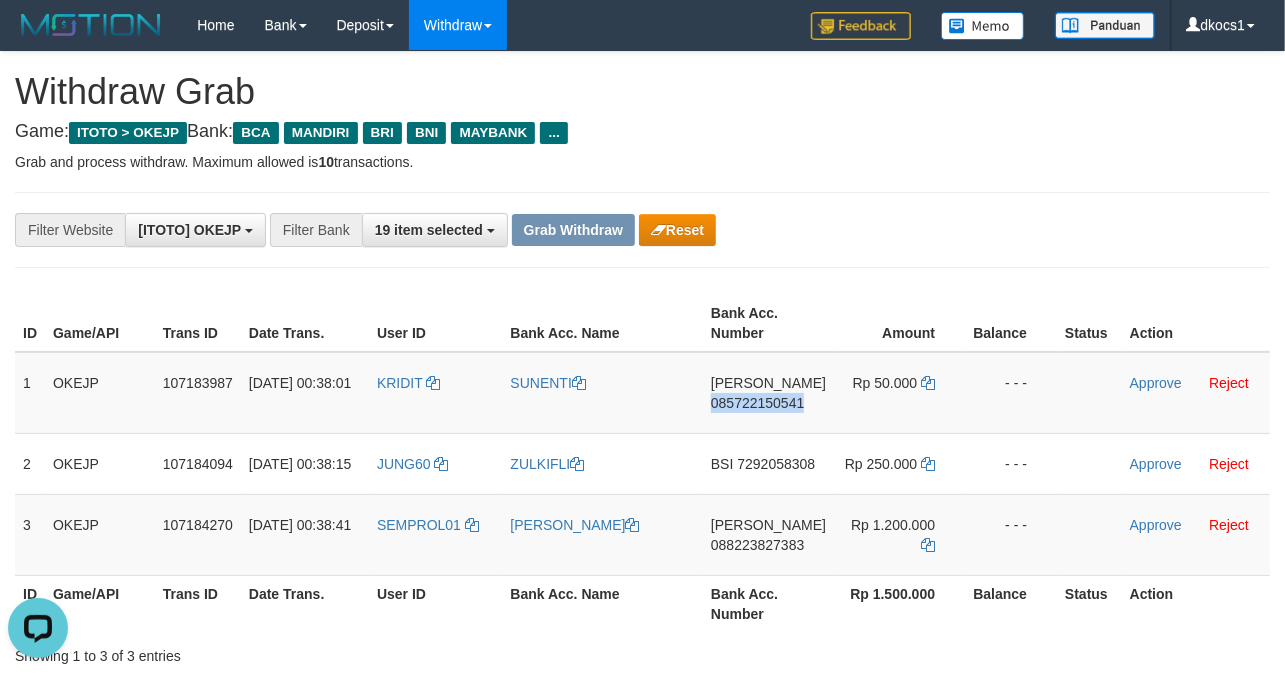 copy on "085722150541" 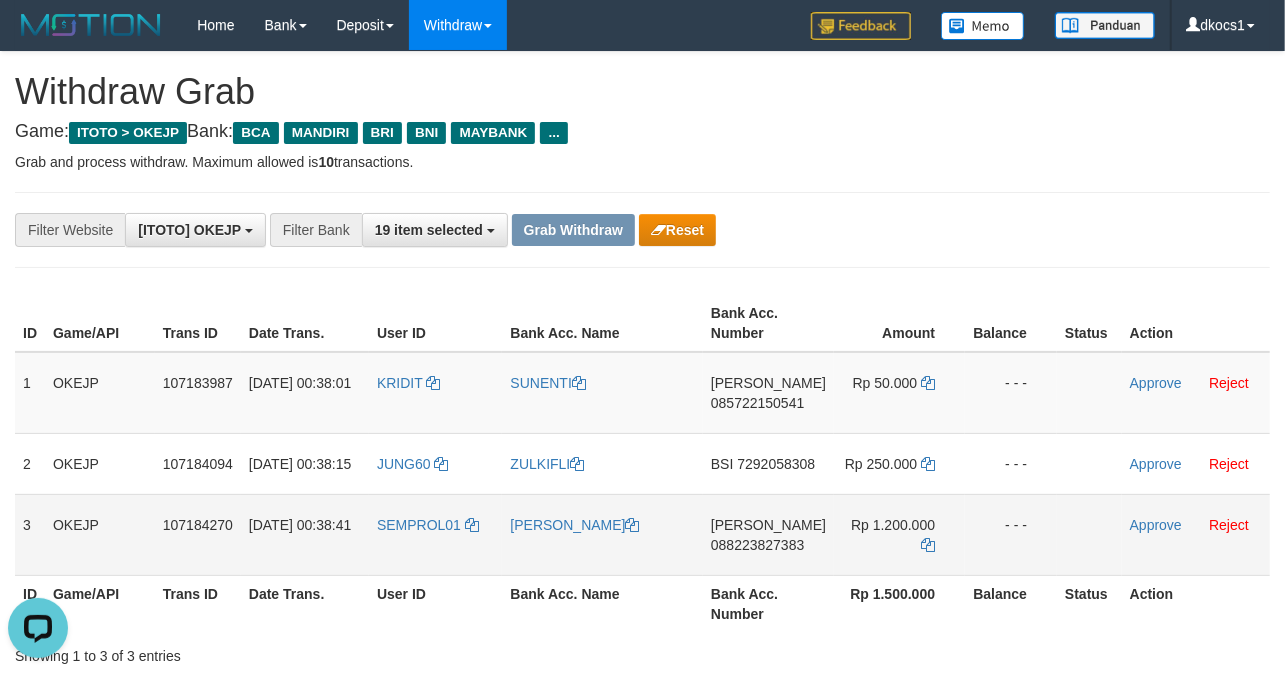 click on "DANA
088223827383" at bounding box center (768, 534) 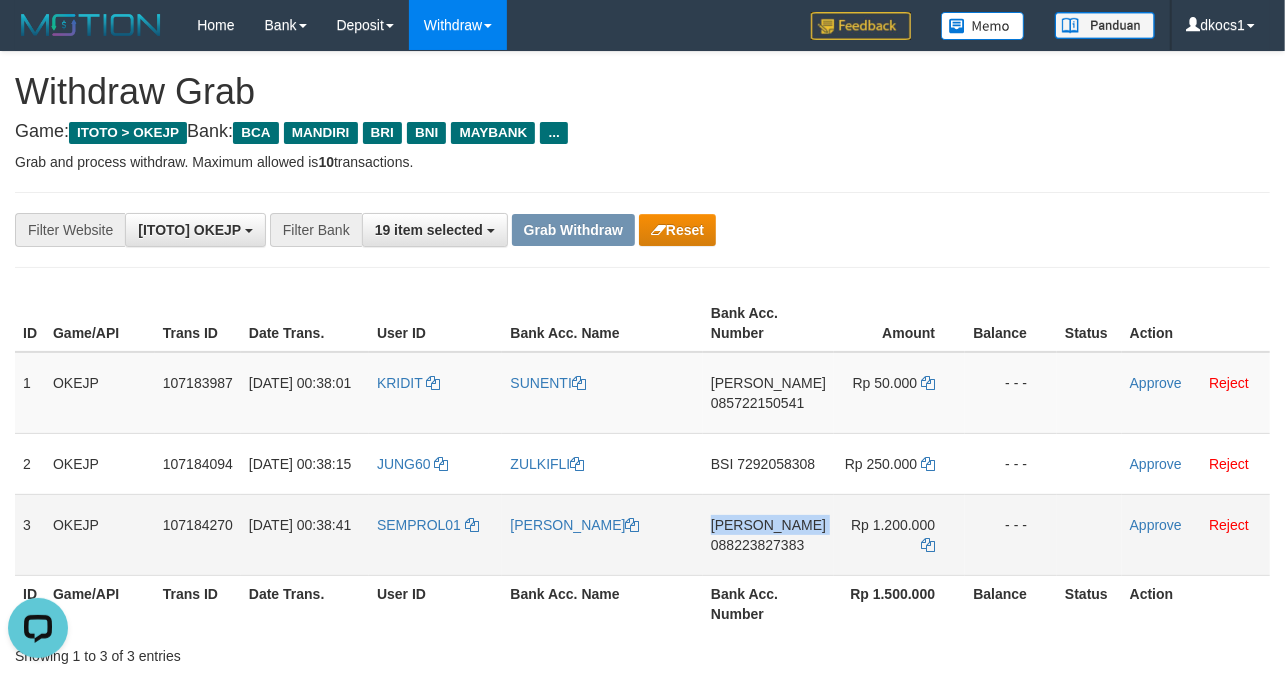 click on "DANA
088223827383" at bounding box center (768, 534) 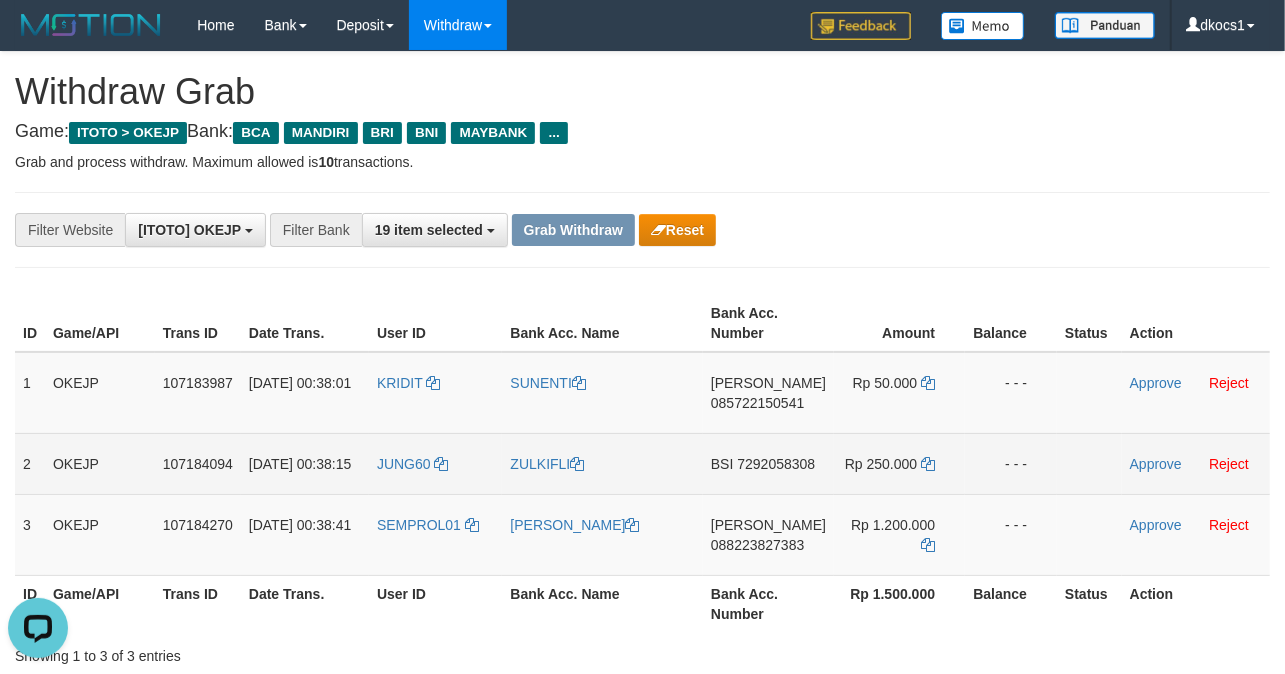 click on "BSI
7292058308" at bounding box center [768, 463] 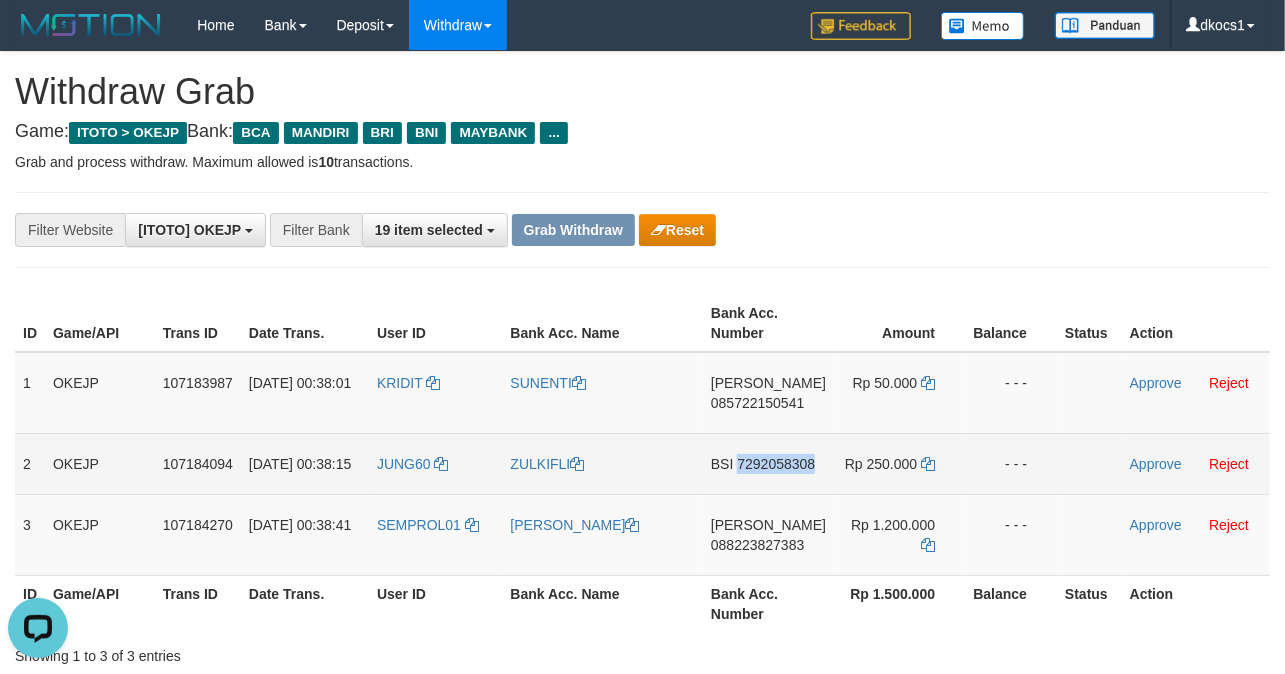 click on "BSI
7292058308" at bounding box center [768, 463] 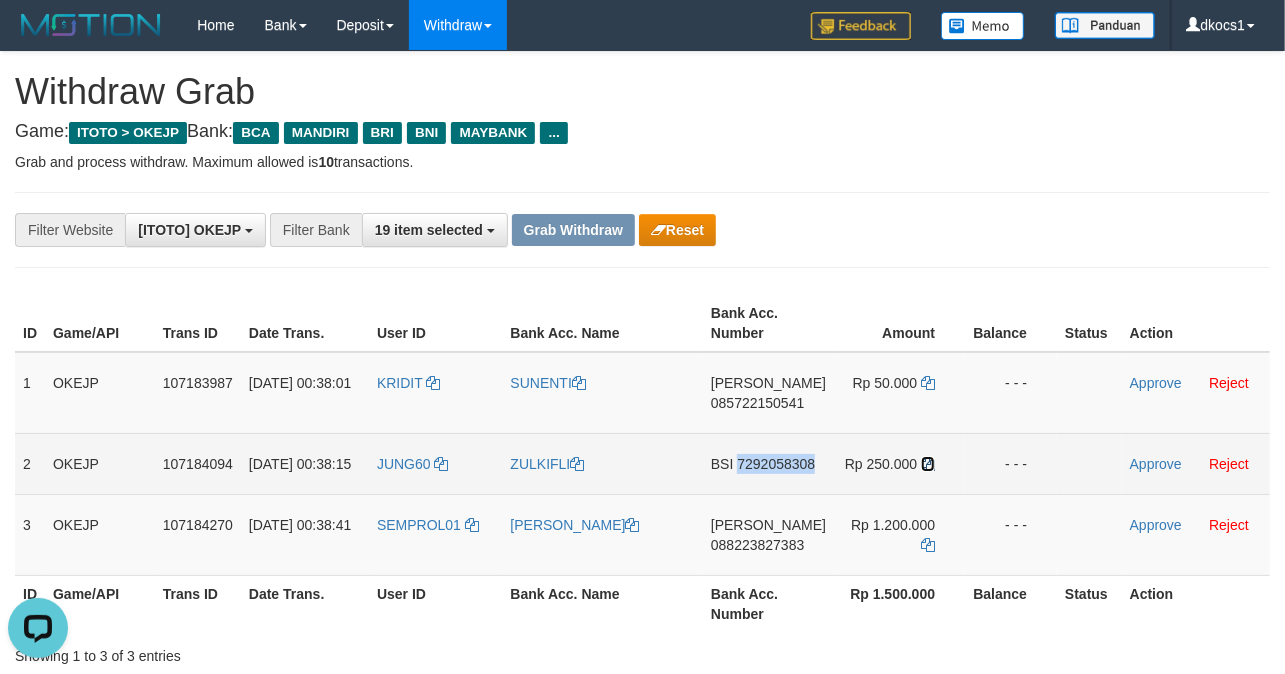 click at bounding box center [928, 464] 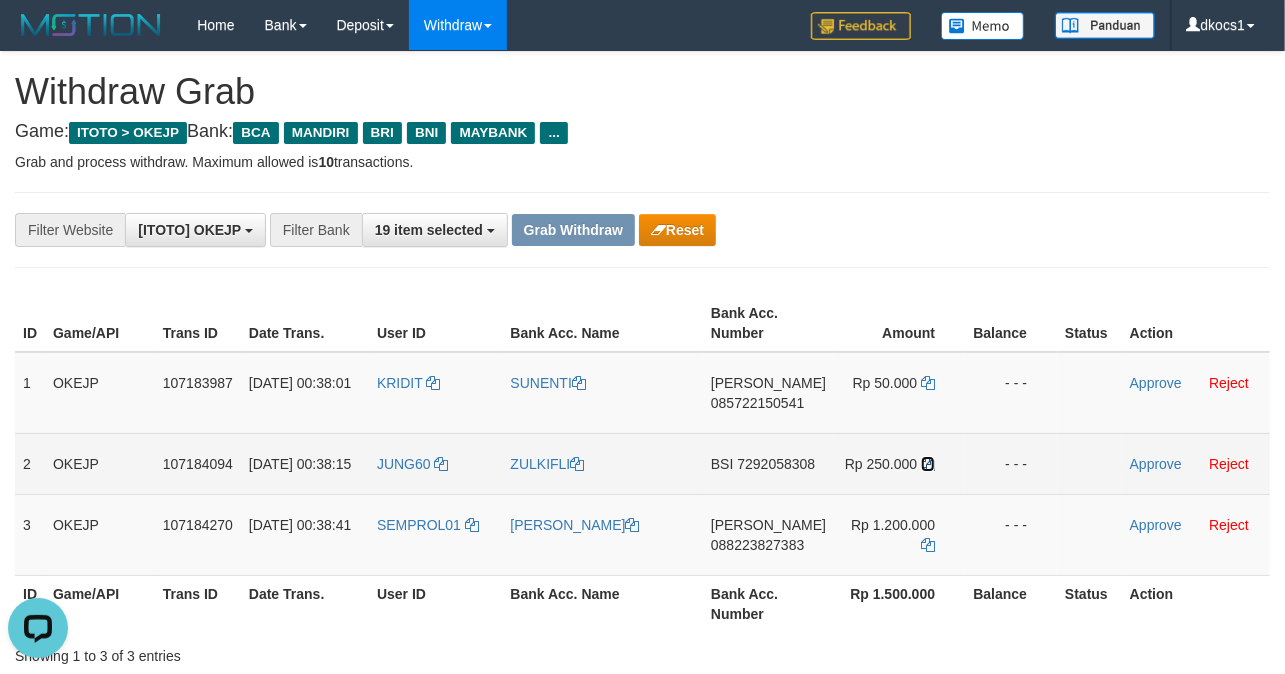click at bounding box center (928, 464) 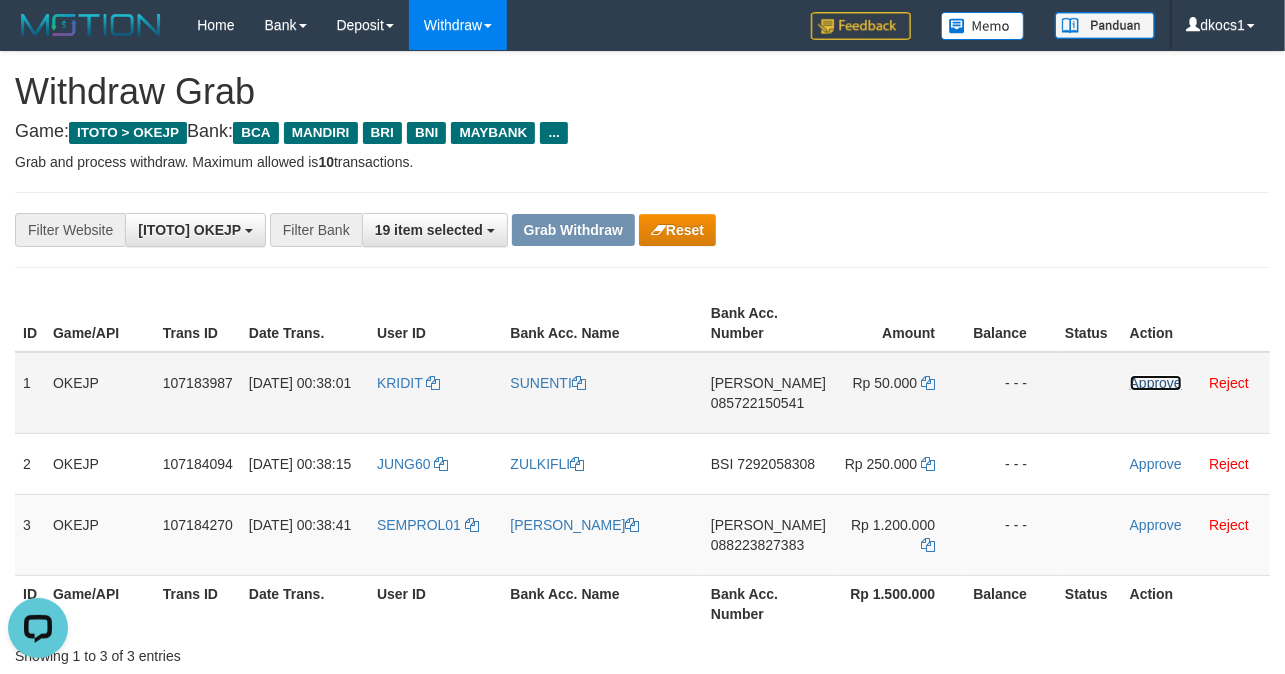 click on "Approve" at bounding box center (1156, 383) 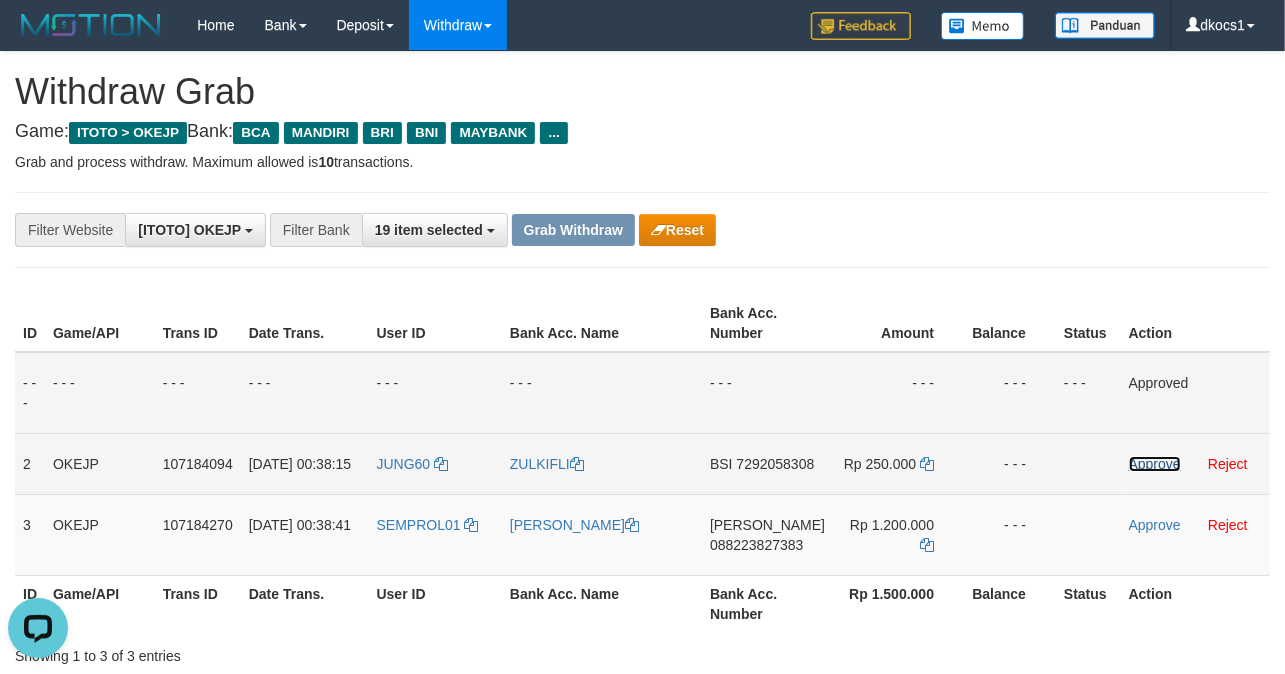click on "Approve" at bounding box center [1155, 464] 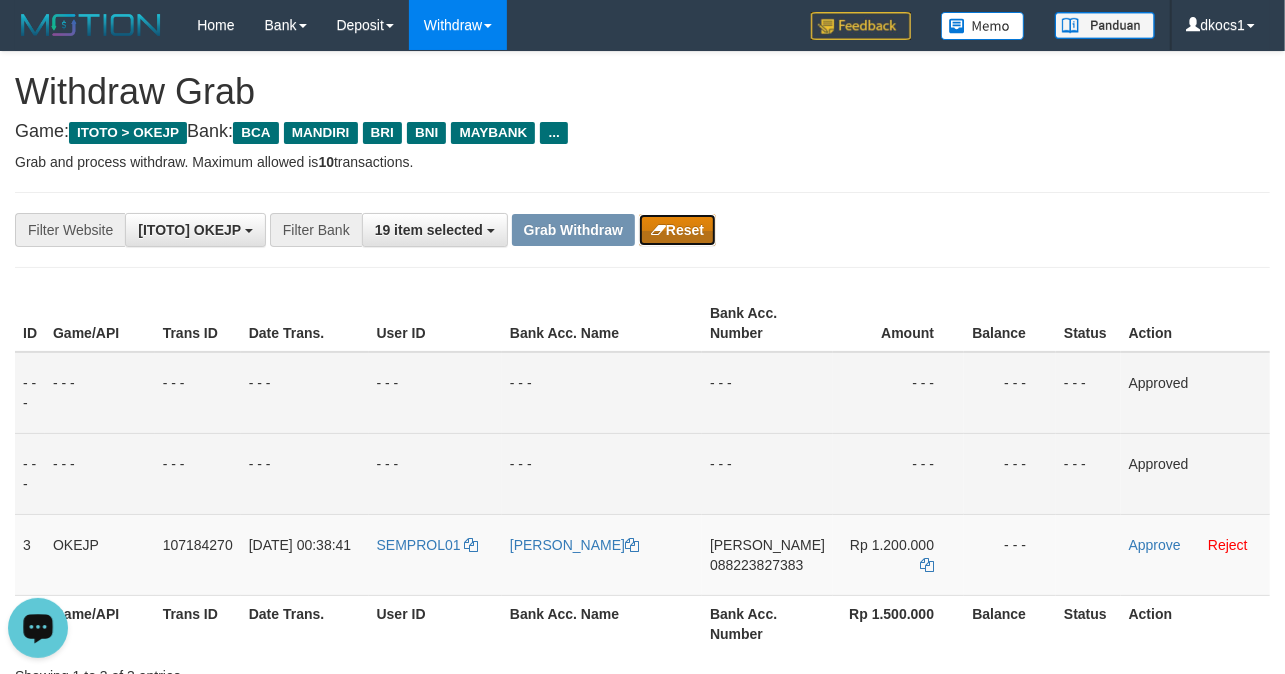 click on "Reset" at bounding box center (677, 230) 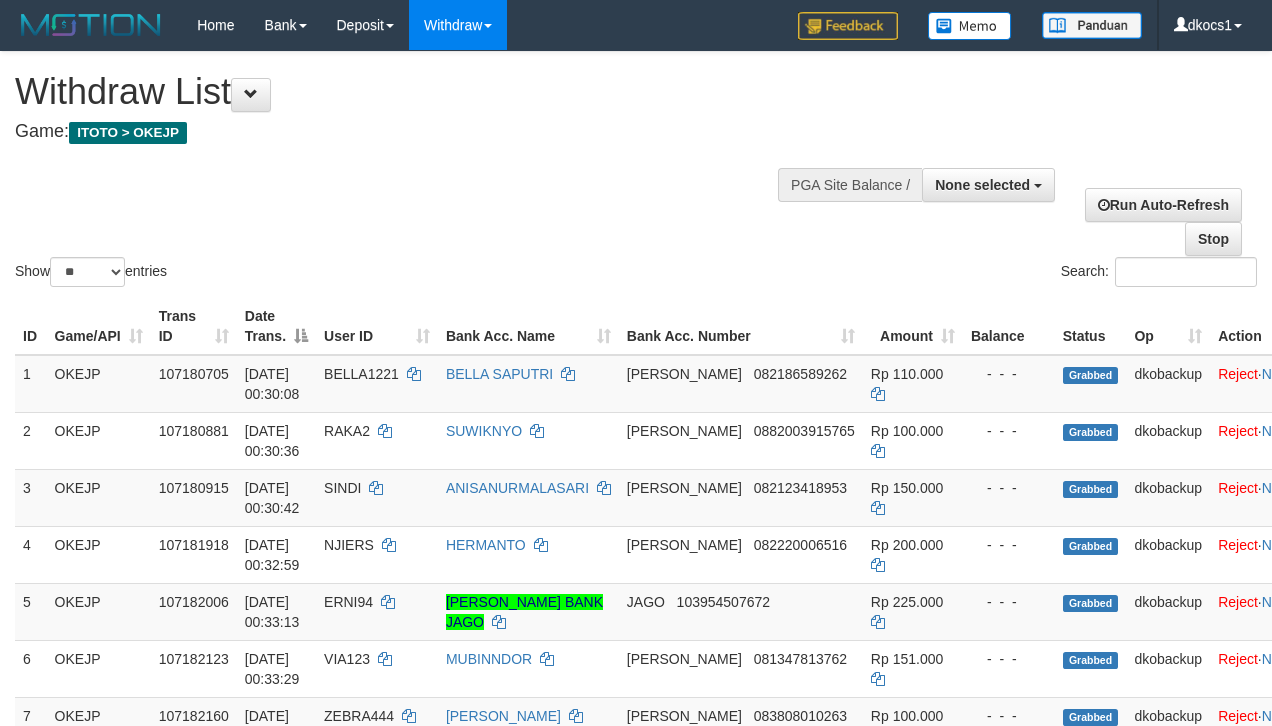 select 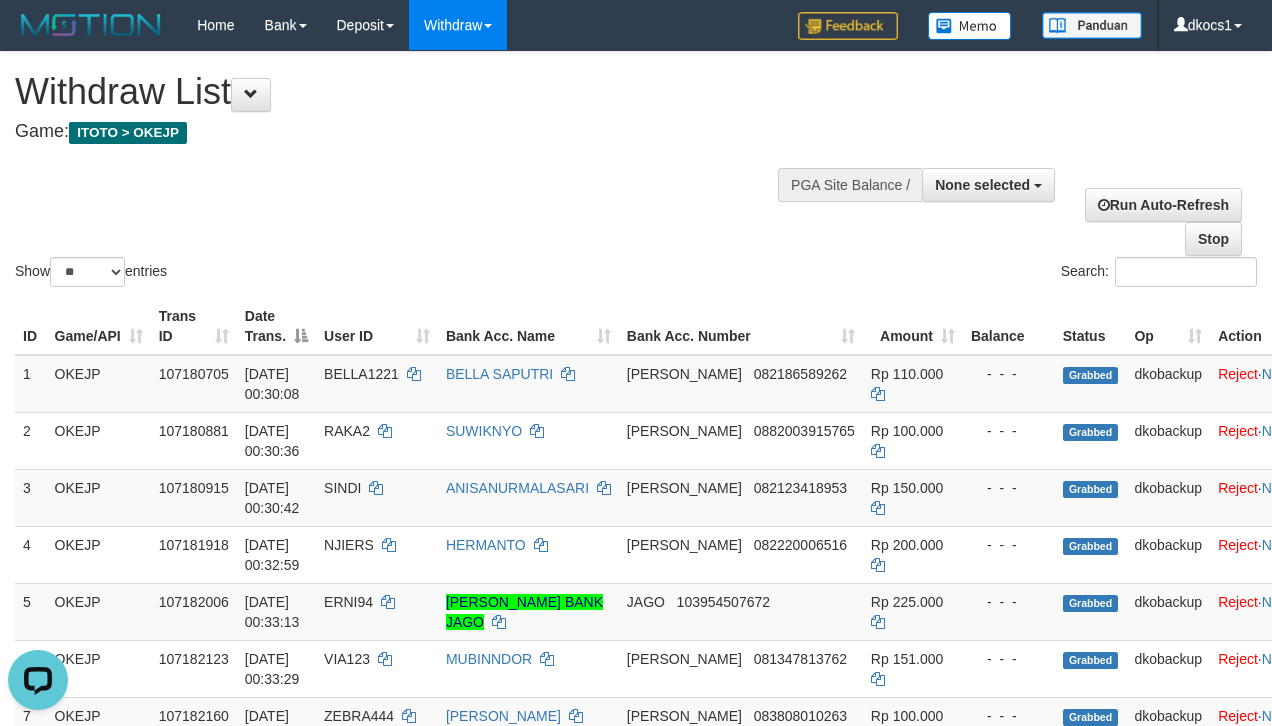 scroll, scrollTop: 0, scrollLeft: 0, axis: both 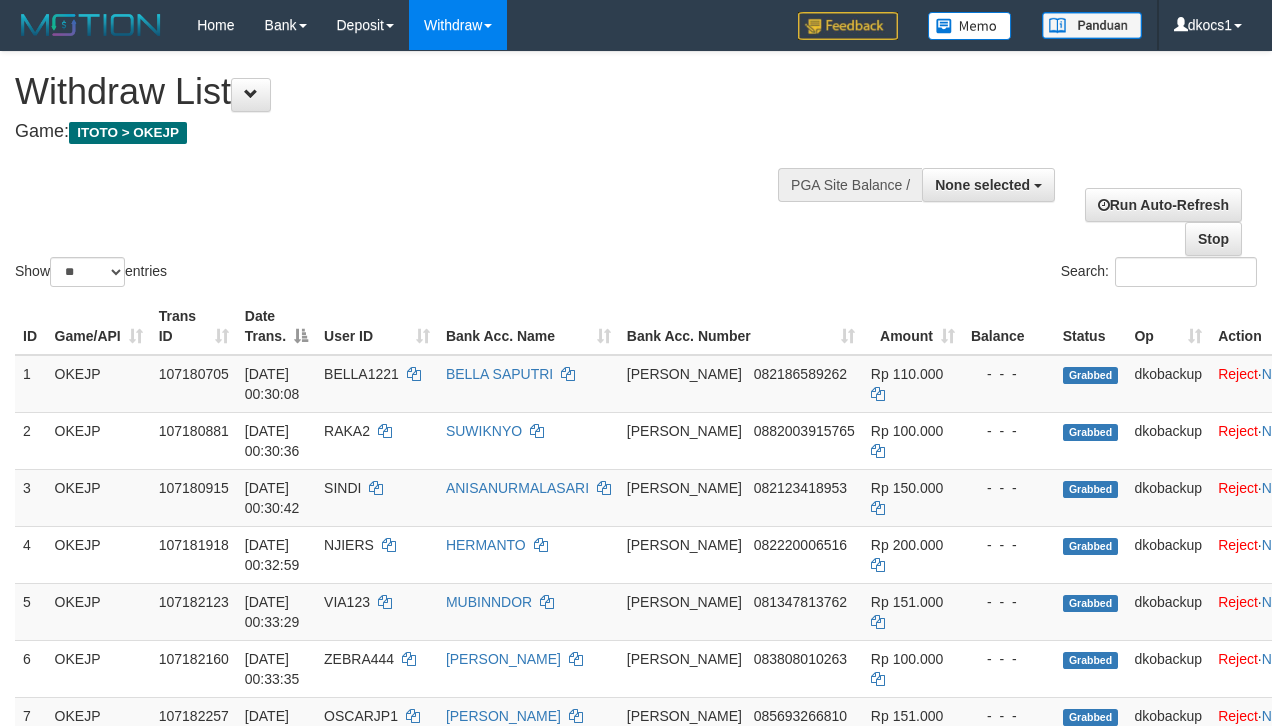 select 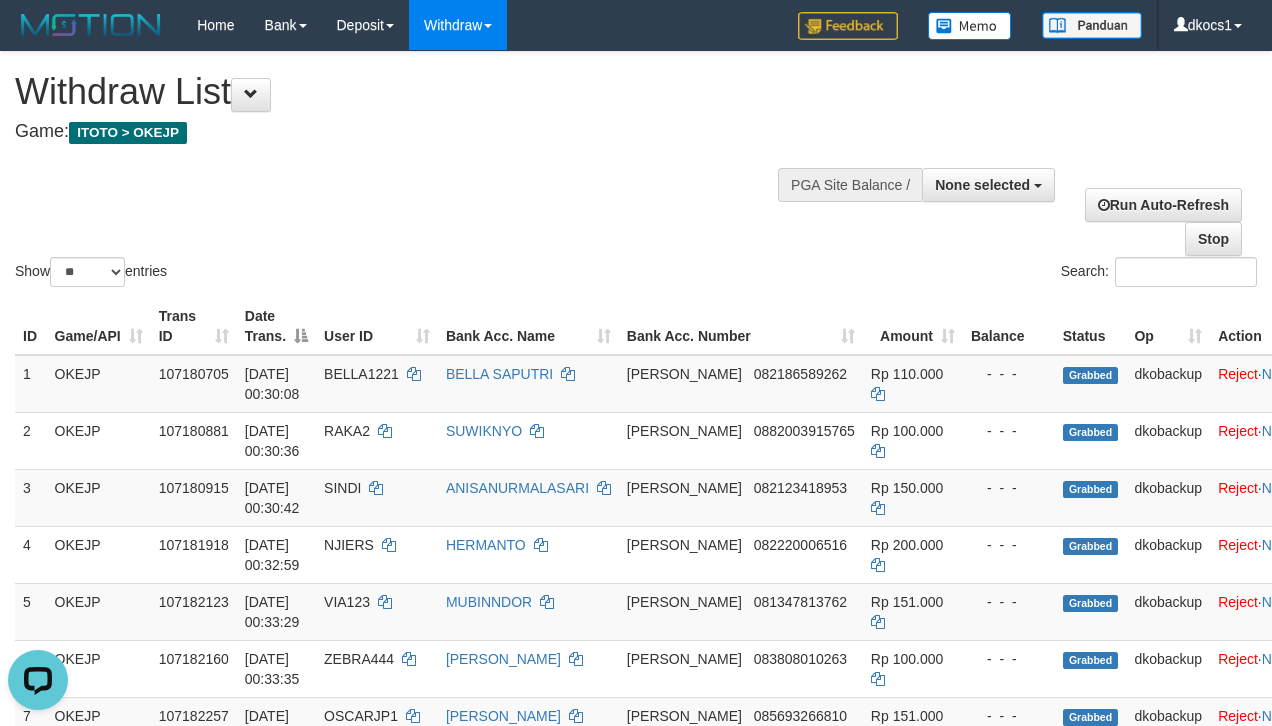 scroll, scrollTop: 0, scrollLeft: 0, axis: both 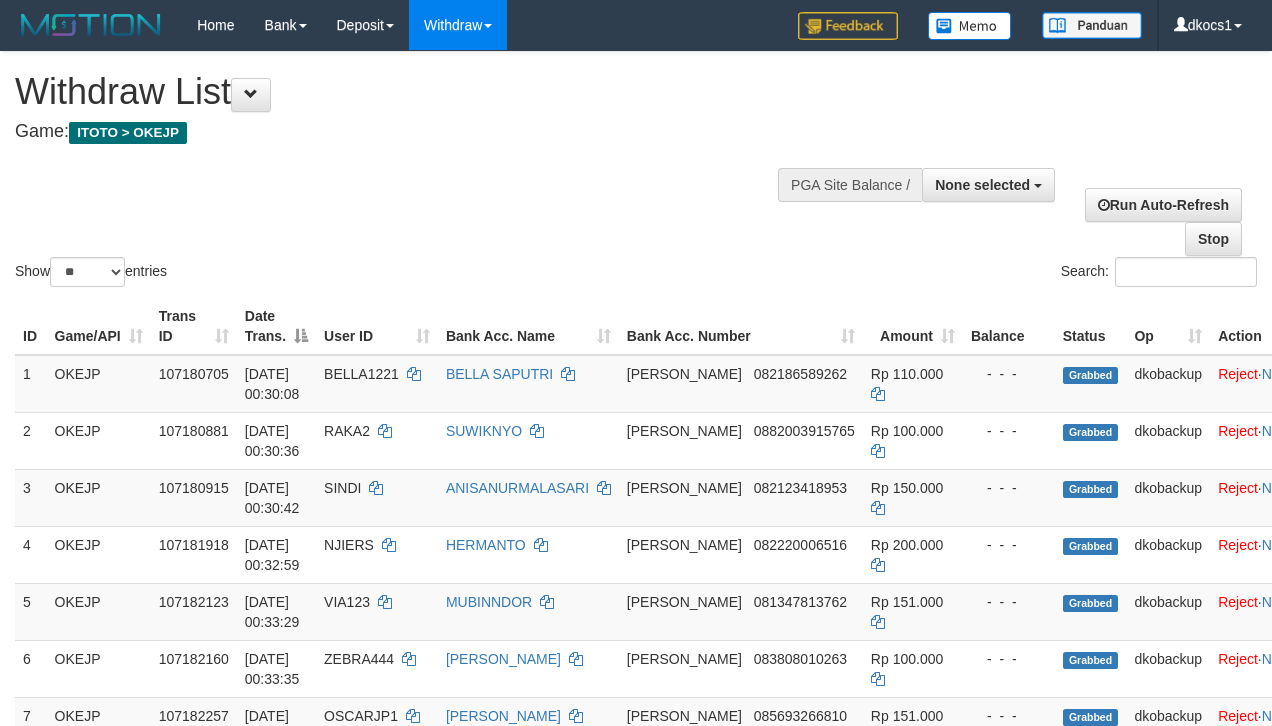 select 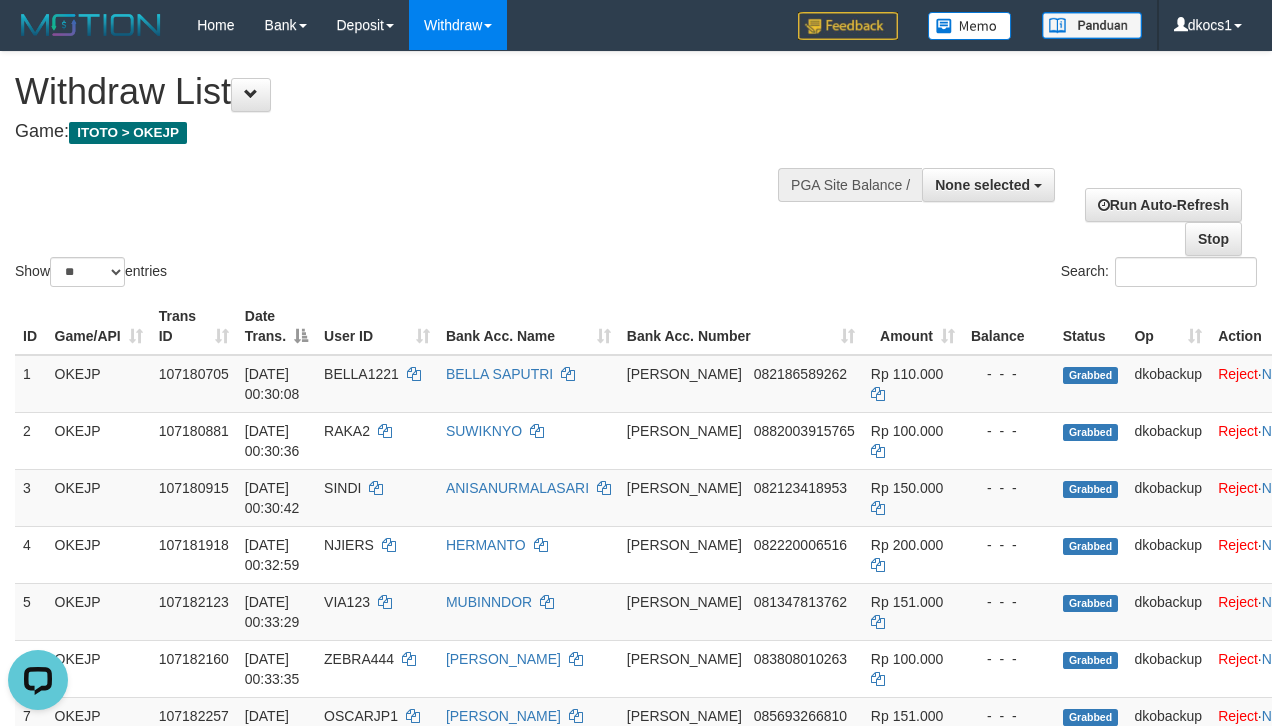 scroll, scrollTop: 0, scrollLeft: 0, axis: both 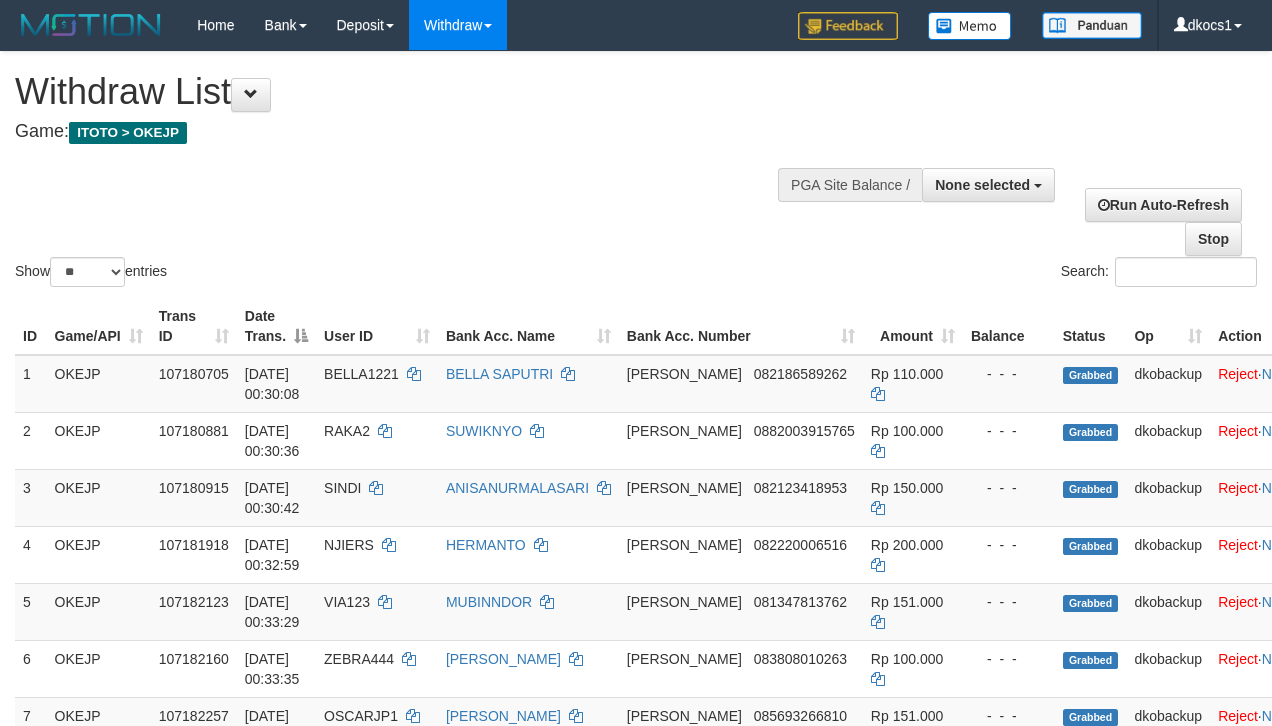 select 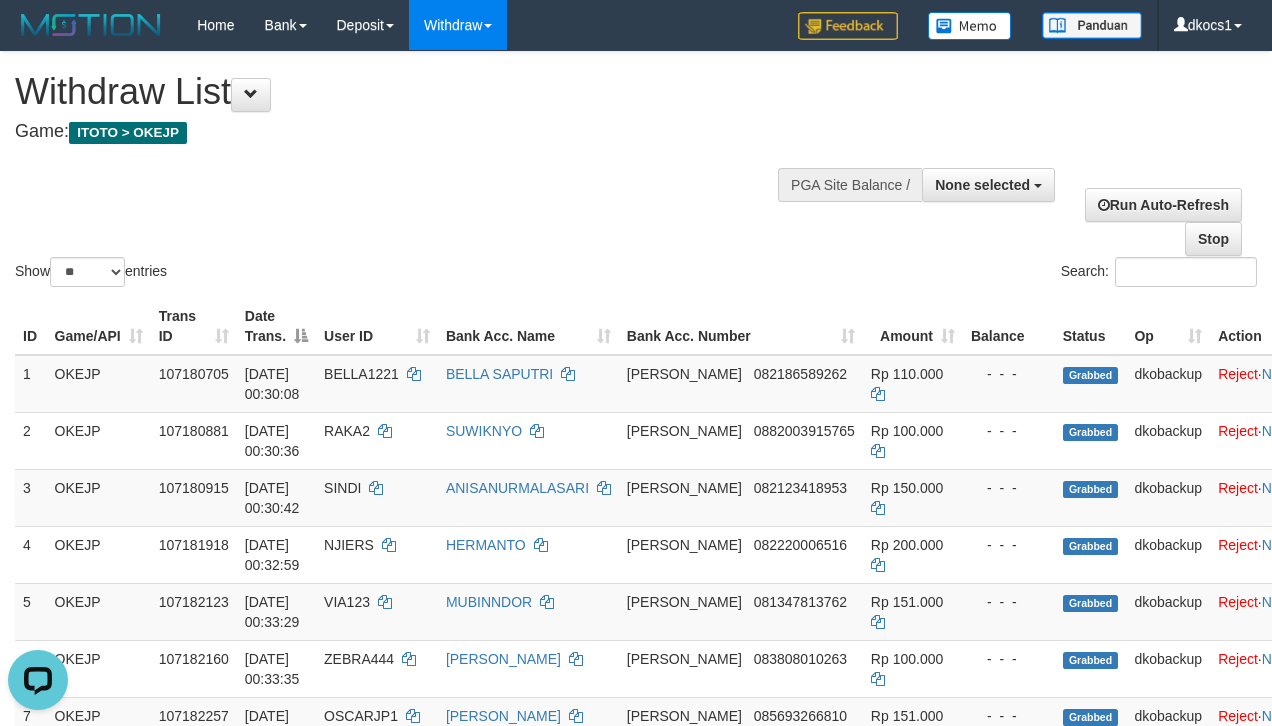 scroll, scrollTop: 0, scrollLeft: 0, axis: both 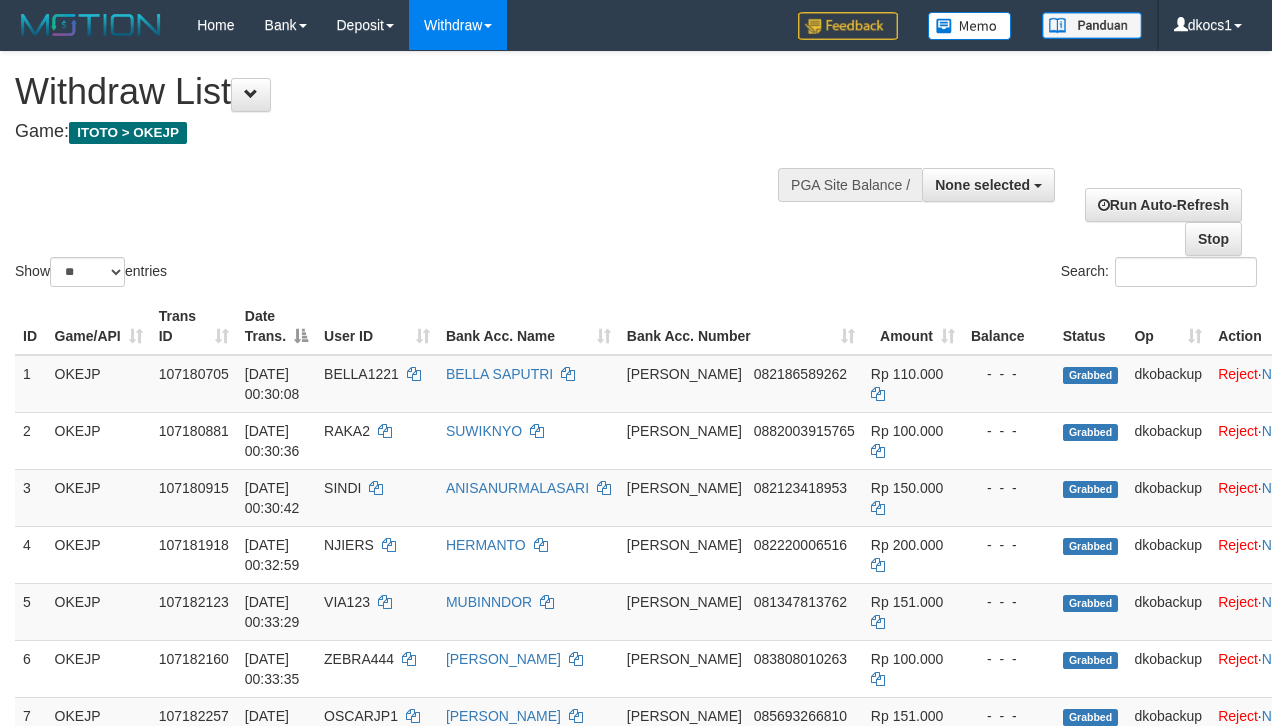 select 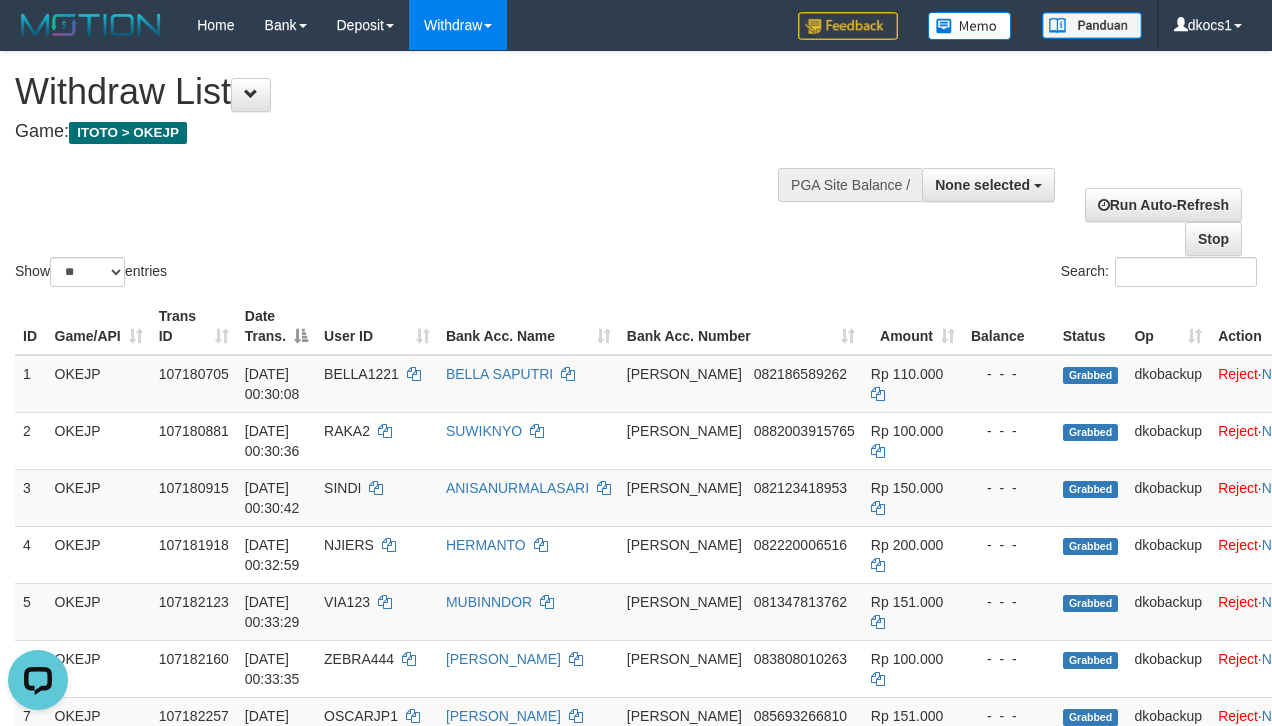 scroll, scrollTop: 0, scrollLeft: 0, axis: both 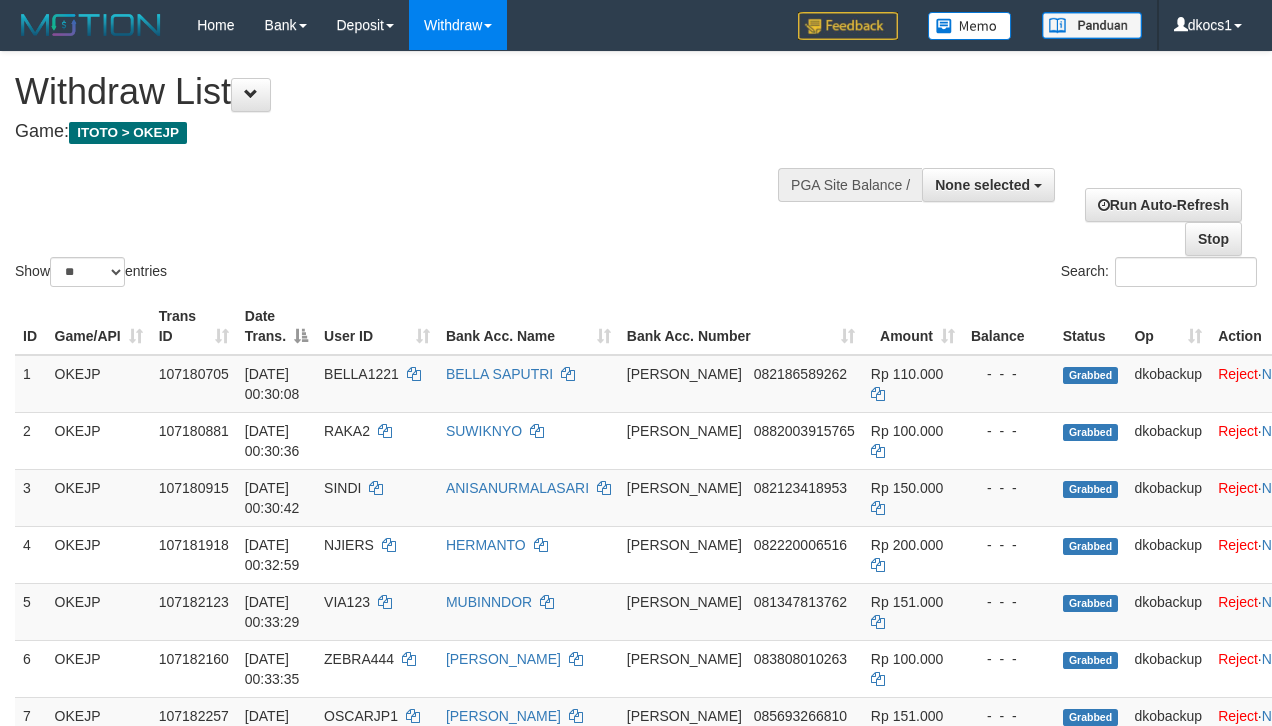select 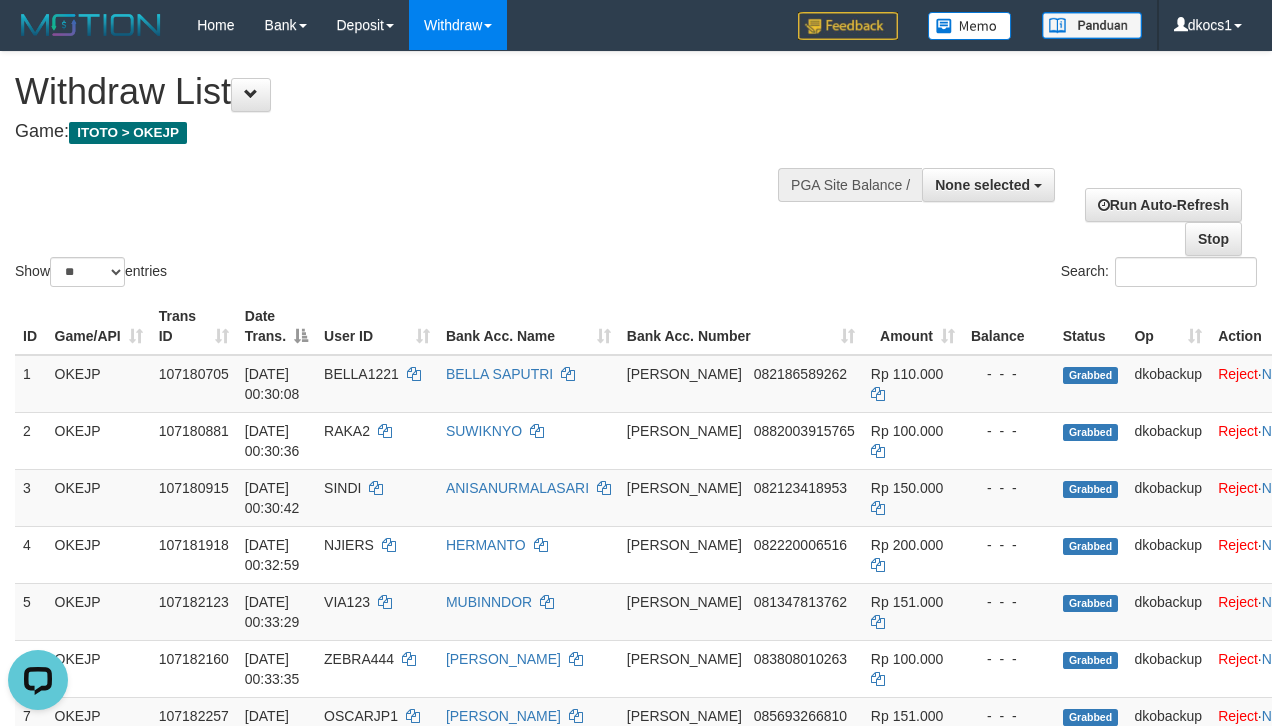 scroll, scrollTop: 0, scrollLeft: 0, axis: both 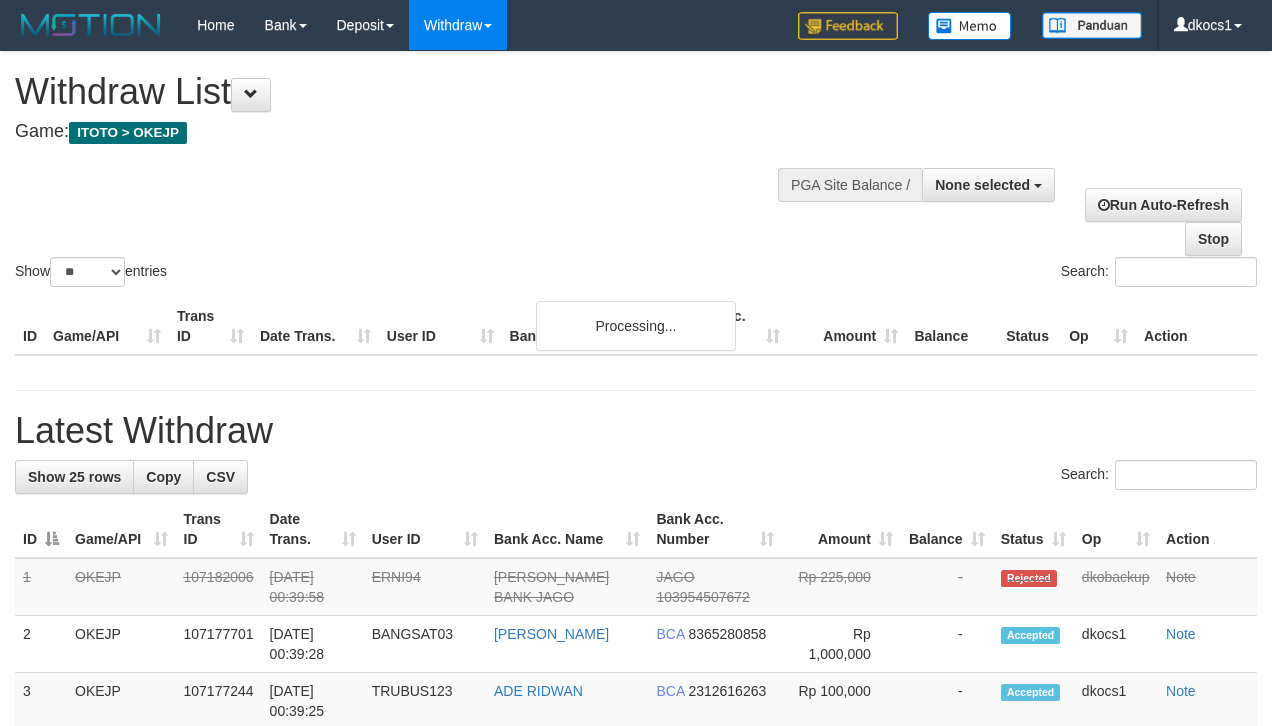 select 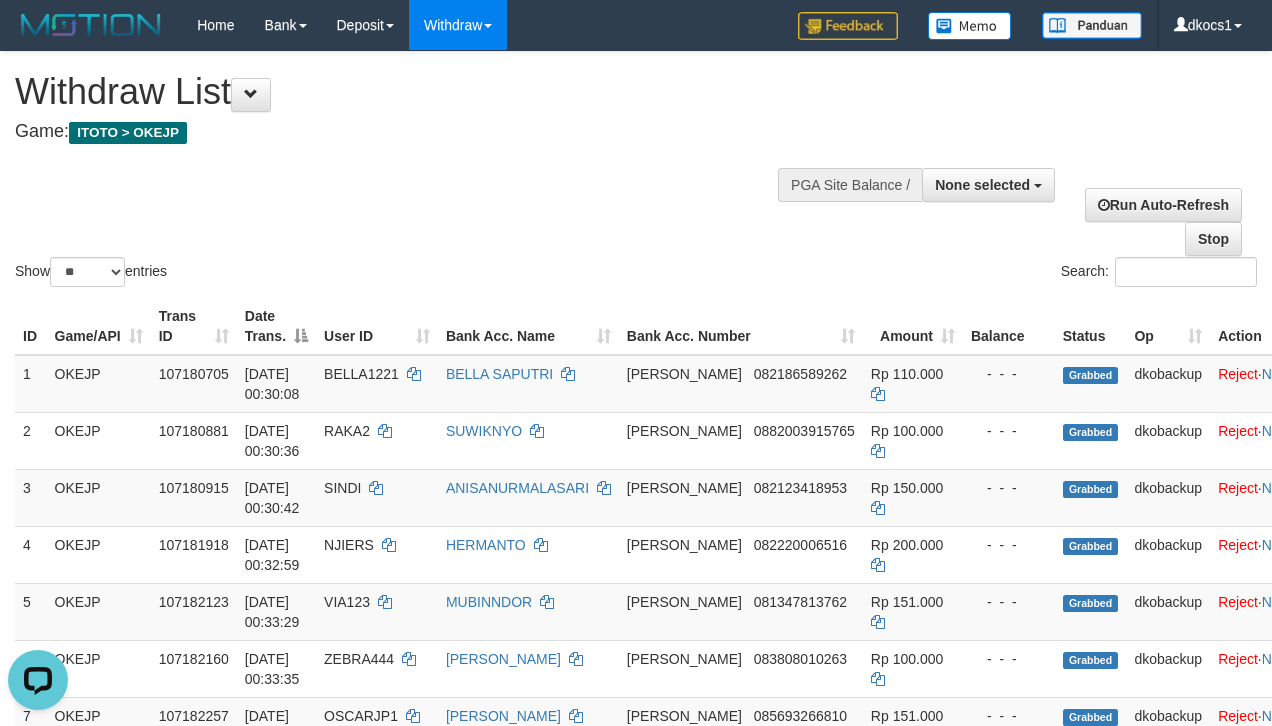 scroll, scrollTop: 0, scrollLeft: 0, axis: both 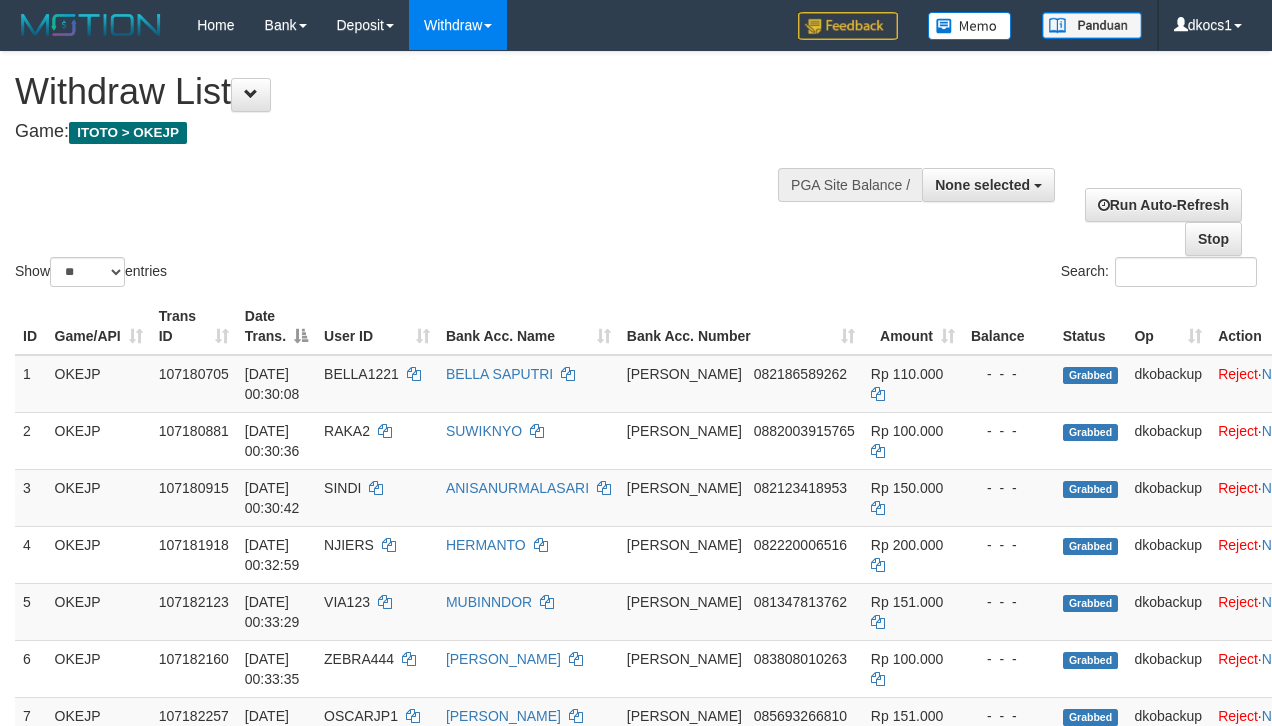 select 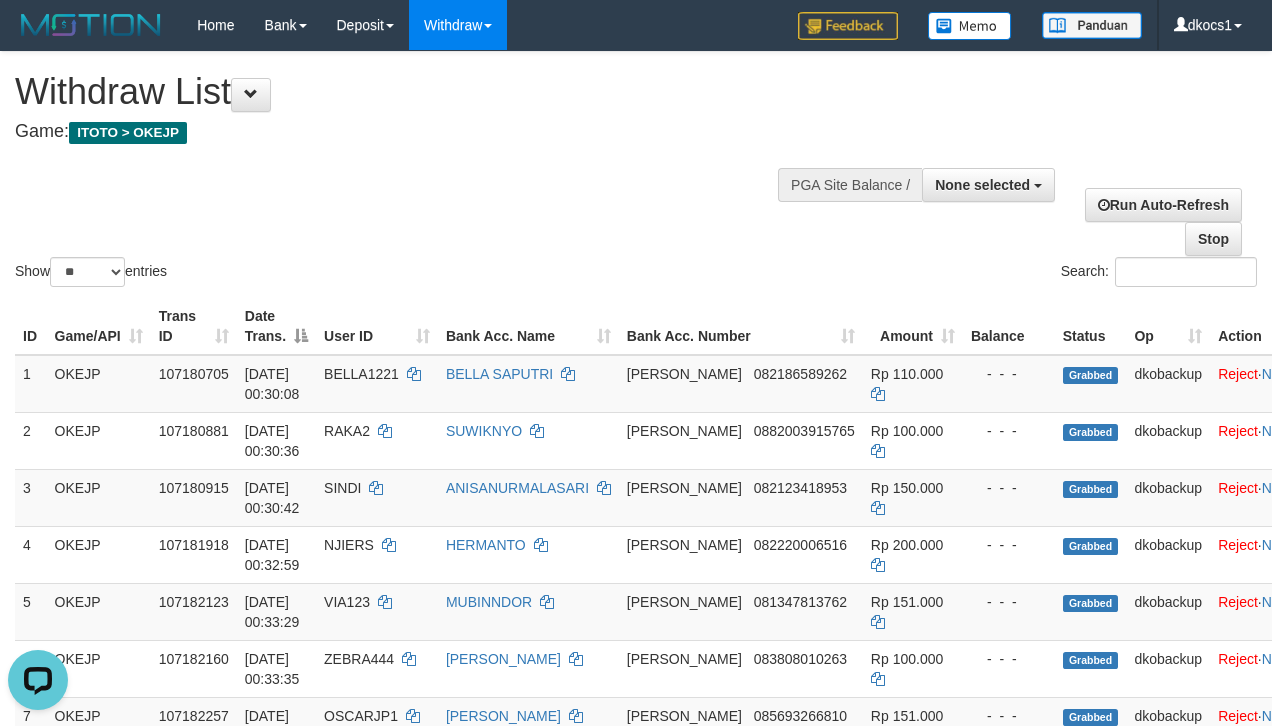 scroll, scrollTop: 0, scrollLeft: 0, axis: both 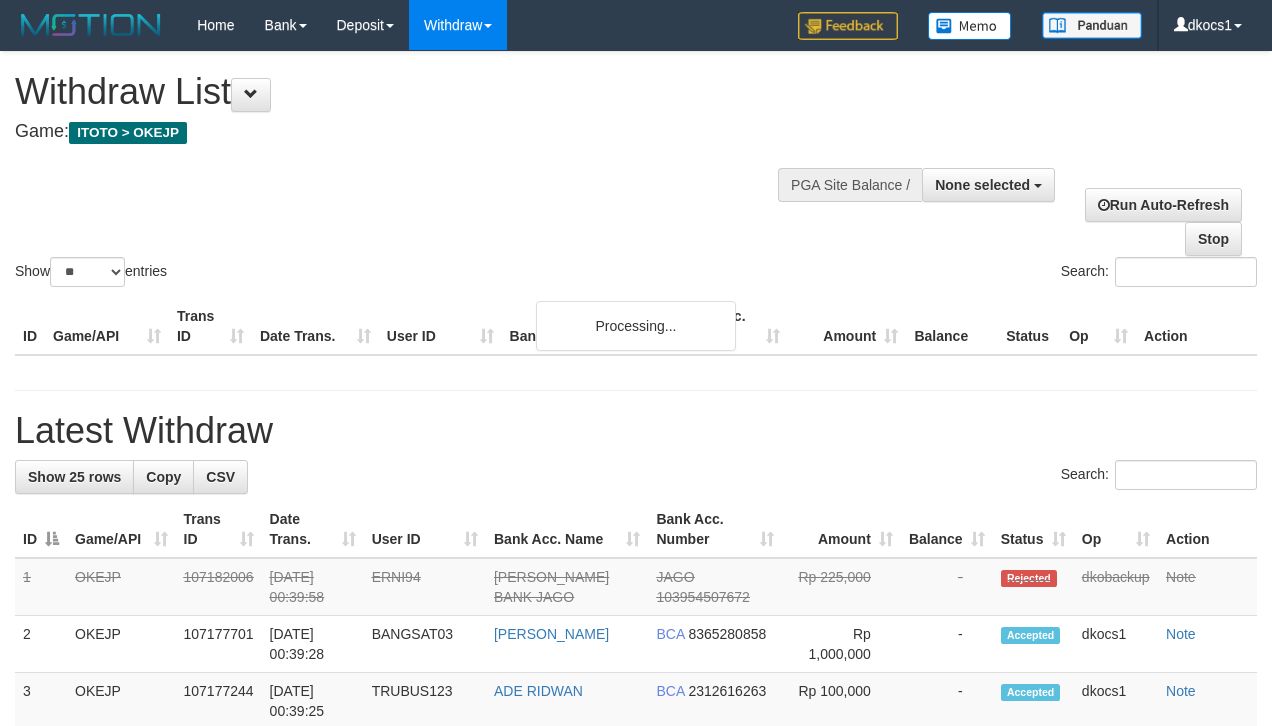 select 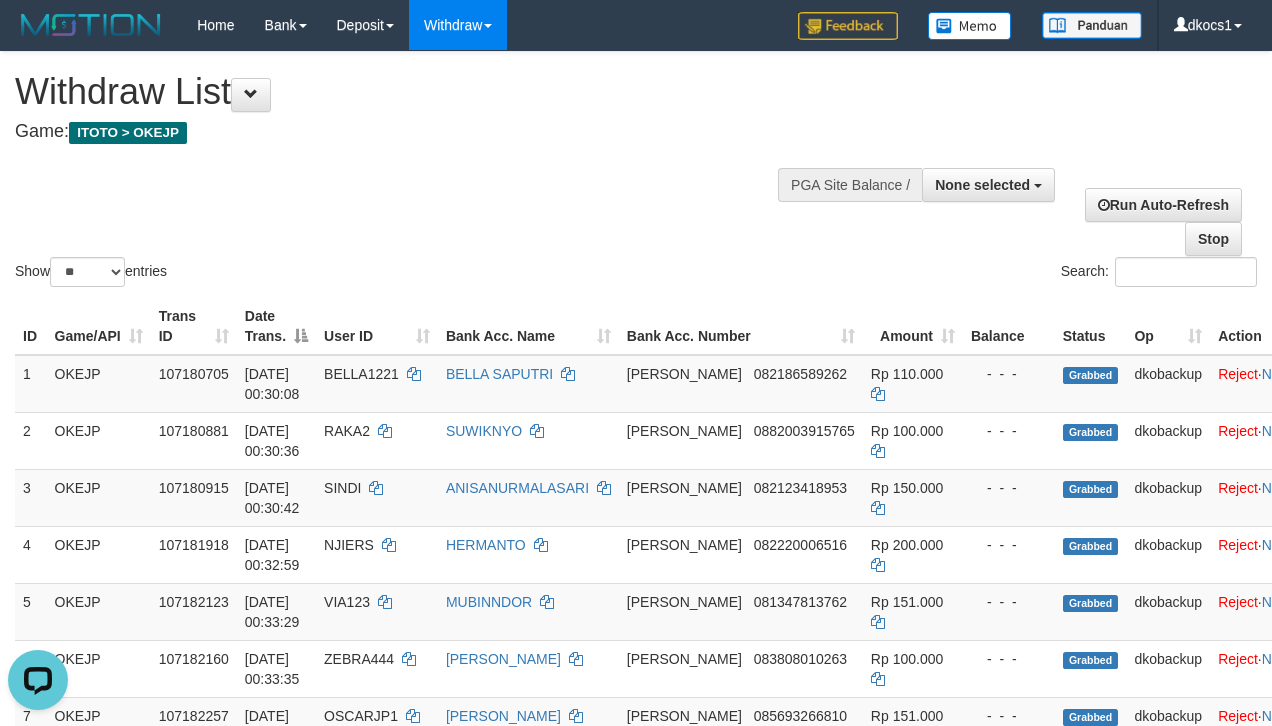 scroll, scrollTop: 0, scrollLeft: 0, axis: both 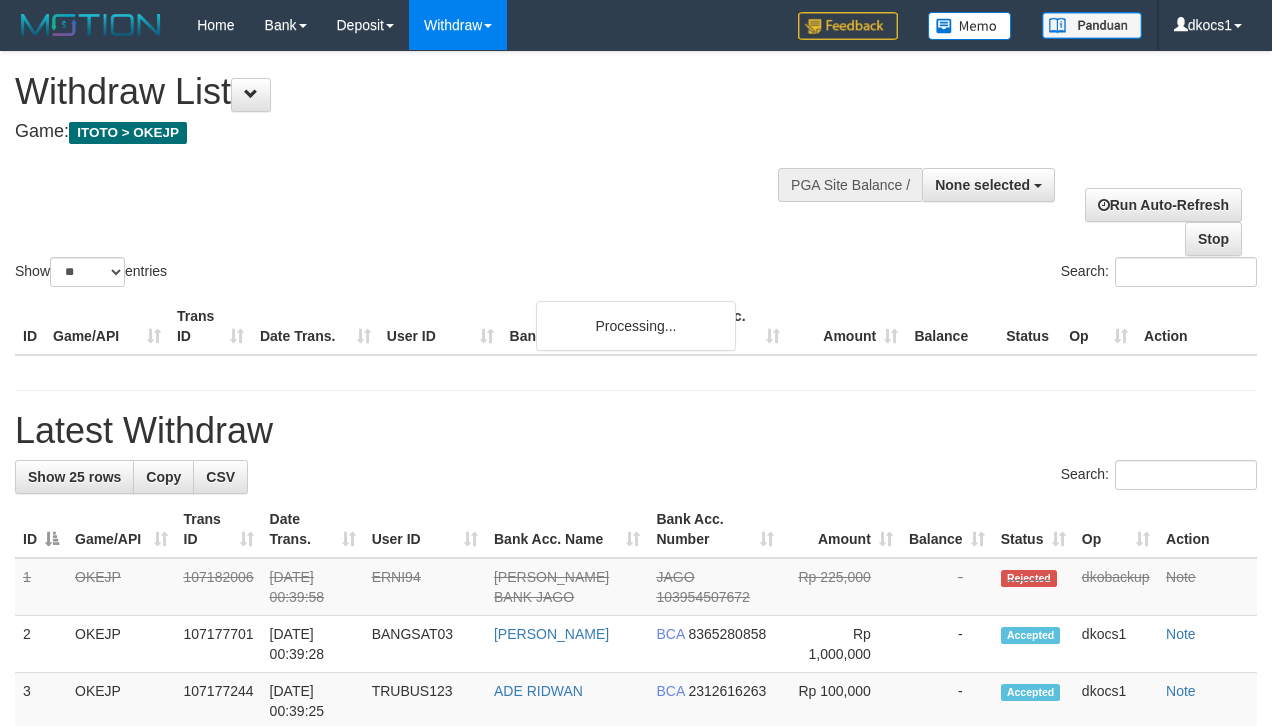 select 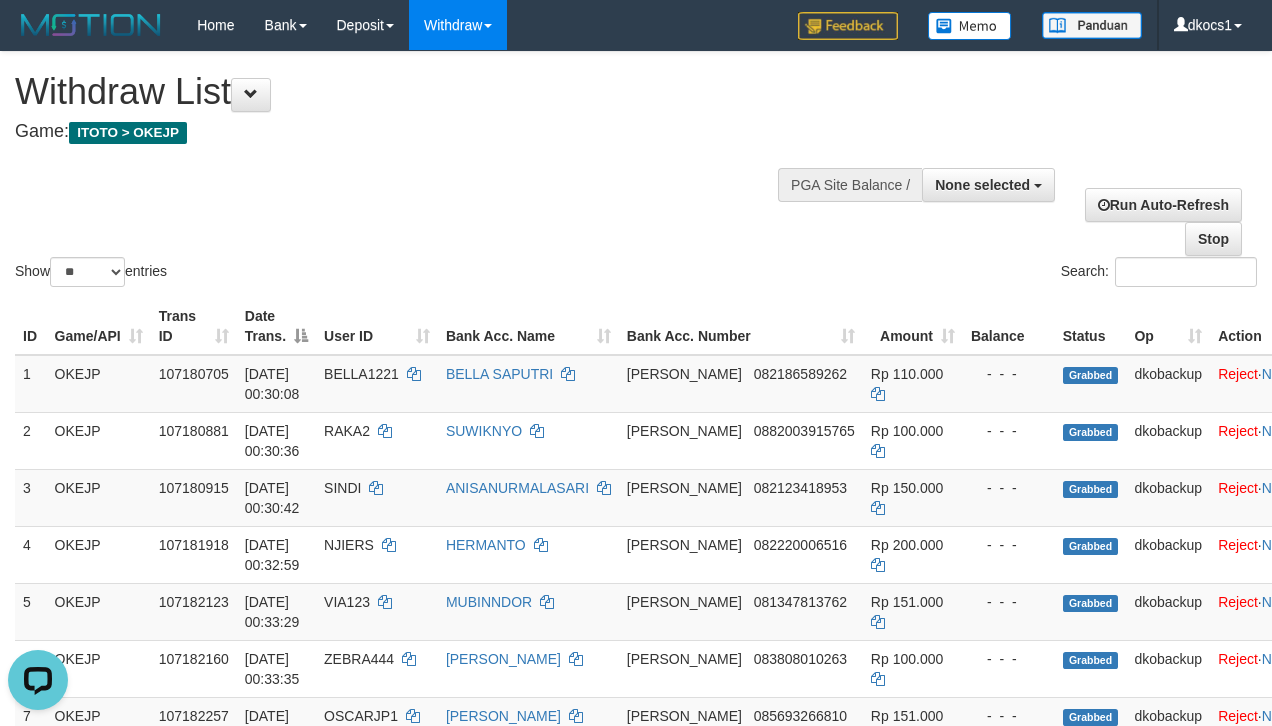 scroll, scrollTop: 0, scrollLeft: 0, axis: both 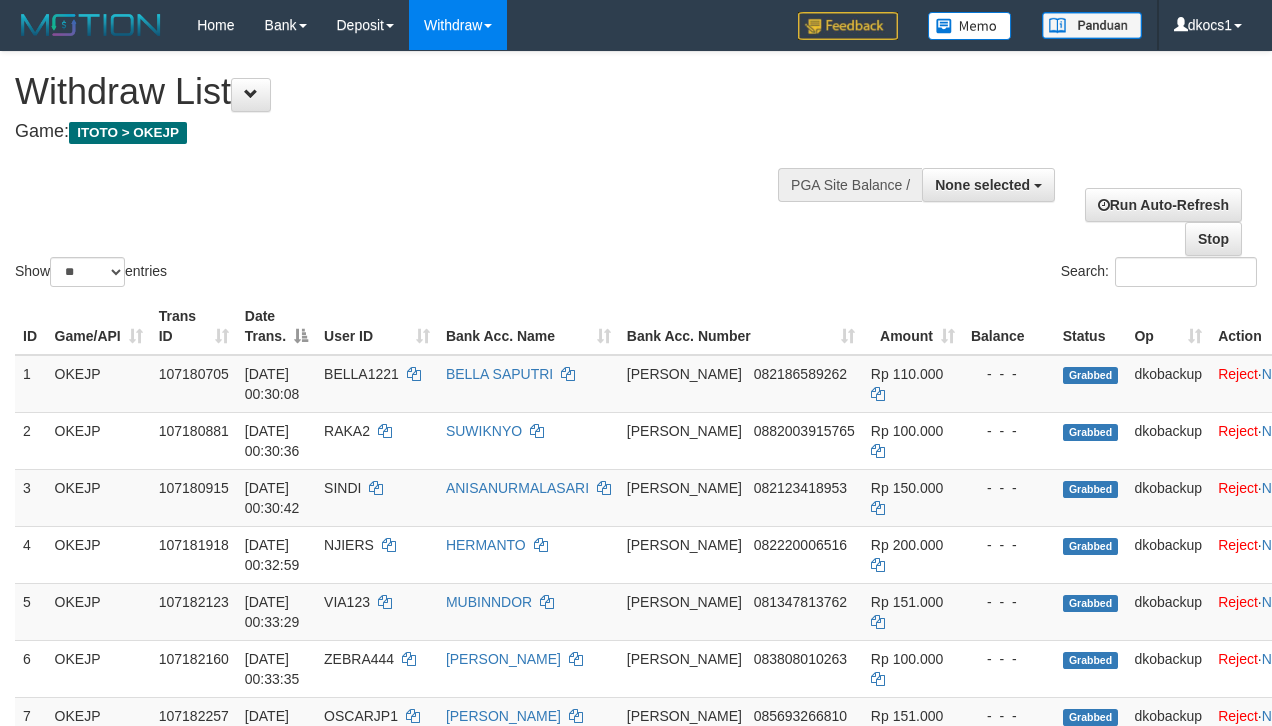 select 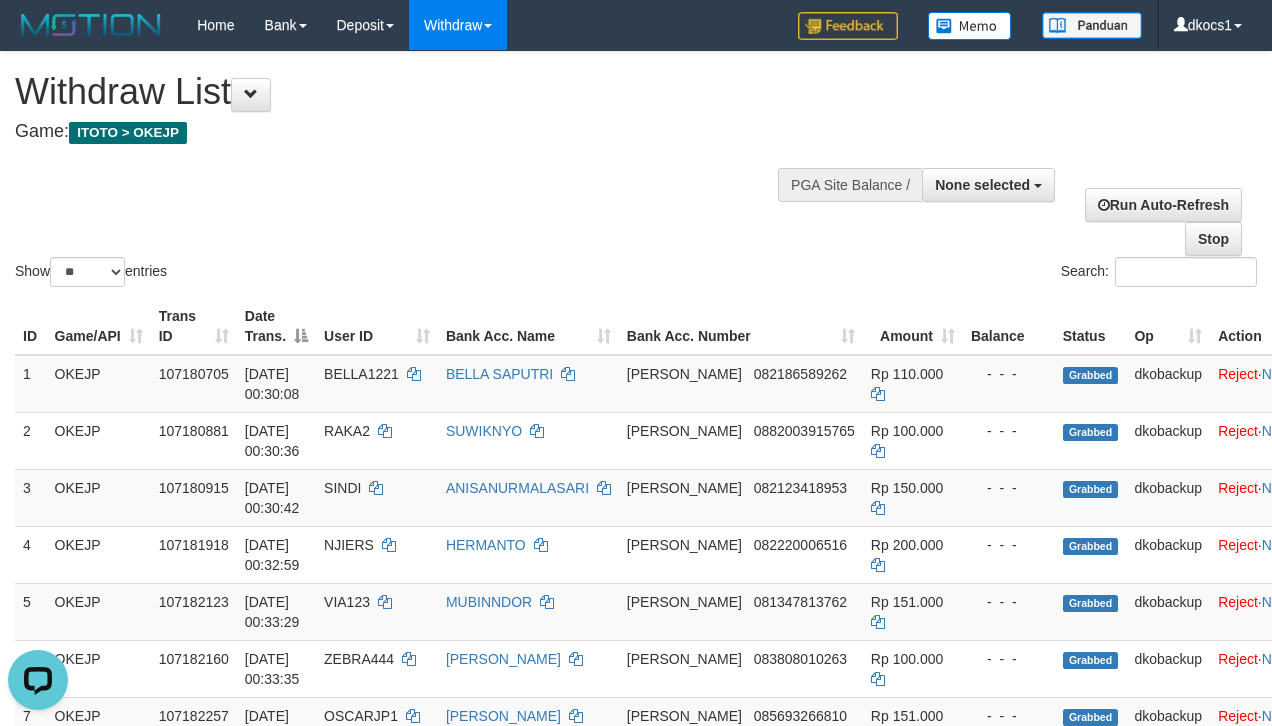 scroll, scrollTop: 0, scrollLeft: 0, axis: both 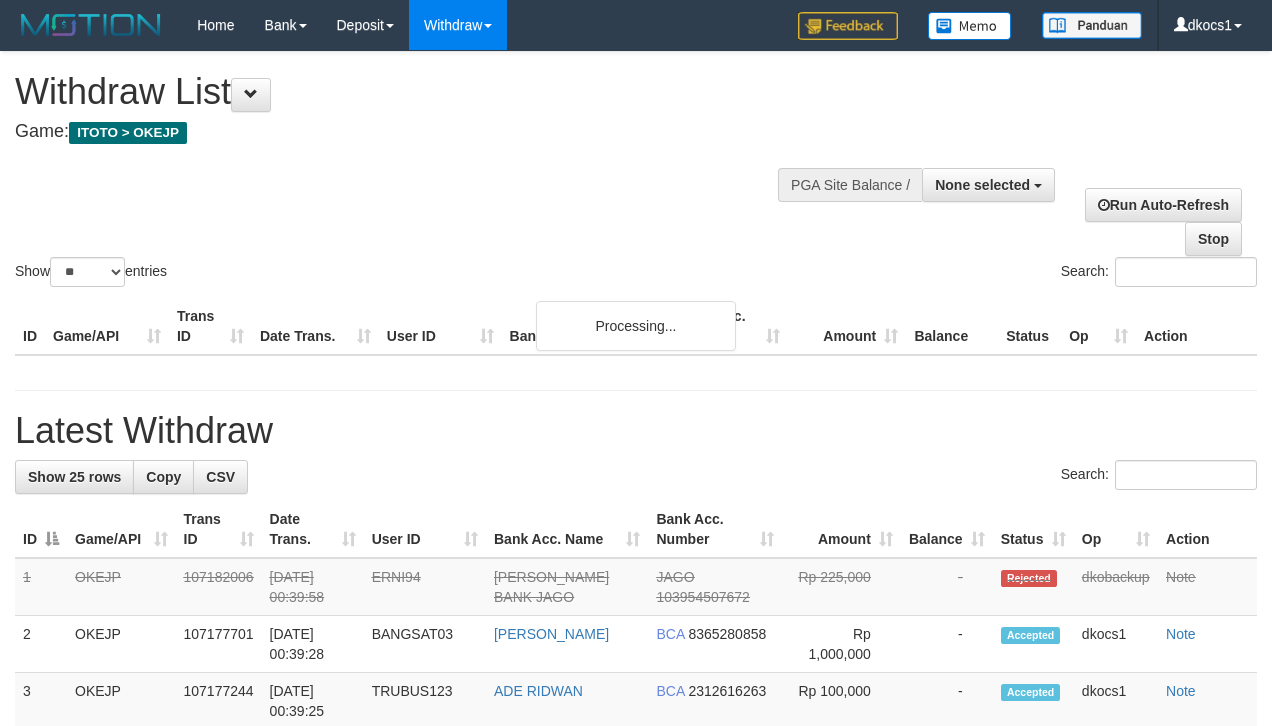 select 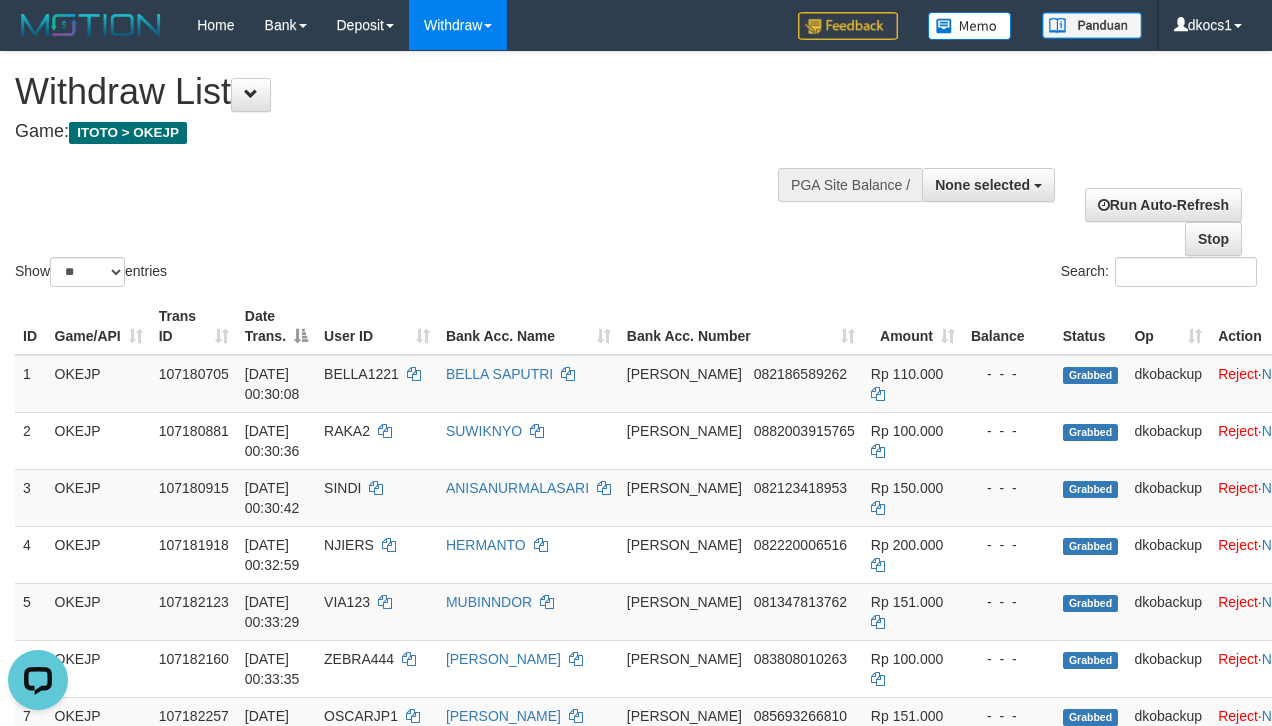 scroll, scrollTop: 0, scrollLeft: 0, axis: both 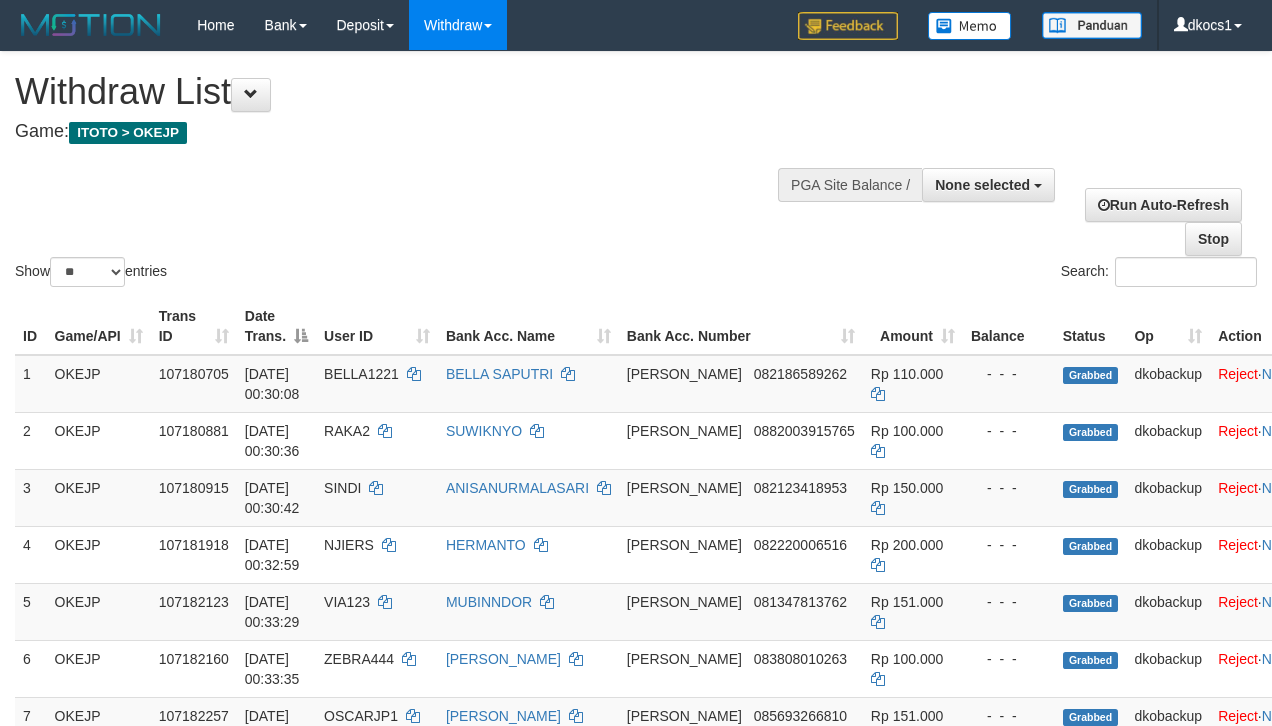 select 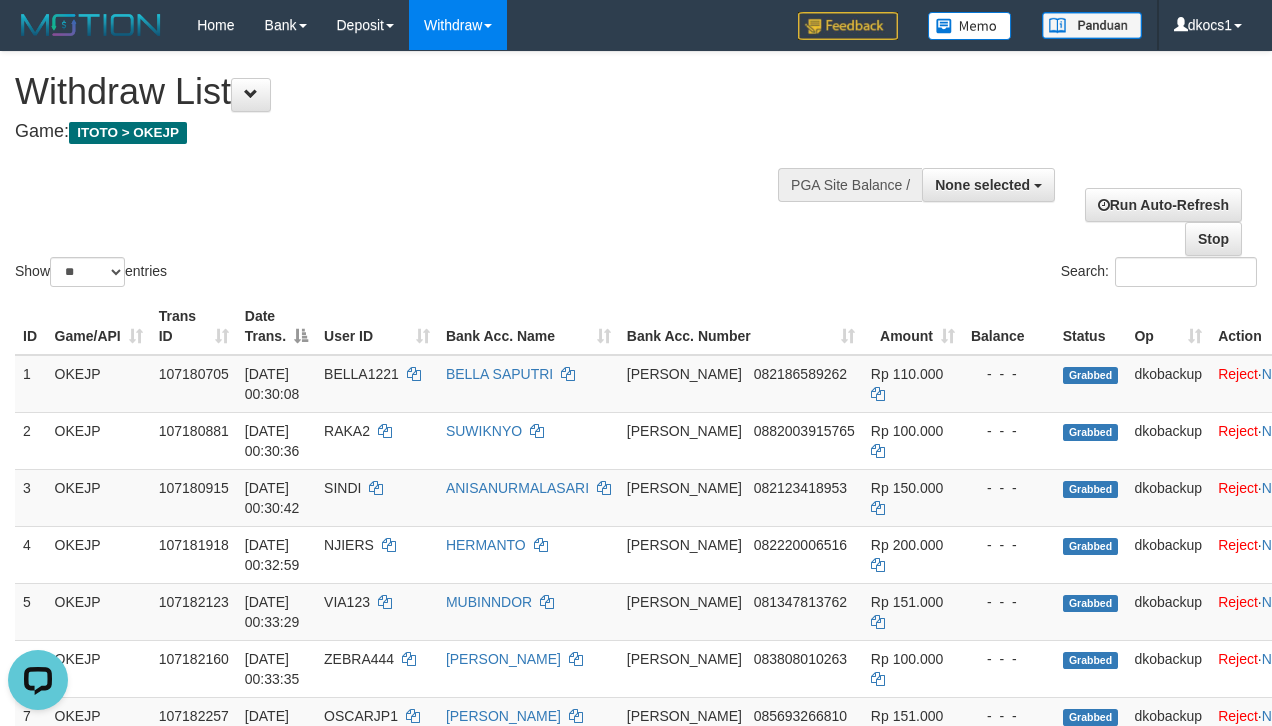 scroll, scrollTop: 0, scrollLeft: 0, axis: both 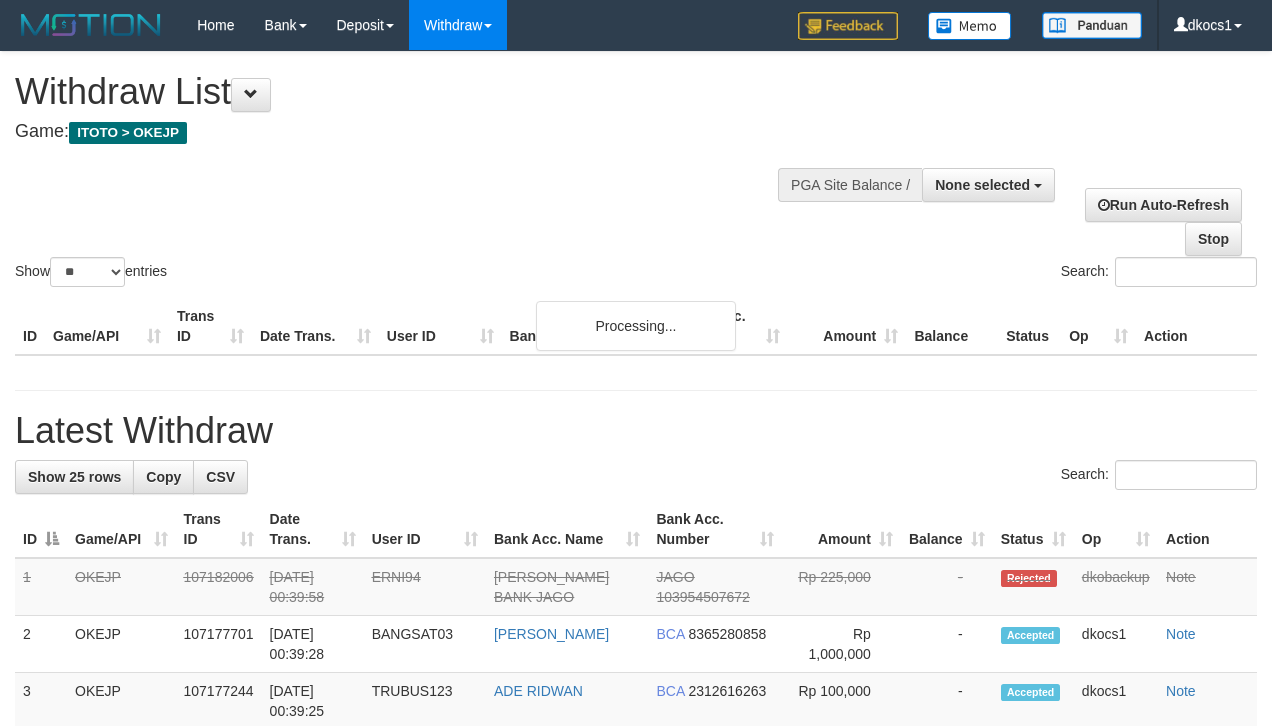 select 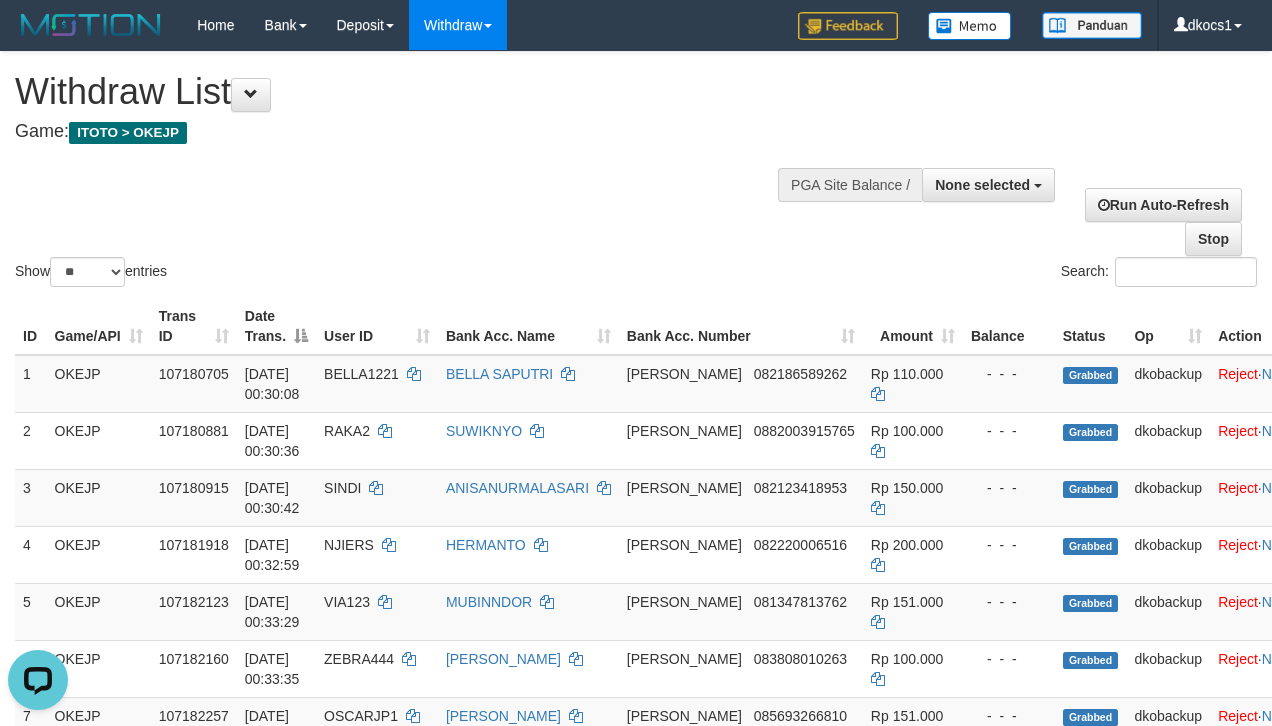 scroll, scrollTop: 0, scrollLeft: 0, axis: both 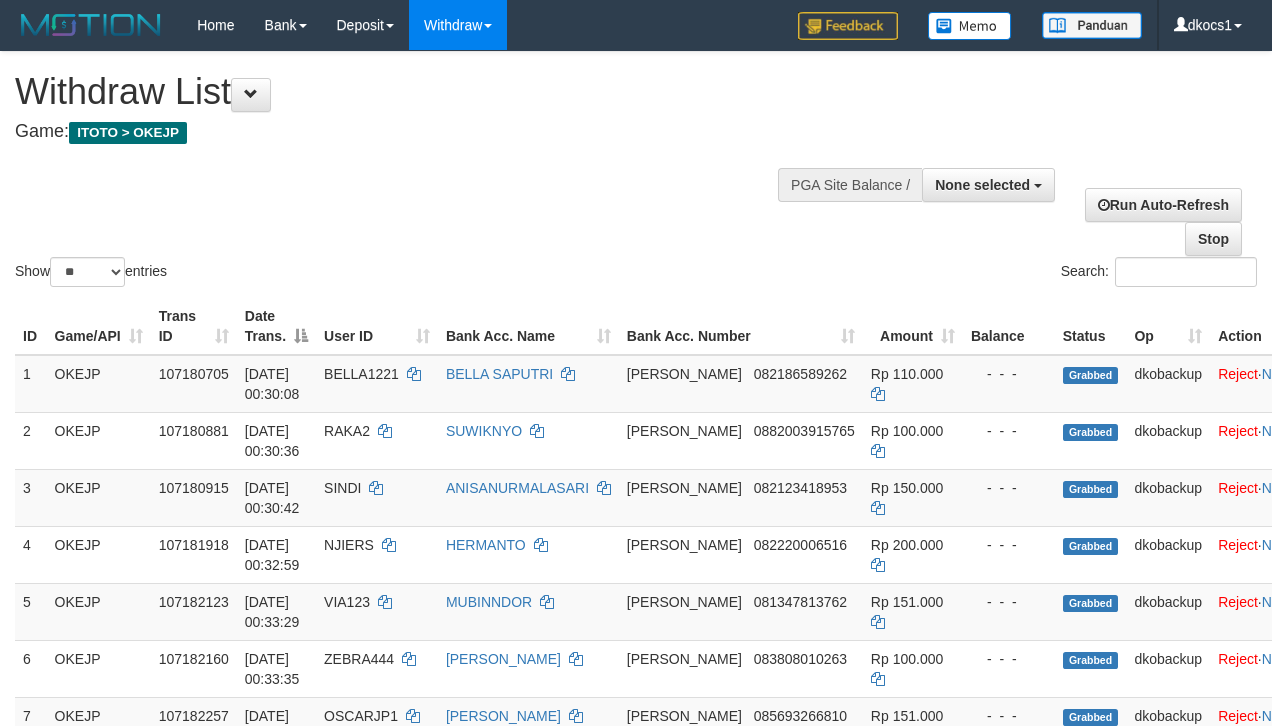 select 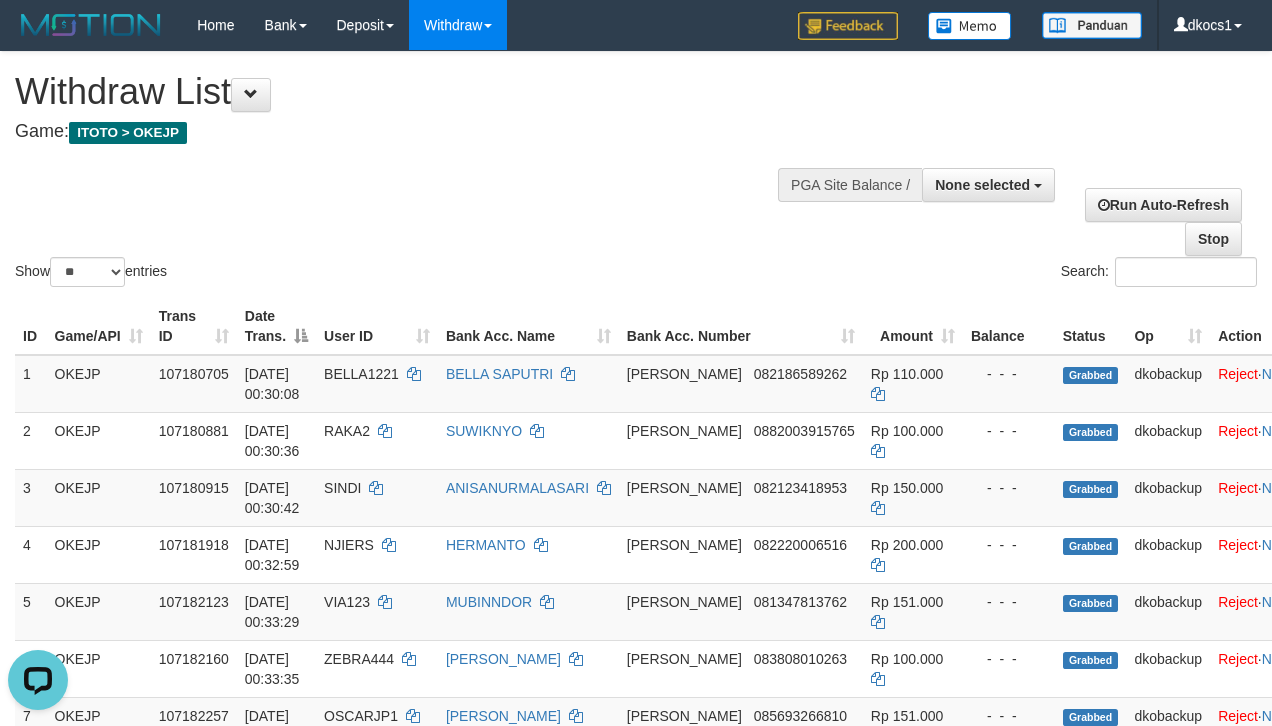 scroll, scrollTop: 0, scrollLeft: 0, axis: both 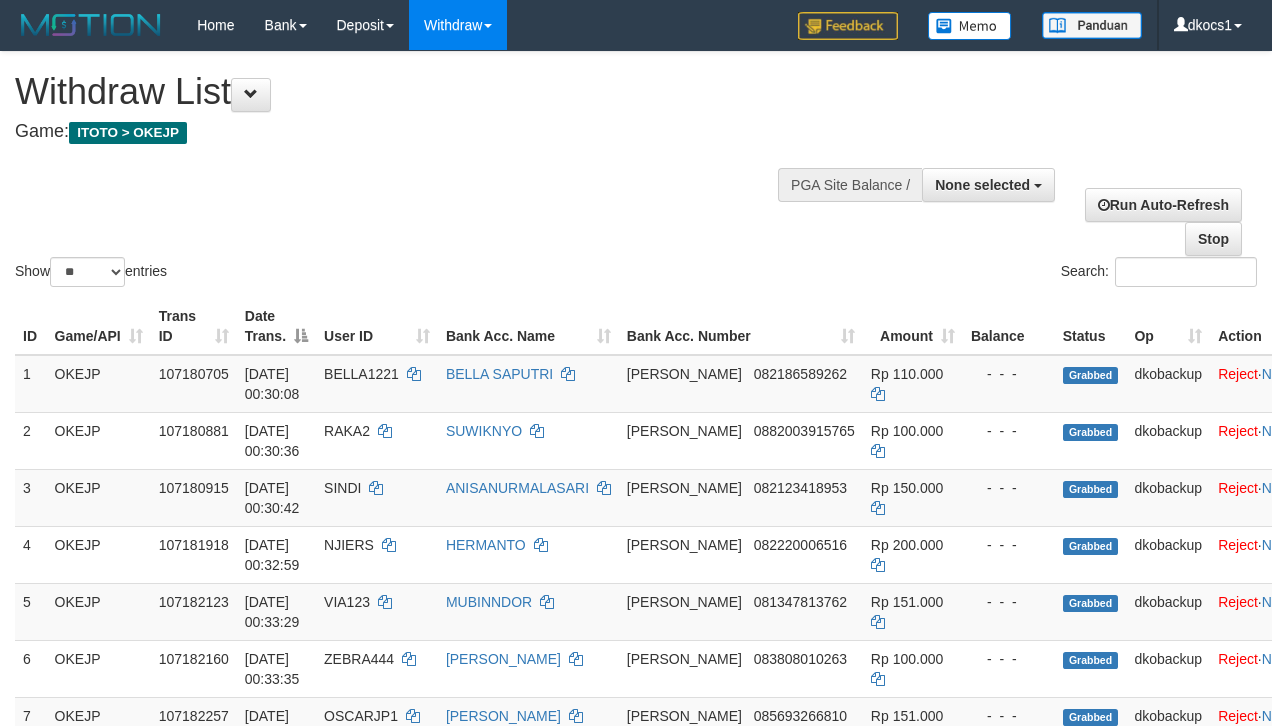 select 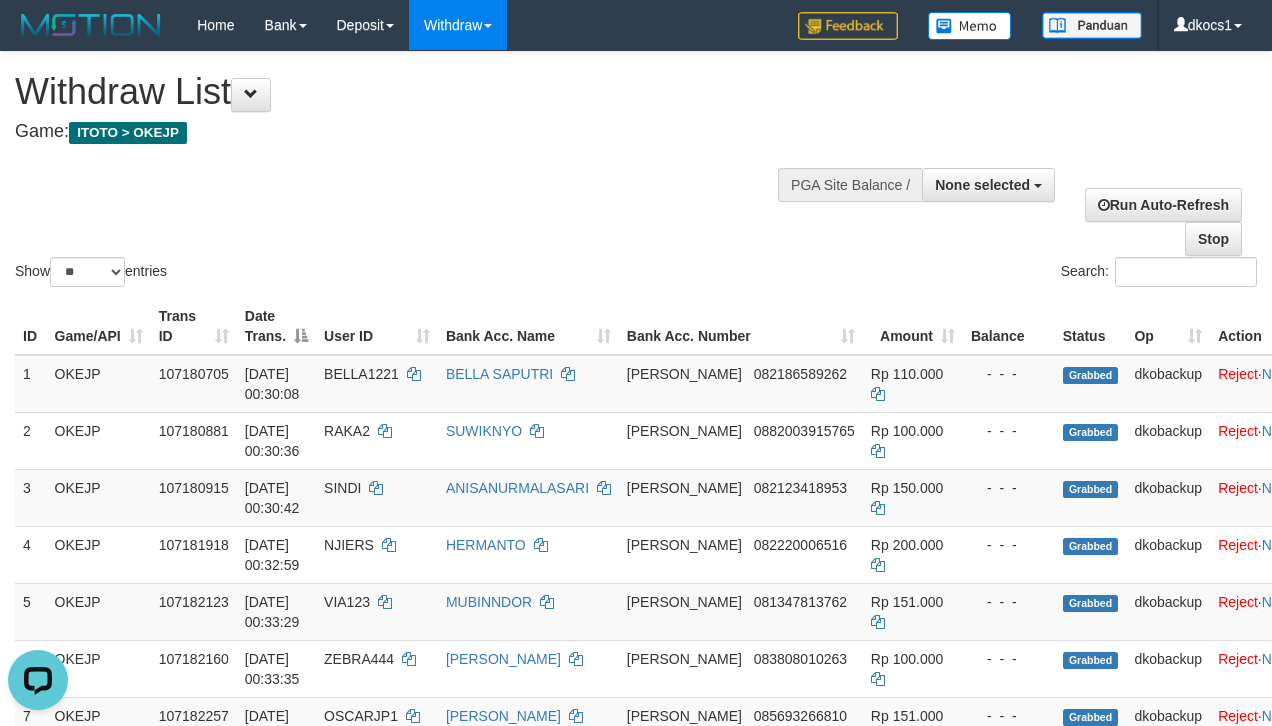 scroll, scrollTop: 0, scrollLeft: 0, axis: both 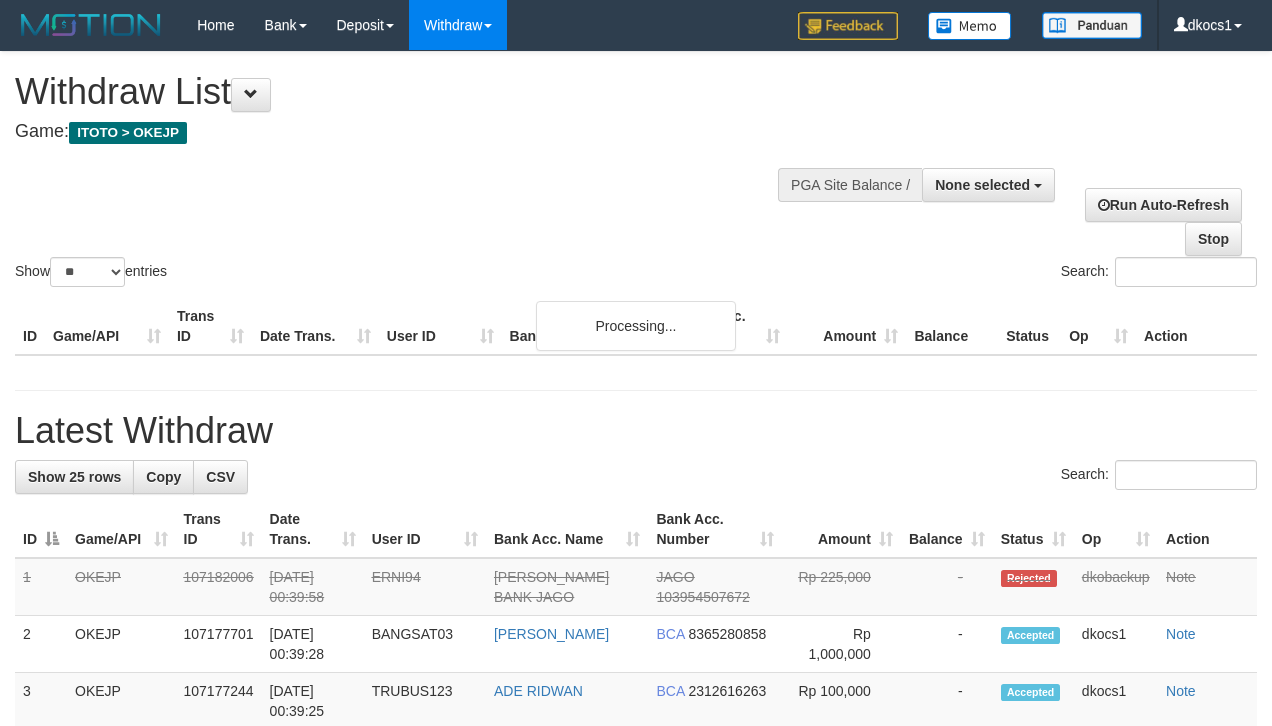select 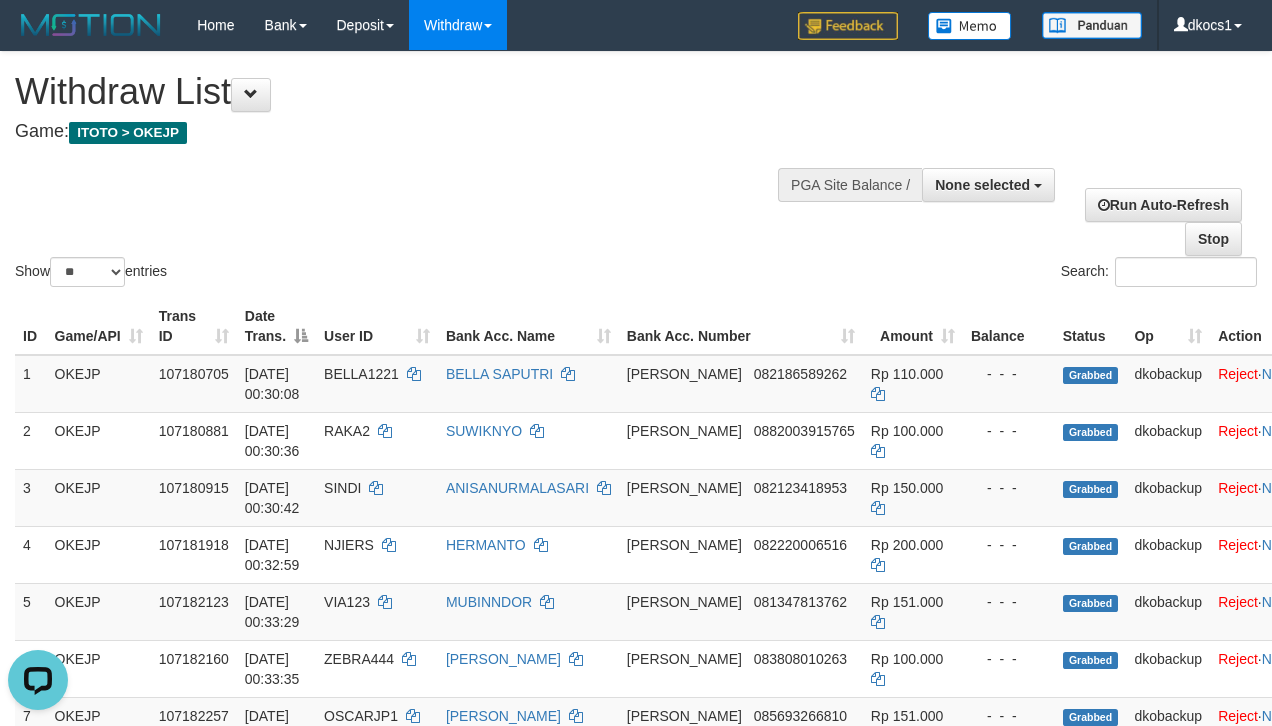 scroll, scrollTop: 0, scrollLeft: 0, axis: both 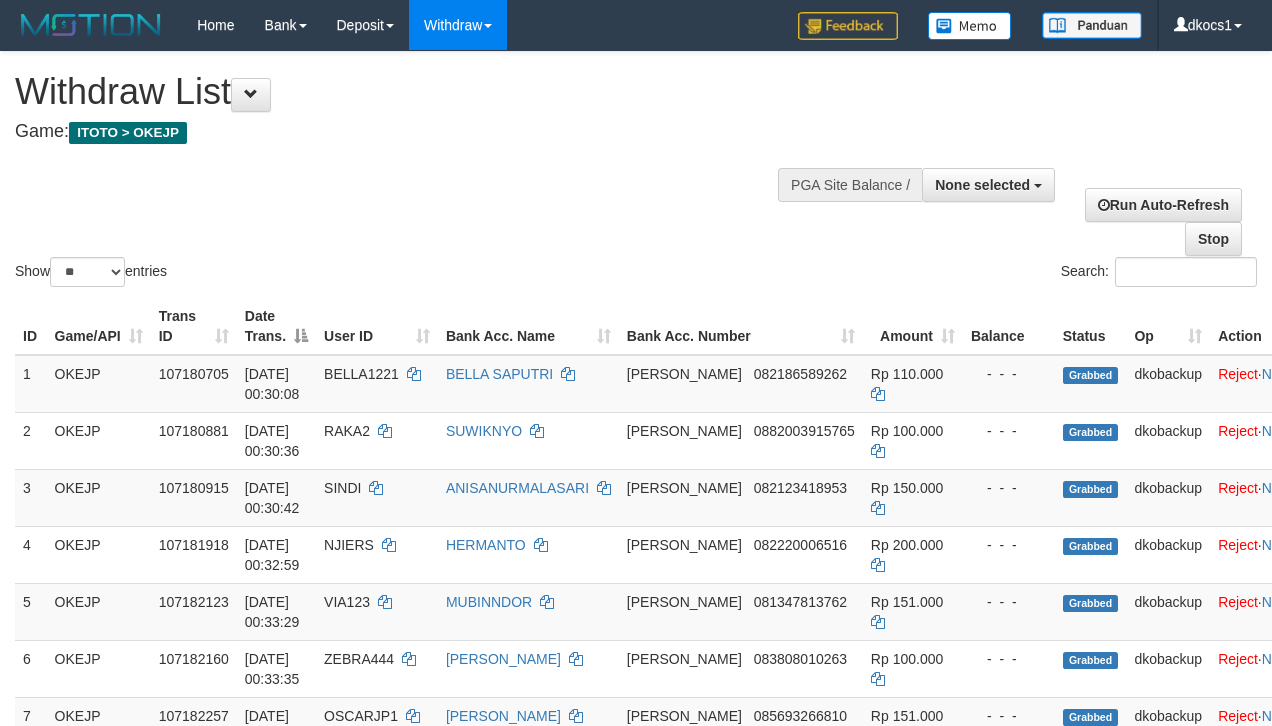 select 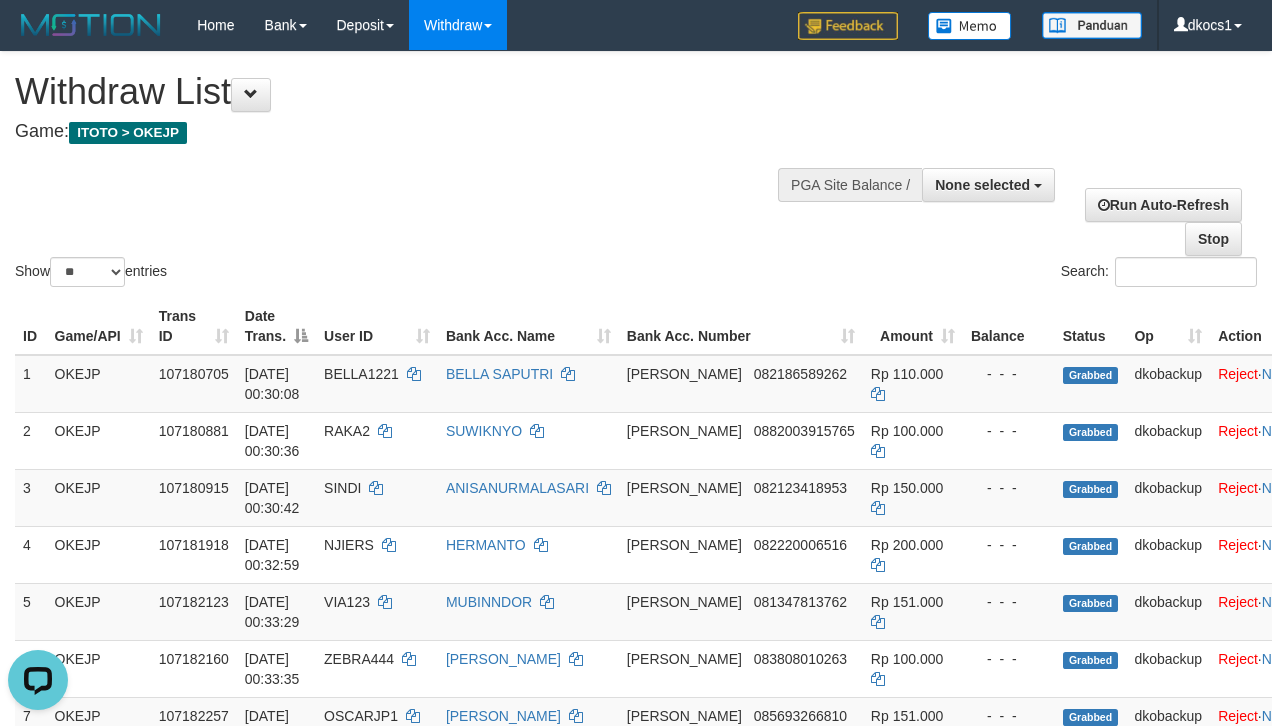 scroll, scrollTop: 0, scrollLeft: 0, axis: both 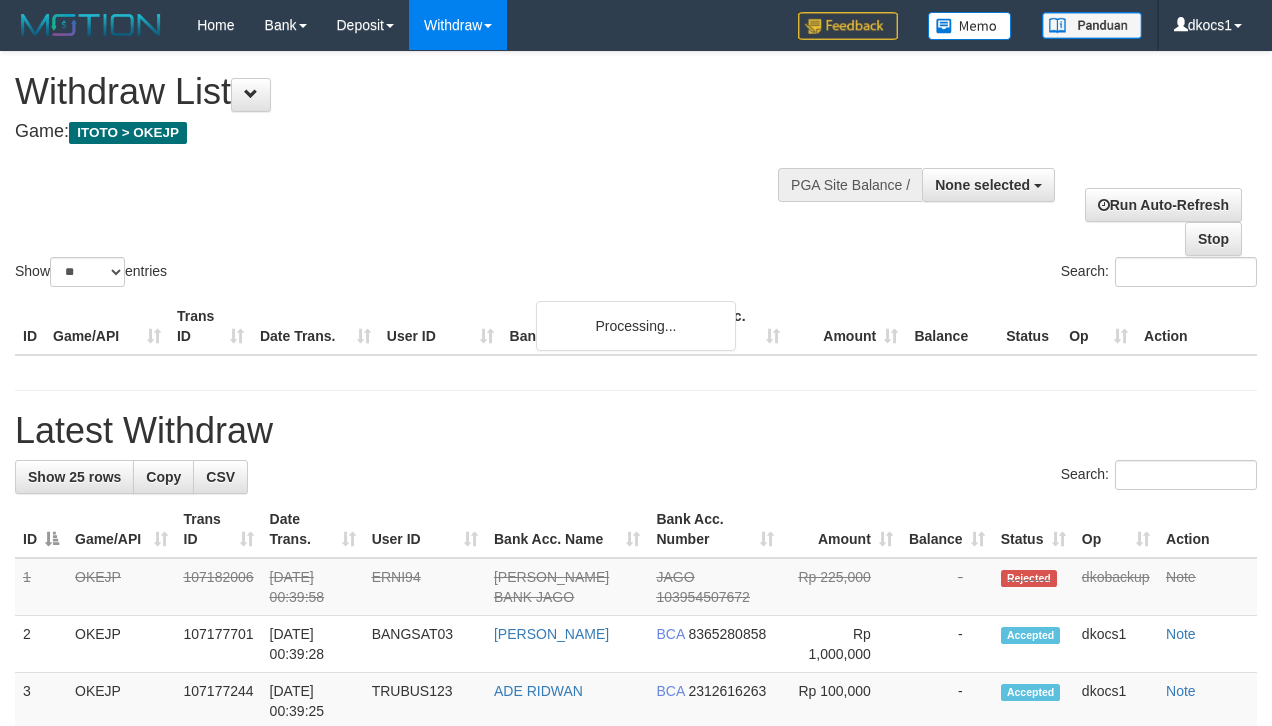 select 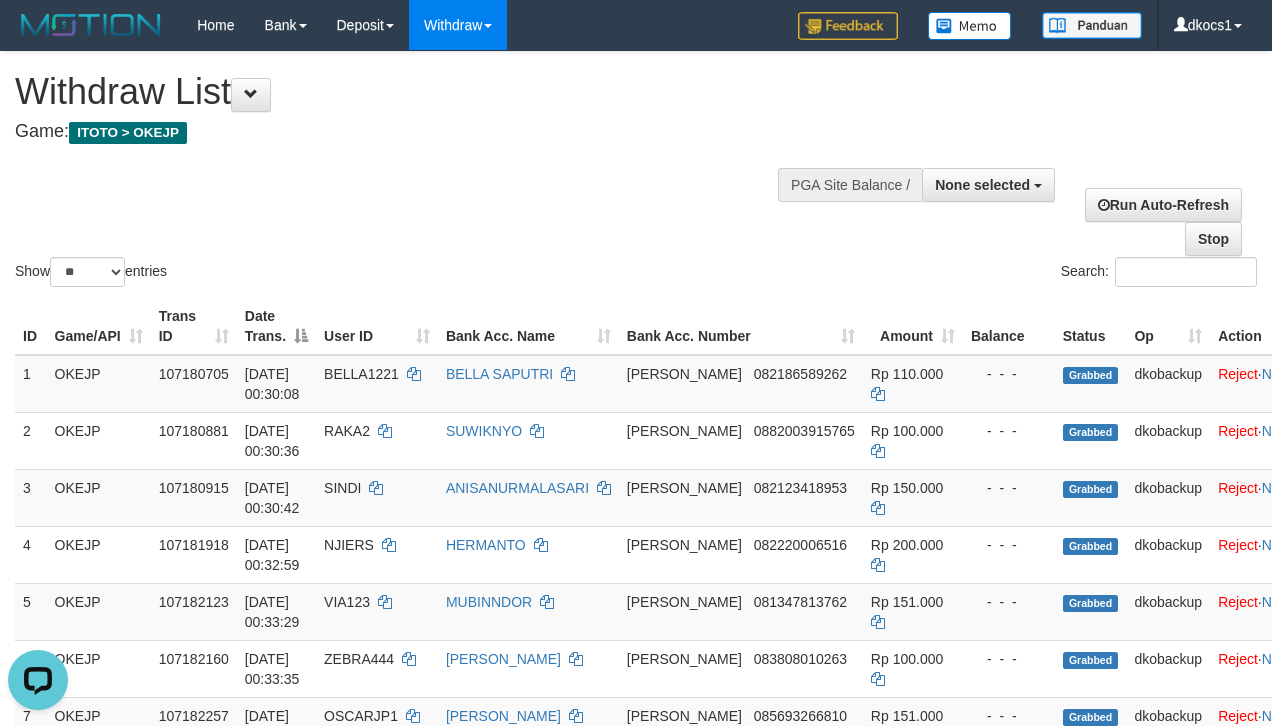 scroll, scrollTop: 0, scrollLeft: 0, axis: both 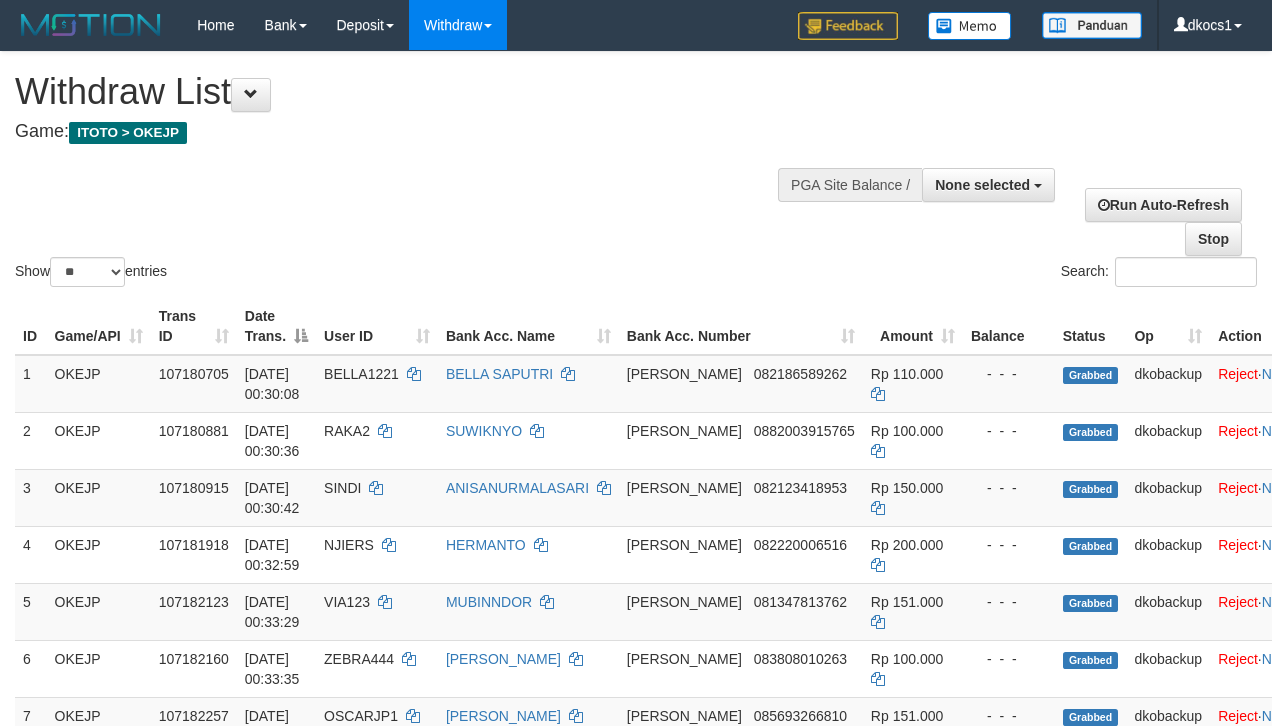 select 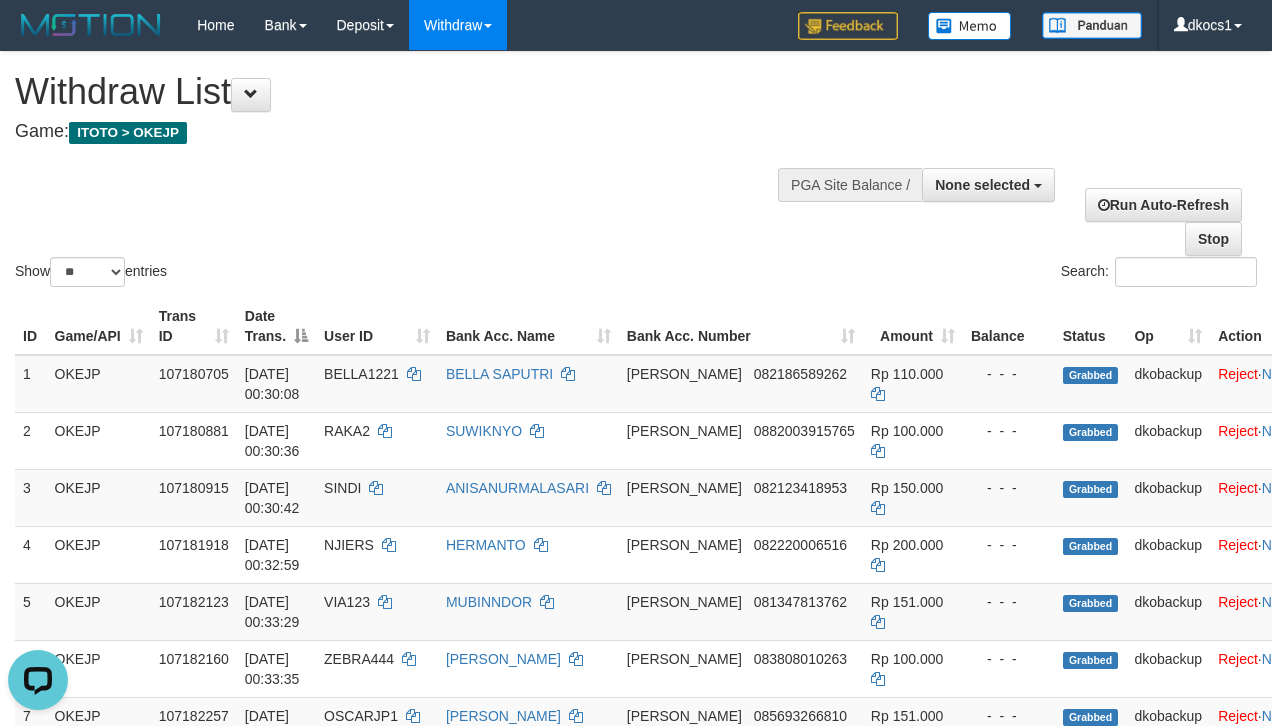 scroll, scrollTop: 0, scrollLeft: 0, axis: both 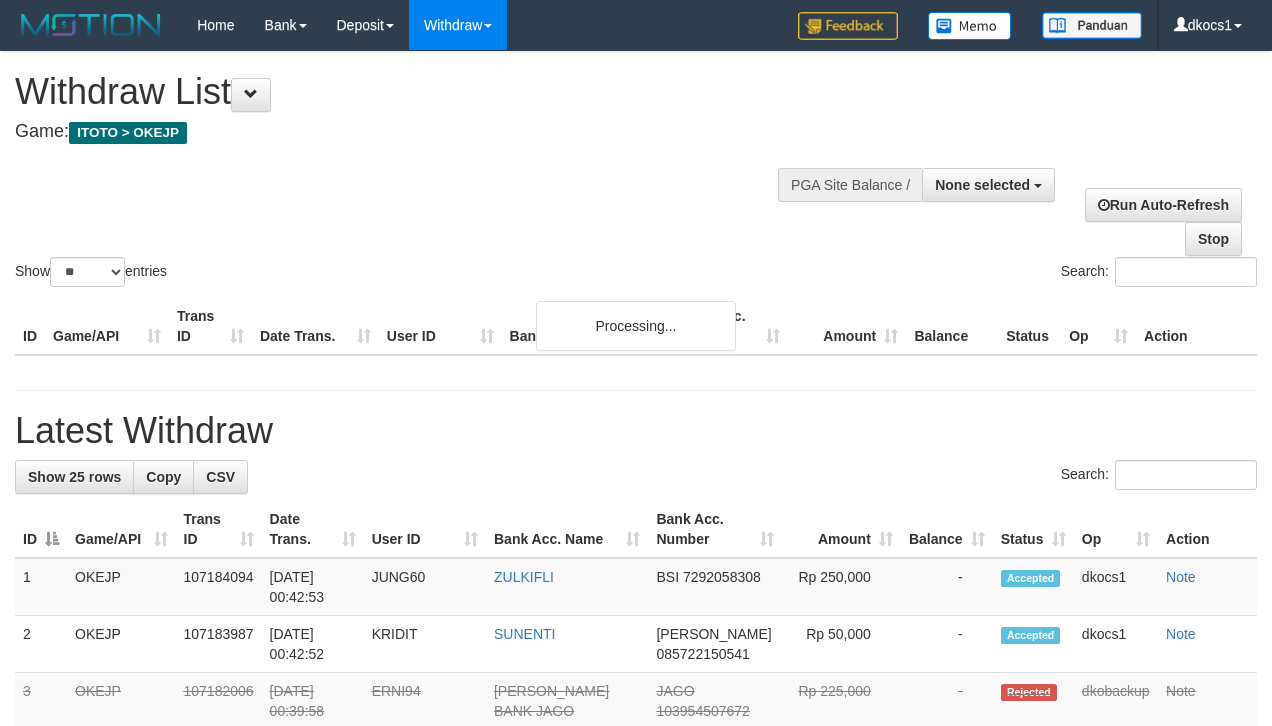 select 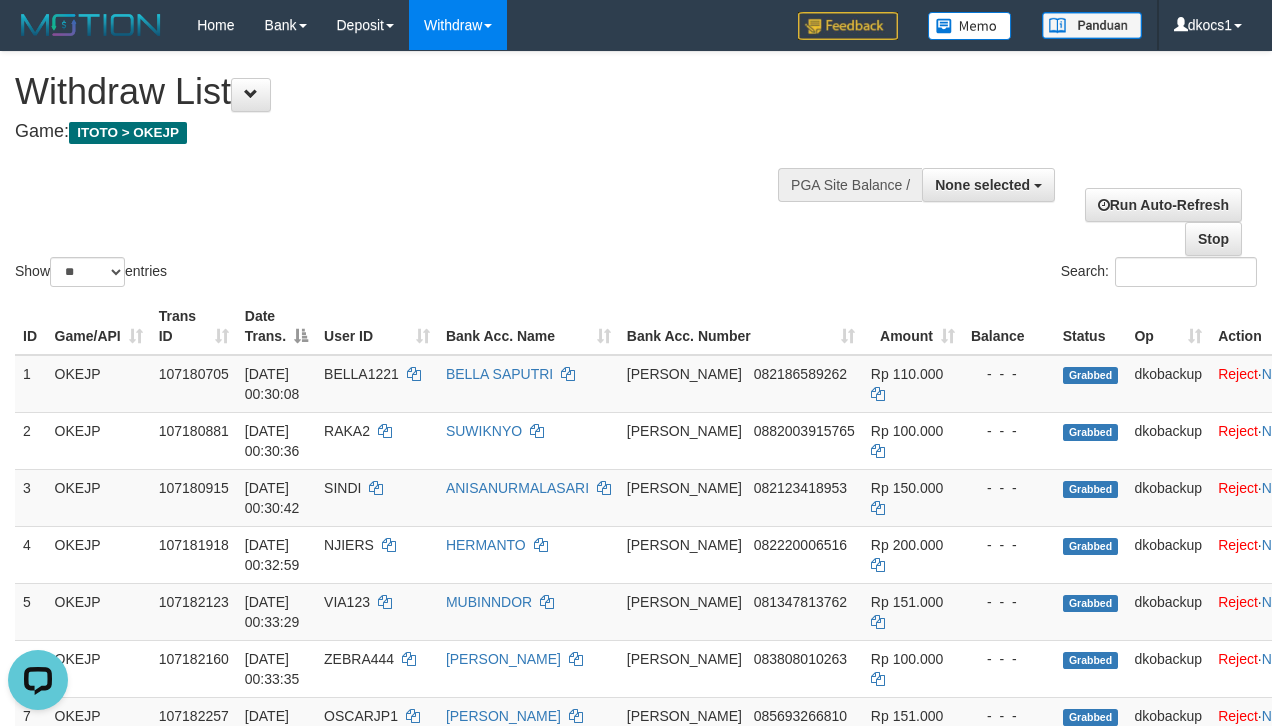 scroll, scrollTop: 0, scrollLeft: 0, axis: both 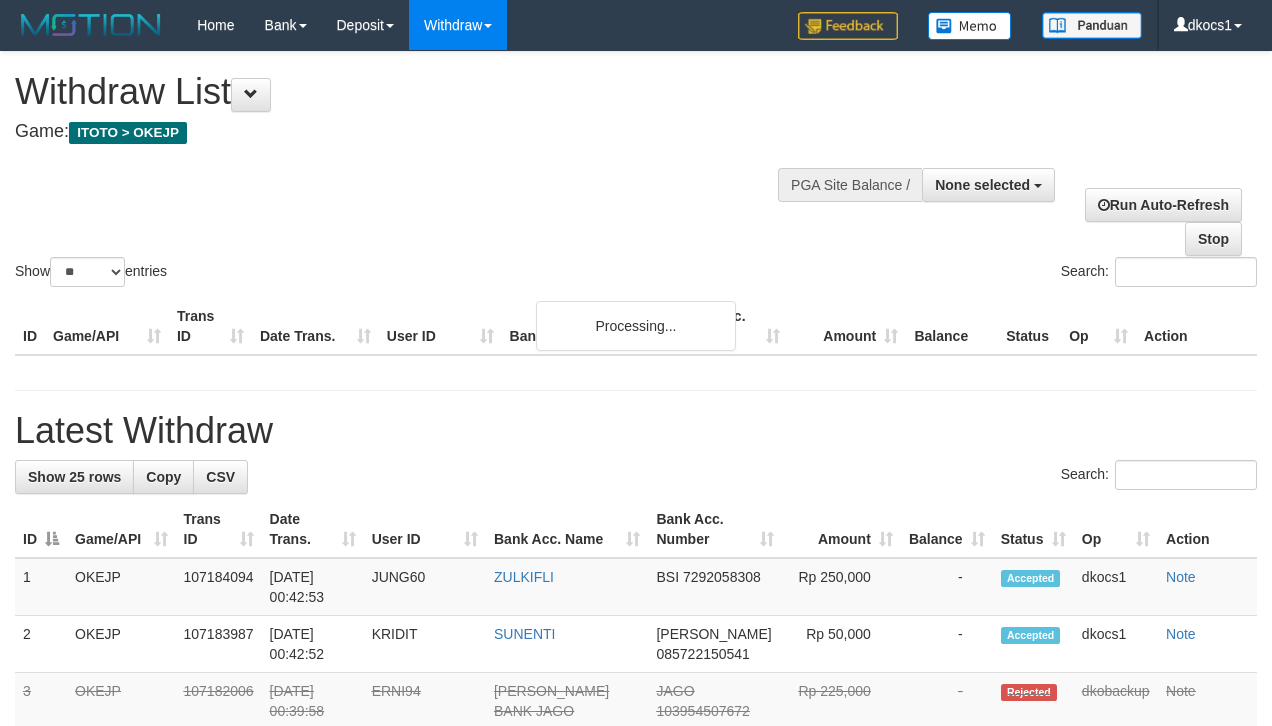 select 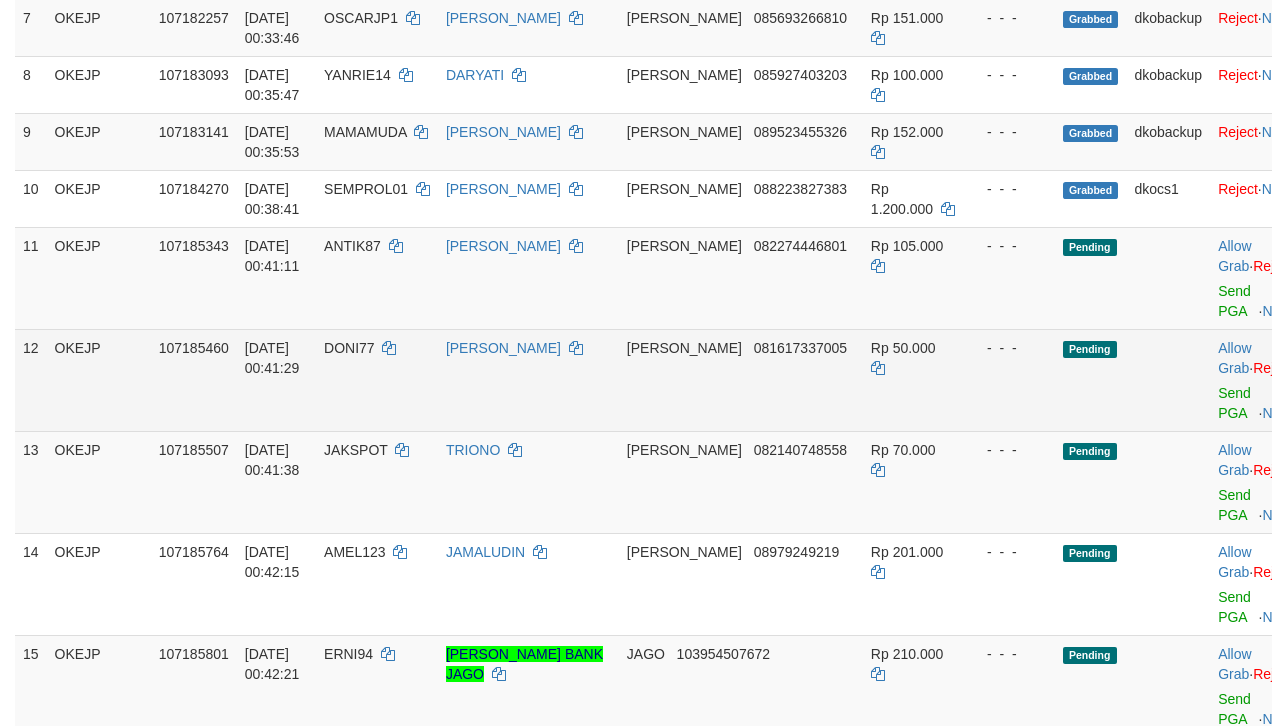 scroll, scrollTop: 721, scrollLeft: 0, axis: vertical 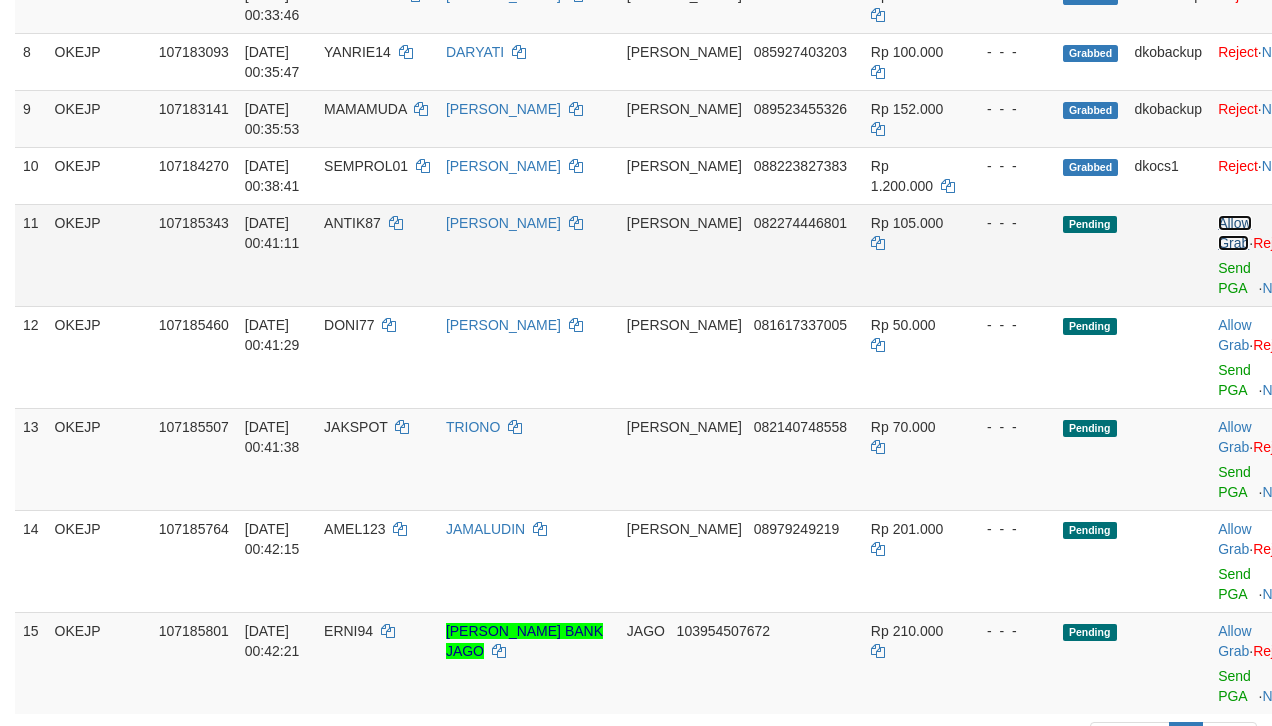click on "Allow Grab" at bounding box center (1234, 233) 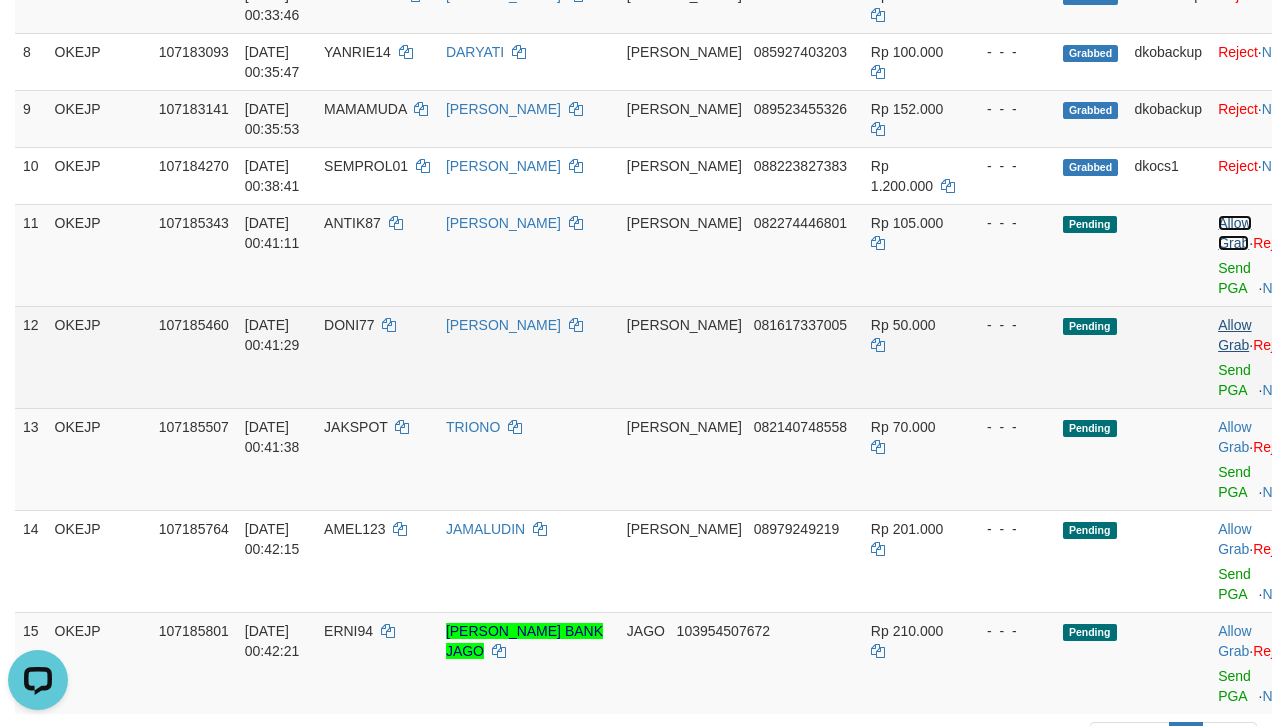 scroll, scrollTop: 0, scrollLeft: 0, axis: both 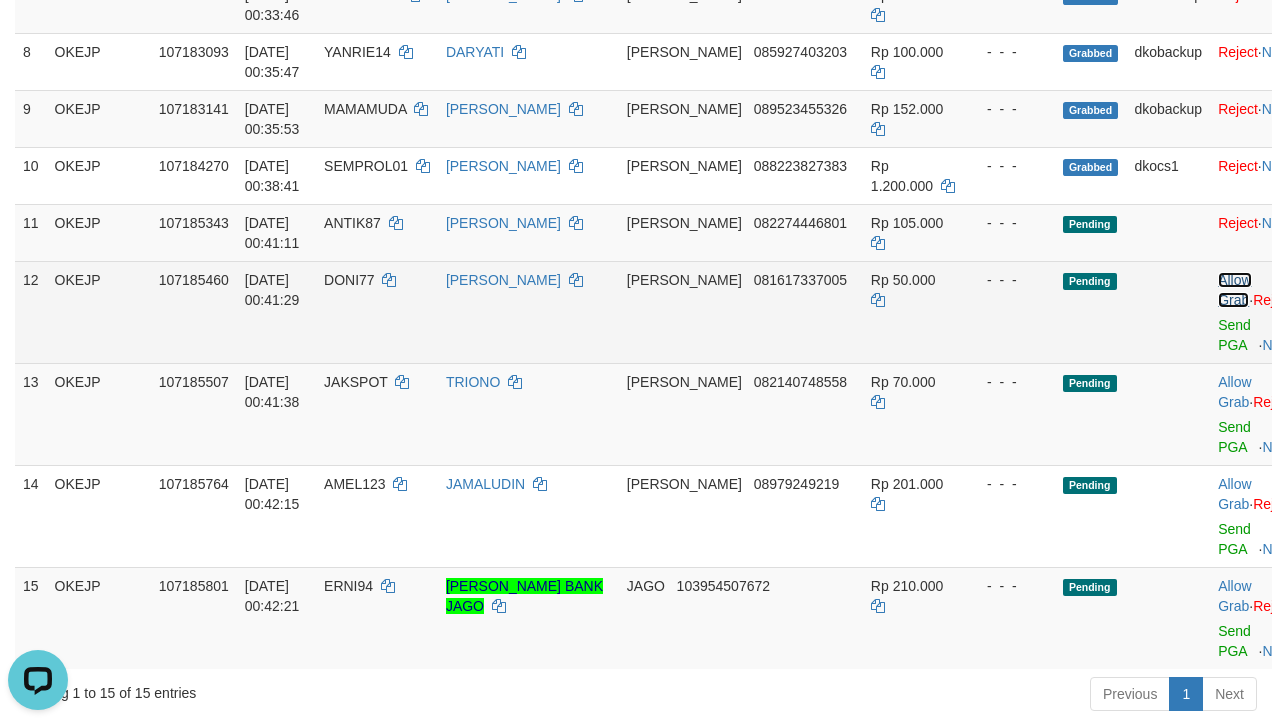 click on "Allow Grab" at bounding box center [1234, 290] 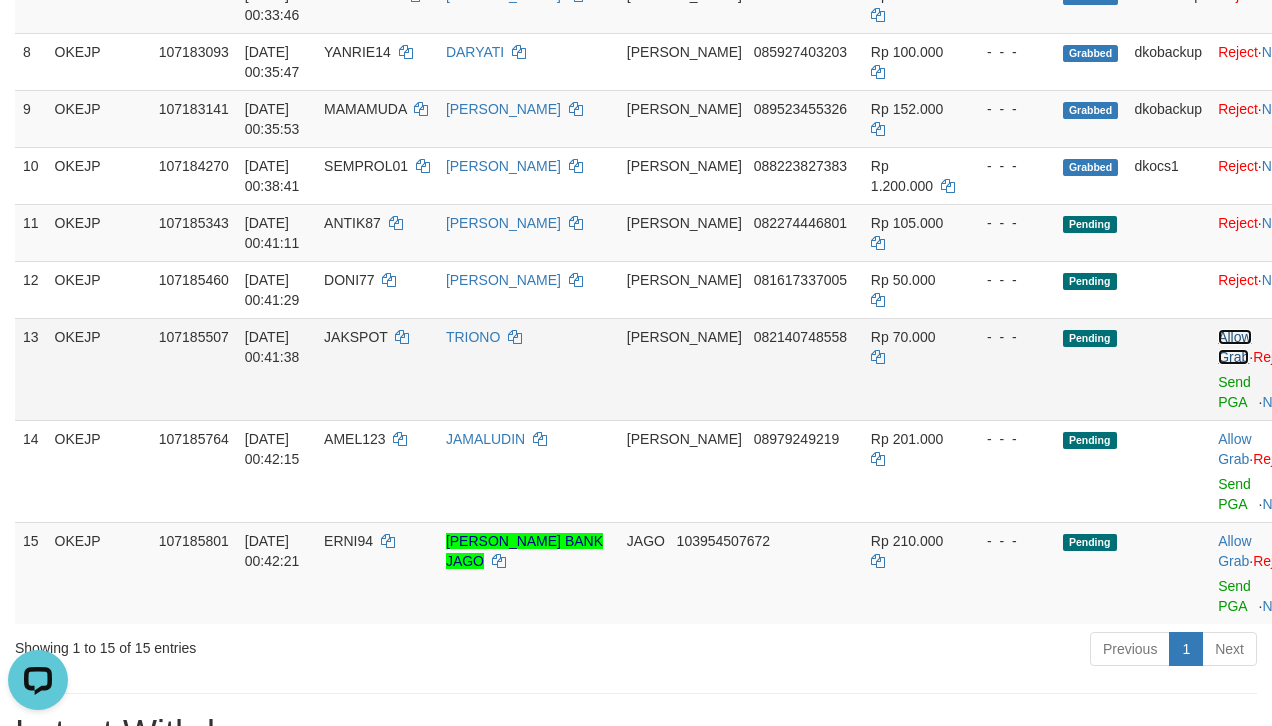 click on "Allow Grab" at bounding box center (1234, 347) 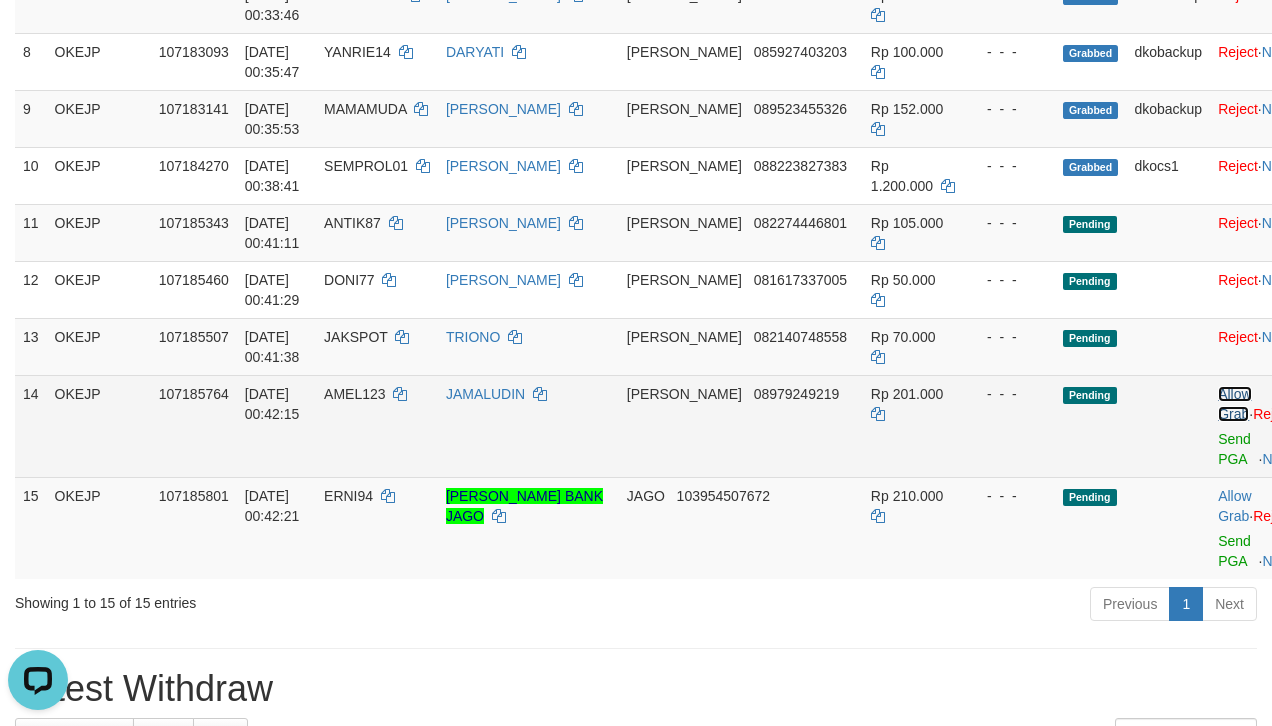 click on "Allow Grab" at bounding box center [1234, 404] 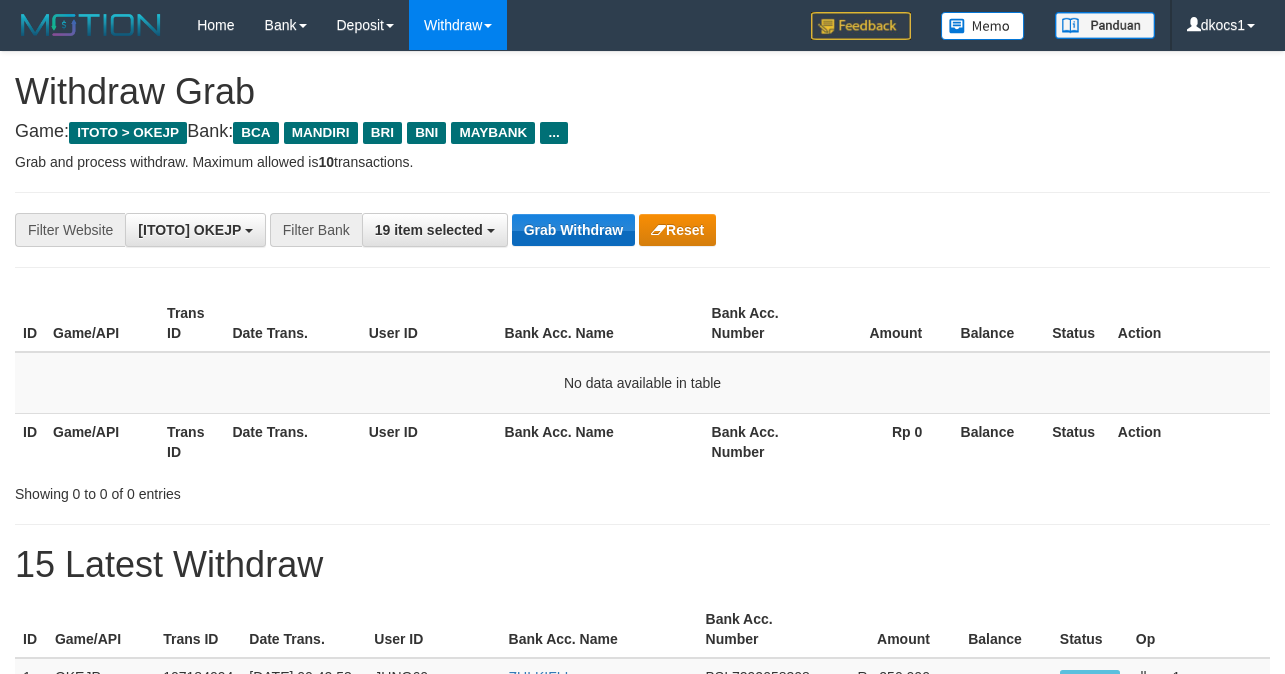 scroll, scrollTop: 0, scrollLeft: 0, axis: both 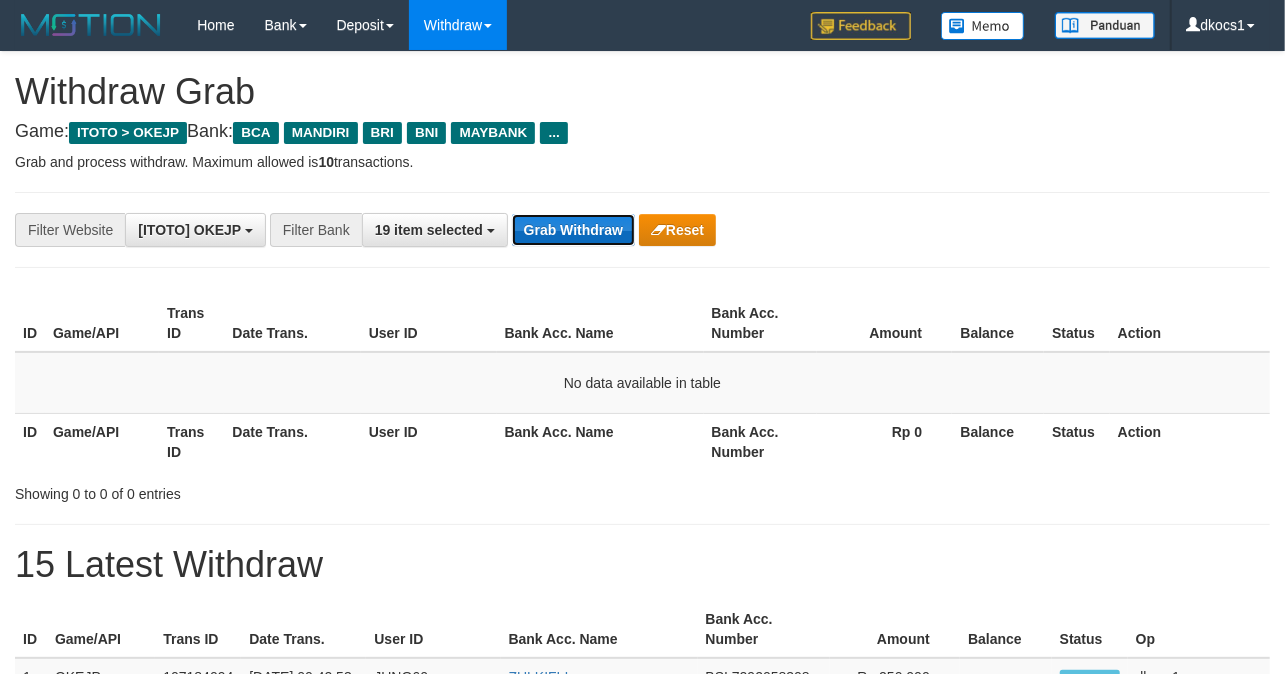 click on "Grab Withdraw" at bounding box center (573, 230) 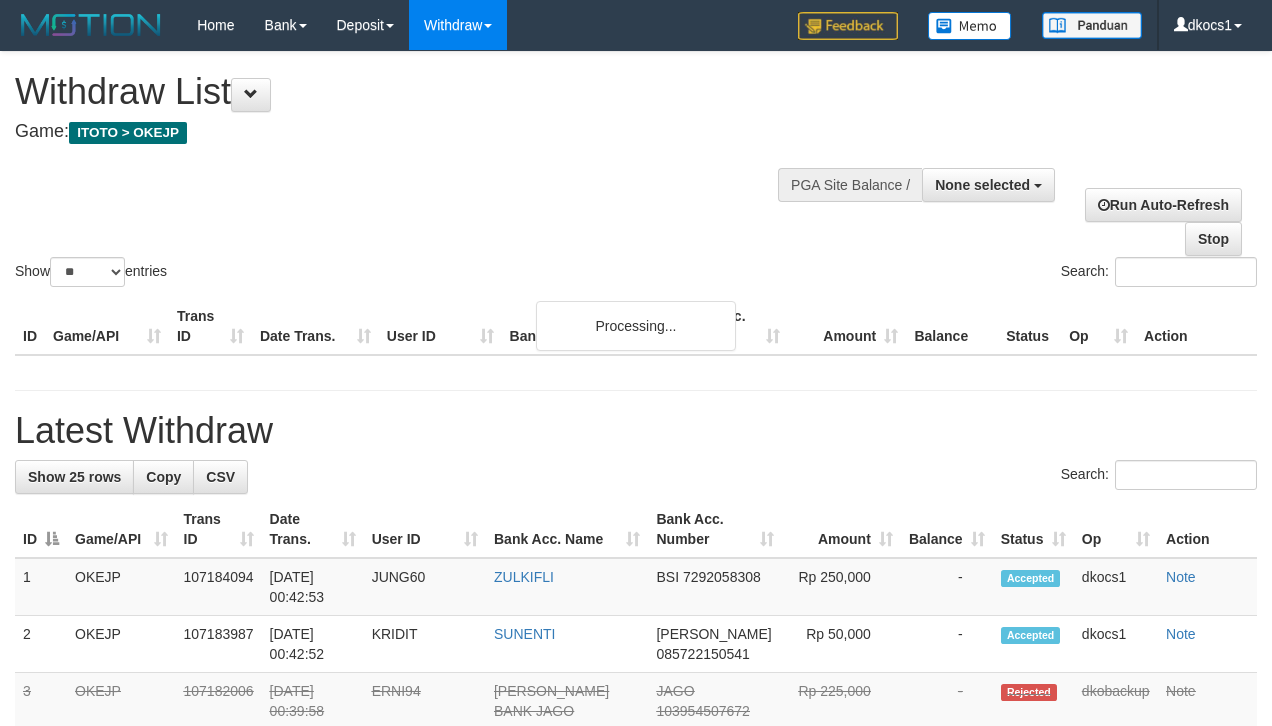select 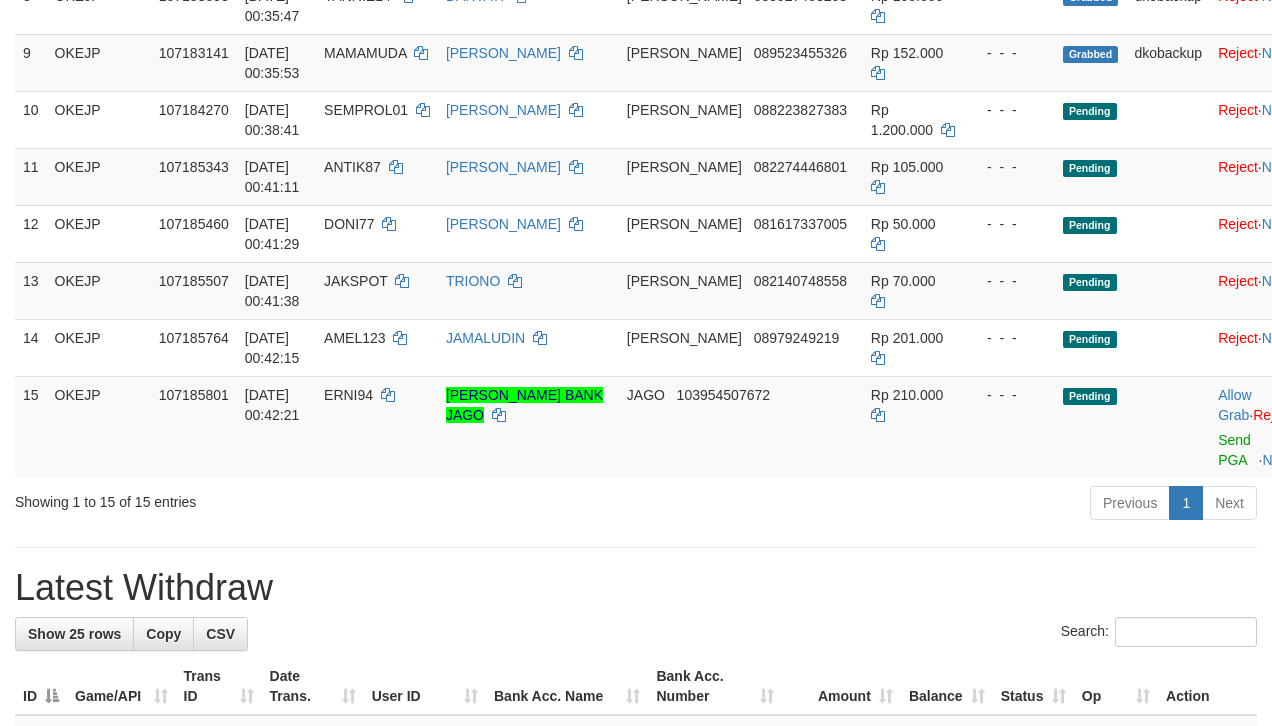 scroll, scrollTop: 721, scrollLeft: 0, axis: vertical 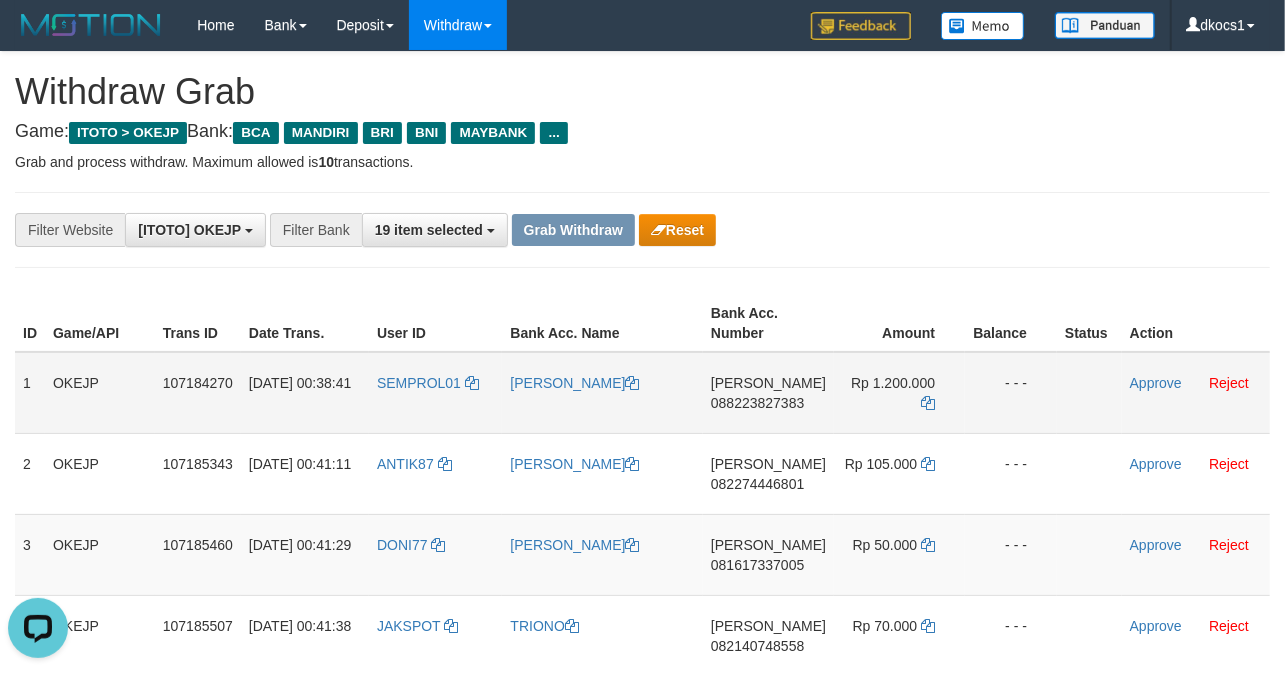 click on "SEMPROL01" at bounding box center (436, 393) 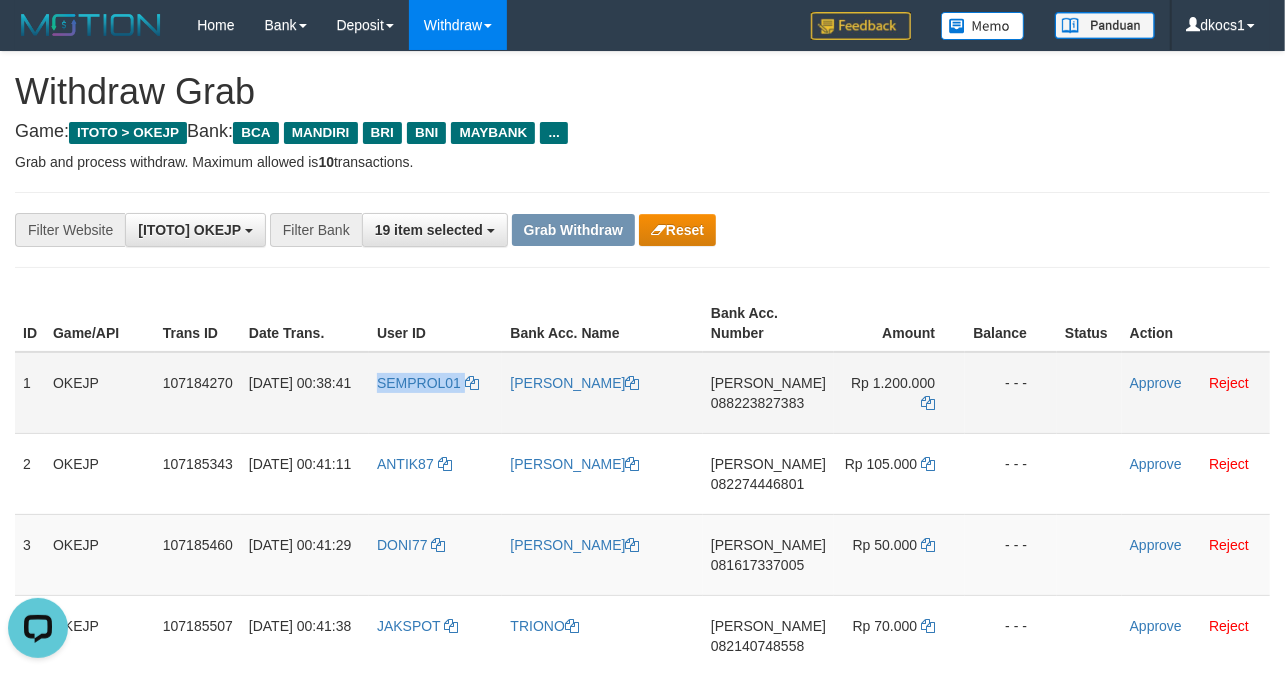click on "SEMPROL01" at bounding box center [436, 393] 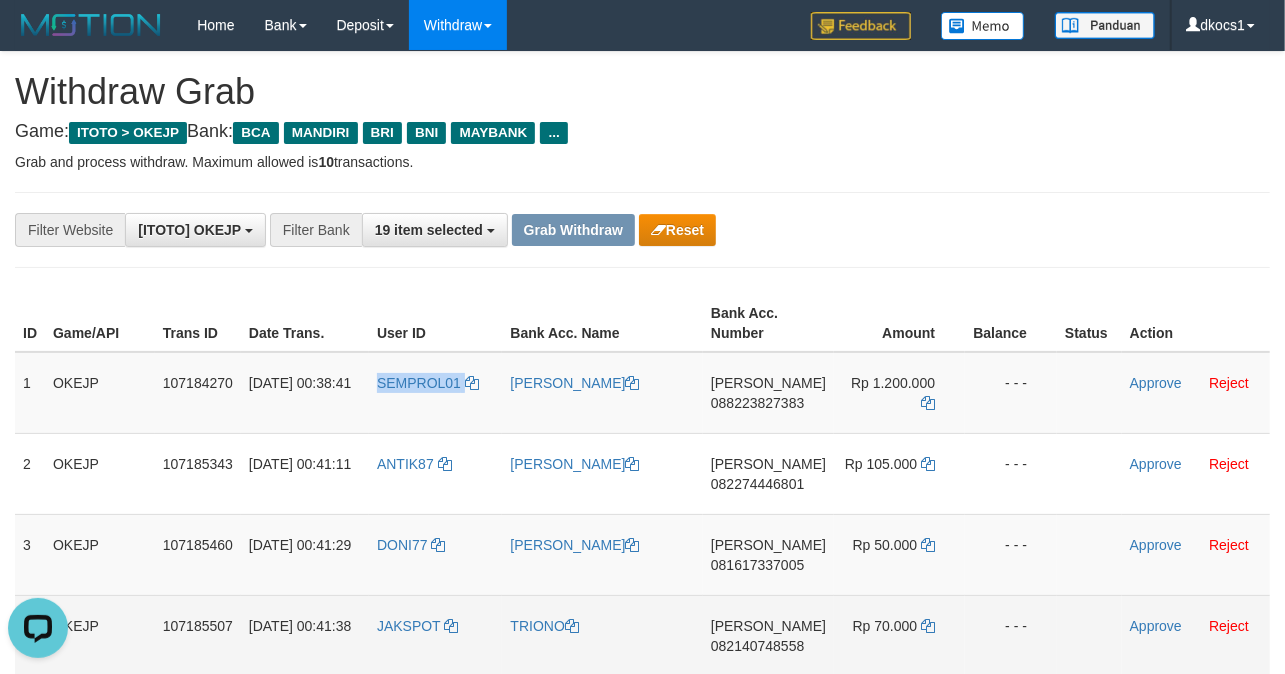 copy on "SEMPROL01" 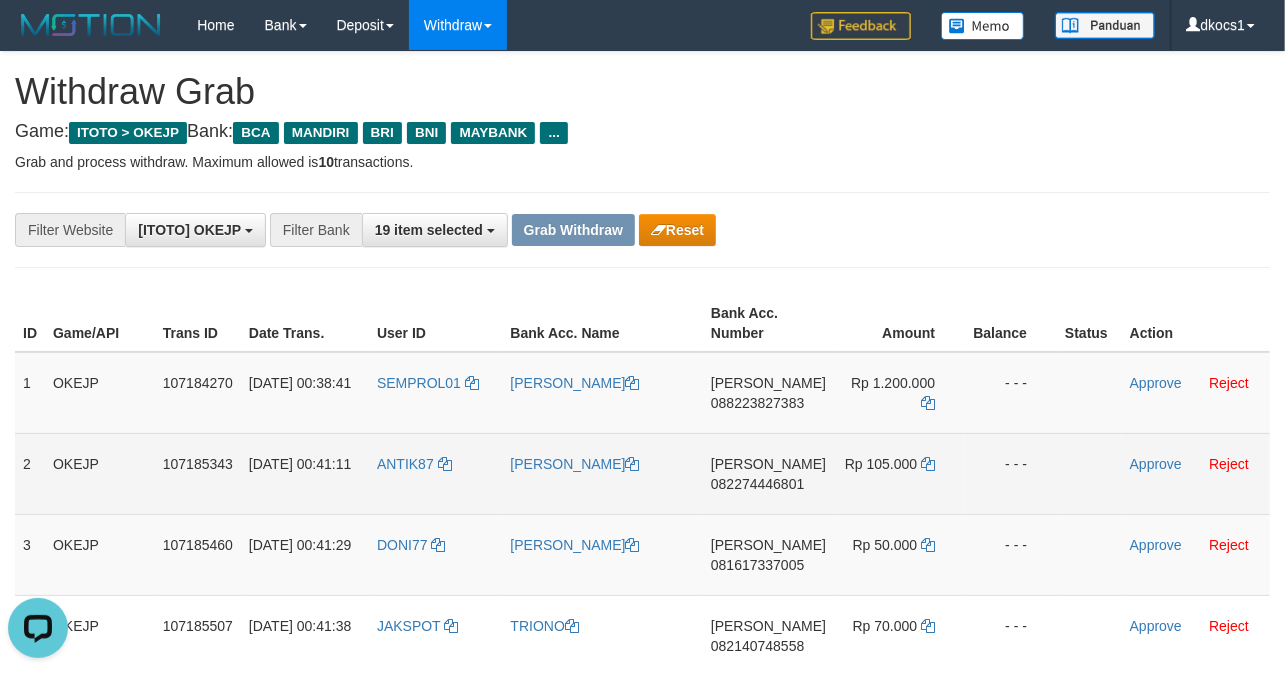 click on "ANTIK87" at bounding box center (436, 473) 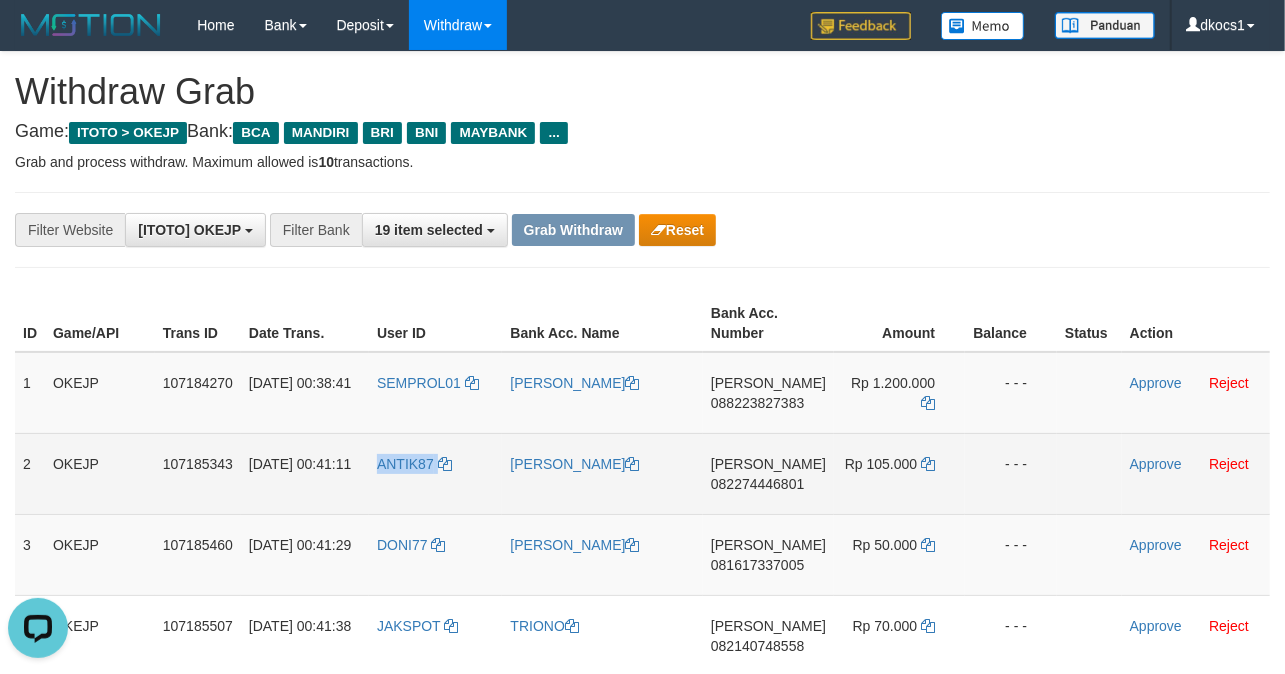 click on "ANTIK87" at bounding box center (436, 473) 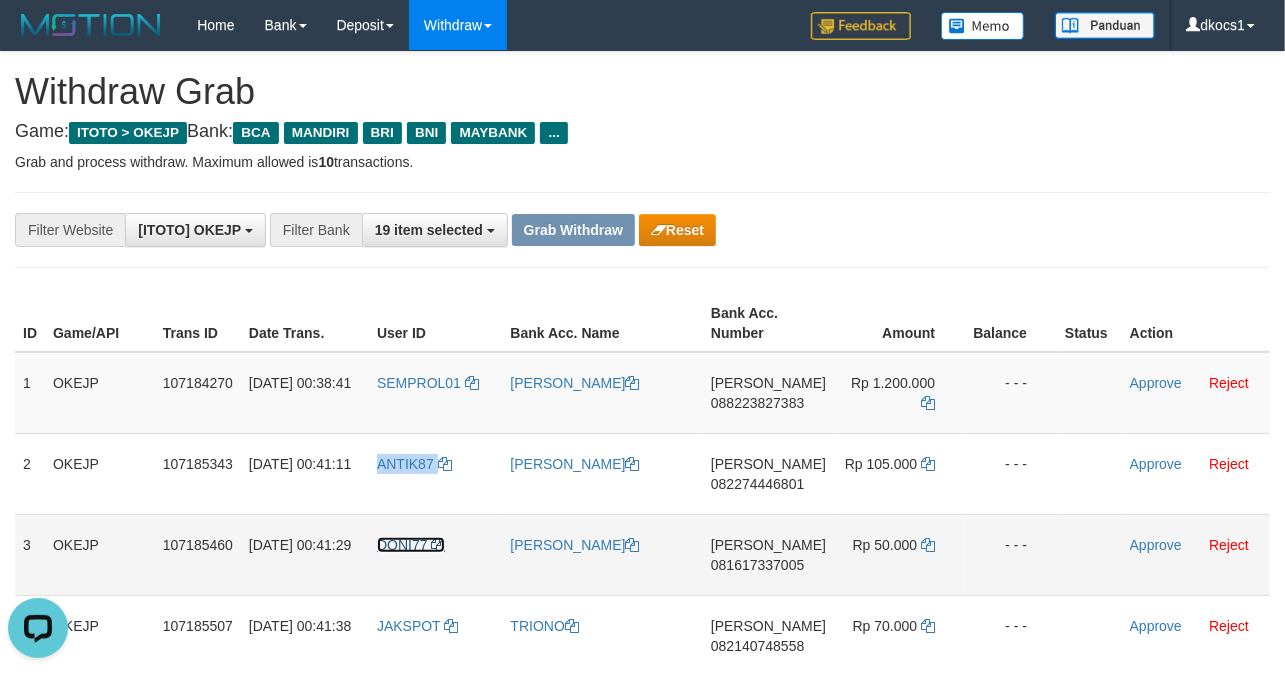 click on "DONI77" at bounding box center [402, 545] 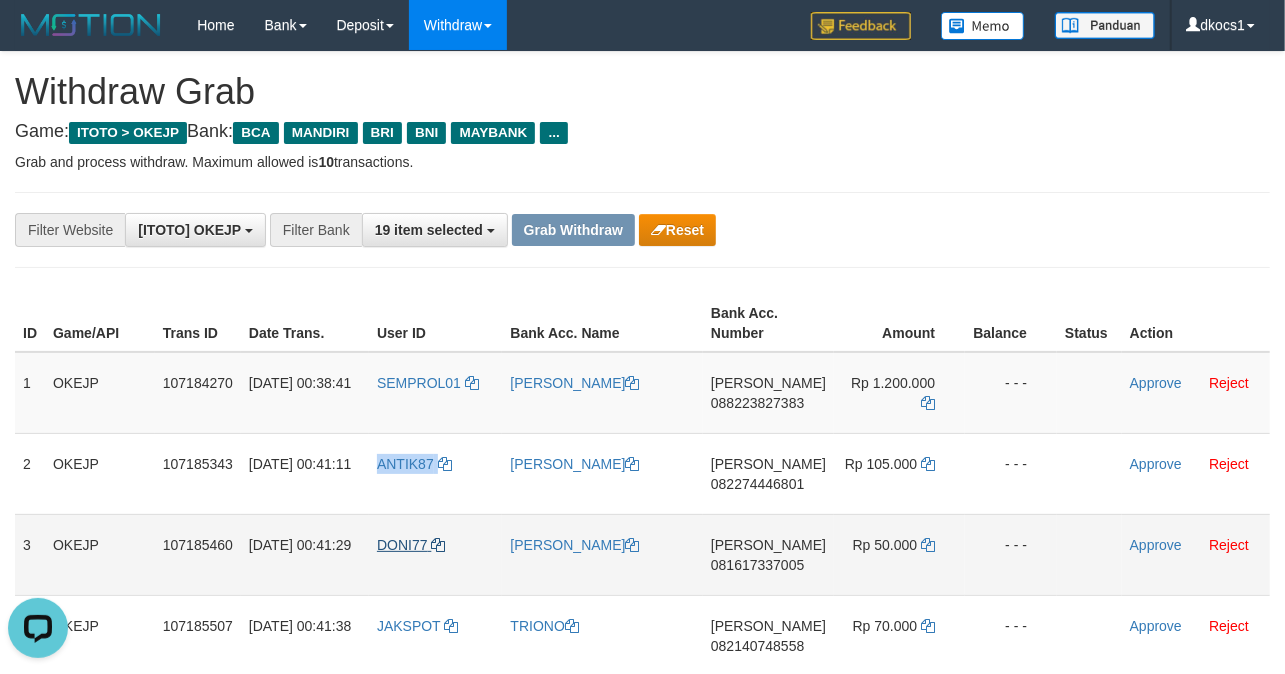 copy on "ANTIK87" 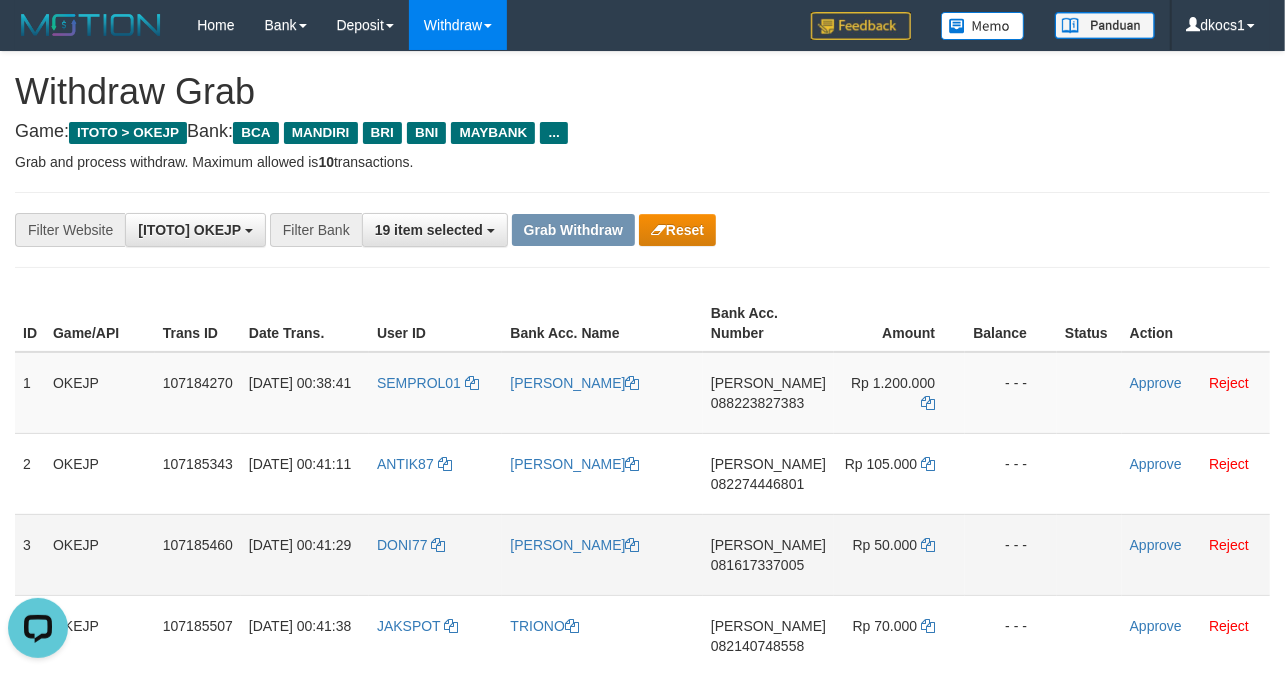 click on "DONI77" at bounding box center [436, 554] 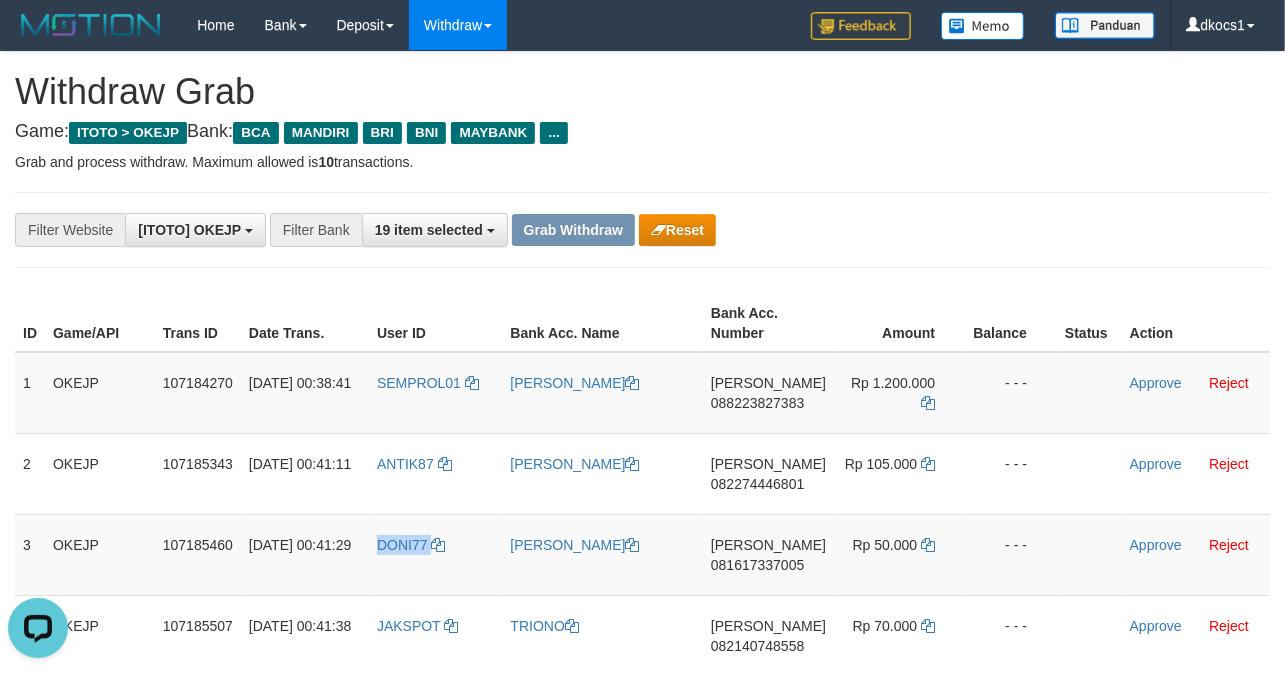 drag, startPoint x: 398, startPoint y: 576, endPoint x: 1298, endPoint y: 600, distance: 900.31995 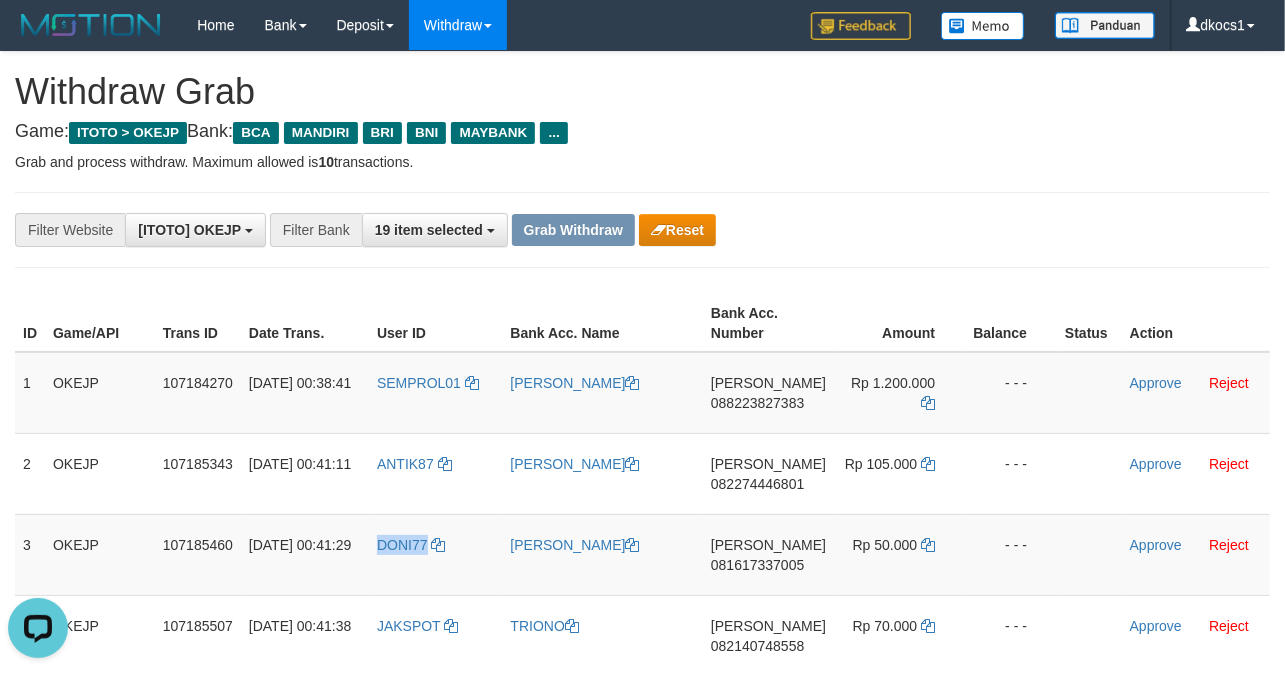 copy on "DONI77" 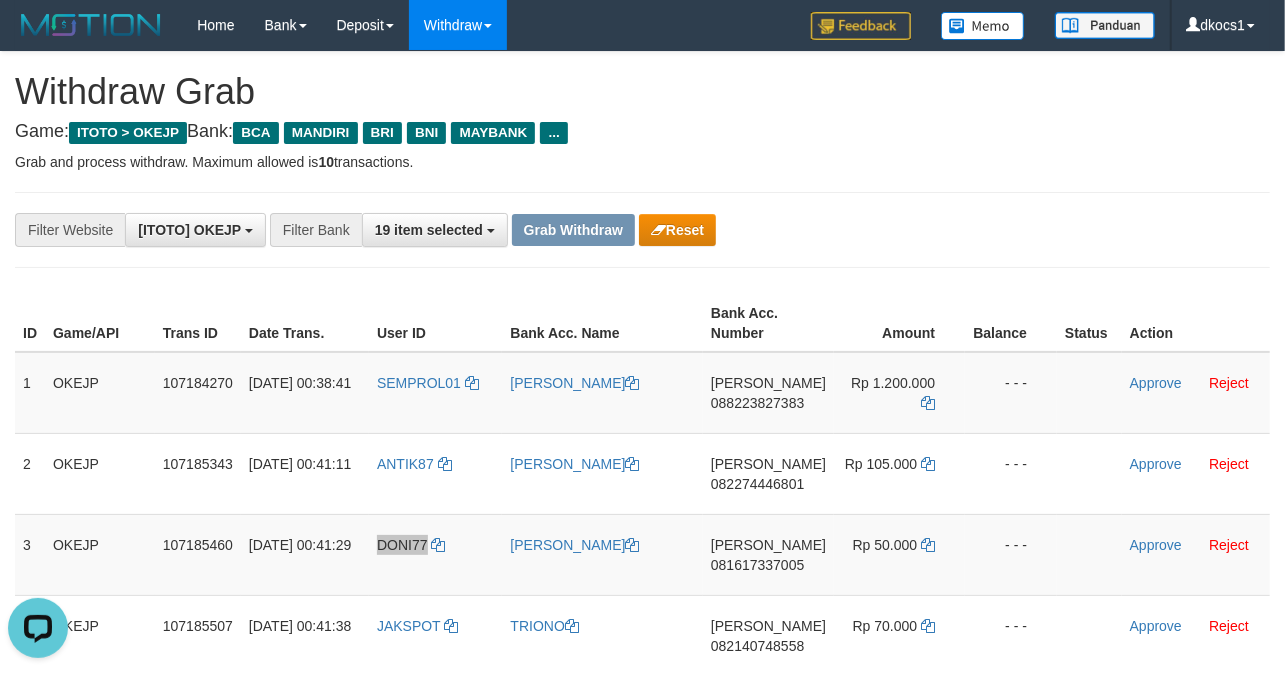 scroll, scrollTop: 133, scrollLeft: 0, axis: vertical 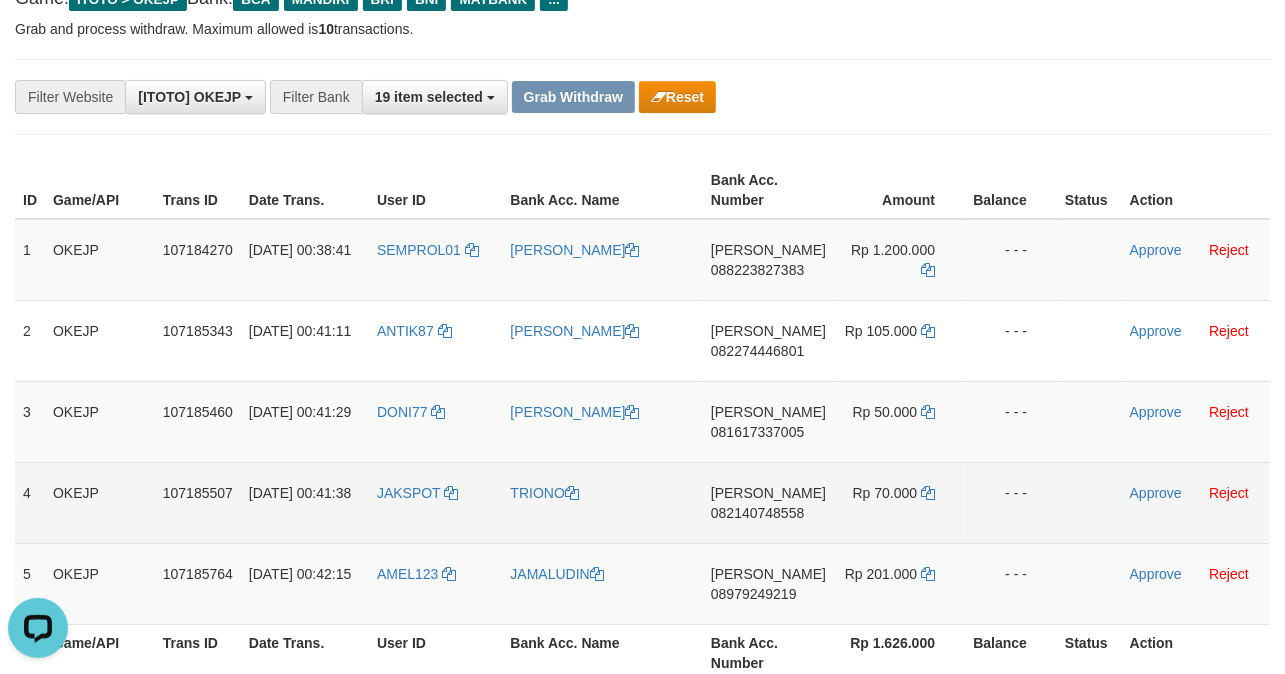 click on "JAKSPOT" at bounding box center [436, 502] 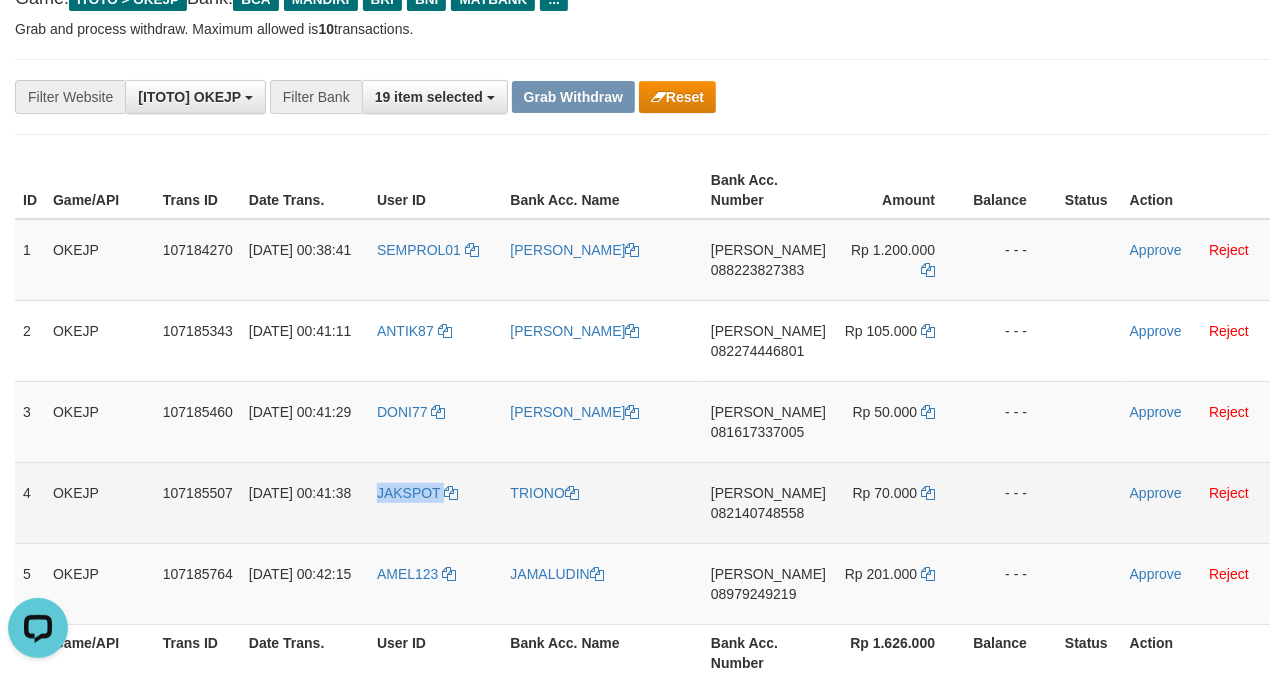 click on "JAKSPOT" at bounding box center [436, 502] 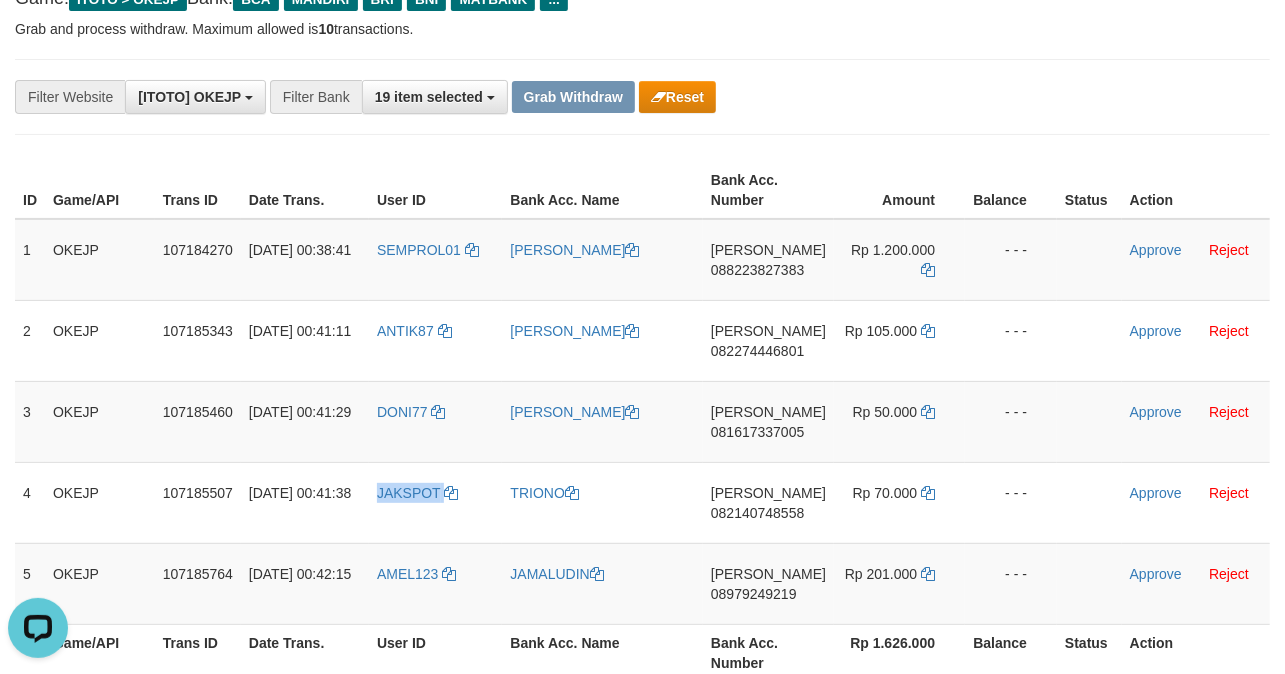 copy on "JAKSPOT" 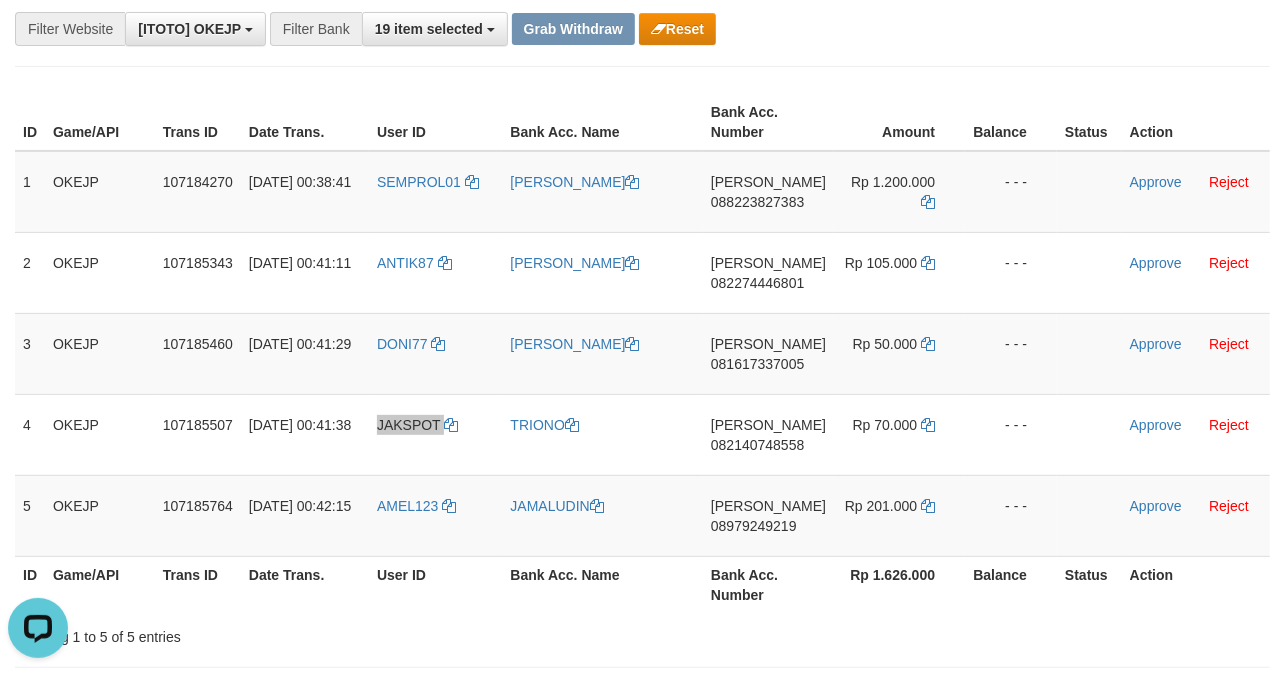 scroll, scrollTop: 400, scrollLeft: 0, axis: vertical 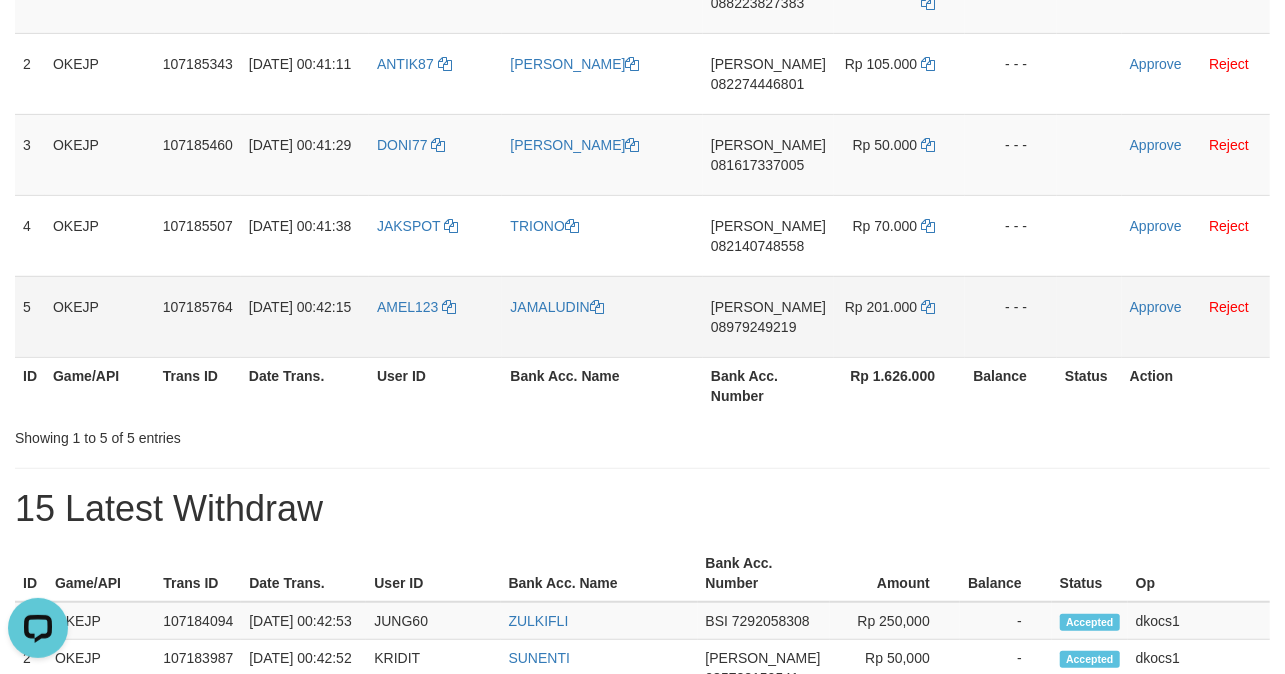 click on "AMEL123" at bounding box center (436, 316) 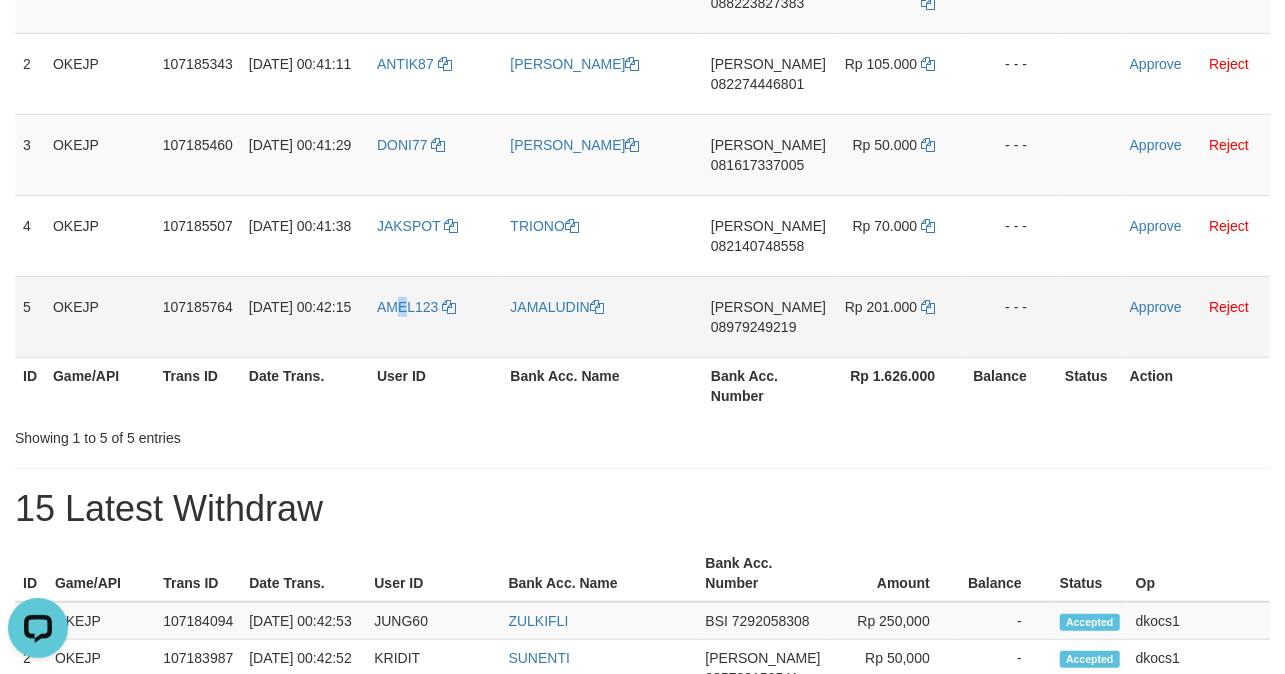 click on "AMEL123" at bounding box center (436, 316) 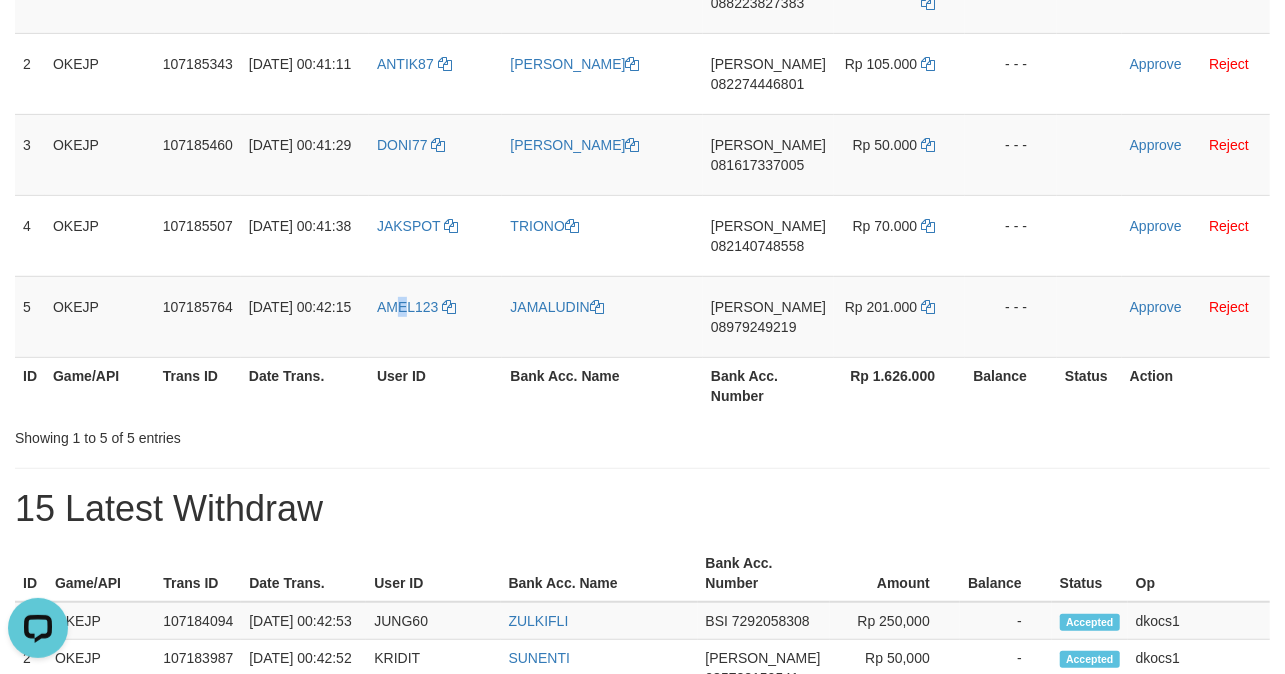 copy on "E" 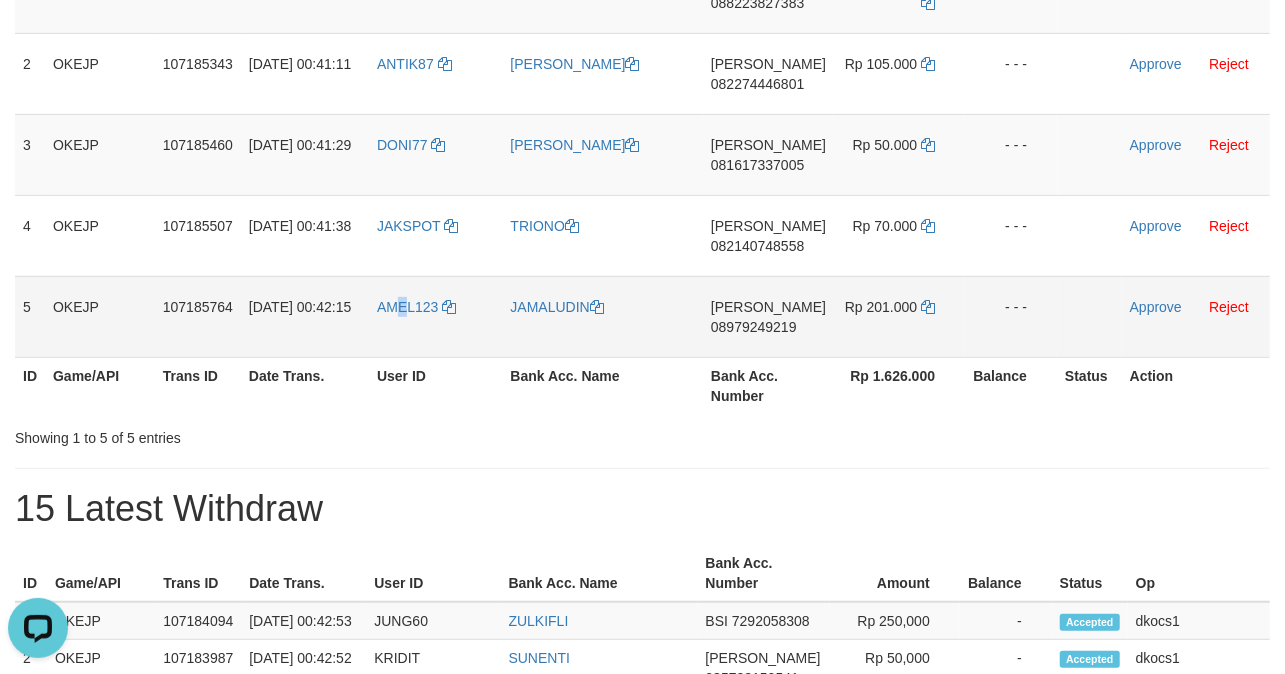 click on "AMEL123" at bounding box center (436, 316) 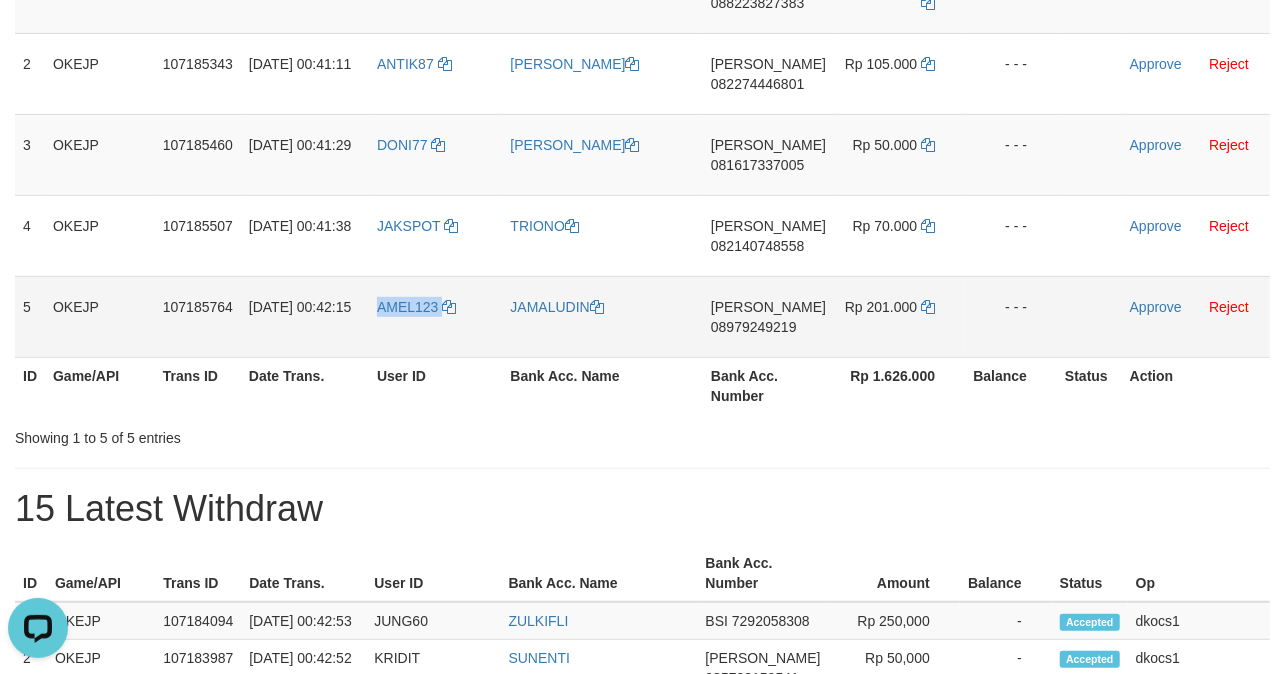 click on "AMEL123" at bounding box center (436, 316) 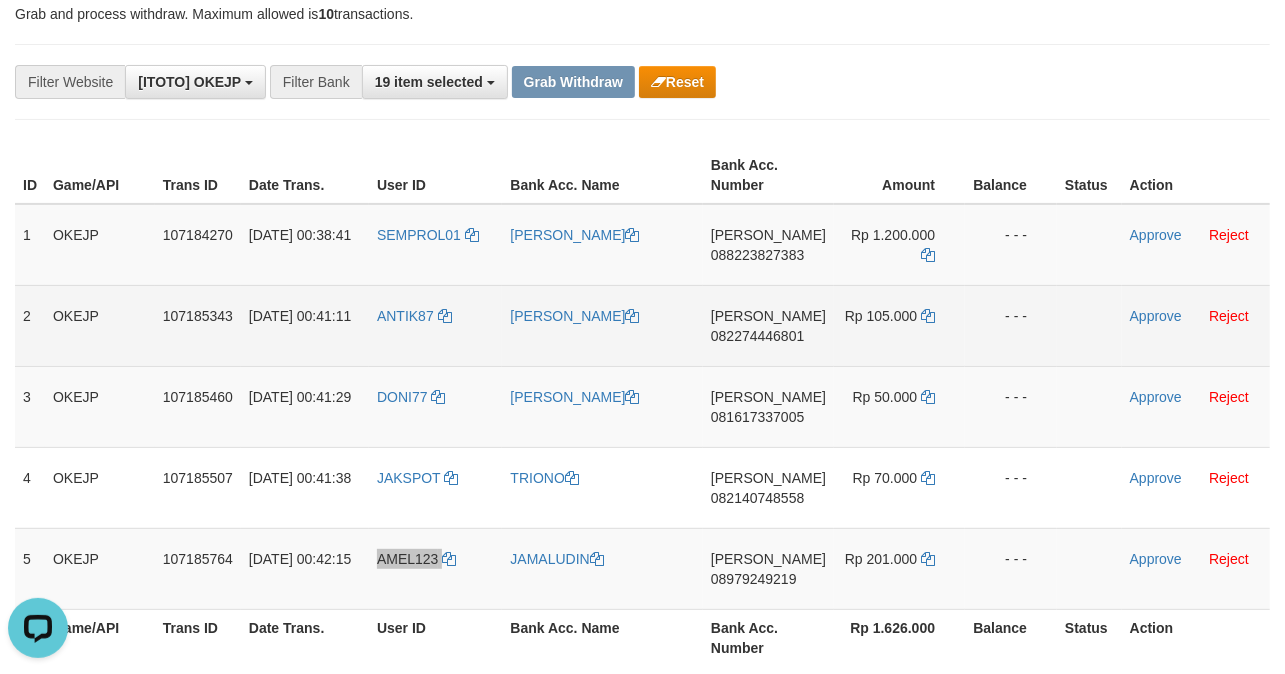 scroll, scrollTop: 133, scrollLeft: 0, axis: vertical 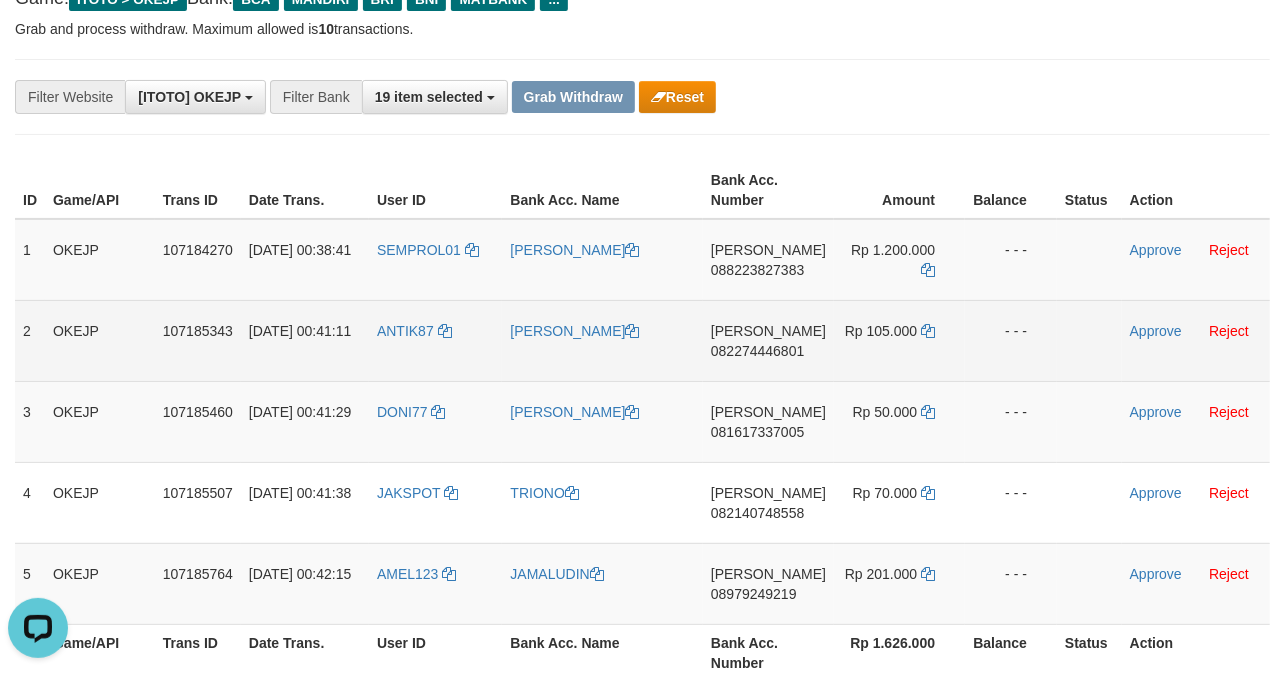 click on "[PERSON_NAME]" at bounding box center [602, 340] 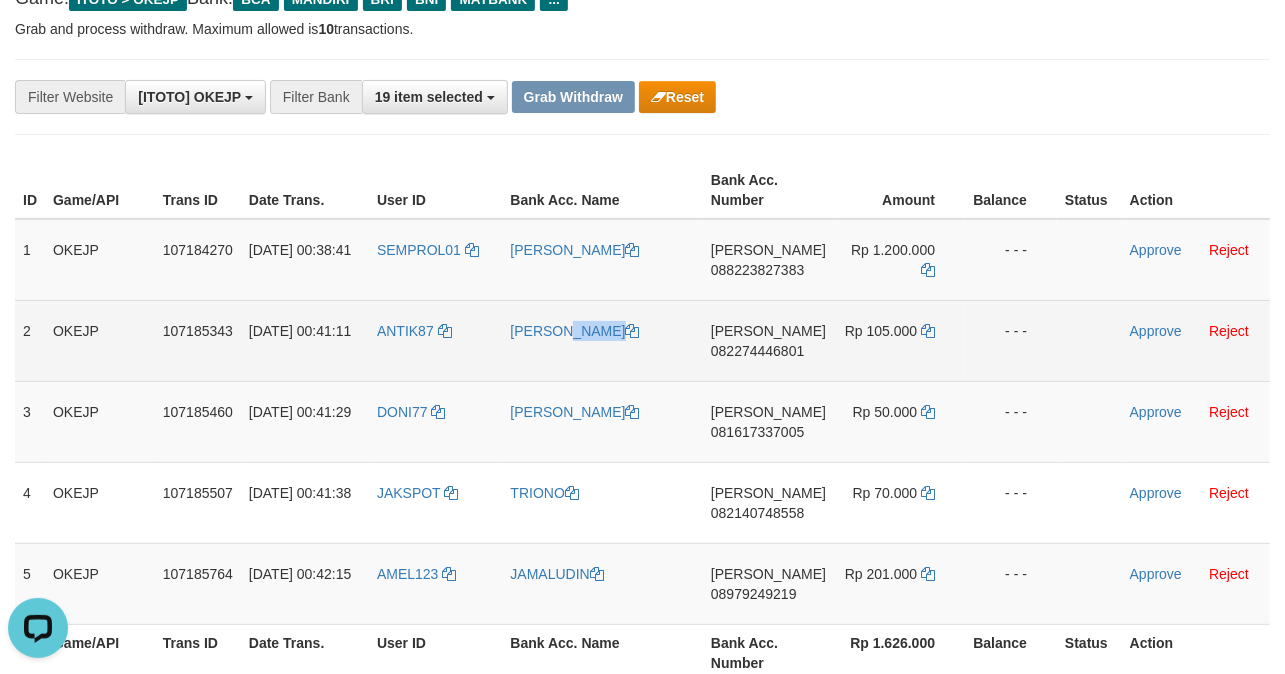 click on "[PERSON_NAME]" at bounding box center (602, 340) 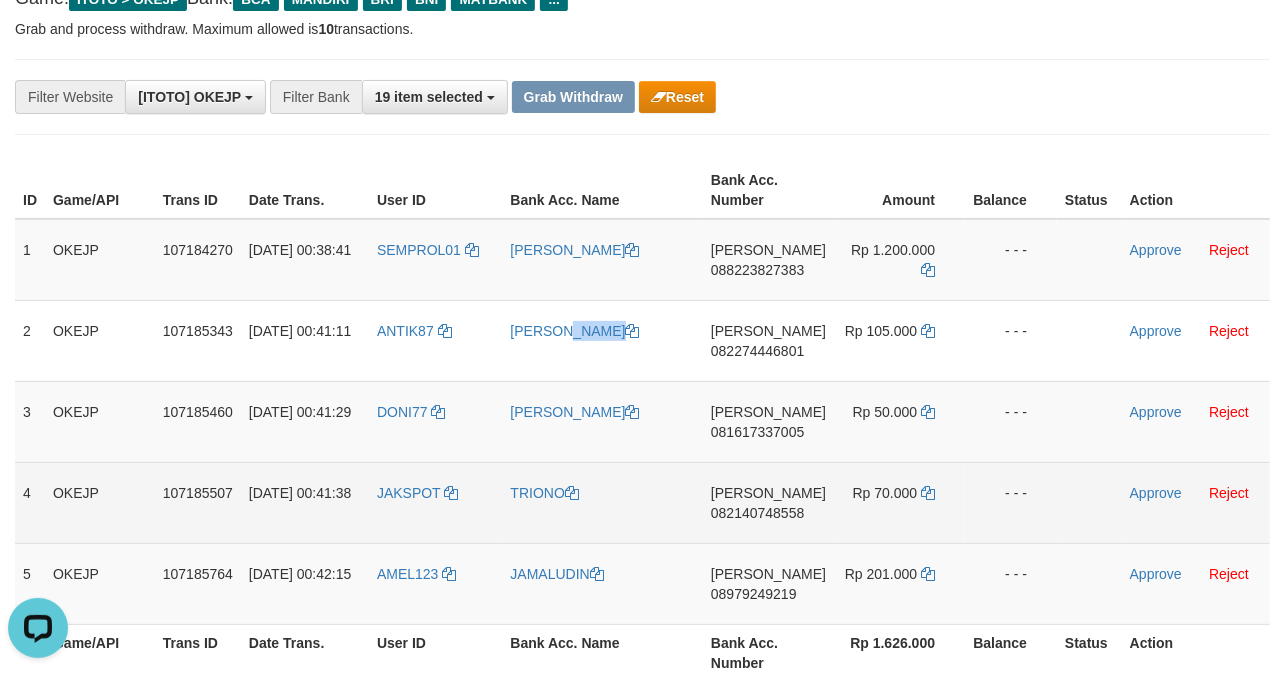 copy on "[PERSON_NAME]" 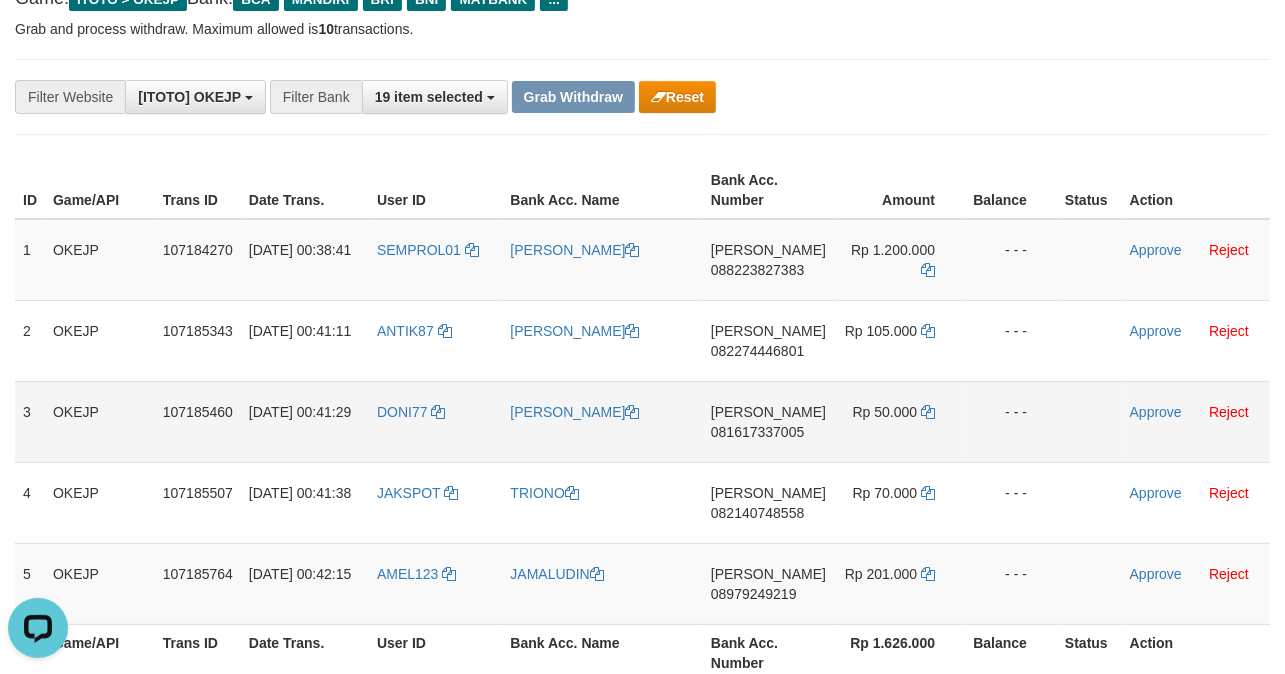 click on "[PERSON_NAME]" at bounding box center (602, 421) 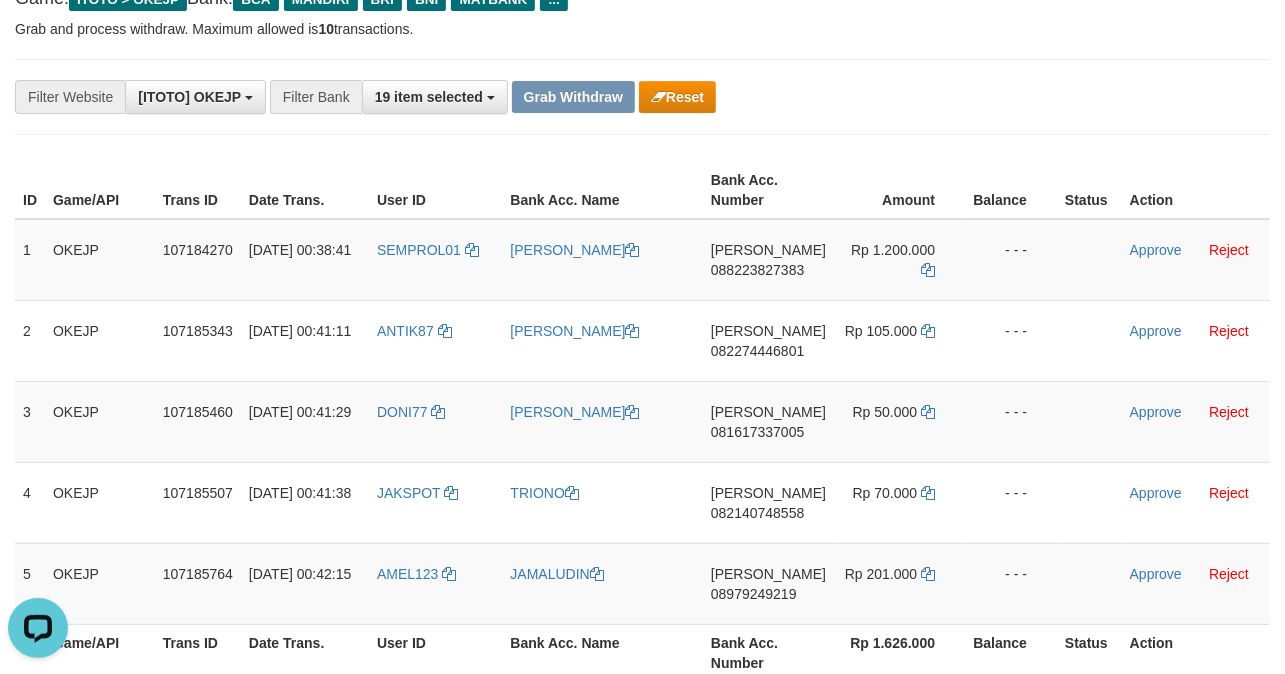 copy on "[PERSON_NAME]" 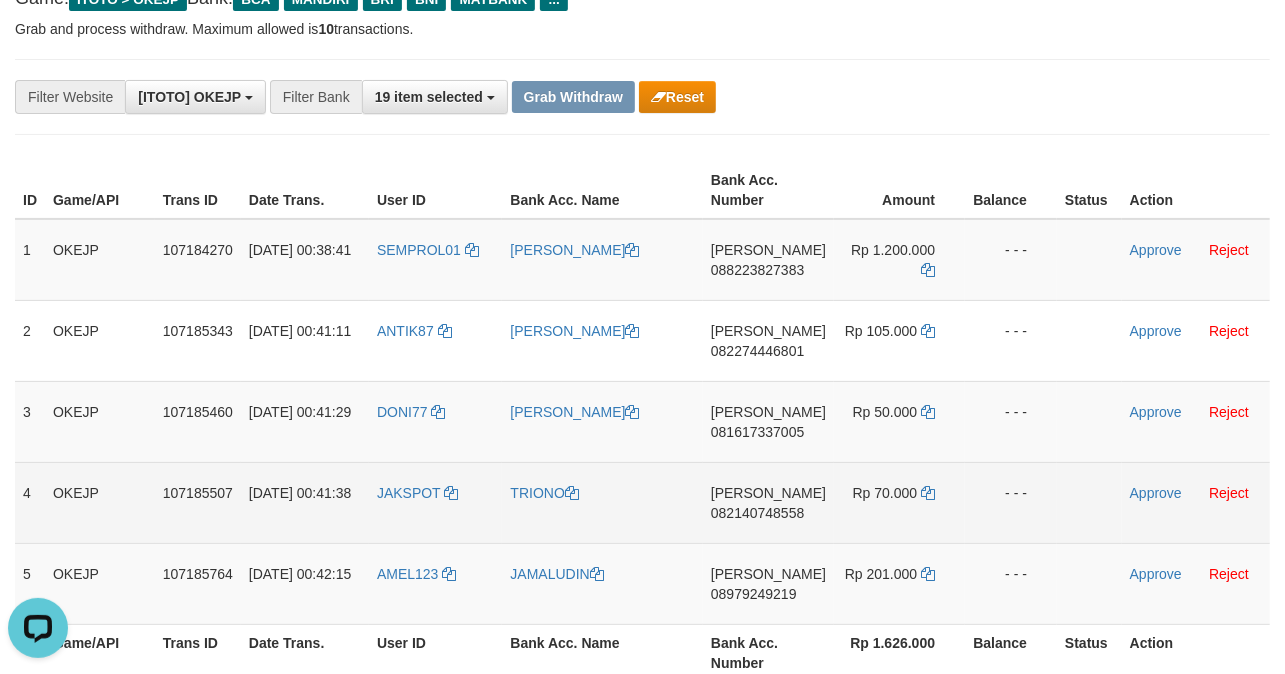 click on "TRIONO" at bounding box center [602, 502] 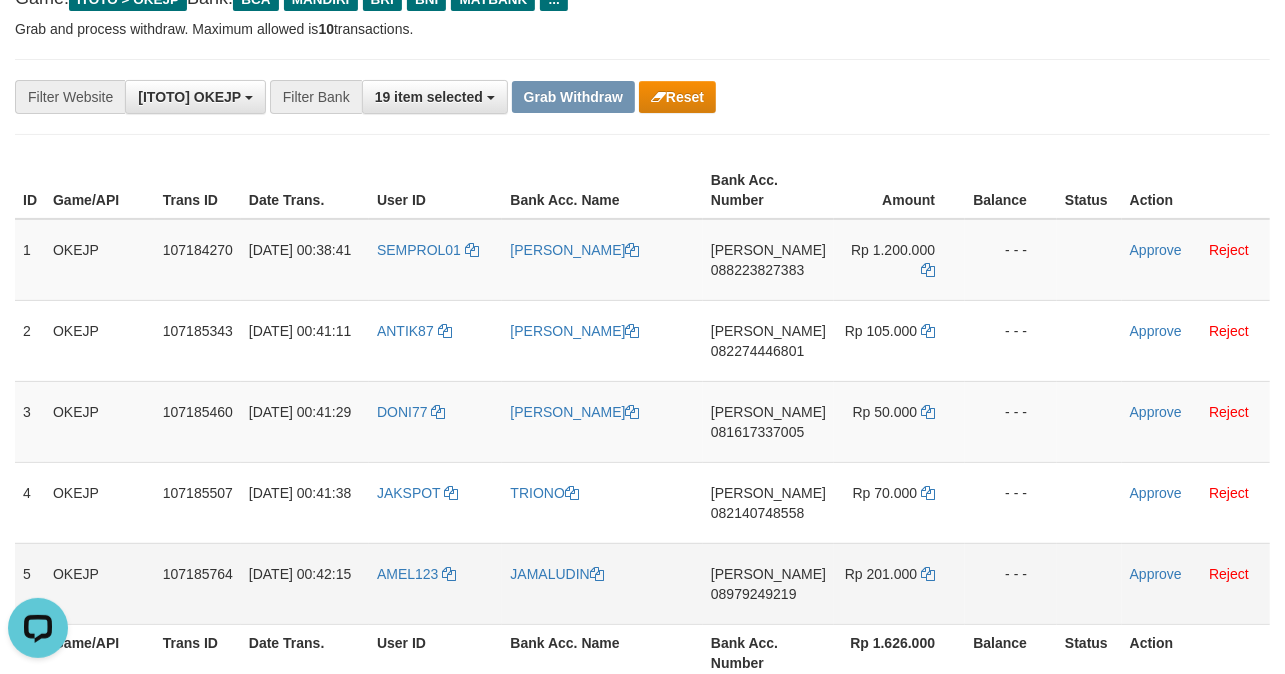 click on "JAMALUDIN" at bounding box center [602, 583] 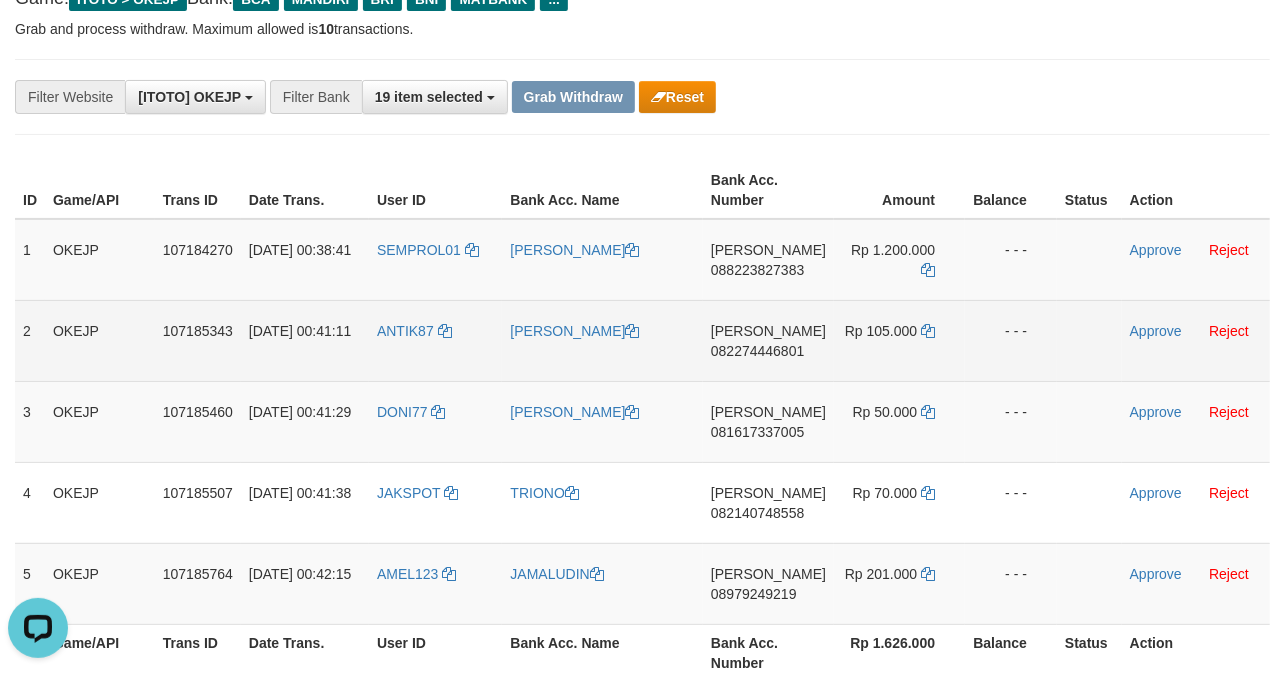 click on "DANA
082274446801" at bounding box center [768, 340] 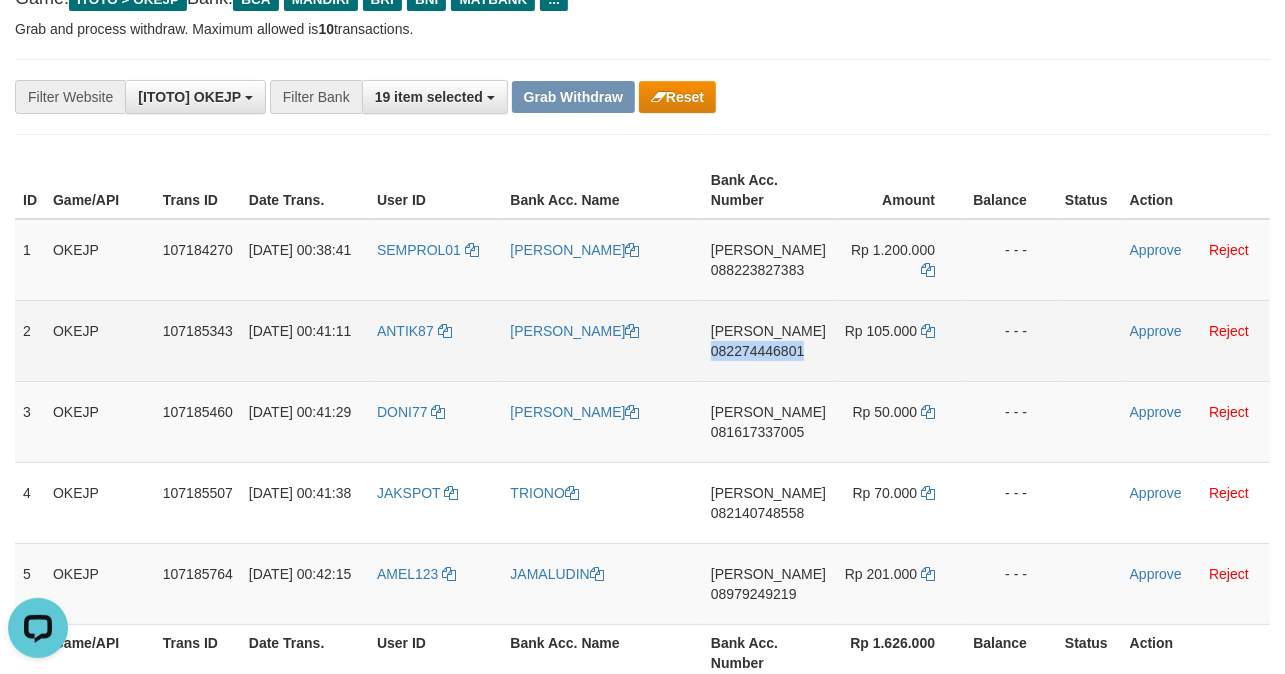 click on "DANA
082274446801" at bounding box center [768, 340] 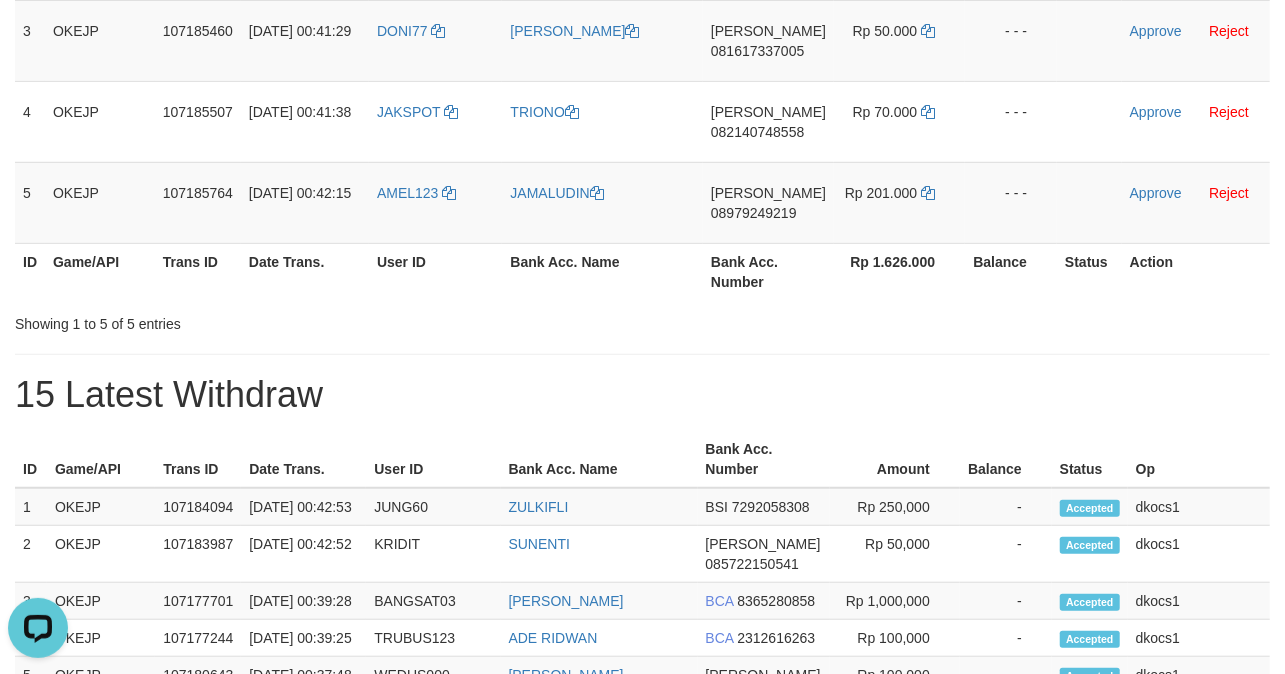 scroll, scrollTop: 0, scrollLeft: 0, axis: both 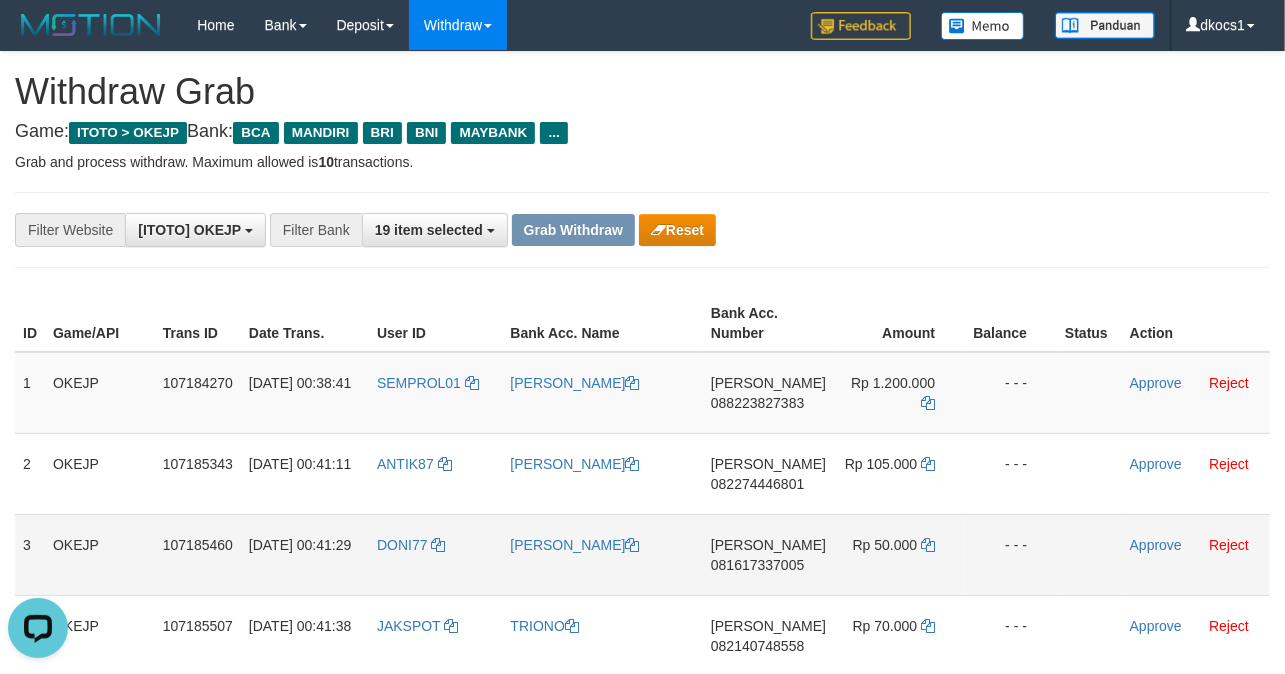 click on "DANA
081617337005" at bounding box center [768, 554] 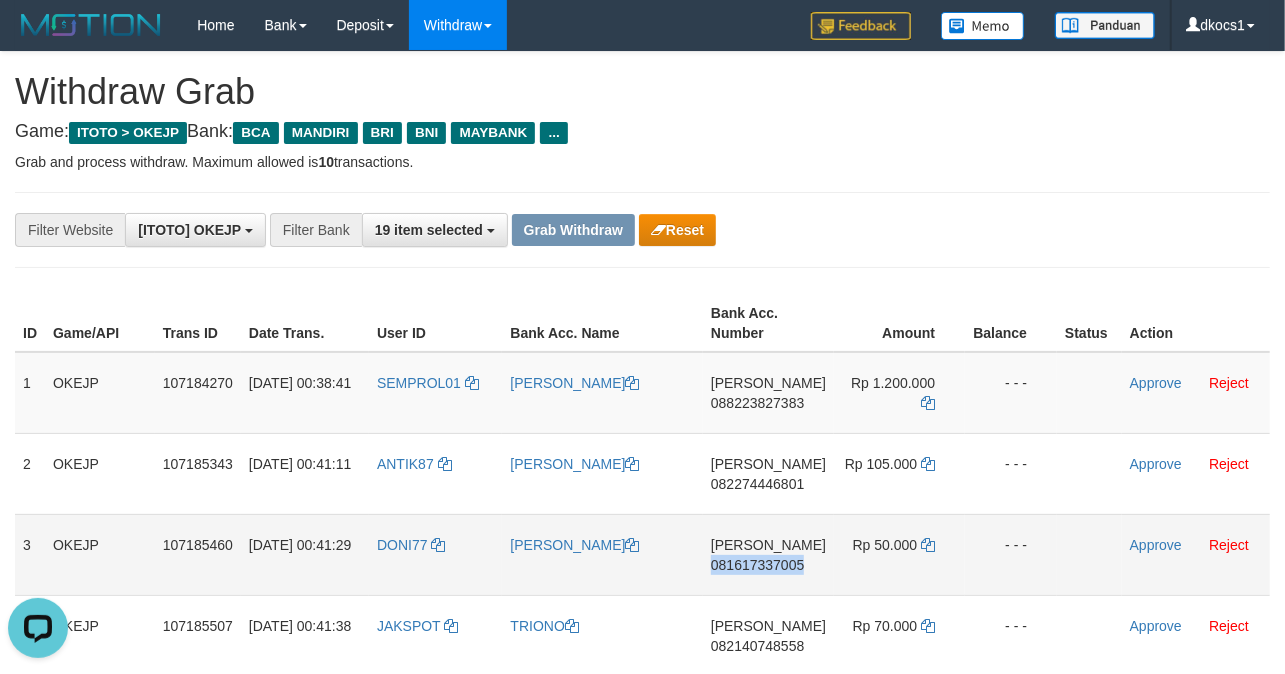 click on "DANA
081617337005" at bounding box center [768, 554] 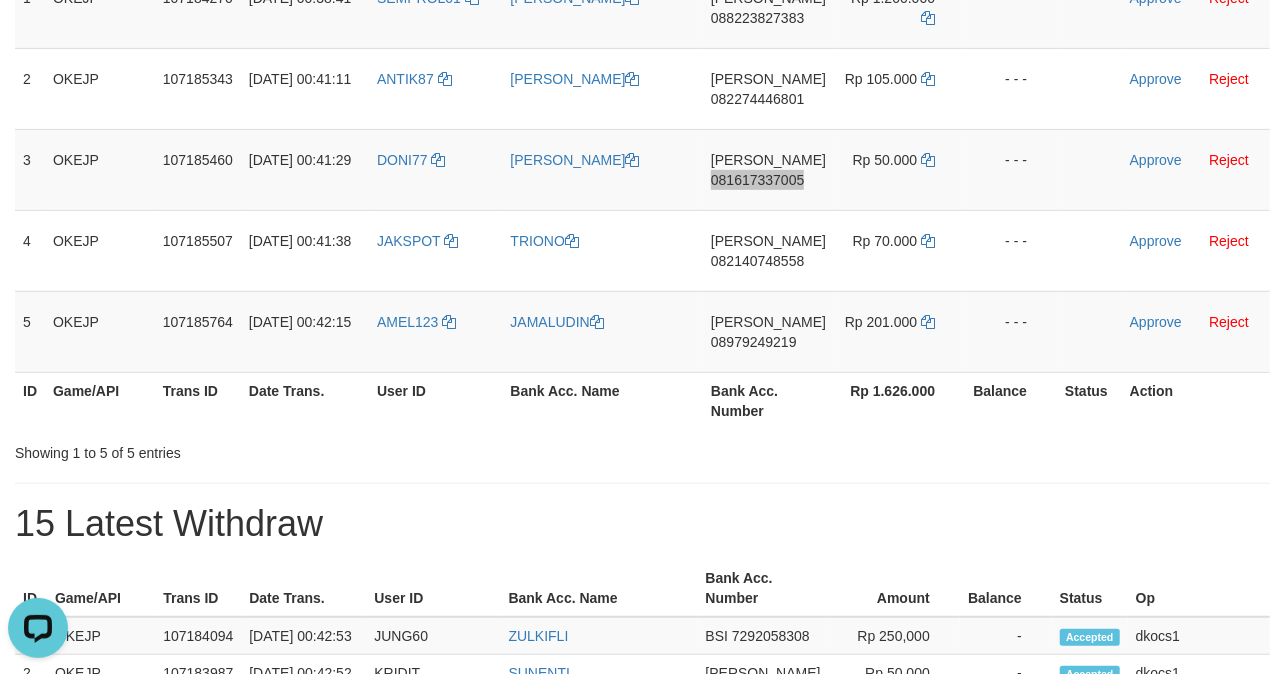 scroll, scrollTop: 400, scrollLeft: 0, axis: vertical 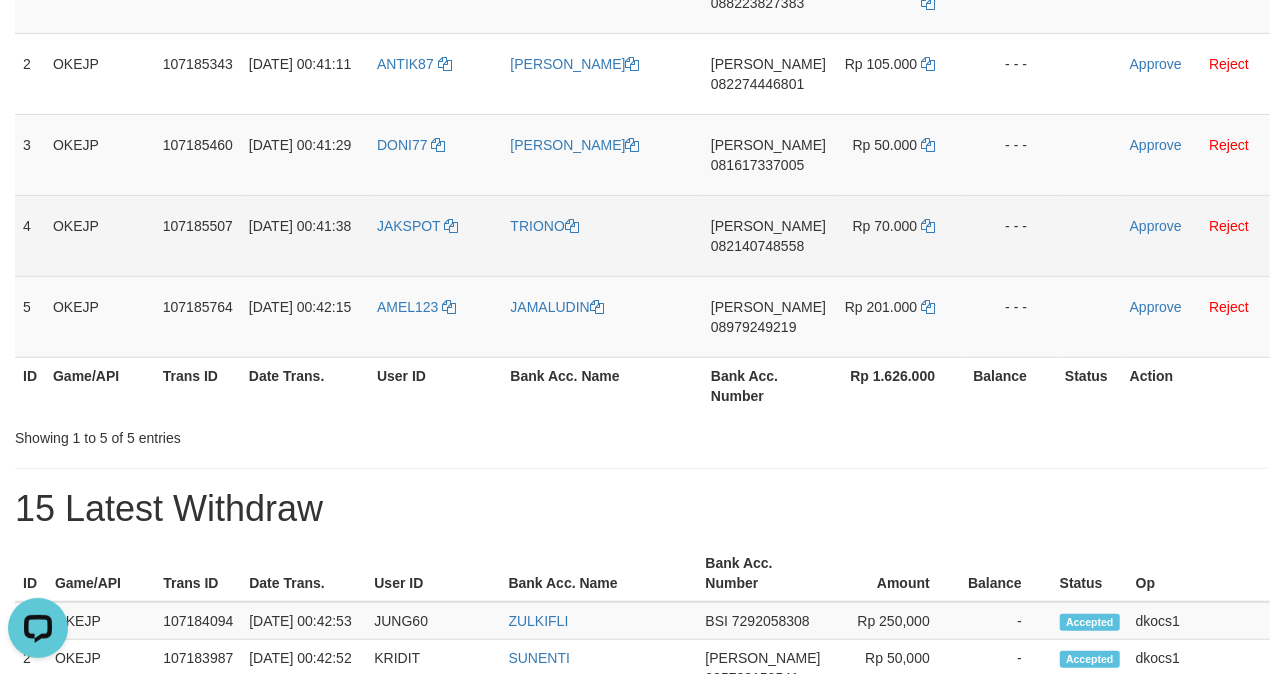 click on "DANA
082140748558" at bounding box center (768, 235) 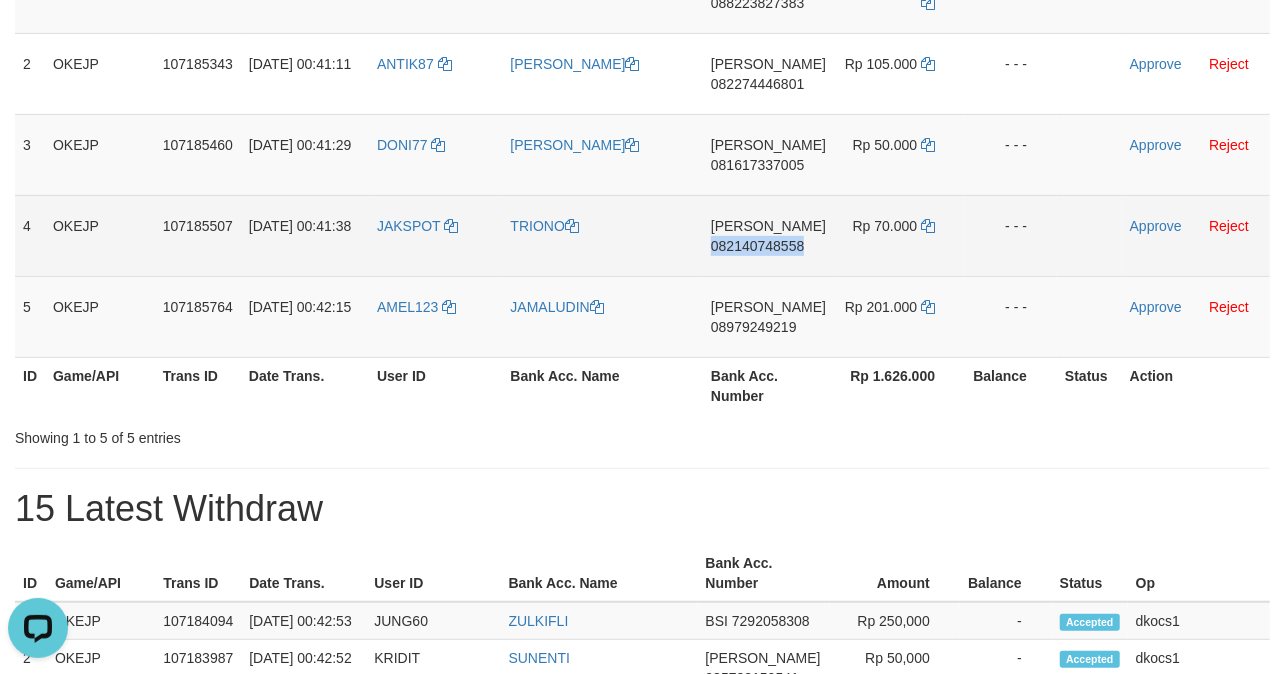 click on "DANA
082140748558" at bounding box center [768, 235] 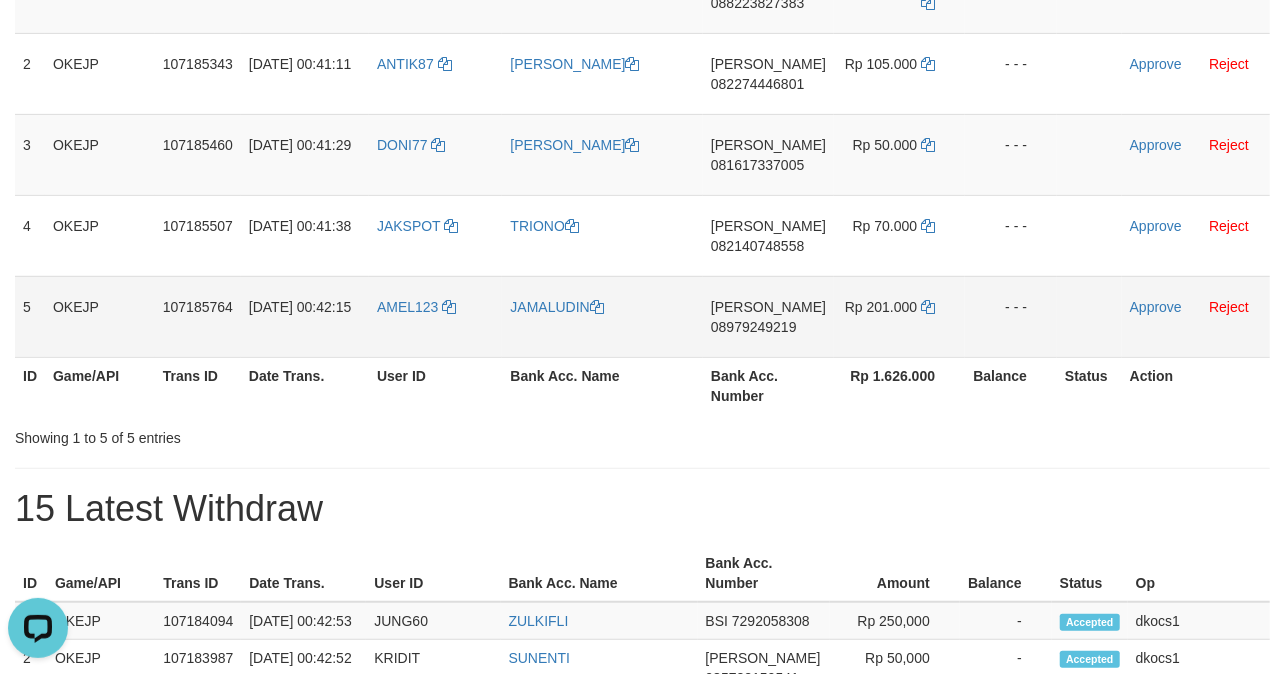 click on "DANA
08979249219" at bounding box center [768, 316] 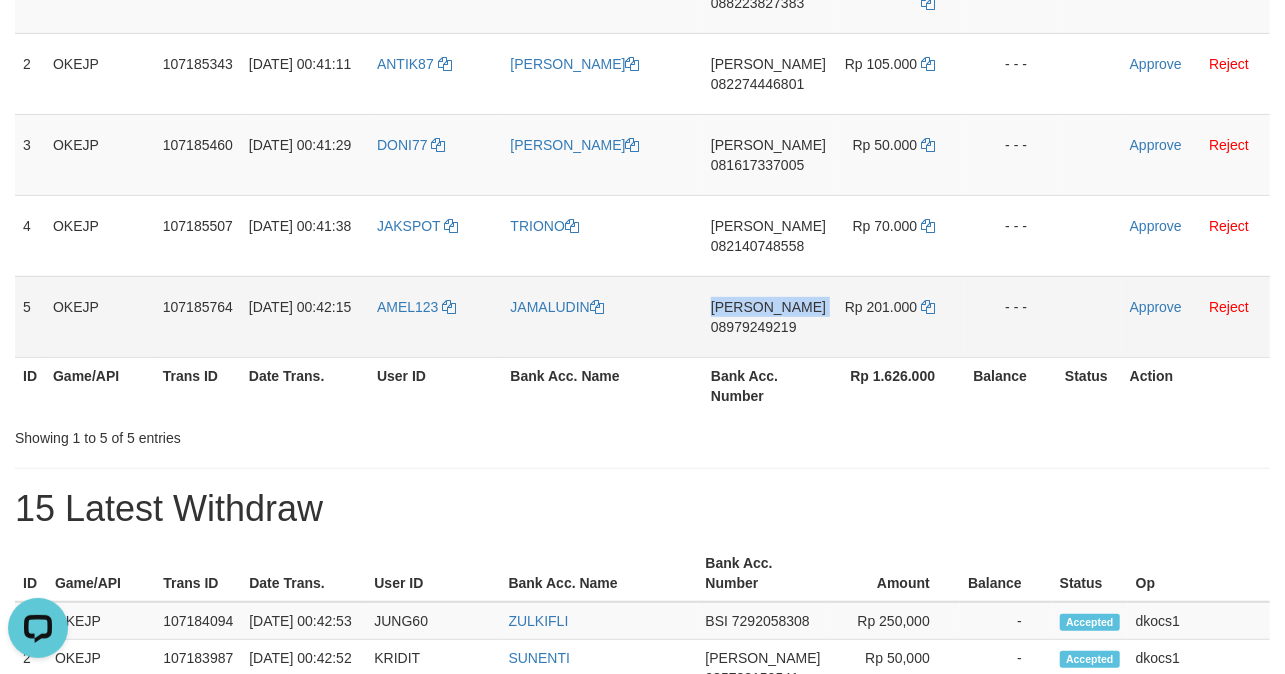 click on "DANA
08979249219" at bounding box center [768, 316] 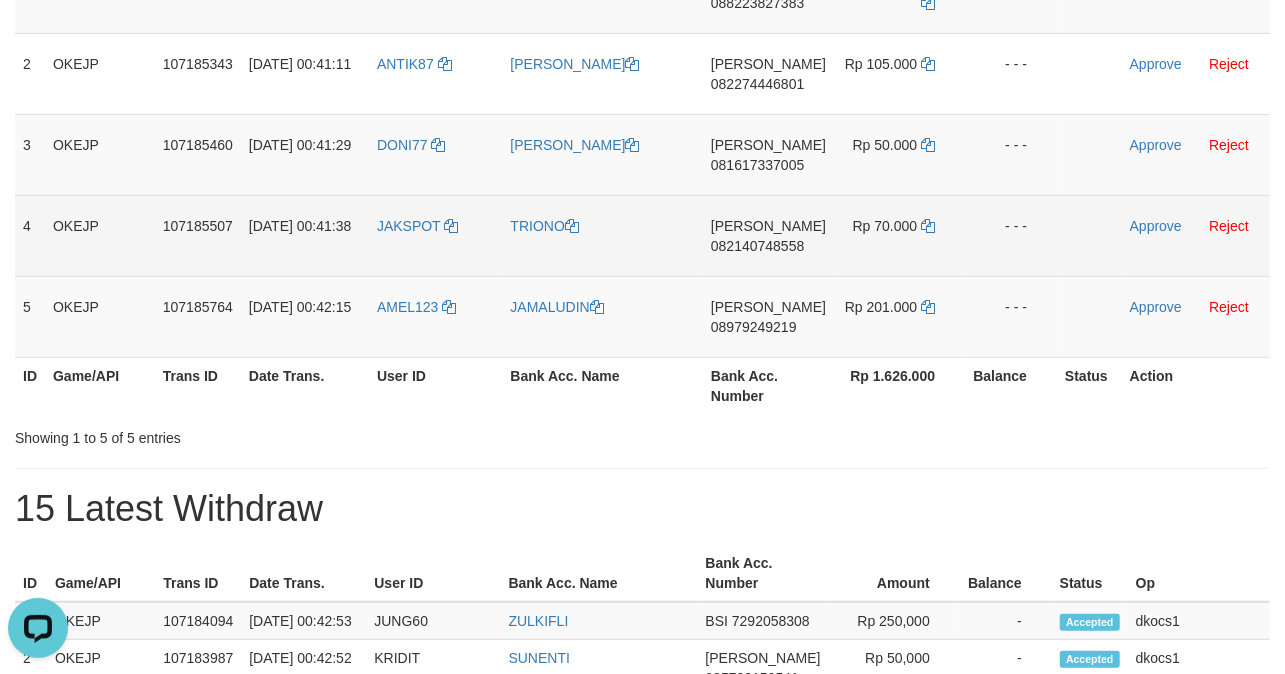 click on "DANA
082140748558" at bounding box center [768, 235] 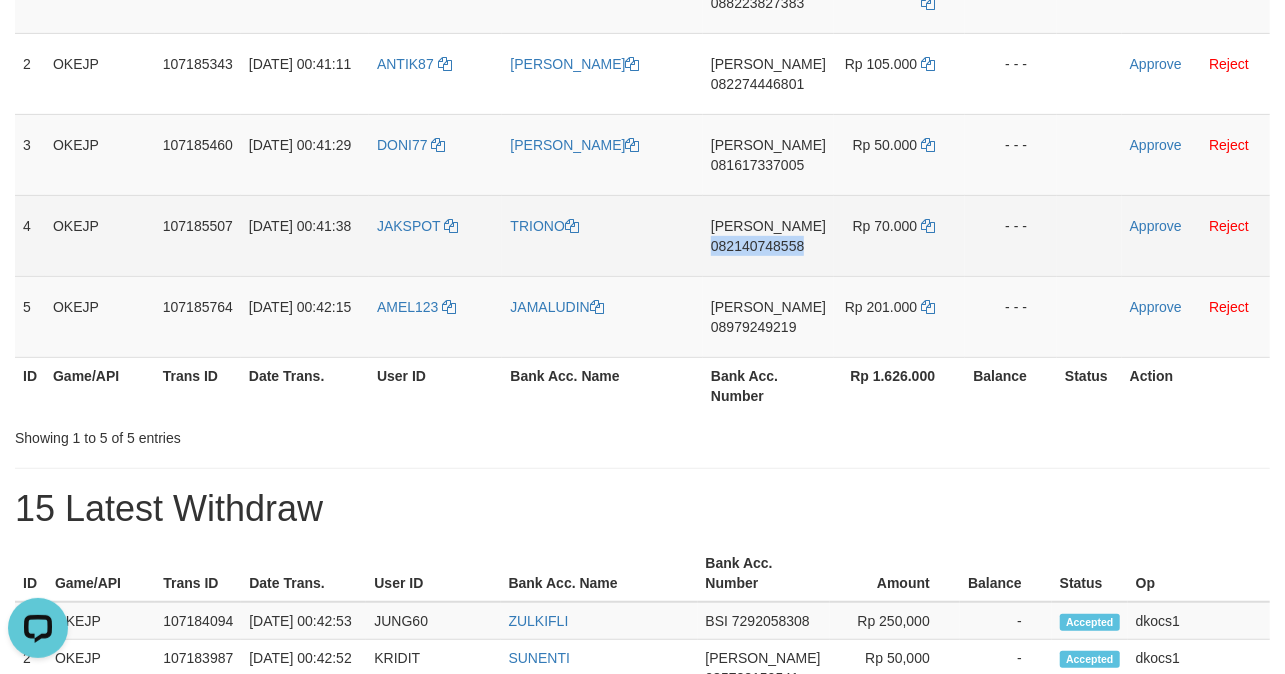 click on "DANA
082140748558" at bounding box center [768, 235] 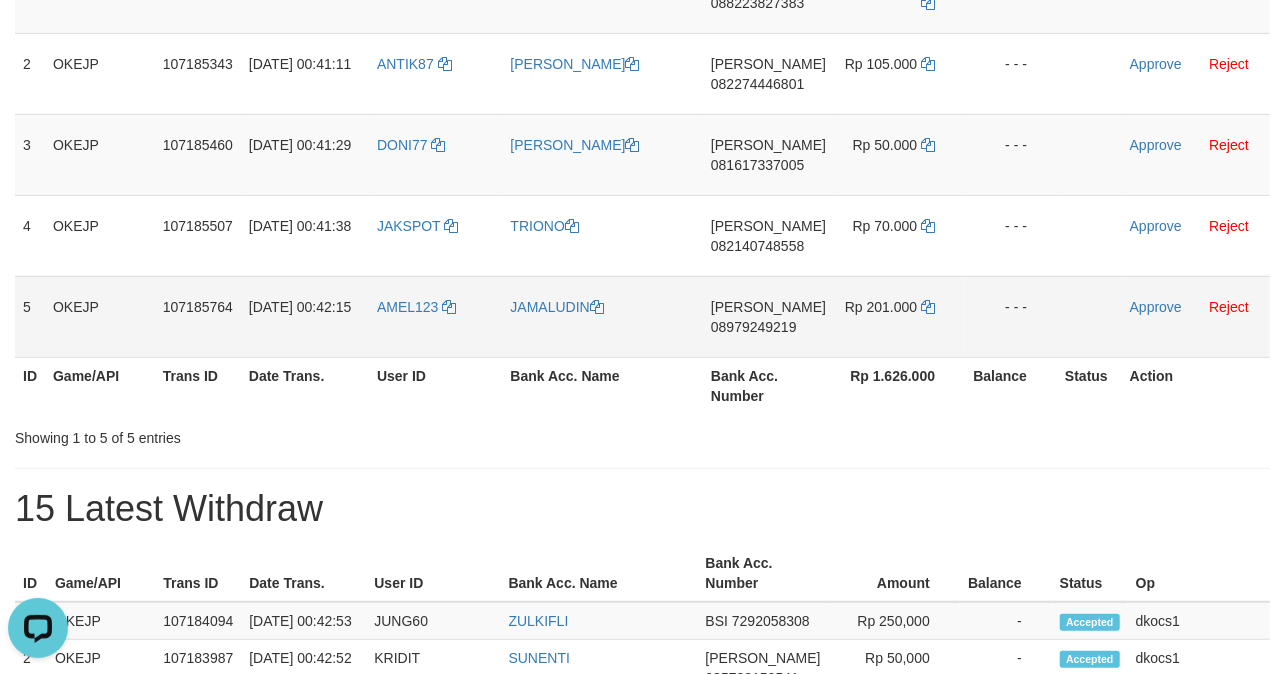 click on "DANA
08979249219" at bounding box center [768, 316] 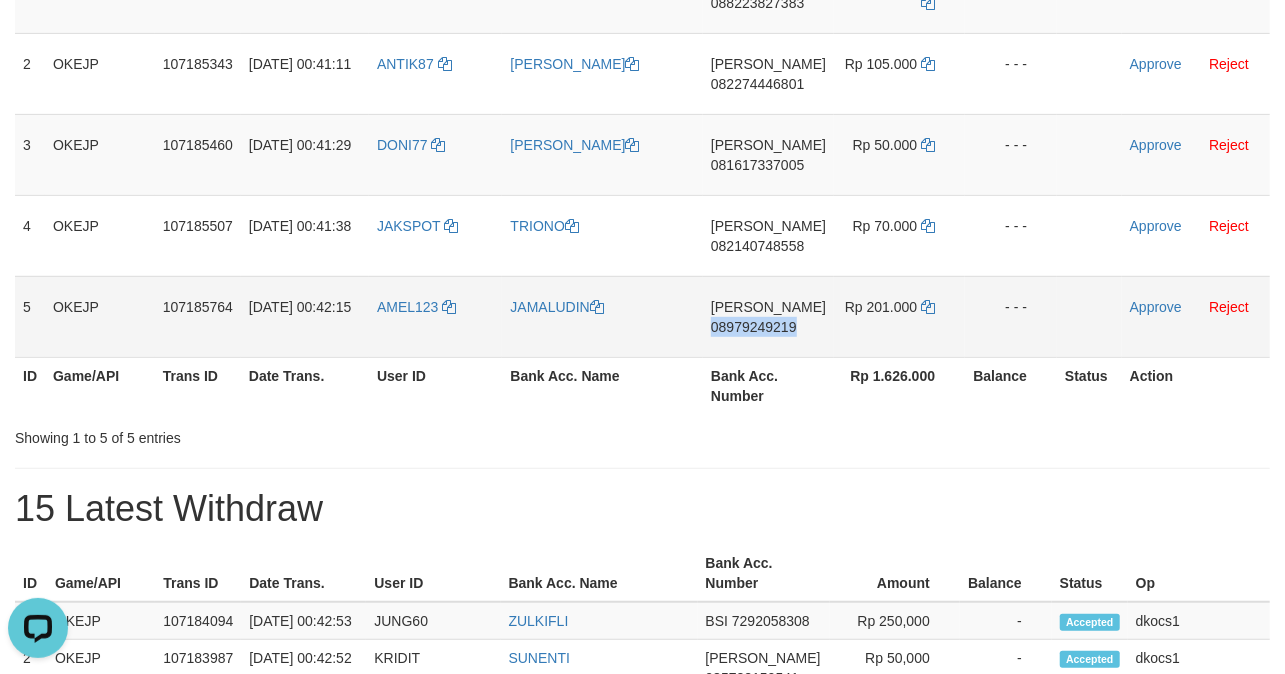 click on "DANA
08979249219" at bounding box center [768, 316] 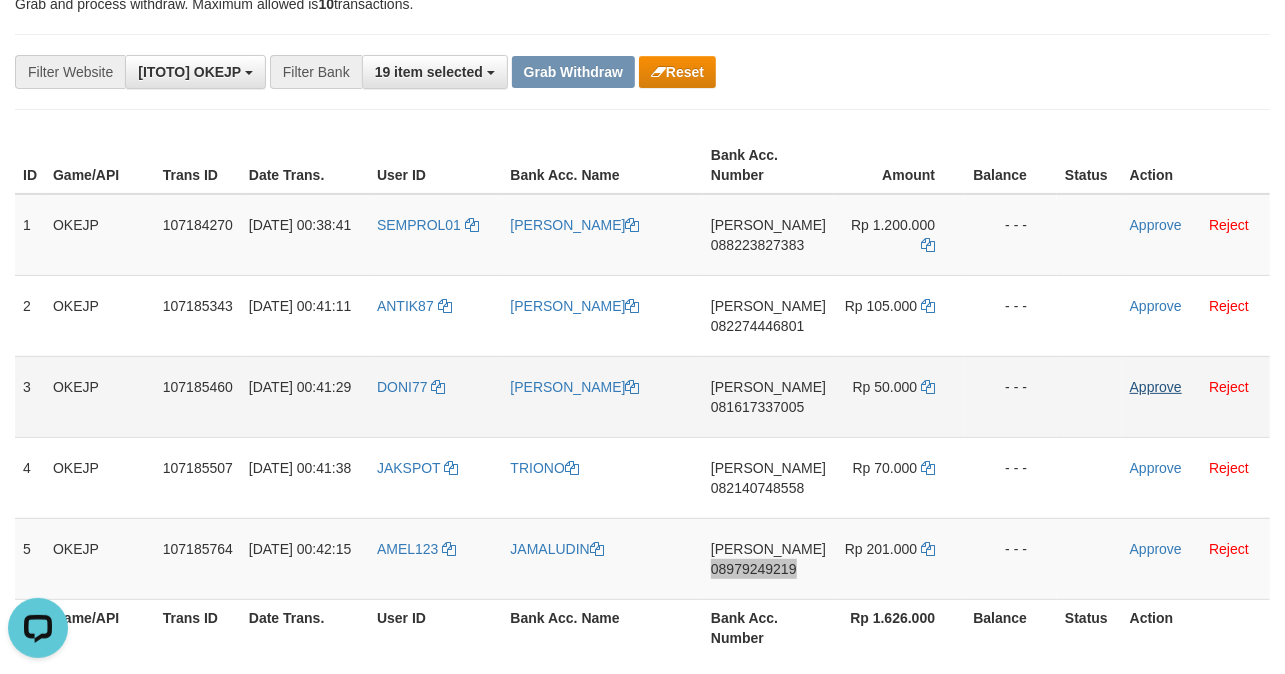 scroll, scrollTop: 133, scrollLeft: 0, axis: vertical 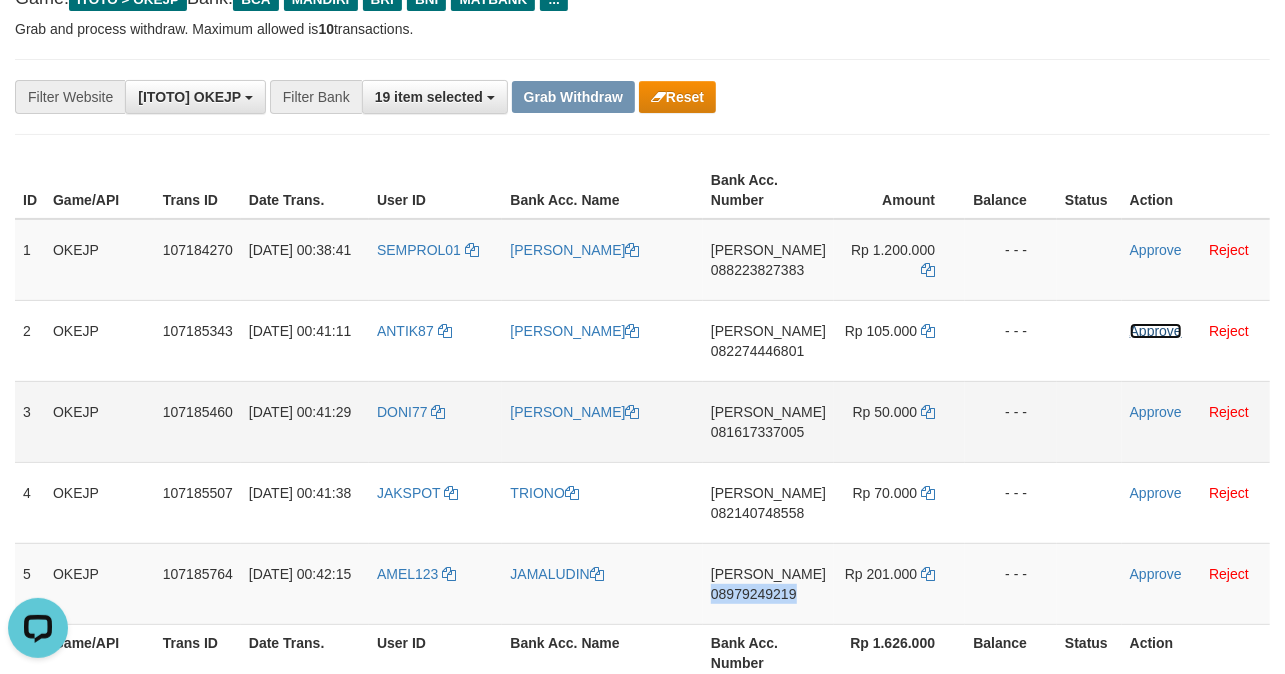 drag, startPoint x: 1133, startPoint y: 325, endPoint x: 1136, endPoint y: 388, distance: 63.07139 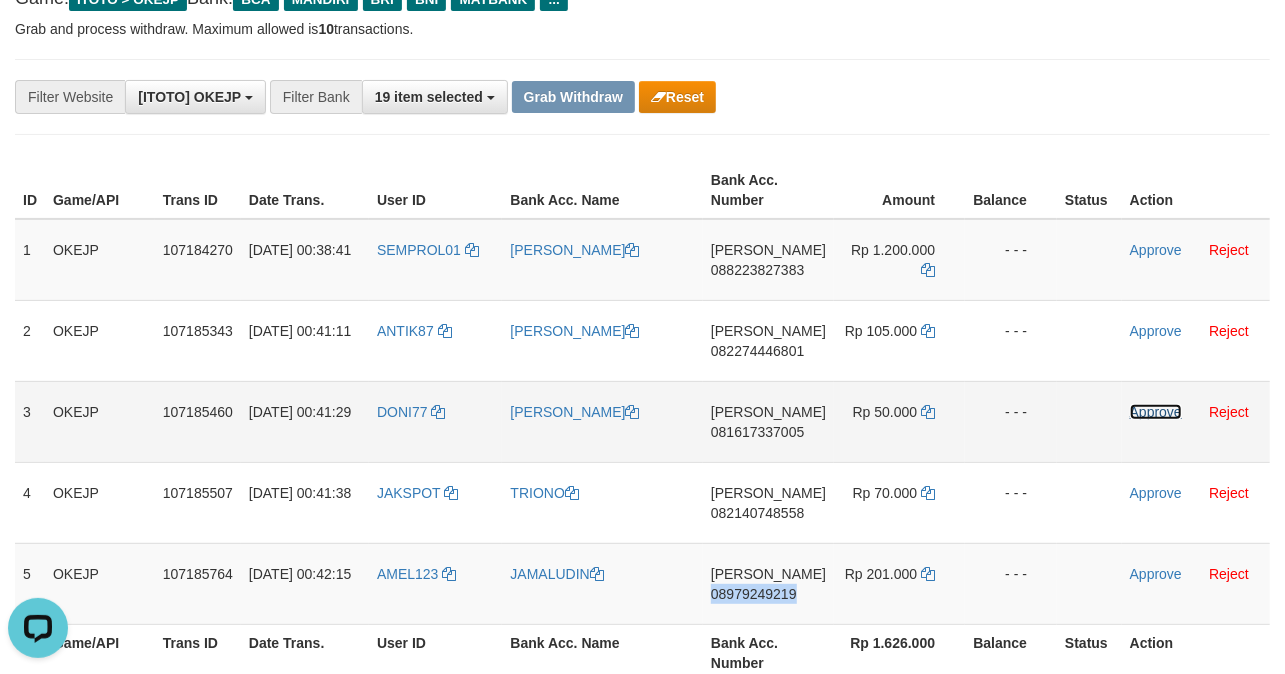 click on "Approve" at bounding box center [1156, 412] 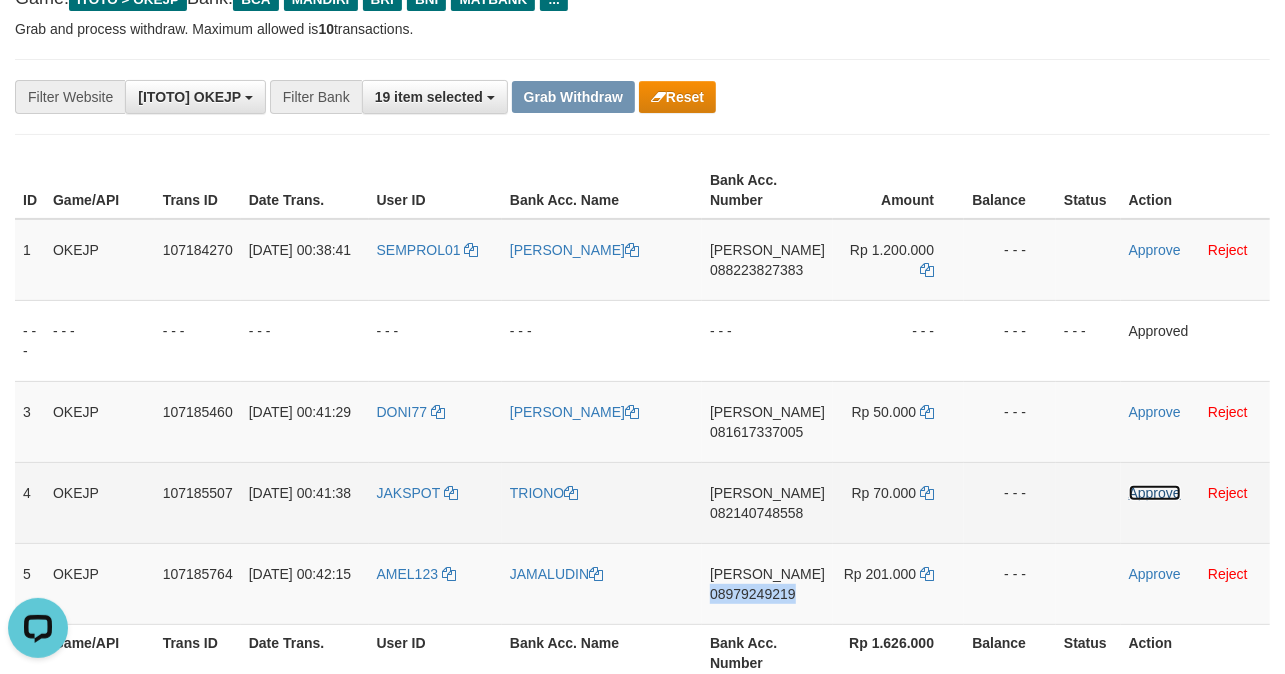 click on "Approve" at bounding box center (1155, 493) 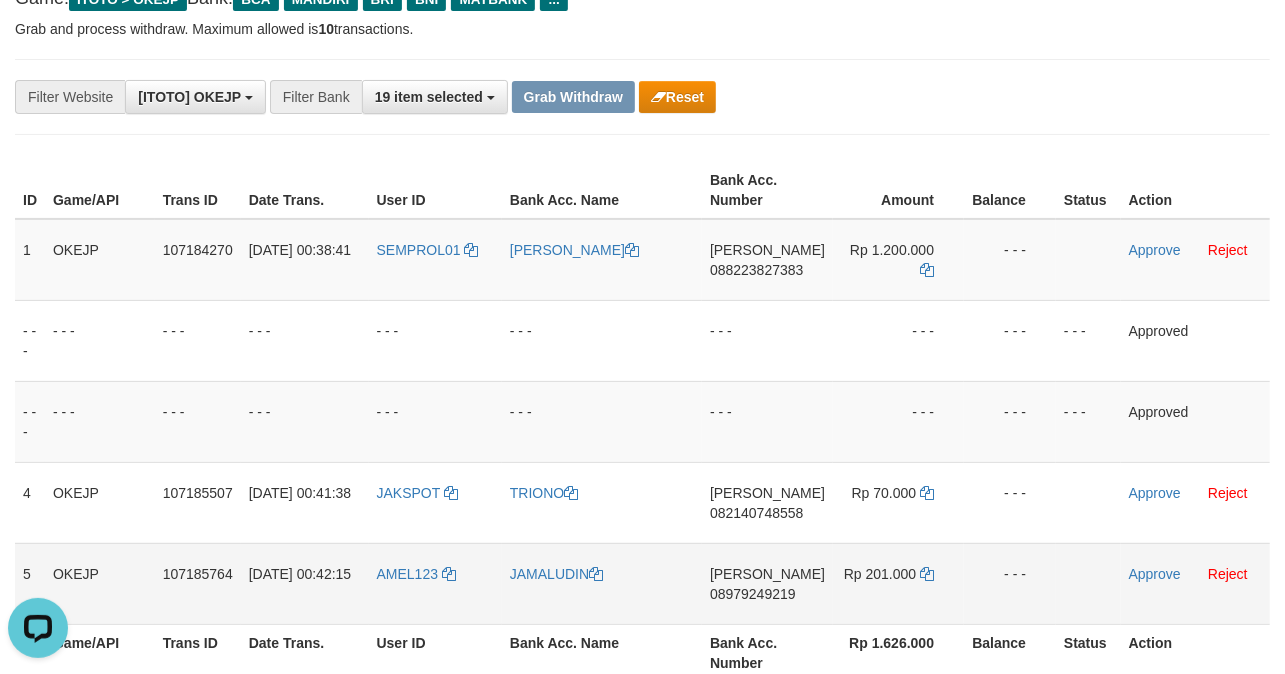 click on "Approve
Reject" at bounding box center (1195, 583) 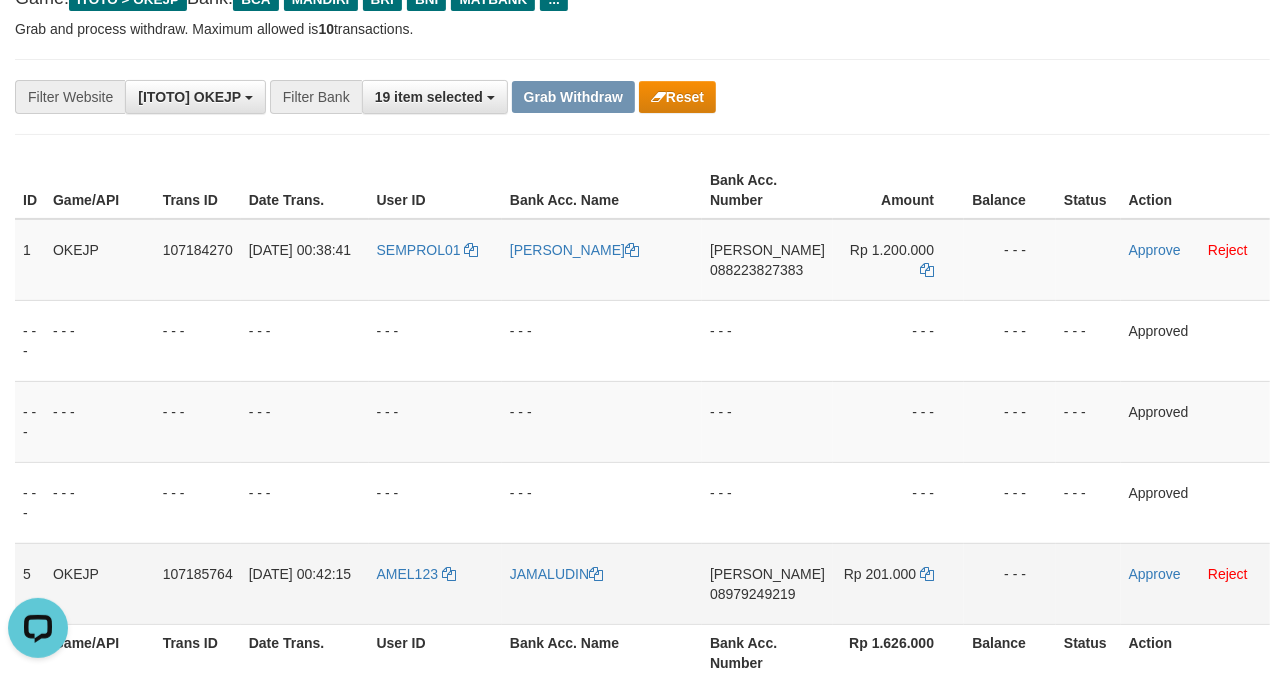 click on "Approve
Reject" at bounding box center [1195, 583] 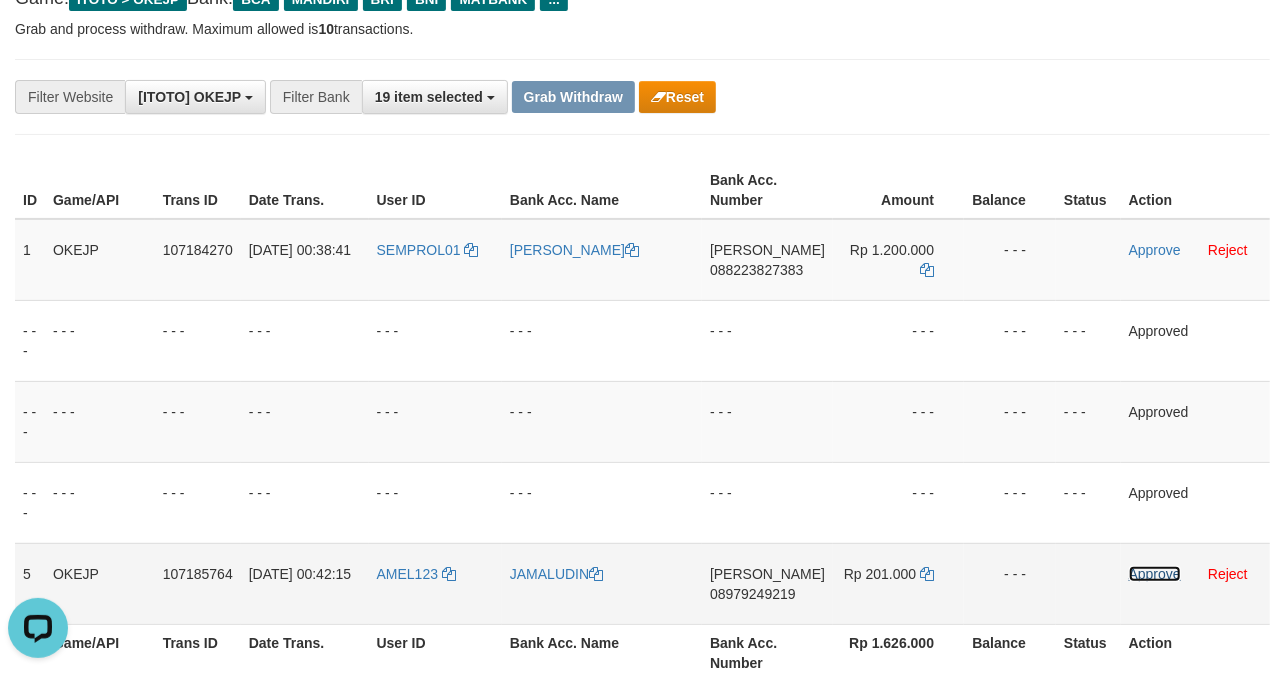 click on "Approve" at bounding box center [1155, 574] 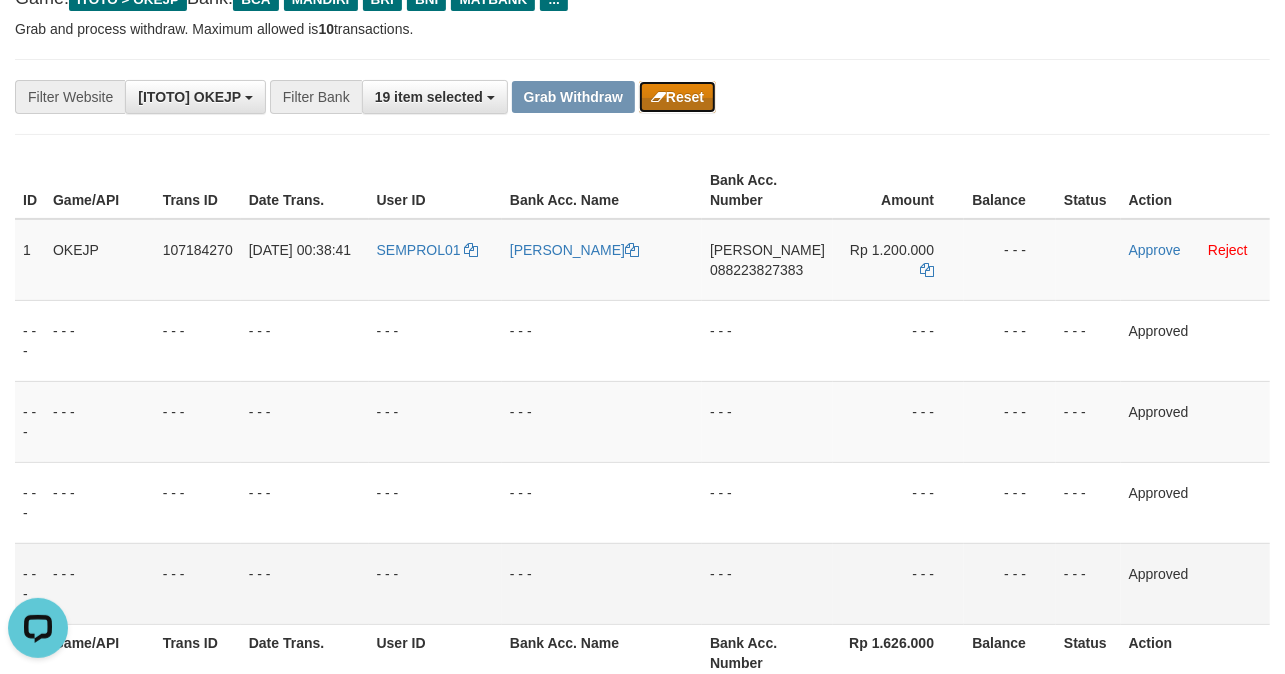 click at bounding box center (658, 97) 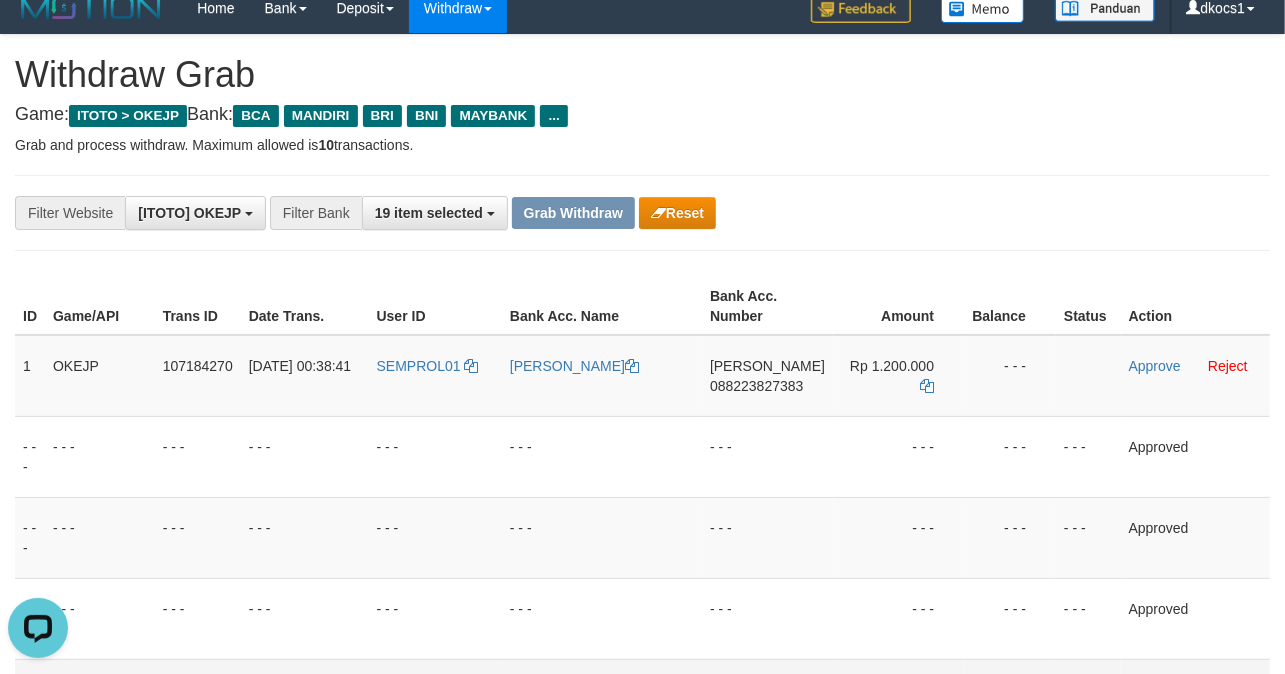 scroll, scrollTop: 0, scrollLeft: 0, axis: both 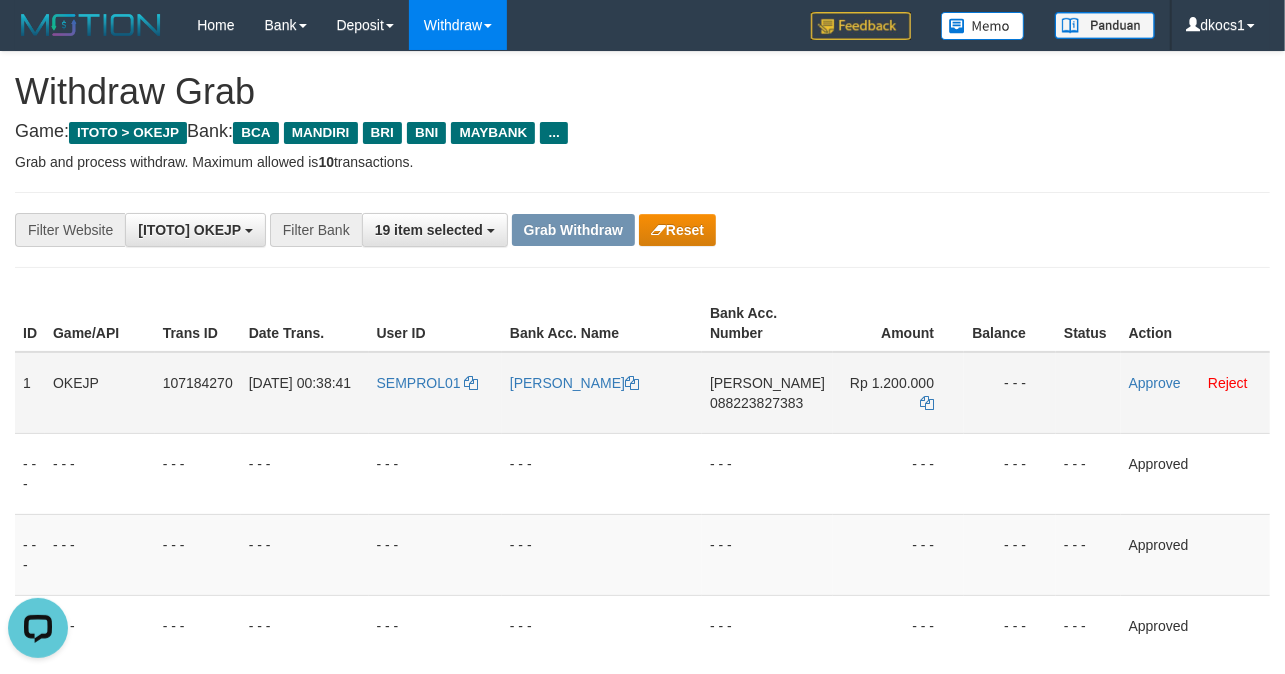 click on "SEMPROL01" at bounding box center (435, 393) 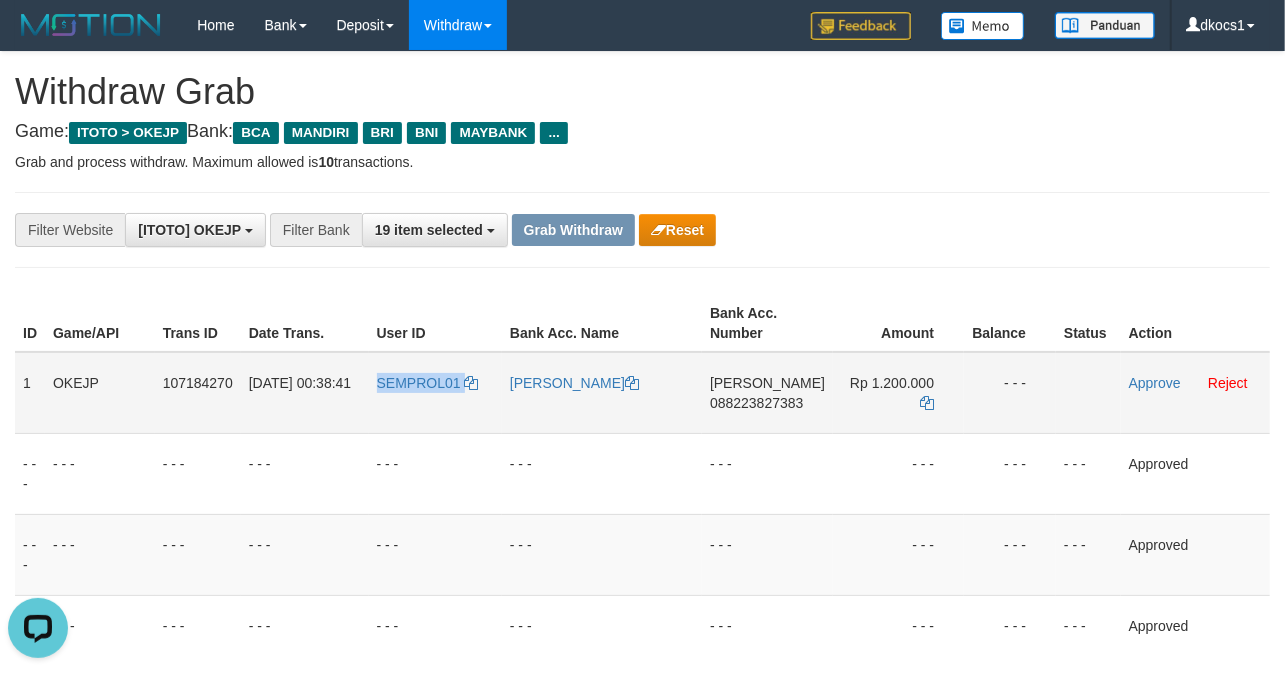 click on "SEMPROL01" at bounding box center (435, 393) 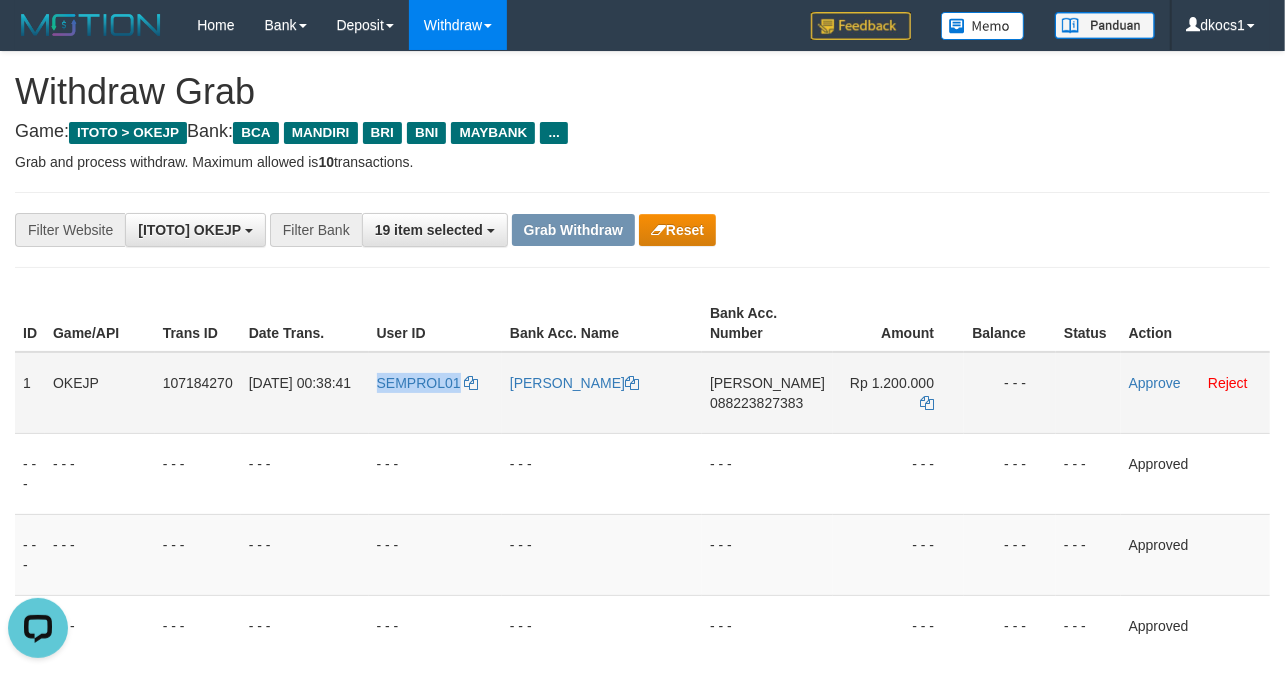 click on "SEMPROL01" at bounding box center [435, 393] 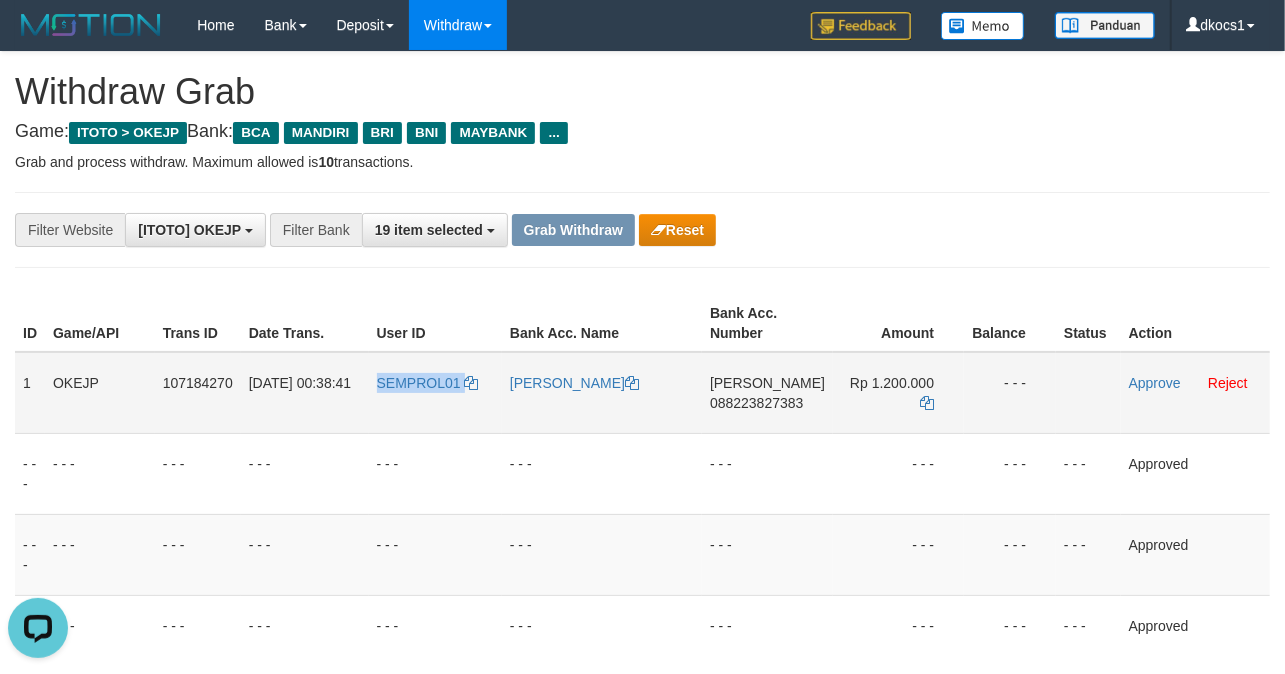 click on "SEMPROL01" at bounding box center (435, 393) 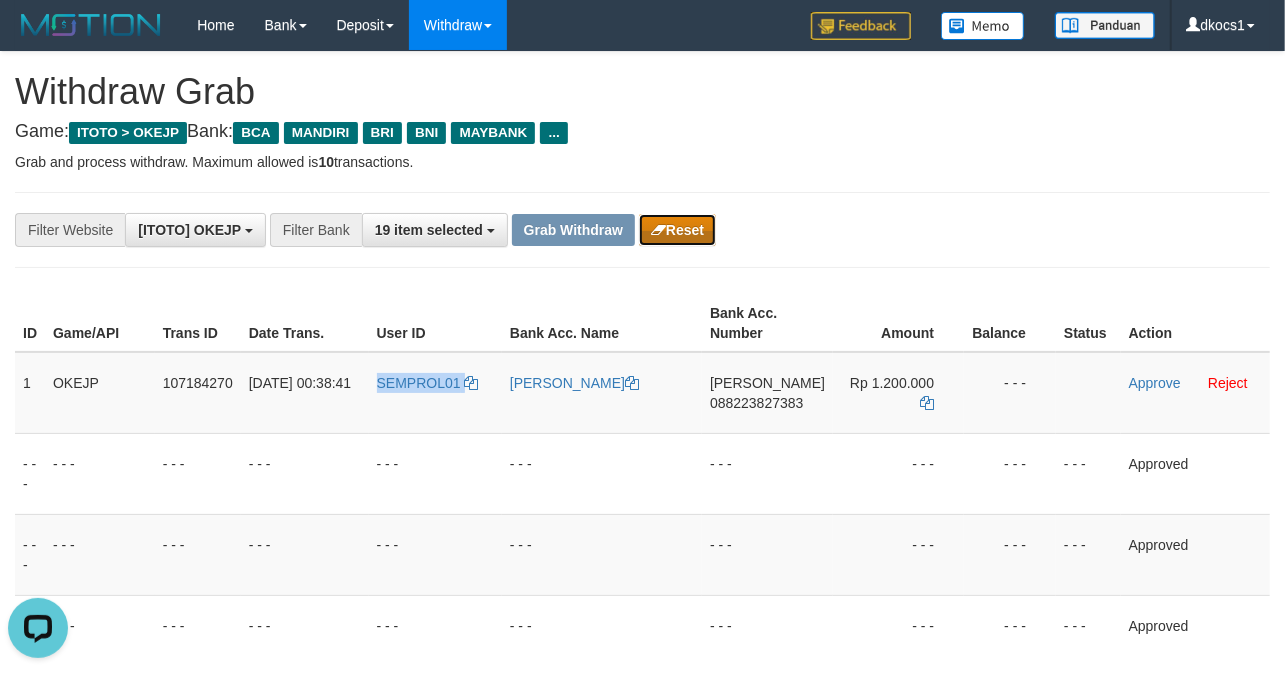 click on "Reset" at bounding box center [677, 230] 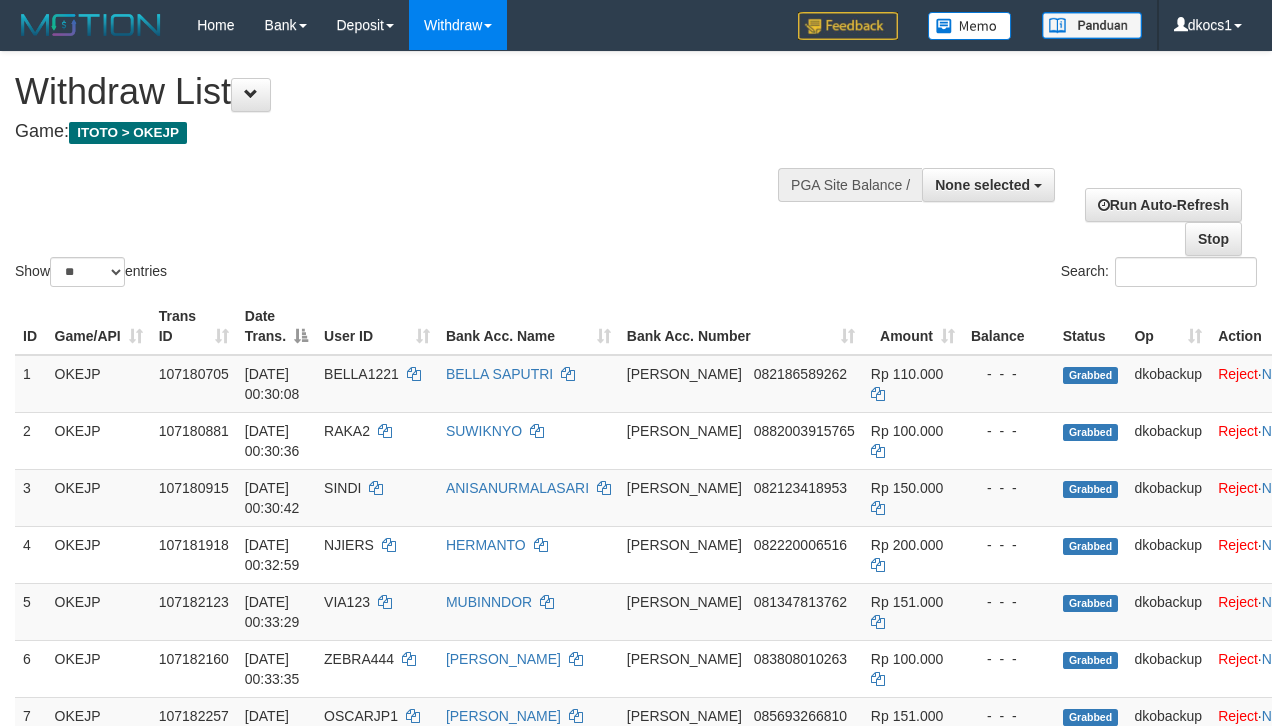 select 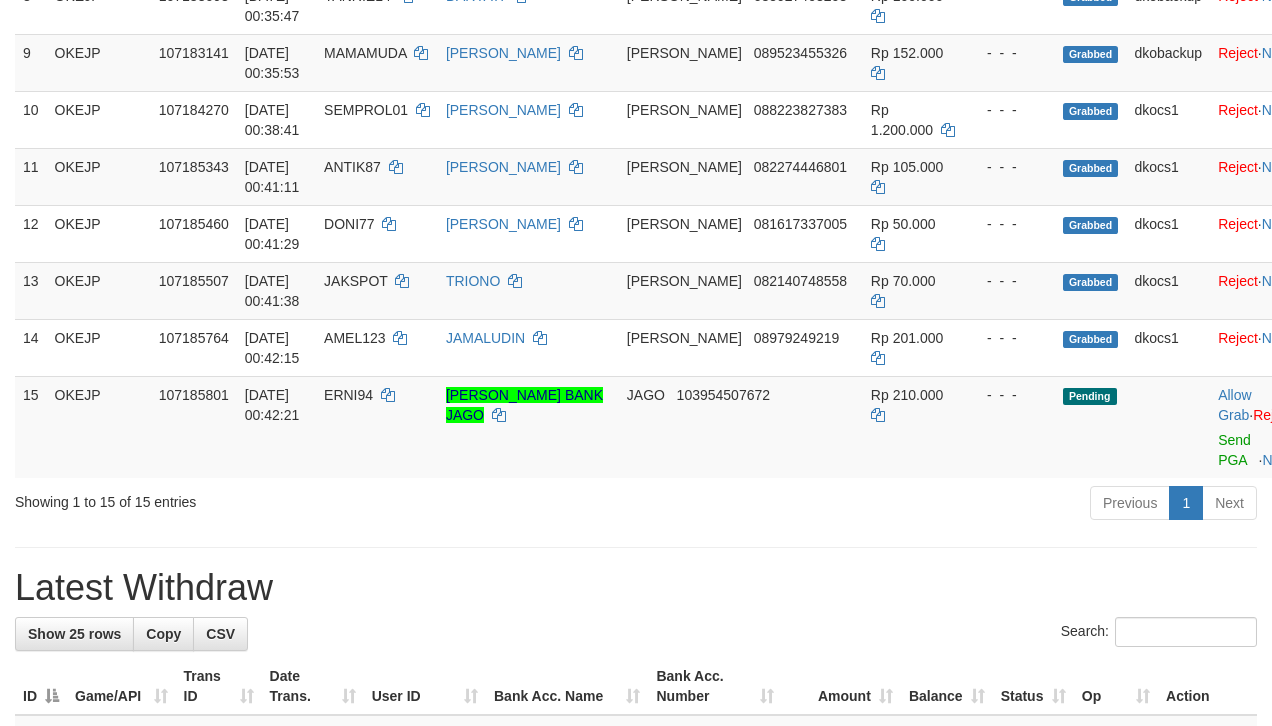 scroll, scrollTop: 721, scrollLeft: 0, axis: vertical 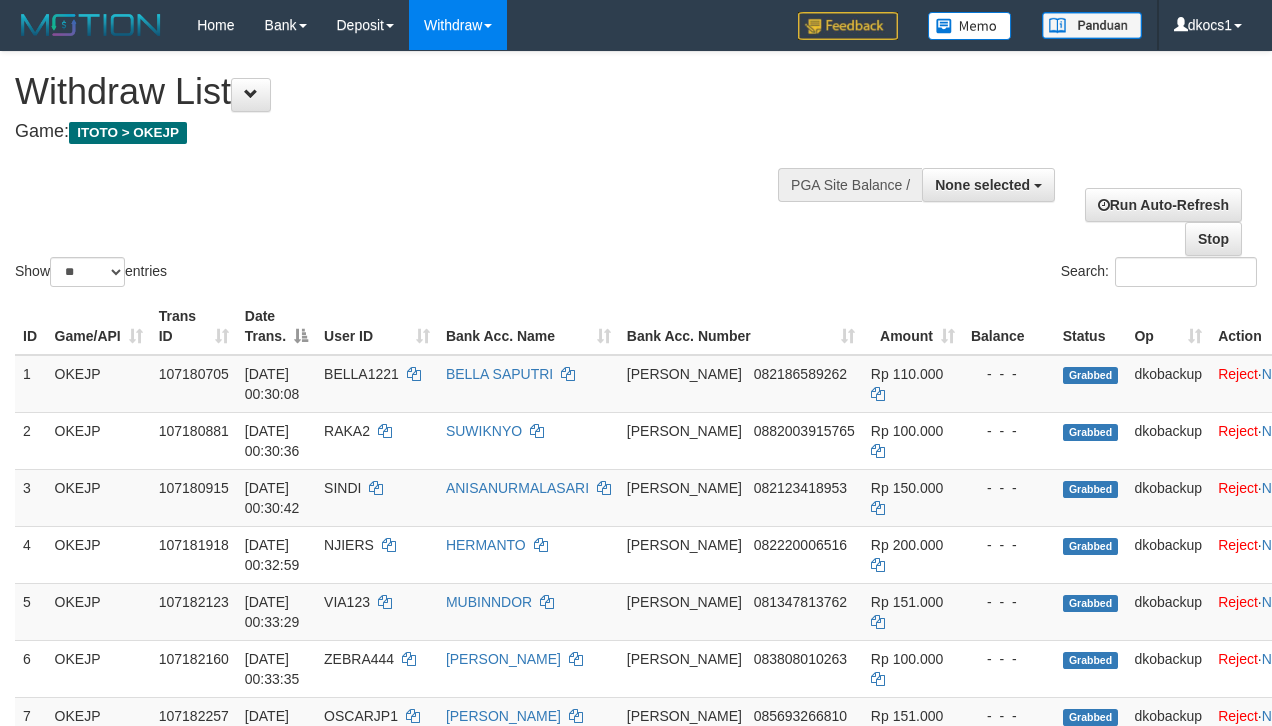 select 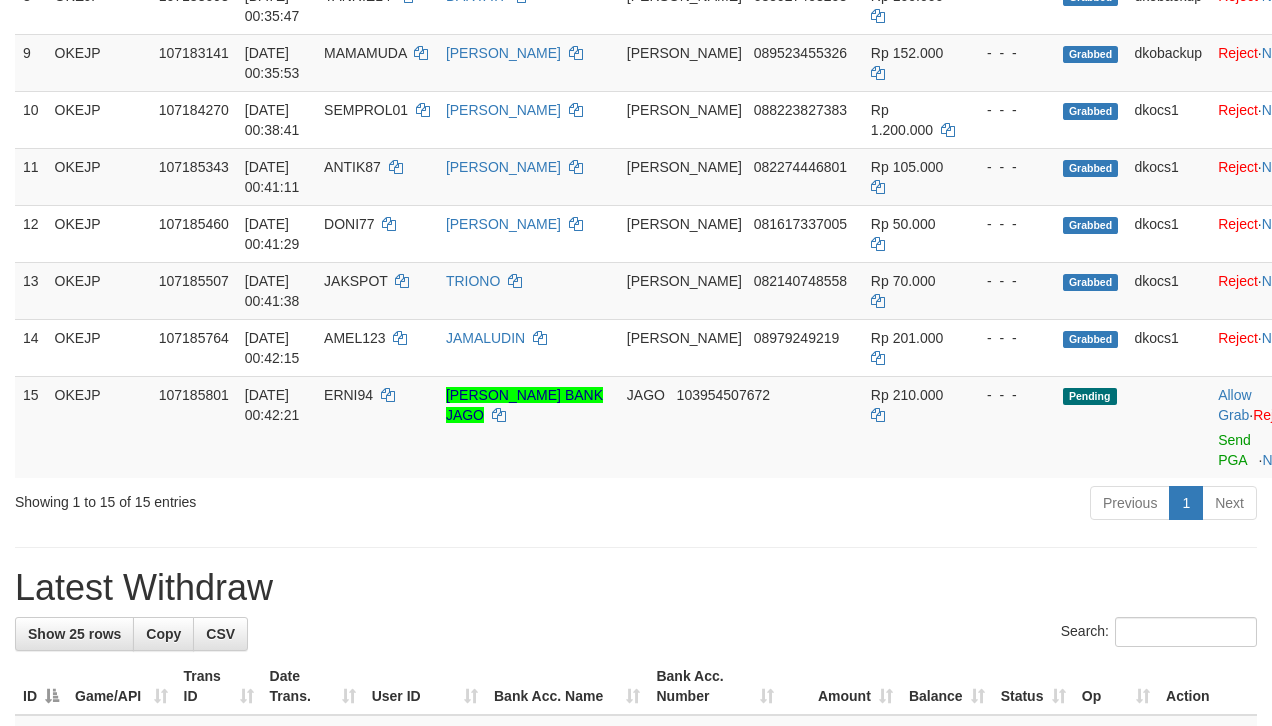 scroll, scrollTop: 721, scrollLeft: 0, axis: vertical 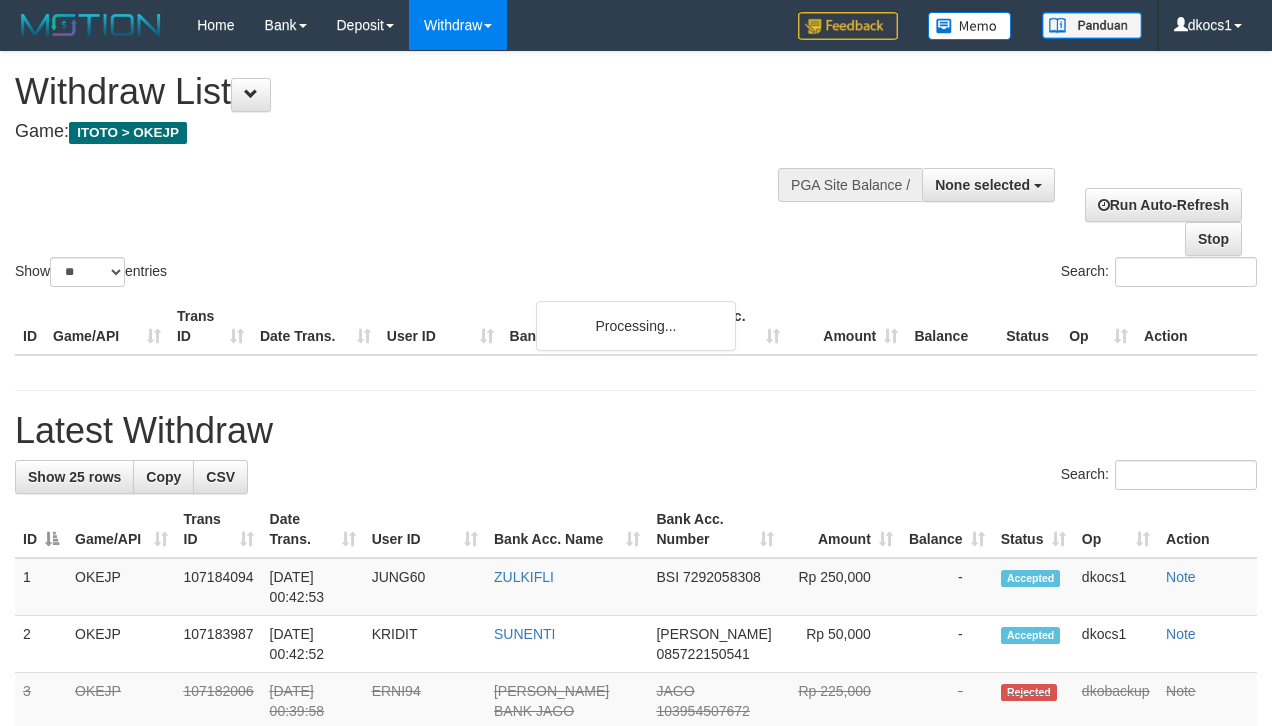select 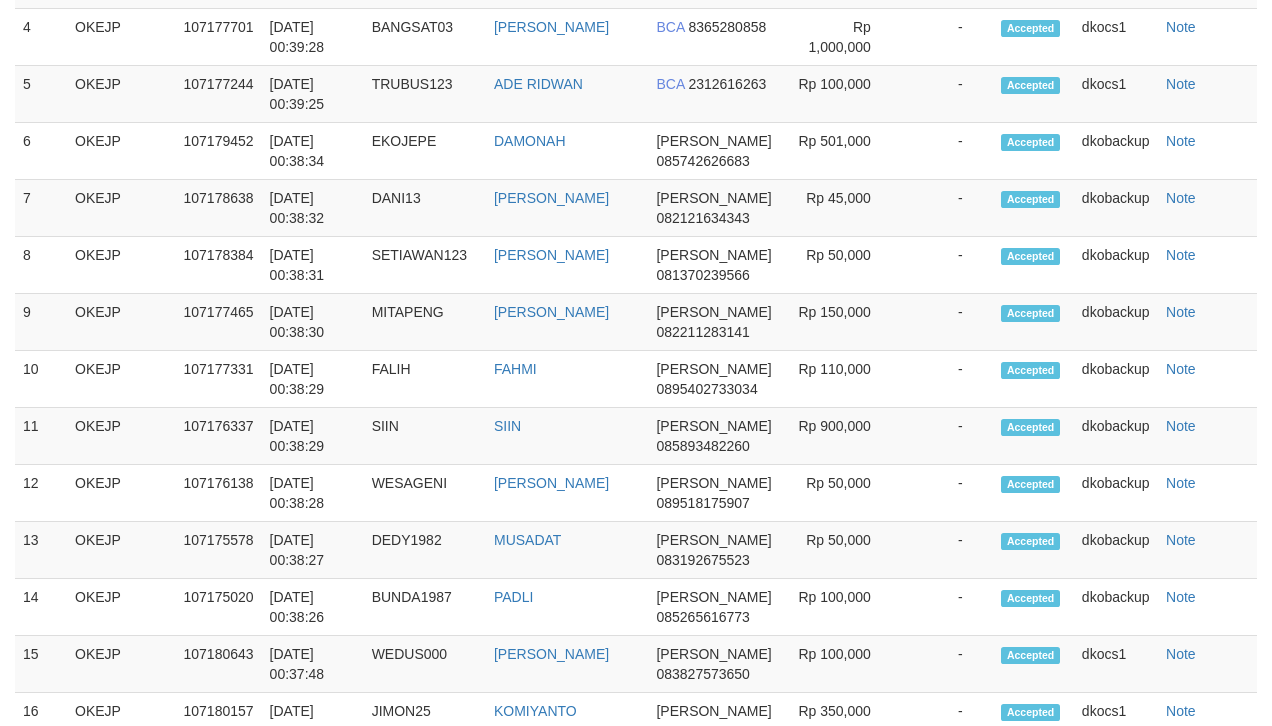 scroll, scrollTop: 1764, scrollLeft: 0, axis: vertical 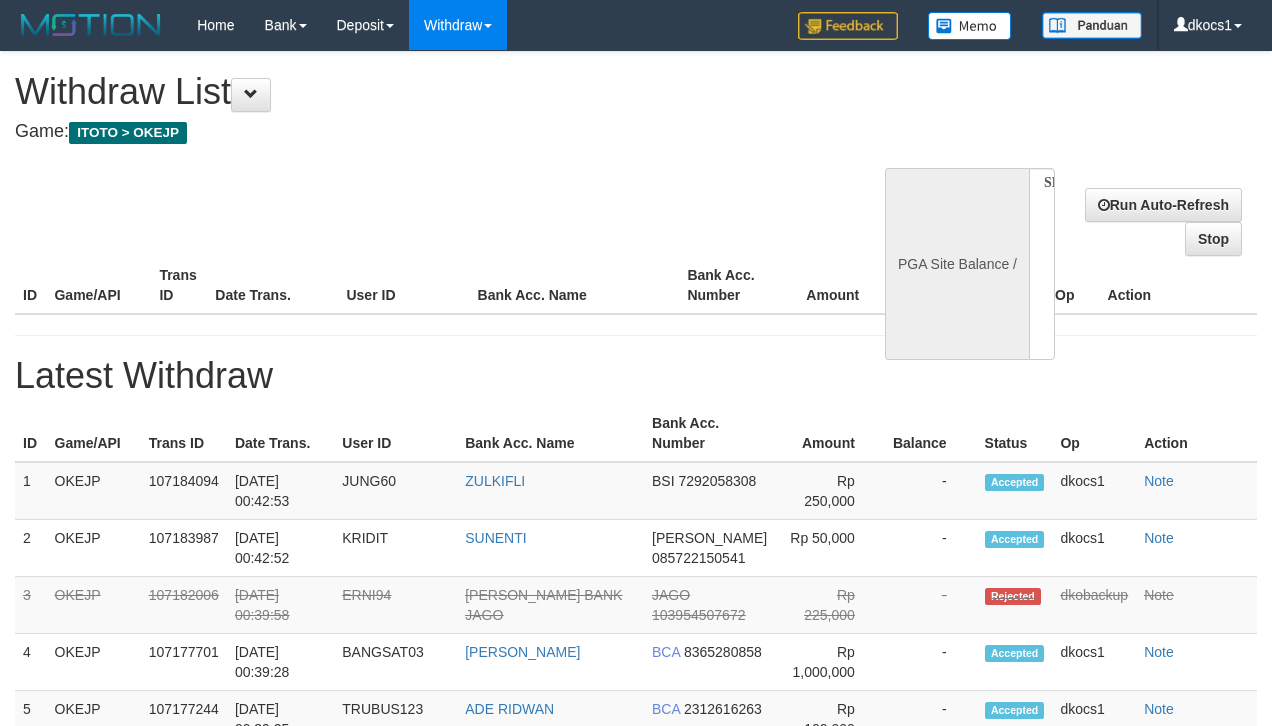 select 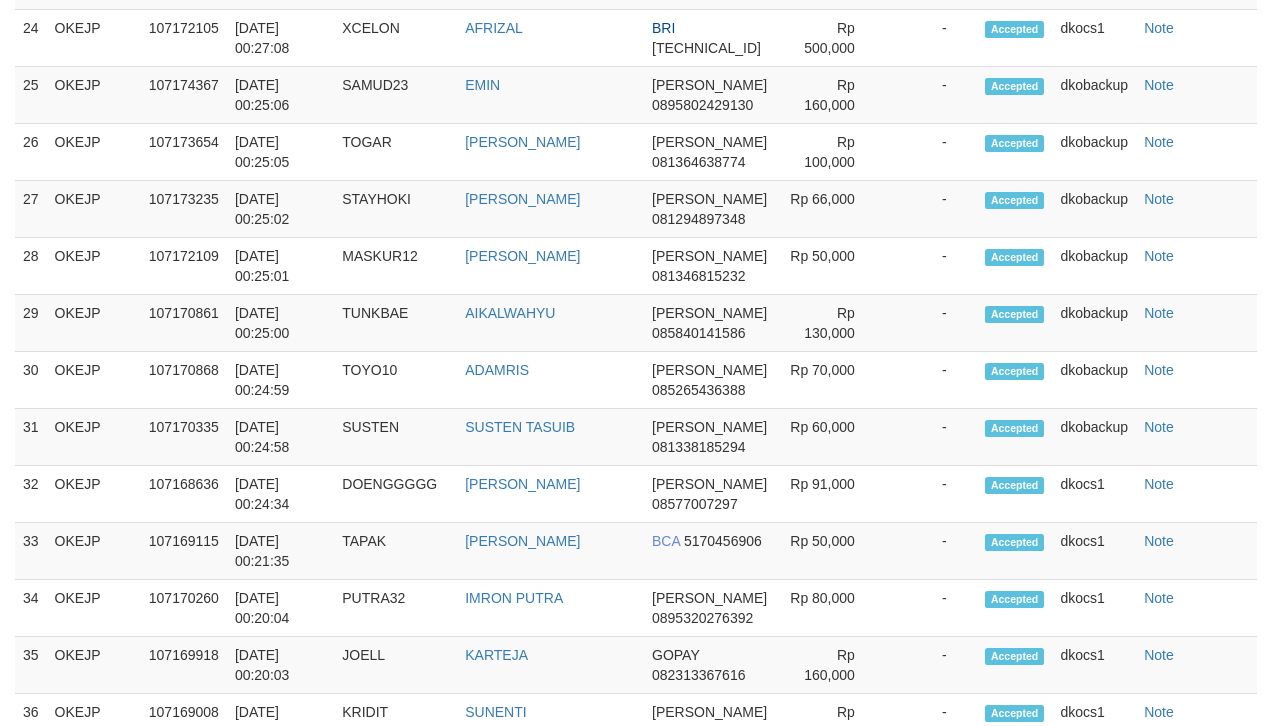 select on "**" 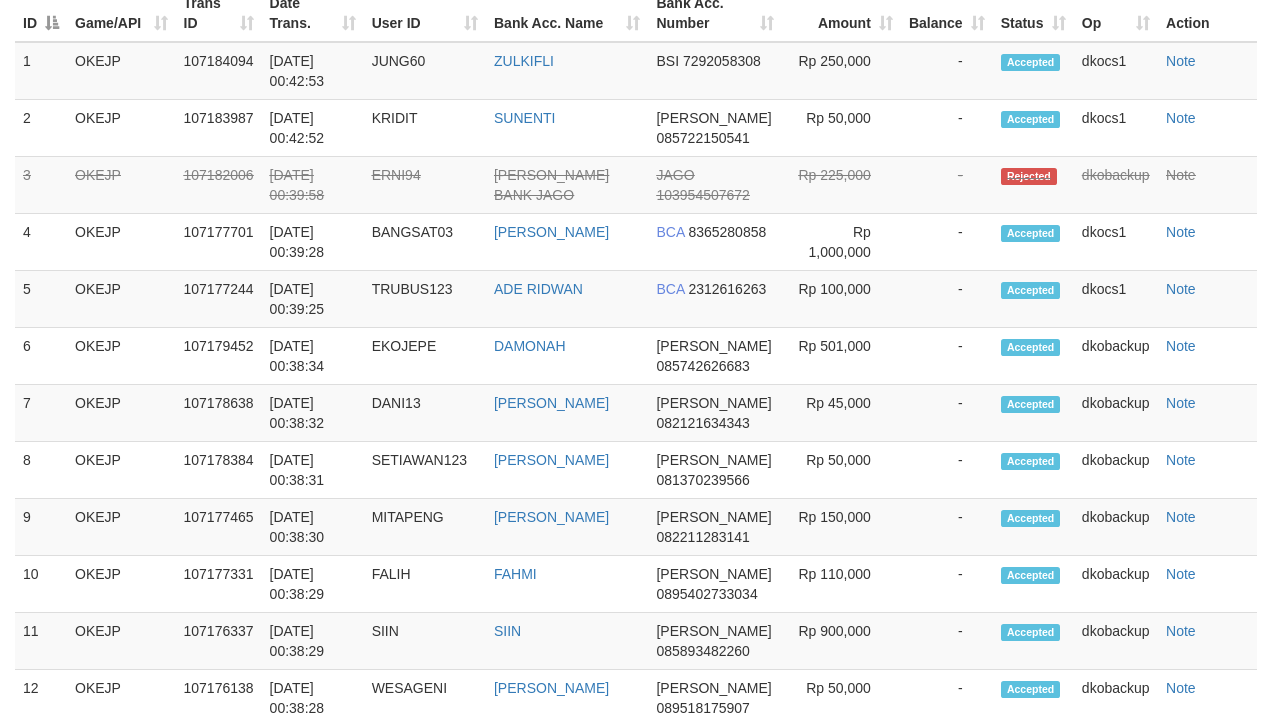 scroll, scrollTop: 1764, scrollLeft: 0, axis: vertical 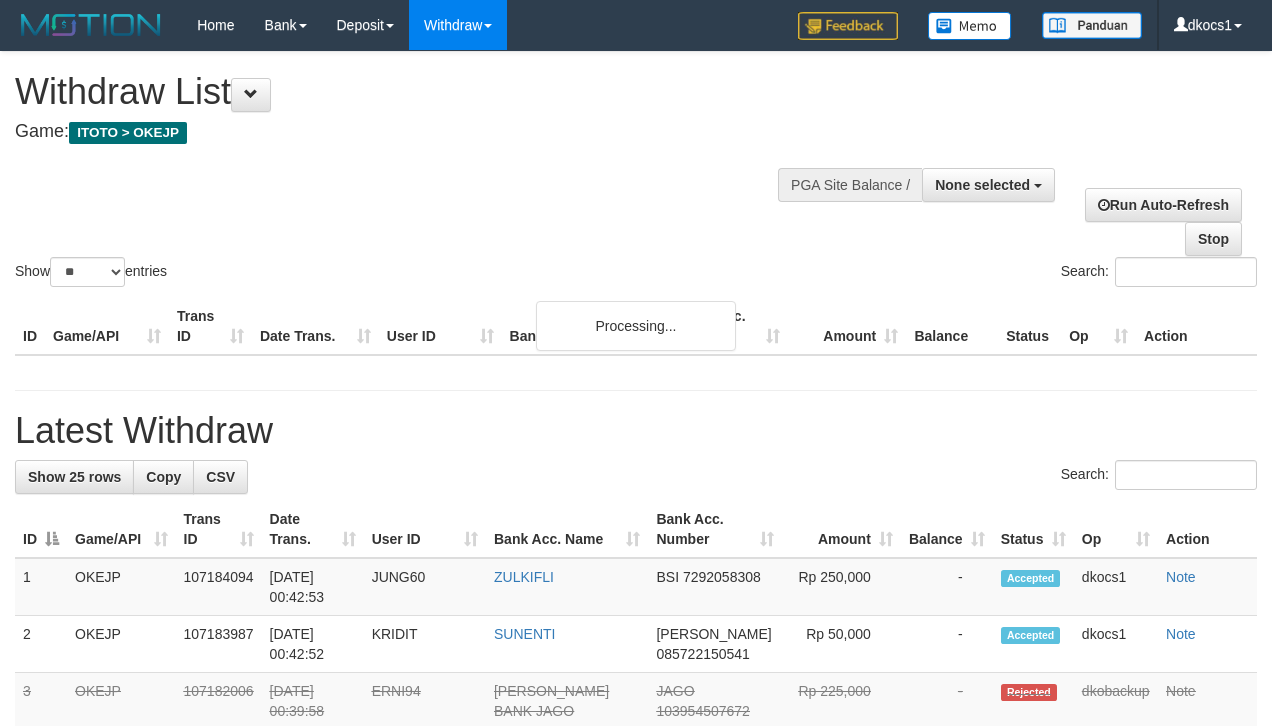 select 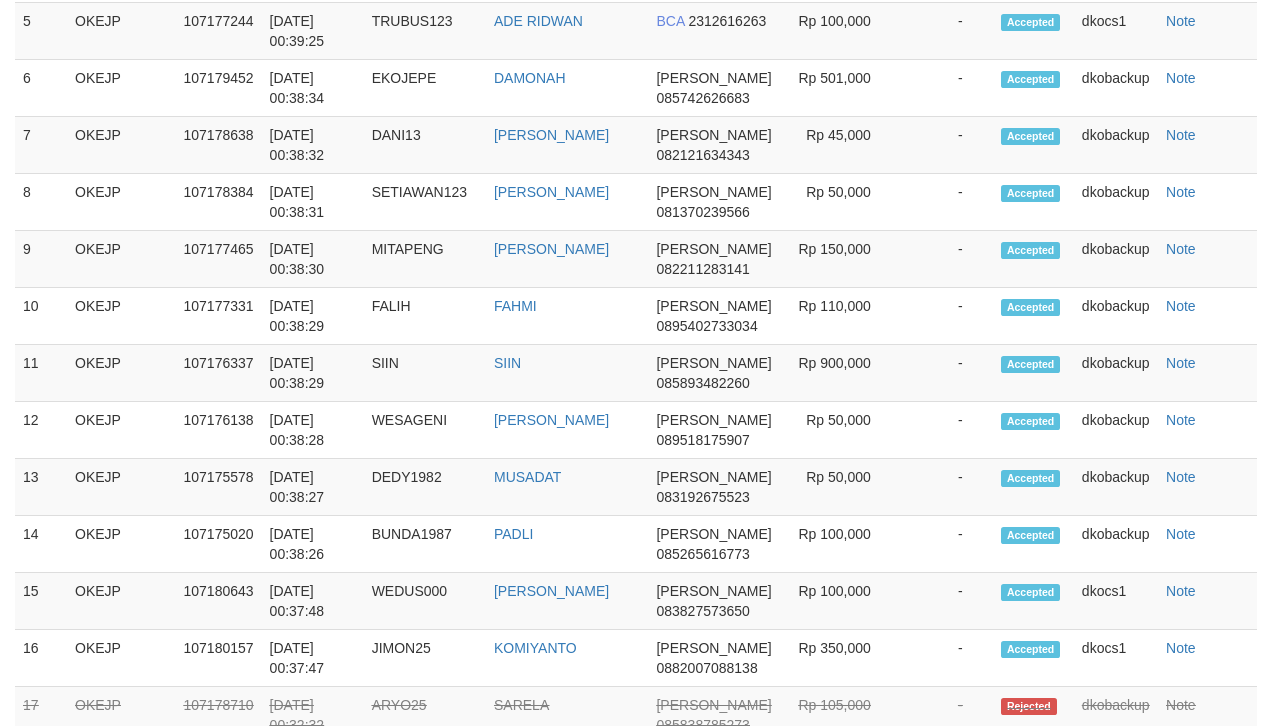 scroll, scrollTop: 1764, scrollLeft: 0, axis: vertical 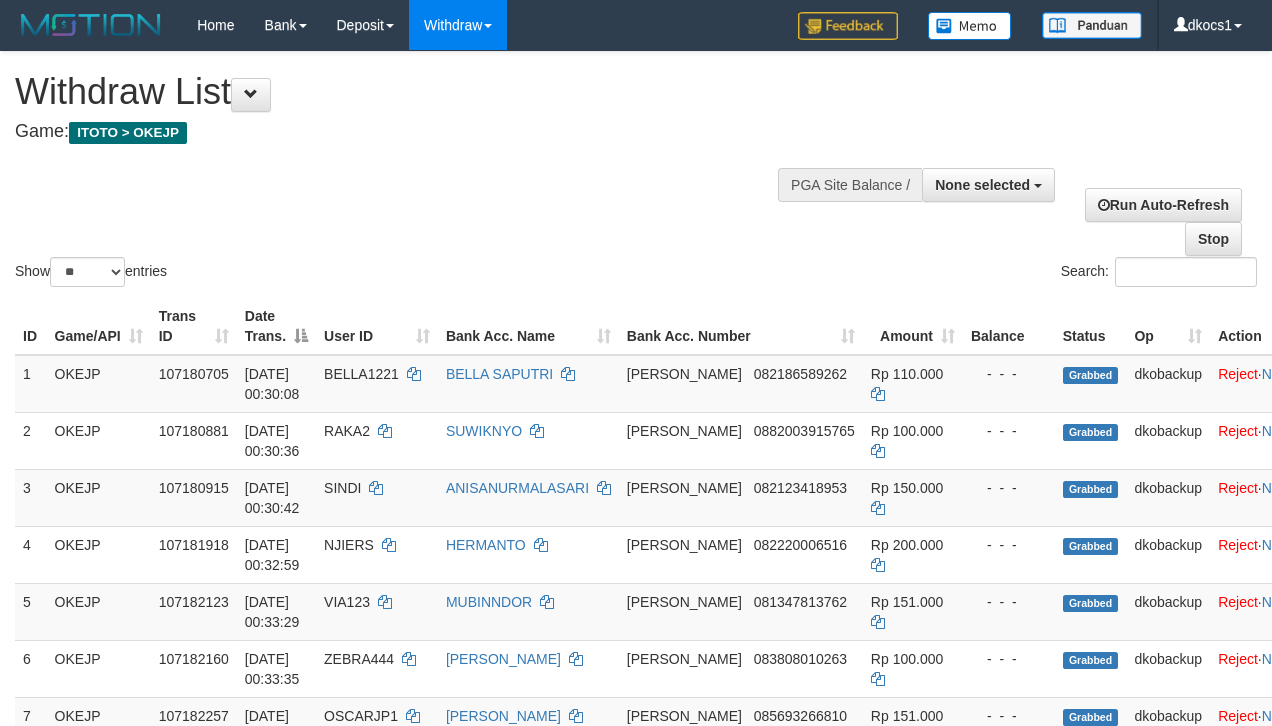 select 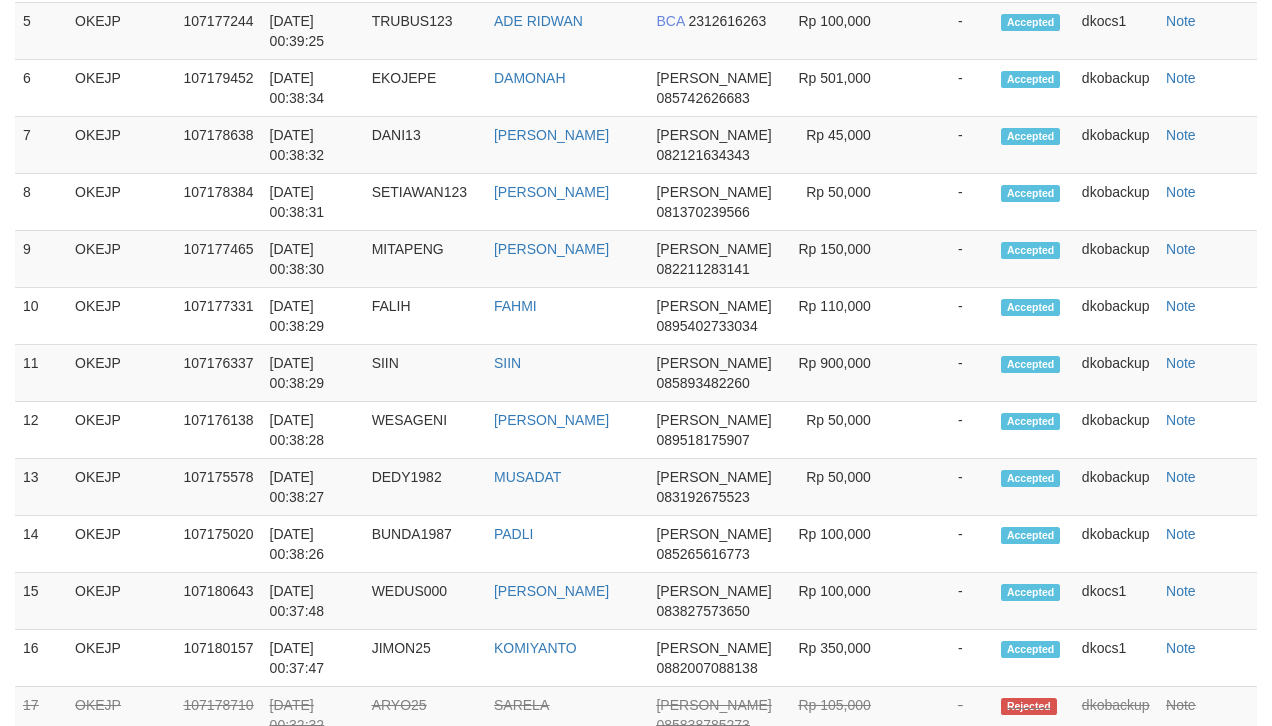 scroll, scrollTop: 1764, scrollLeft: 0, axis: vertical 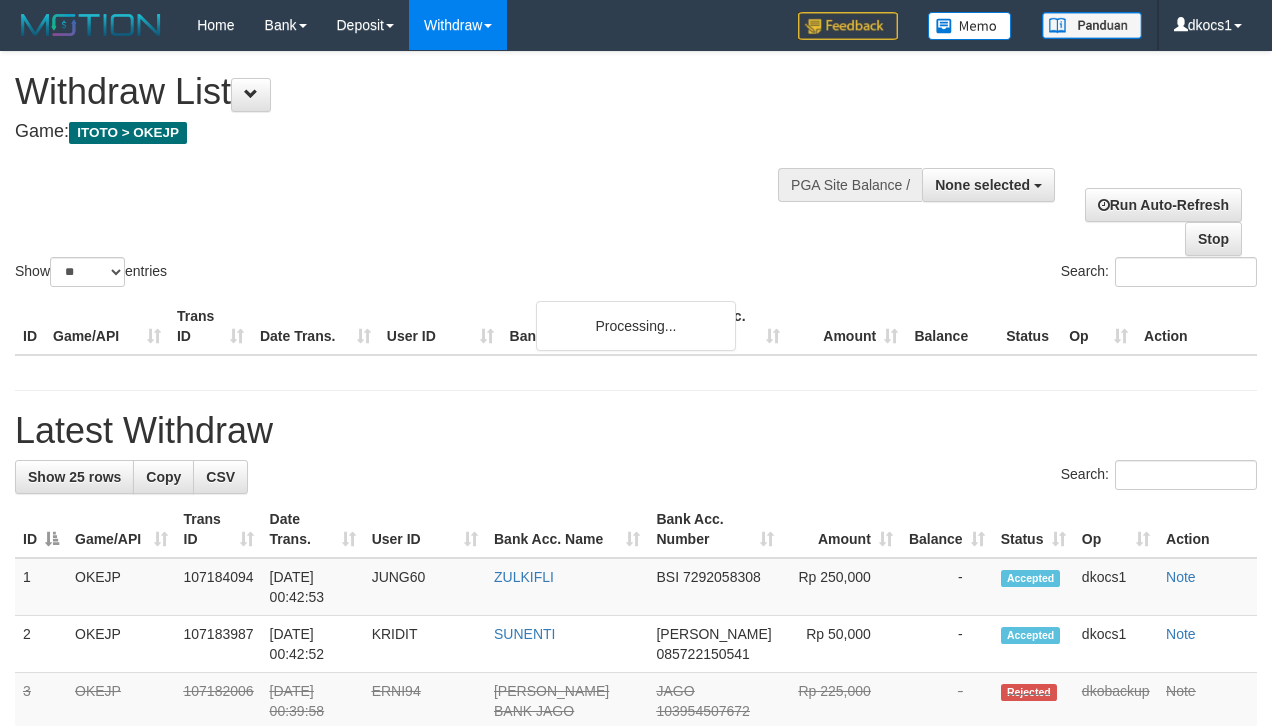 select 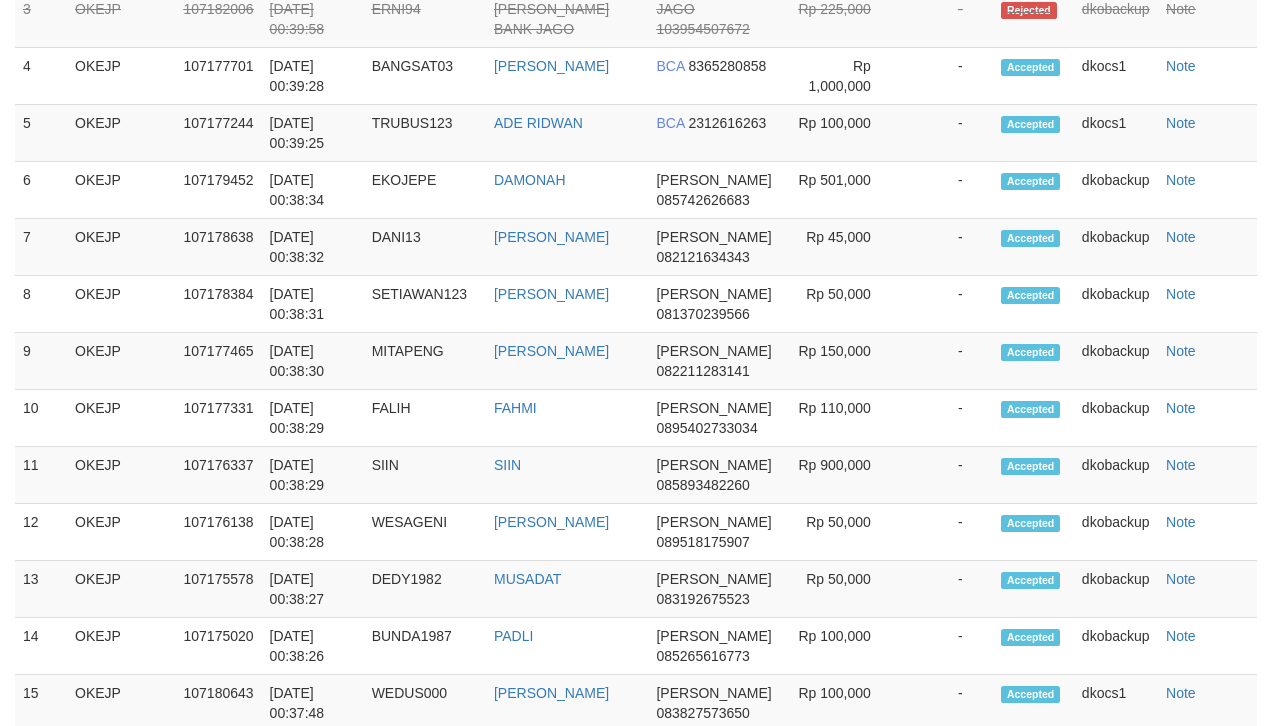 scroll, scrollTop: 1764, scrollLeft: 0, axis: vertical 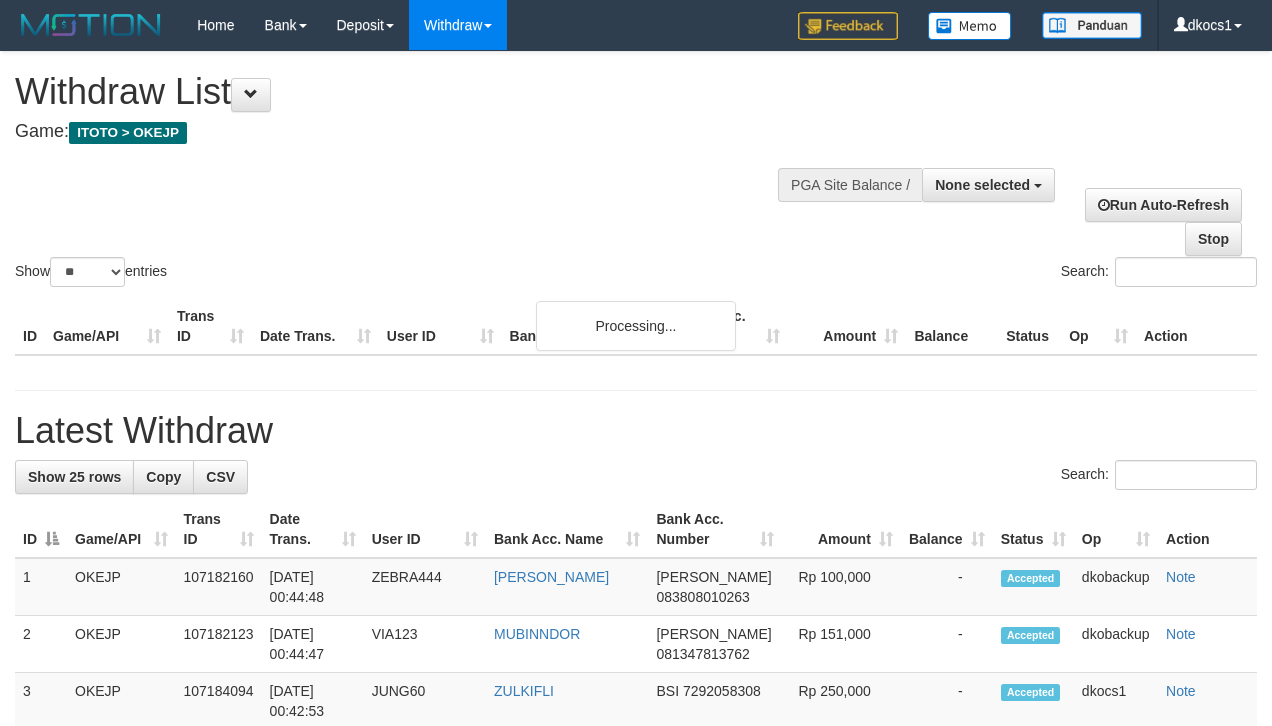 select 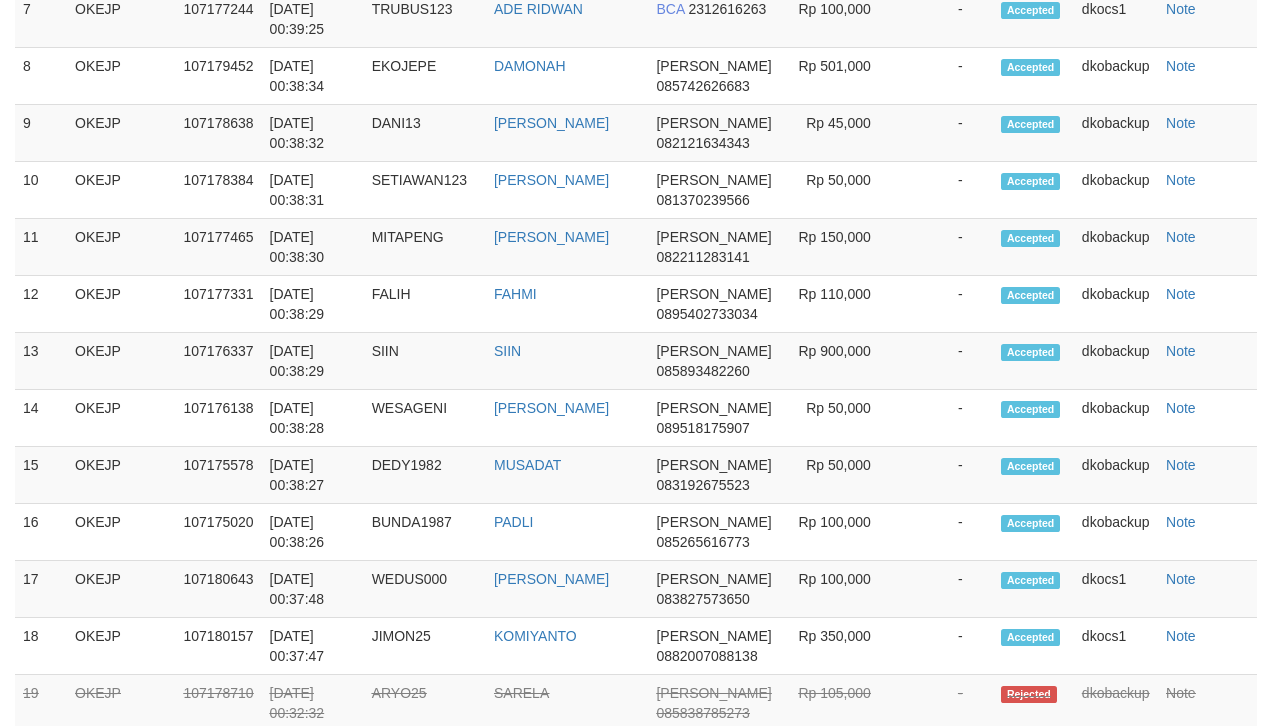 scroll, scrollTop: 1764, scrollLeft: 0, axis: vertical 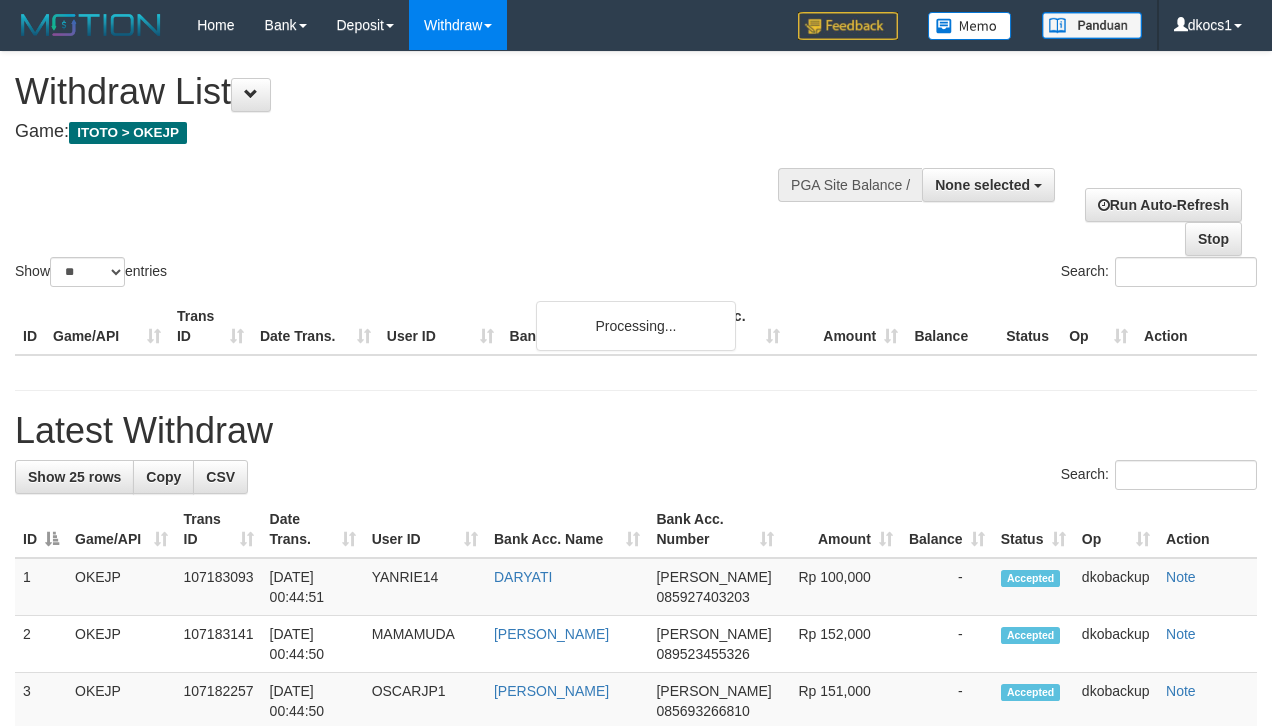 select 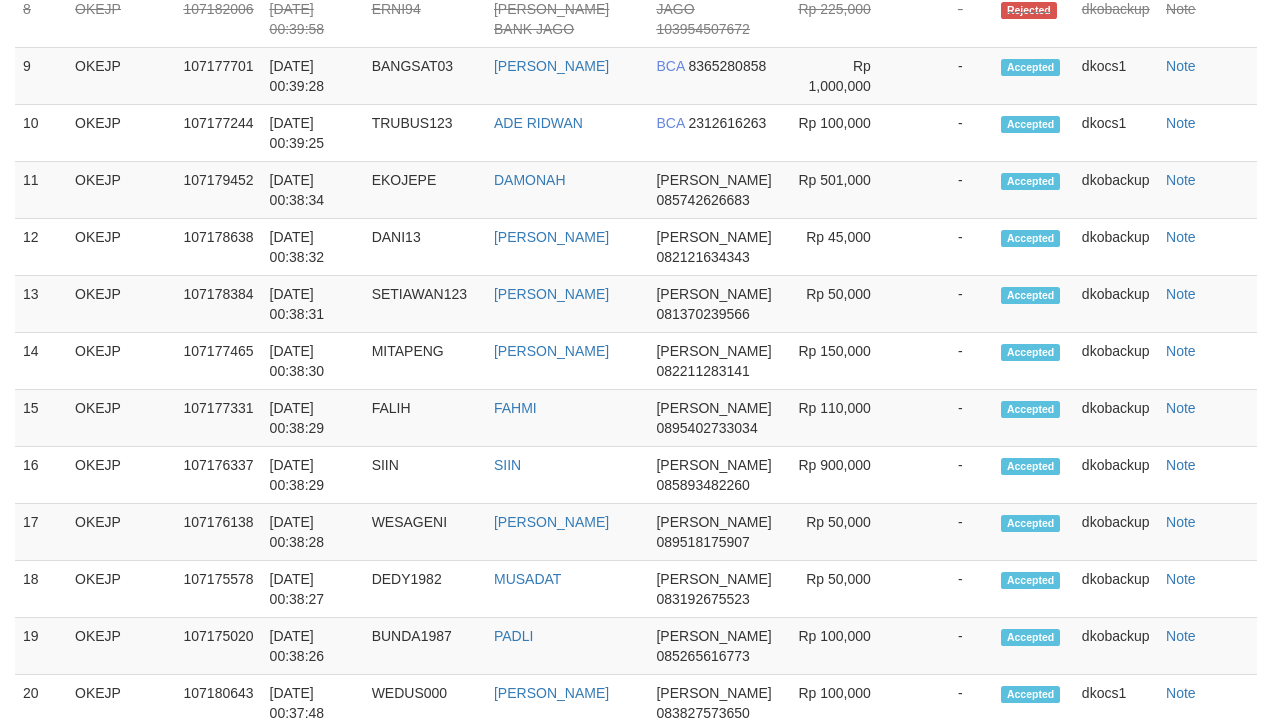 scroll, scrollTop: 1764, scrollLeft: 0, axis: vertical 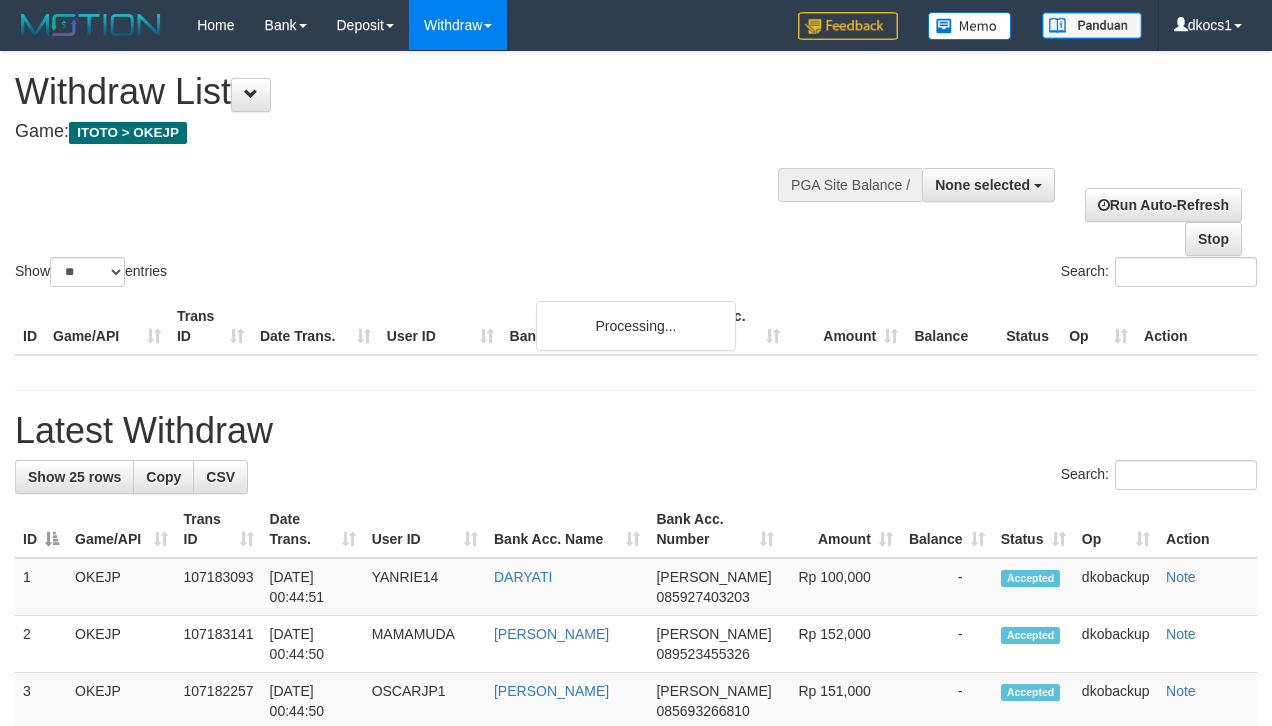 select 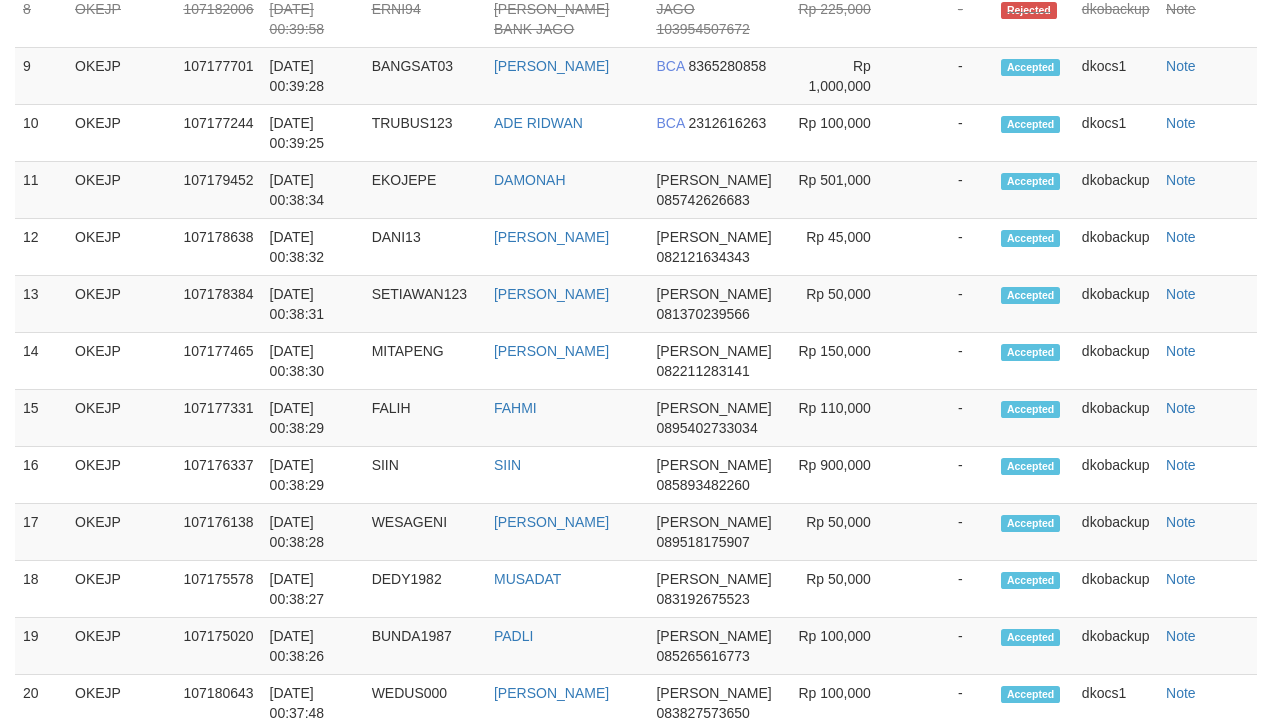scroll, scrollTop: 1764, scrollLeft: 0, axis: vertical 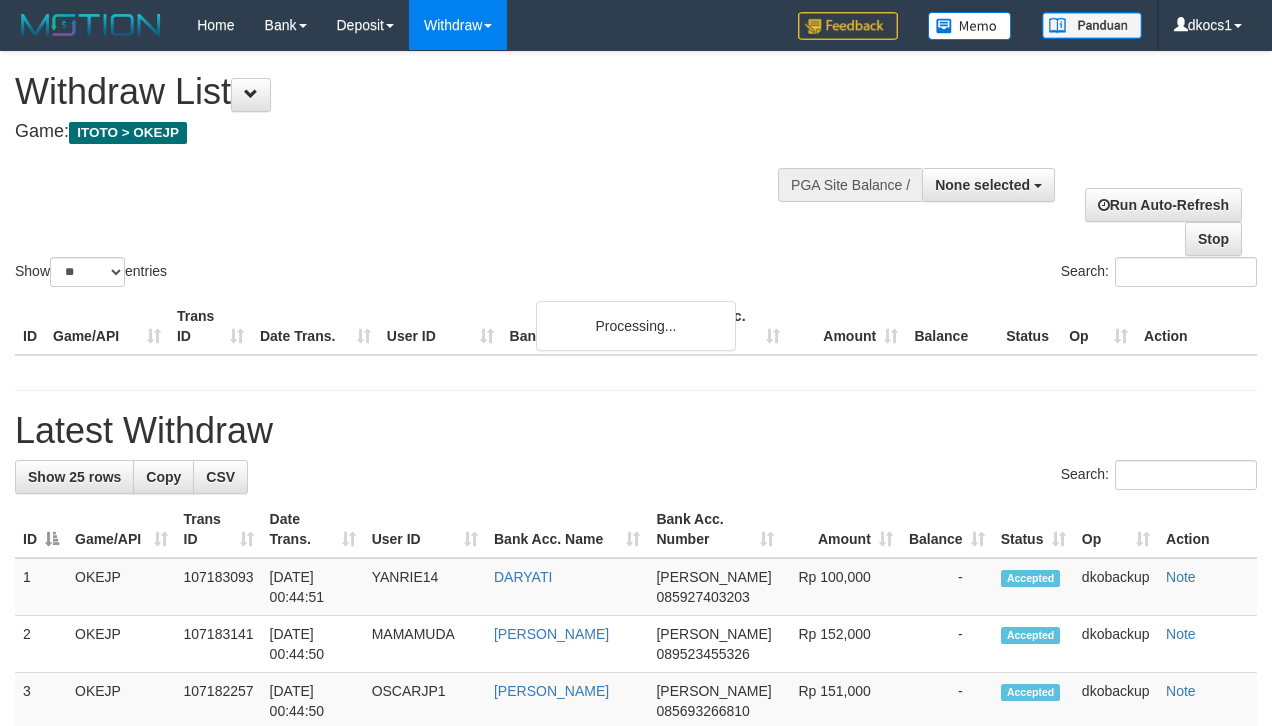 select 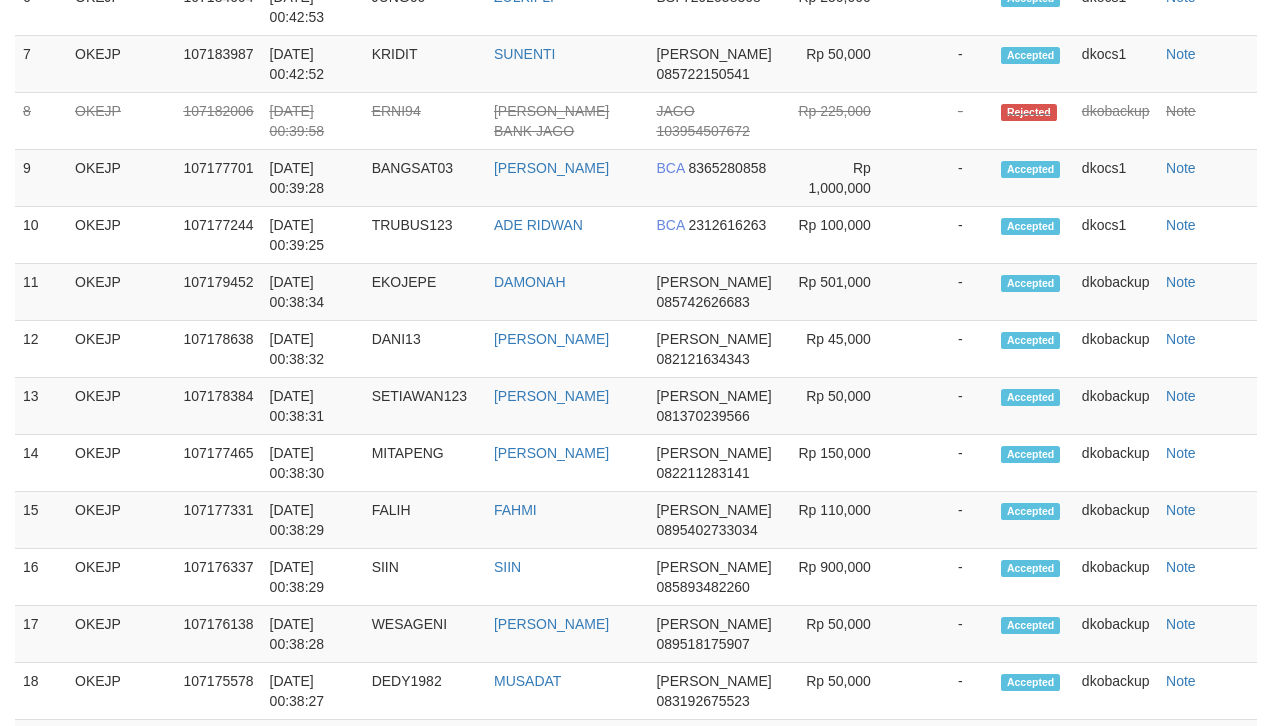 scroll, scrollTop: 1764, scrollLeft: 0, axis: vertical 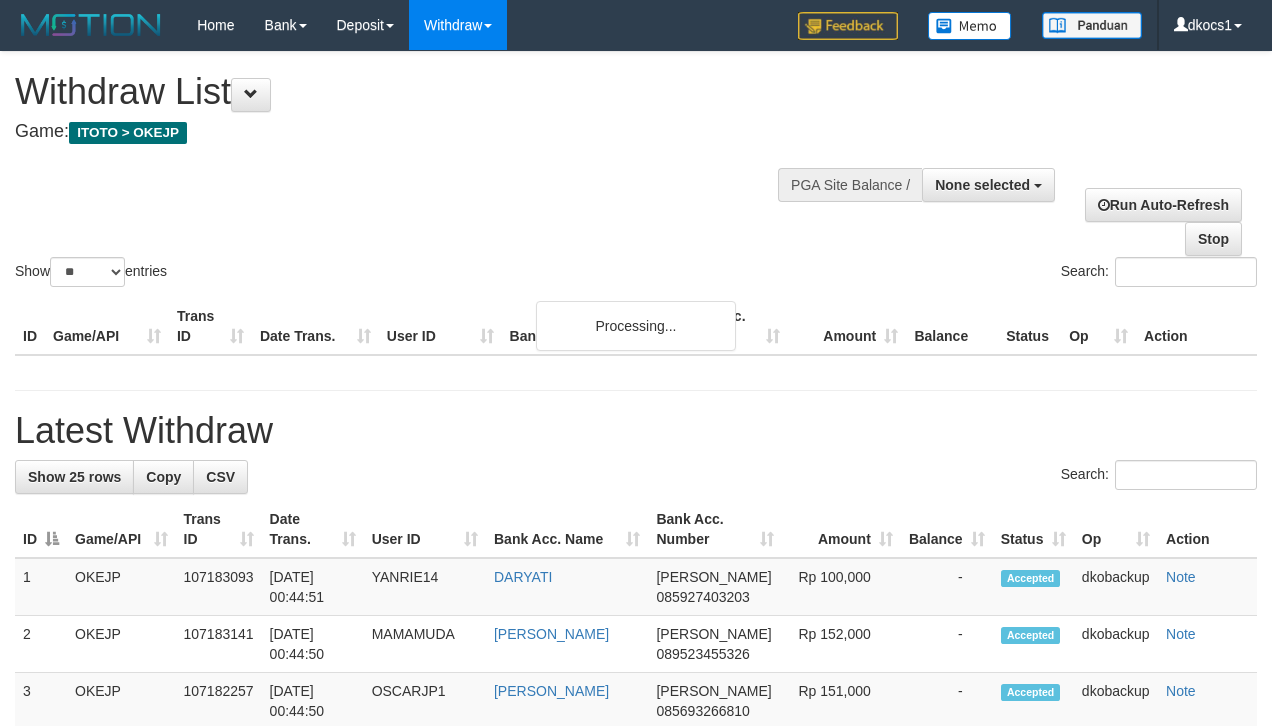 select 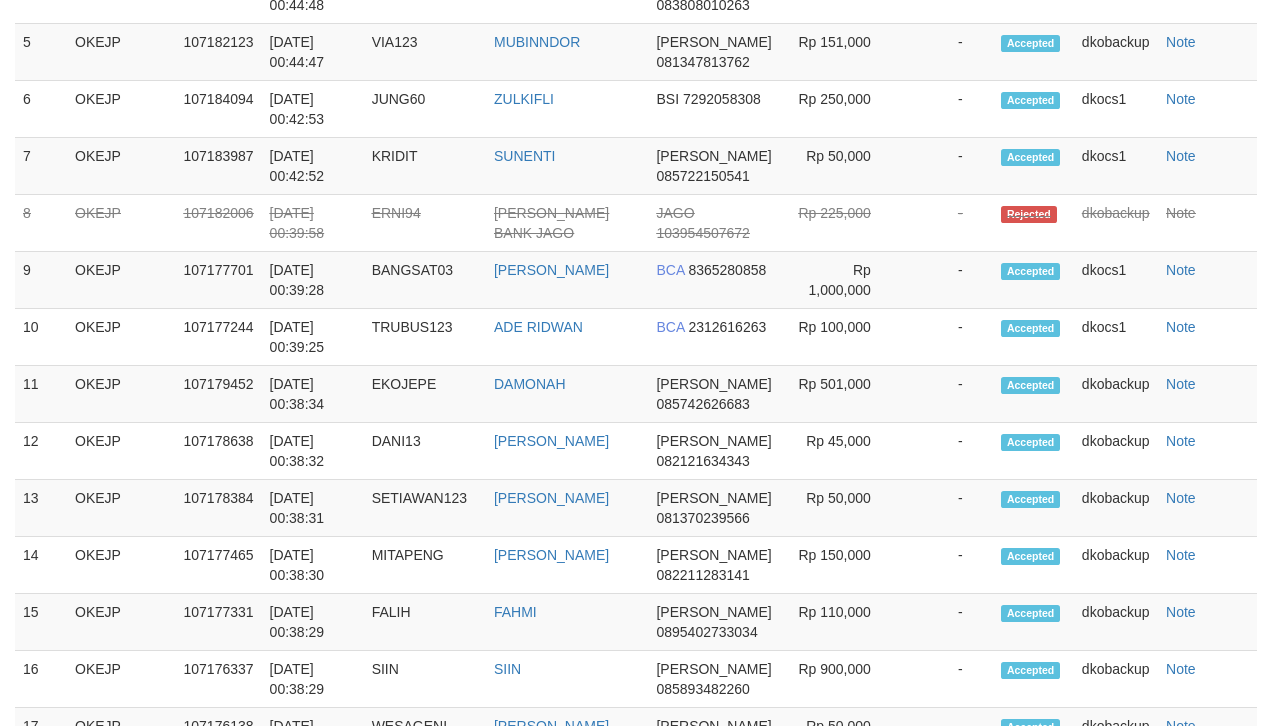 scroll, scrollTop: 1764, scrollLeft: 0, axis: vertical 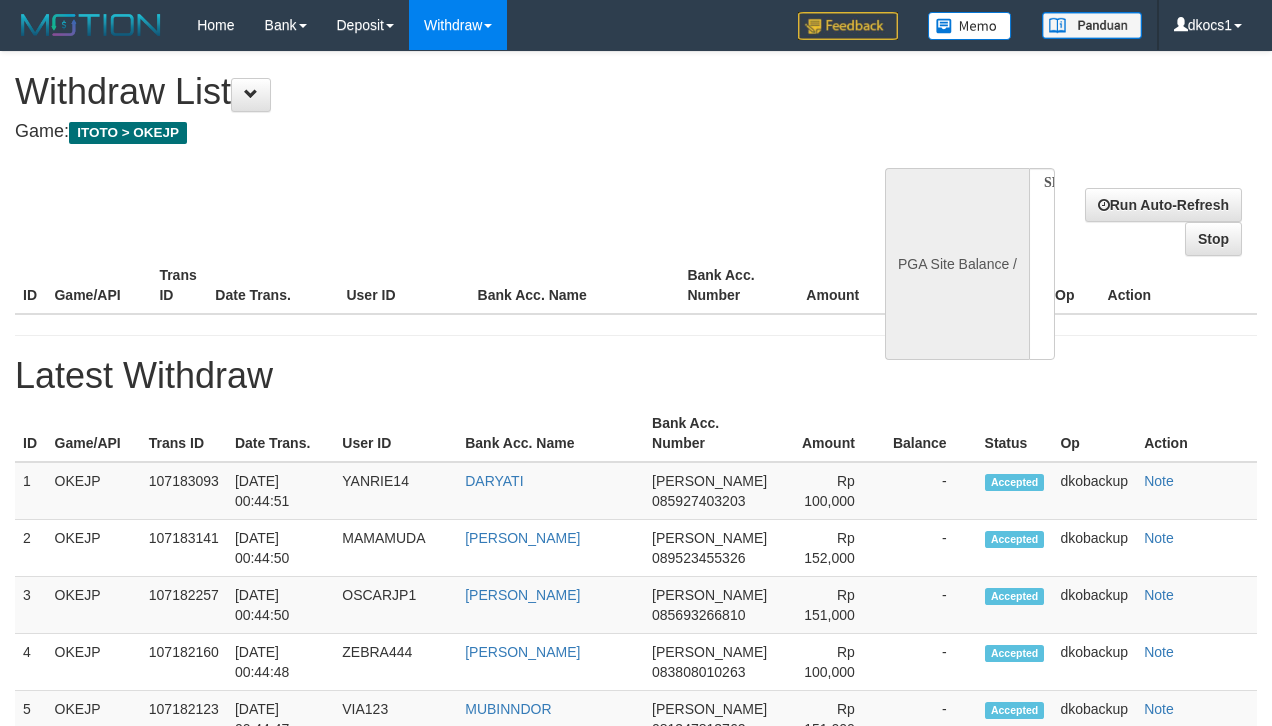 select 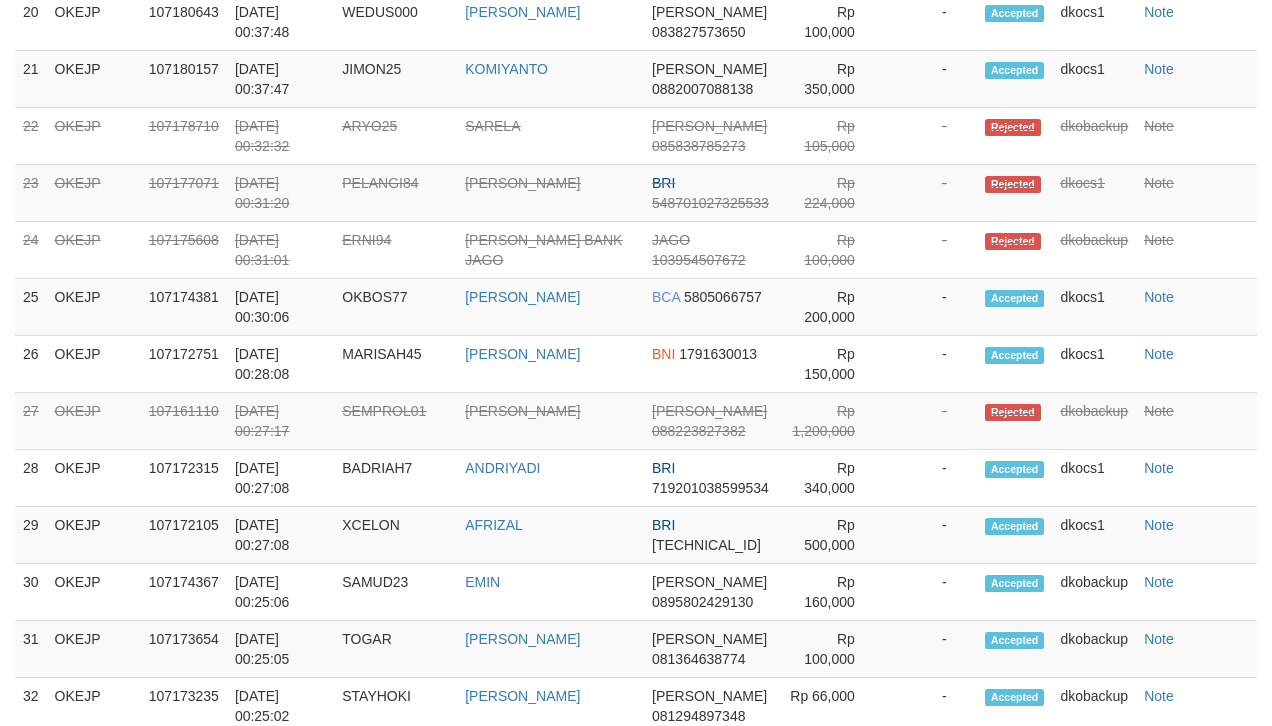 select on "**" 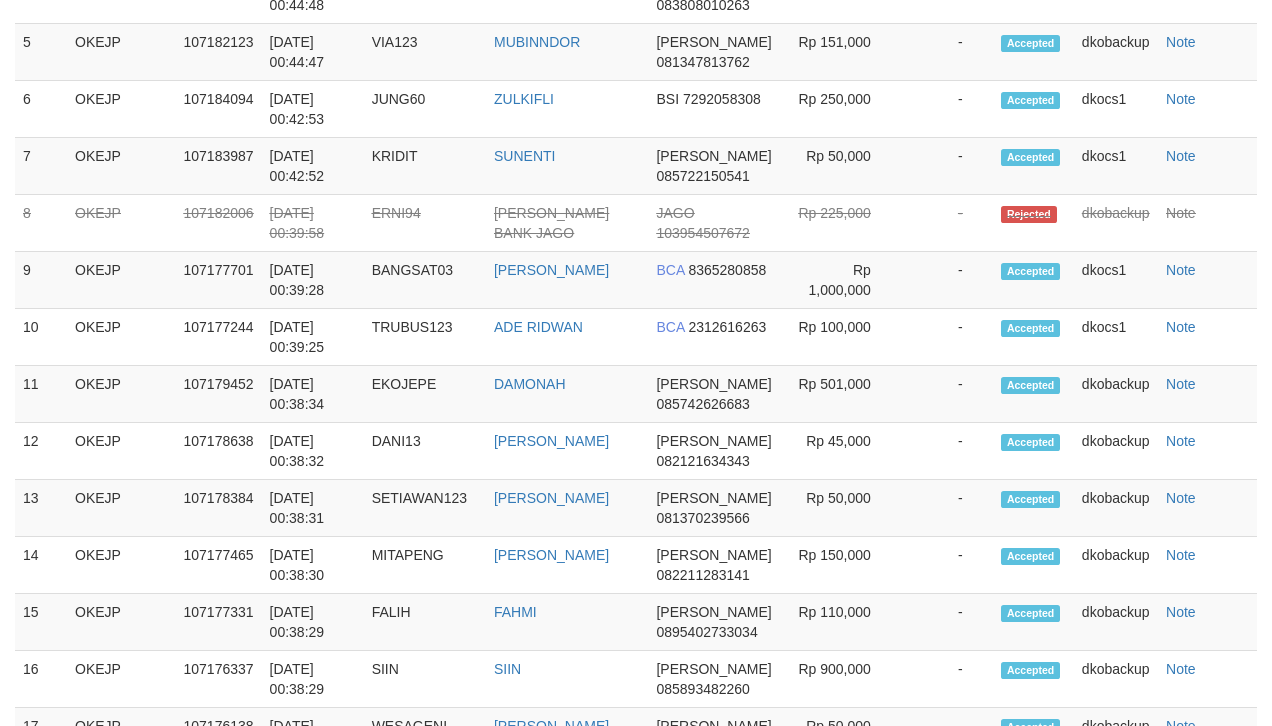 scroll, scrollTop: 1764, scrollLeft: 0, axis: vertical 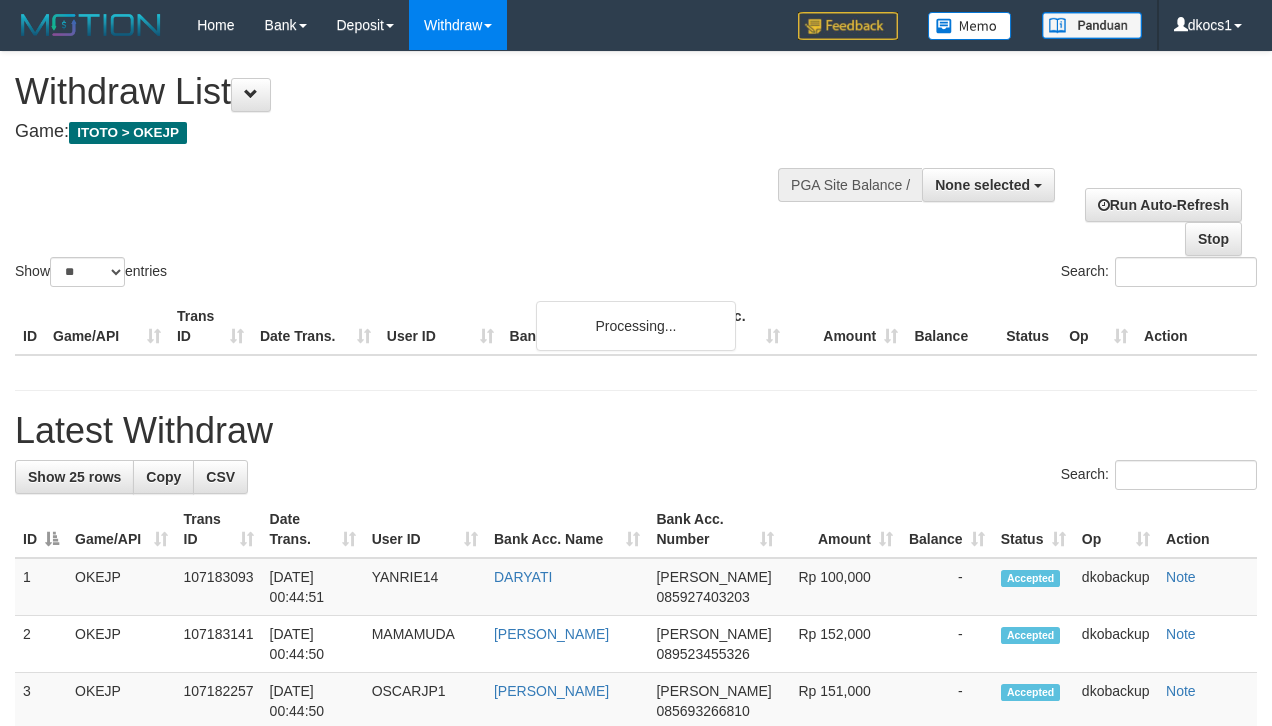 select 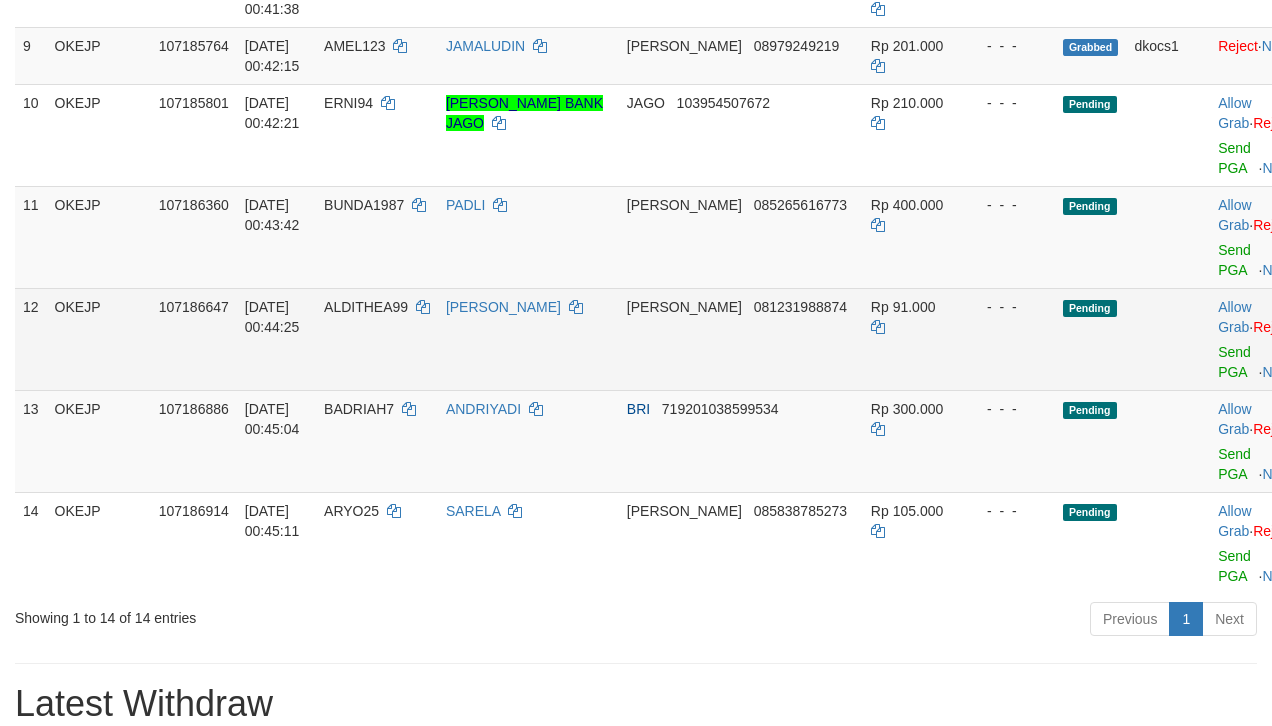 scroll, scrollTop: 697, scrollLeft: 0, axis: vertical 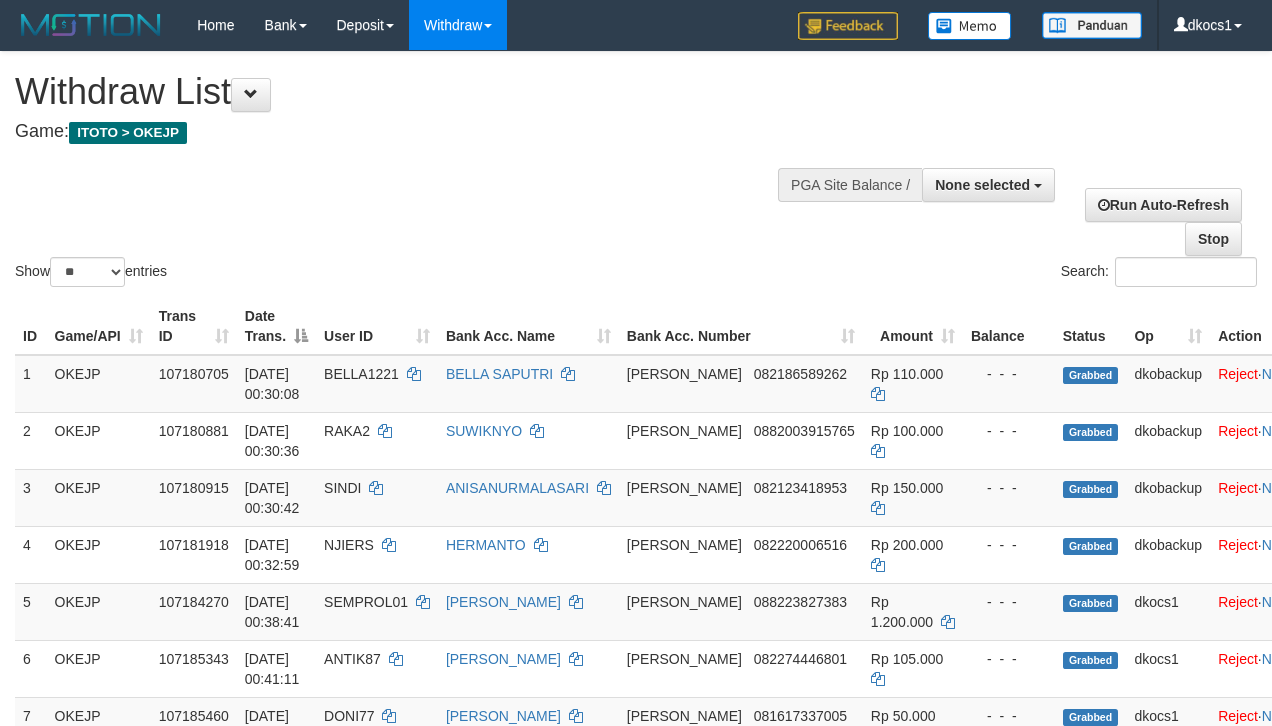 select 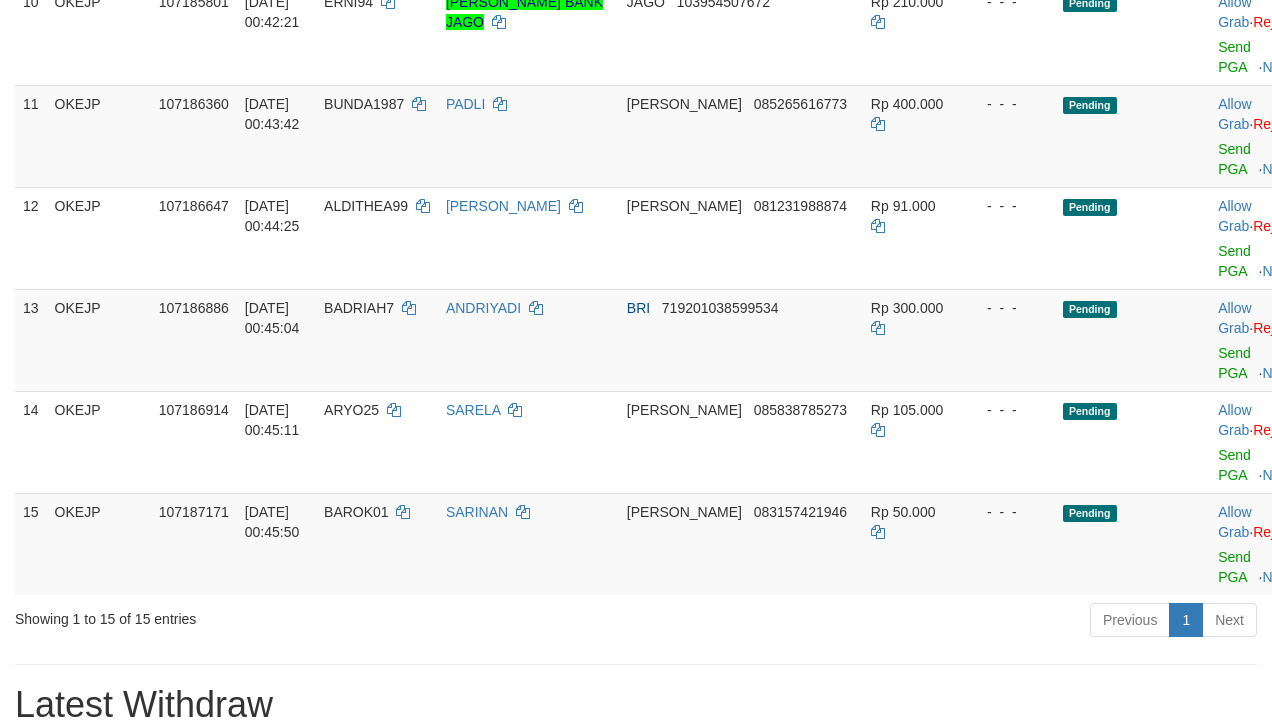 scroll, scrollTop: 830, scrollLeft: 0, axis: vertical 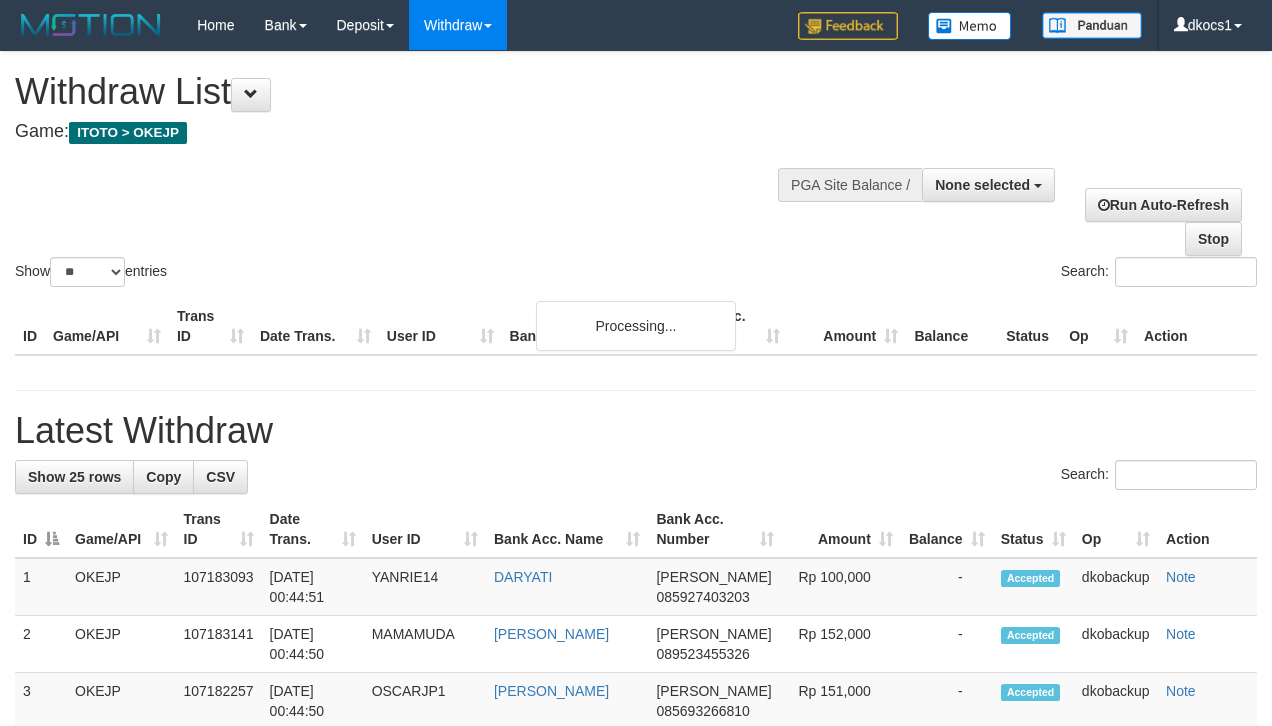 select 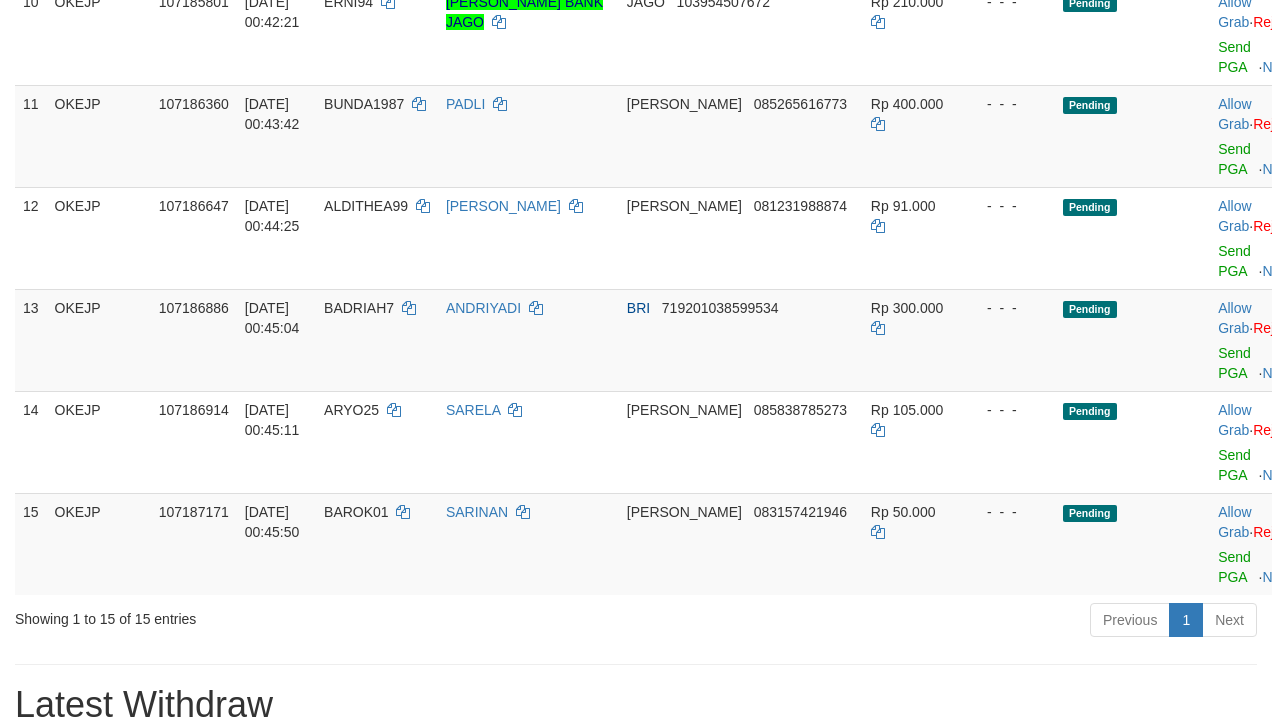 scroll, scrollTop: 830, scrollLeft: 0, axis: vertical 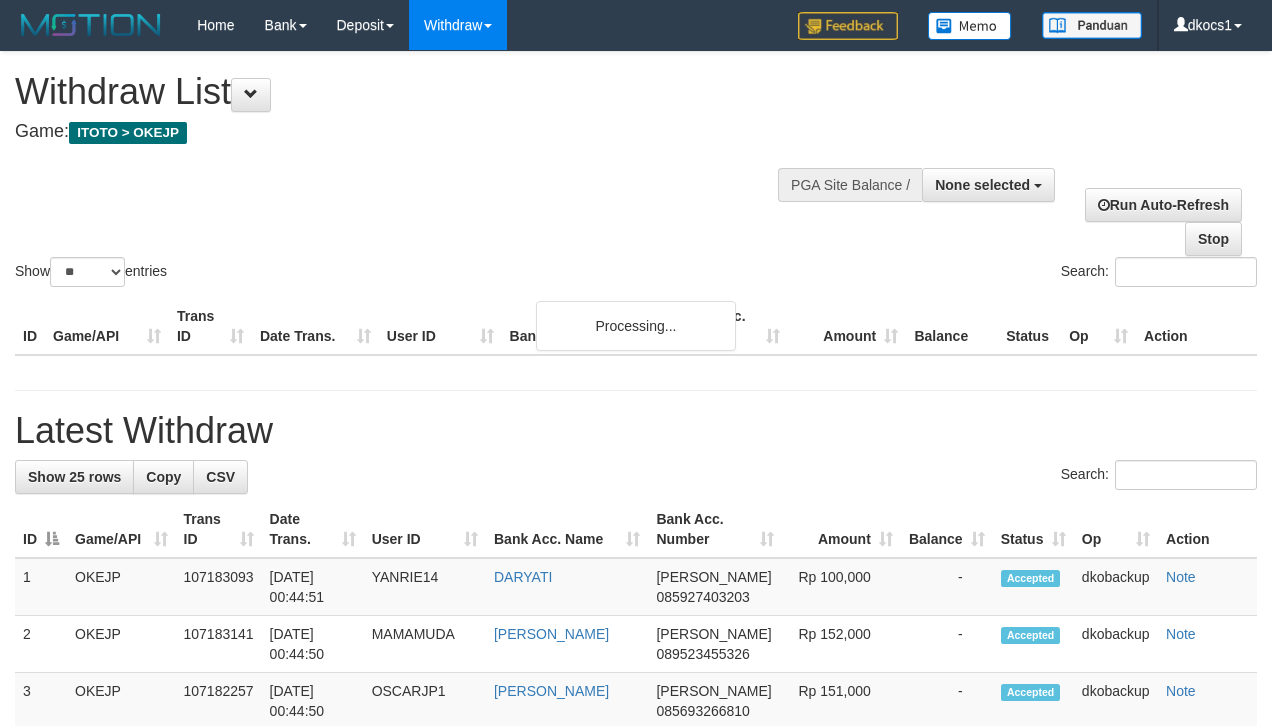 select 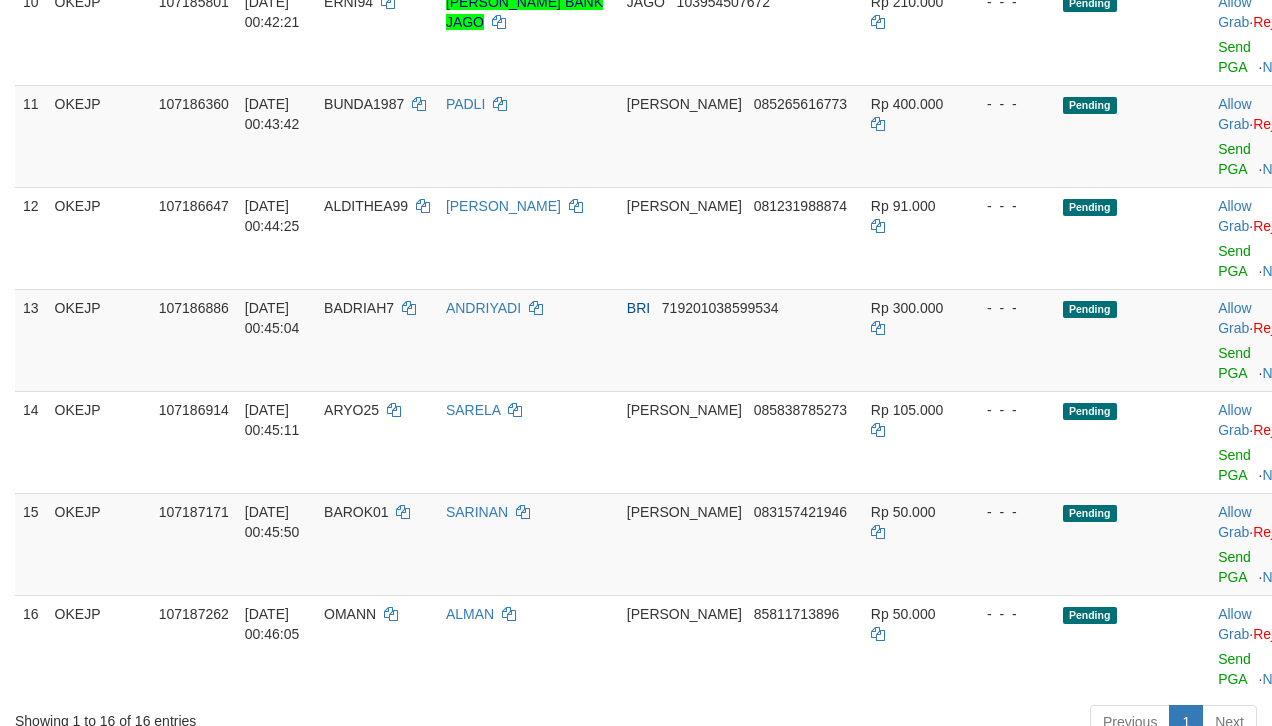 scroll, scrollTop: 830, scrollLeft: 0, axis: vertical 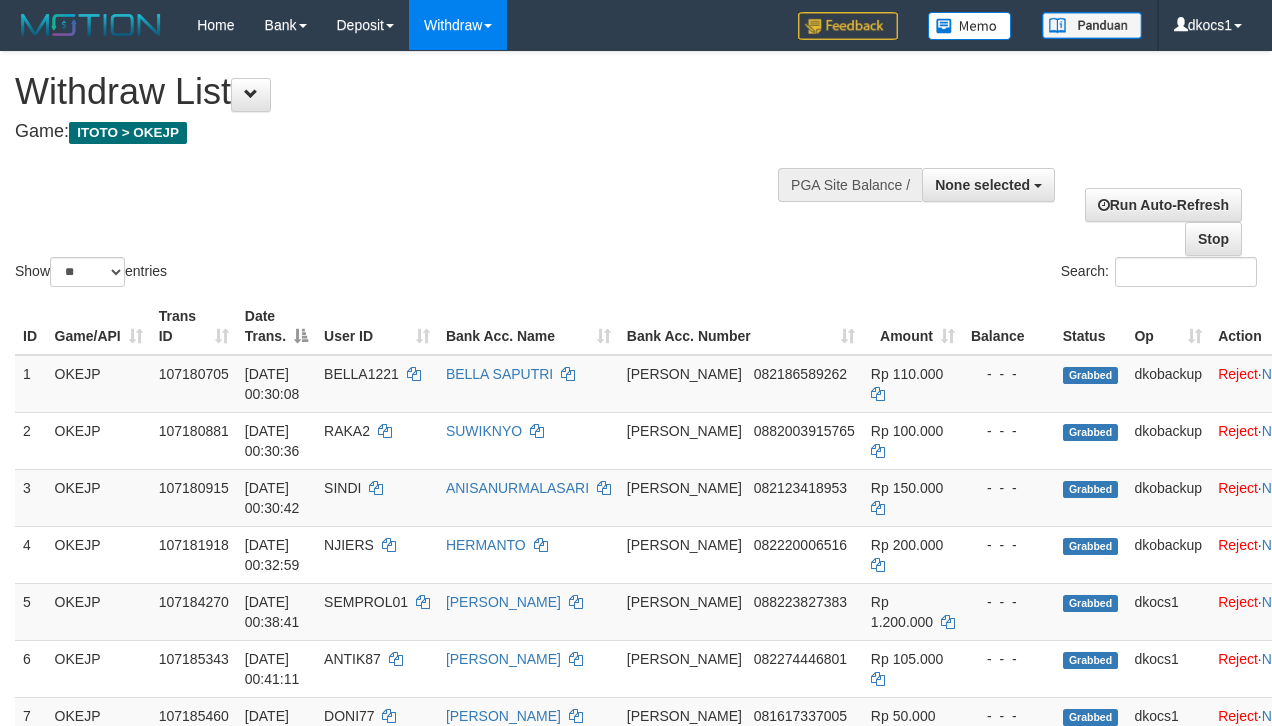 select 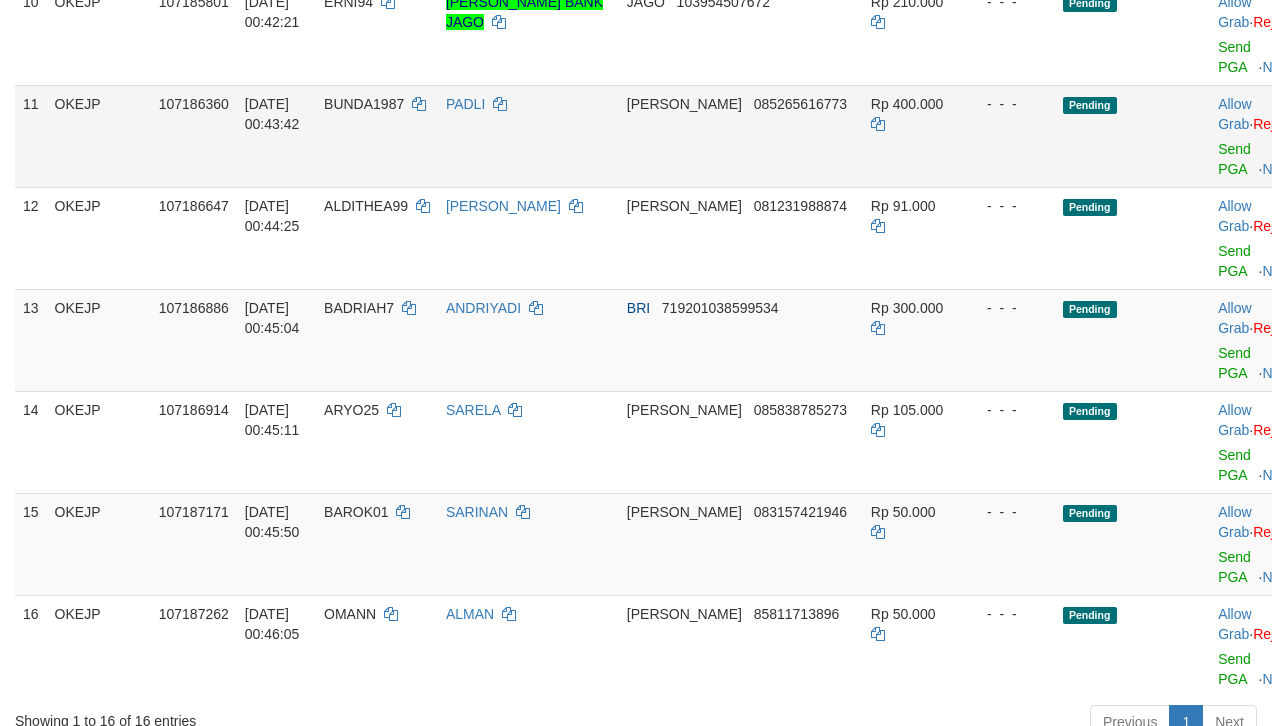 scroll, scrollTop: 830, scrollLeft: 0, axis: vertical 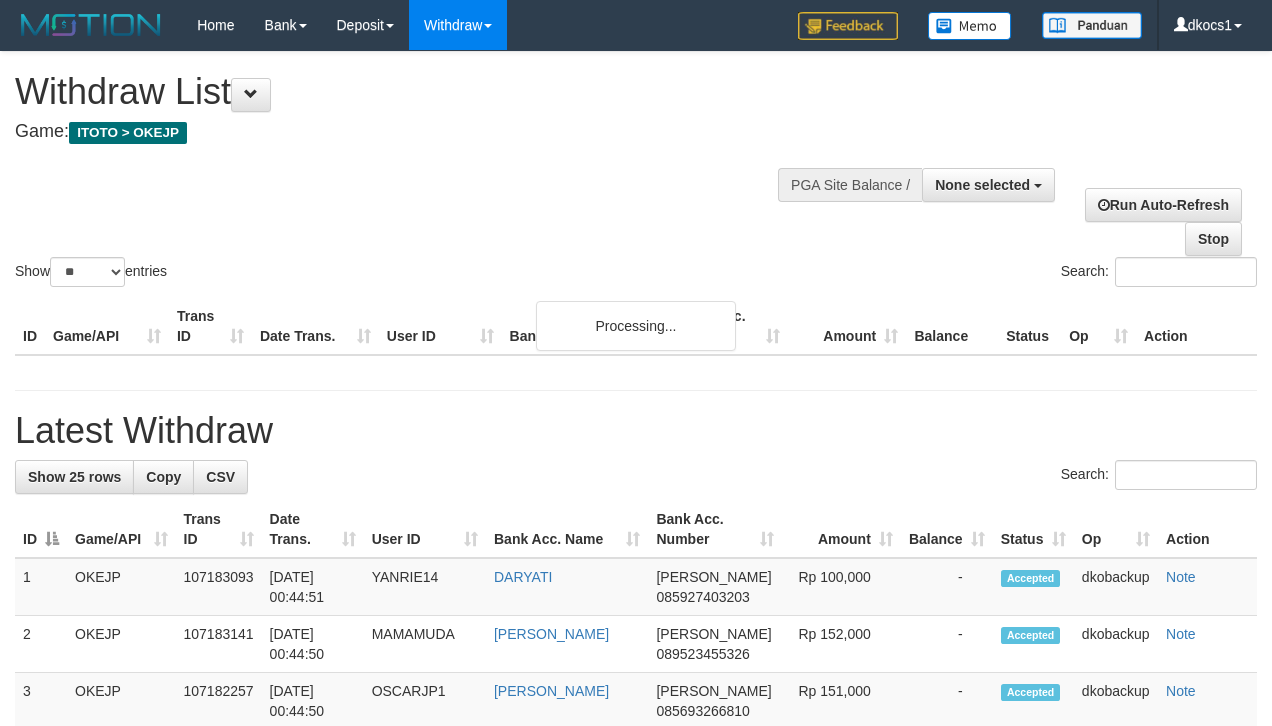 select 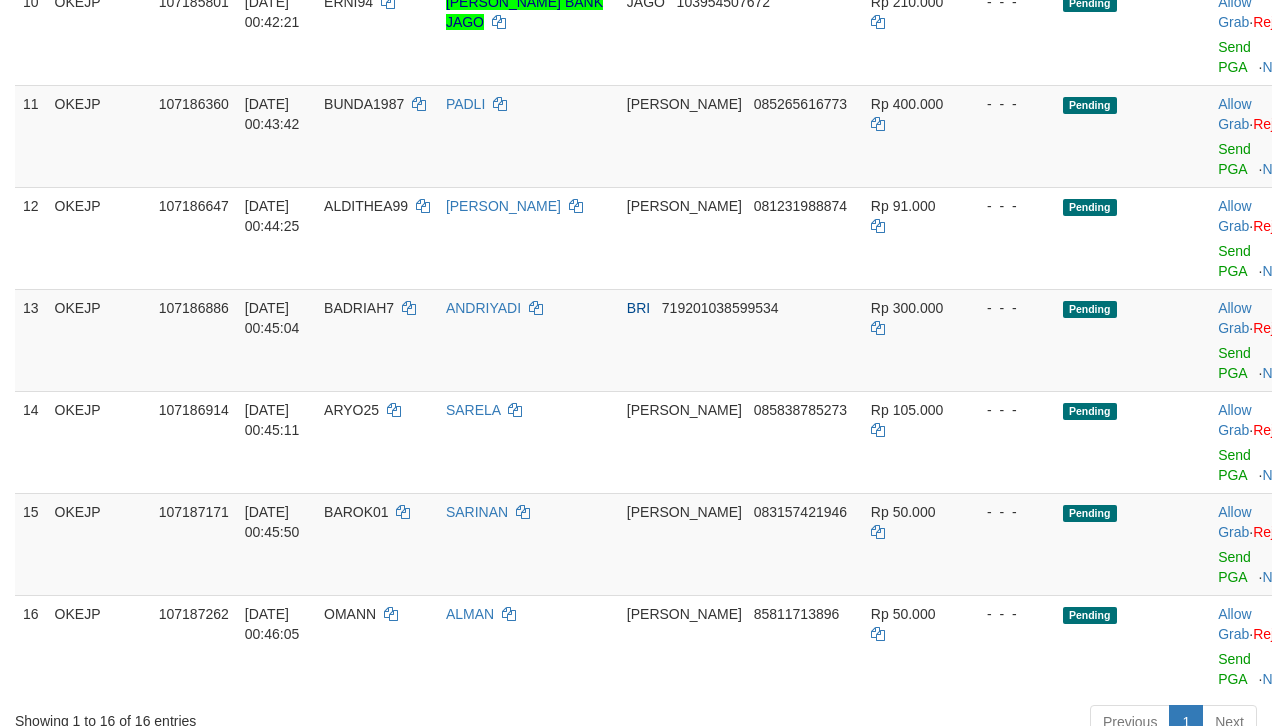 scroll, scrollTop: 830, scrollLeft: 0, axis: vertical 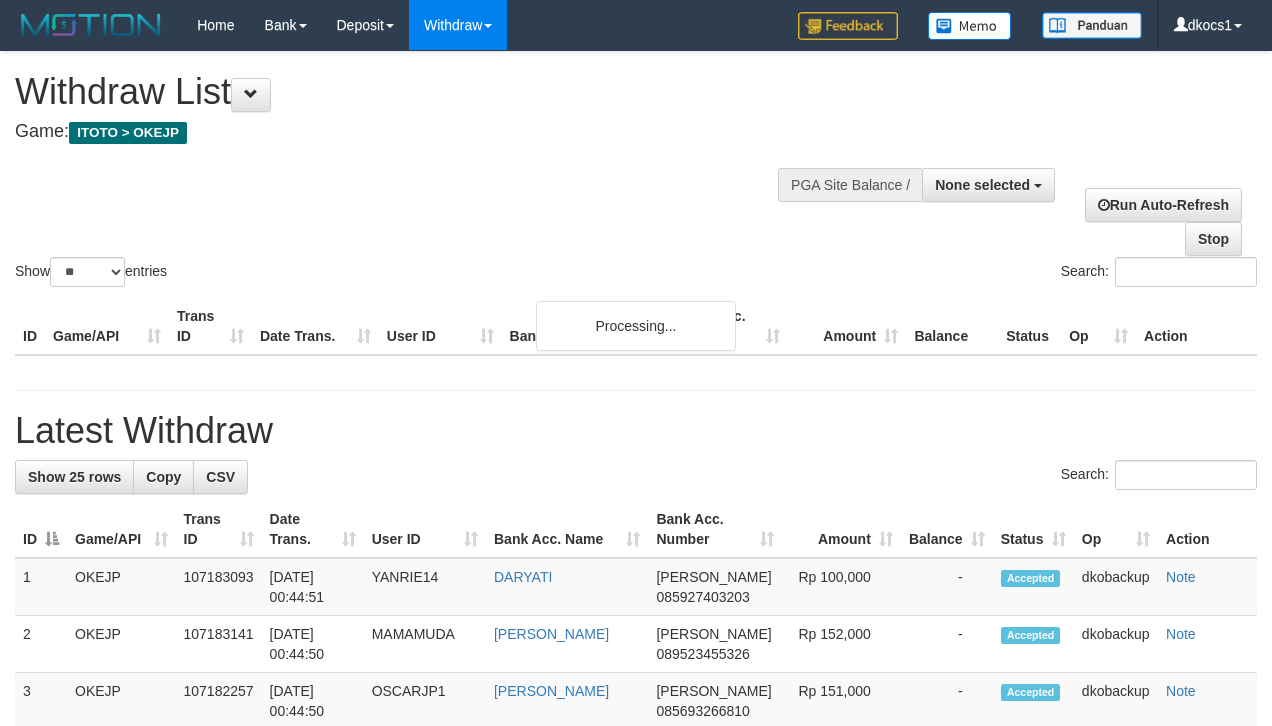 select 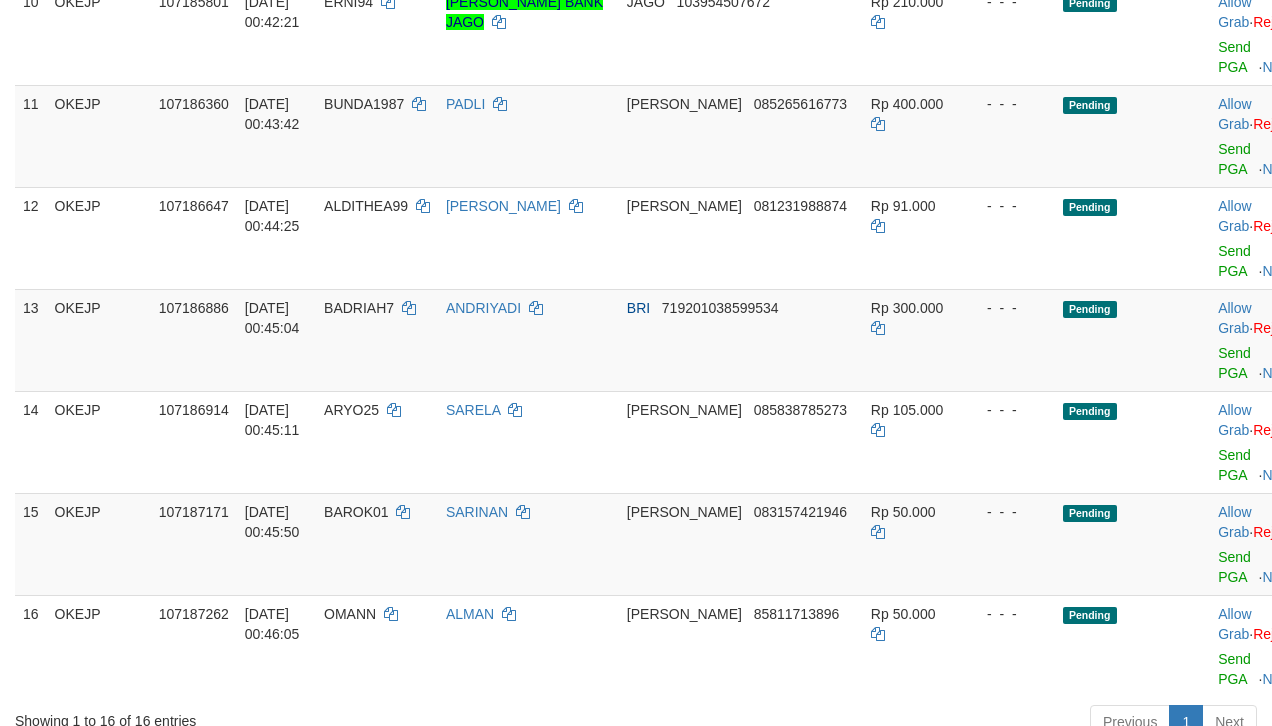 scroll, scrollTop: 830, scrollLeft: 0, axis: vertical 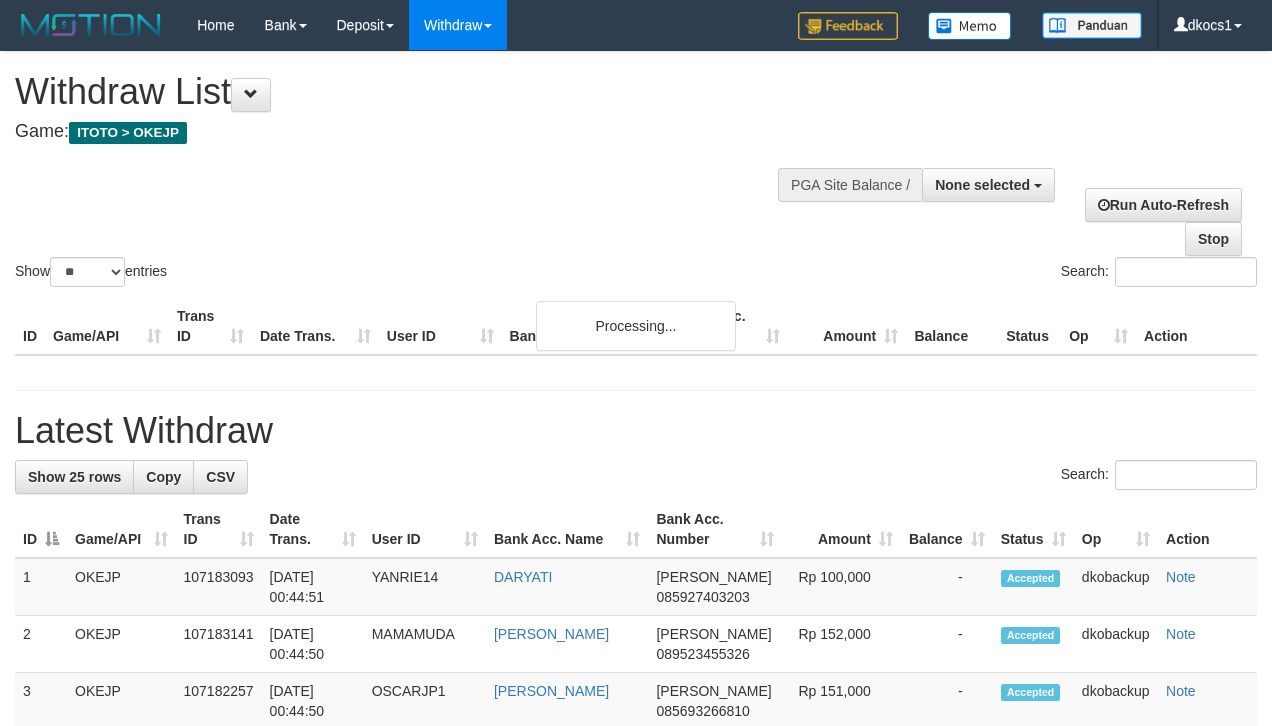 select 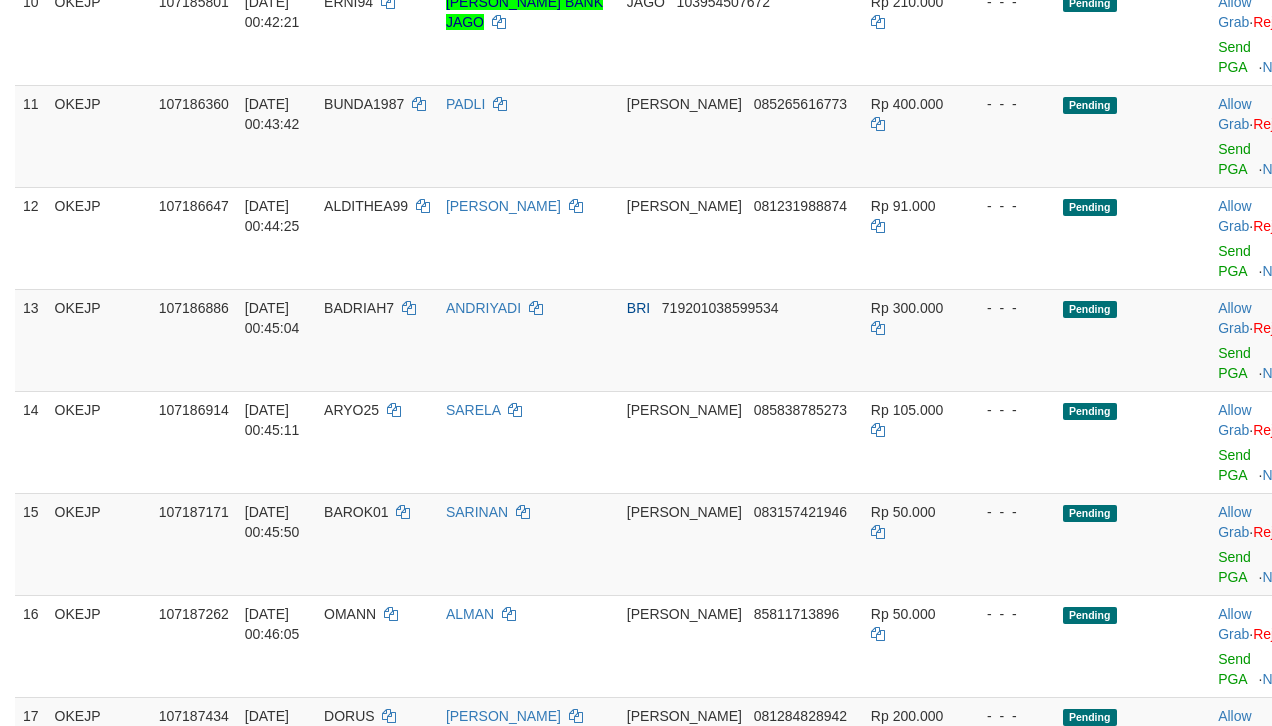 scroll, scrollTop: 830, scrollLeft: 0, axis: vertical 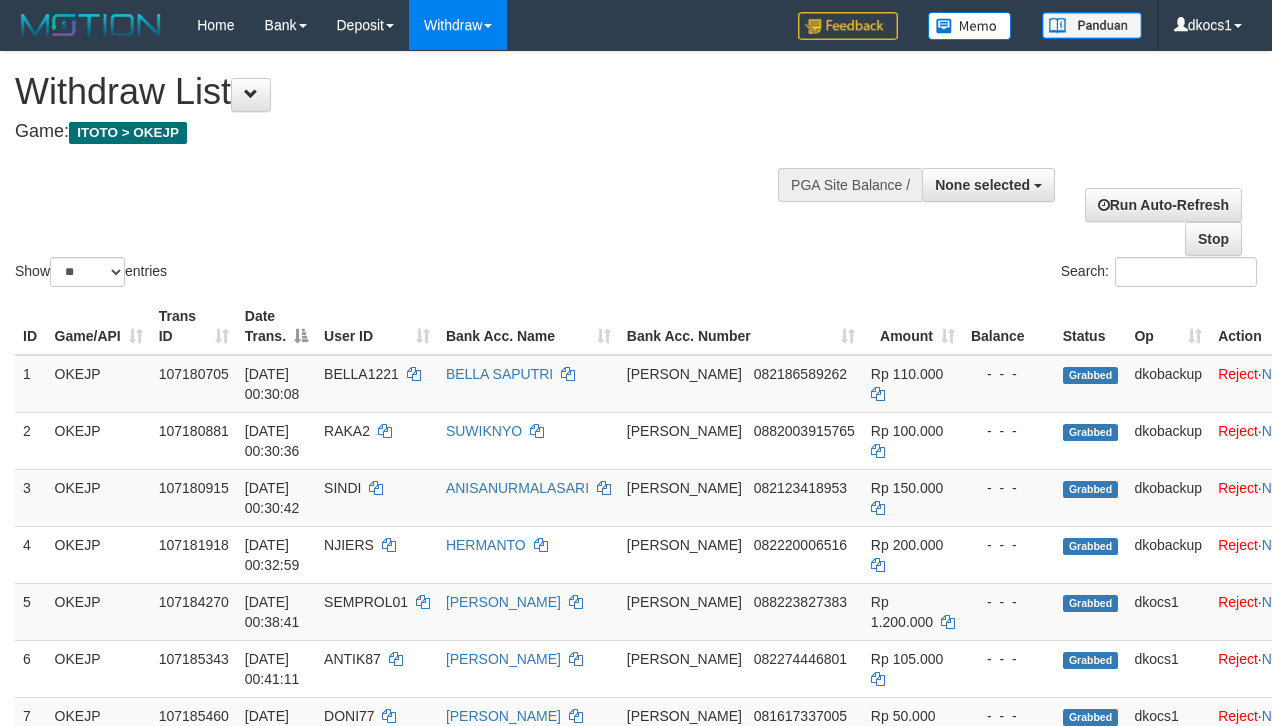 select 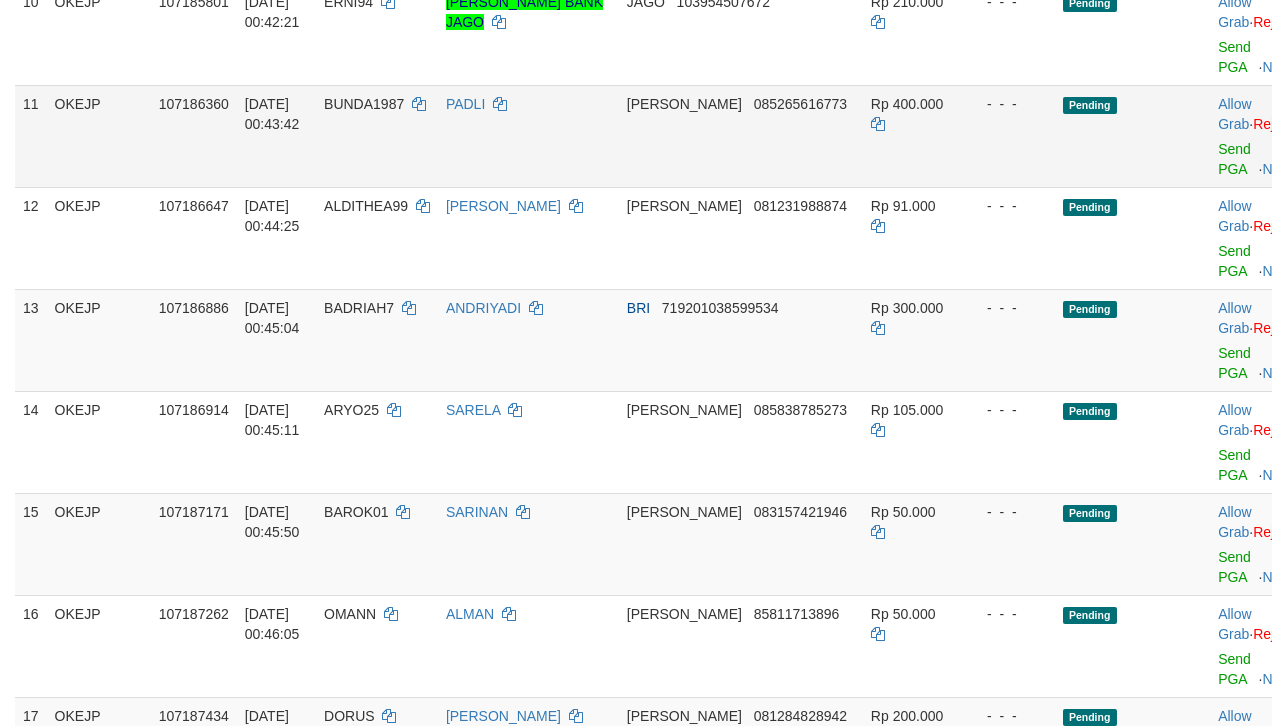 scroll, scrollTop: 830, scrollLeft: 0, axis: vertical 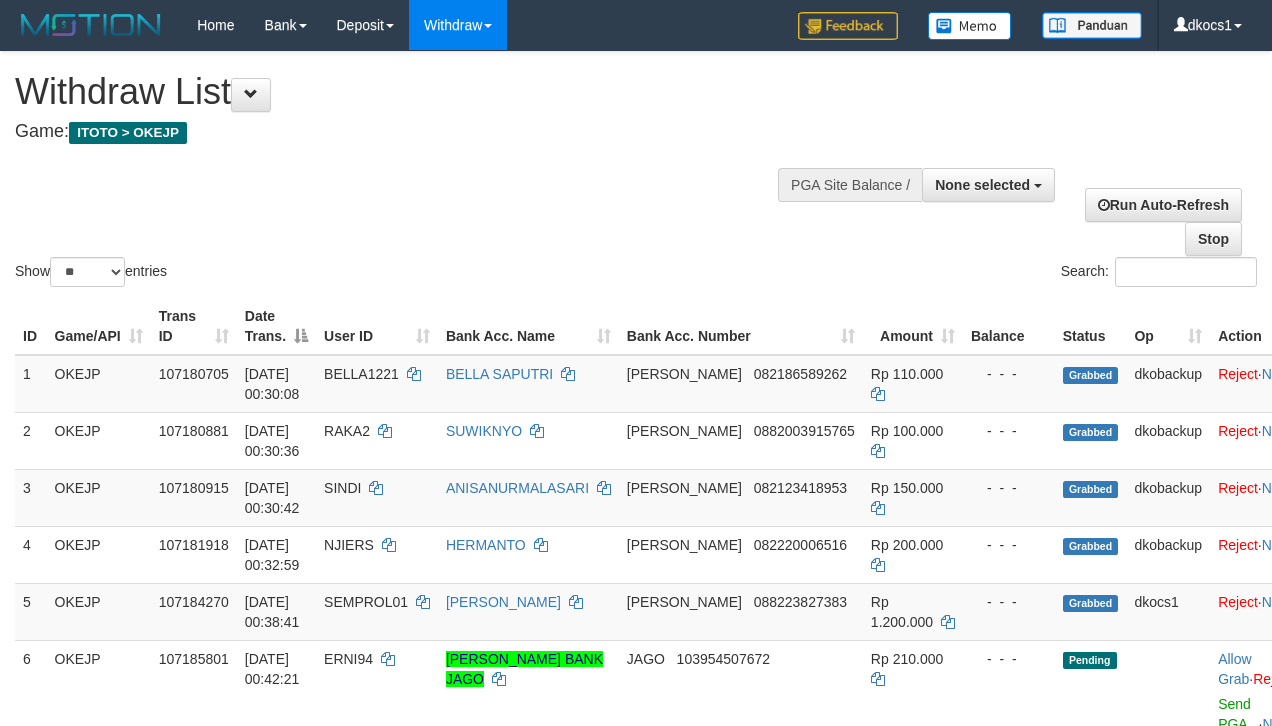 select 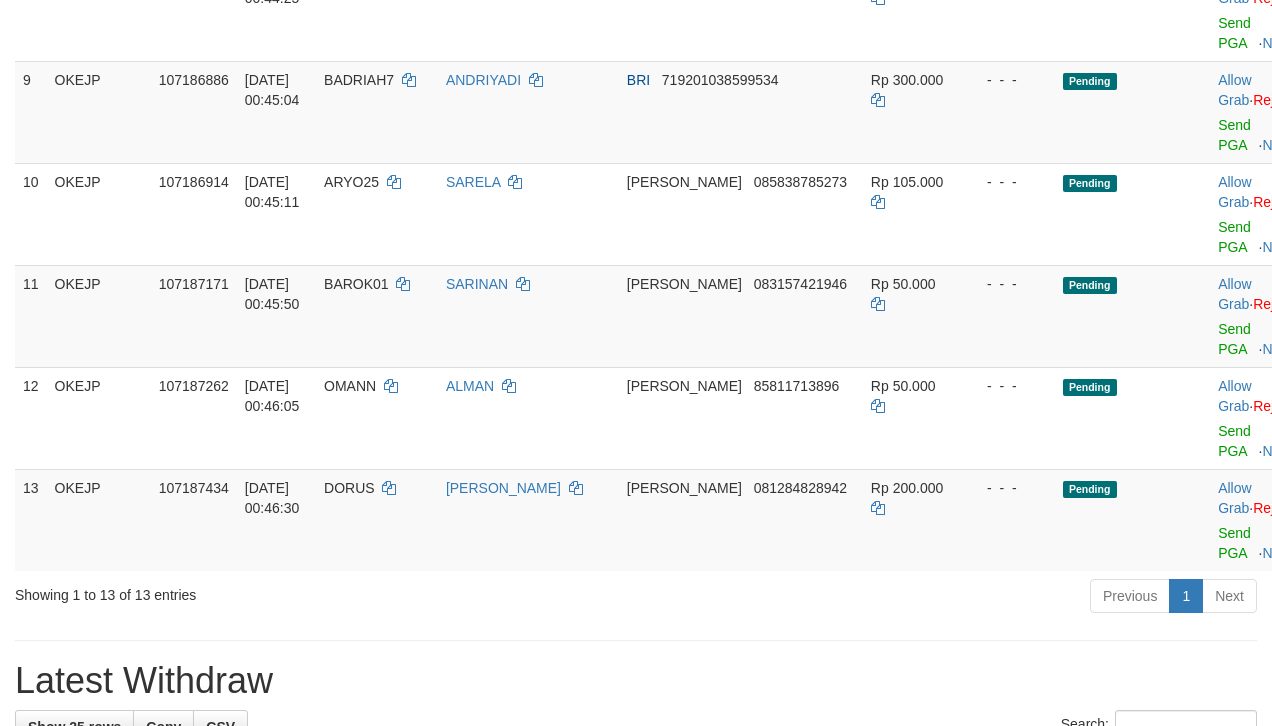 scroll, scrollTop: 830, scrollLeft: 0, axis: vertical 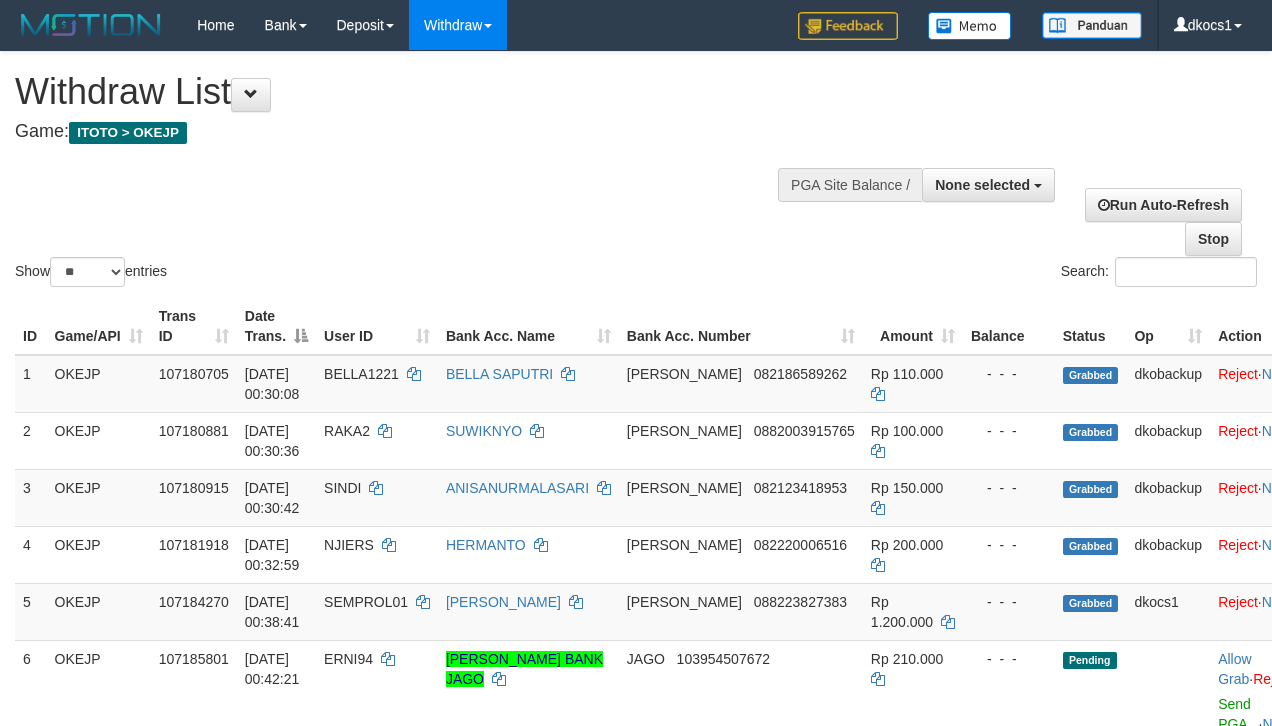 select 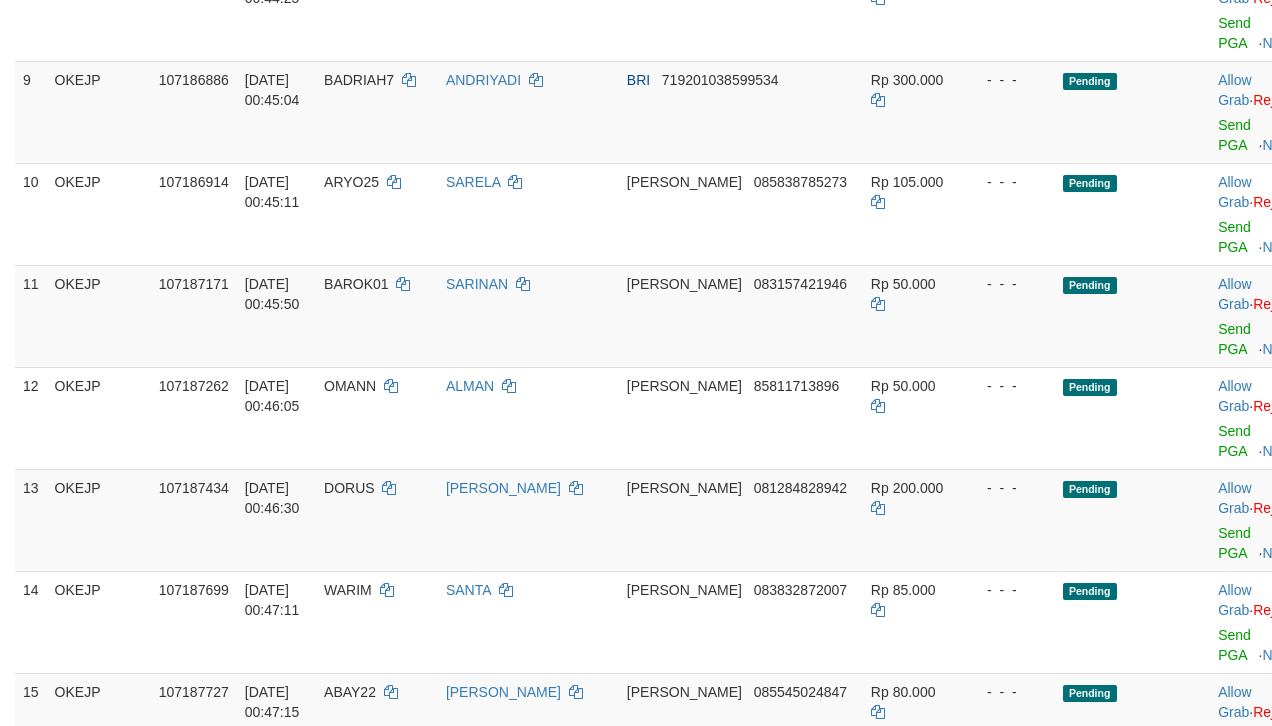 scroll, scrollTop: 830, scrollLeft: 0, axis: vertical 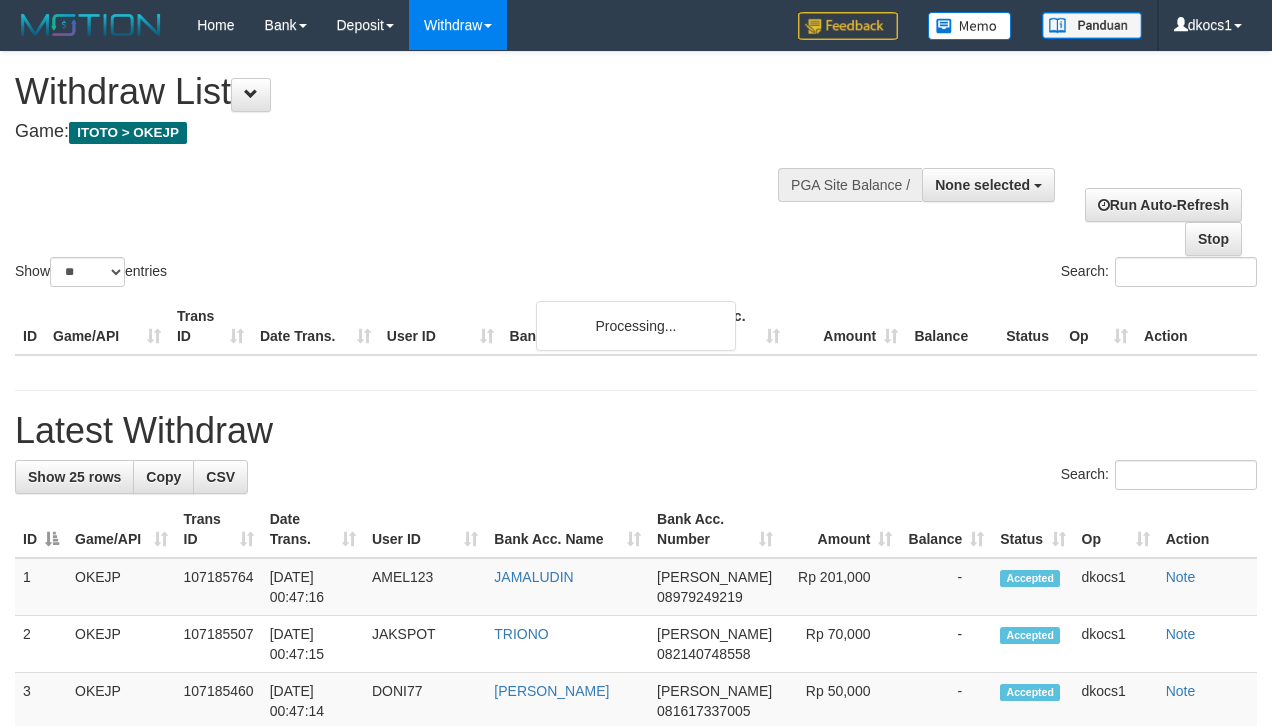 select 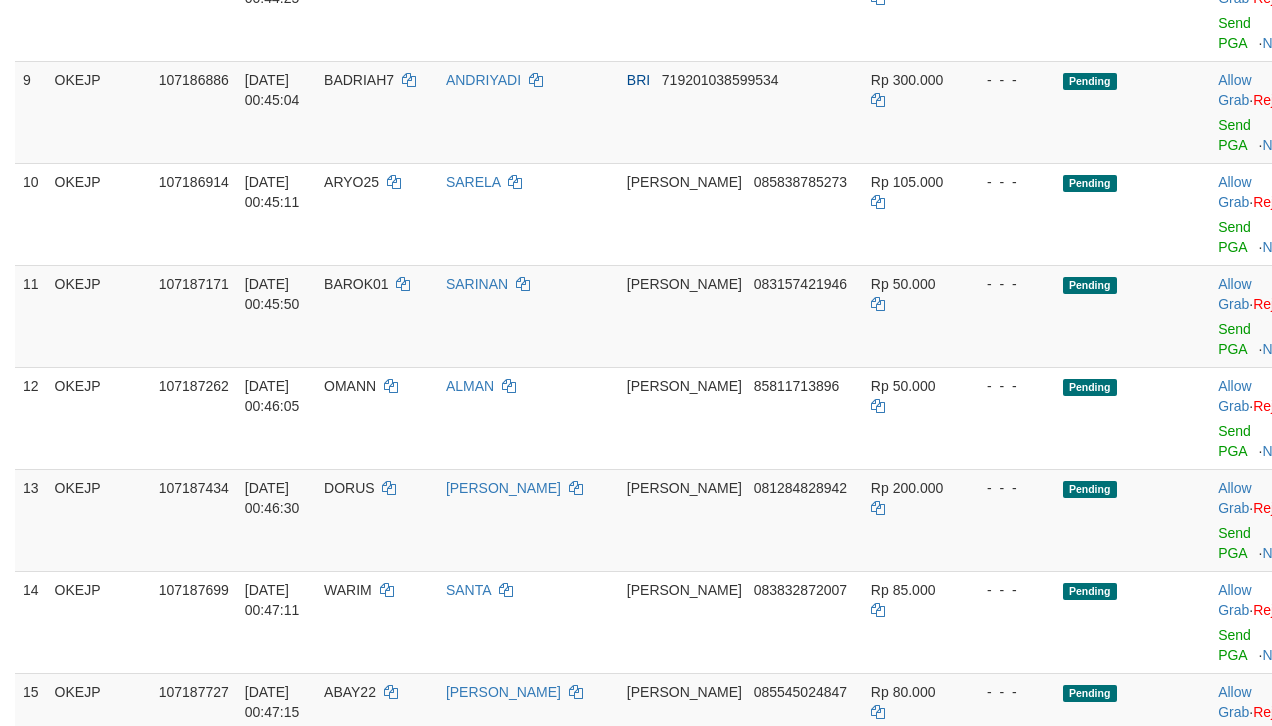 scroll, scrollTop: 830, scrollLeft: 0, axis: vertical 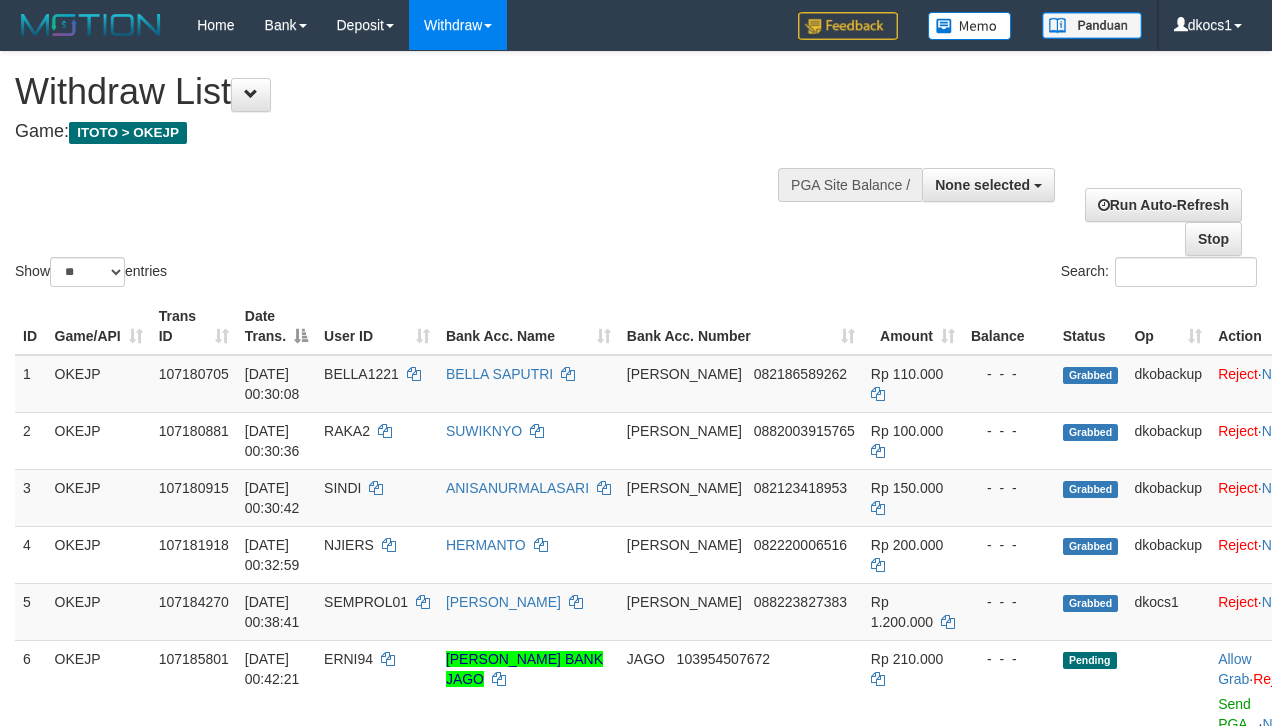 select 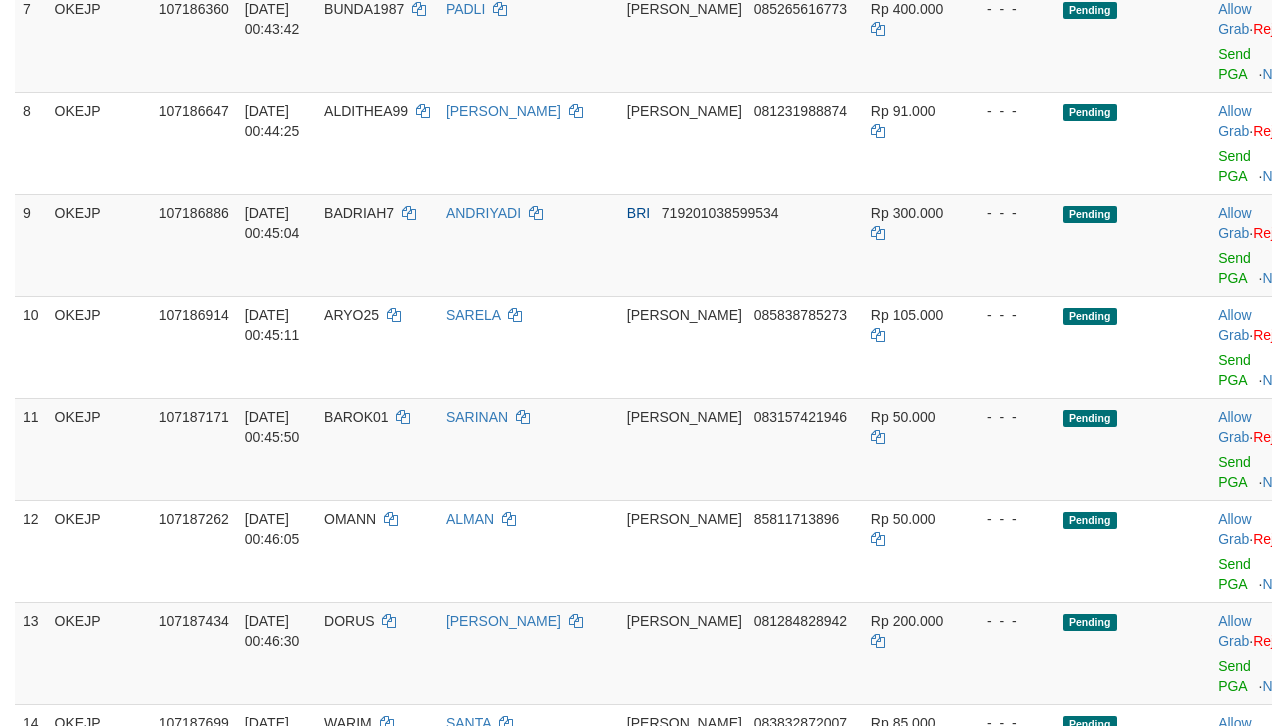 scroll, scrollTop: 697, scrollLeft: 0, axis: vertical 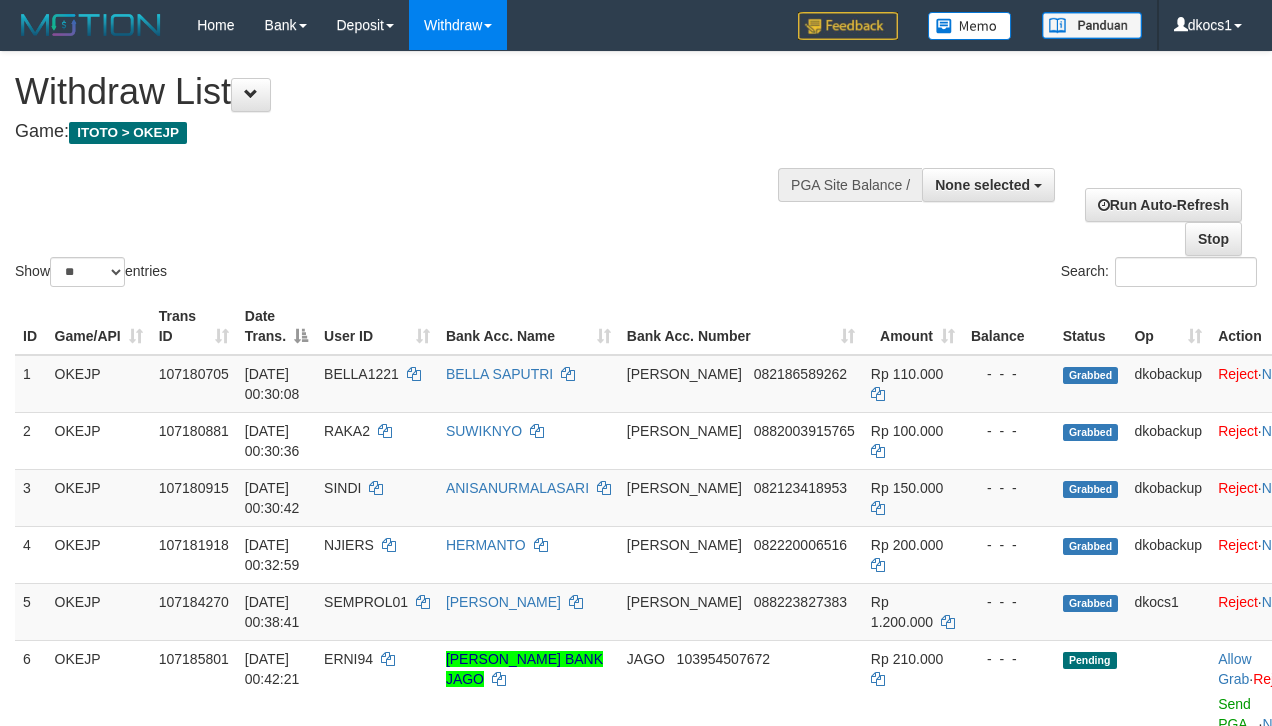 select 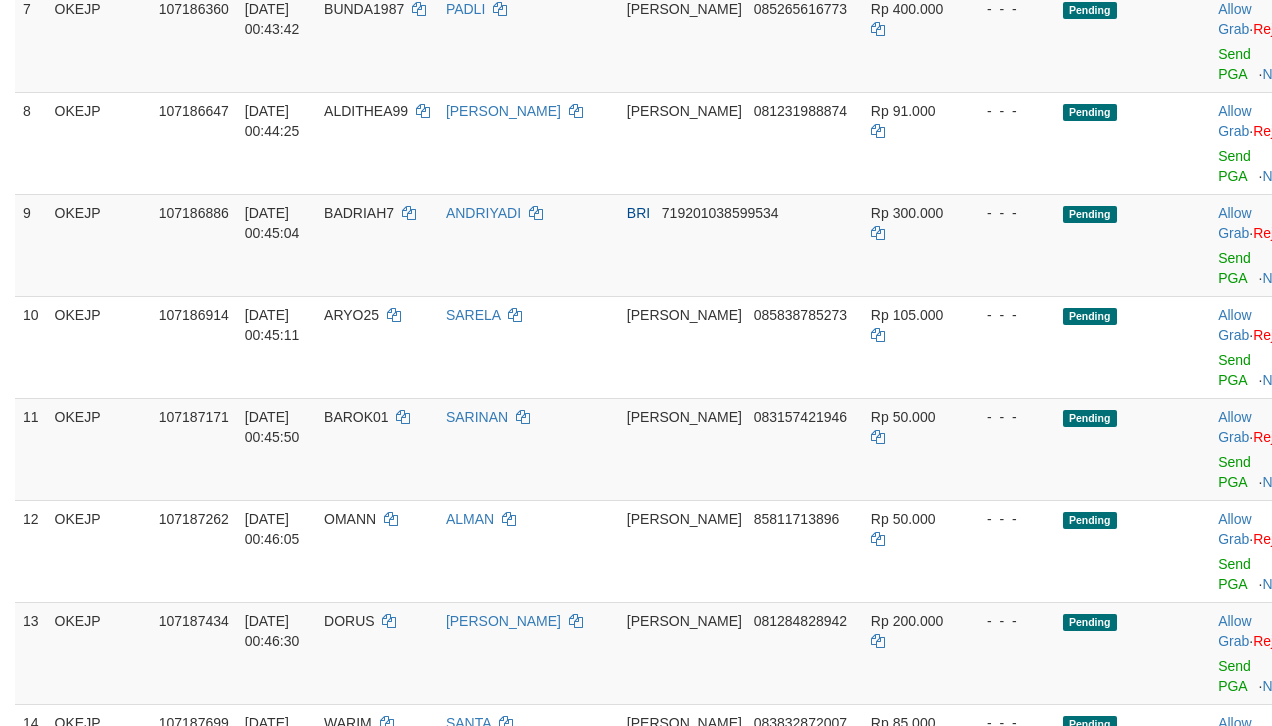 scroll, scrollTop: 697, scrollLeft: 0, axis: vertical 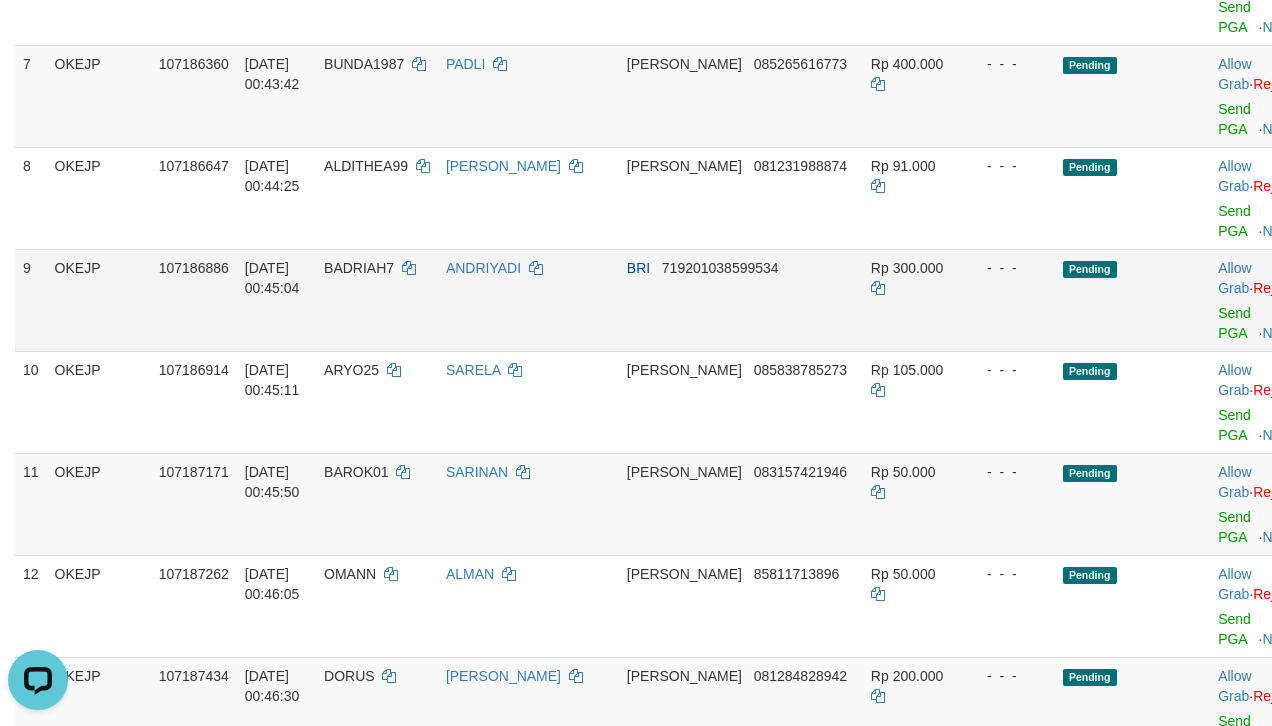drag, startPoint x: 592, startPoint y: 314, endPoint x: 577, endPoint y: 324, distance: 18.027756 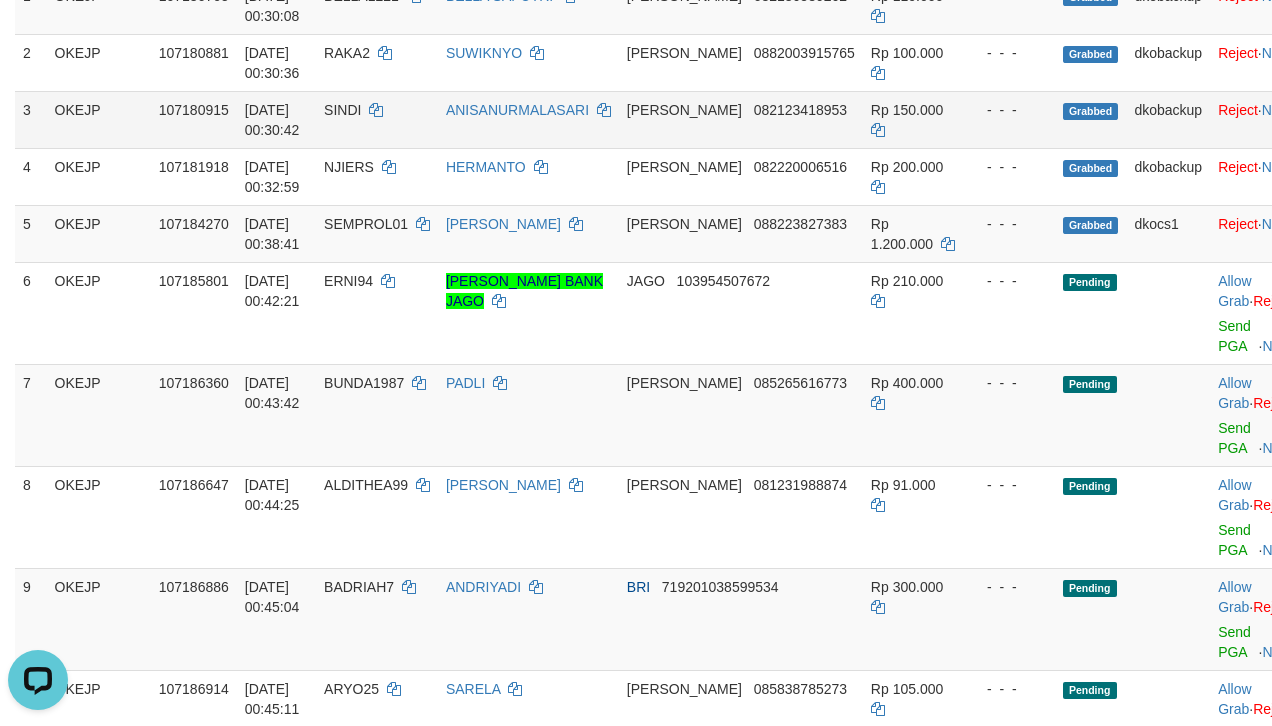 scroll, scrollTop: 401, scrollLeft: 0, axis: vertical 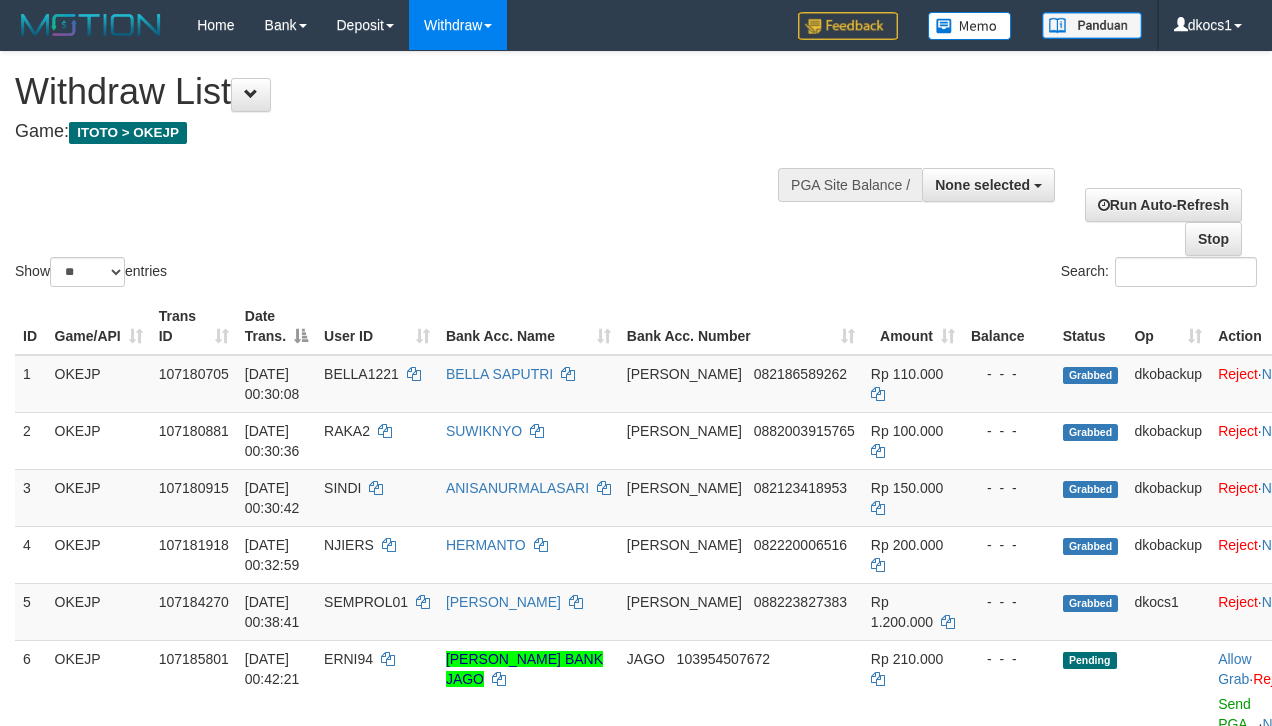 select 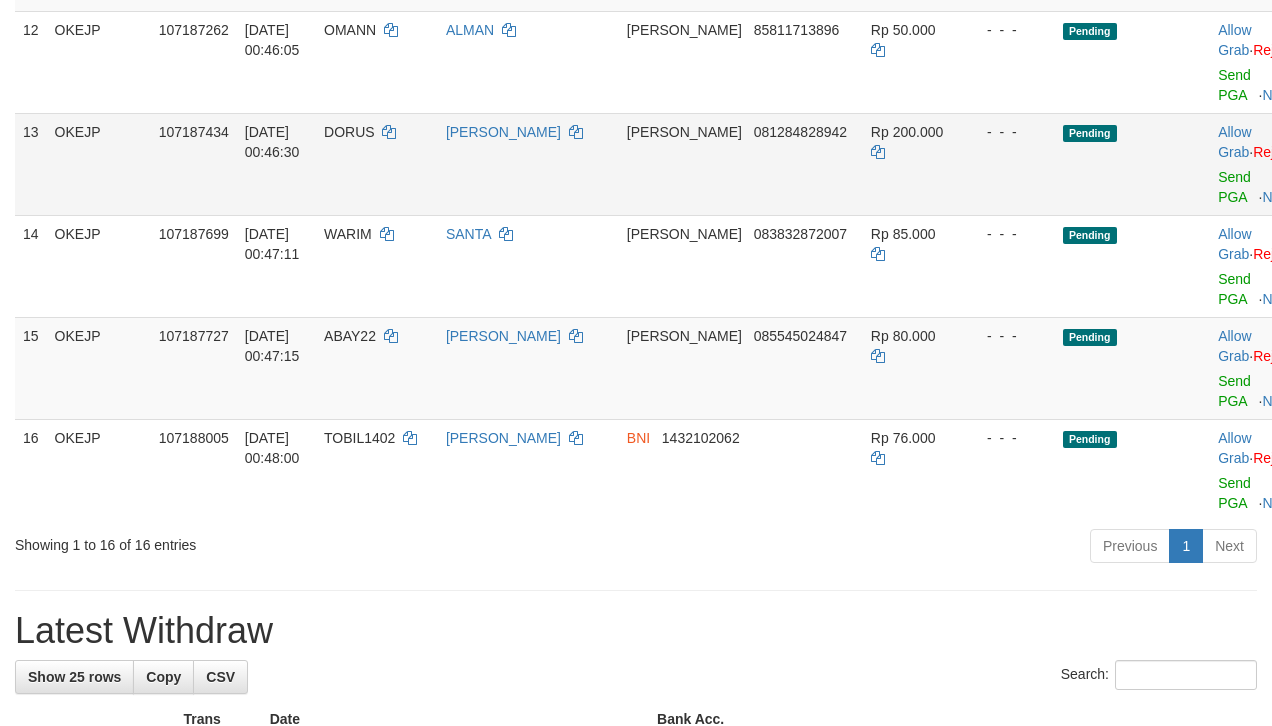 scroll, scrollTop: 1238, scrollLeft: 0, axis: vertical 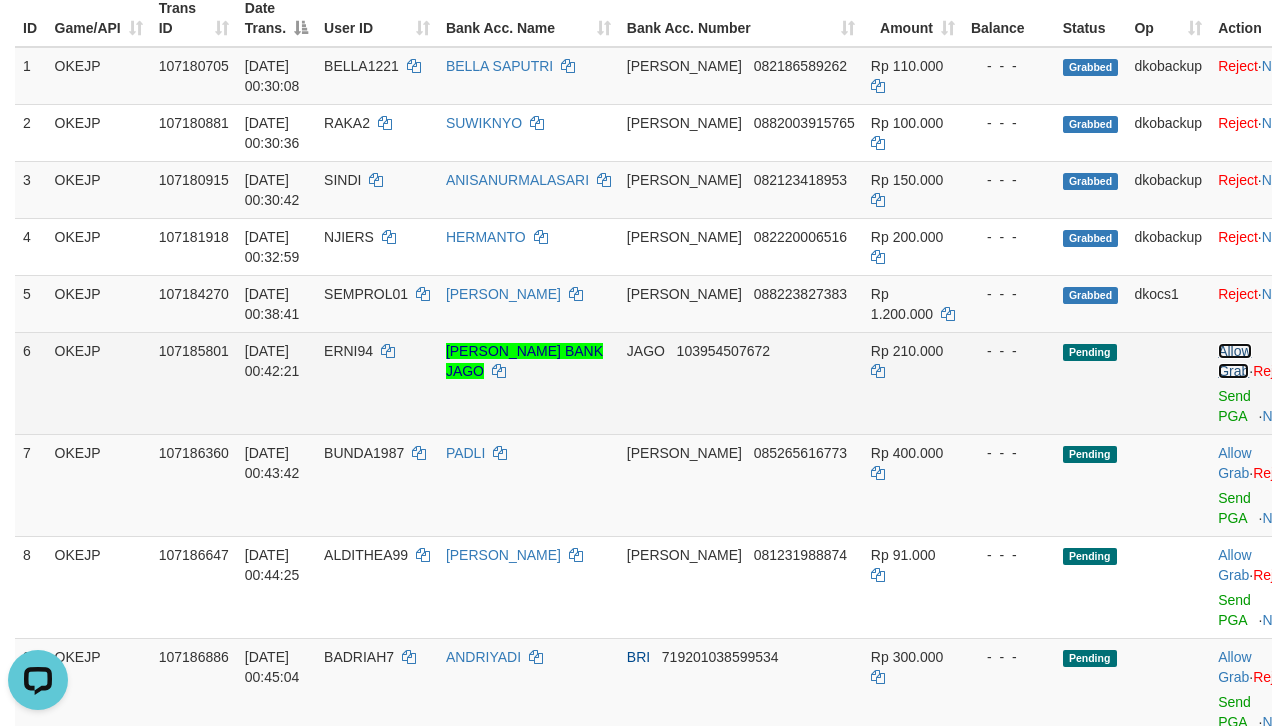 click on "Allow Grab" at bounding box center [1234, 361] 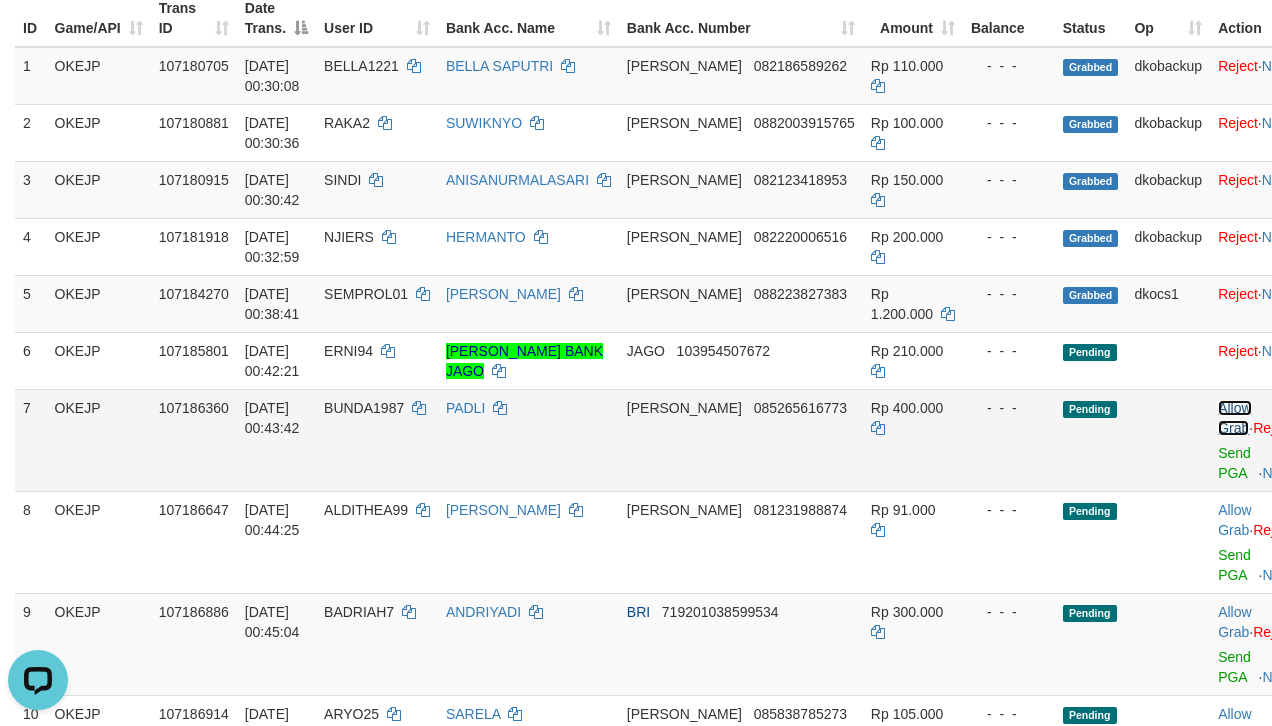 click on "Allow Grab" at bounding box center (1234, 418) 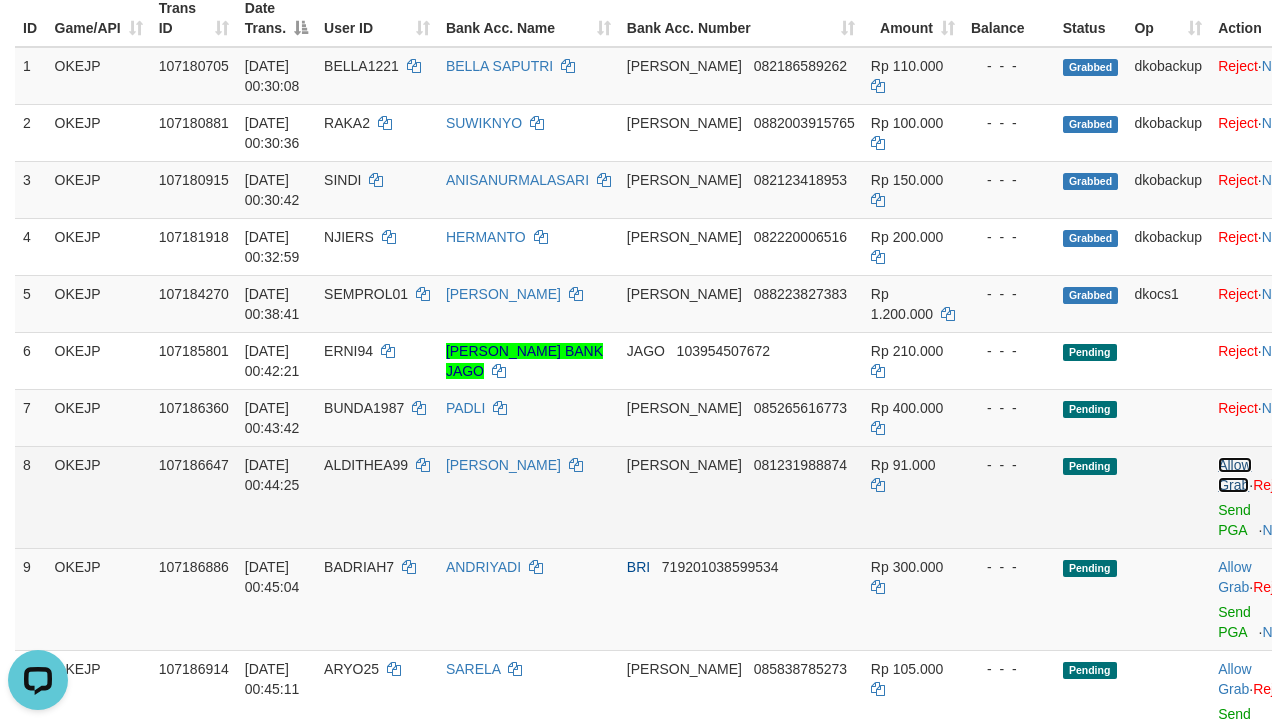 click on "Allow Grab" at bounding box center [1234, 475] 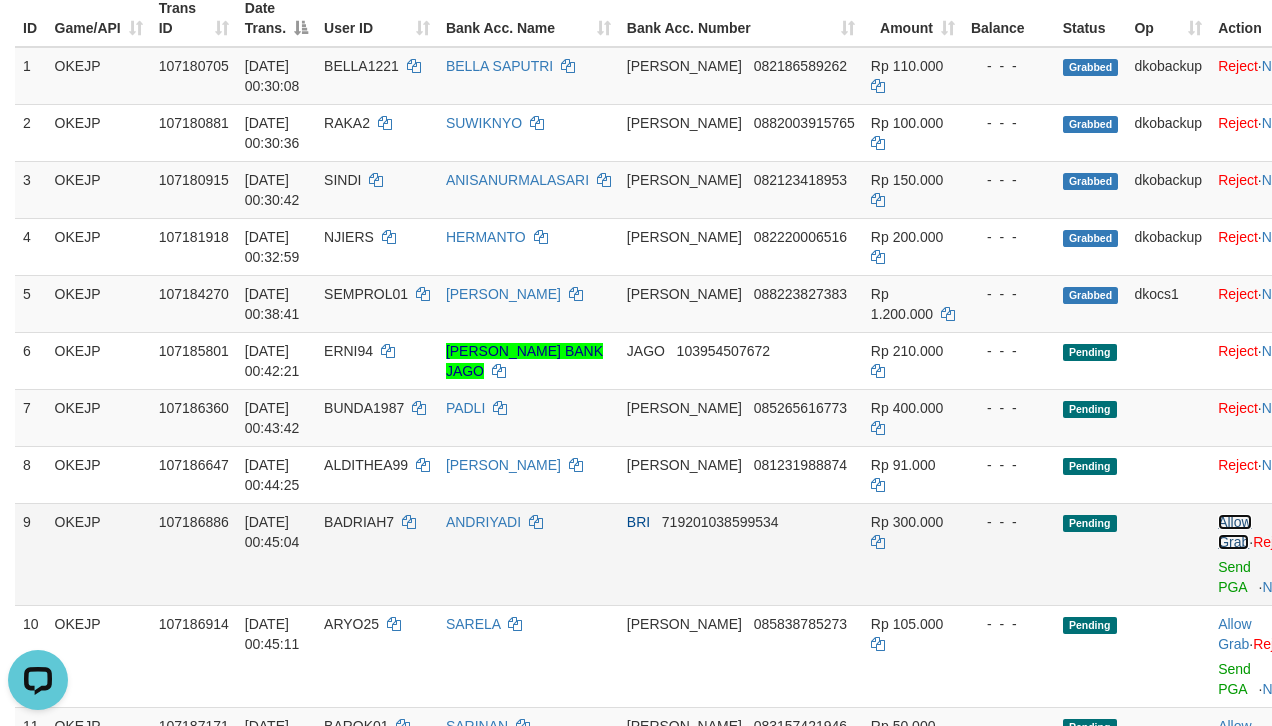 click on "Allow Grab" at bounding box center (1234, 532) 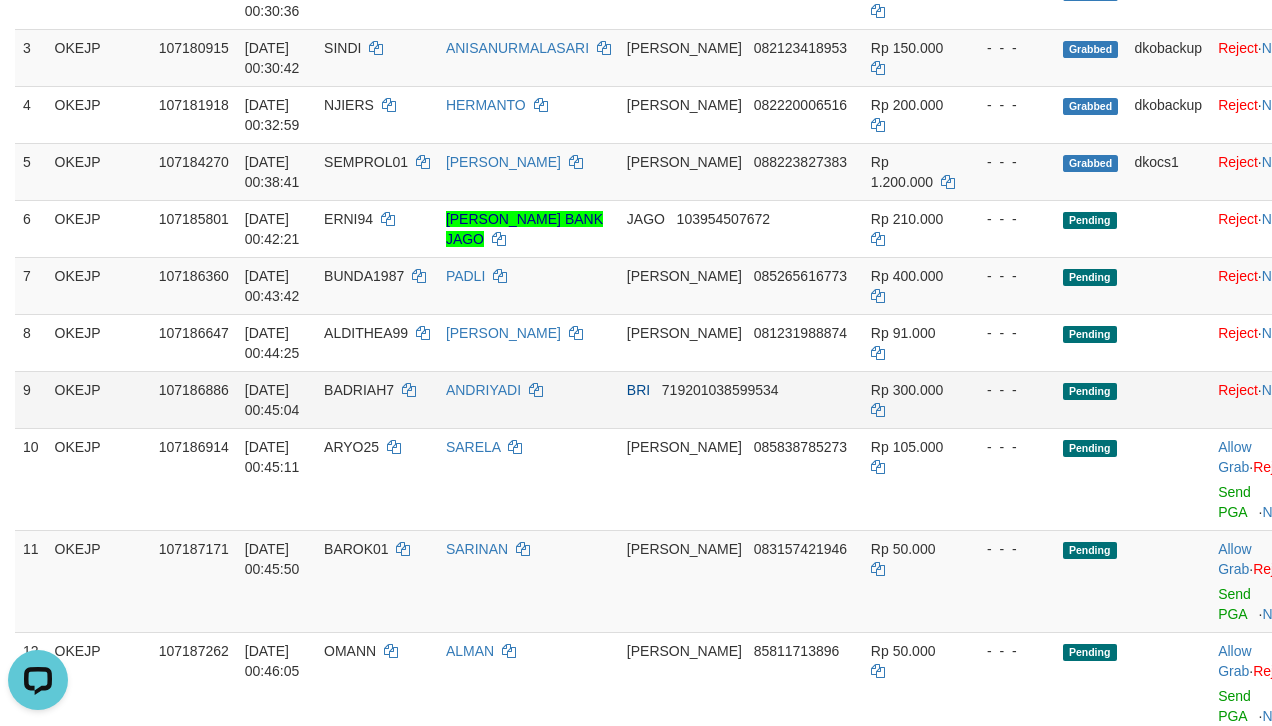 scroll, scrollTop: 441, scrollLeft: 0, axis: vertical 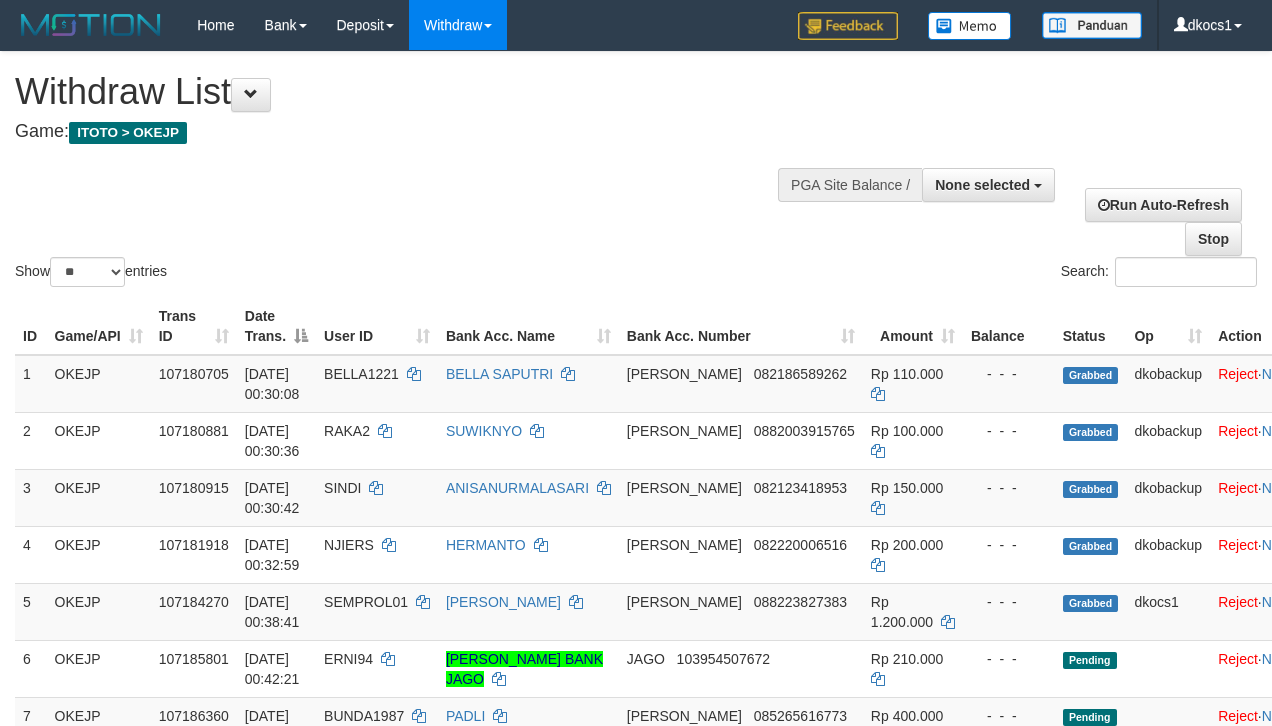 select 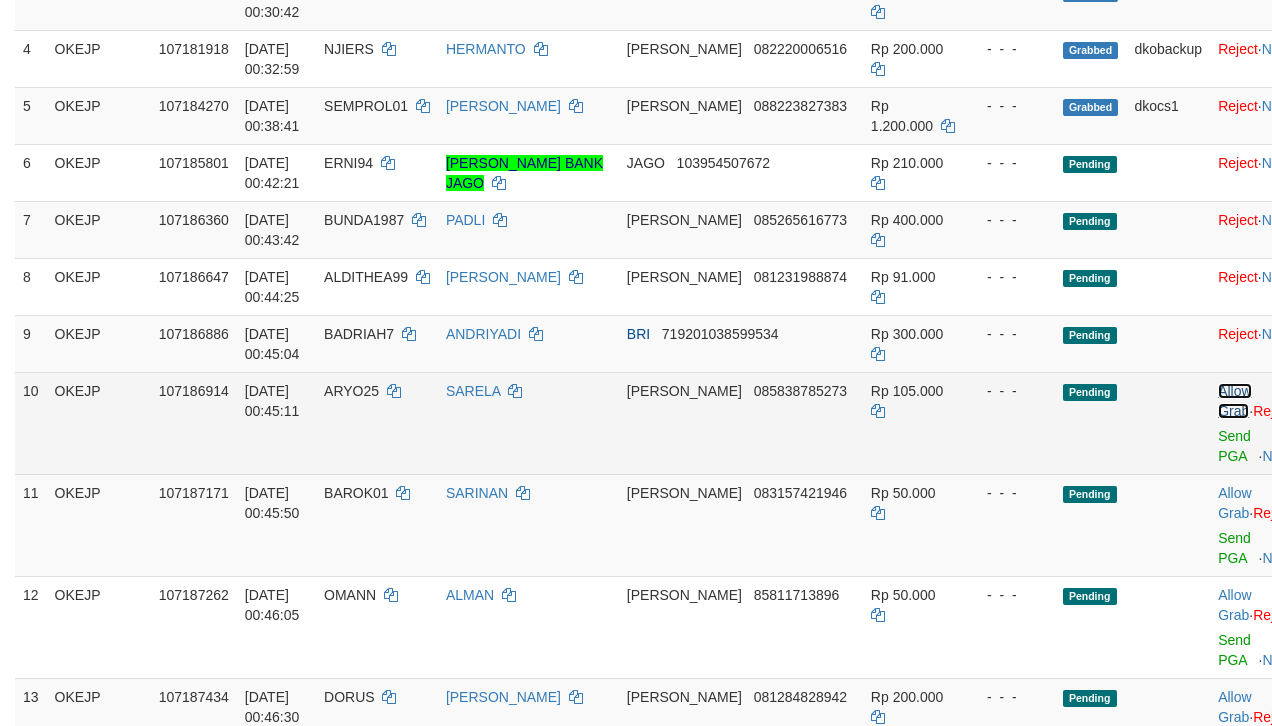 click on "Allow Grab" at bounding box center (1234, 401) 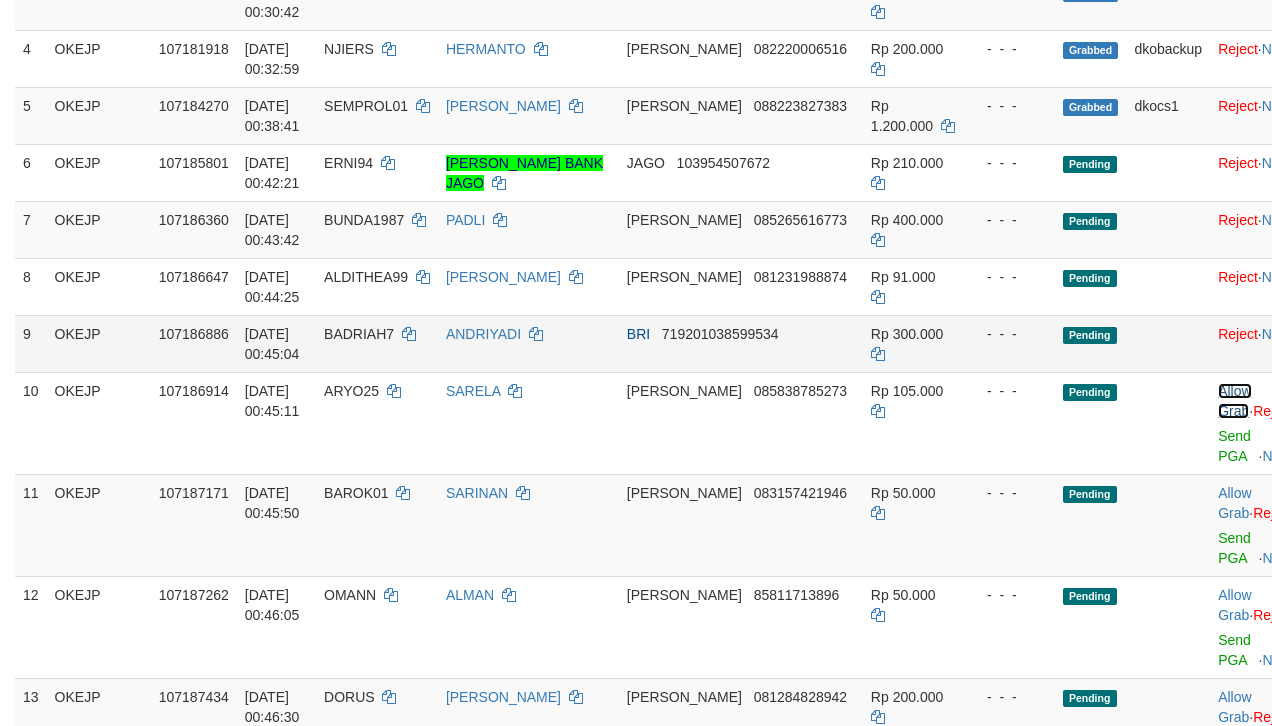 scroll, scrollTop: 441, scrollLeft: 0, axis: vertical 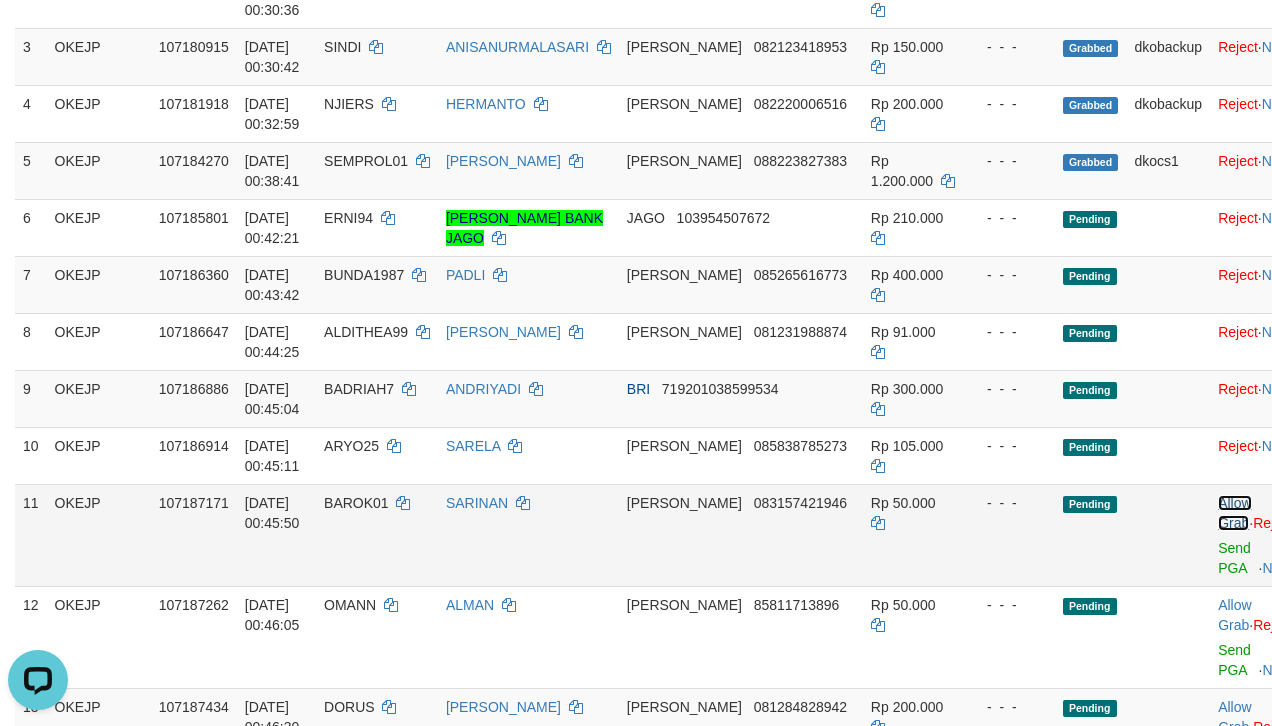click on "Allow Grab" at bounding box center (1234, 513) 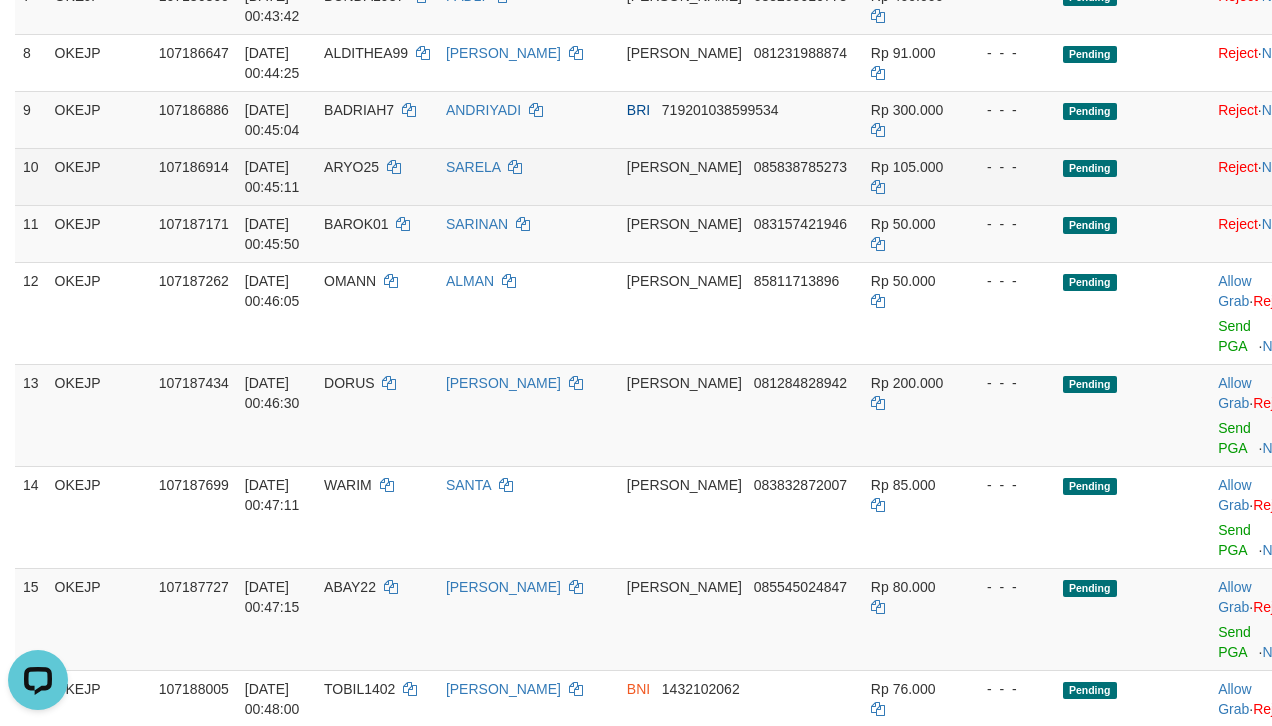 scroll, scrollTop: 708, scrollLeft: 0, axis: vertical 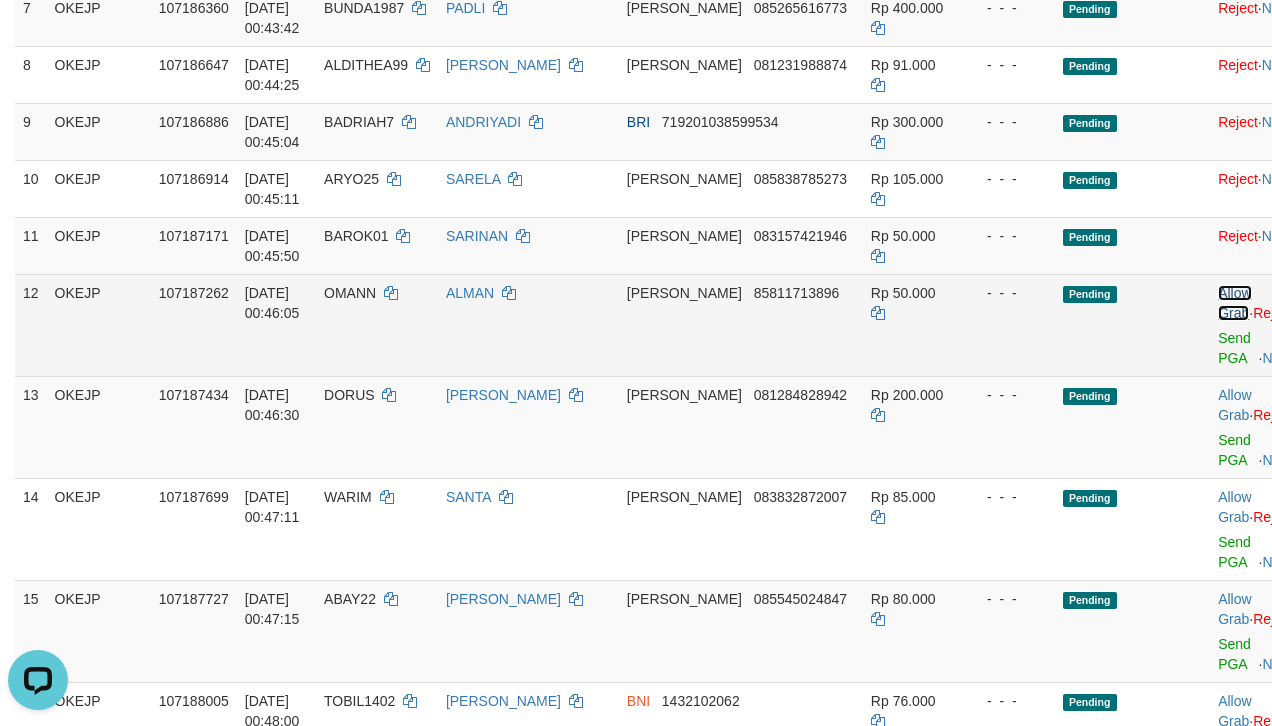 click on "Allow Grab" at bounding box center (1234, 303) 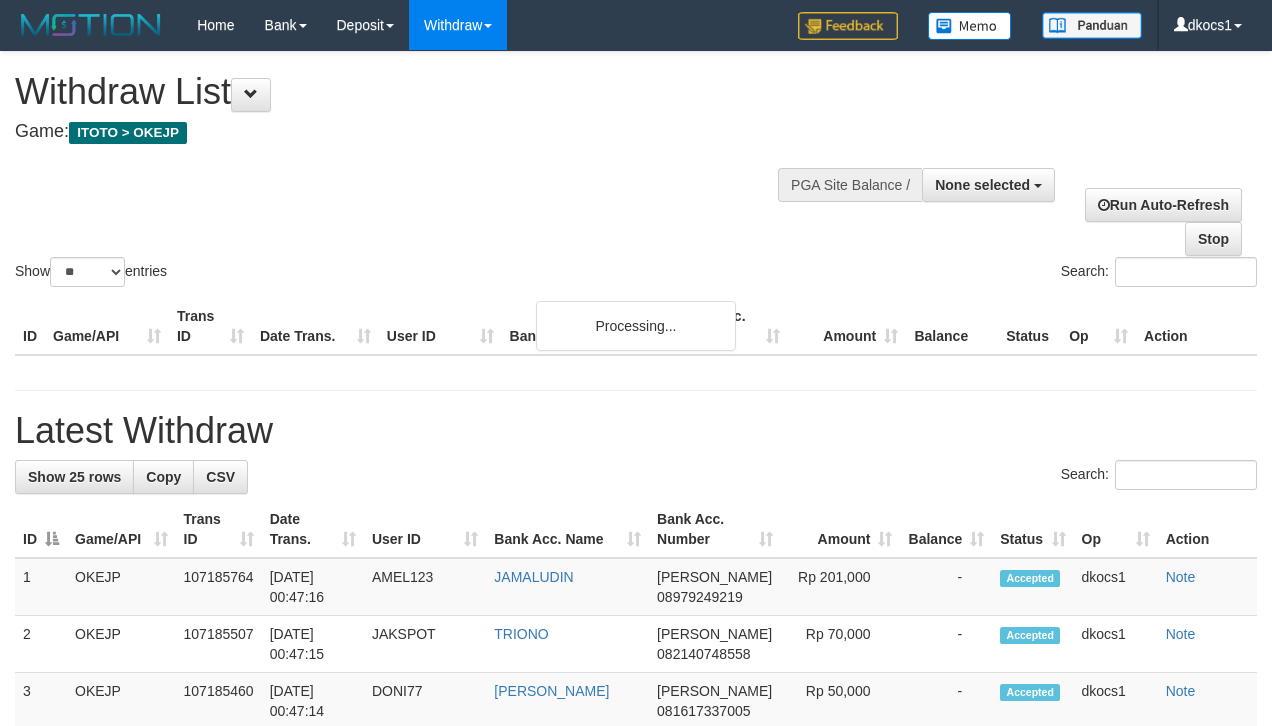 select 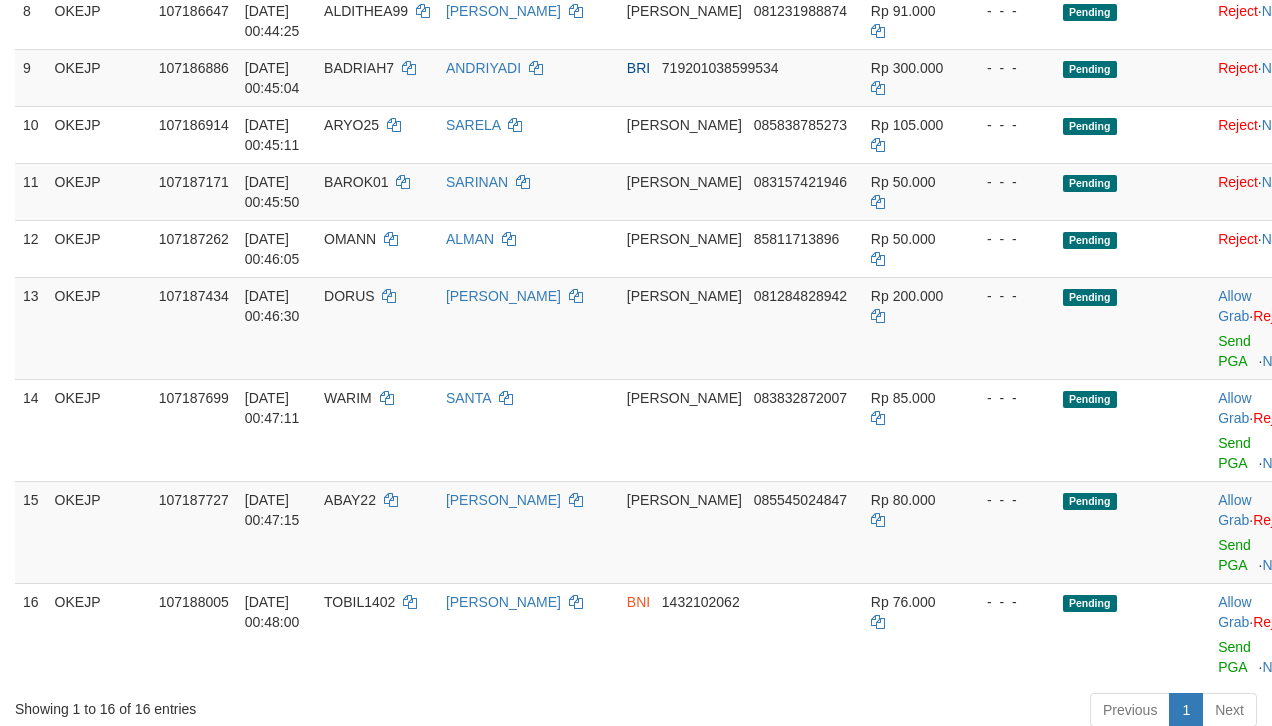 scroll, scrollTop: 708, scrollLeft: 0, axis: vertical 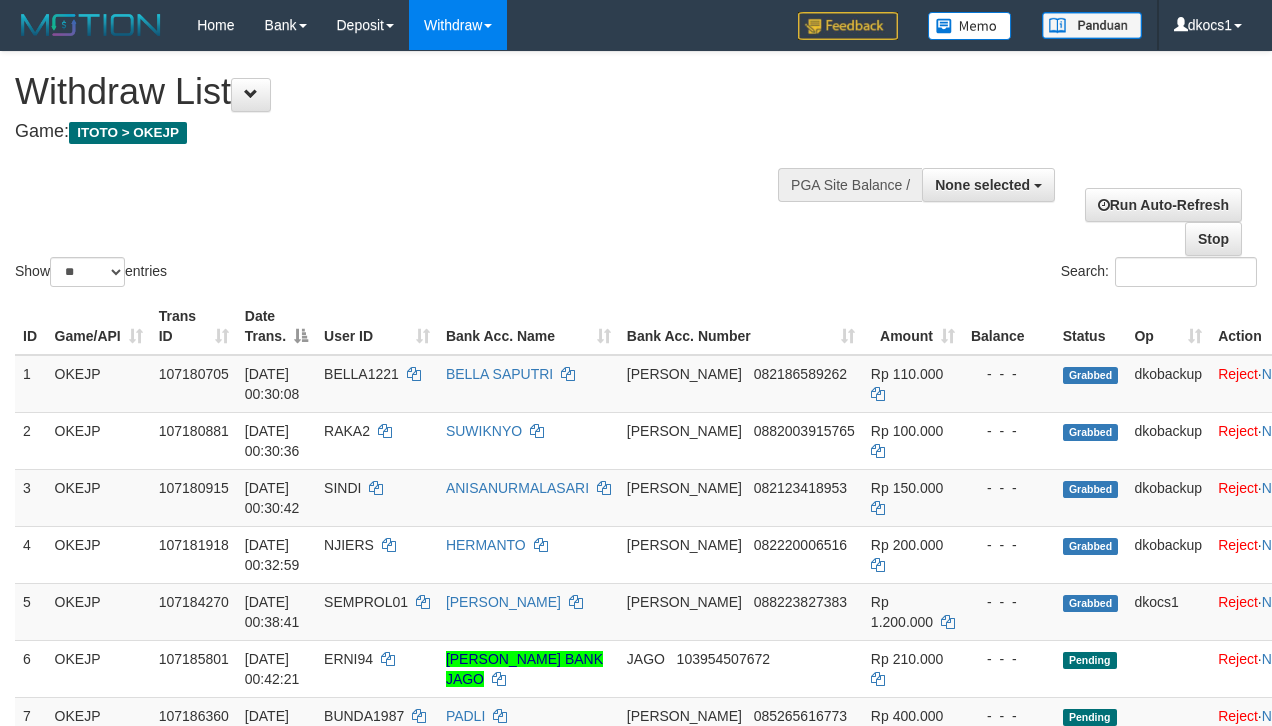 select 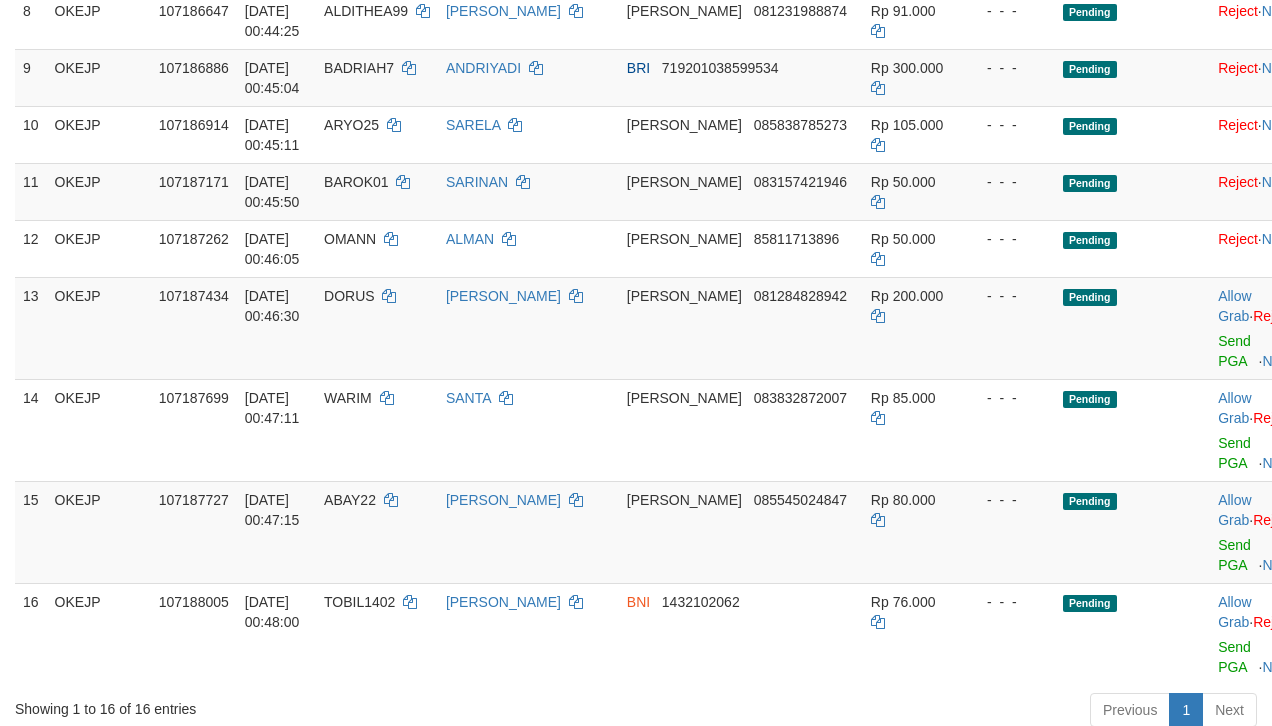 scroll, scrollTop: 708, scrollLeft: 0, axis: vertical 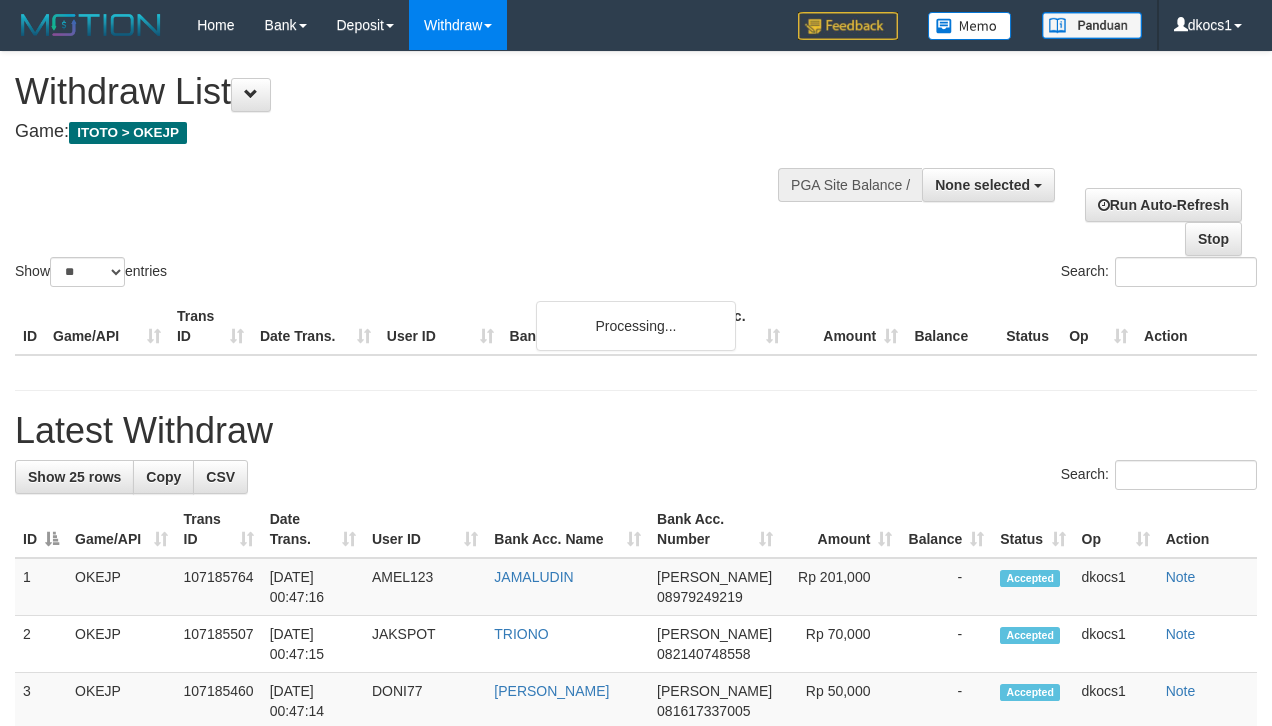 select 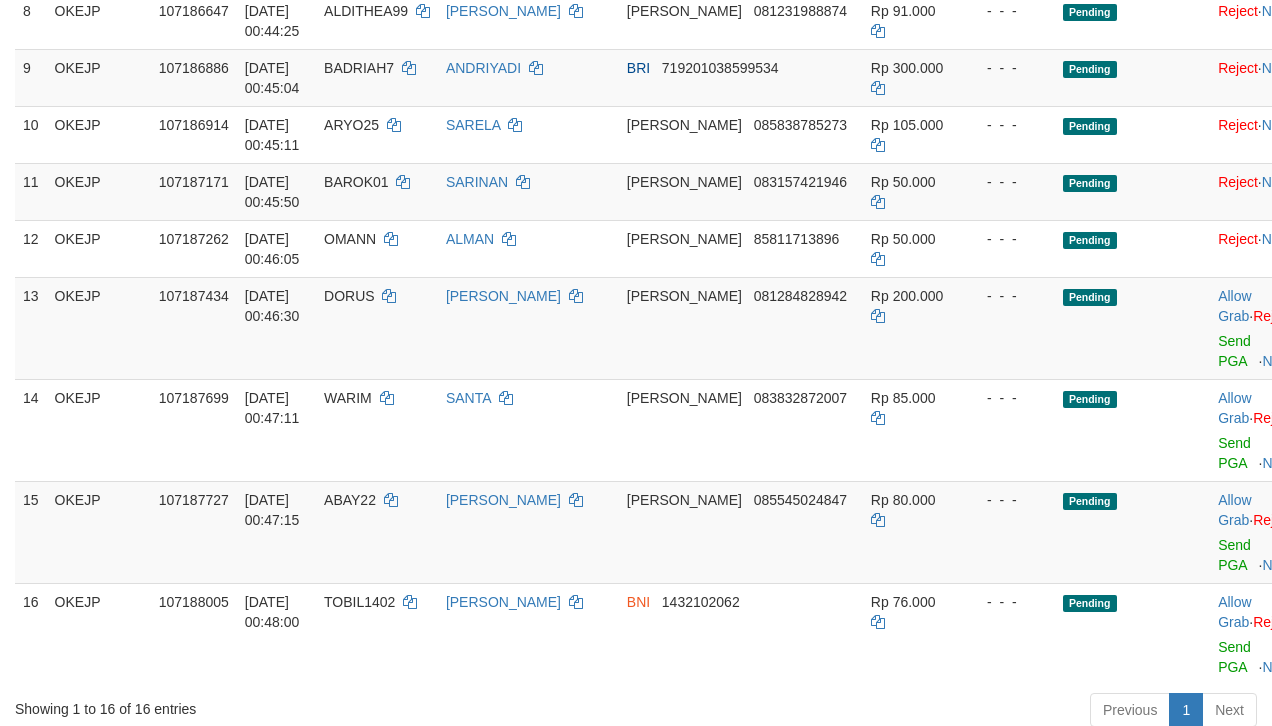 scroll, scrollTop: 708, scrollLeft: 0, axis: vertical 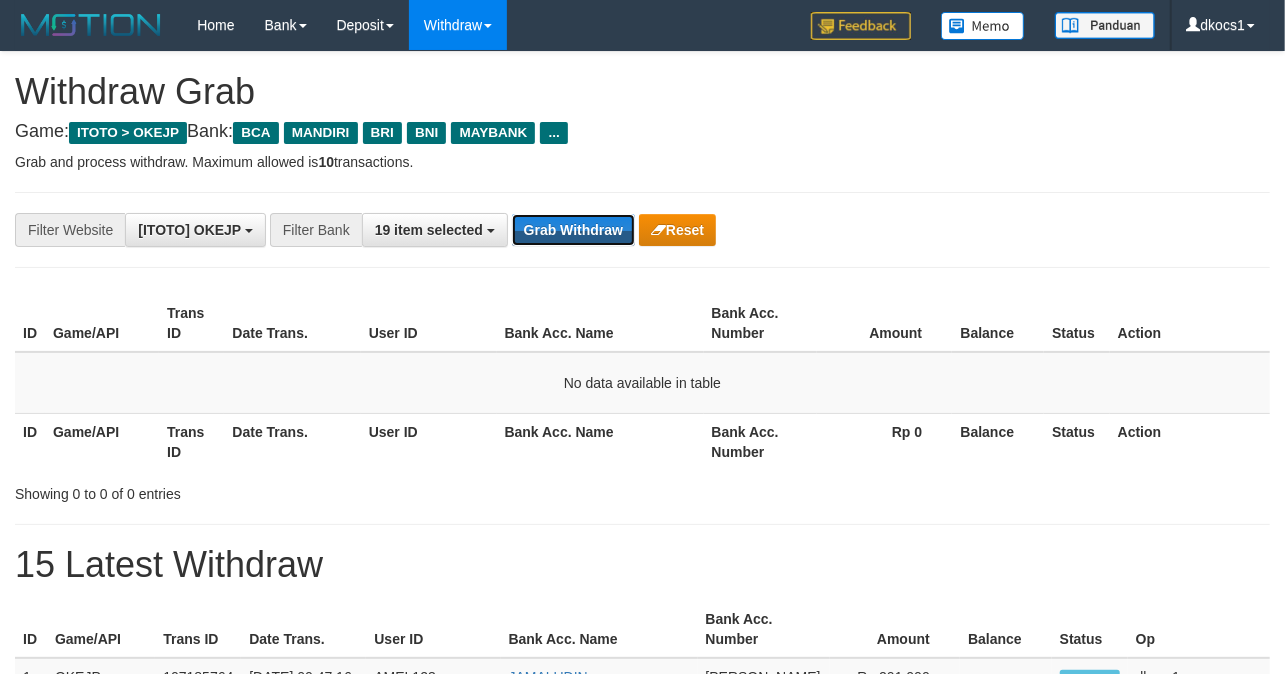 click on "Grab Withdraw" at bounding box center (573, 230) 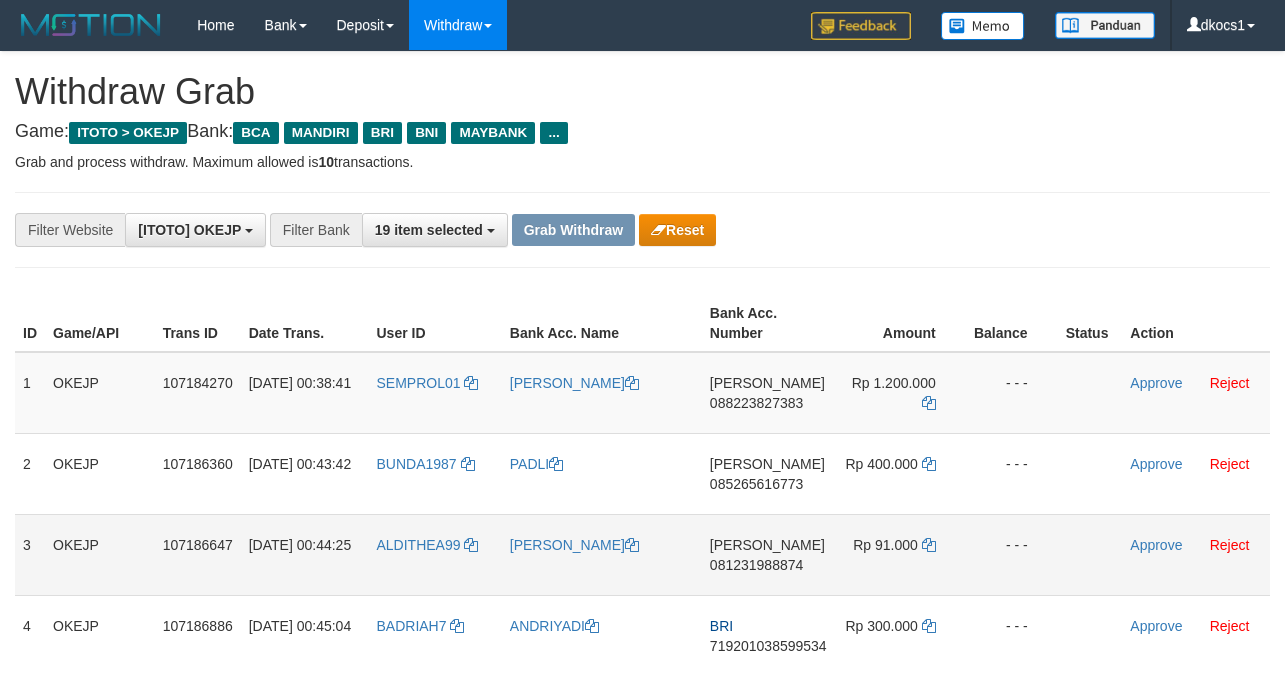 scroll, scrollTop: 0, scrollLeft: 0, axis: both 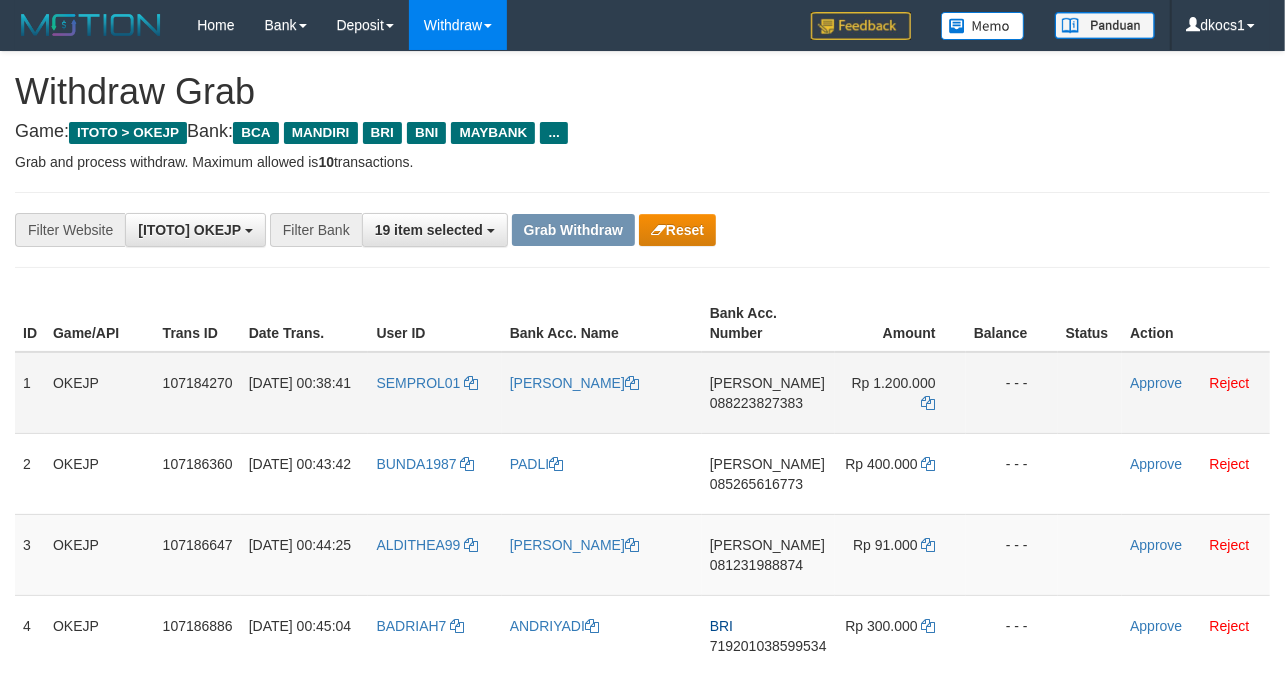 click on "SEMPROL01" at bounding box center [434, 393] 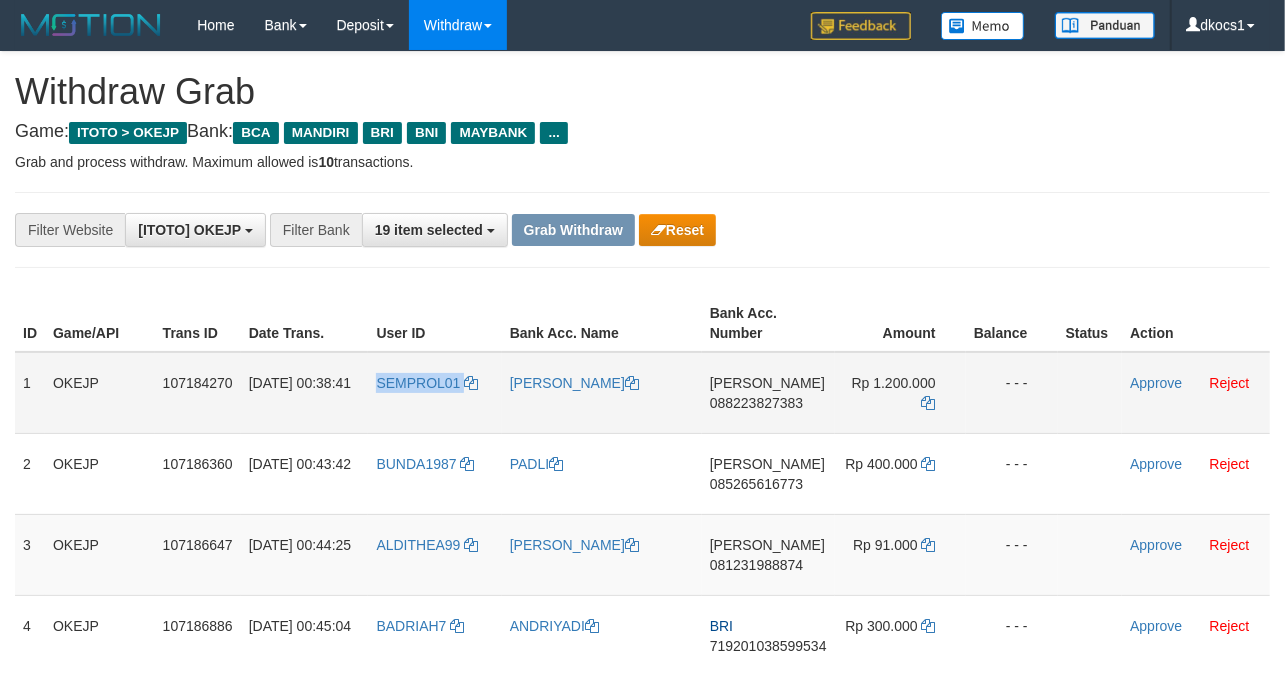 click on "SEMPROL01" at bounding box center (434, 393) 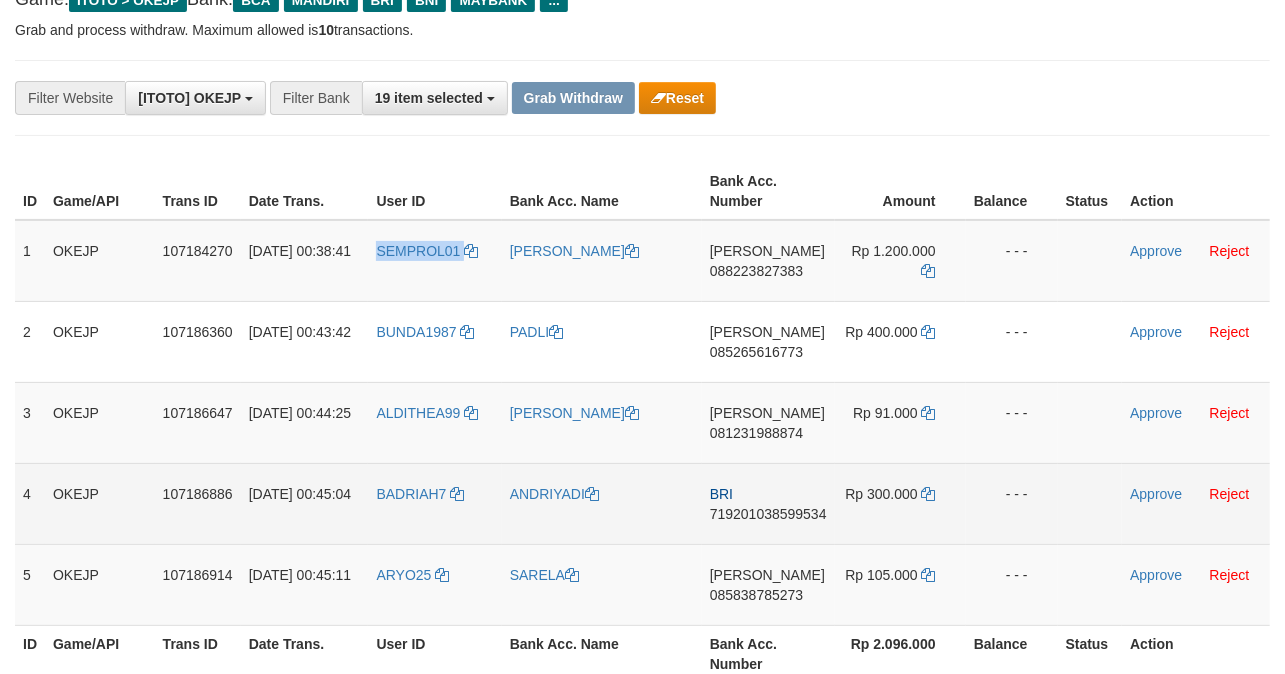 scroll, scrollTop: 266, scrollLeft: 0, axis: vertical 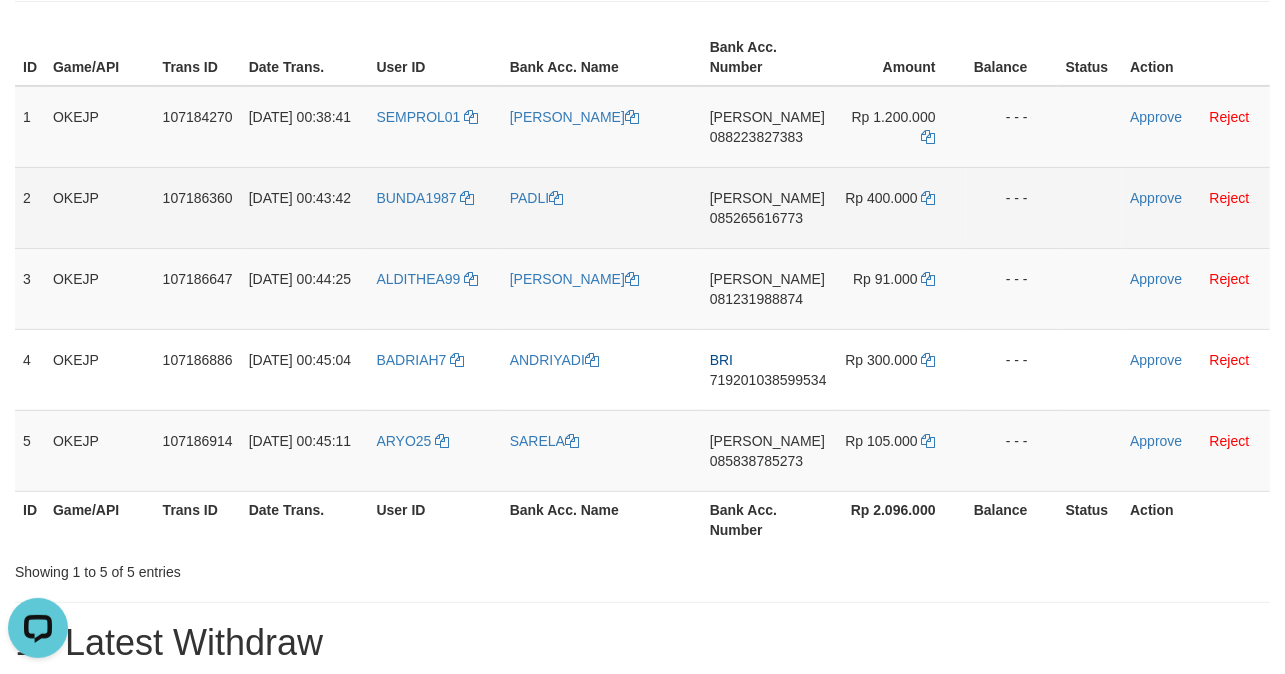 click on "BUNDA1987" at bounding box center [434, 207] 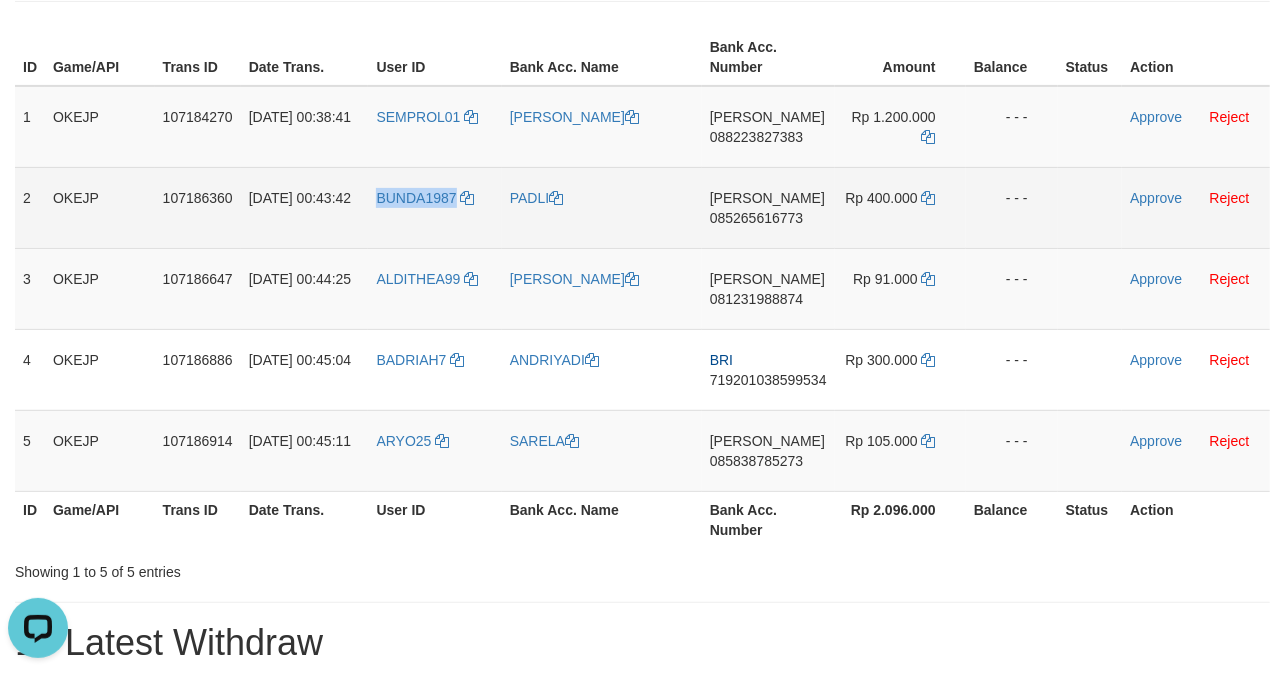 drag, startPoint x: 416, startPoint y: 229, endPoint x: 400, endPoint y: 225, distance: 16.492422 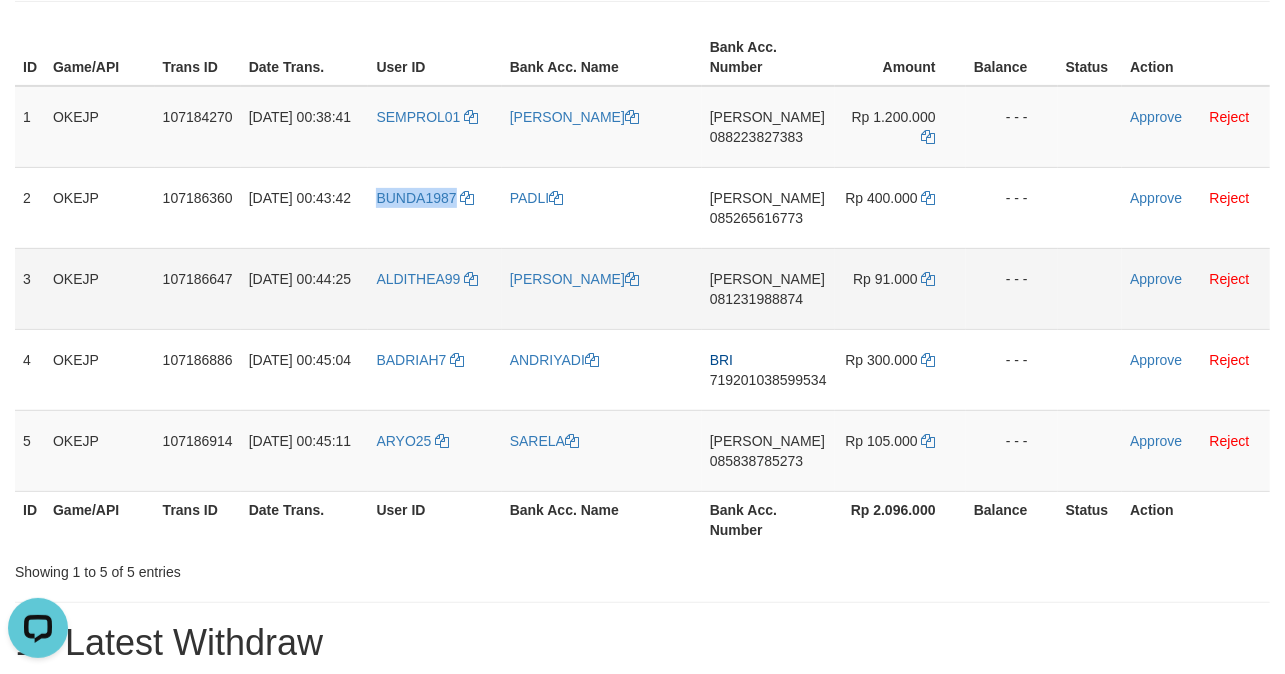 copy on "BUNDA1987" 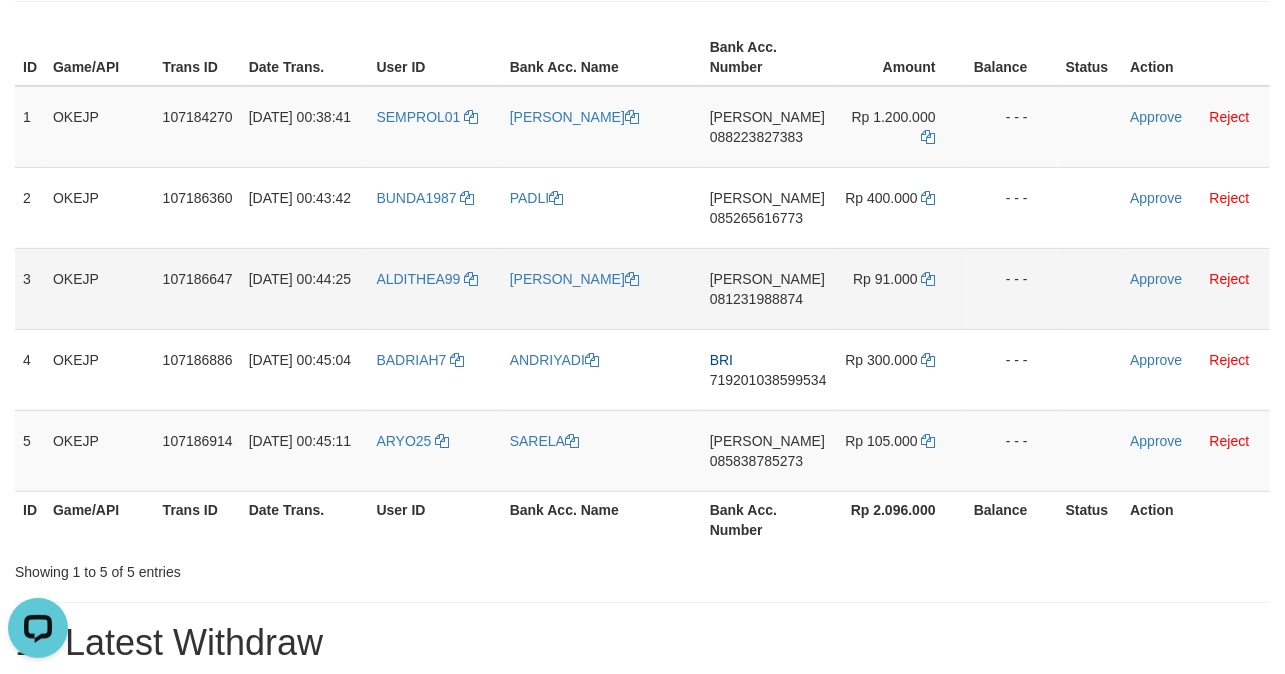 click on "ALDITHEA99" at bounding box center [434, 288] 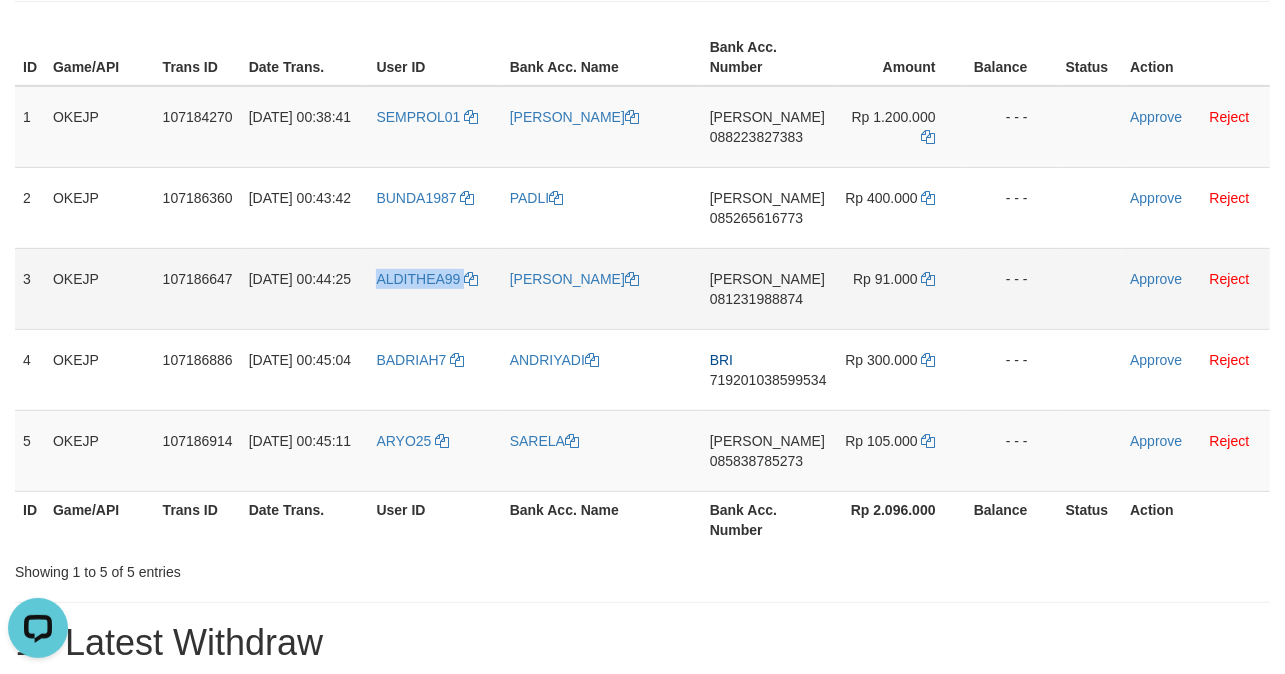 click on "ALDITHEA99" at bounding box center [434, 288] 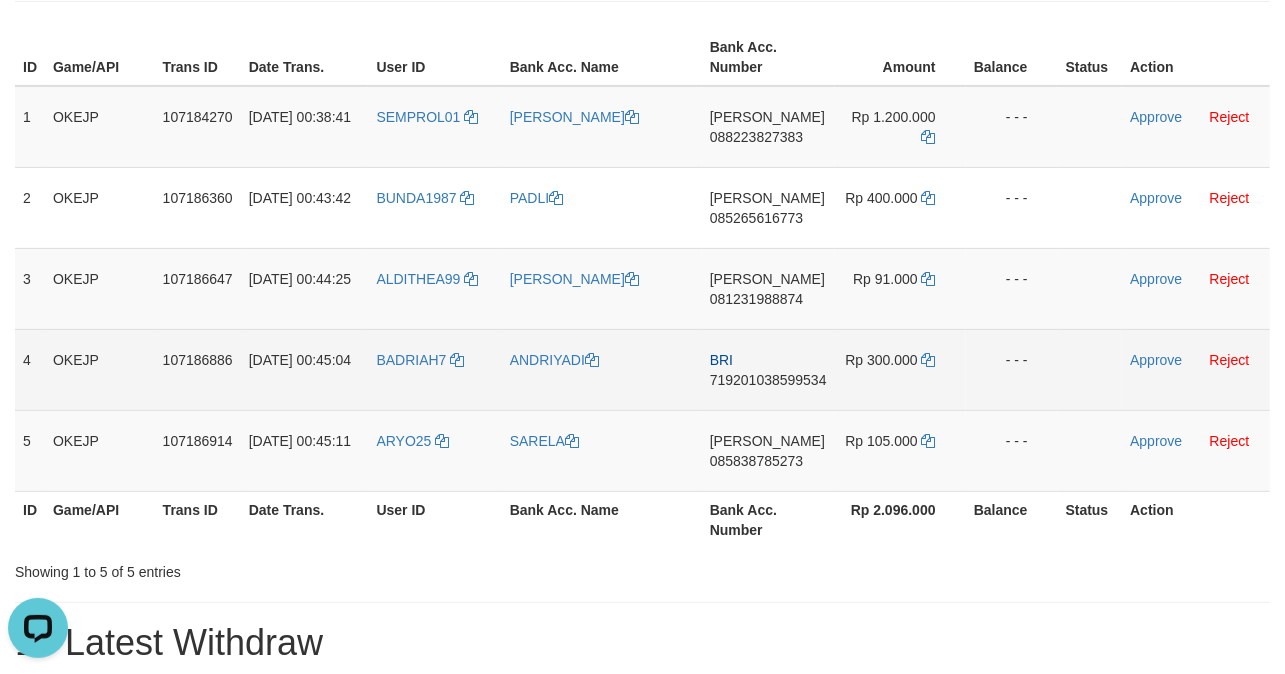 click on "BADRIAH7" at bounding box center [434, 369] 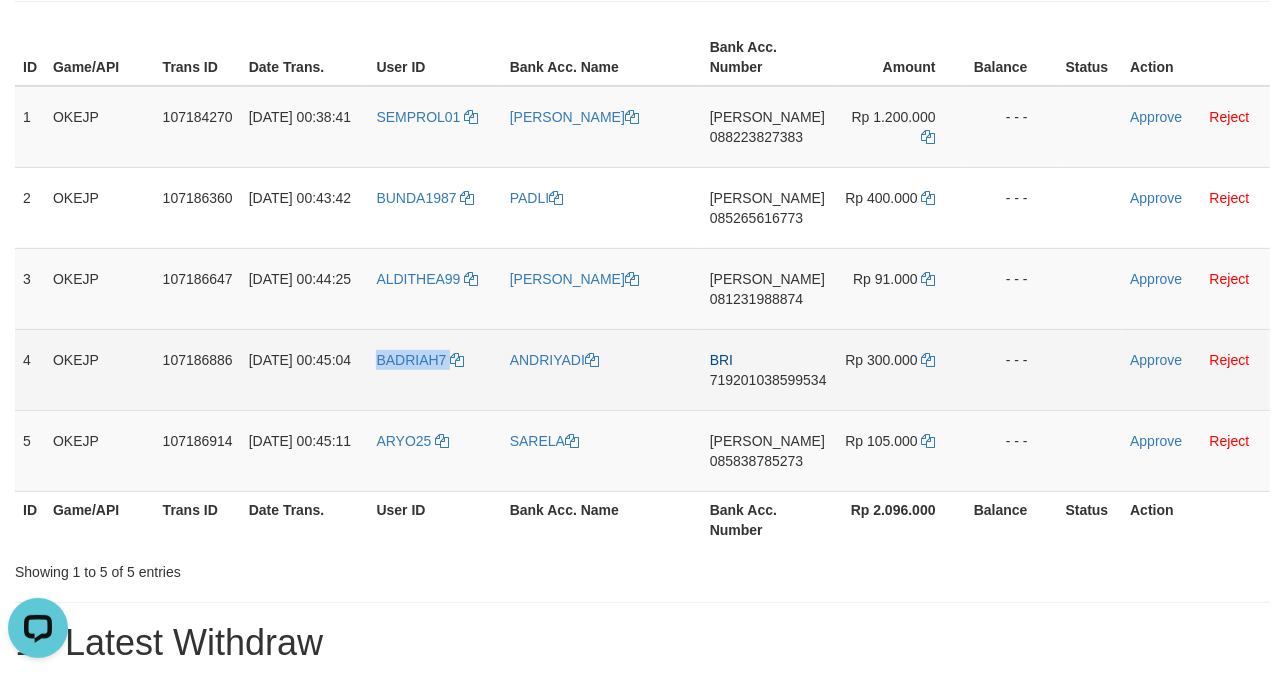 click on "BADRIAH7" at bounding box center (434, 369) 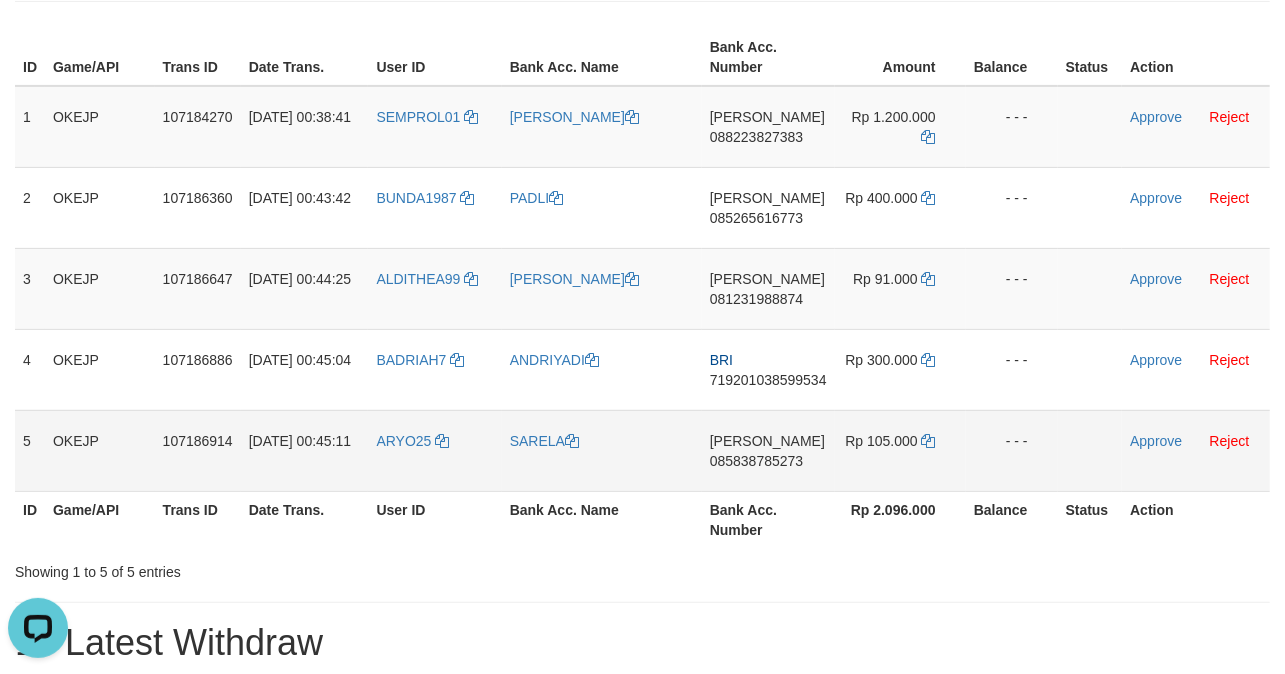 click on "ARYO25" at bounding box center (434, 450) 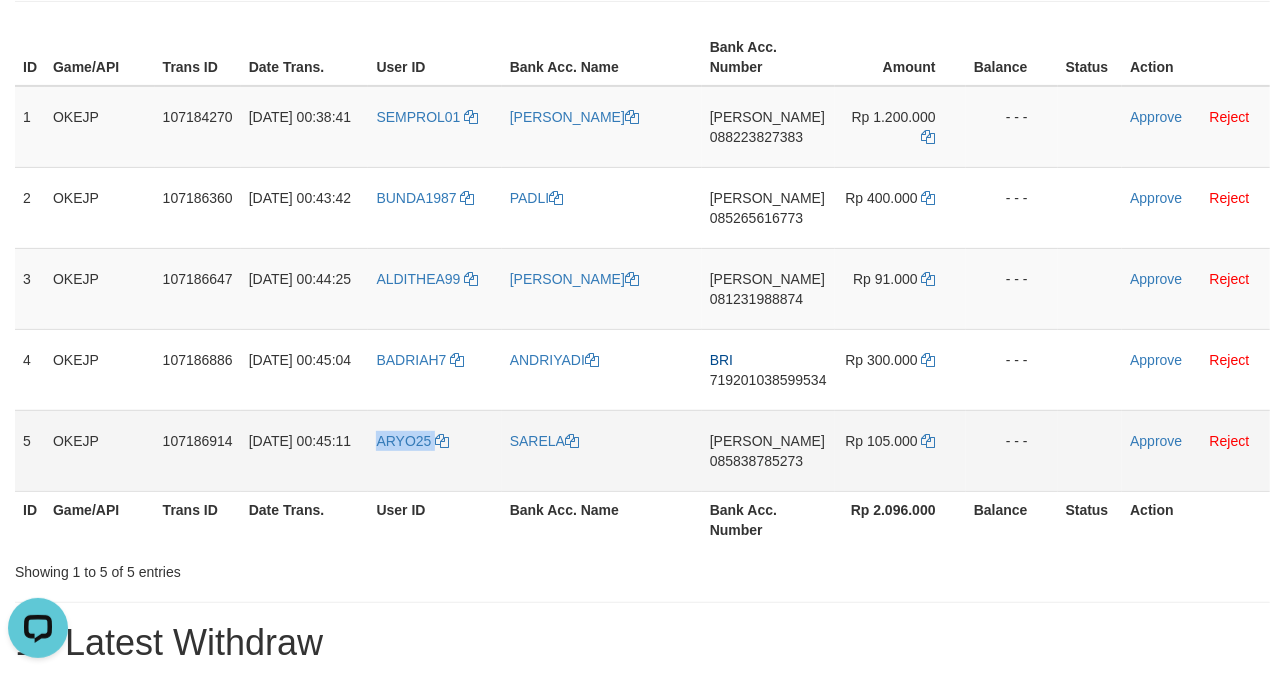 click on "ARYO25" at bounding box center (434, 450) 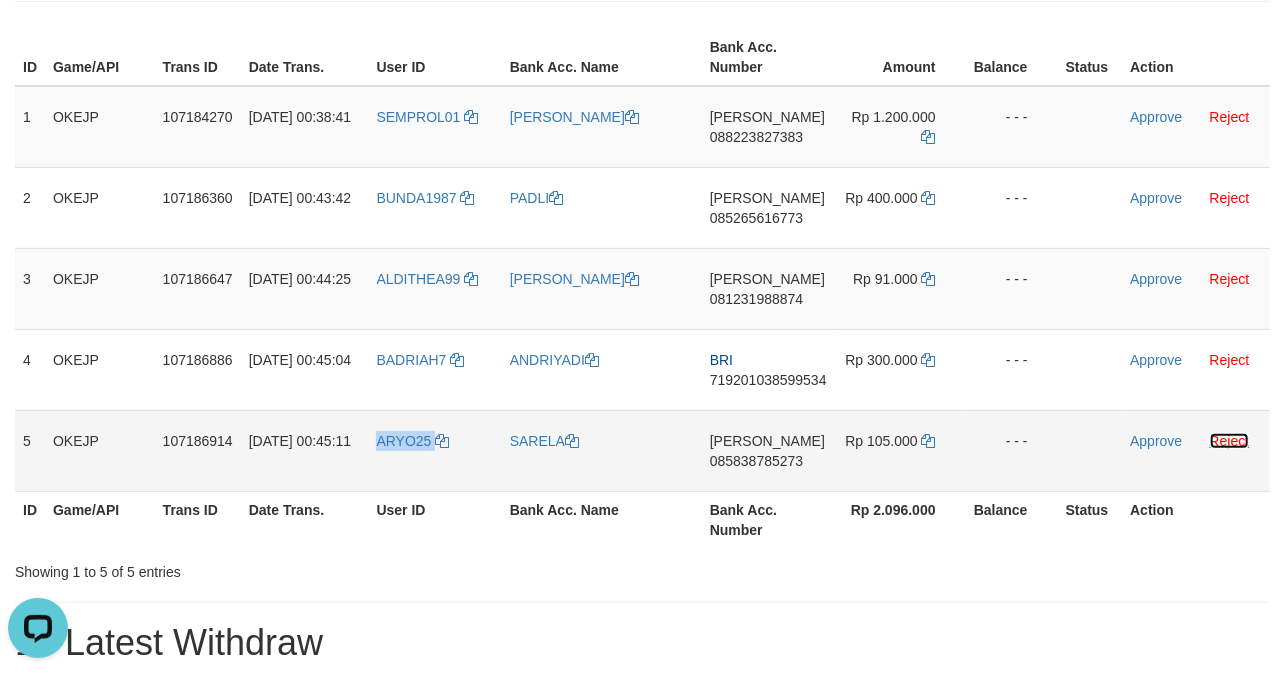 click on "Reject" at bounding box center [1230, 441] 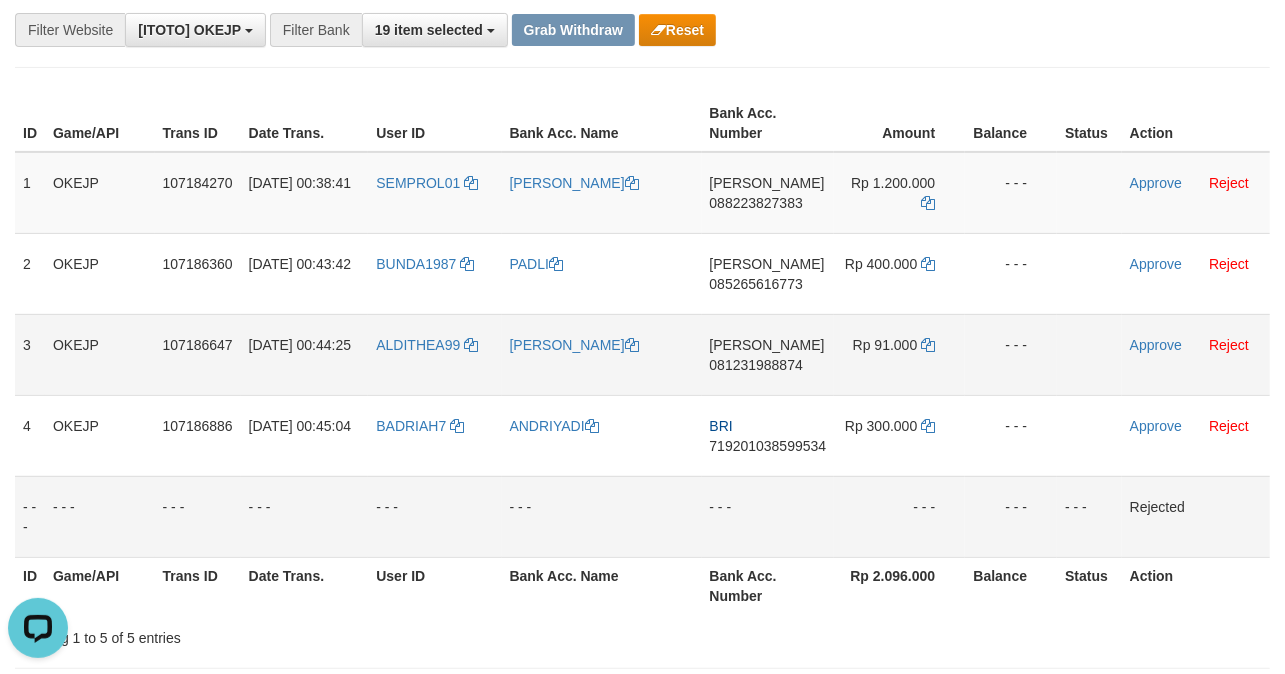scroll, scrollTop: 133, scrollLeft: 0, axis: vertical 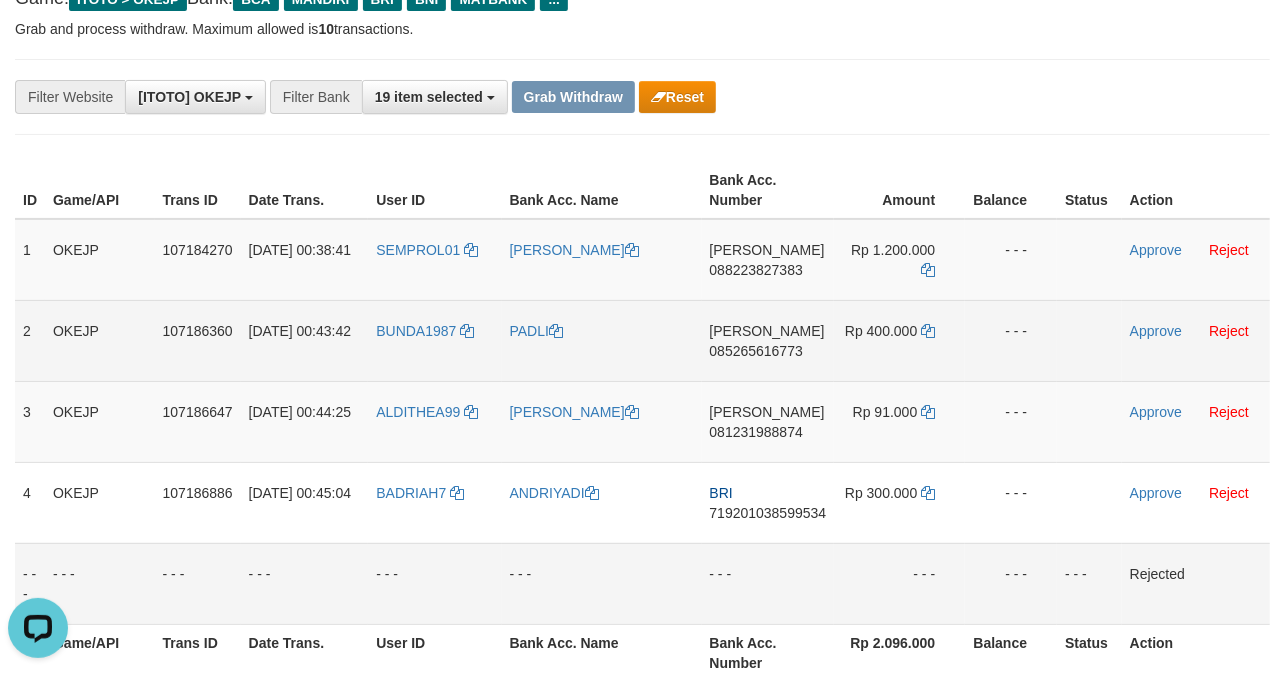 click on "PADLI" at bounding box center (602, 340) 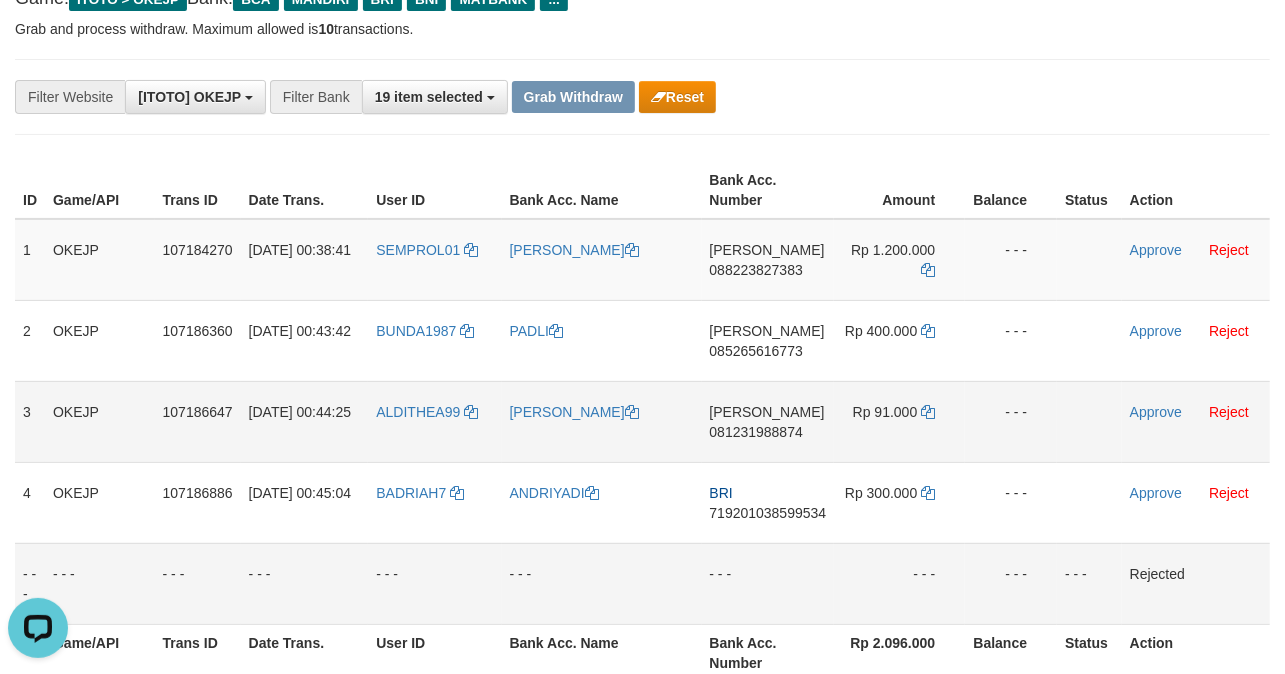 copy on "PADLI" 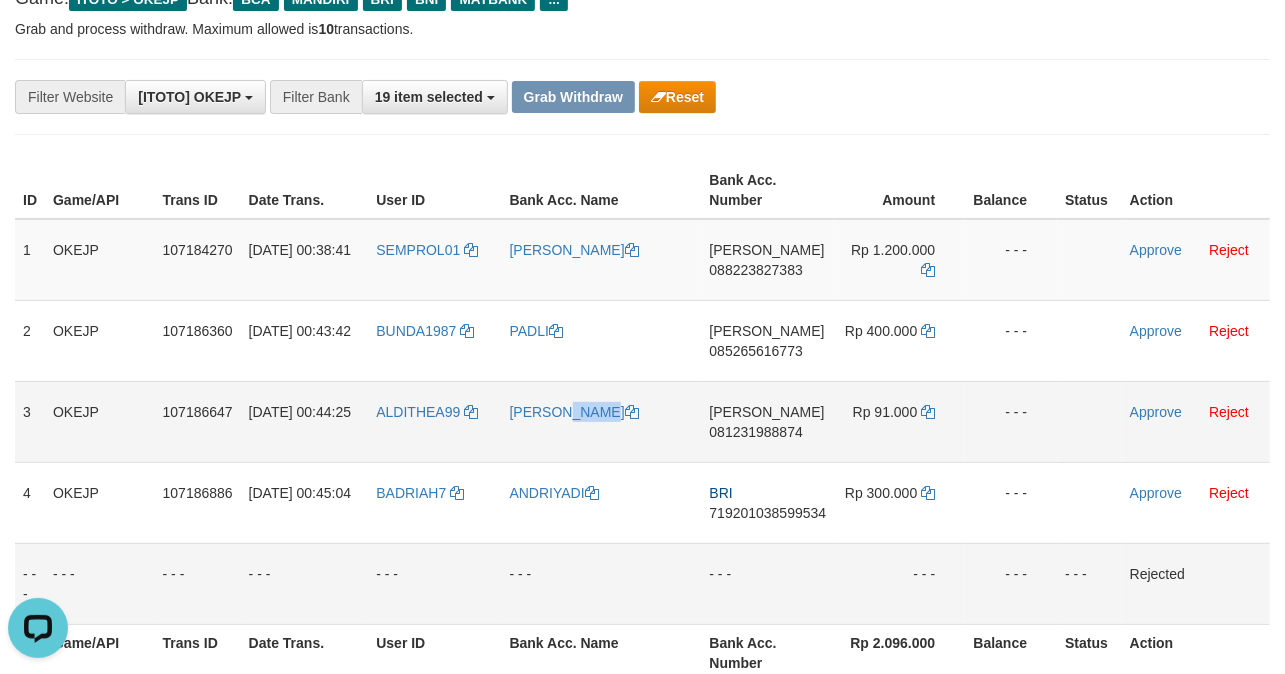 click on "[PERSON_NAME]" at bounding box center (602, 421) 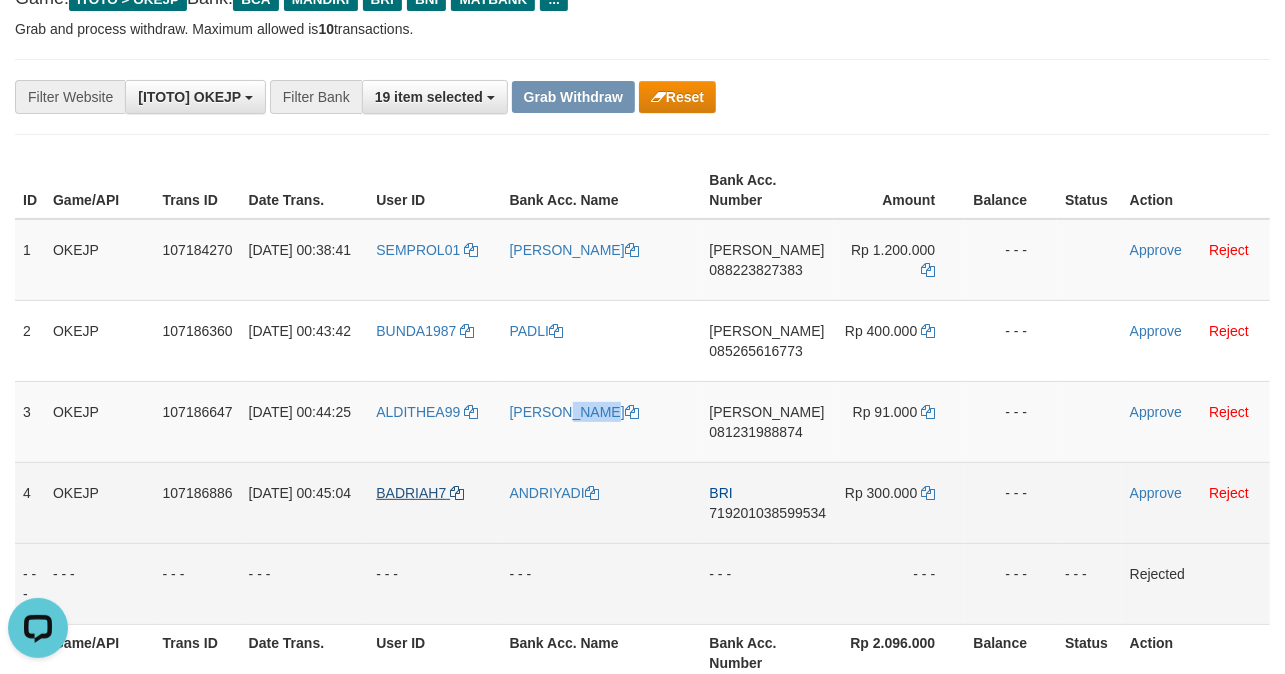 copy on "[PERSON_NAME]" 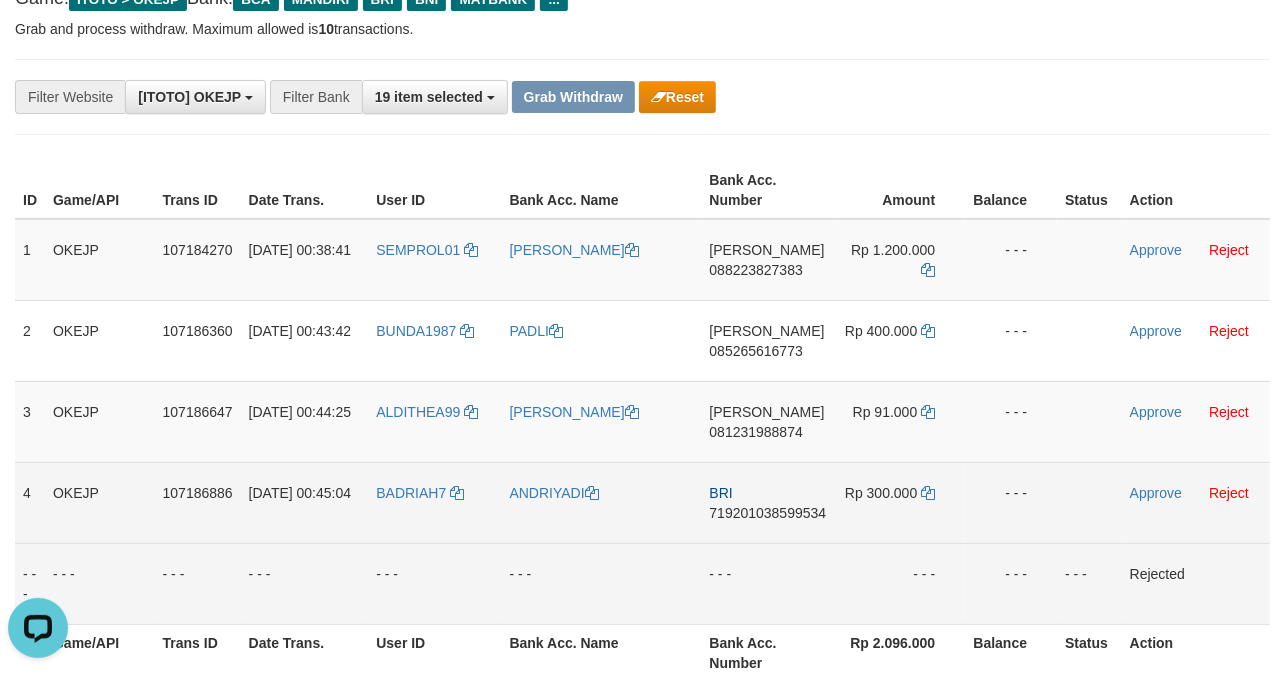 click on "ANDRIYADI" at bounding box center [602, 502] 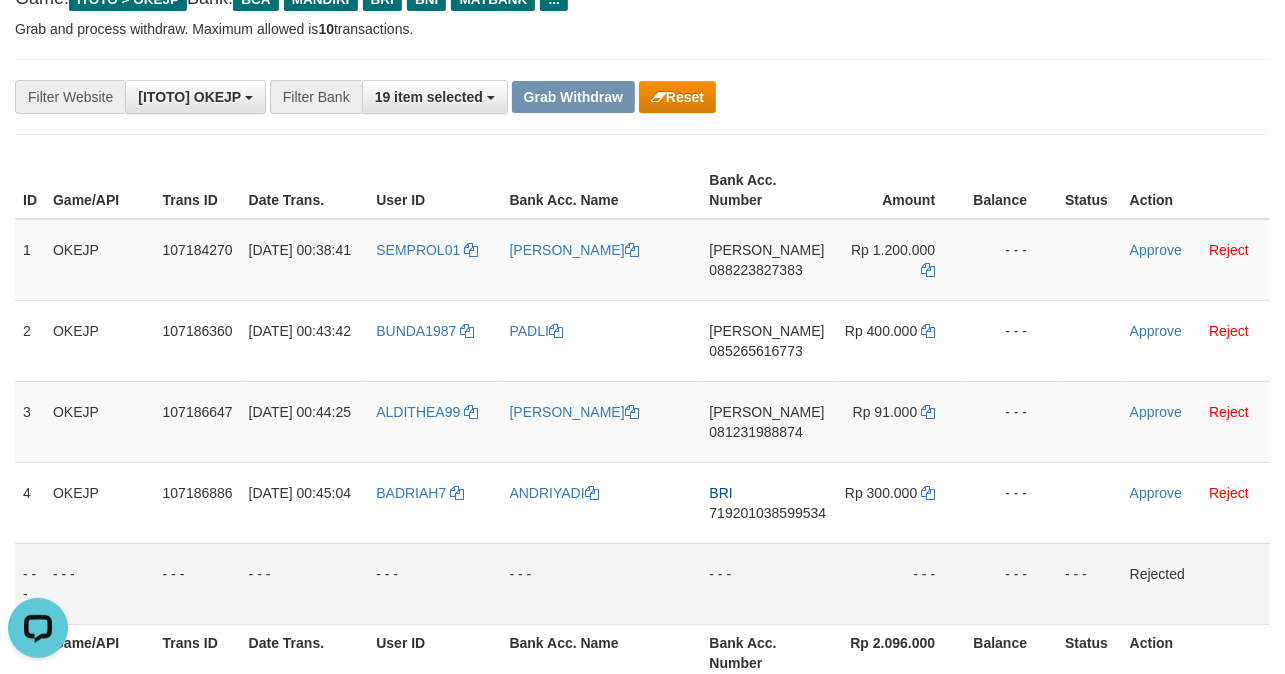 copy on "ANDRIYADI" 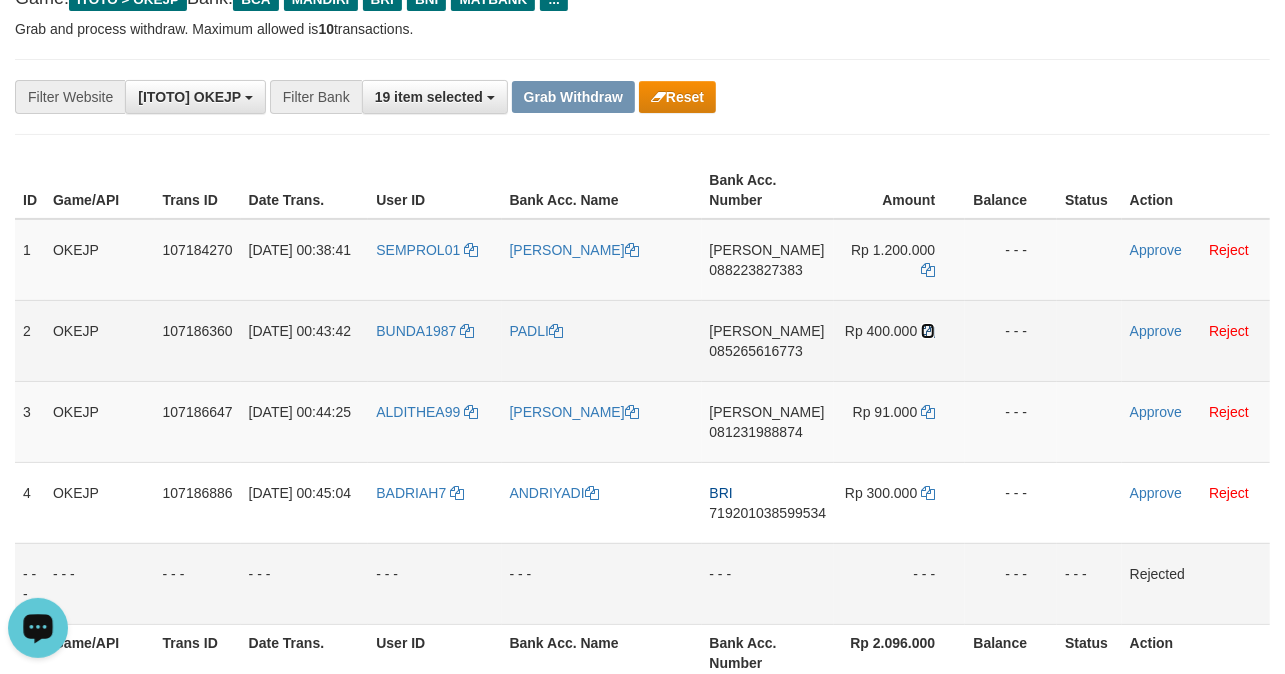 click at bounding box center [928, 331] 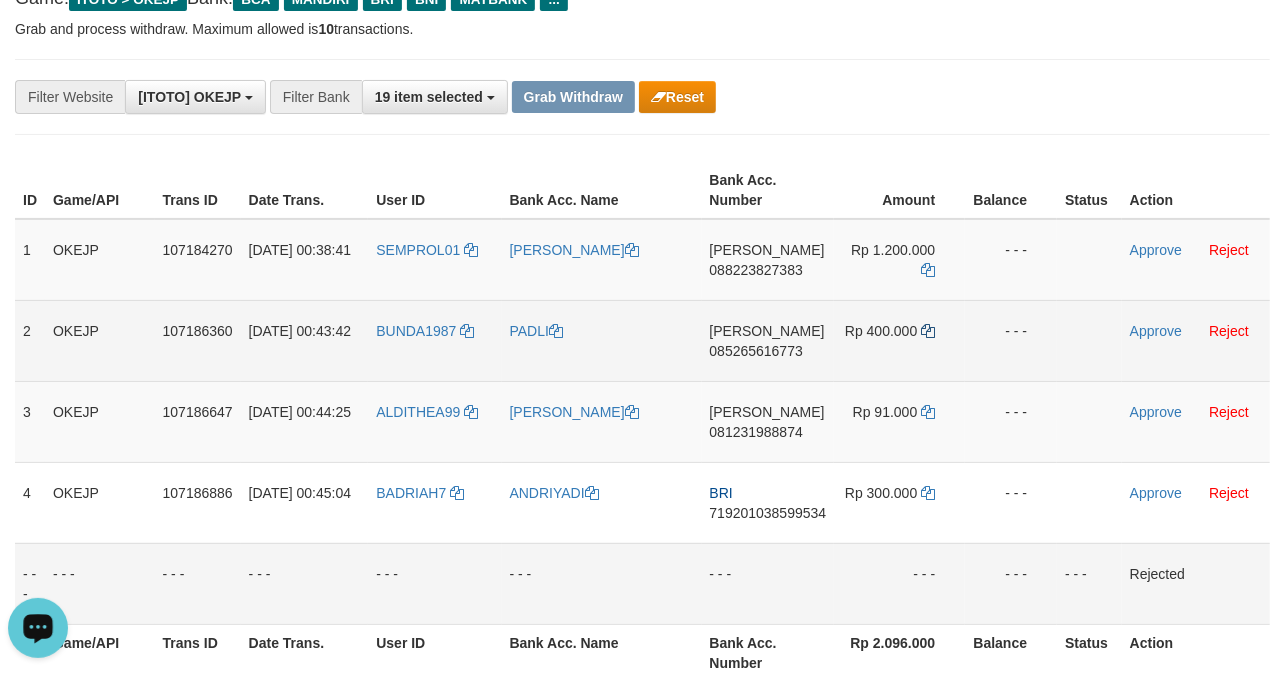 copy on "ANDRIYADI" 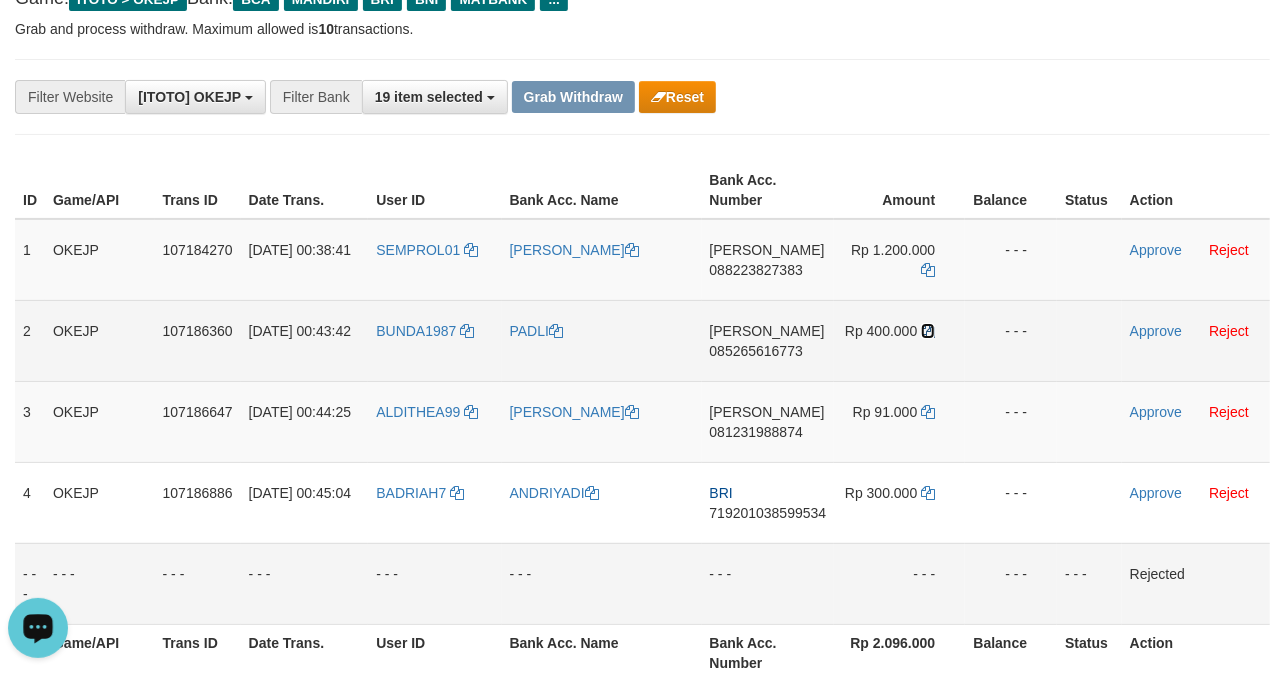 click at bounding box center [928, 331] 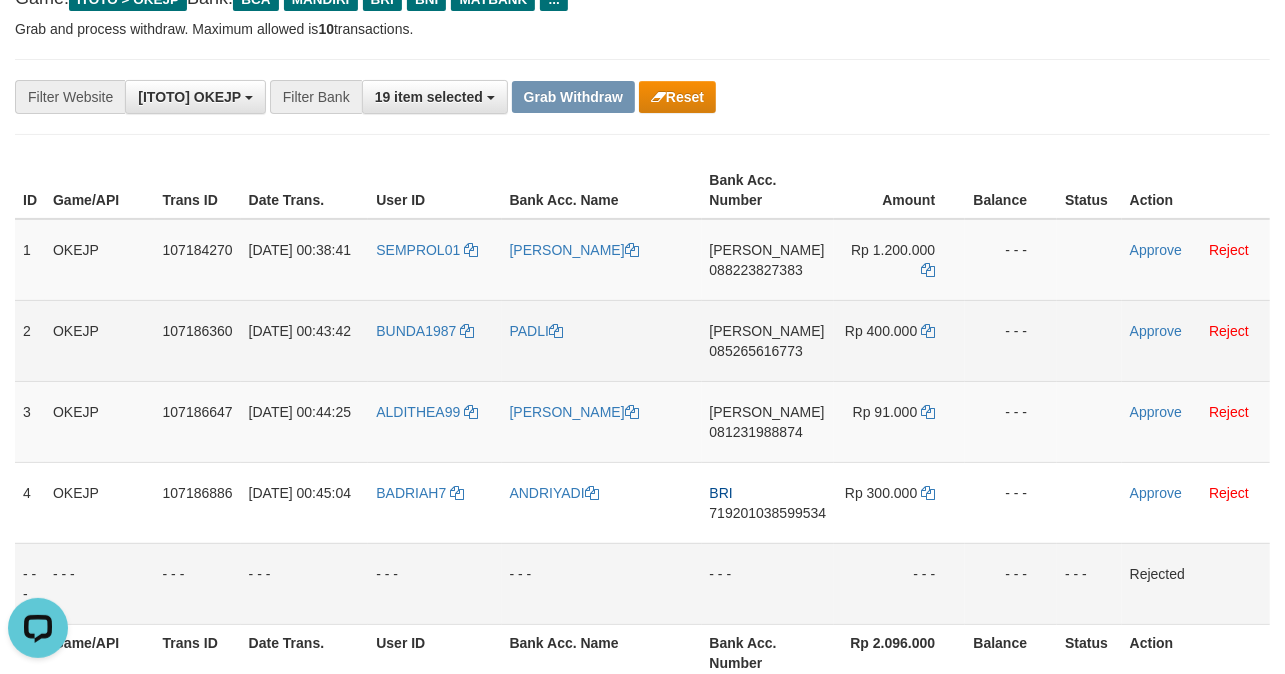 click on "DANA
085265616773" at bounding box center (768, 340) 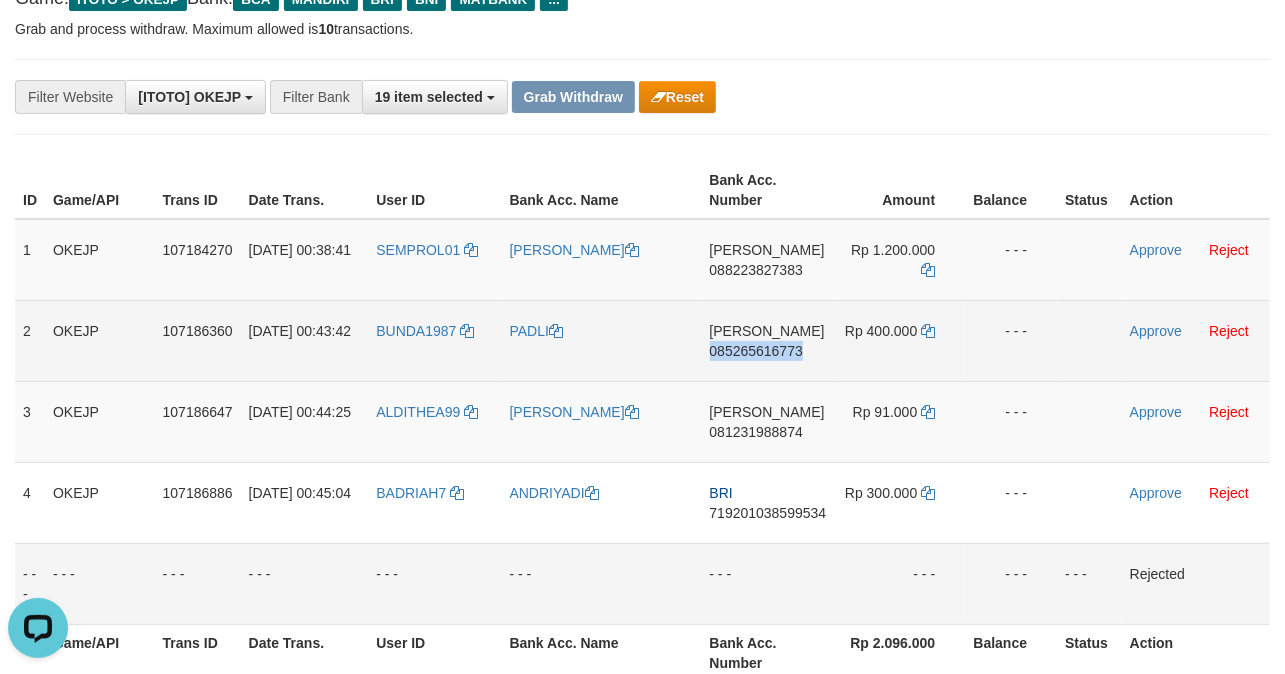 click on "DANA
085265616773" at bounding box center (768, 340) 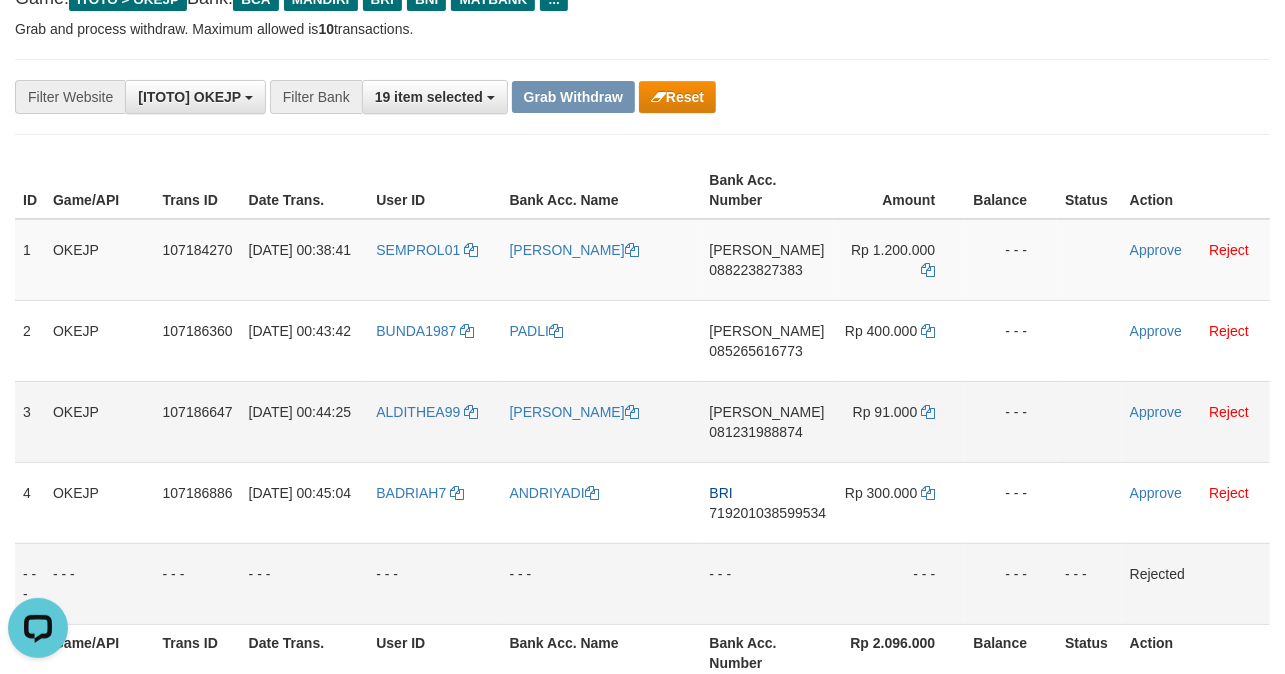 click on "DANA
081231988874" at bounding box center (768, 421) 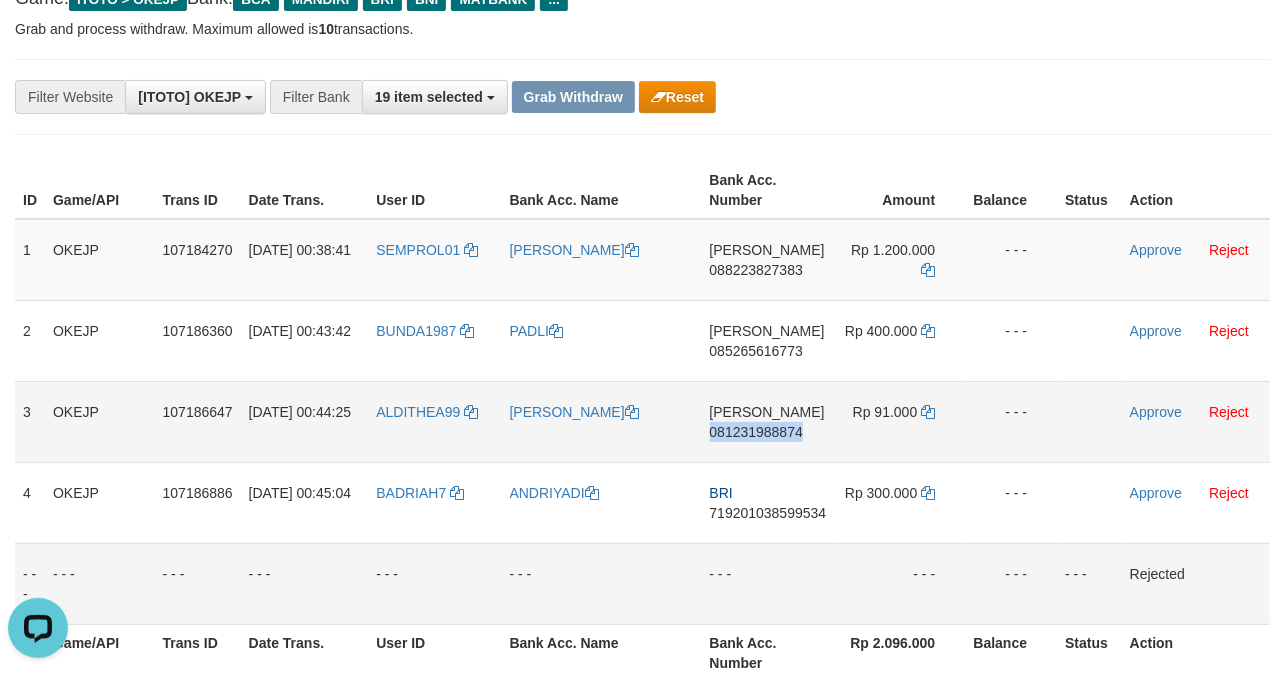 click on "DANA
081231988874" at bounding box center (768, 421) 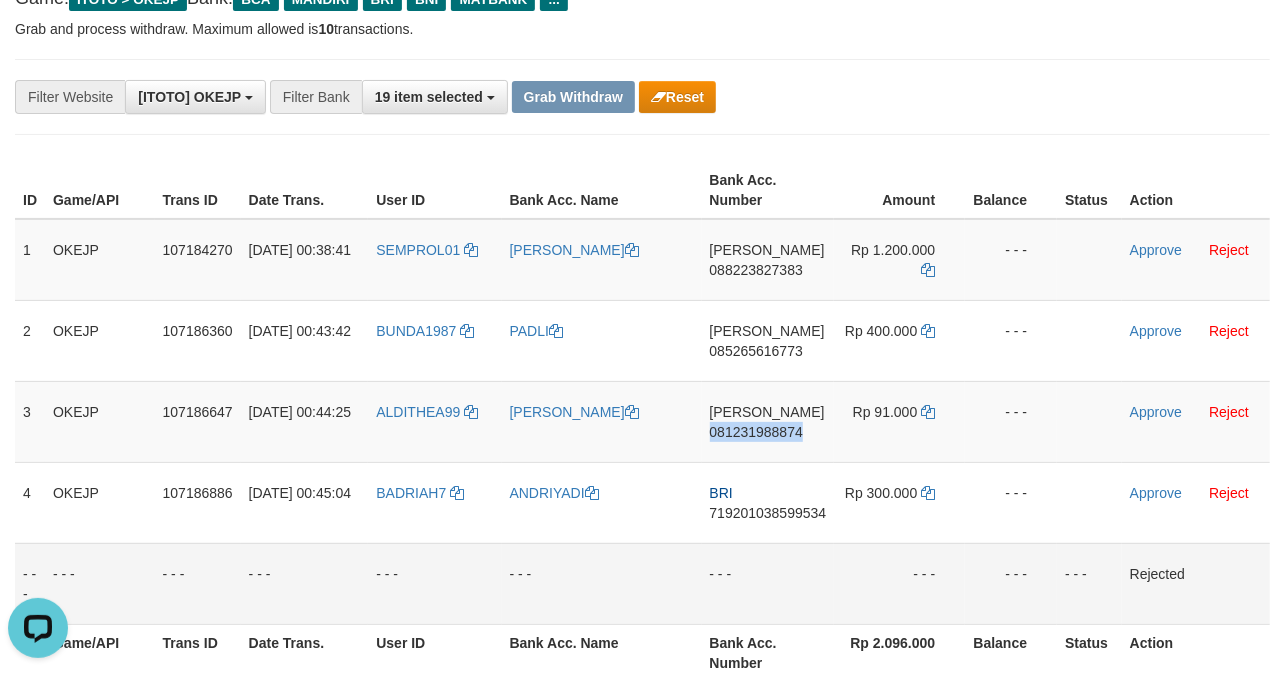 copy on "081231988874" 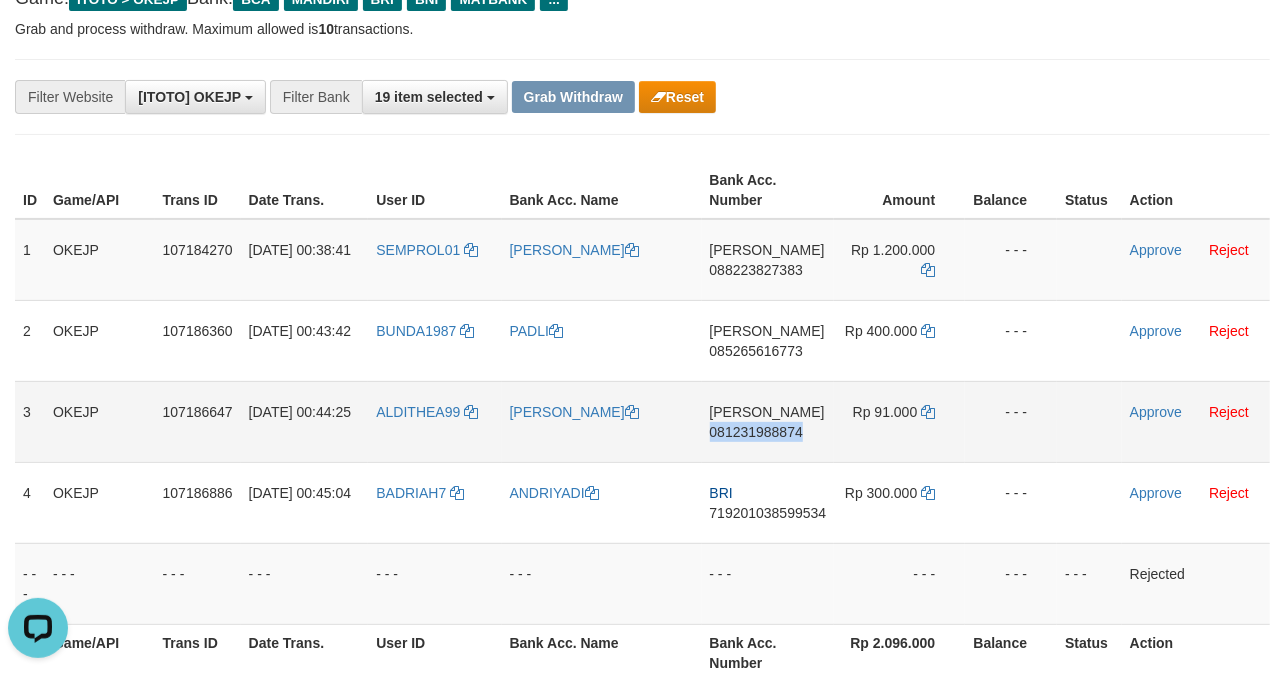 click on "DANA
081231988874" at bounding box center (768, 421) 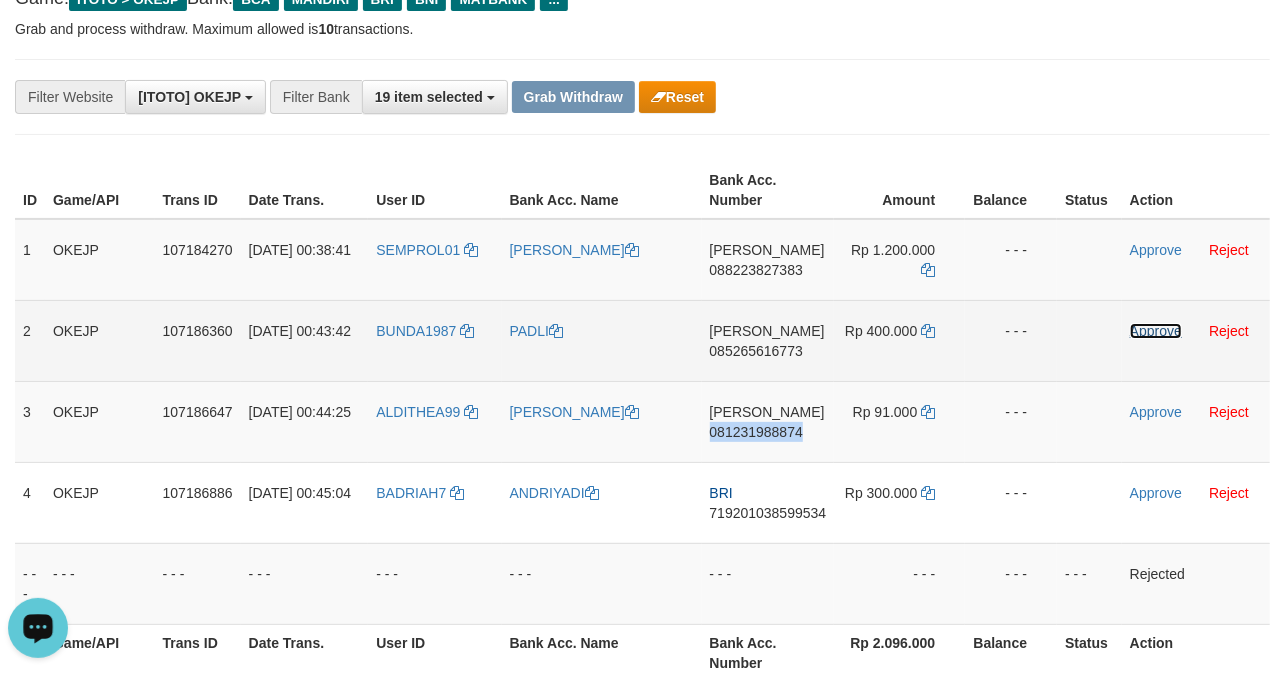 click on "Approve" at bounding box center [1156, 331] 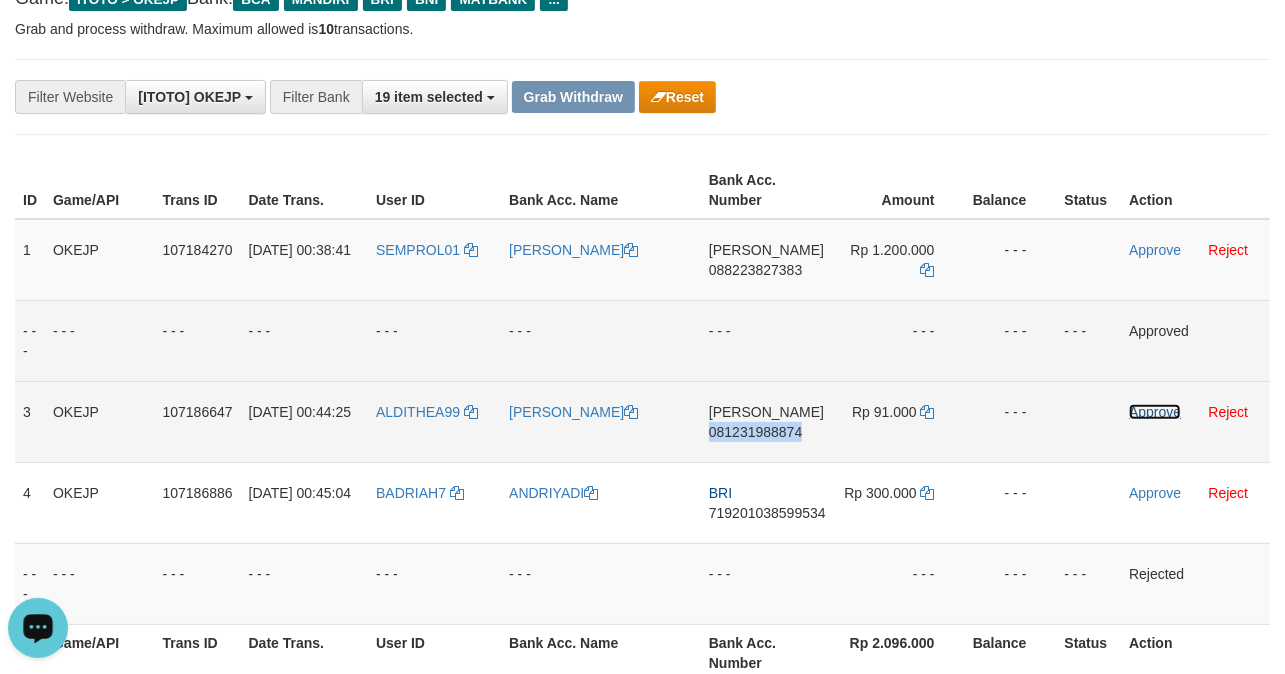 click on "Approve" at bounding box center (1155, 412) 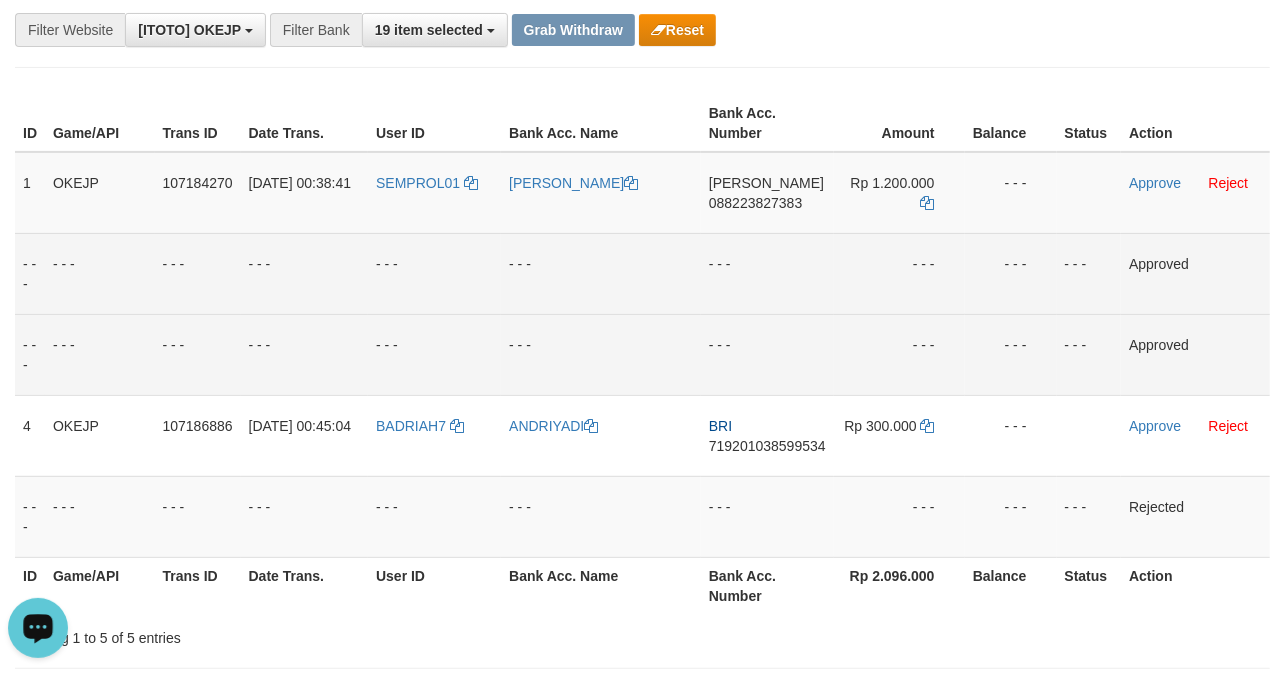 scroll, scrollTop: 266, scrollLeft: 0, axis: vertical 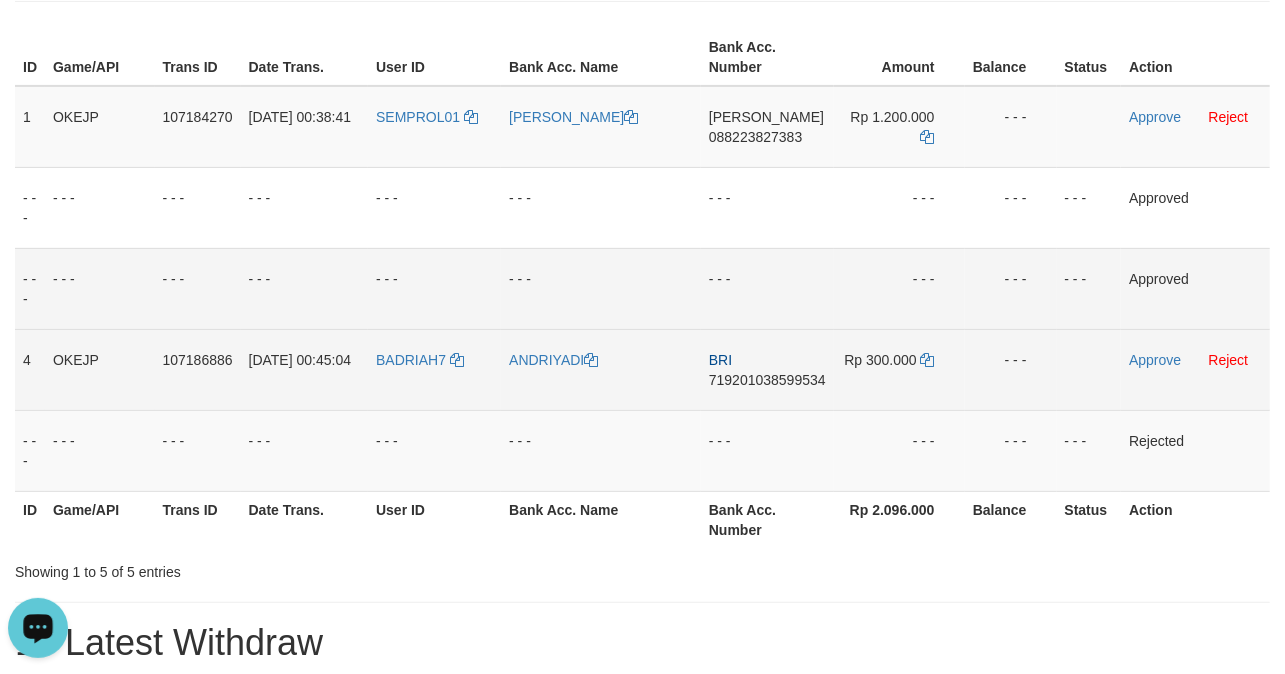 click on "BADRIAH7" at bounding box center (434, 369) 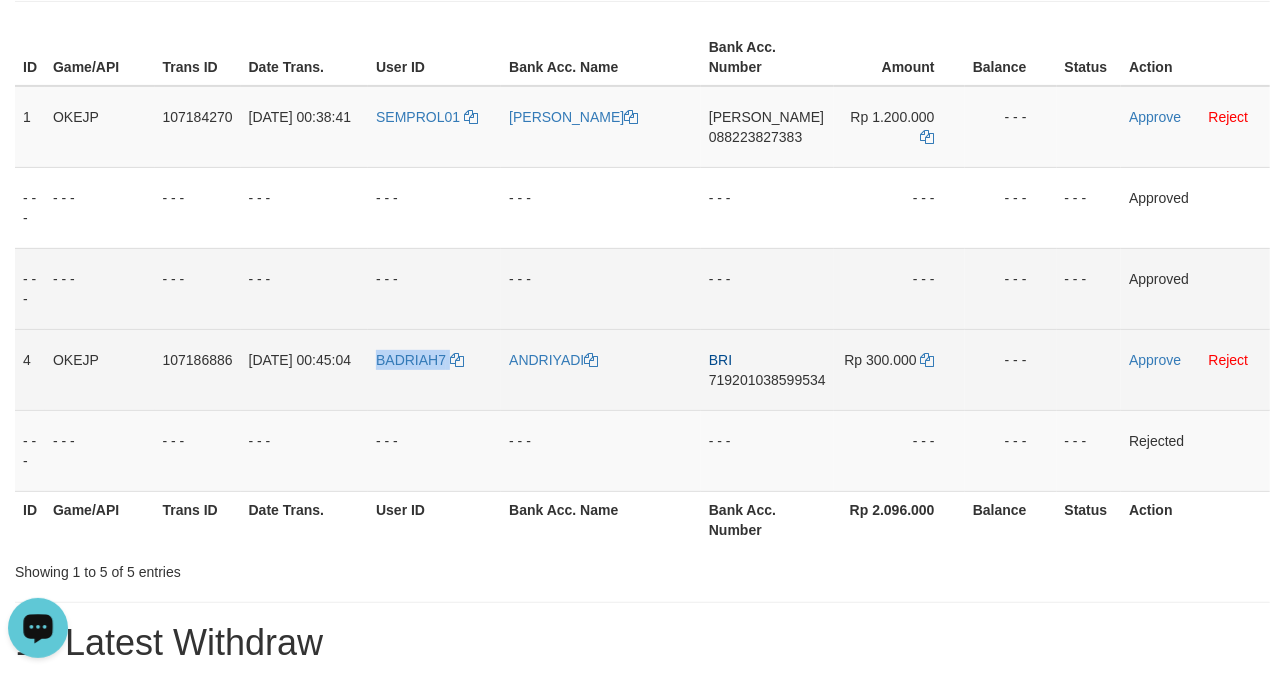 click on "BADRIAH7" at bounding box center [434, 369] 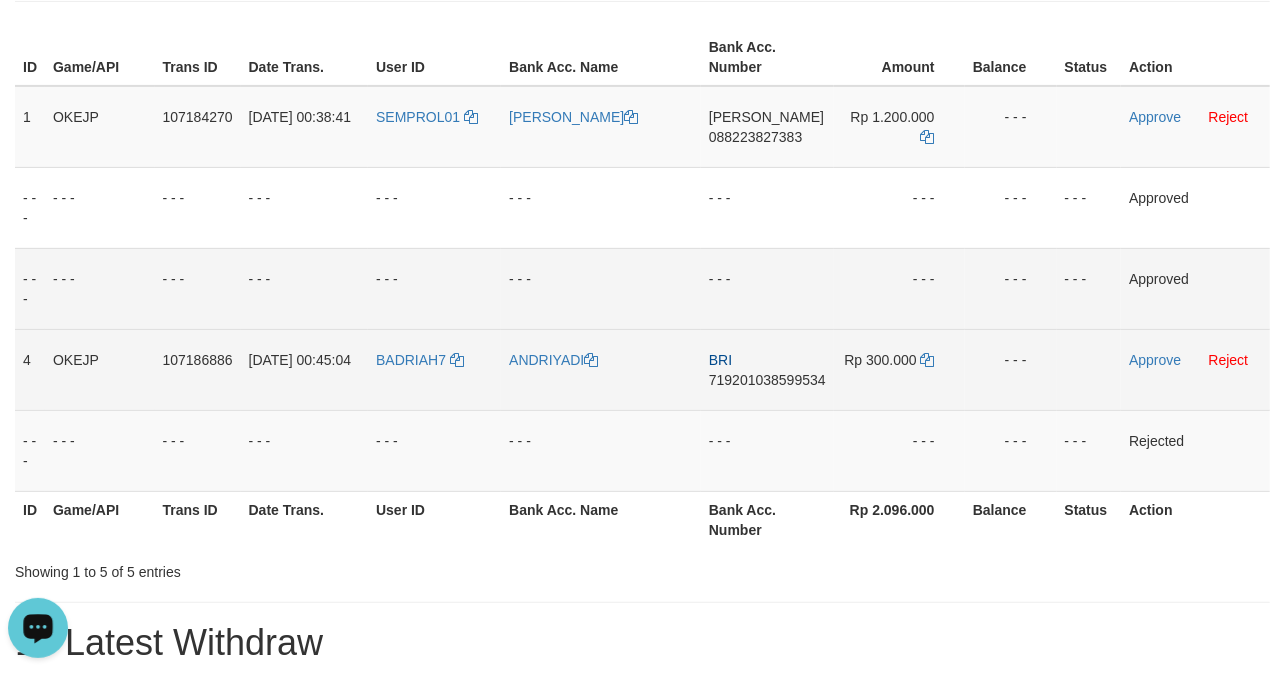 click on "ANDRIYADI" at bounding box center (601, 369) 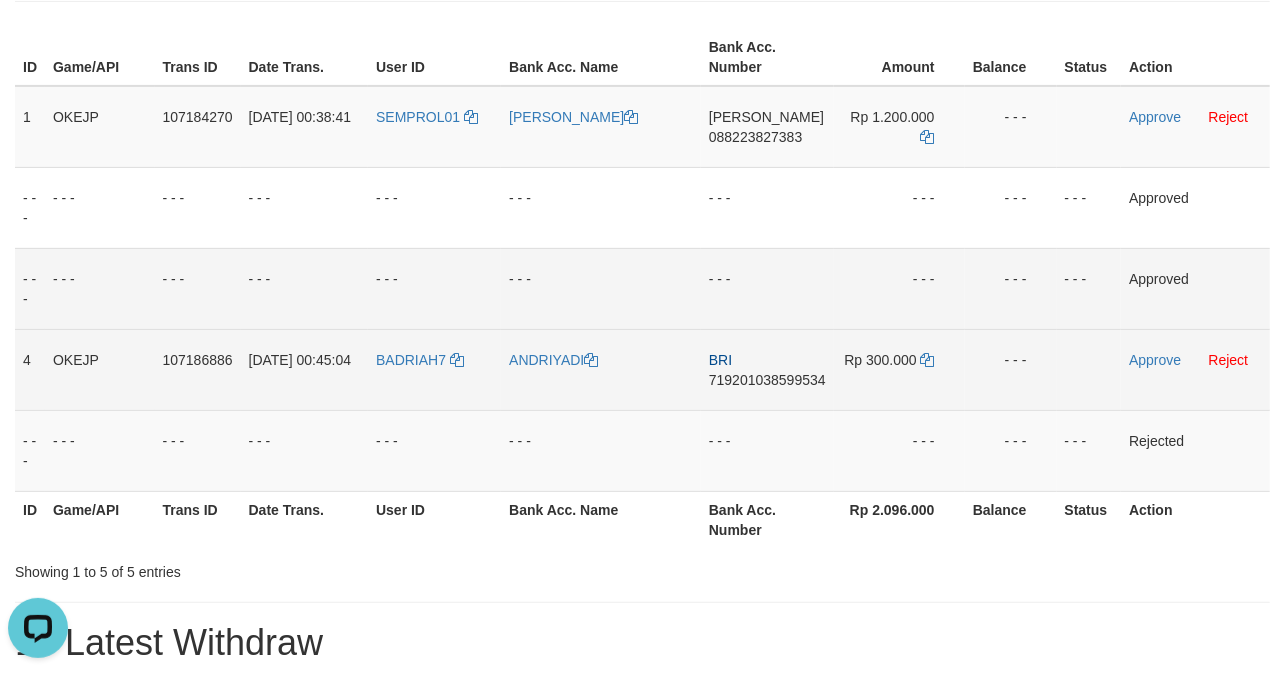 click on "BRI
719201038599534" at bounding box center [767, 369] 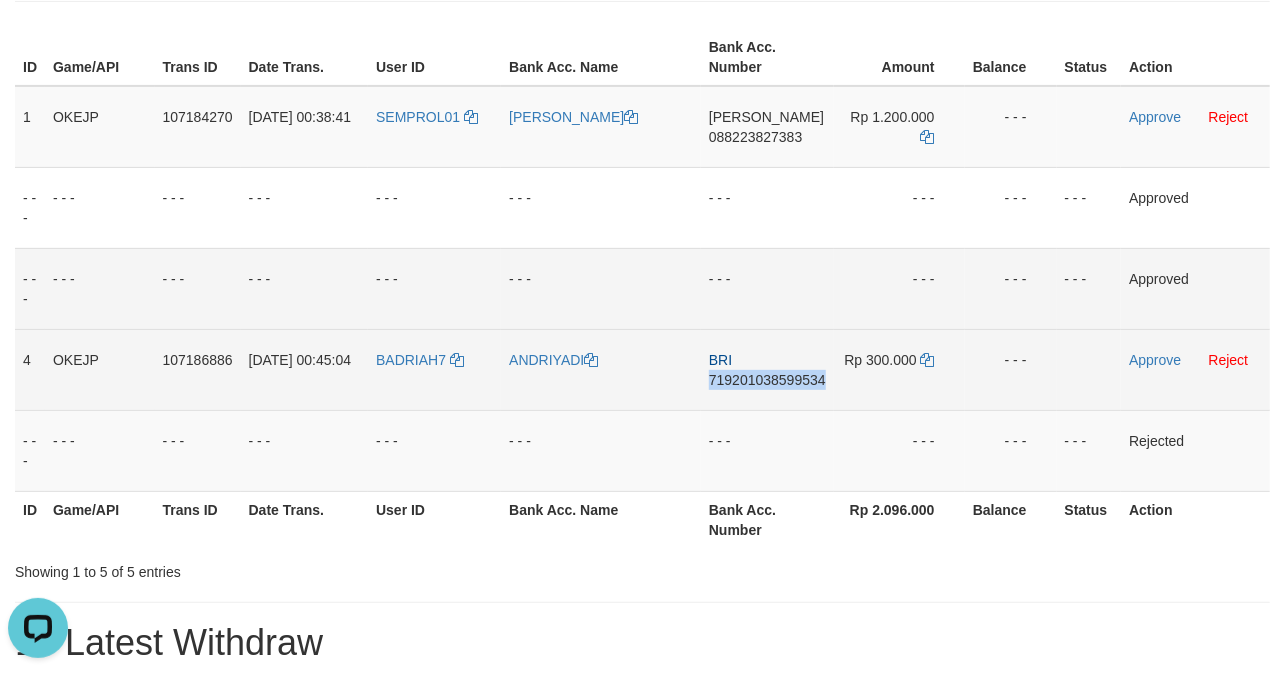 click on "BRI
719201038599534" at bounding box center (767, 369) 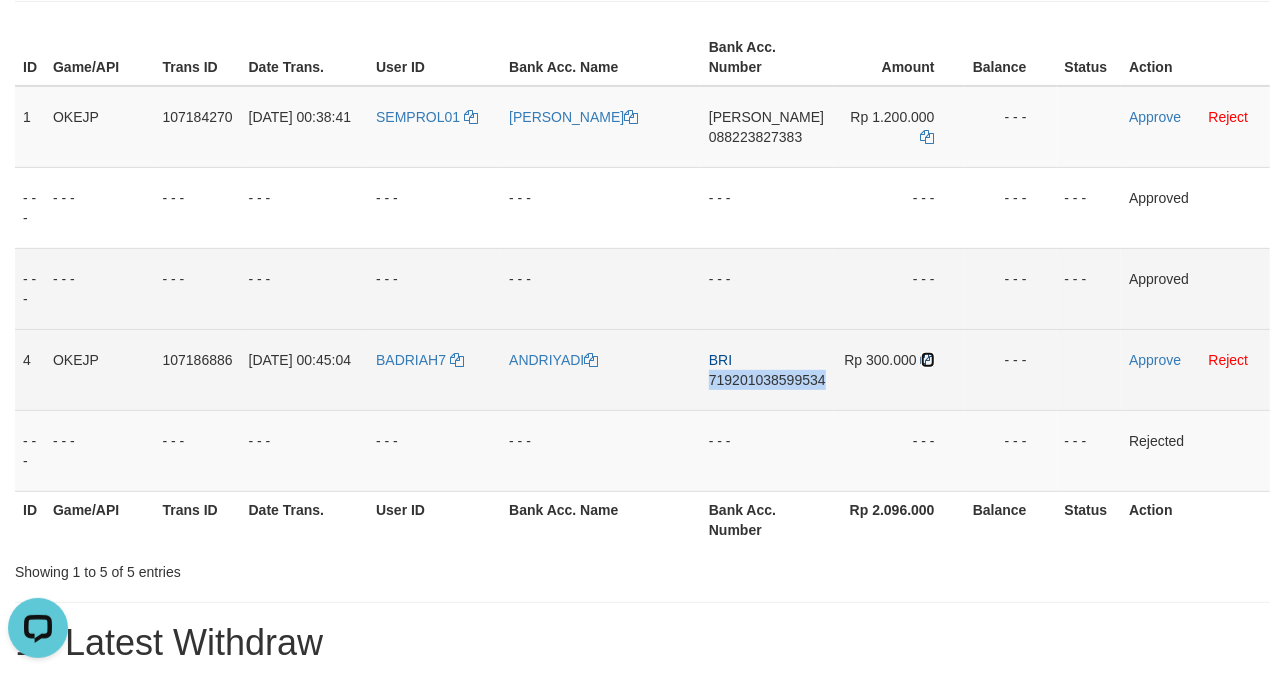 click at bounding box center (928, 360) 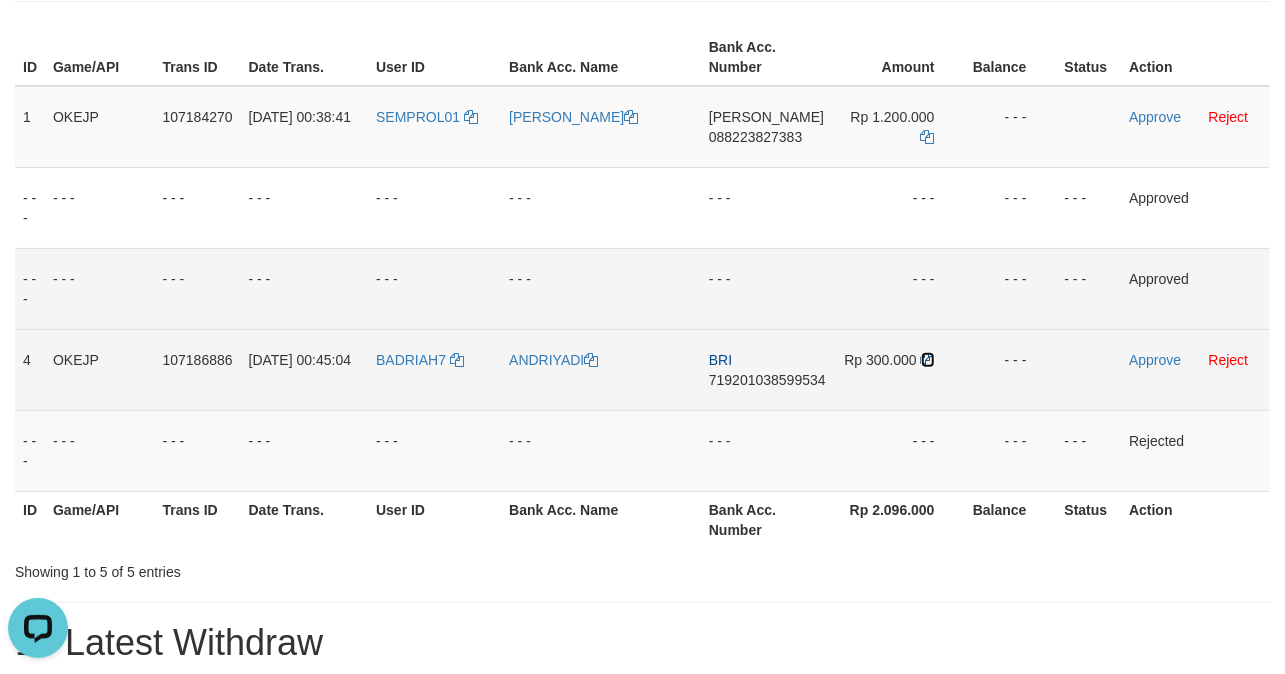 click at bounding box center (928, 360) 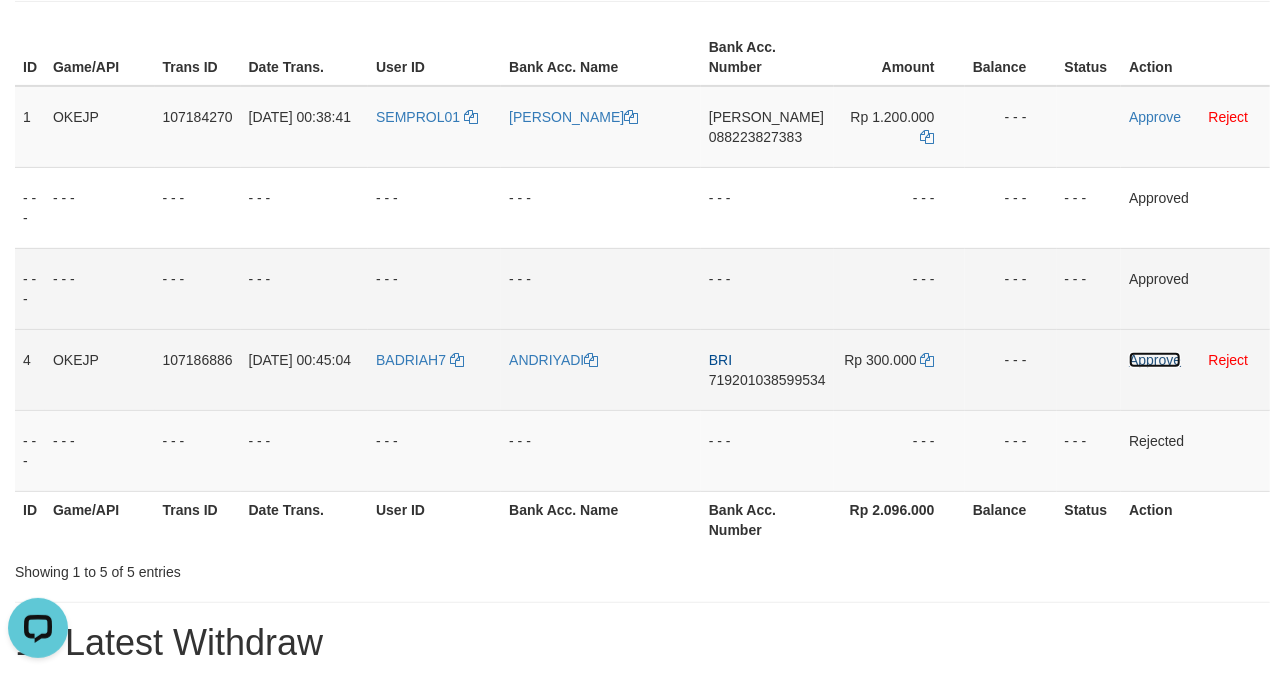 click on "Approve" at bounding box center (1155, 360) 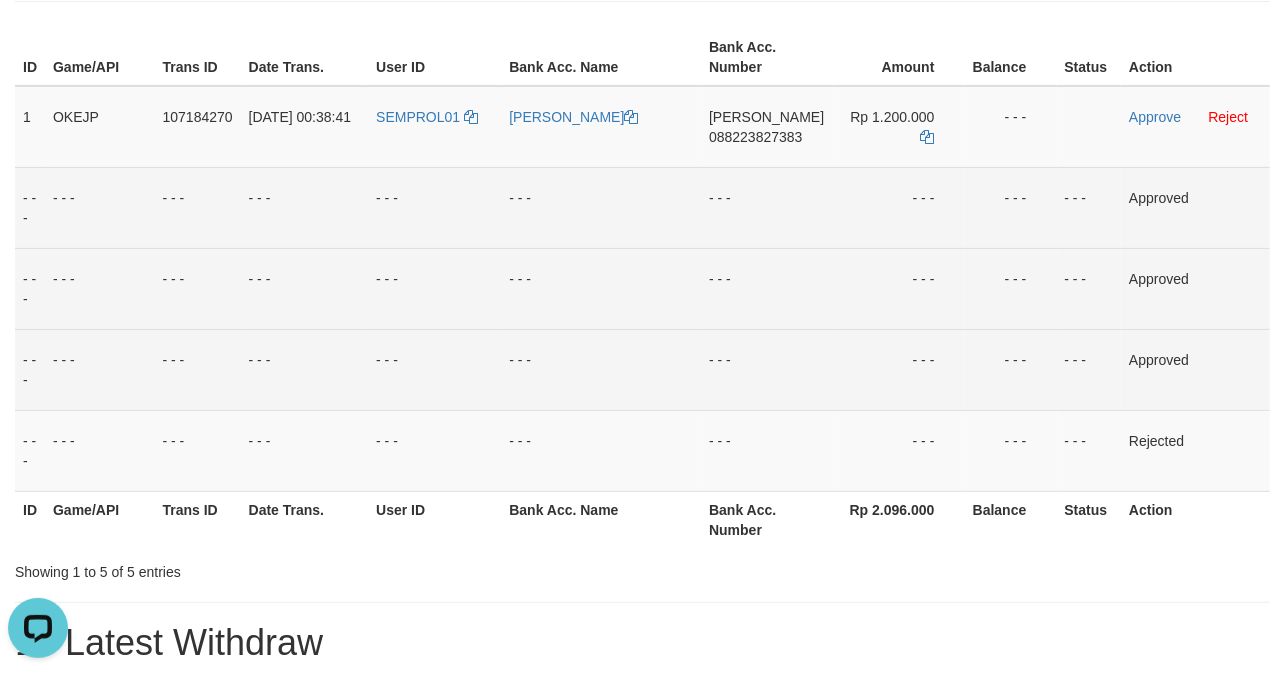 click on "- - -" at bounding box center [767, 207] 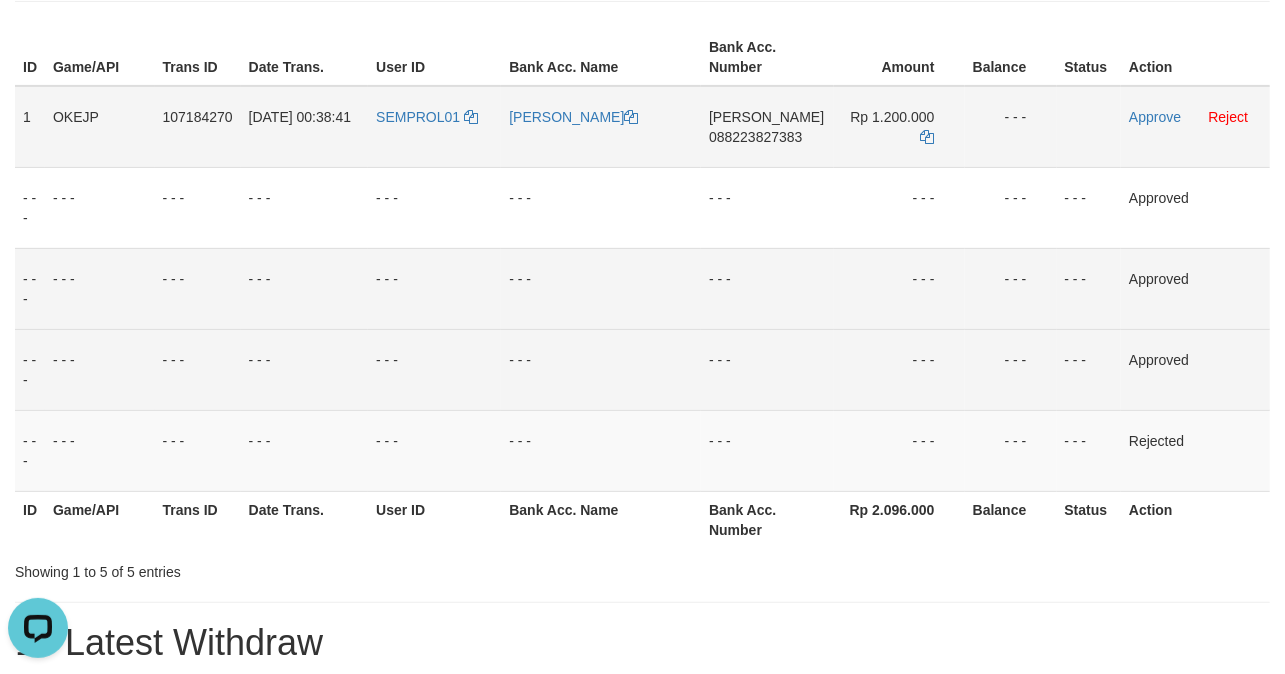 drag, startPoint x: 754, startPoint y: 169, endPoint x: 754, endPoint y: 154, distance: 15 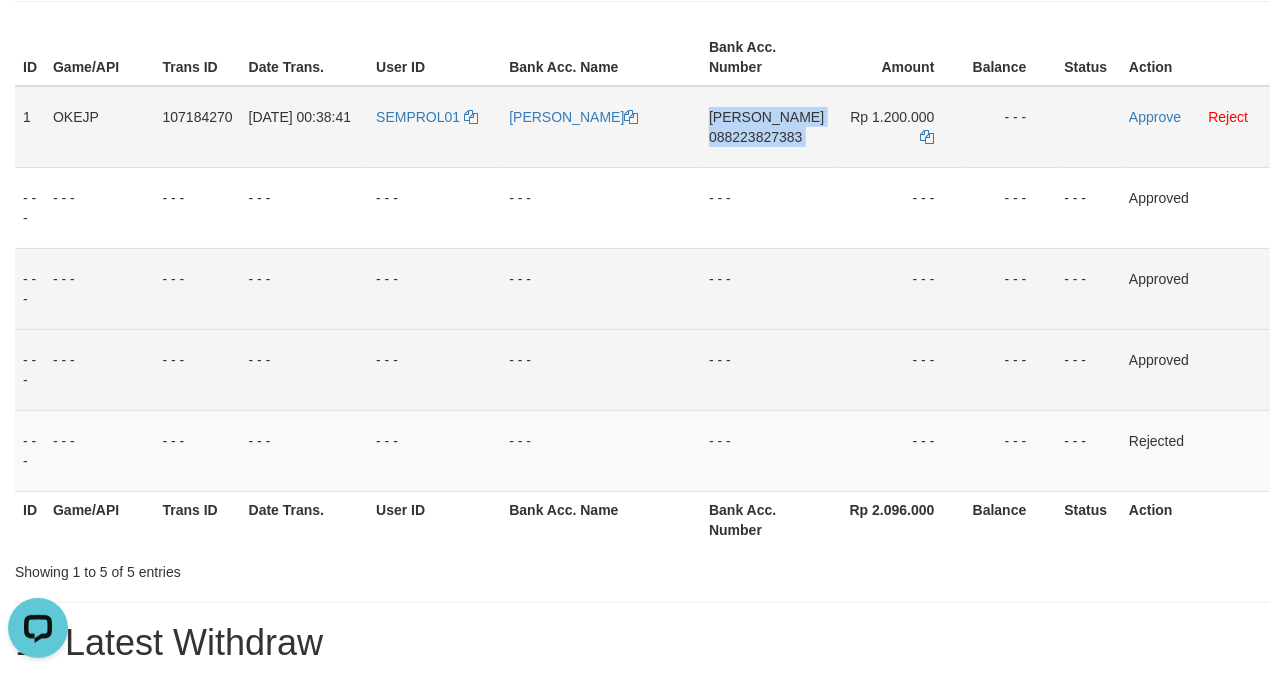 click on "088223827383" at bounding box center (755, 137) 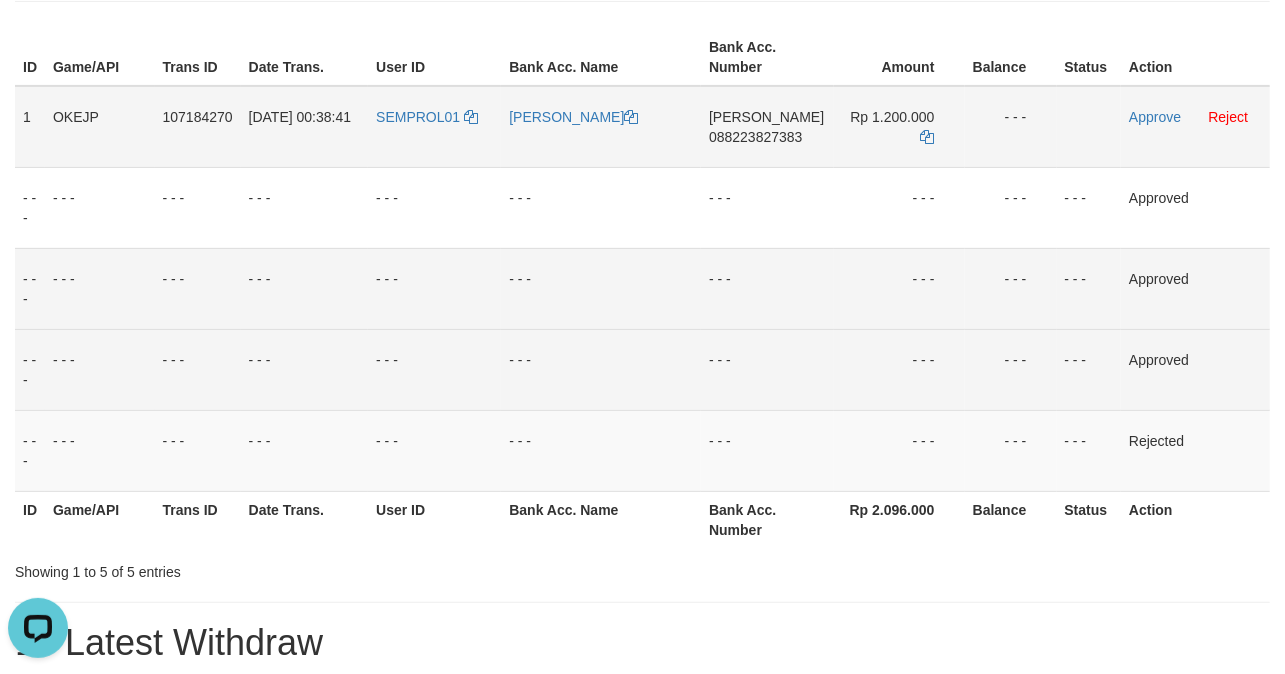 click on "SEMPROL01" at bounding box center (434, 127) 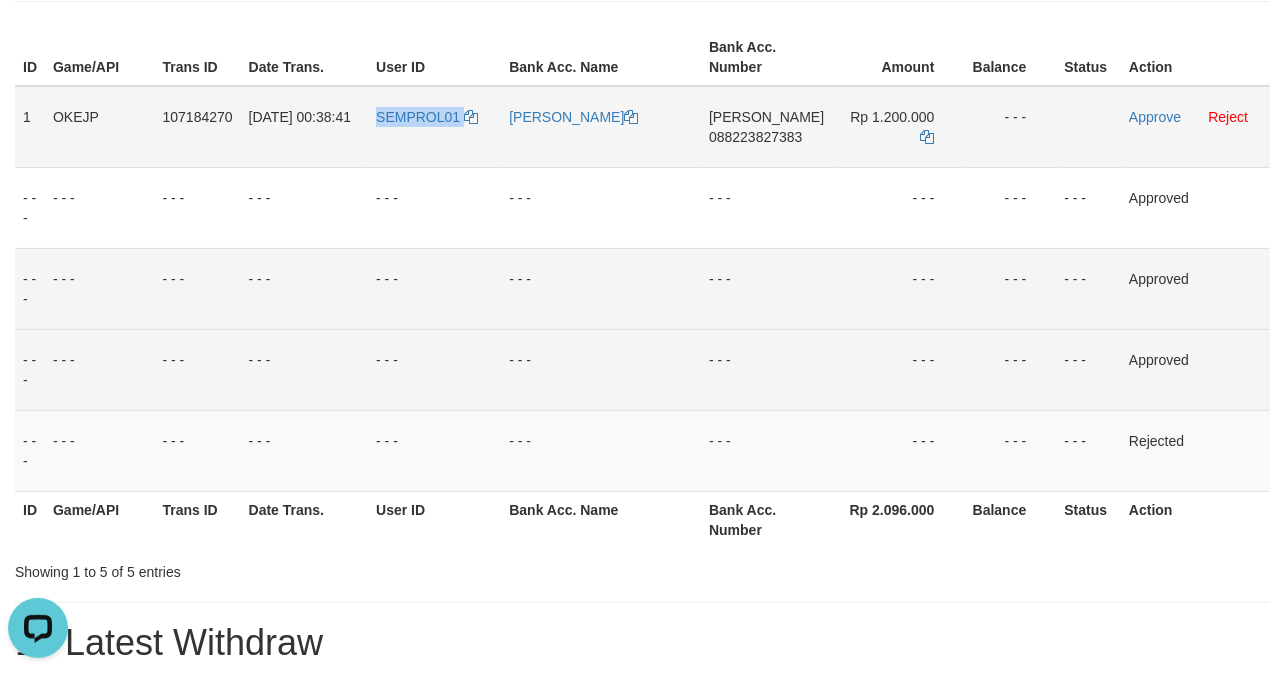 click on "SEMPROL01" at bounding box center (434, 127) 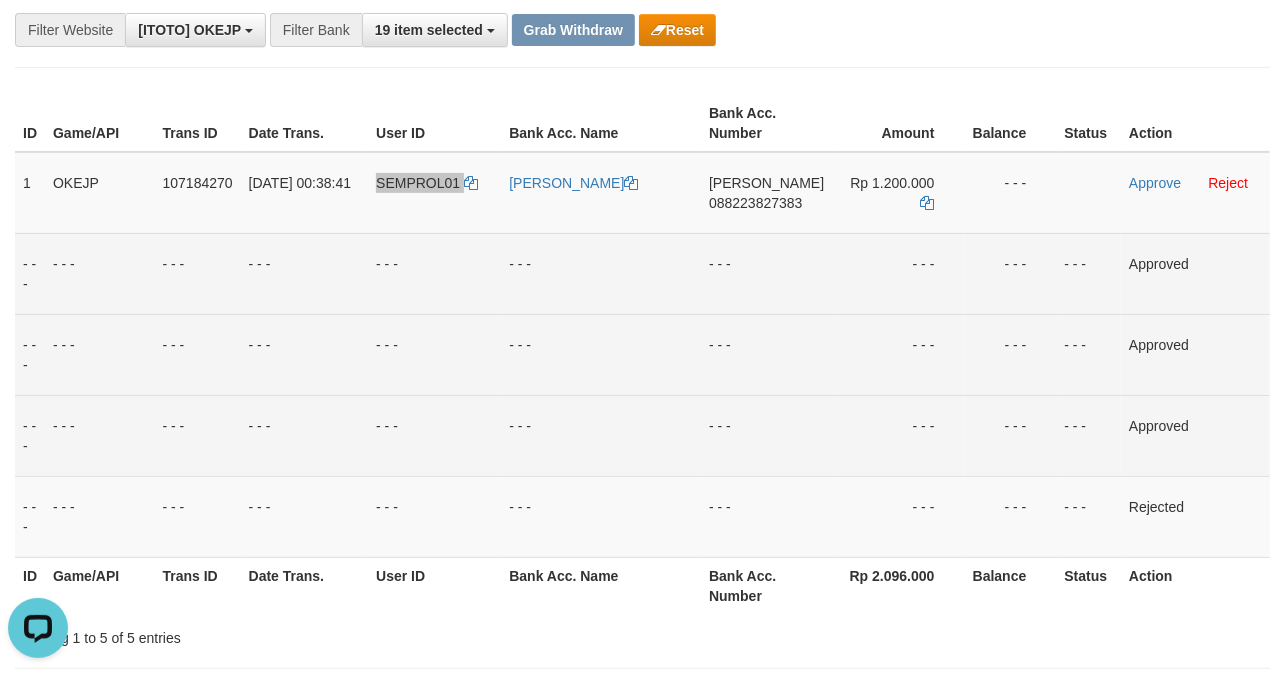 scroll, scrollTop: 133, scrollLeft: 0, axis: vertical 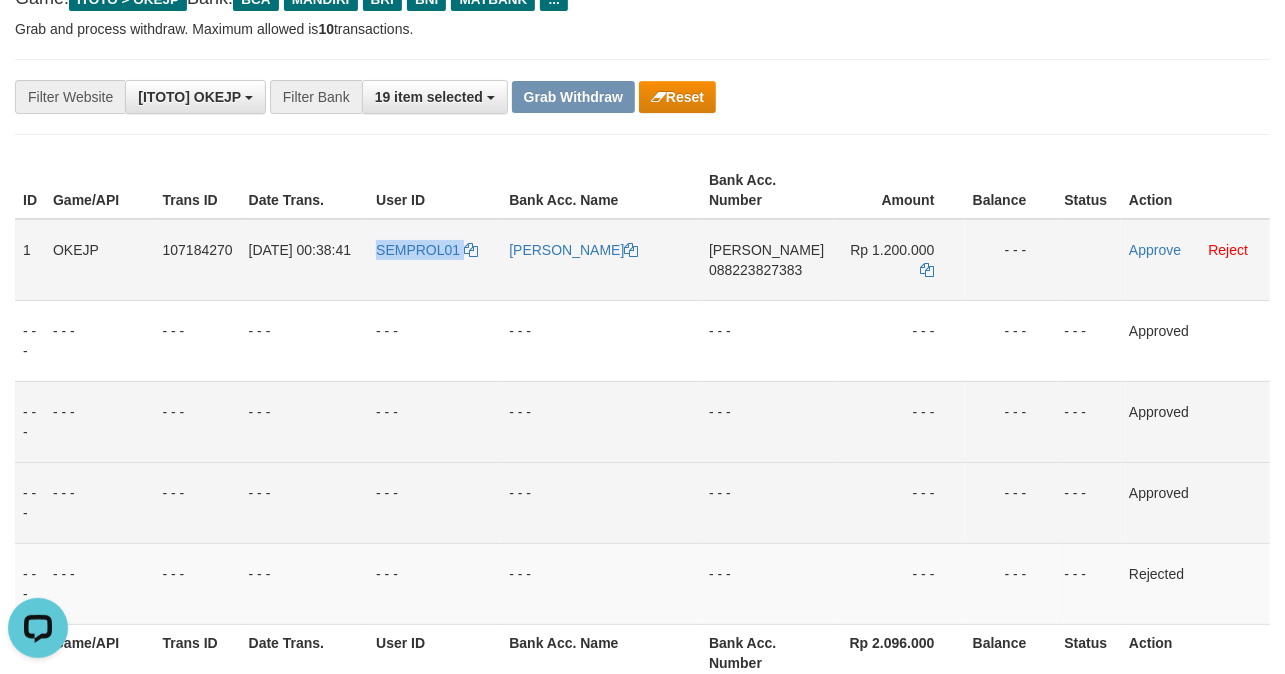 click on "SEMPROL01" at bounding box center (434, 260) 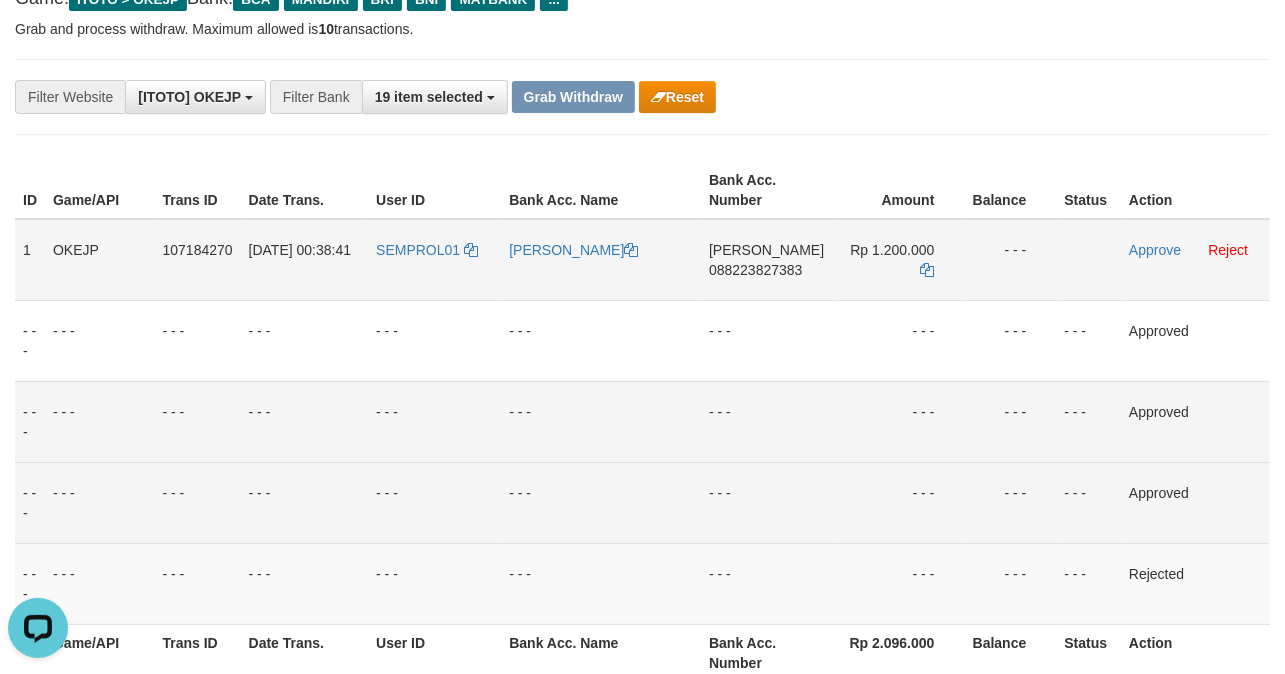click on "[PERSON_NAME]" at bounding box center (601, 260) 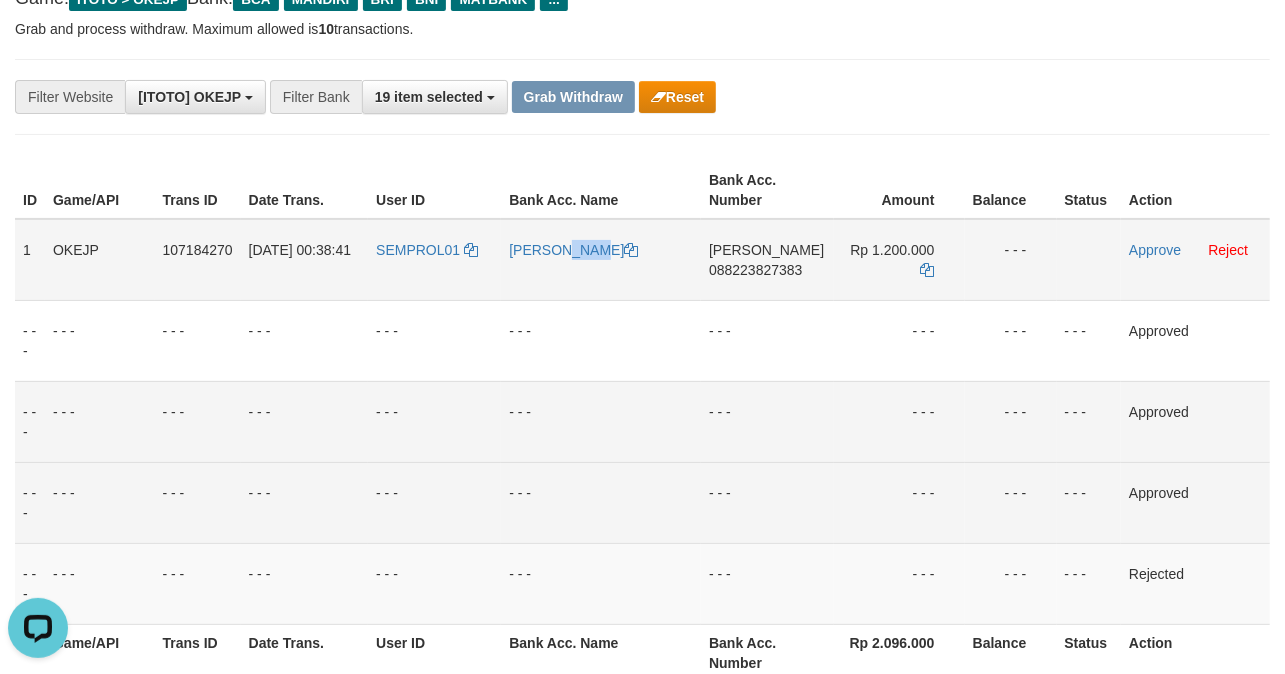 click on "[PERSON_NAME]" at bounding box center (601, 260) 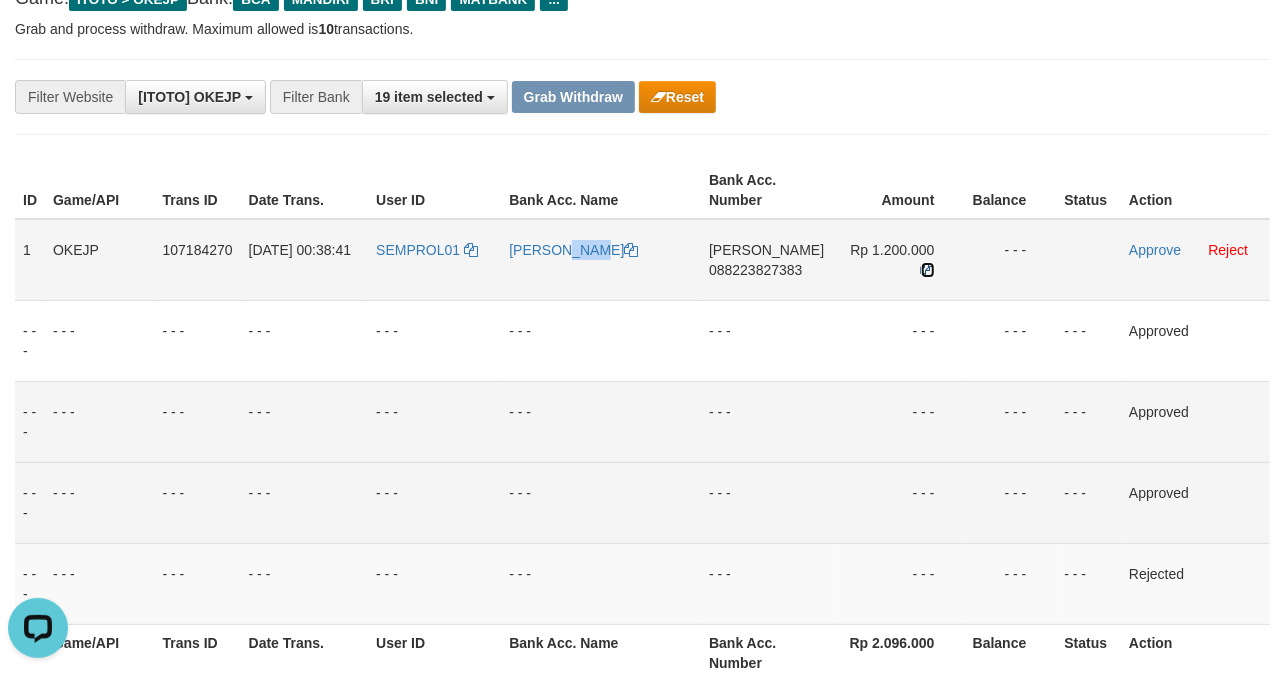 click at bounding box center (928, 270) 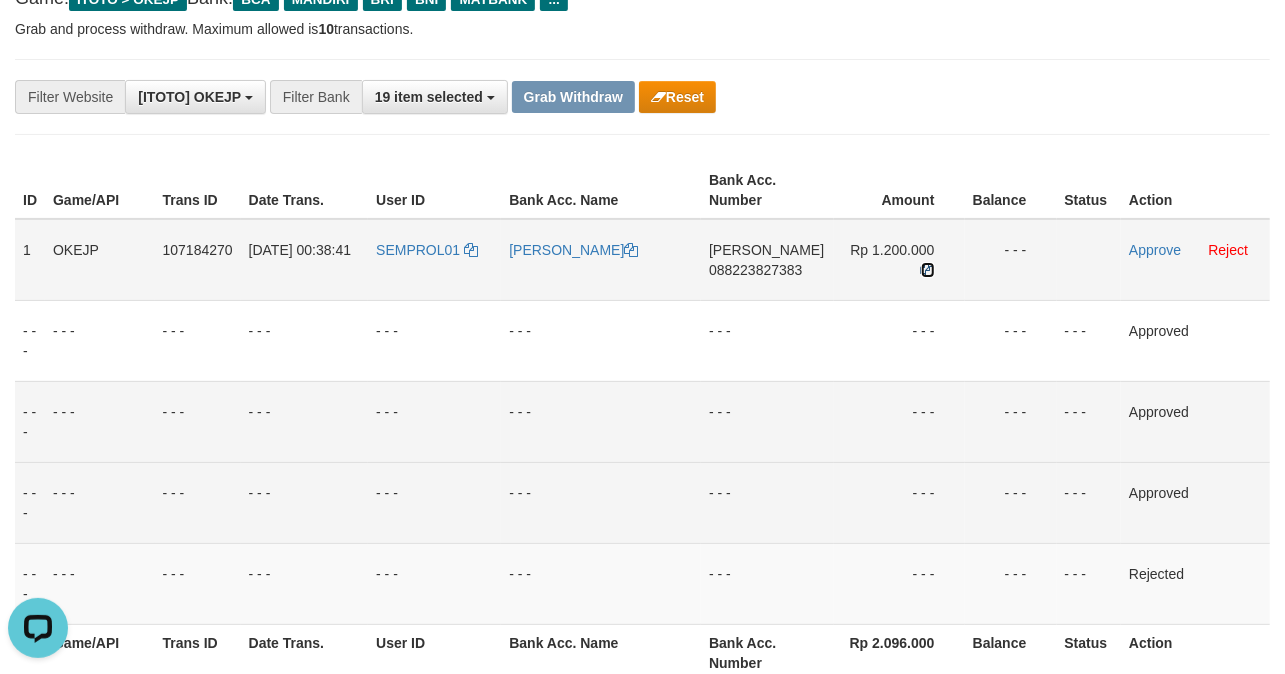 drag, startPoint x: 932, startPoint y: 270, endPoint x: 461, endPoint y: 289, distance: 471.38306 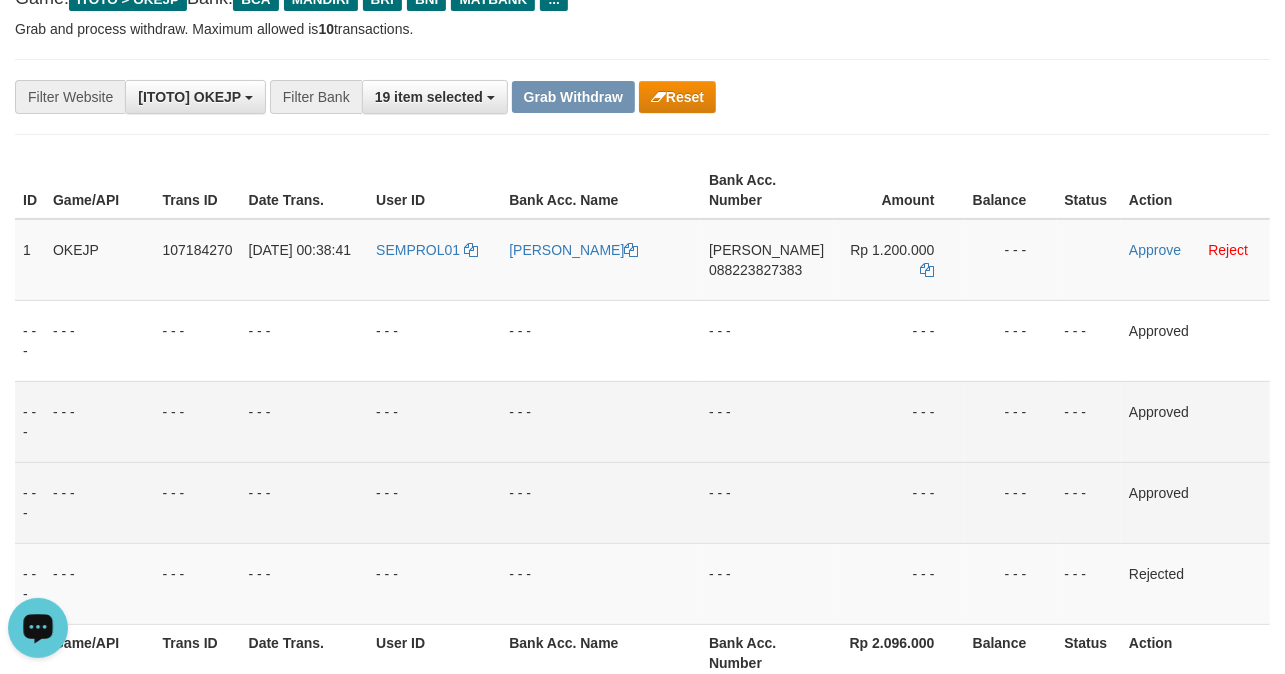 drag, startPoint x: 729, startPoint y: 460, endPoint x: 654, endPoint y: 456, distance: 75.10659 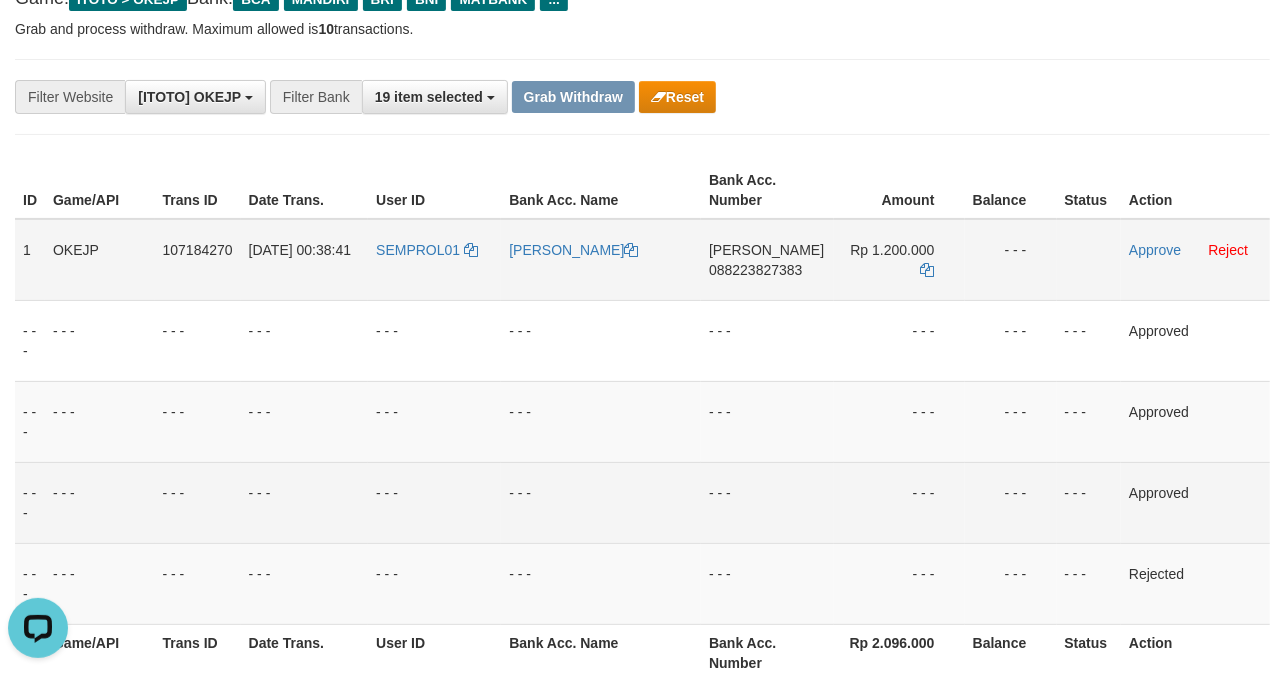 click on "DANA
088223827383" at bounding box center (767, 260) 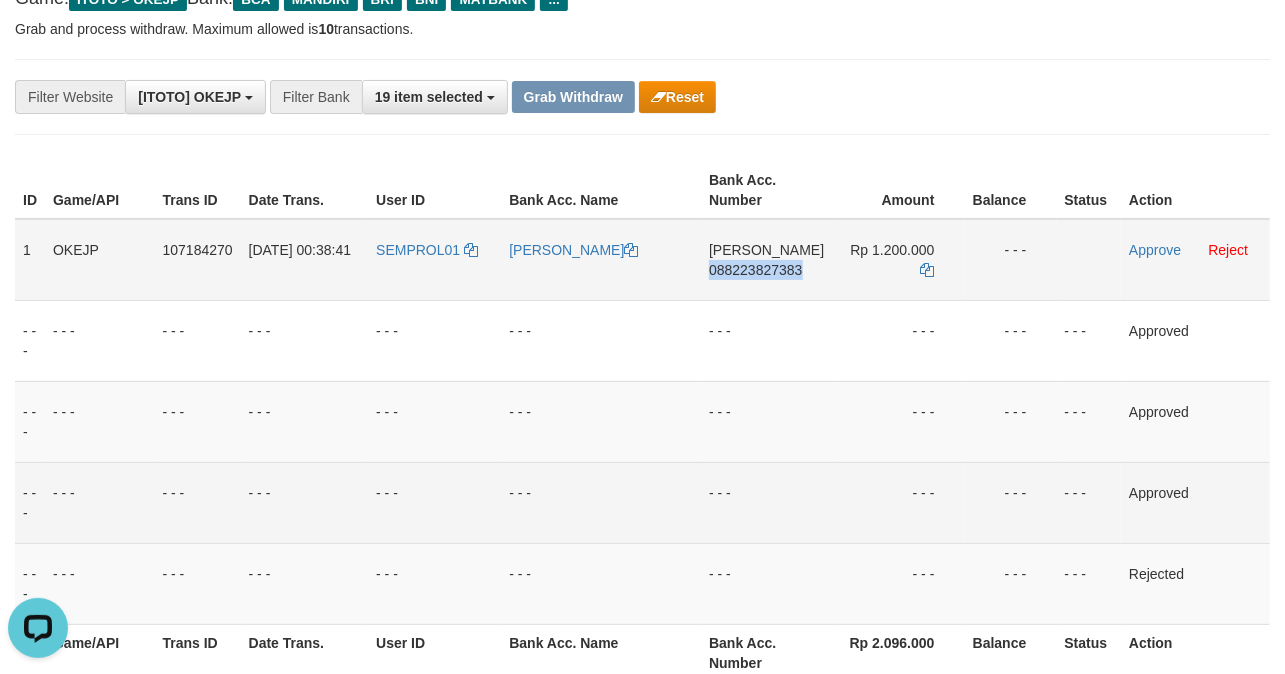 click on "DANA
088223827383" at bounding box center [767, 260] 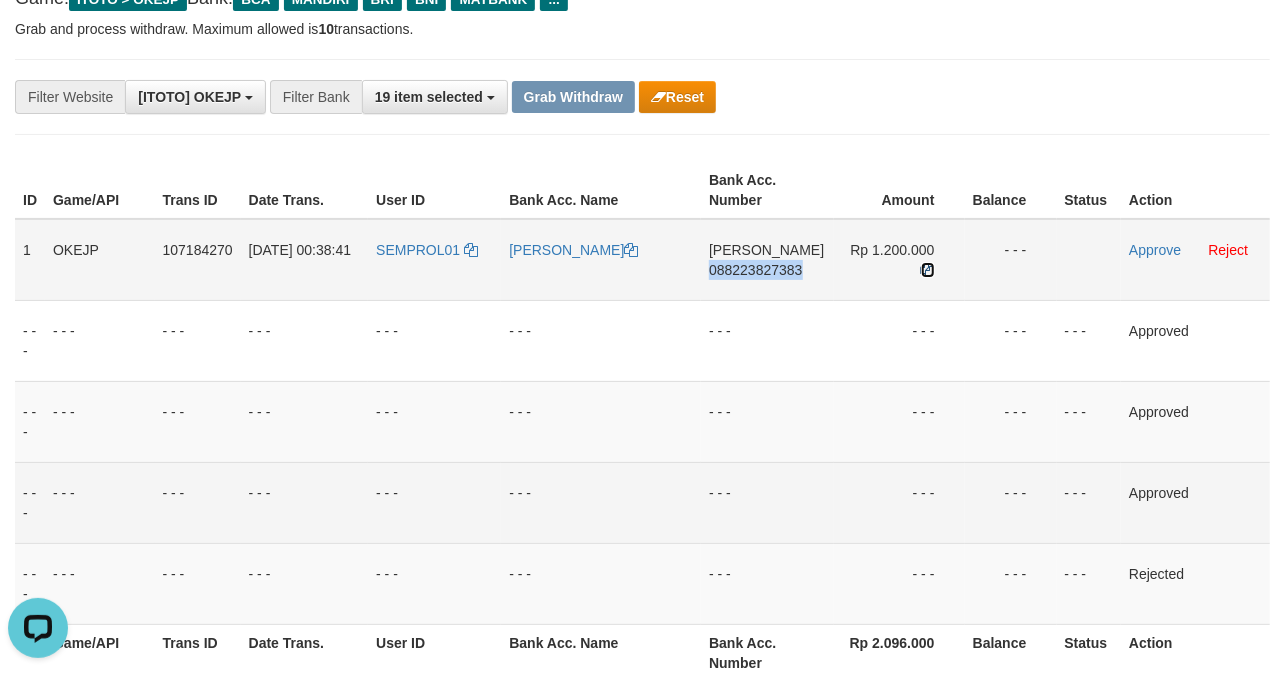 click at bounding box center [928, 270] 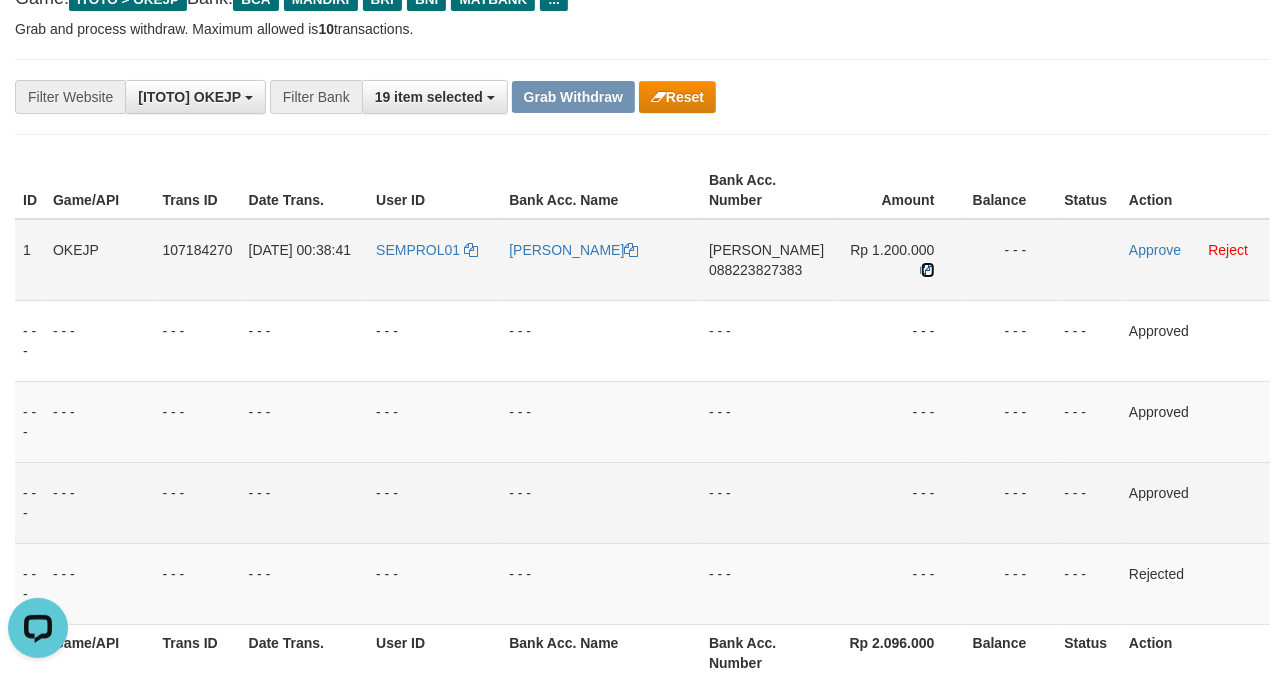 click at bounding box center [928, 270] 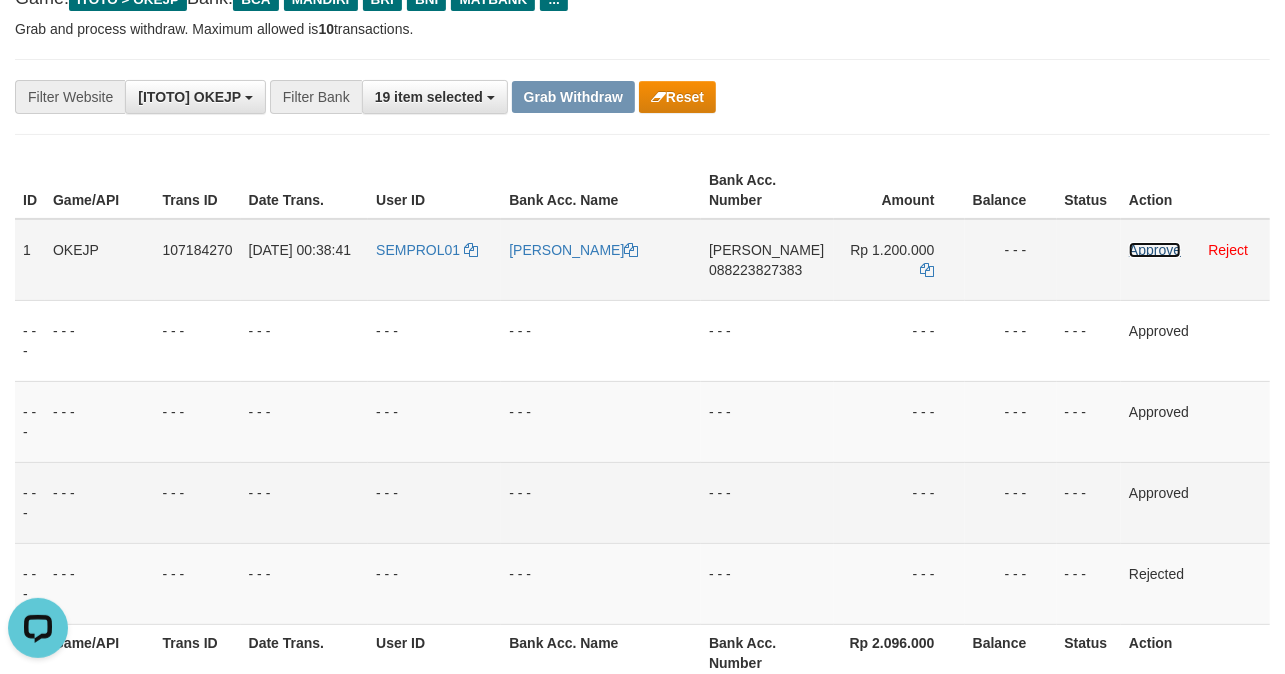 click on "Approve" at bounding box center (1155, 250) 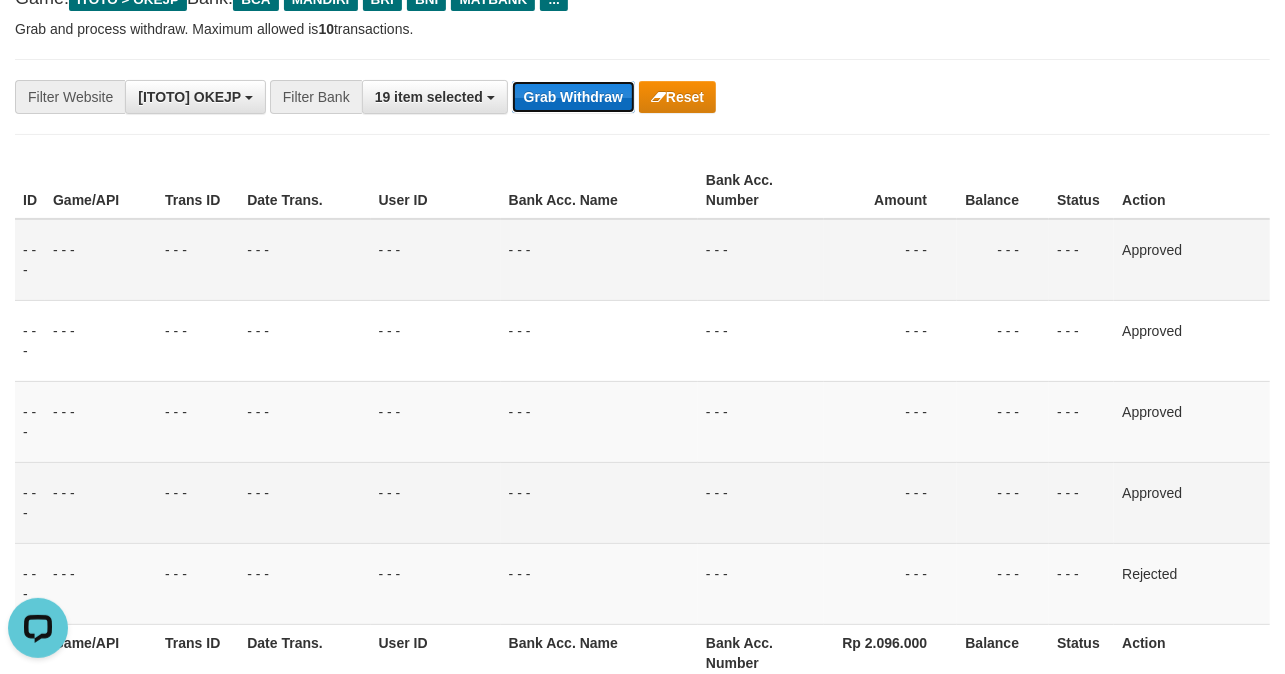 click on "Grab Withdraw" at bounding box center (573, 97) 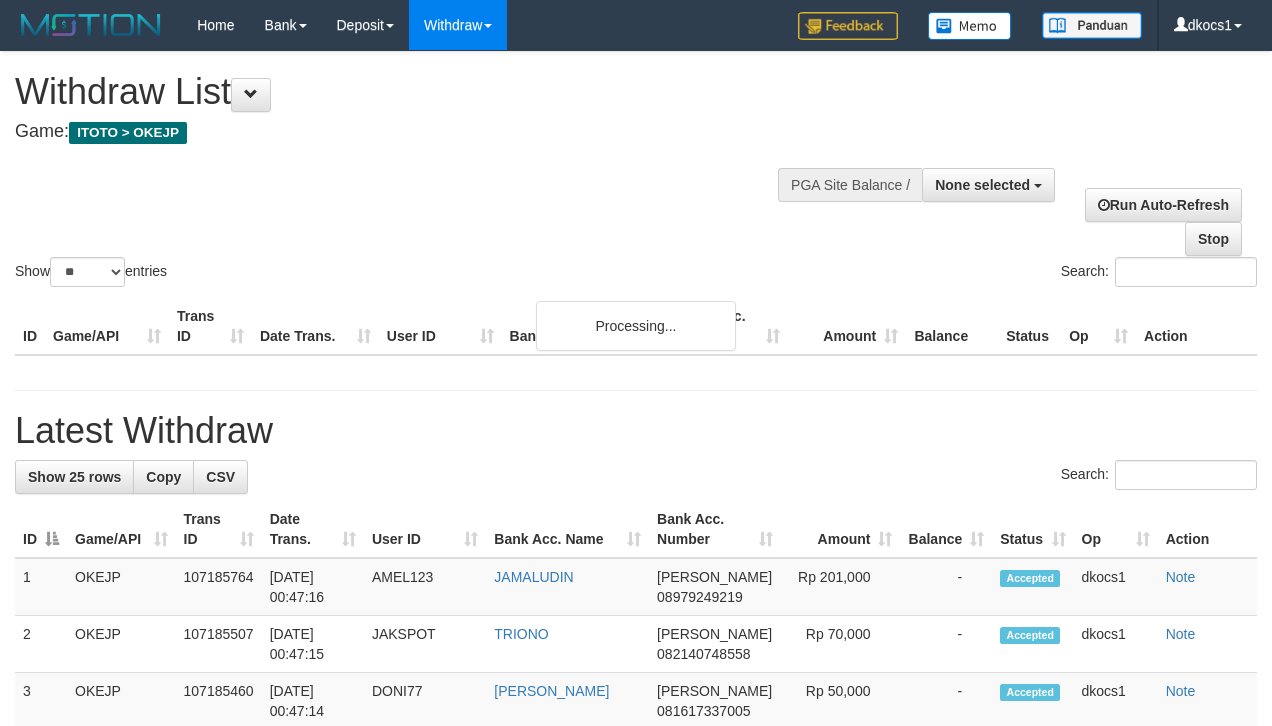 select 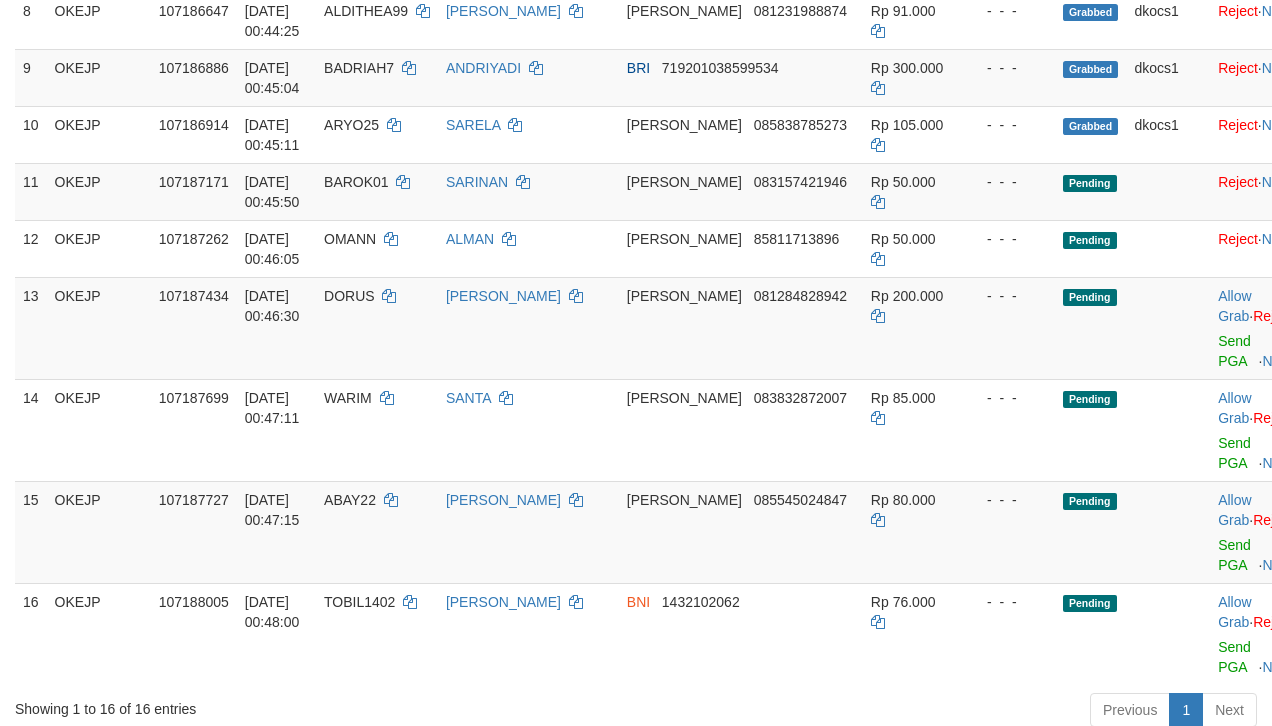 scroll, scrollTop: 708, scrollLeft: 0, axis: vertical 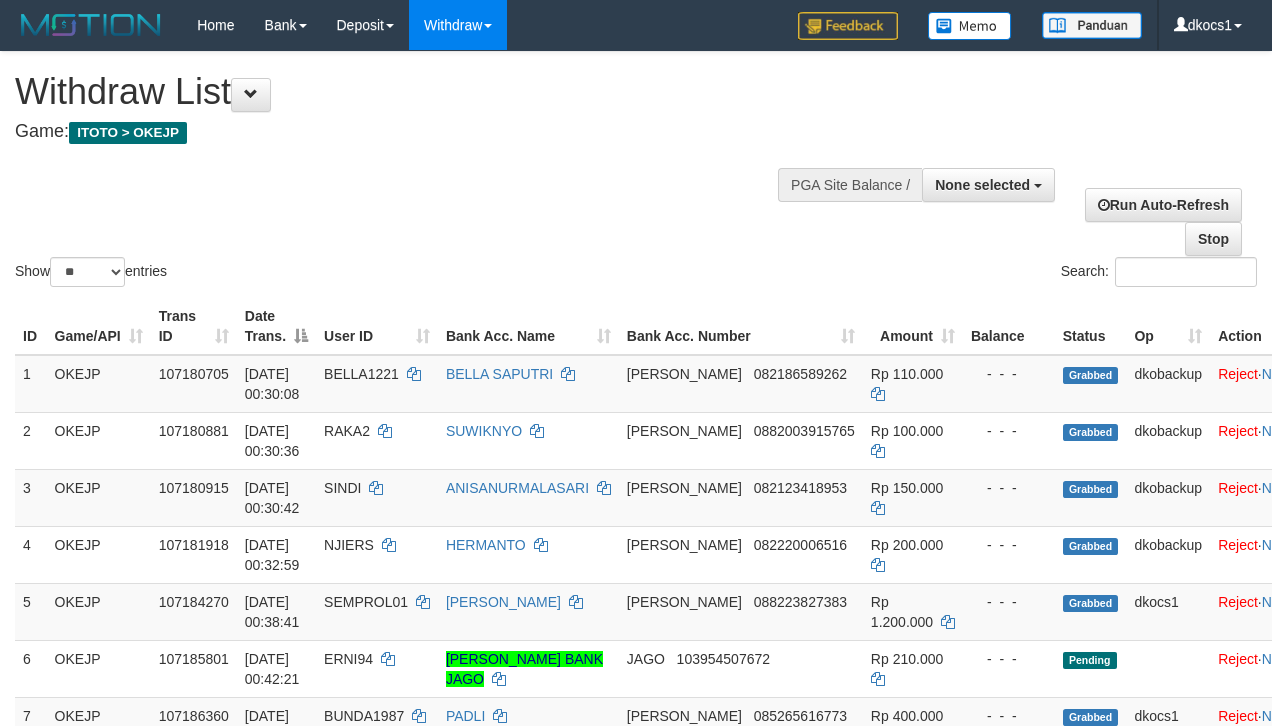 select 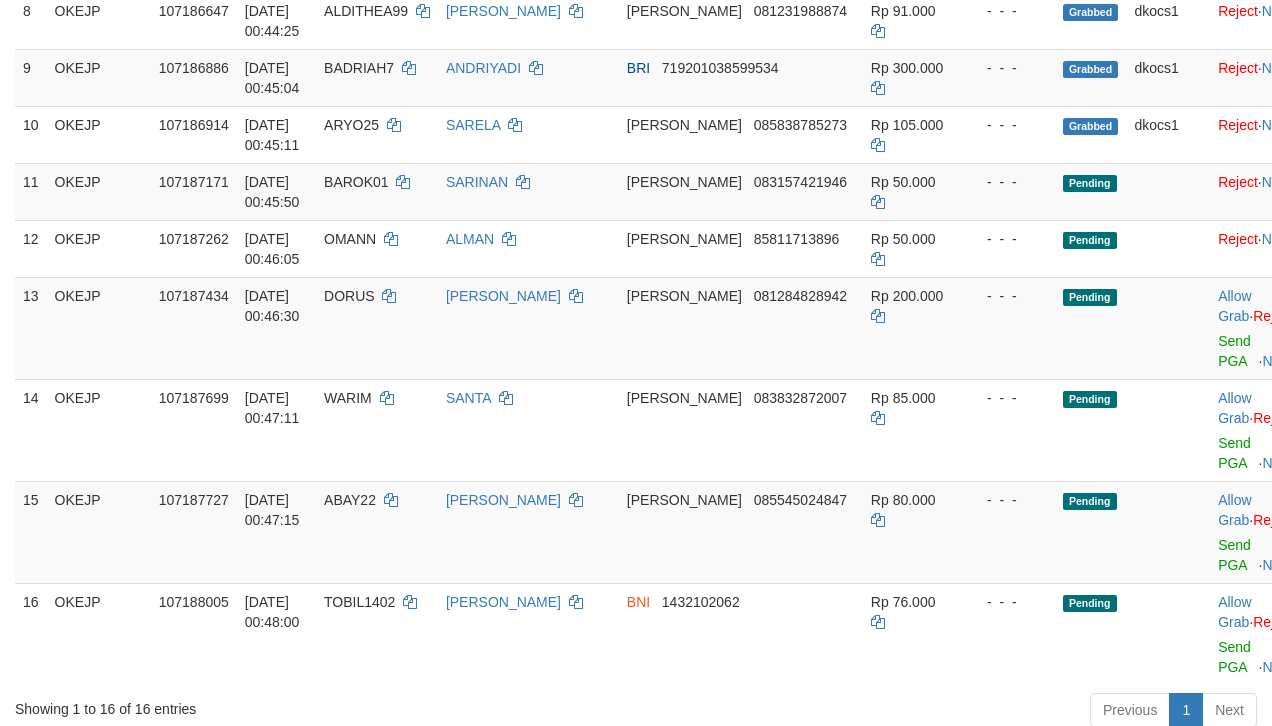 scroll, scrollTop: 708, scrollLeft: 0, axis: vertical 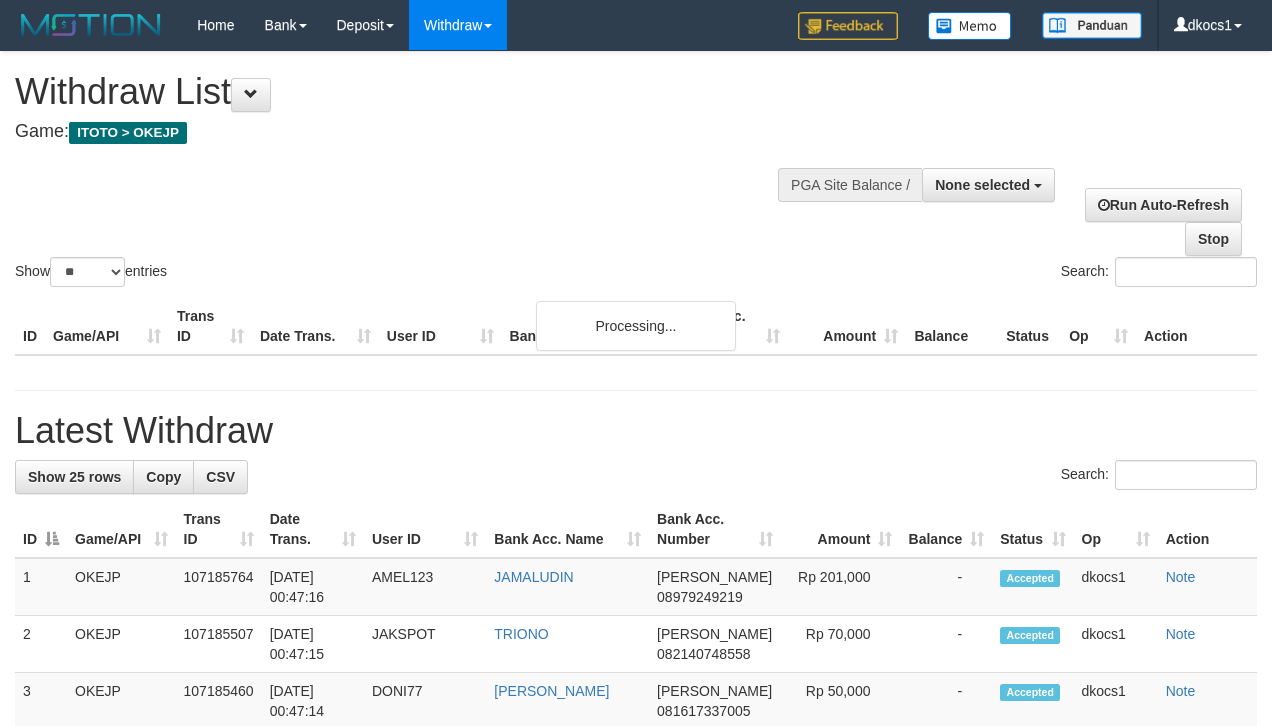 select 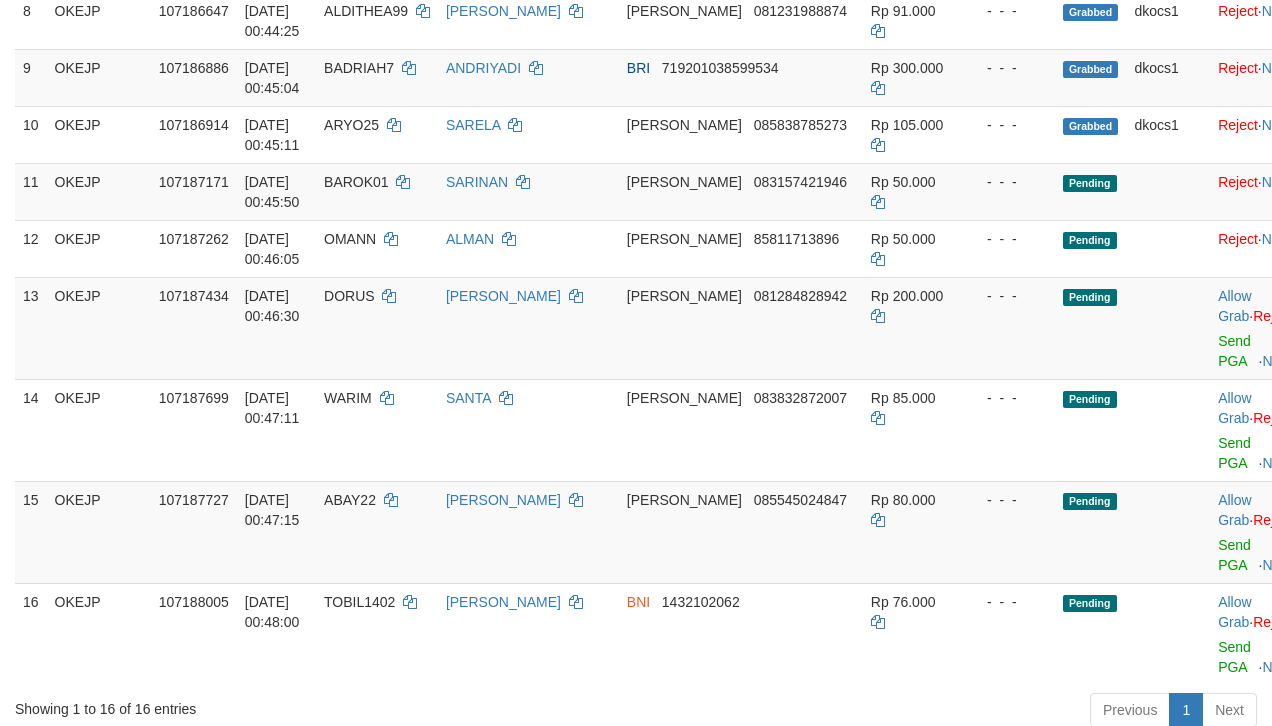 scroll, scrollTop: 708, scrollLeft: 0, axis: vertical 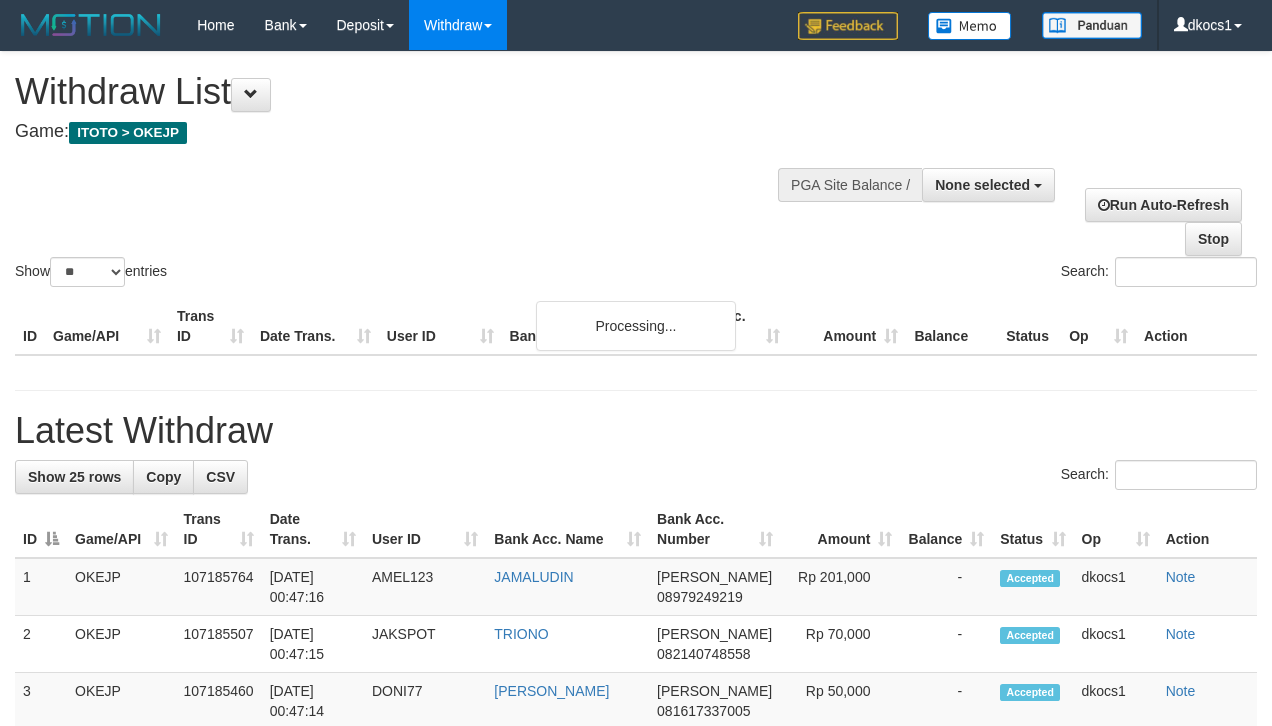 select 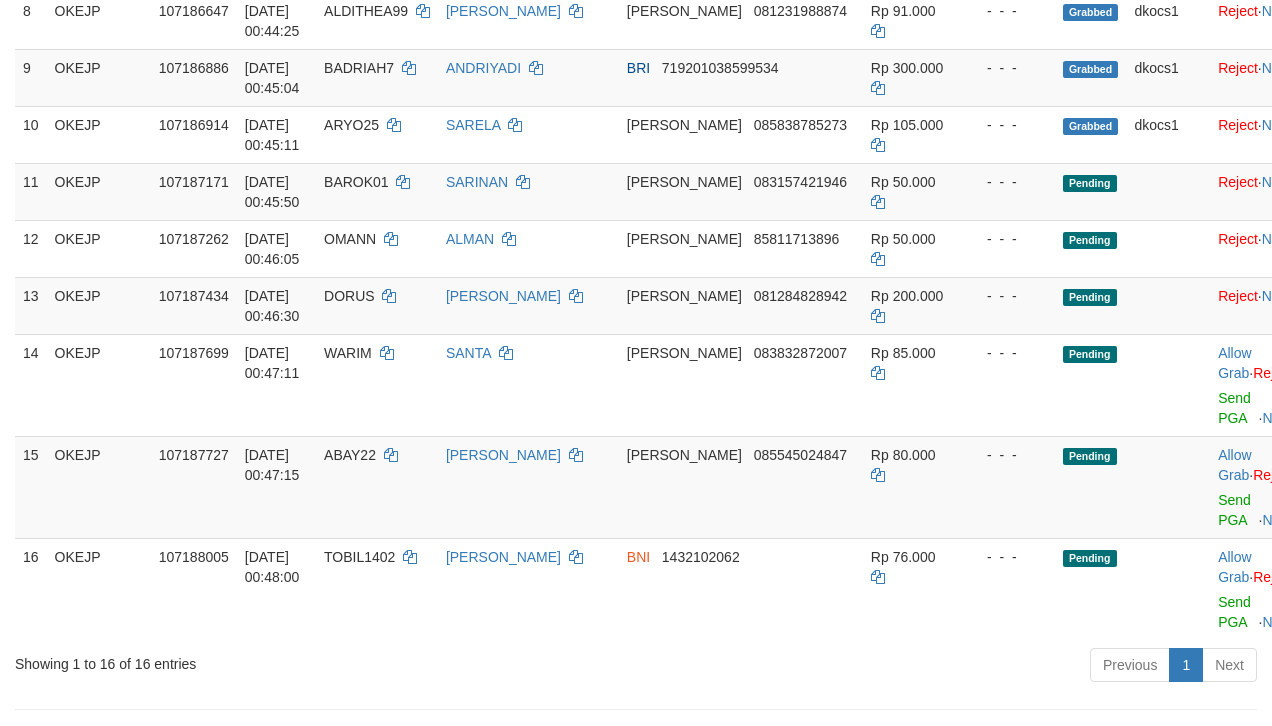 scroll, scrollTop: 708, scrollLeft: 0, axis: vertical 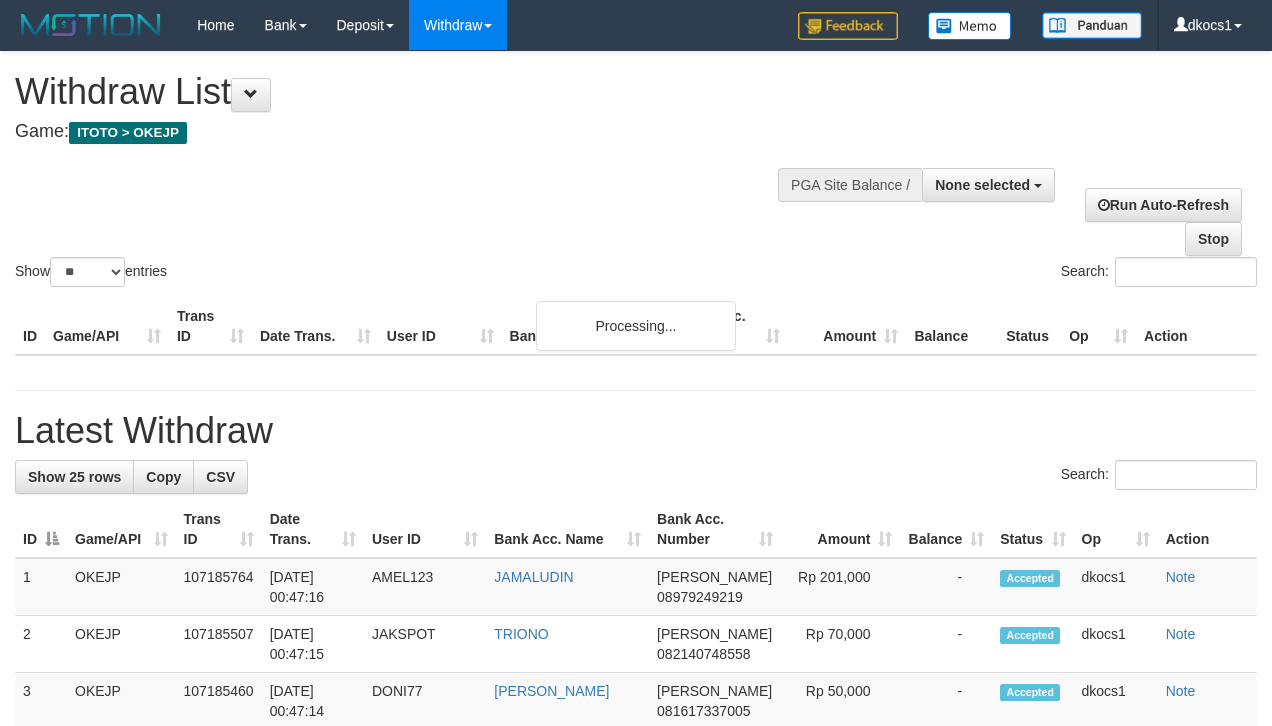 select 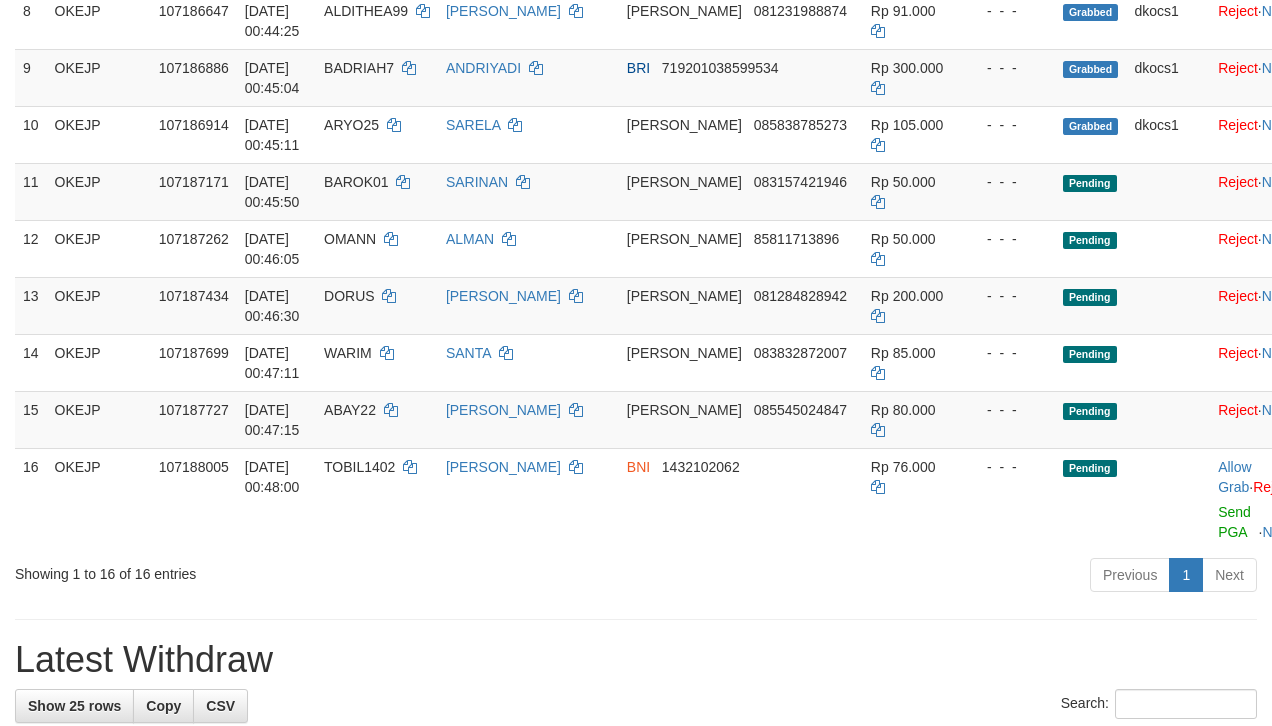 scroll, scrollTop: 708, scrollLeft: 0, axis: vertical 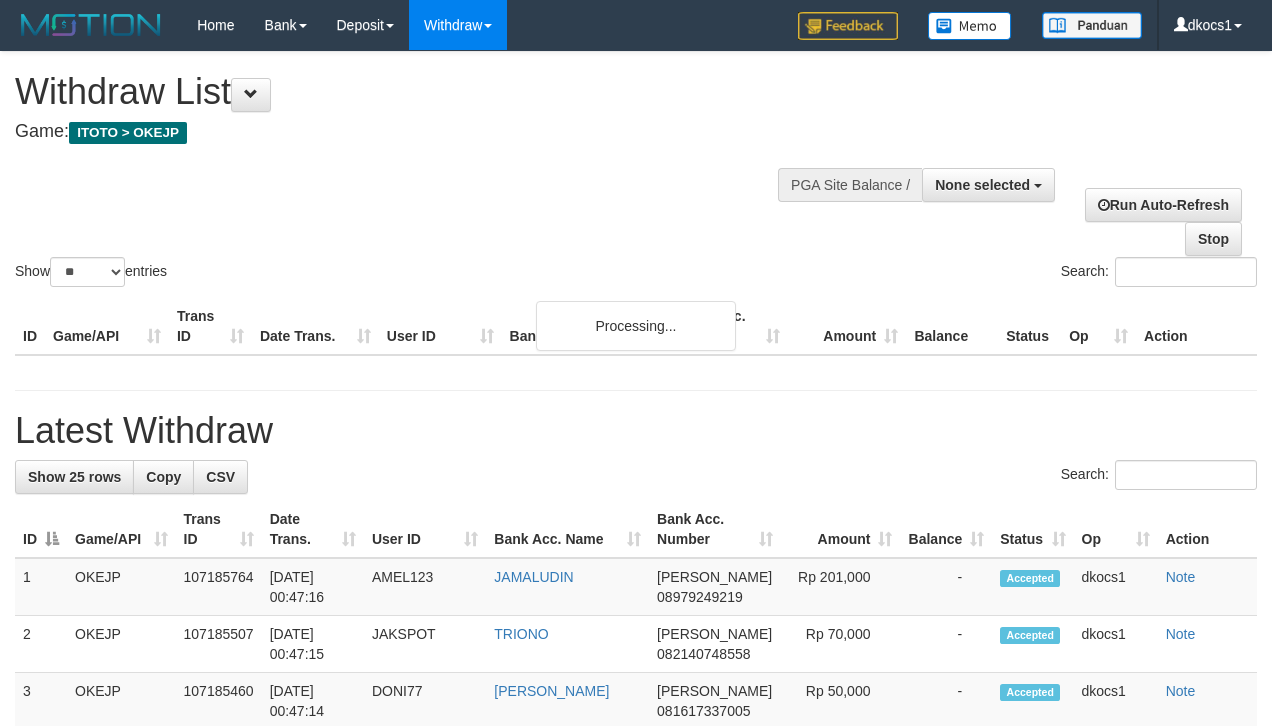select 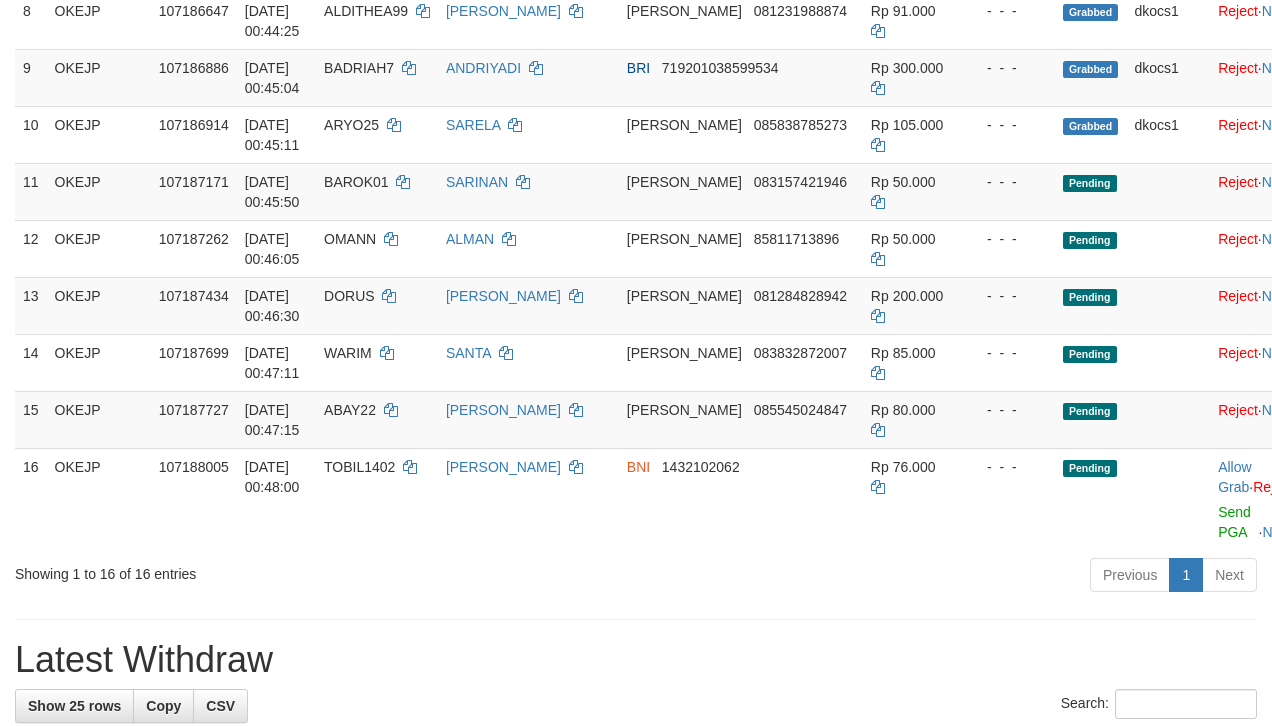 scroll, scrollTop: 708, scrollLeft: 0, axis: vertical 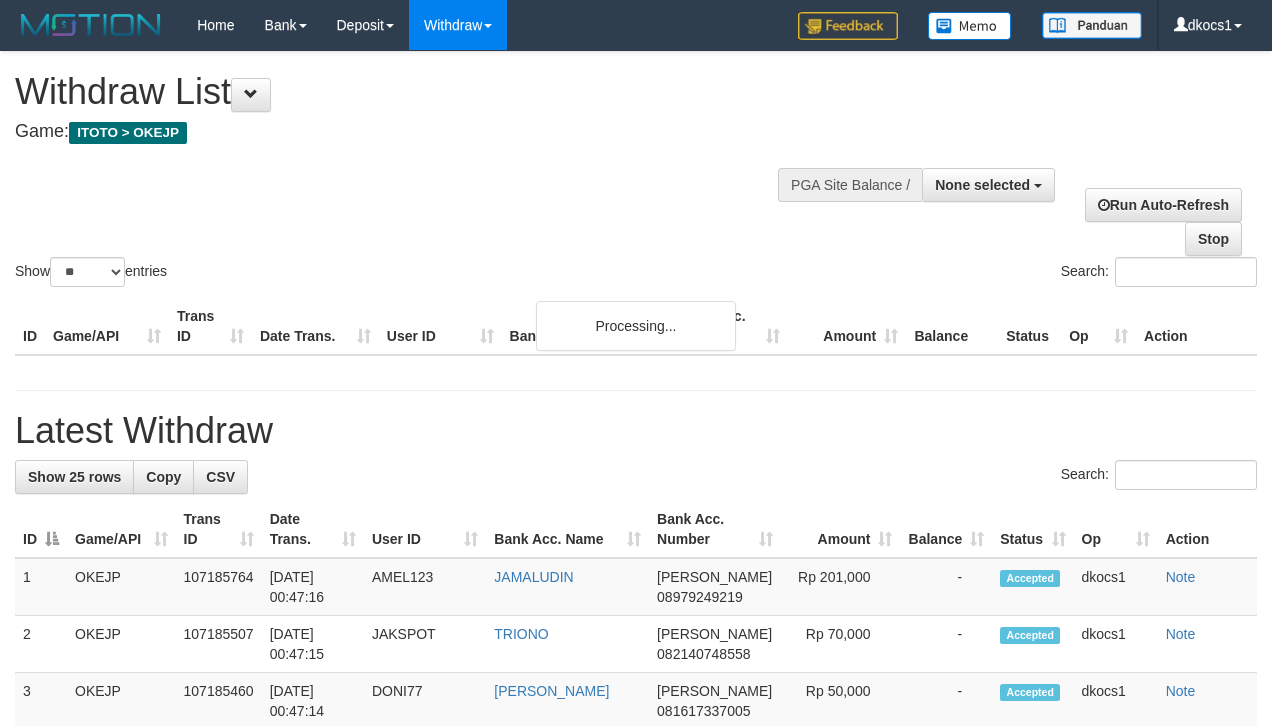 select 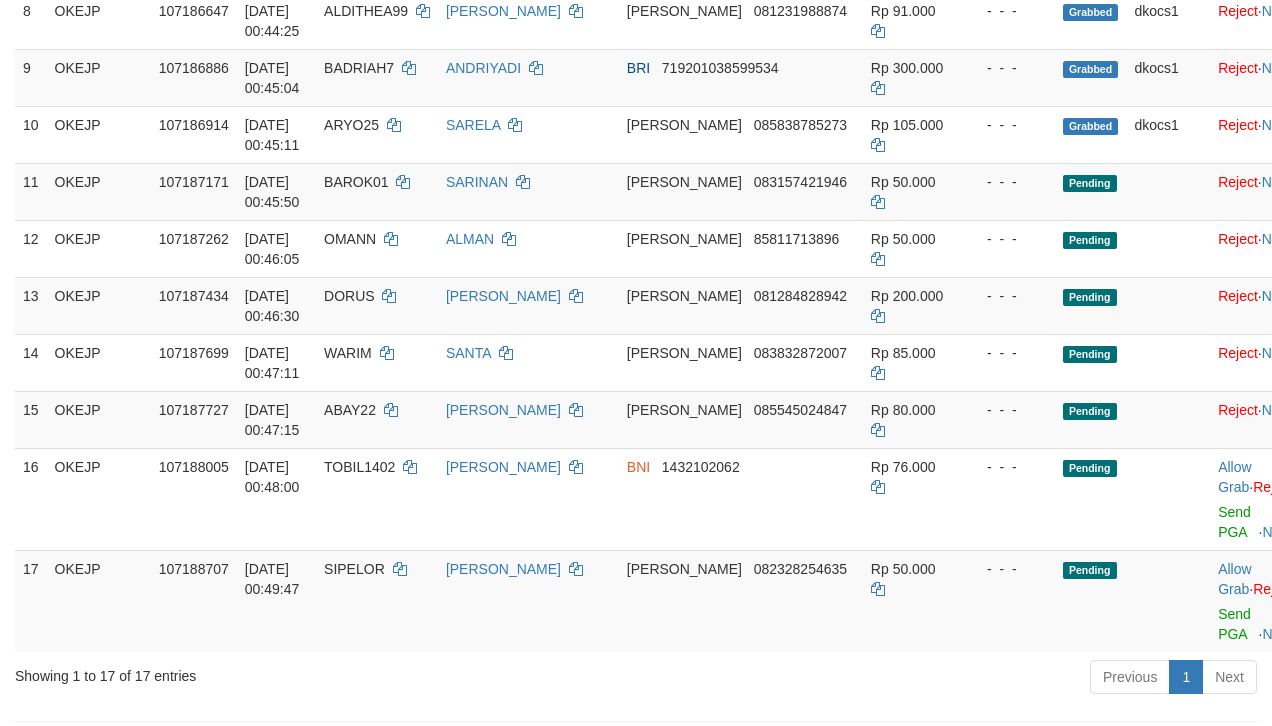 scroll, scrollTop: 708, scrollLeft: 0, axis: vertical 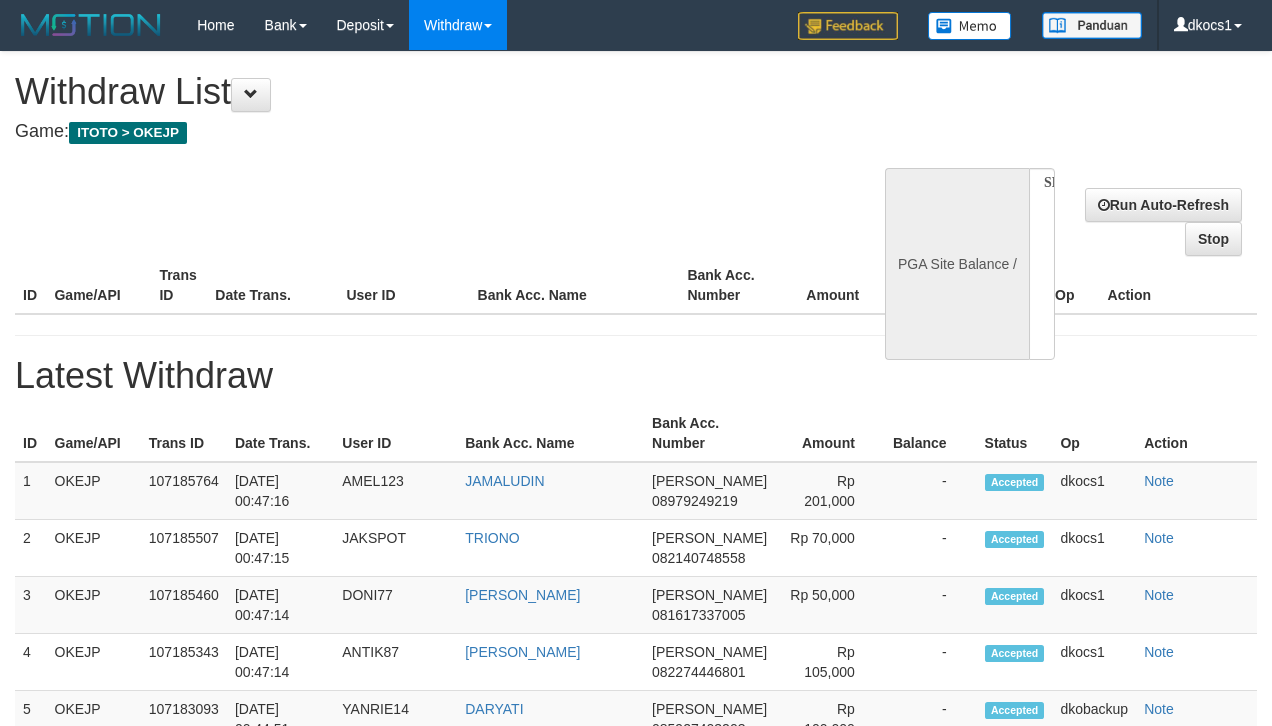 select 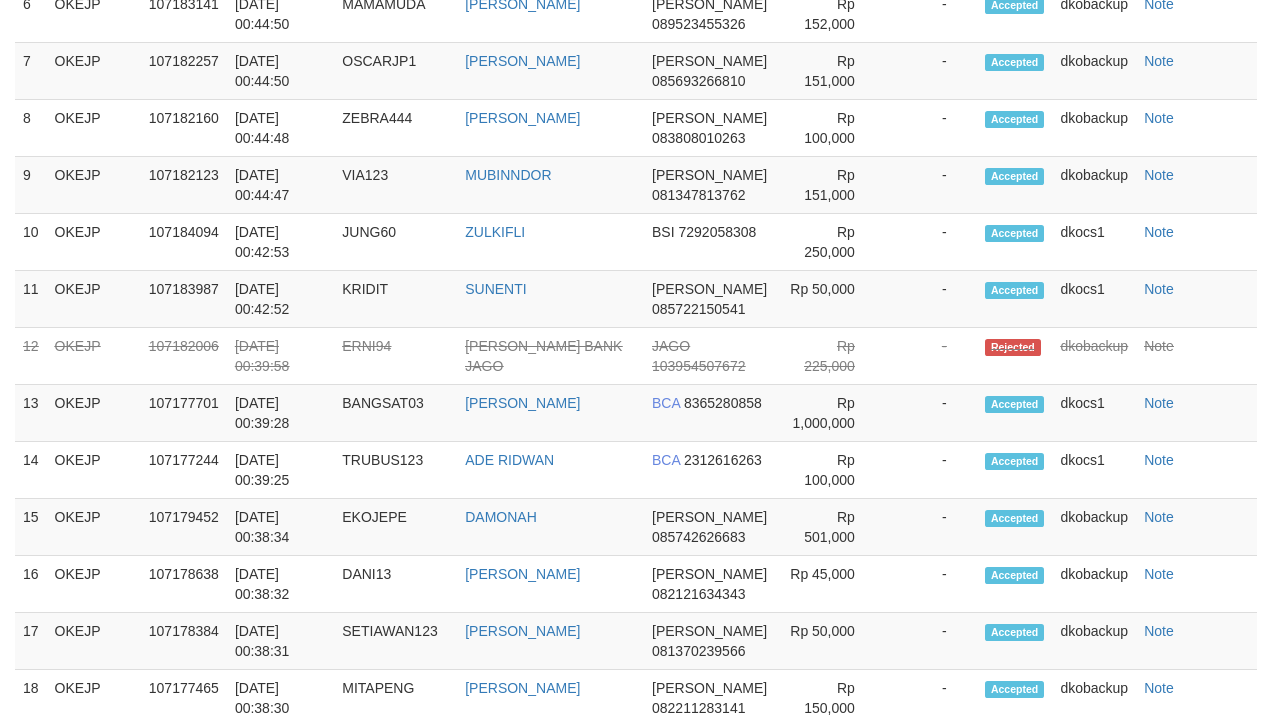 select on "**" 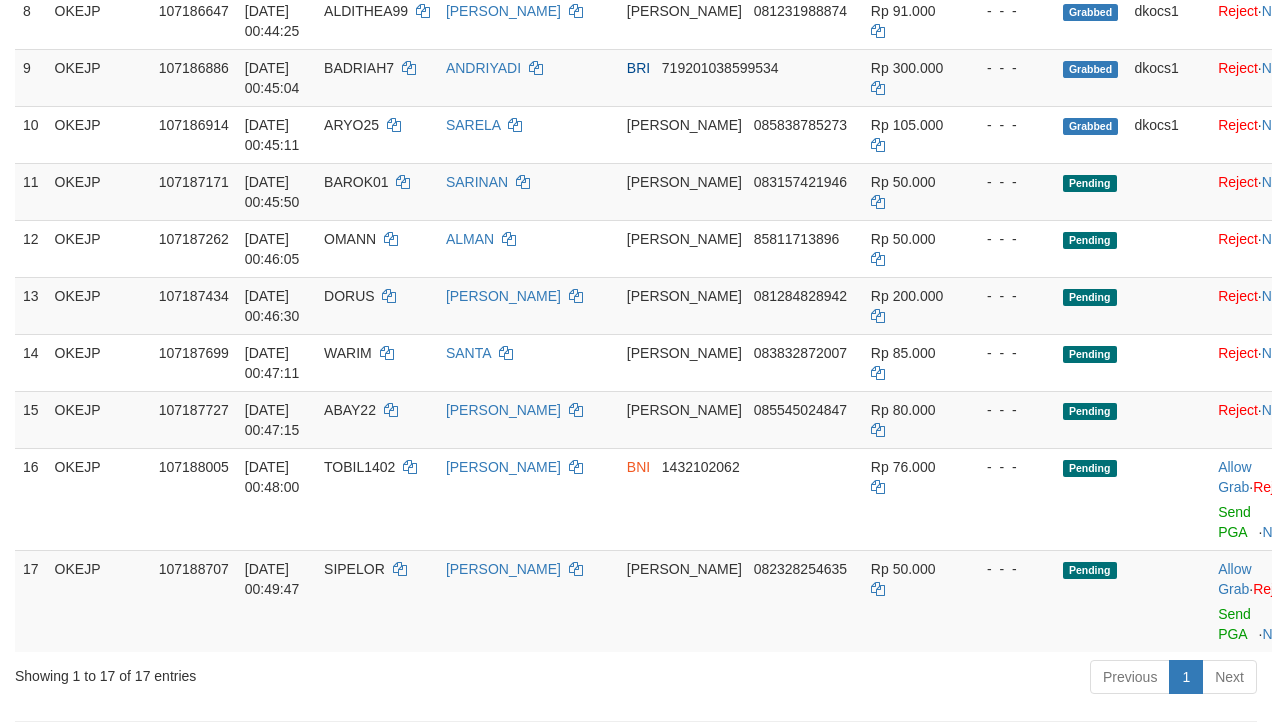 scroll, scrollTop: 708, scrollLeft: 0, axis: vertical 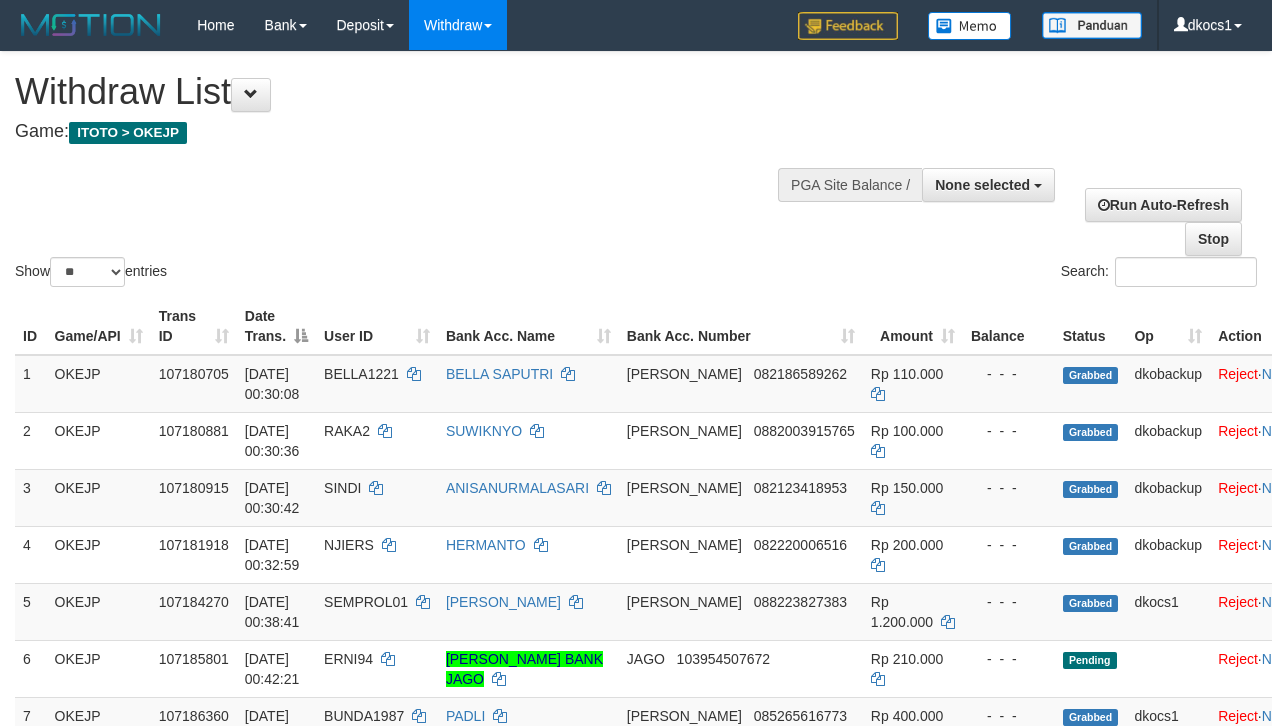 select 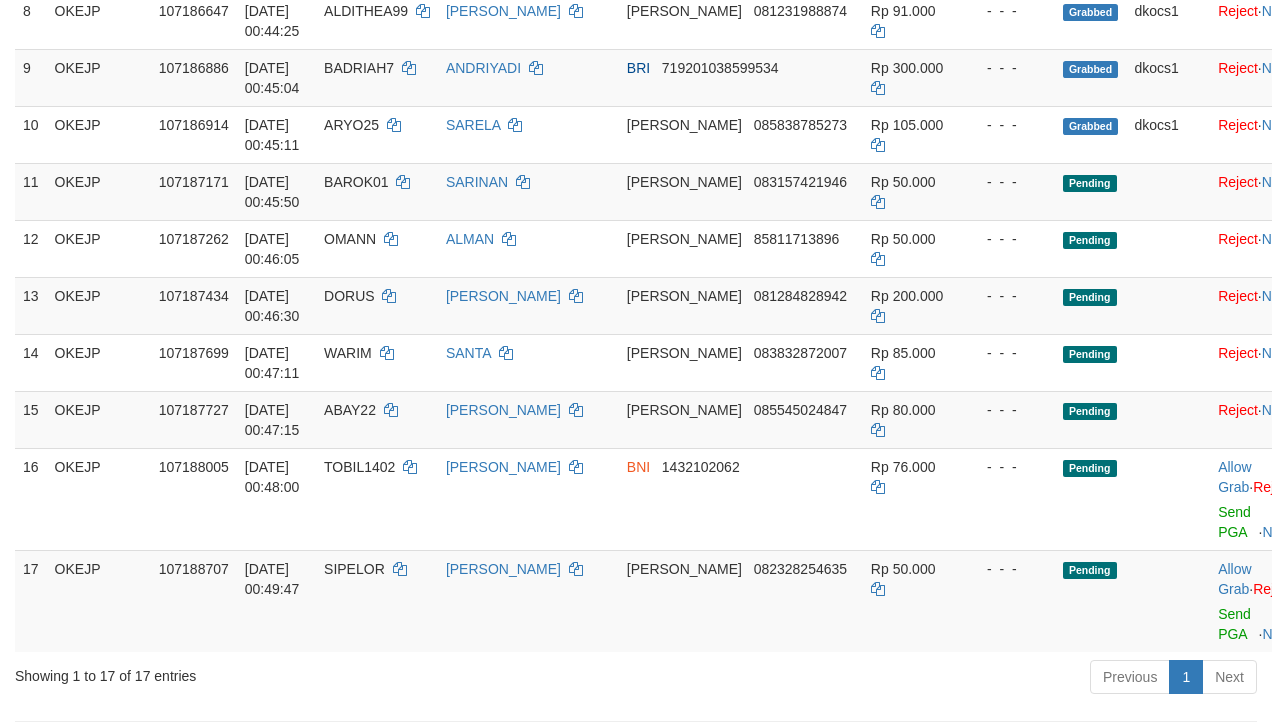 scroll, scrollTop: 708, scrollLeft: 0, axis: vertical 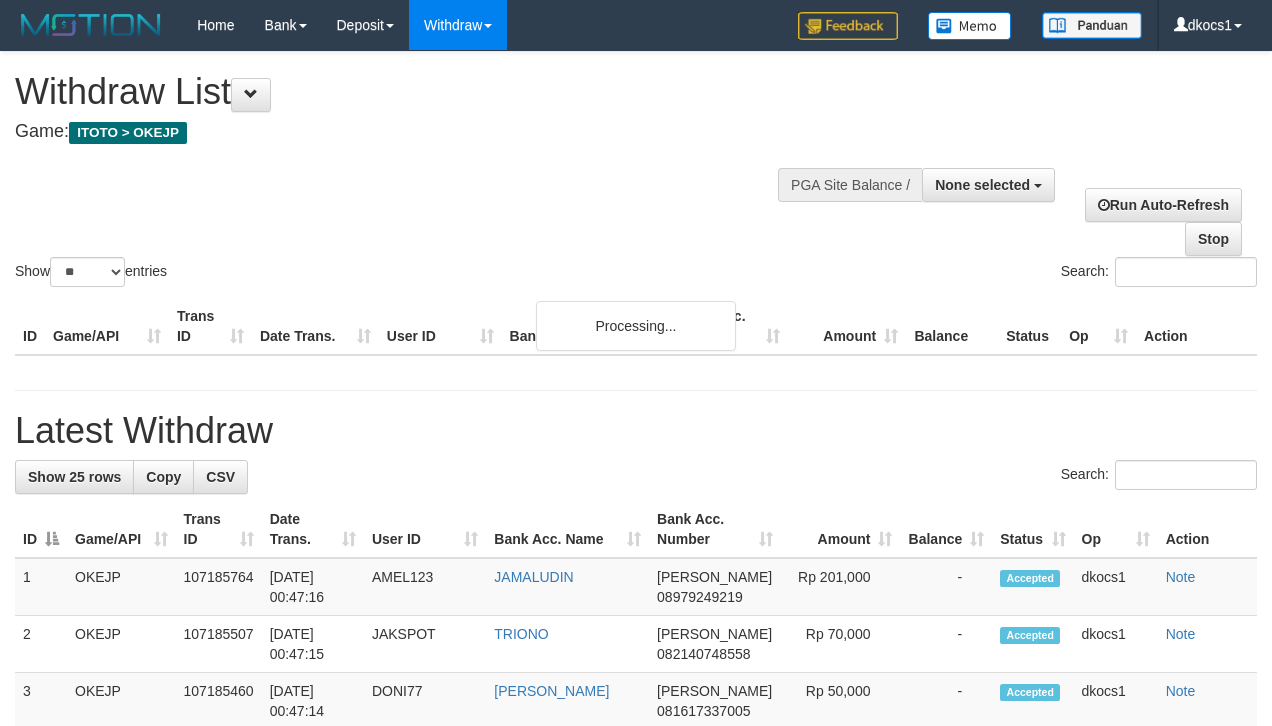 select 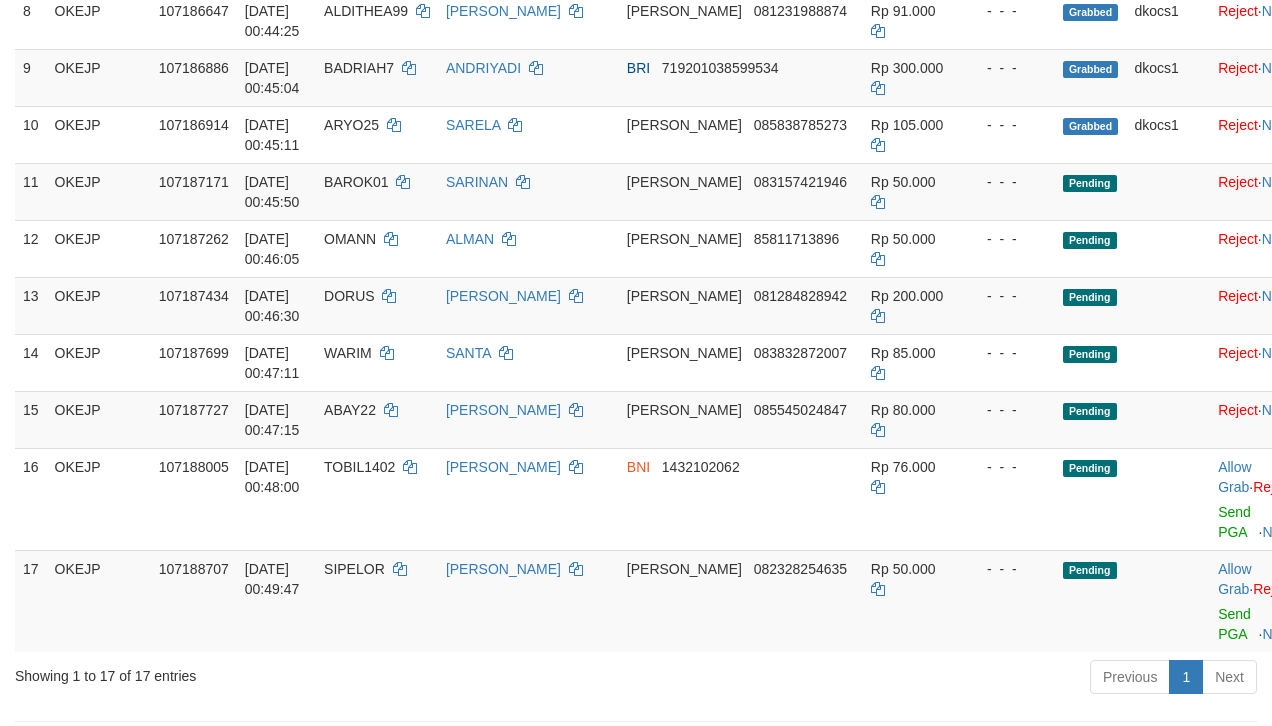 scroll, scrollTop: 708, scrollLeft: 0, axis: vertical 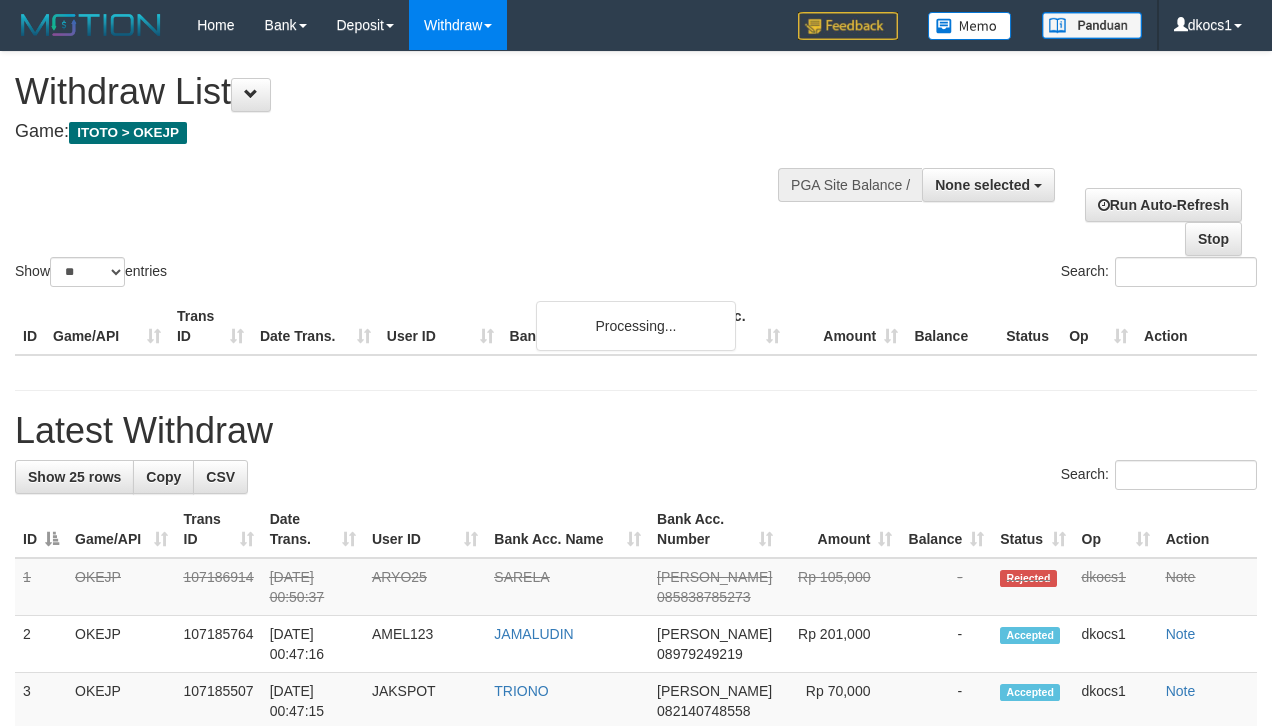 select 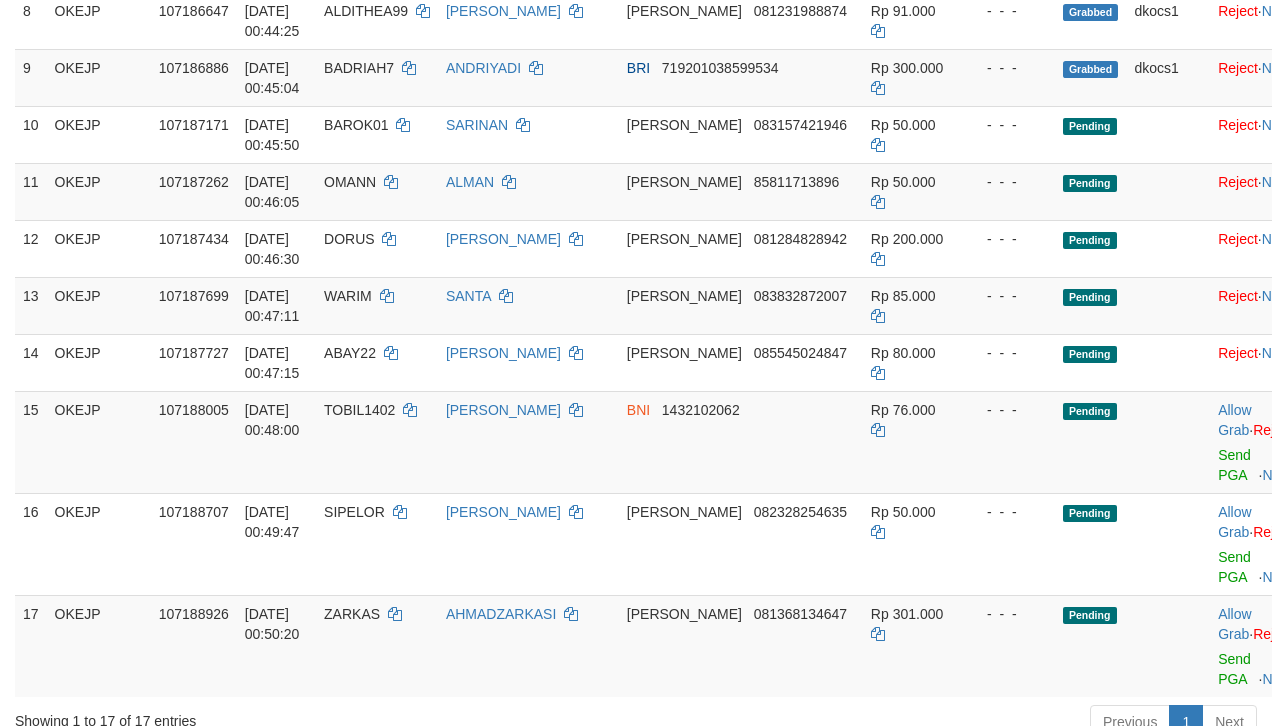 scroll, scrollTop: 708, scrollLeft: 0, axis: vertical 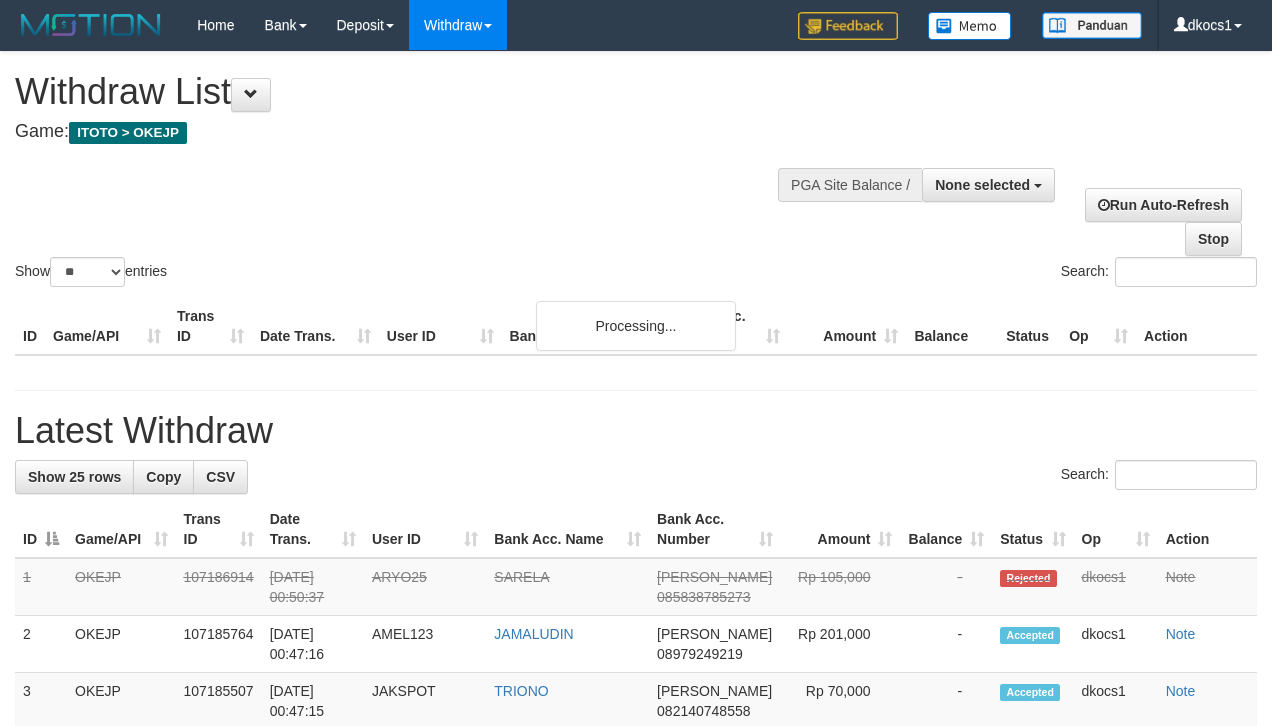 select 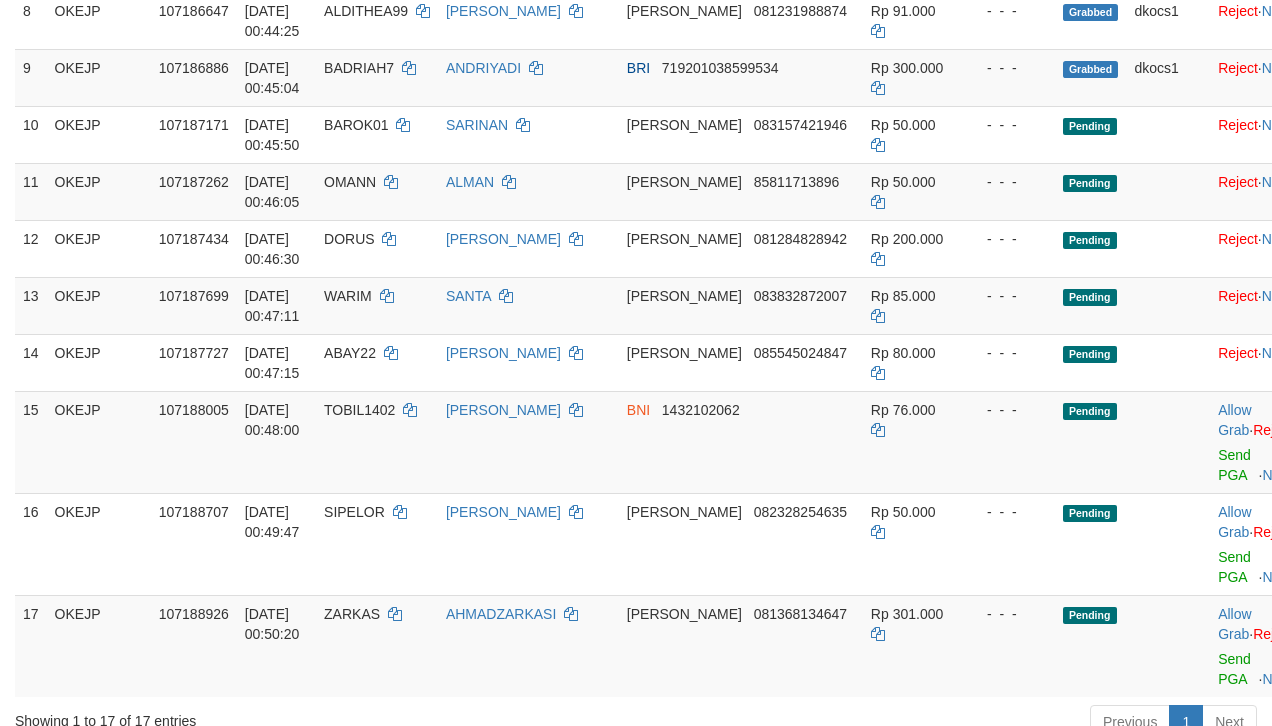 scroll, scrollTop: 708, scrollLeft: 0, axis: vertical 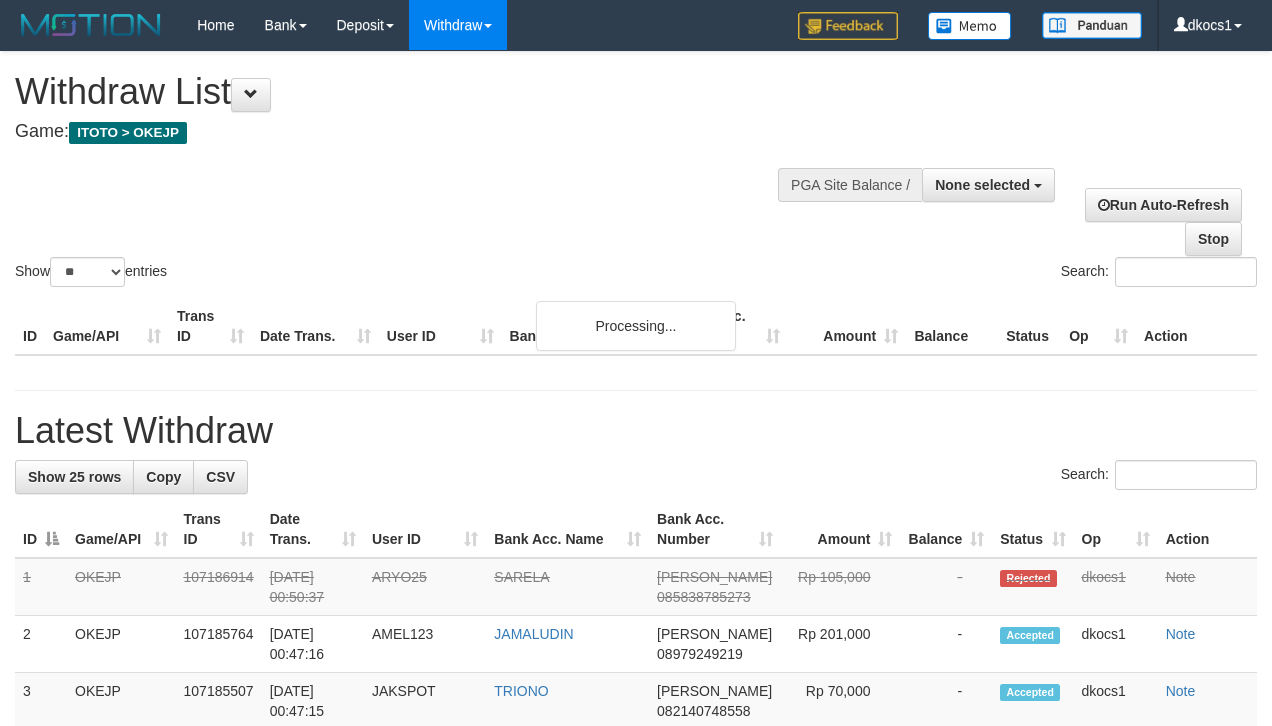 select 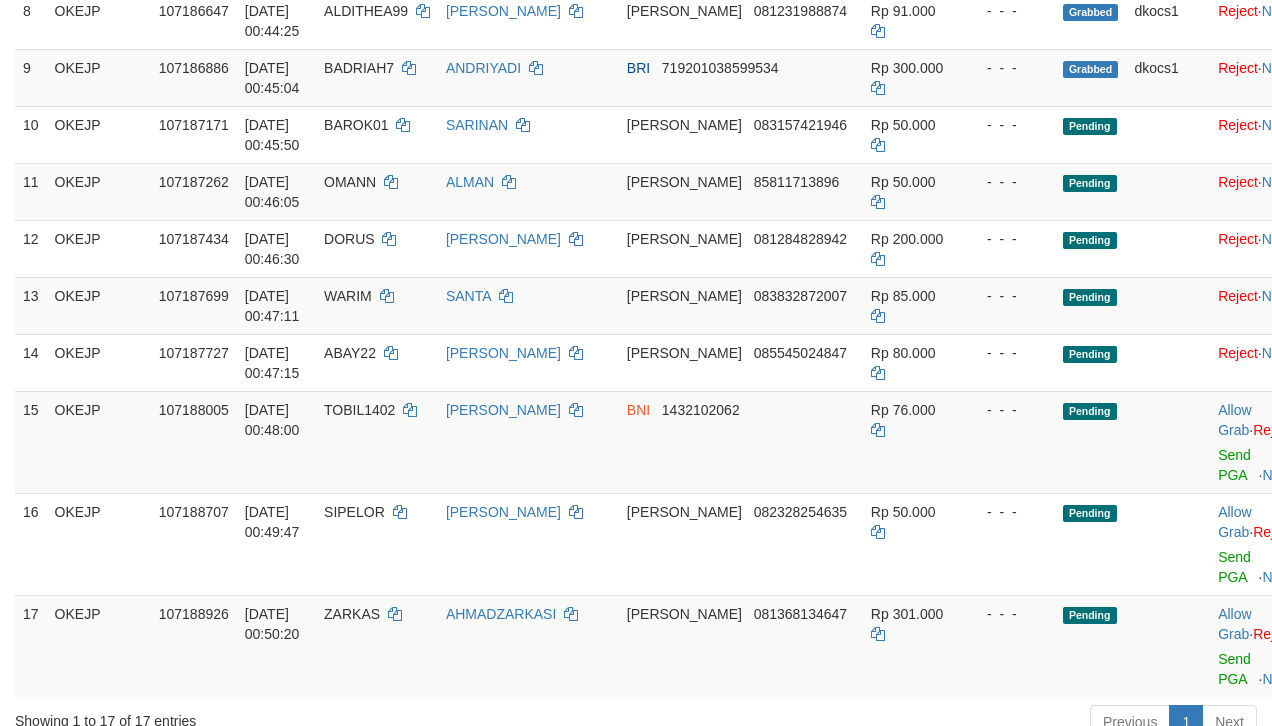 scroll, scrollTop: 708, scrollLeft: 0, axis: vertical 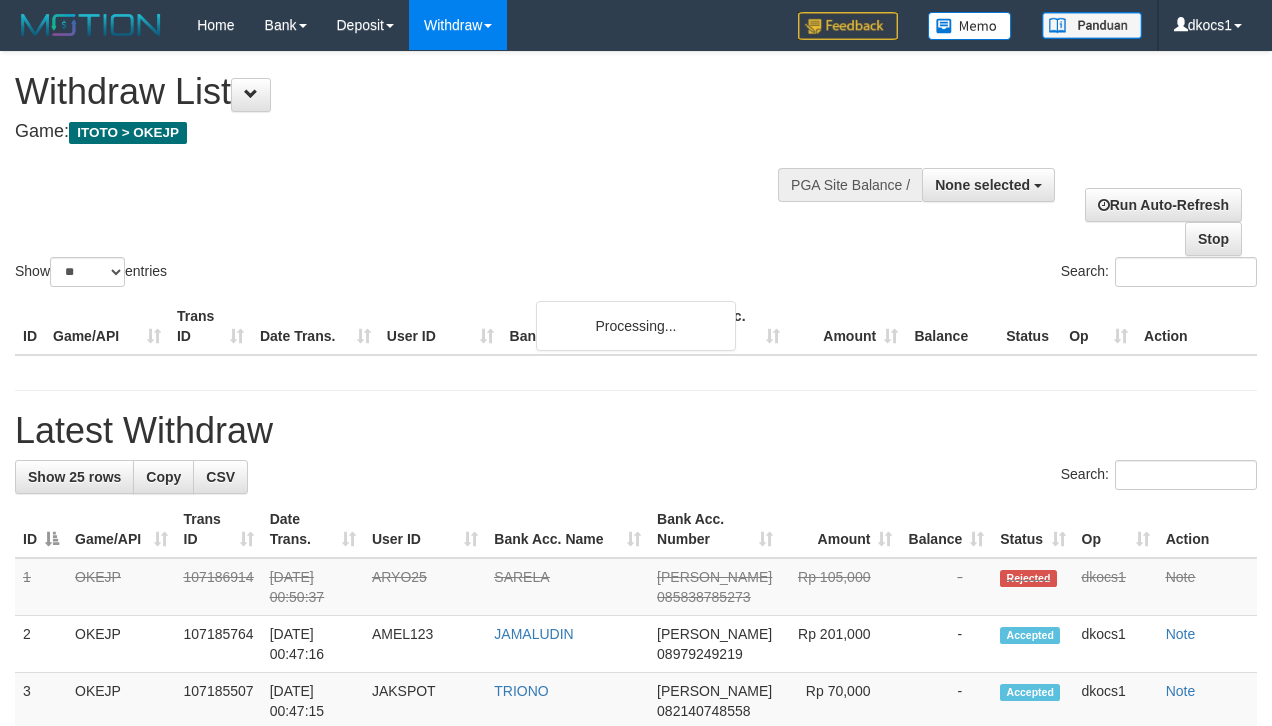 select 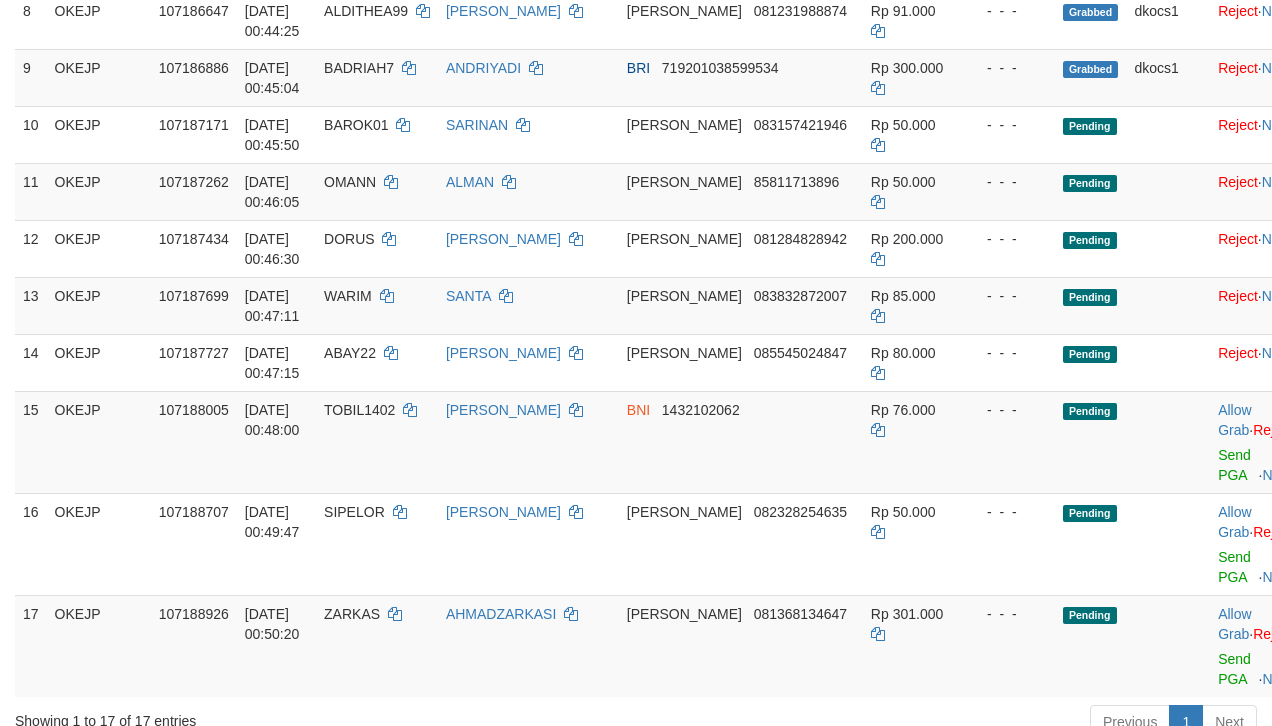 scroll, scrollTop: 708, scrollLeft: 0, axis: vertical 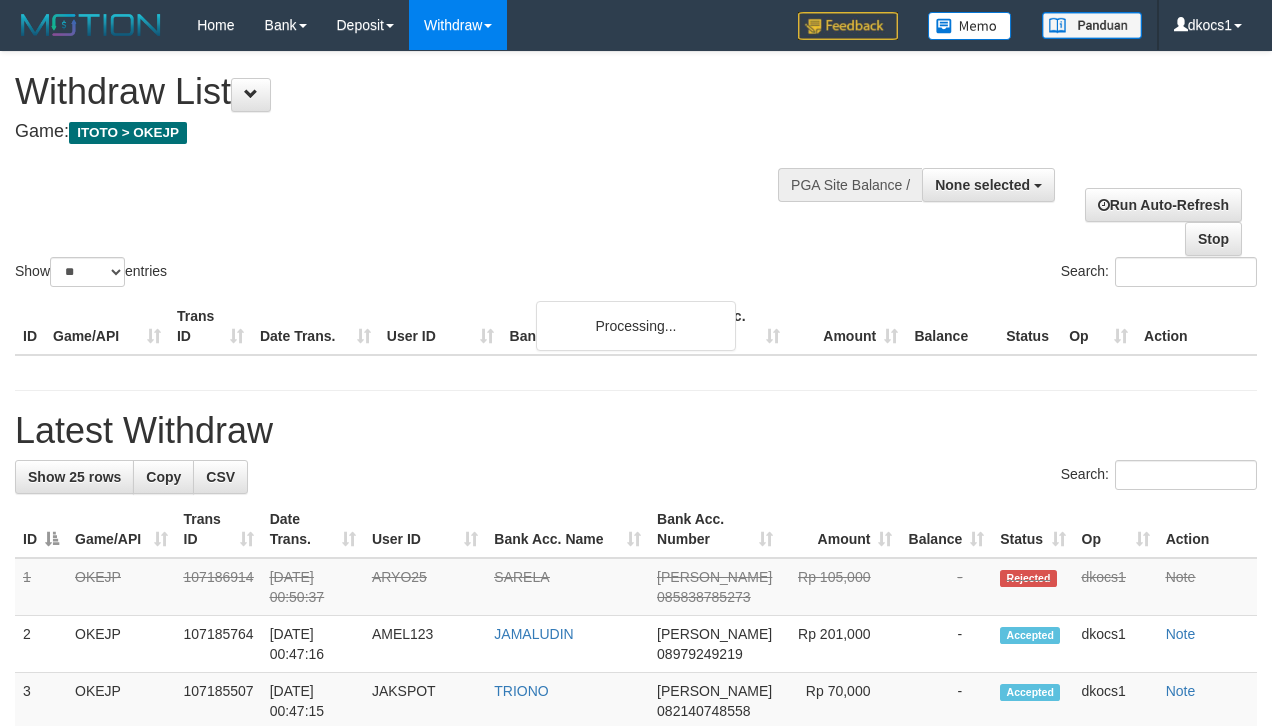 select 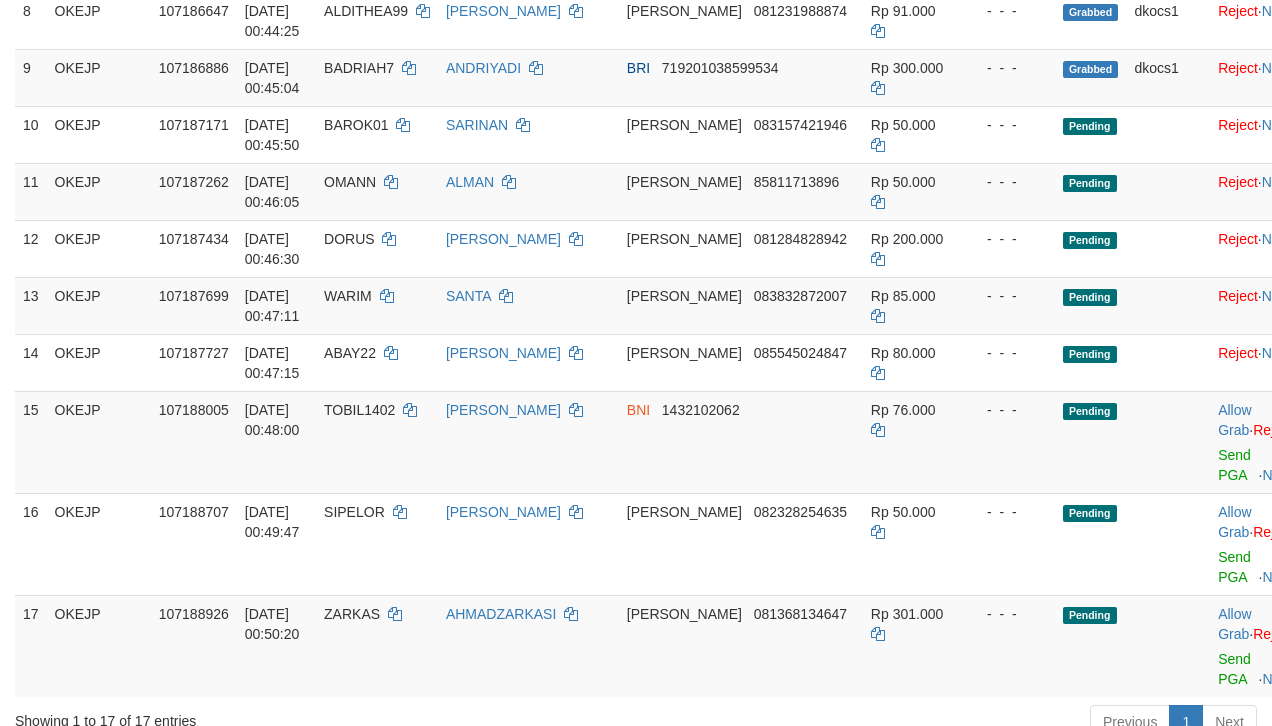 scroll, scrollTop: 708, scrollLeft: 0, axis: vertical 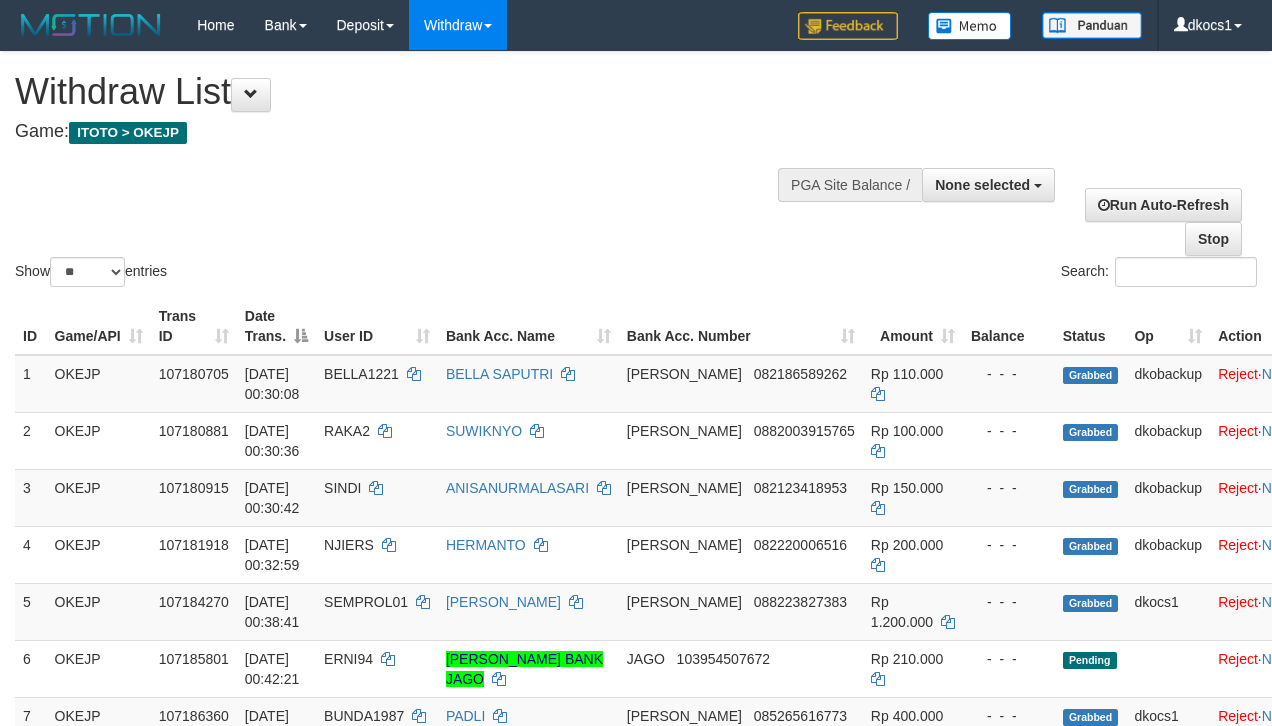 select 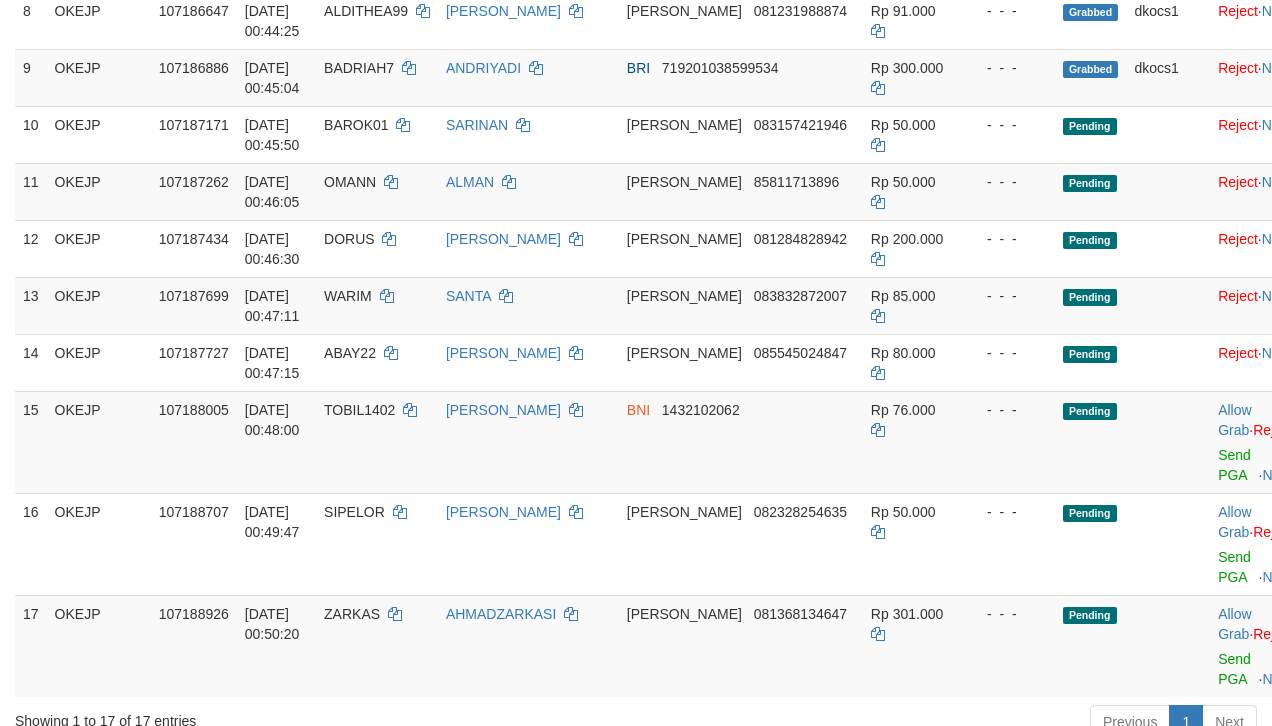 scroll, scrollTop: 708, scrollLeft: 0, axis: vertical 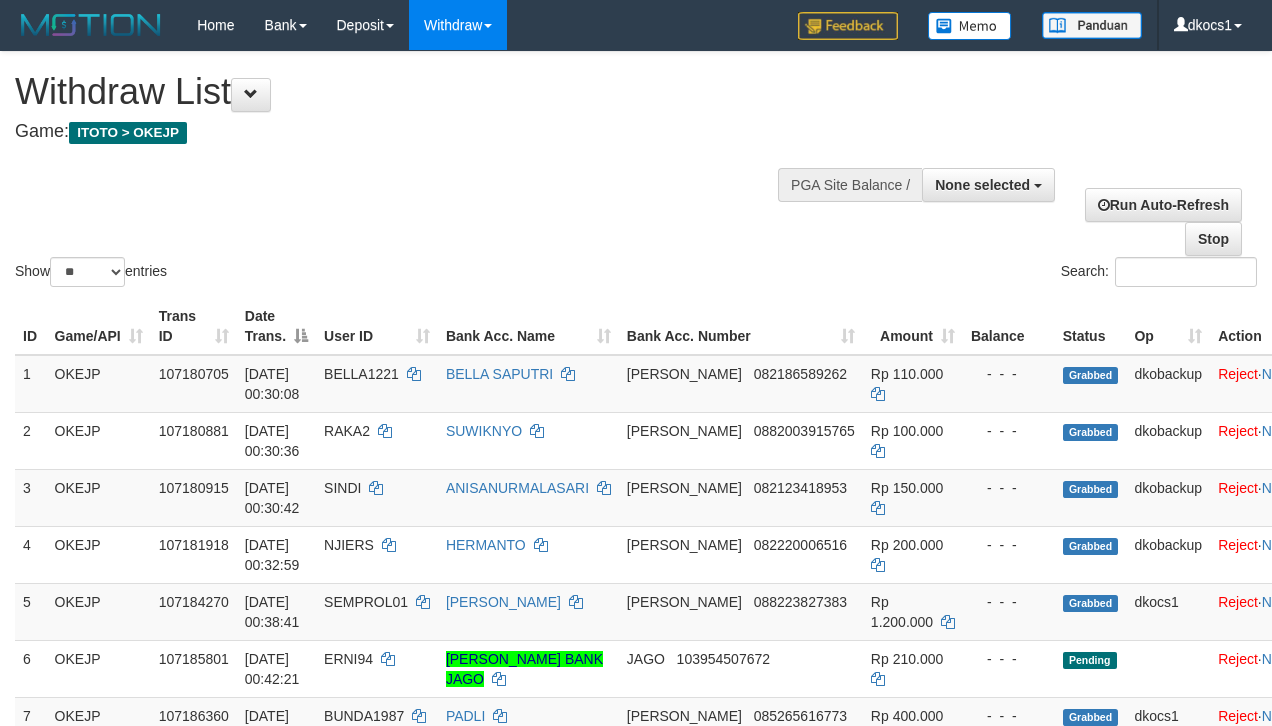 select 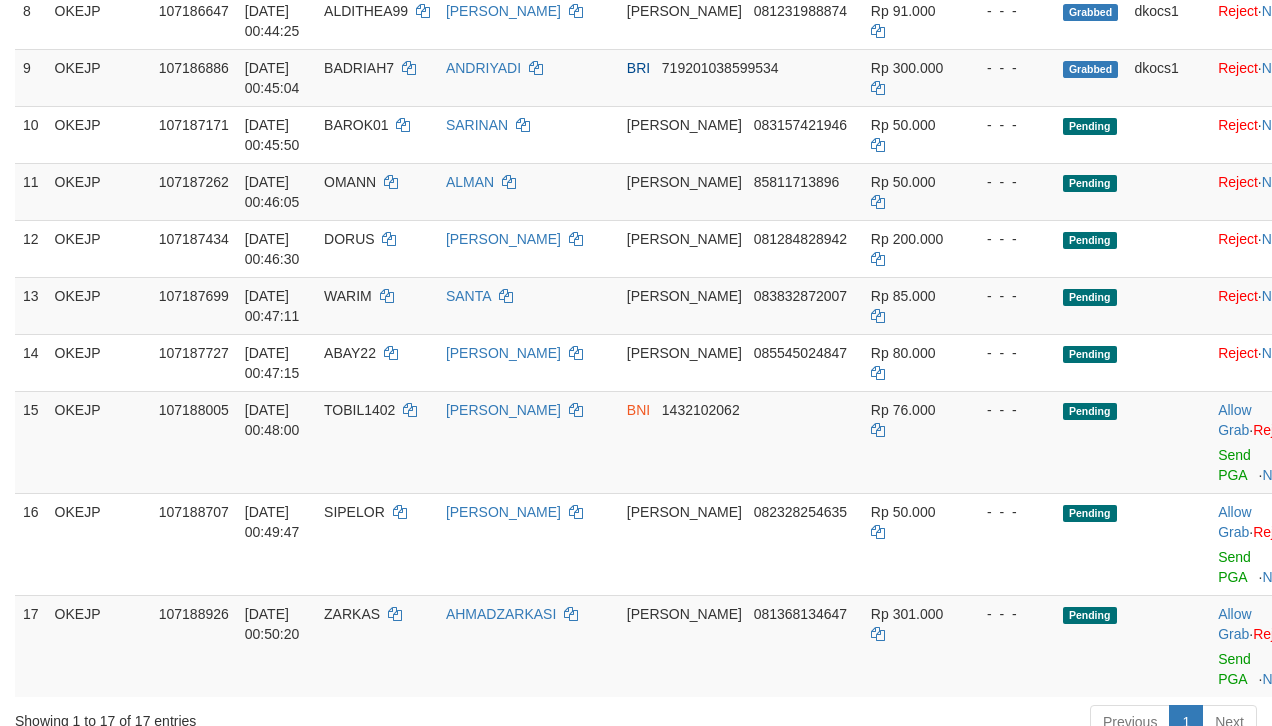 scroll, scrollTop: 708, scrollLeft: 0, axis: vertical 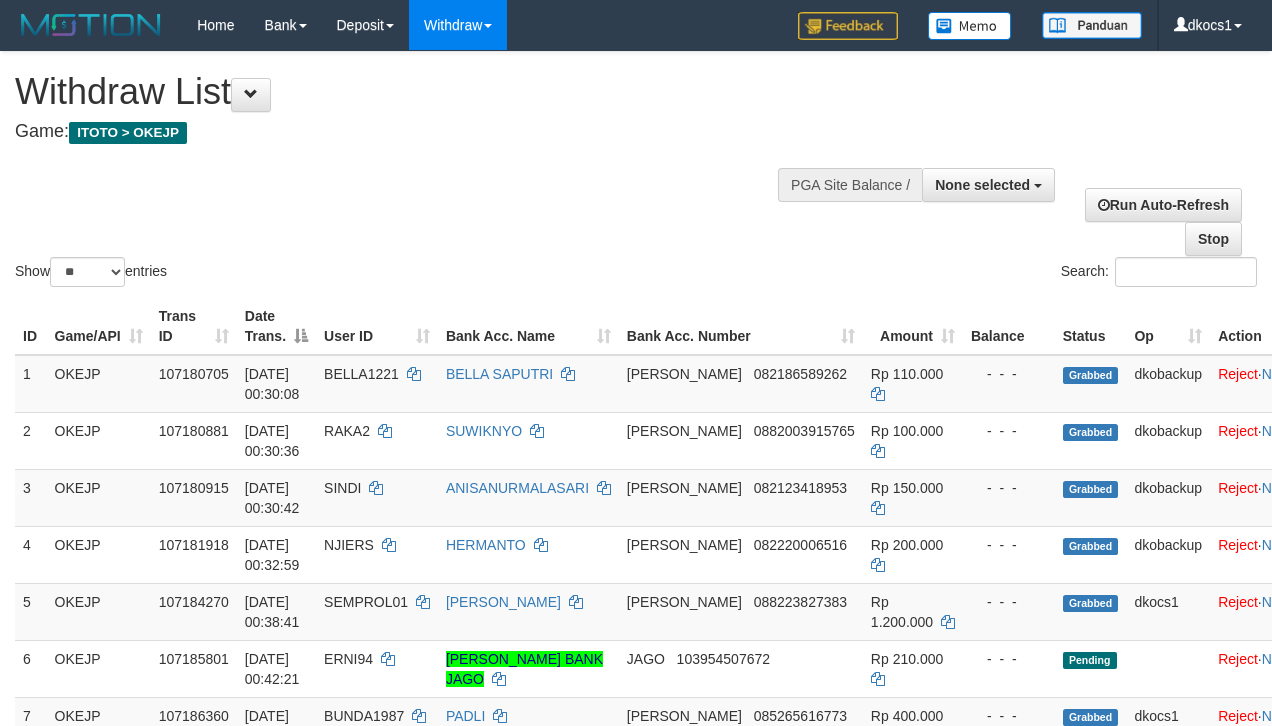 select 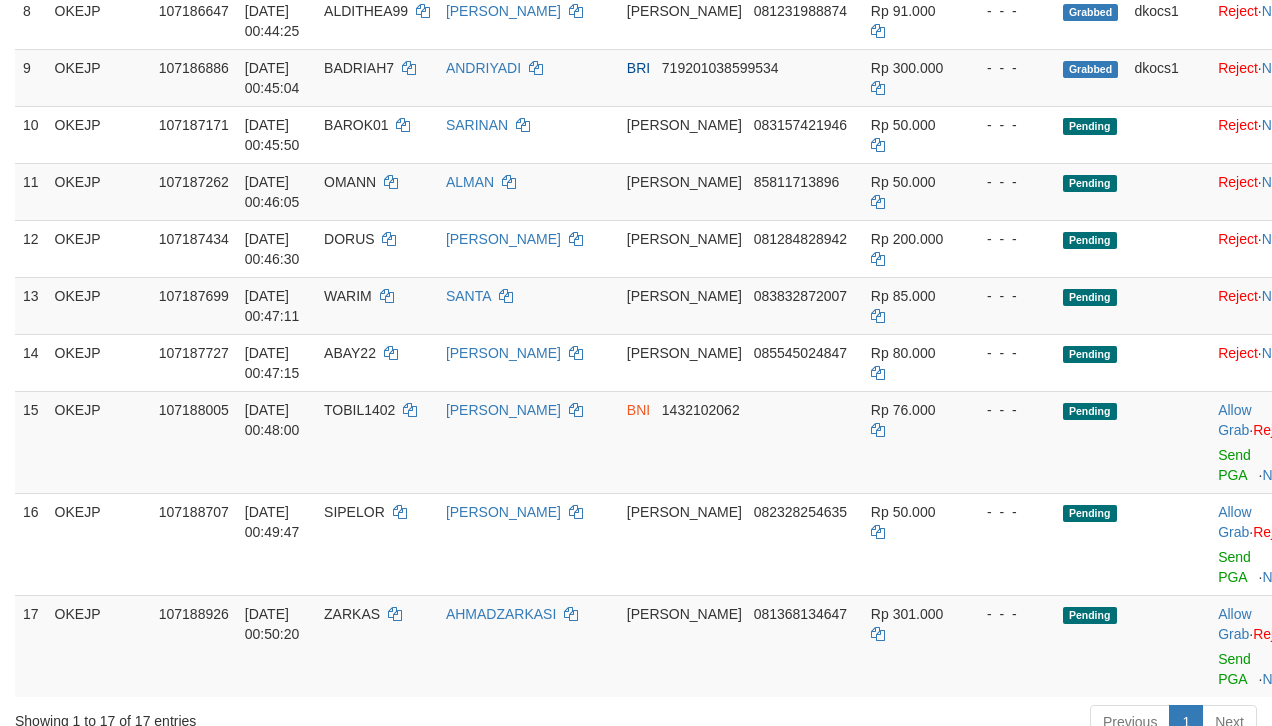 scroll, scrollTop: 708, scrollLeft: 0, axis: vertical 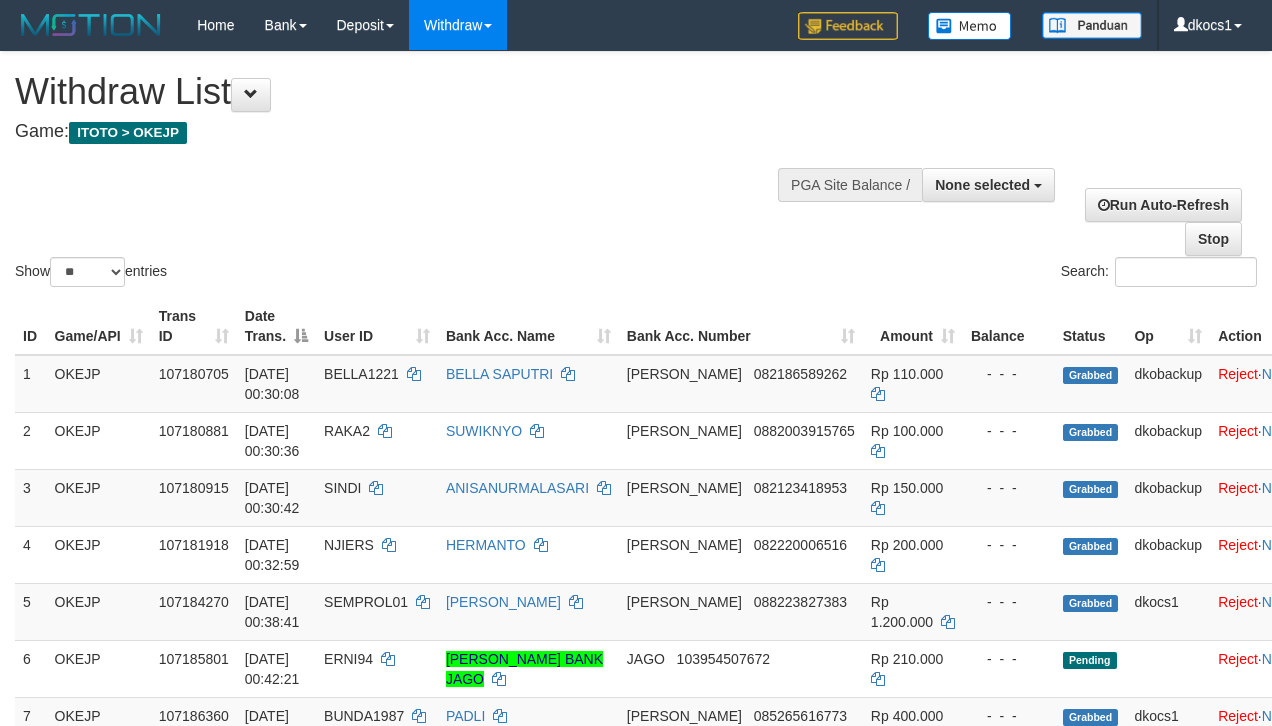 select 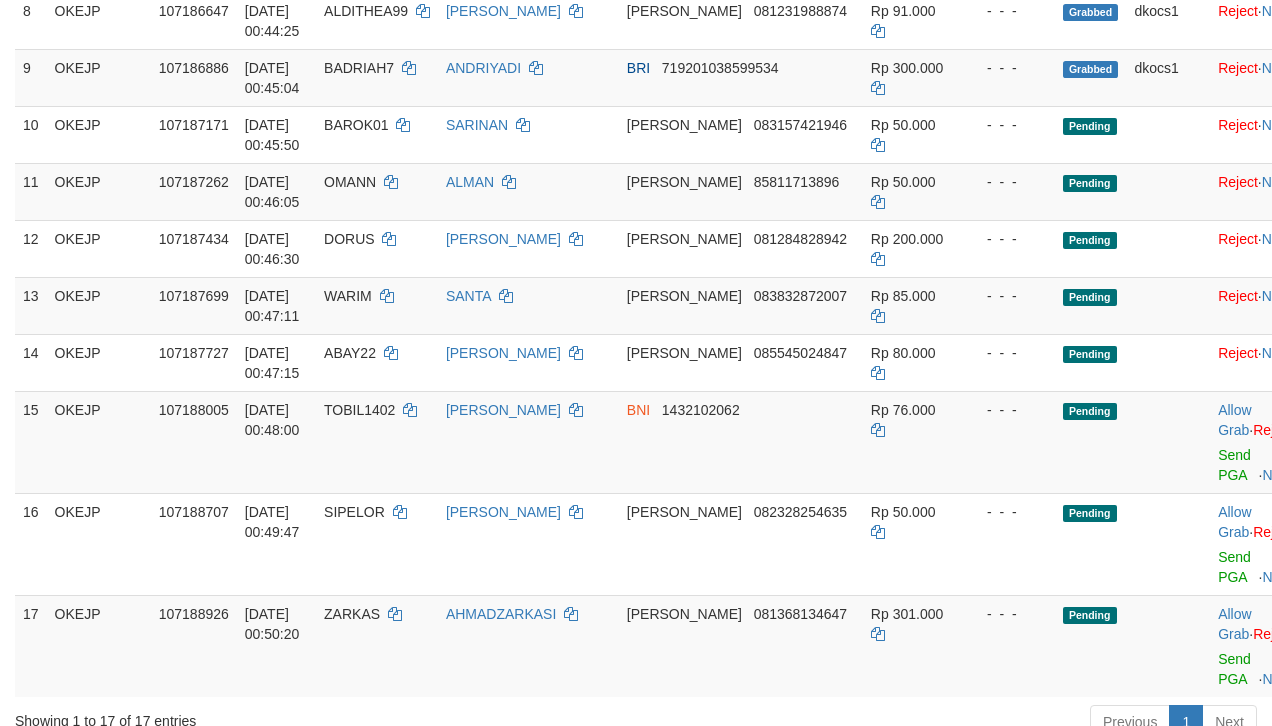 scroll, scrollTop: 708, scrollLeft: 0, axis: vertical 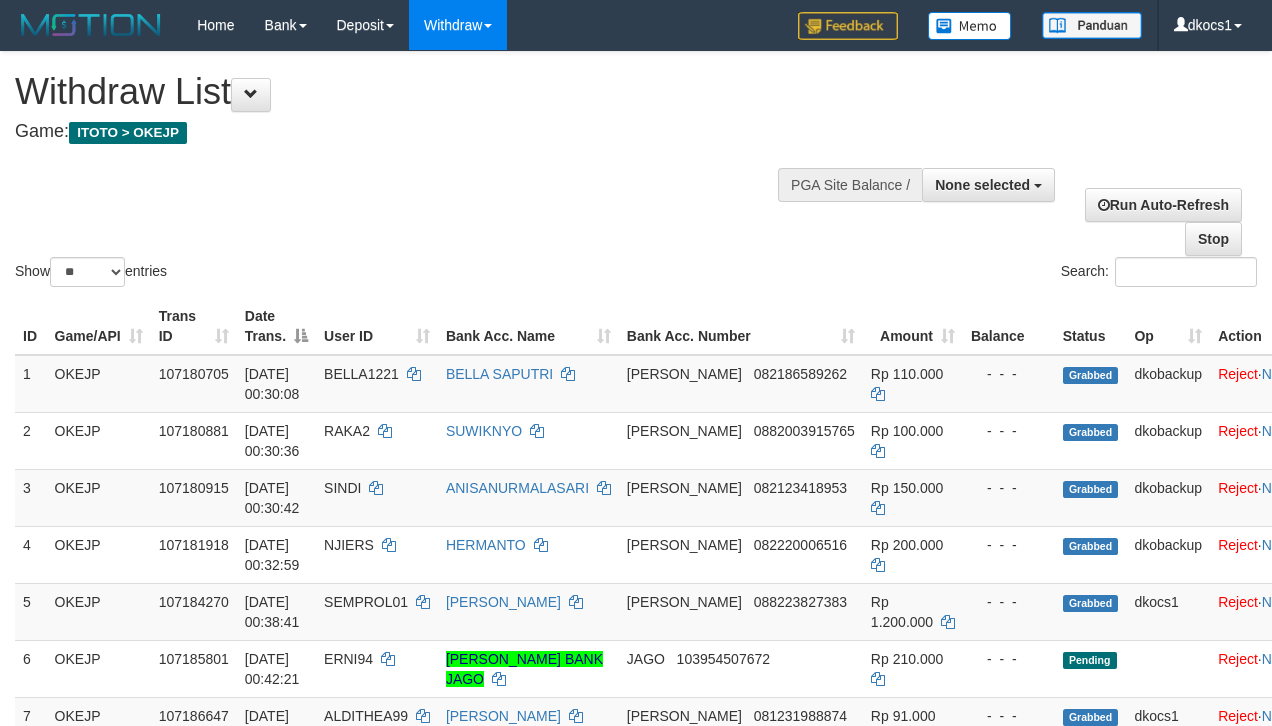 select 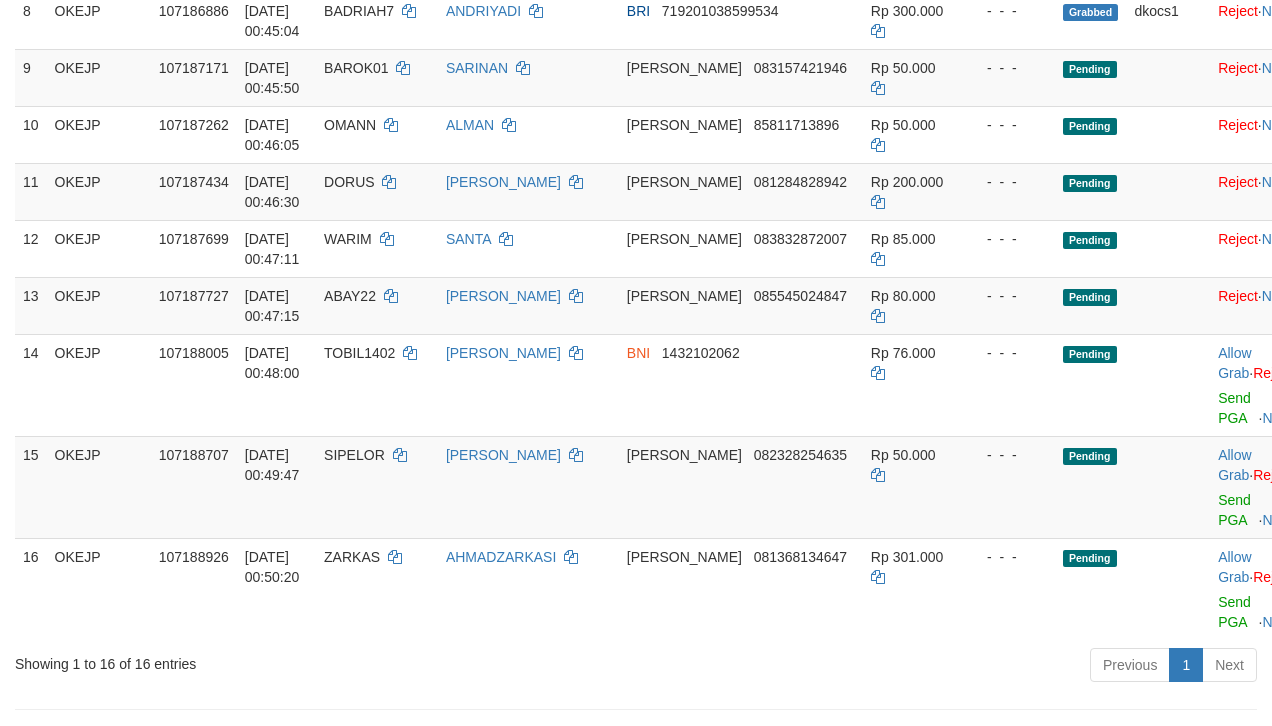 scroll, scrollTop: 708, scrollLeft: 0, axis: vertical 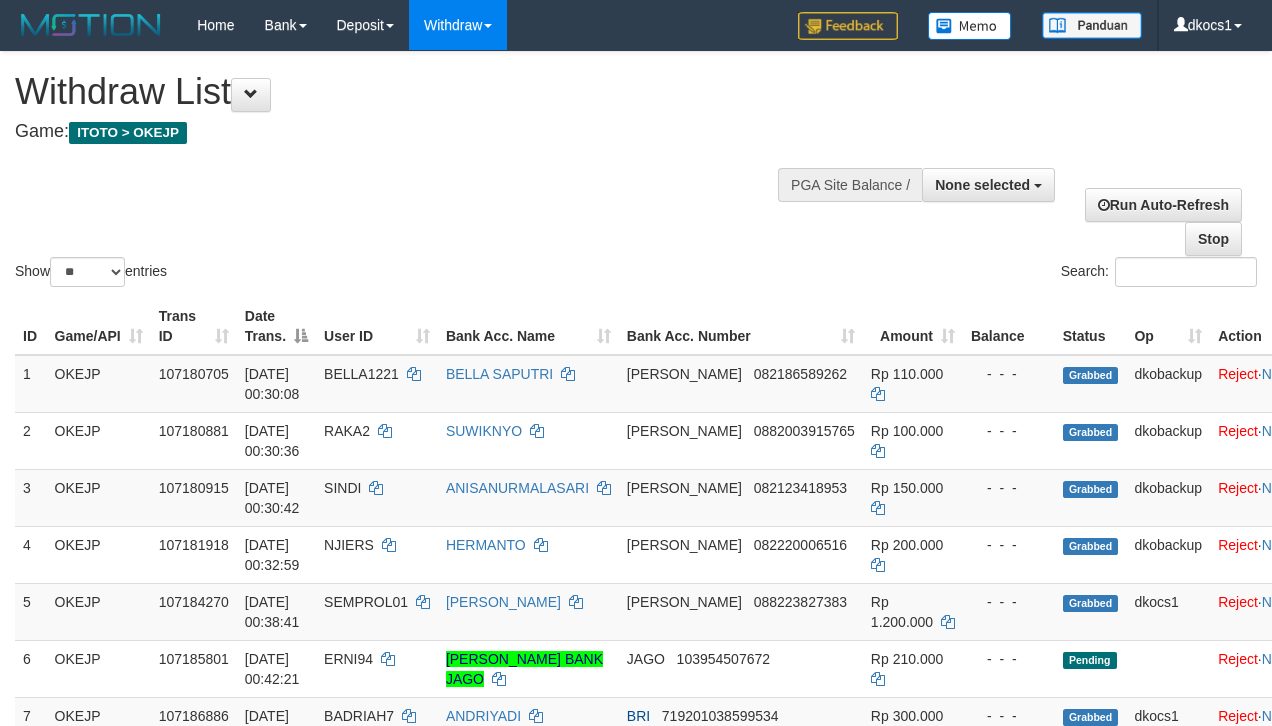select 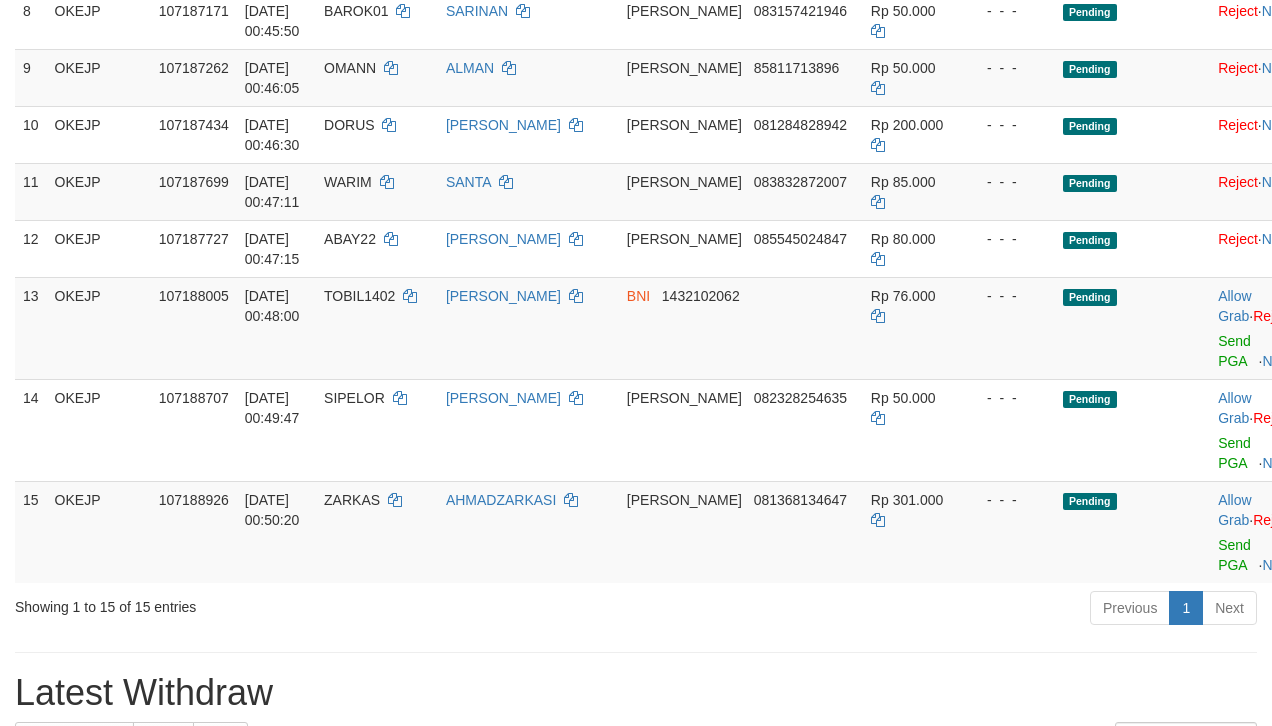 scroll, scrollTop: 708, scrollLeft: 0, axis: vertical 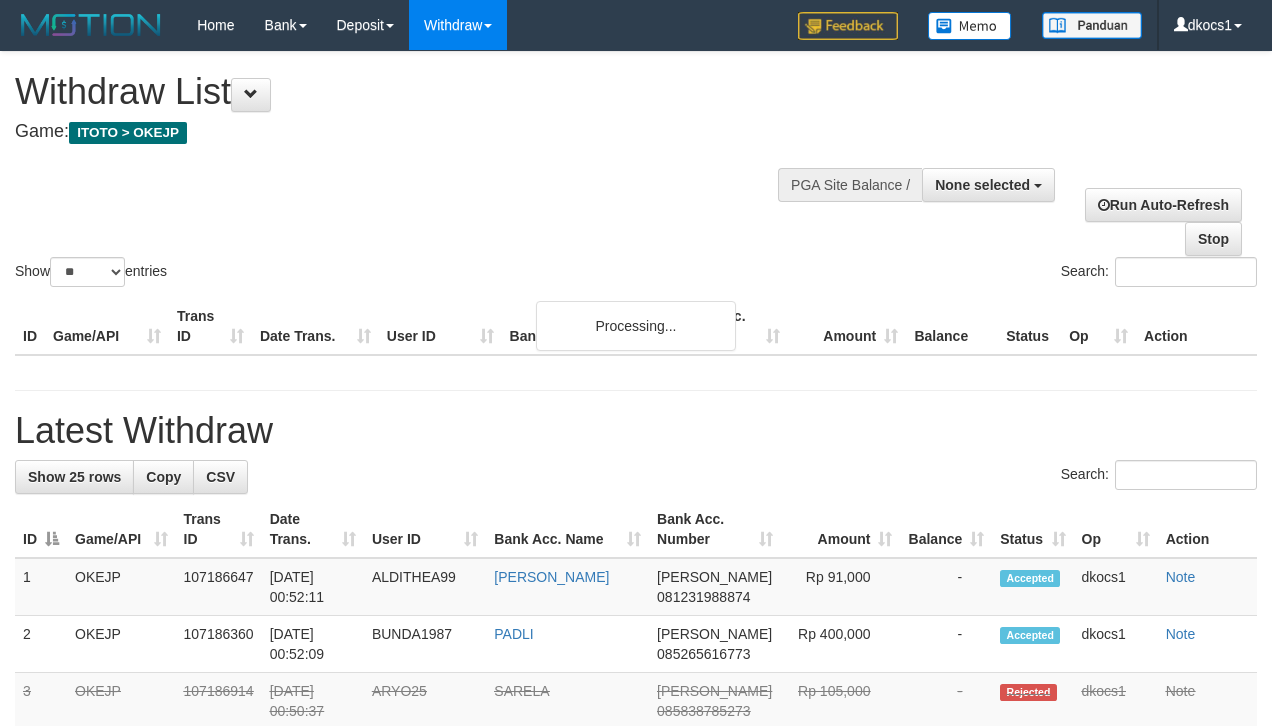 select 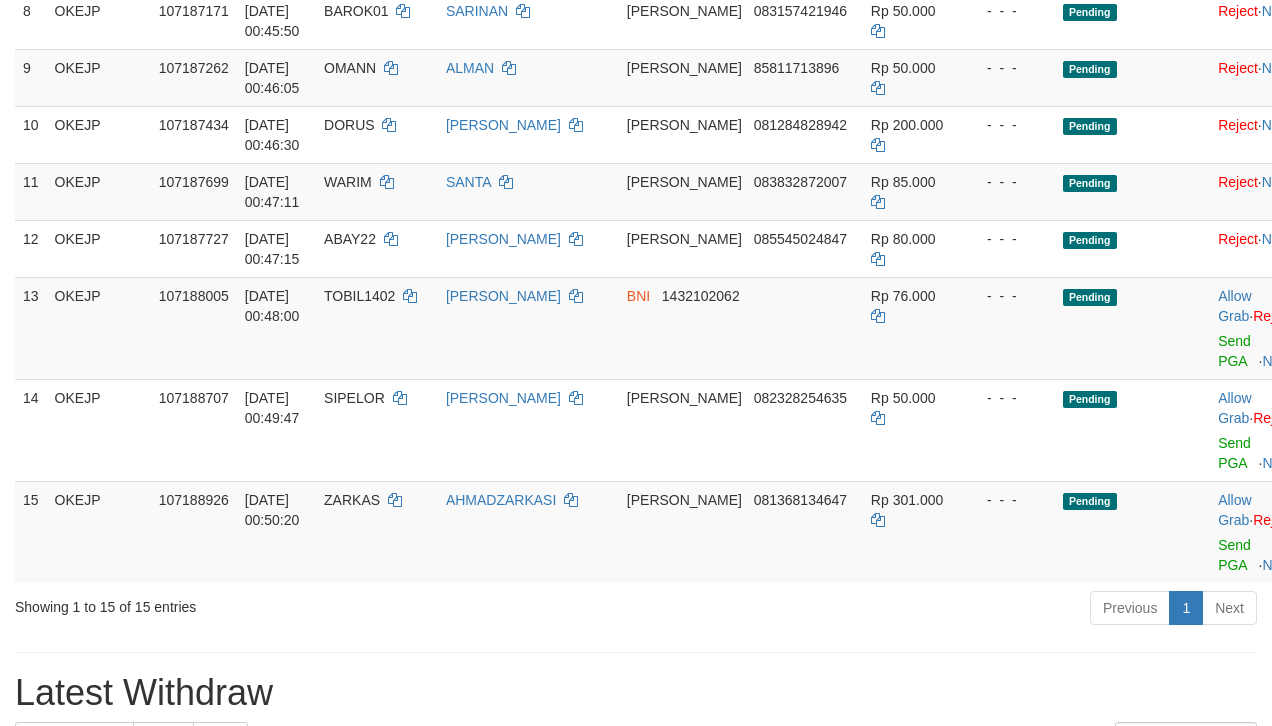scroll, scrollTop: 708, scrollLeft: 0, axis: vertical 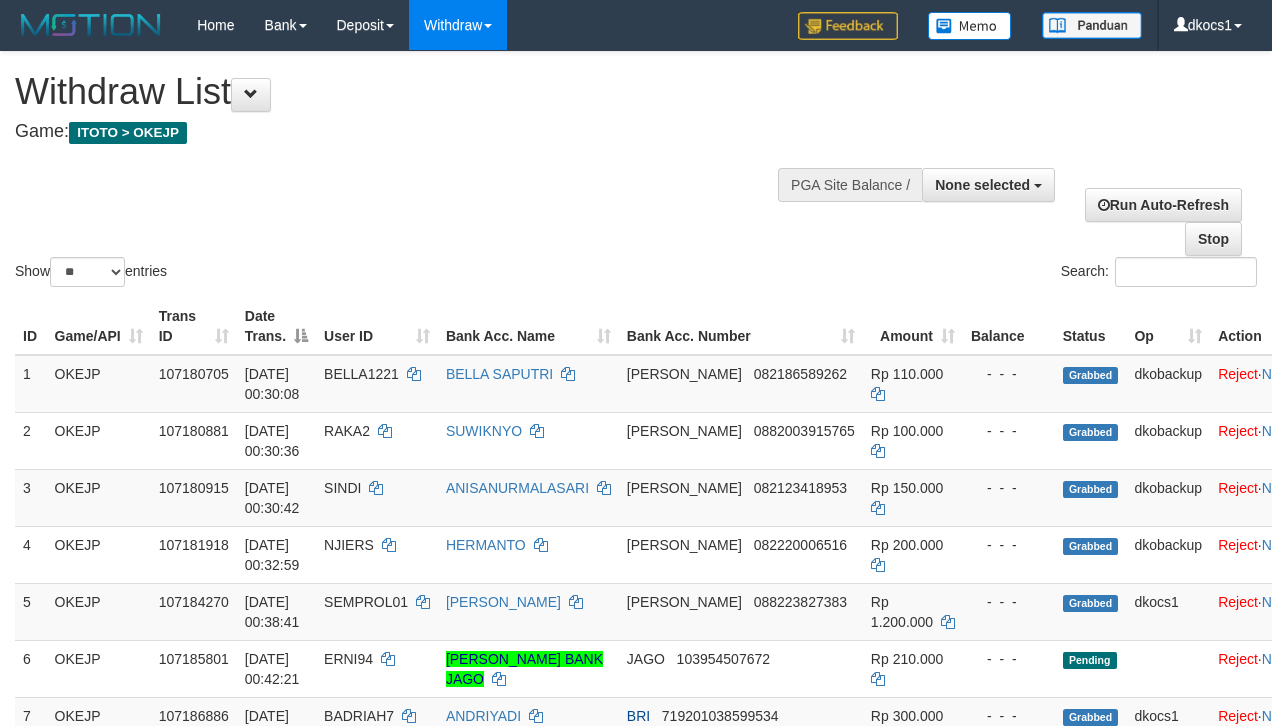 select 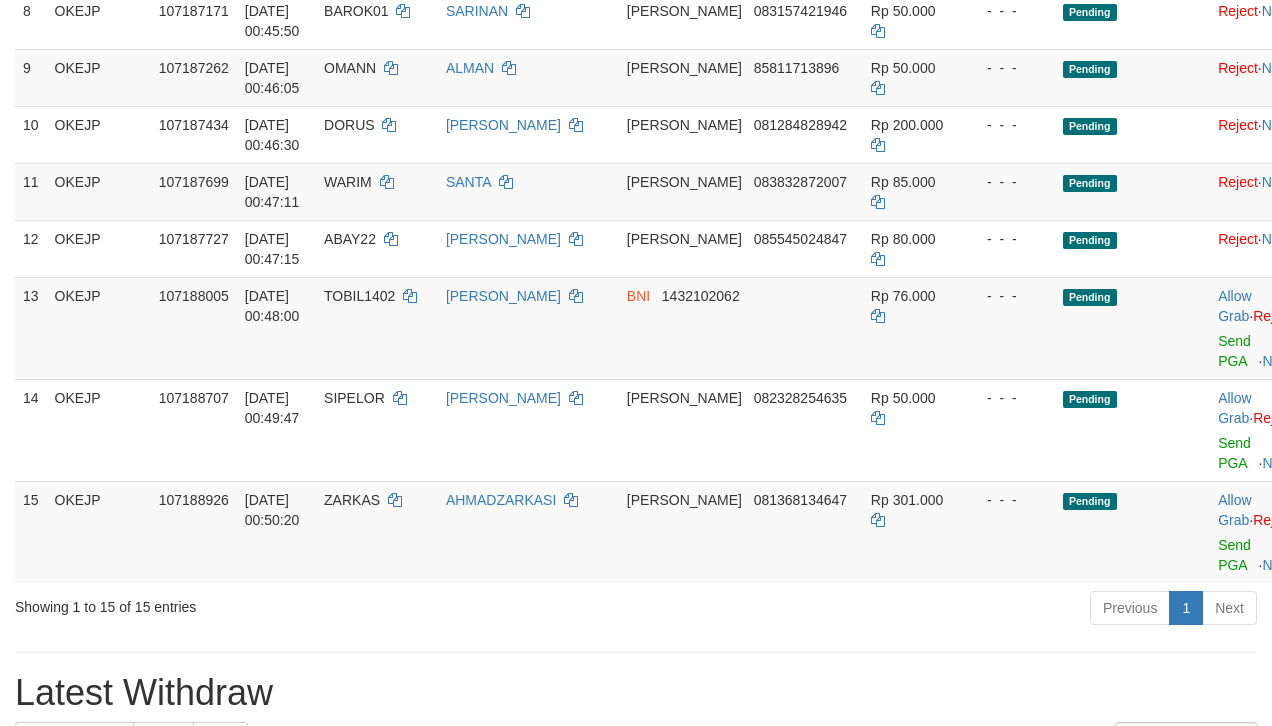 scroll, scrollTop: 708, scrollLeft: 0, axis: vertical 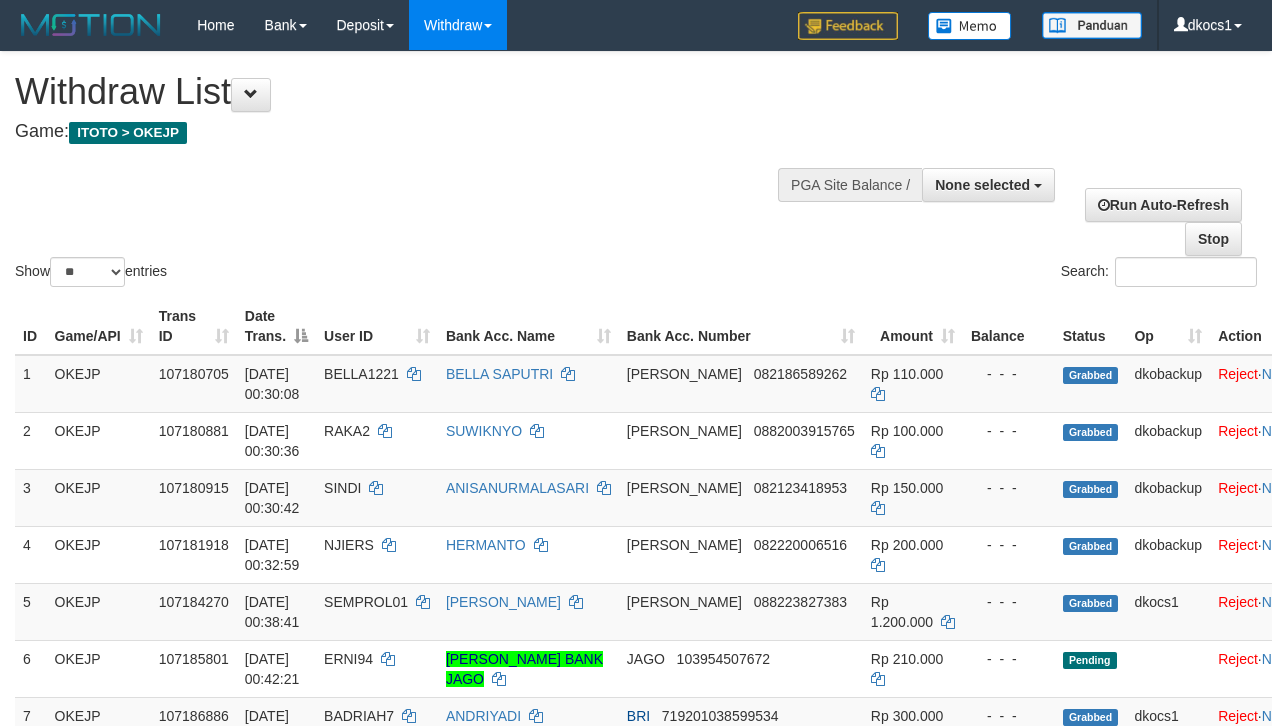 select 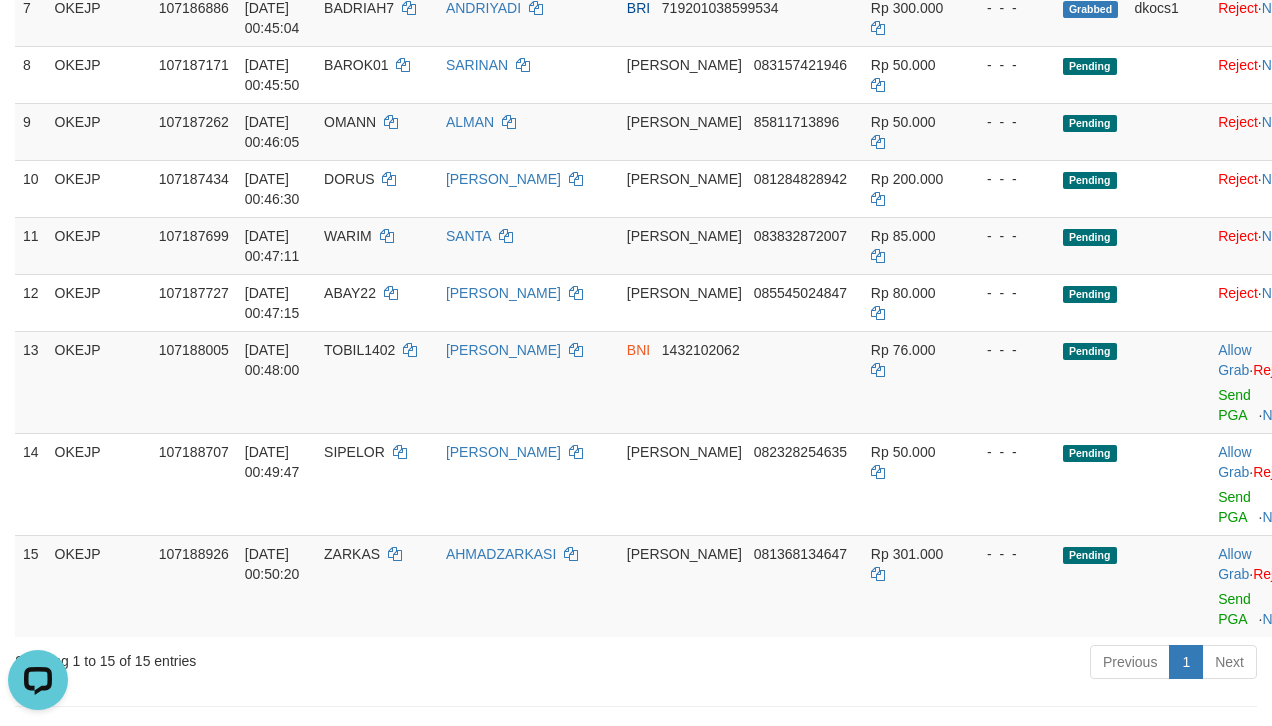 scroll, scrollTop: 0, scrollLeft: 0, axis: both 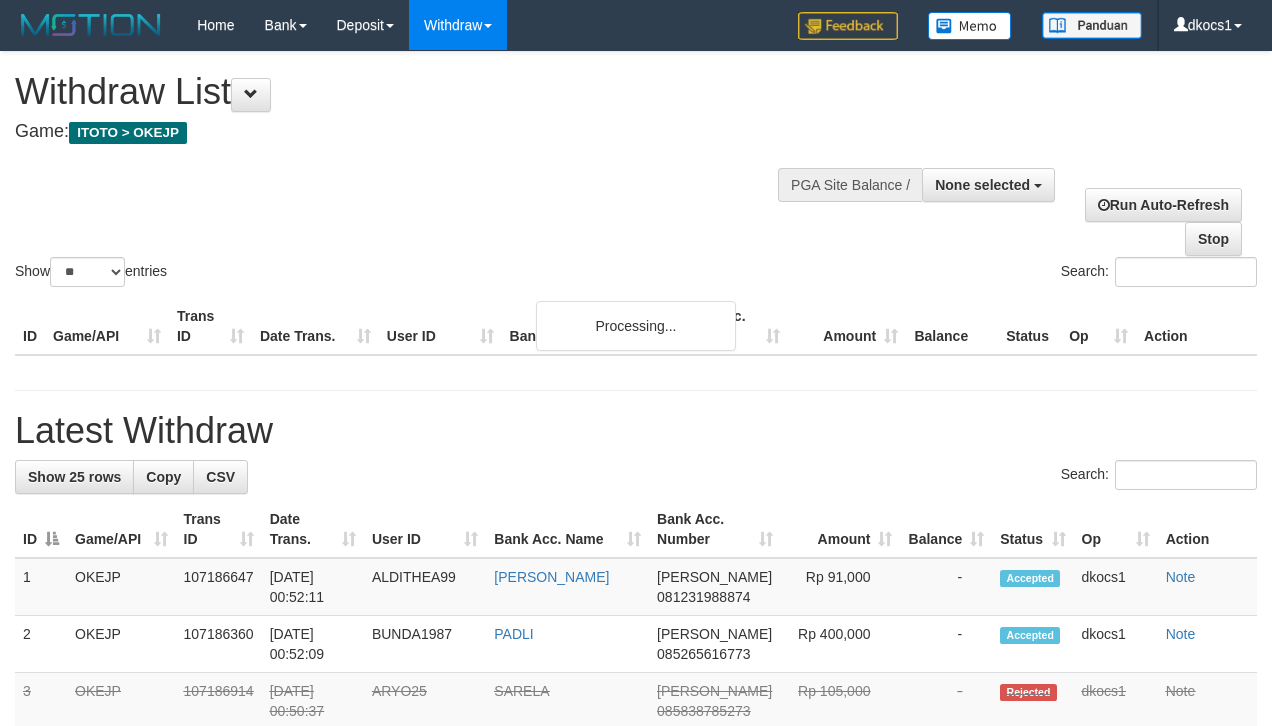 select 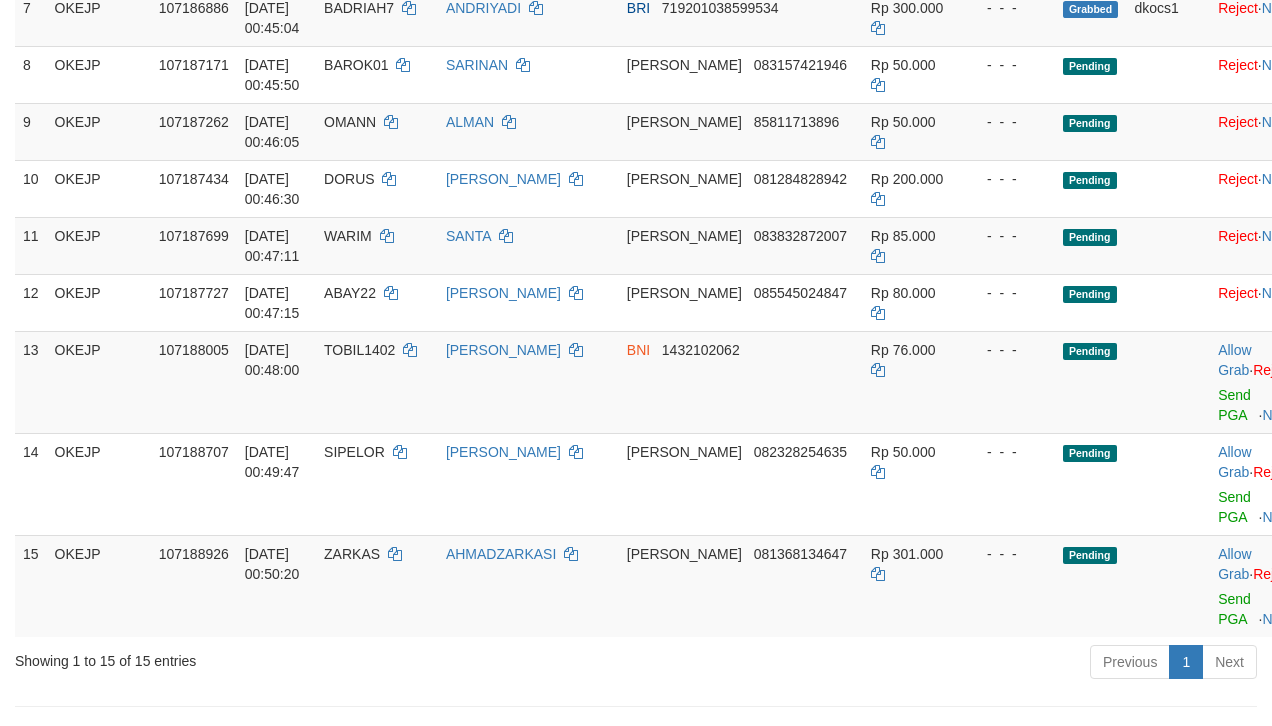 scroll, scrollTop: 1738, scrollLeft: 0, axis: vertical 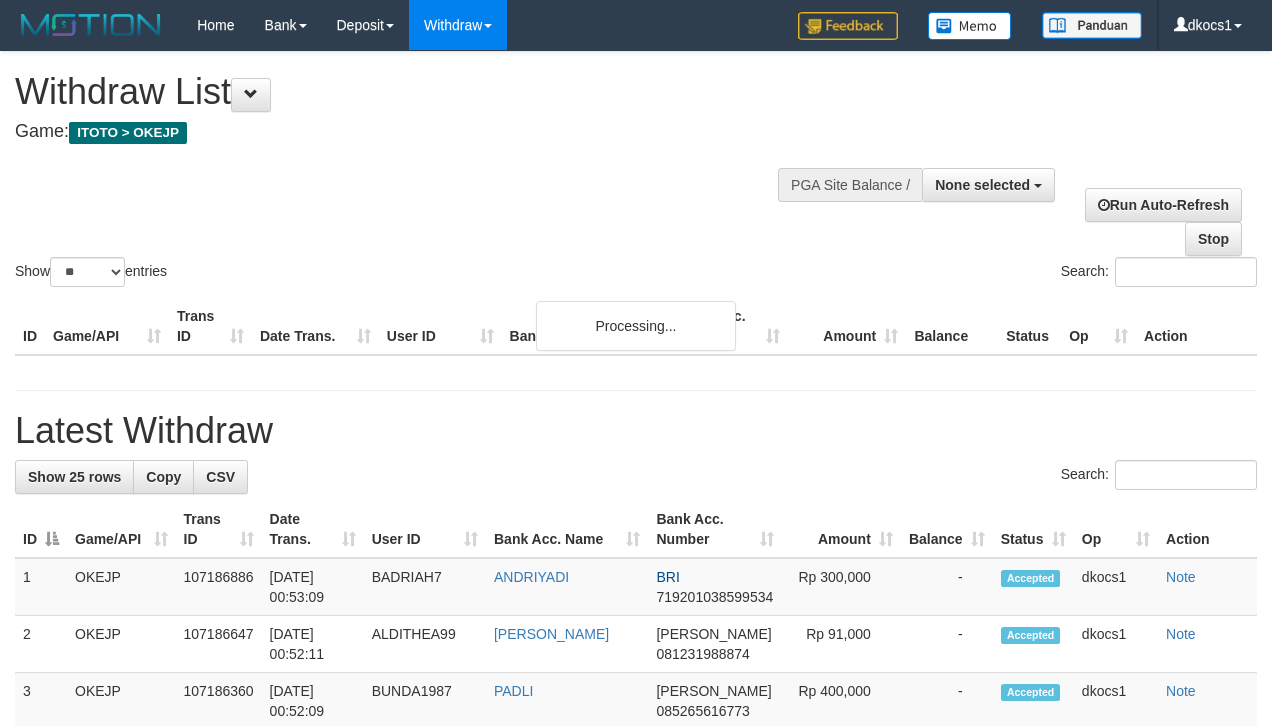 select 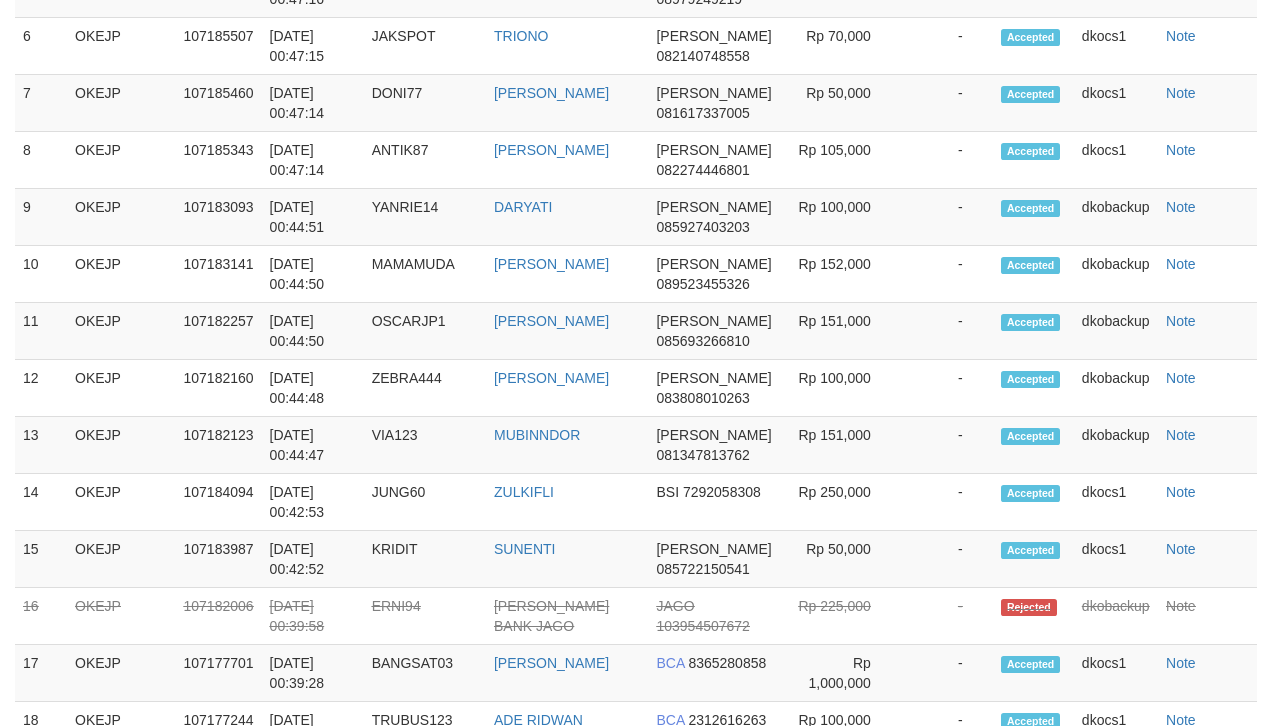 scroll, scrollTop: 1738, scrollLeft: 0, axis: vertical 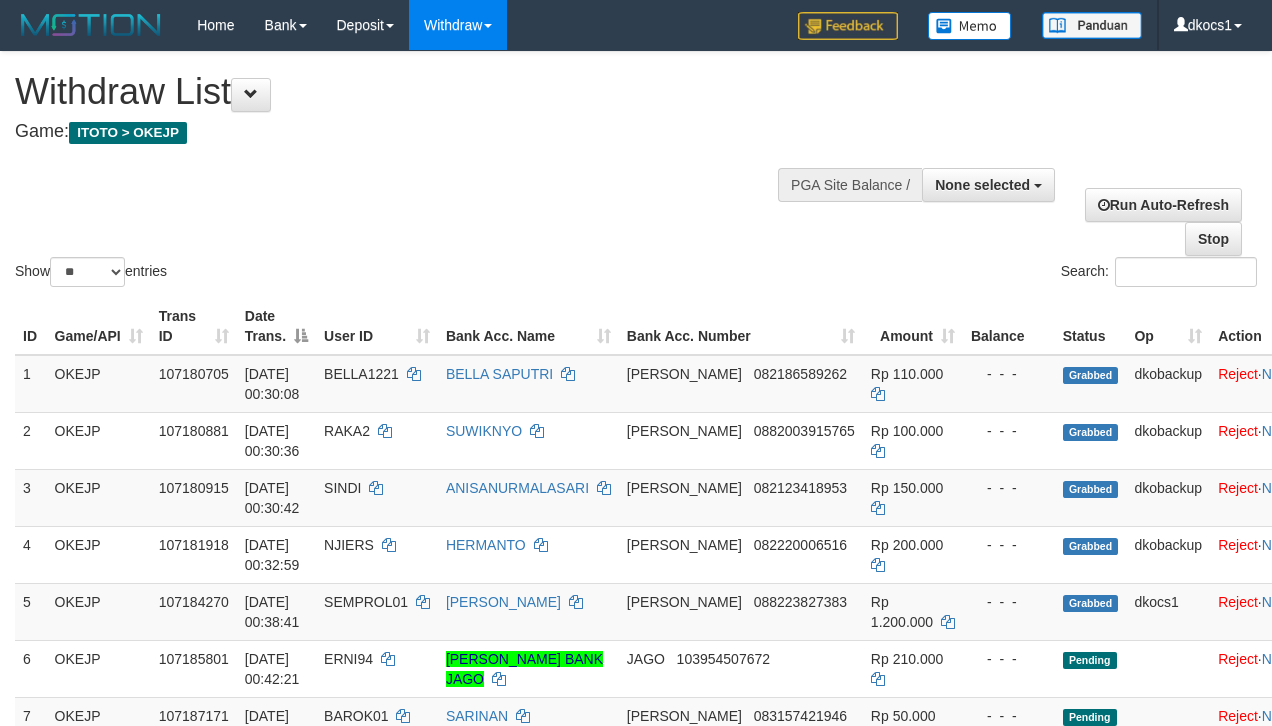 select 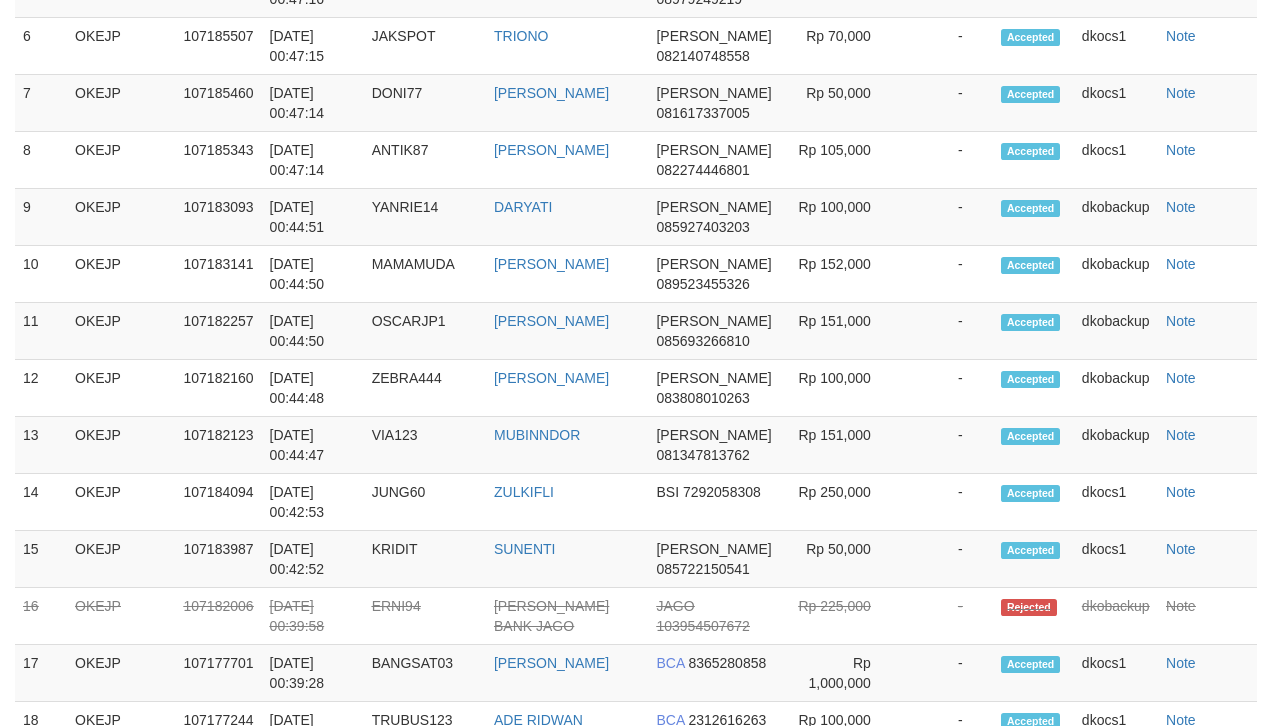 scroll, scrollTop: 1738, scrollLeft: 0, axis: vertical 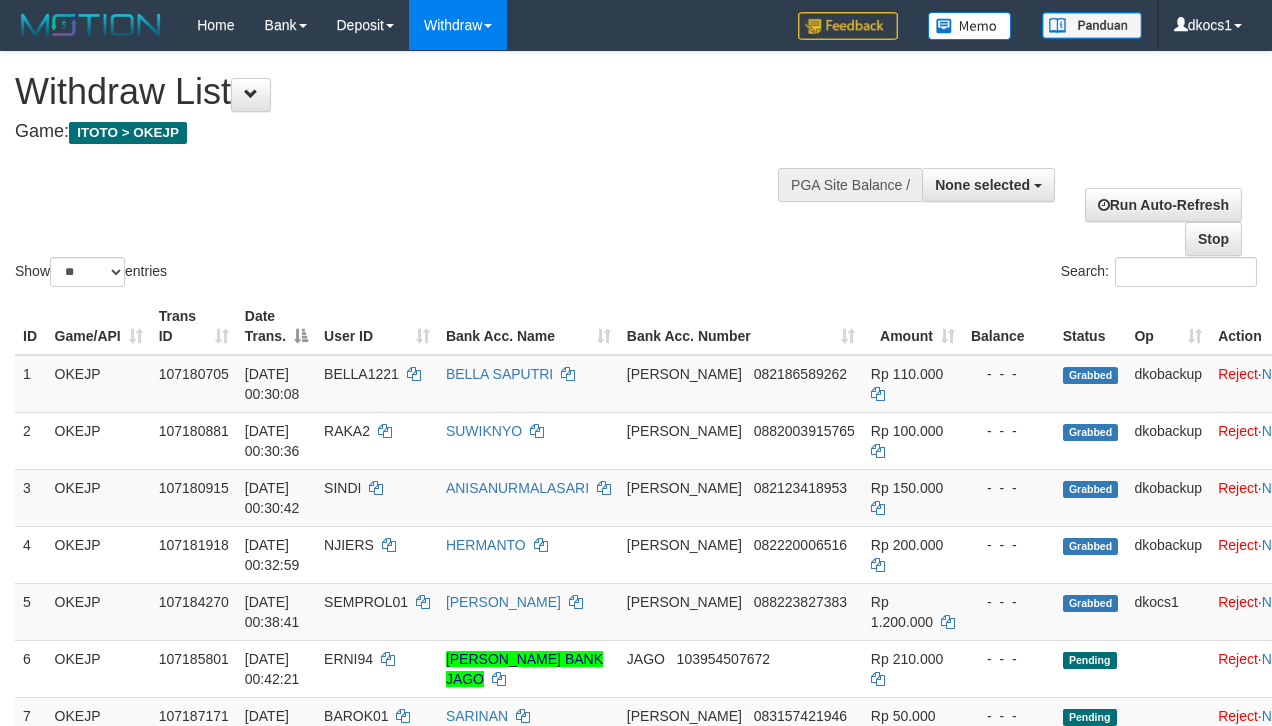 select 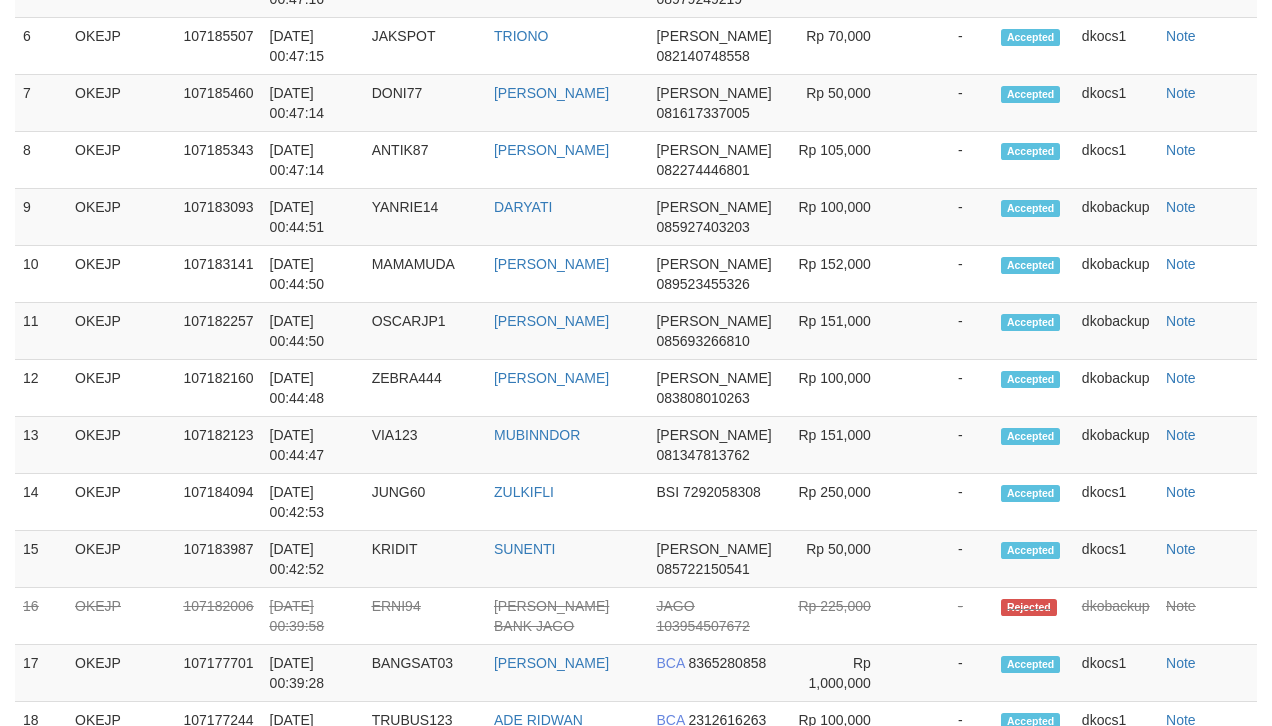 scroll, scrollTop: 1738, scrollLeft: 0, axis: vertical 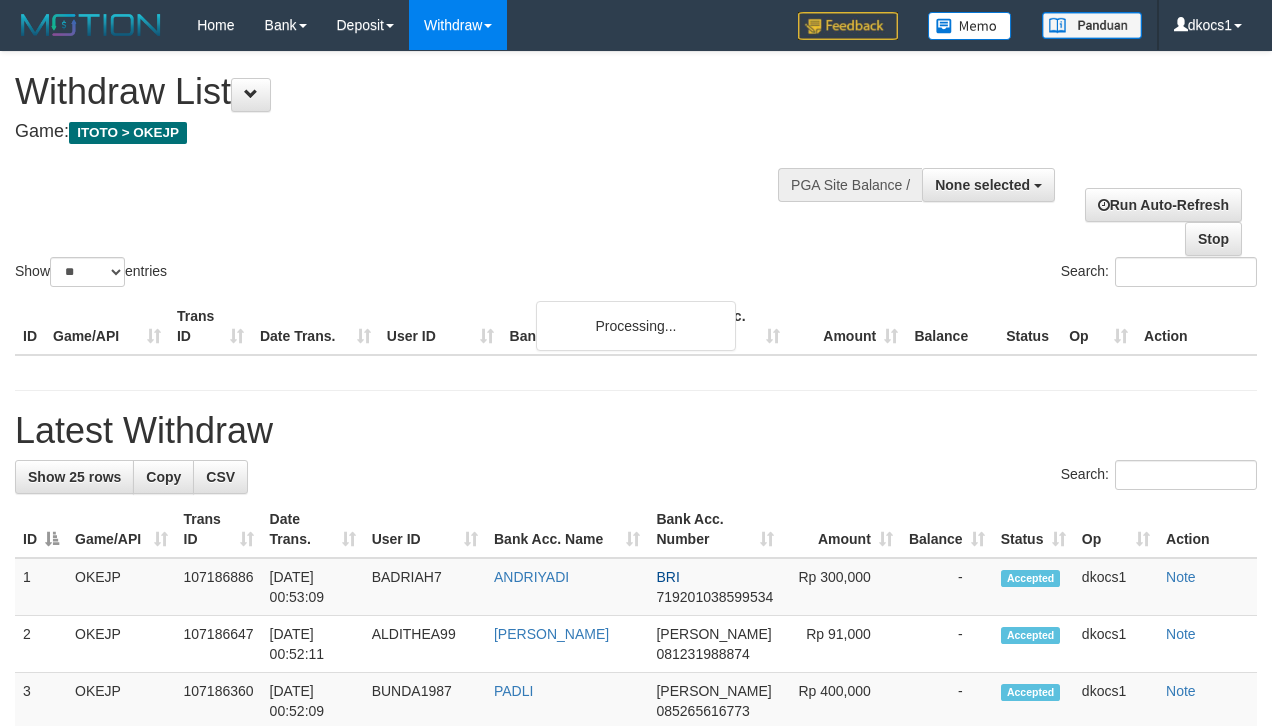 select 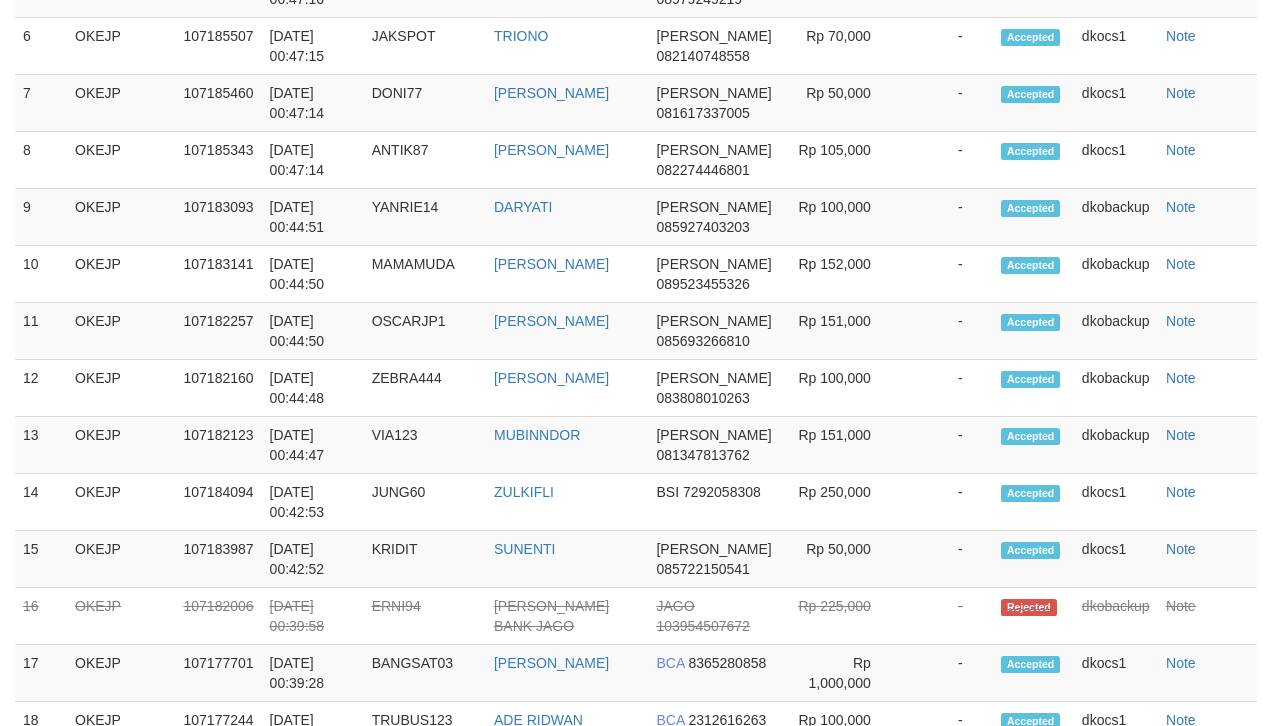 scroll, scrollTop: 1738, scrollLeft: 0, axis: vertical 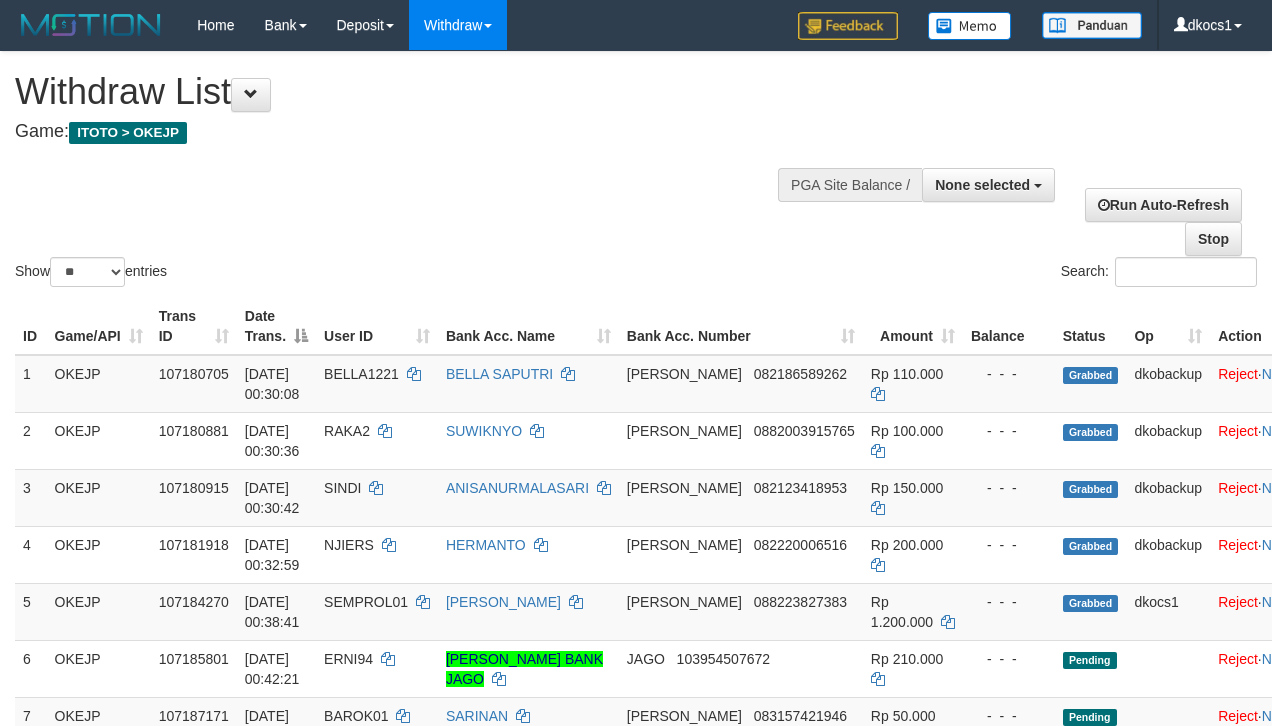 select 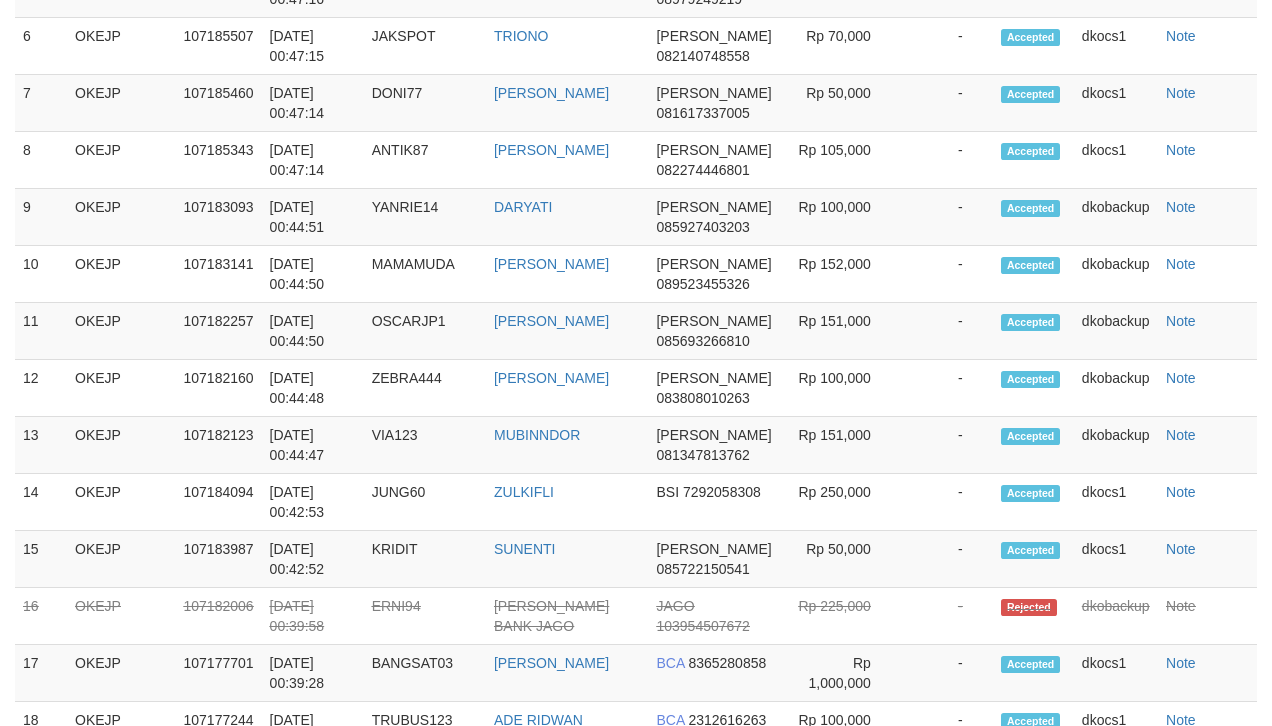 scroll, scrollTop: 1738, scrollLeft: 0, axis: vertical 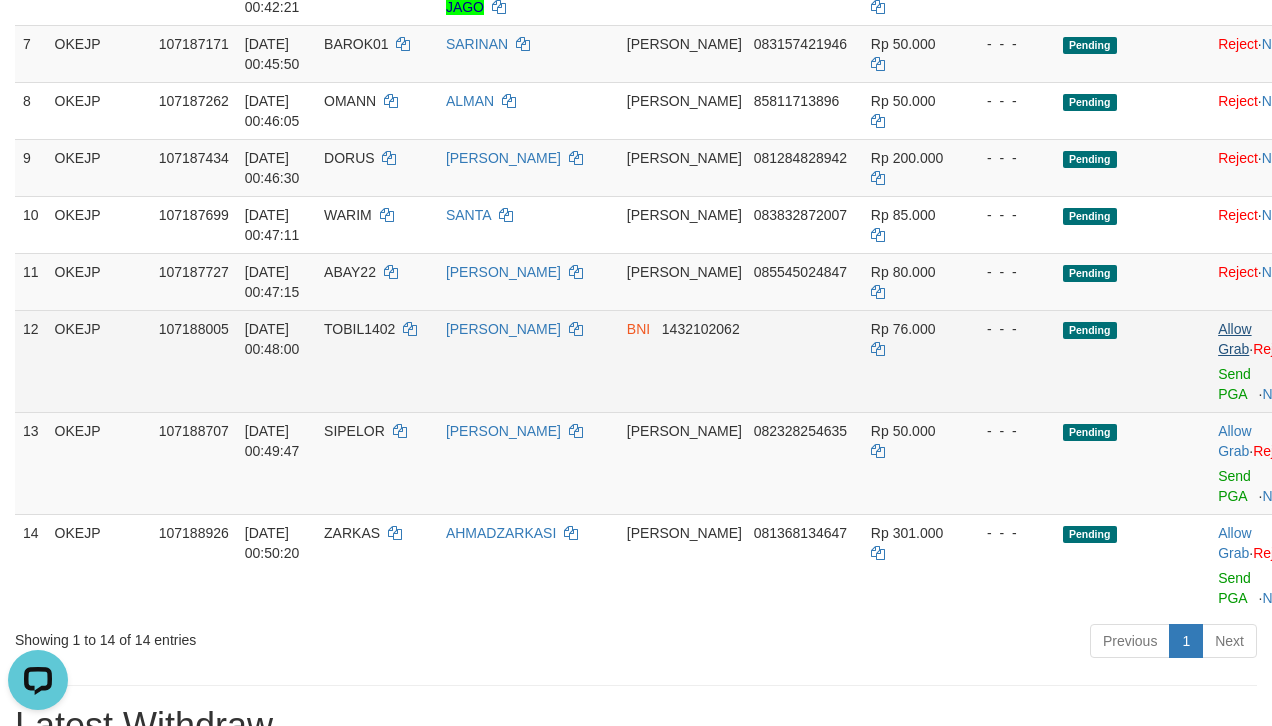 drag, startPoint x: 1186, startPoint y: 341, endPoint x: 1176, endPoint y: 336, distance: 11.18034 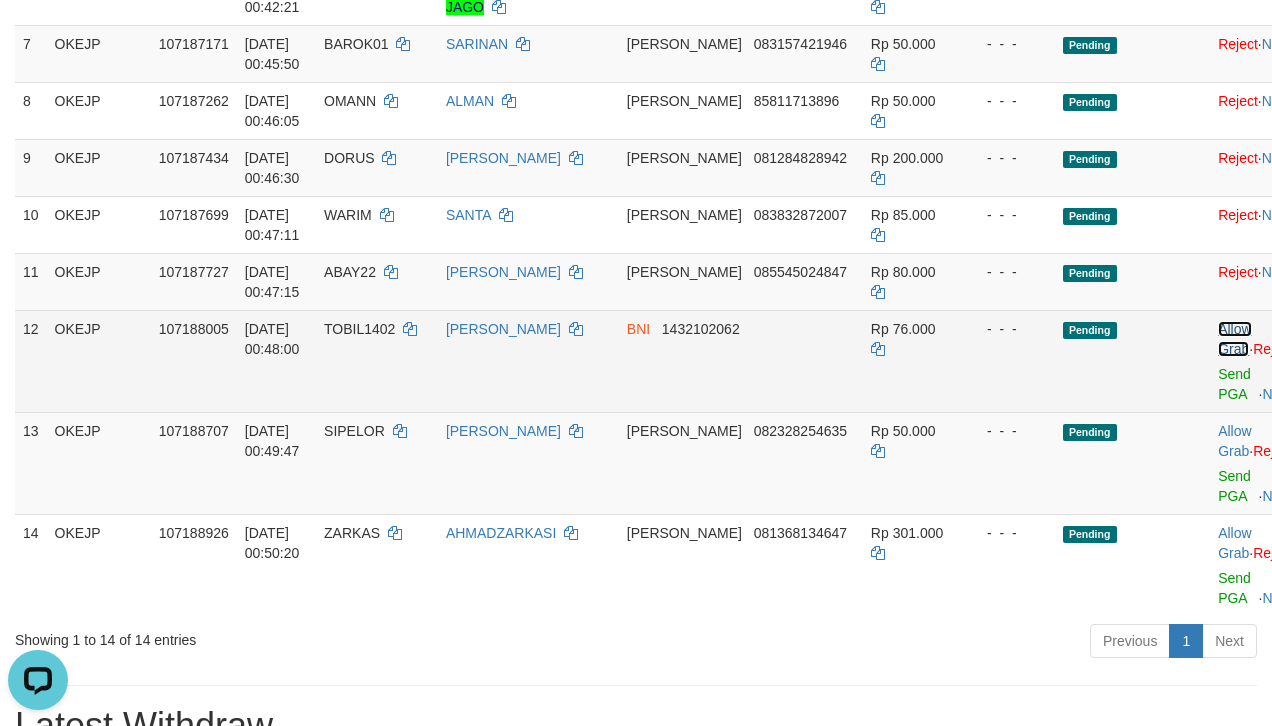 click on "Allow Grab" at bounding box center [1234, 339] 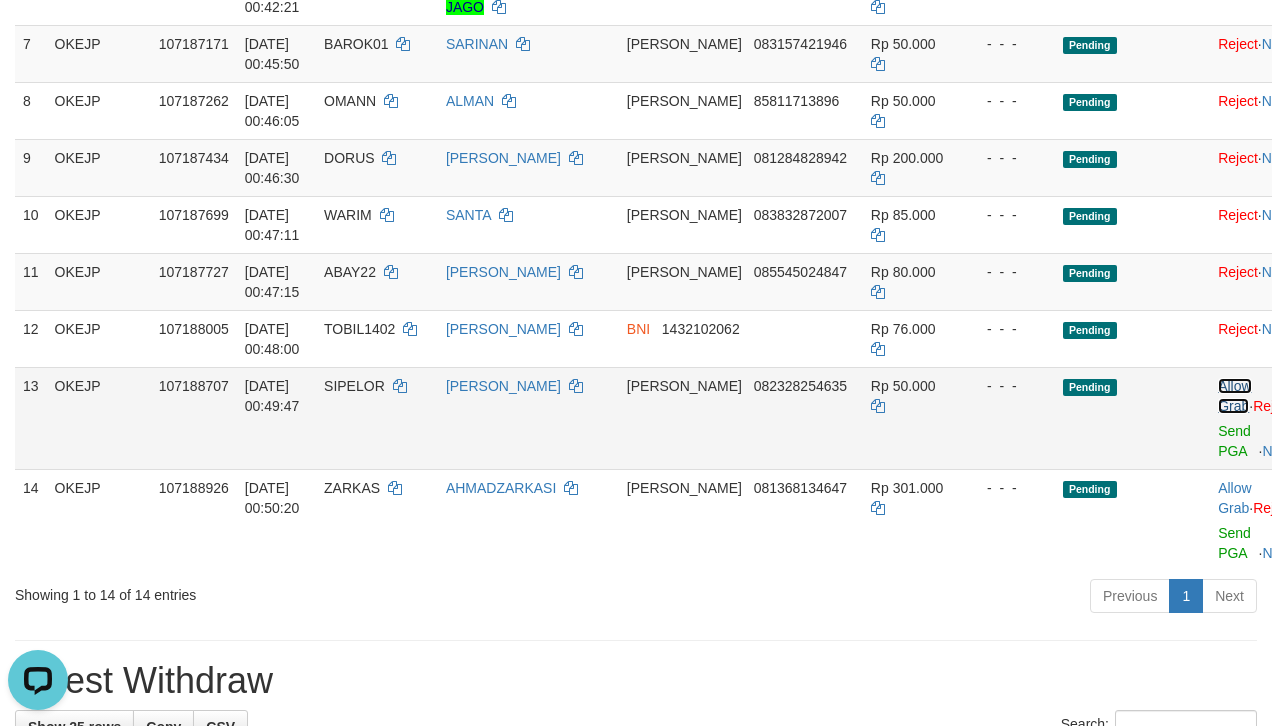 click on "Allow Grab" at bounding box center [1234, 396] 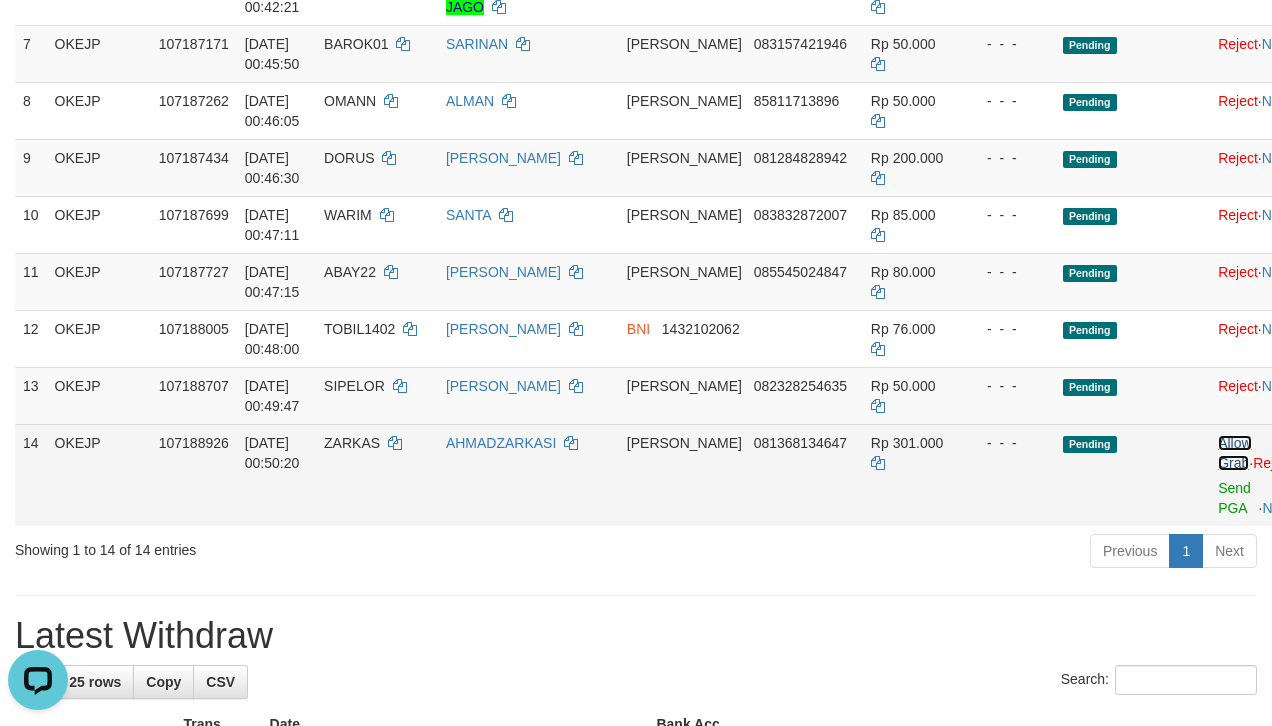 click on "Allow Grab" at bounding box center (1234, 453) 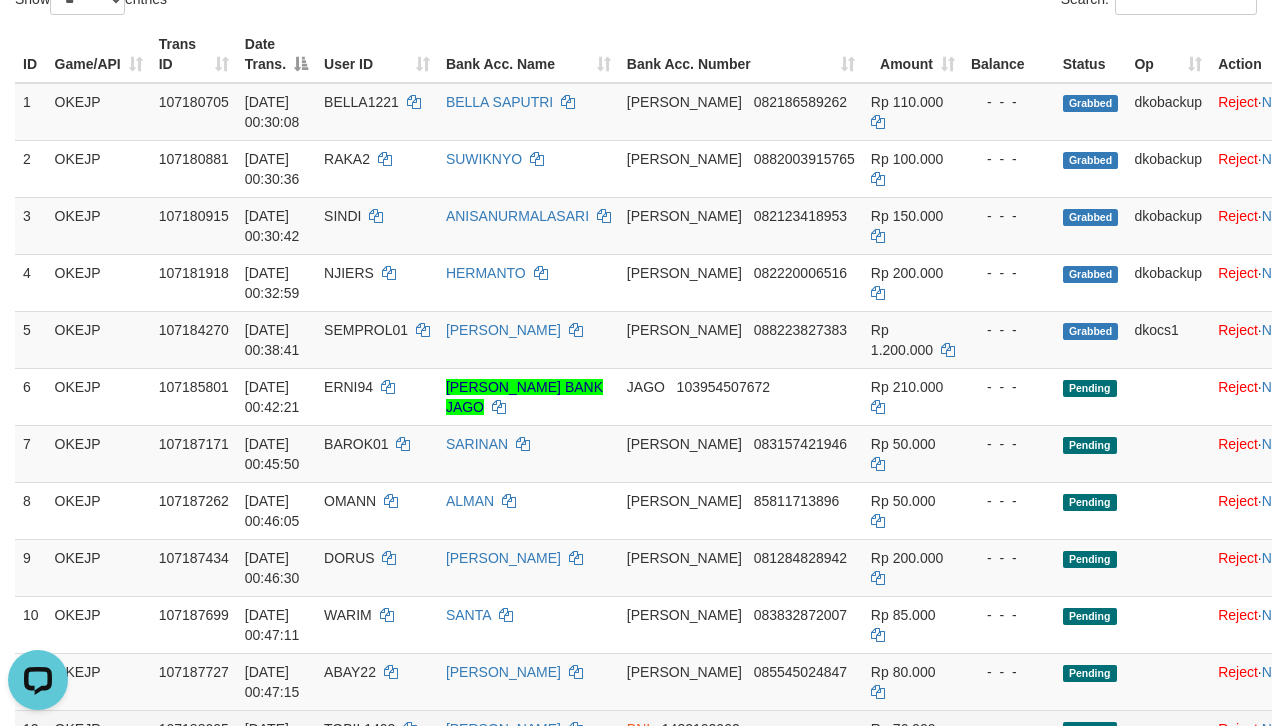scroll, scrollTop: 245, scrollLeft: 0, axis: vertical 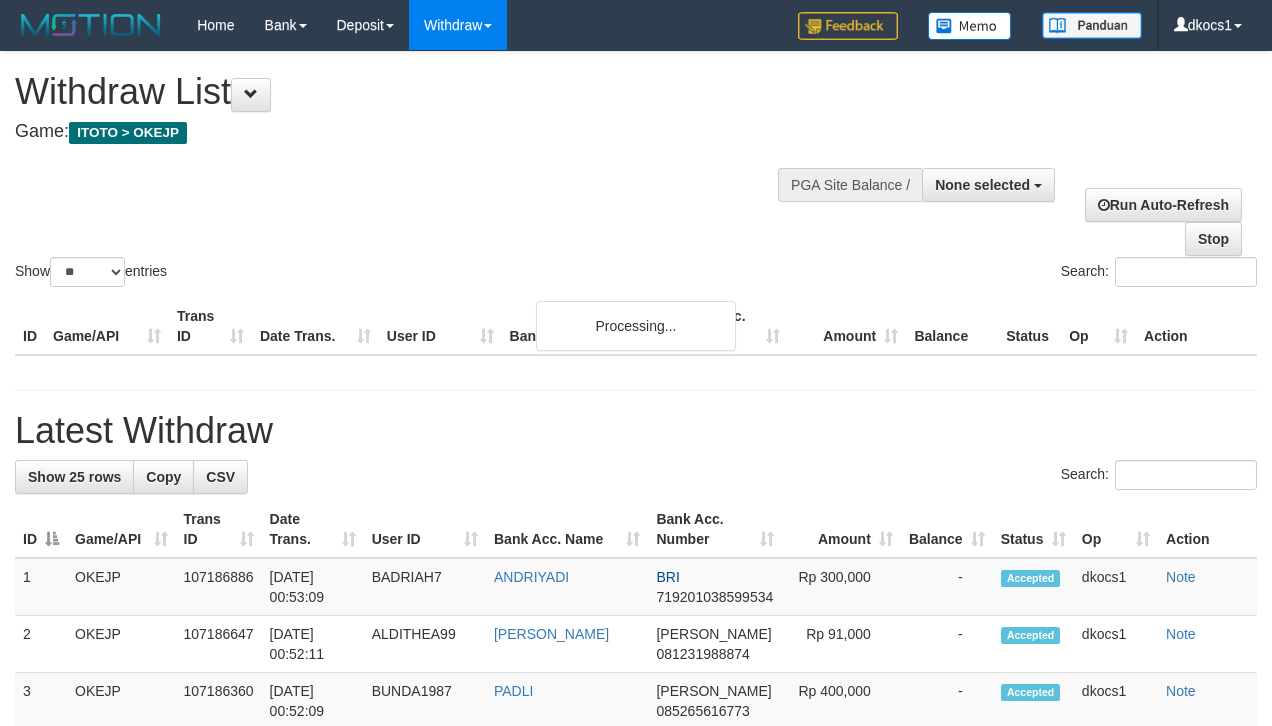 select 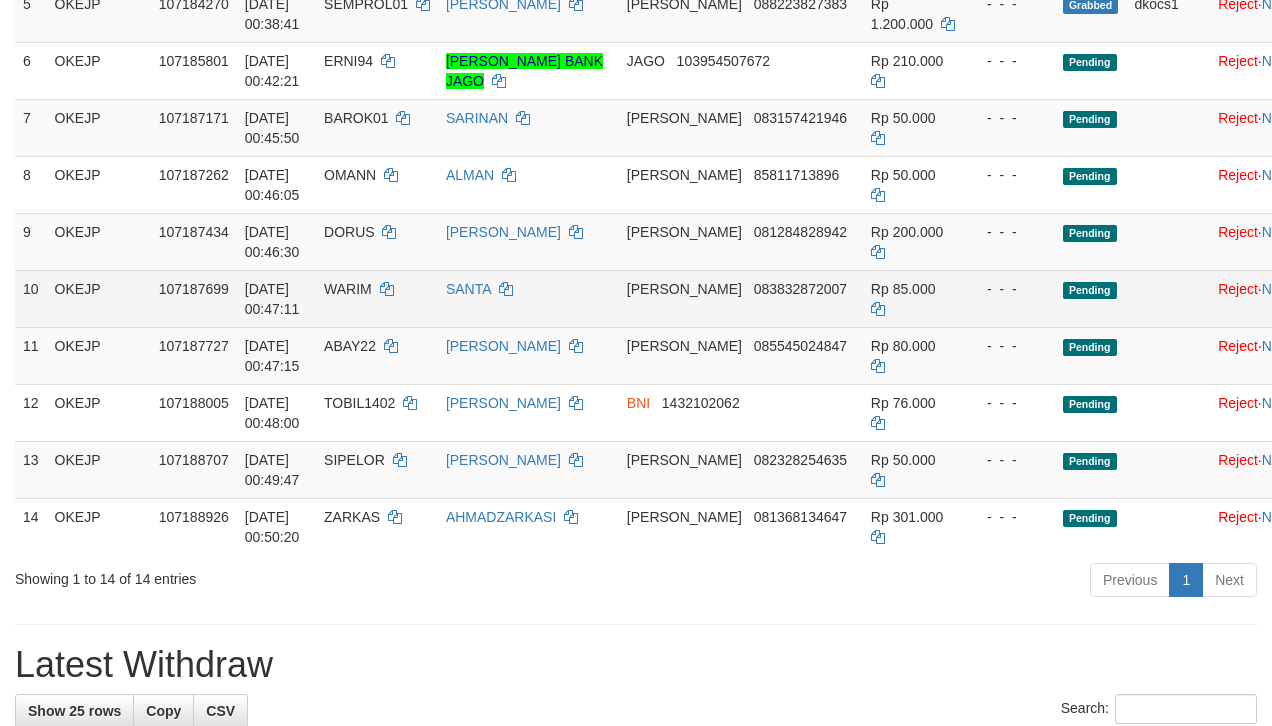 scroll, scrollTop: 602, scrollLeft: 0, axis: vertical 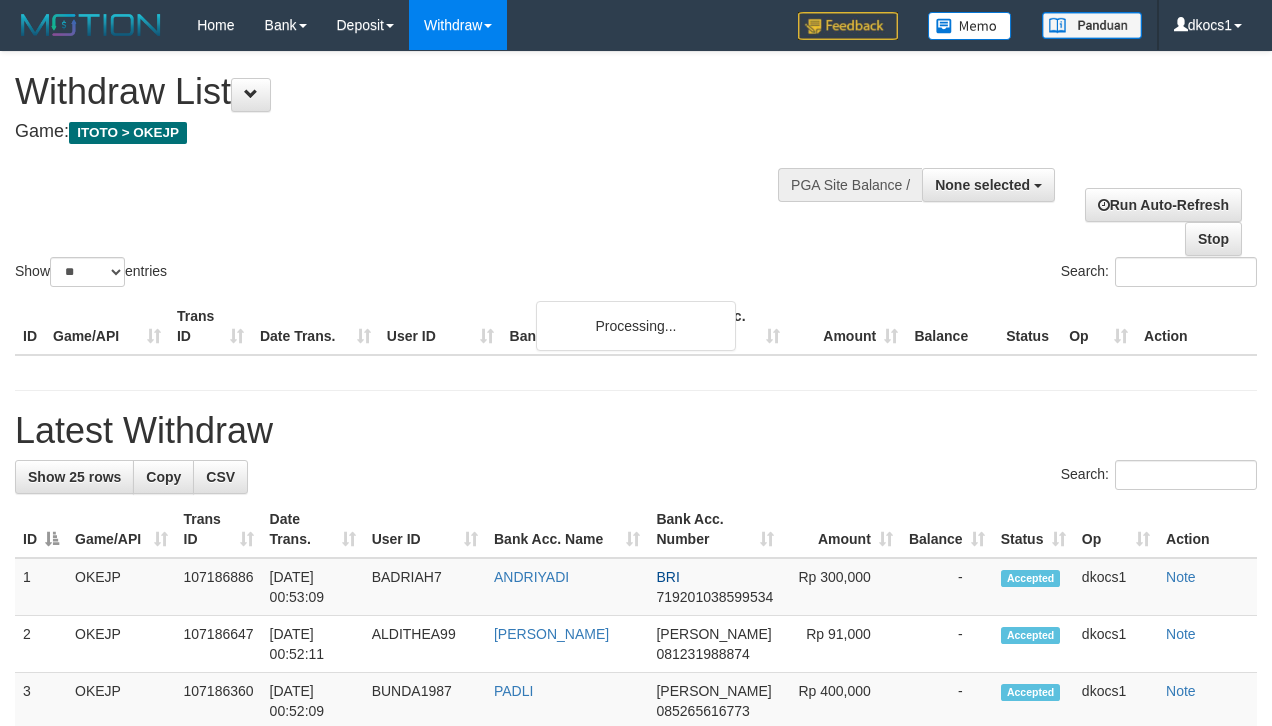select 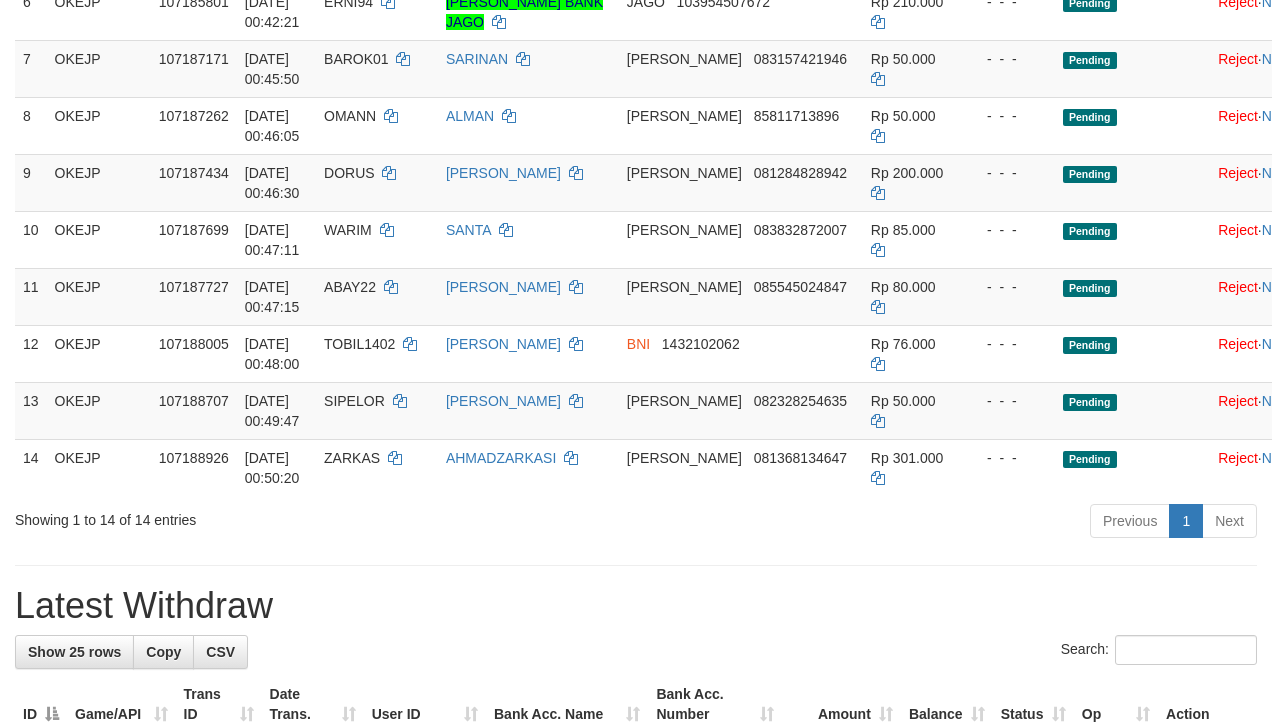 scroll, scrollTop: 602, scrollLeft: 0, axis: vertical 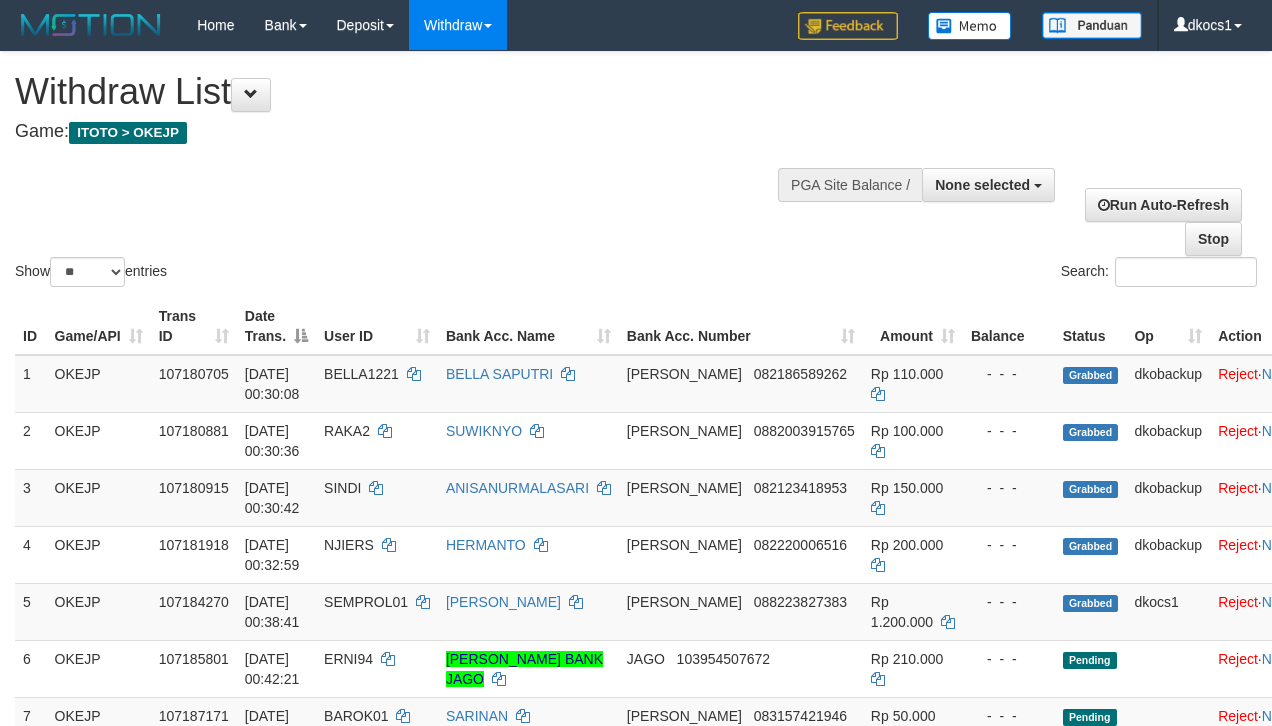 select 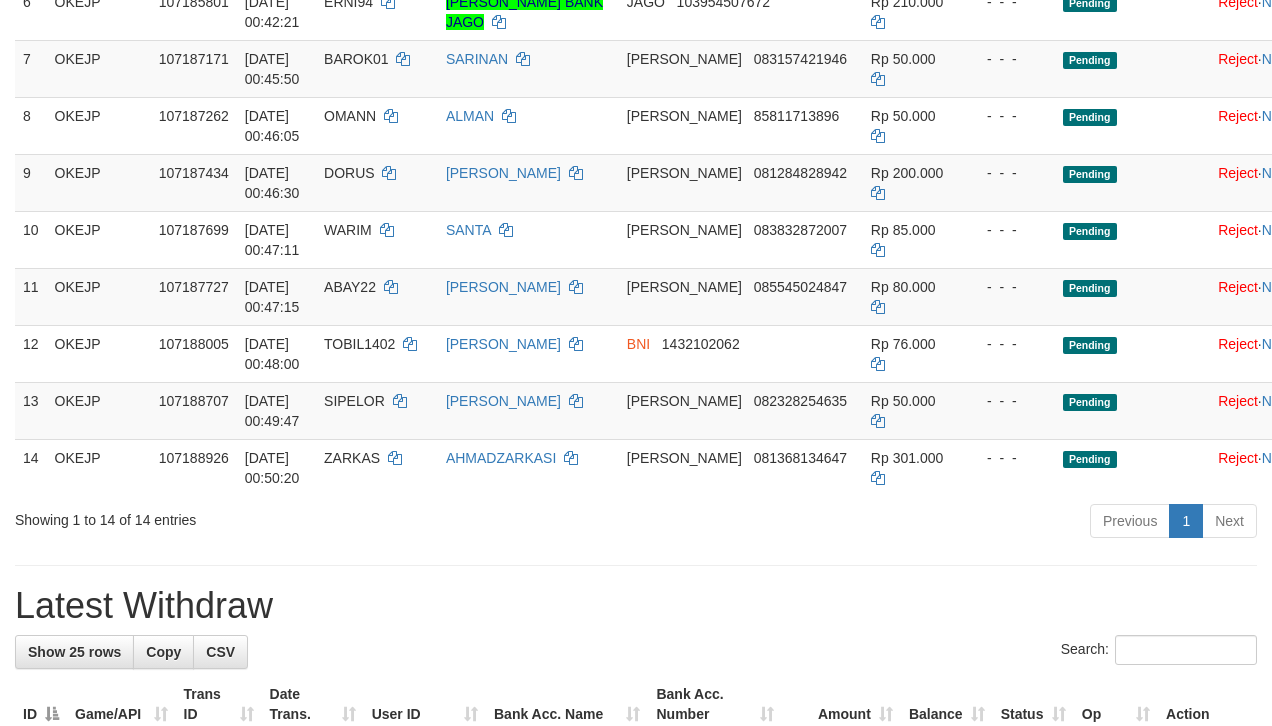 scroll, scrollTop: 602, scrollLeft: 0, axis: vertical 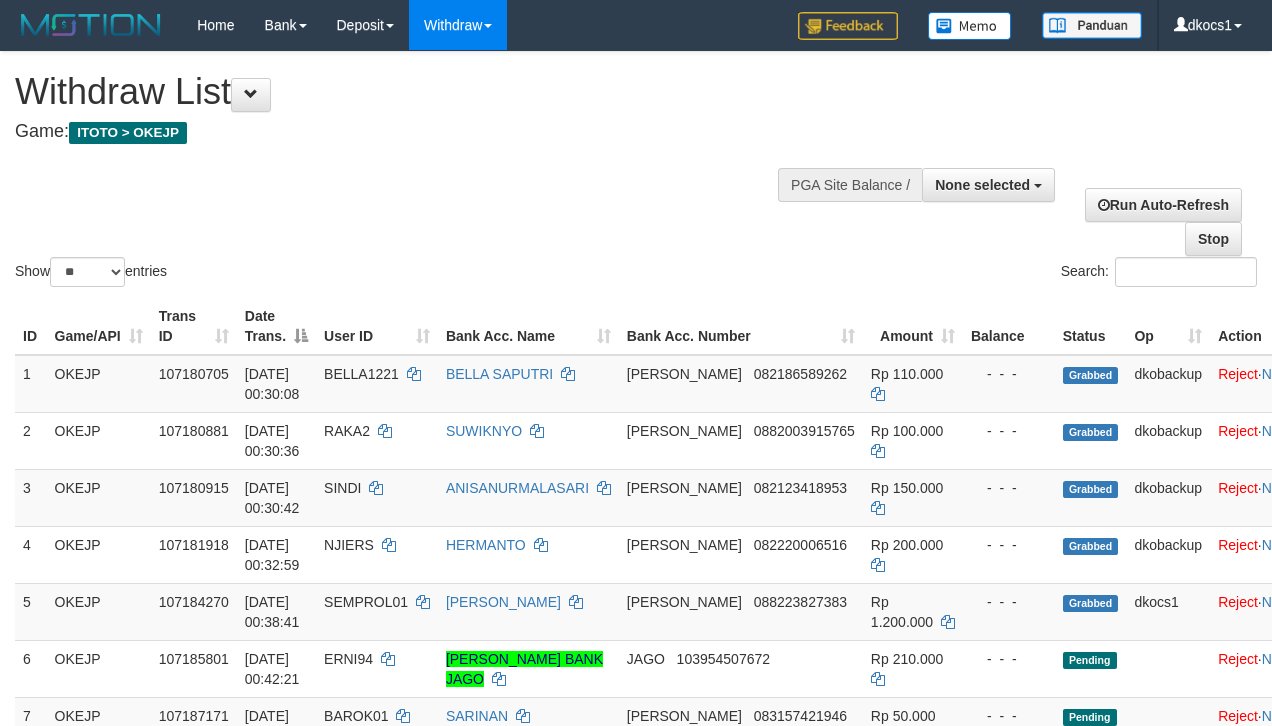select 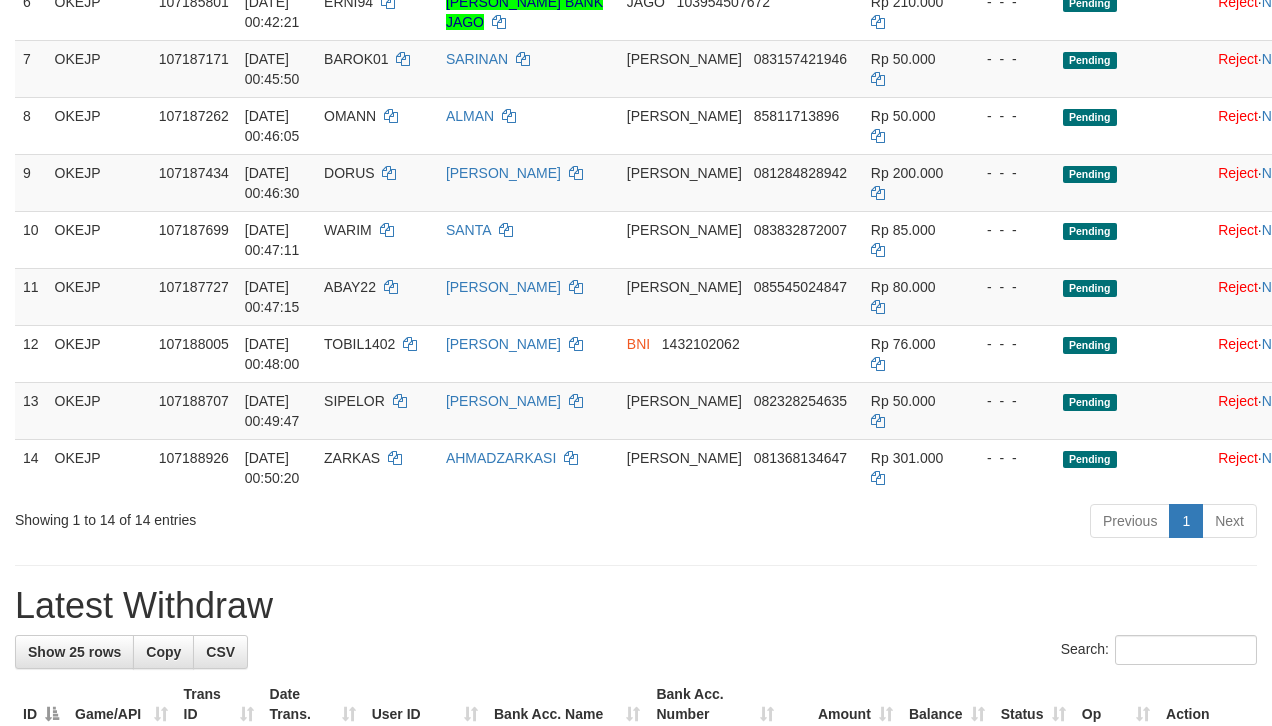 scroll, scrollTop: 602, scrollLeft: 0, axis: vertical 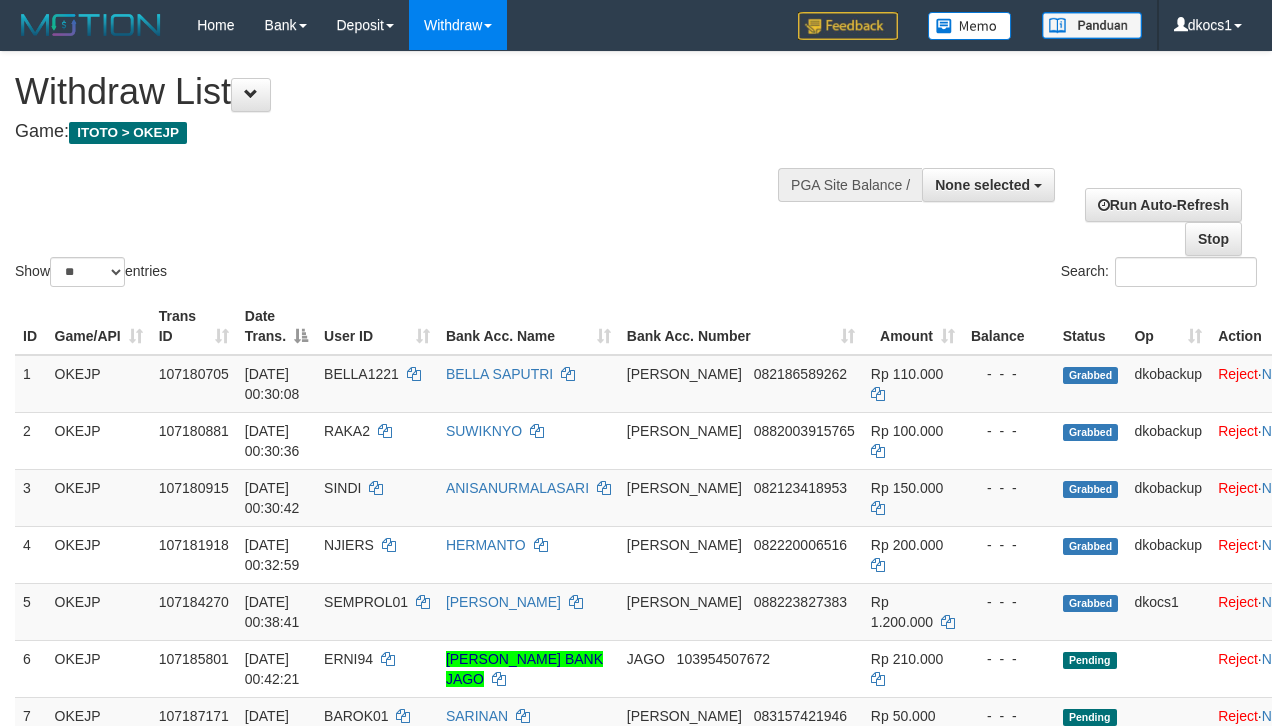 select 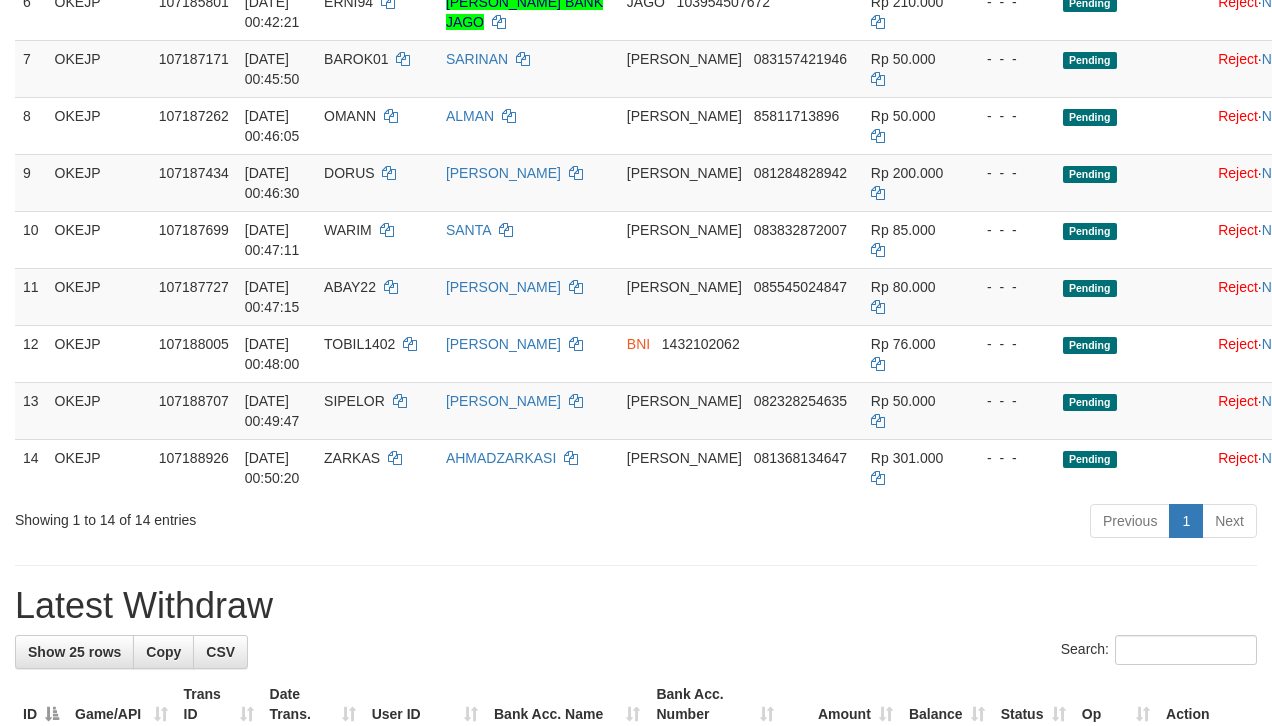 scroll, scrollTop: 602, scrollLeft: 0, axis: vertical 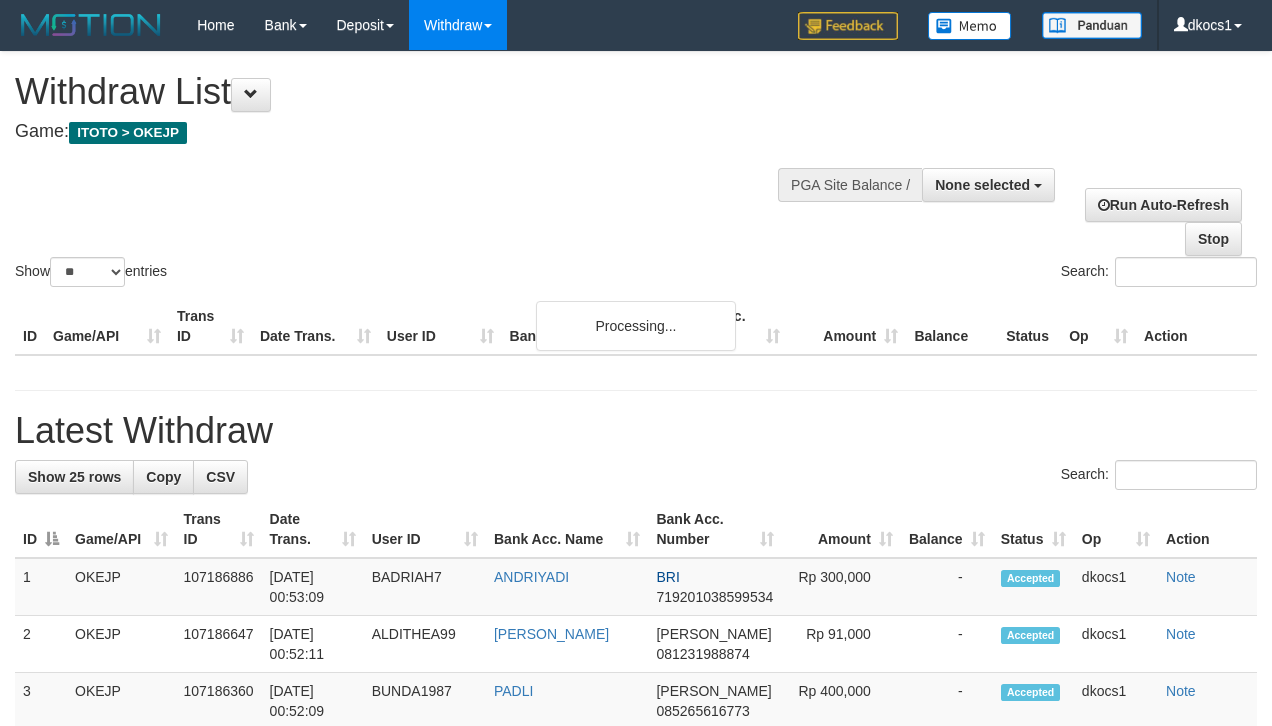 select 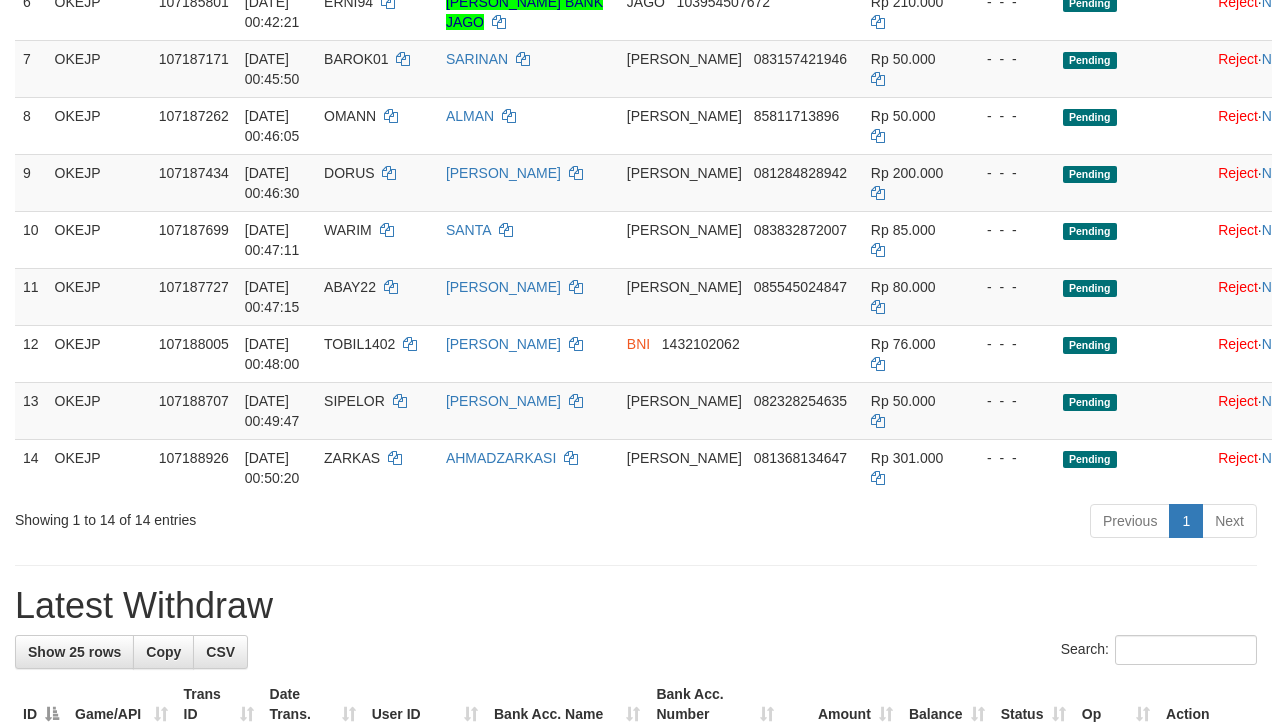 scroll, scrollTop: 602, scrollLeft: 0, axis: vertical 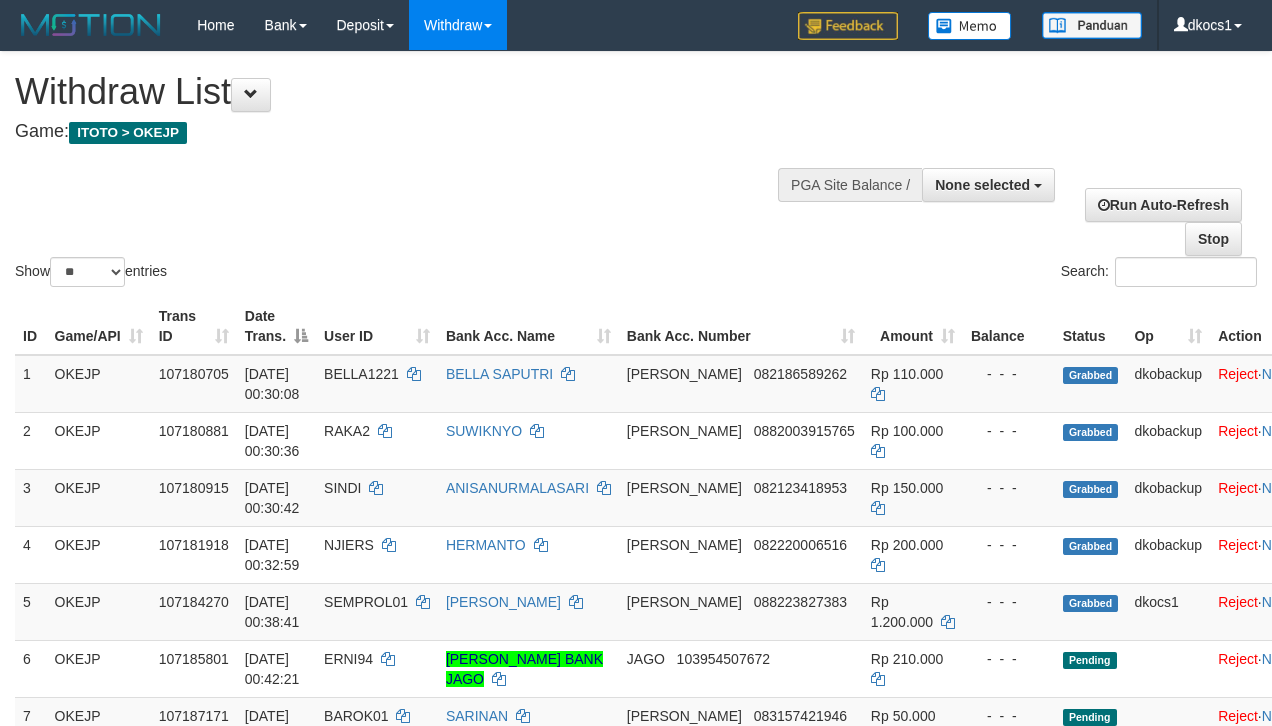 select 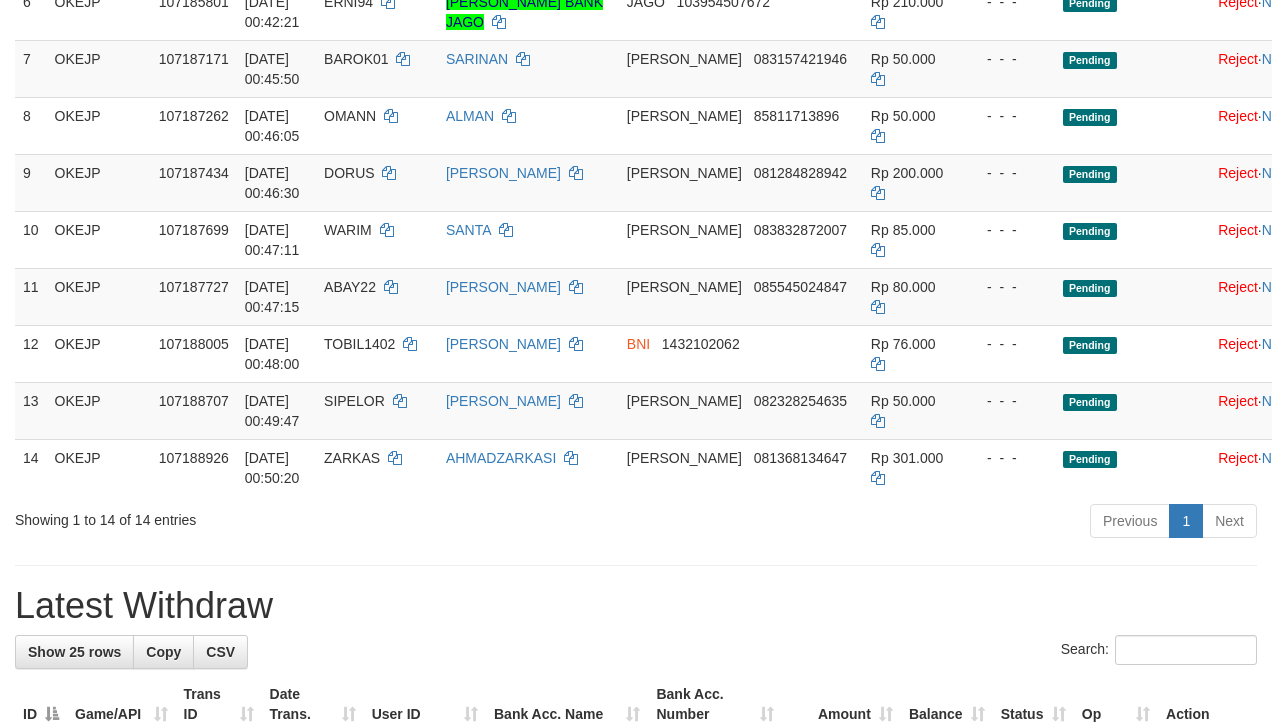 scroll, scrollTop: 602, scrollLeft: 0, axis: vertical 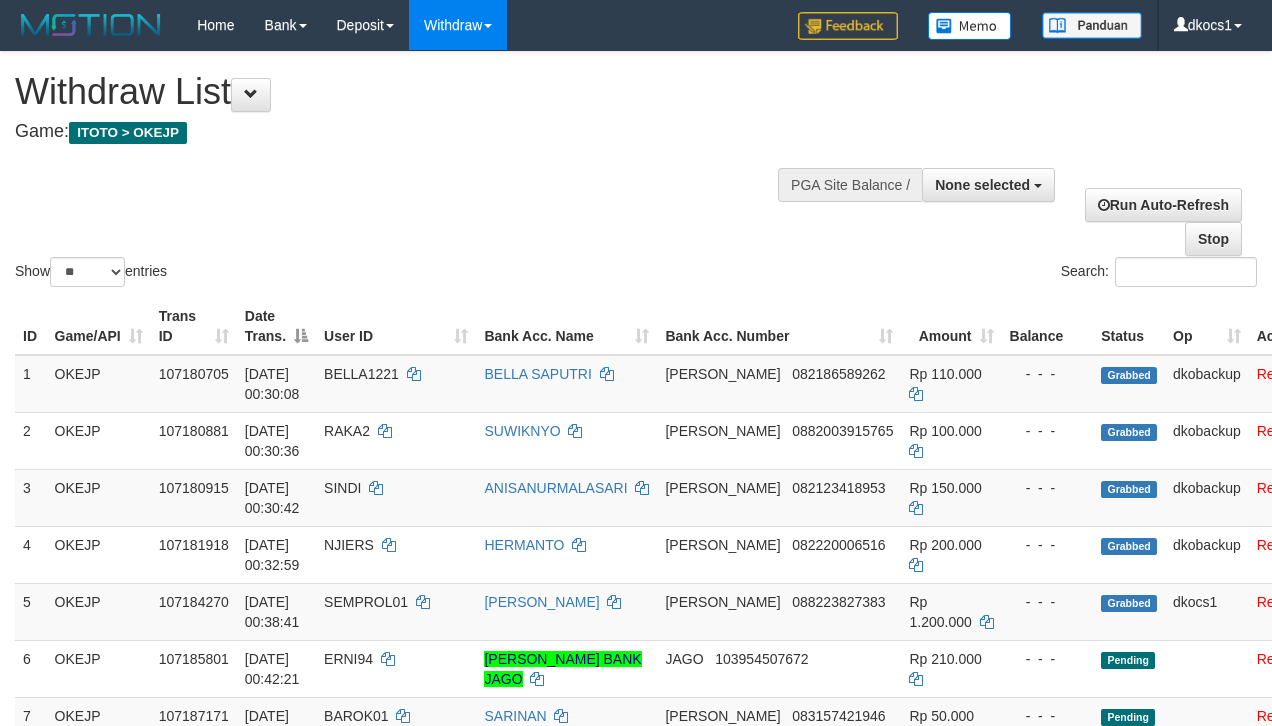 select 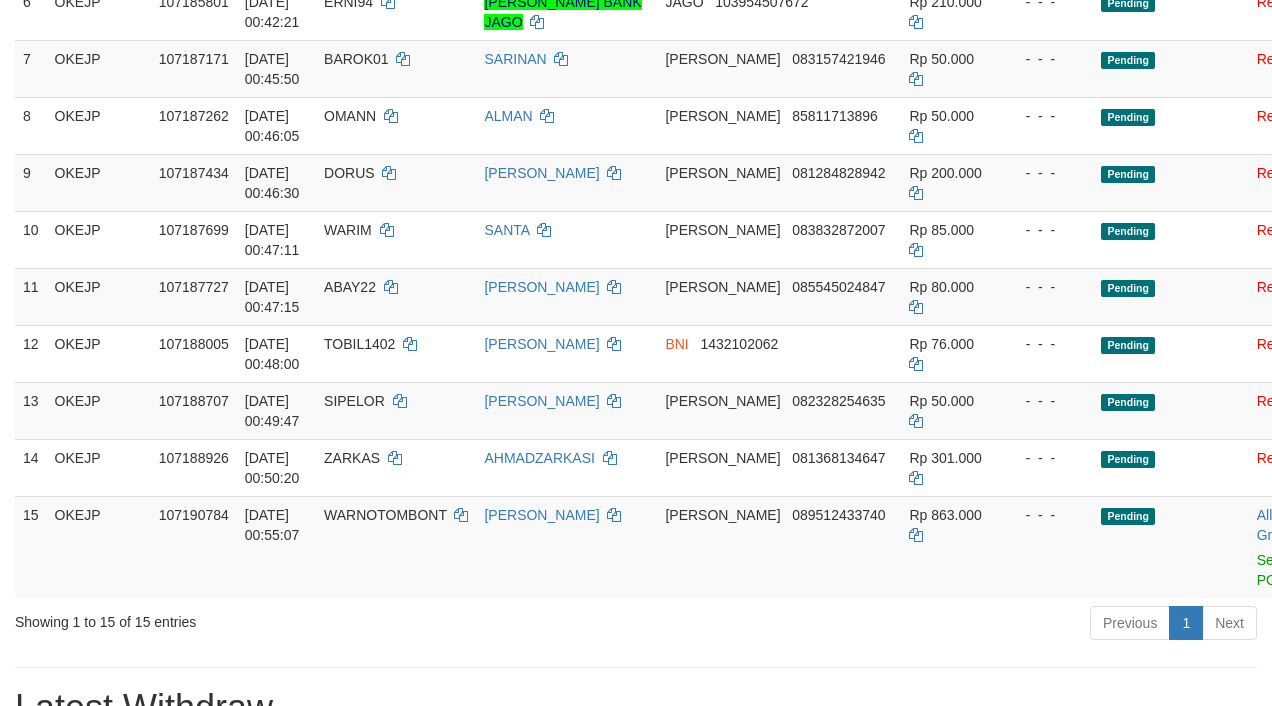 scroll, scrollTop: 602, scrollLeft: 0, axis: vertical 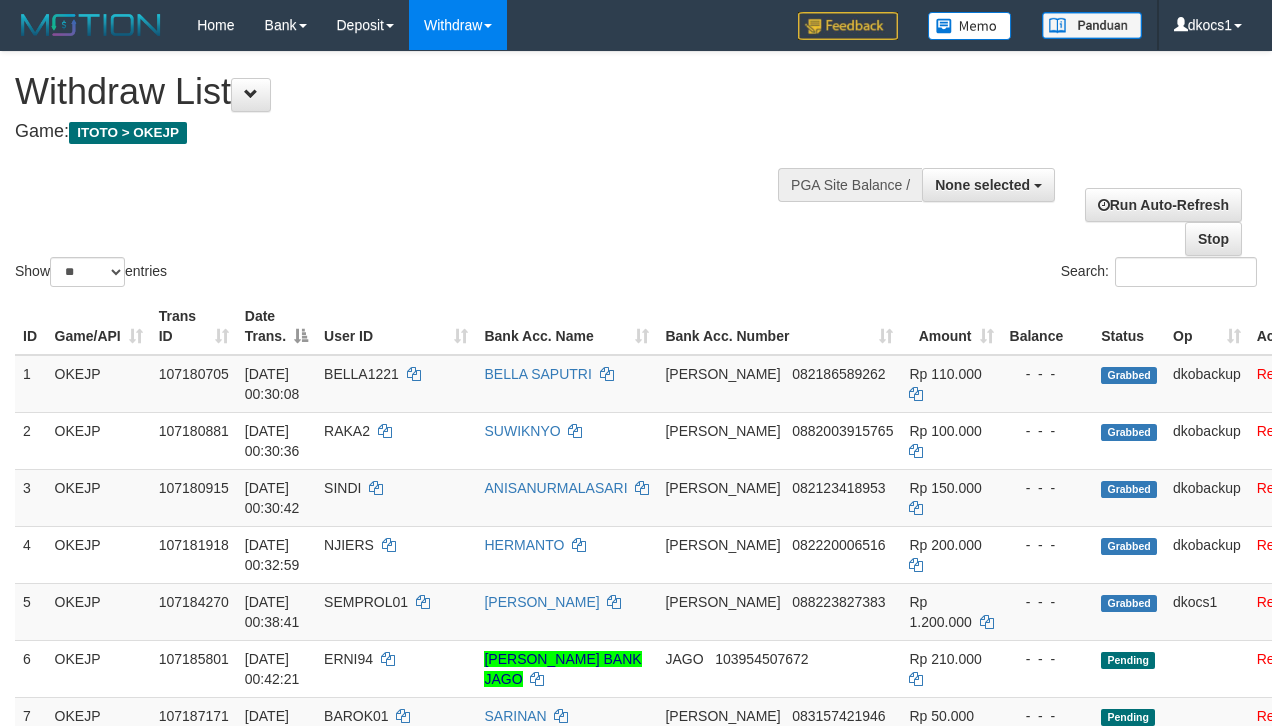 select 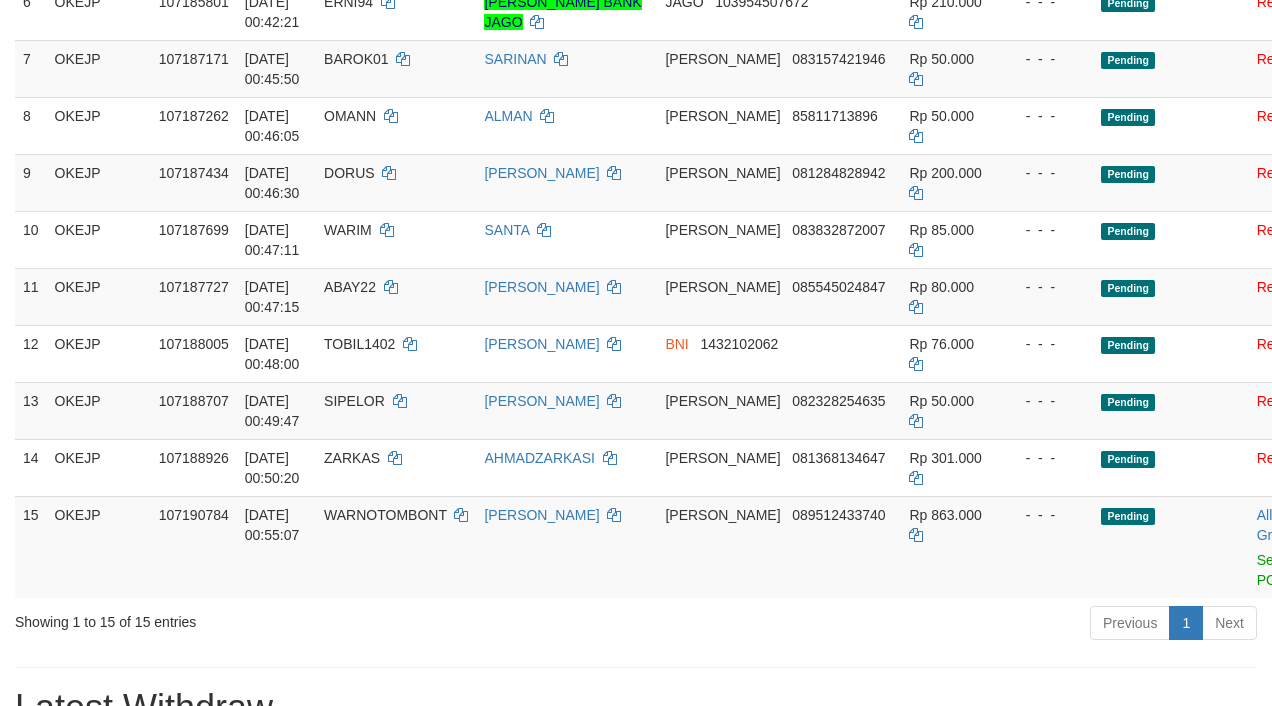 scroll, scrollTop: 602, scrollLeft: 0, axis: vertical 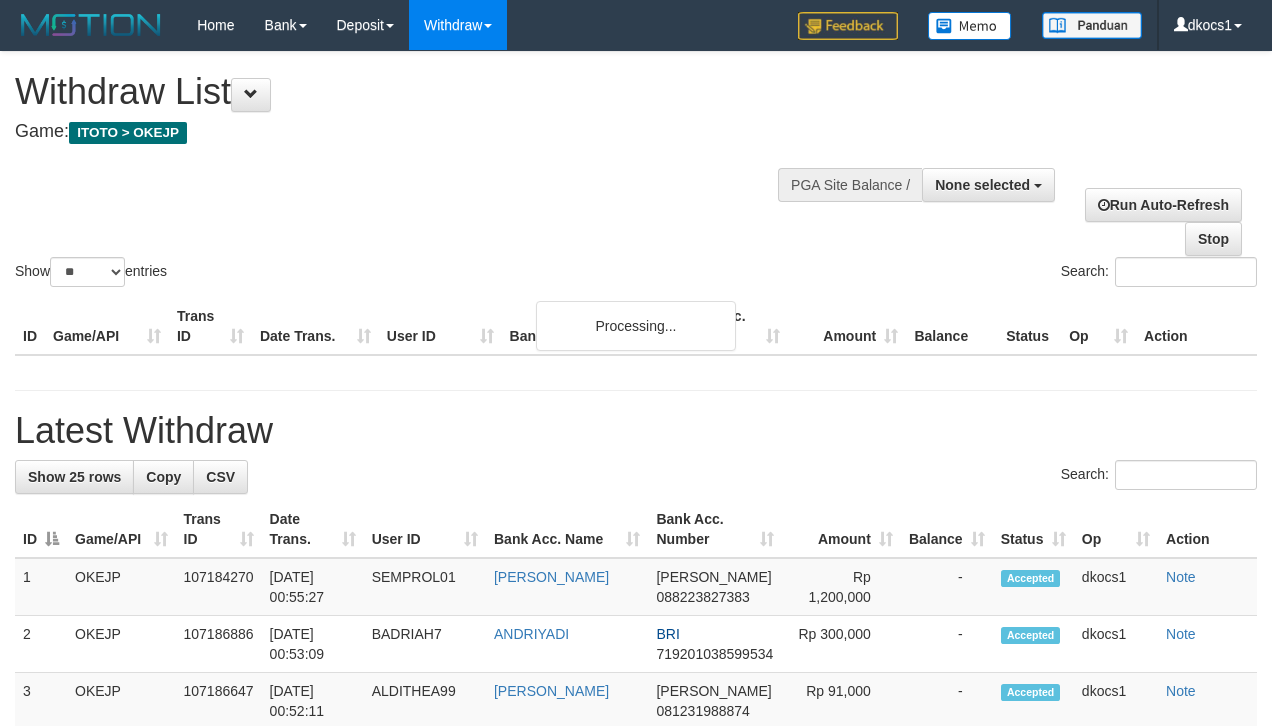 select 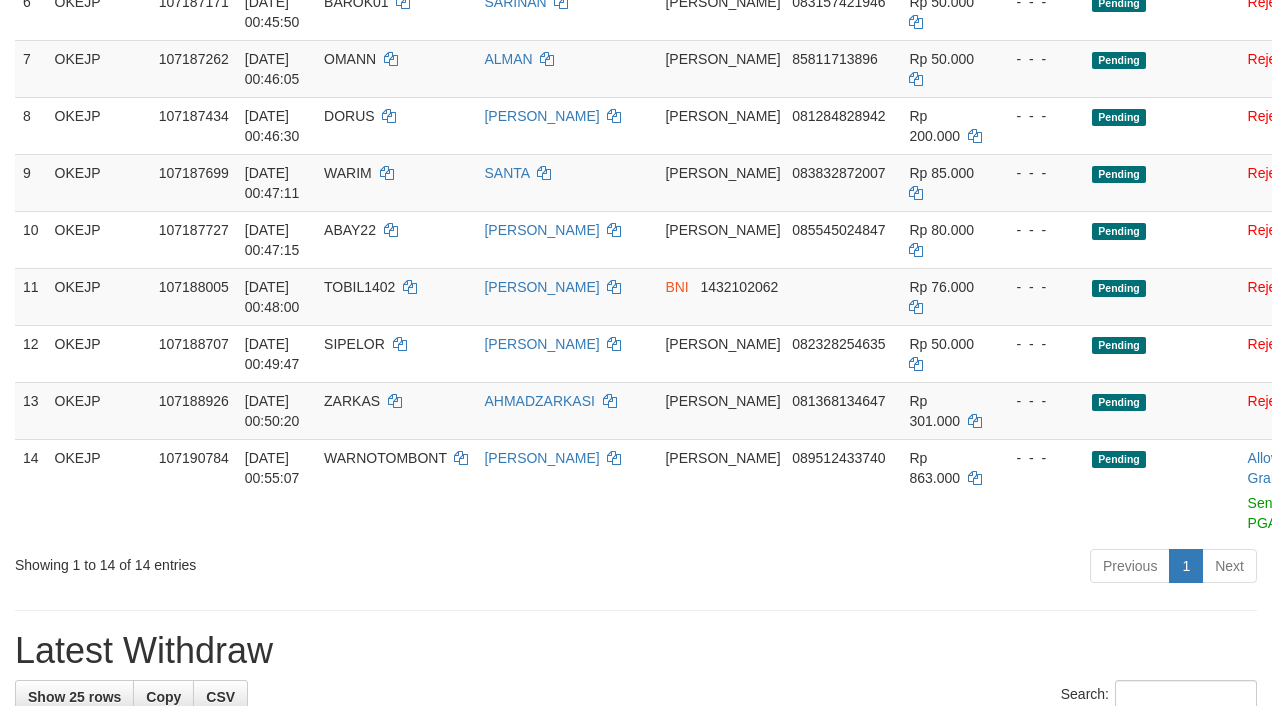 scroll, scrollTop: 602, scrollLeft: 0, axis: vertical 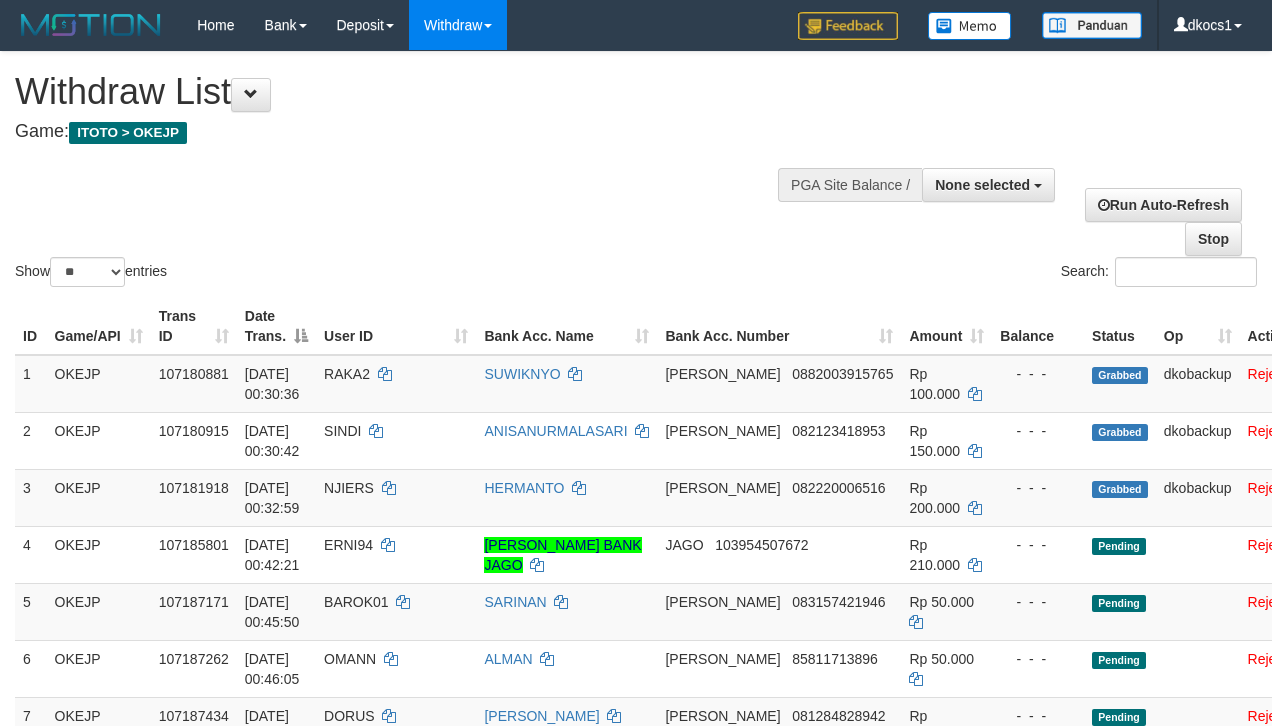 select 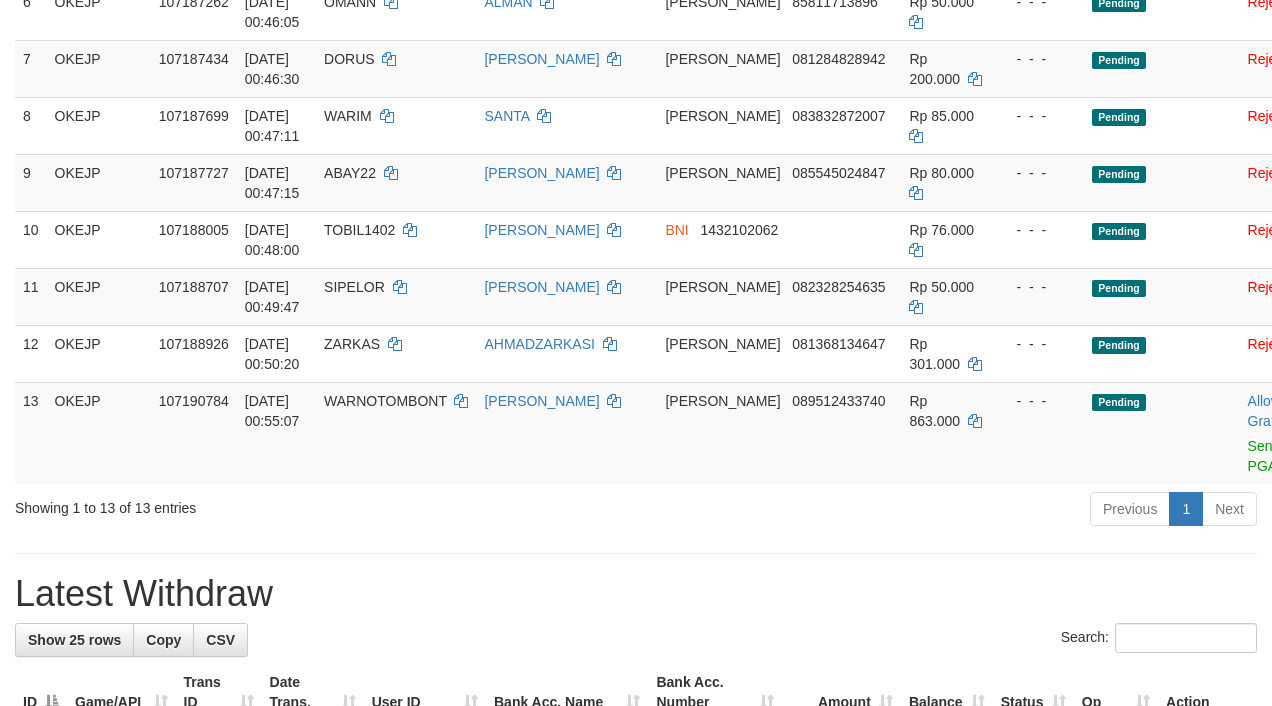 scroll, scrollTop: 602, scrollLeft: 0, axis: vertical 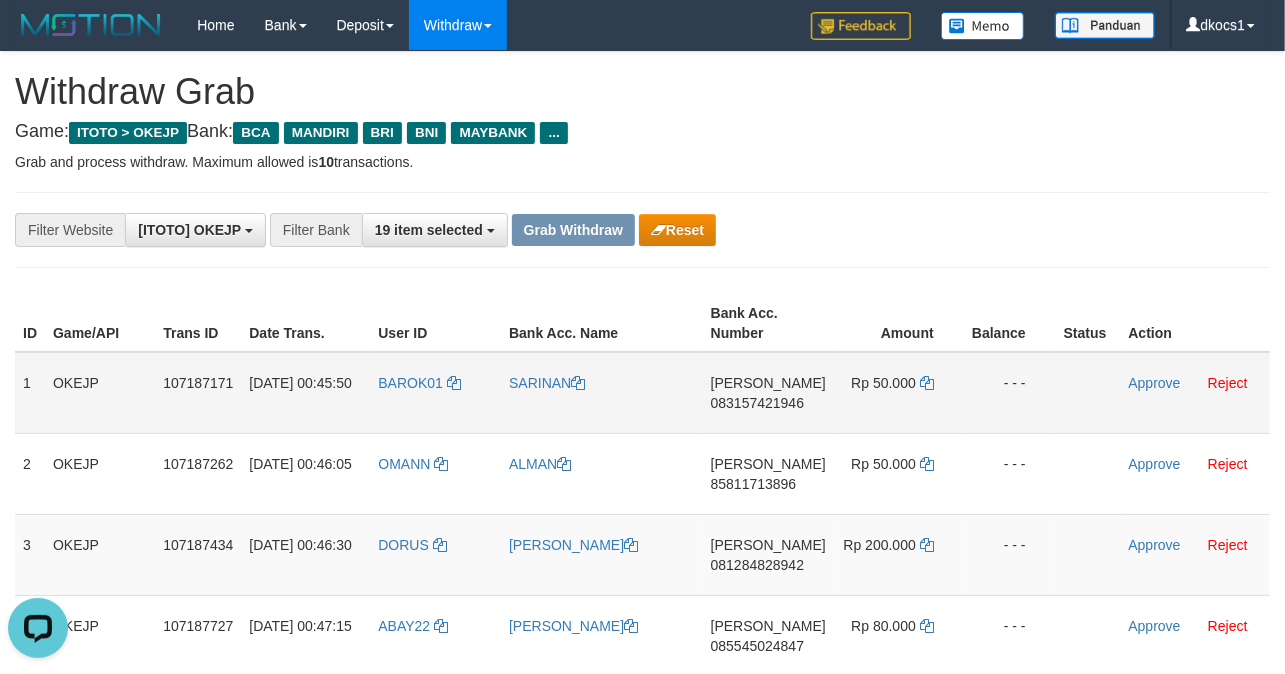 click on "BAROK01" at bounding box center [435, 393] 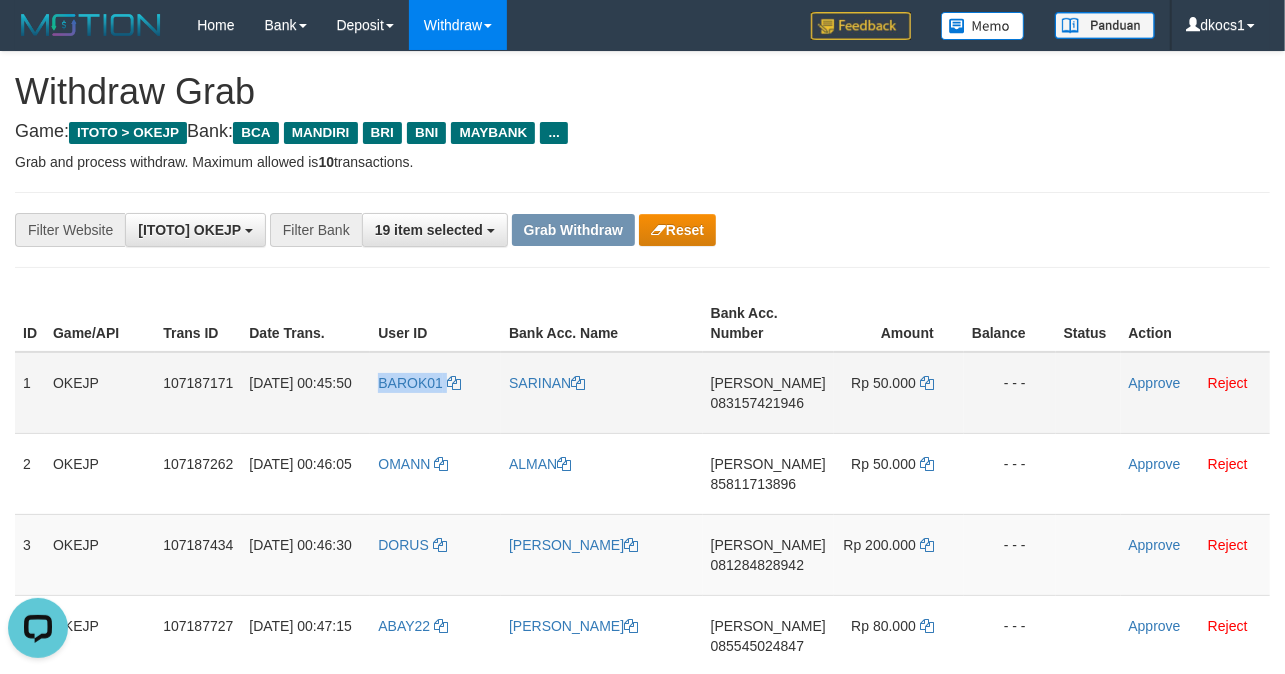 click on "BAROK01" at bounding box center [435, 393] 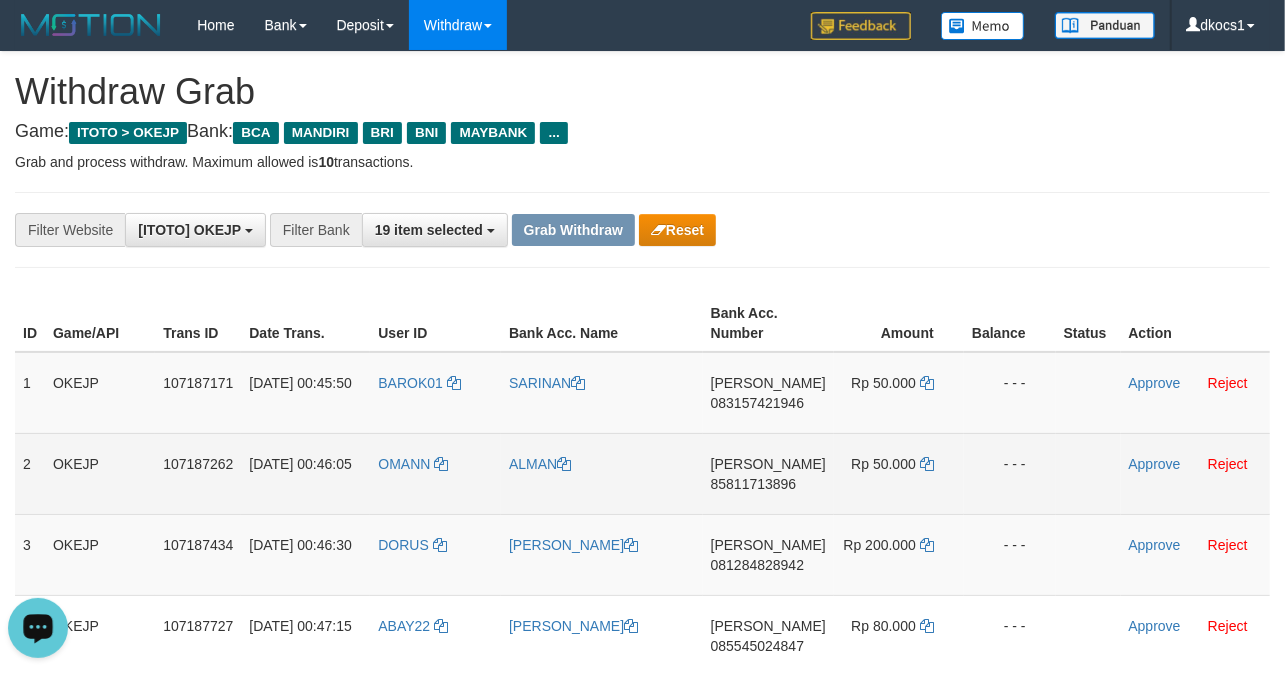 click on "OMANN" at bounding box center [435, 473] 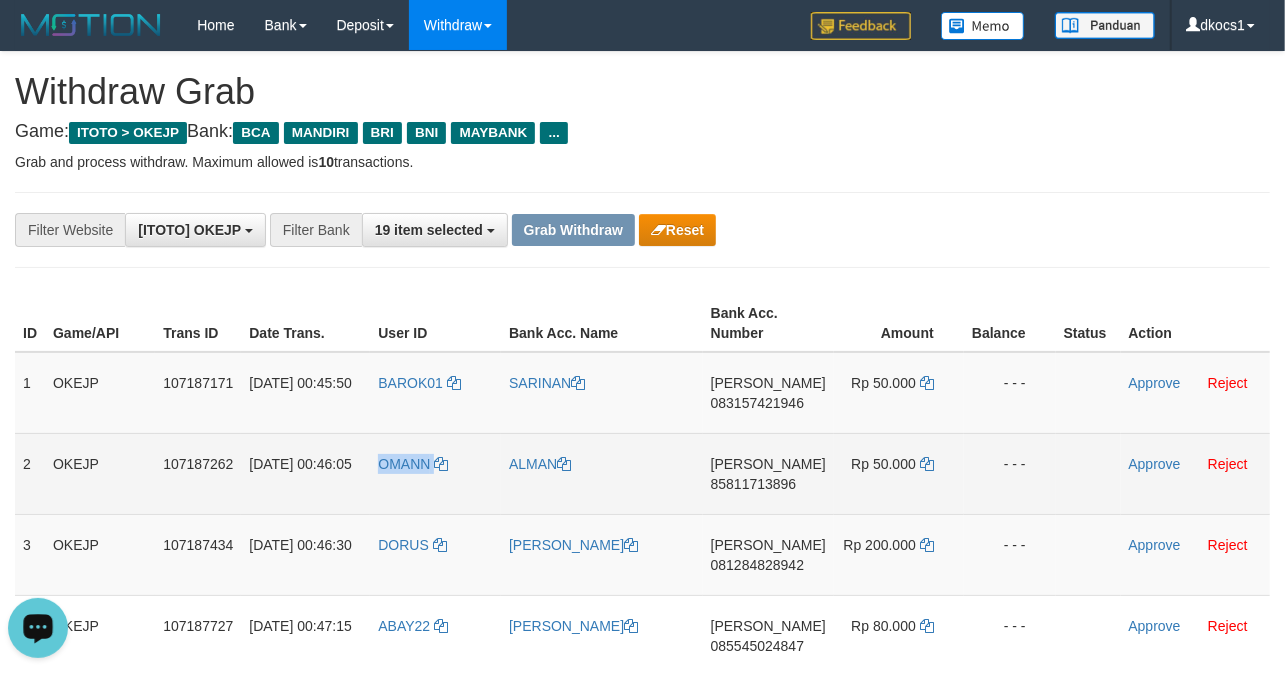 click on "OMANN" at bounding box center (435, 473) 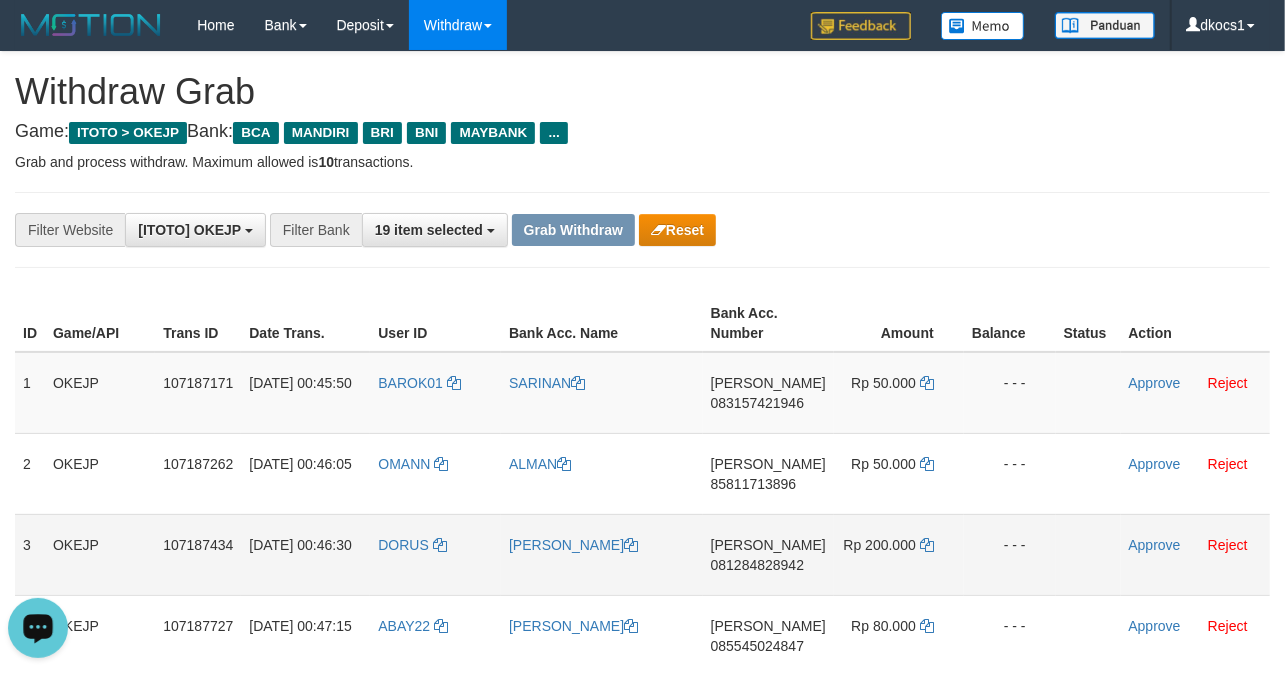 click on "DORUS" at bounding box center [435, 554] 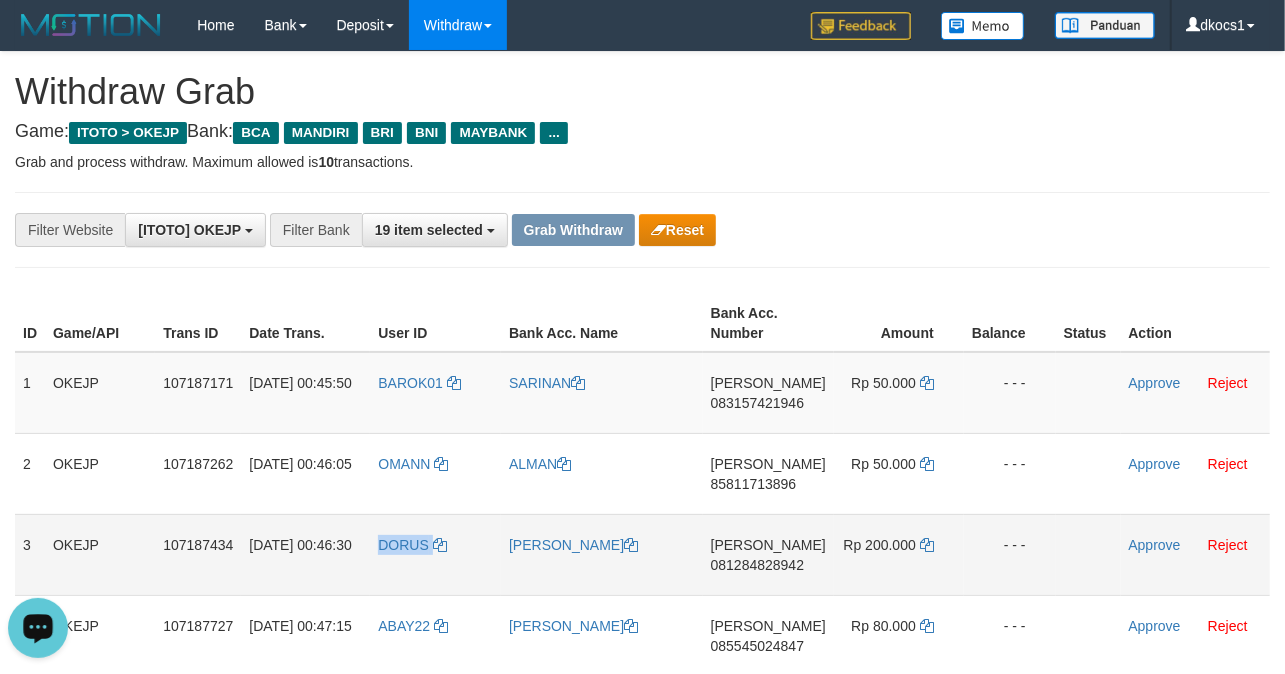 click on "DORUS" at bounding box center (435, 554) 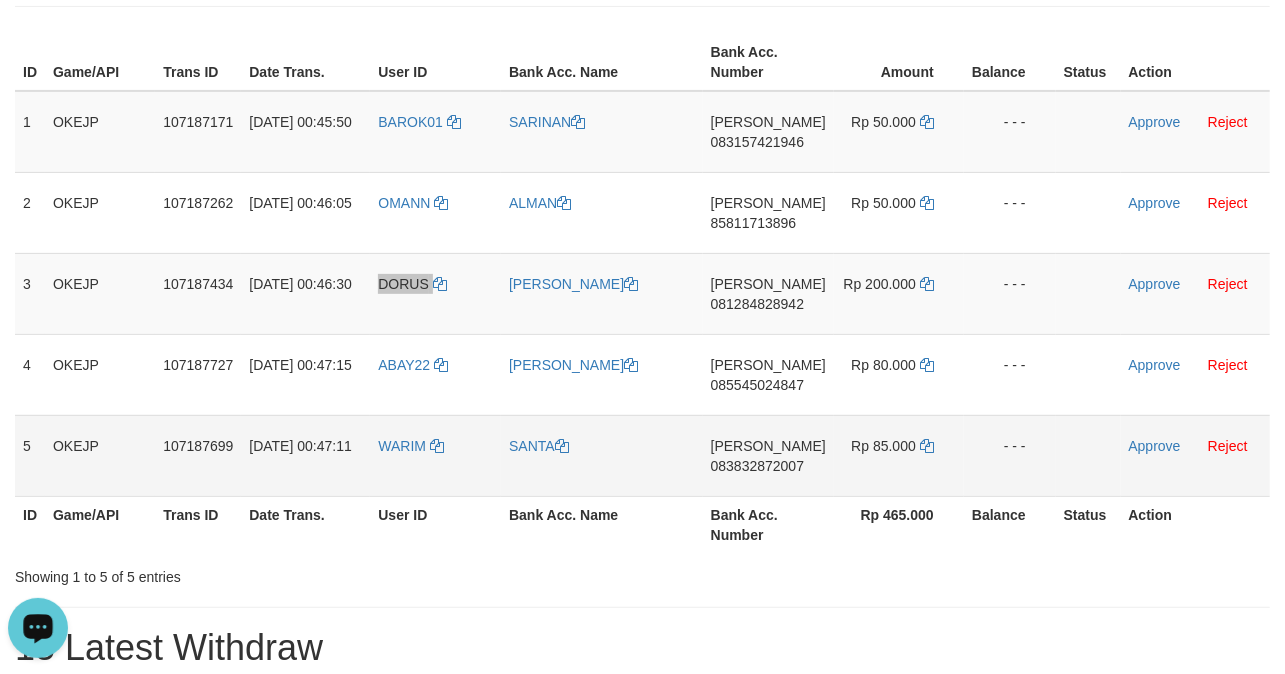 scroll, scrollTop: 266, scrollLeft: 0, axis: vertical 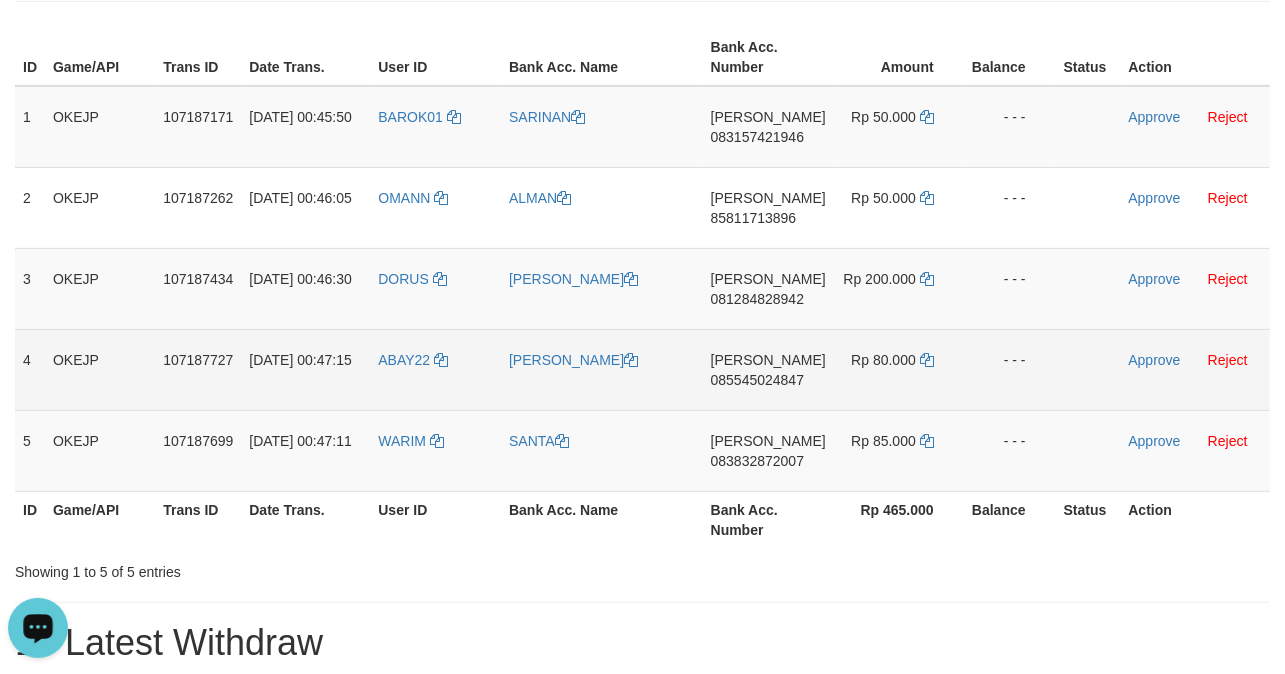 click on "ABAY22" at bounding box center [435, 369] 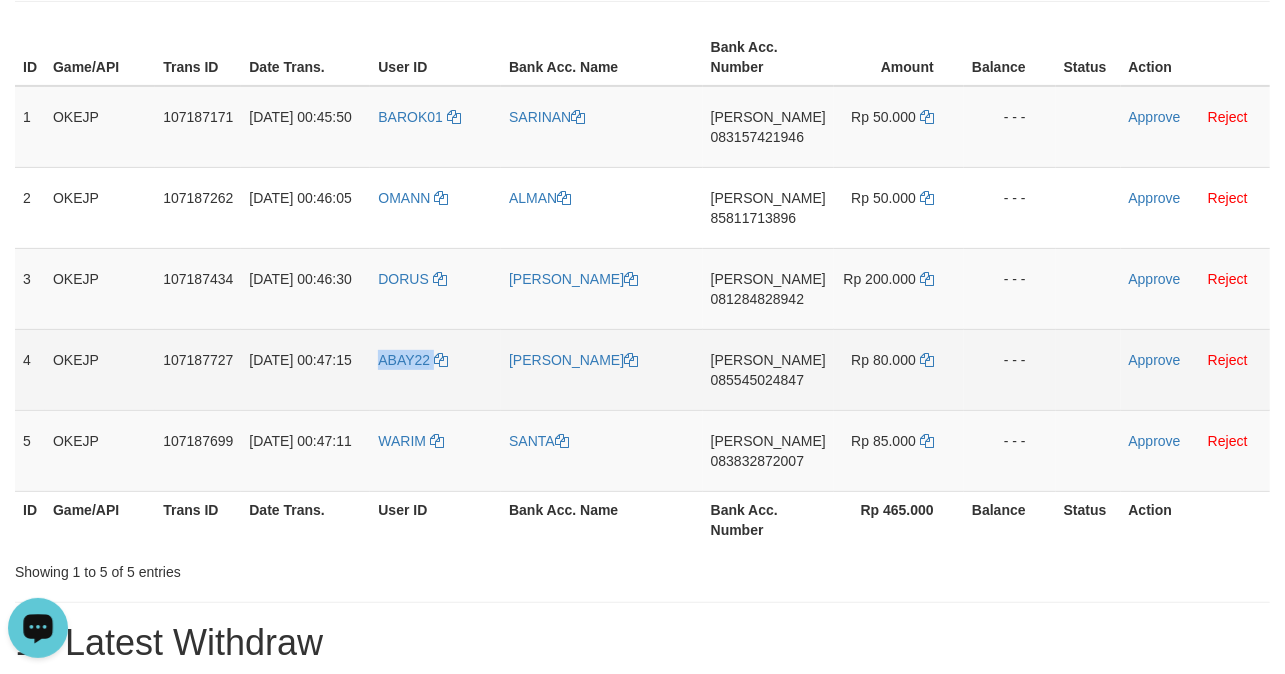 copy on "ABAY22" 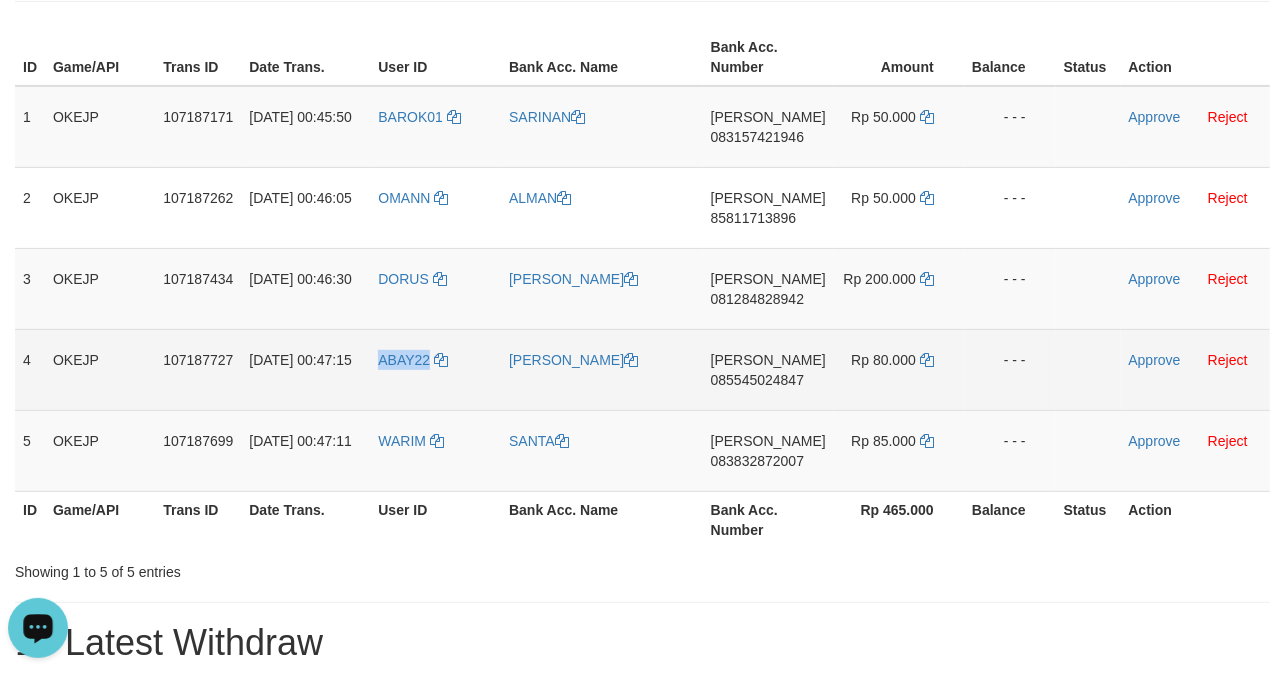 drag, startPoint x: 397, startPoint y: 386, endPoint x: 365, endPoint y: 386, distance: 32 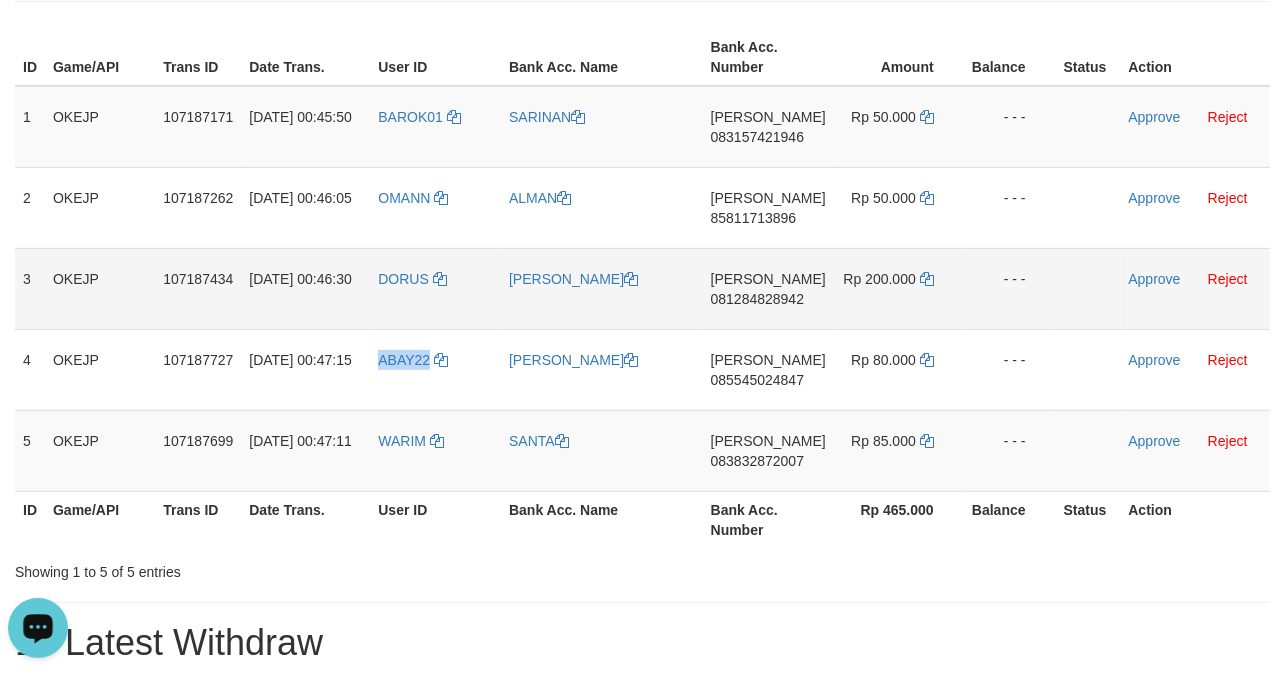 copy on "ABAY22" 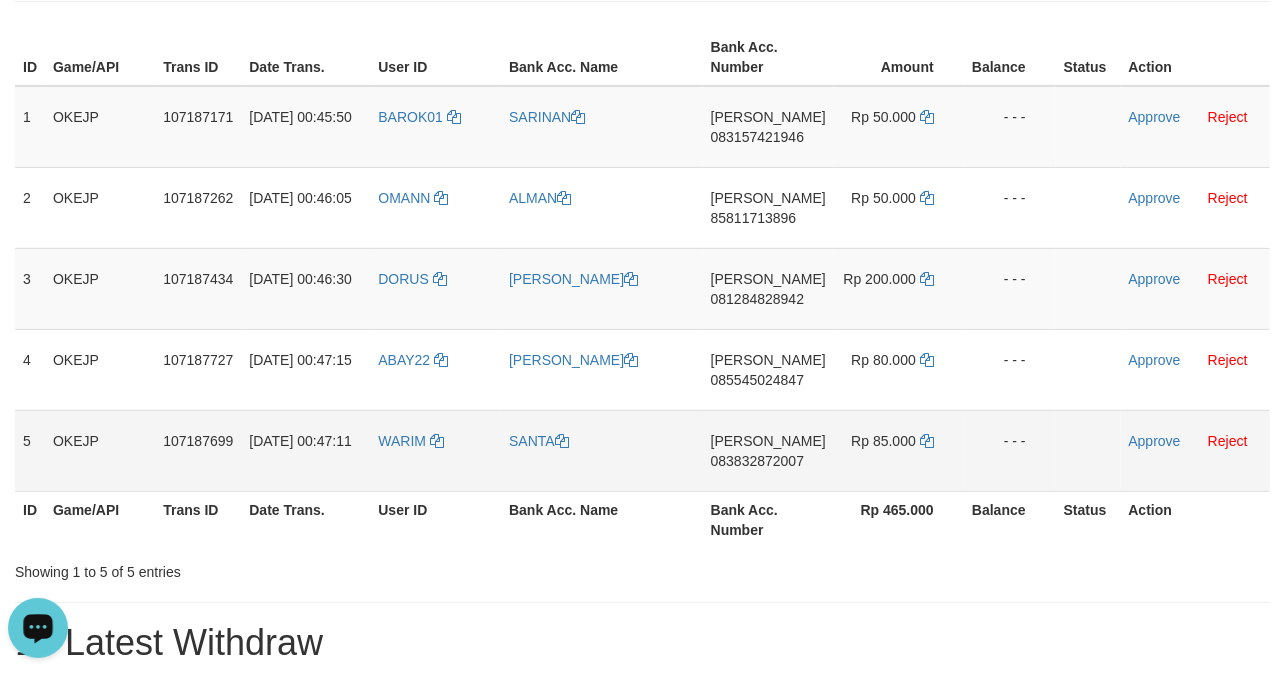 click on "WARIM" at bounding box center (435, 450) 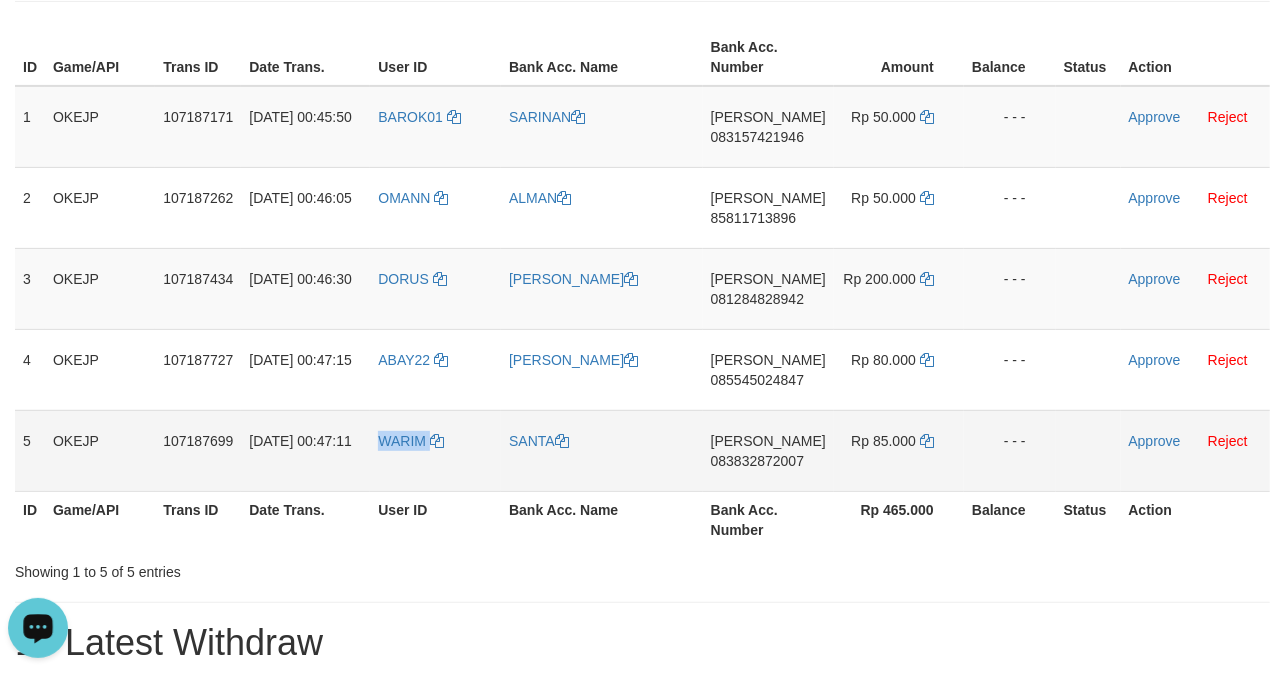 click on "WARIM" at bounding box center (435, 450) 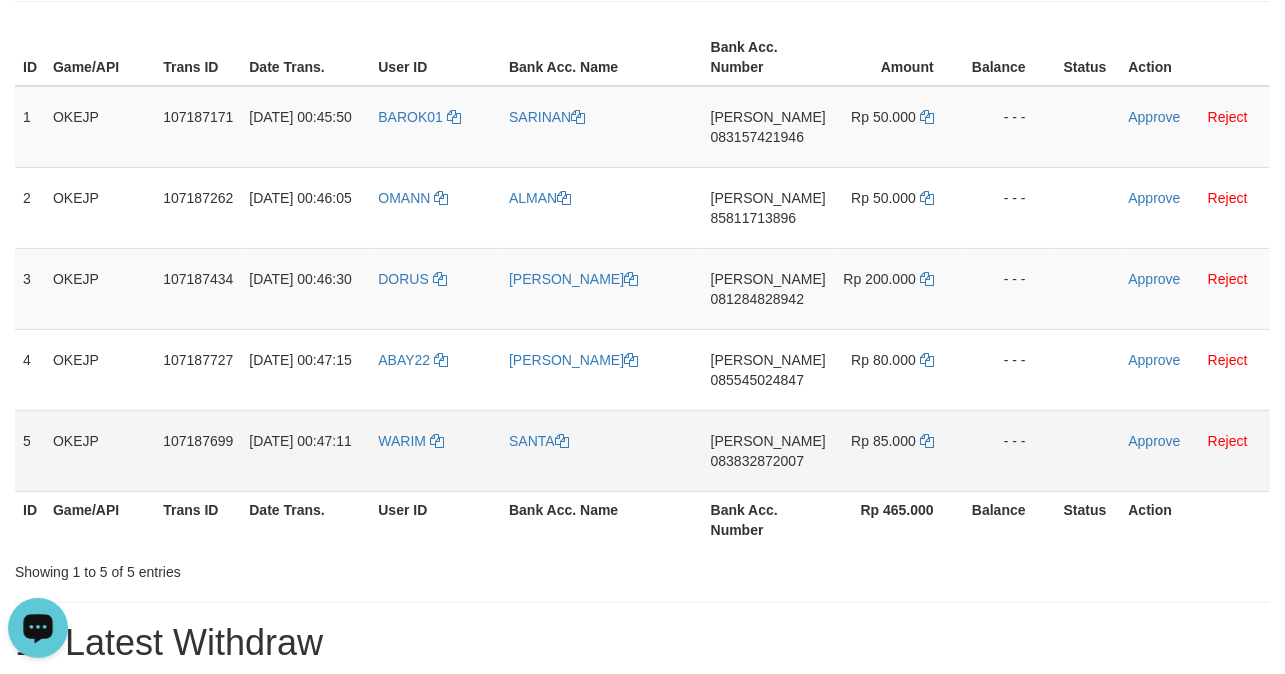 click on "WARIM" at bounding box center (435, 450) 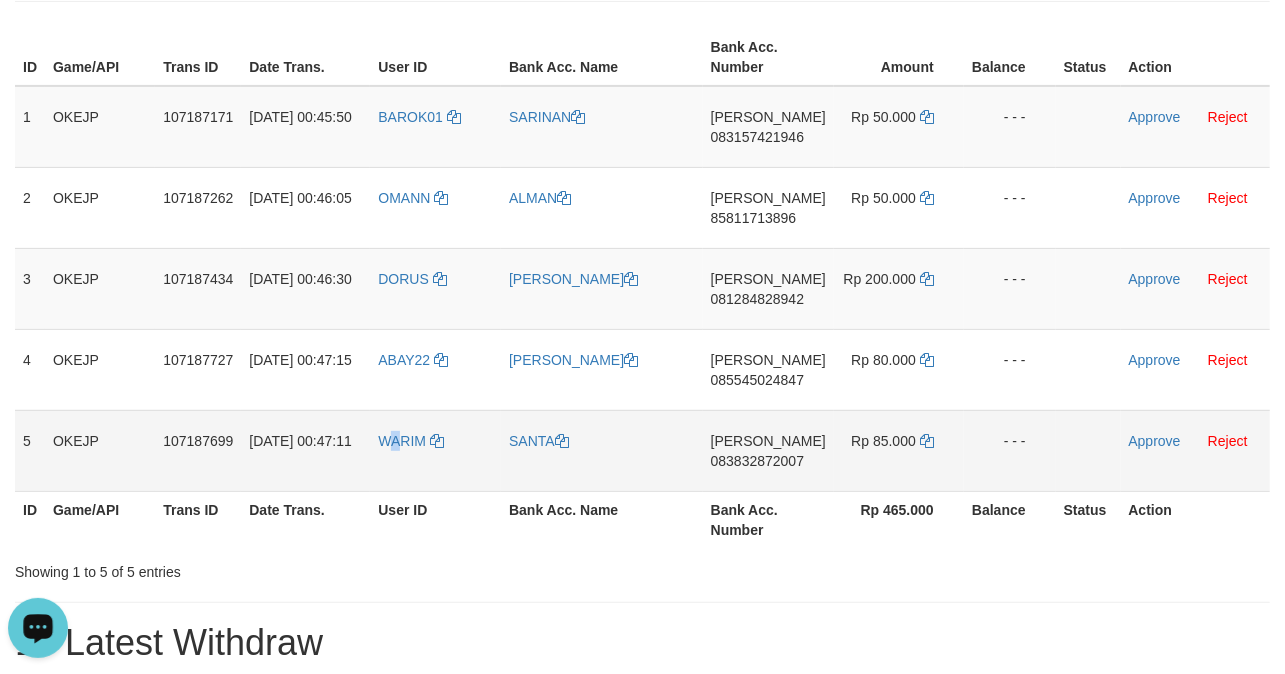 click on "WARIM" at bounding box center [435, 450] 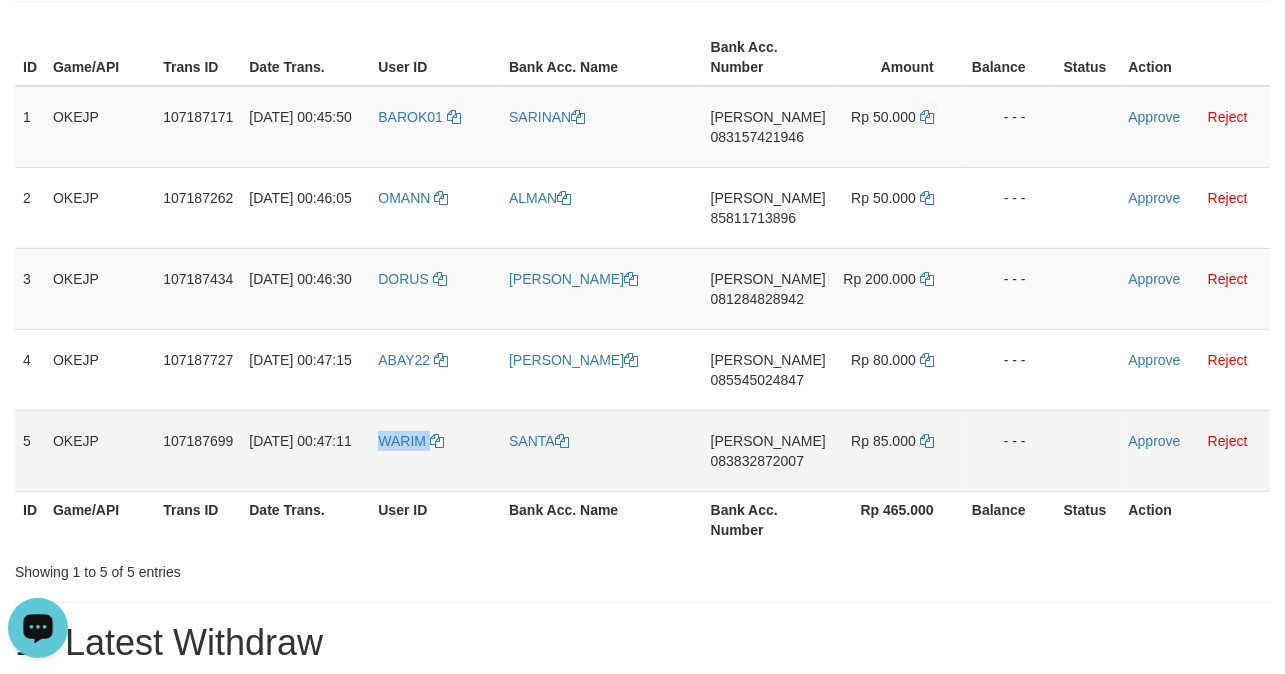 click on "WARIM" at bounding box center [435, 450] 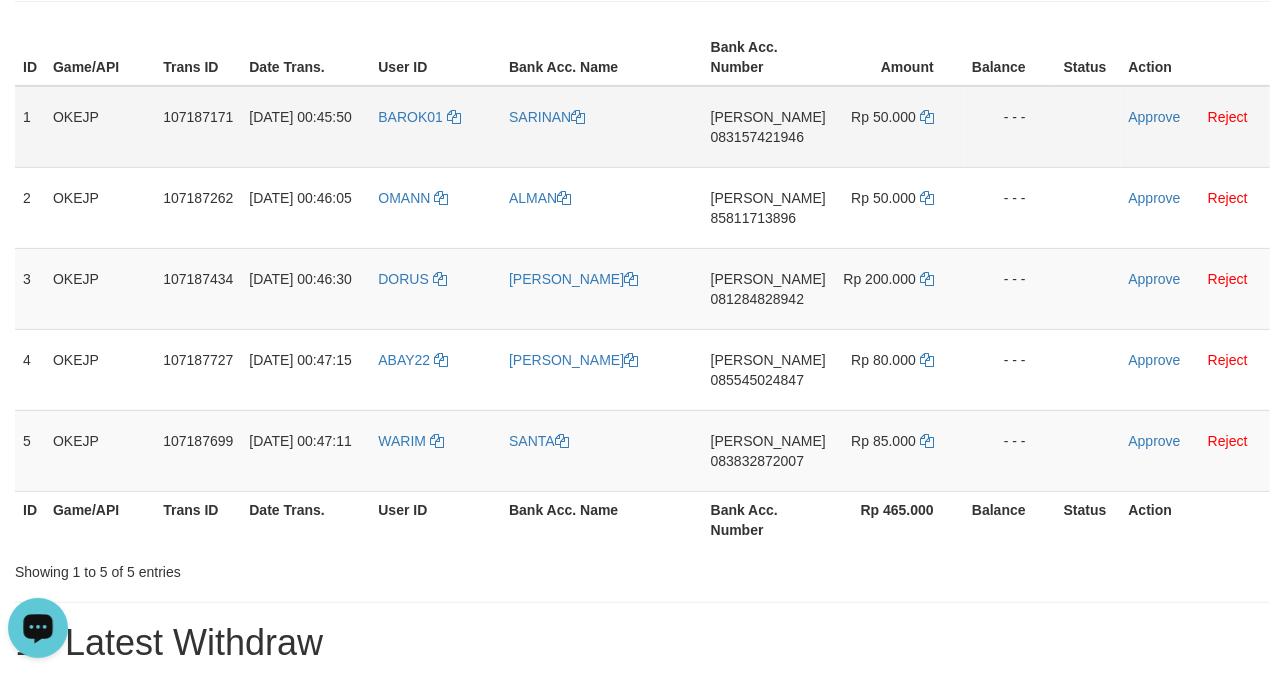 click on "SARINAN" at bounding box center [602, 127] 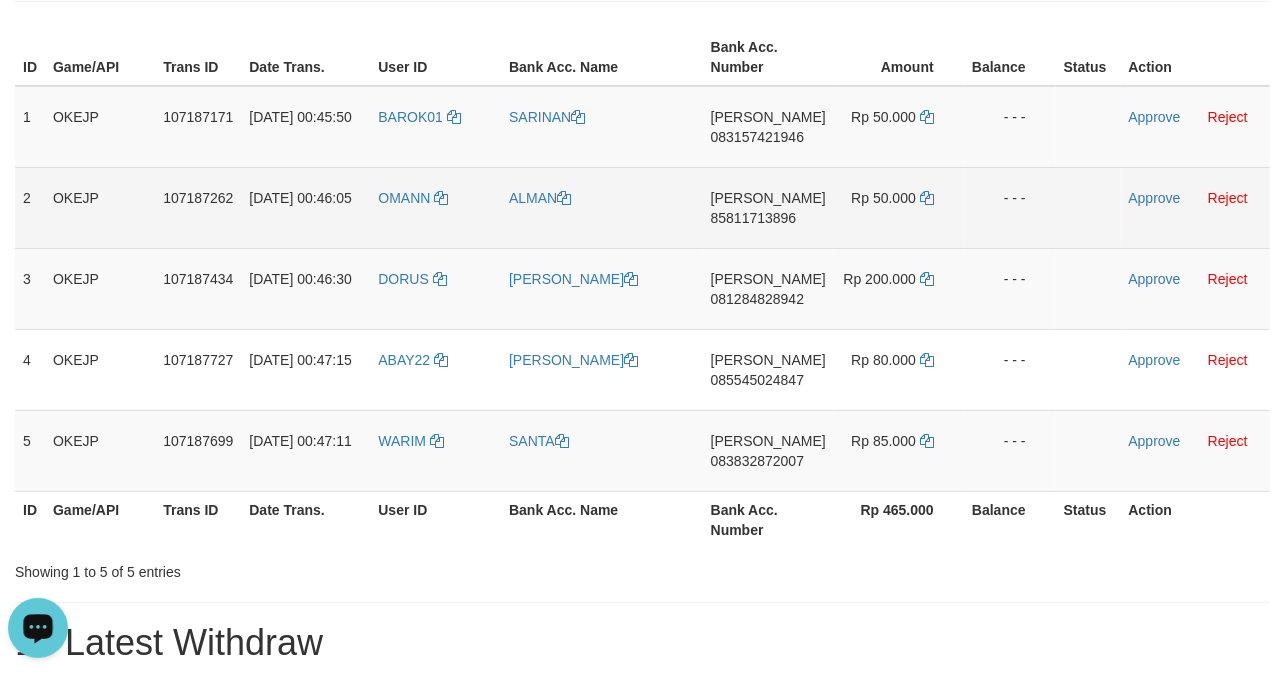 drag, startPoint x: 548, startPoint y: 130, endPoint x: 24, endPoint y: 242, distance: 535.8358 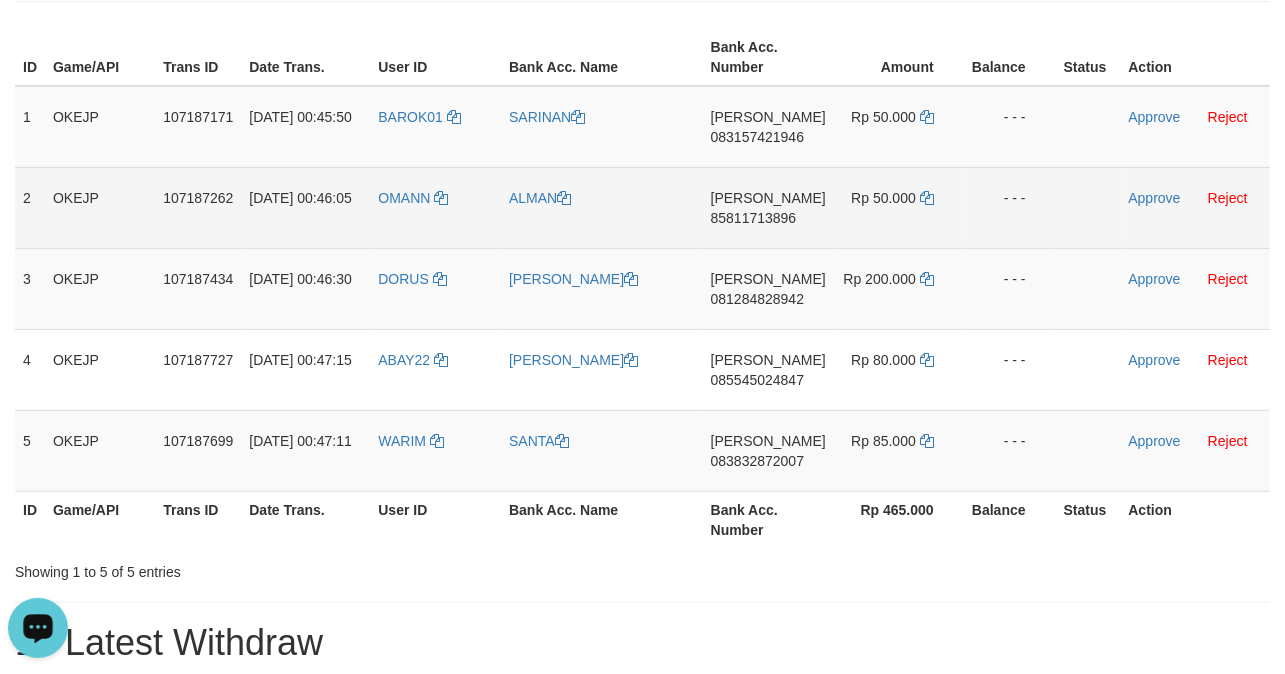 click on "ALMAN" at bounding box center [602, 207] 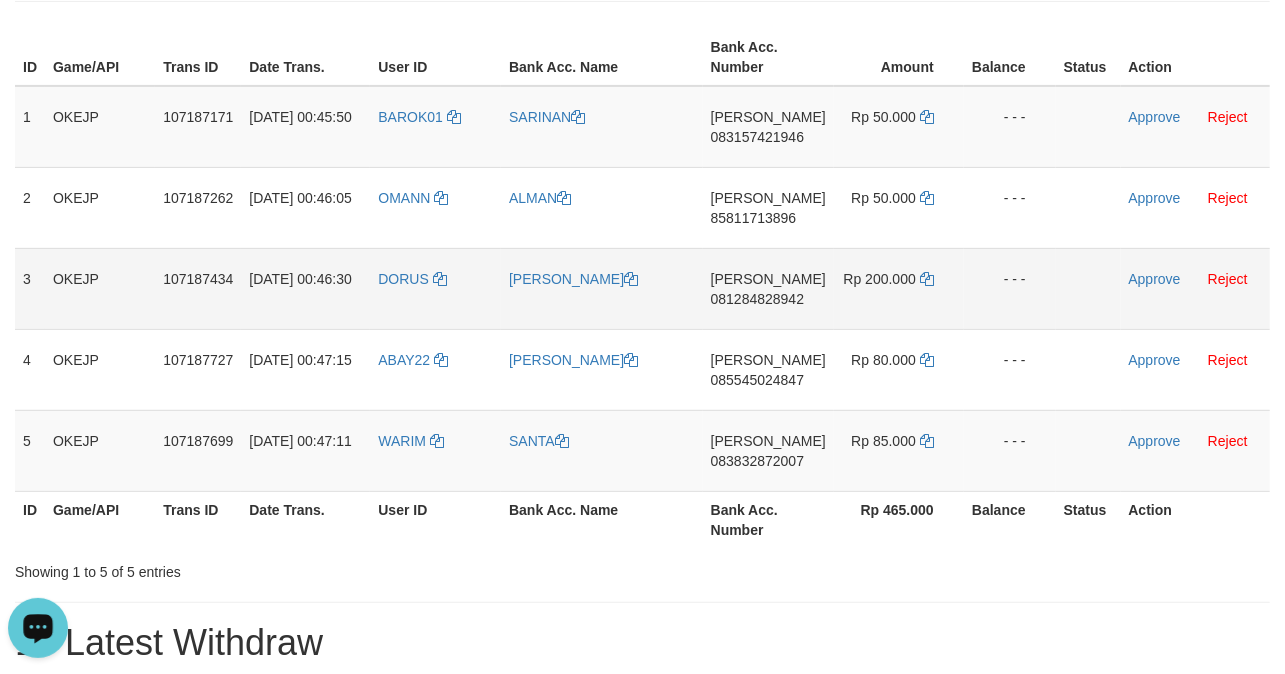 copy on "ALMAN" 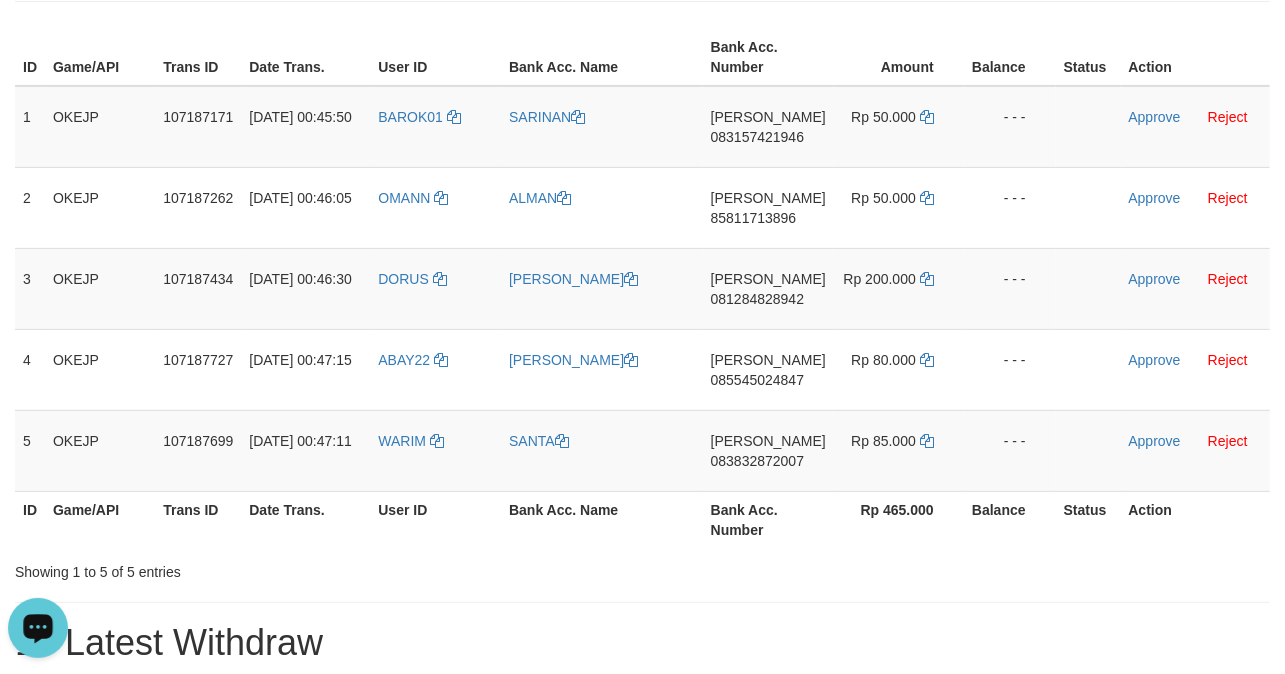 copy on "[PERSON_NAME]" 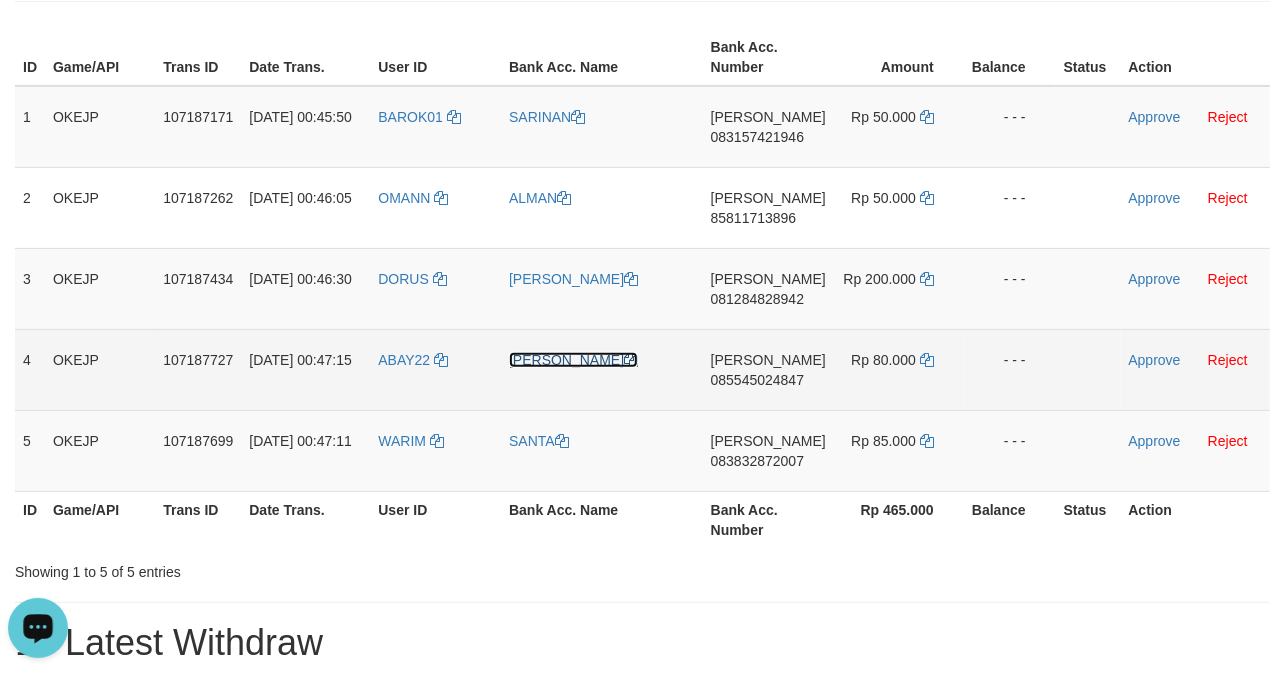 click on "[PERSON_NAME]" at bounding box center (573, 360) 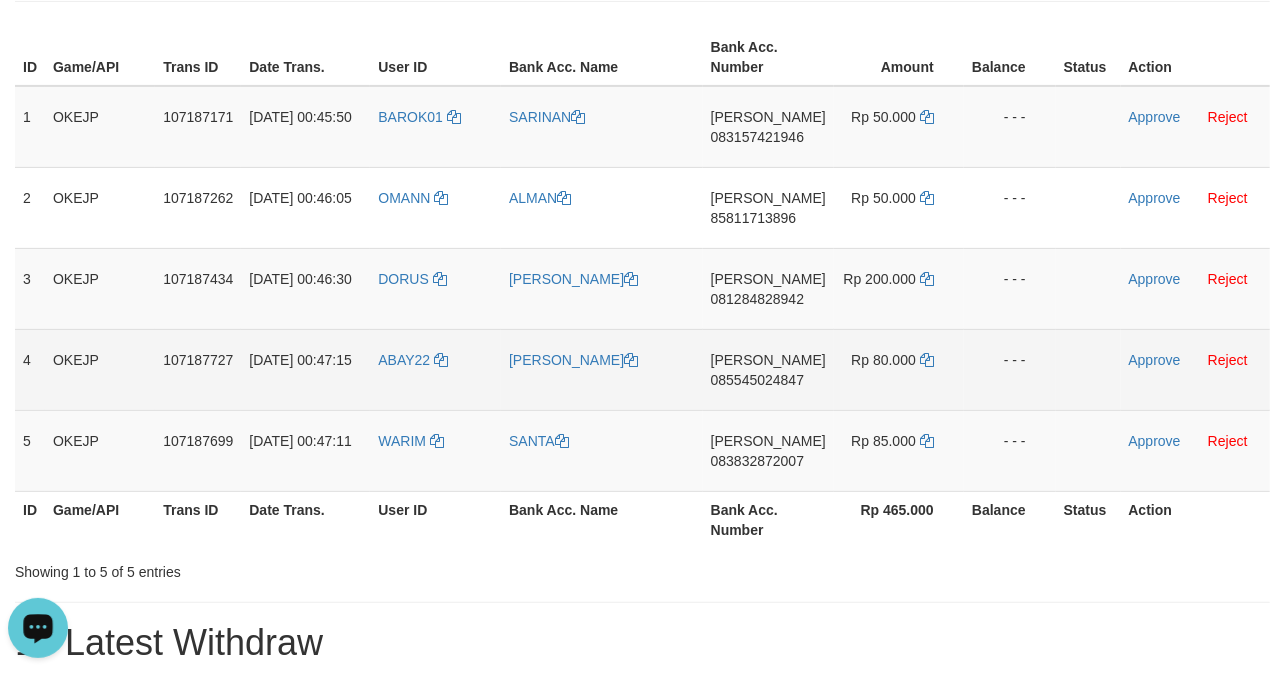 click on "[PERSON_NAME]" at bounding box center [602, 369] 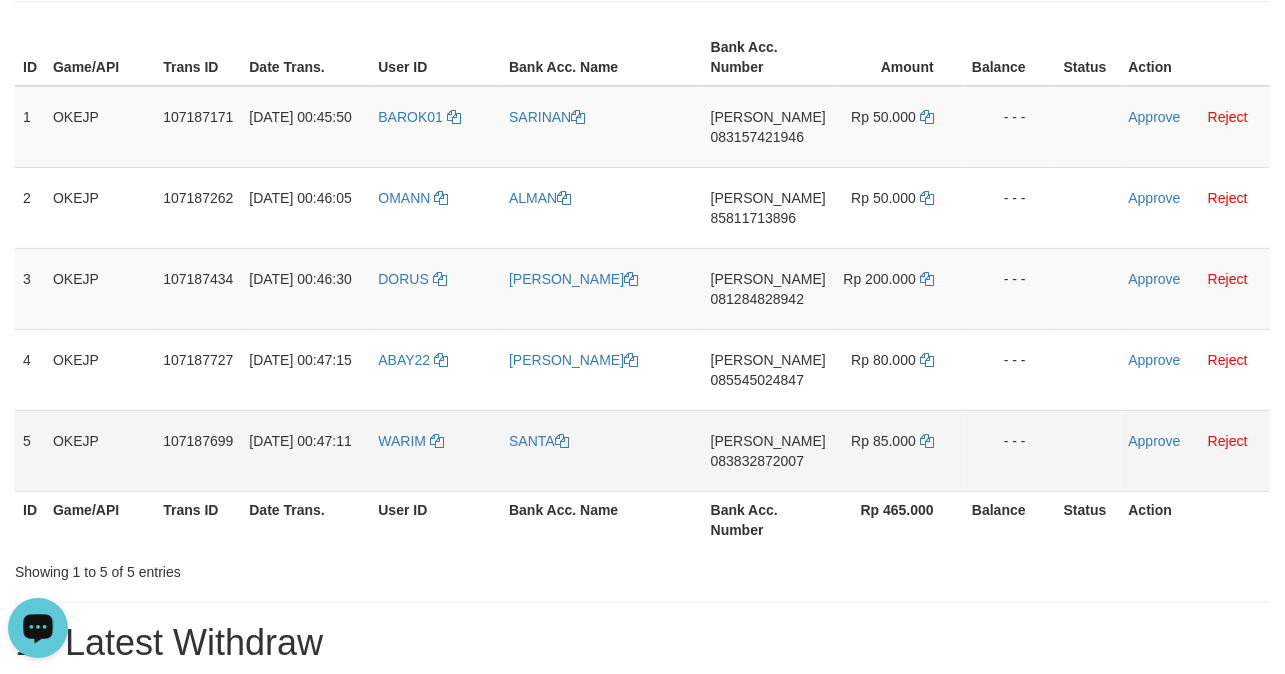 click on "WARIM" at bounding box center (435, 450) 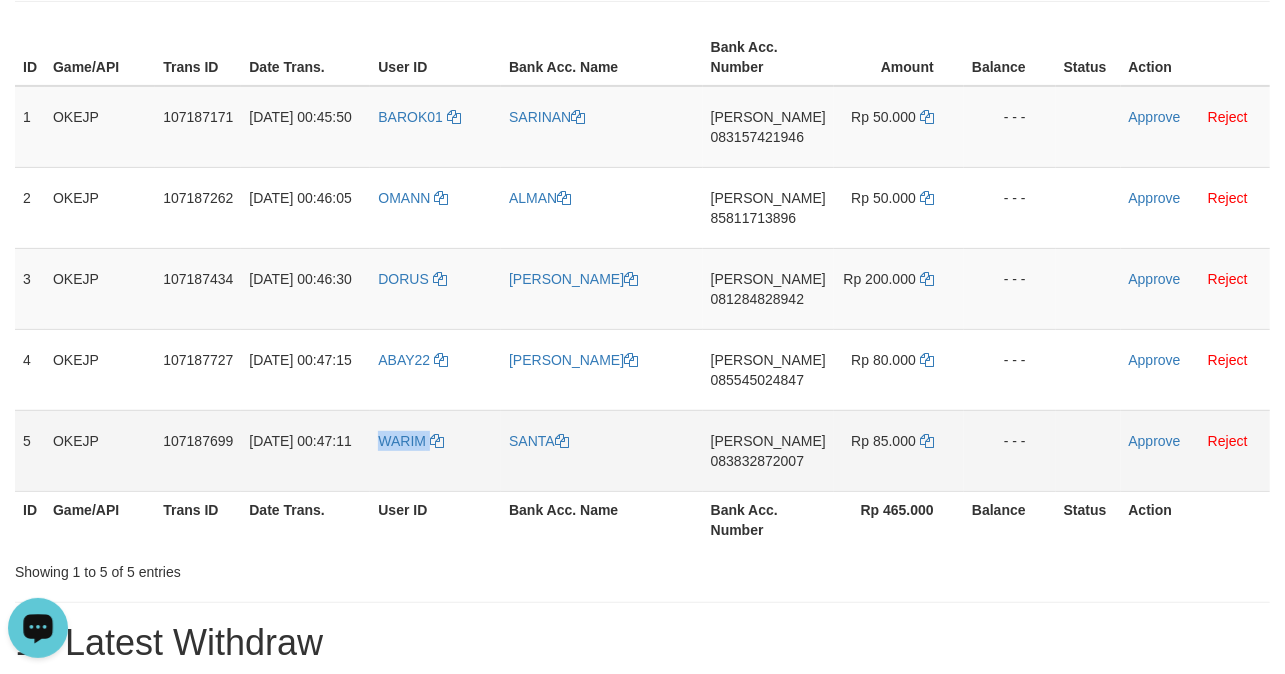 click on "WARIM" at bounding box center (435, 450) 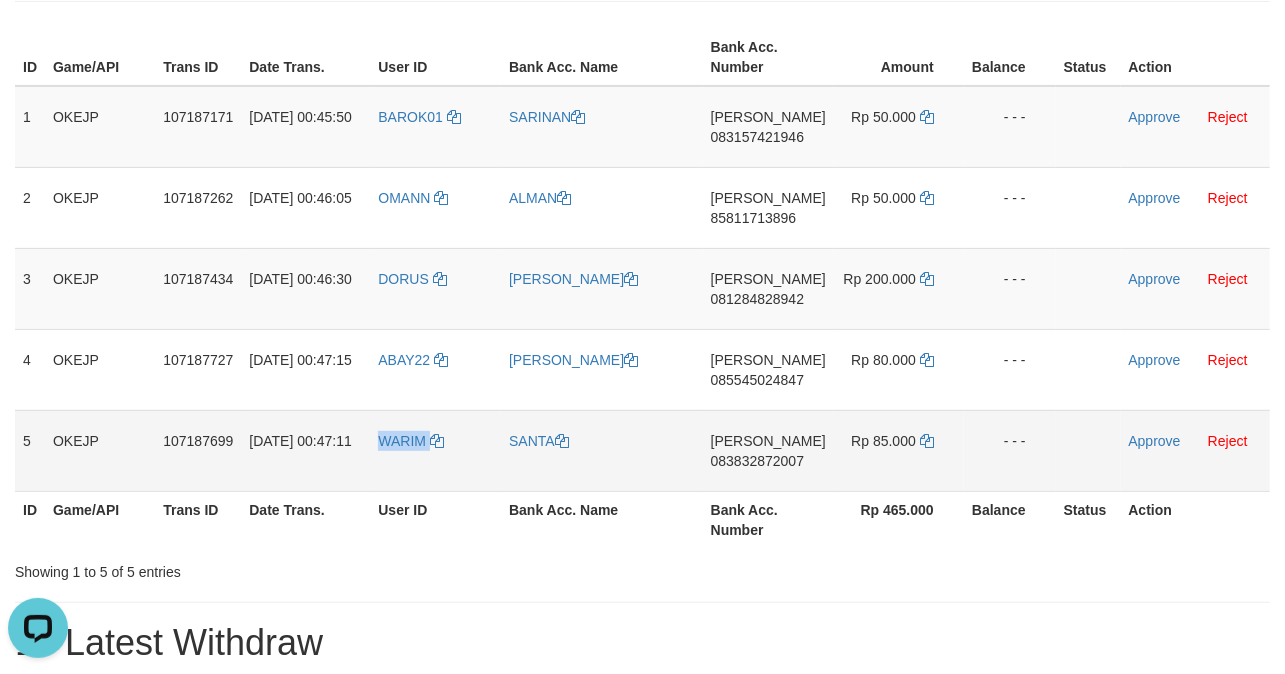 click on "SANTA" at bounding box center [602, 450] 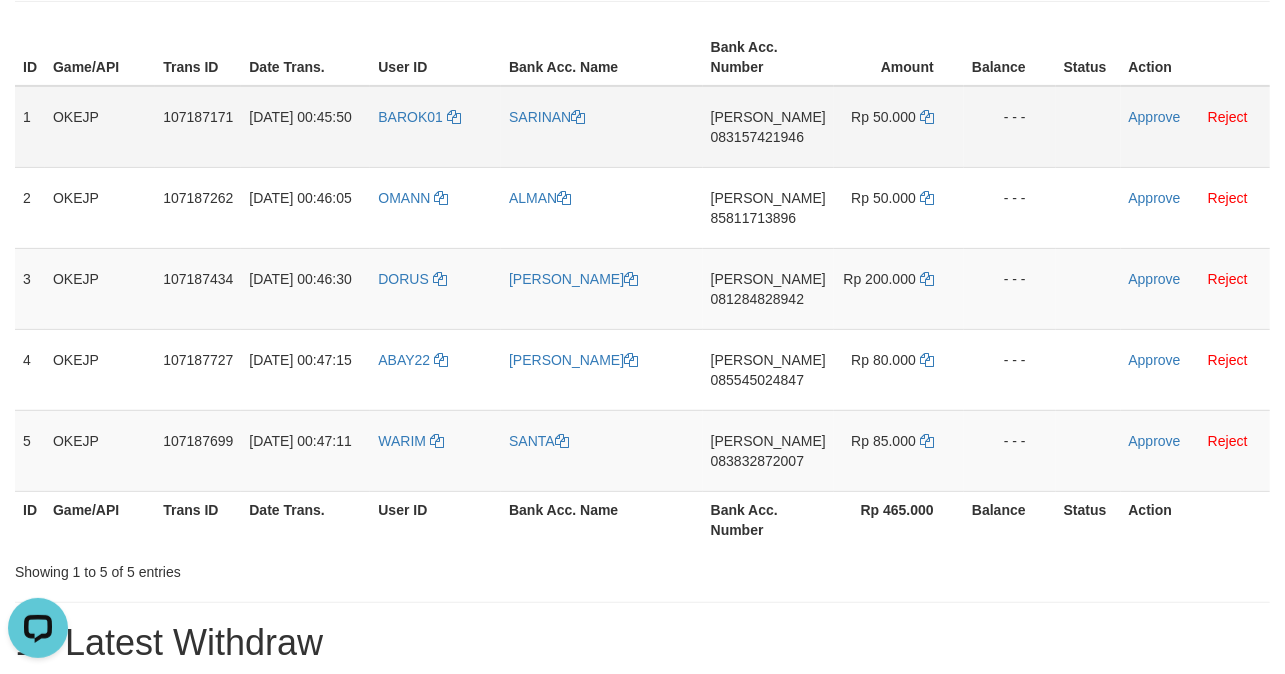 click on "DANA
083157421946" at bounding box center (768, 127) 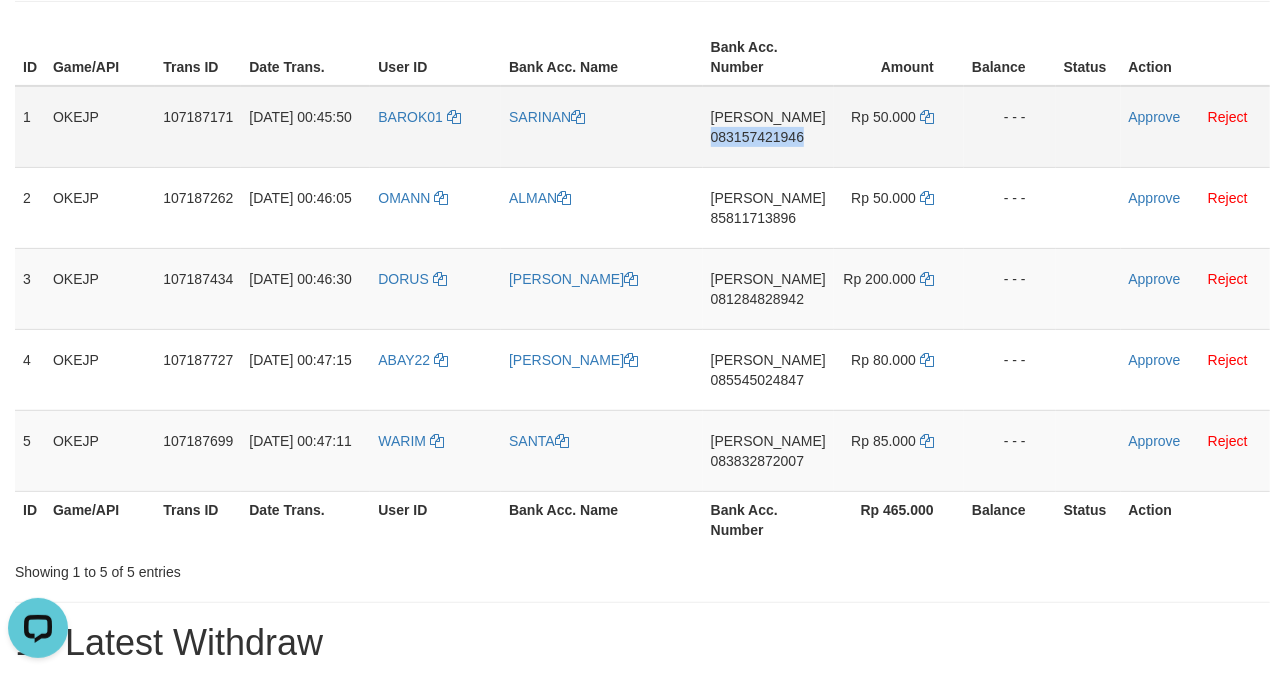 click on "DANA
083157421946" at bounding box center [768, 127] 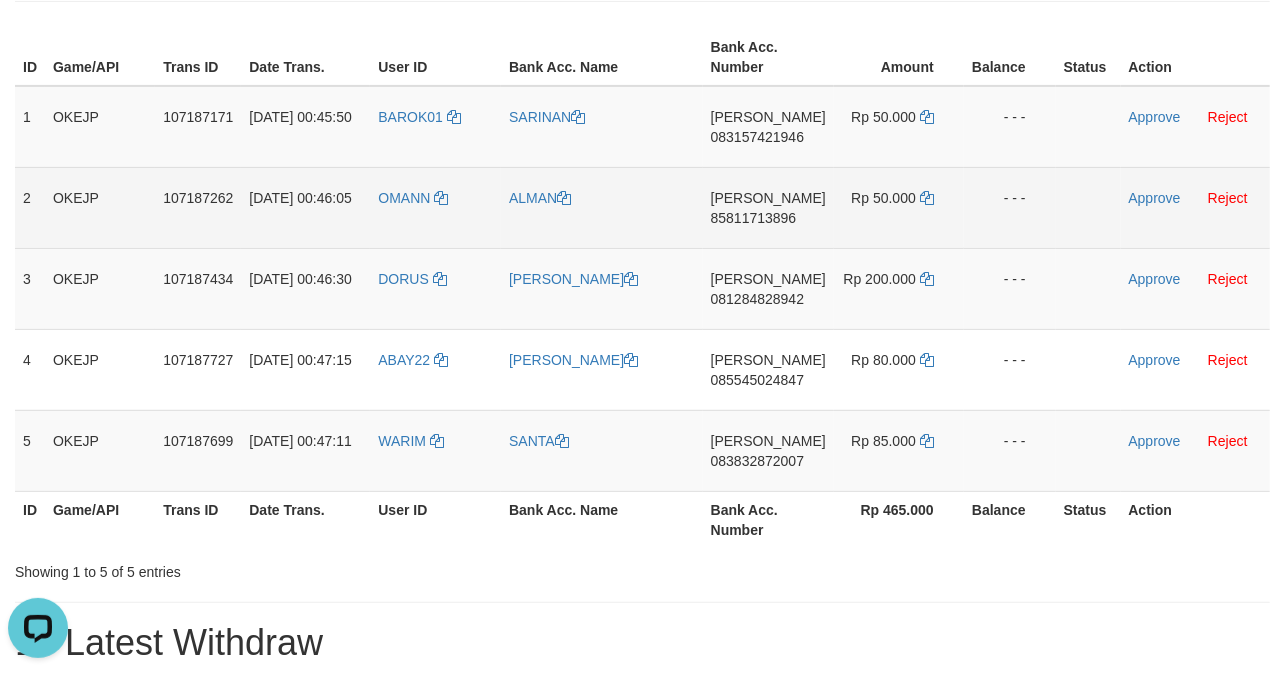 click on "DANA
85811713896" at bounding box center (768, 207) 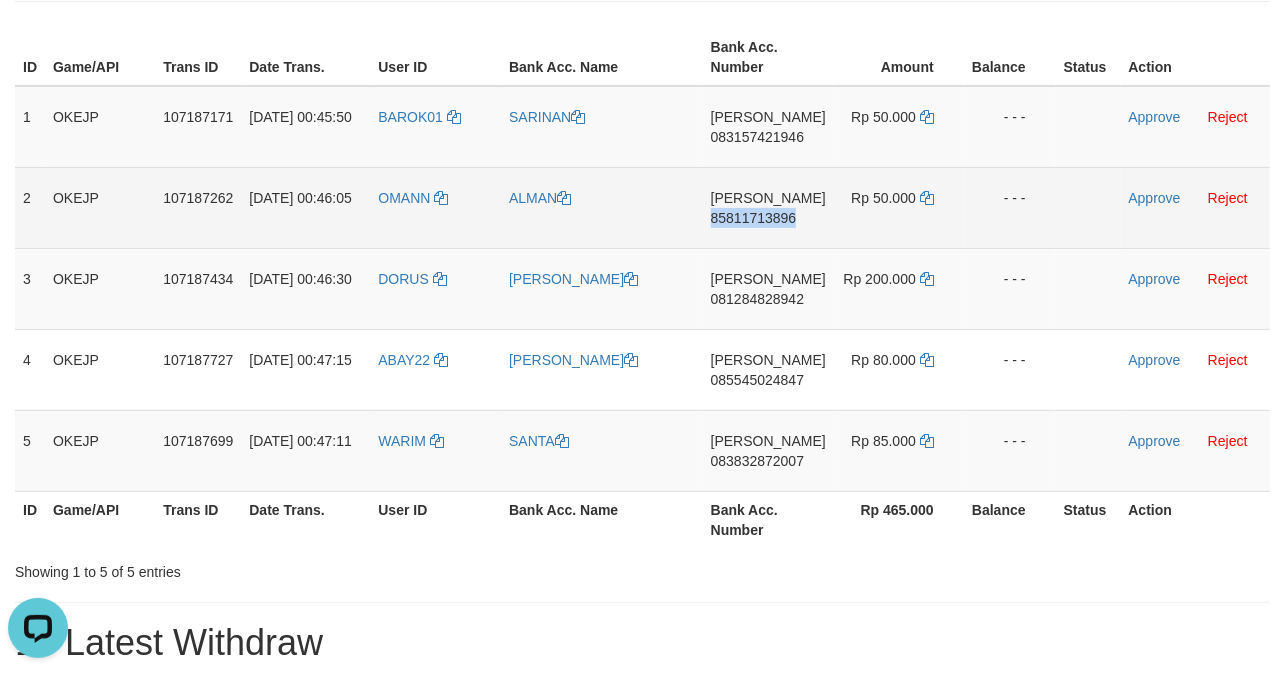 click on "DANA
85811713896" at bounding box center (768, 207) 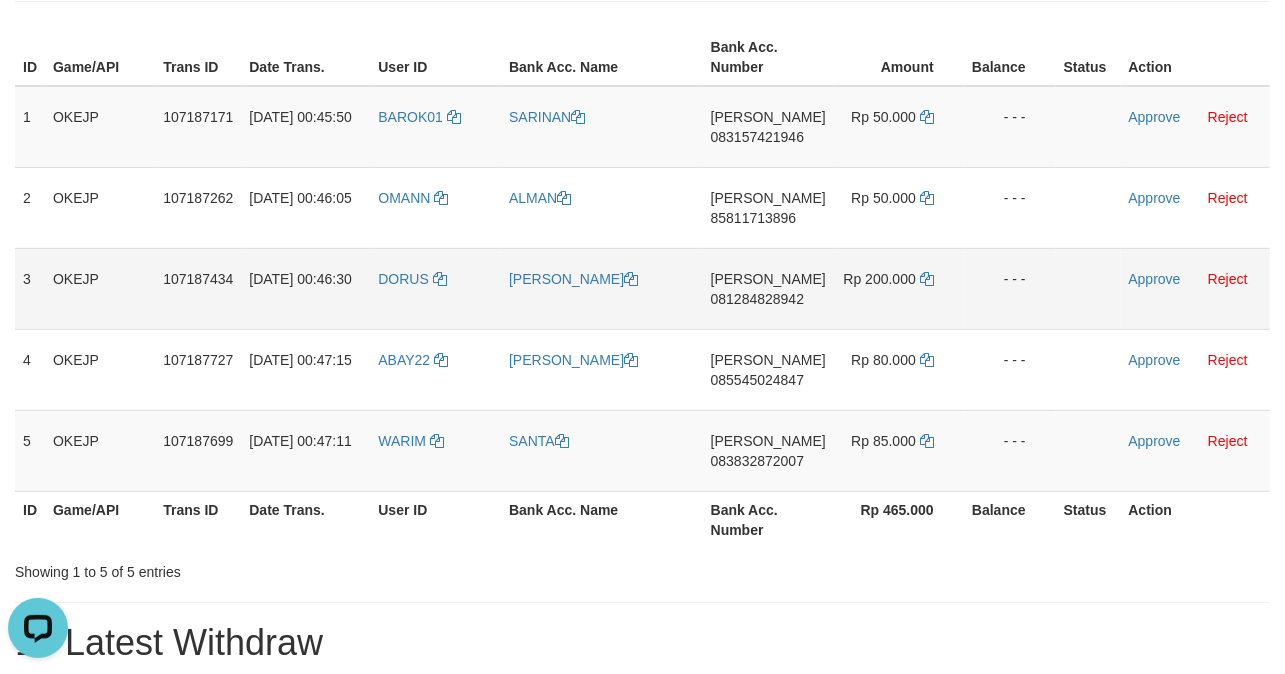 click on "DANA
081284828942" at bounding box center [768, 288] 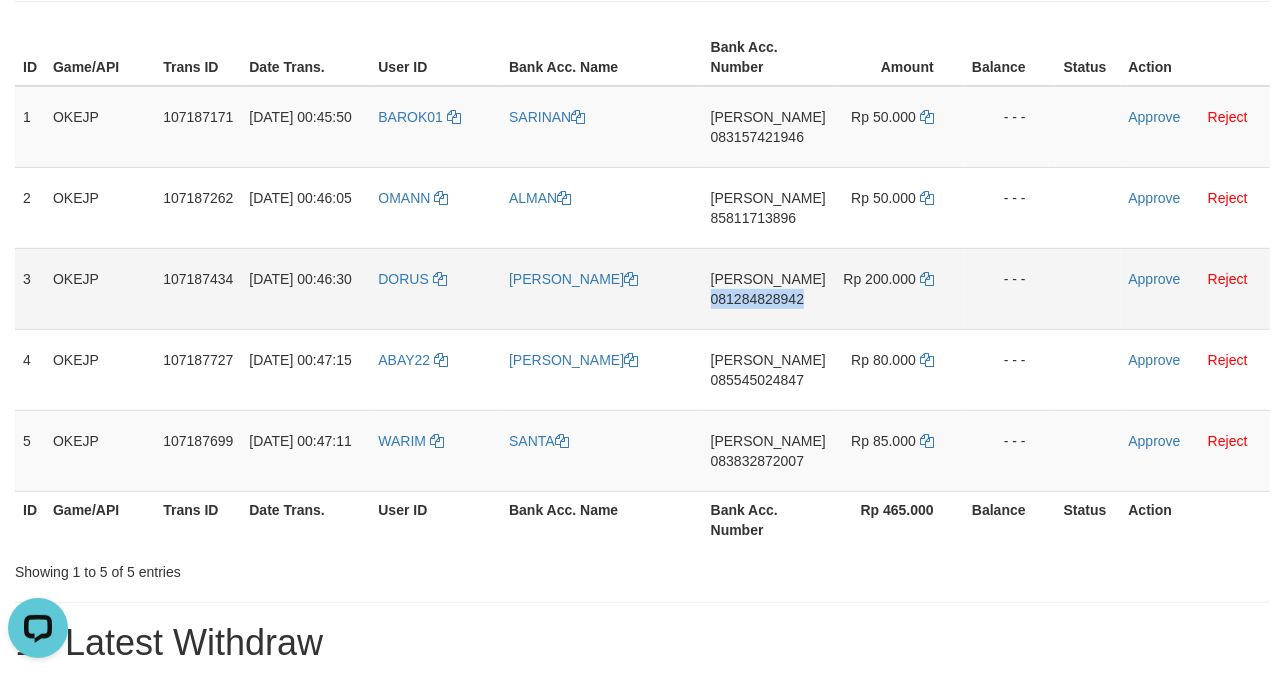 click on "DANA
081284828942" at bounding box center [768, 288] 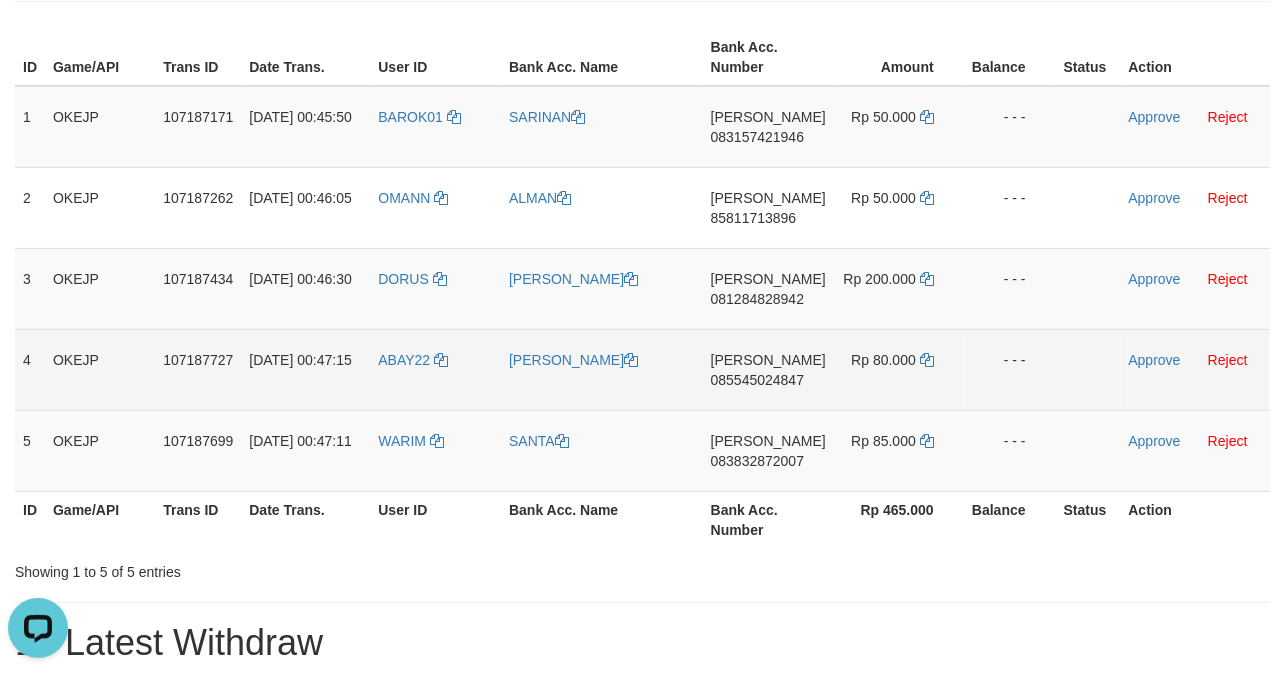 click on "085545024847" at bounding box center [757, 380] 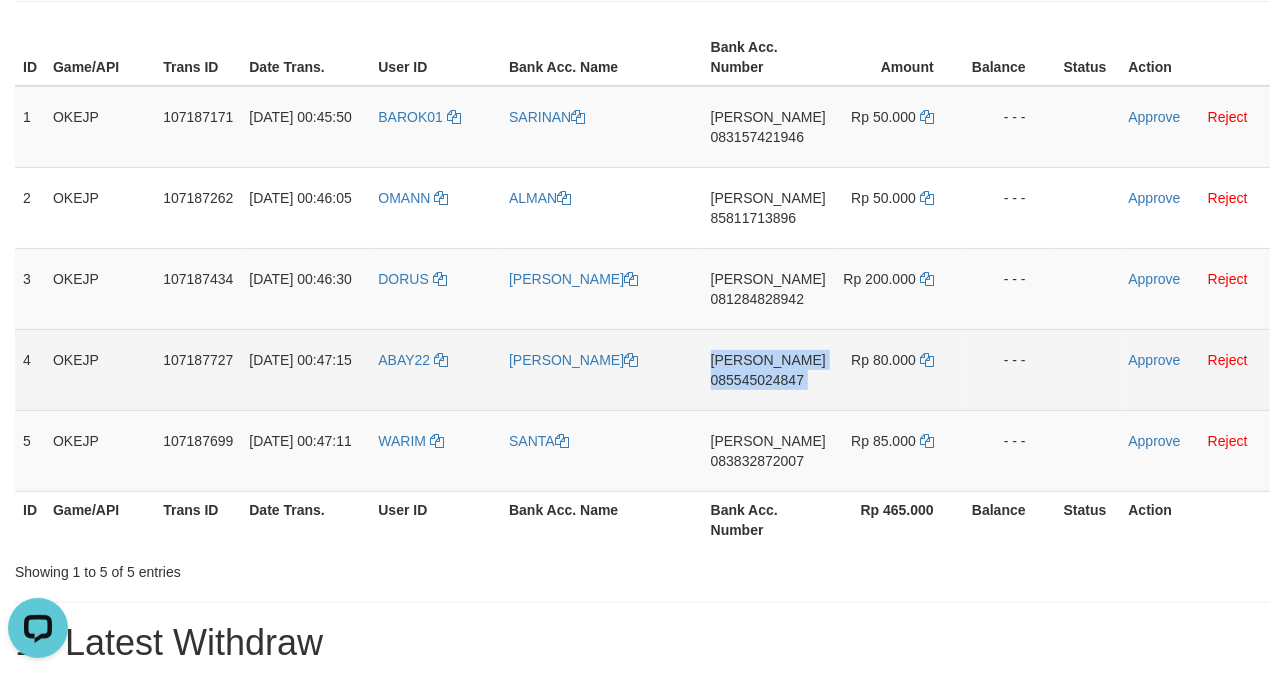 click on "085545024847" at bounding box center [757, 380] 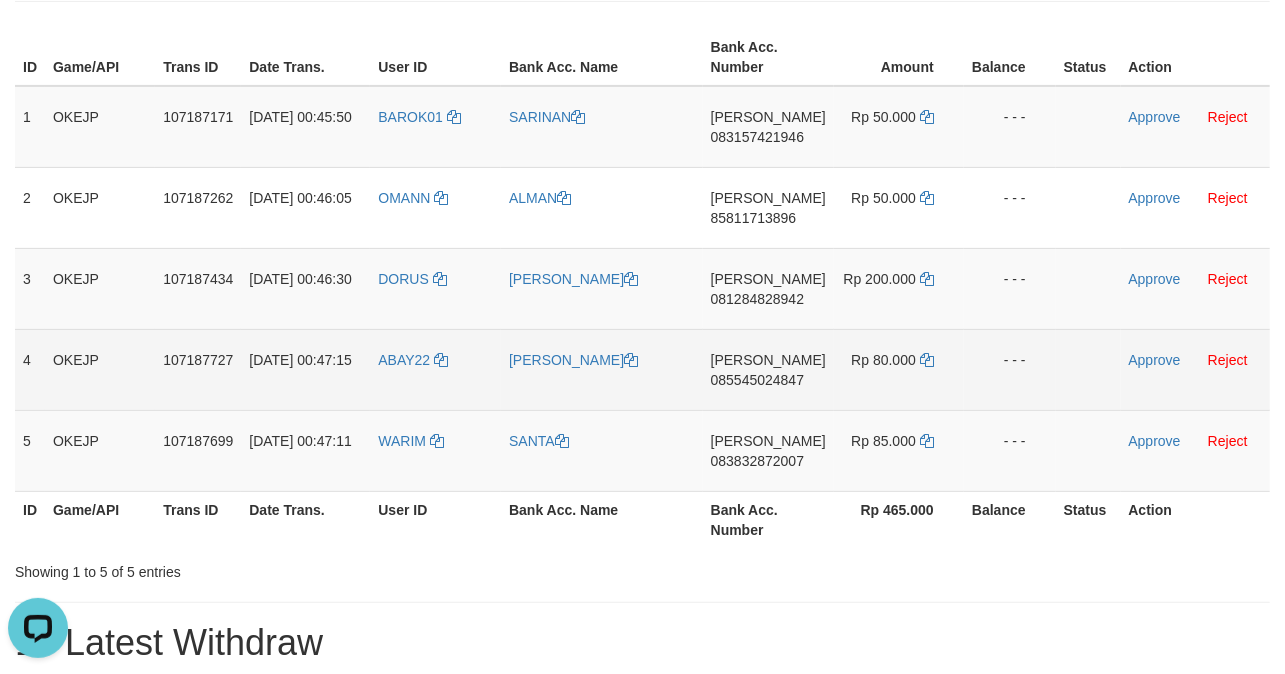 click on "DANA
085545024847" at bounding box center [768, 369] 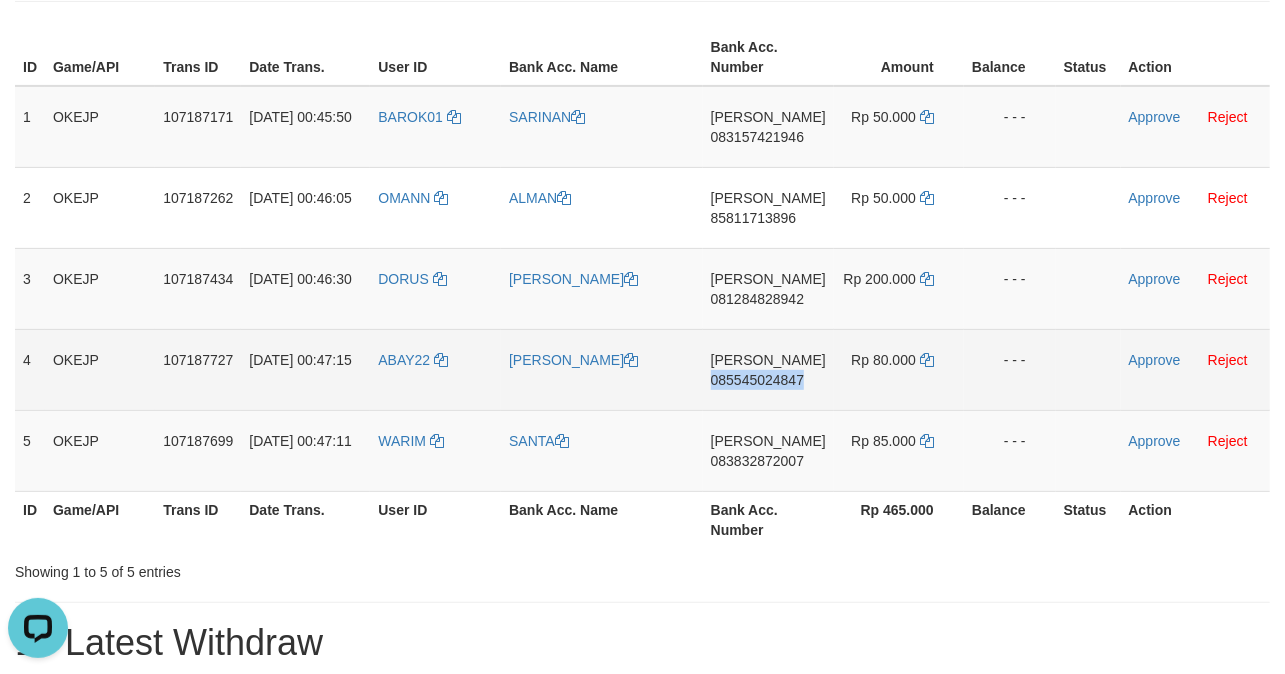 click on "DANA
085545024847" at bounding box center (768, 369) 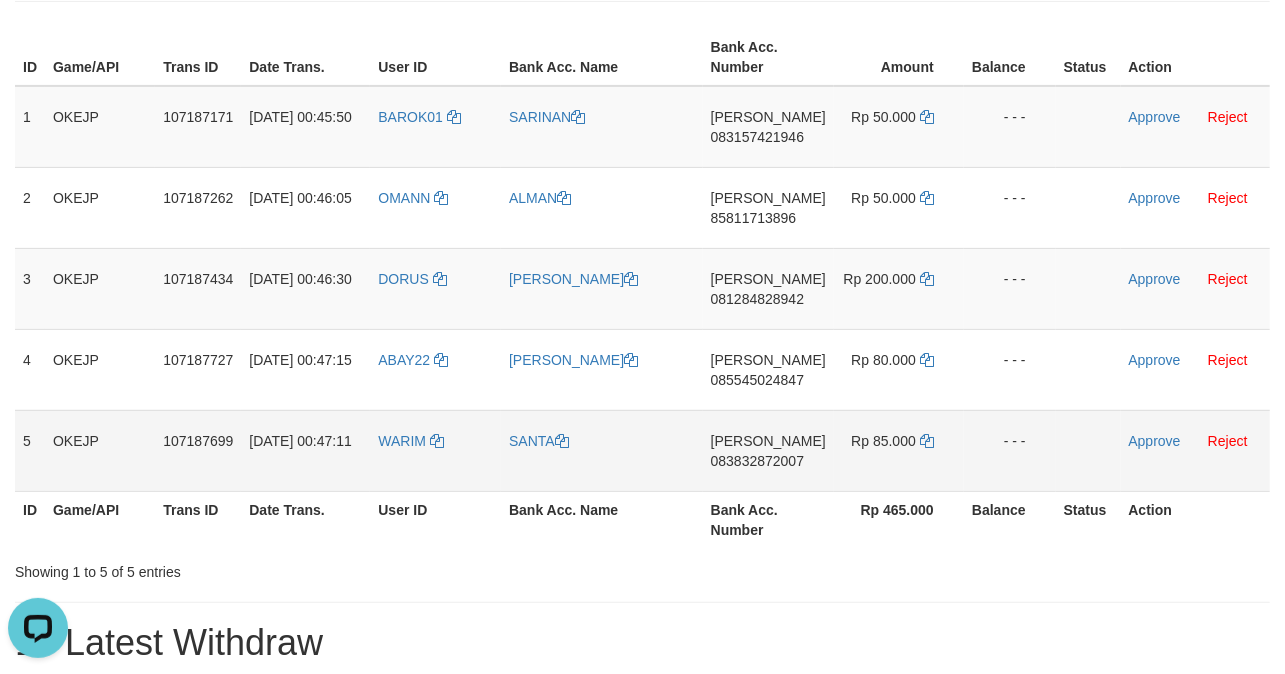 click on "DANA
083832872007" at bounding box center [768, 450] 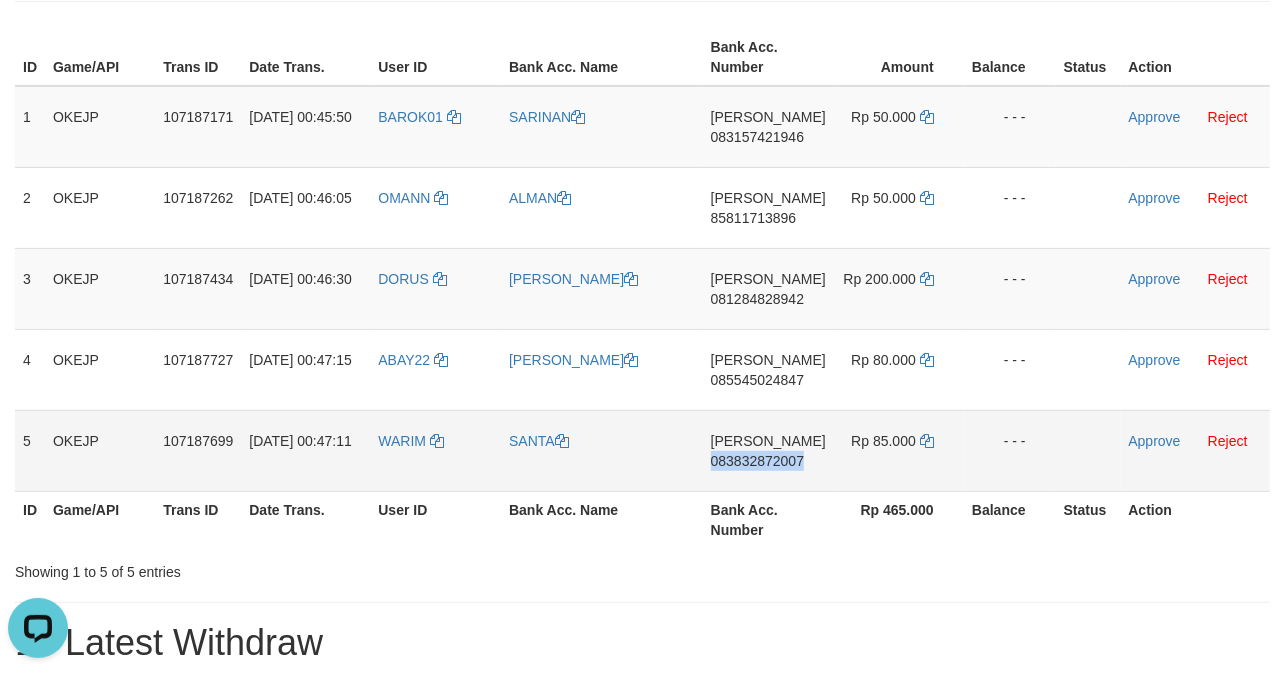 click on "DANA
083832872007" at bounding box center [768, 450] 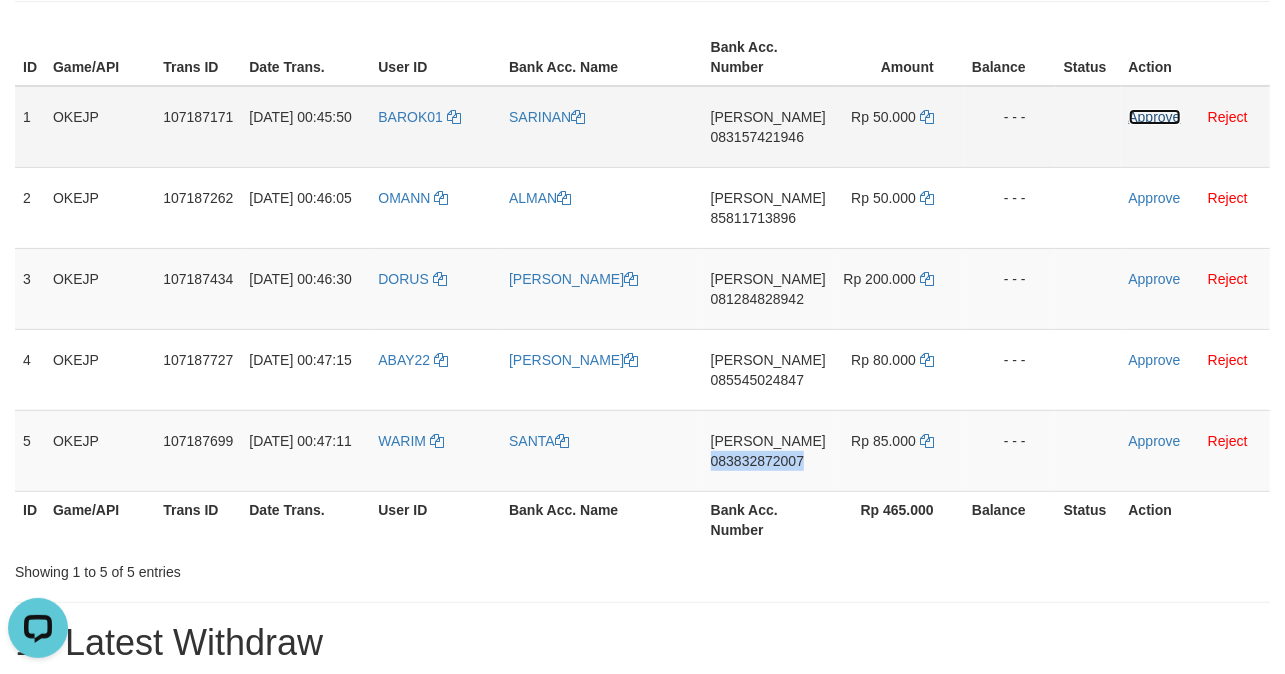 click on "Approve" at bounding box center [1155, 117] 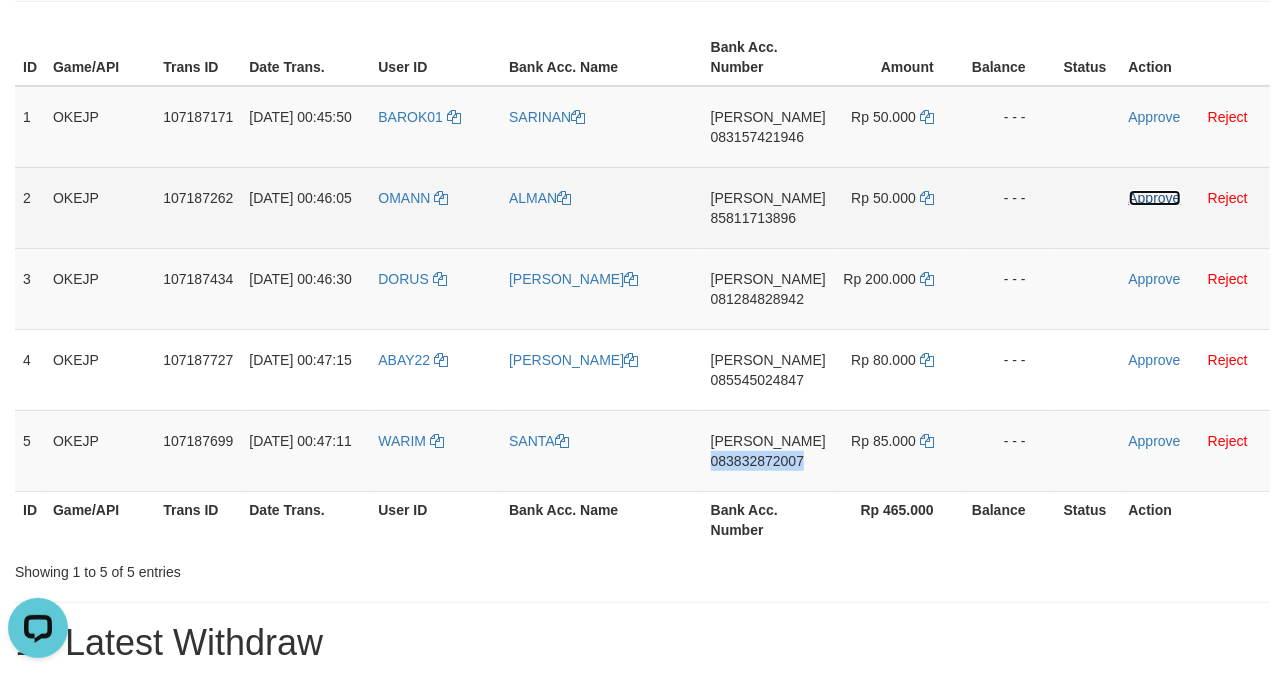 click on "Approve" at bounding box center [1155, 198] 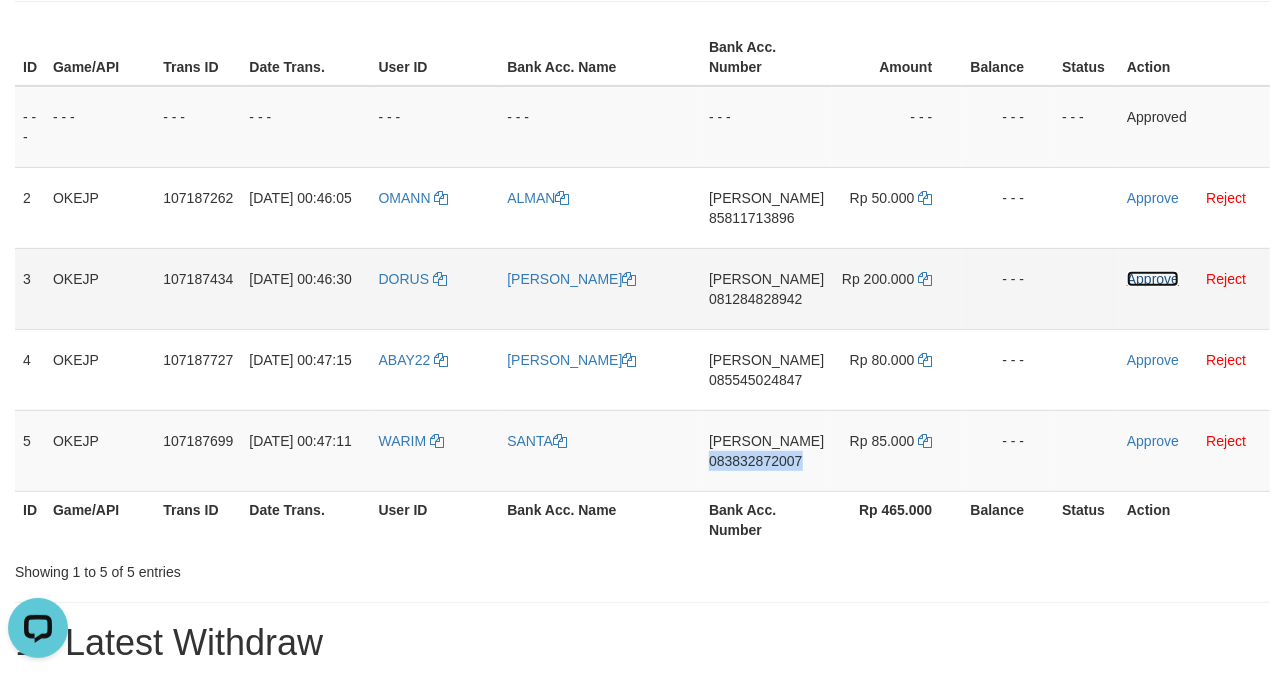 click on "Approve" at bounding box center (1153, 279) 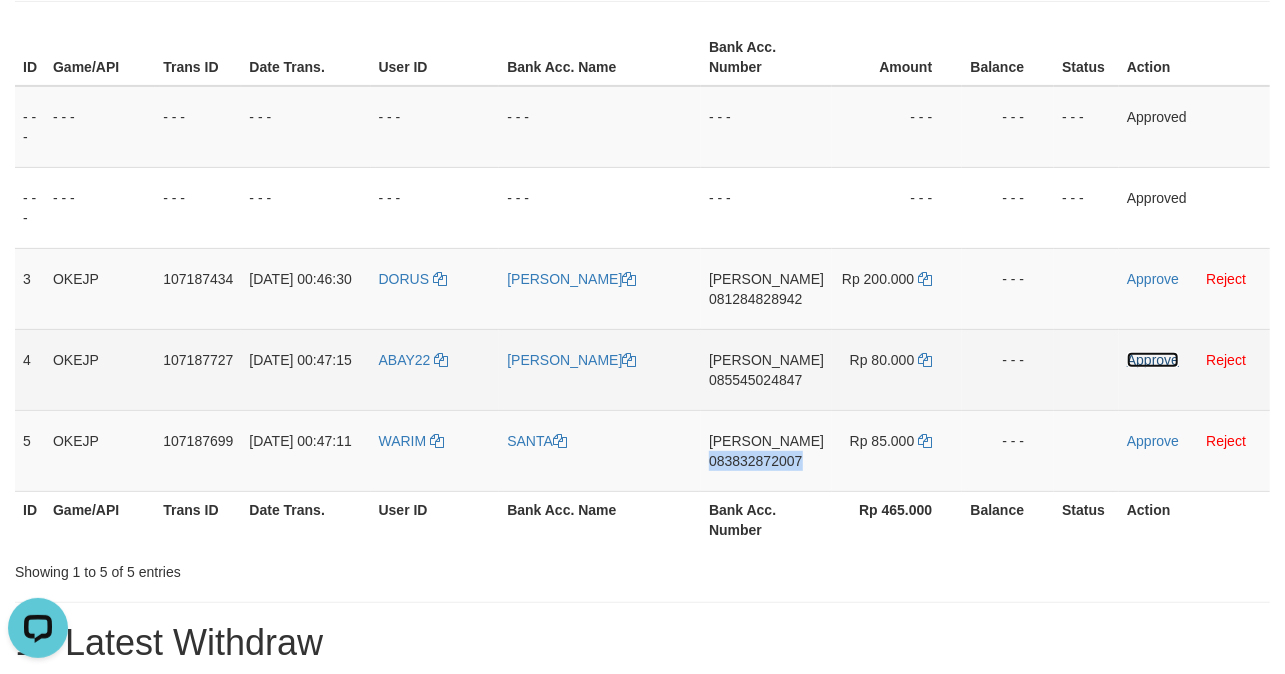click on "Approve" at bounding box center [1153, 360] 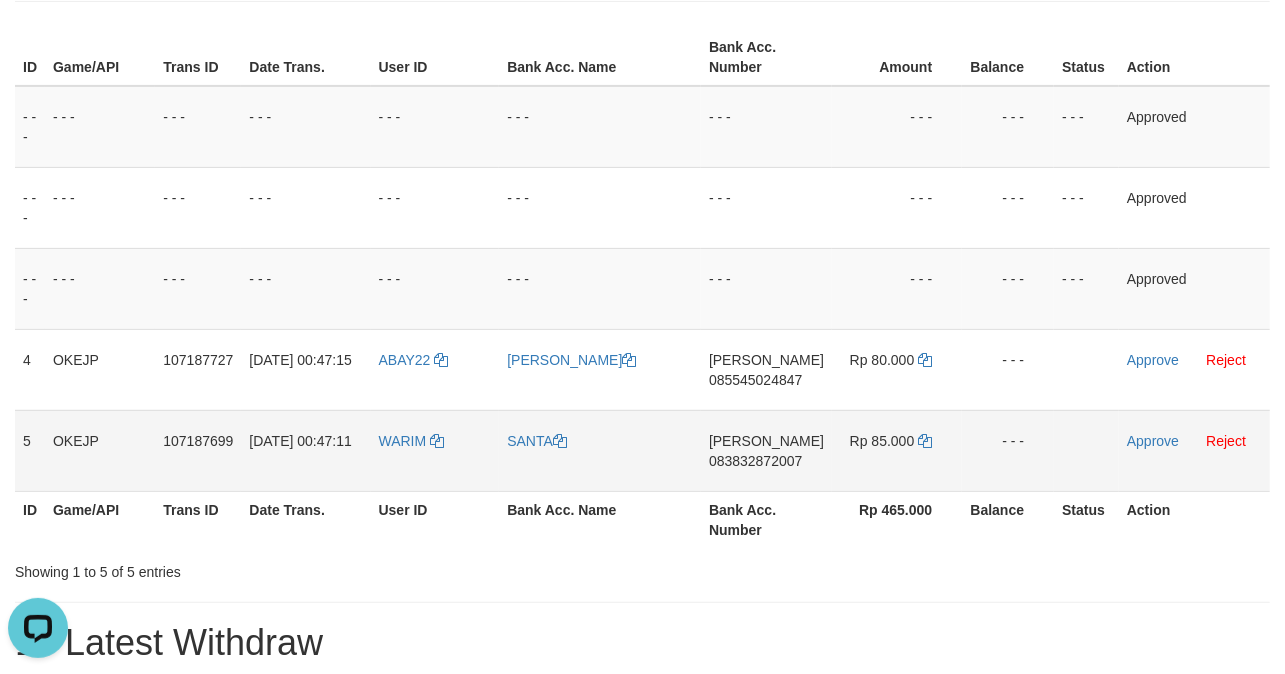 click on "Approve
Reject" at bounding box center [1194, 450] 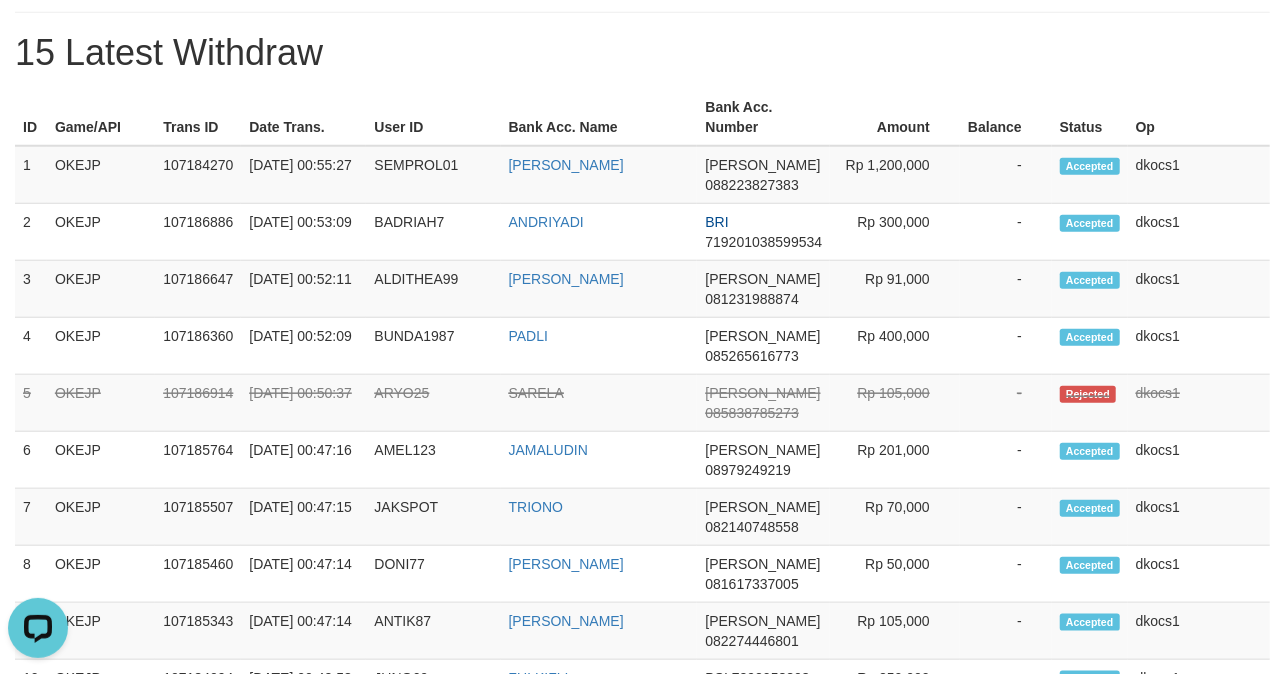 click on "dkocs1" at bounding box center [1199, 403] 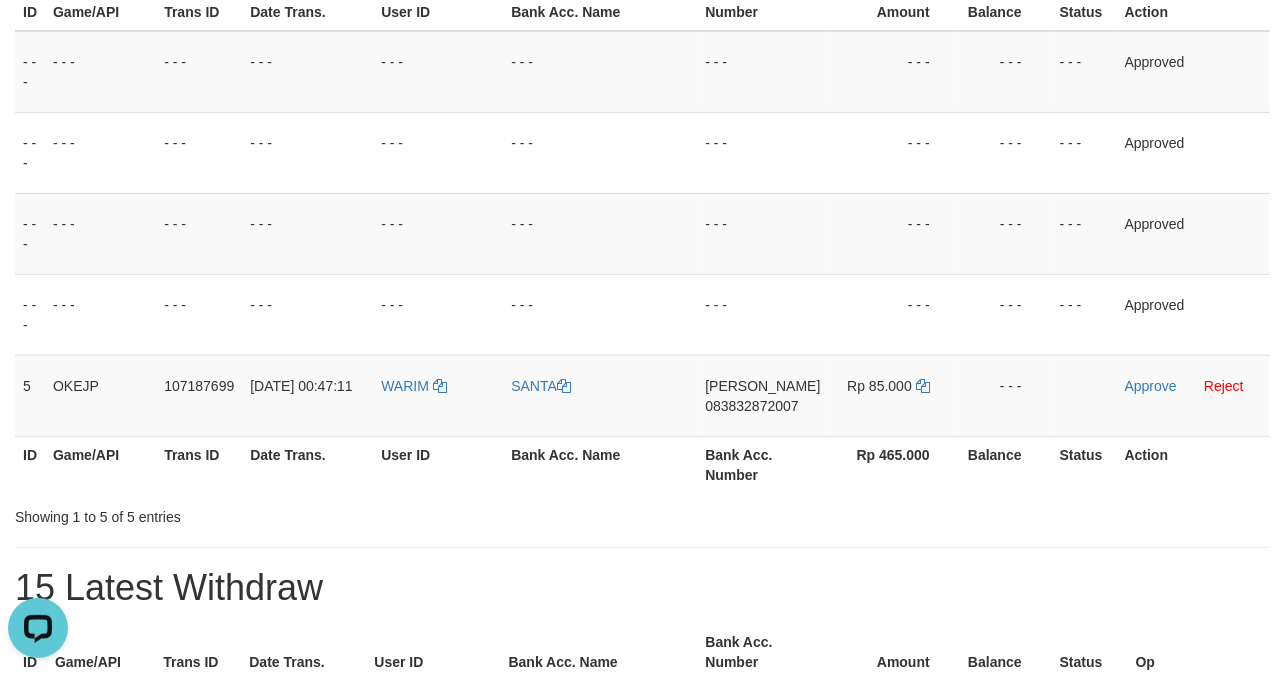 scroll, scrollTop: 189, scrollLeft: 0, axis: vertical 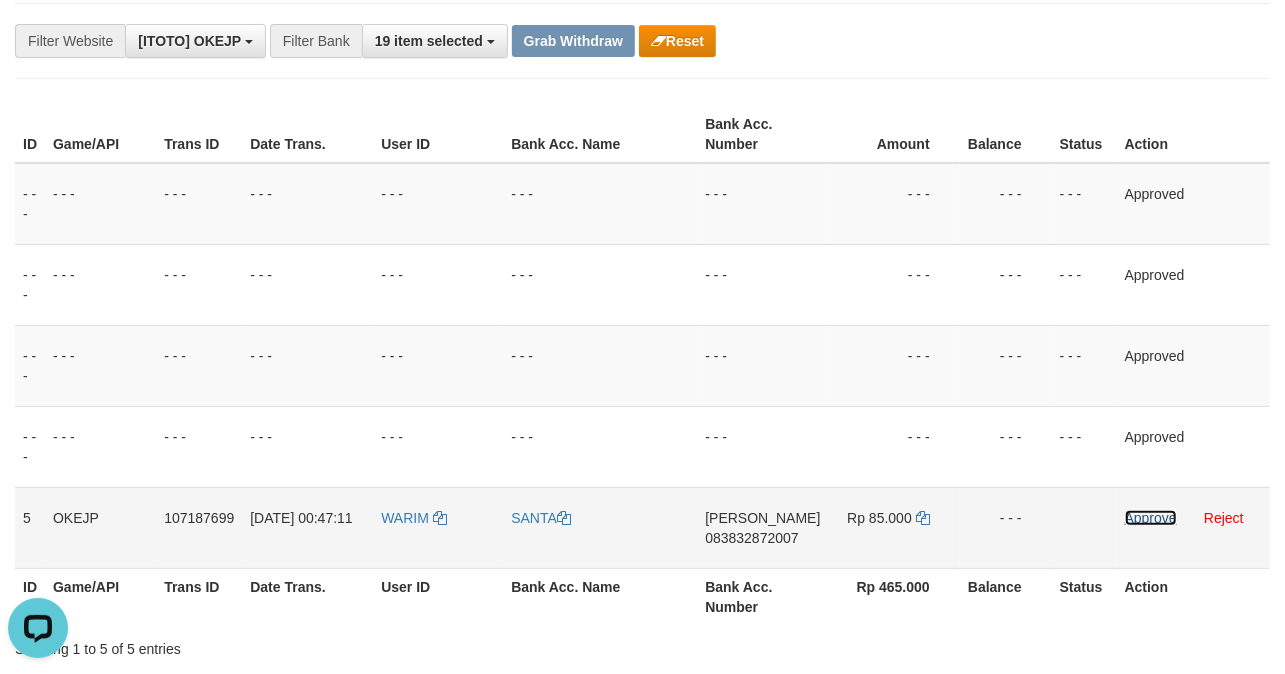 click on "Approve" at bounding box center [1151, 518] 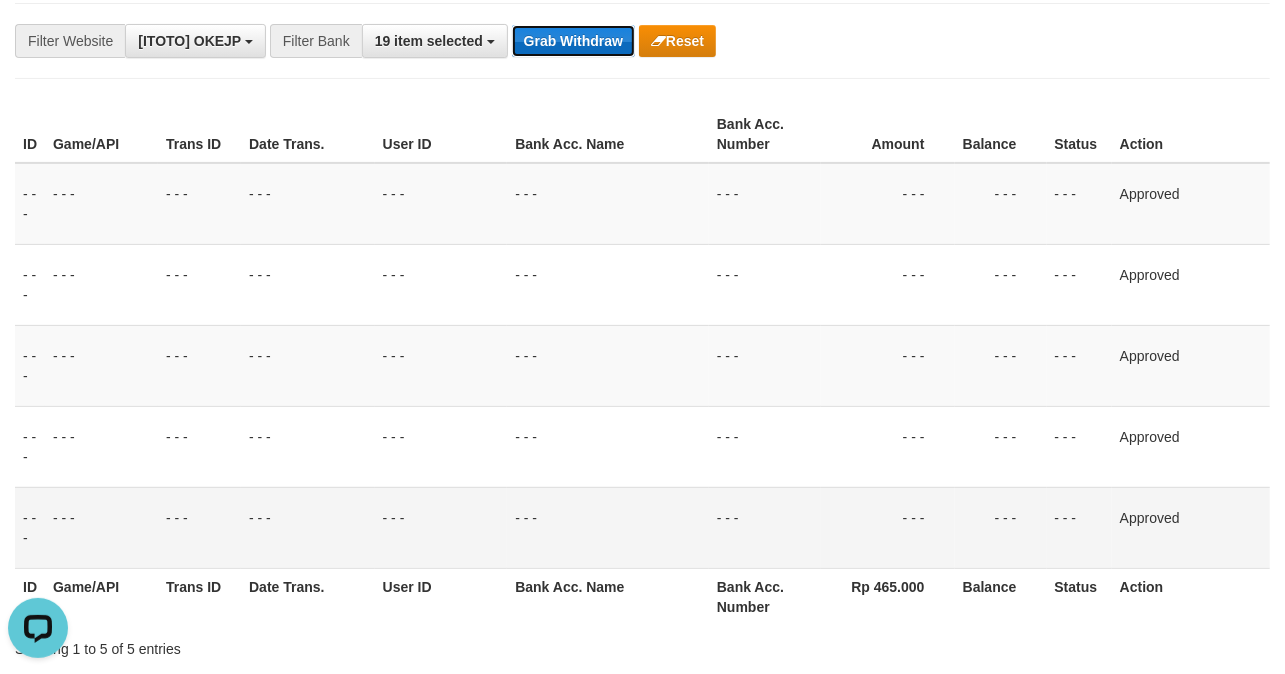 click on "Grab Withdraw" at bounding box center [573, 41] 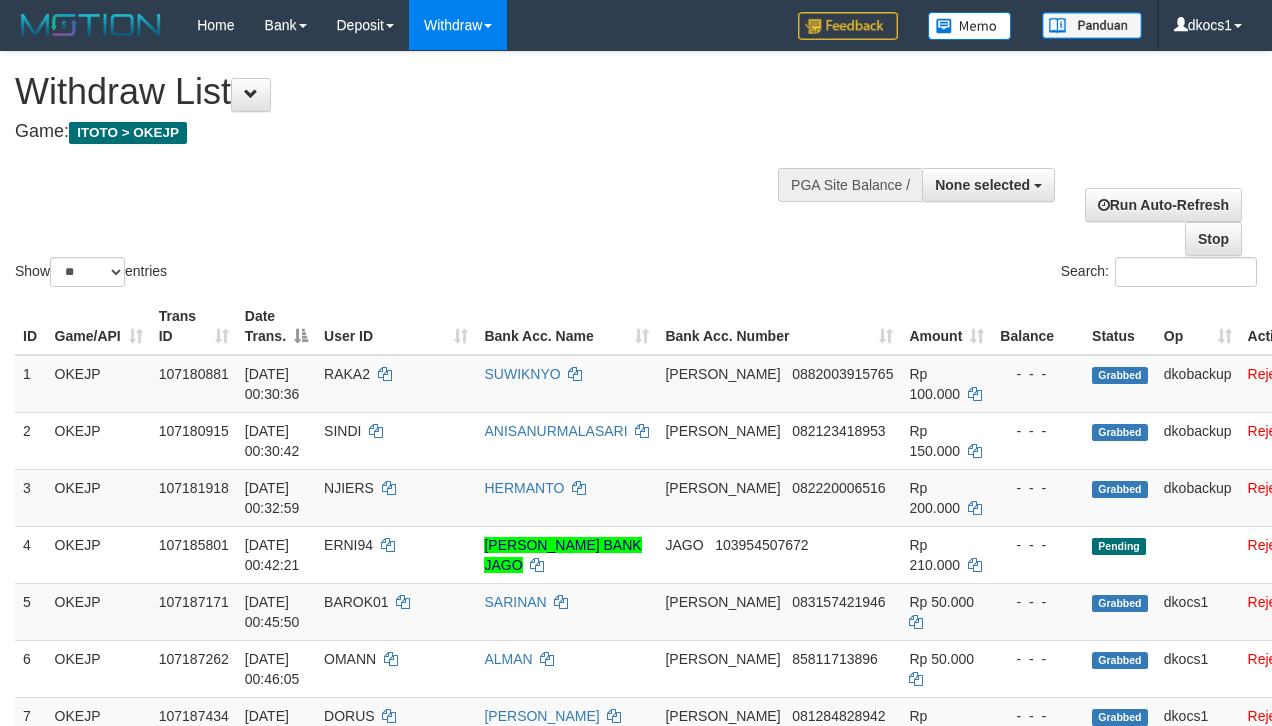select 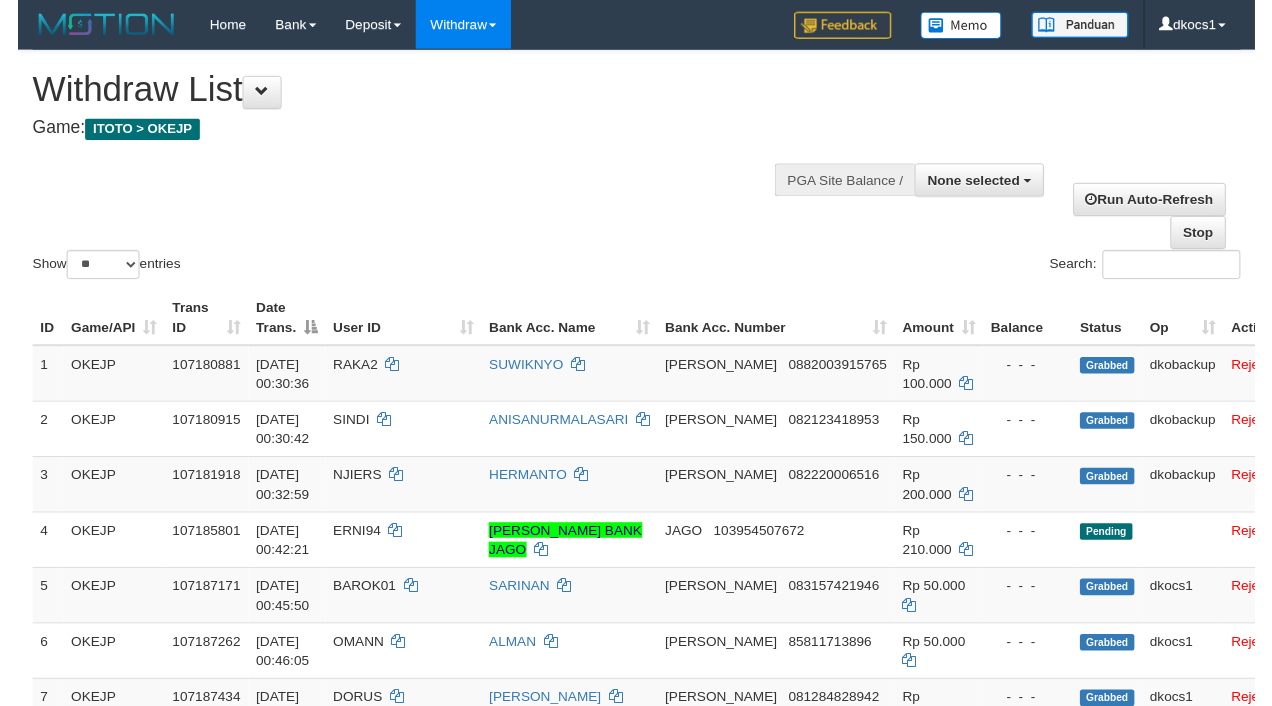 scroll, scrollTop: 265, scrollLeft: 0, axis: vertical 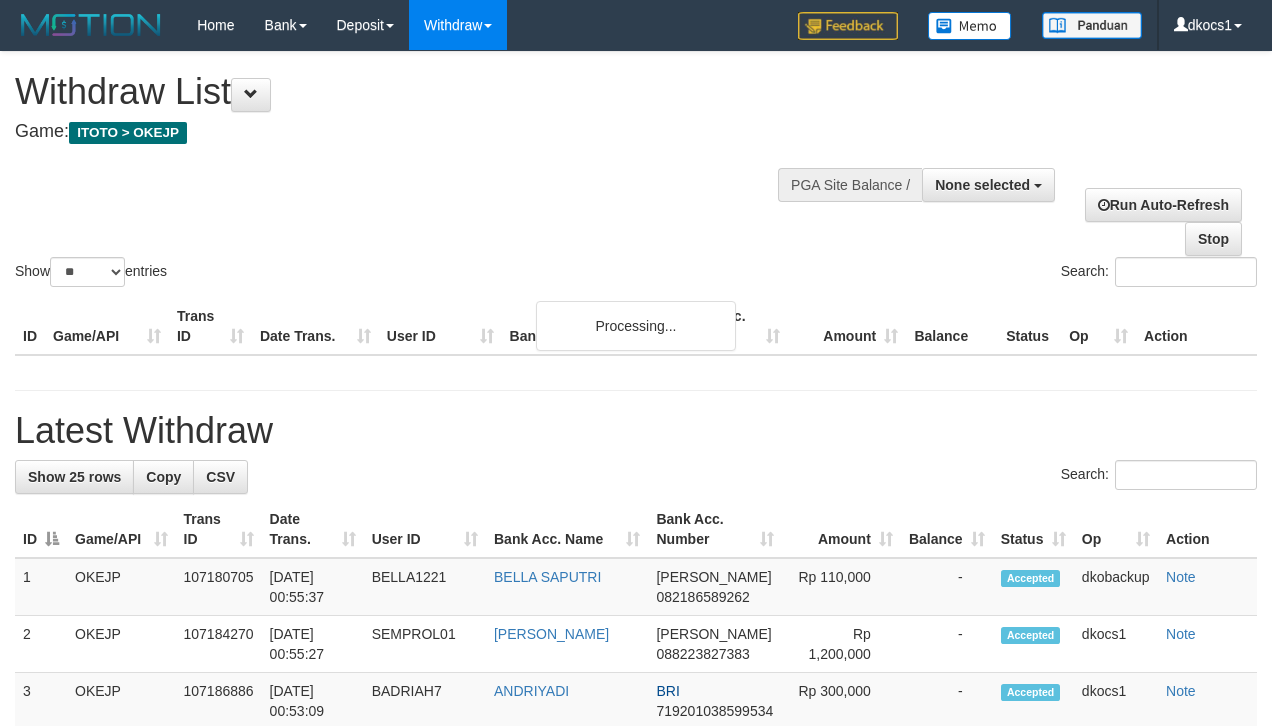 select 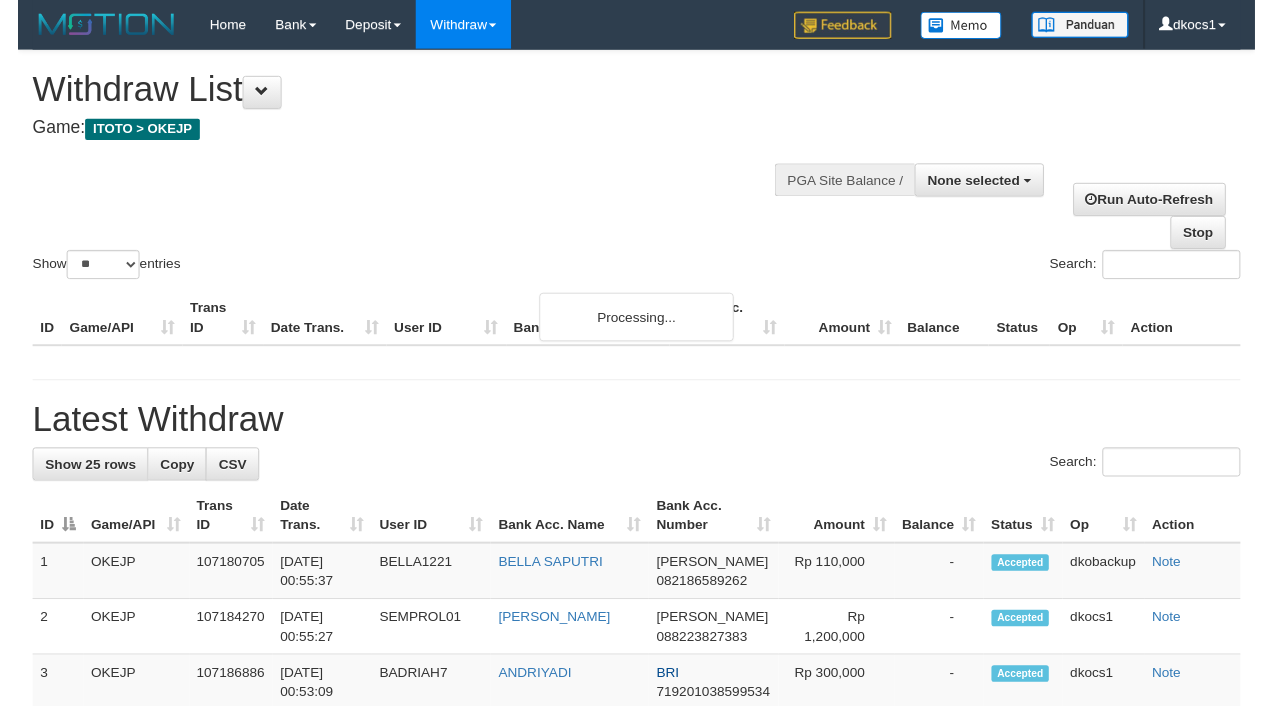 scroll, scrollTop: 1250, scrollLeft: 0, axis: vertical 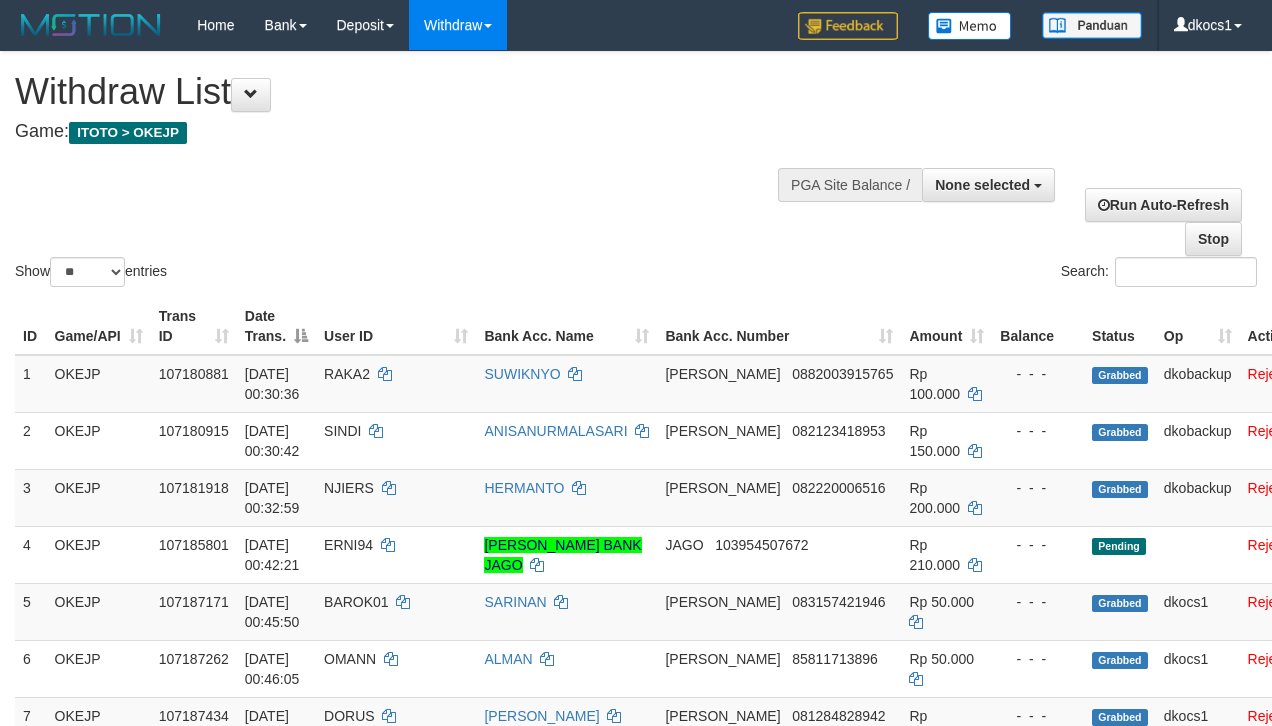 select 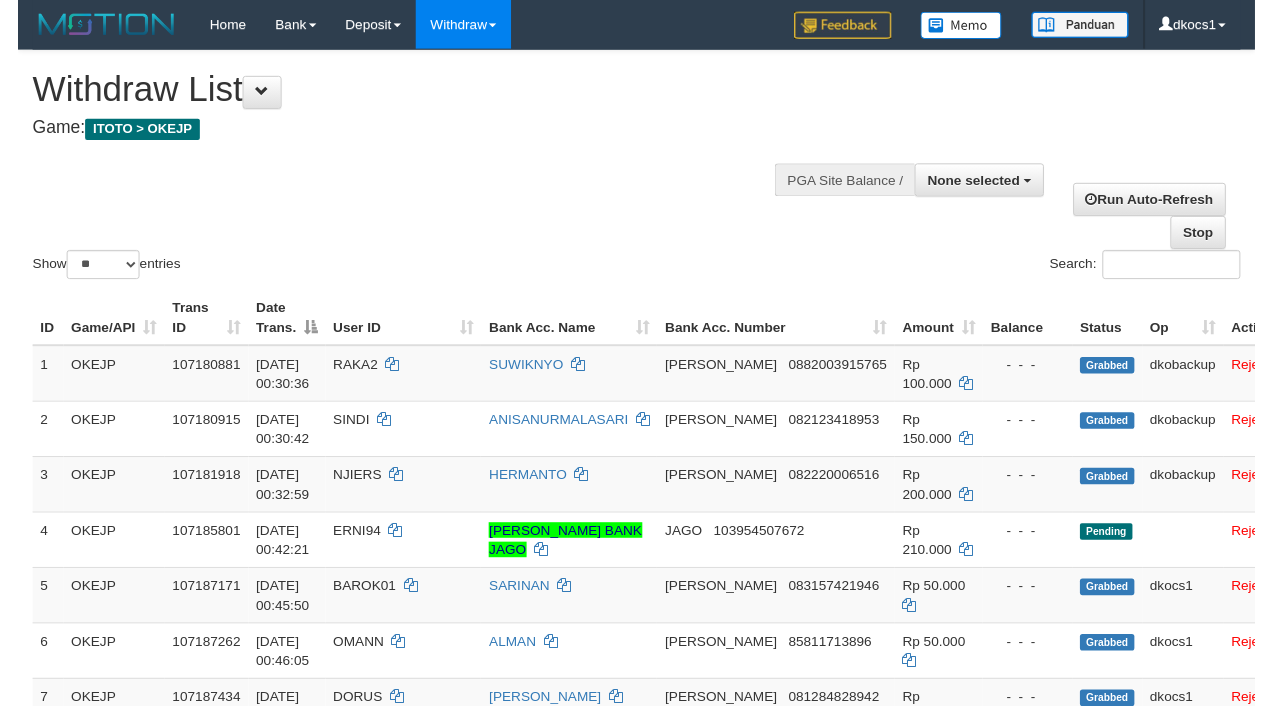 scroll, scrollTop: 273, scrollLeft: 0, axis: vertical 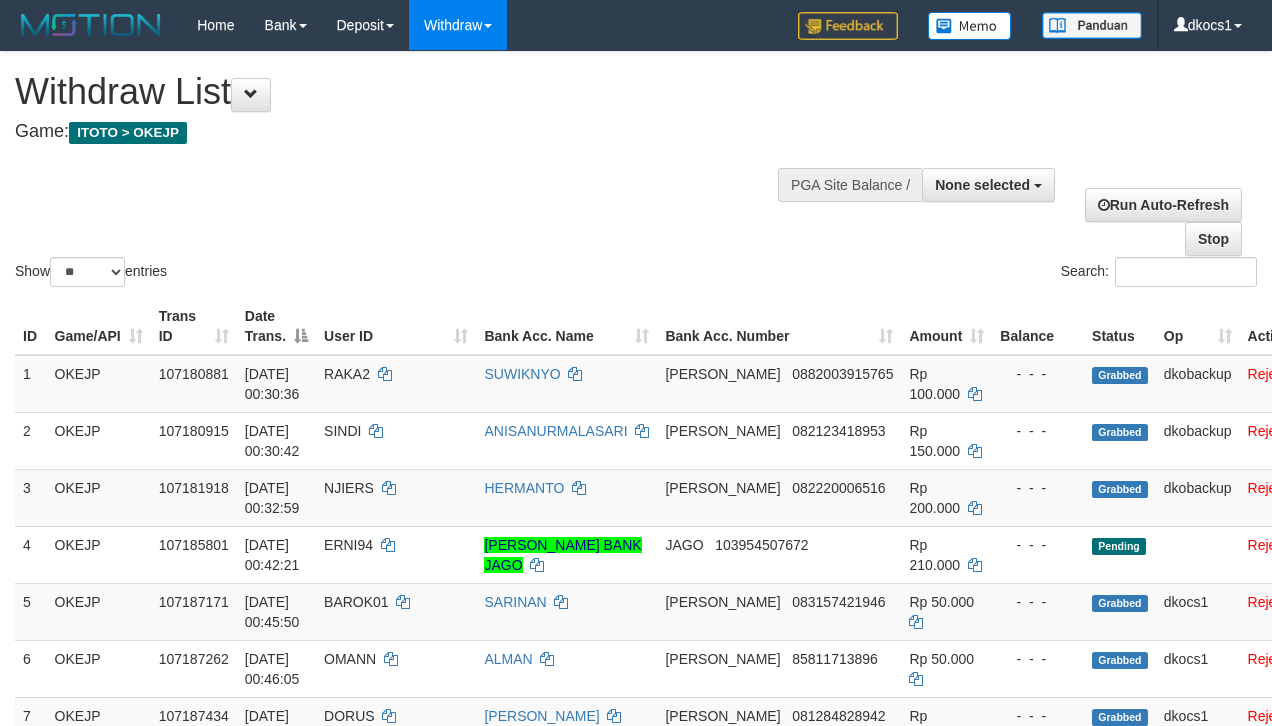 select 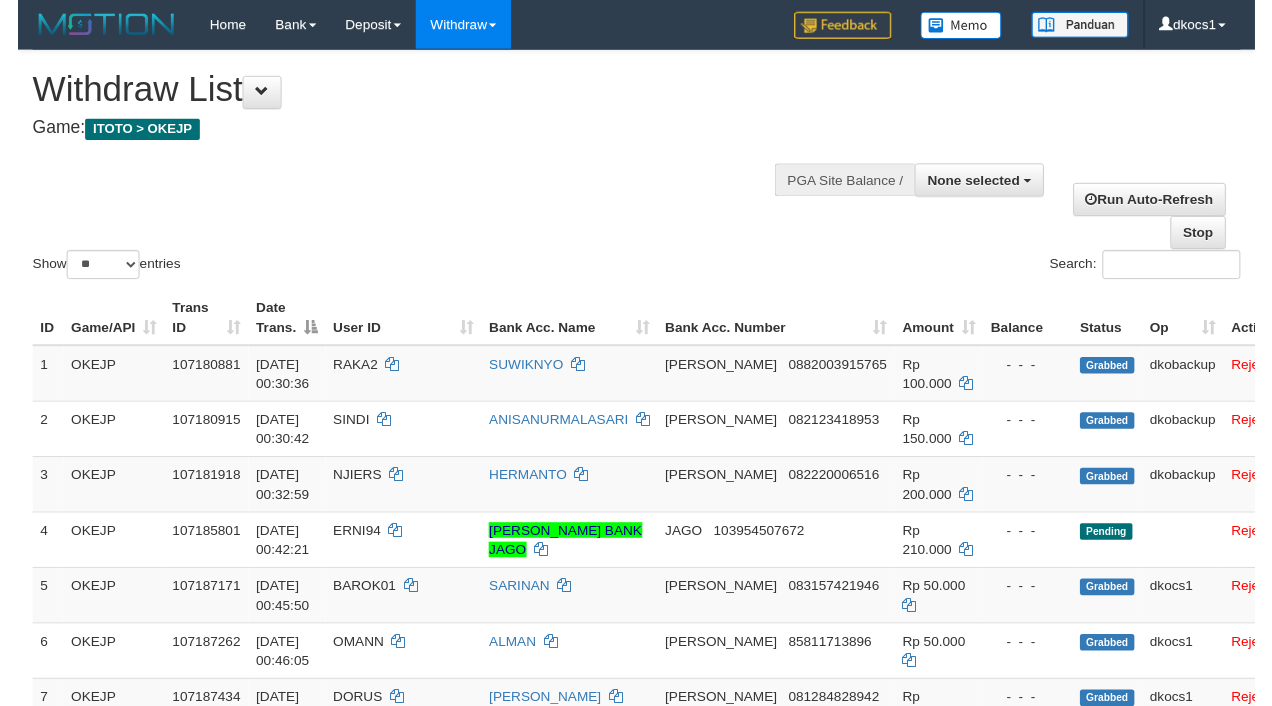 scroll, scrollTop: 1361, scrollLeft: 0, axis: vertical 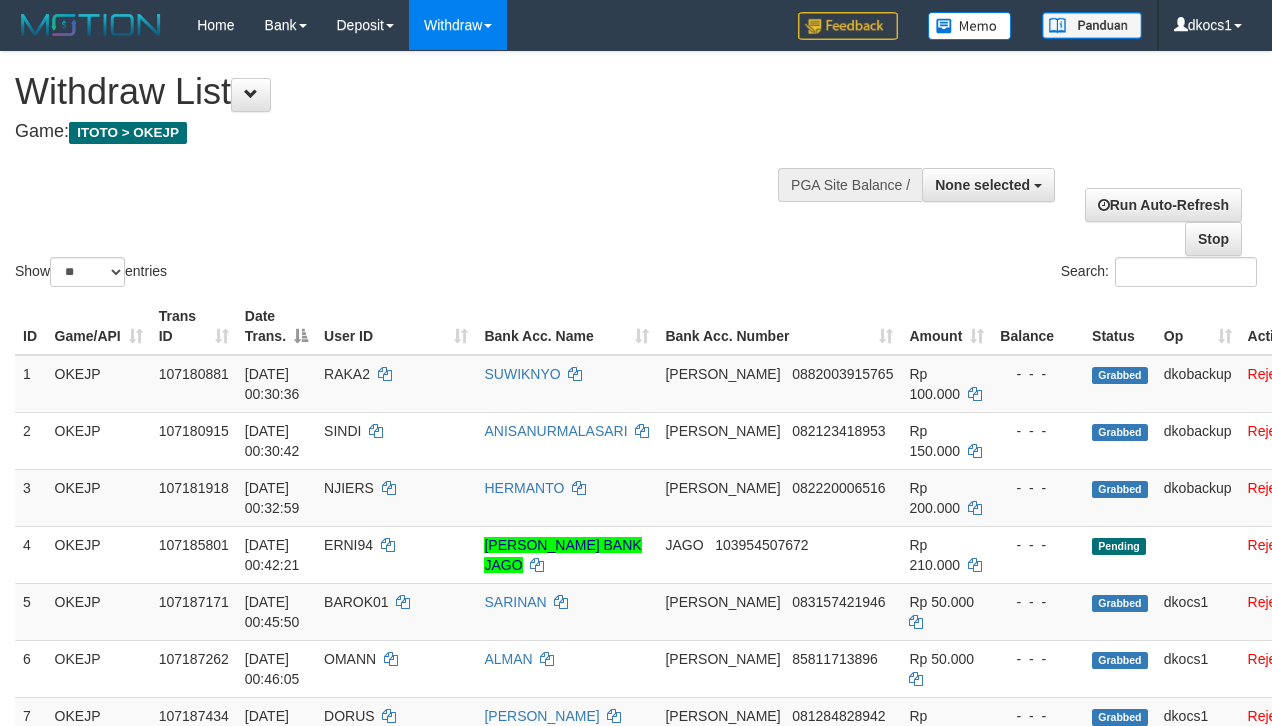 select 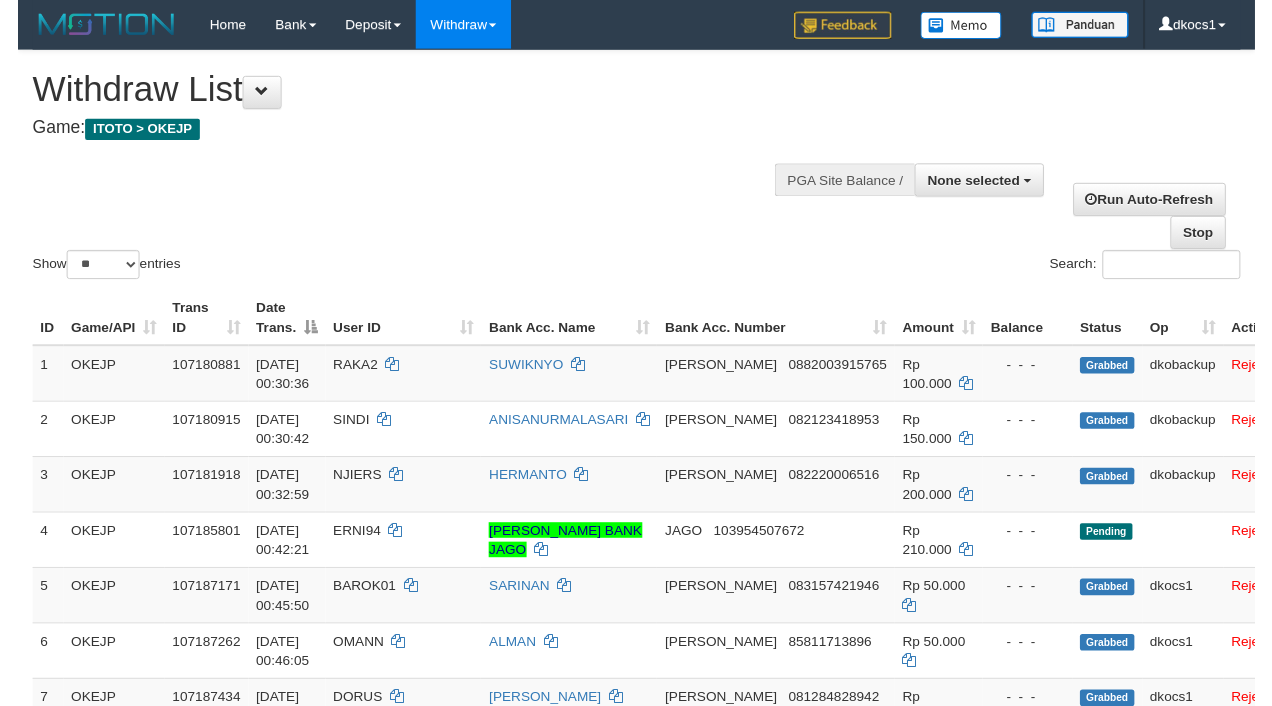 scroll, scrollTop: 281, scrollLeft: 0, axis: vertical 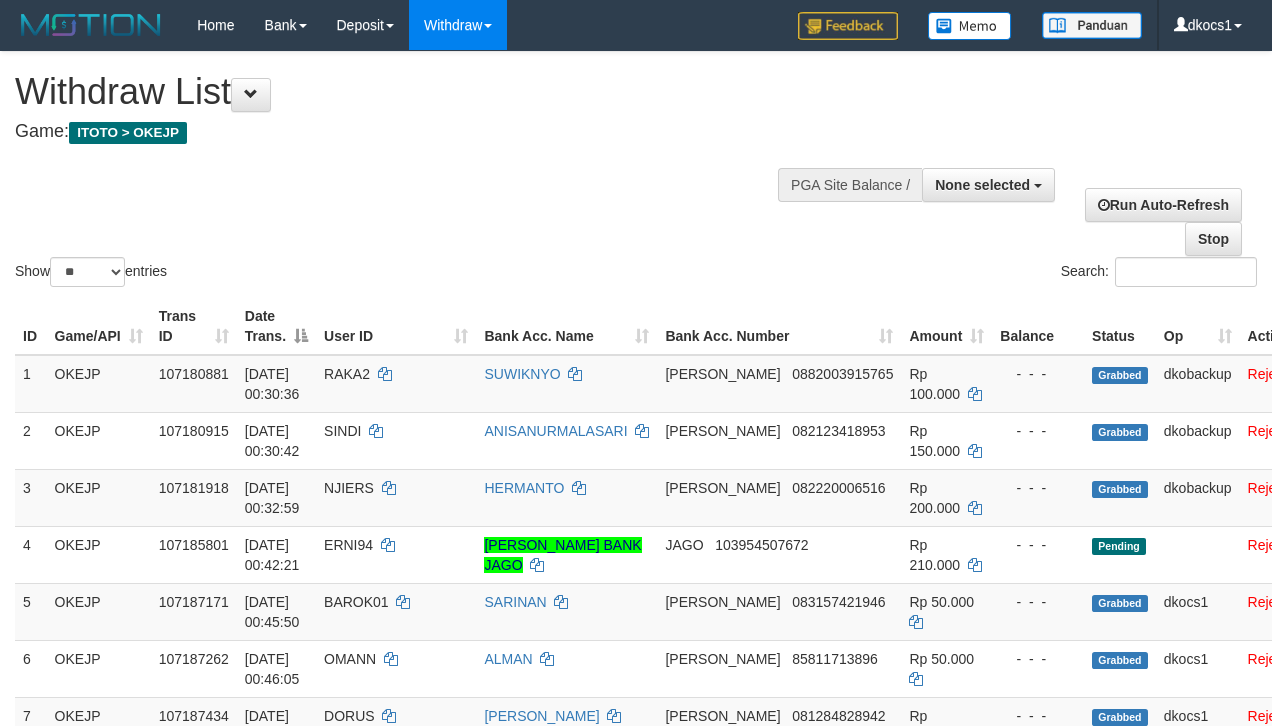 select 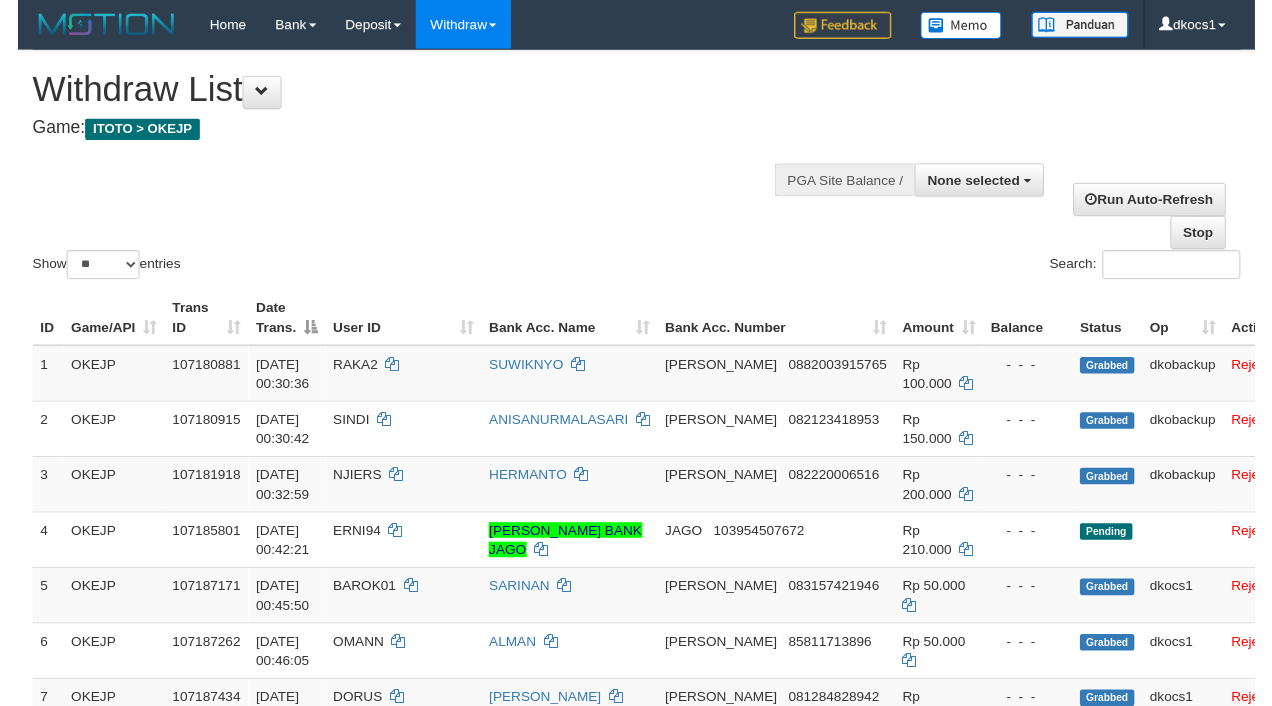 scroll, scrollTop: 1369, scrollLeft: 0, axis: vertical 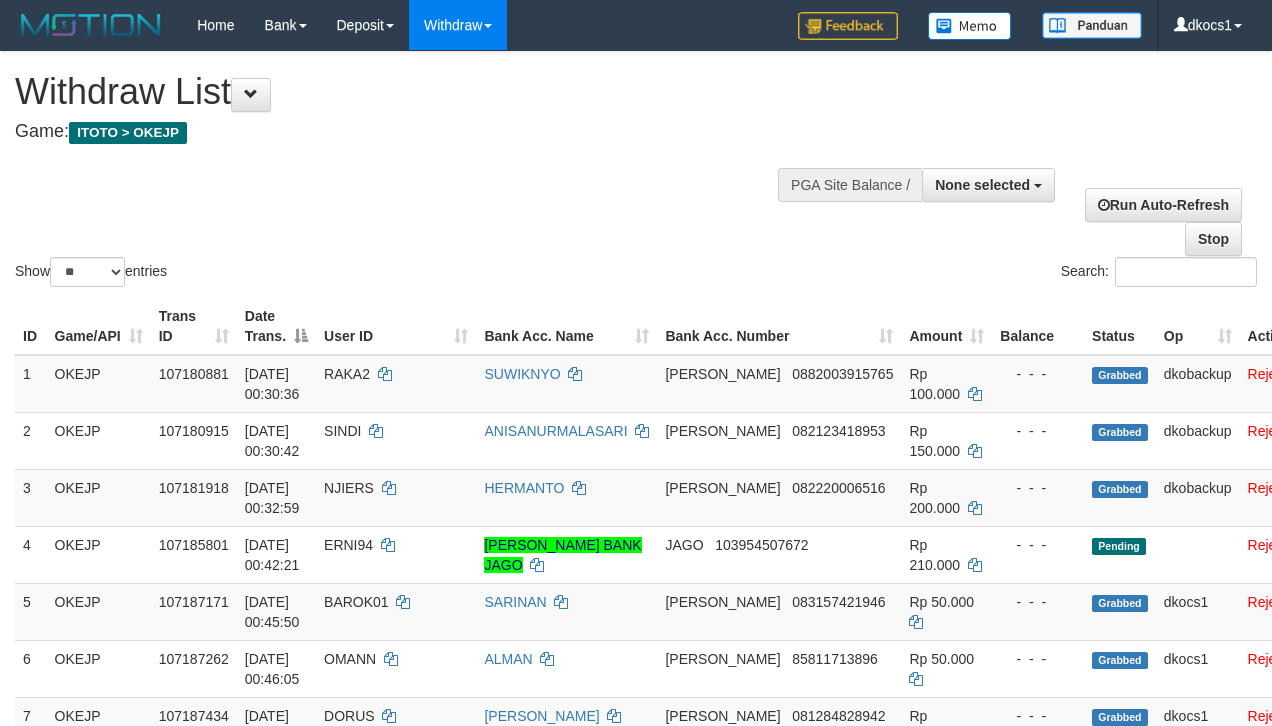 select 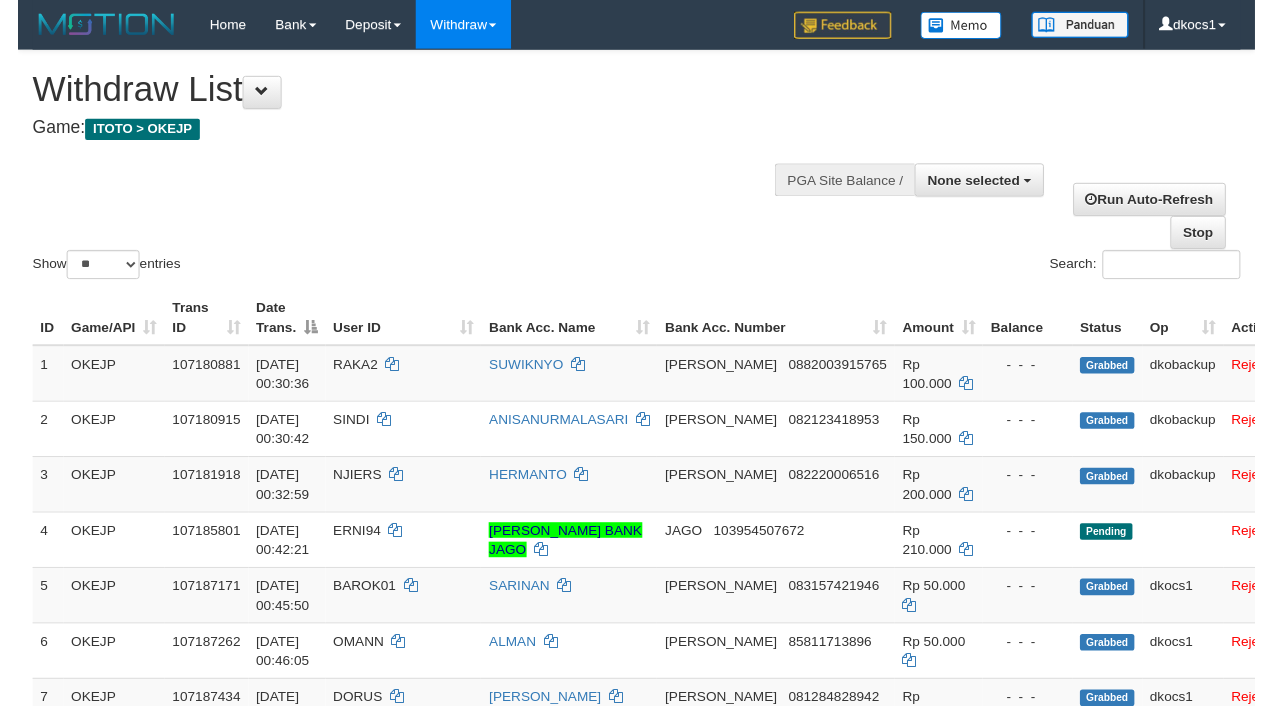 scroll, scrollTop: 289, scrollLeft: 0, axis: vertical 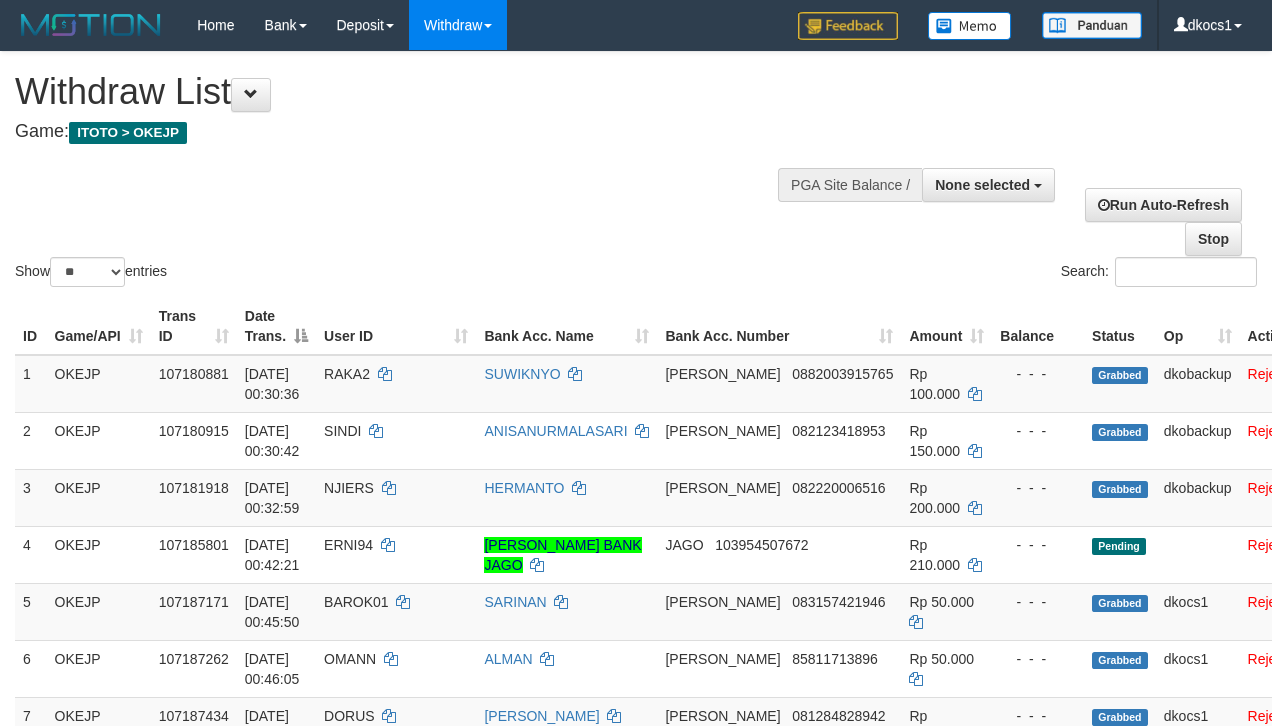 select 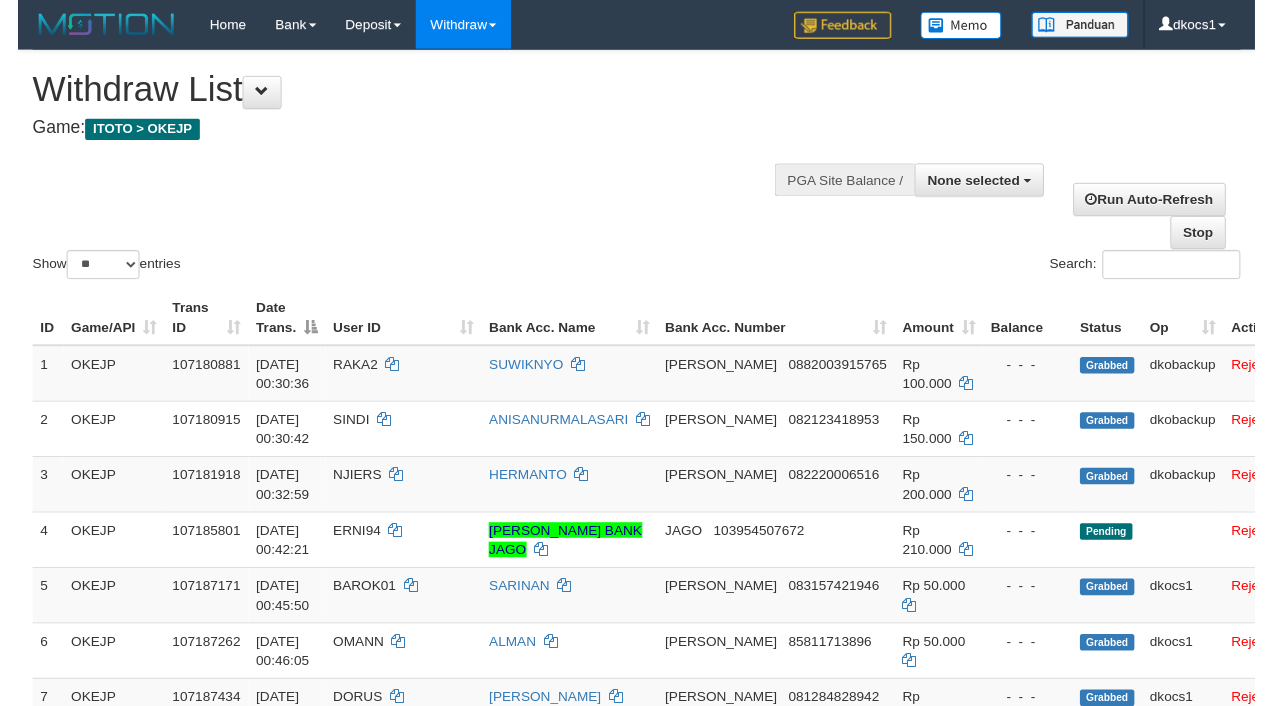 scroll, scrollTop: 1377, scrollLeft: 0, axis: vertical 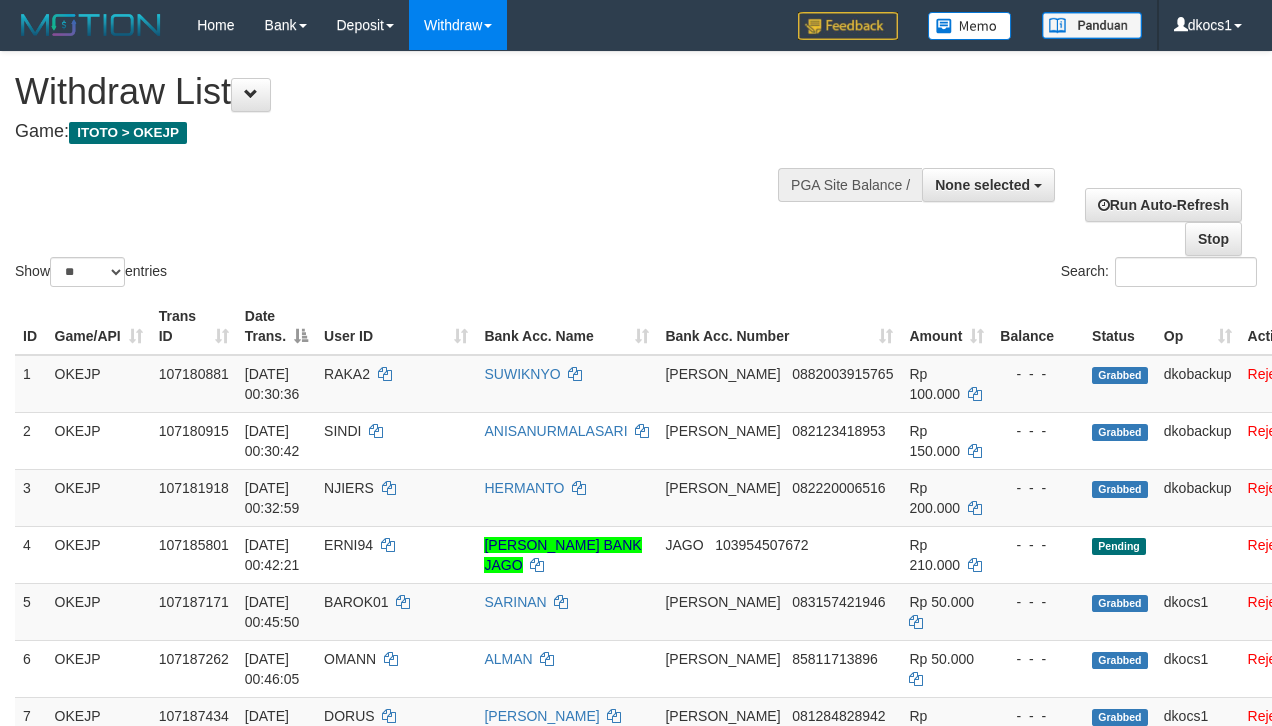 select 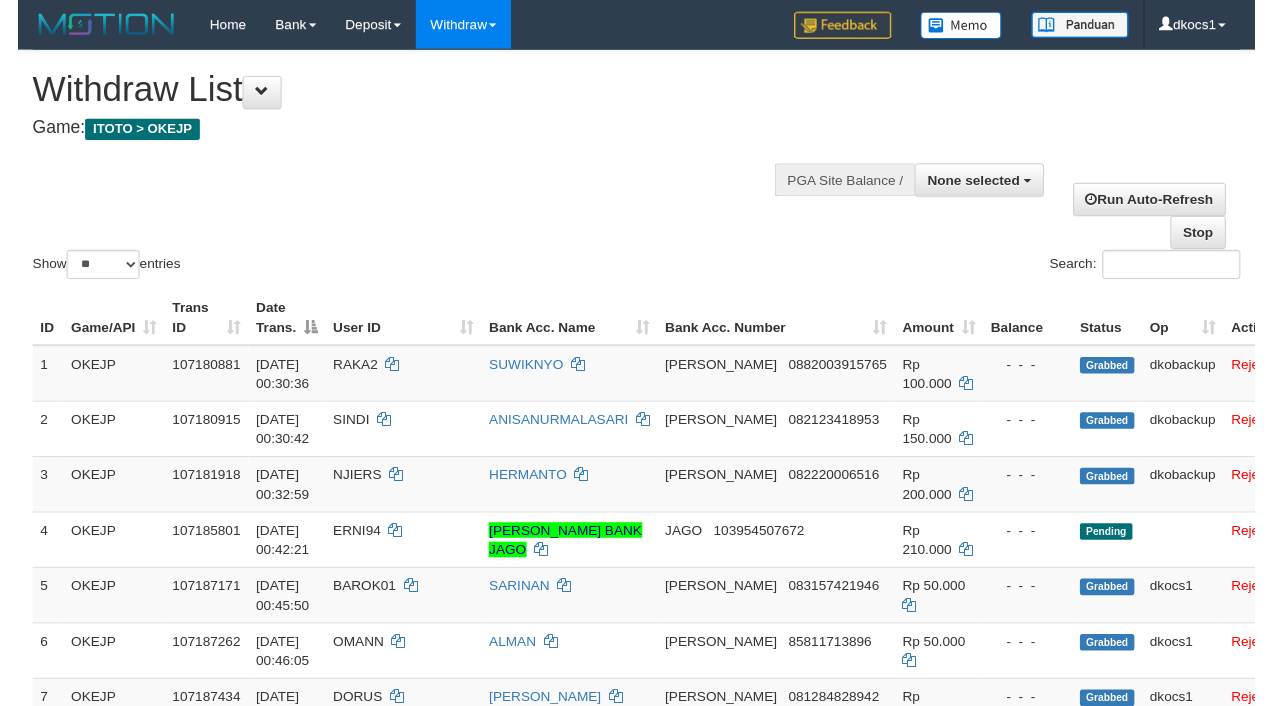 scroll, scrollTop: 297, scrollLeft: 0, axis: vertical 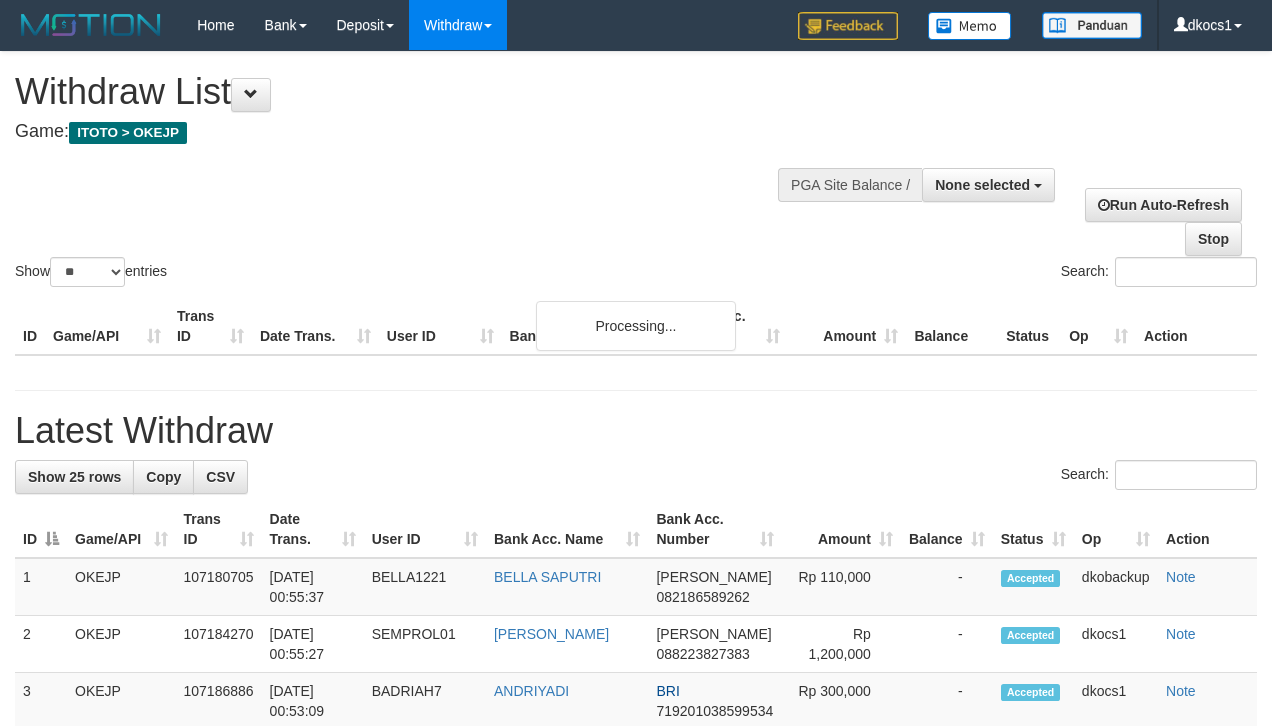 select 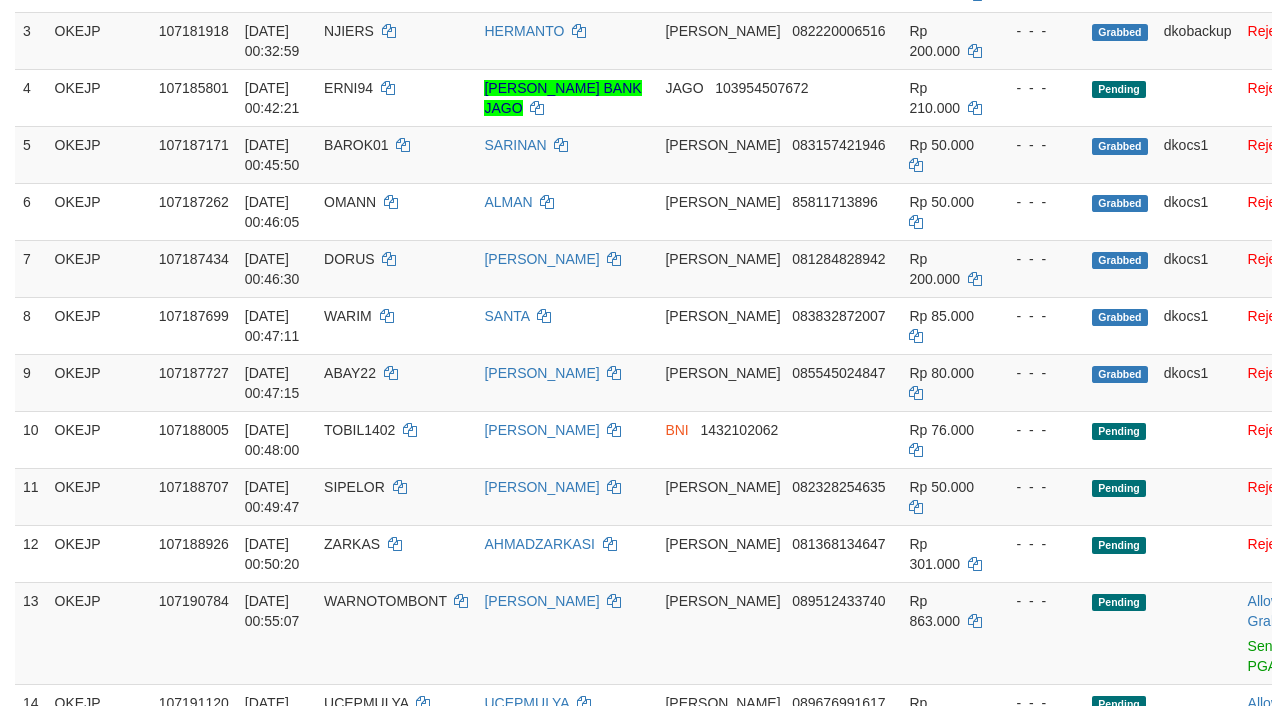 scroll, scrollTop: 297, scrollLeft: 0, axis: vertical 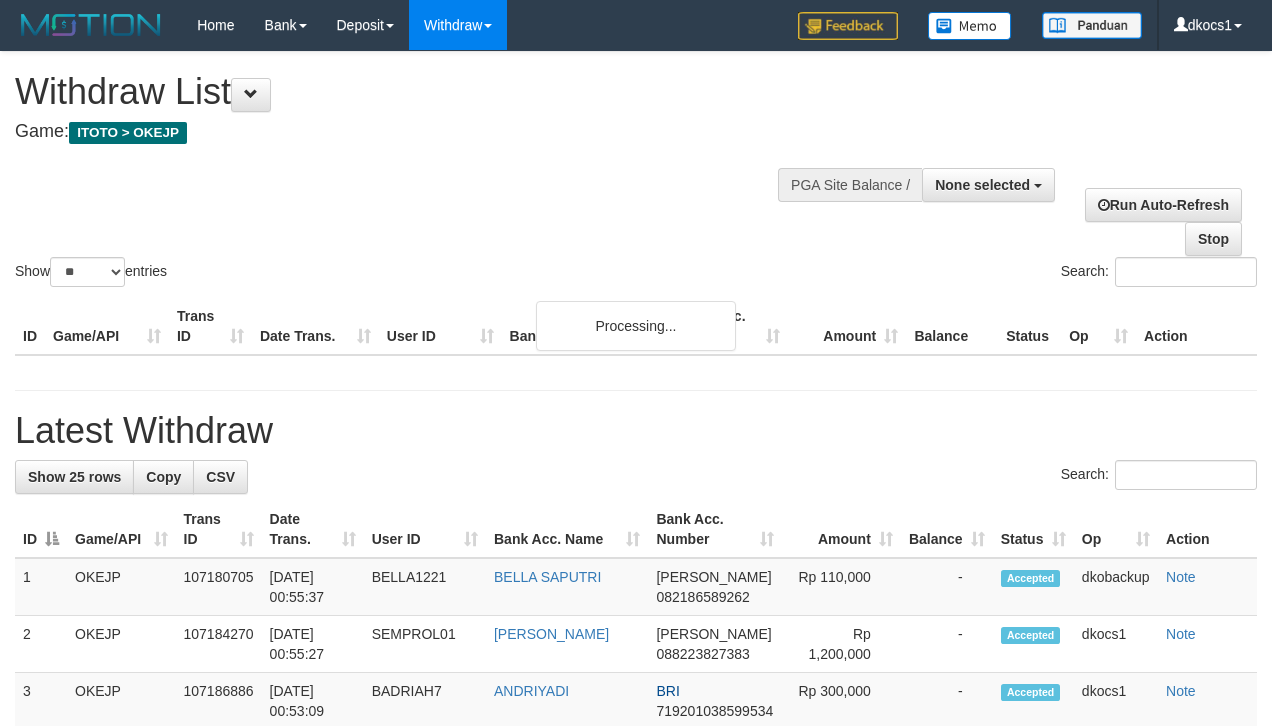 select 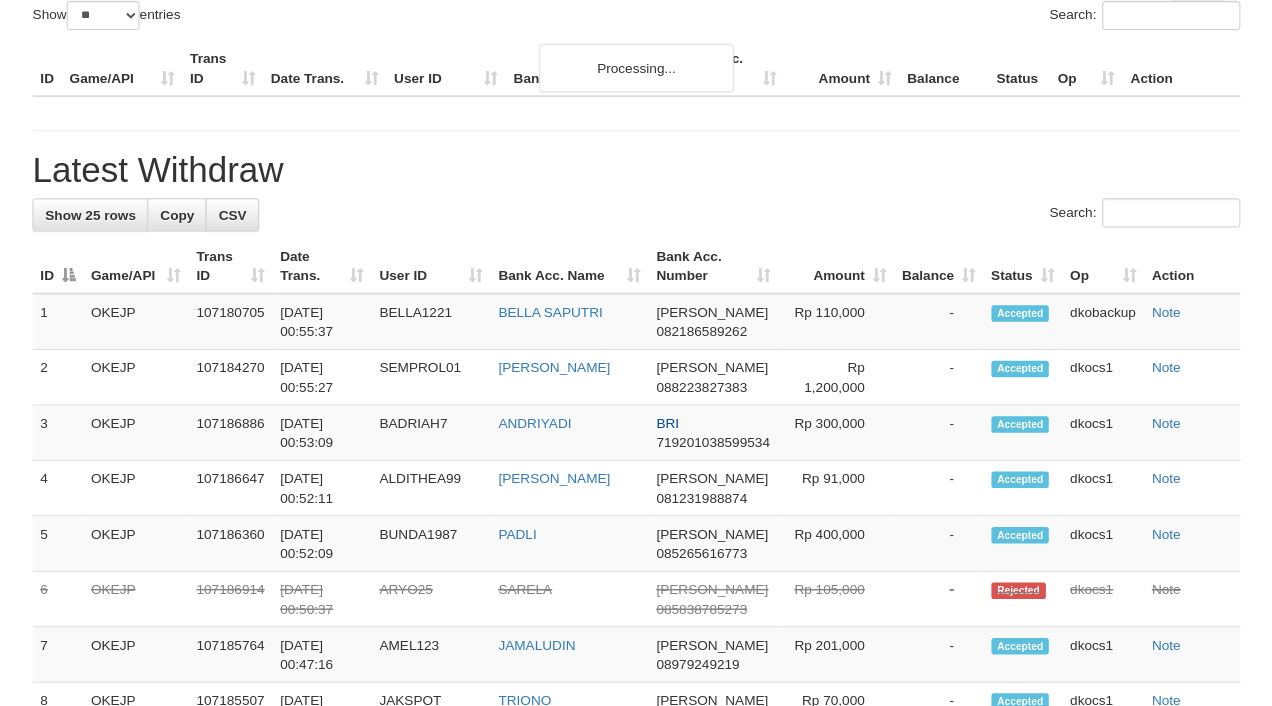 scroll, scrollTop: 256, scrollLeft: 0, axis: vertical 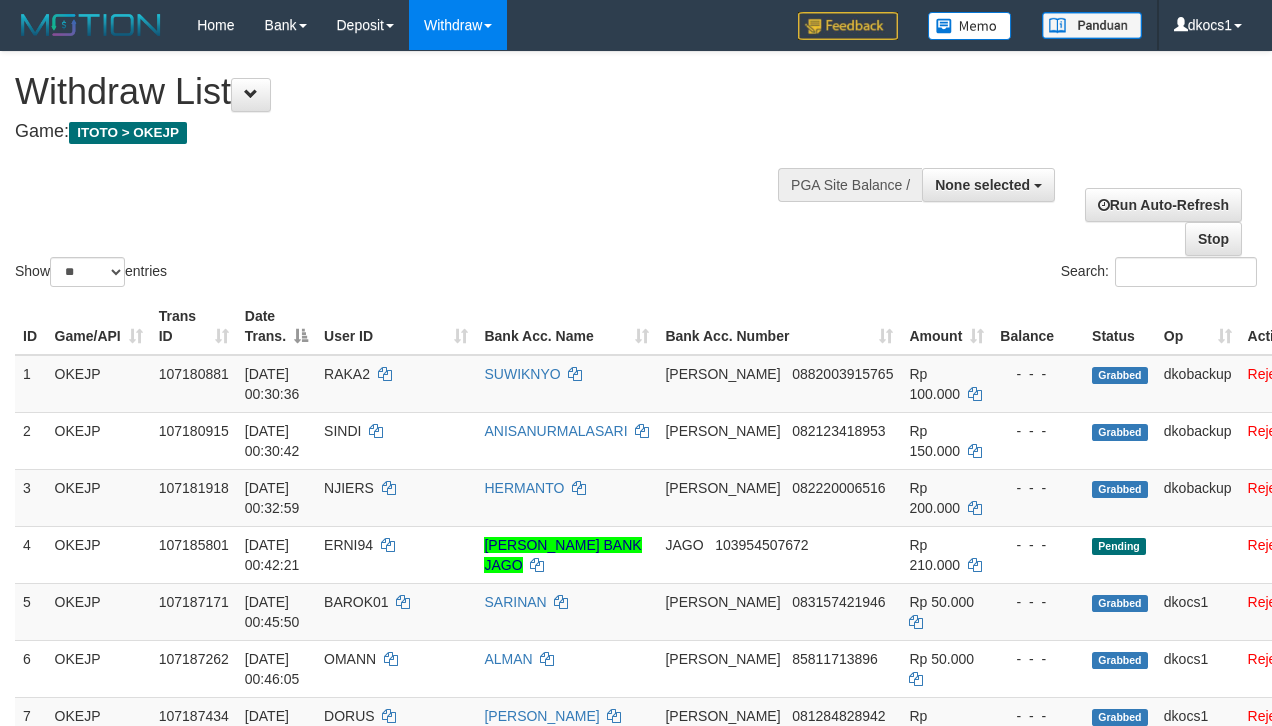 select 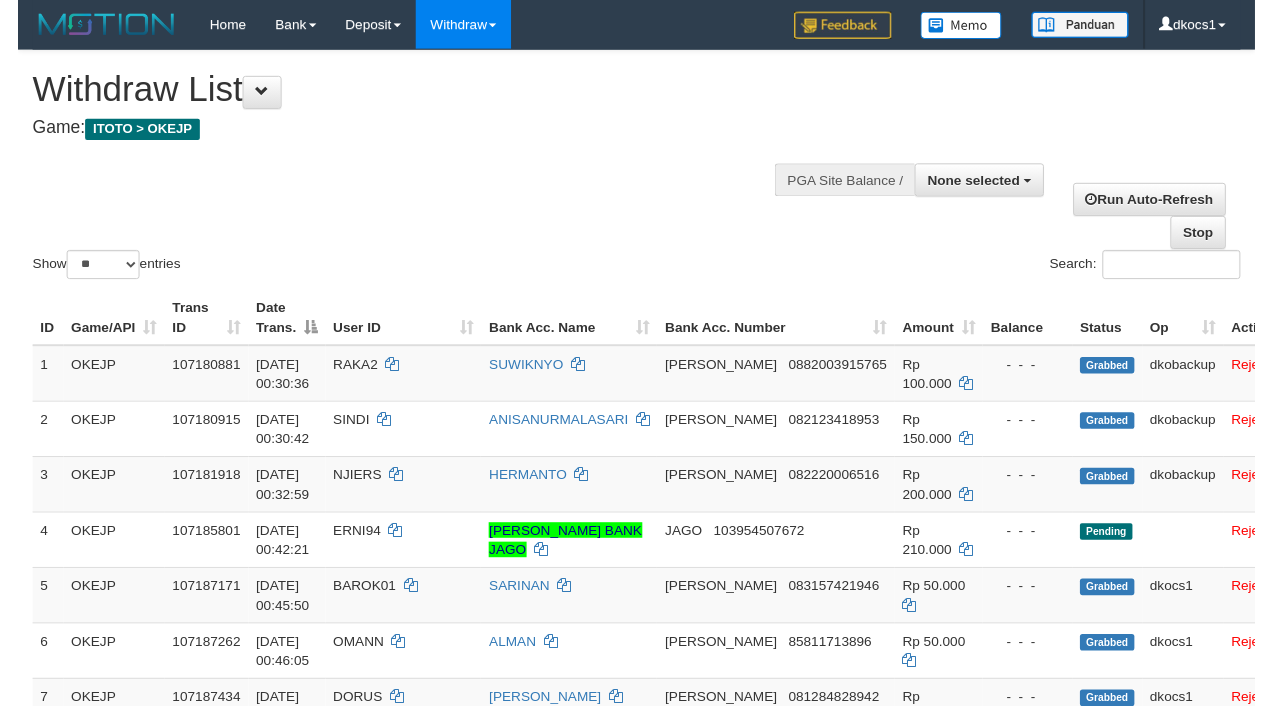 scroll, scrollTop: 1753, scrollLeft: 0, axis: vertical 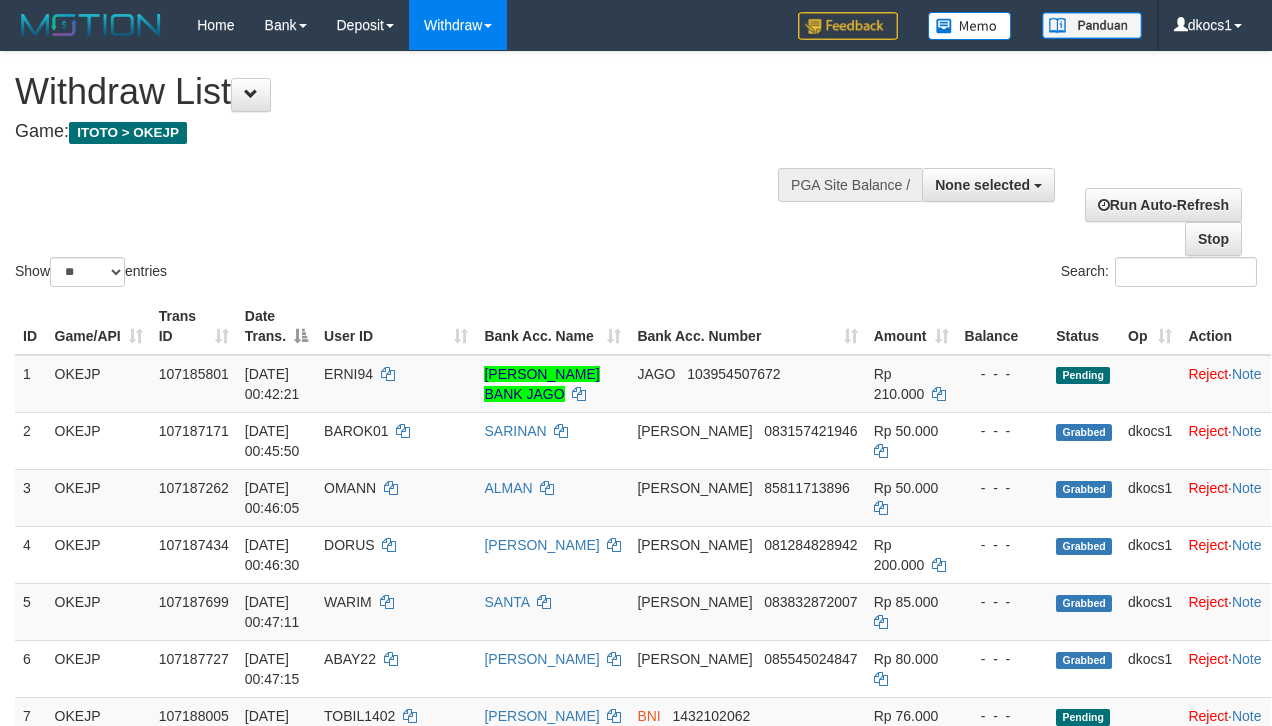 select 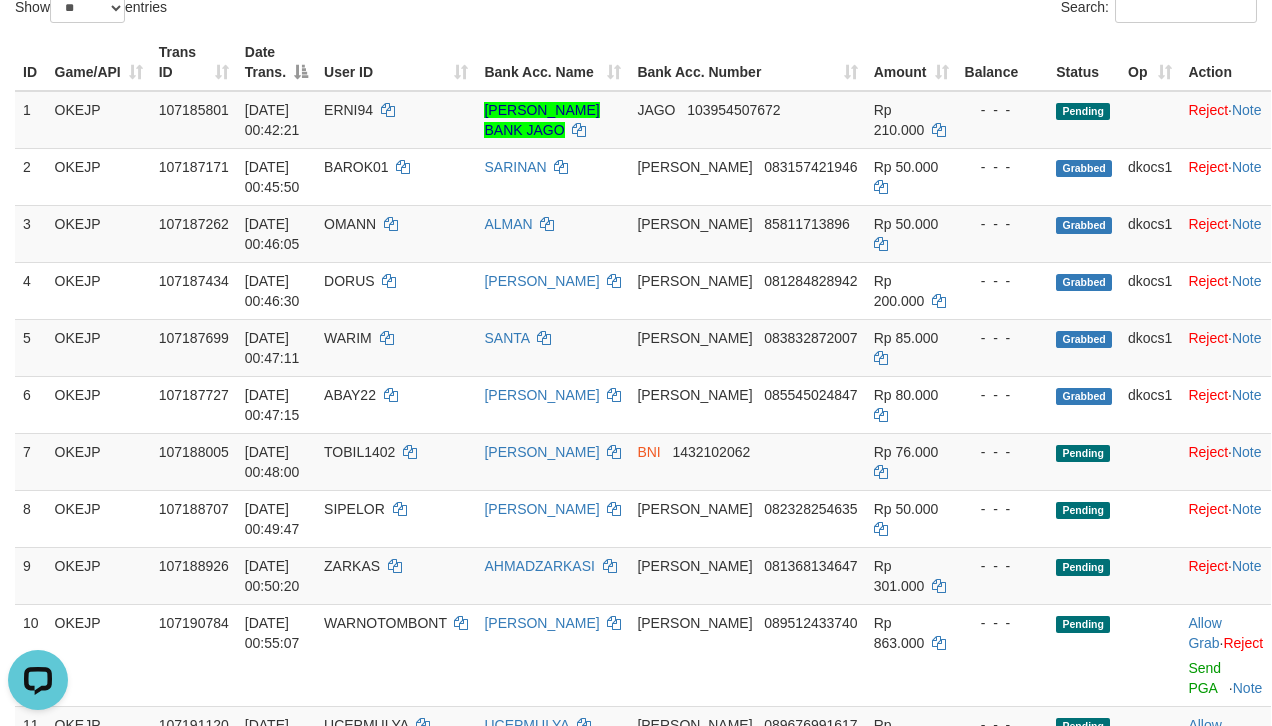scroll, scrollTop: 0, scrollLeft: 0, axis: both 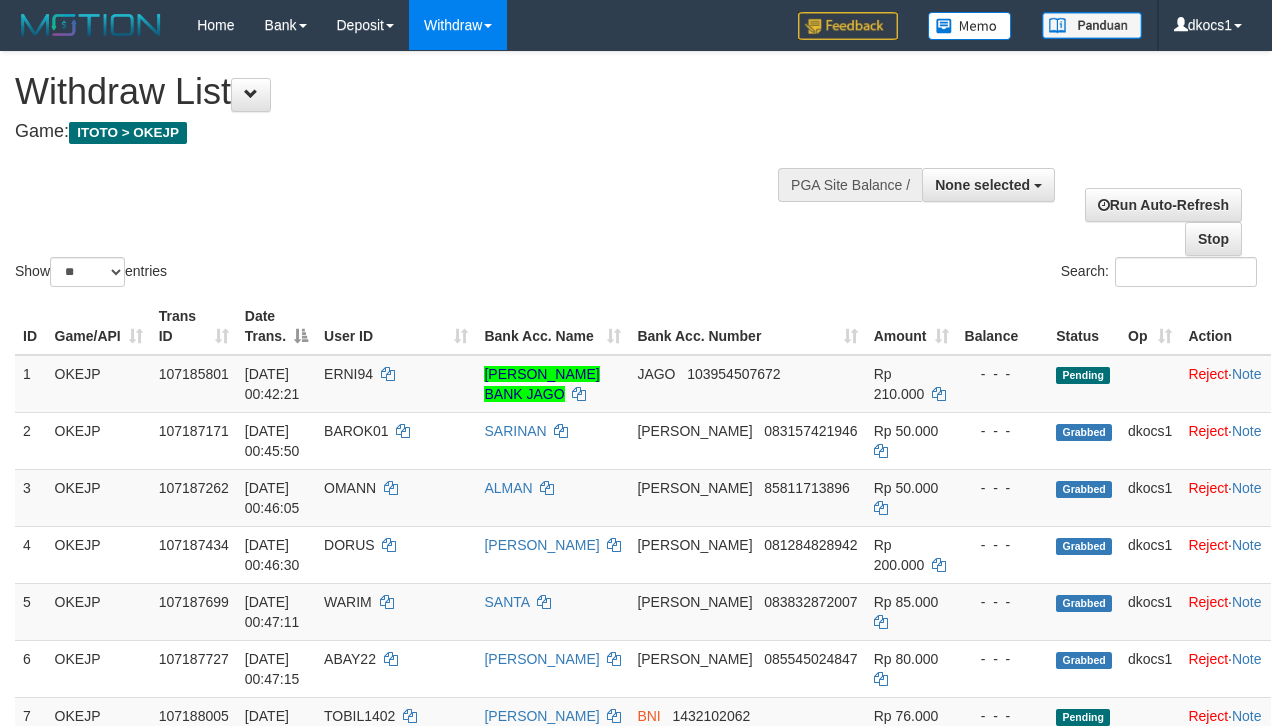 select 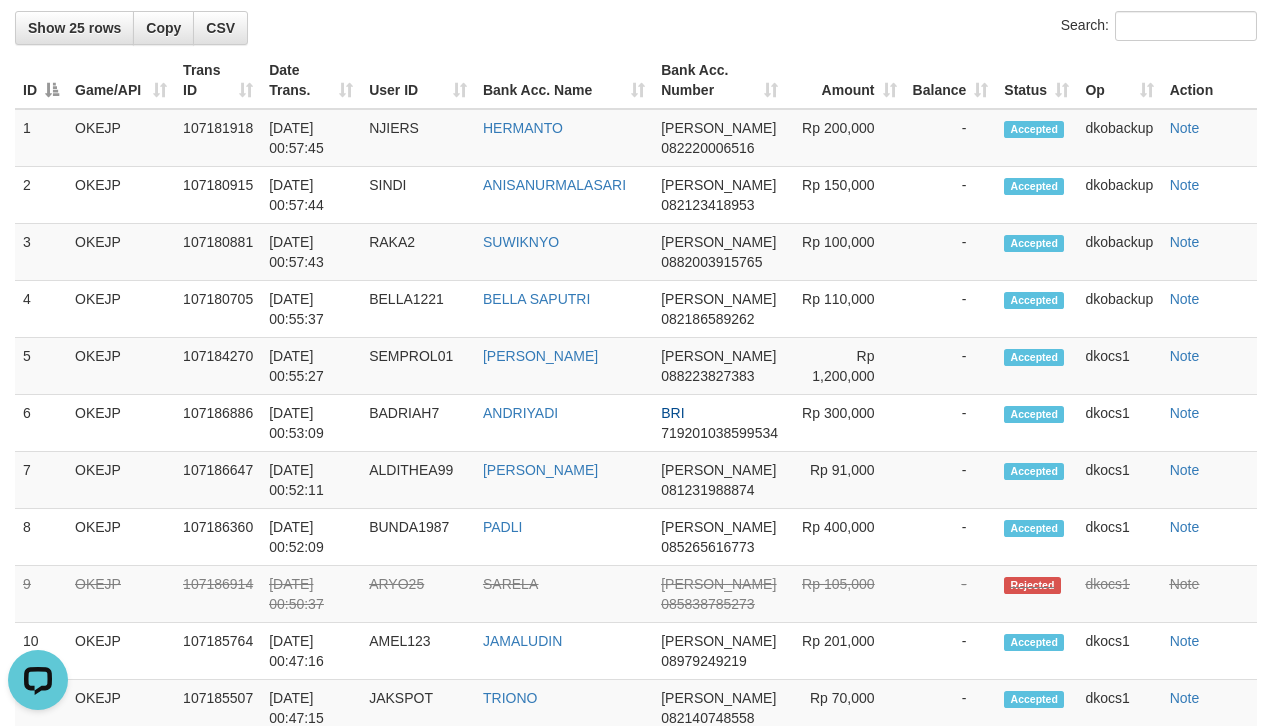 scroll, scrollTop: 0, scrollLeft: 0, axis: both 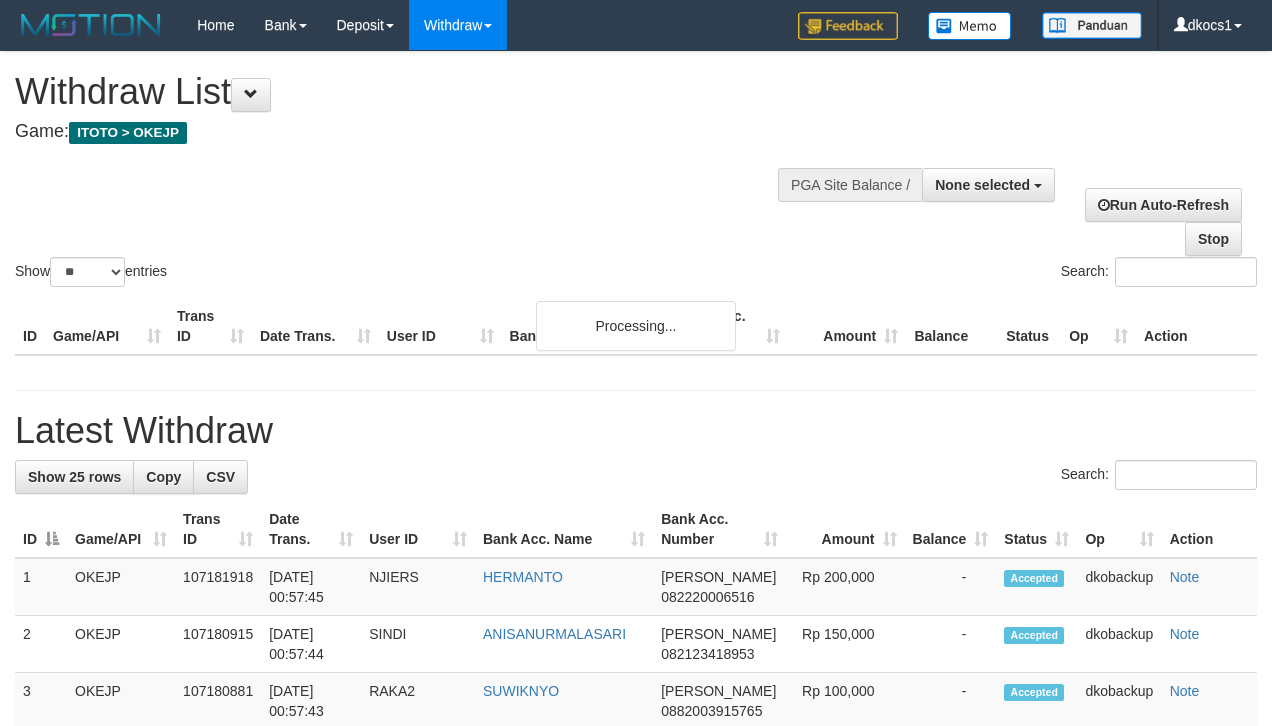 select 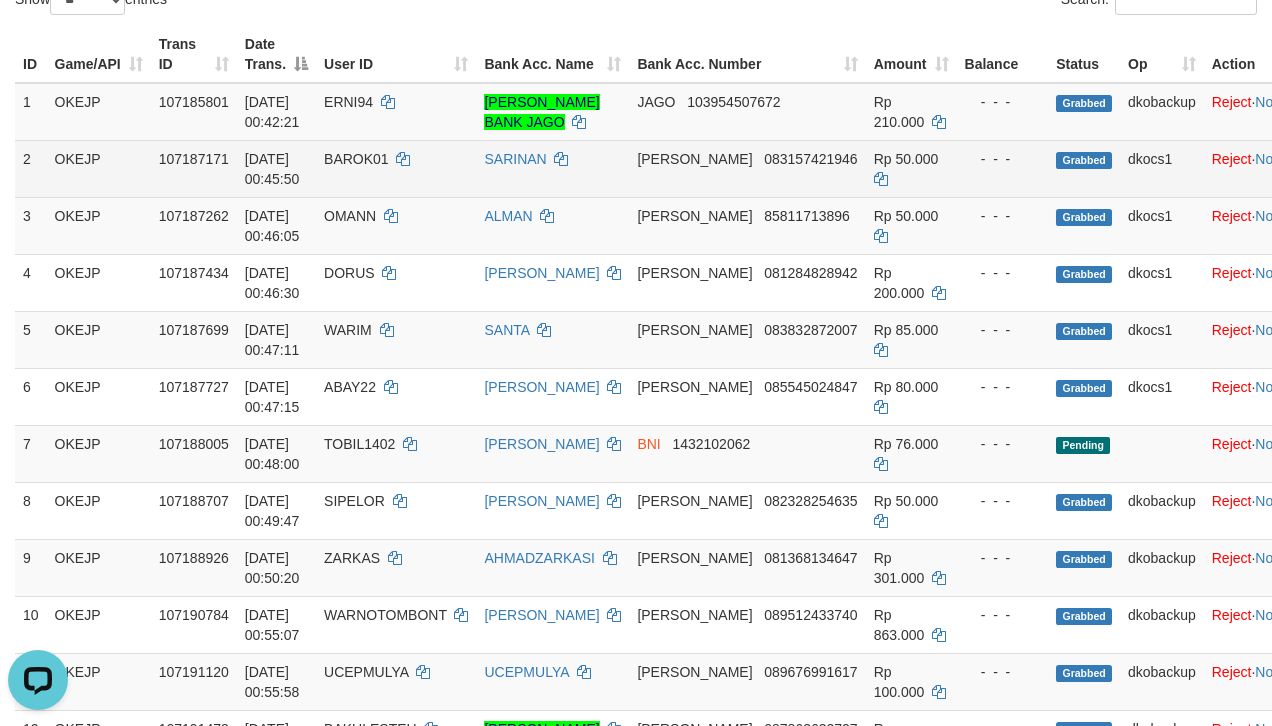 scroll, scrollTop: 0, scrollLeft: 0, axis: both 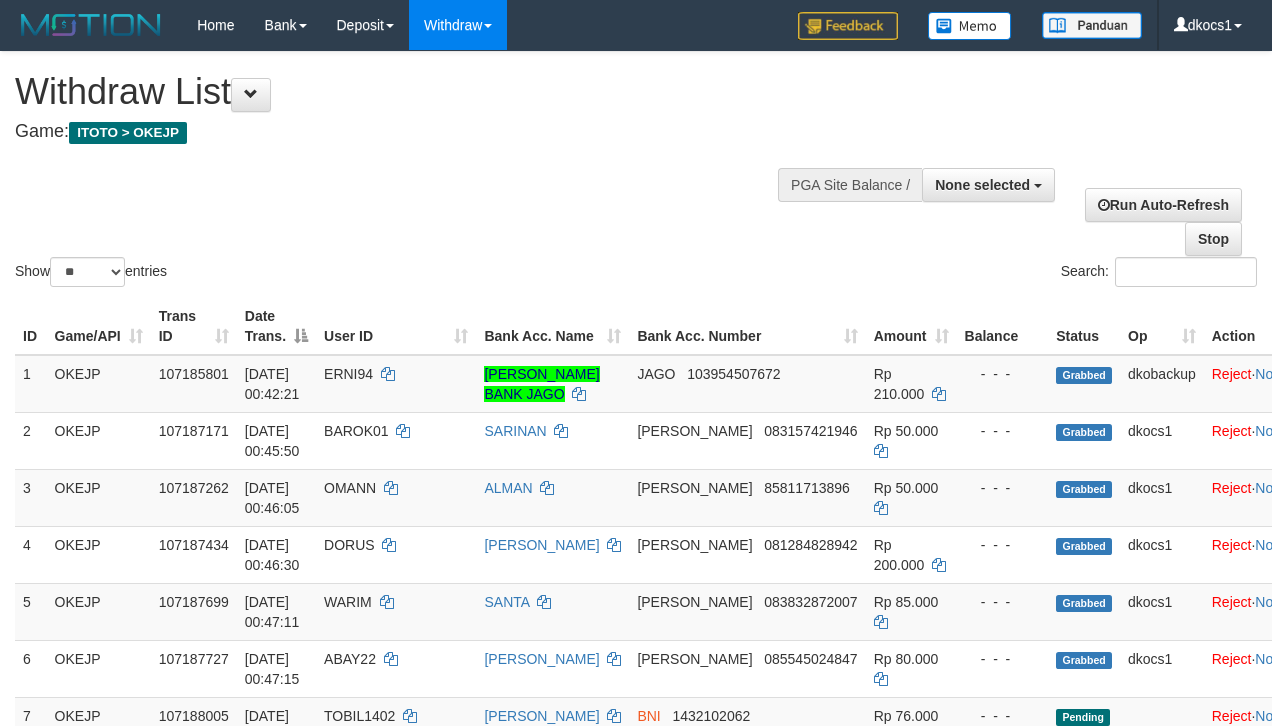 select 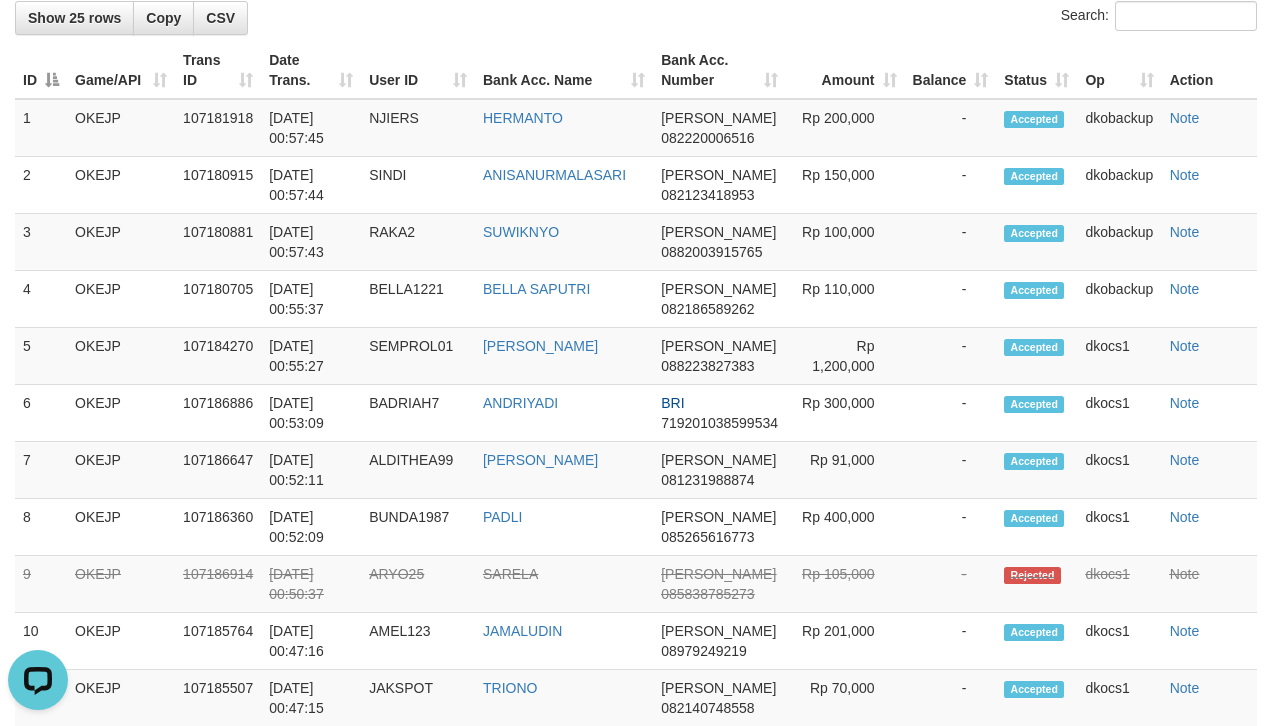 scroll, scrollTop: 0, scrollLeft: 0, axis: both 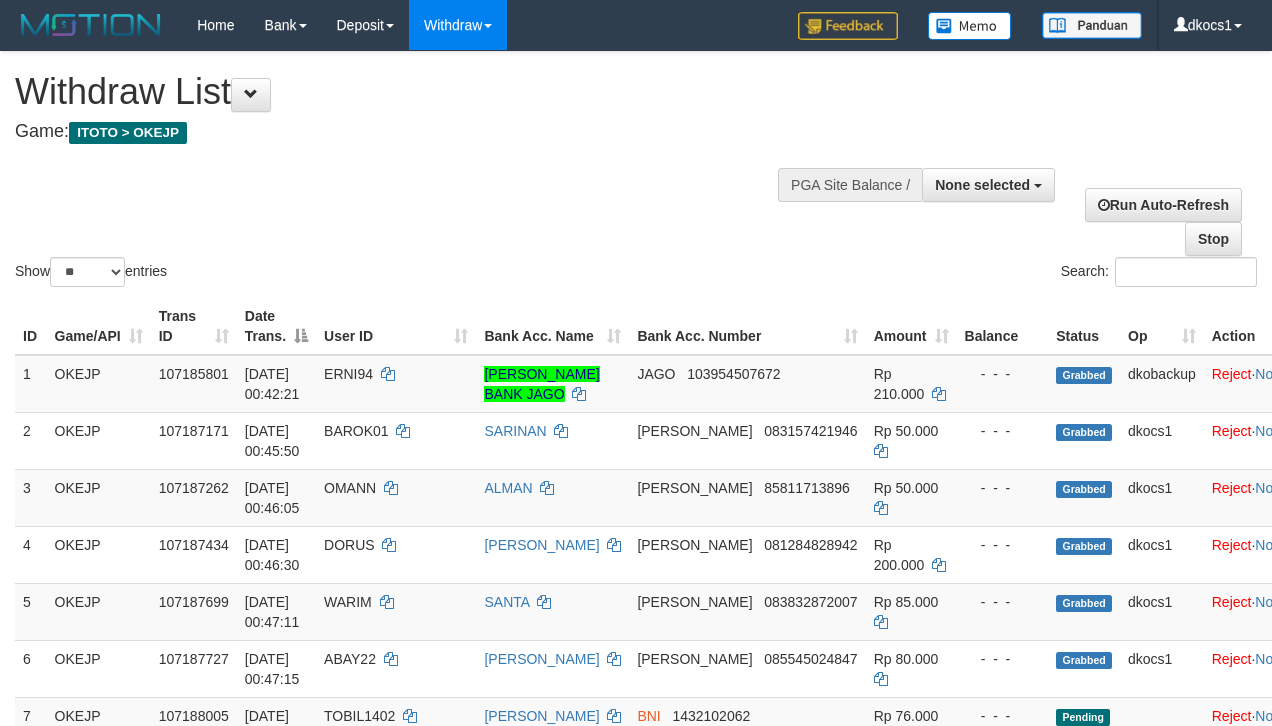 select 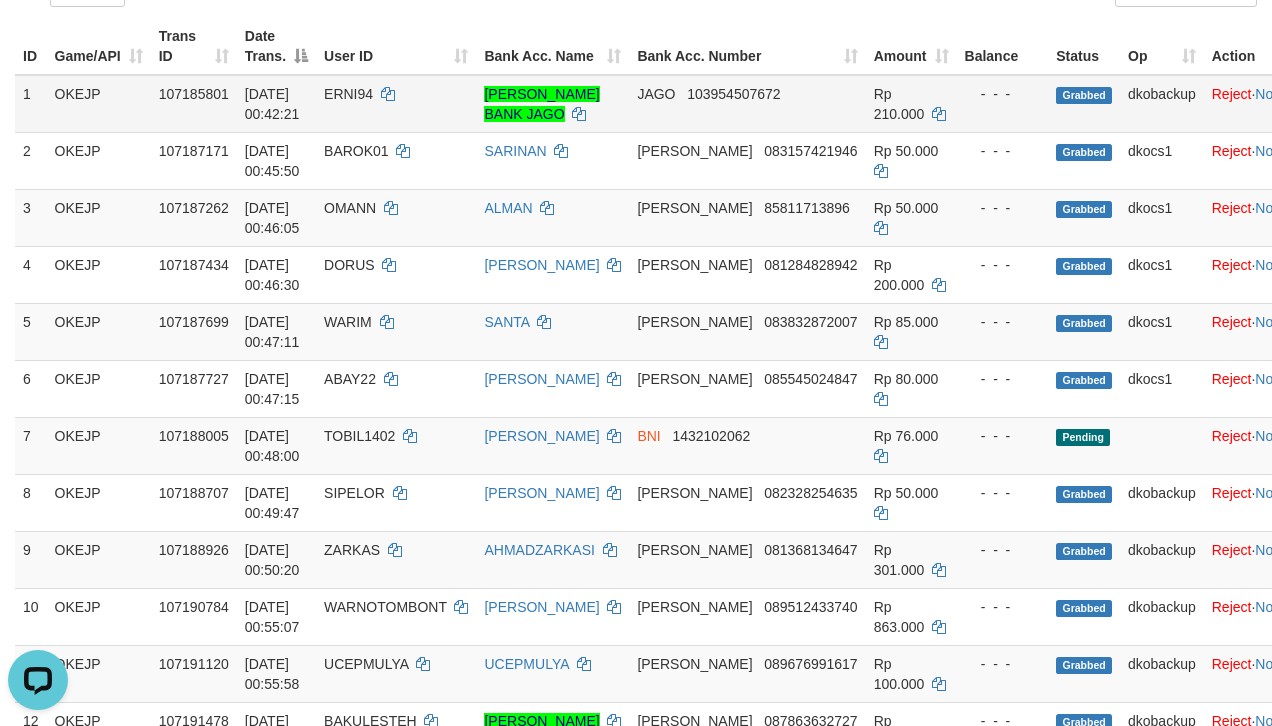 scroll, scrollTop: 0, scrollLeft: 0, axis: both 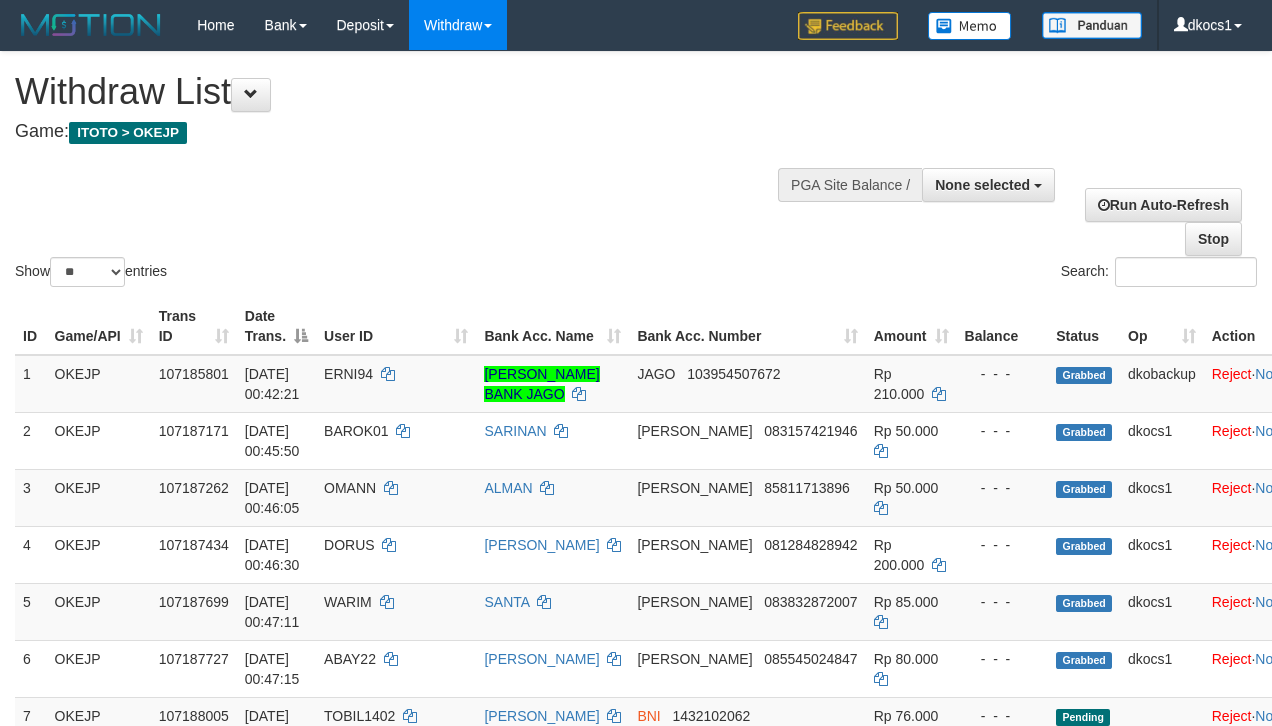 select 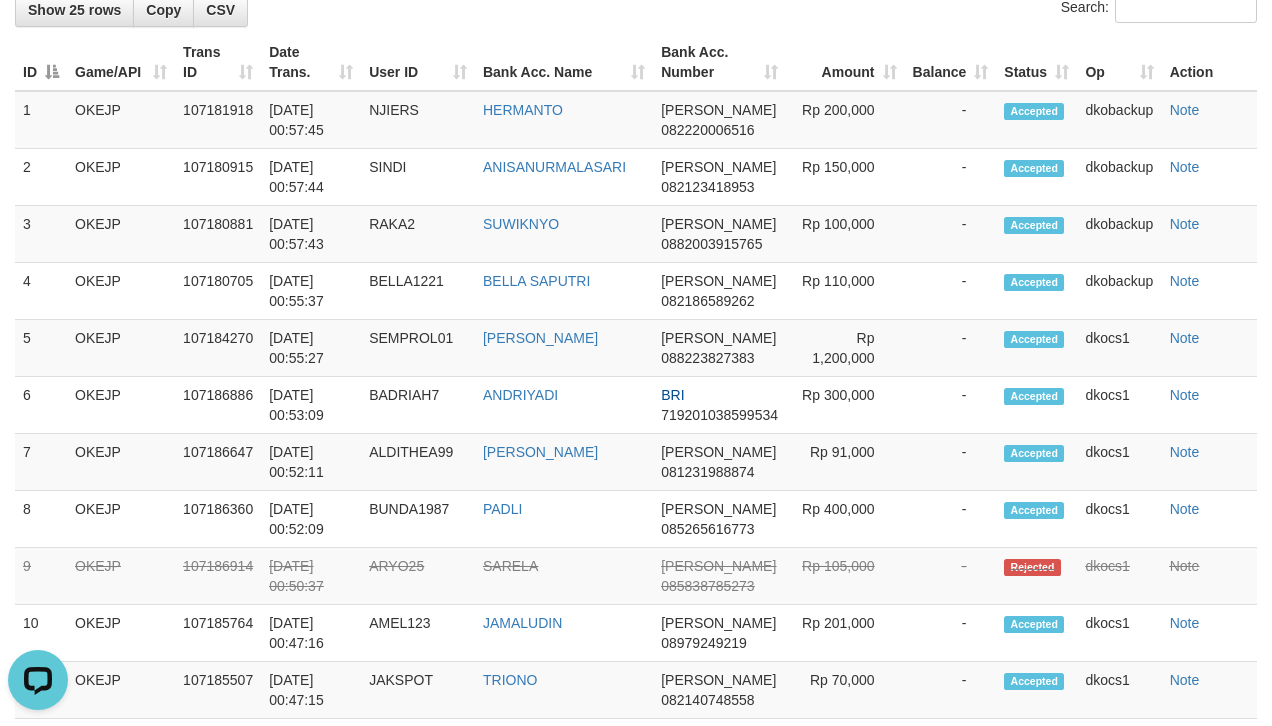 scroll, scrollTop: 0, scrollLeft: 0, axis: both 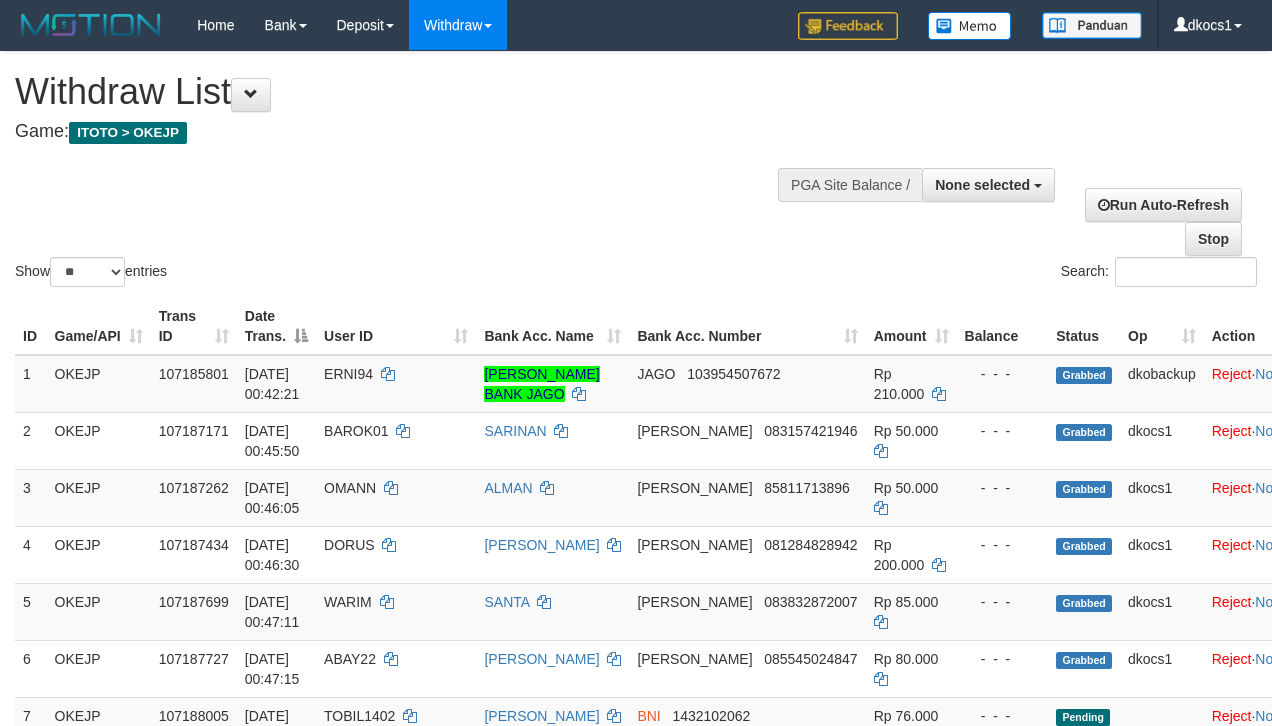 select 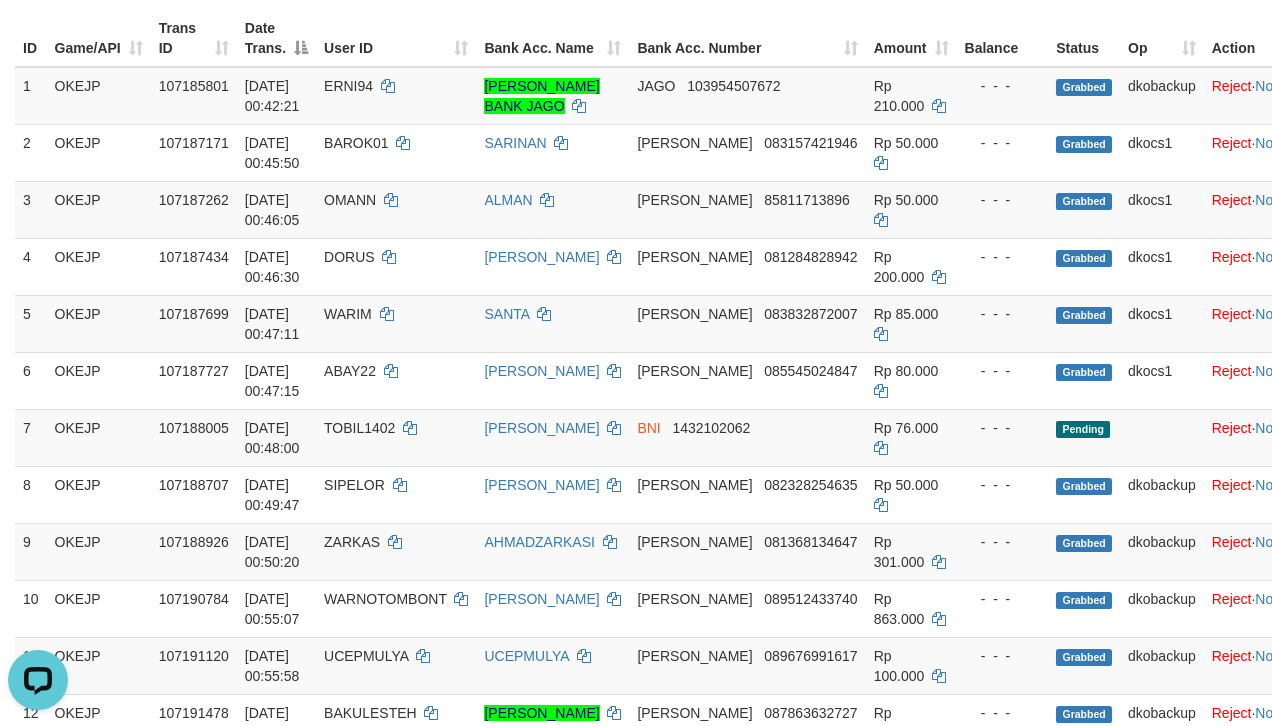 scroll, scrollTop: 0, scrollLeft: 0, axis: both 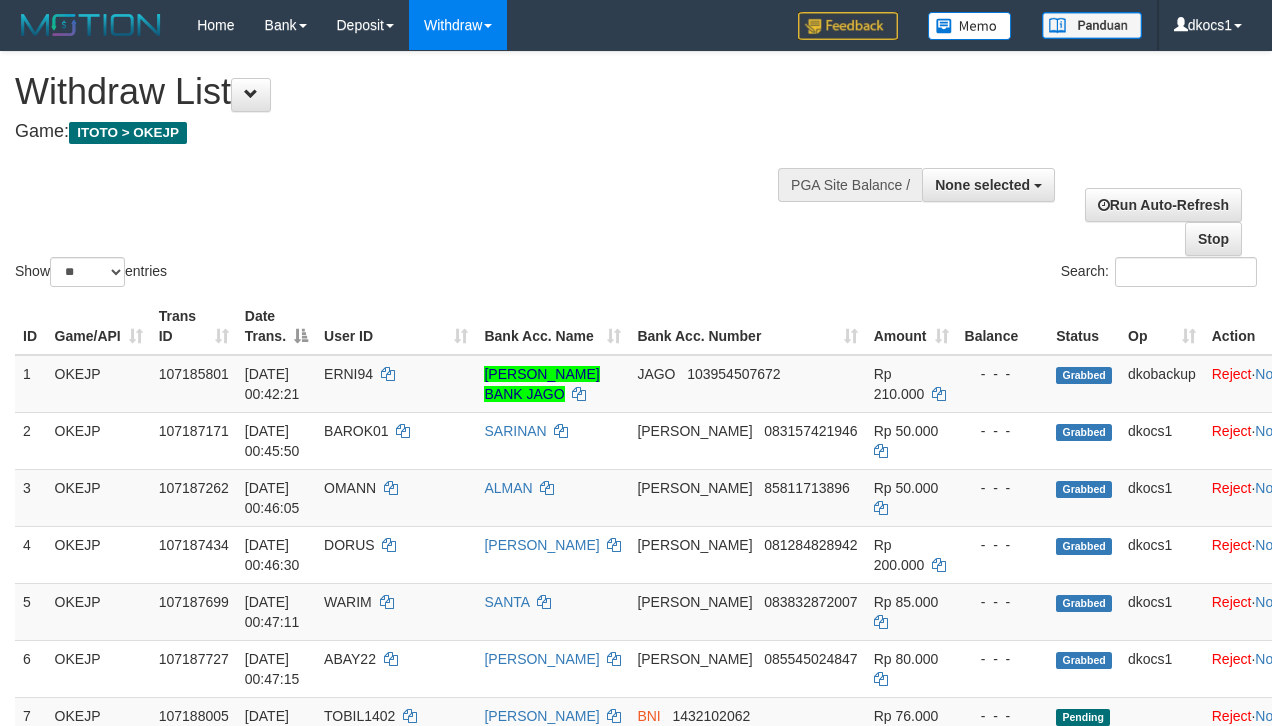select 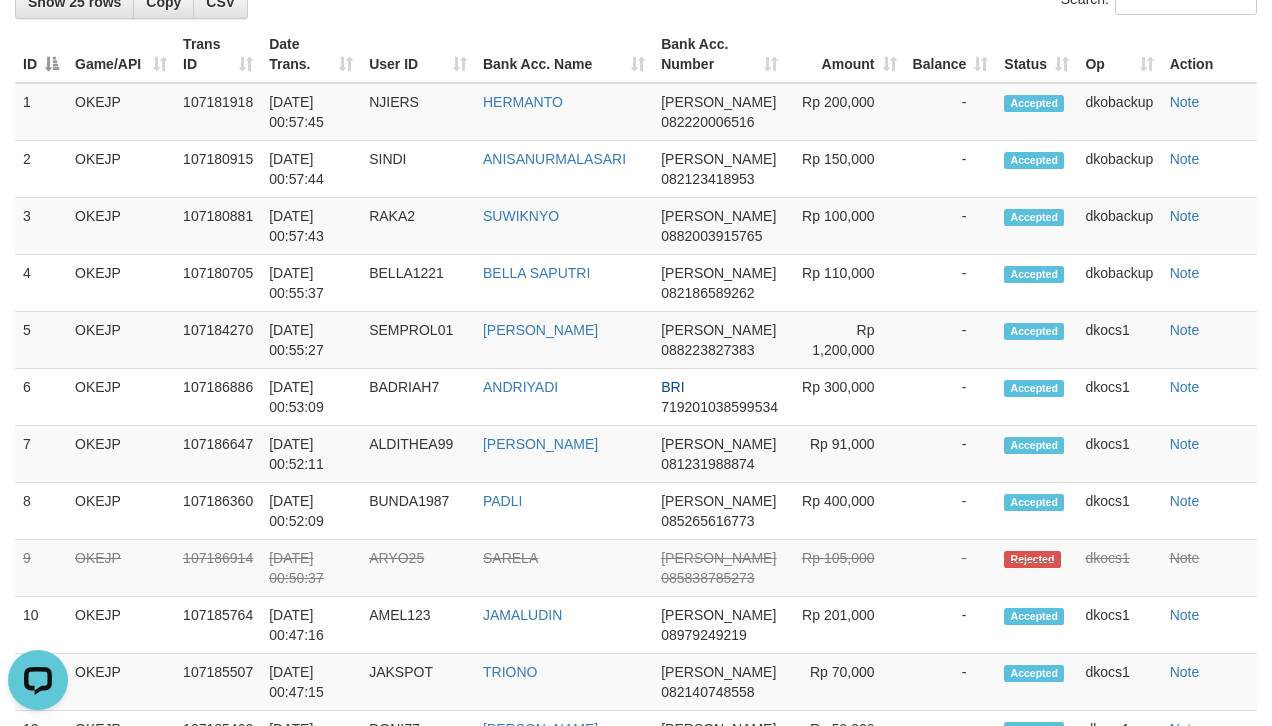 scroll, scrollTop: 0, scrollLeft: 0, axis: both 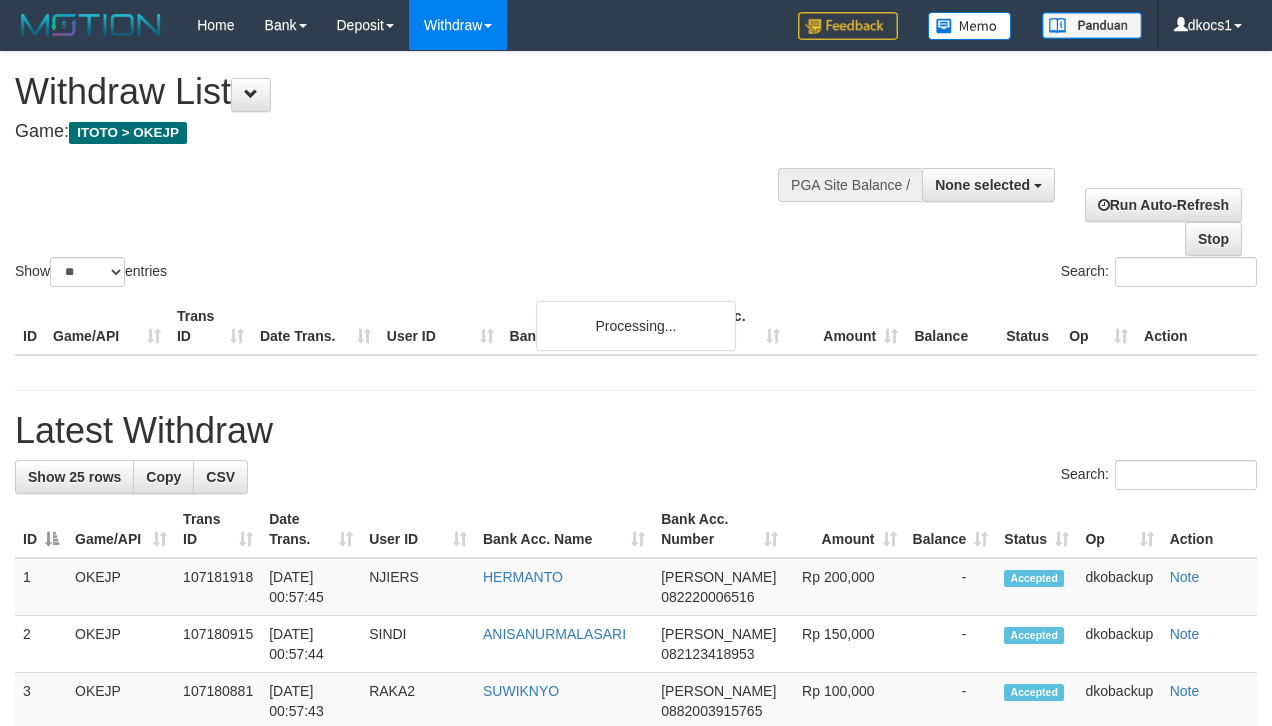 select 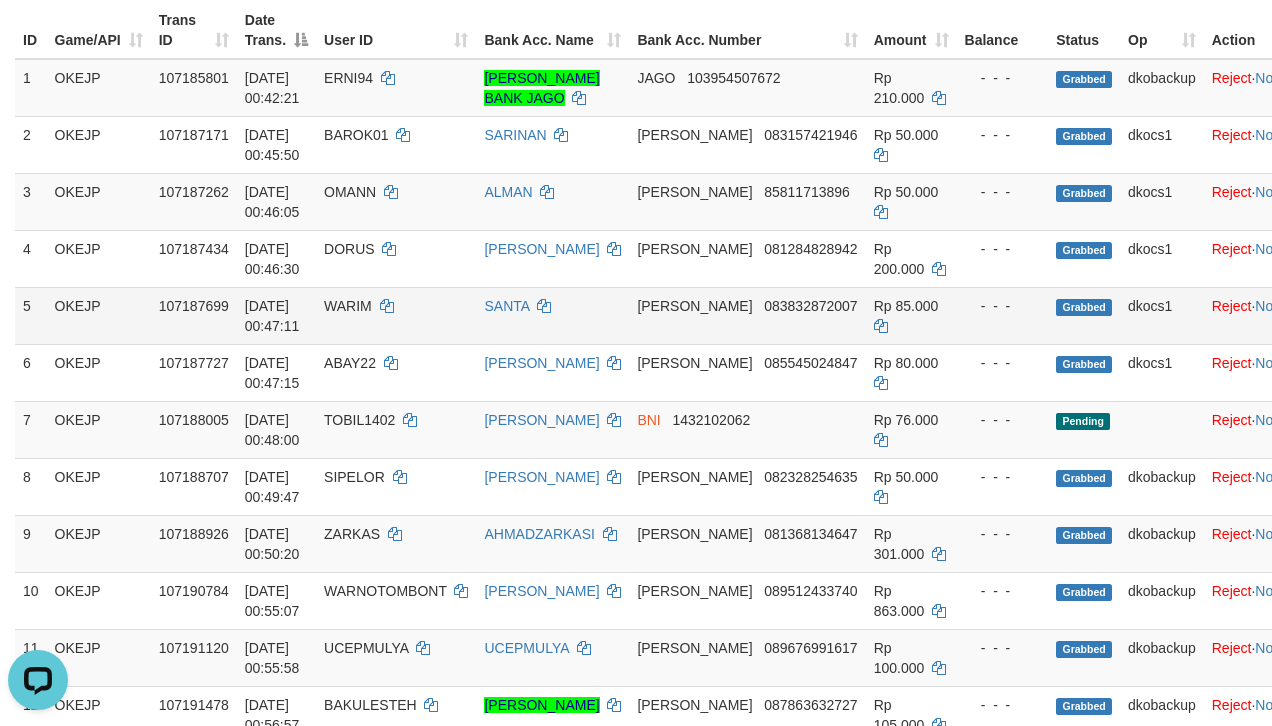scroll, scrollTop: 0, scrollLeft: 0, axis: both 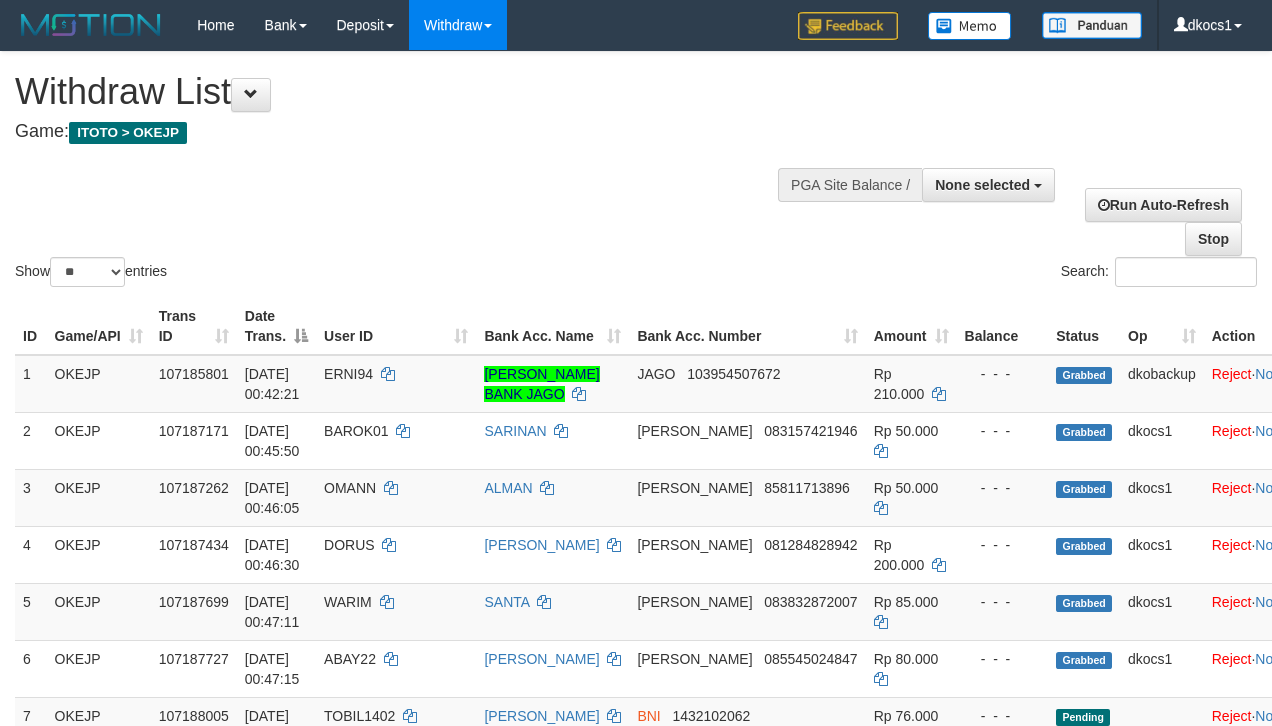 select 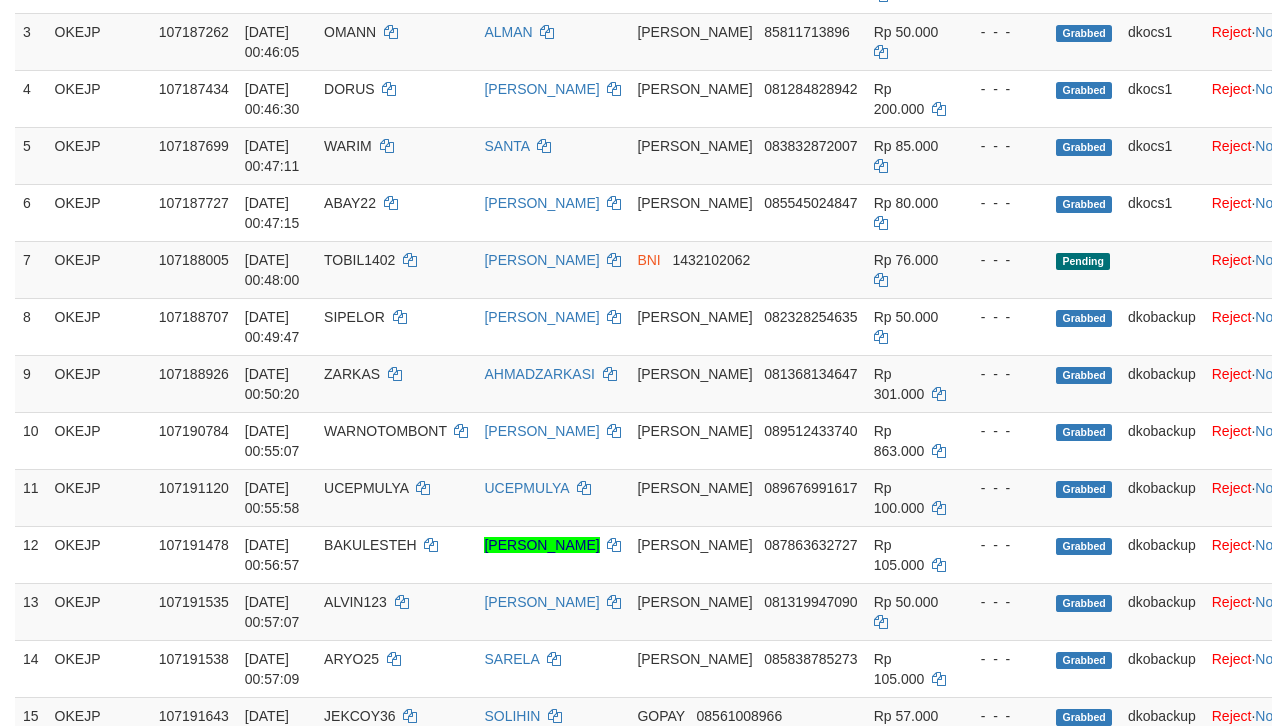 scroll, scrollTop: 296, scrollLeft: 0, axis: vertical 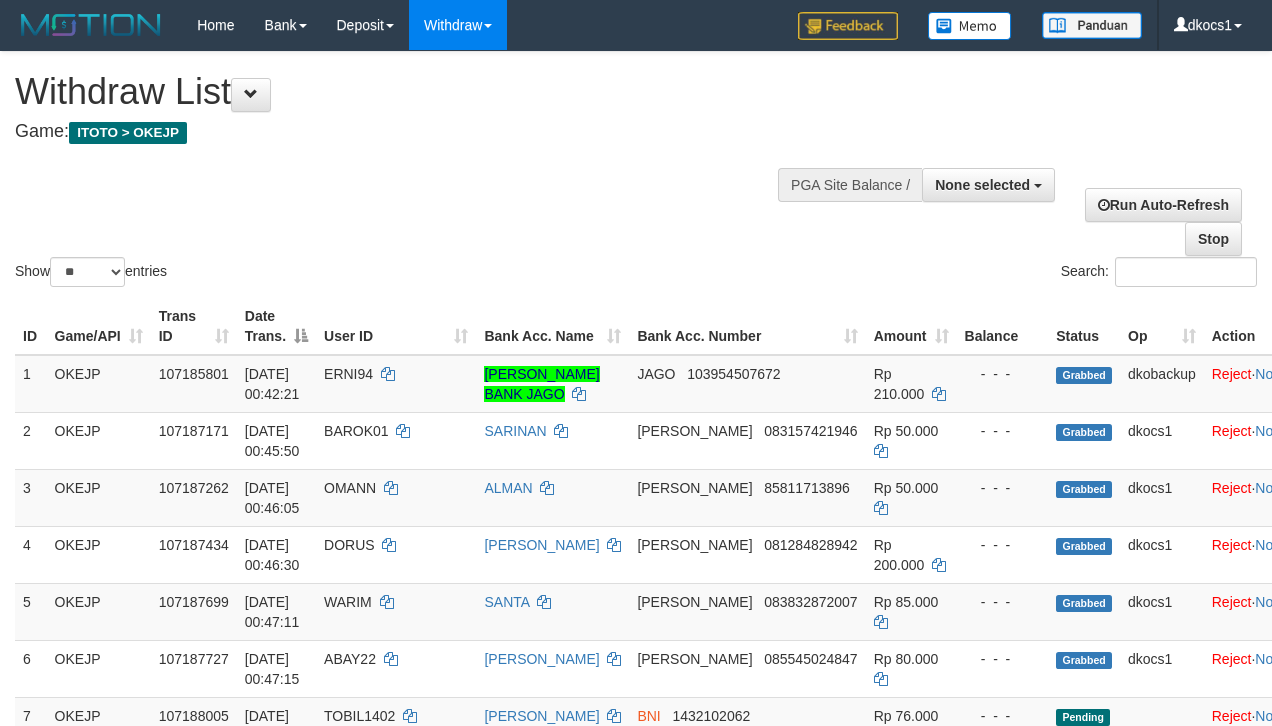 select 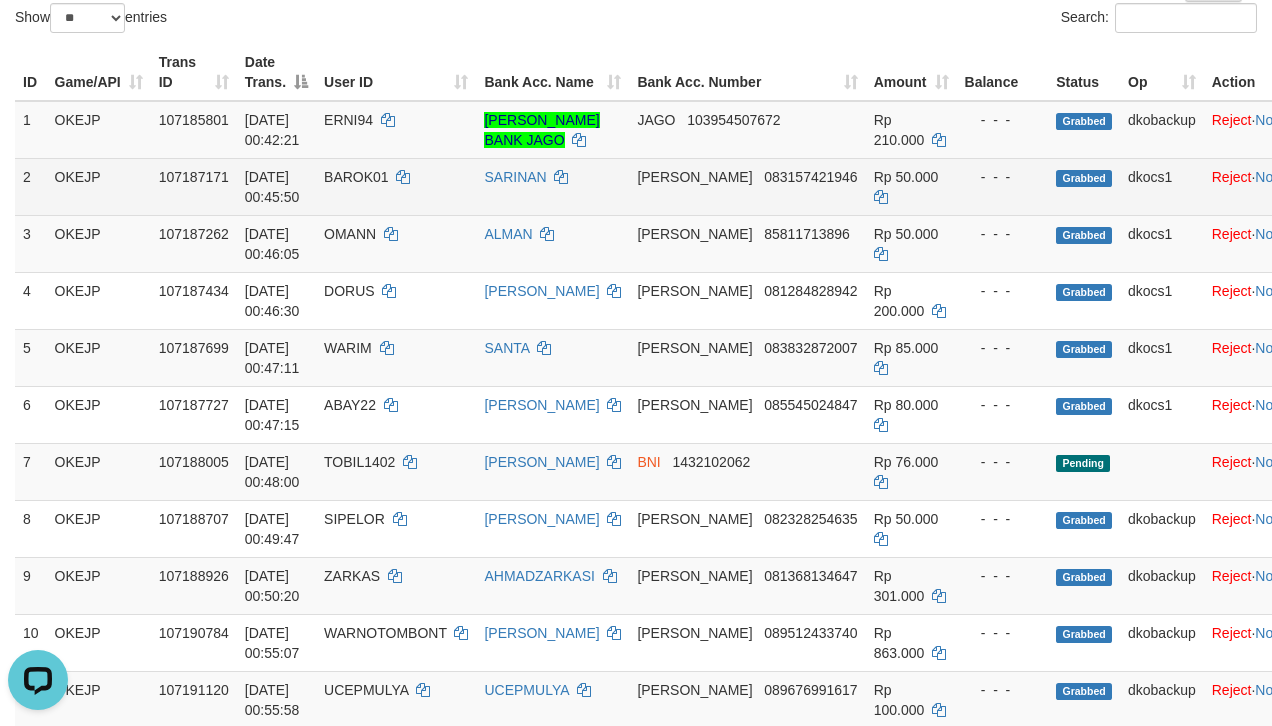 scroll, scrollTop: 0, scrollLeft: 0, axis: both 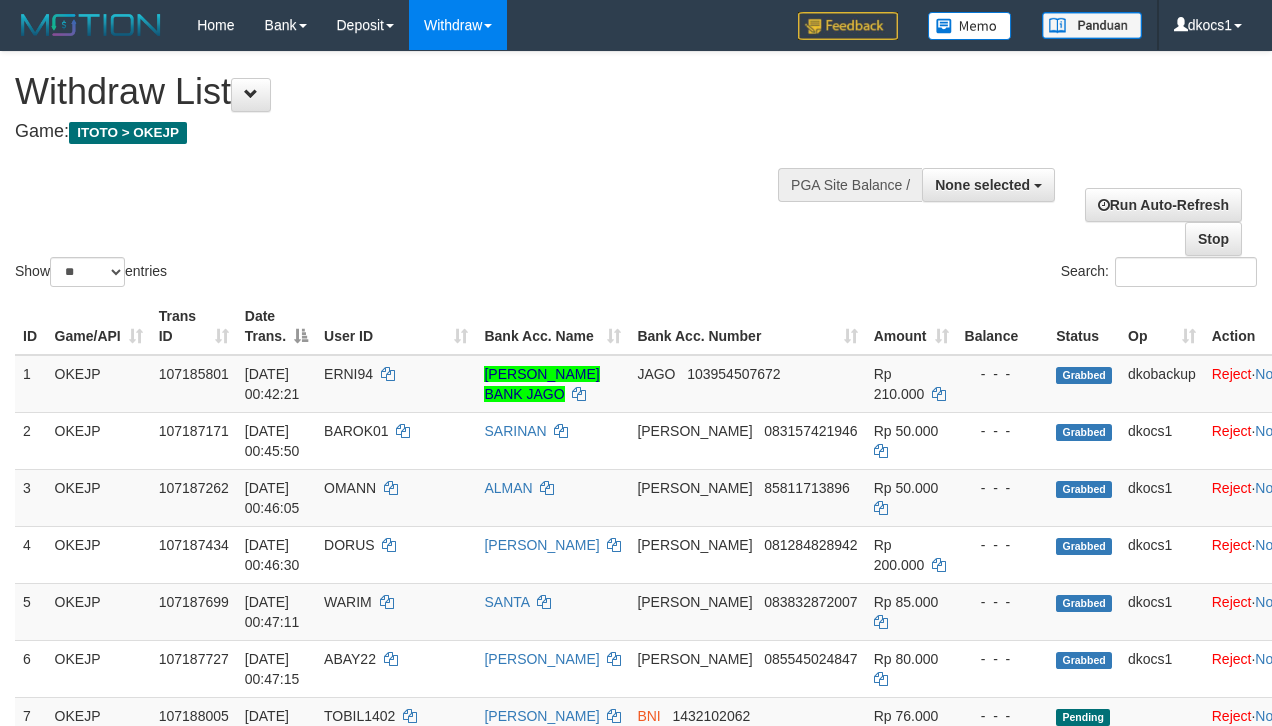 select 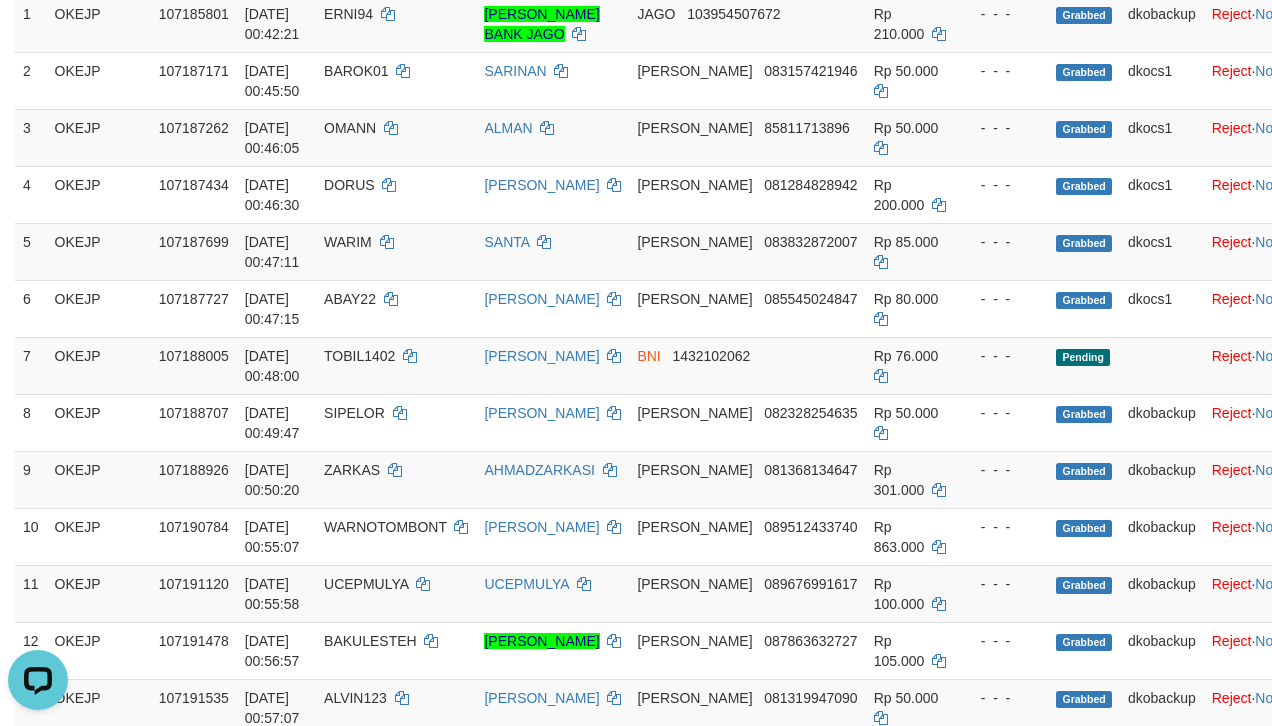 scroll, scrollTop: 0, scrollLeft: 0, axis: both 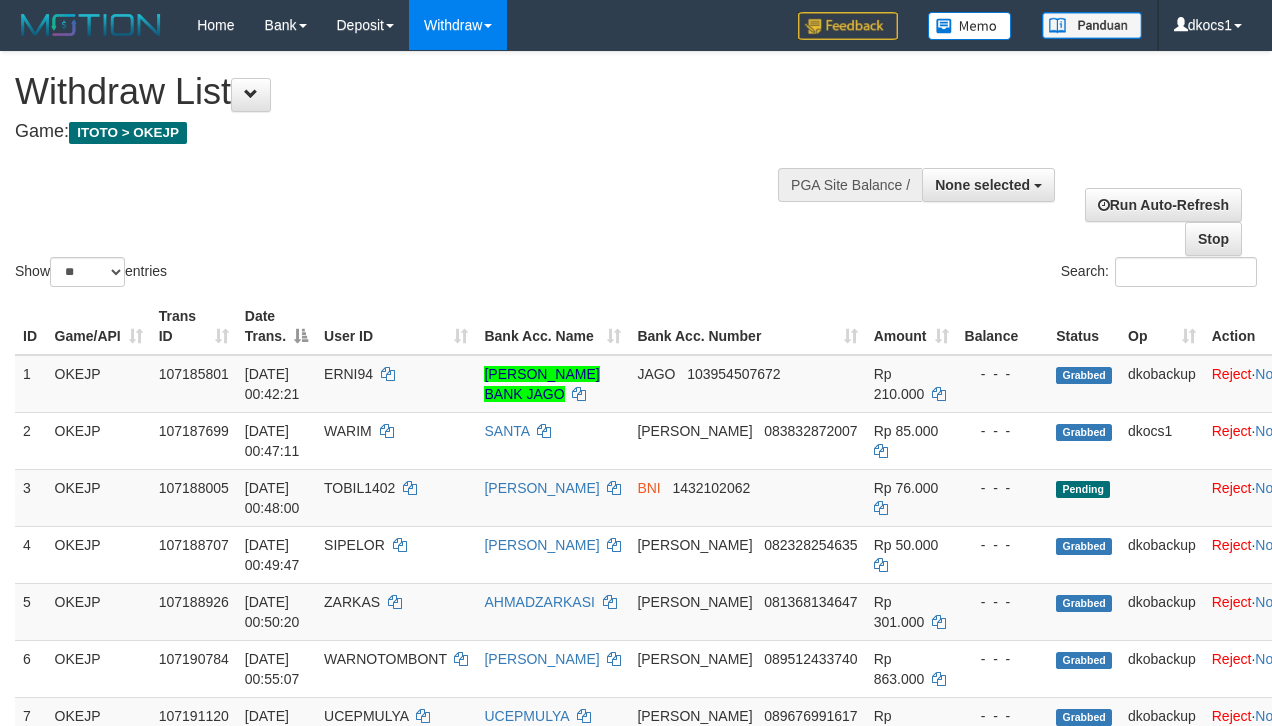 select 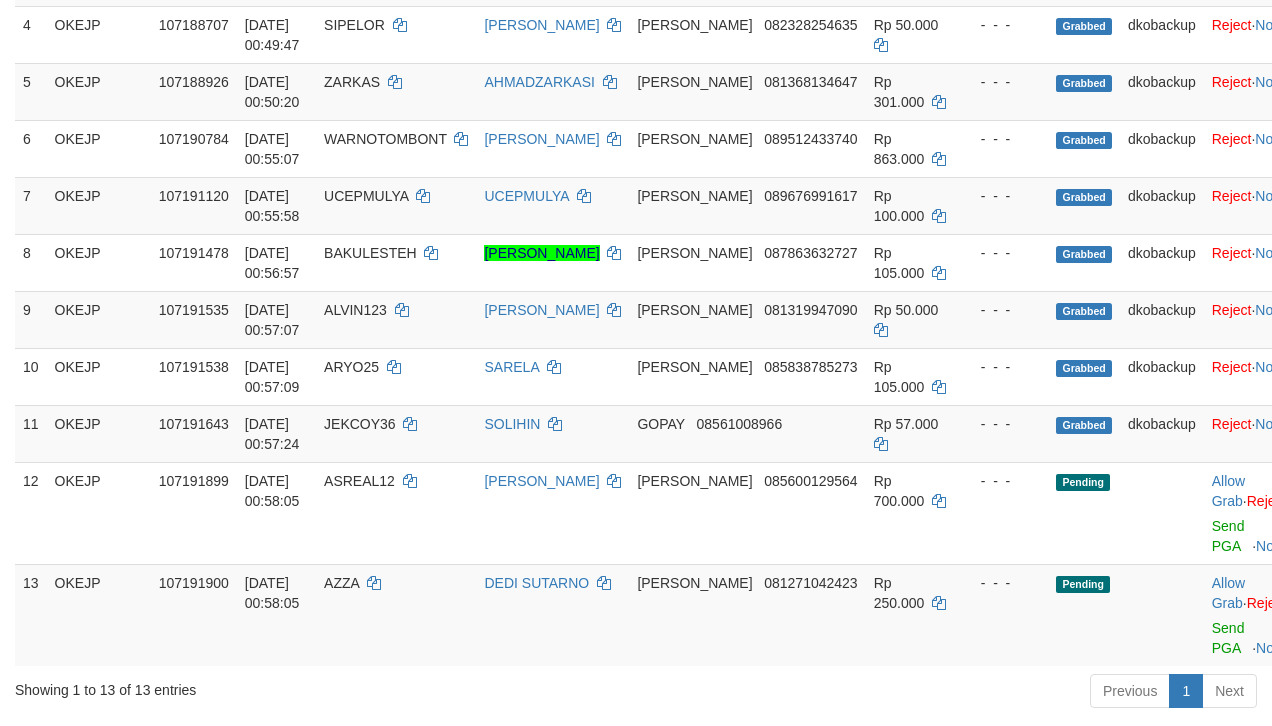 scroll, scrollTop: 360, scrollLeft: 0, axis: vertical 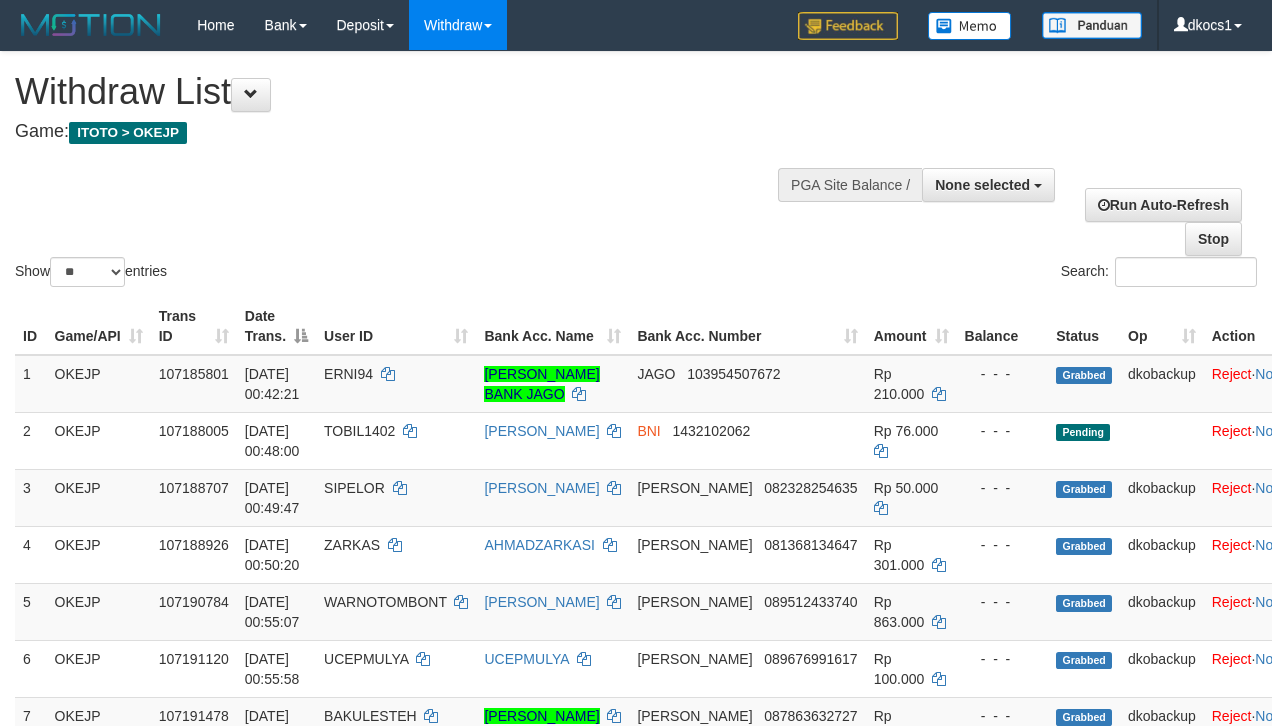 select 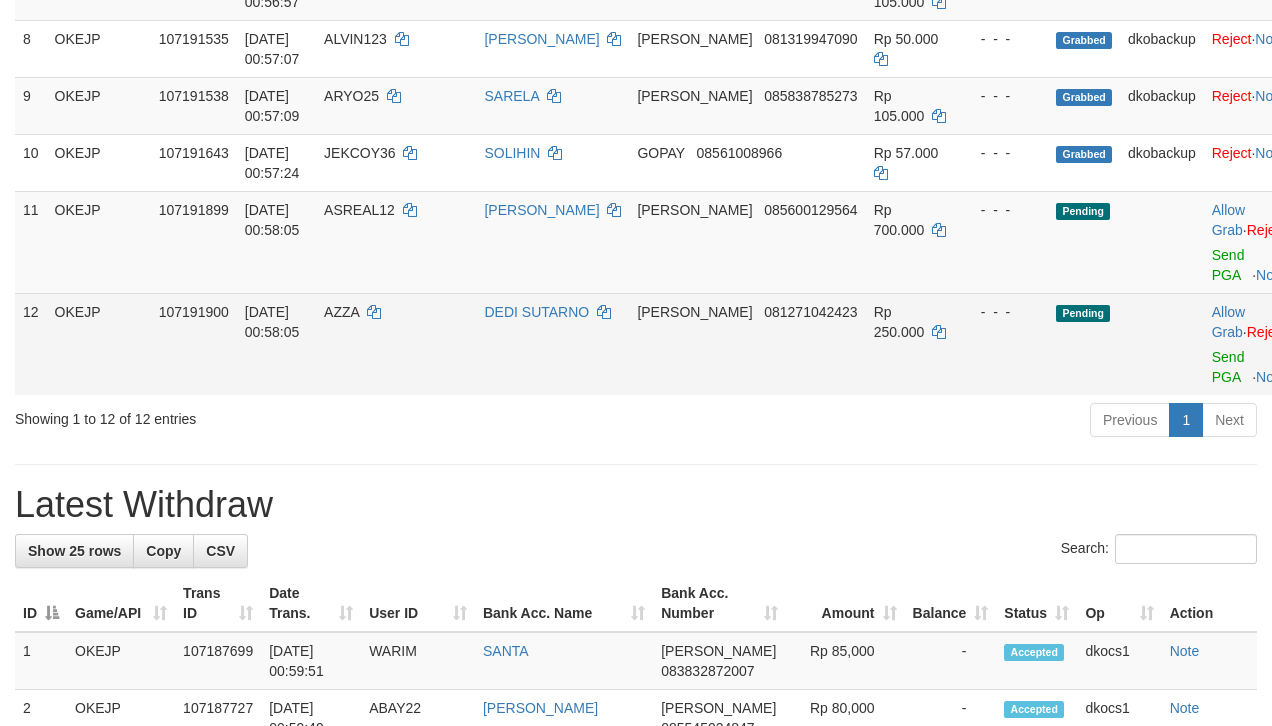scroll, scrollTop: 800, scrollLeft: 0, axis: vertical 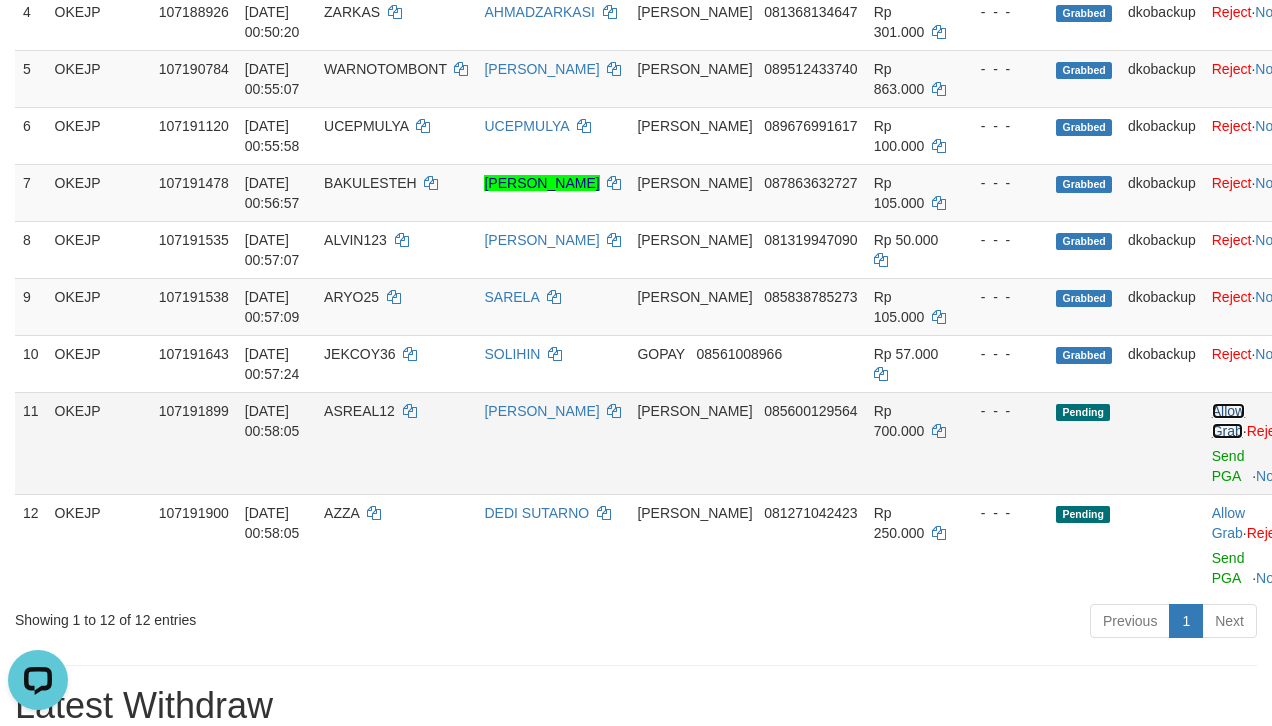 click on "Allow Grab" at bounding box center (1228, 421) 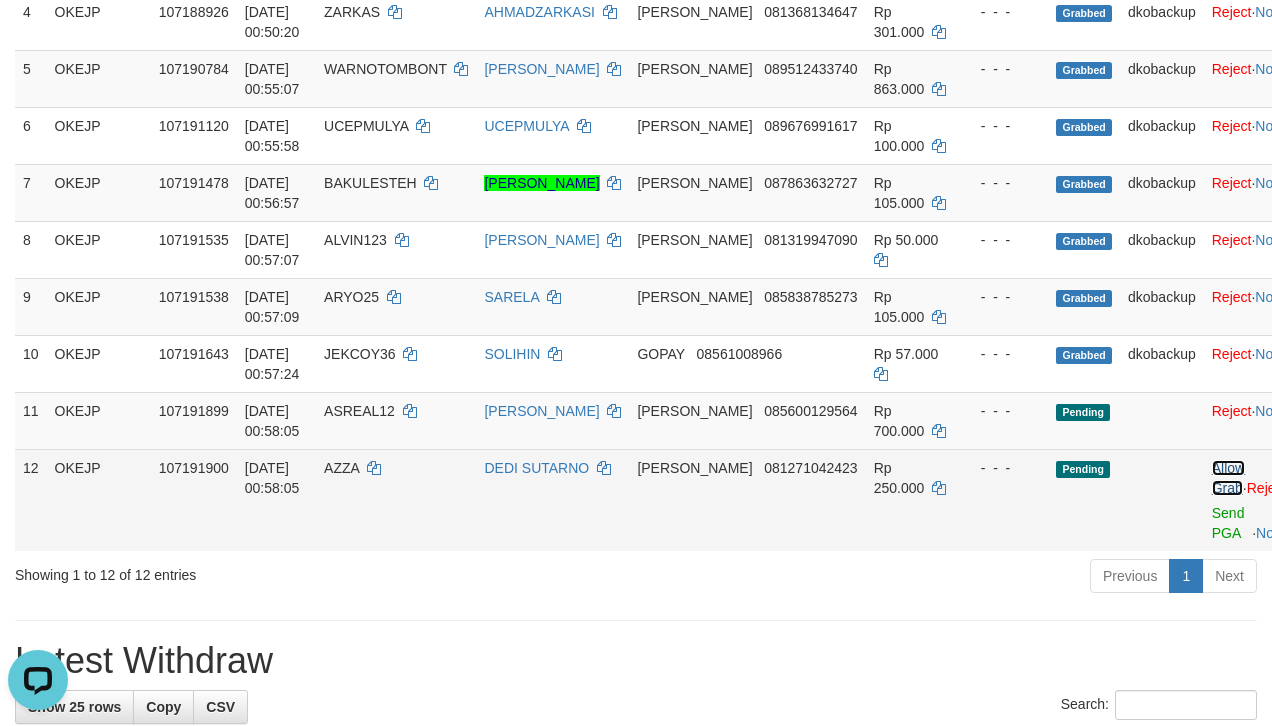 click on "Allow Grab" at bounding box center (1228, 478) 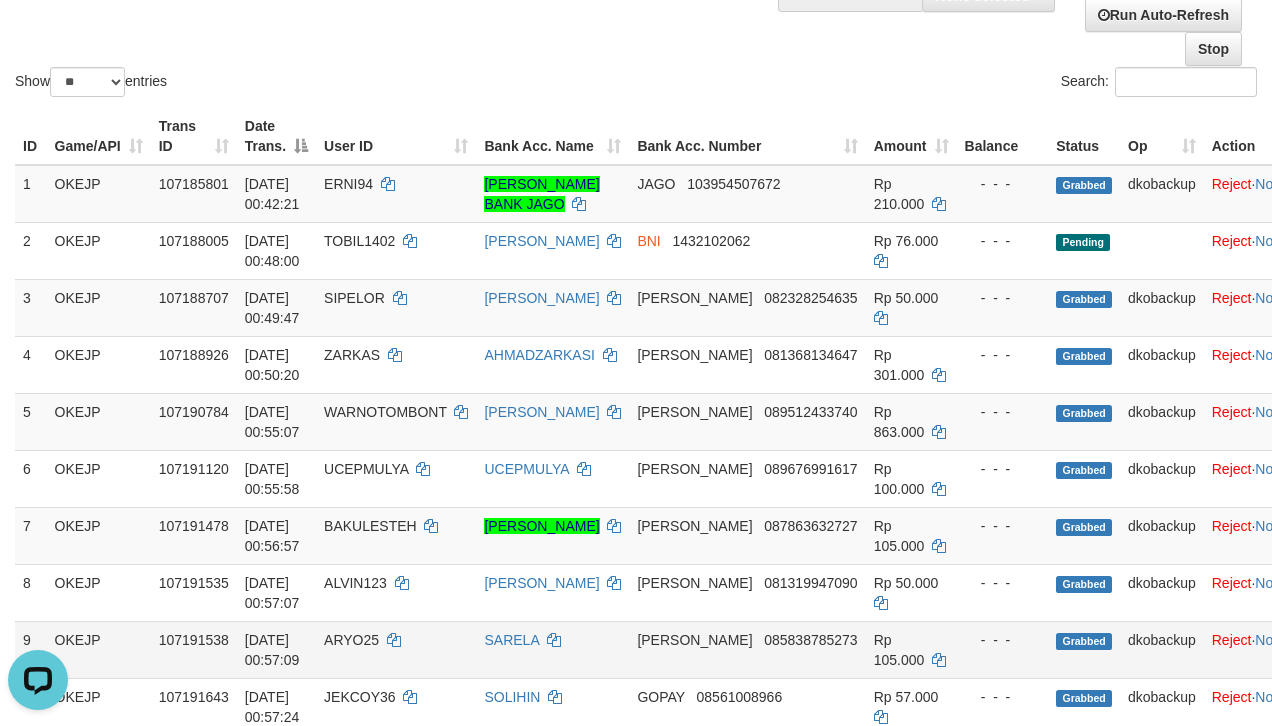 scroll, scrollTop: 133, scrollLeft: 0, axis: vertical 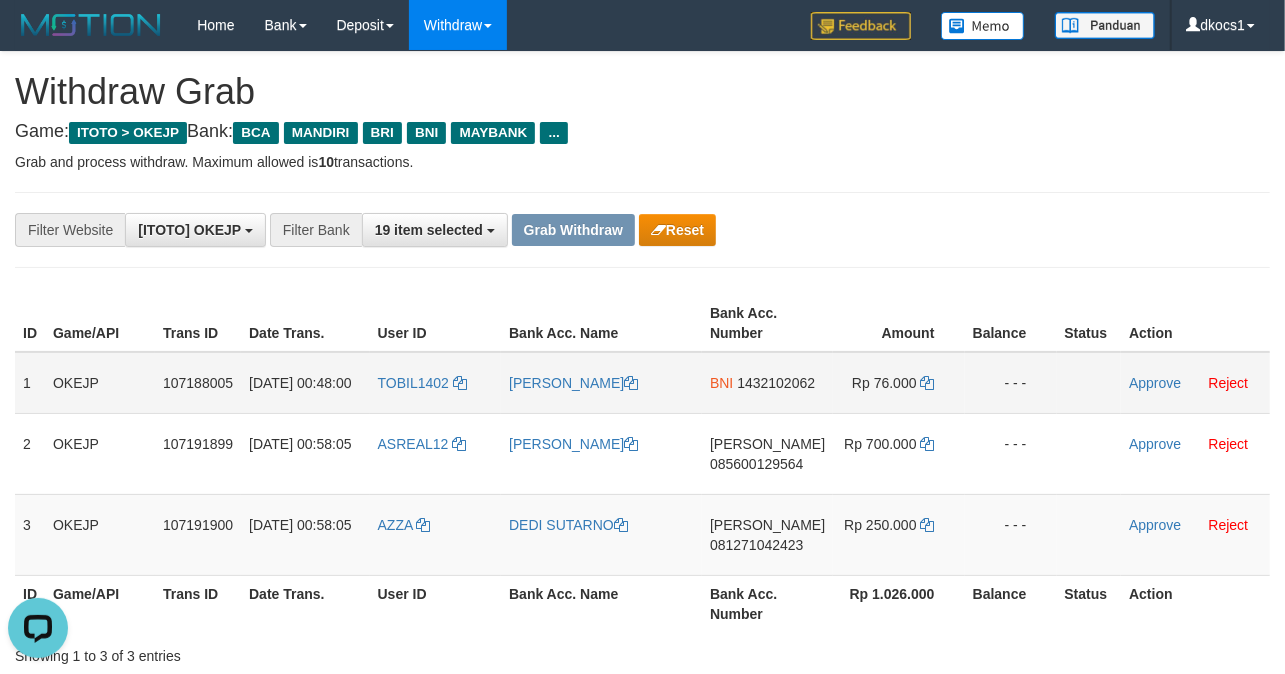 click on "TOBIL1402" at bounding box center (436, 383) 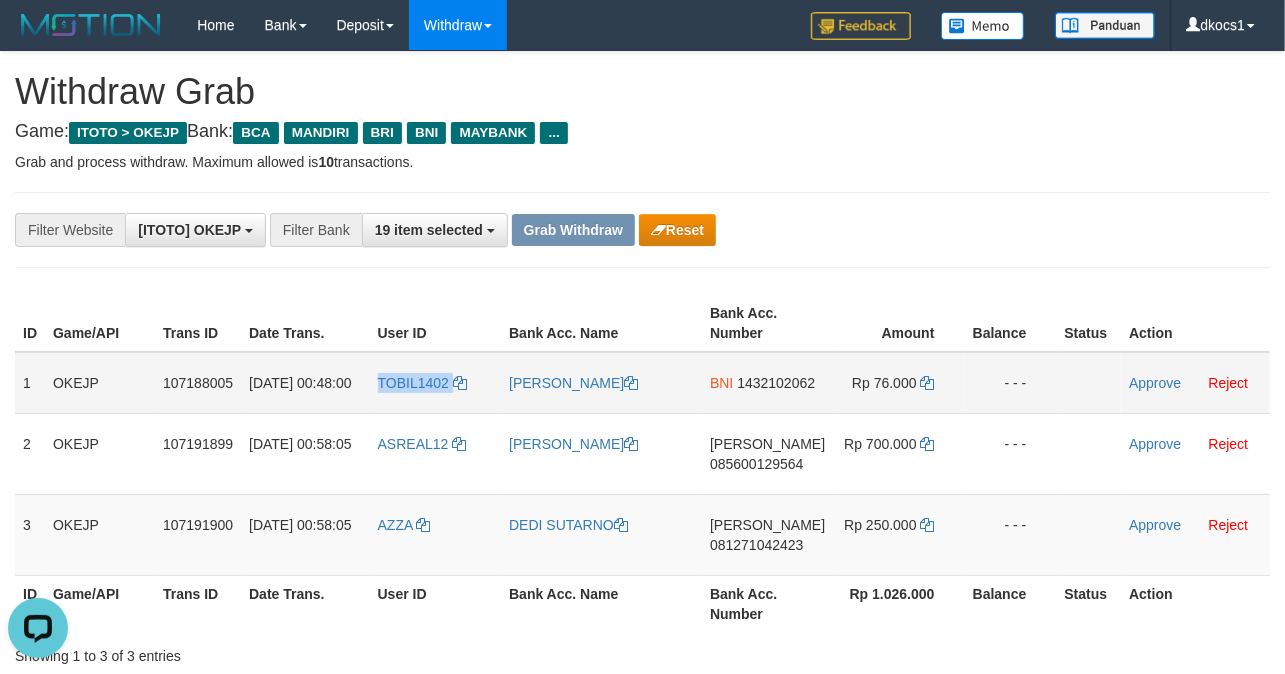 copy on "TOBIL1402" 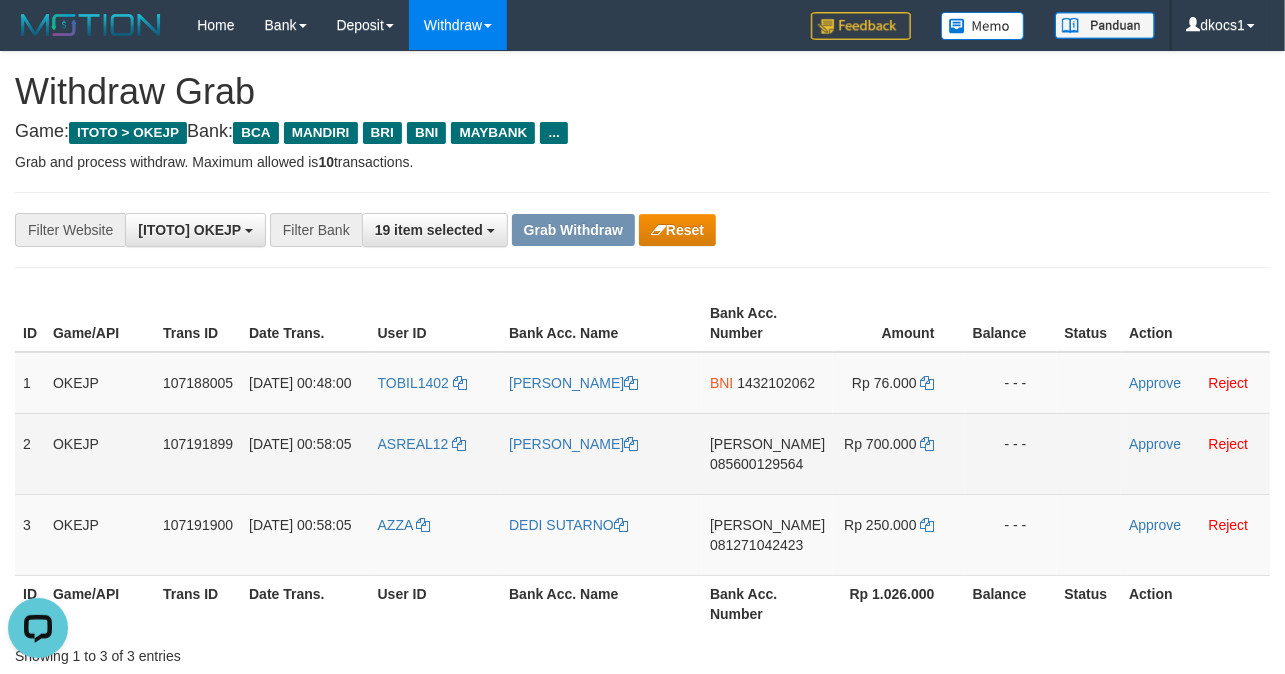 click on "ASREAL12" at bounding box center [436, 453] 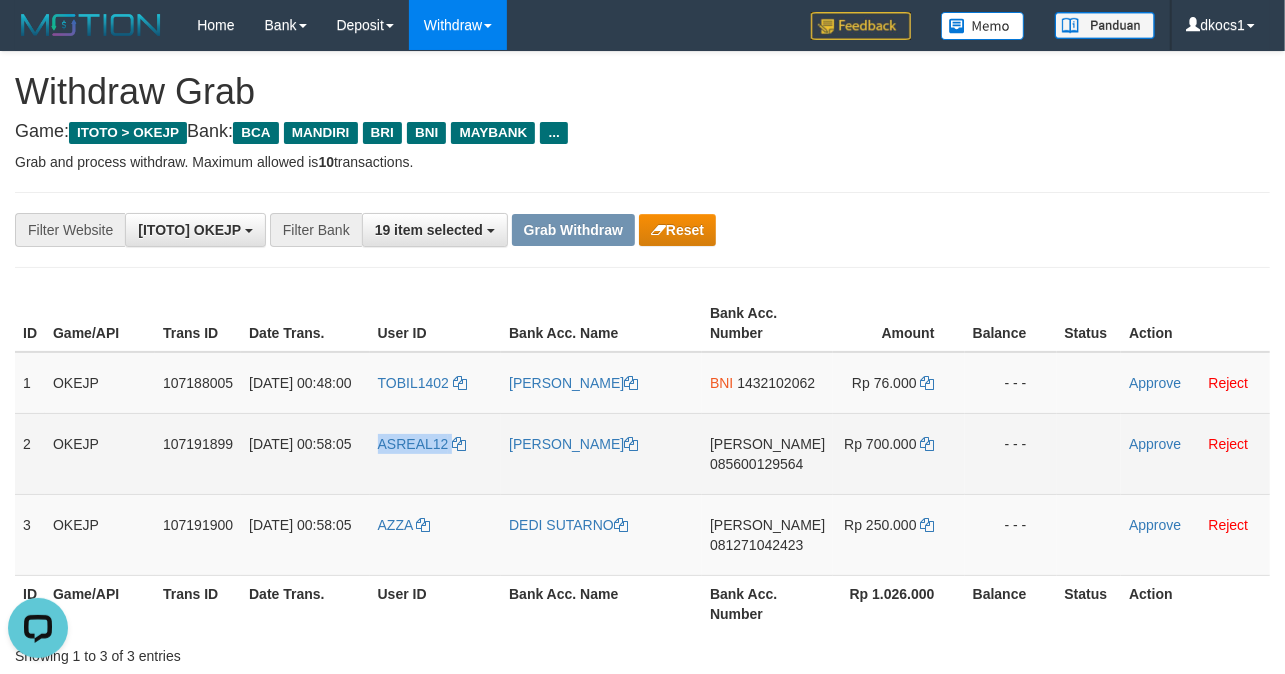 click on "ASREAL12" at bounding box center [436, 453] 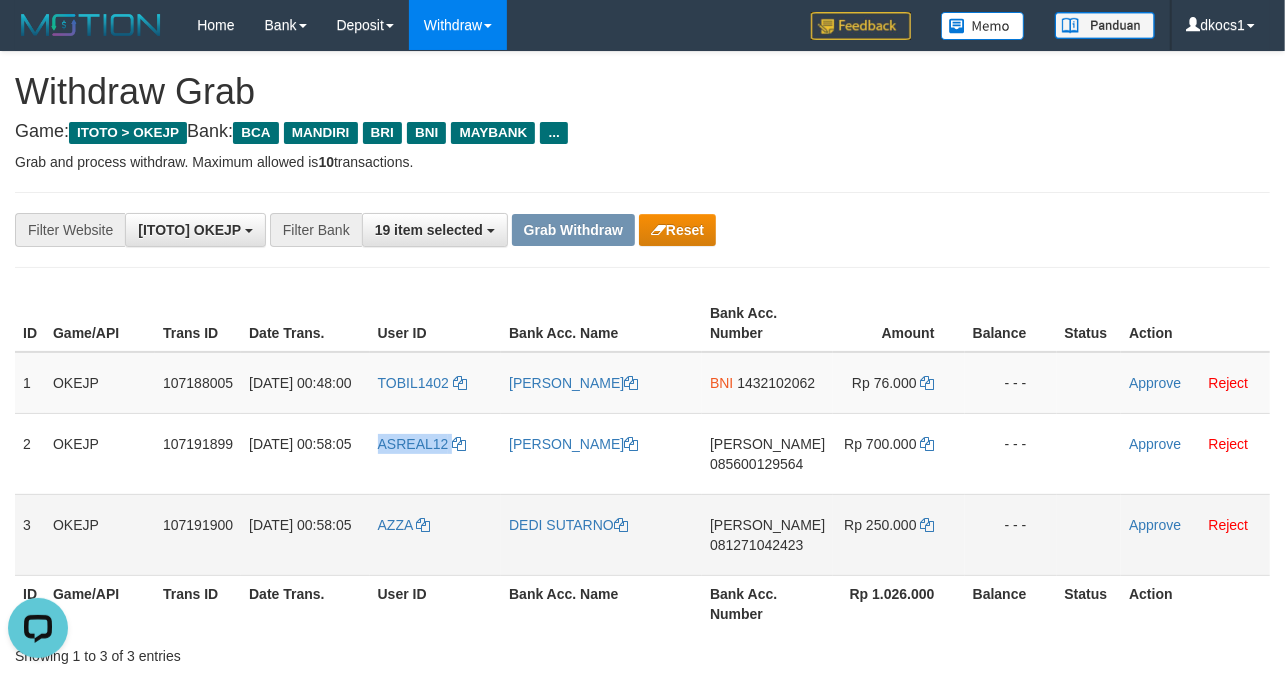 copy on "ASREAL12" 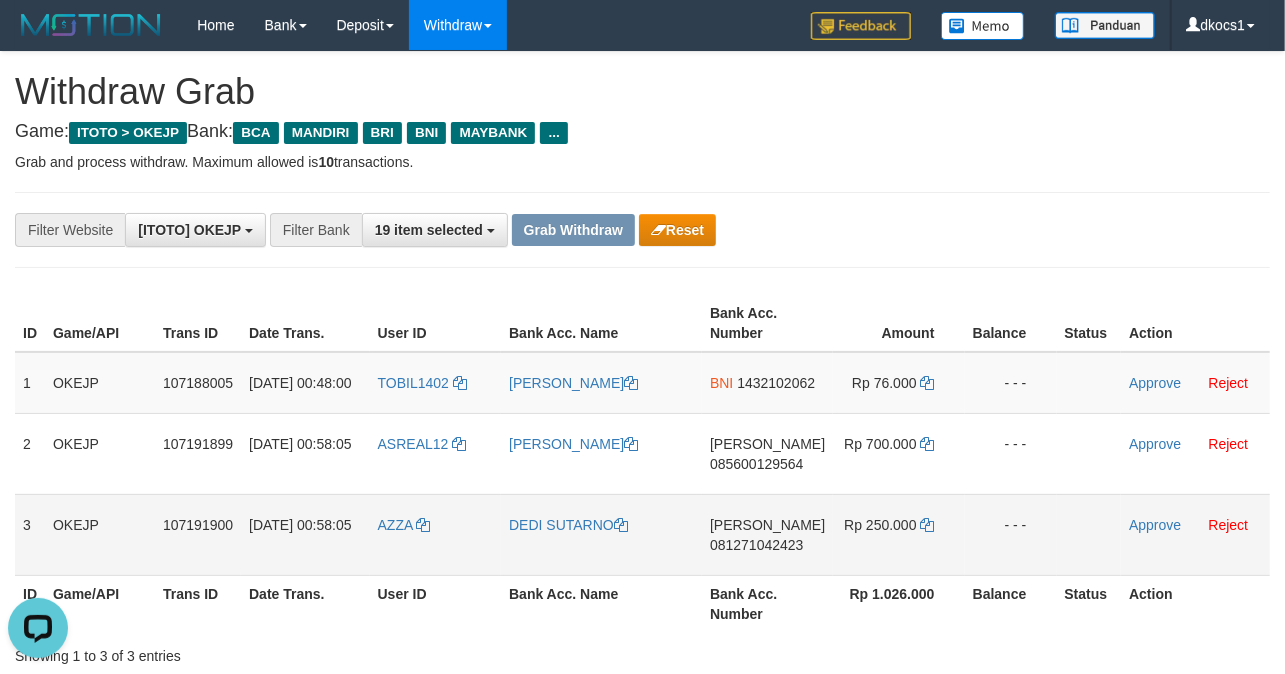 click on "AZZA" at bounding box center [436, 534] 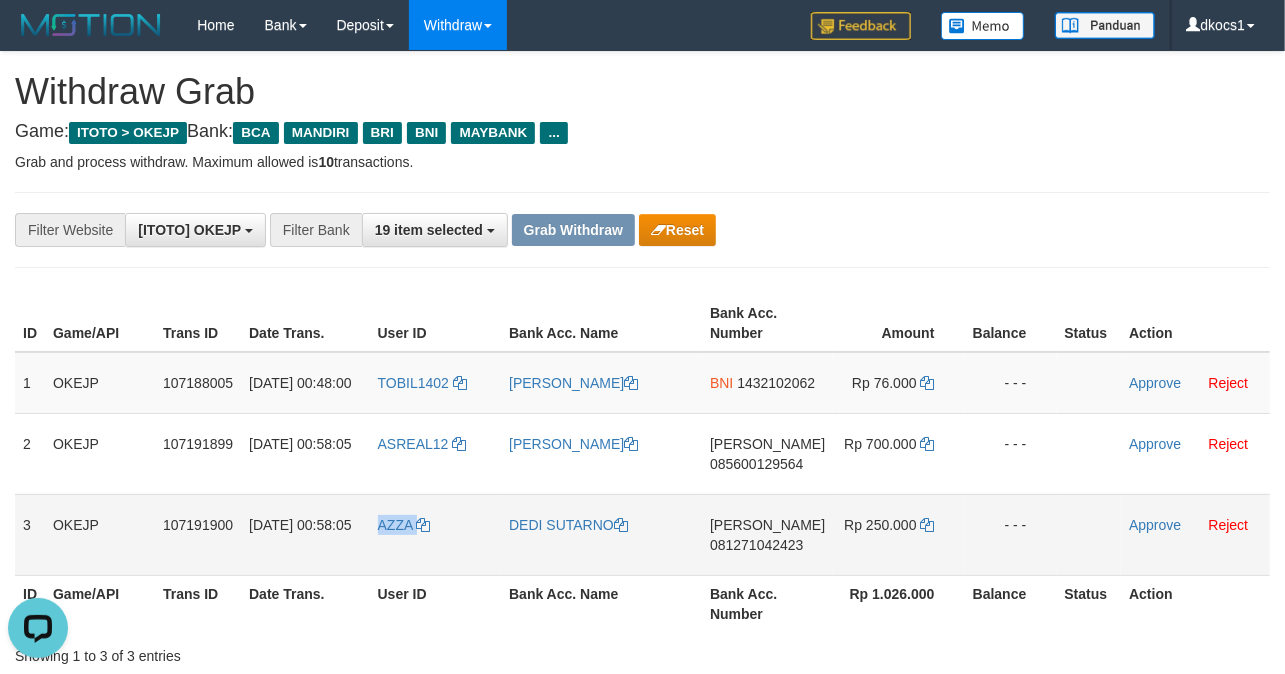 click on "AZZA" at bounding box center (436, 534) 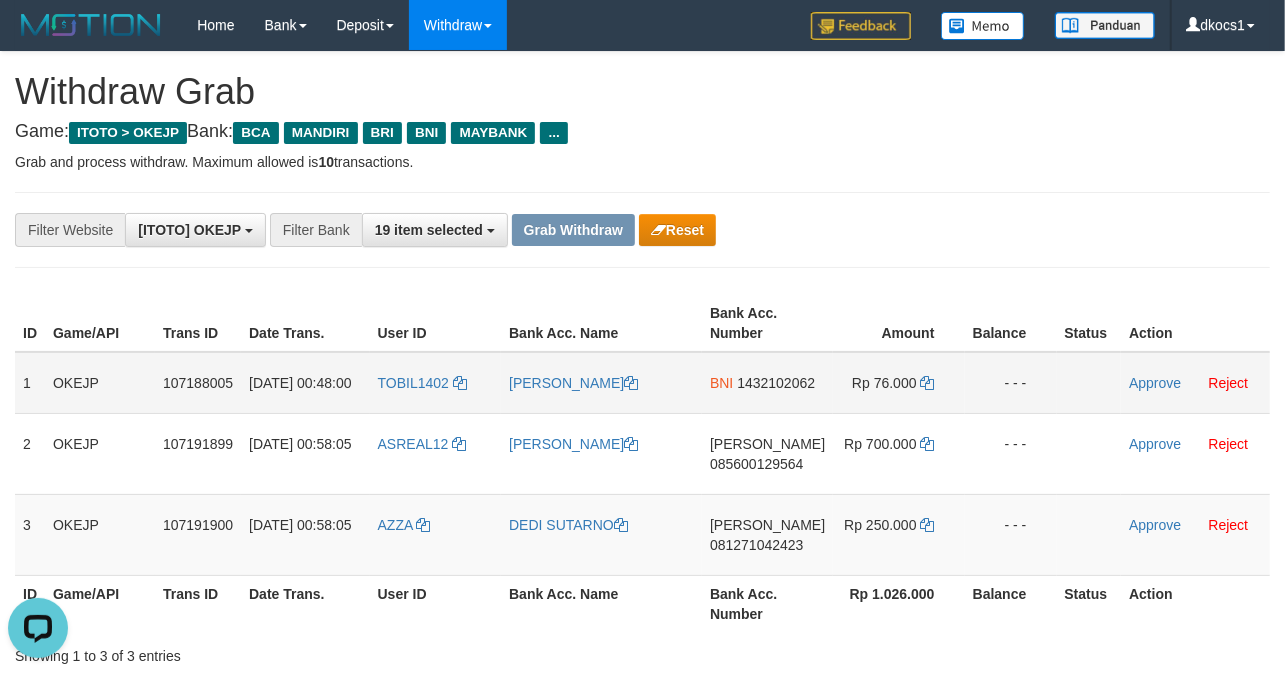 click on "[PERSON_NAME]" at bounding box center (601, 383) 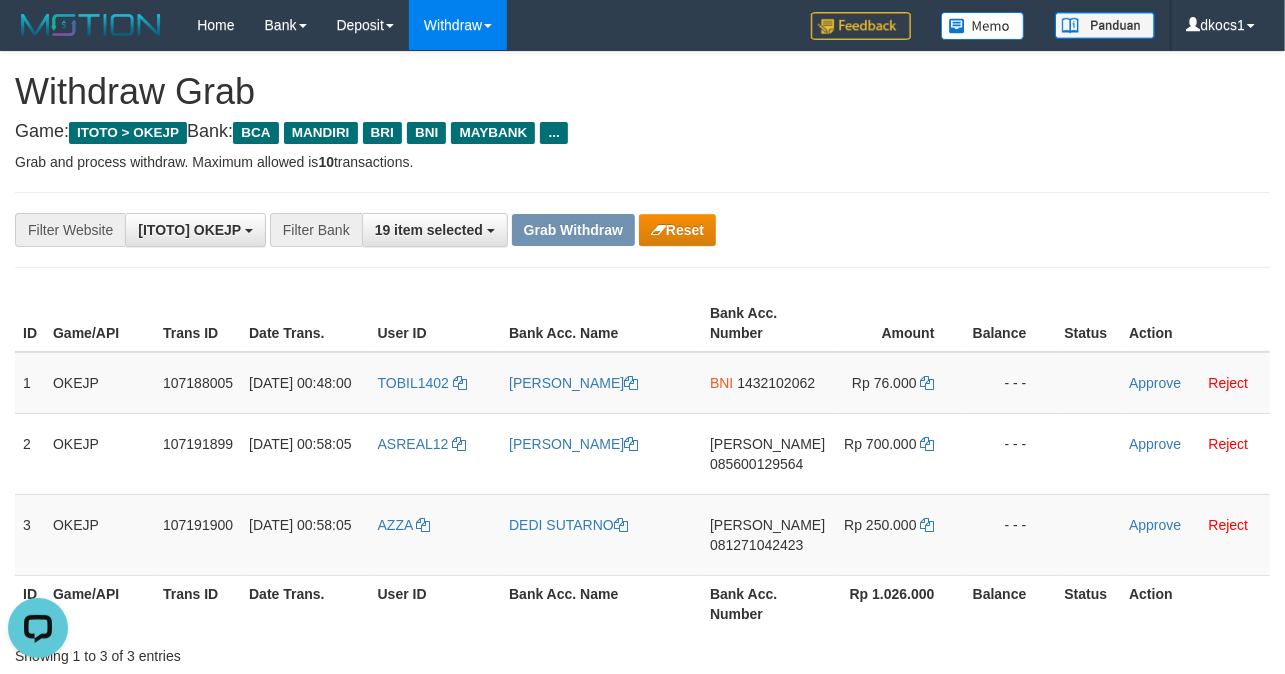 copy on "[PERSON_NAME]" 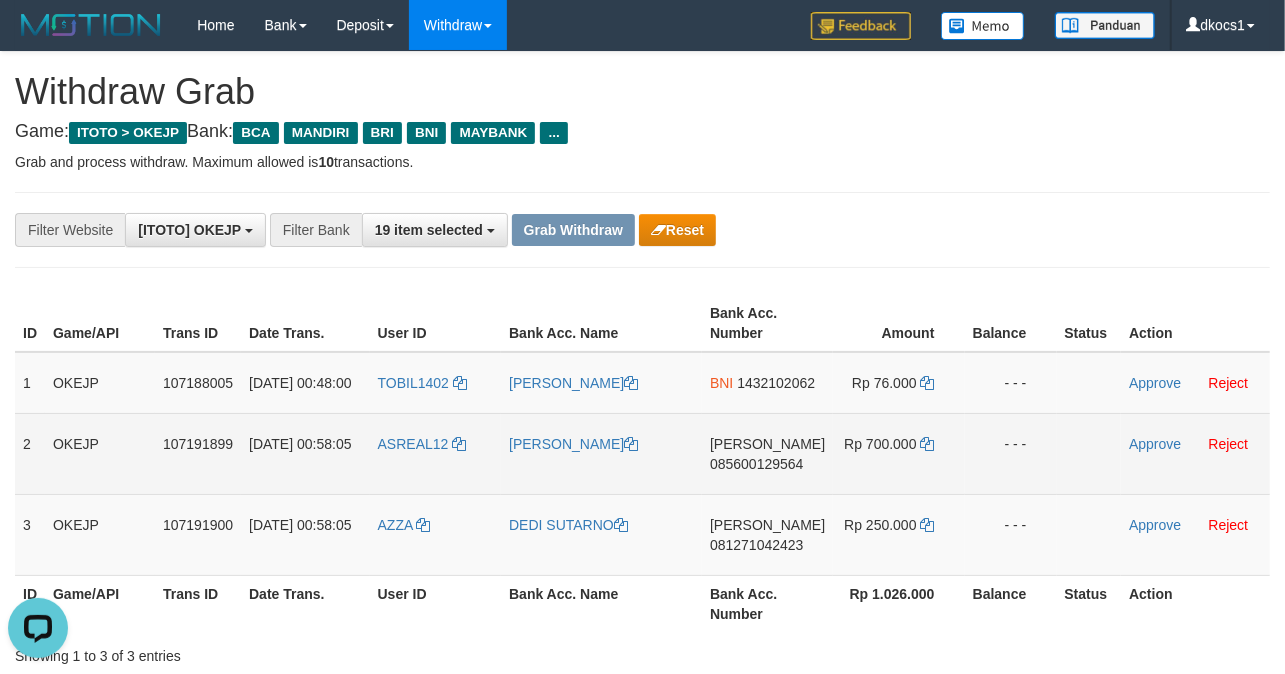 click on "[PERSON_NAME]" at bounding box center (601, 453) 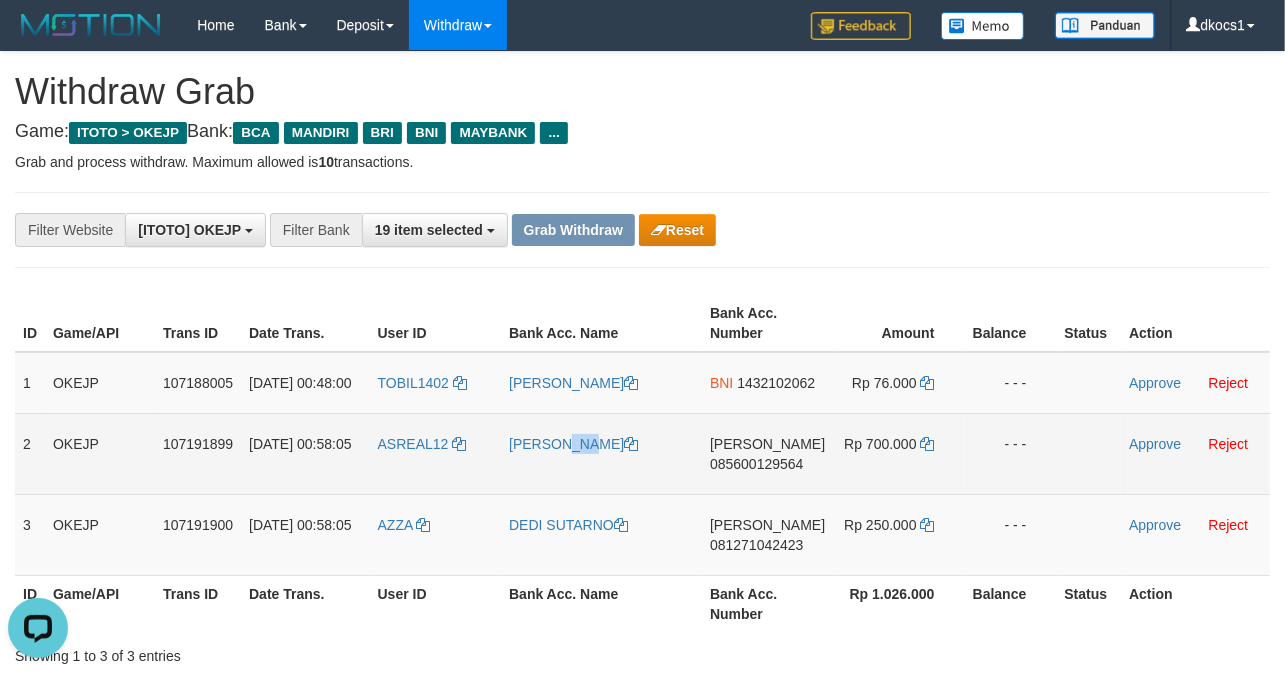click on "[PERSON_NAME]" at bounding box center [601, 453] 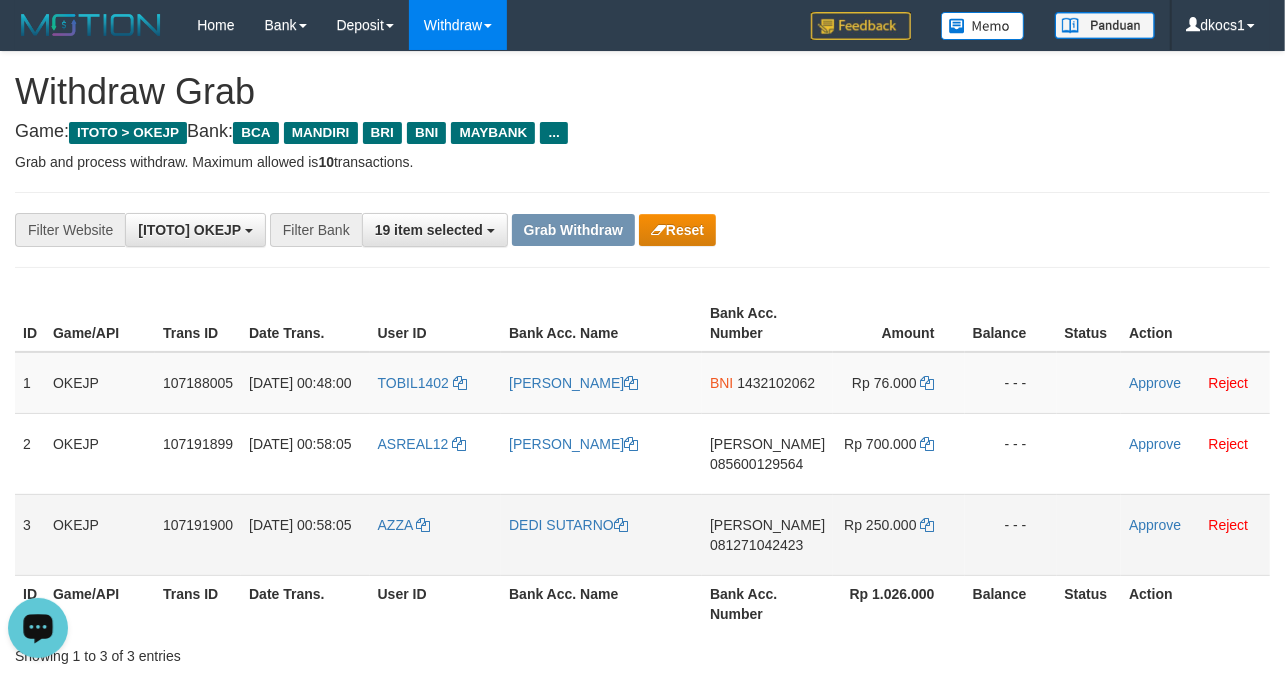 click on "DEDI SUTARNO" at bounding box center (601, 534) 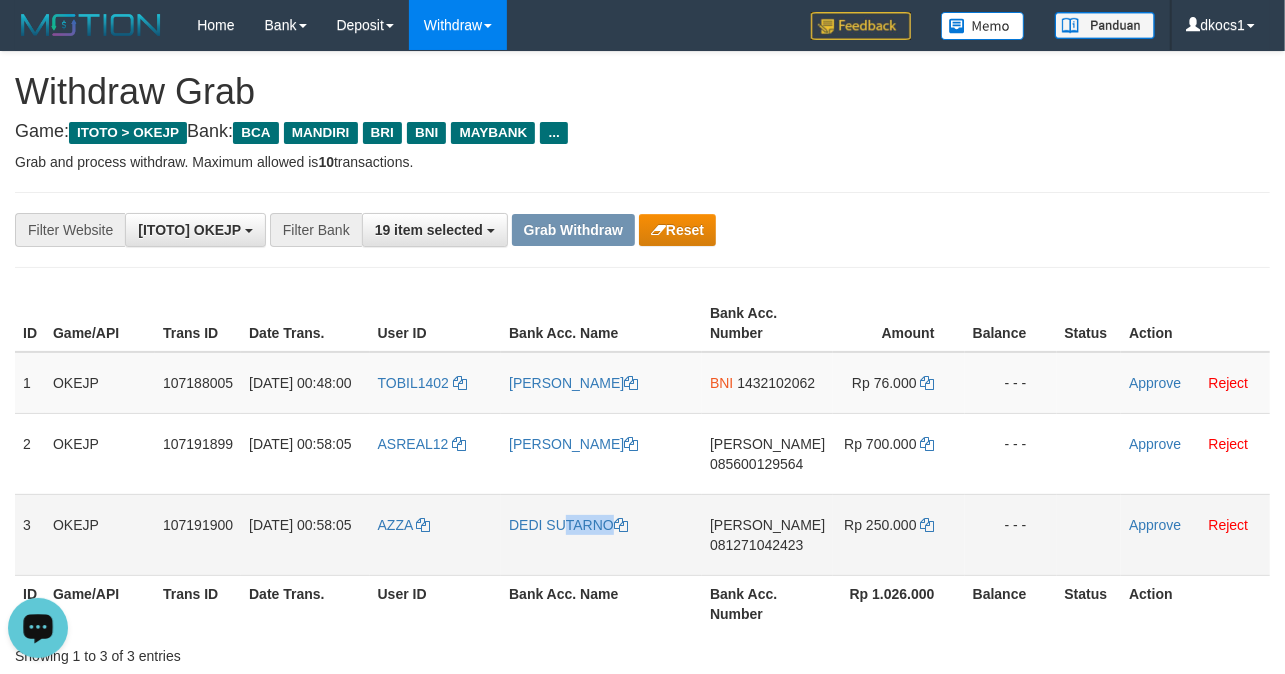 click on "DEDI SUTARNO" at bounding box center (601, 534) 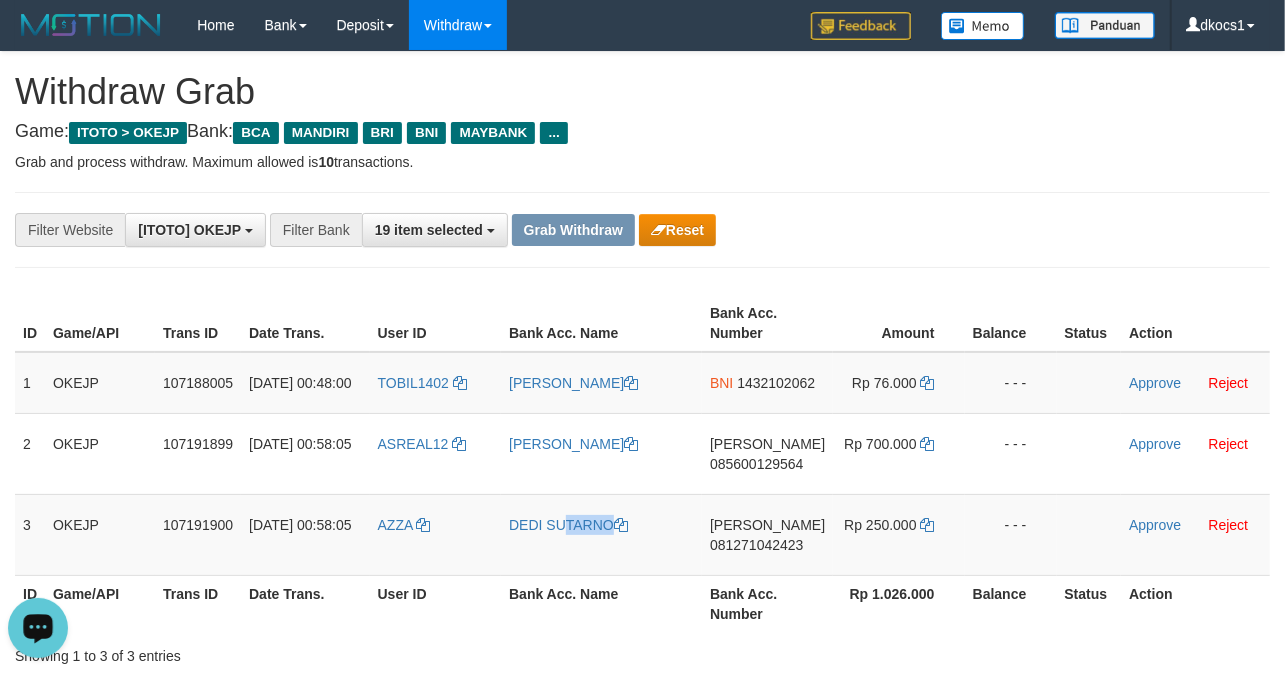 copy on "DEDI SUTARNO" 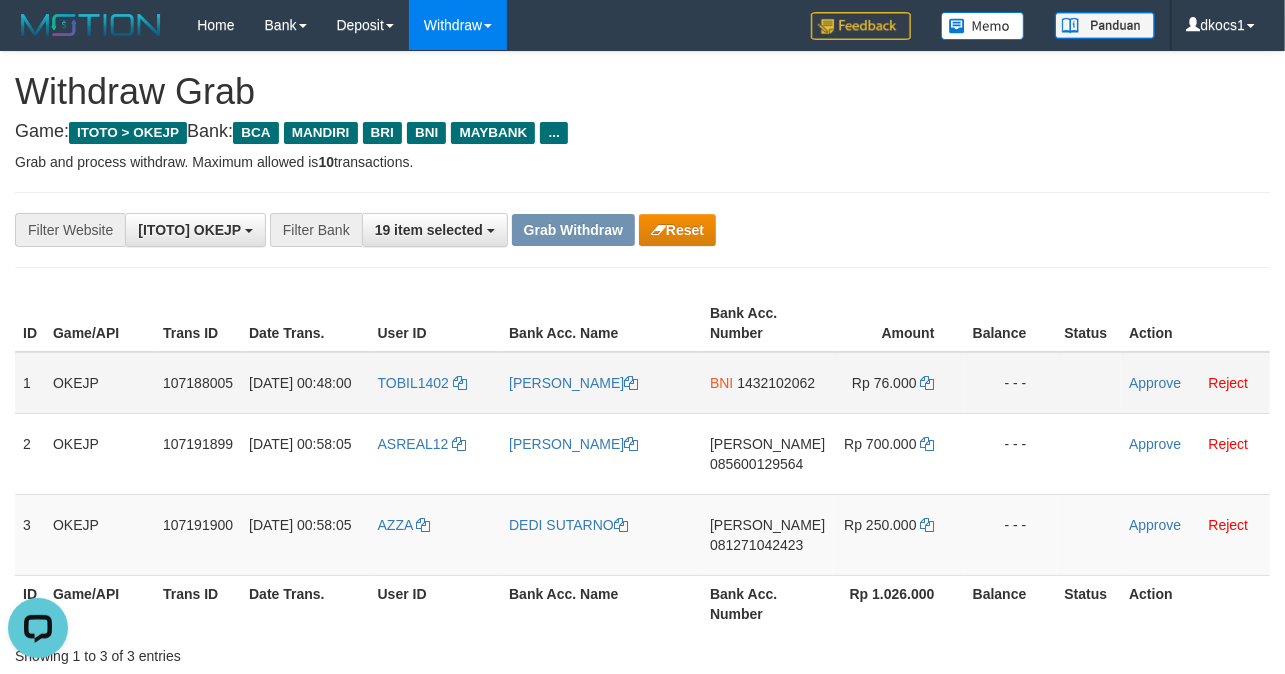 click on "BNI
1432102062" at bounding box center [767, 383] 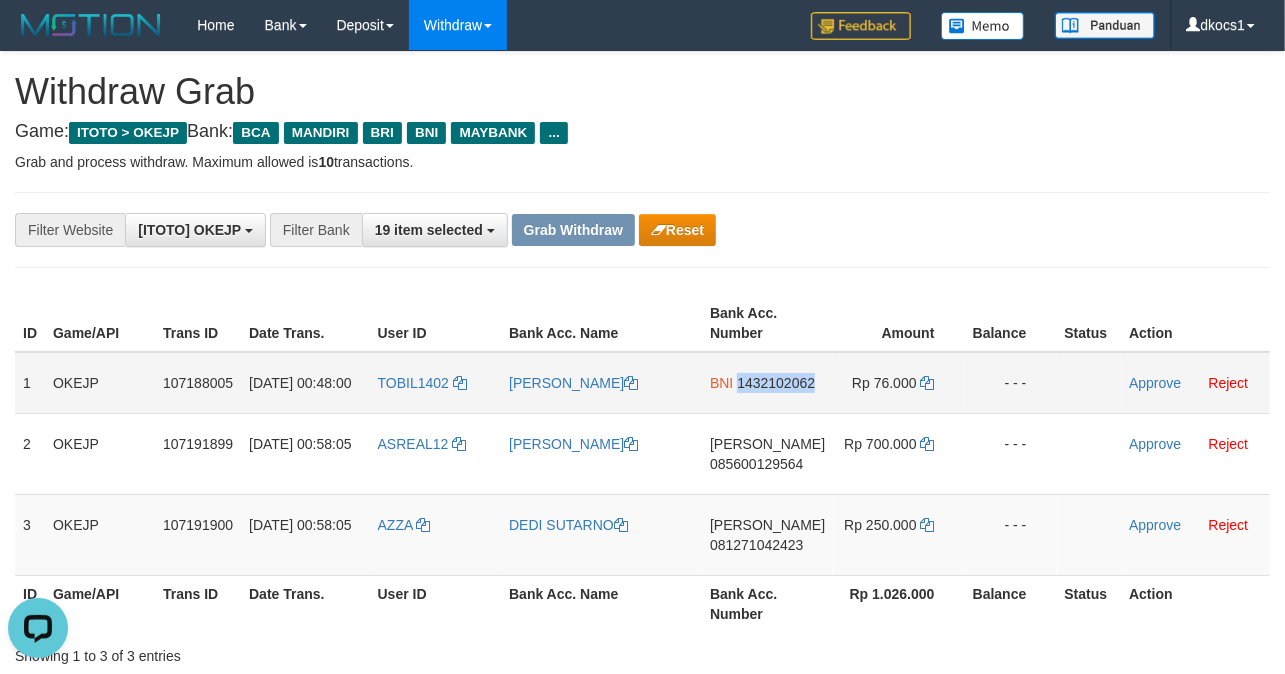 click on "BNI
1432102062" at bounding box center (767, 383) 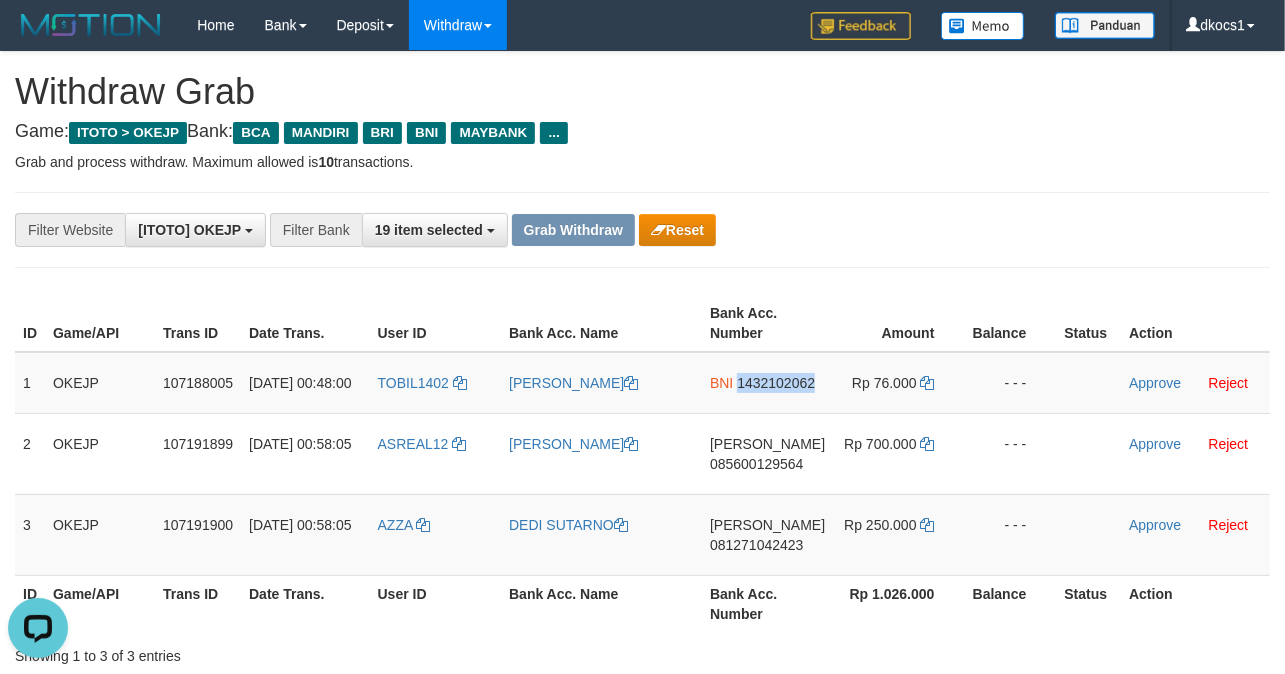 copy on "1432102062" 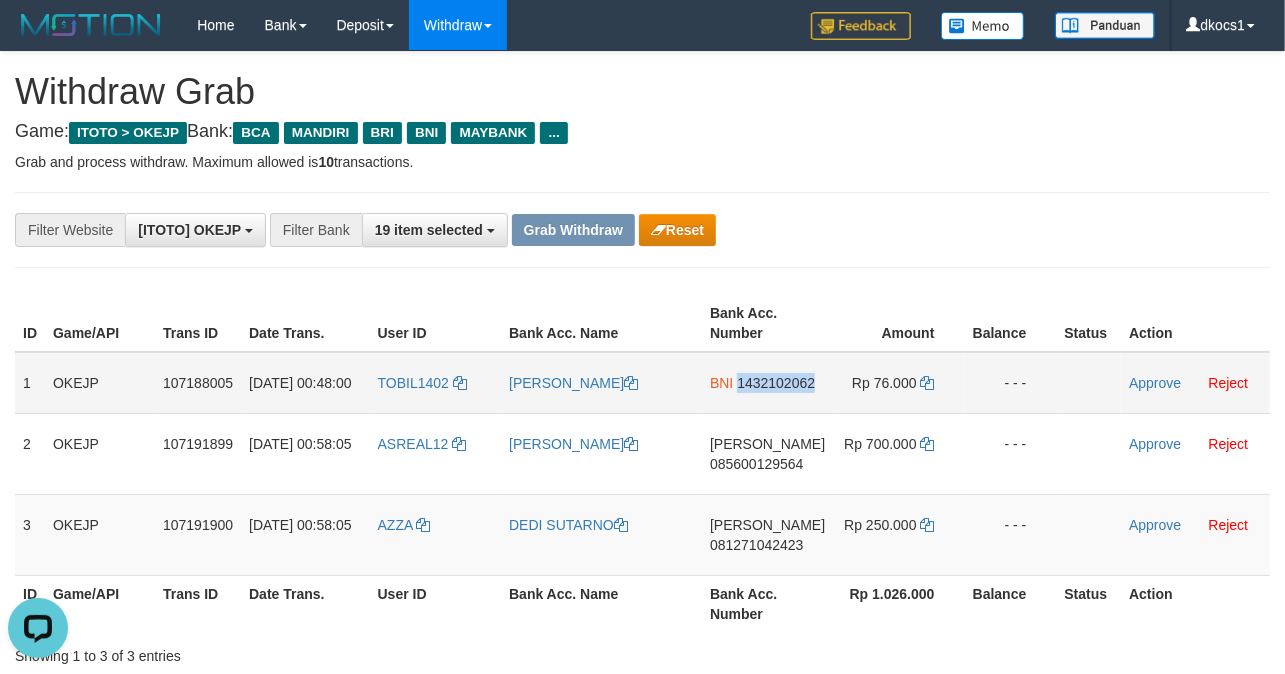 click on "BNI
1432102062" at bounding box center (767, 383) 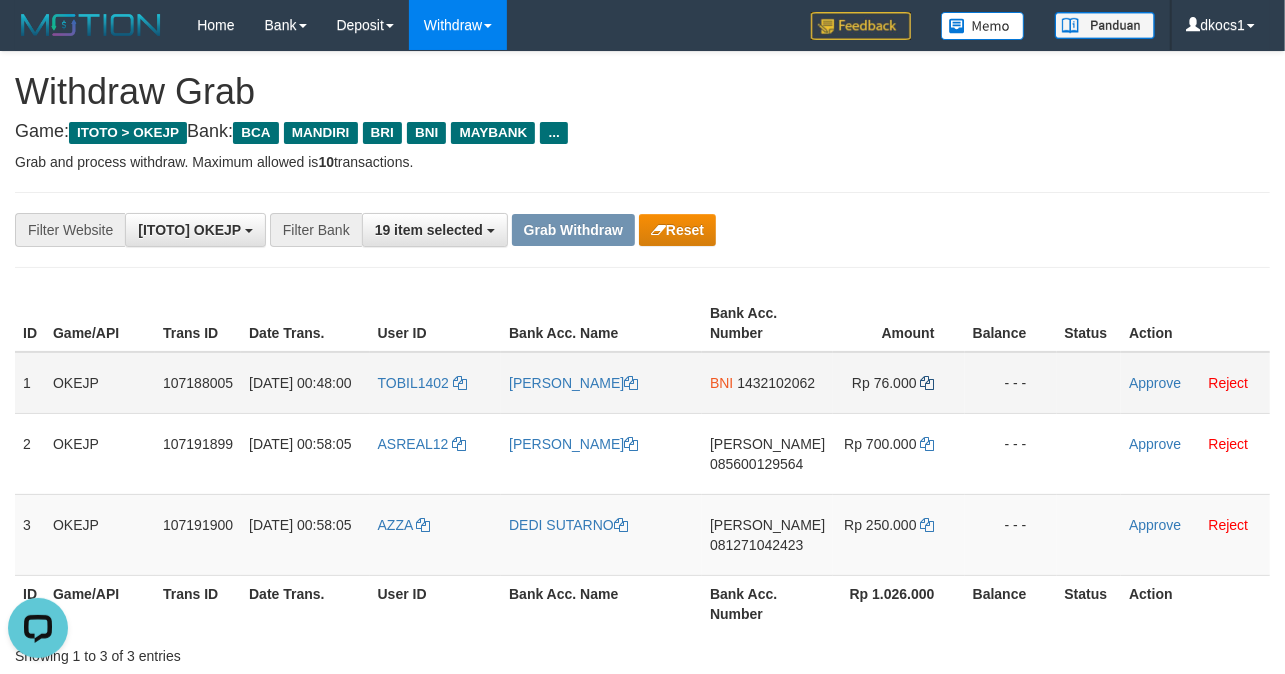 click on "Rp 76.000" at bounding box center (898, 383) 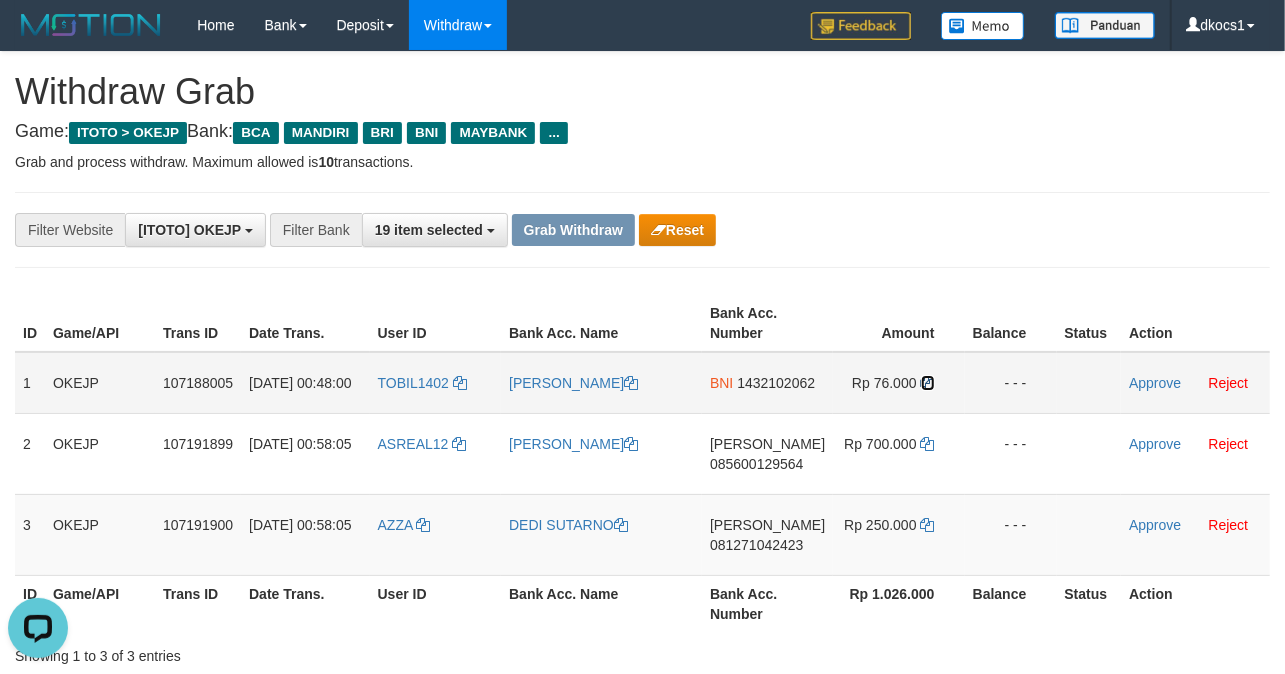 click at bounding box center (928, 383) 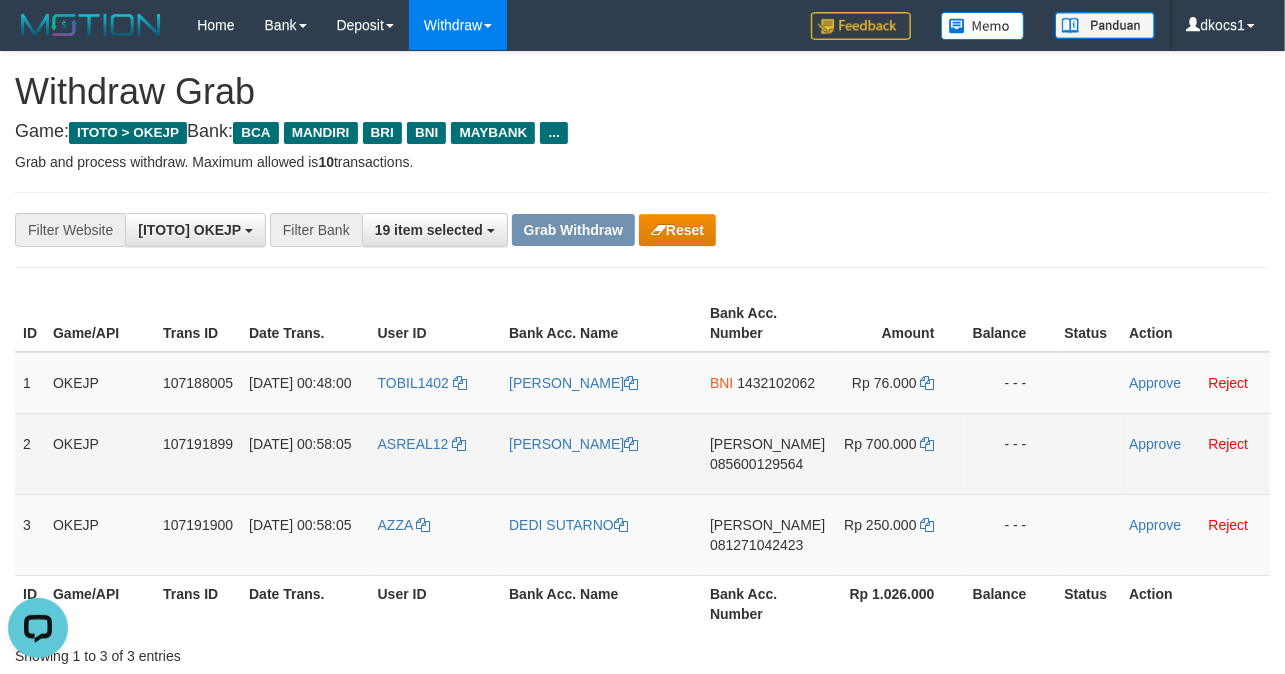 click on "DANA
085600129564" at bounding box center [767, 453] 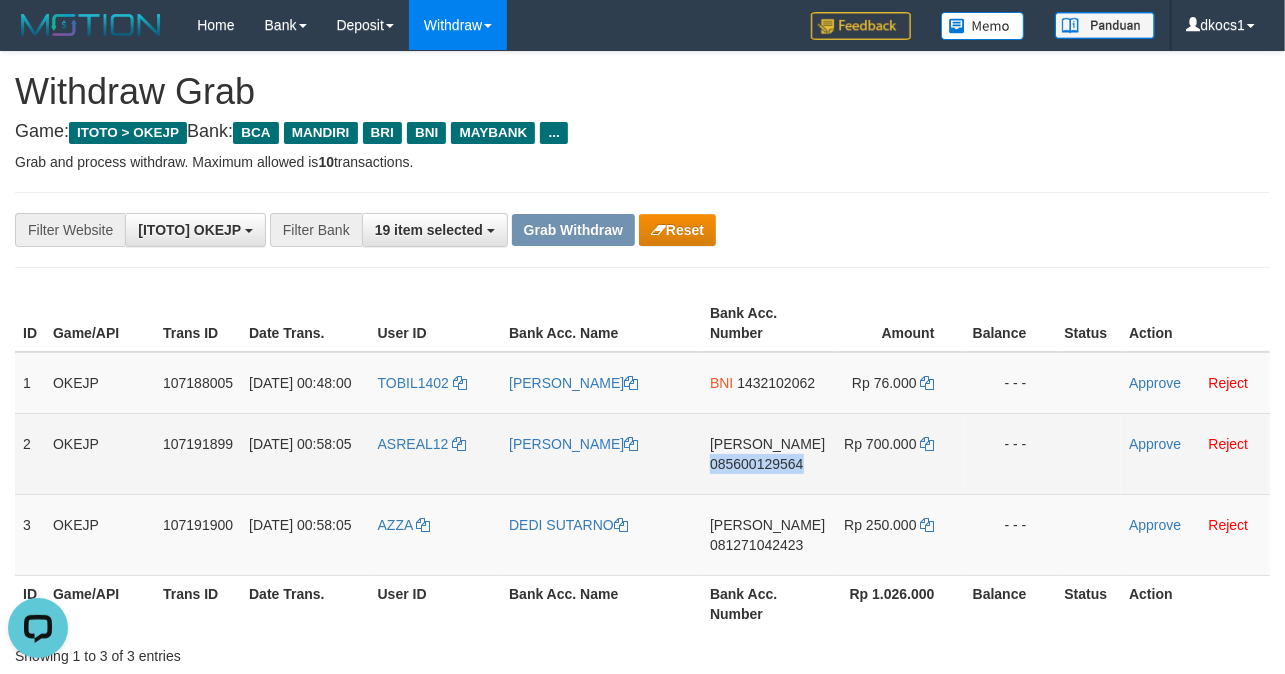 click on "DANA
085600129564" at bounding box center [767, 453] 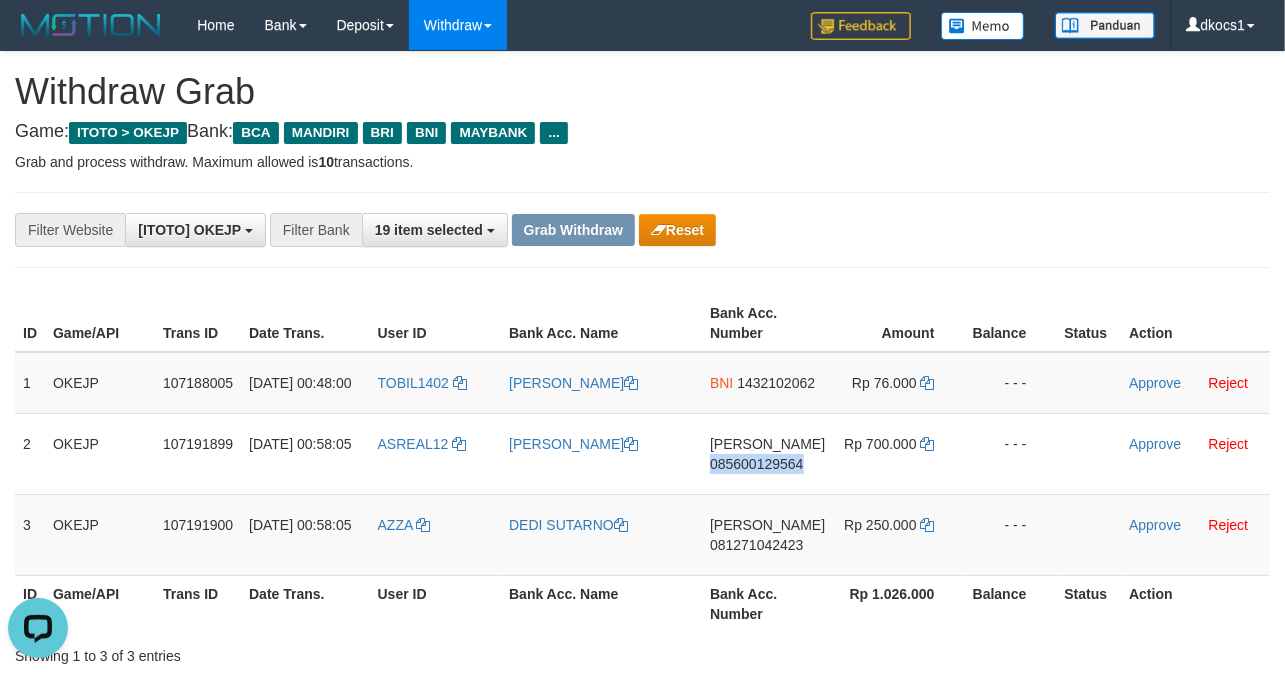 copy on "085600129564" 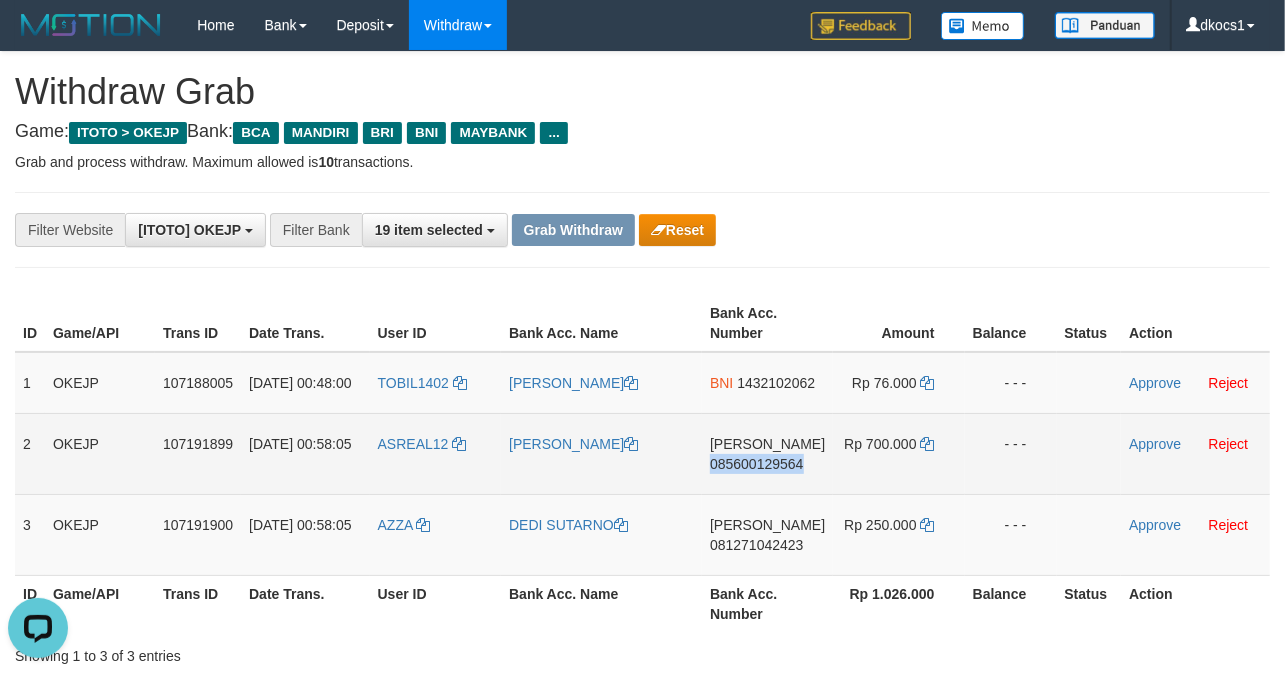 click on "ASREAL12" at bounding box center (436, 453) 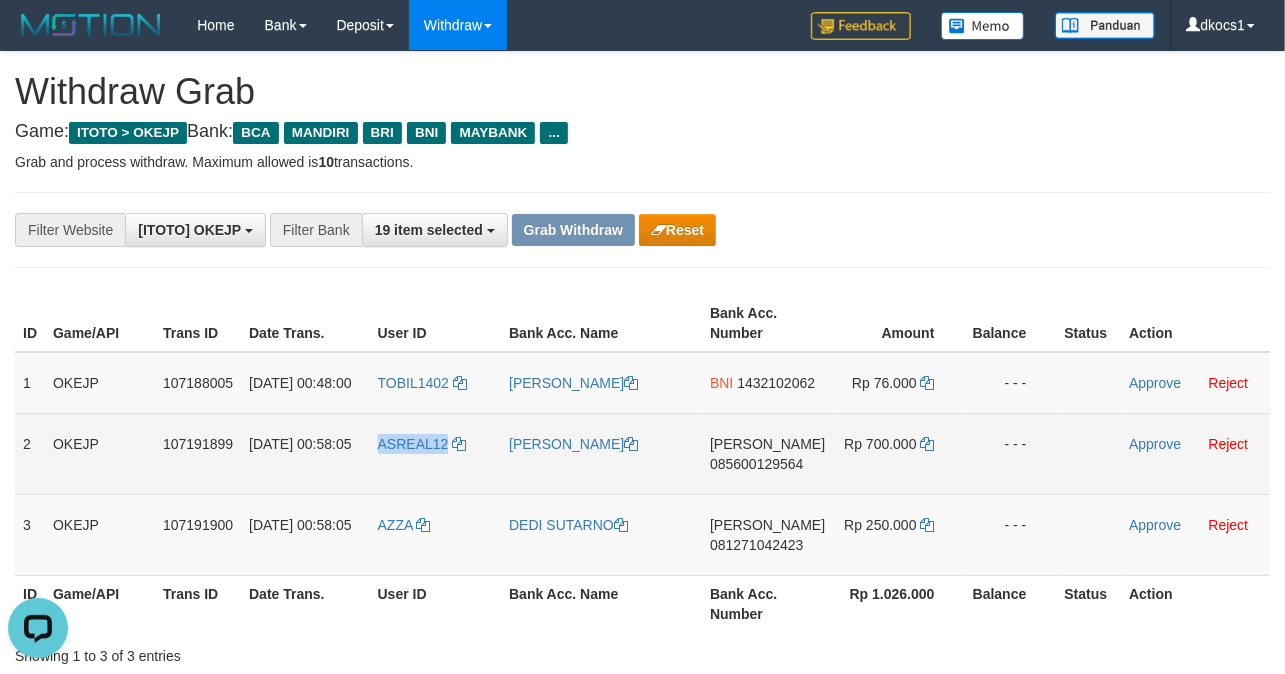 click on "ASREAL12" at bounding box center [436, 453] 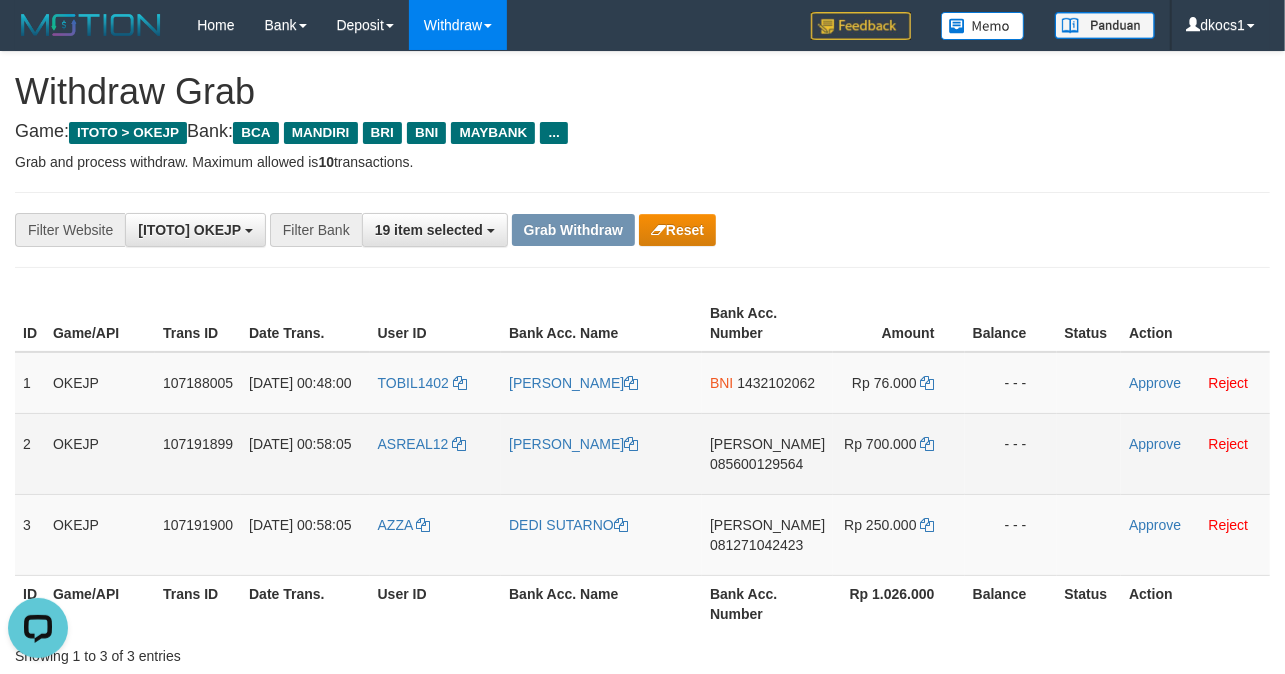 click on "DANA
085600129564" at bounding box center [767, 453] 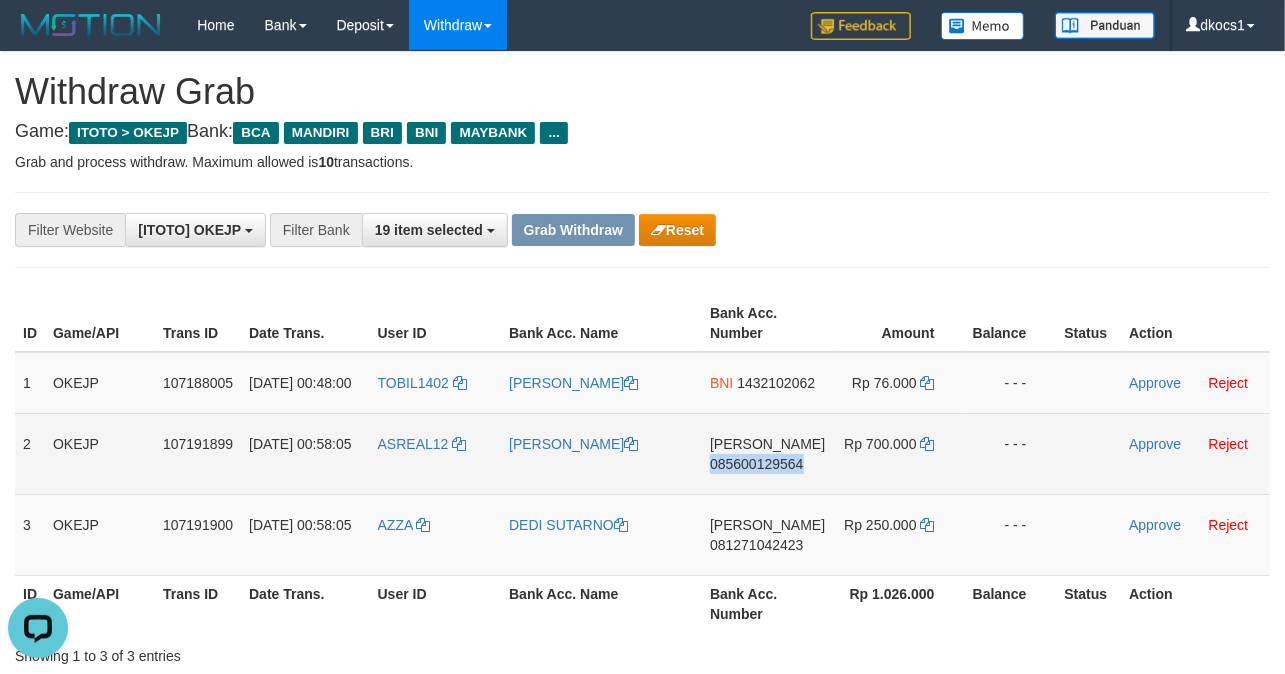 click on "DANA
085600129564" at bounding box center [767, 453] 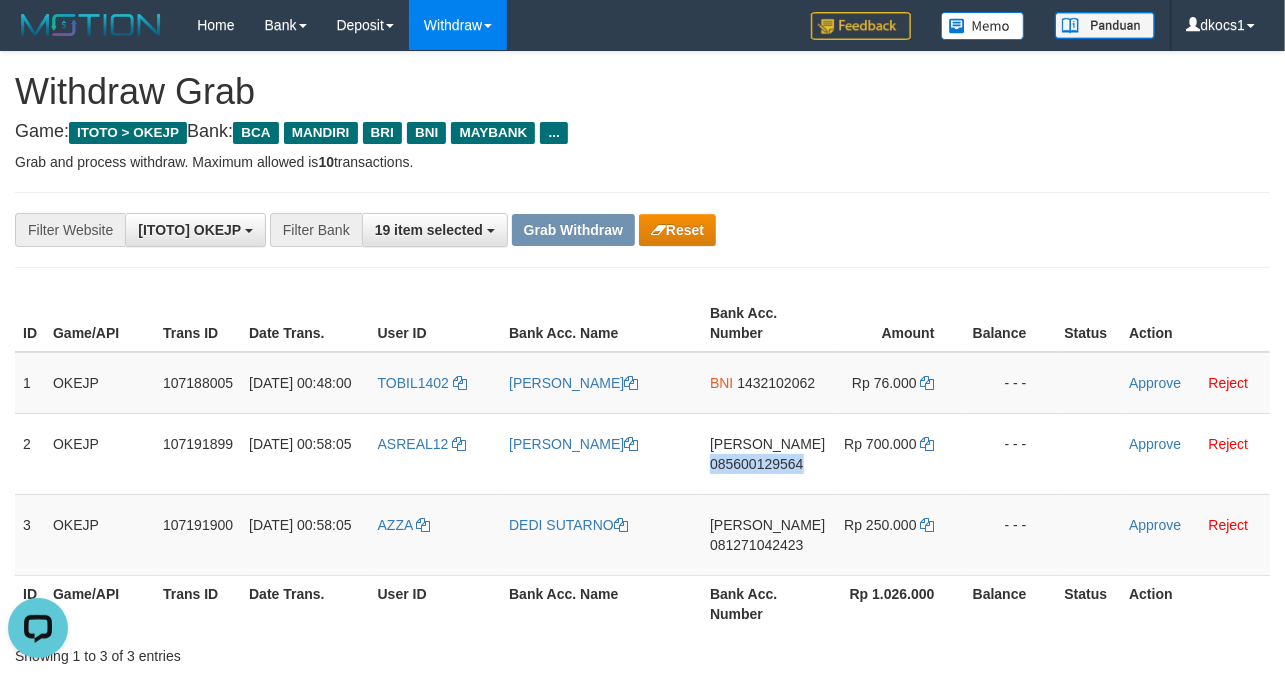 copy on "085600129564" 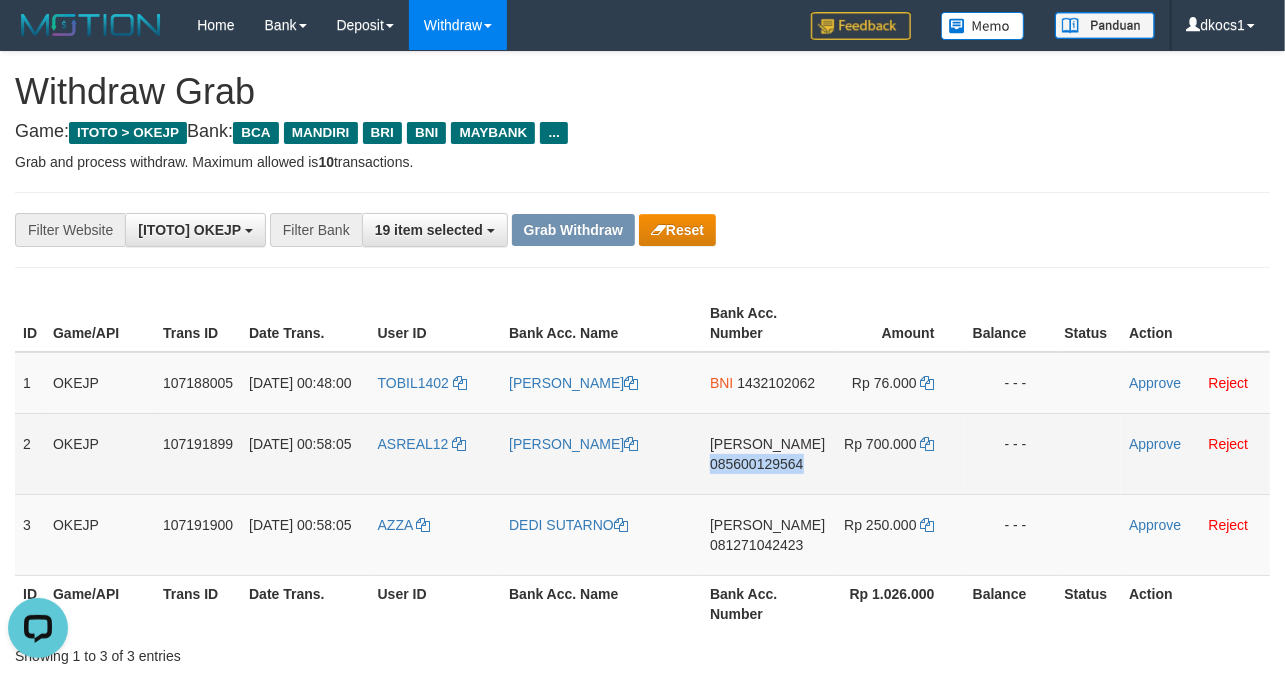 click on "DANA
085600129564" at bounding box center [767, 453] 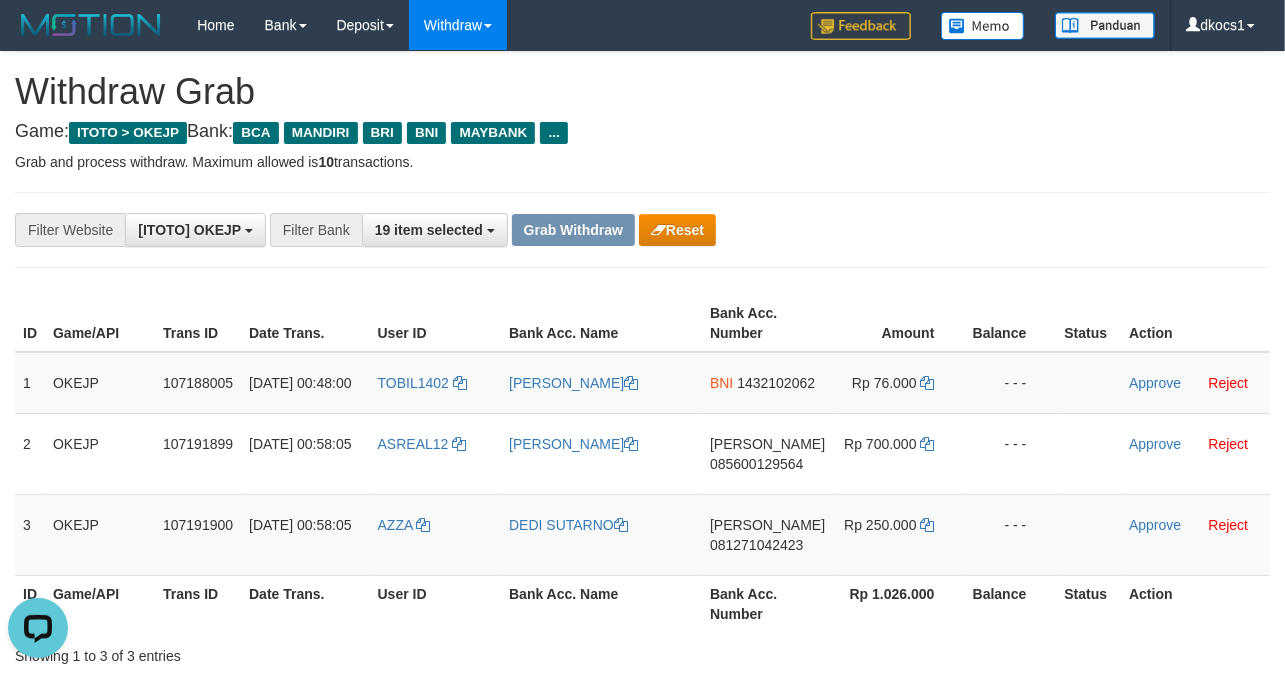 click on "Amount" at bounding box center (898, 323) 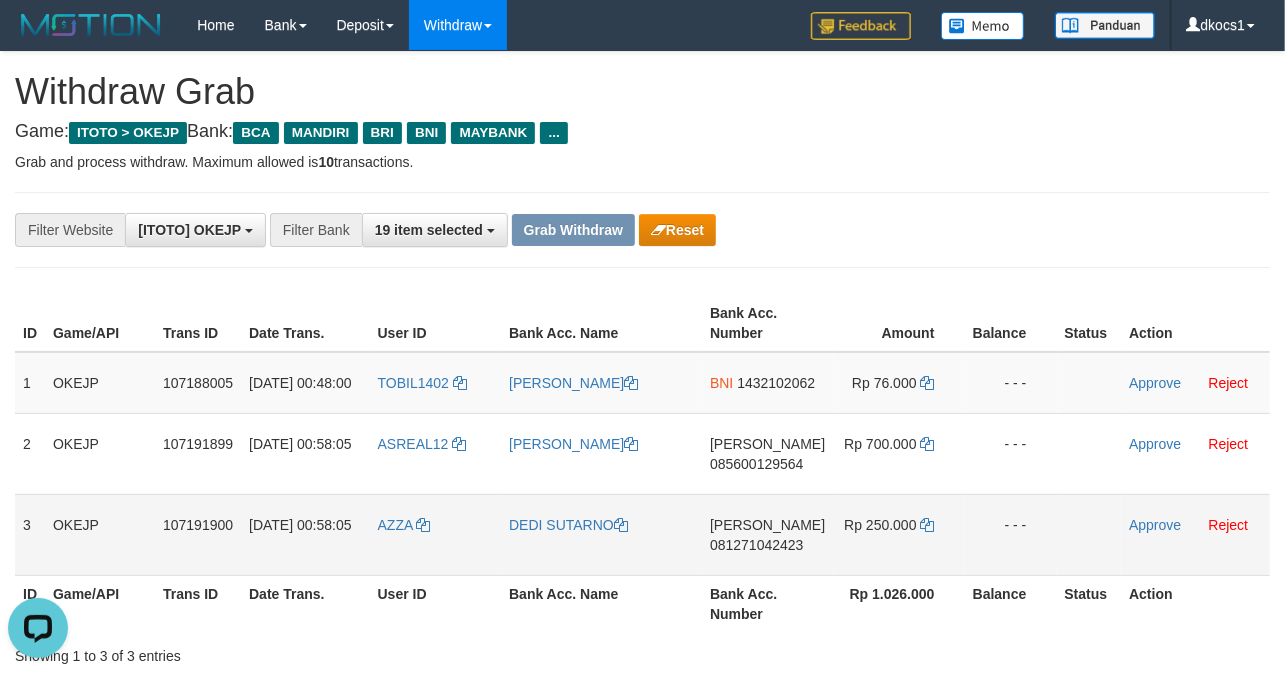 click on "081271042423" at bounding box center (756, 545) 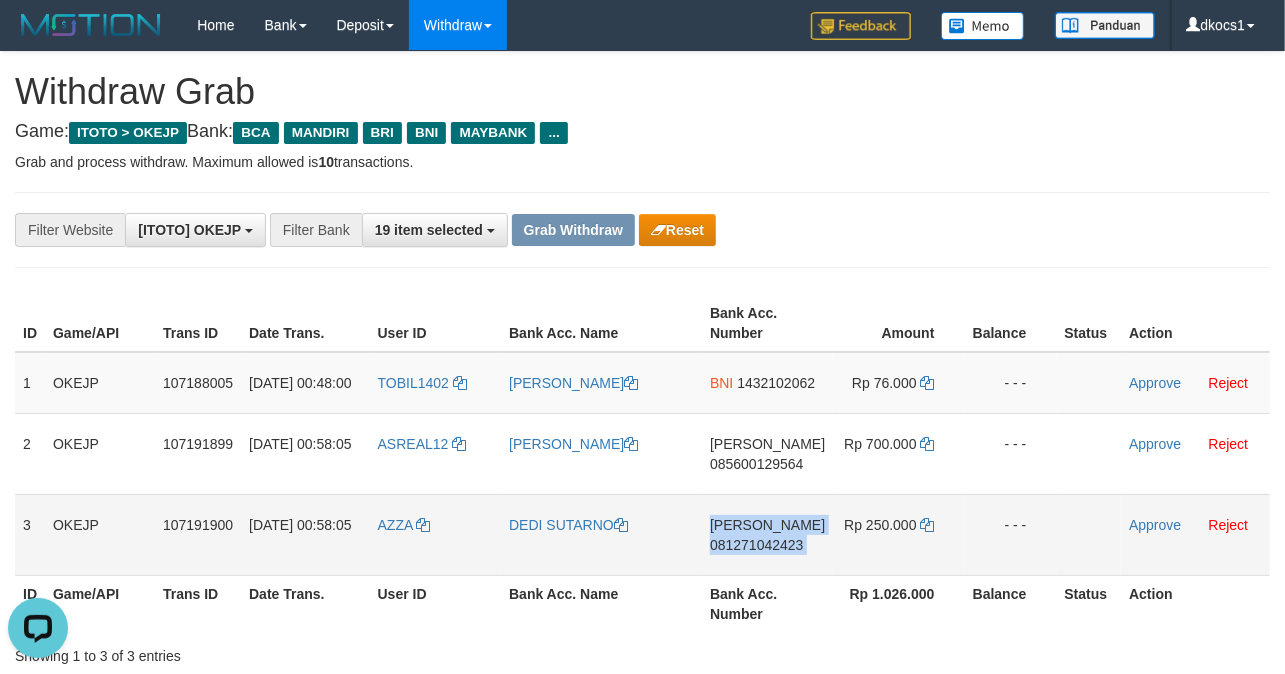 click on "081271042423" at bounding box center [756, 545] 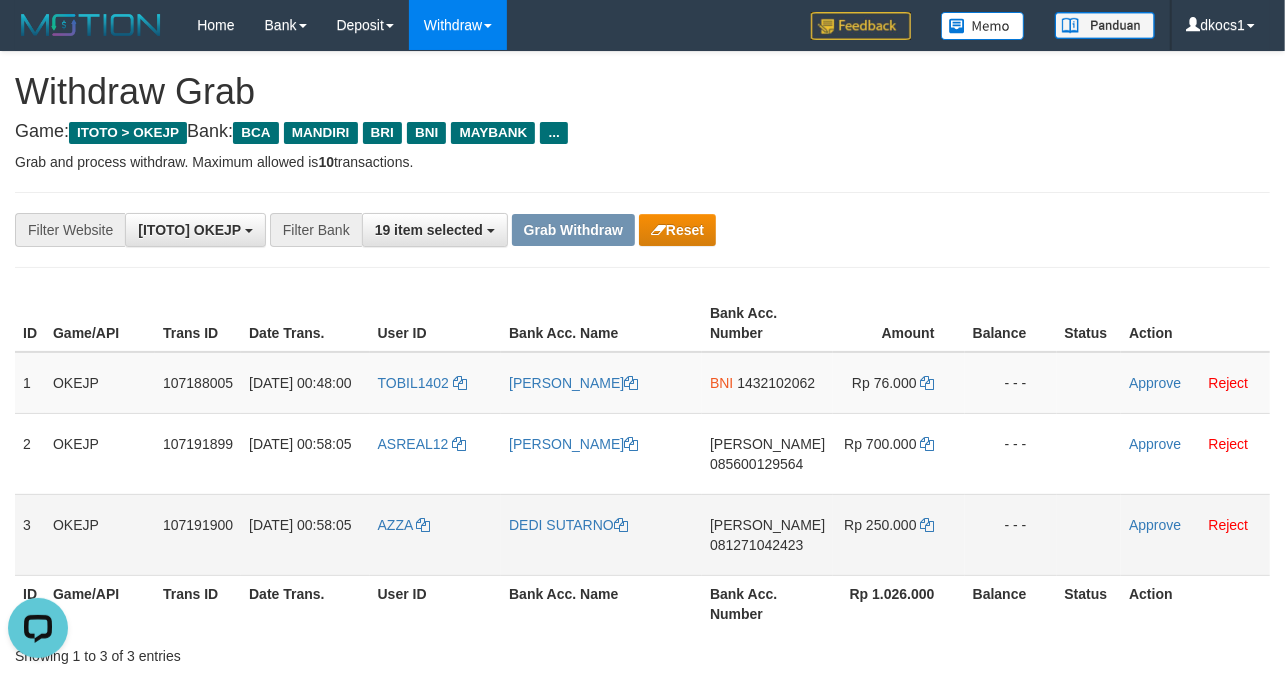 click on "DANA
081271042423" at bounding box center [767, 534] 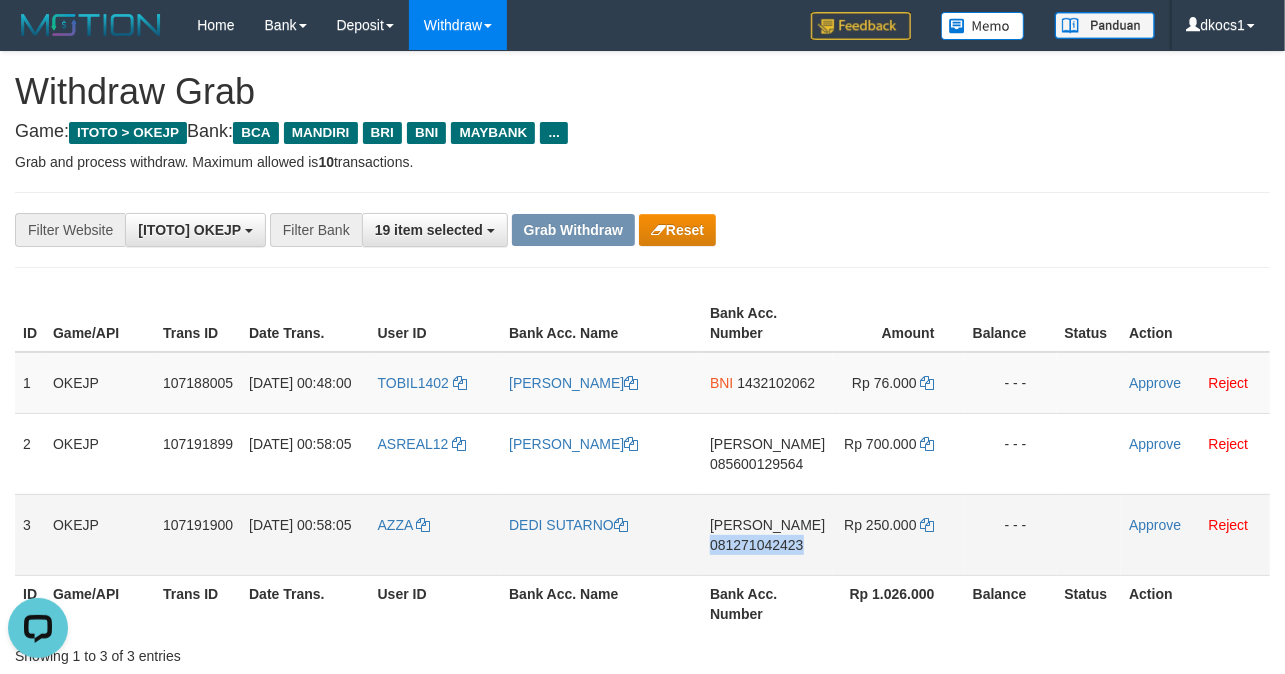 click on "DANA
081271042423" at bounding box center (767, 534) 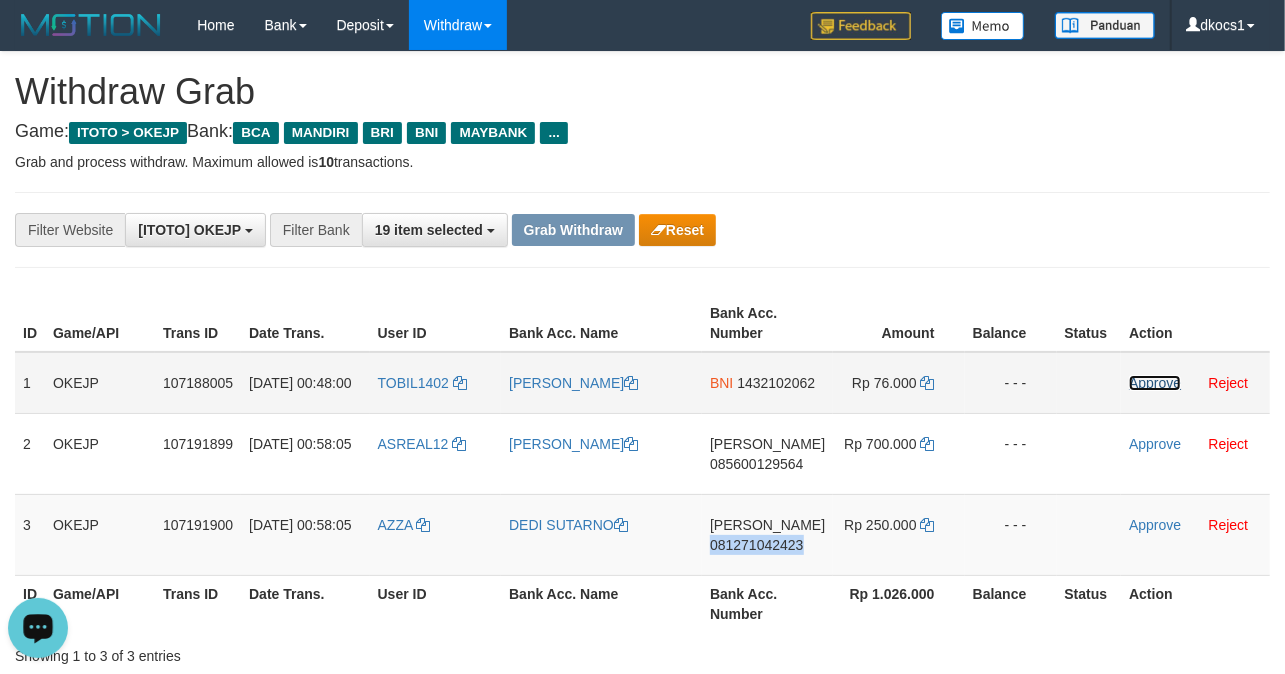 click on "Approve" at bounding box center (1155, 383) 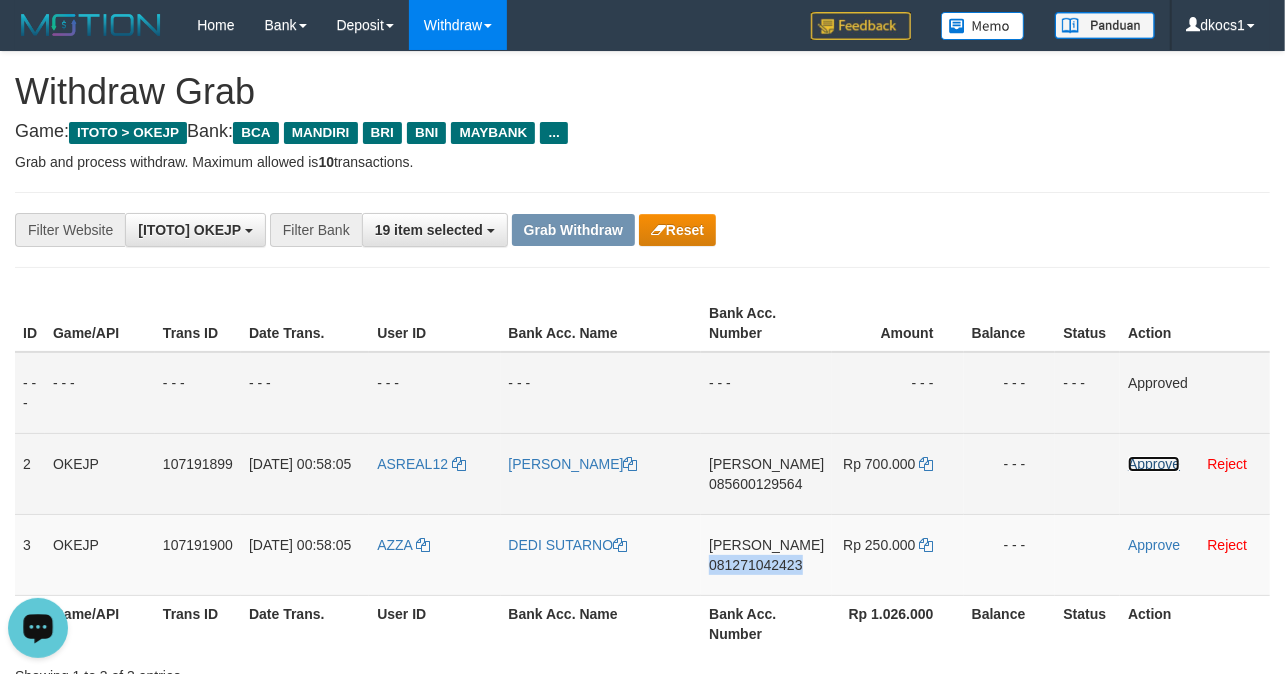 click on "Approve" at bounding box center [1154, 464] 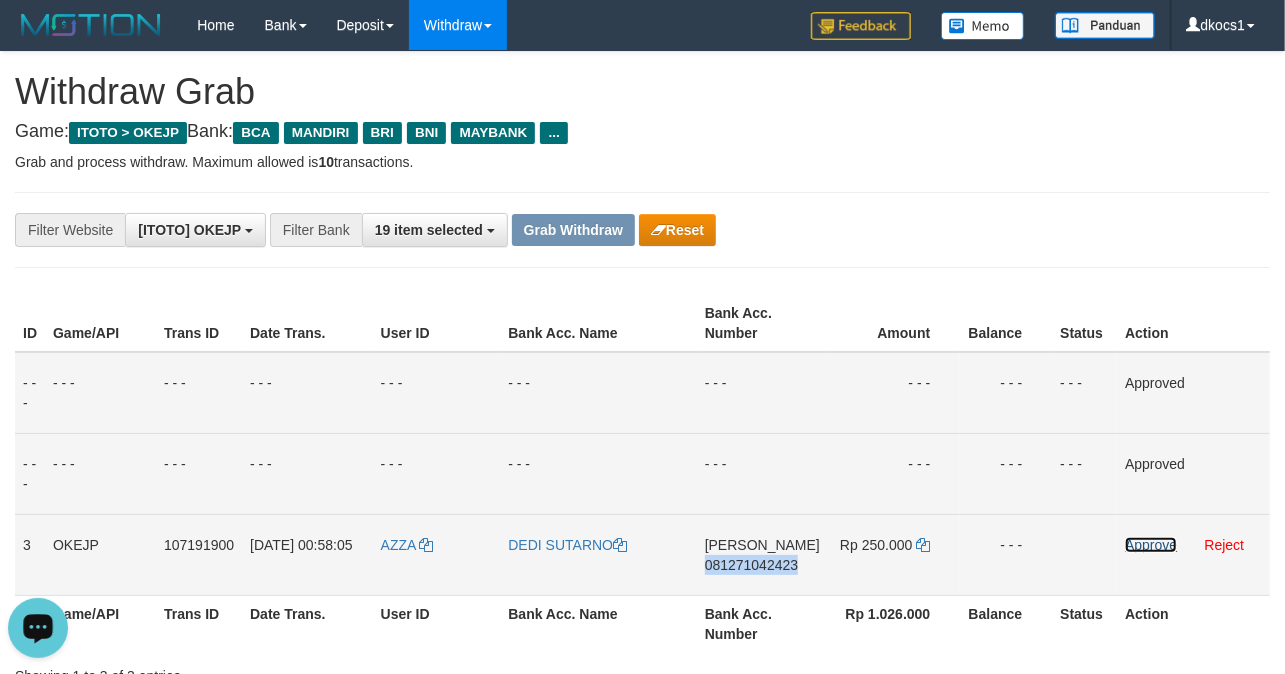 click on "Approve" at bounding box center [1151, 545] 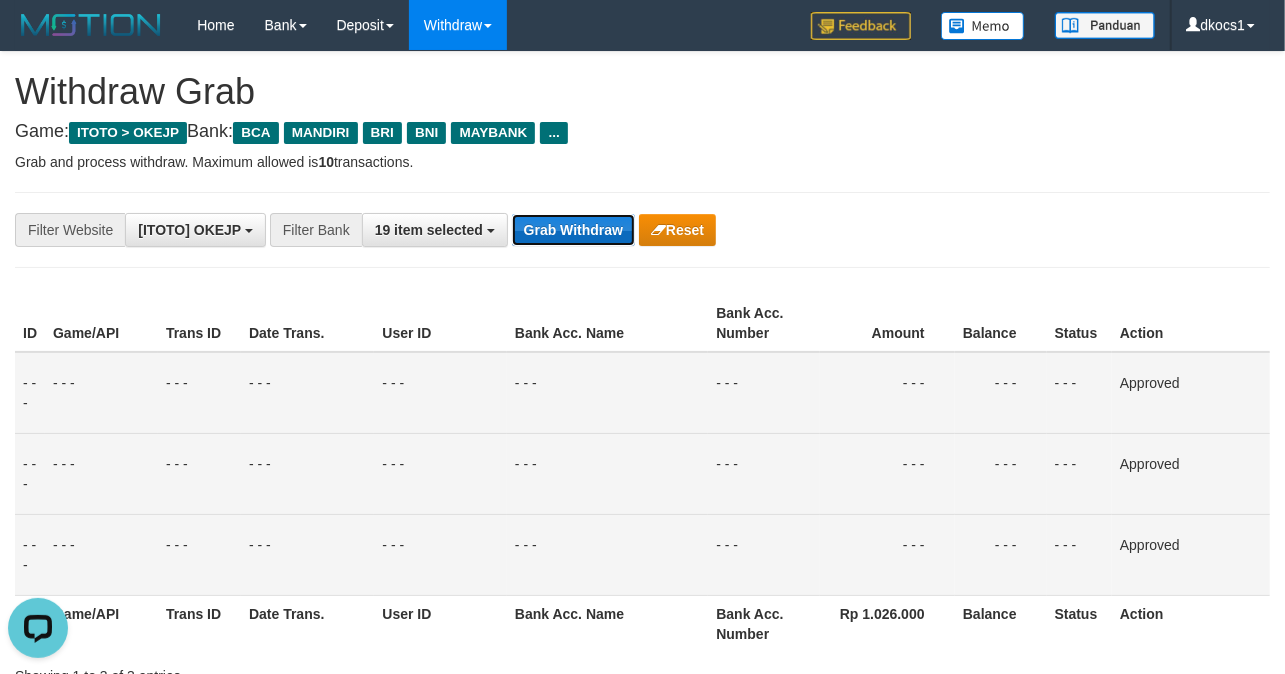 click on "Grab Withdraw" at bounding box center [573, 230] 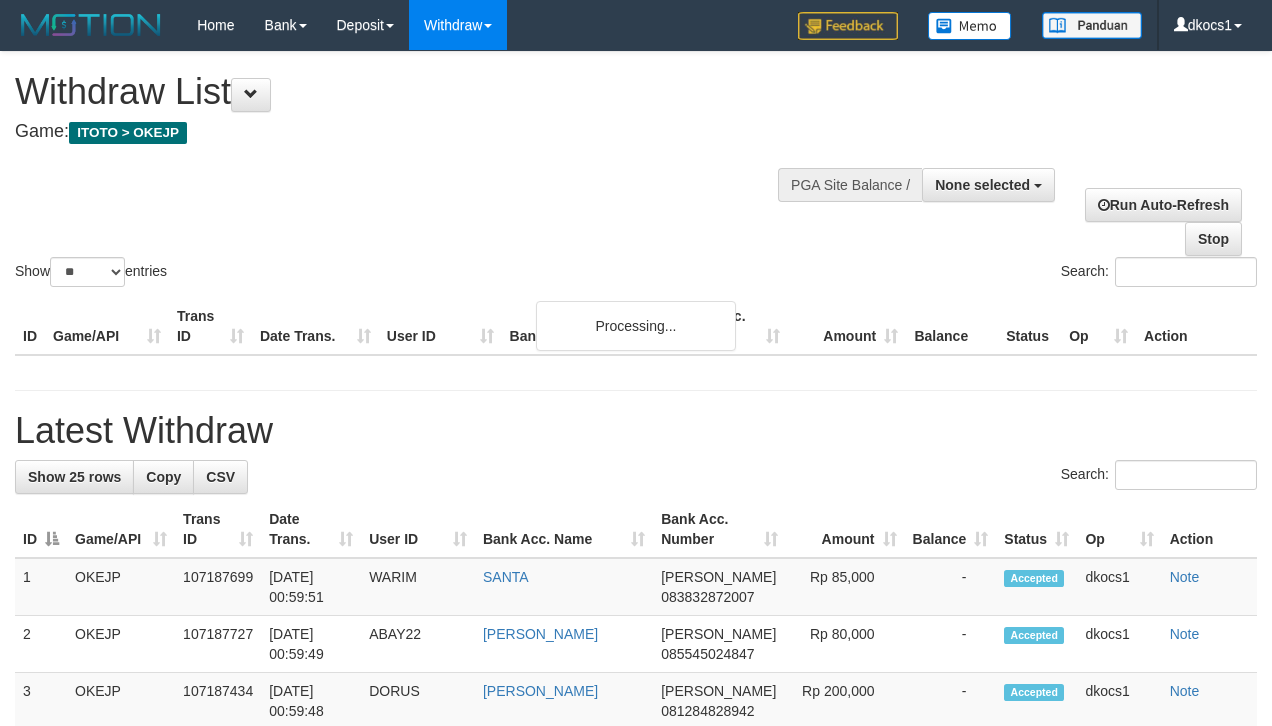select 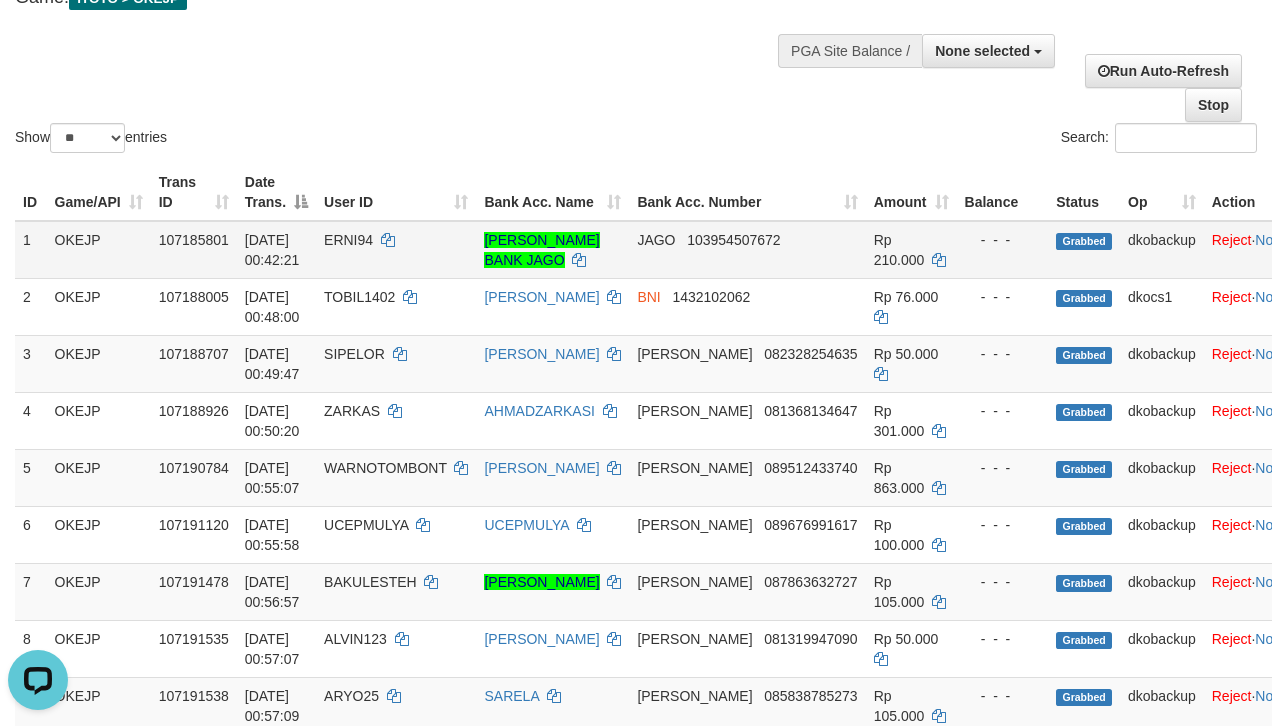 scroll, scrollTop: 0, scrollLeft: 0, axis: both 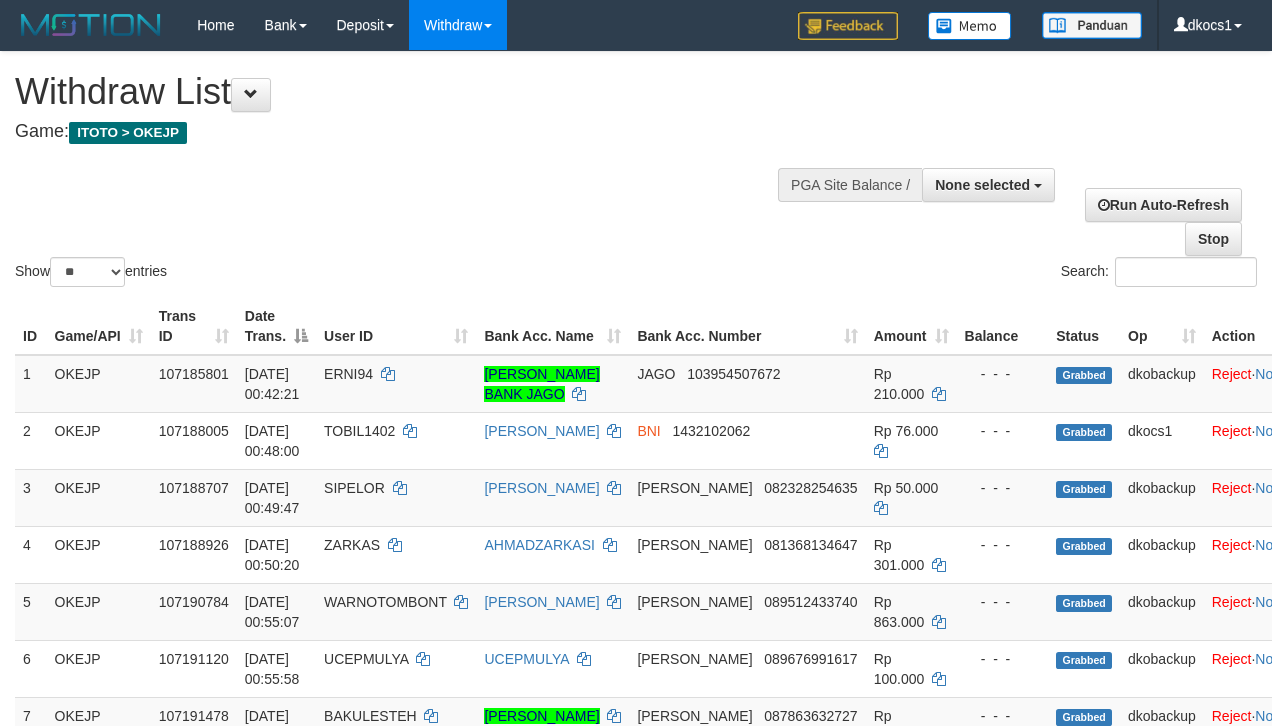 select 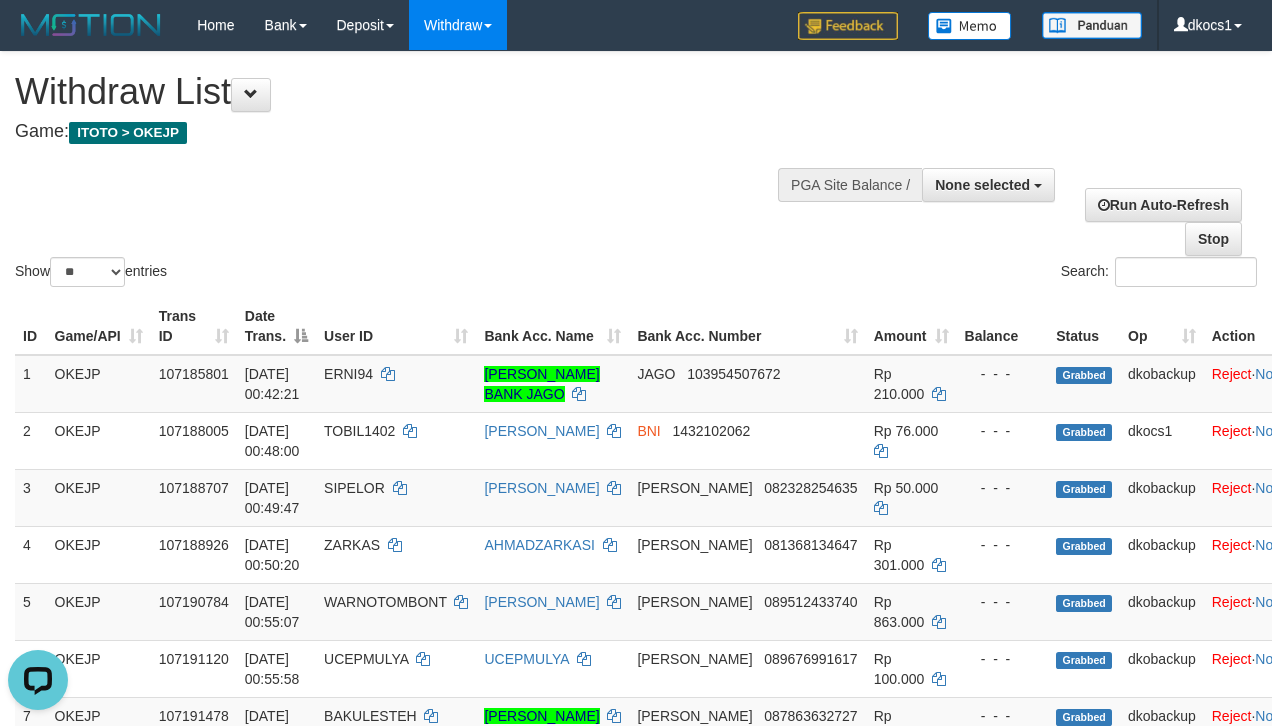 scroll, scrollTop: 0, scrollLeft: 0, axis: both 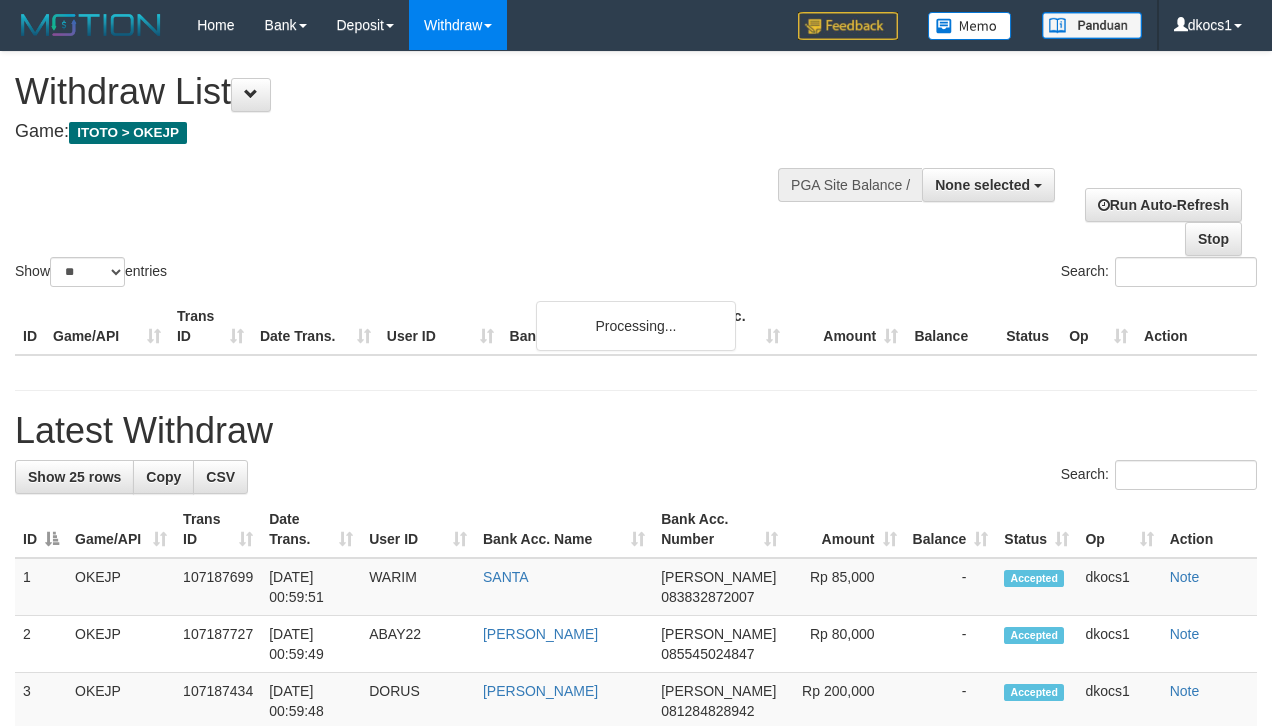 select 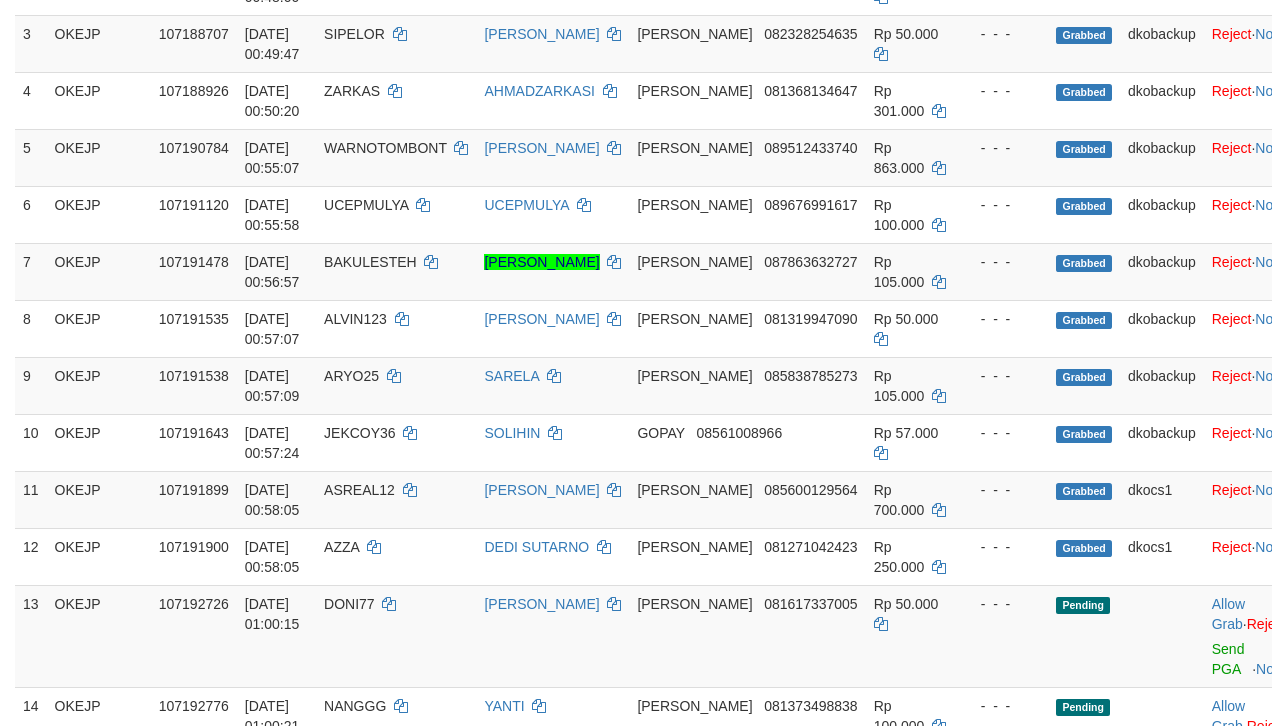 scroll, scrollTop: 400, scrollLeft: 0, axis: vertical 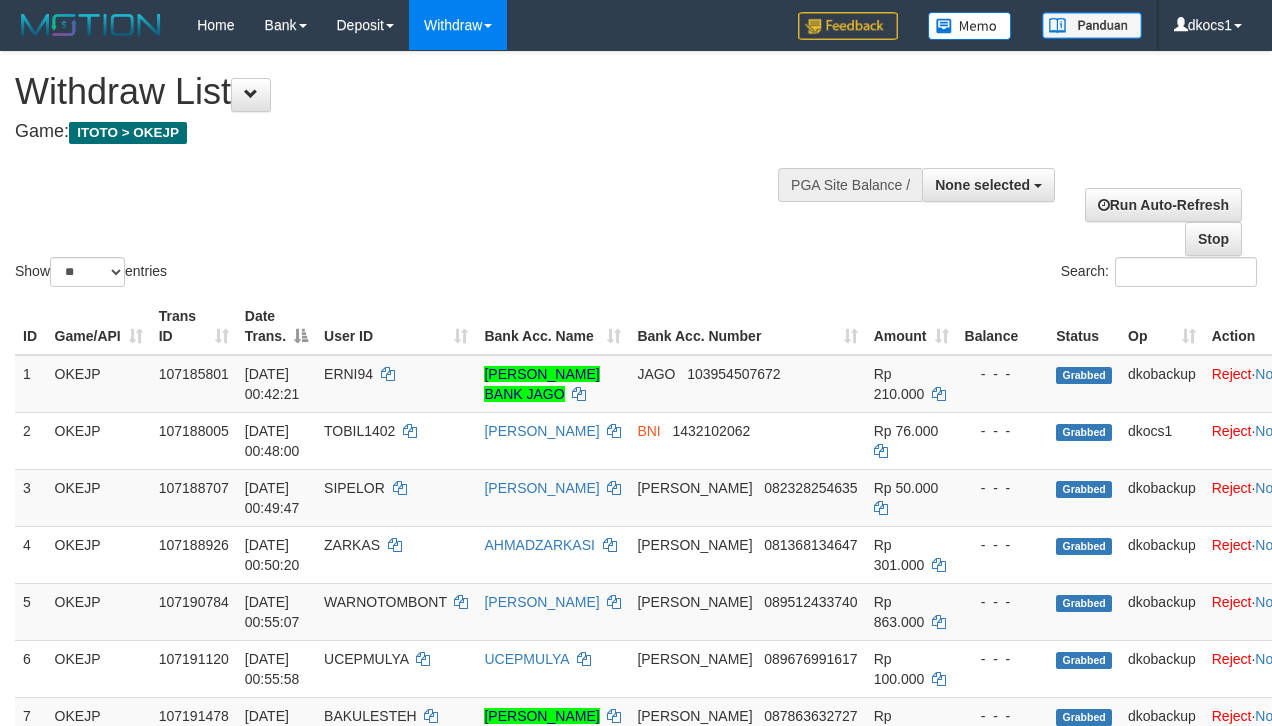 select 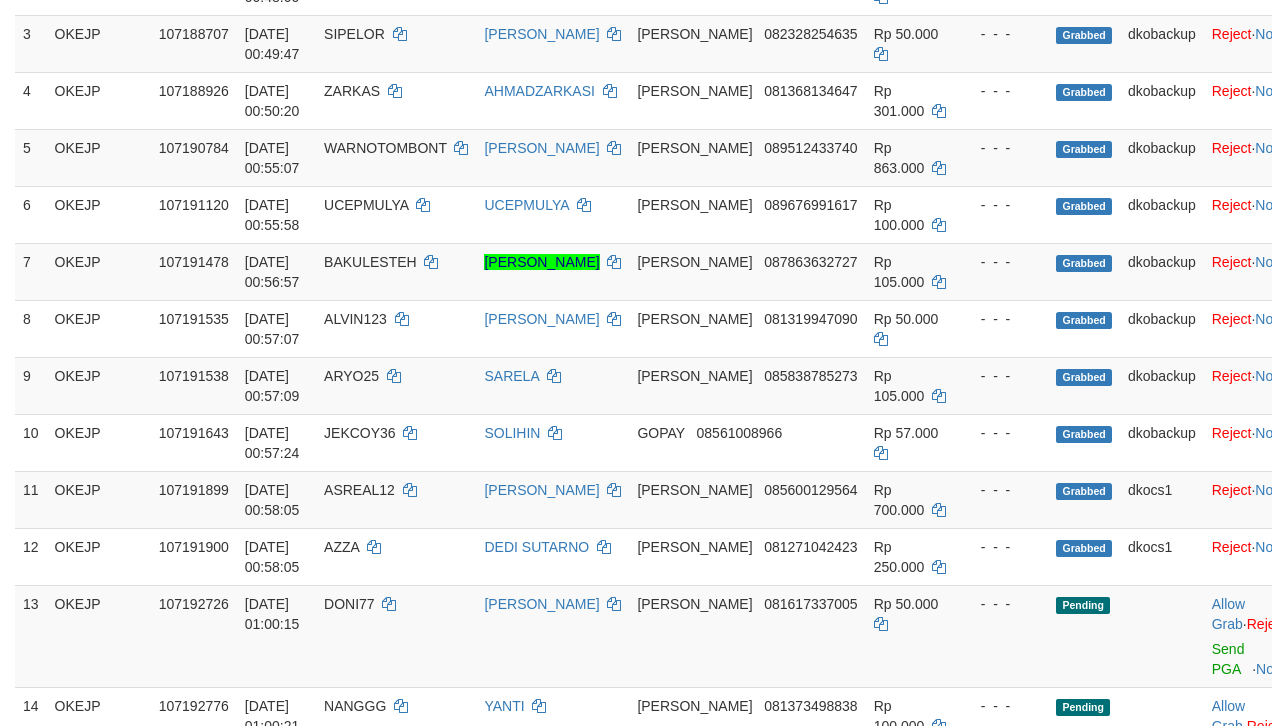 scroll, scrollTop: 400, scrollLeft: 0, axis: vertical 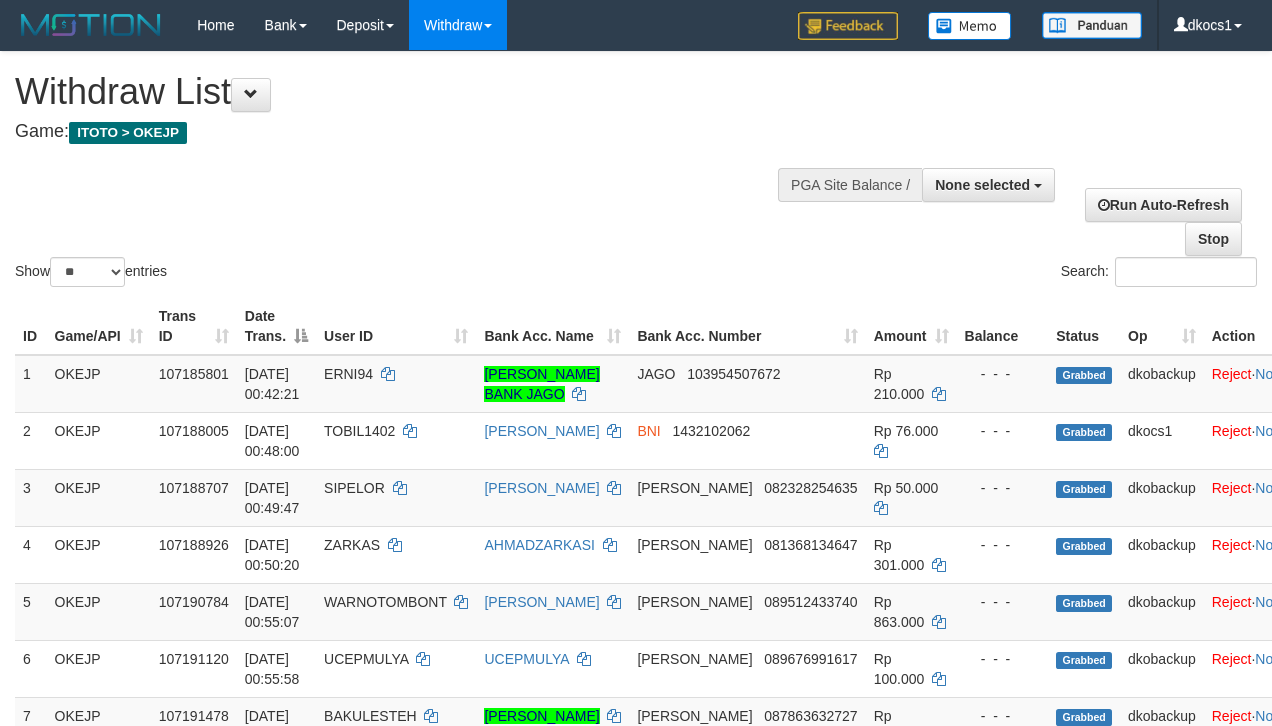 select 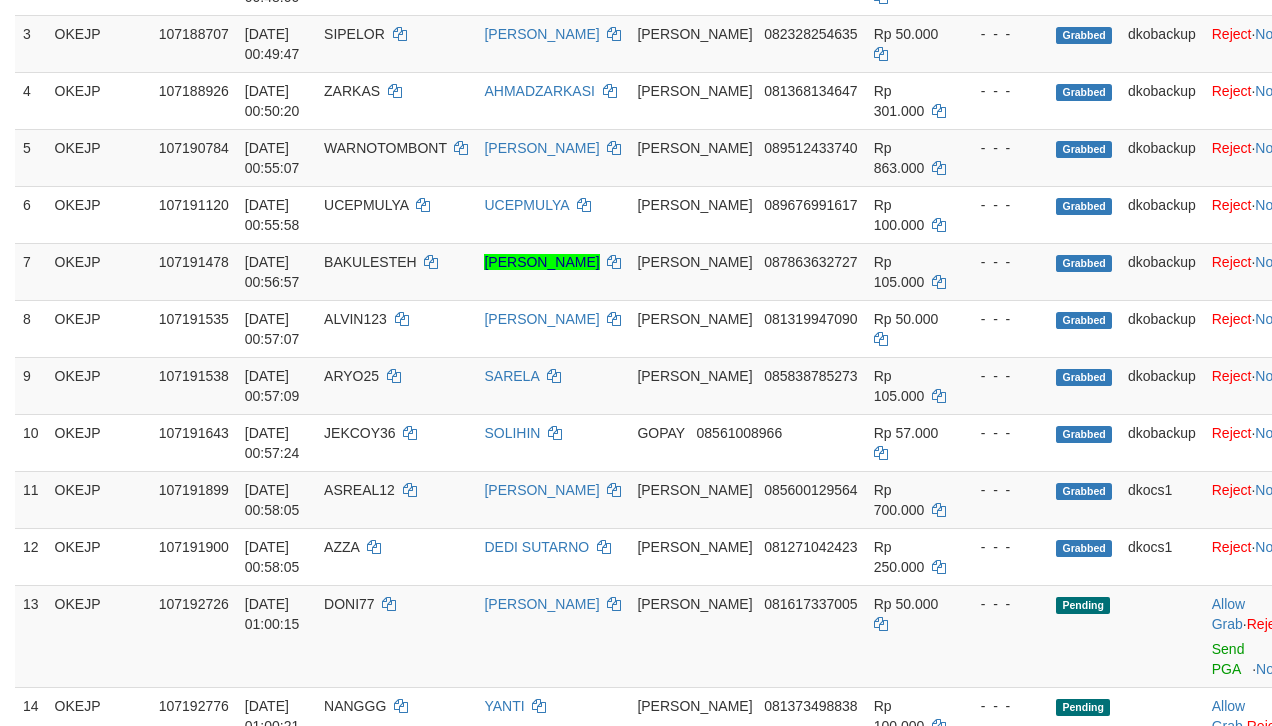 scroll, scrollTop: 400, scrollLeft: 0, axis: vertical 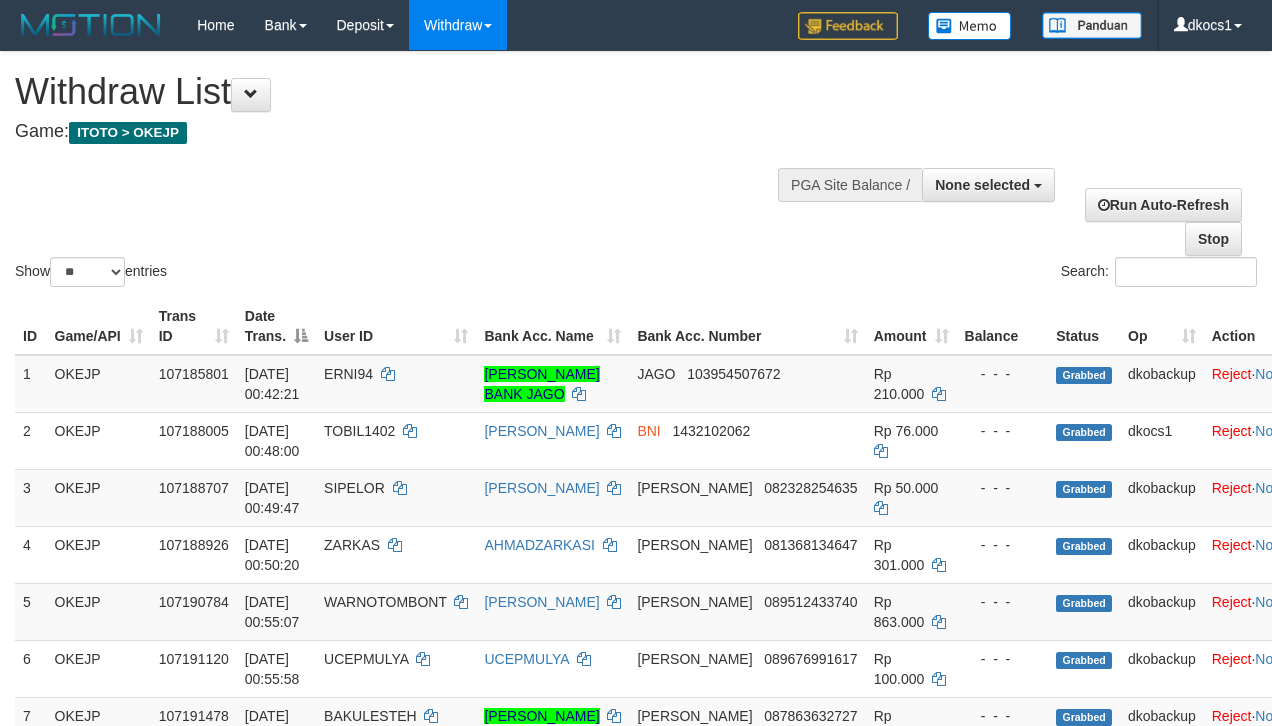 select 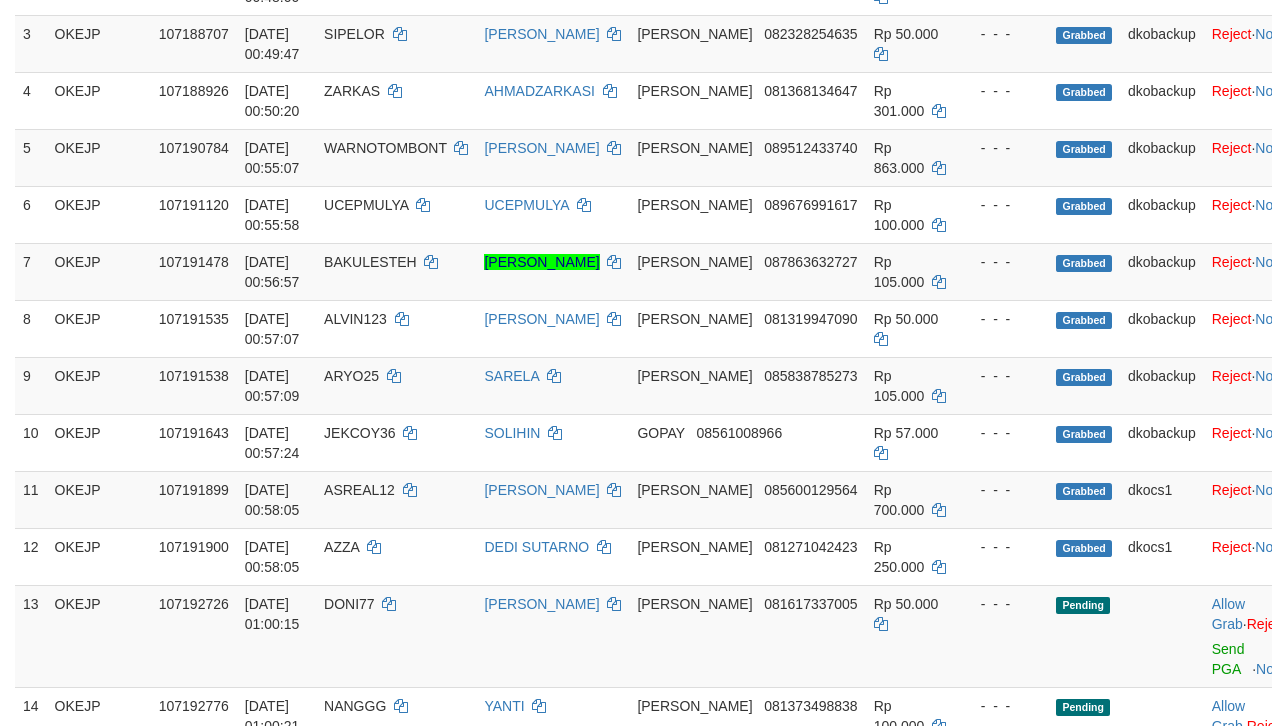 scroll, scrollTop: 400, scrollLeft: 0, axis: vertical 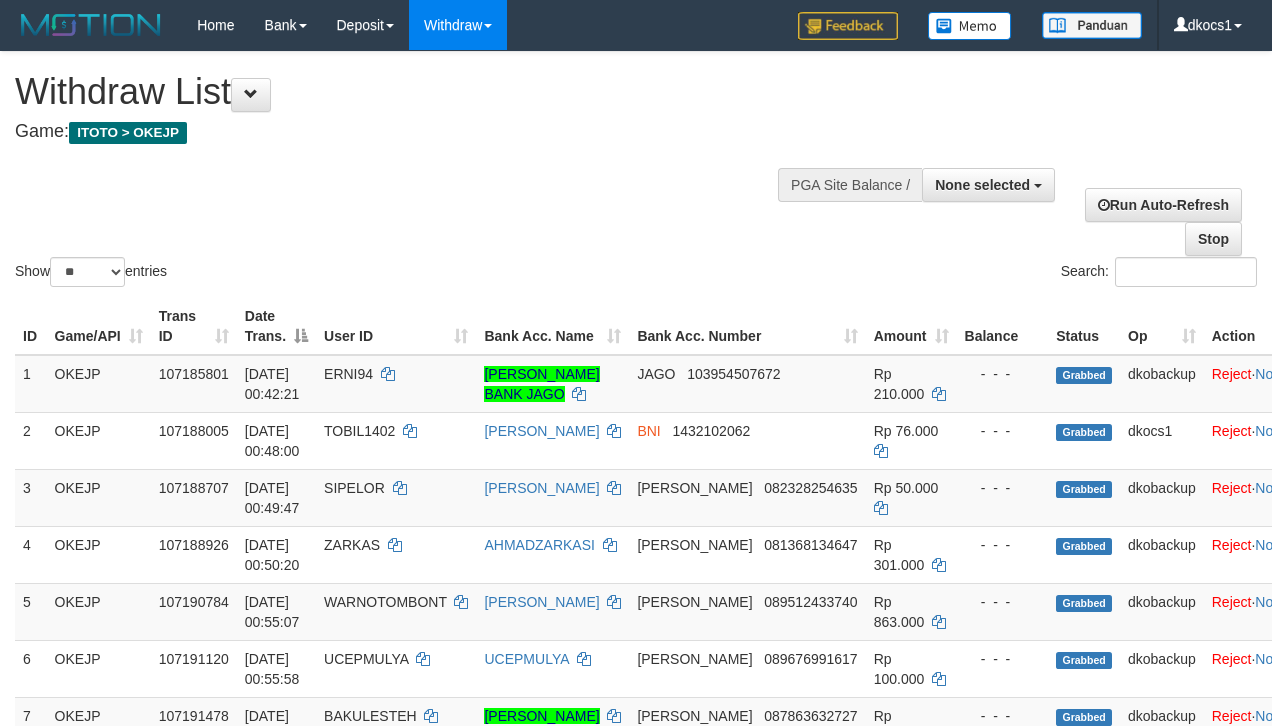 select 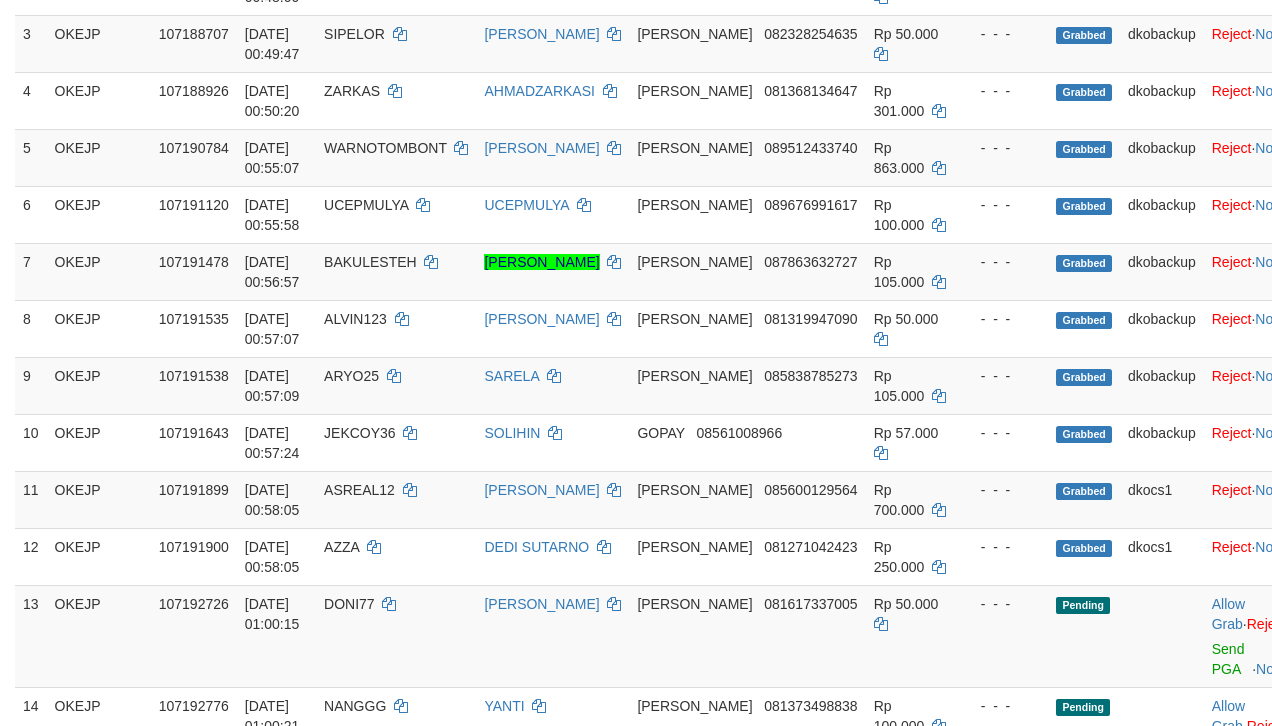 scroll, scrollTop: 400, scrollLeft: 0, axis: vertical 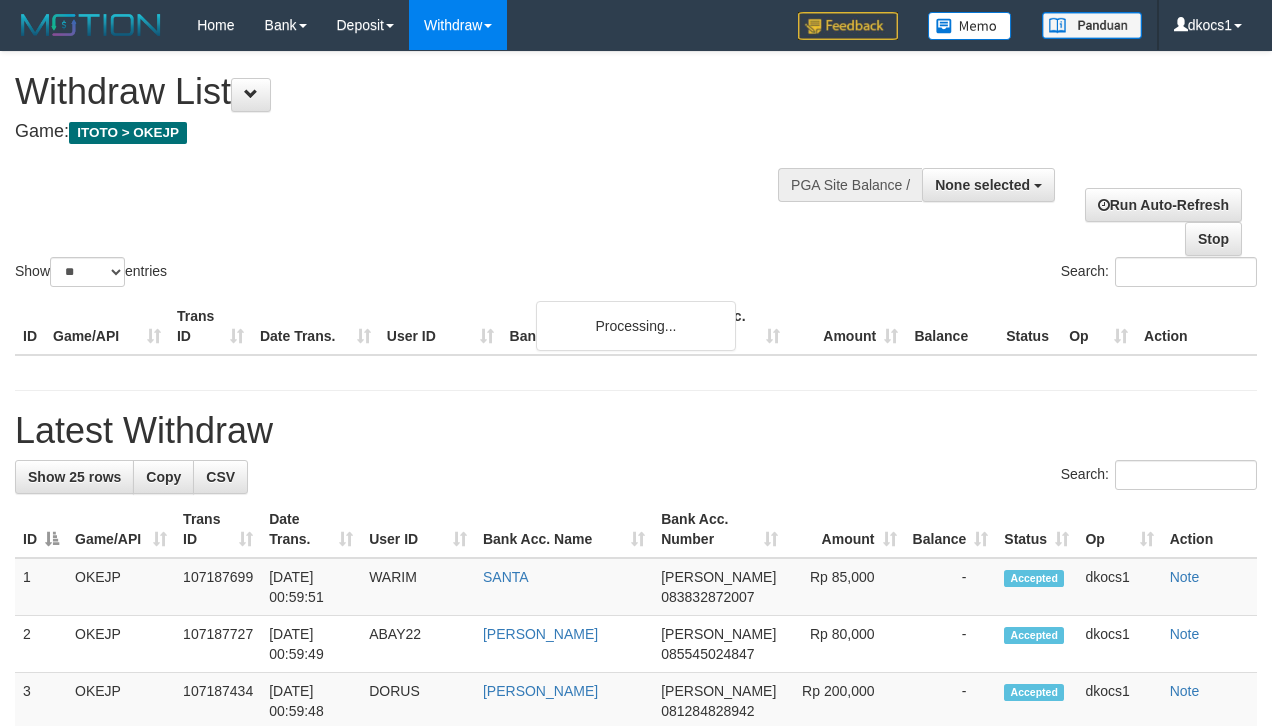 select 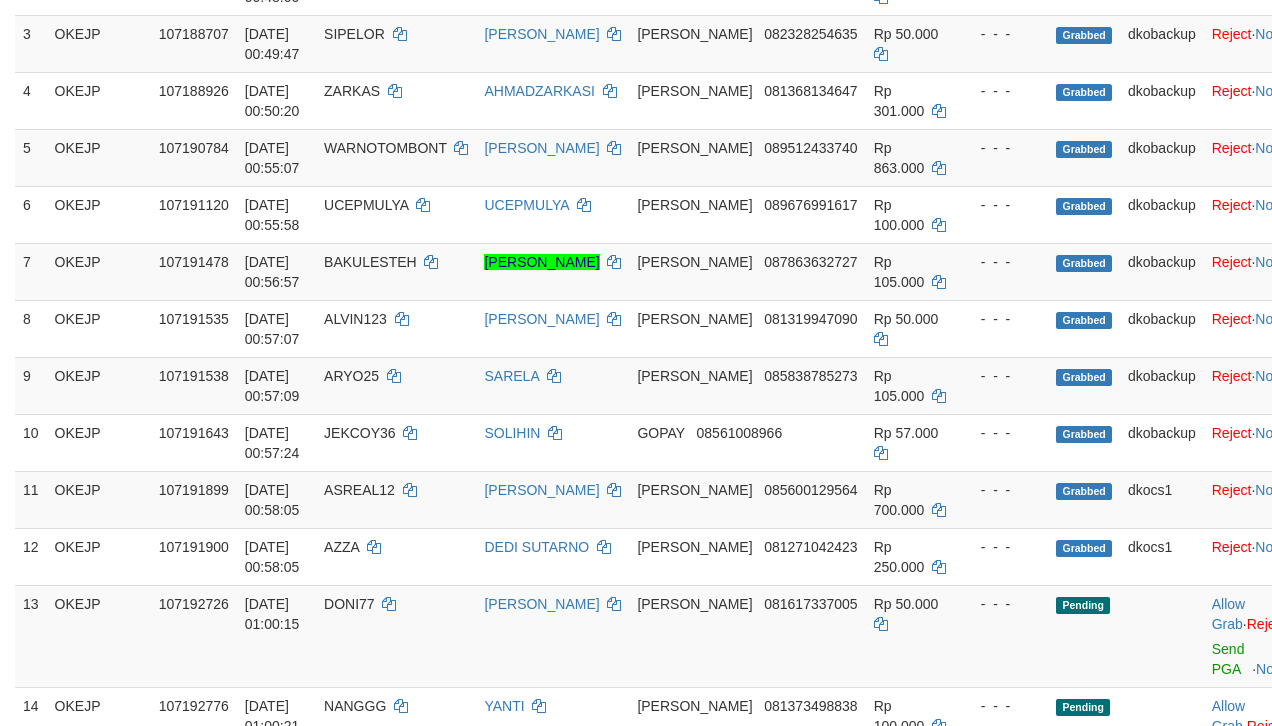 scroll, scrollTop: 400, scrollLeft: 0, axis: vertical 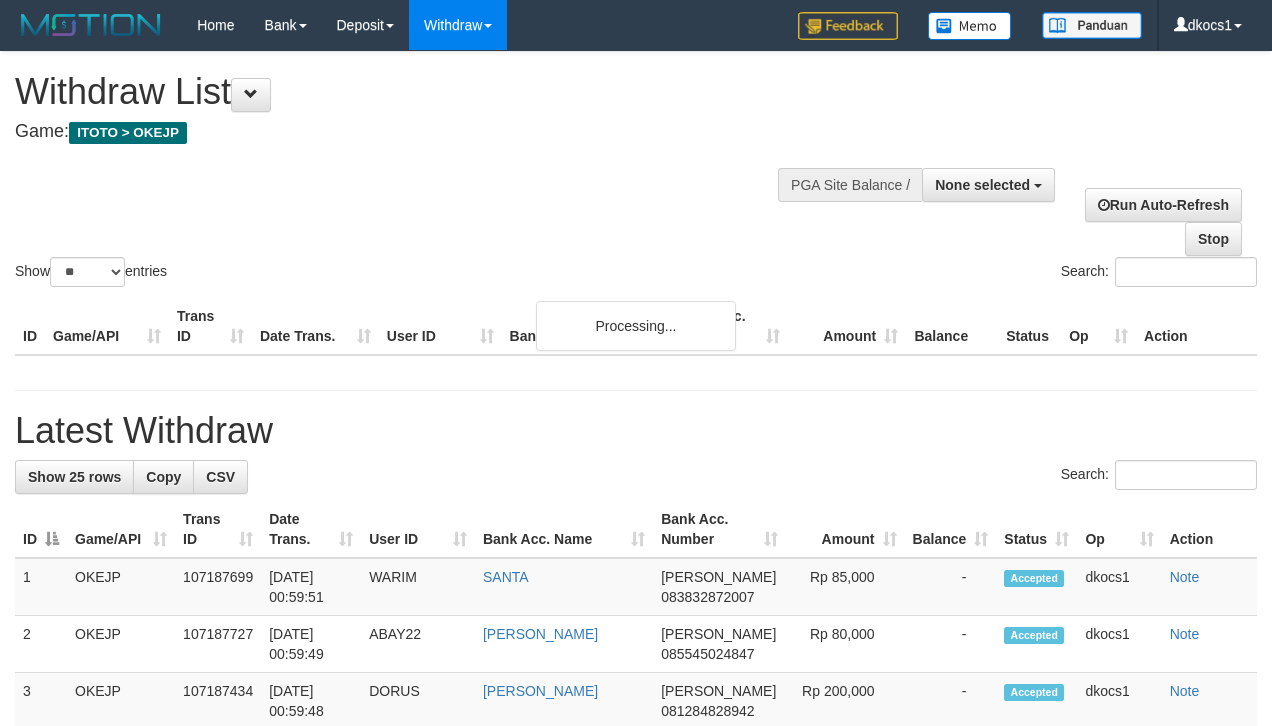 select 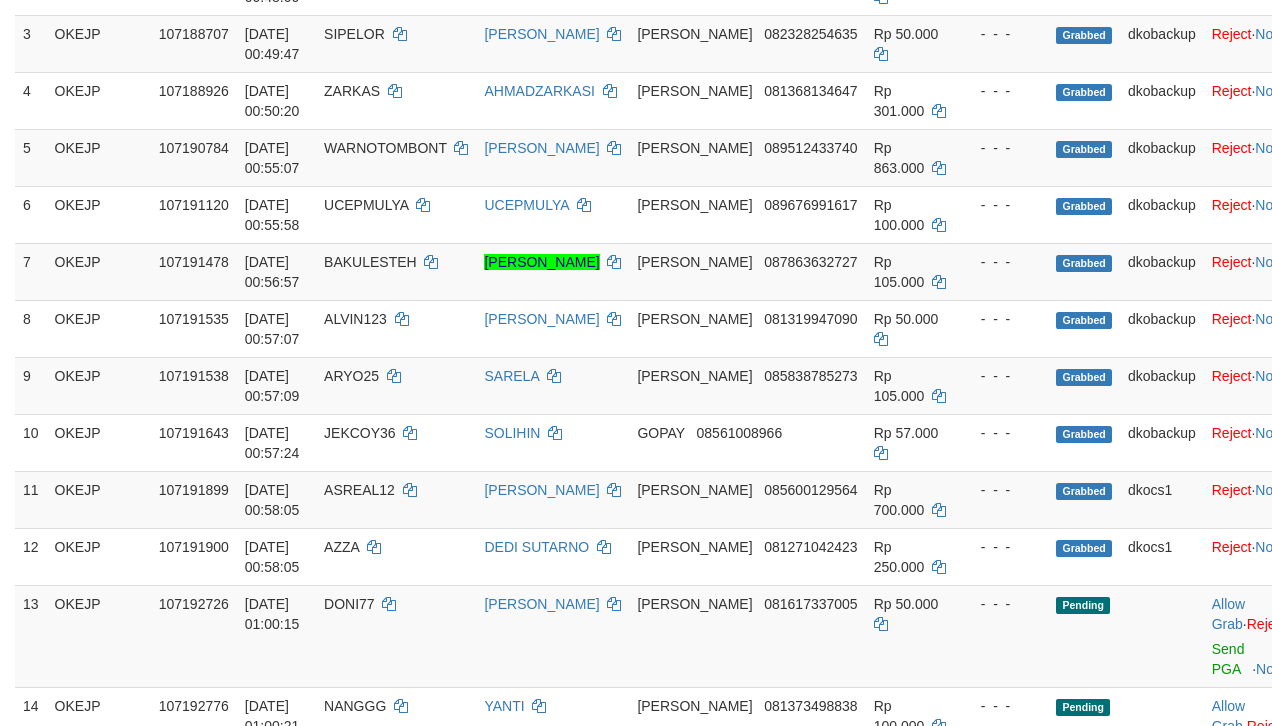 scroll, scrollTop: 400, scrollLeft: 0, axis: vertical 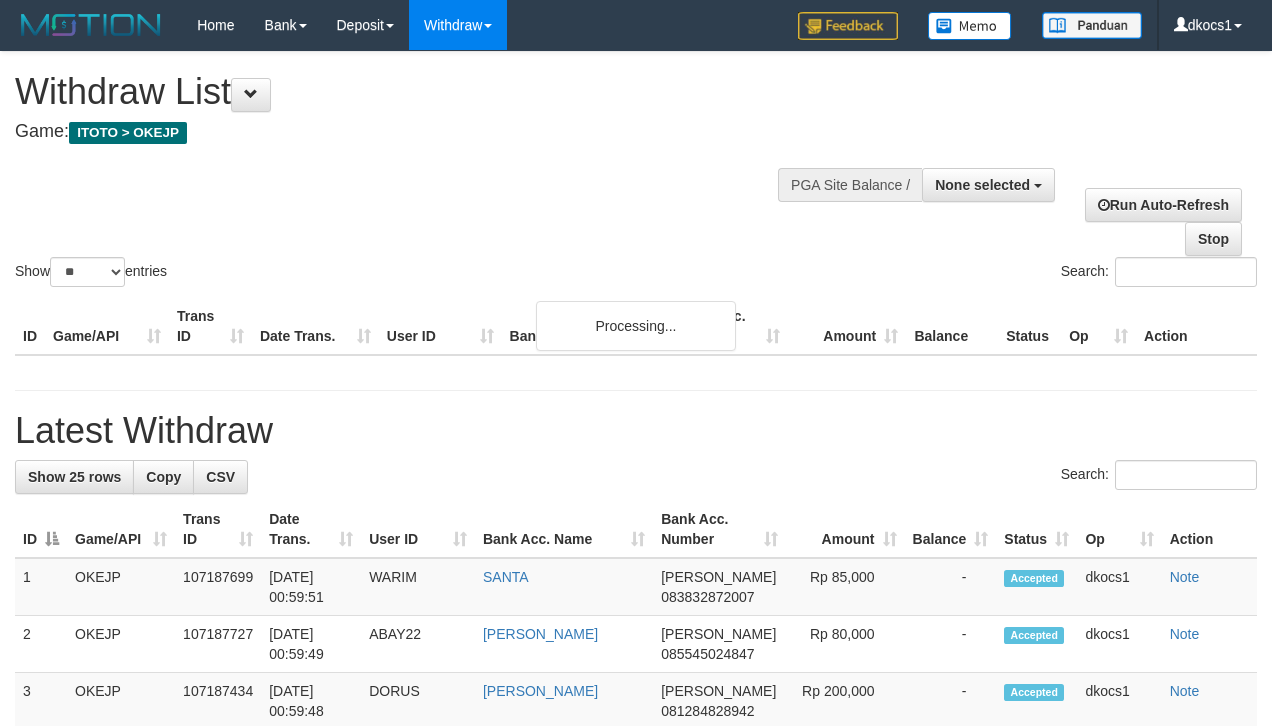 select 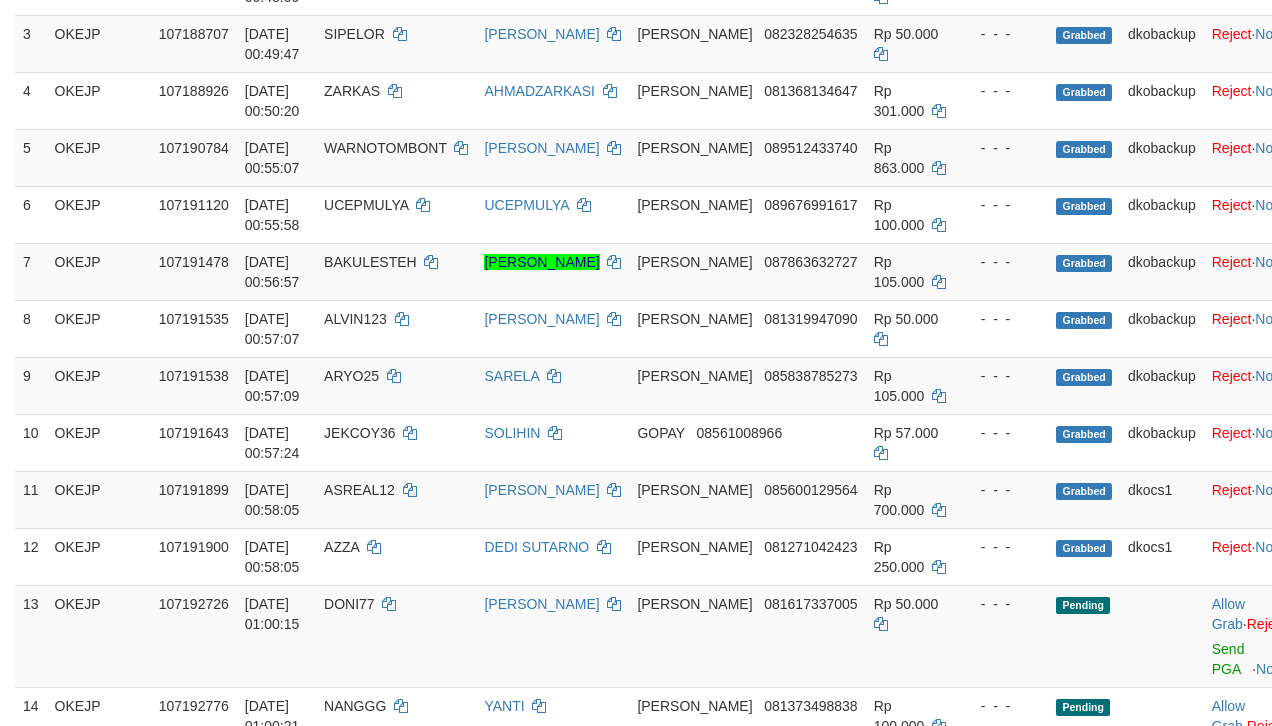 scroll, scrollTop: 400, scrollLeft: 0, axis: vertical 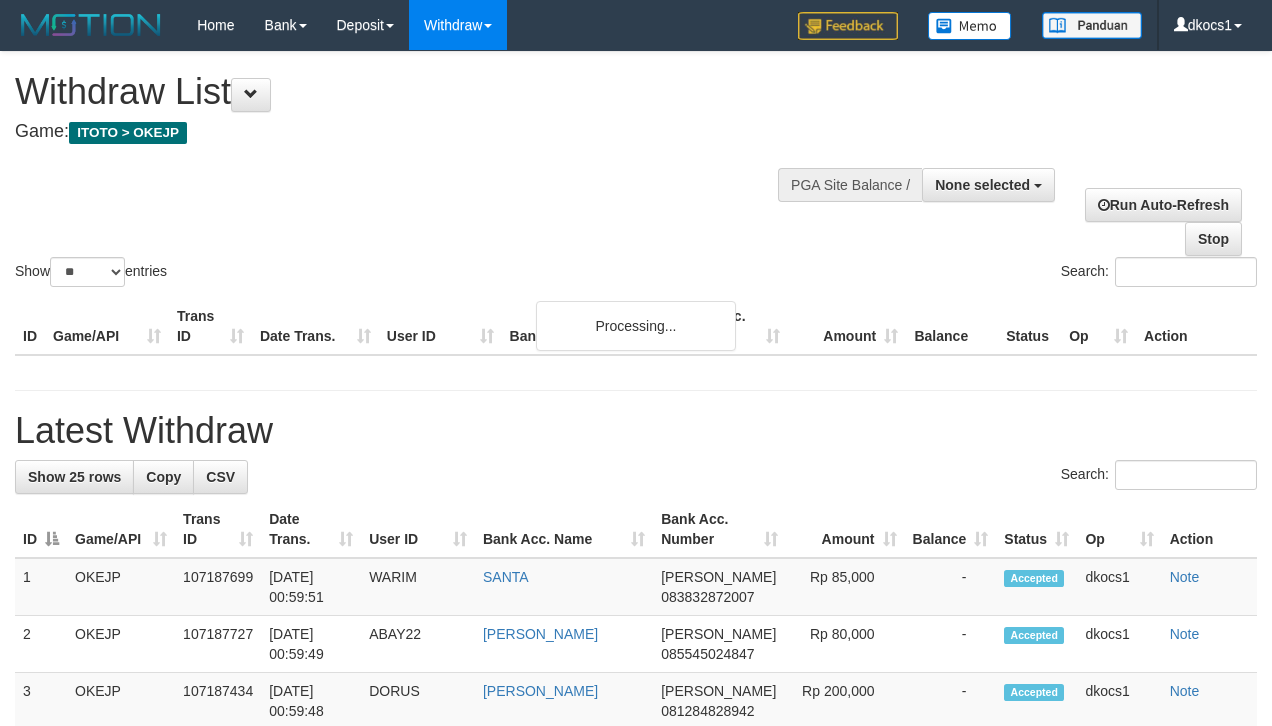 select 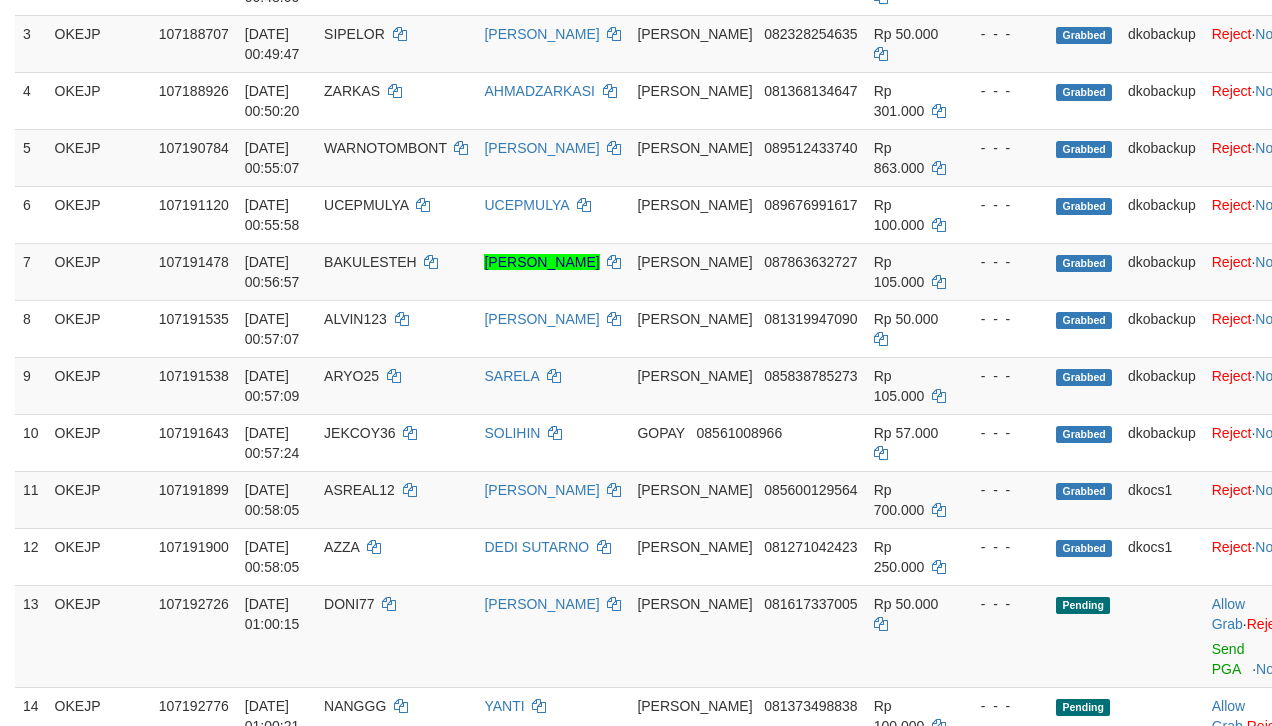 scroll, scrollTop: 400, scrollLeft: 0, axis: vertical 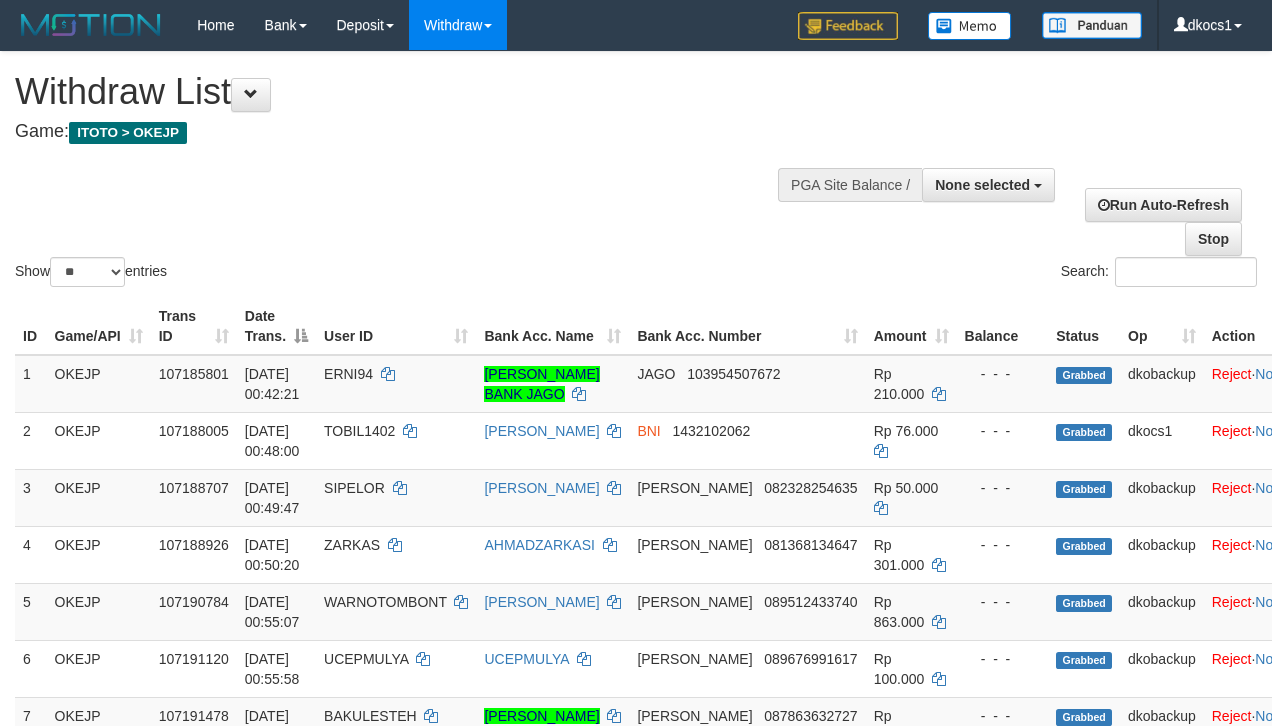 select 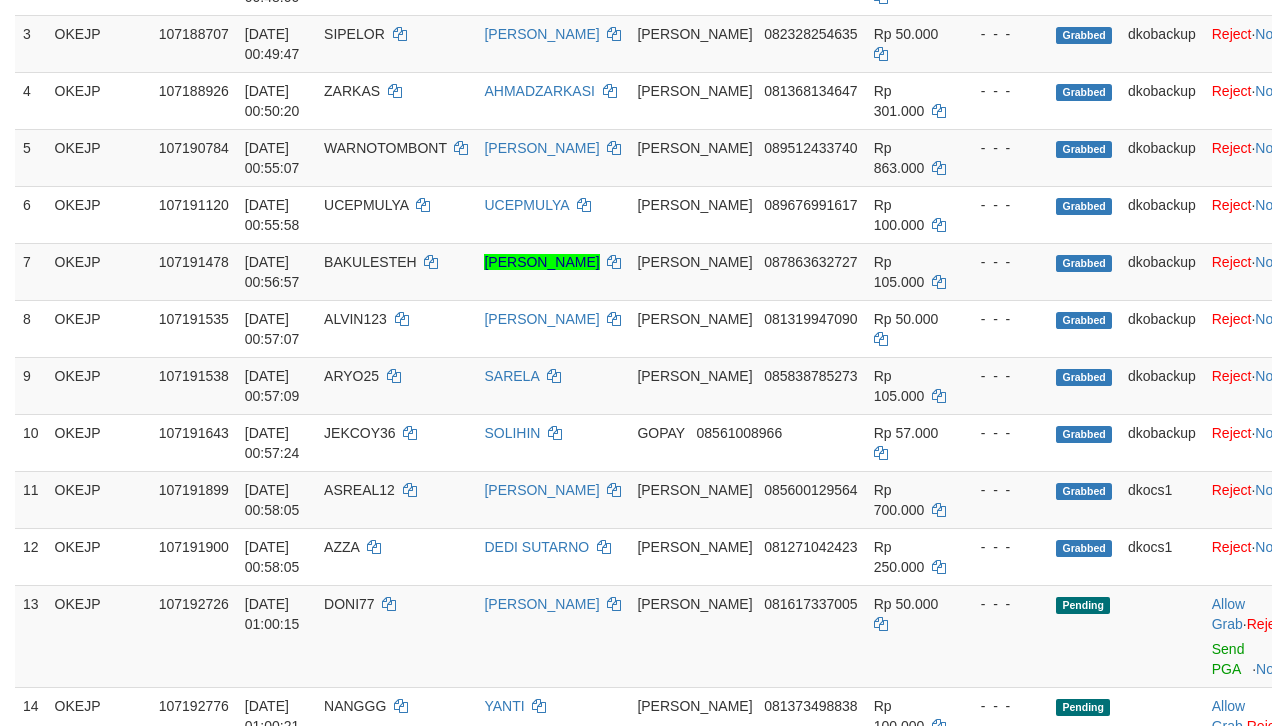 scroll, scrollTop: 400, scrollLeft: 0, axis: vertical 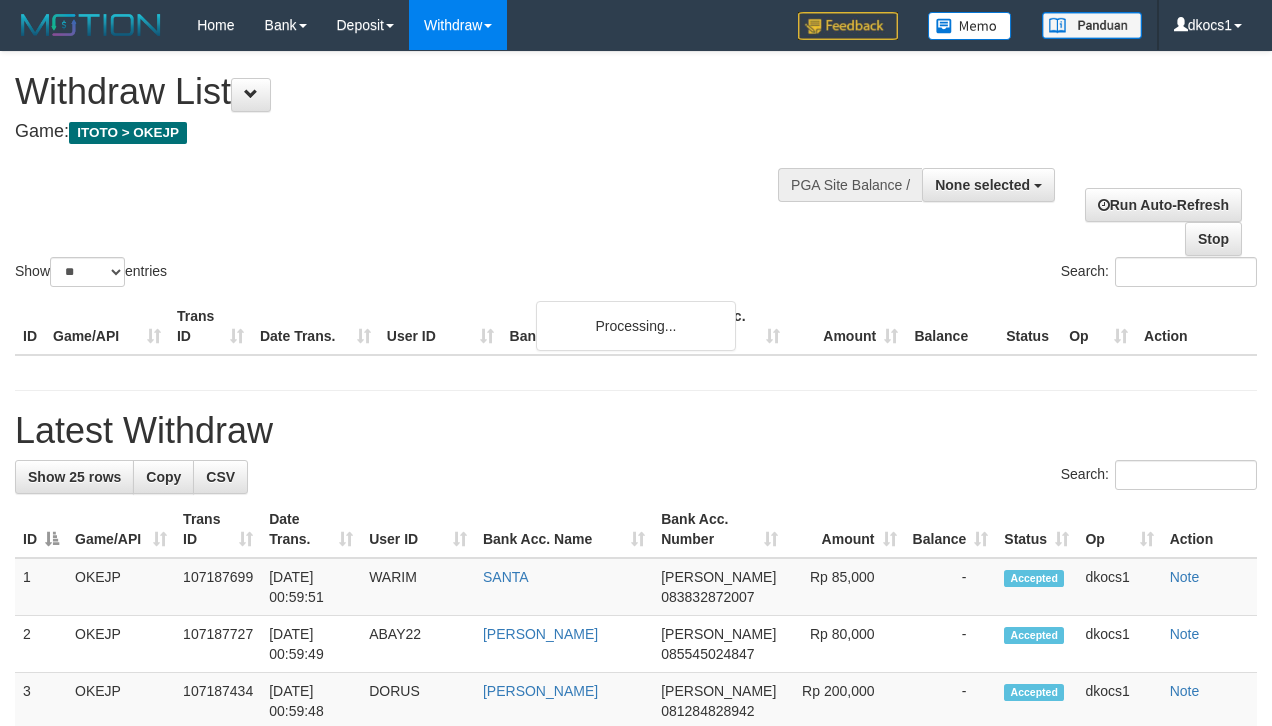 select 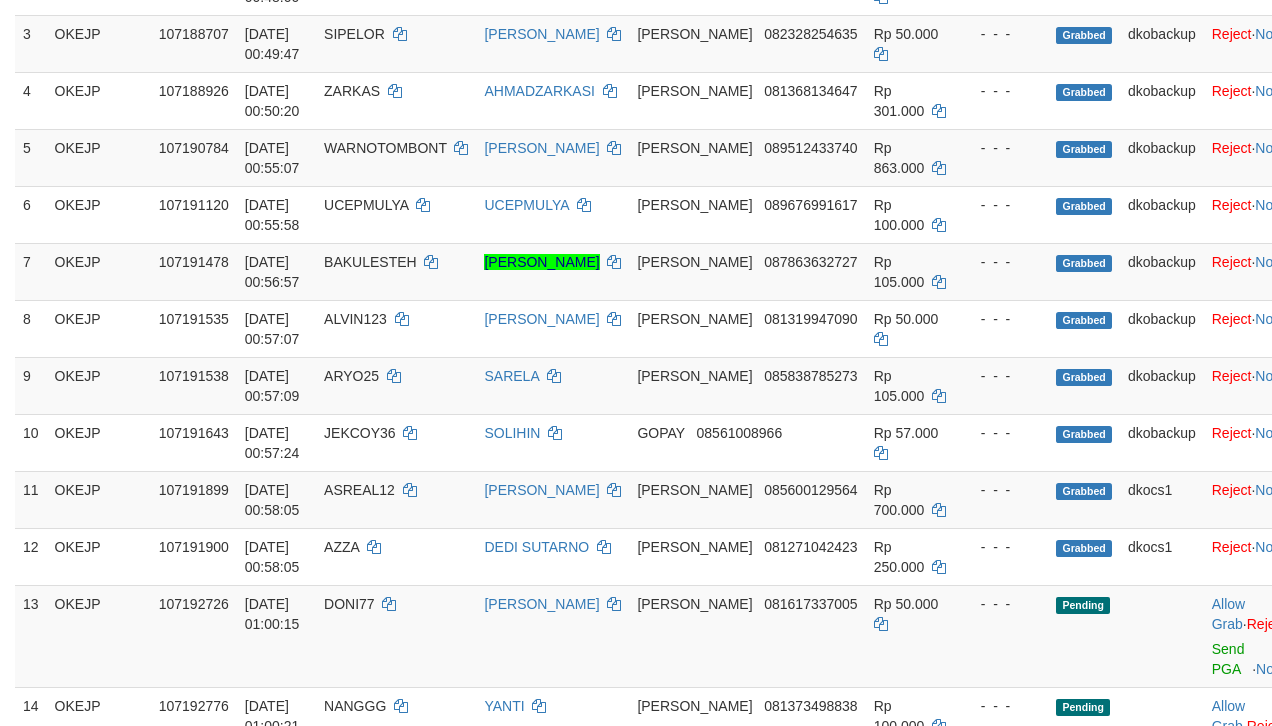 scroll, scrollTop: 400, scrollLeft: 0, axis: vertical 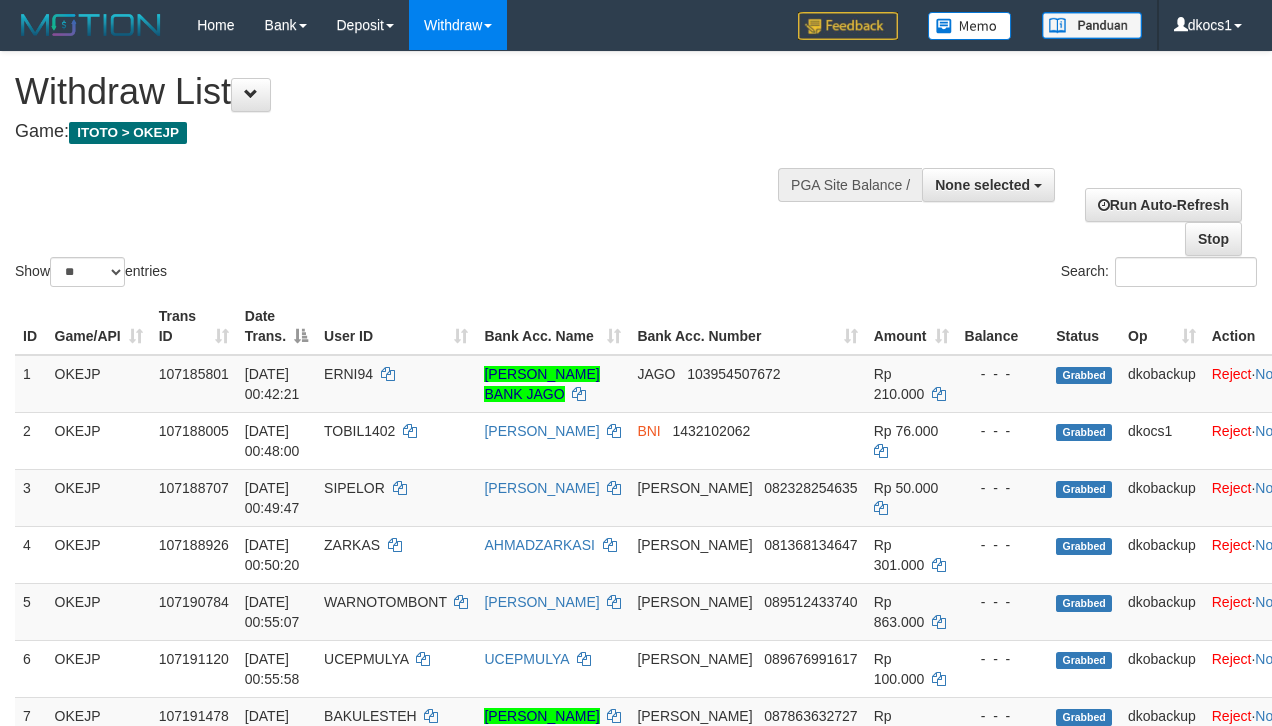 select 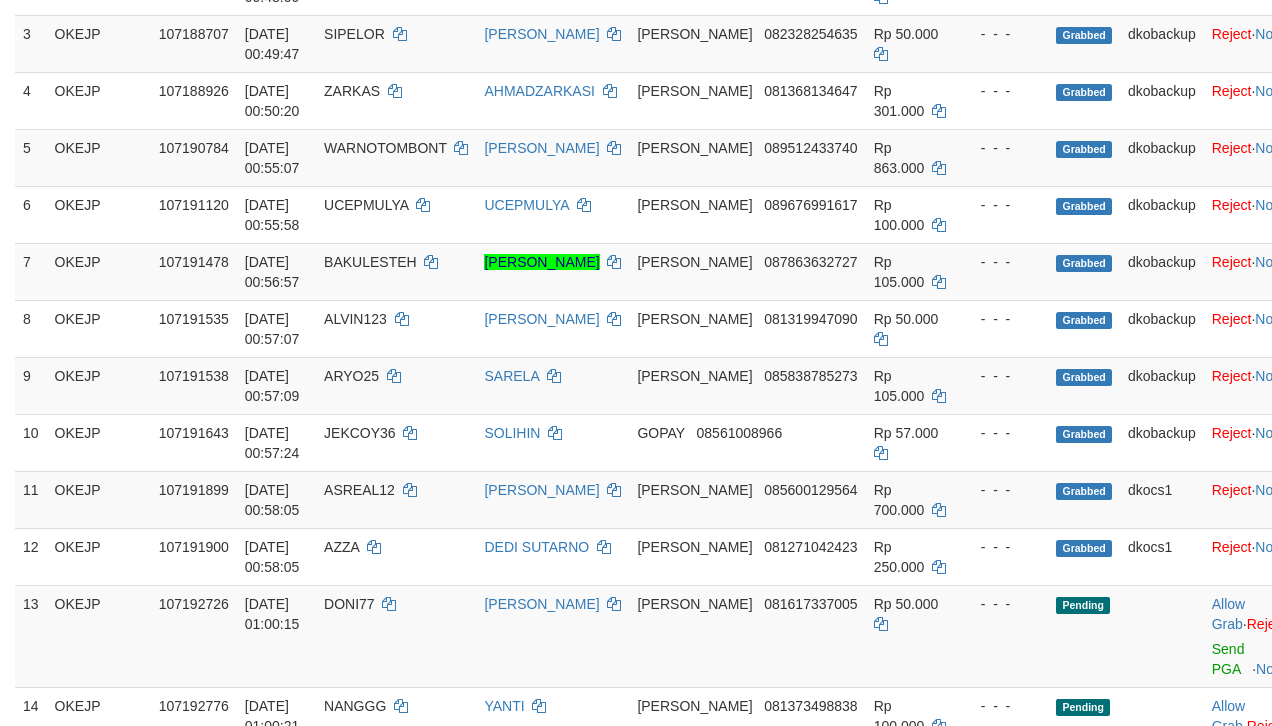 scroll, scrollTop: 400, scrollLeft: 0, axis: vertical 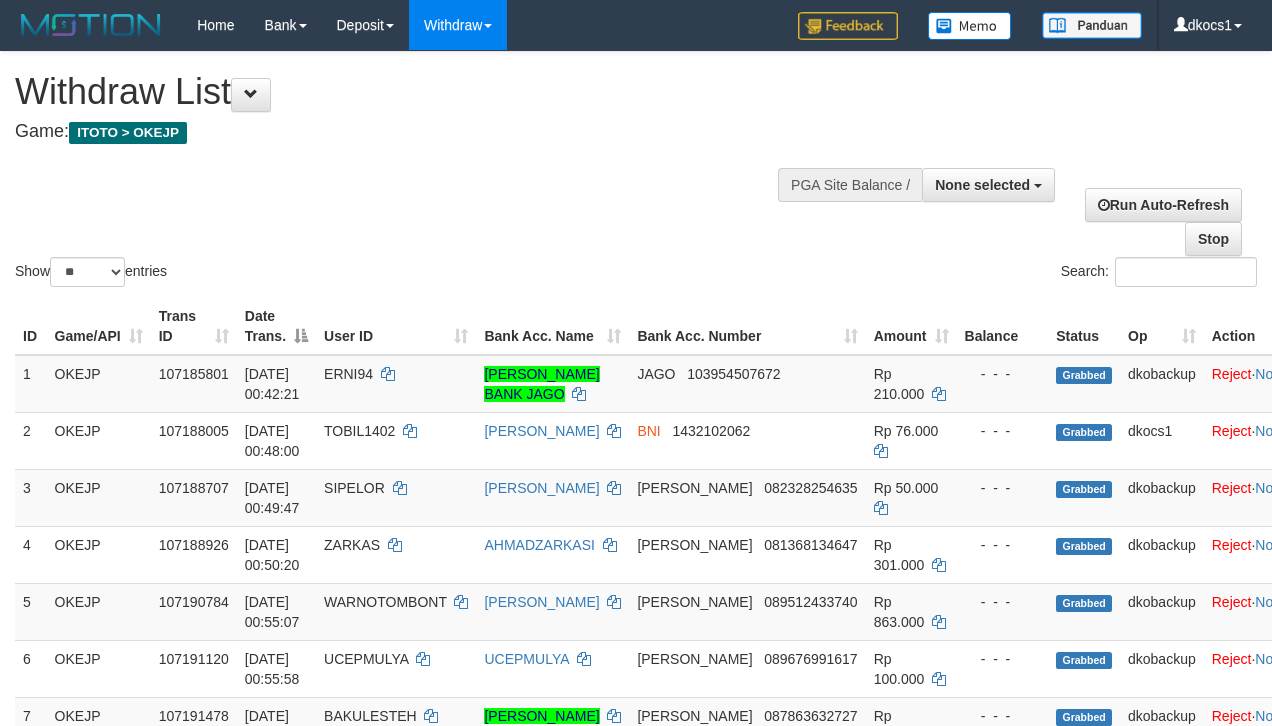 select 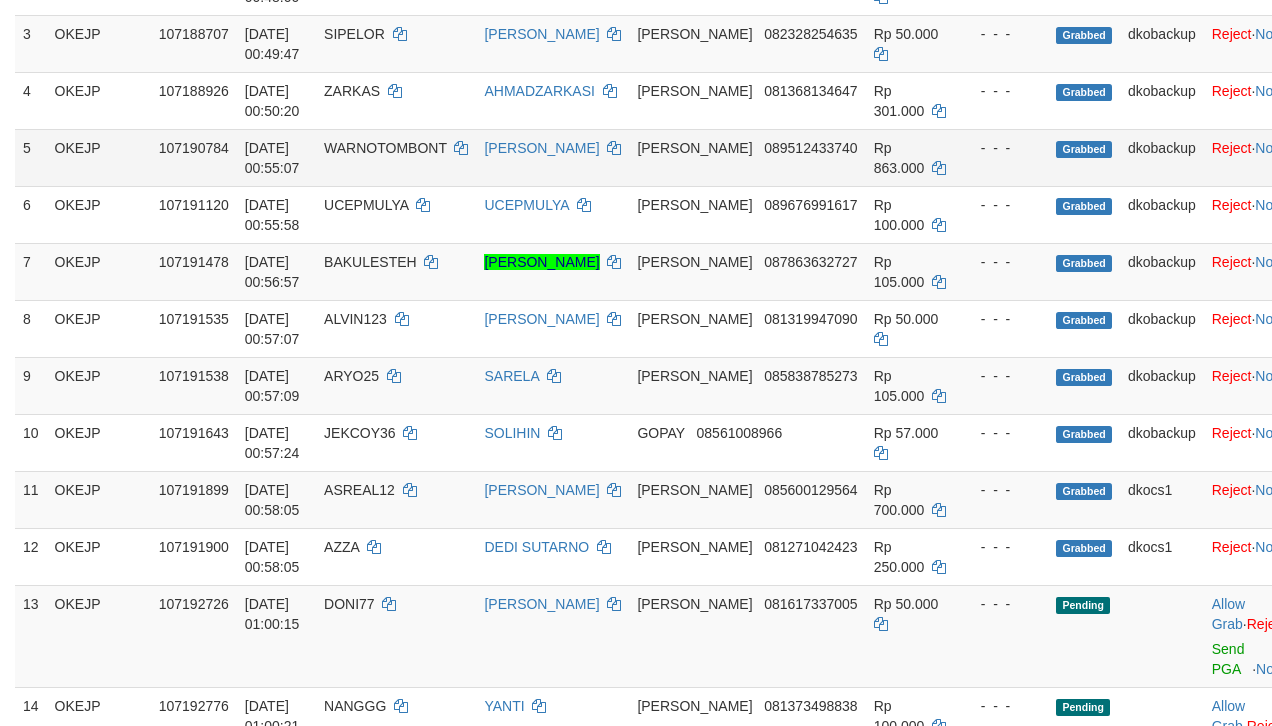 scroll, scrollTop: 400, scrollLeft: 0, axis: vertical 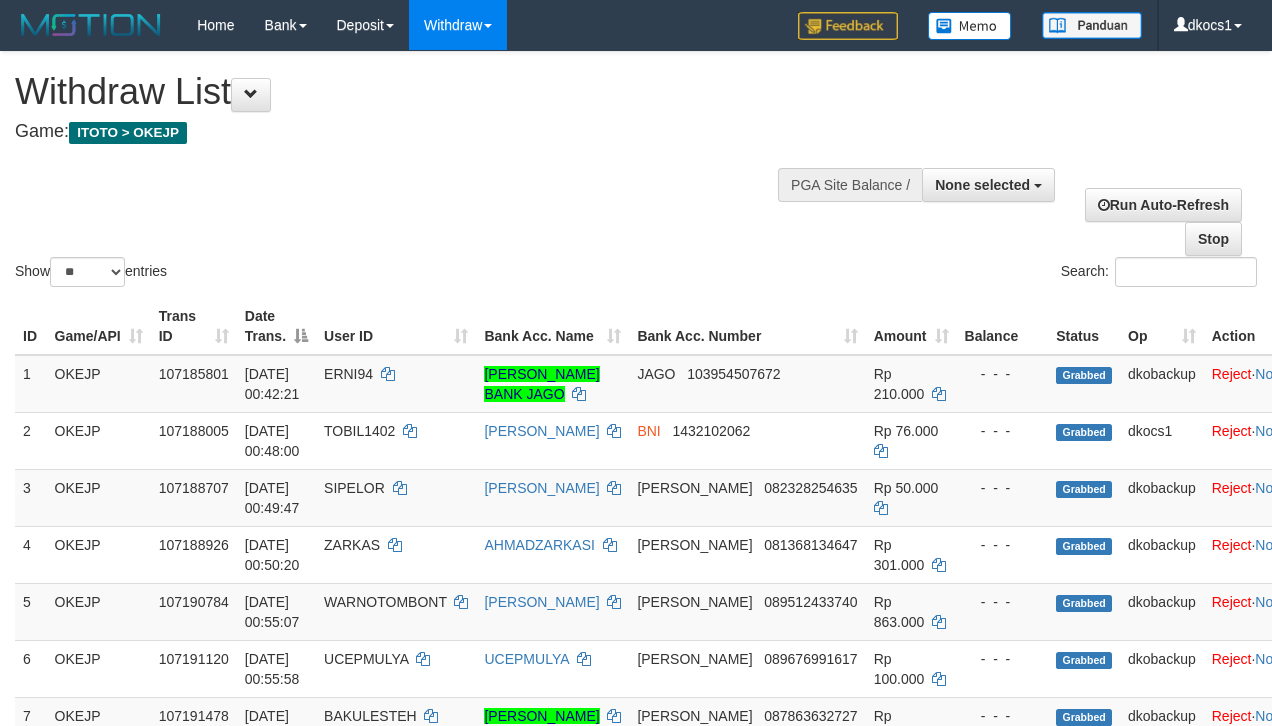 select 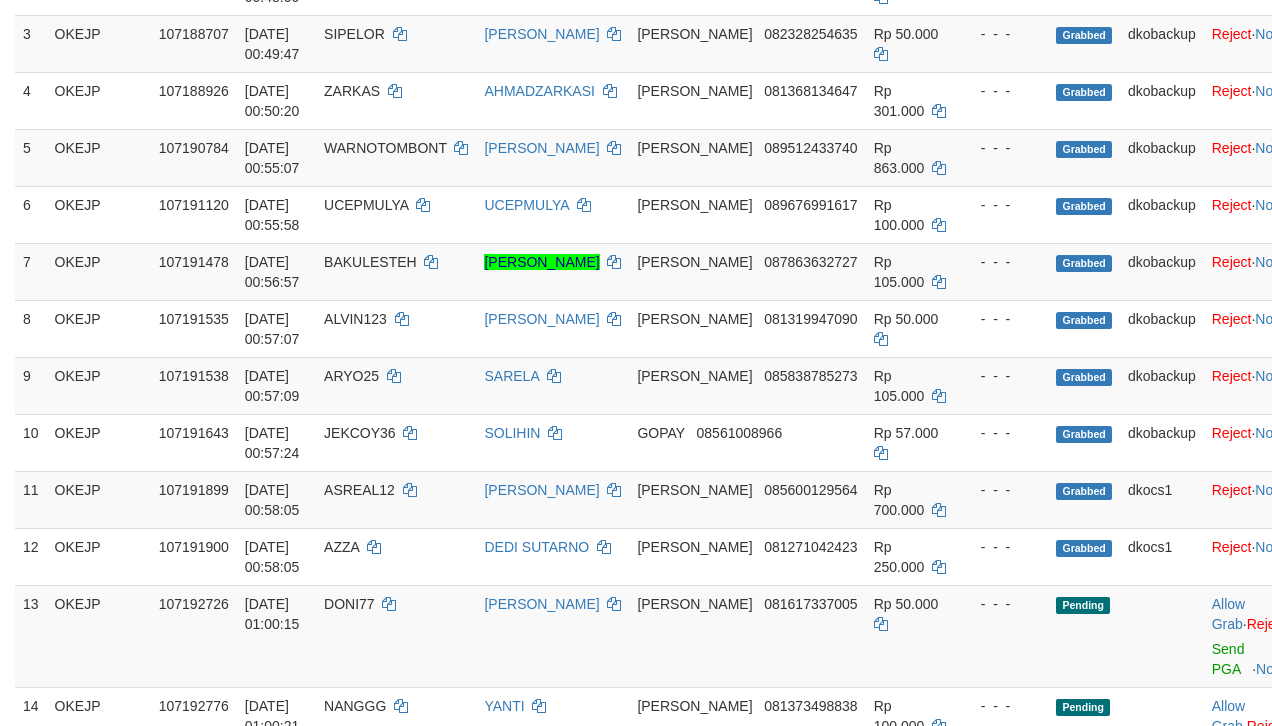 scroll, scrollTop: 400, scrollLeft: 0, axis: vertical 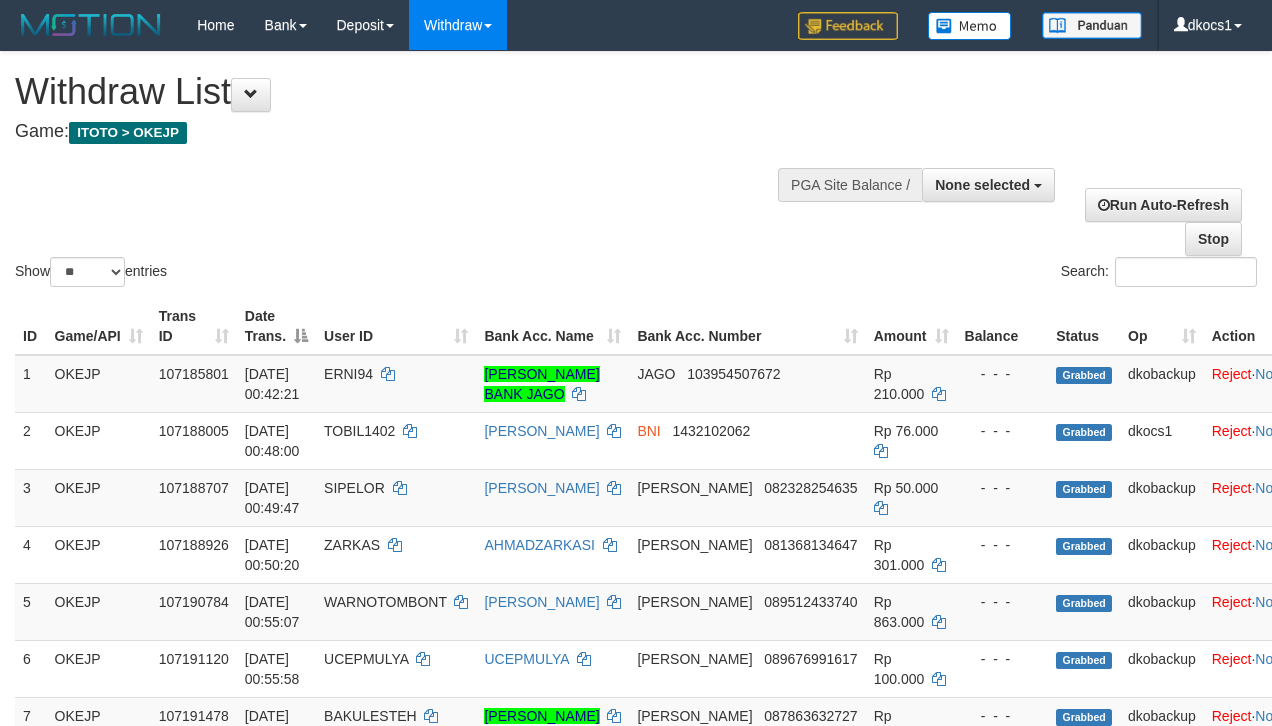 select 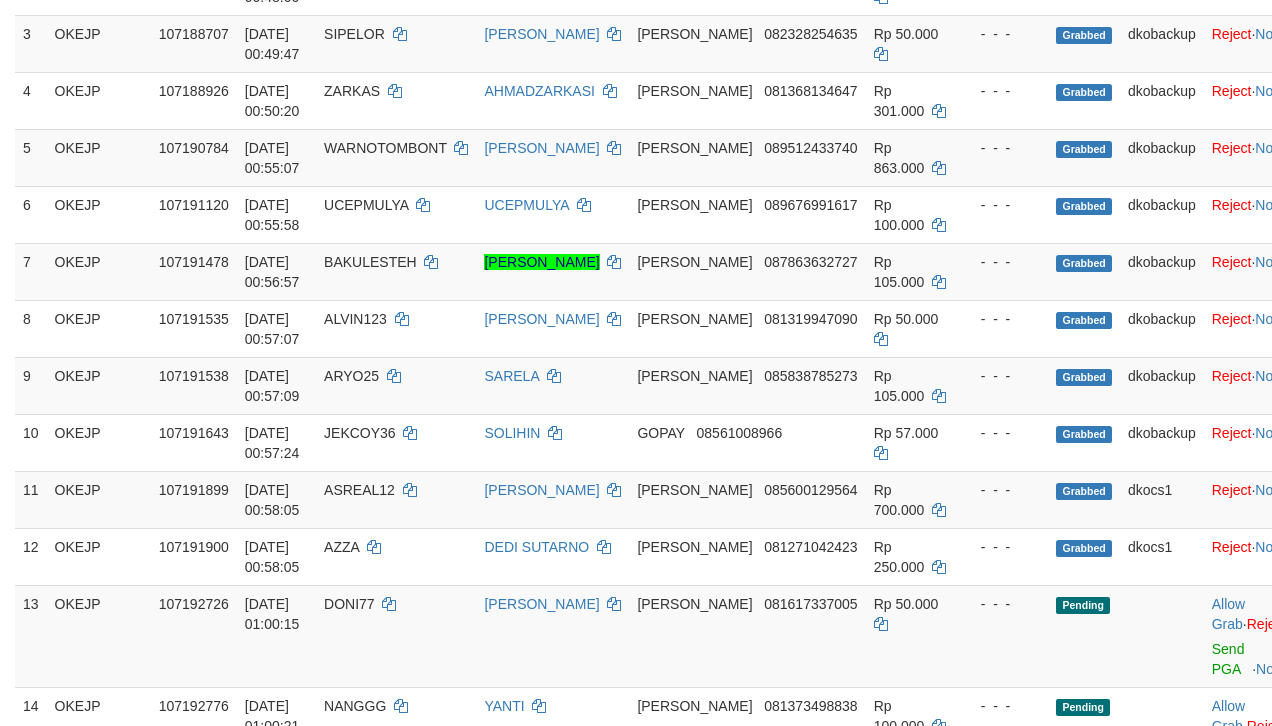 scroll, scrollTop: 400, scrollLeft: 0, axis: vertical 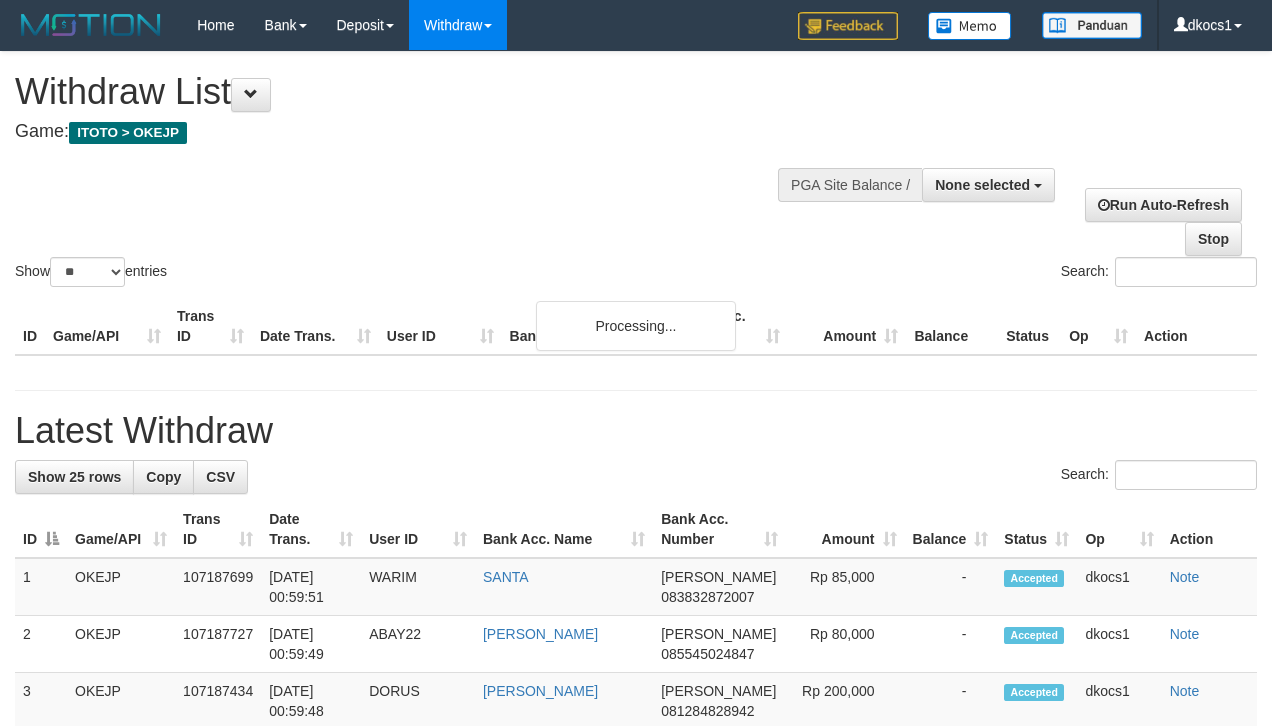 select 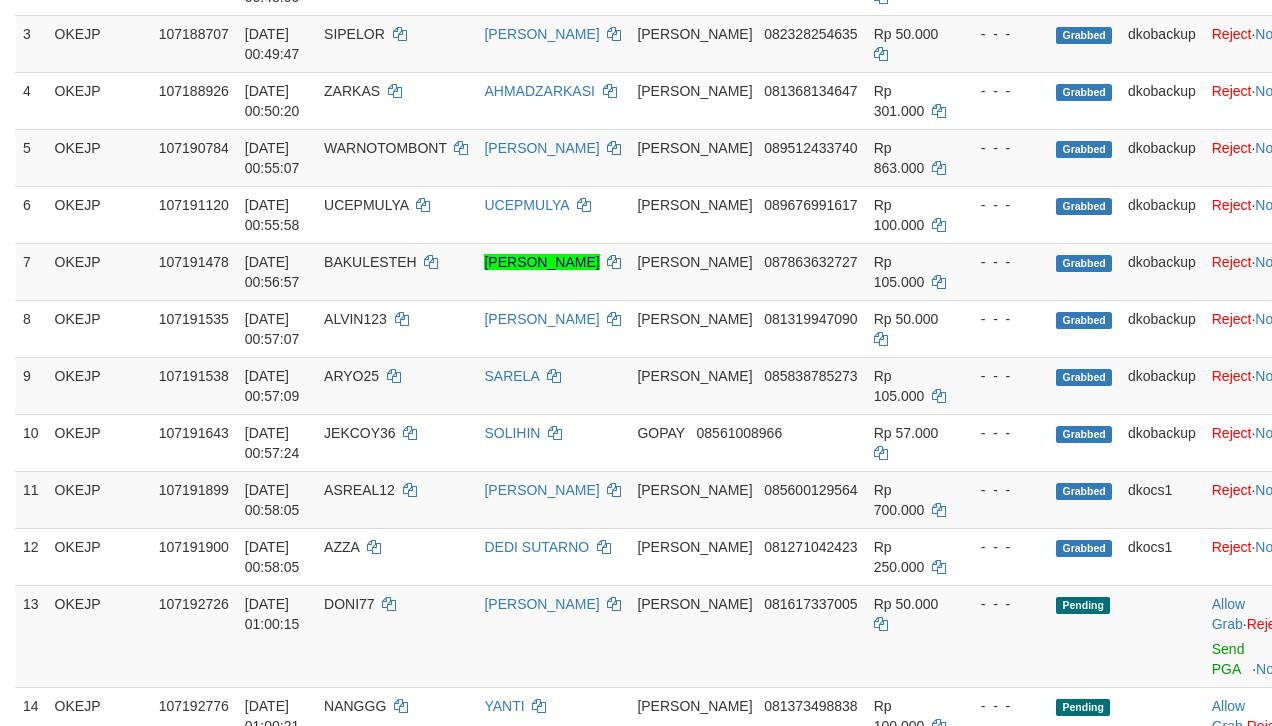 scroll, scrollTop: 400, scrollLeft: 0, axis: vertical 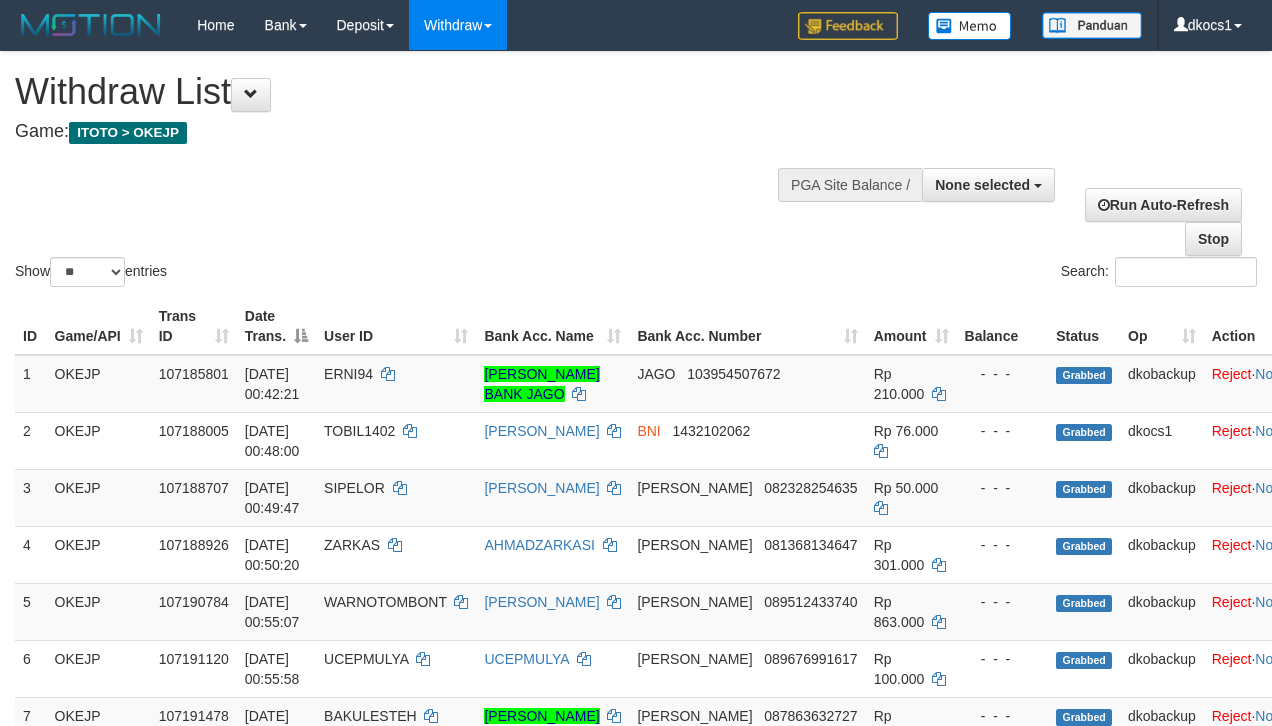 select 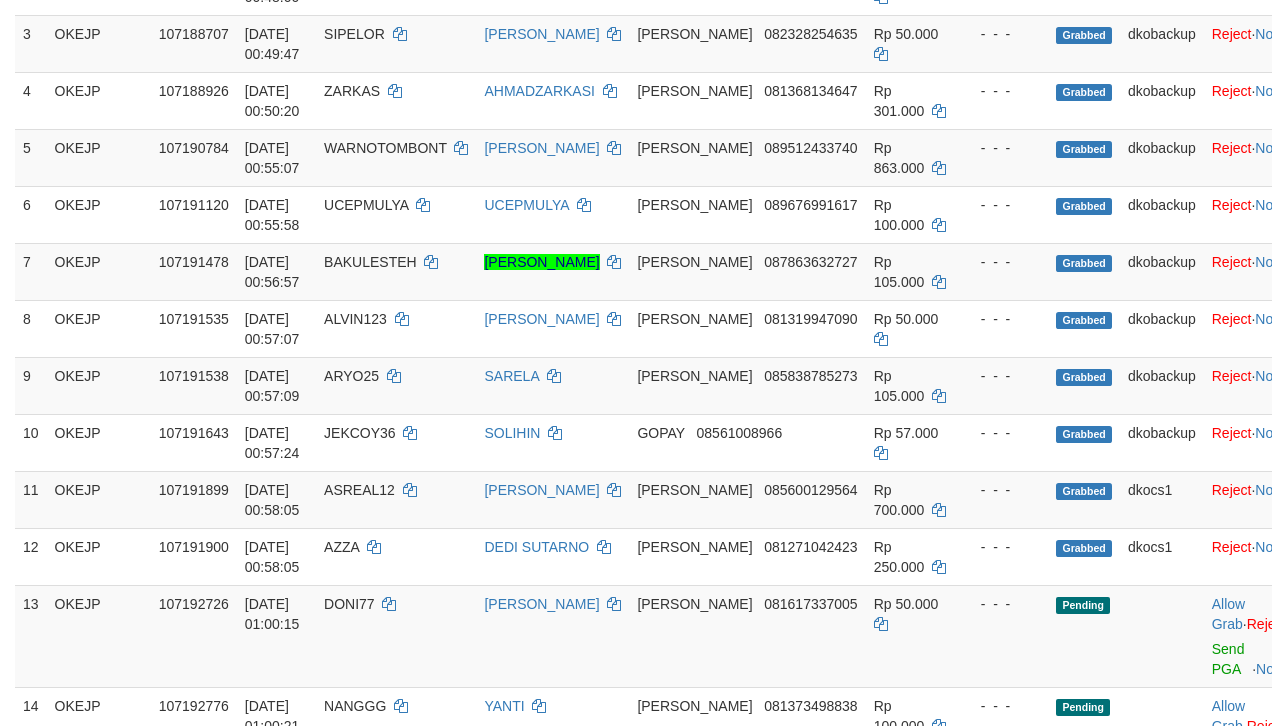scroll, scrollTop: 400, scrollLeft: 0, axis: vertical 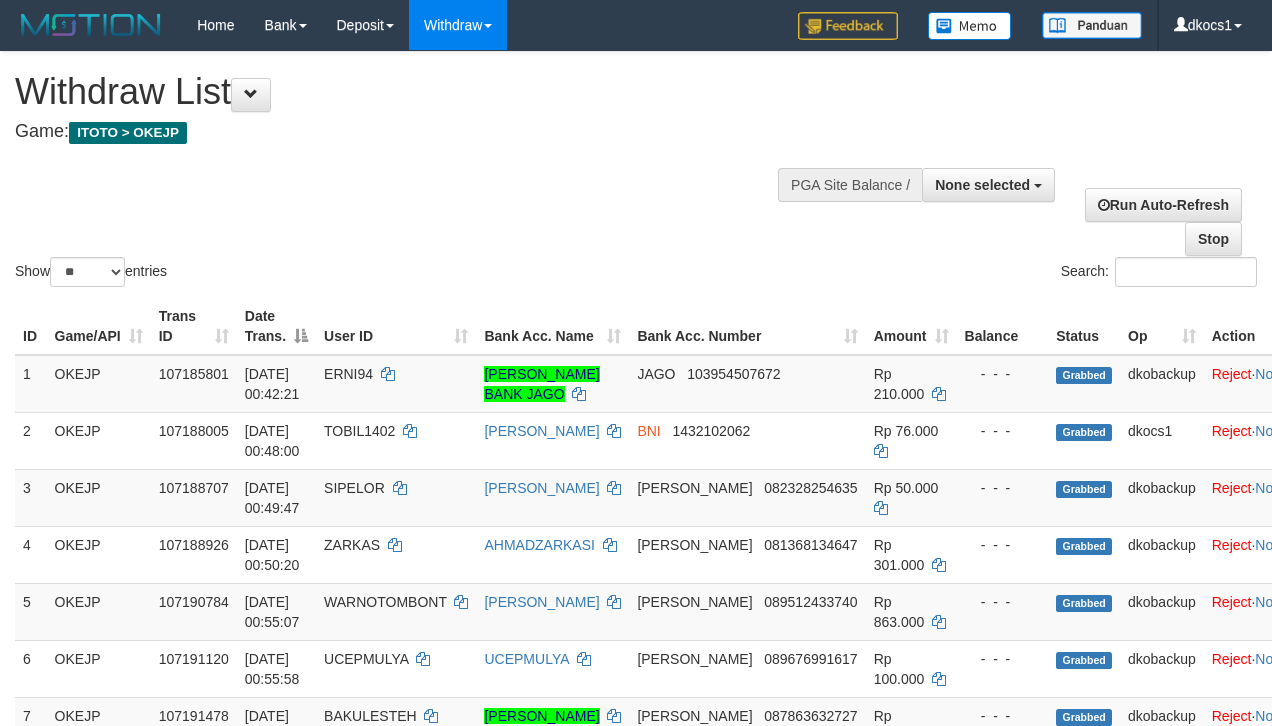 select 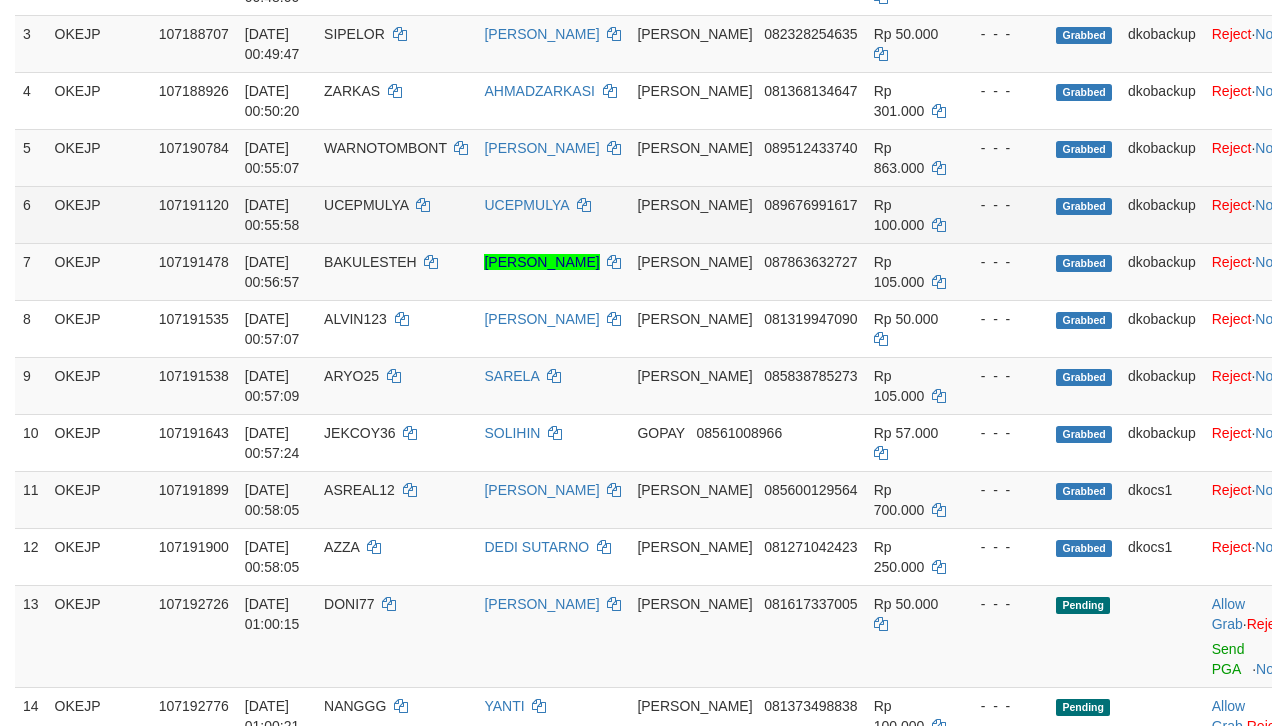 scroll, scrollTop: 400, scrollLeft: 0, axis: vertical 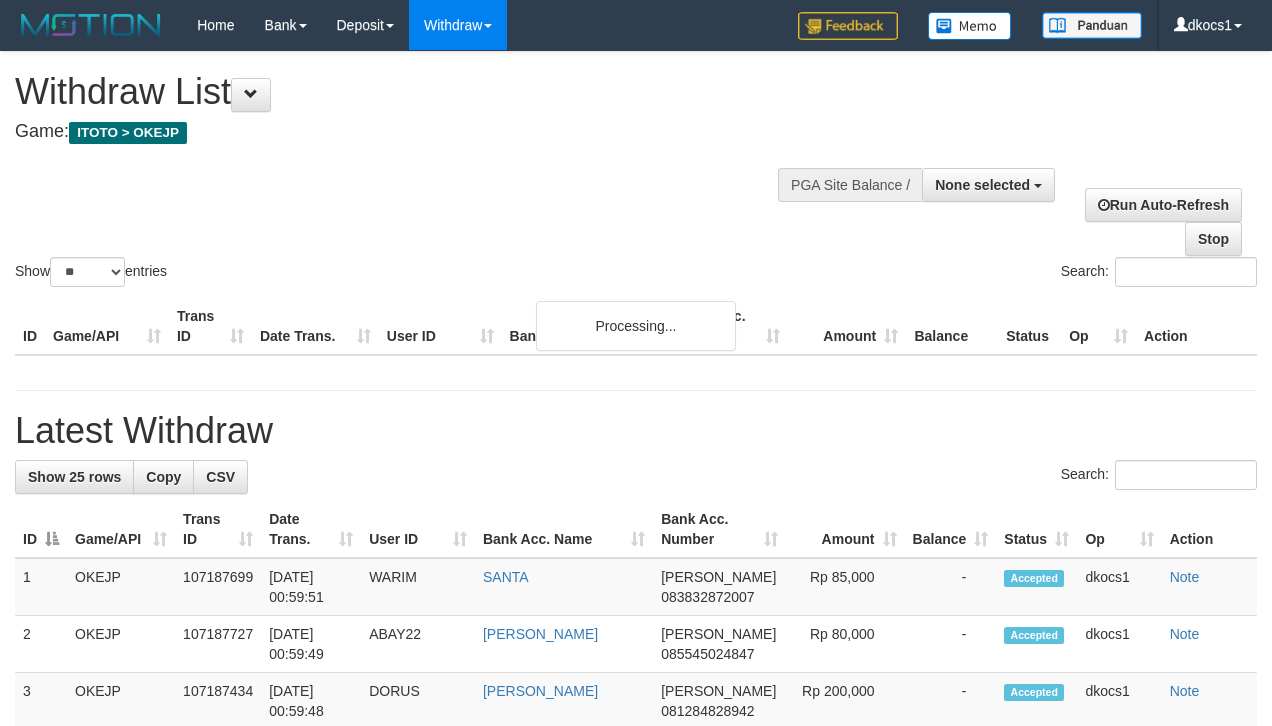 select 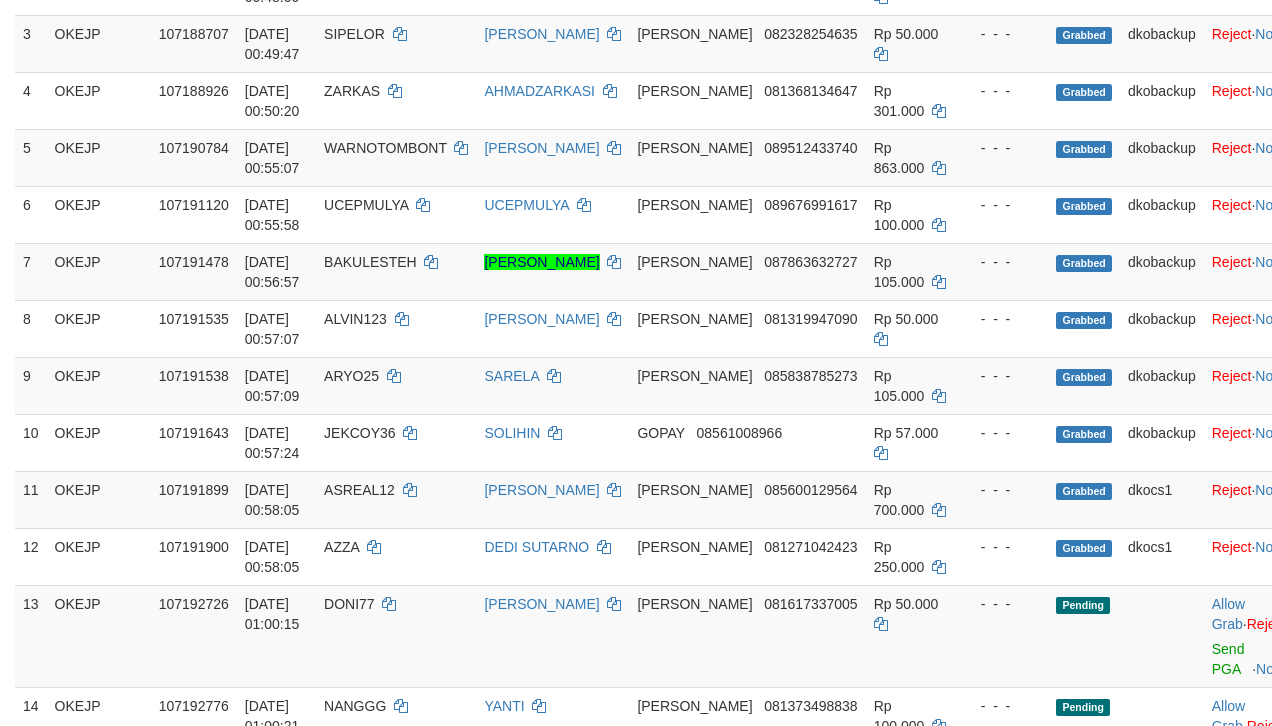 scroll, scrollTop: 400, scrollLeft: 0, axis: vertical 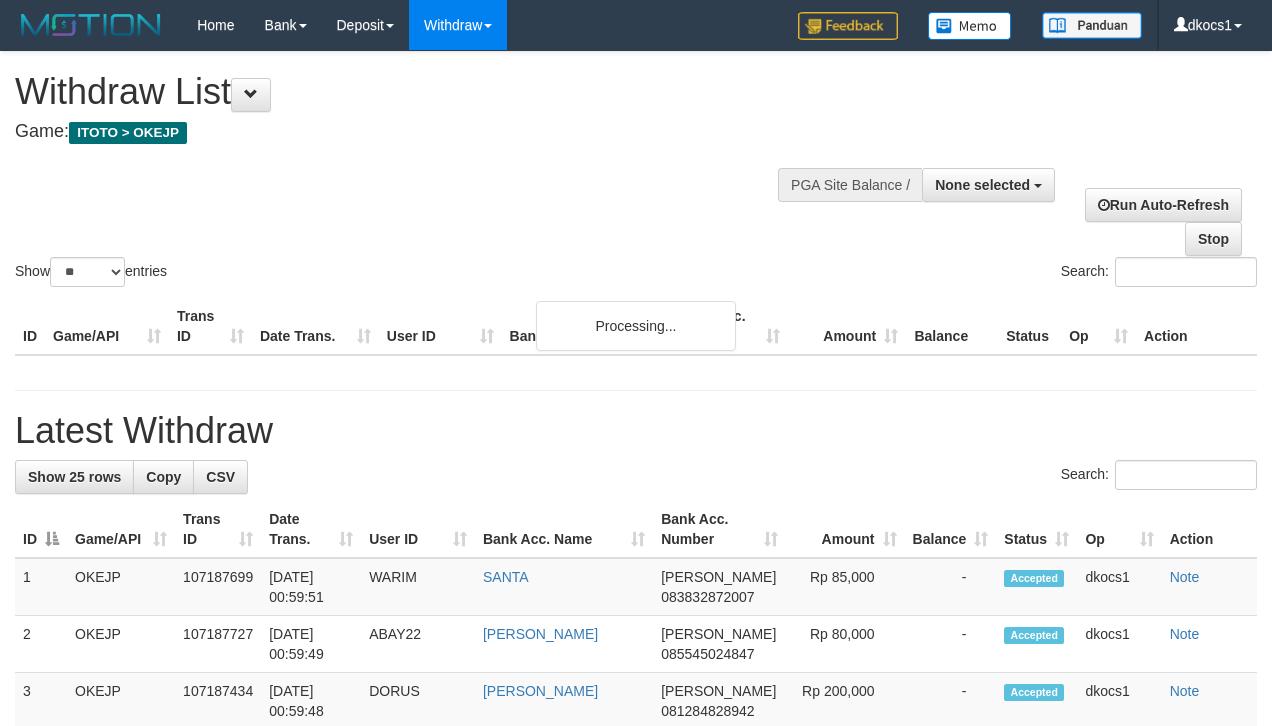select 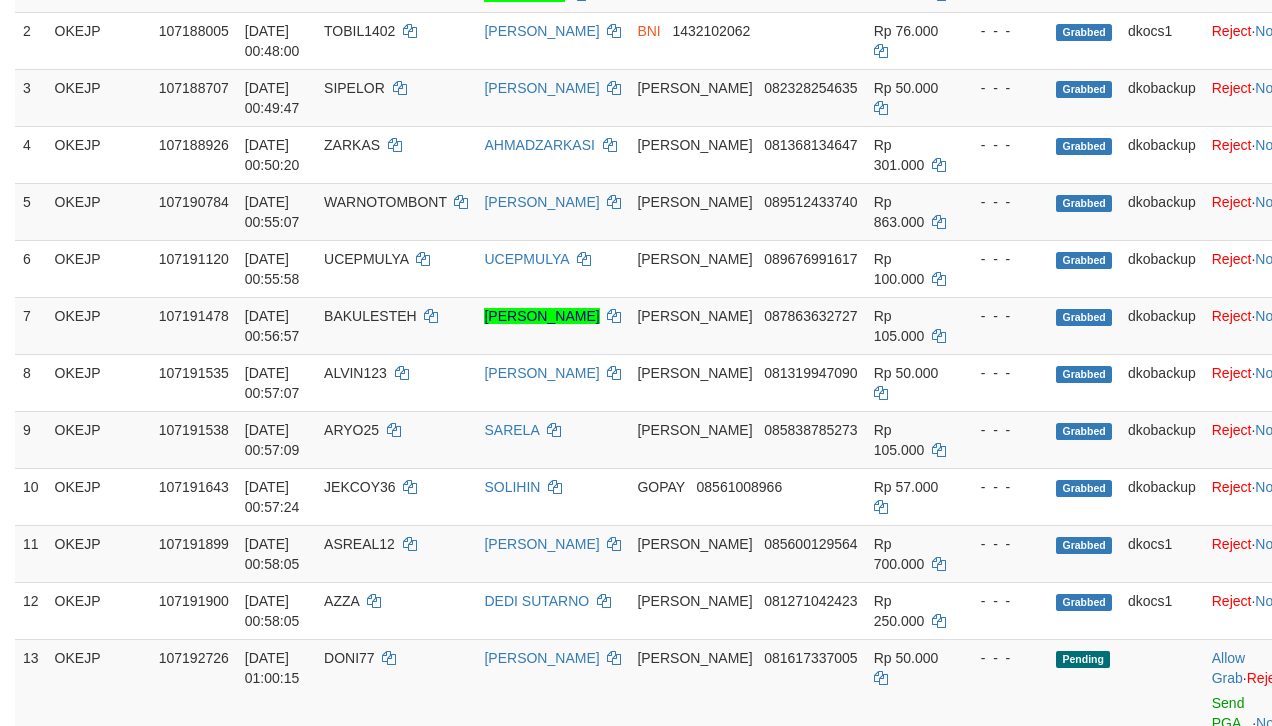 scroll, scrollTop: 2473, scrollLeft: 0, axis: vertical 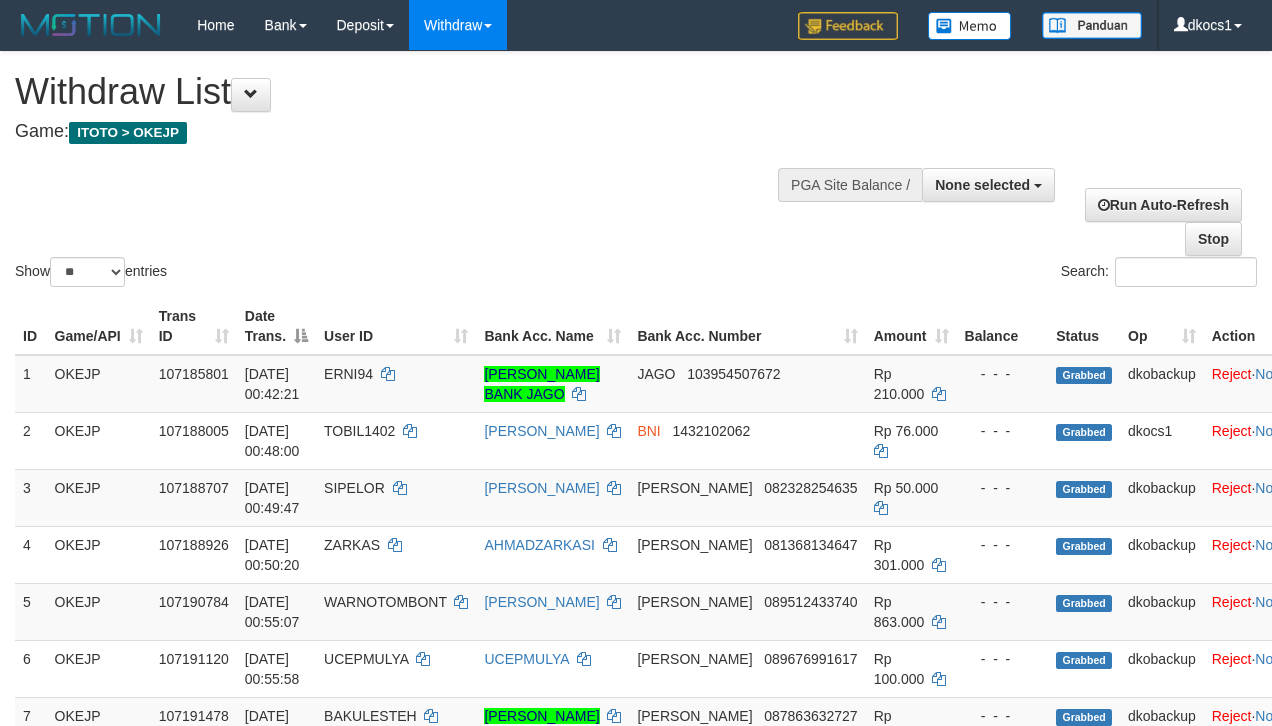select 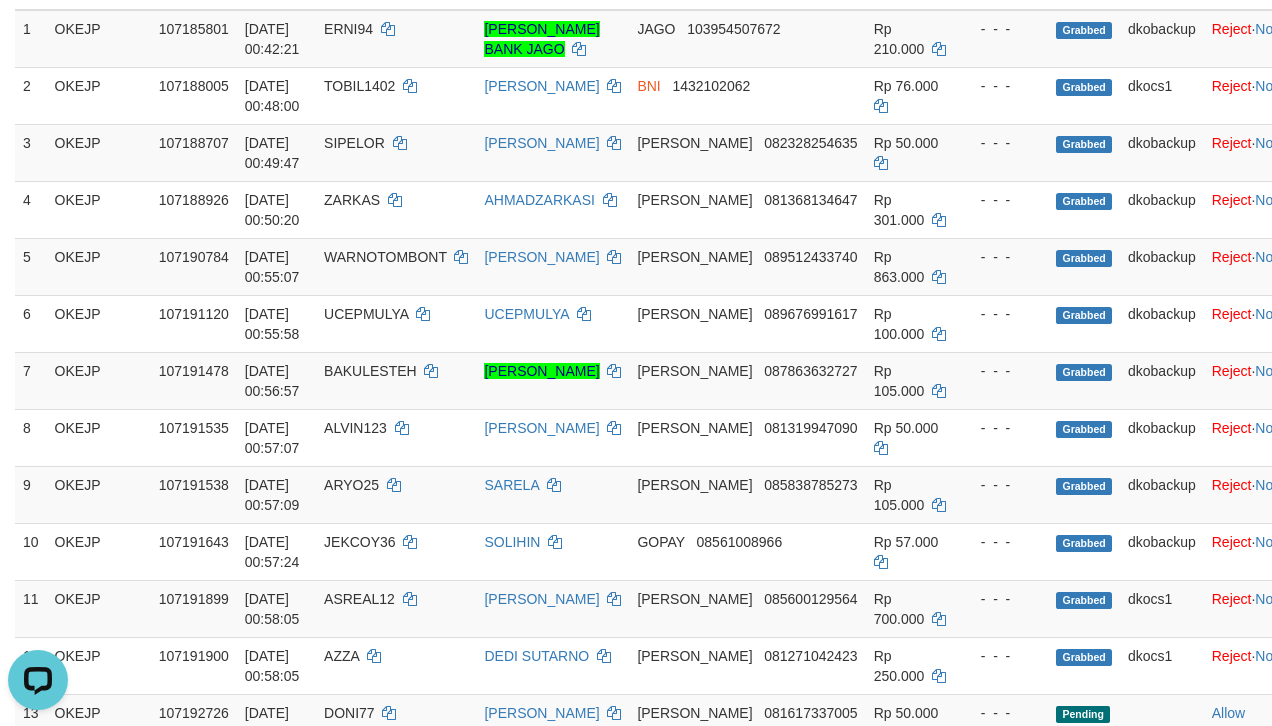 scroll, scrollTop: 0, scrollLeft: 0, axis: both 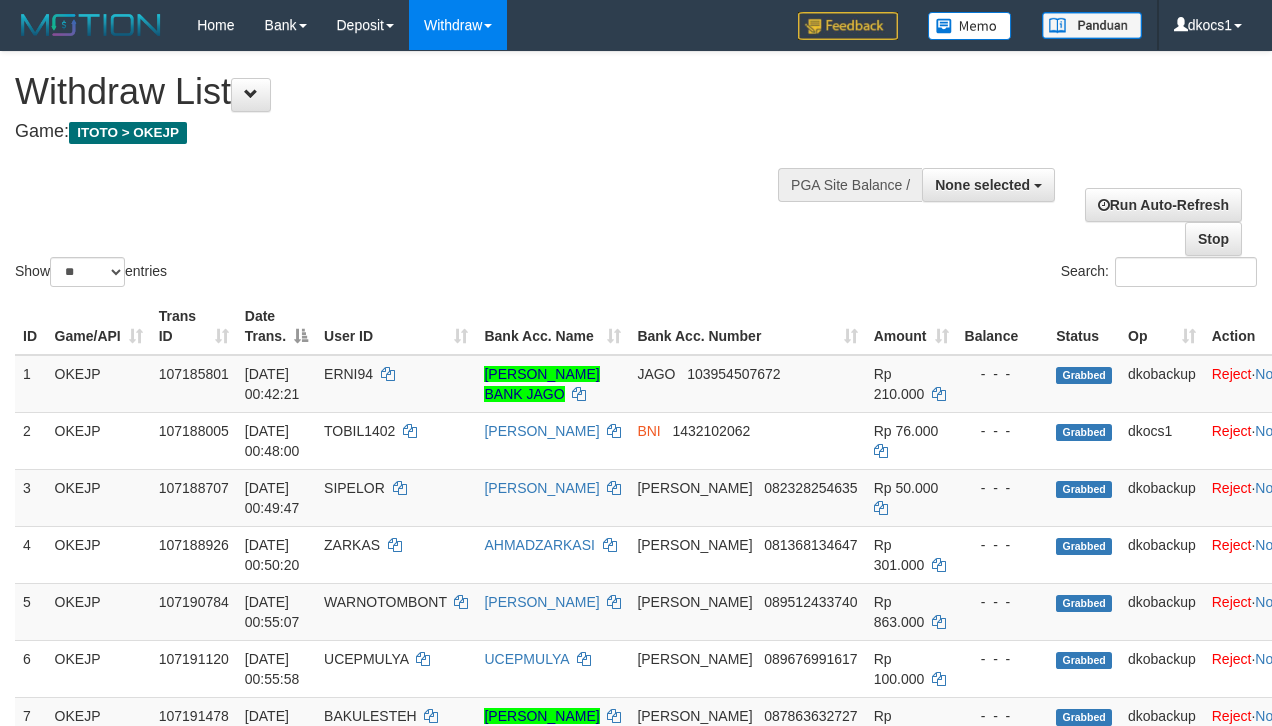select 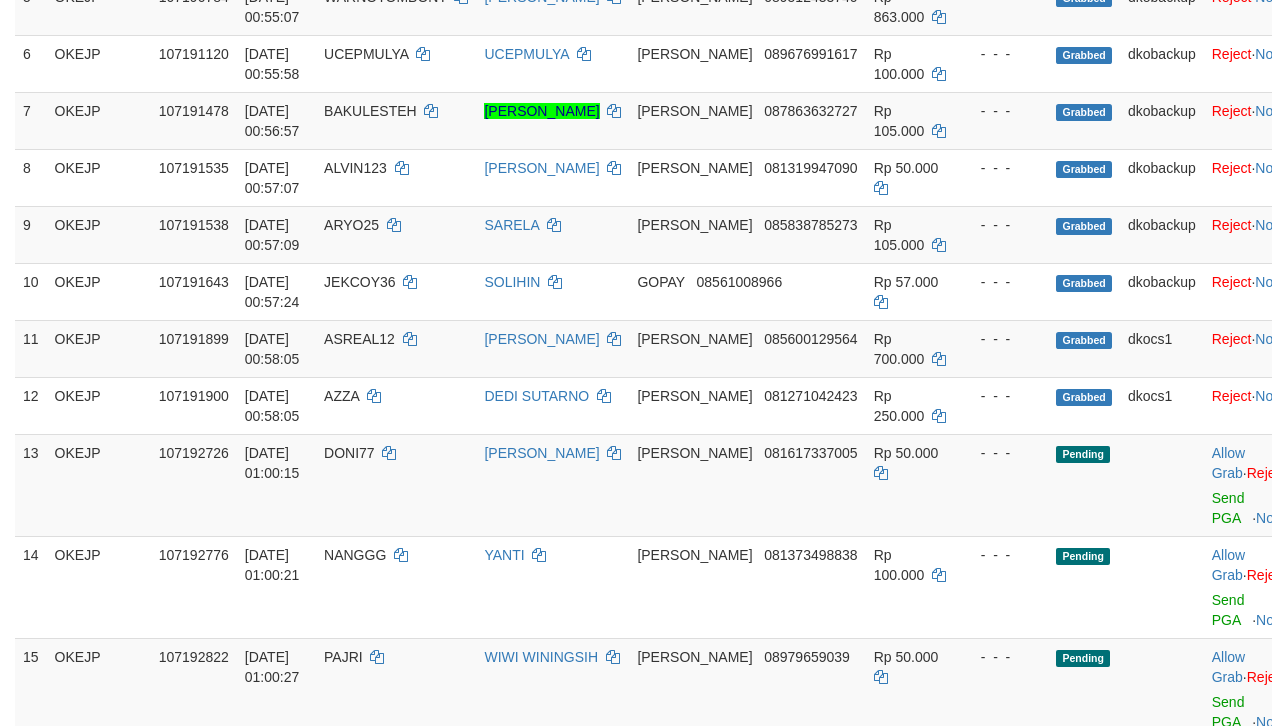 scroll, scrollTop: 345, scrollLeft: 0, axis: vertical 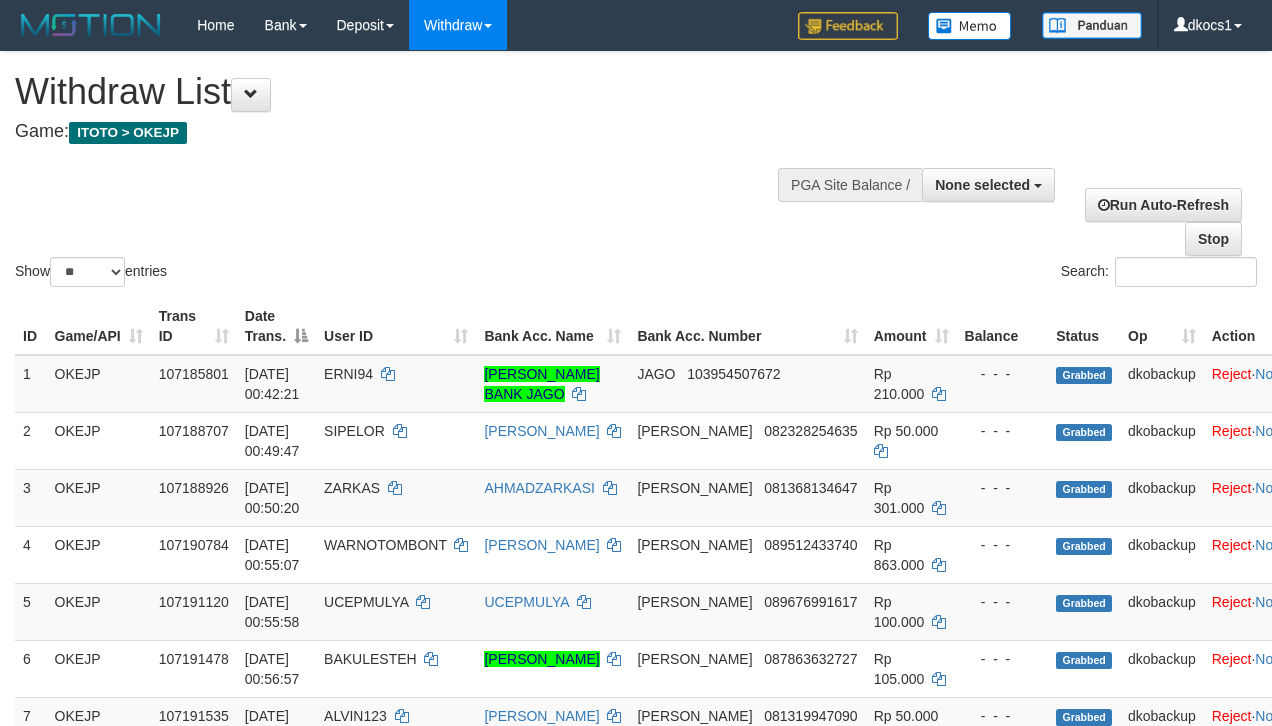 select 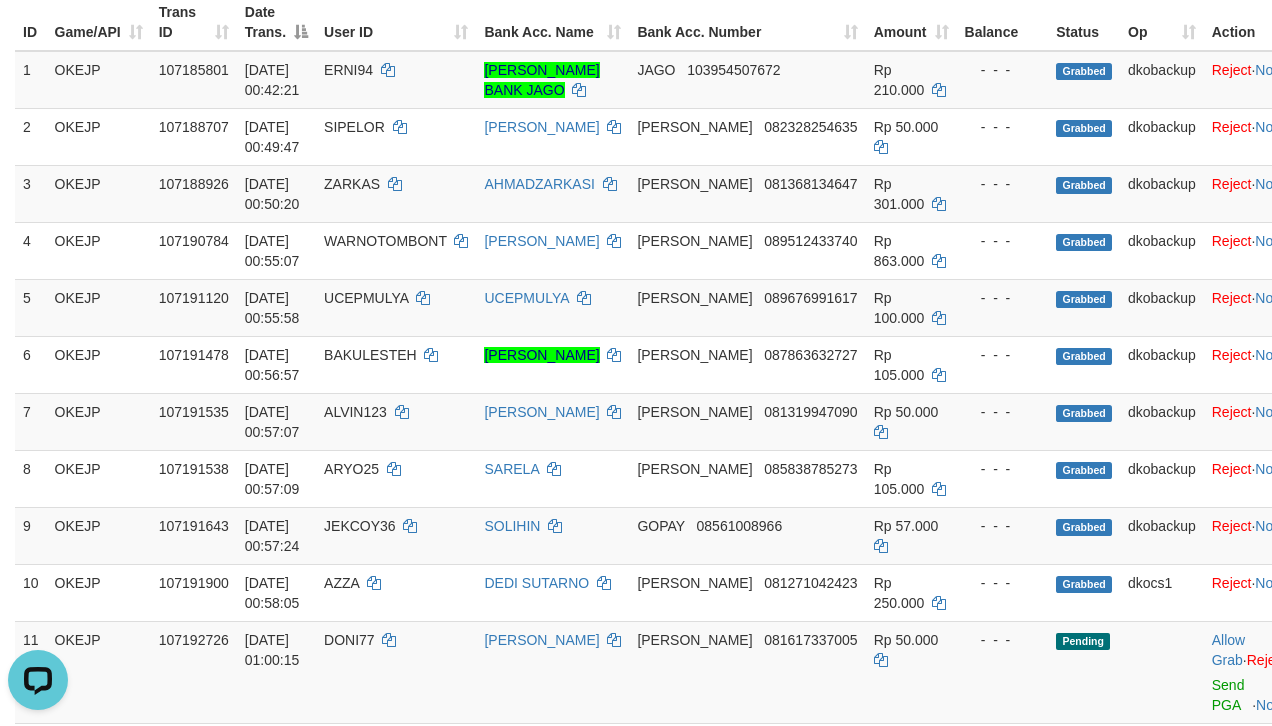scroll, scrollTop: 0, scrollLeft: 0, axis: both 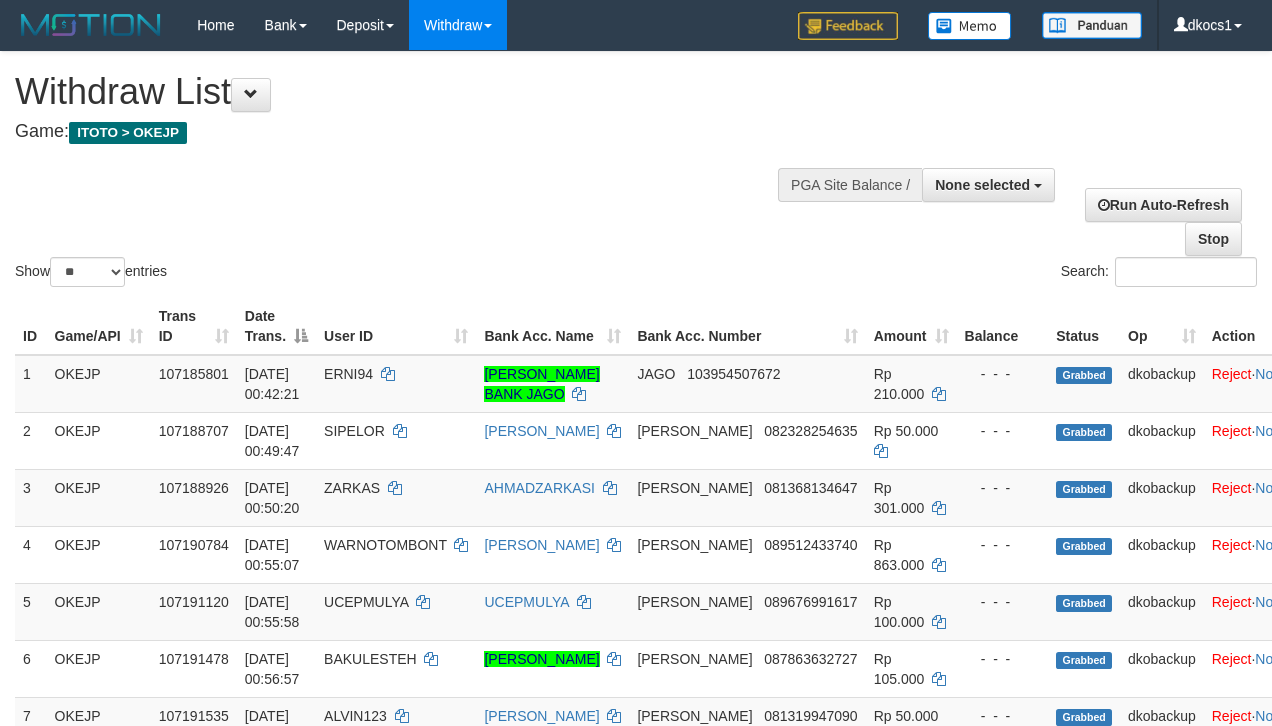 select 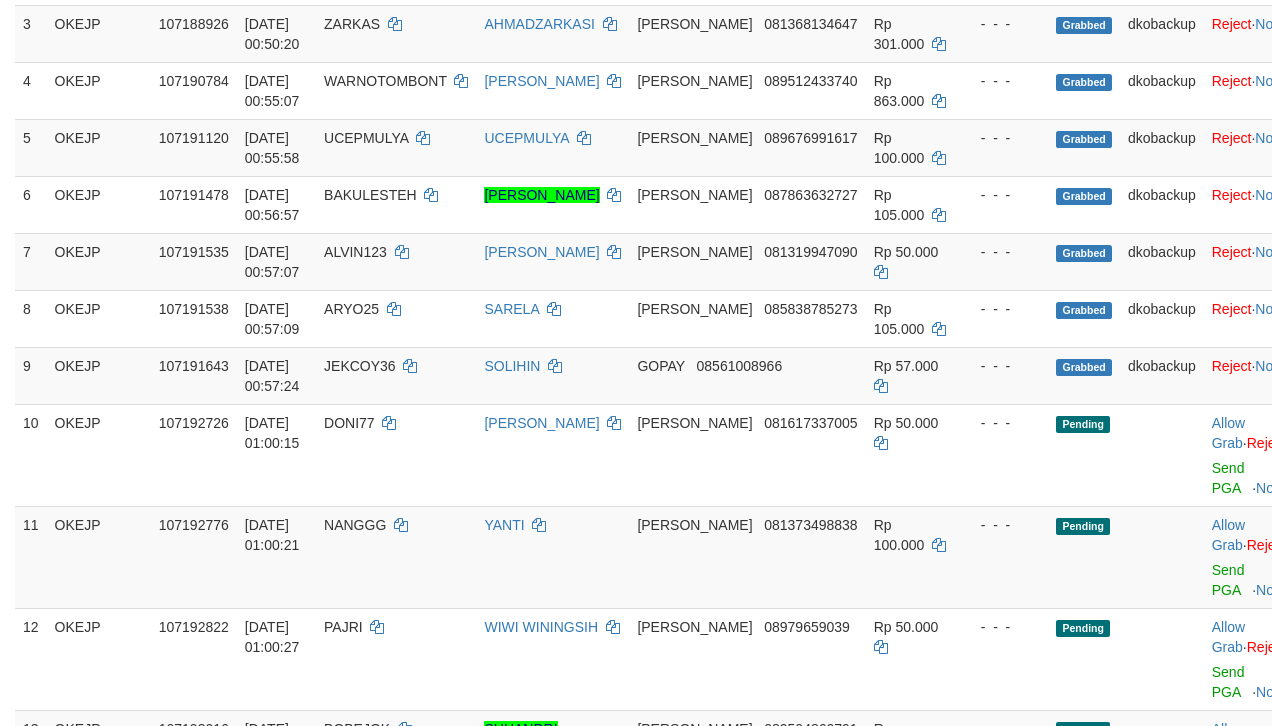 scroll, scrollTop: 304, scrollLeft: 0, axis: vertical 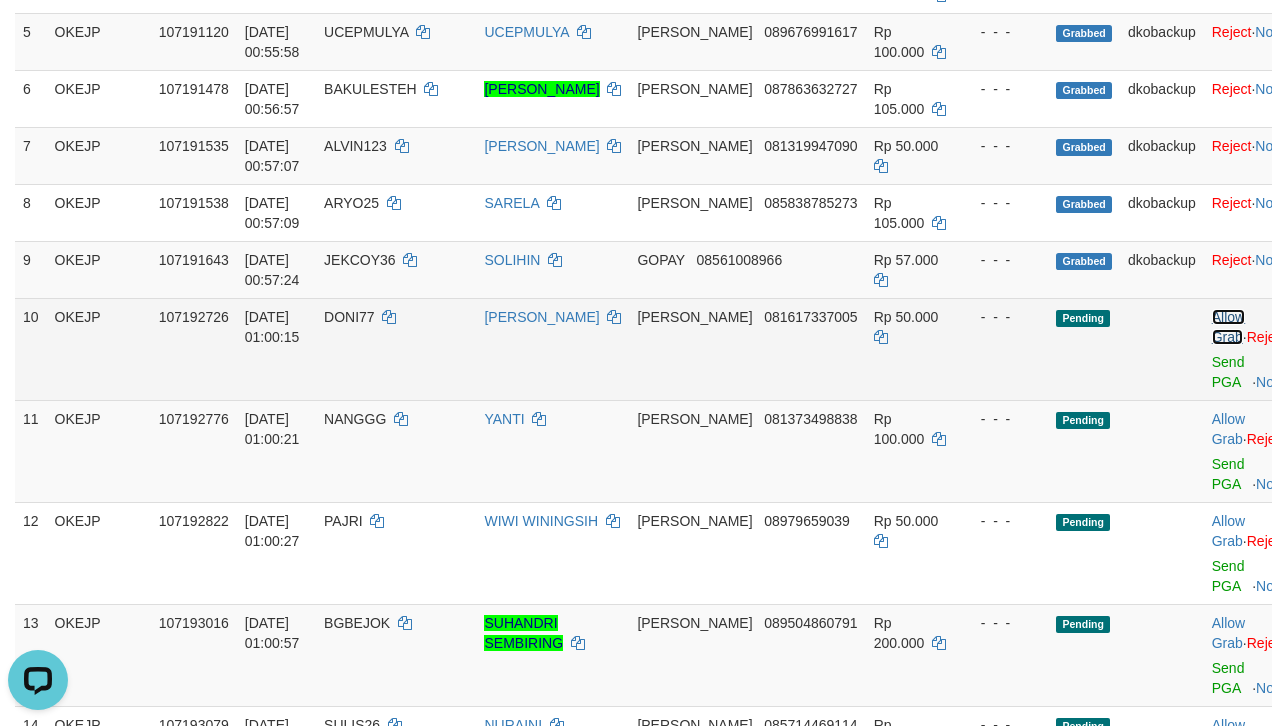 click on "Allow Grab" at bounding box center [1228, 327] 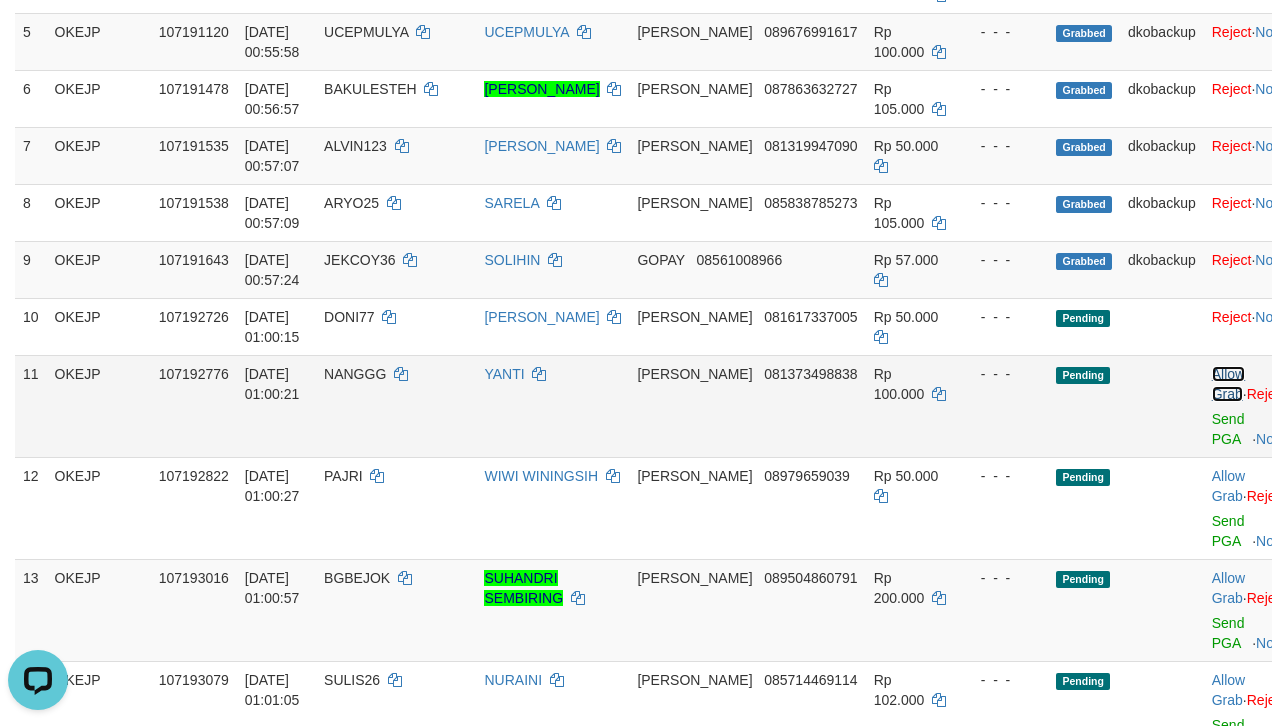 click on "Allow Grab" at bounding box center (1228, 384) 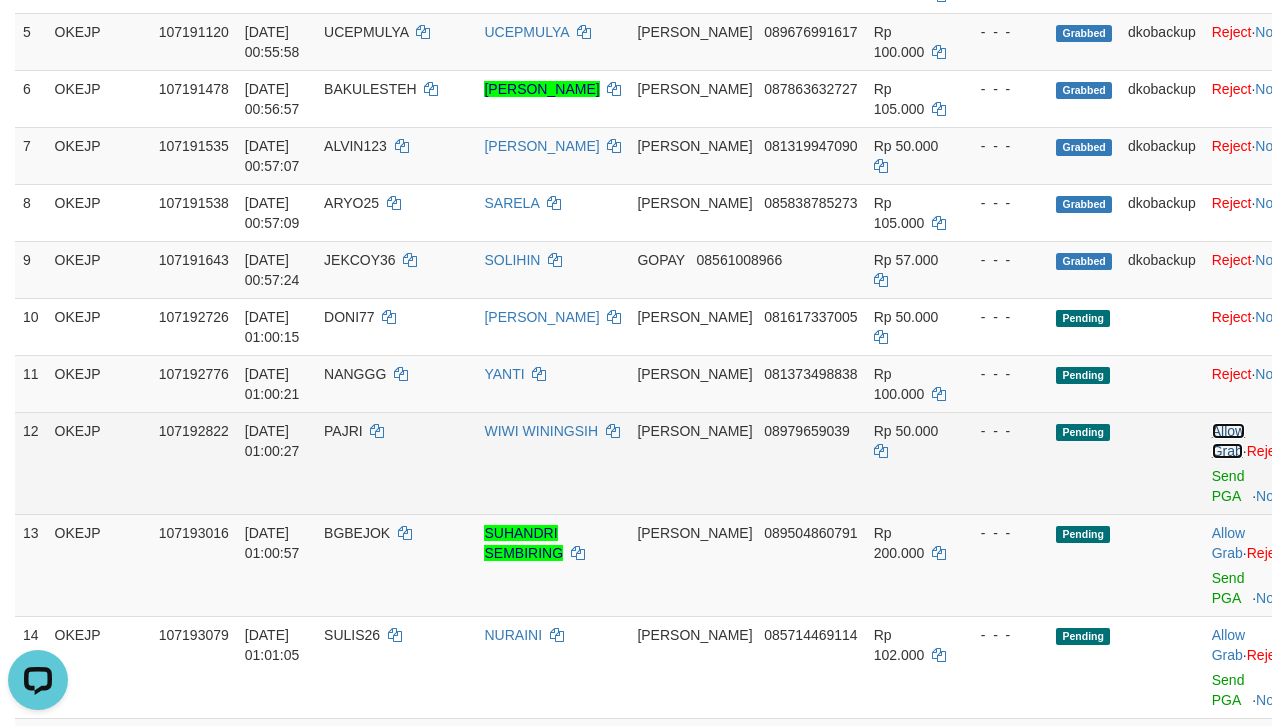 click on "Allow Grab" at bounding box center (1228, 441) 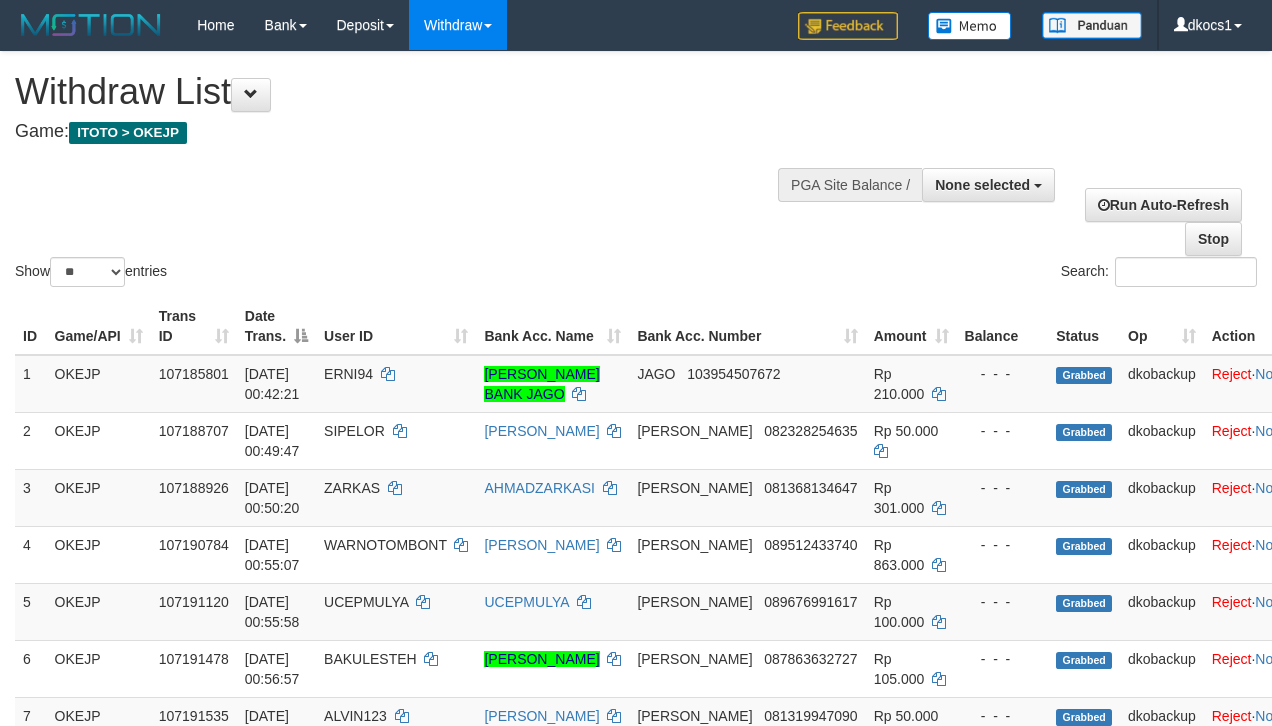 select 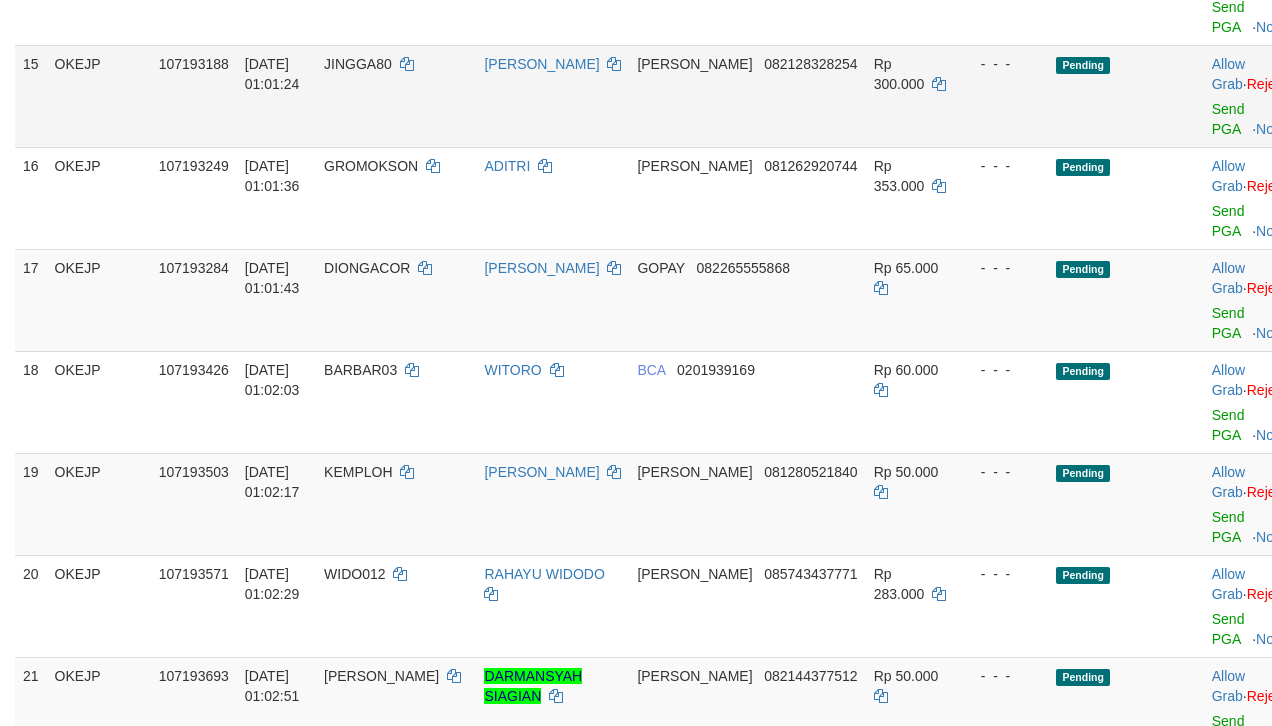 scroll, scrollTop: 1293, scrollLeft: 0, axis: vertical 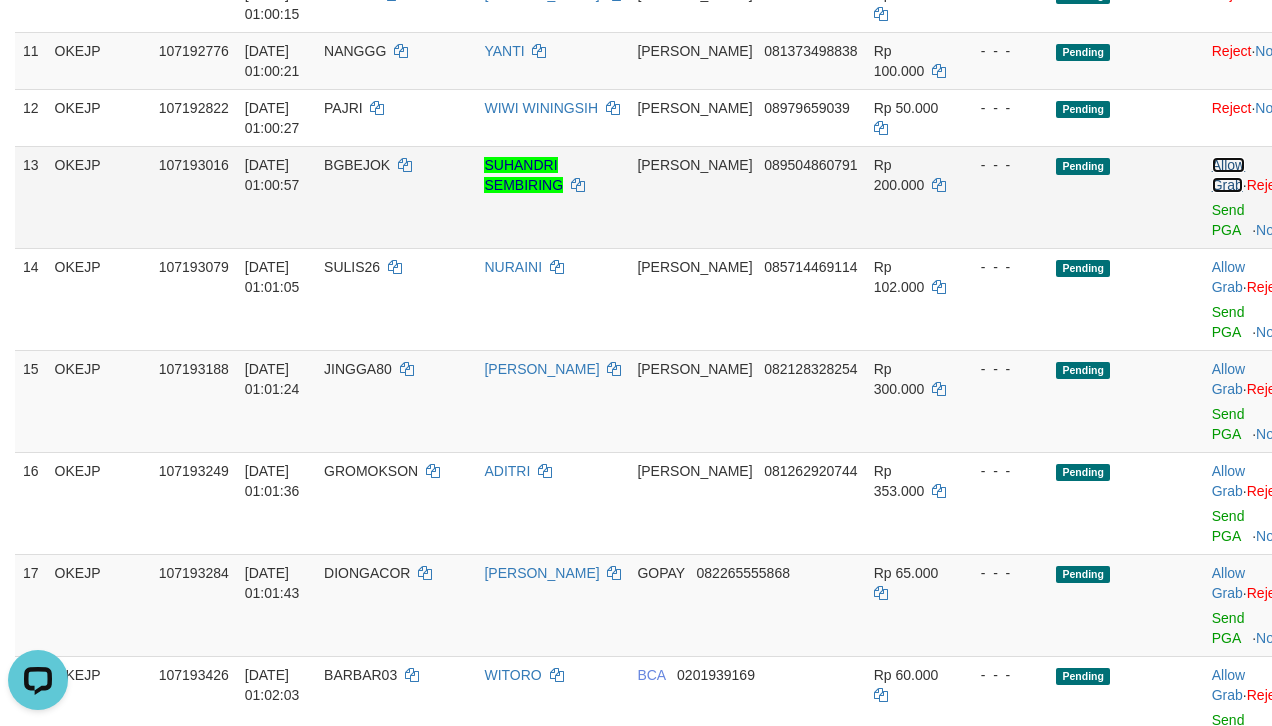 click on "Allow Grab" at bounding box center [1228, 175] 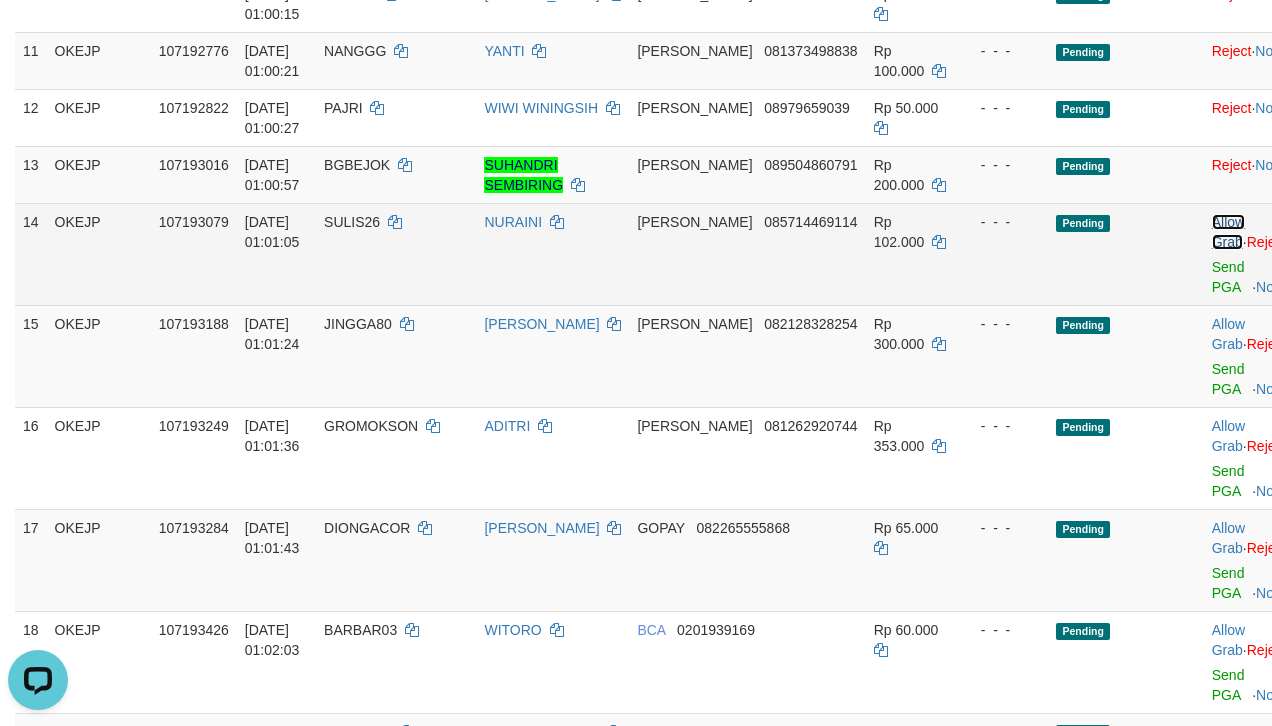 click on "Allow Grab" at bounding box center [1228, 232] 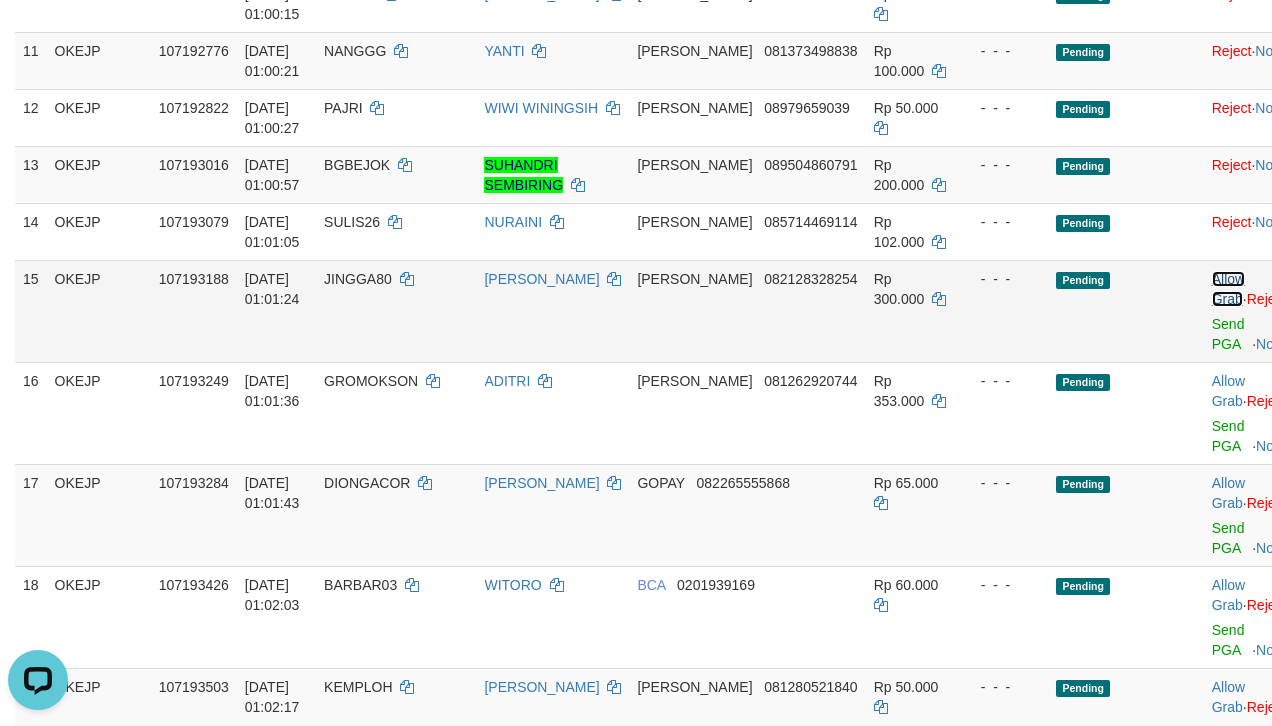 click on "Allow Grab" at bounding box center [1228, 289] 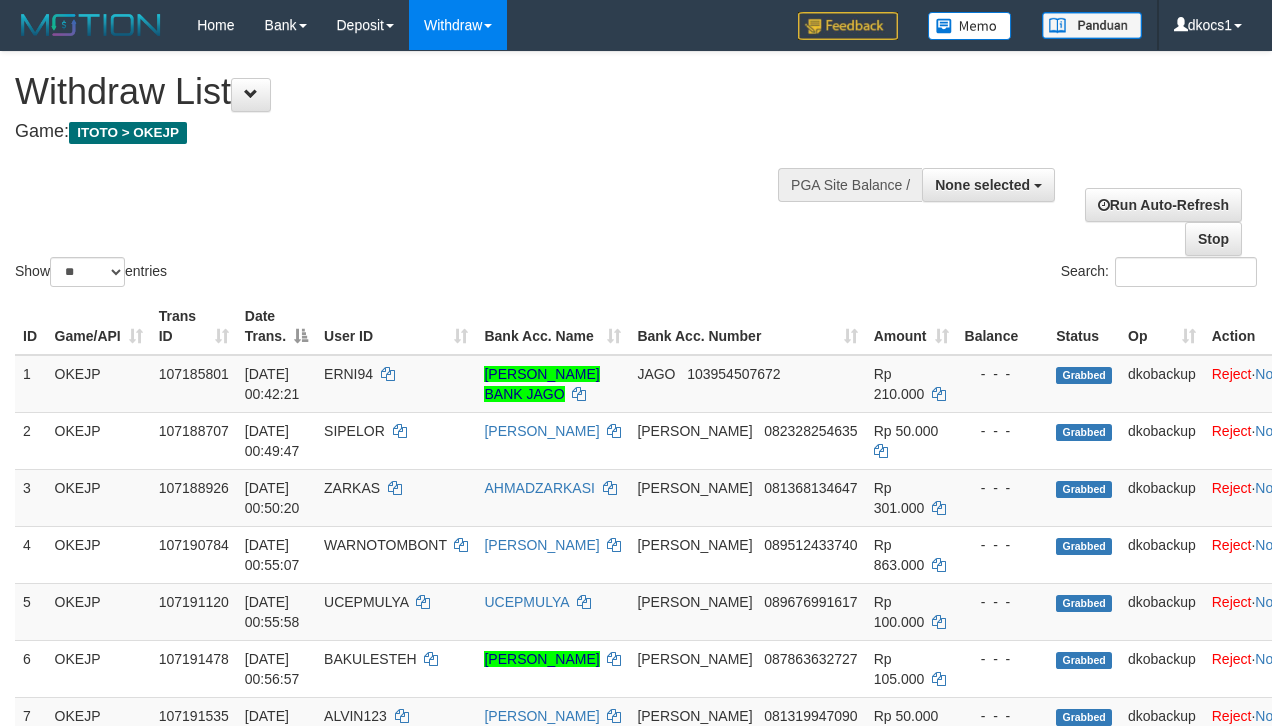select 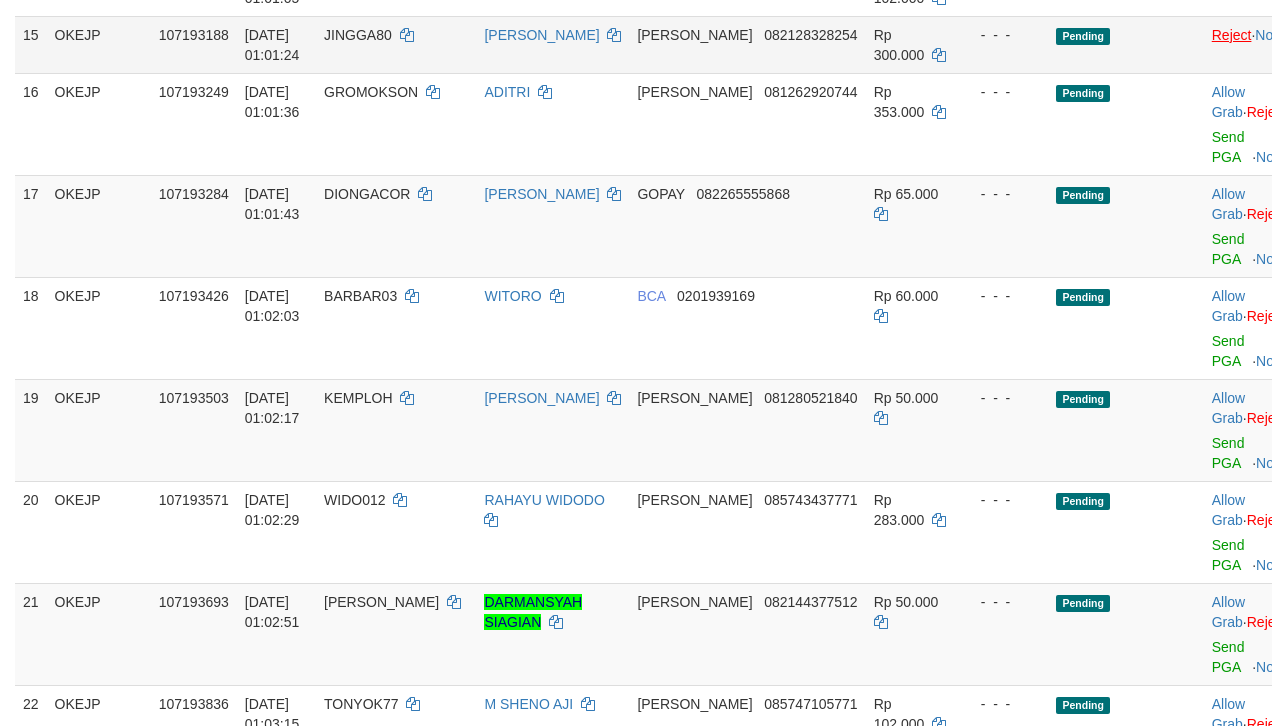 scroll, scrollTop: 1082, scrollLeft: 0, axis: vertical 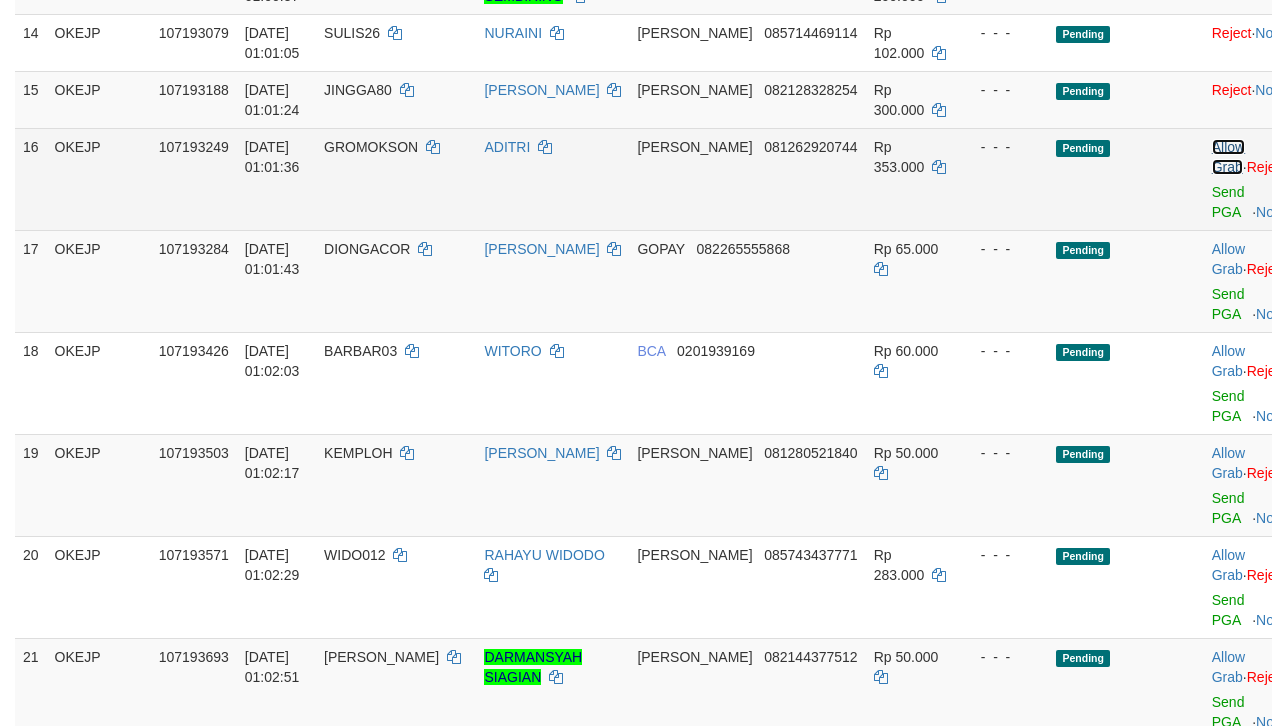 click on "Allow Grab" at bounding box center [1228, 157] 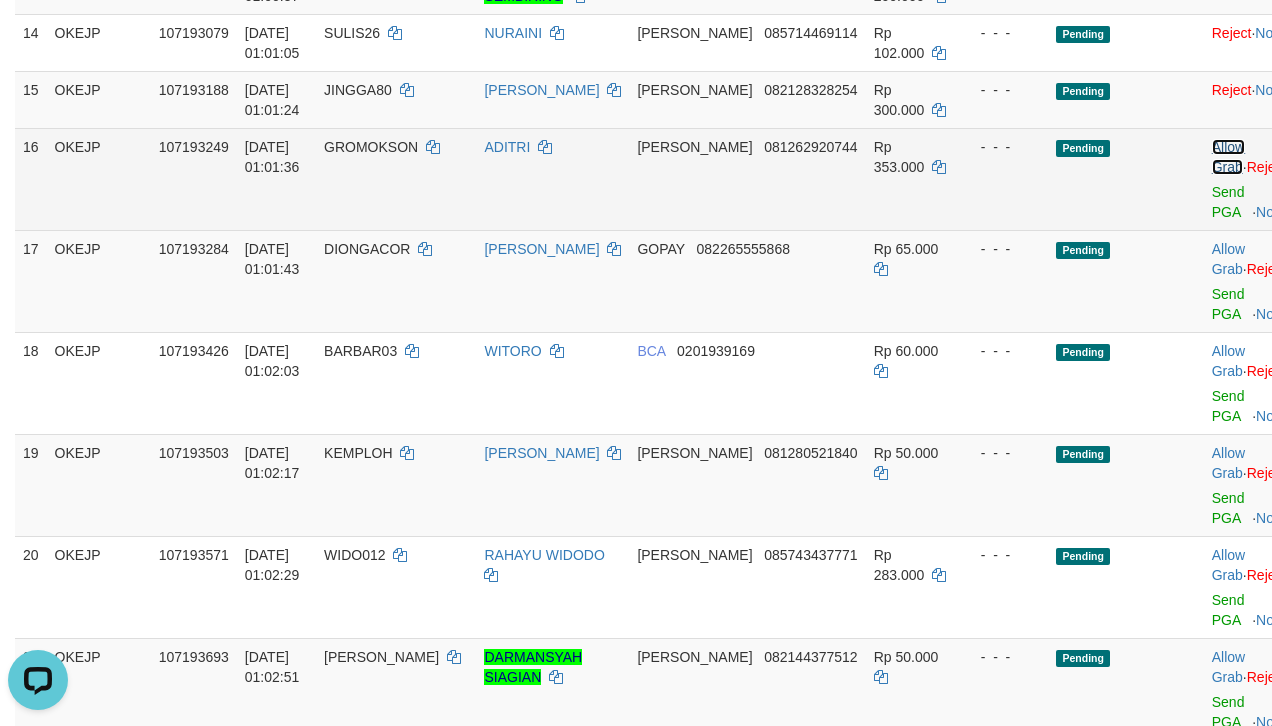 scroll, scrollTop: 0, scrollLeft: 0, axis: both 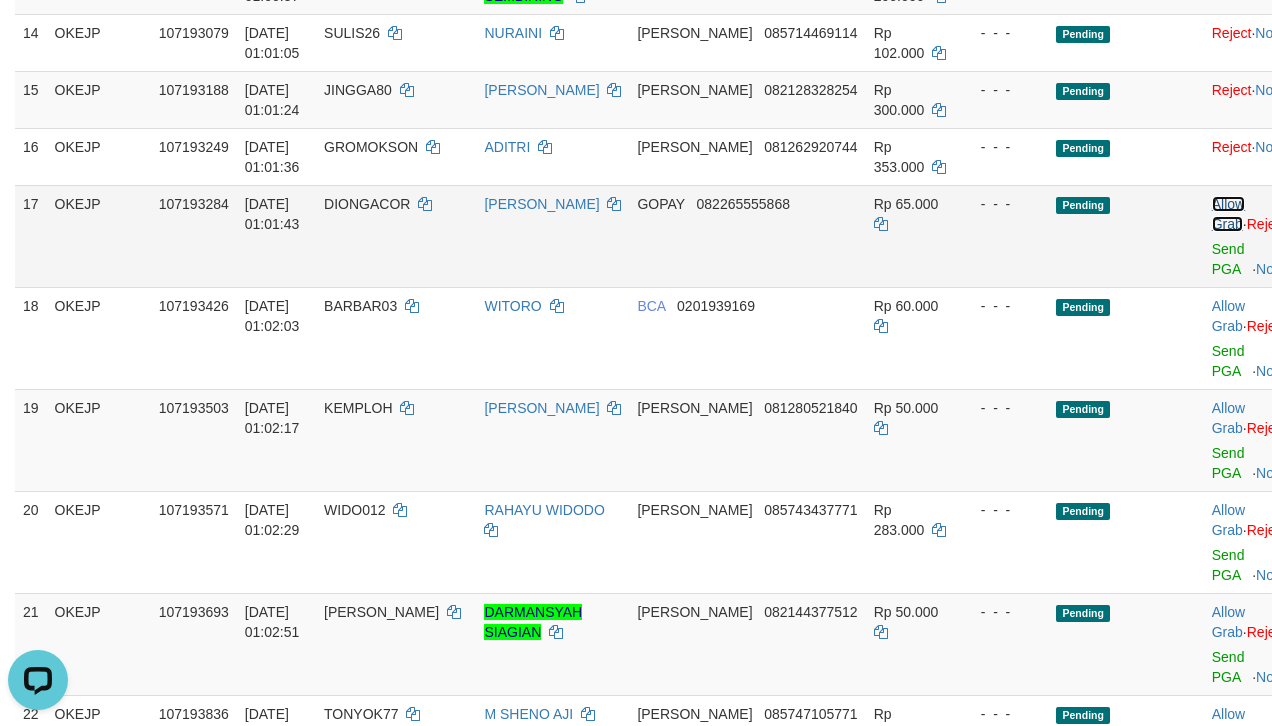 click on "Allow Grab" at bounding box center [1228, 214] 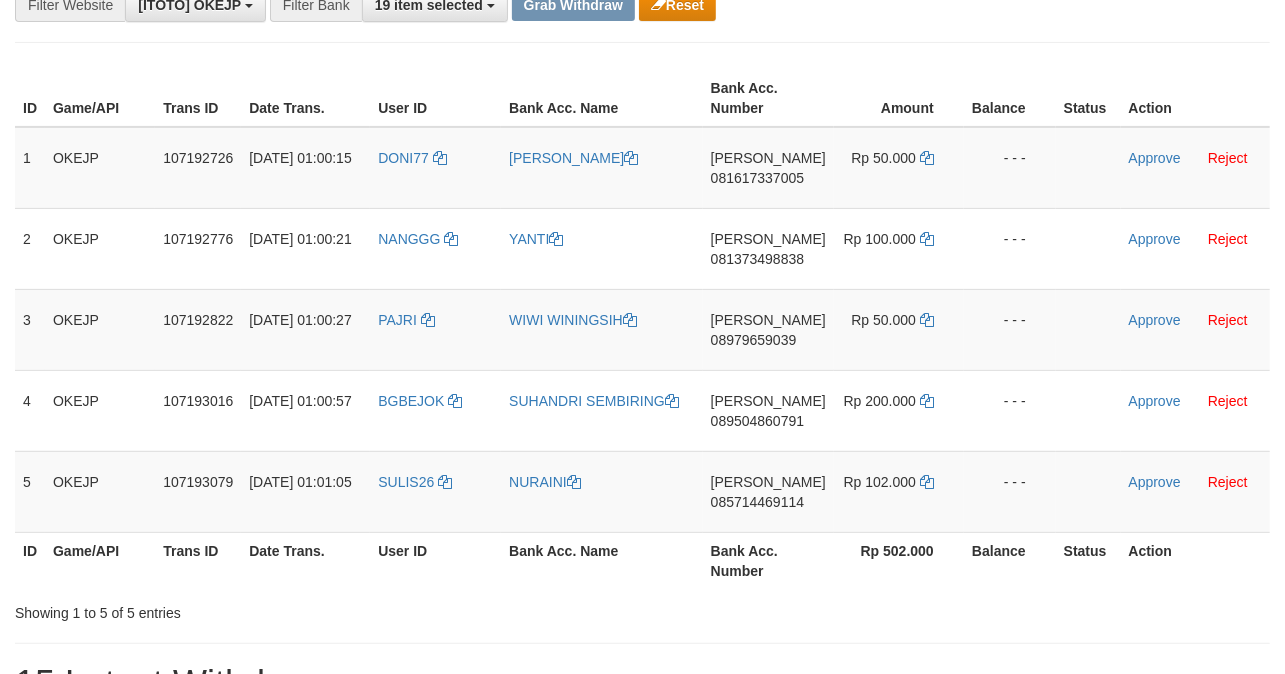 scroll, scrollTop: 133, scrollLeft: 0, axis: vertical 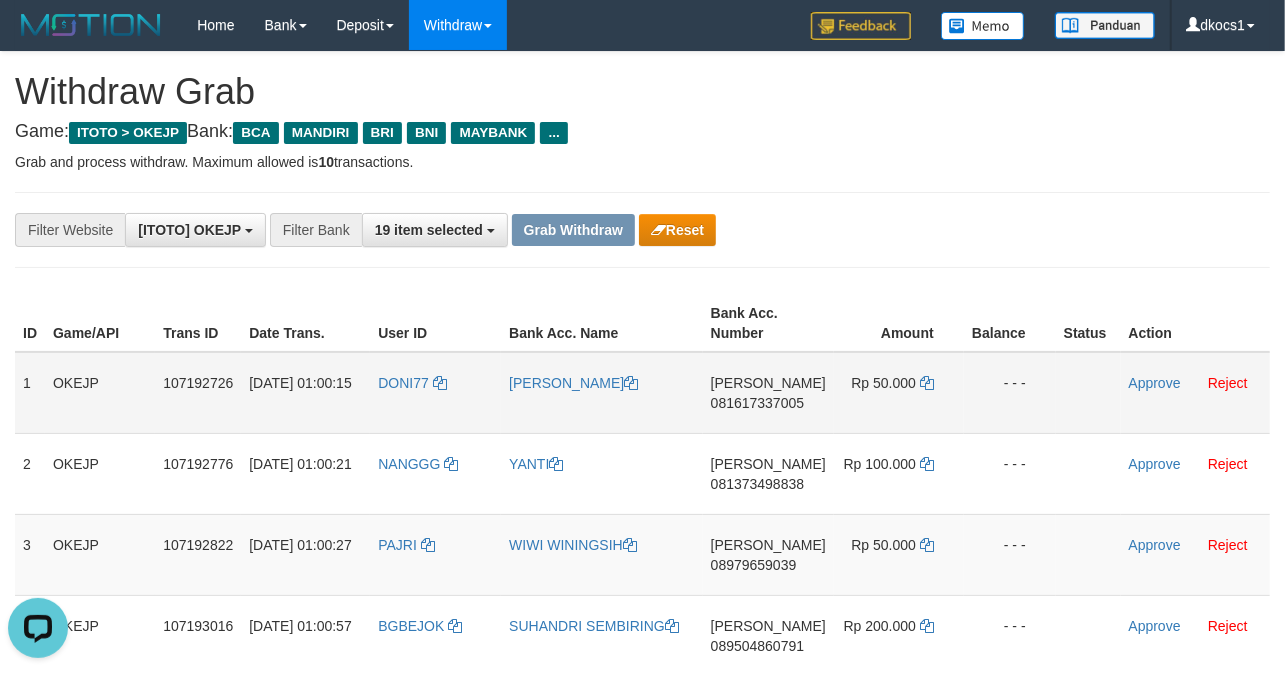 click on "DONI77" at bounding box center (435, 393) 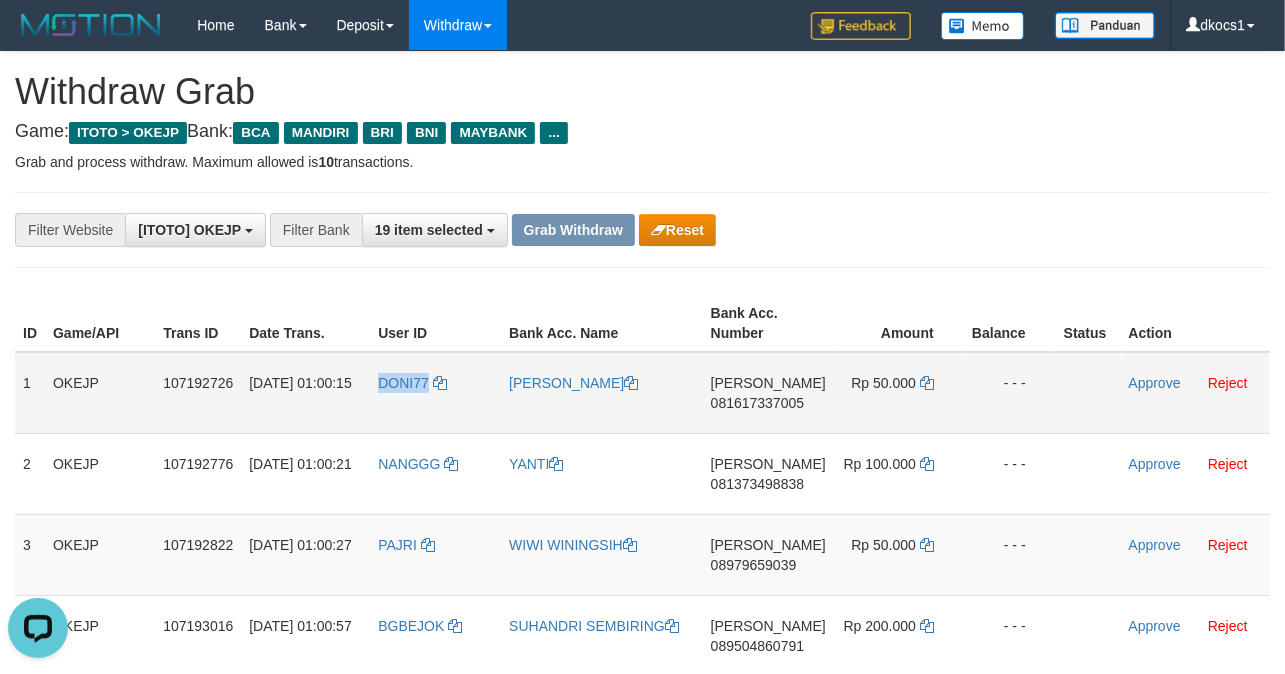 drag, startPoint x: 416, startPoint y: 402, endPoint x: 404, endPoint y: 402, distance: 12 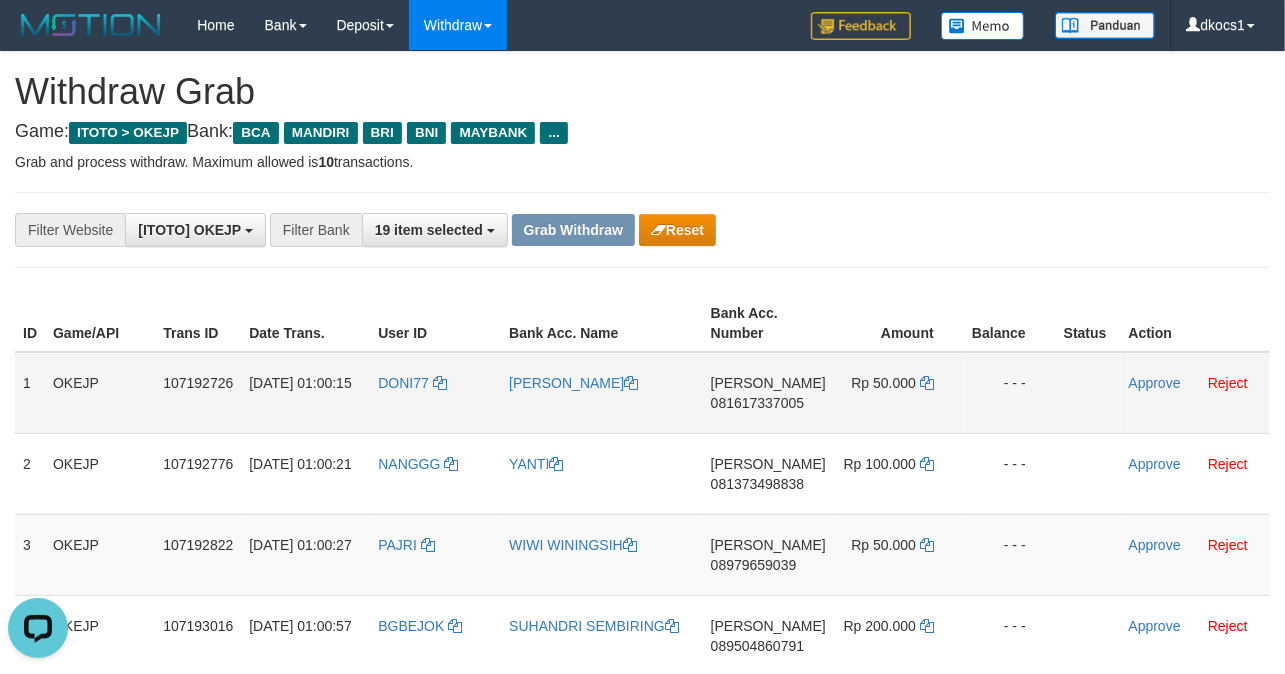 click on "[PERSON_NAME]" at bounding box center [602, 393] 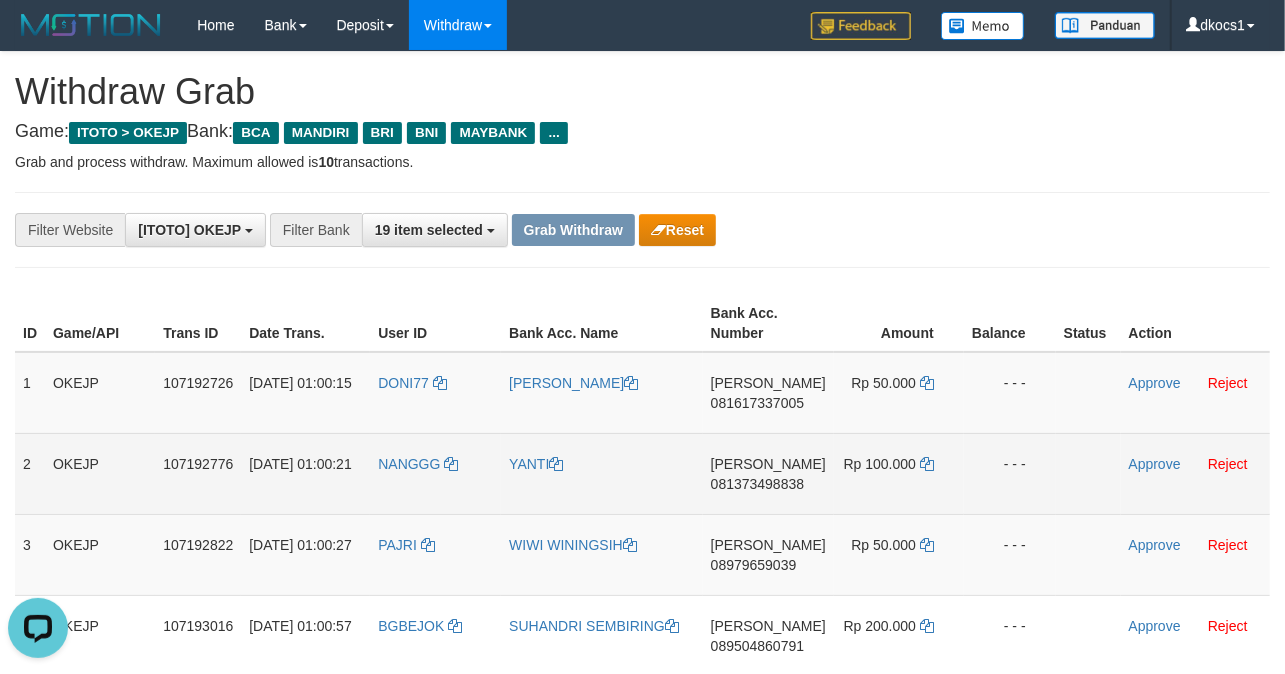 copy on "[PERSON_NAME]" 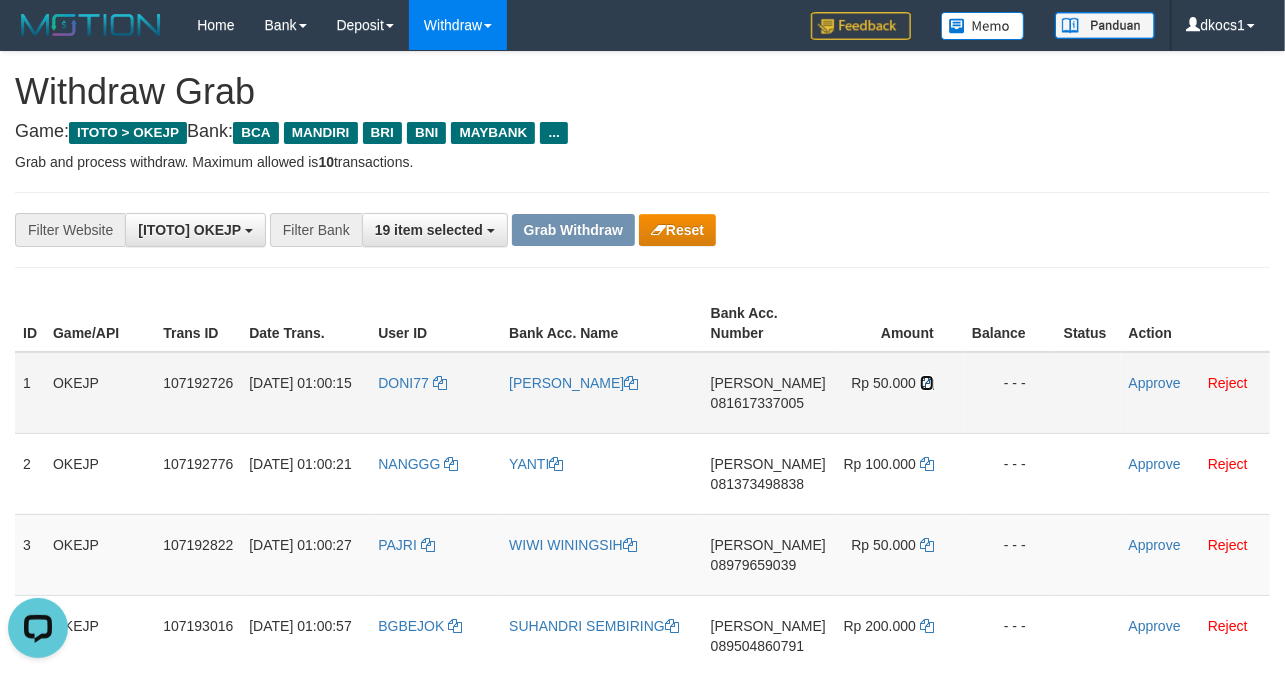 click at bounding box center (927, 383) 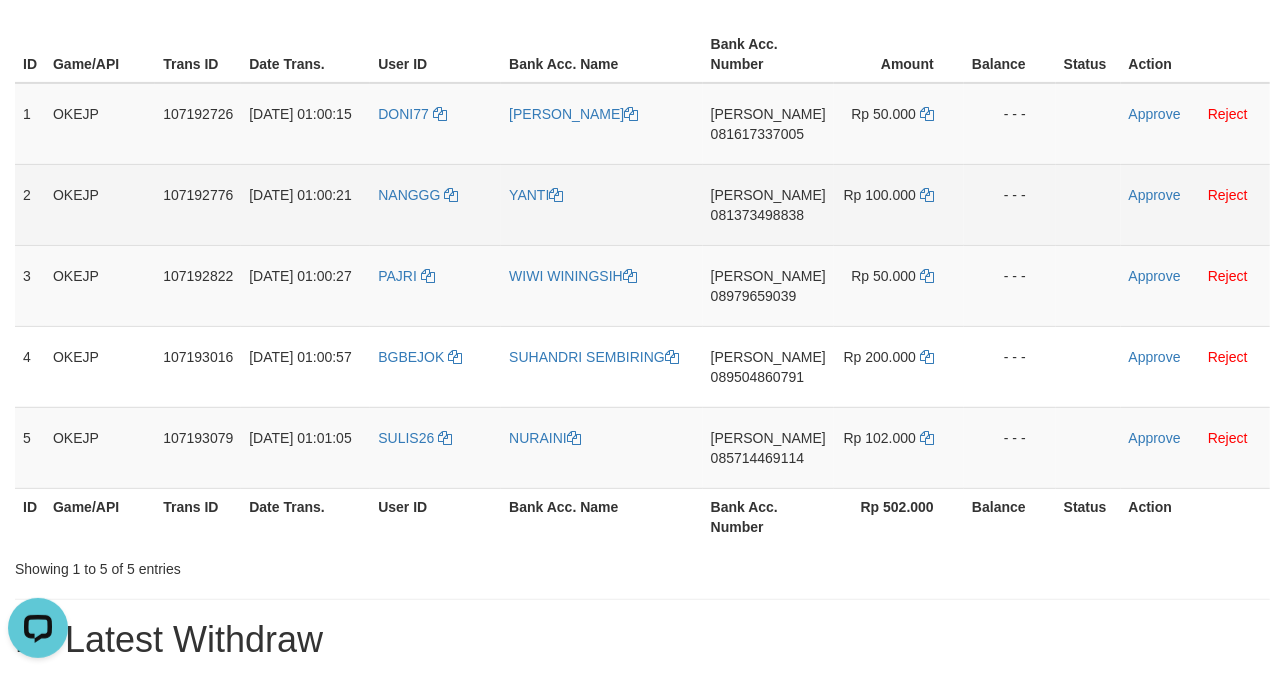 scroll, scrollTop: 266, scrollLeft: 0, axis: vertical 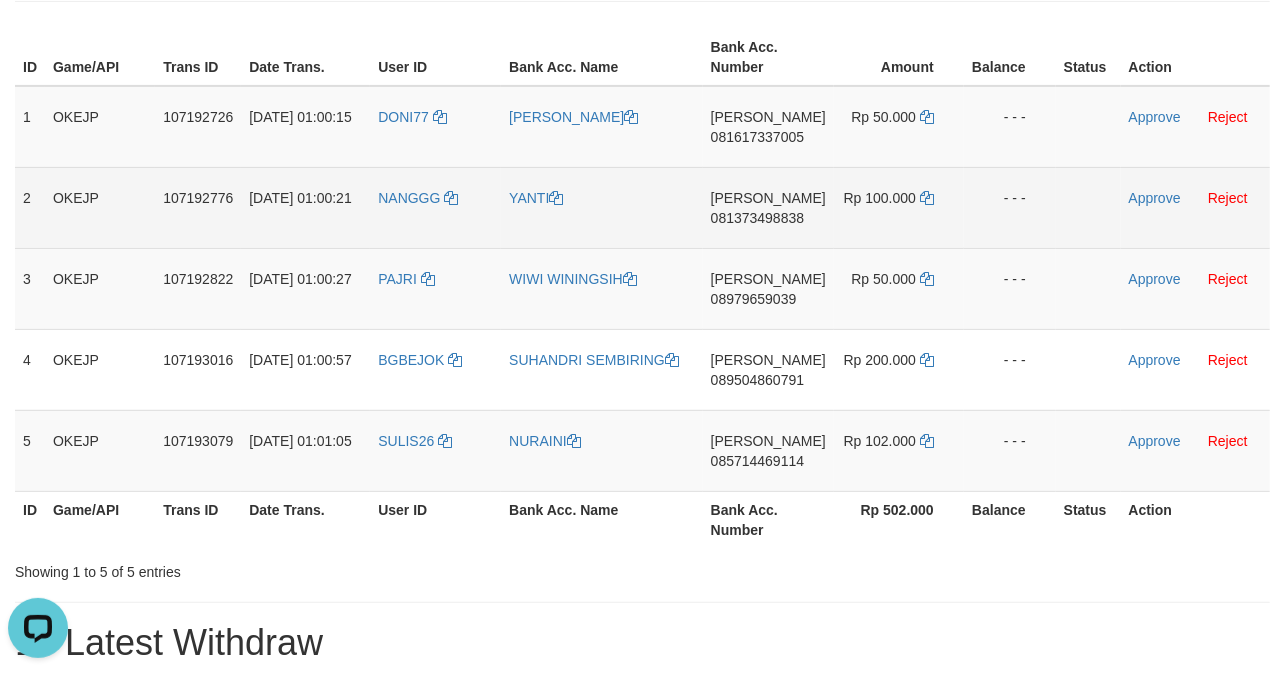 click on "NANGGG" at bounding box center [435, 207] 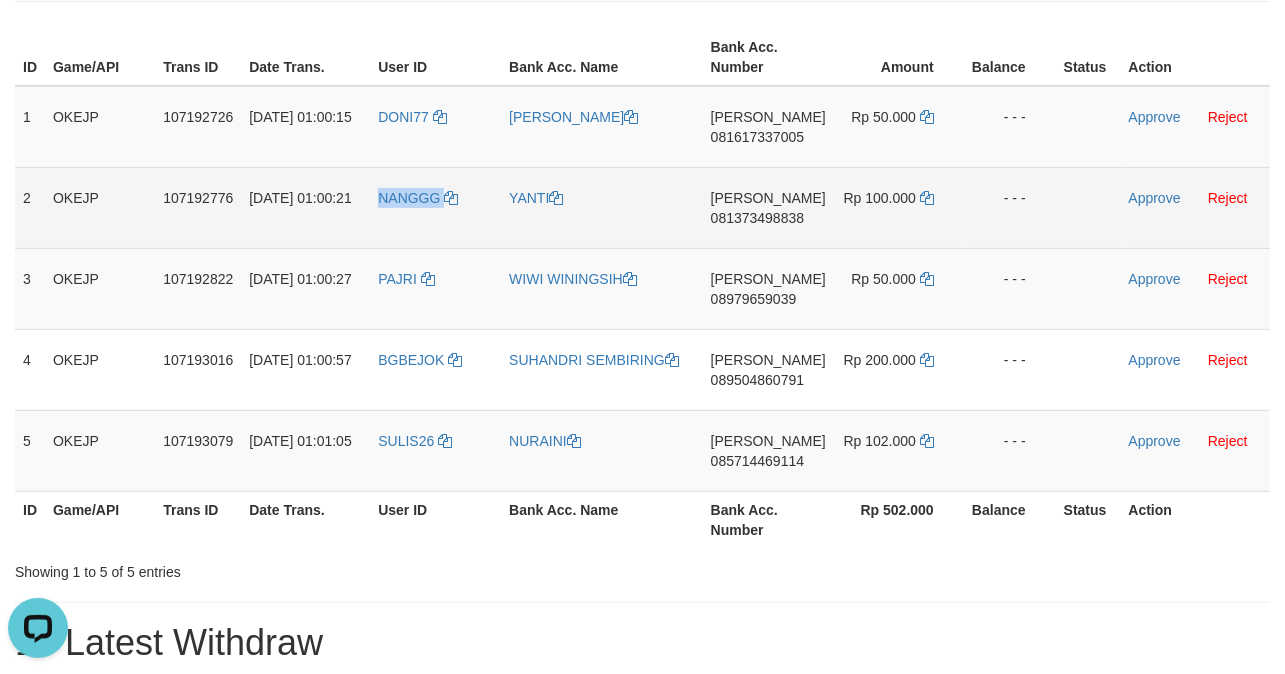 click on "NANGGG" at bounding box center [435, 207] 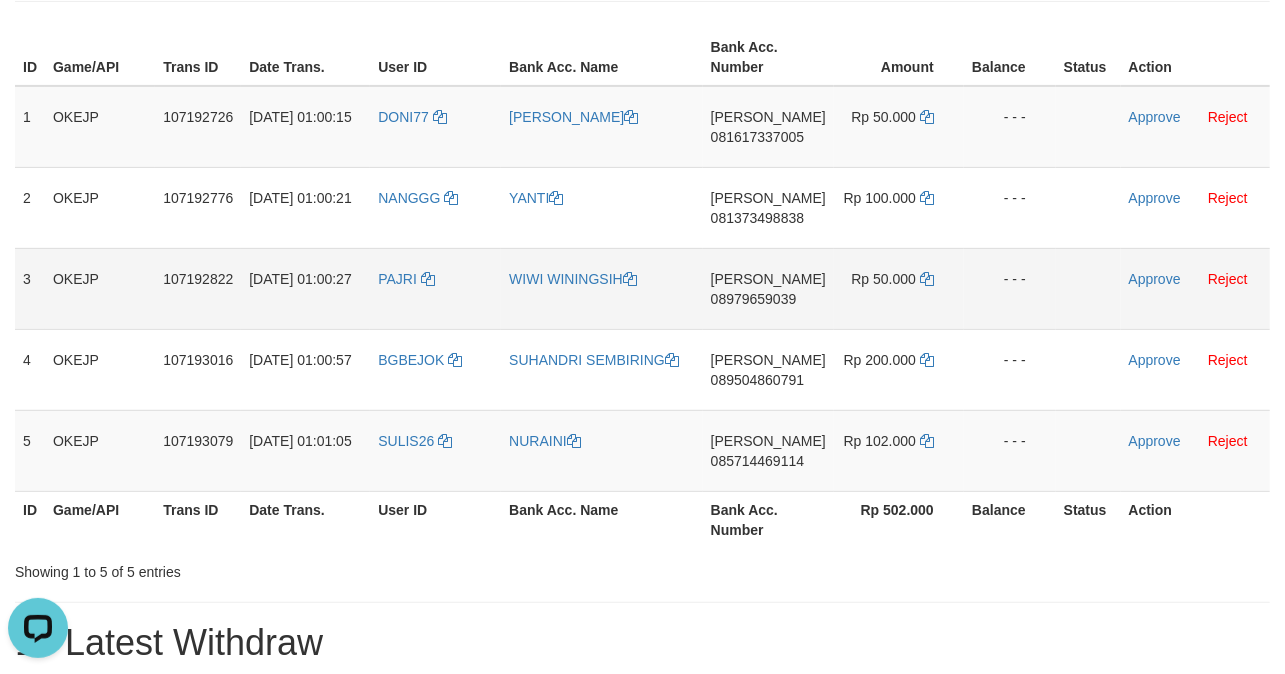 click on "PAJRI" at bounding box center (435, 288) 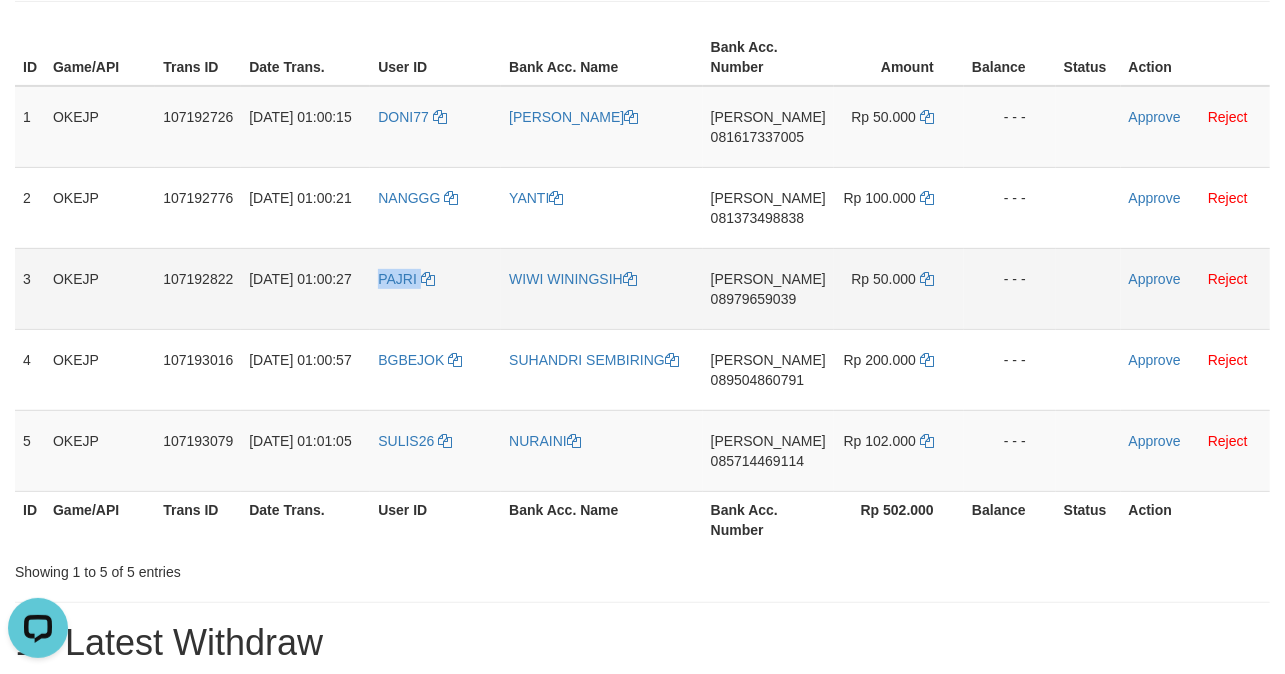 click on "PAJRI" at bounding box center [435, 288] 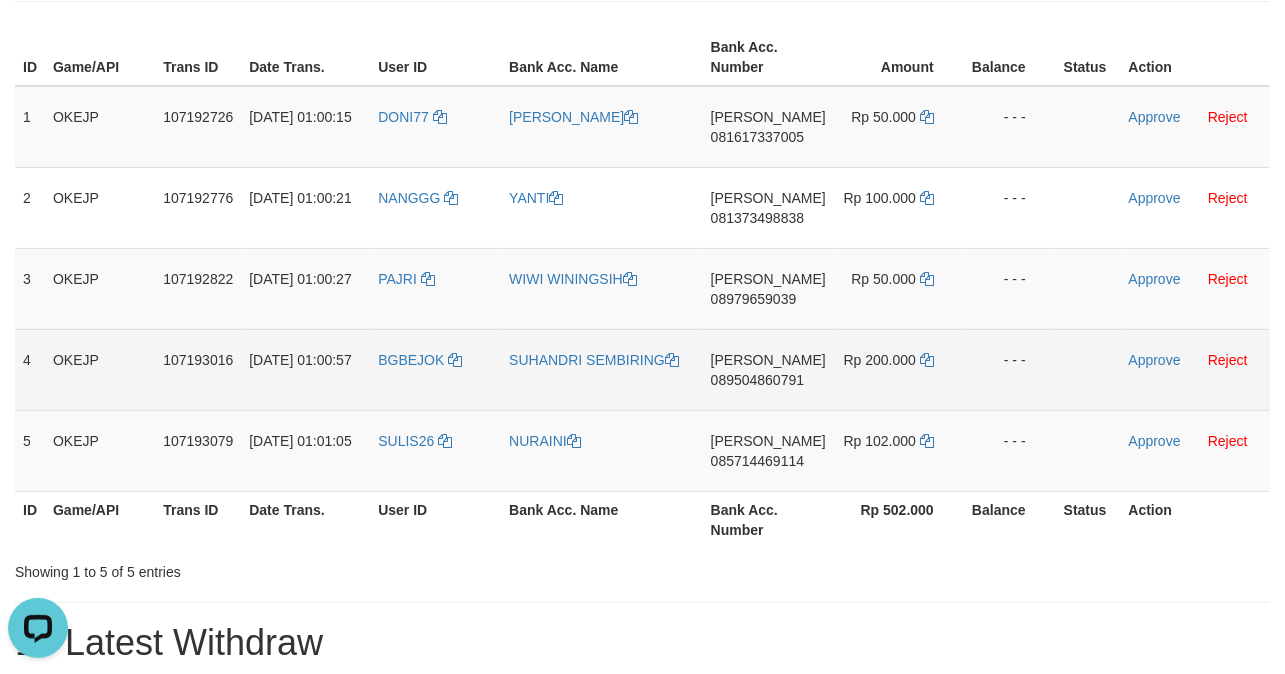 click on "BGBEJOK" at bounding box center (435, 369) 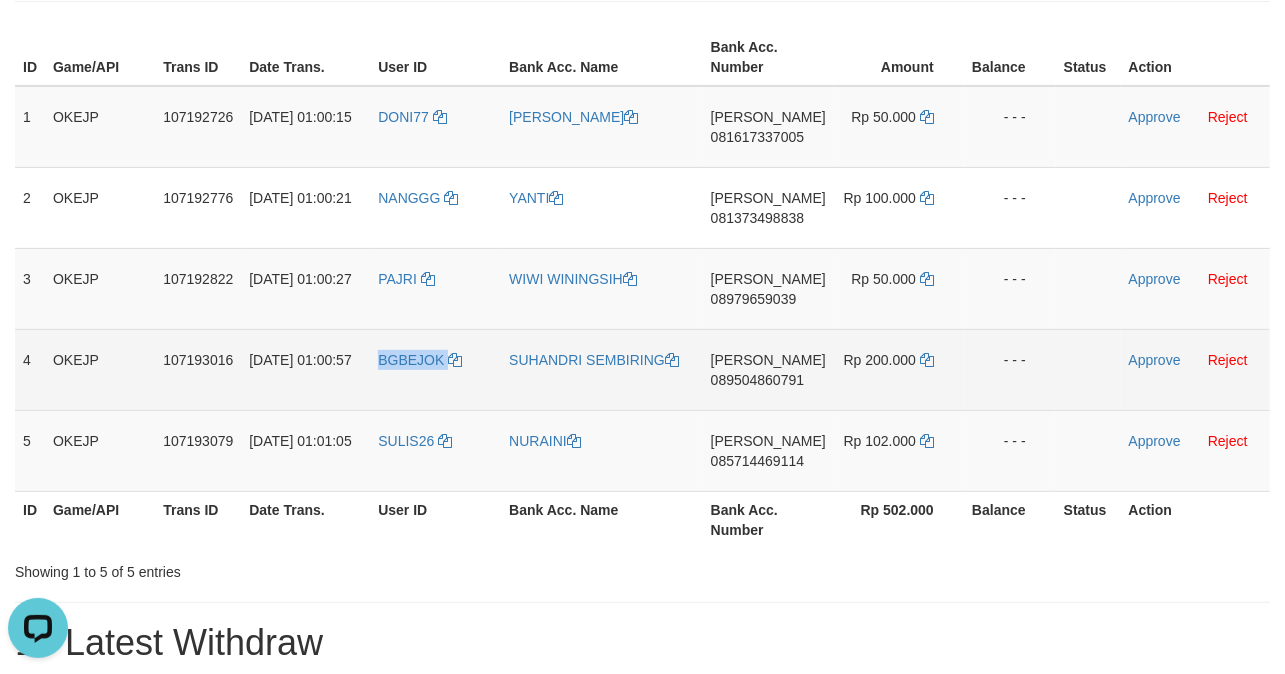 click on "BGBEJOK" at bounding box center [435, 369] 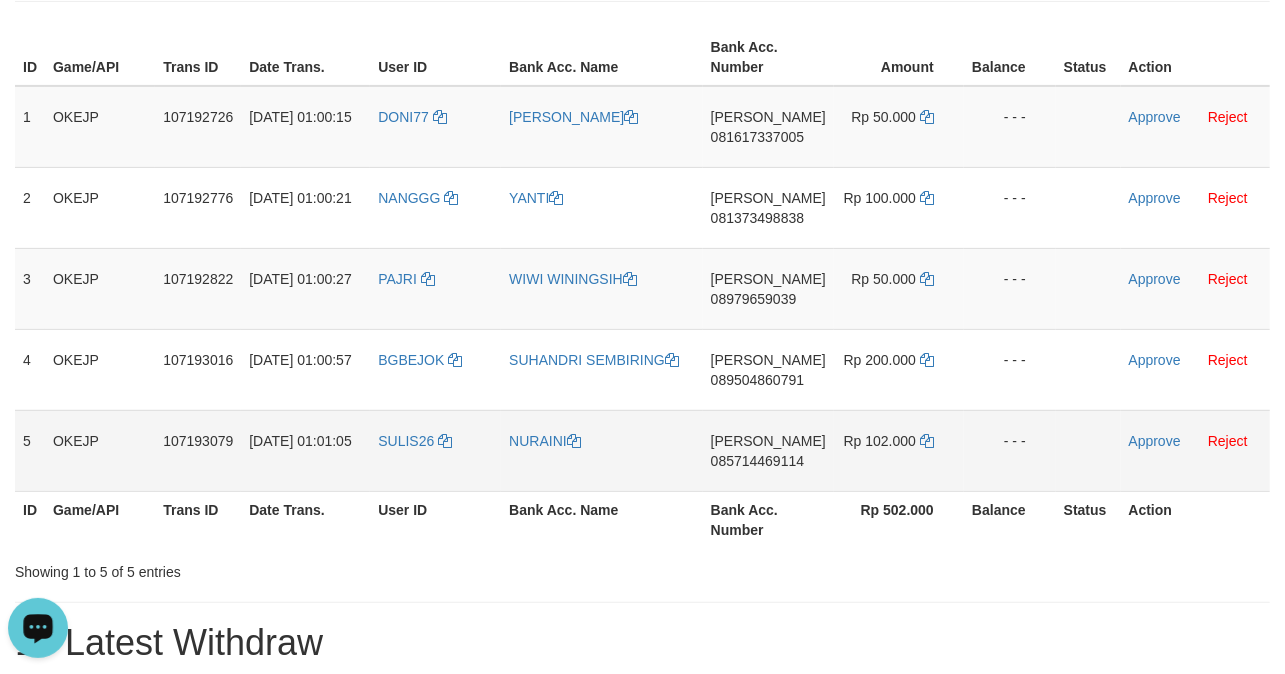 click on "SULIS26" at bounding box center (435, 450) 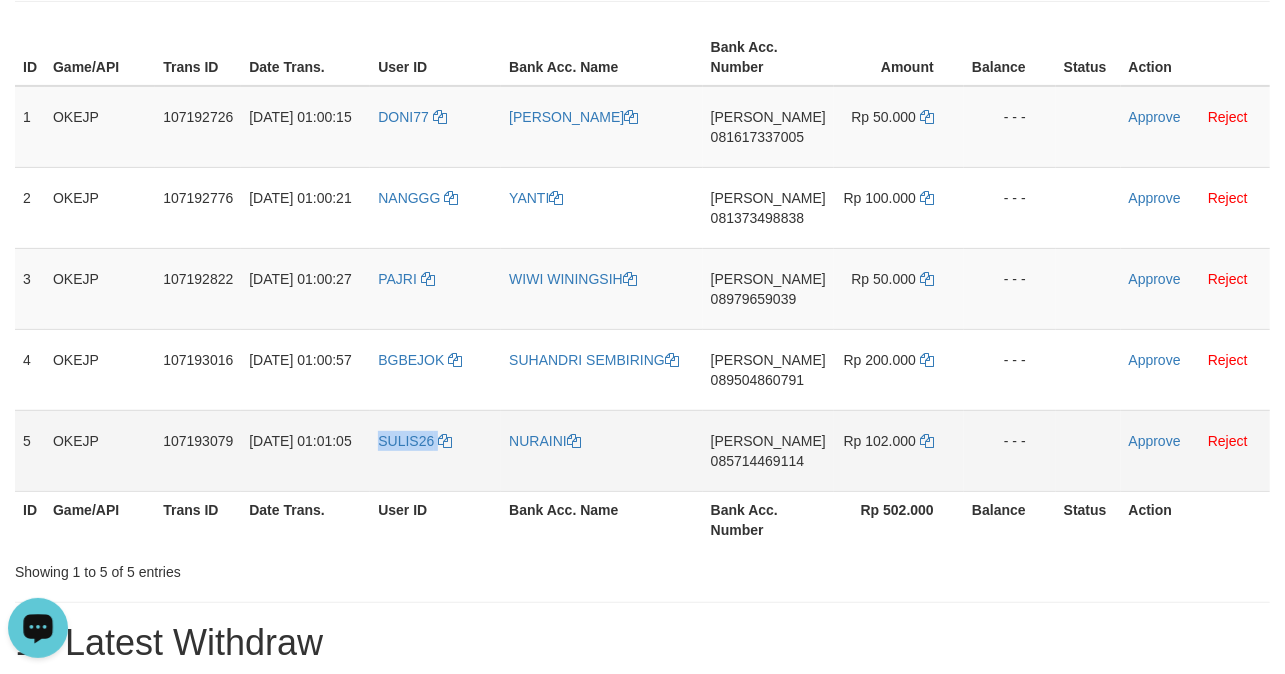 drag, startPoint x: 420, startPoint y: 464, endPoint x: 400, endPoint y: 464, distance: 20 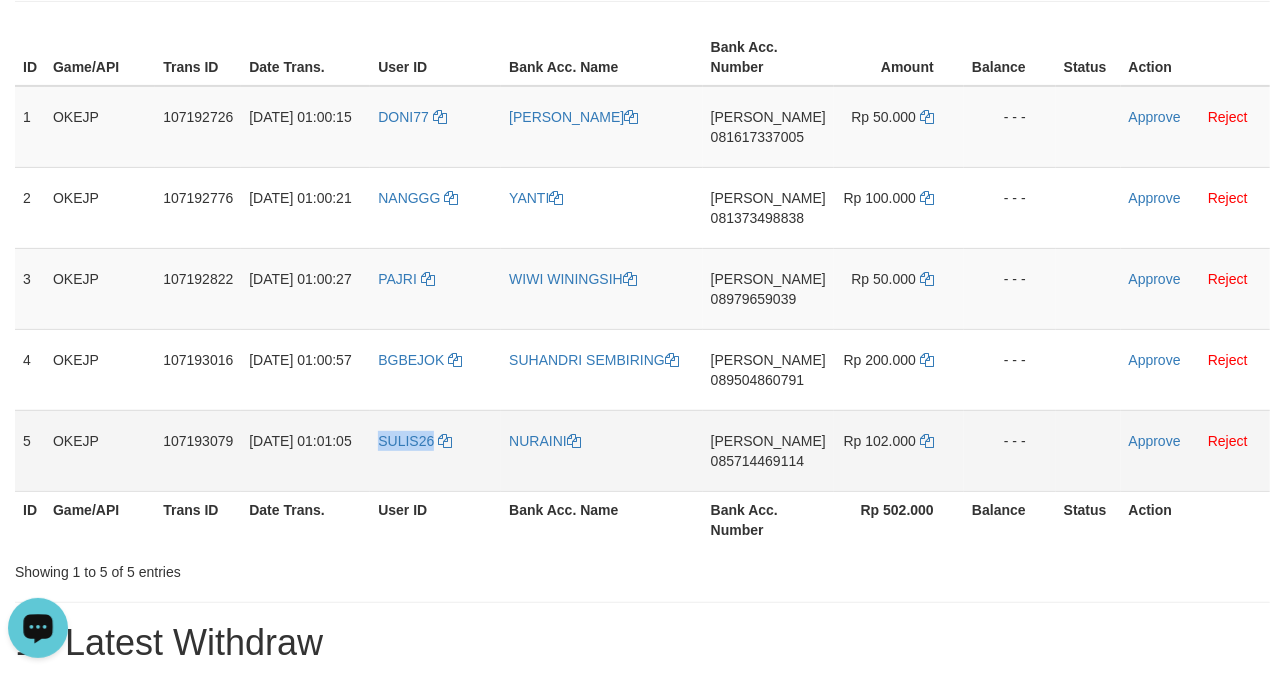 copy on "SULIS26" 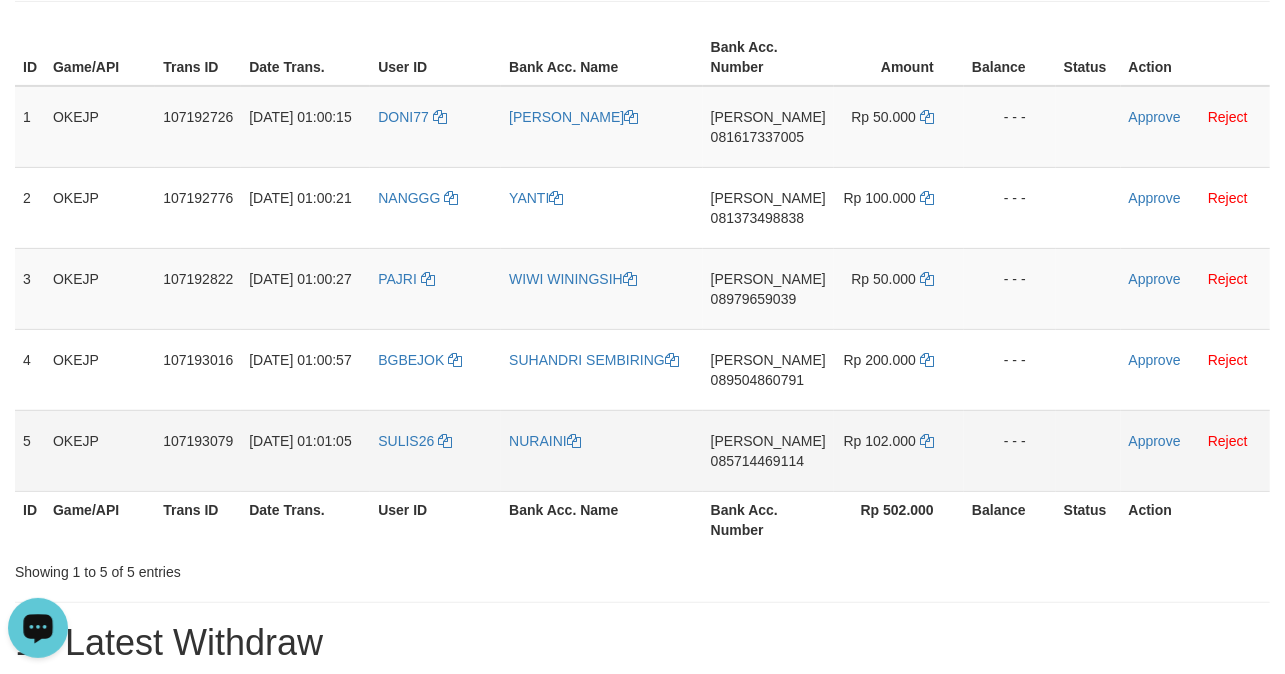 click on "SULIS26" at bounding box center [435, 450] 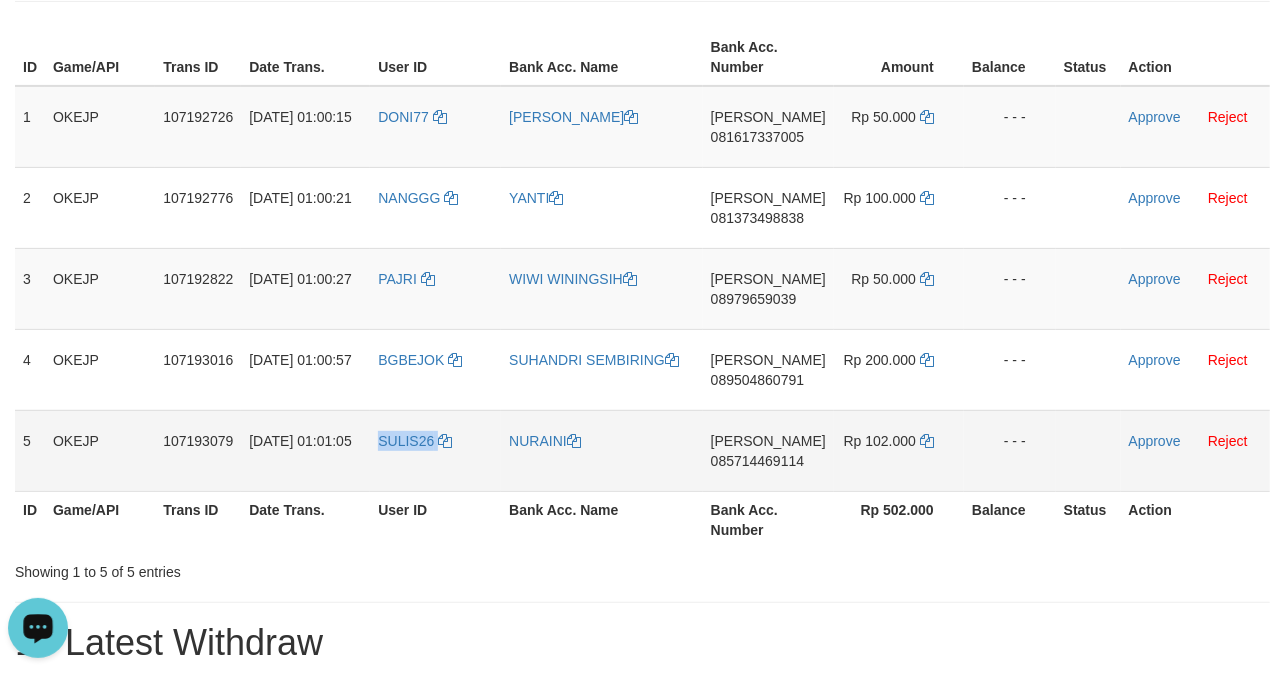 click on "SULIS26" at bounding box center (435, 450) 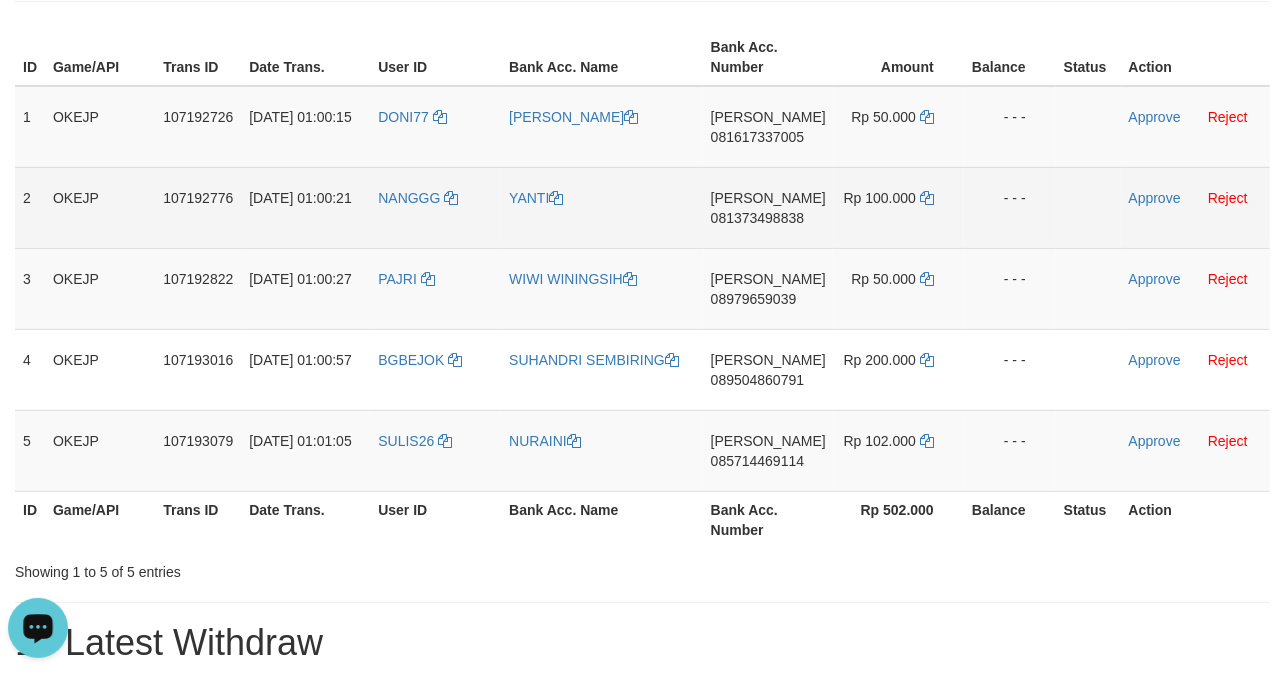 click on "YANTI" at bounding box center (602, 207) 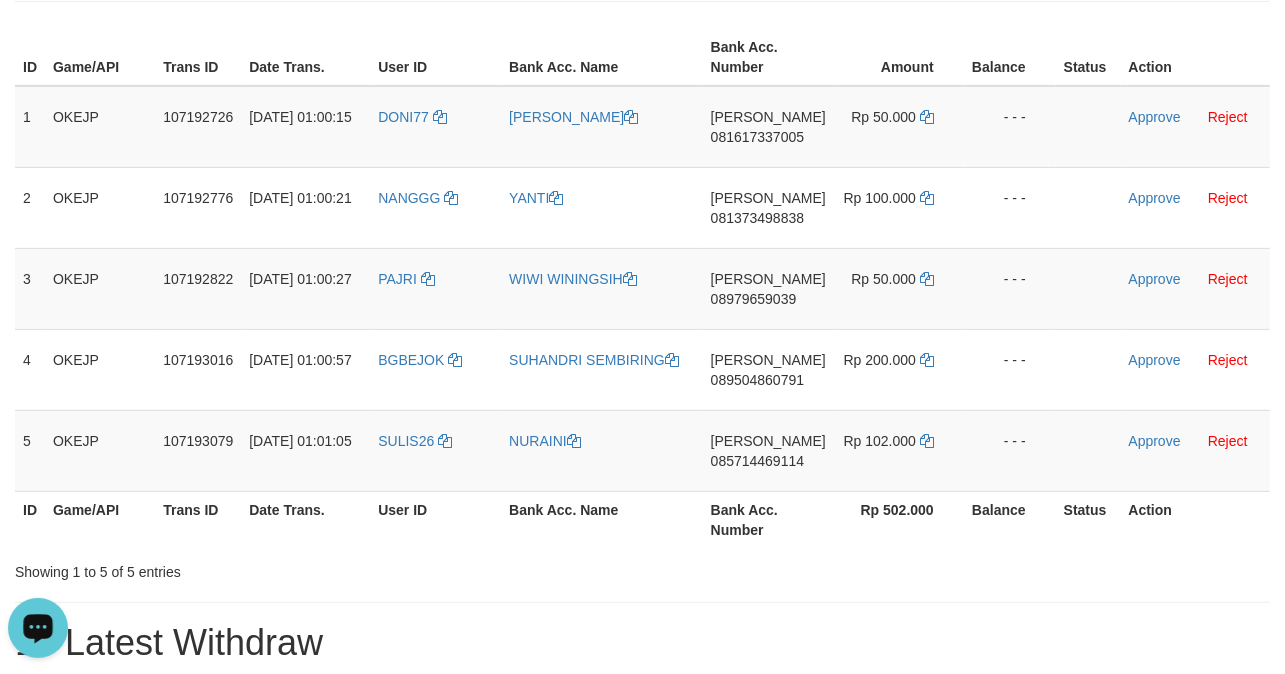 drag, startPoint x: 540, startPoint y: 206, endPoint x: 6, endPoint y: 350, distance: 553.075 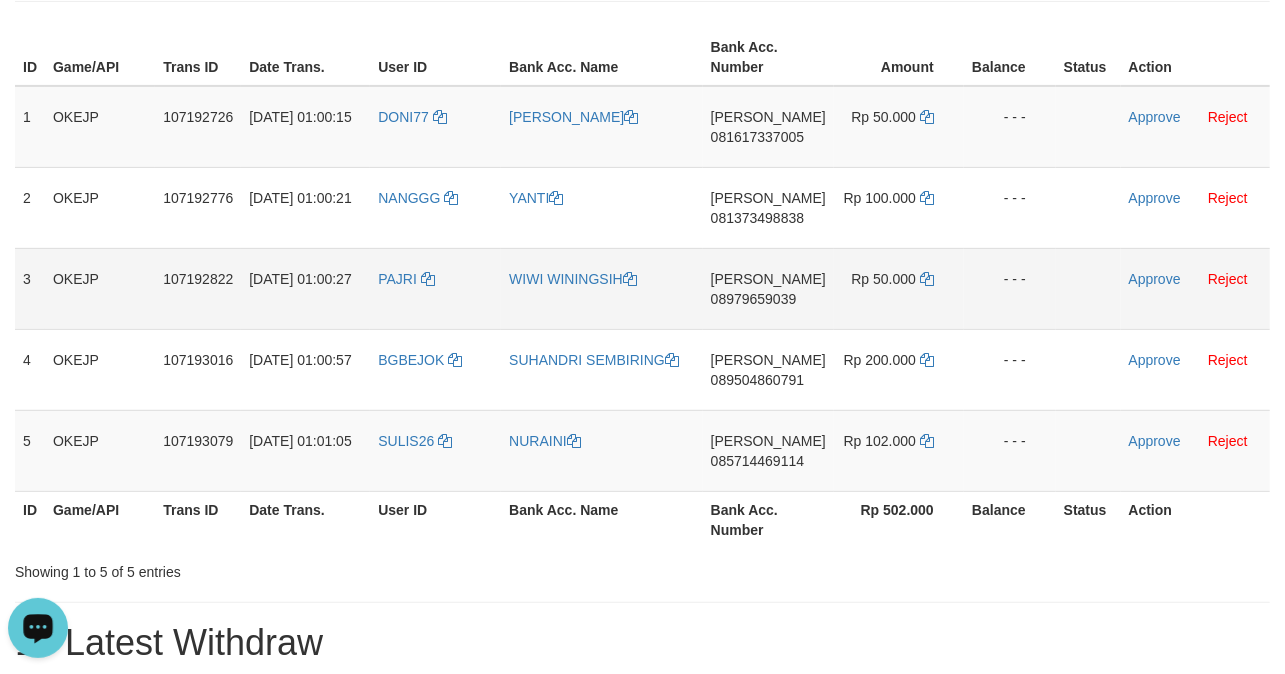 click on "WIWI WININGSIH" at bounding box center (602, 288) 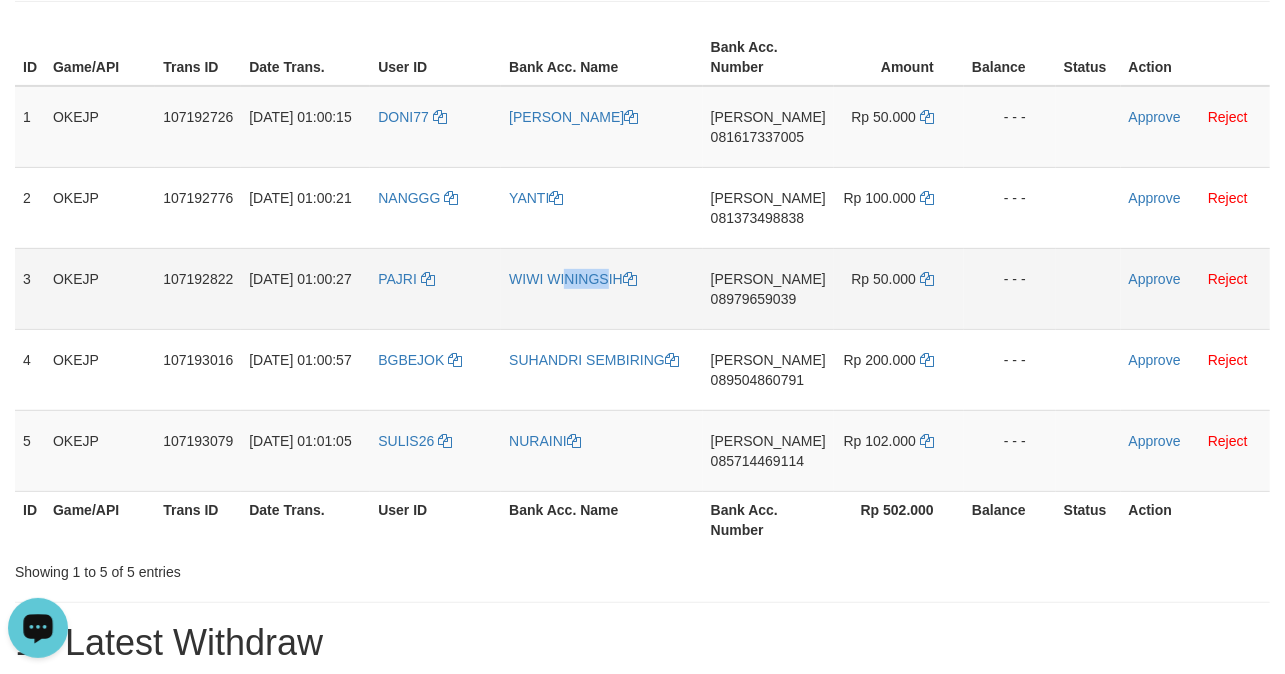 click on "WIWI WININGSIH" at bounding box center [602, 288] 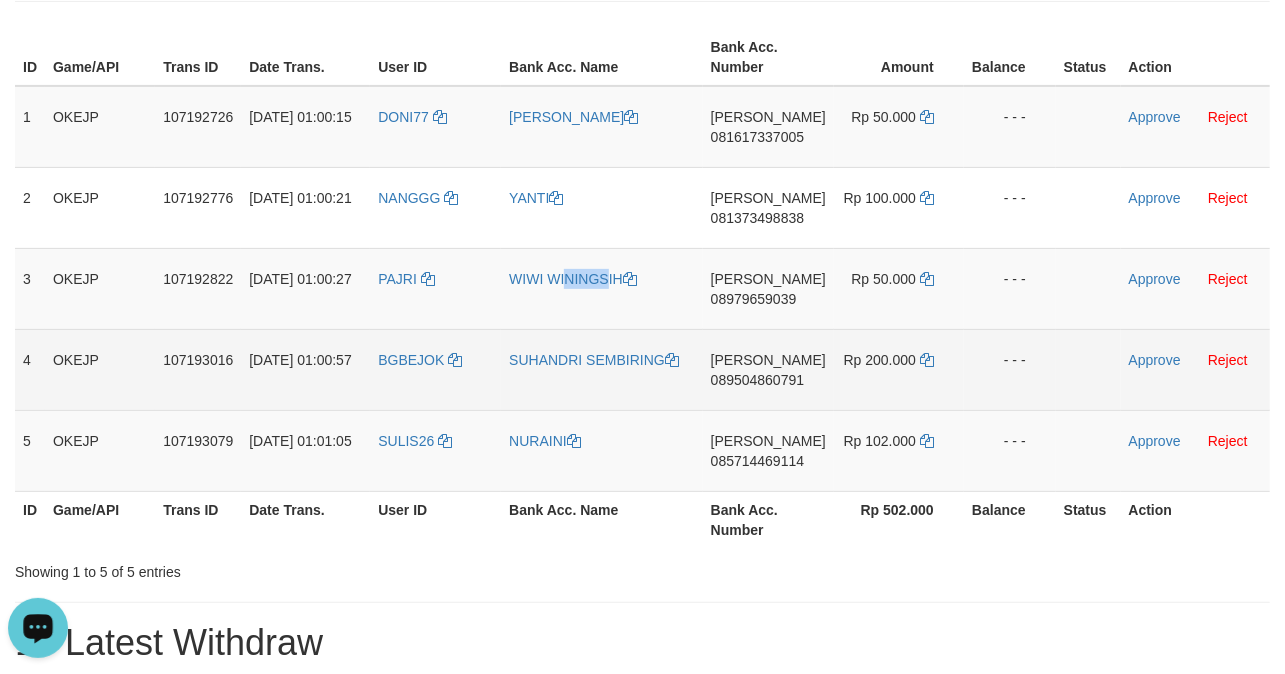 copy on "WIWI WININGSIH" 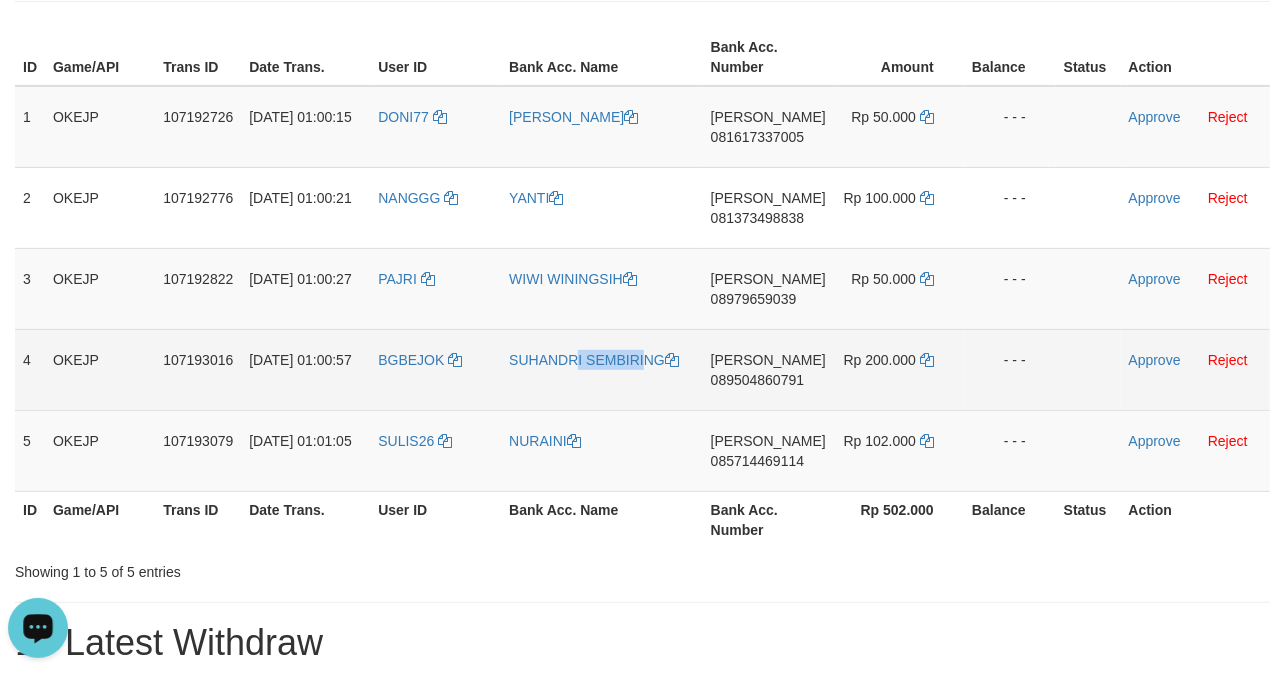 click on "SUHANDRI SEMBIRING" at bounding box center [602, 369] 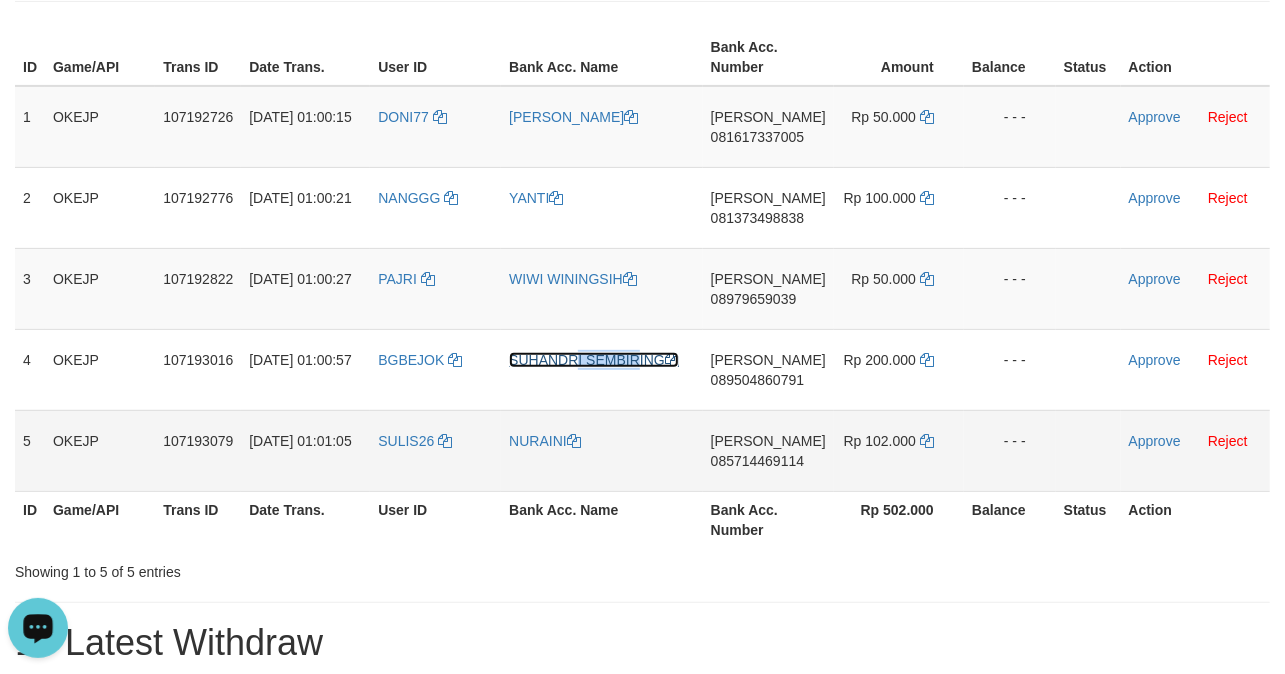 copy on "SUHANDRI" 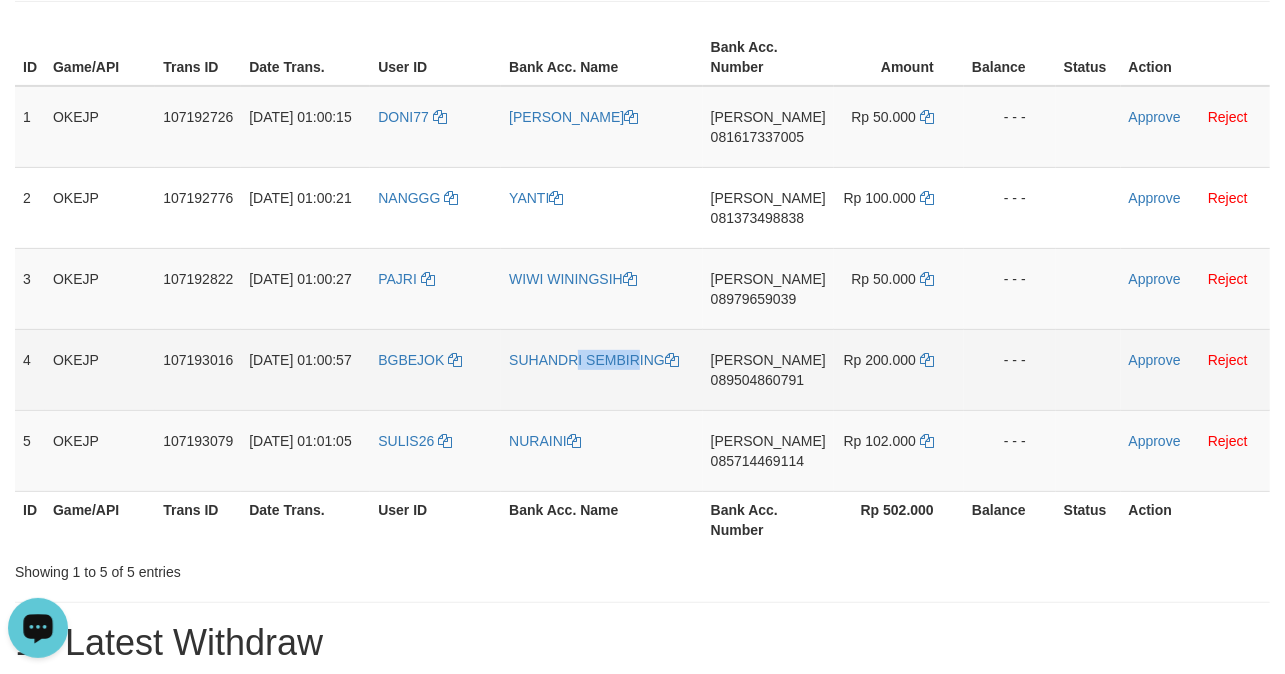 drag, startPoint x: 636, startPoint y: 380, endPoint x: 610, endPoint y: 384, distance: 26.305893 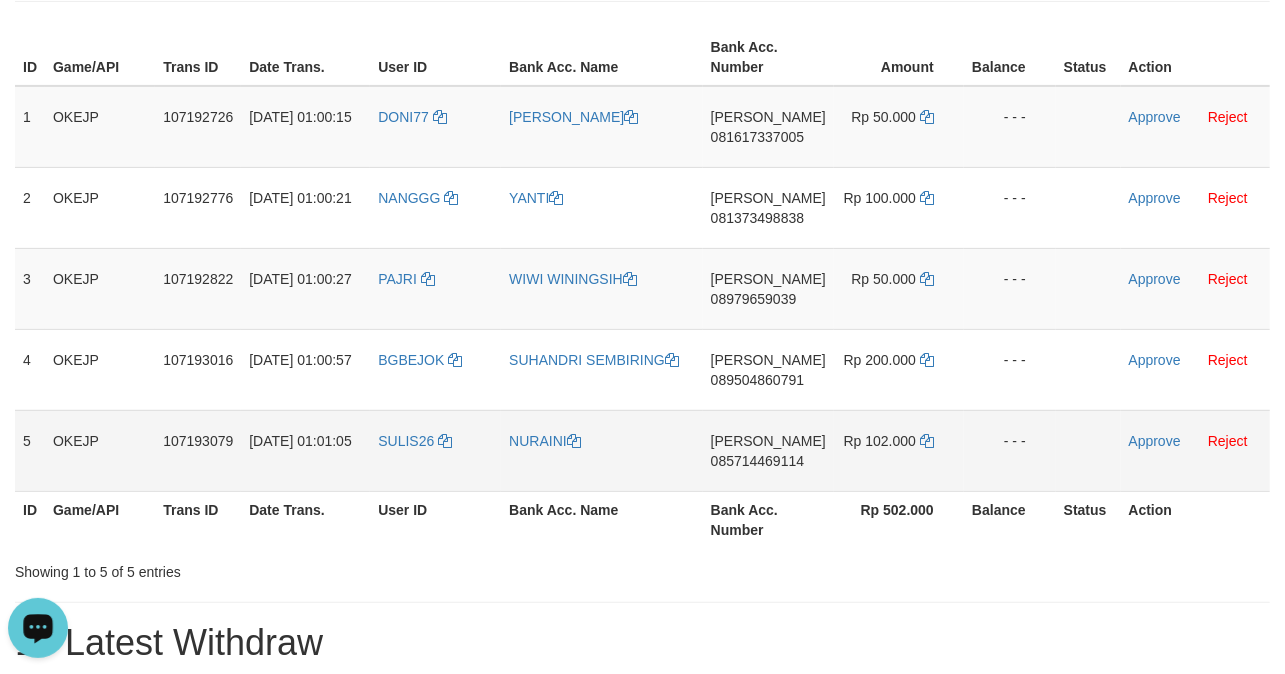 click on "NURAINI" at bounding box center (602, 450) 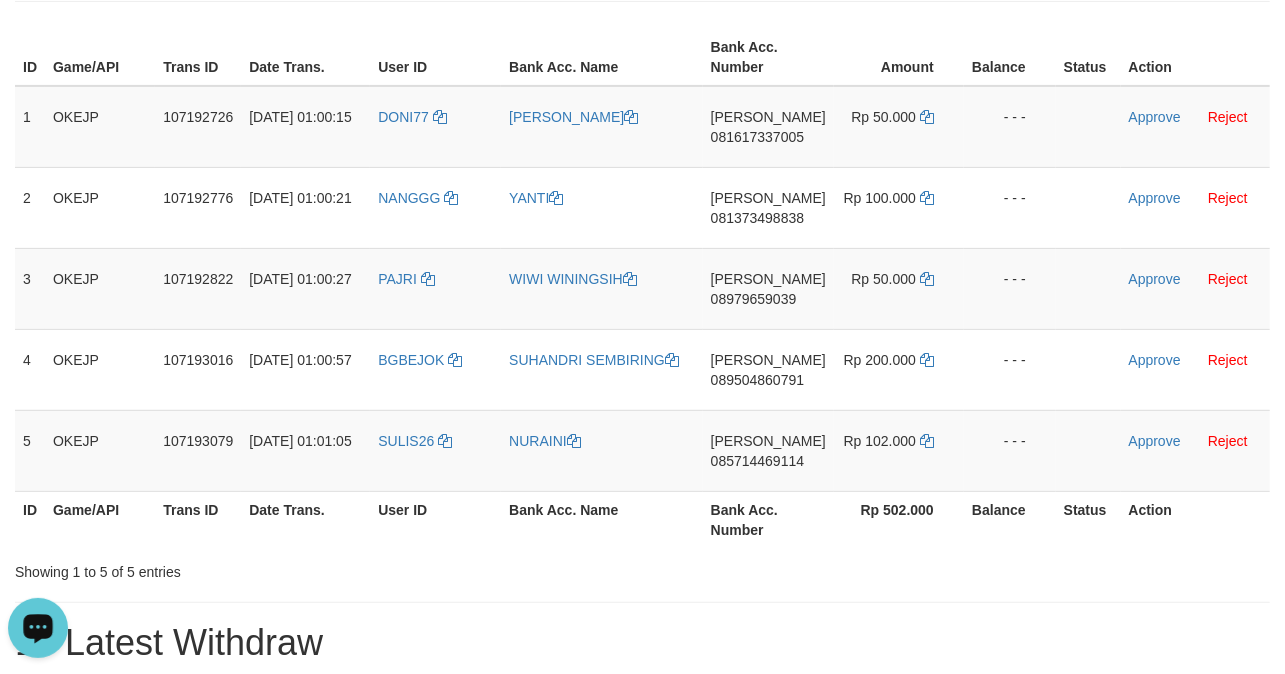 drag, startPoint x: 558, startPoint y: 465, endPoint x: 40, endPoint y: 512, distance: 520.12787 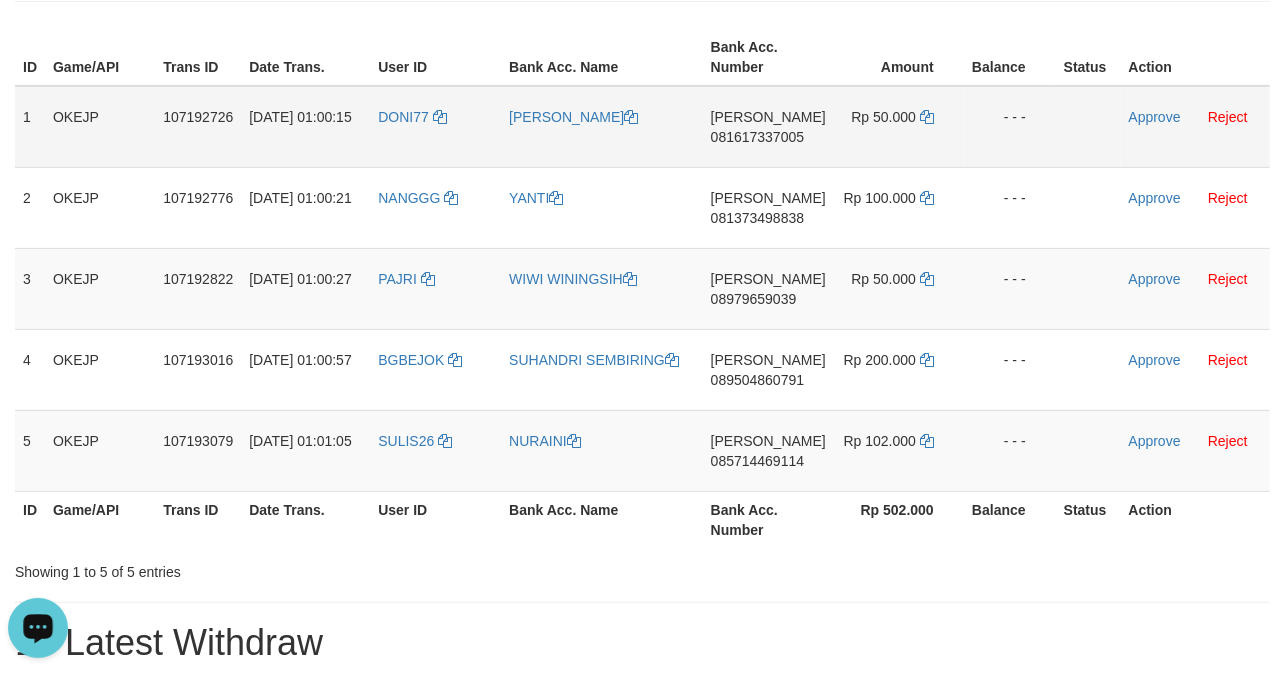 click on "DANA
081617337005" at bounding box center (768, 127) 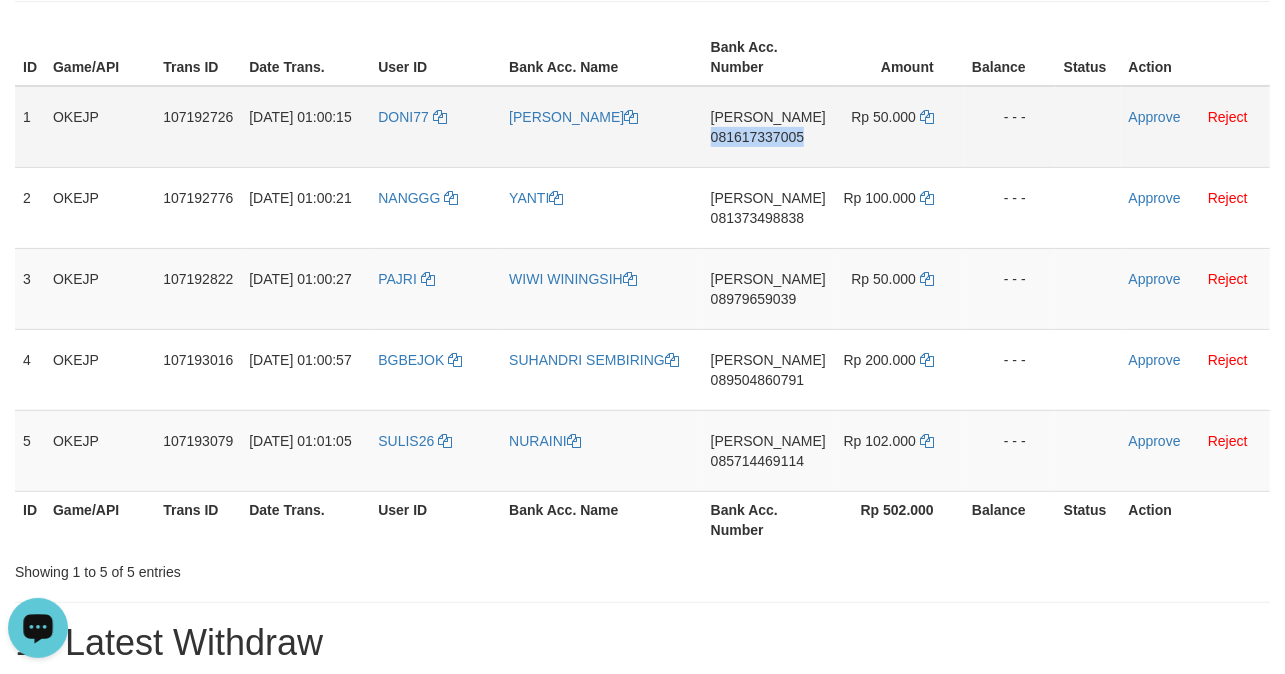 click on "DANA
081617337005" at bounding box center [768, 127] 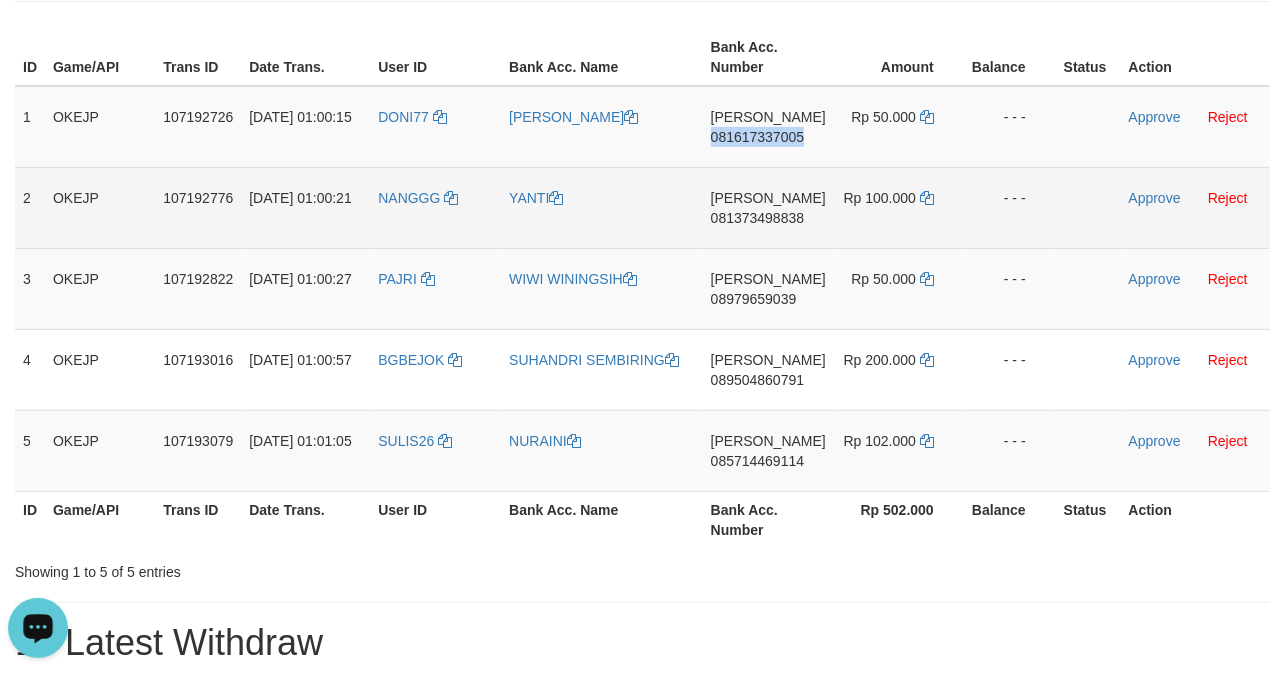 click on "DANA
081373498838" at bounding box center [768, 207] 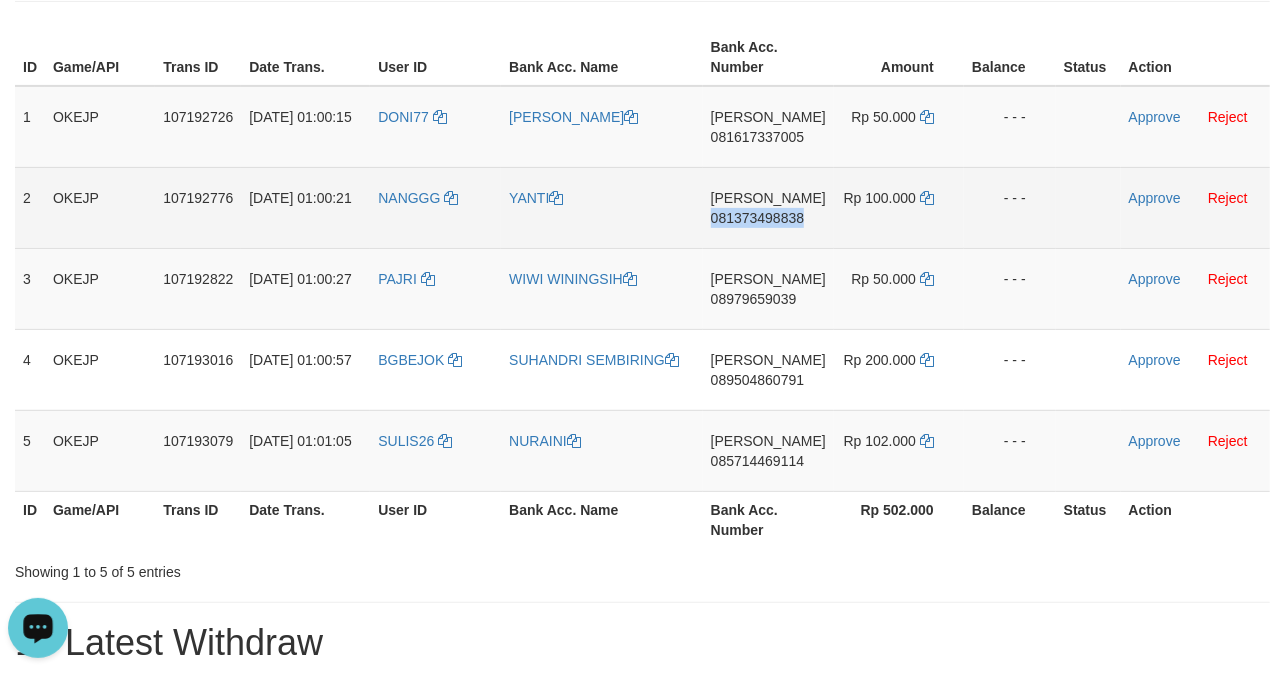 click on "DANA
081373498838" at bounding box center (768, 207) 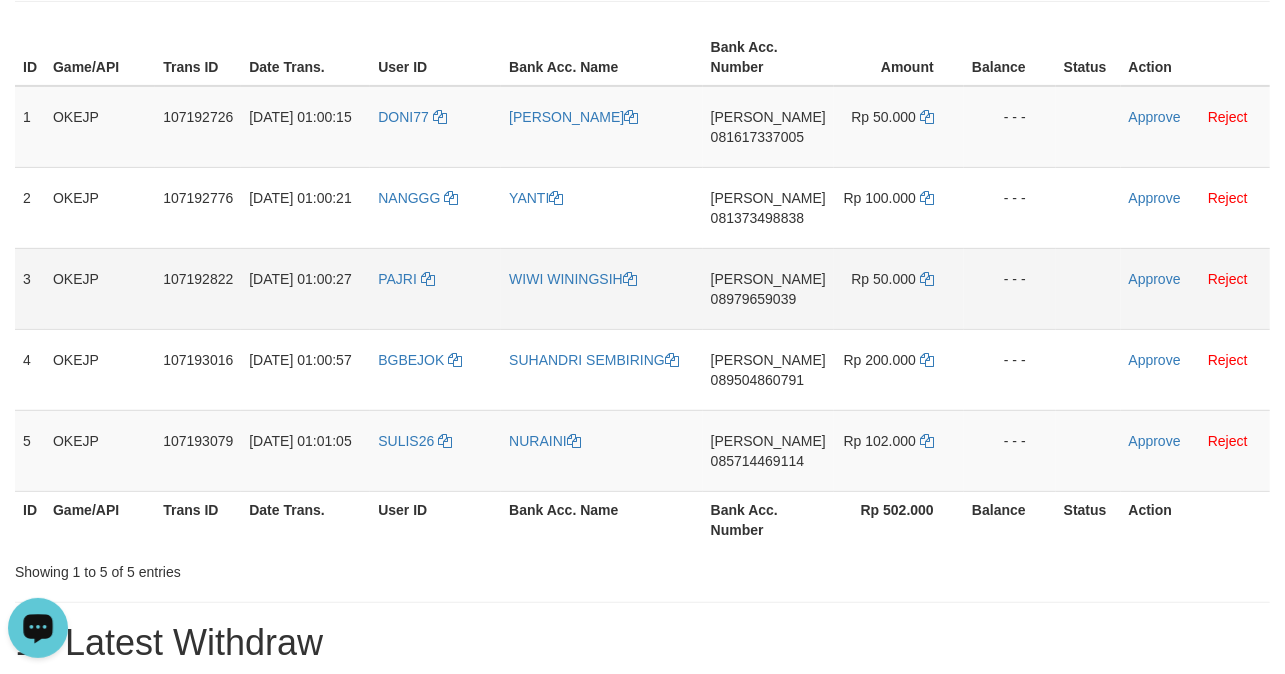 click on "DANA
08979659039" at bounding box center [768, 288] 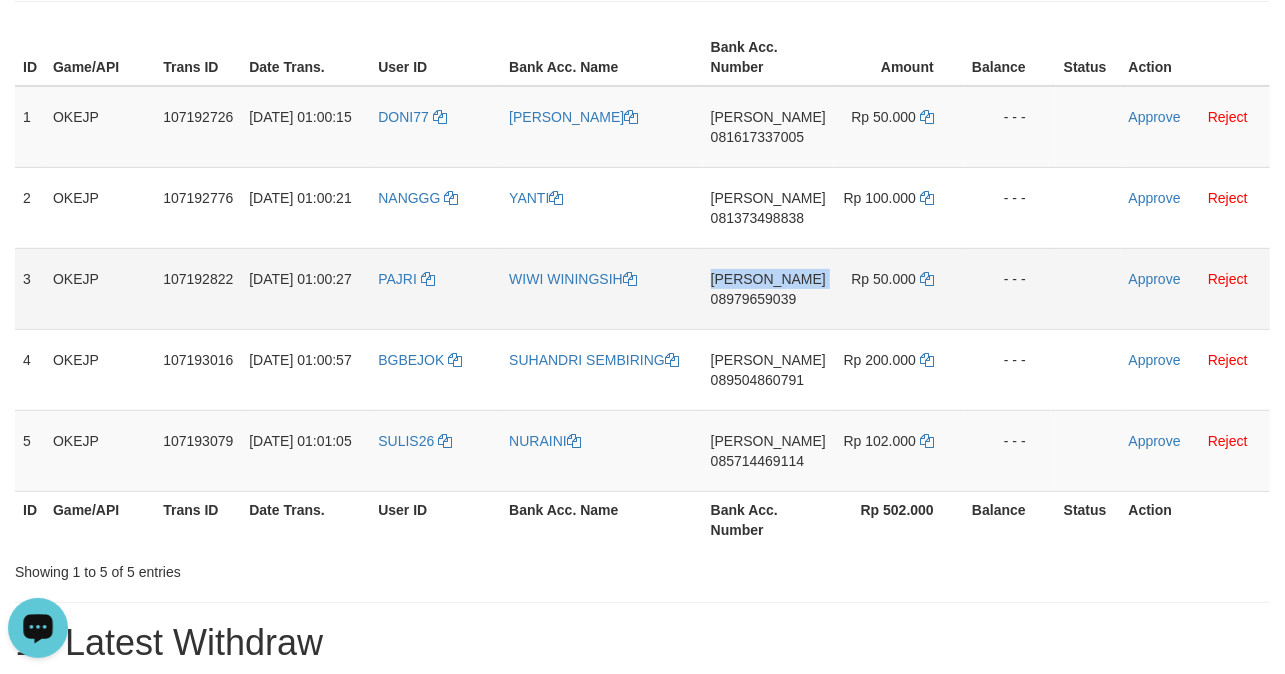 click on "DANA
08979659039" at bounding box center (768, 288) 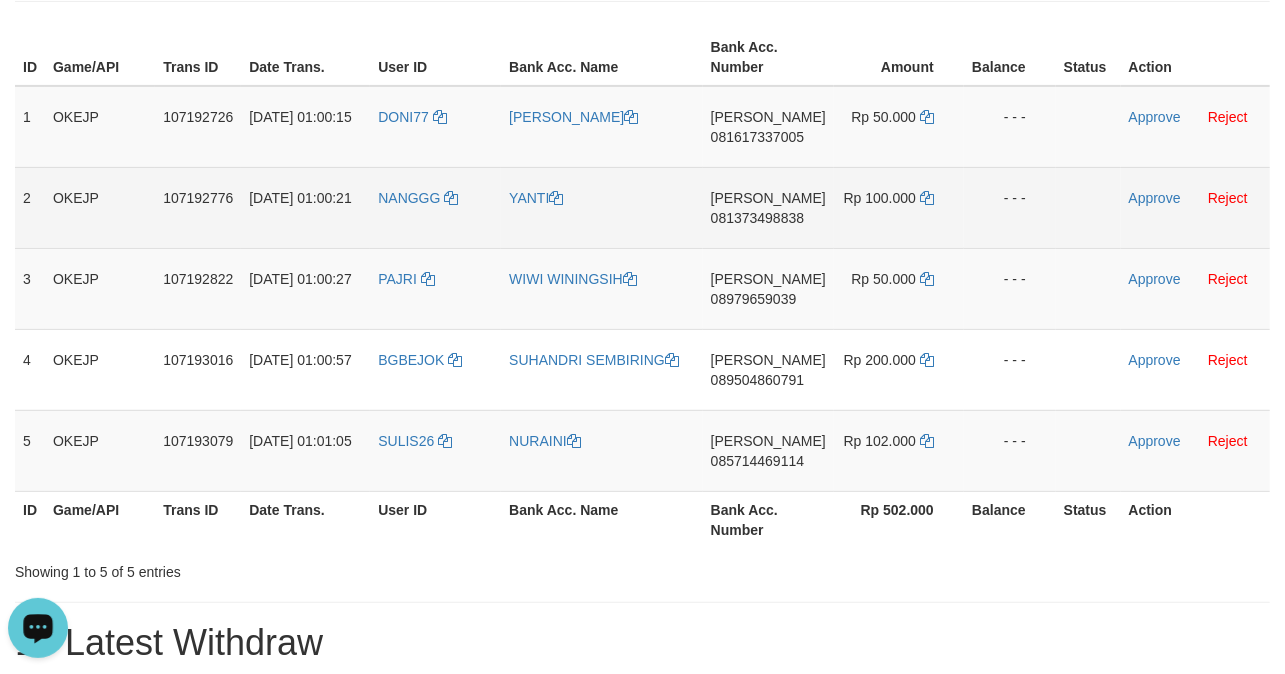click on "DANA
081373498838" at bounding box center (768, 207) 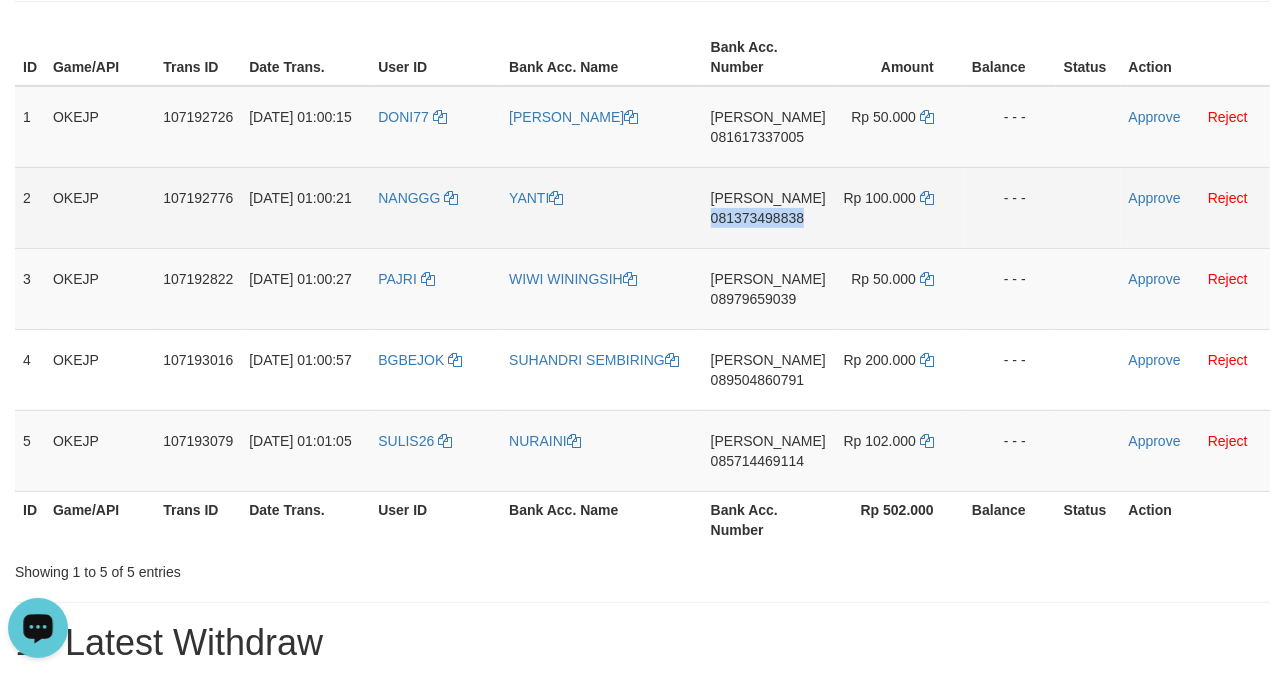 click on "DANA
081373498838" at bounding box center [768, 207] 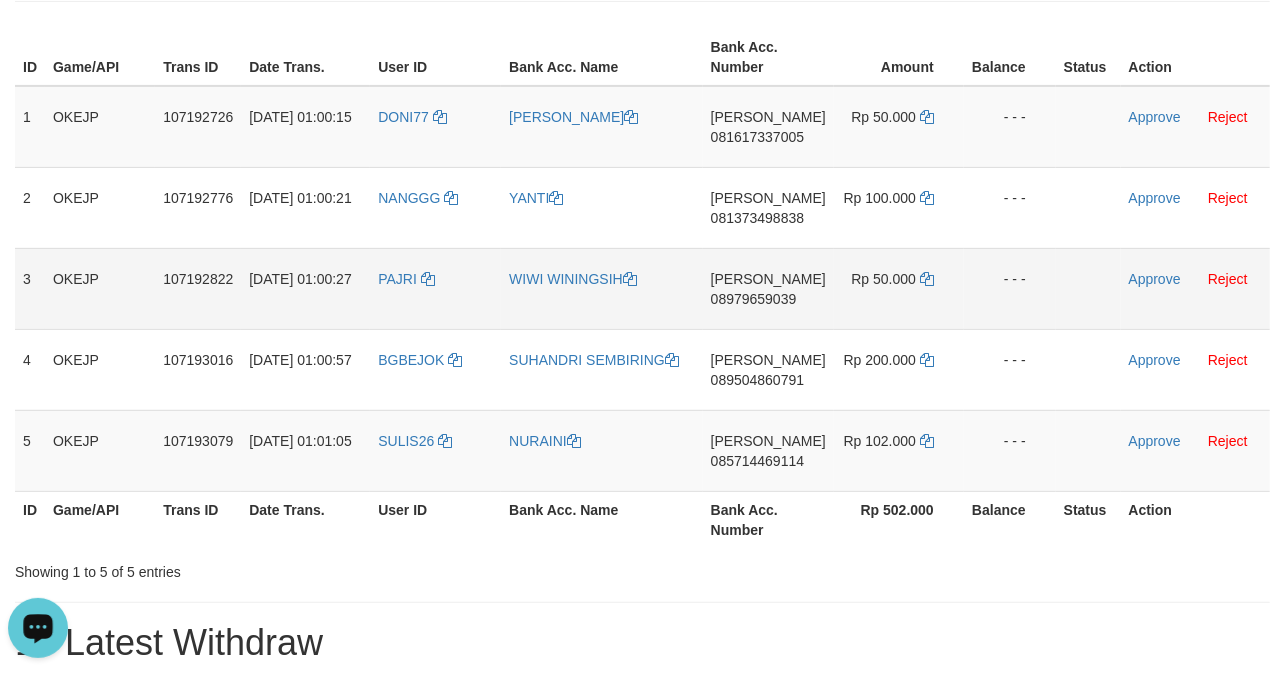 click on "08979659039" at bounding box center (754, 299) 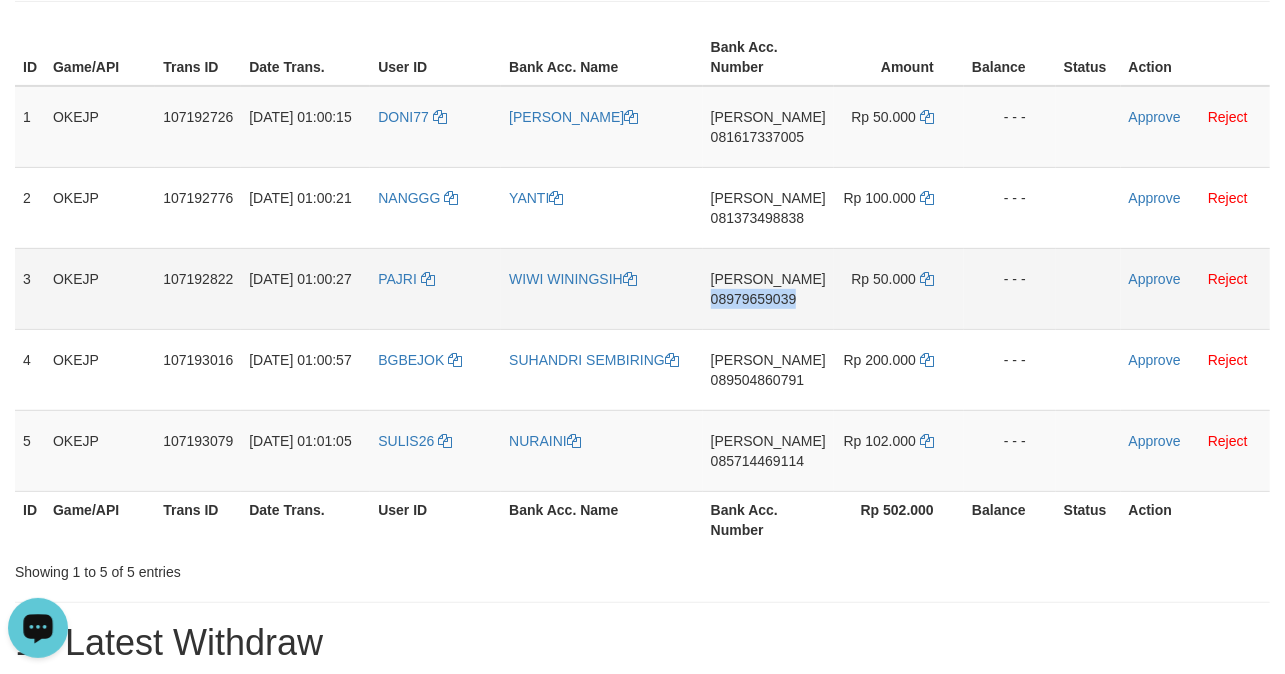 click on "DANA
08979659039" at bounding box center (768, 288) 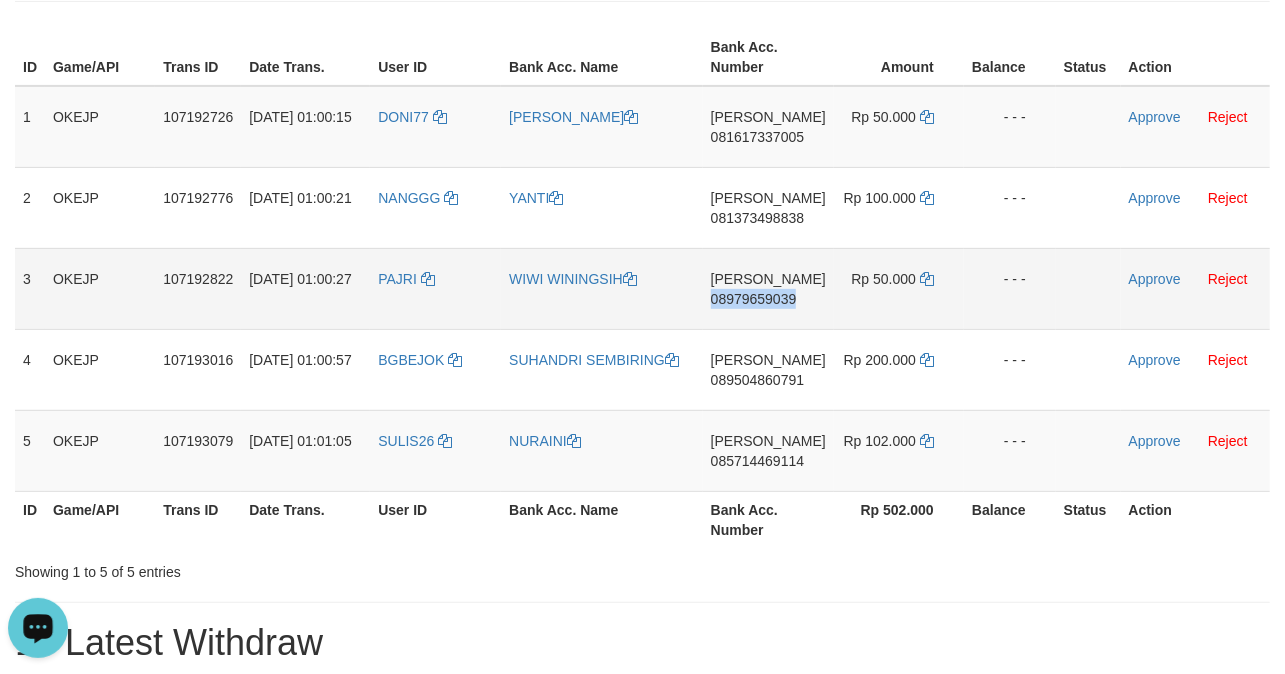 click on "DANA
08979659039" at bounding box center (768, 288) 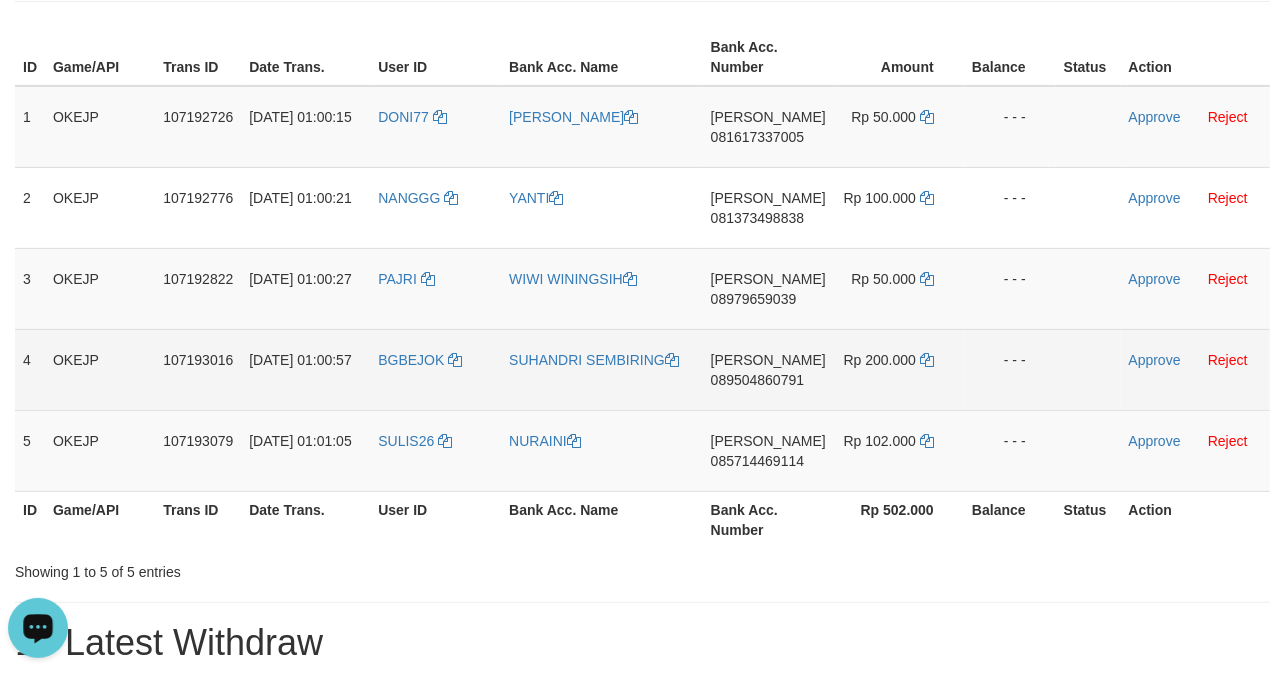 click on "DANA
089504860791" at bounding box center [768, 369] 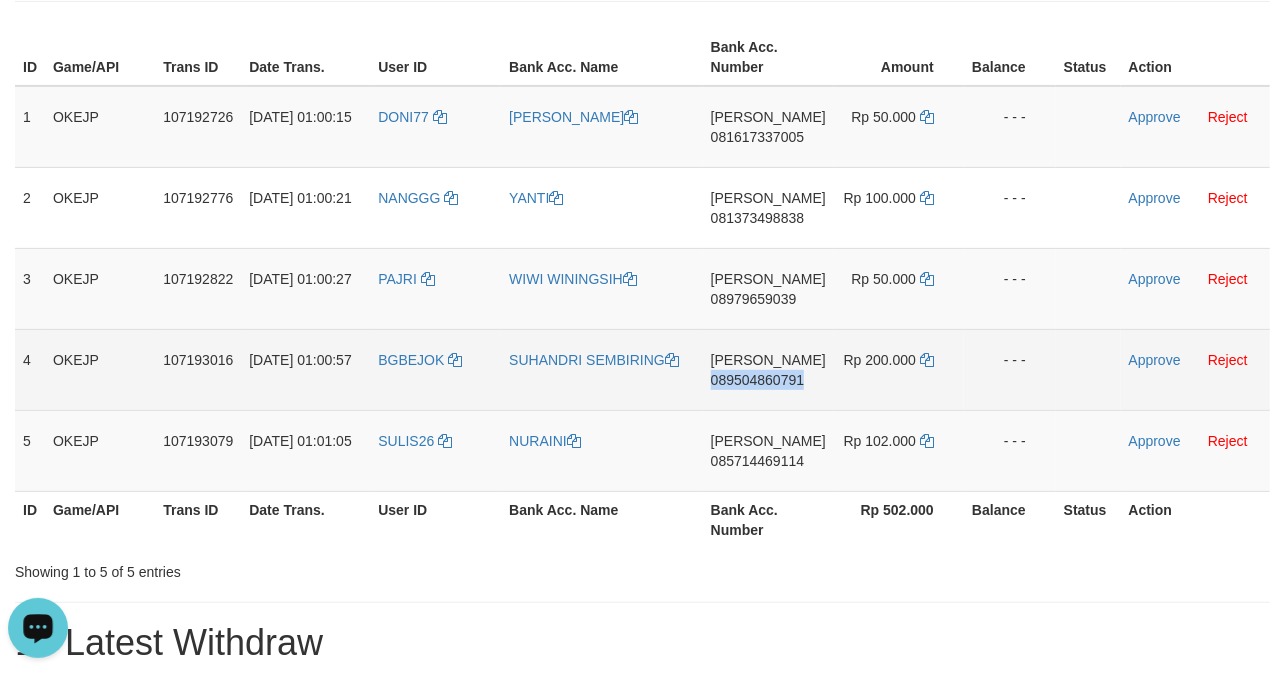 click on "DANA
089504860791" at bounding box center [768, 369] 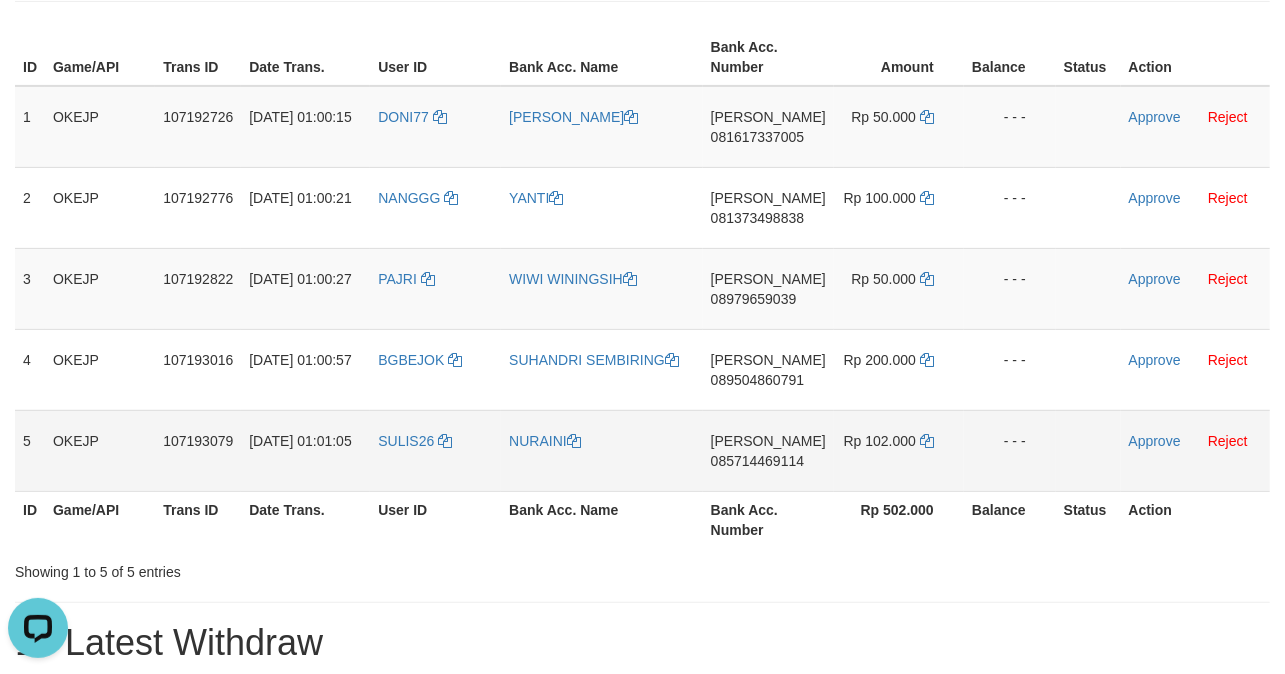 click on "DANA
085714469114" at bounding box center [768, 450] 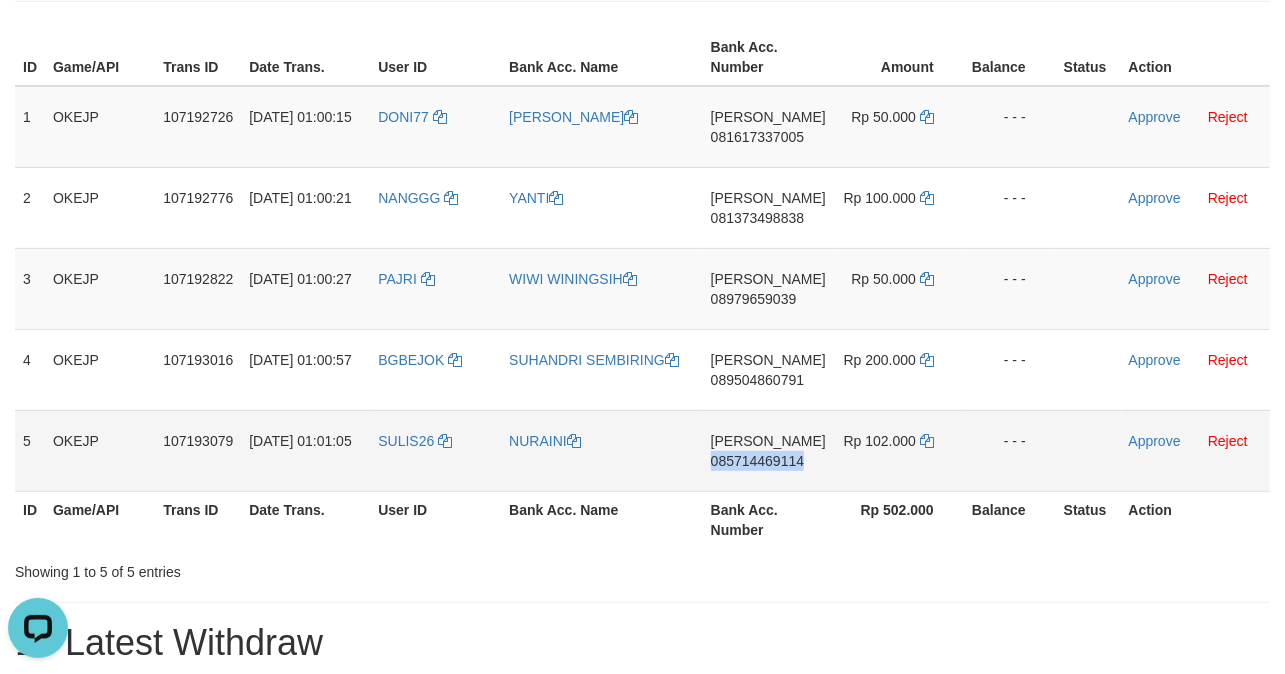 click on "DANA
085714469114" at bounding box center (768, 450) 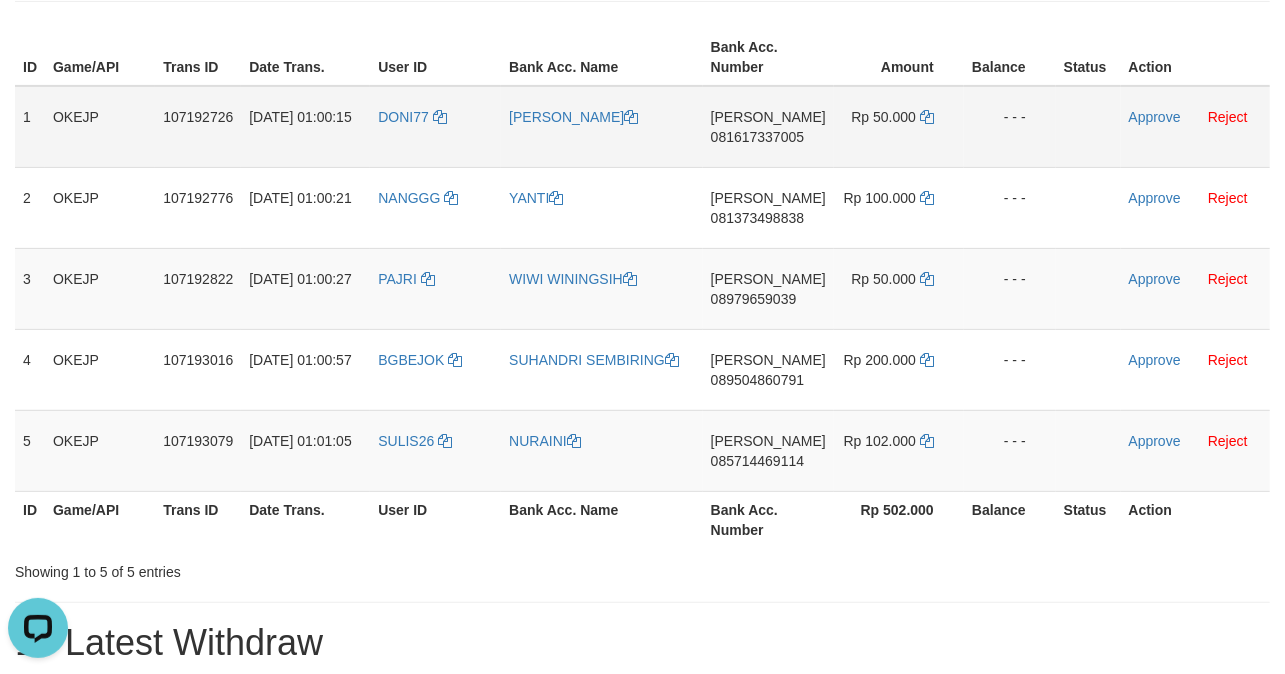 click at bounding box center (1088, 127) 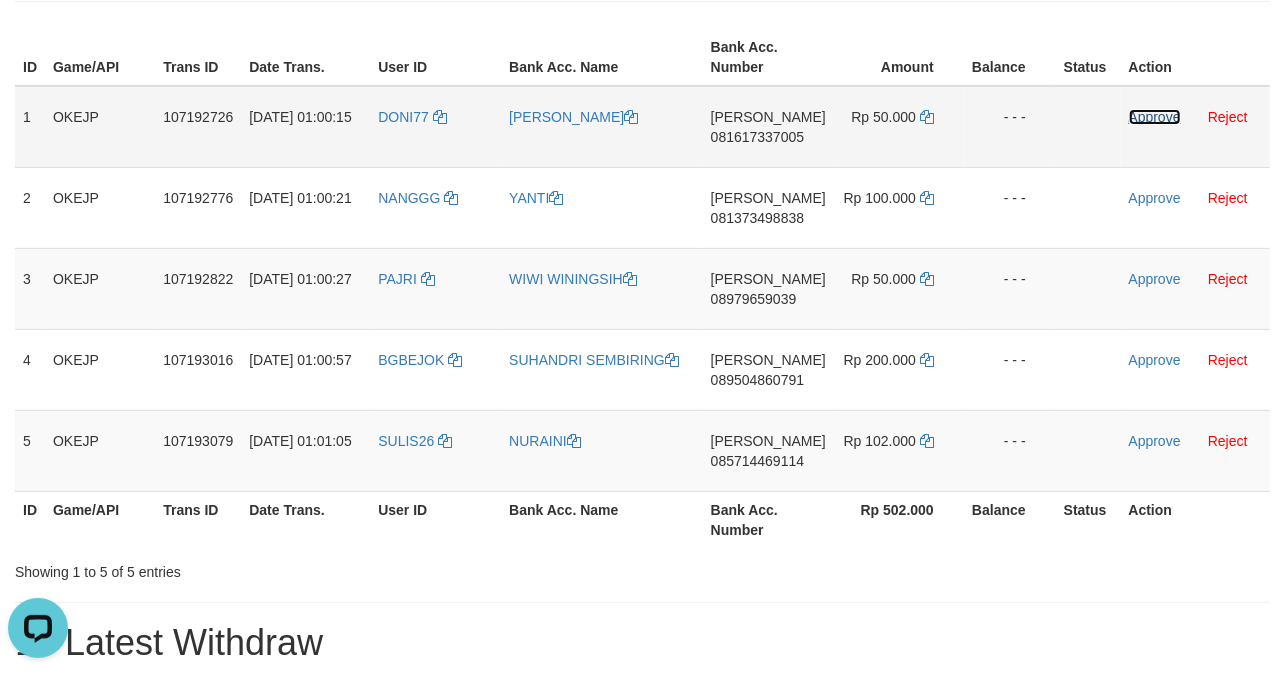 click on "Approve" at bounding box center [1155, 117] 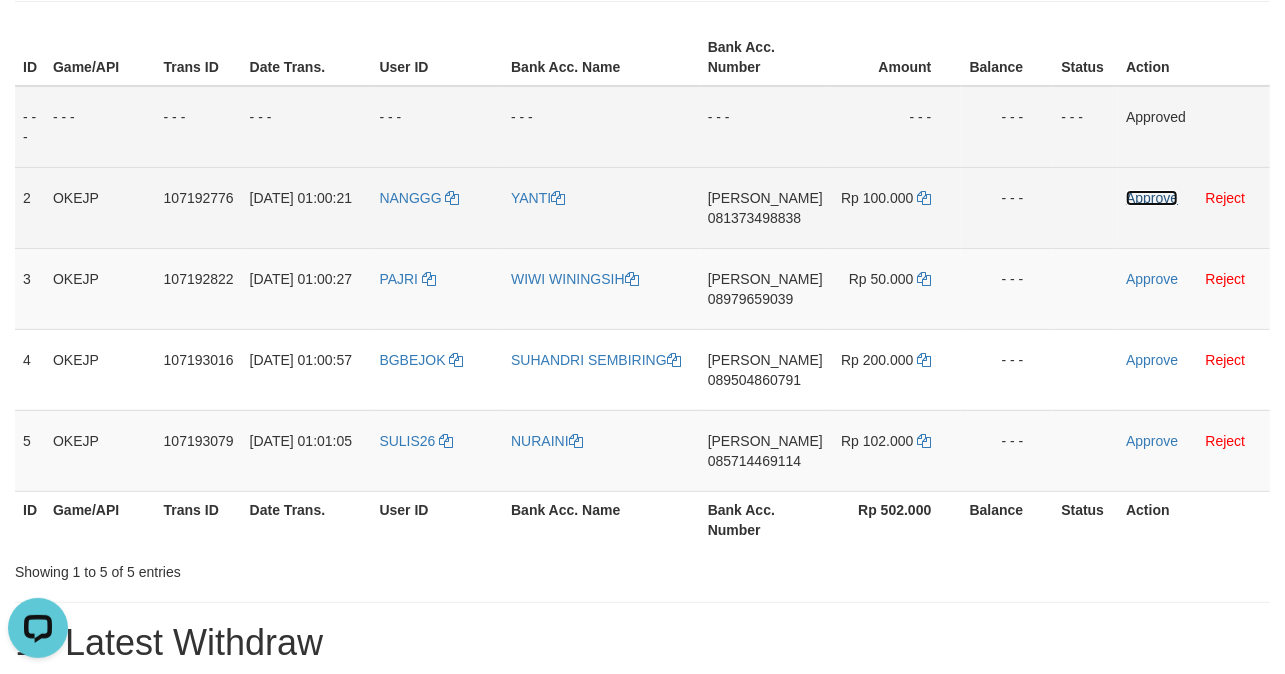 click on "Approve" at bounding box center (1152, 198) 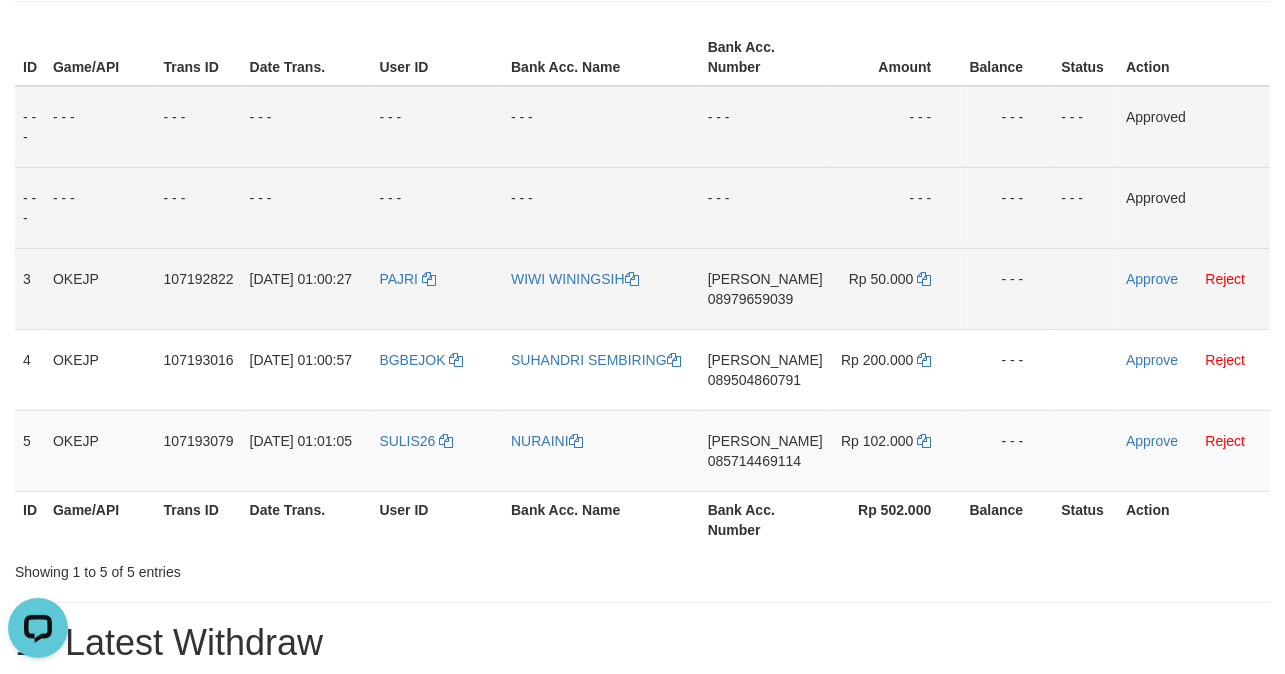 click on "Approve
Reject" at bounding box center (1194, 288) 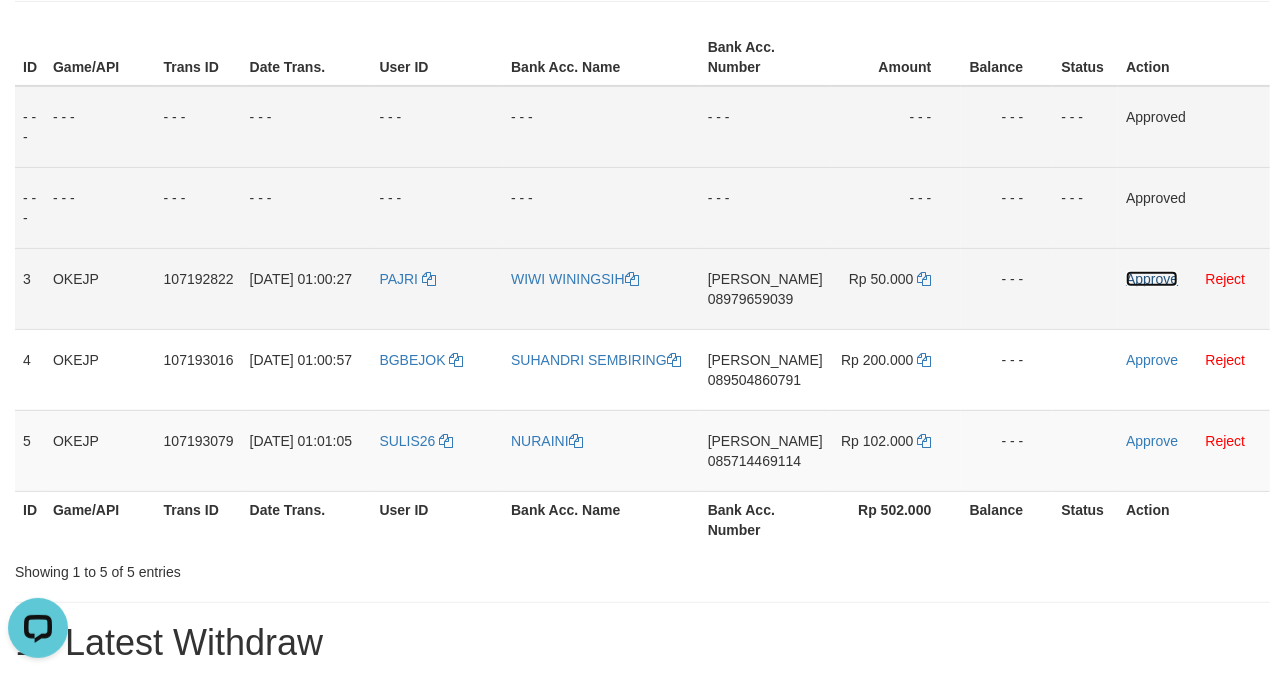 click on "Approve" at bounding box center [1152, 279] 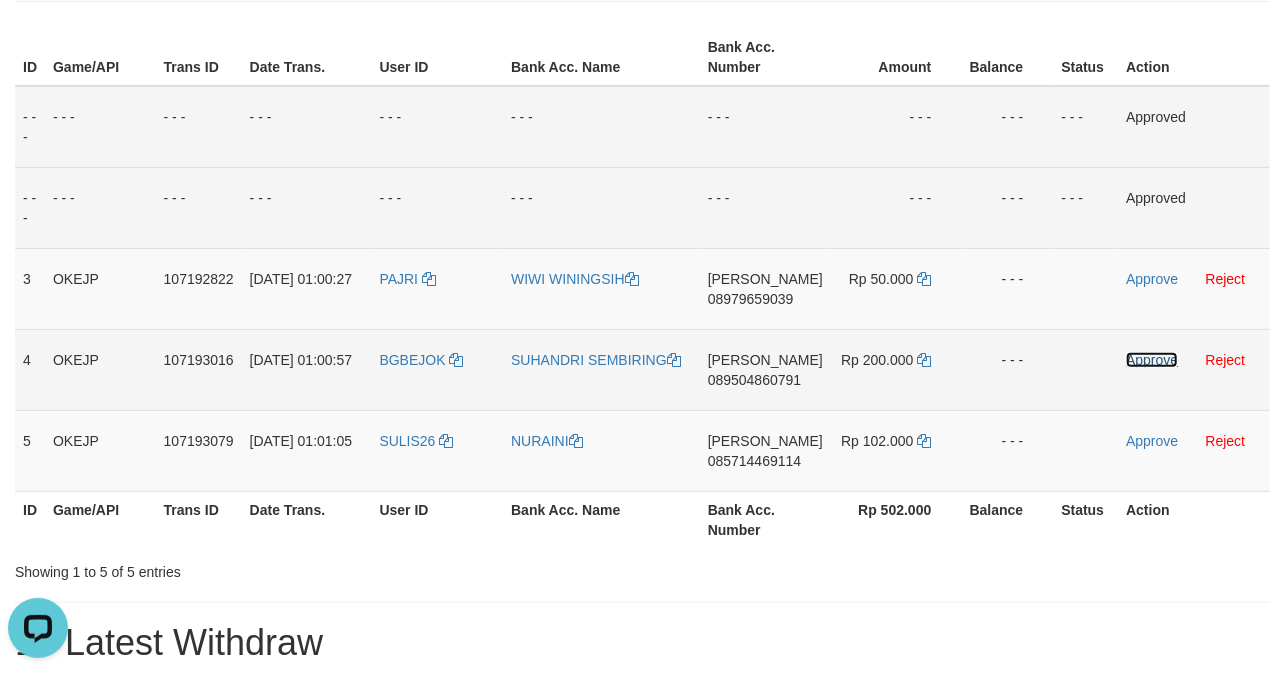 click on "Approve" at bounding box center (1152, 360) 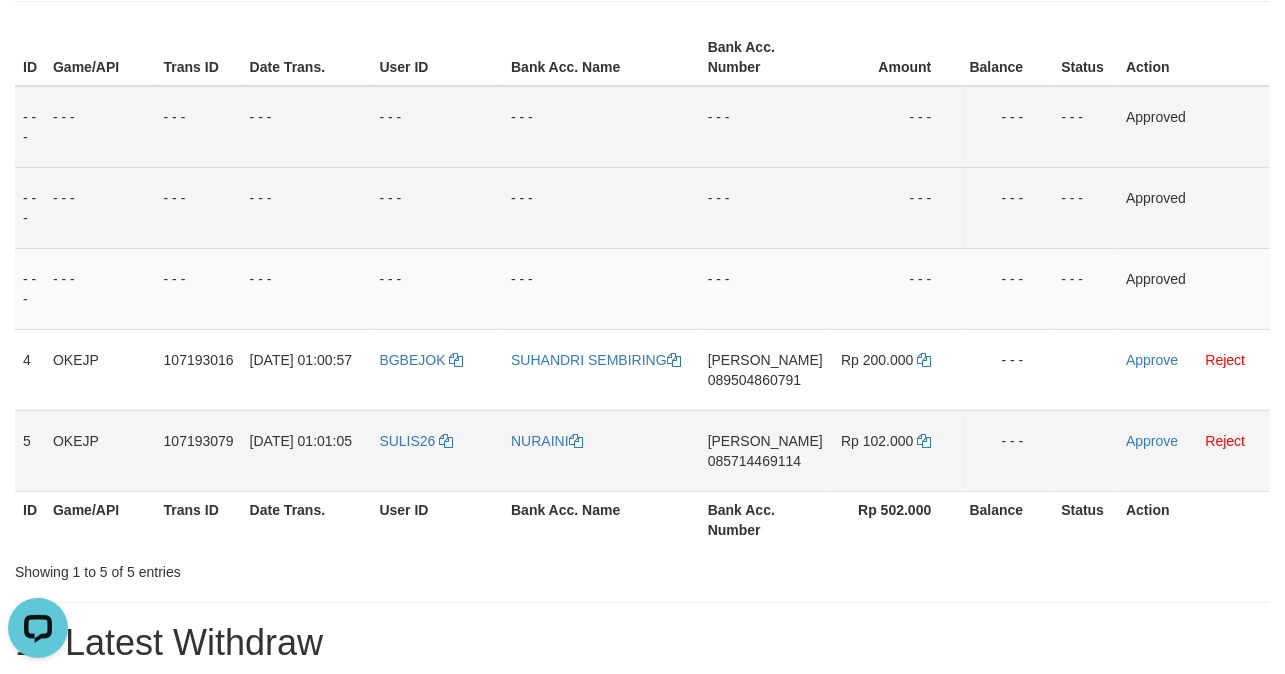 click on "Approve
Reject" at bounding box center (1194, 450) 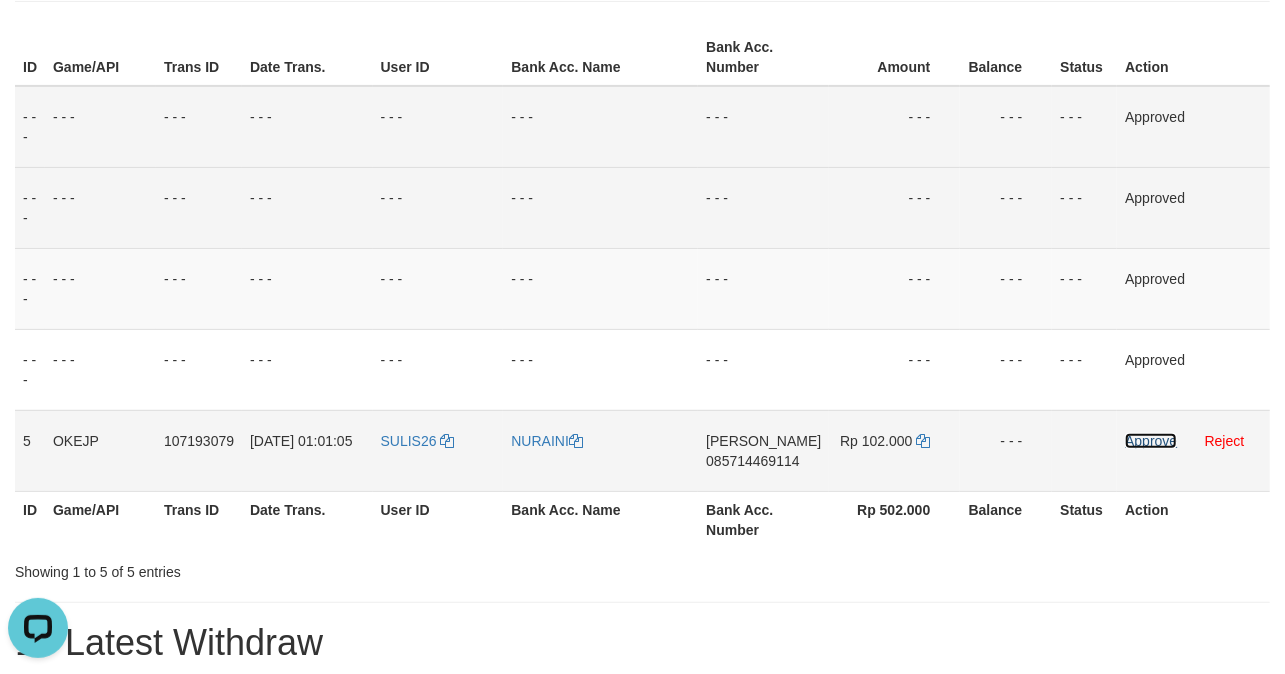 click on "Approve" at bounding box center [1151, 441] 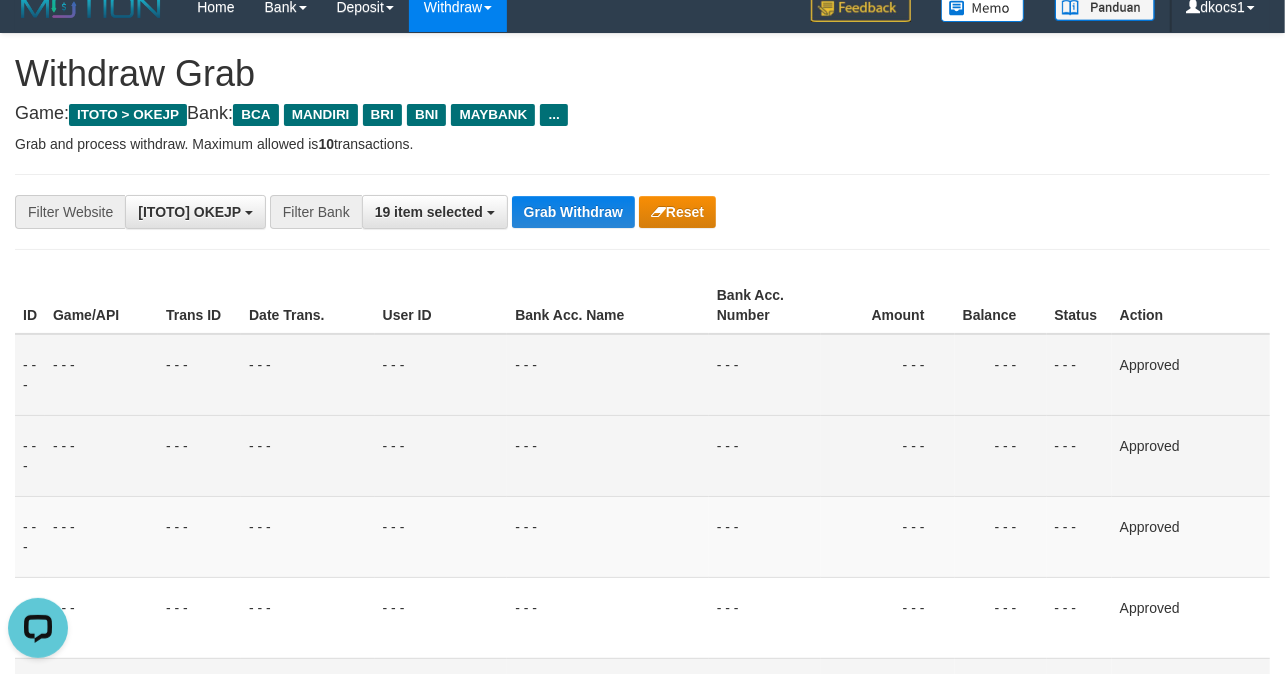 scroll, scrollTop: 0, scrollLeft: 0, axis: both 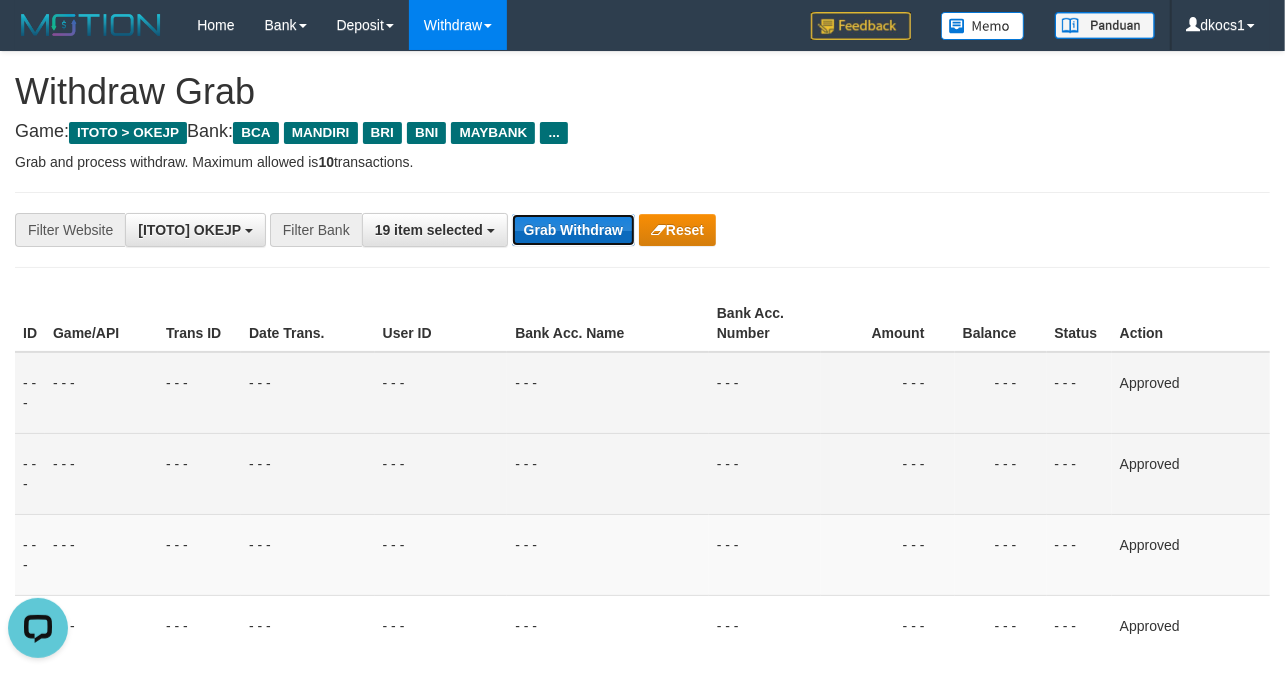click on "Grab Withdraw" at bounding box center [573, 230] 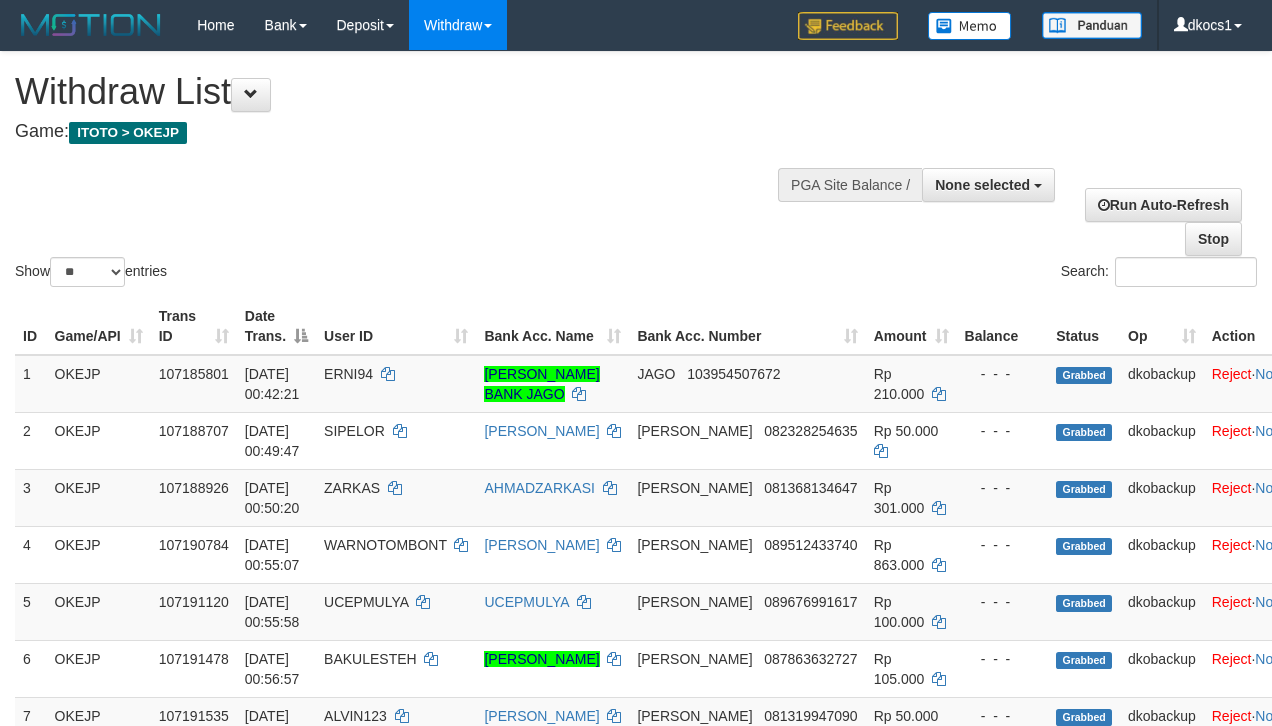 select 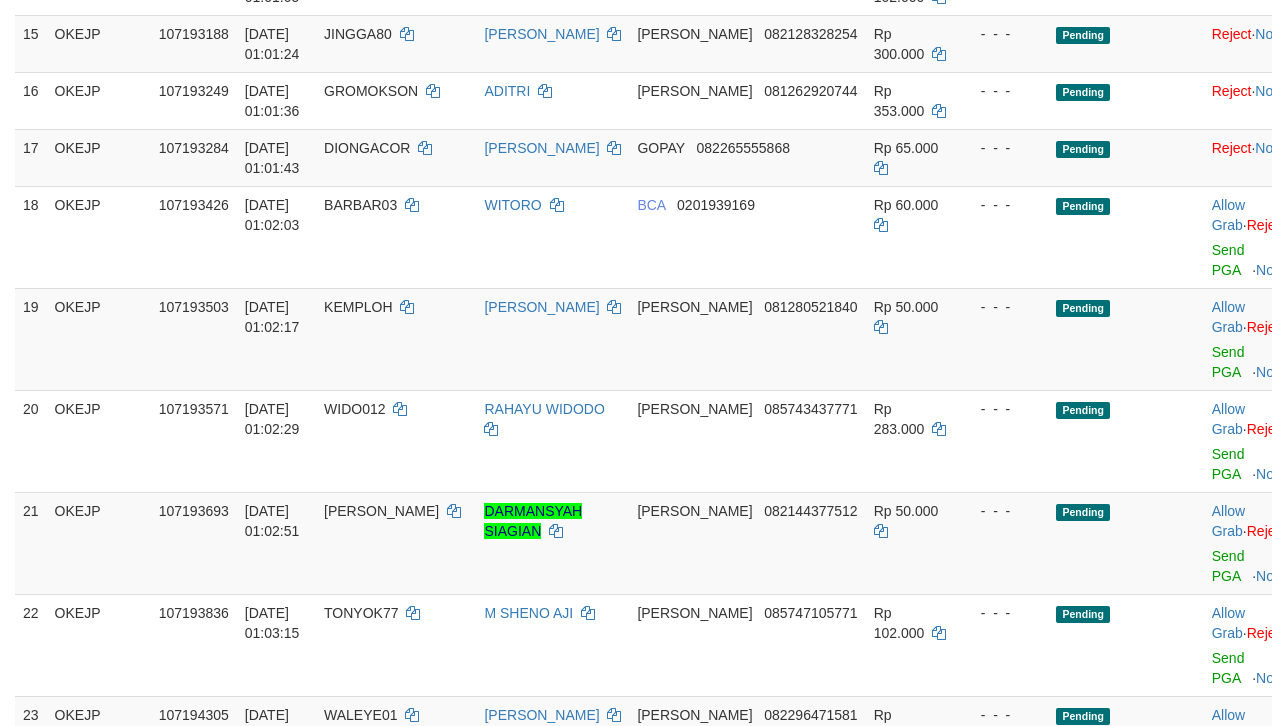 scroll, scrollTop: 1082, scrollLeft: 0, axis: vertical 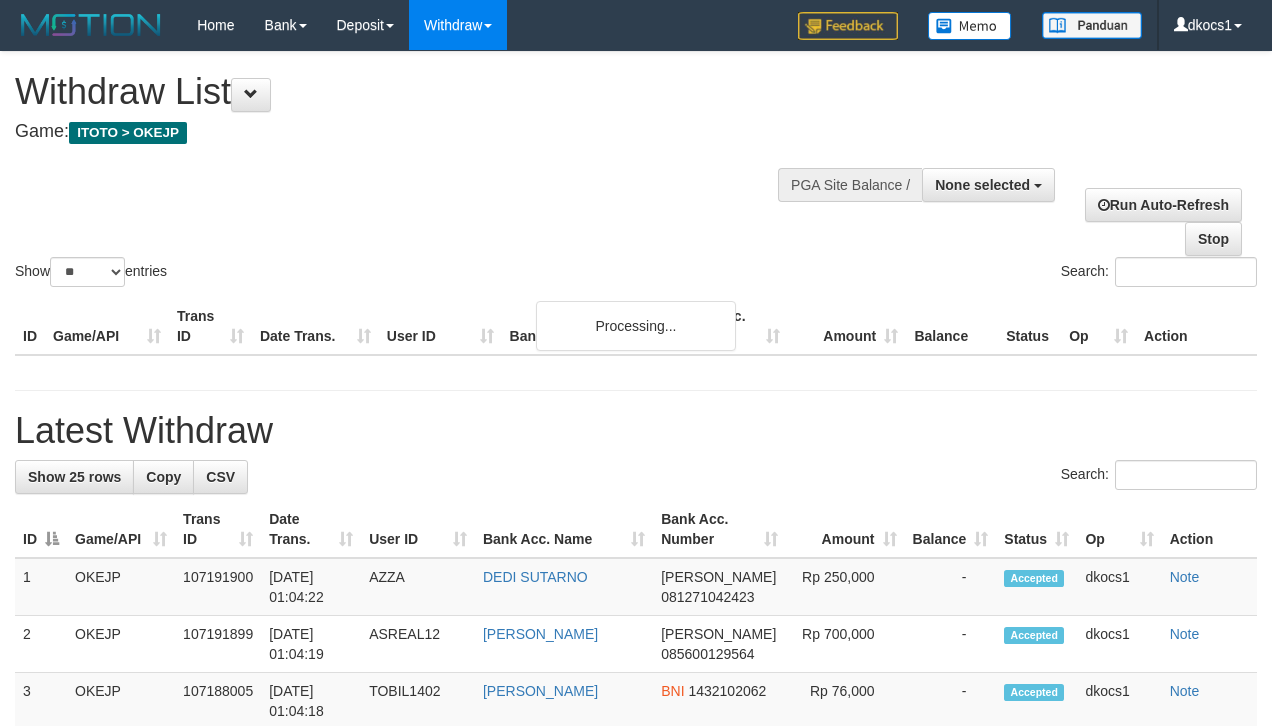 select 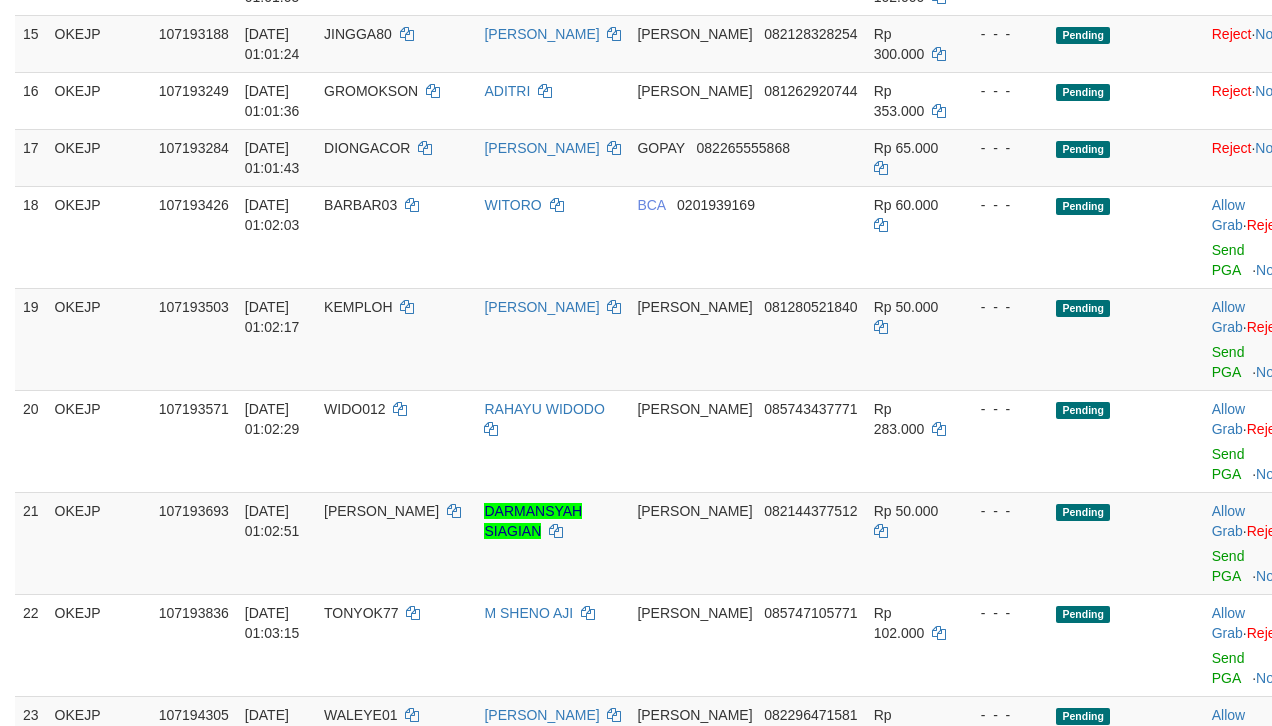 scroll, scrollTop: 1082, scrollLeft: 0, axis: vertical 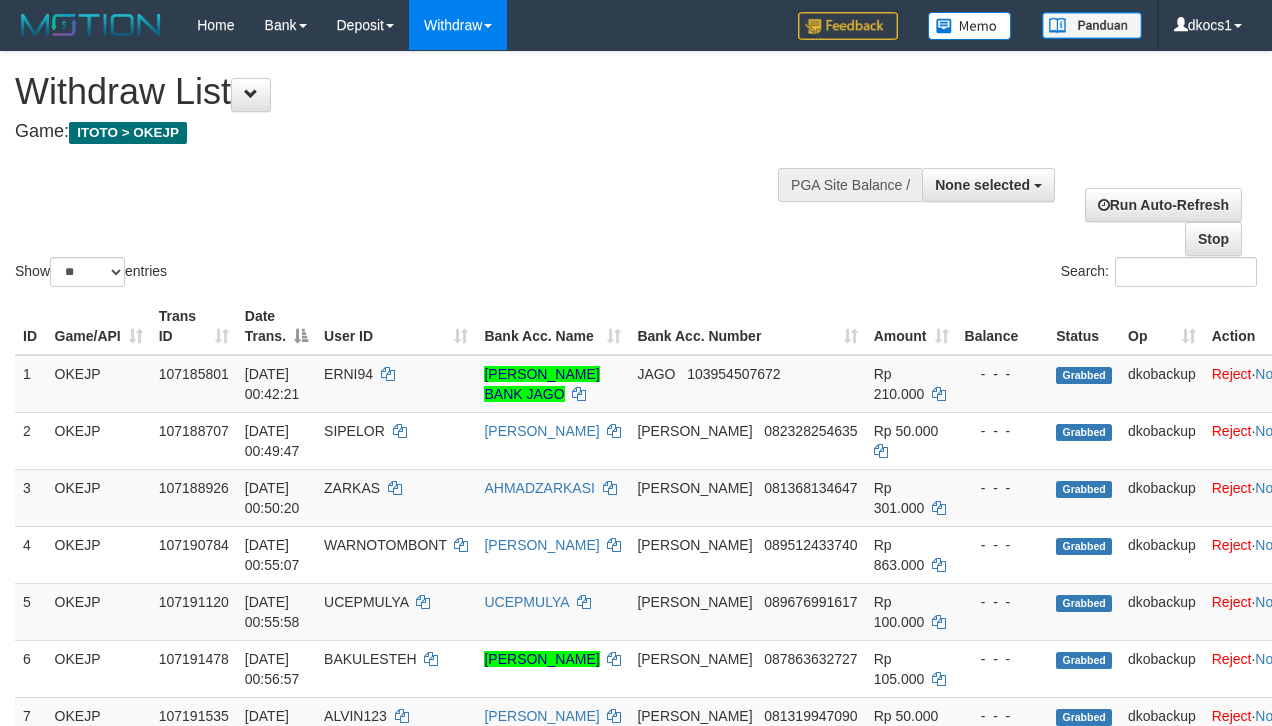 select 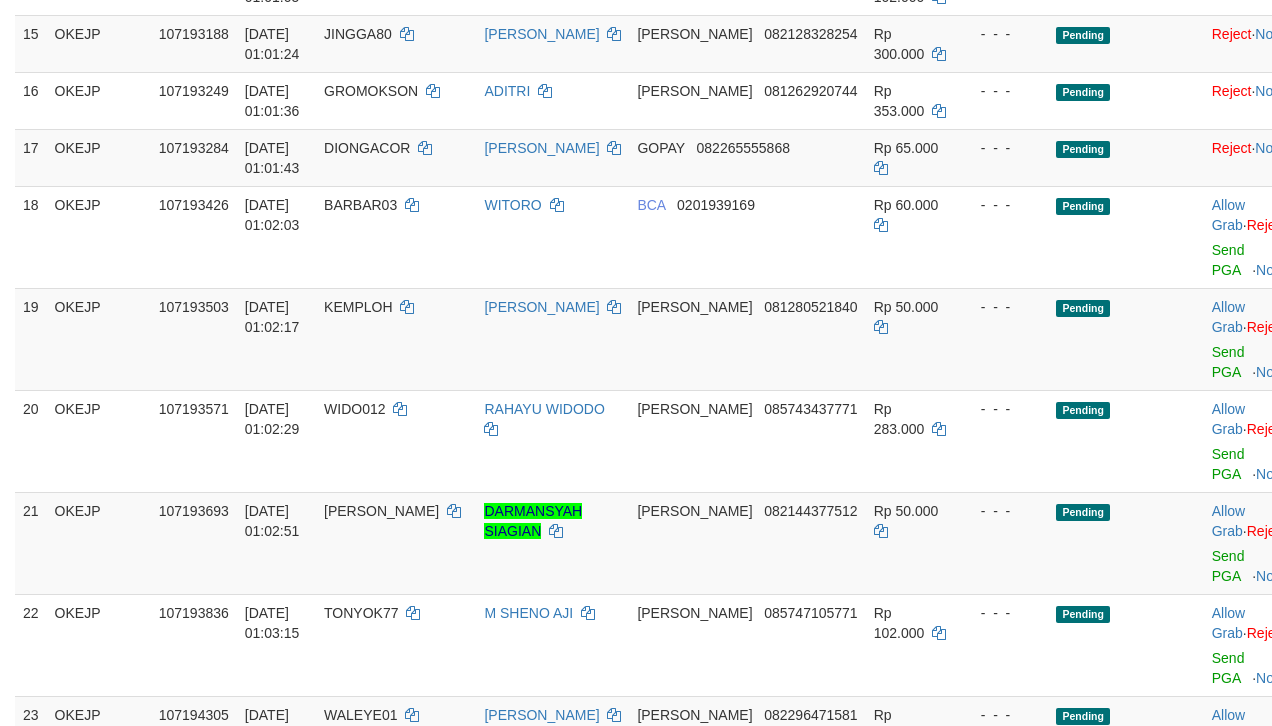 scroll, scrollTop: 1082, scrollLeft: 0, axis: vertical 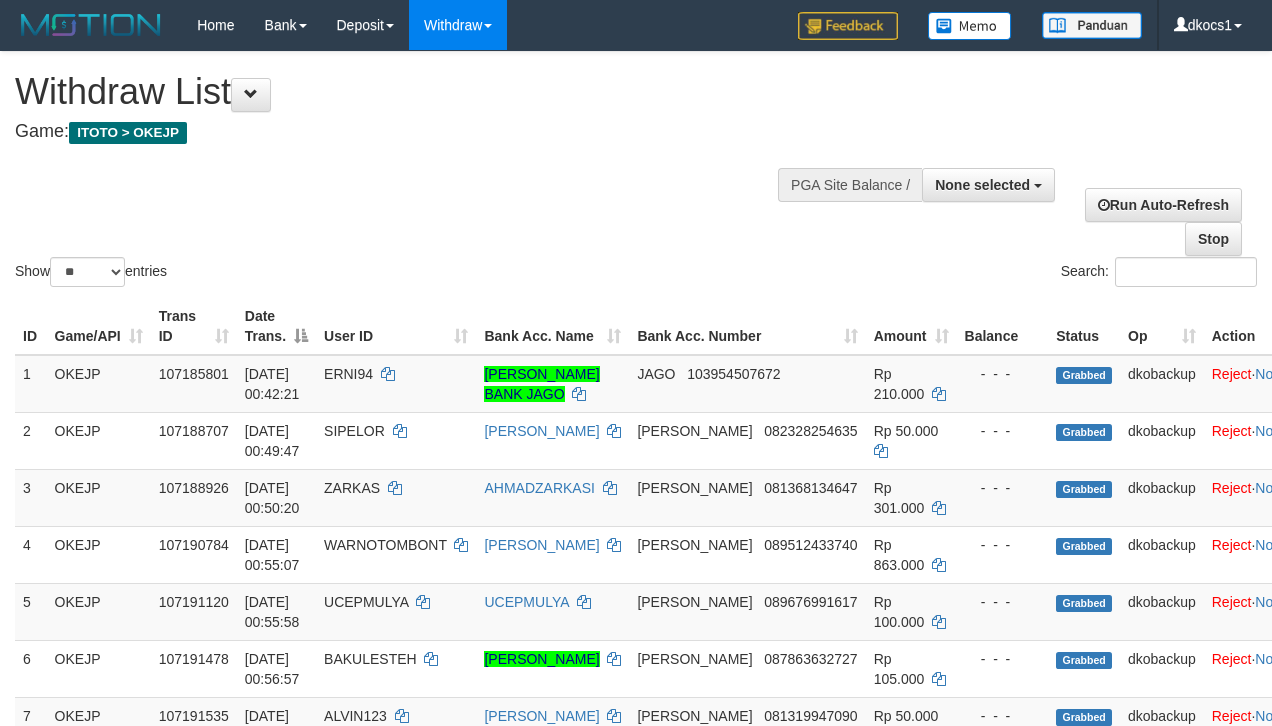 select 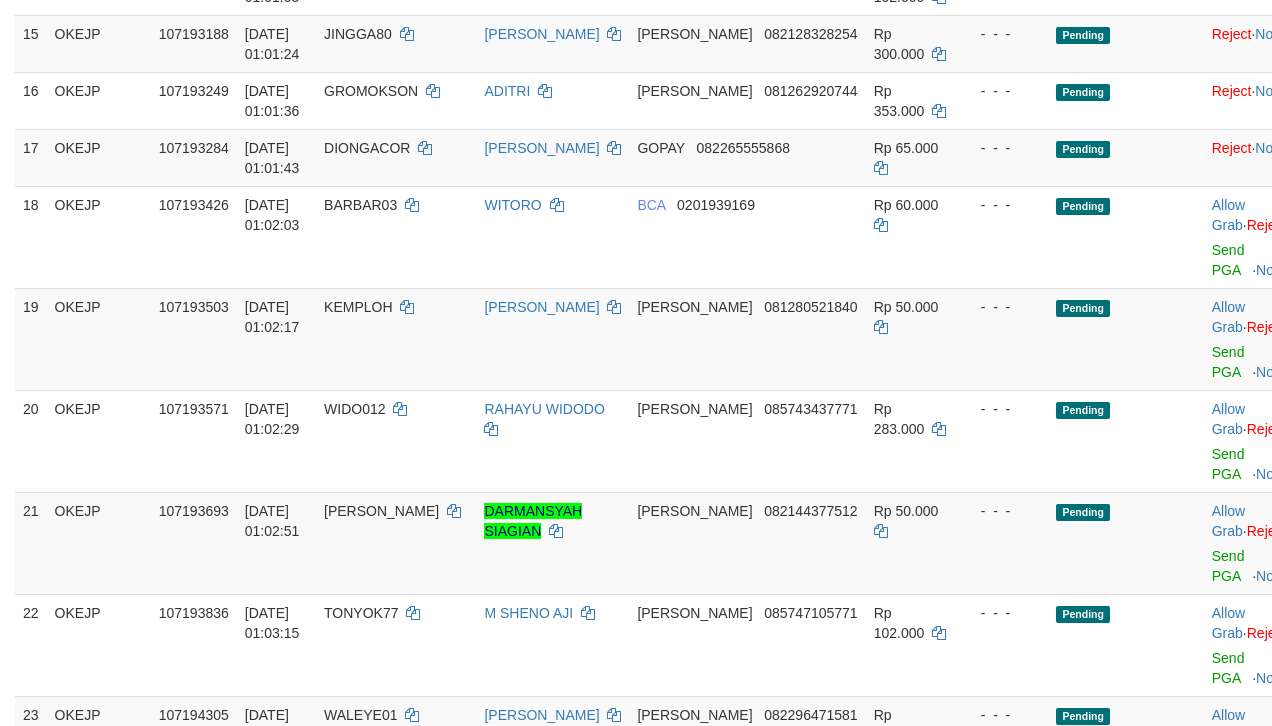 scroll, scrollTop: 1082, scrollLeft: 0, axis: vertical 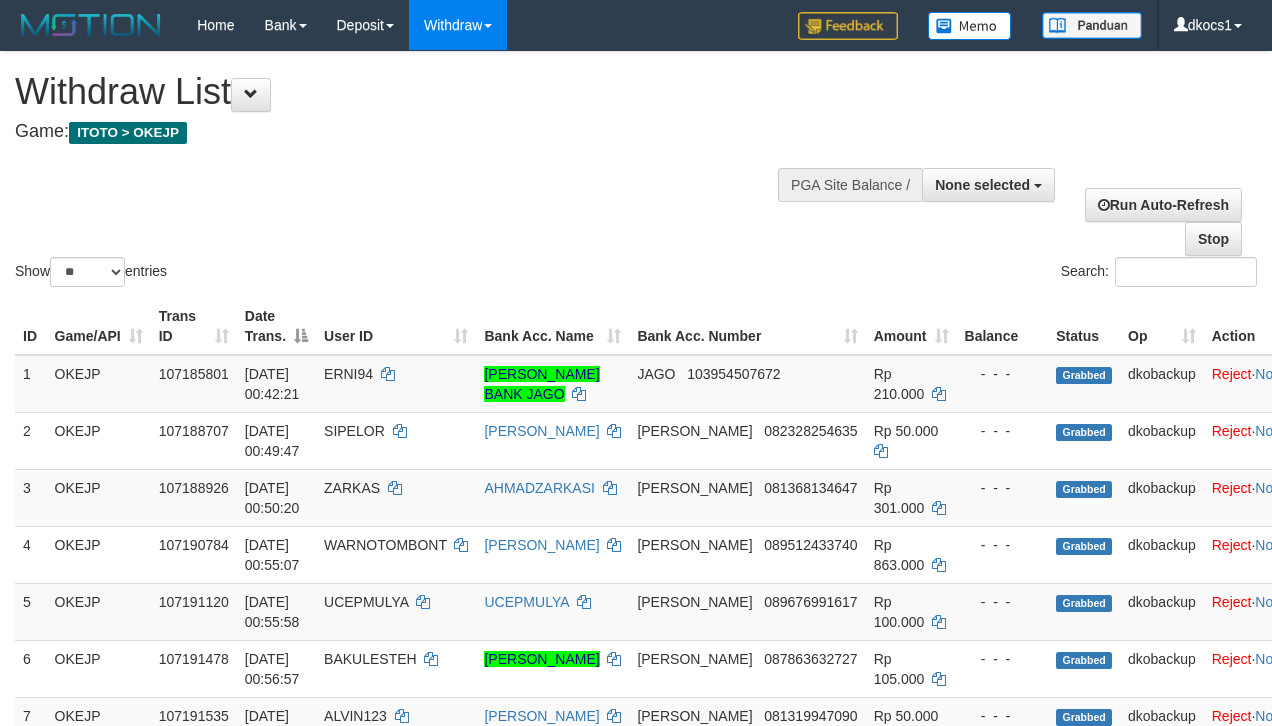 select 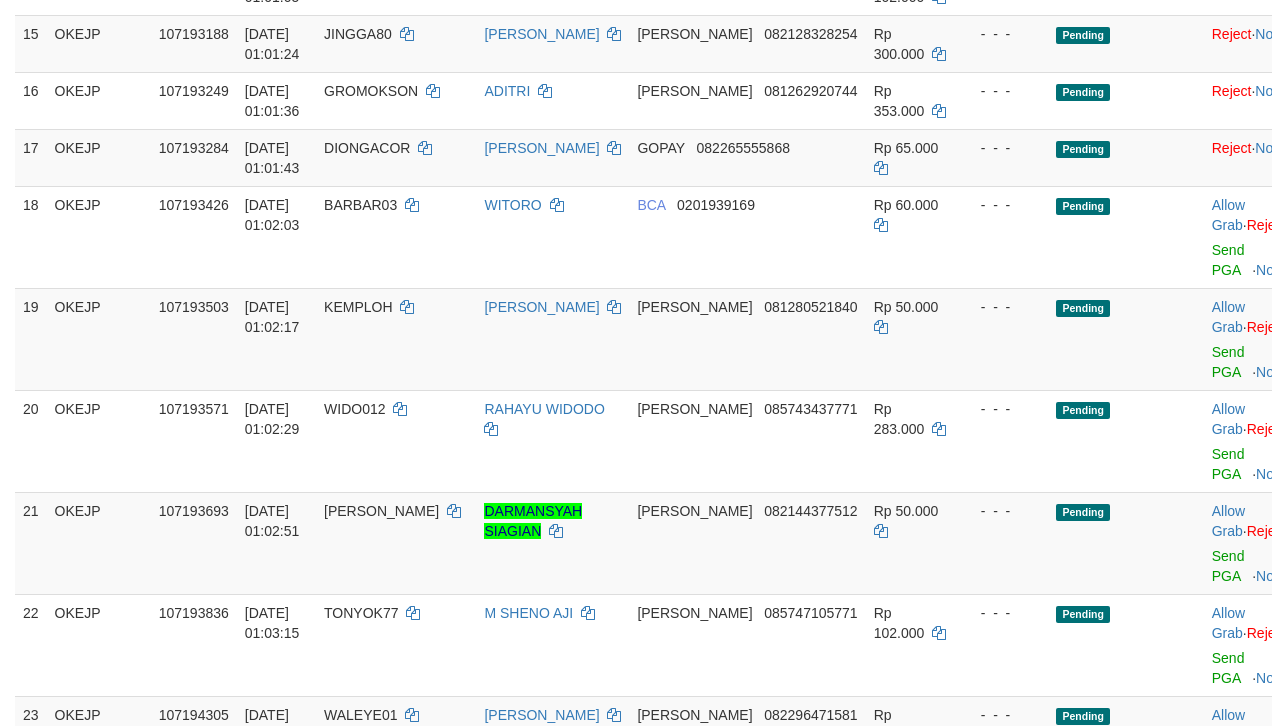scroll, scrollTop: 1082, scrollLeft: 0, axis: vertical 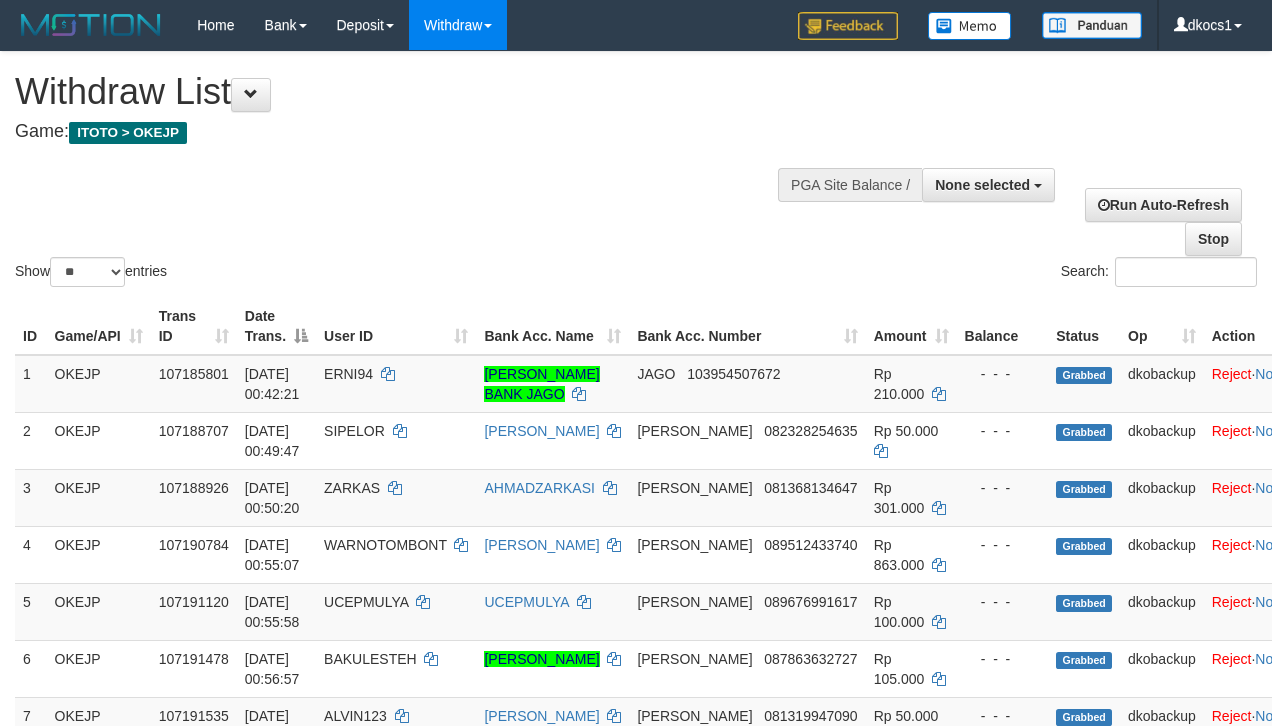 select 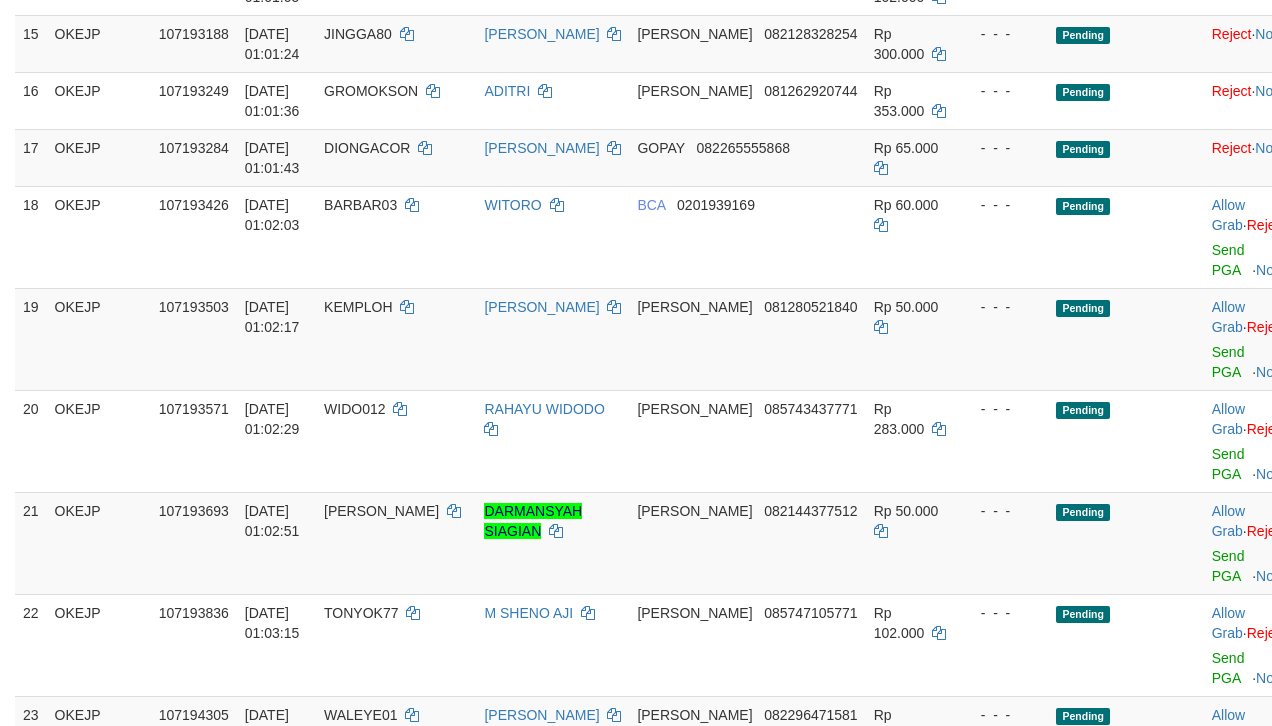 scroll, scrollTop: 1082, scrollLeft: 0, axis: vertical 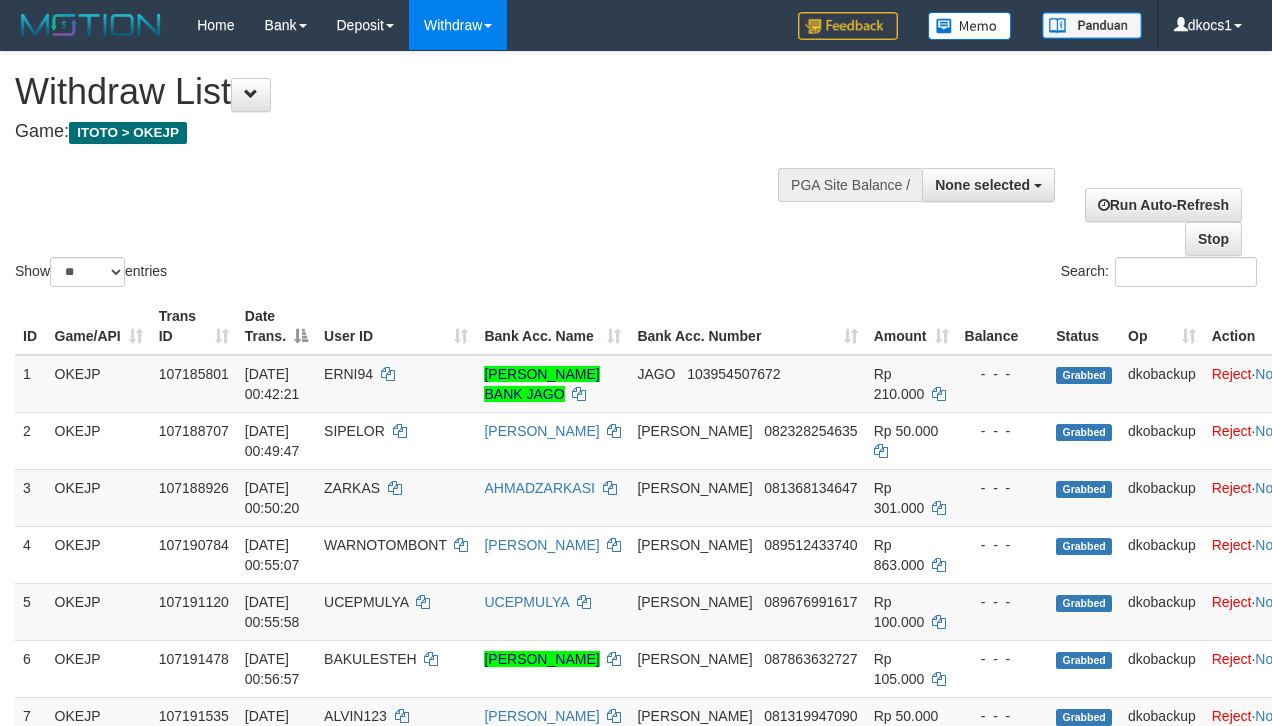 select 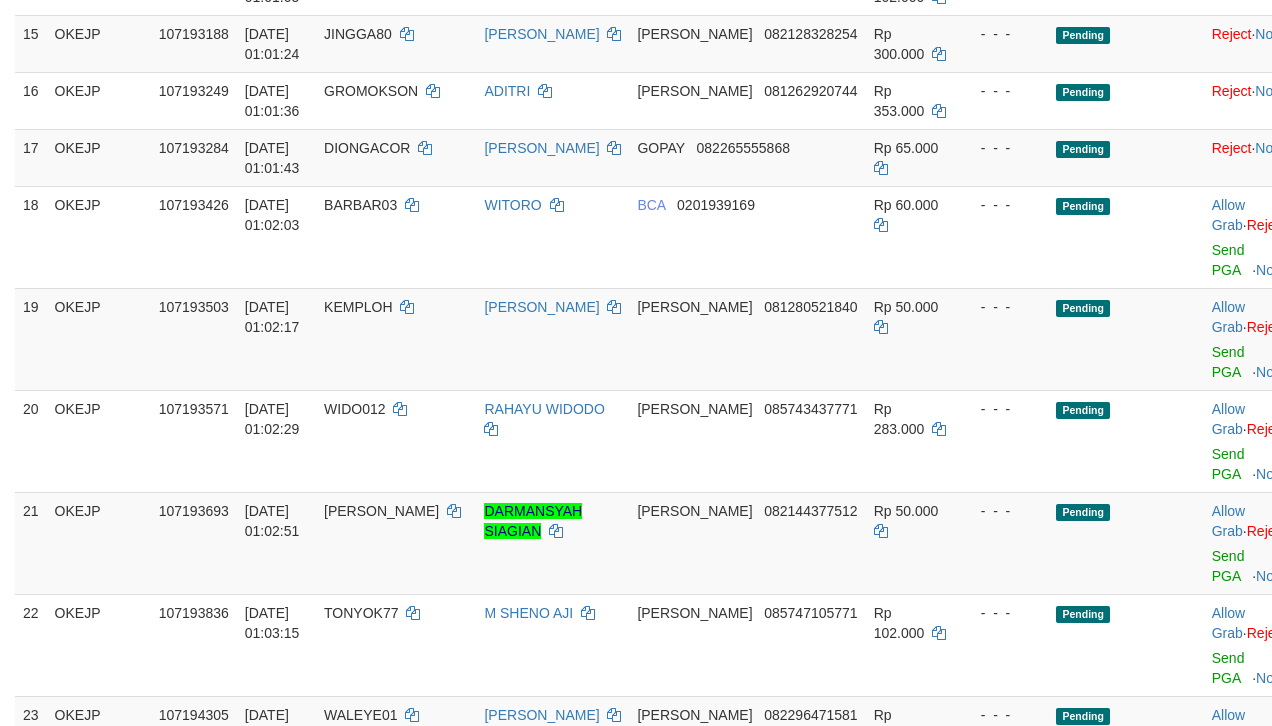 scroll, scrollTop: 1082, scrollLeft: 0, axis: vertical 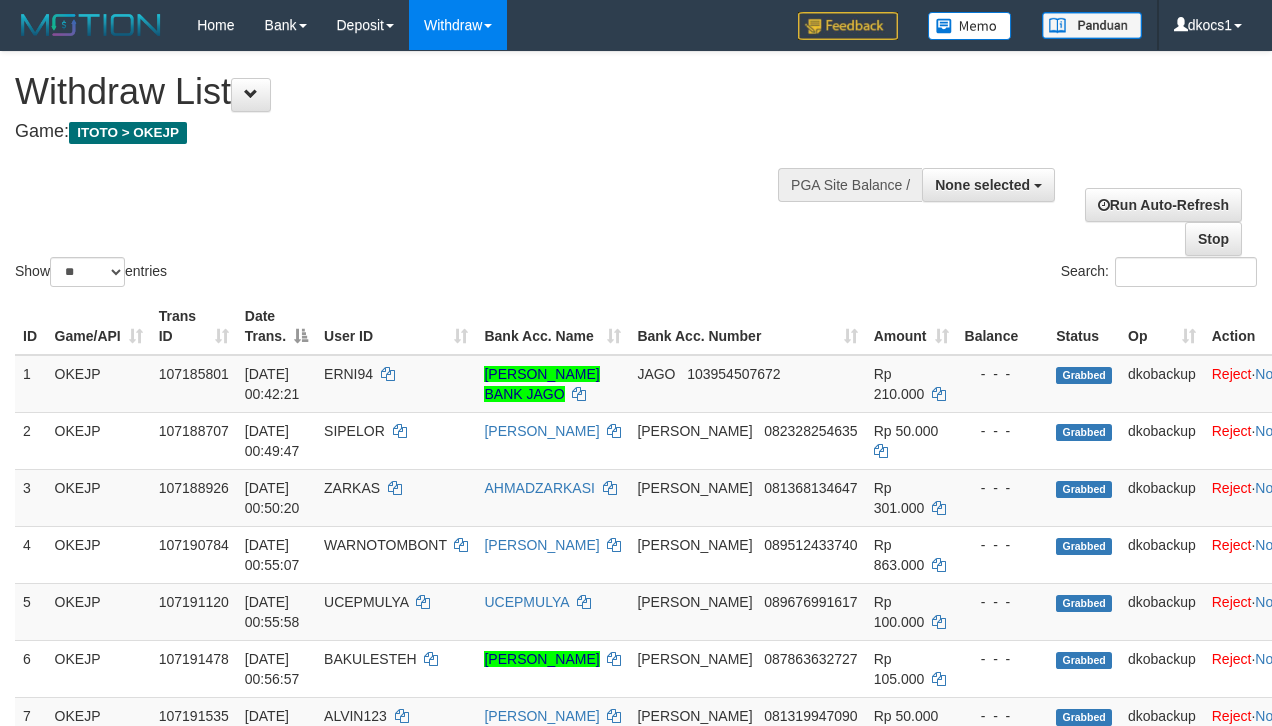 select 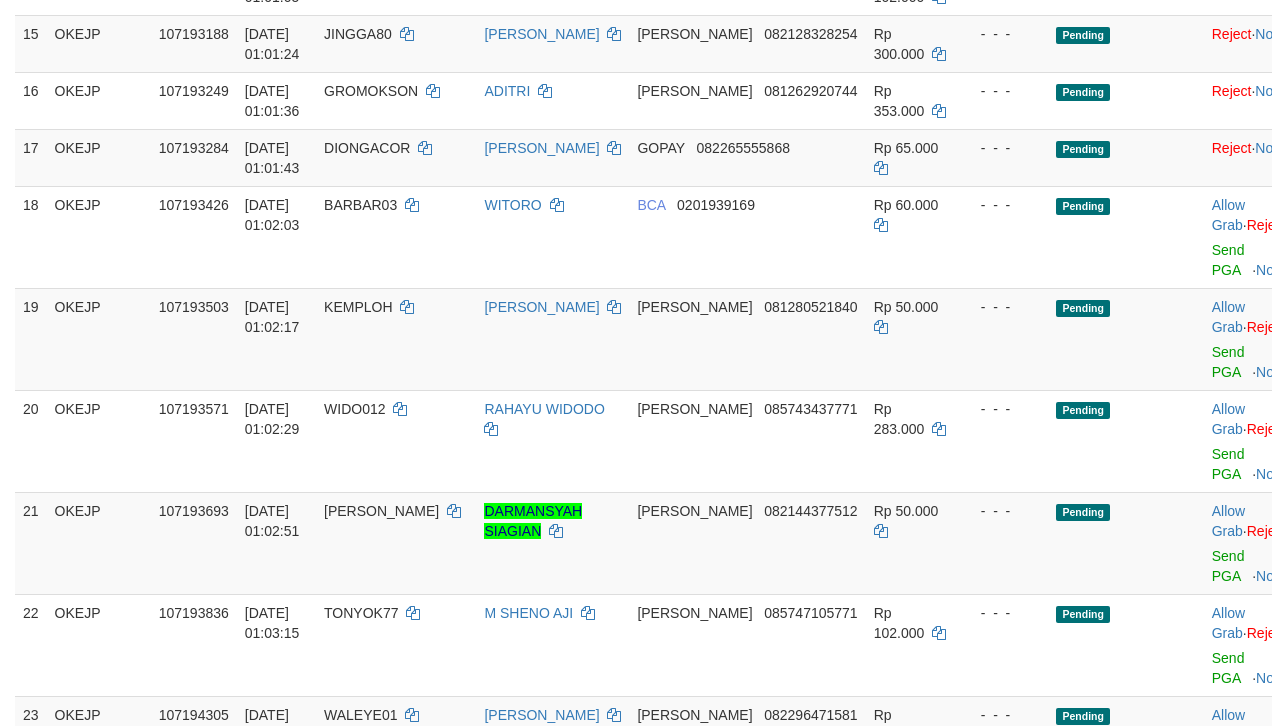 scroll, scrollTop: 1082, scrollLeft: 0, axis: vertical 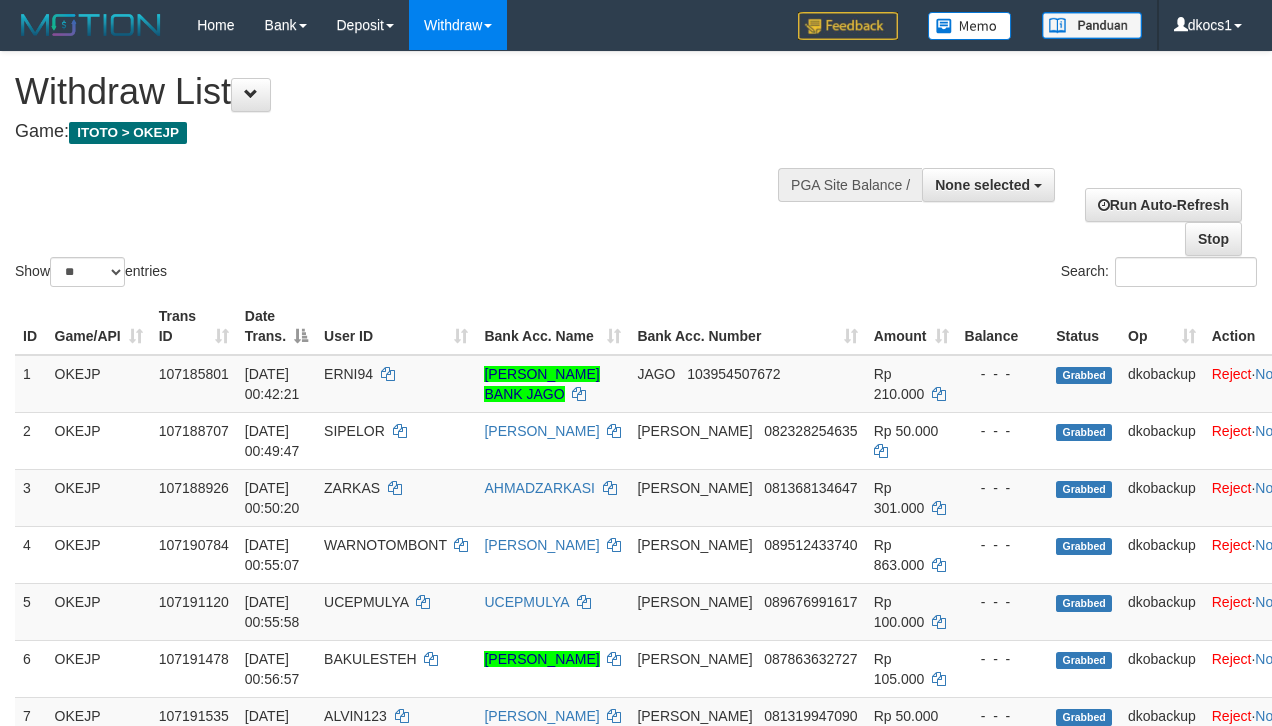 select 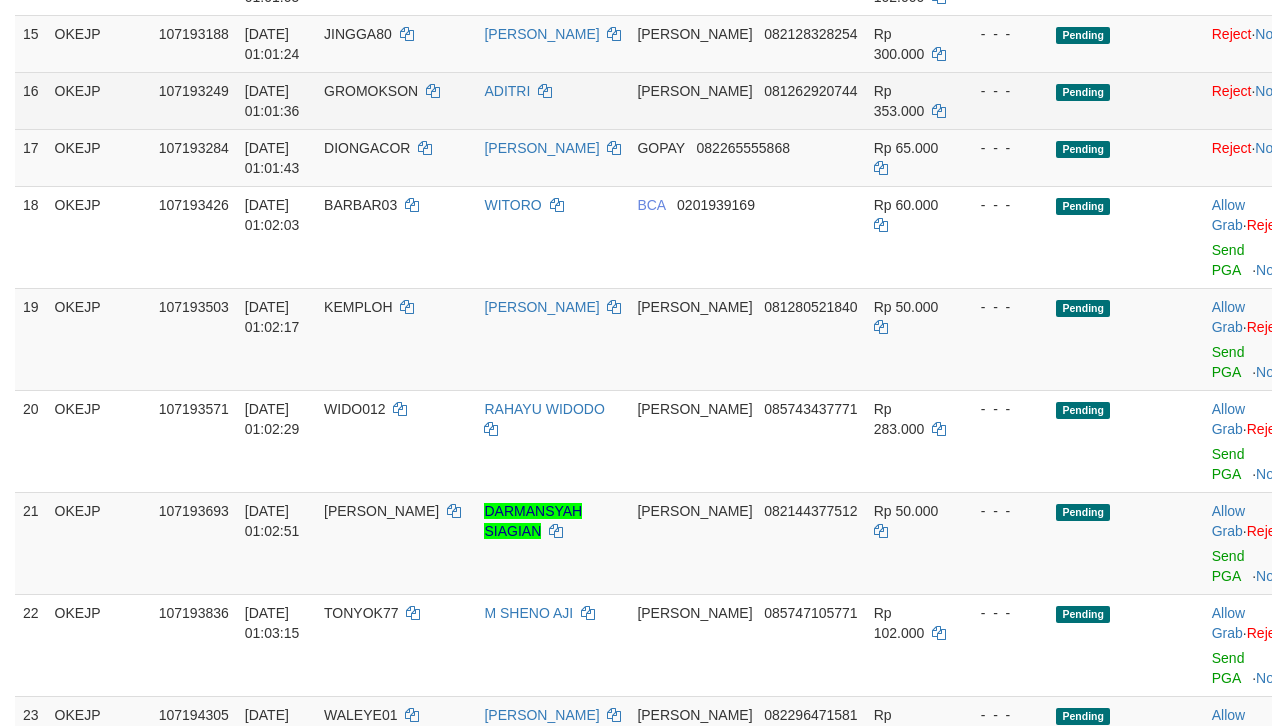scroll, scrollTop: 1082, scrollLeft: 0, axis: vertical 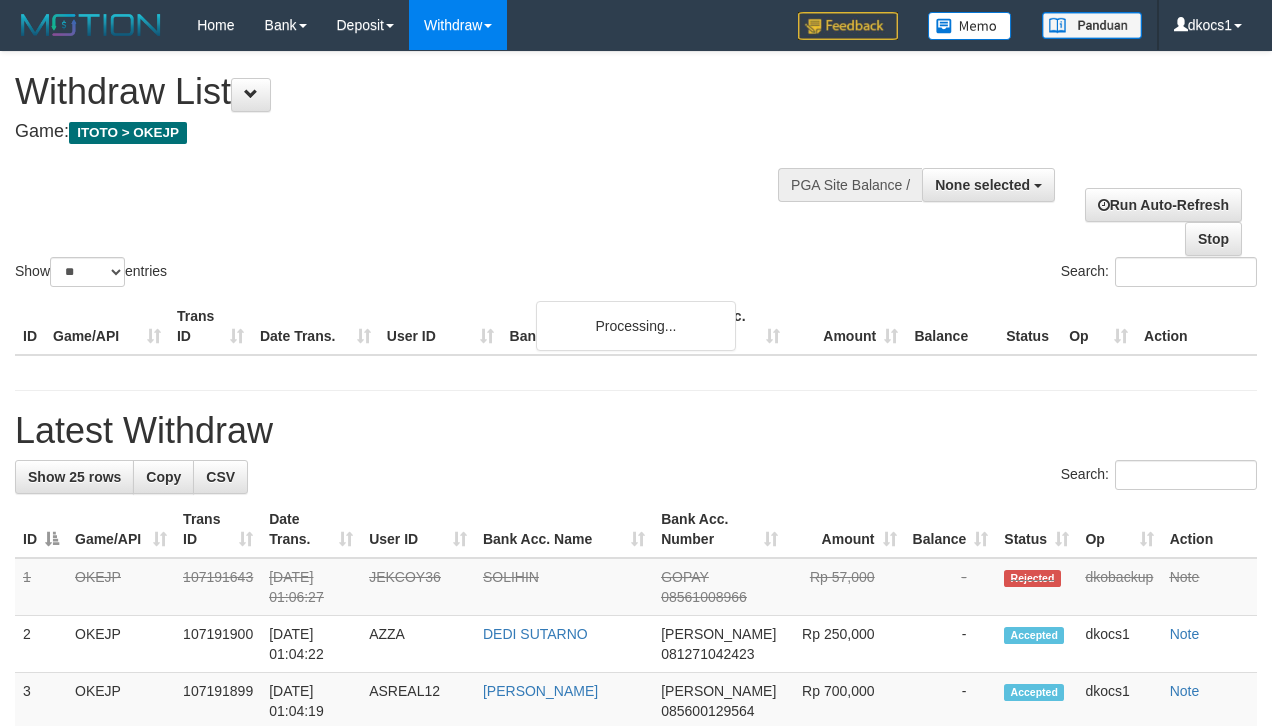 select 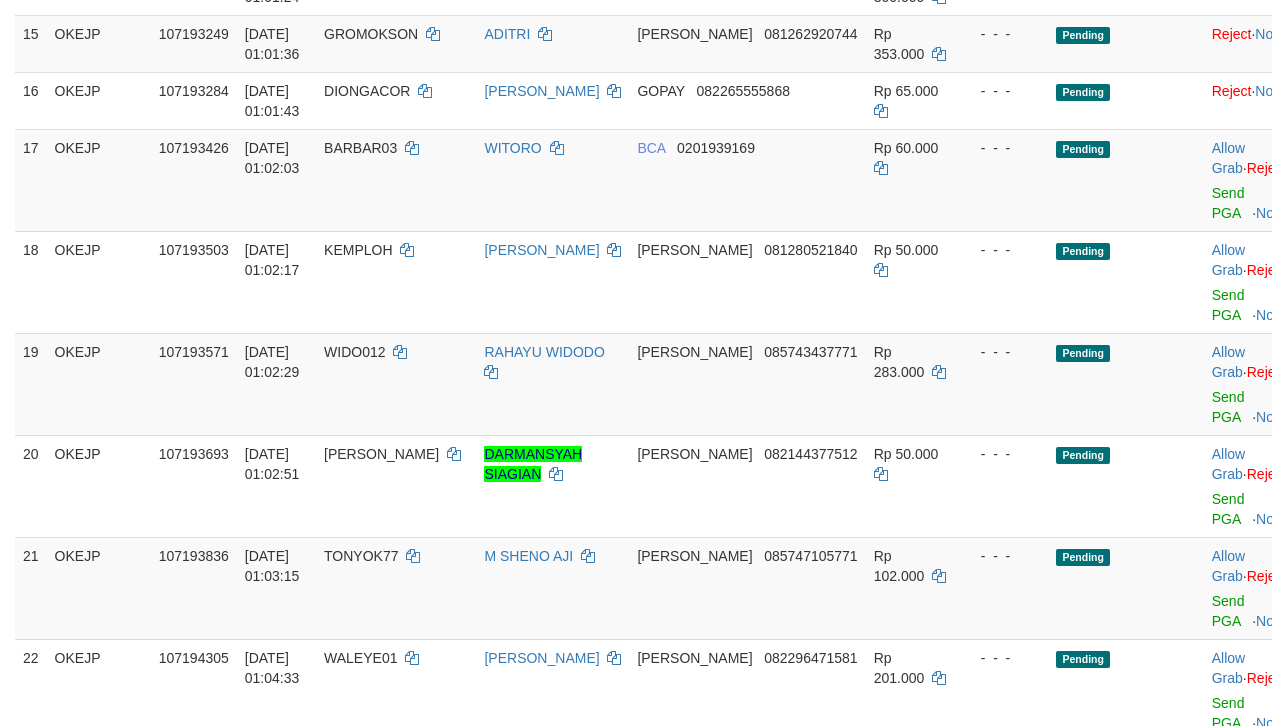 scroll, scrollTop: 1082, scrollLeft: 0, axis: vertical 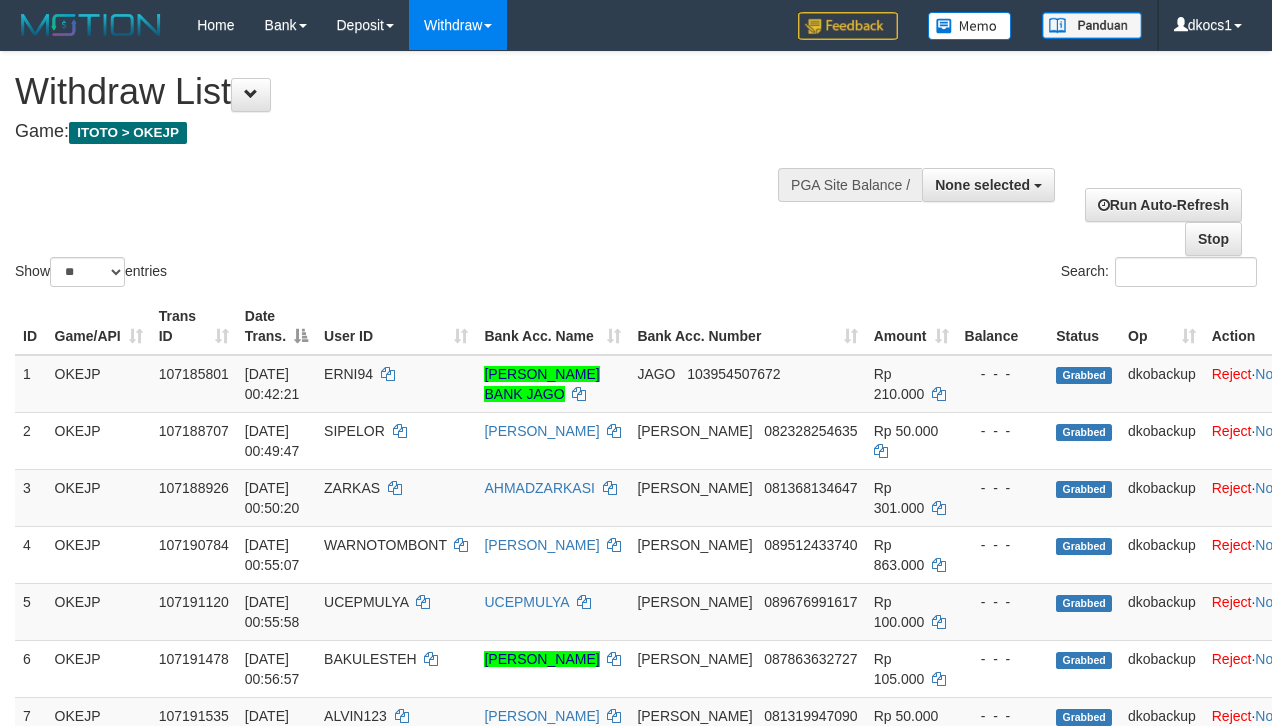 select 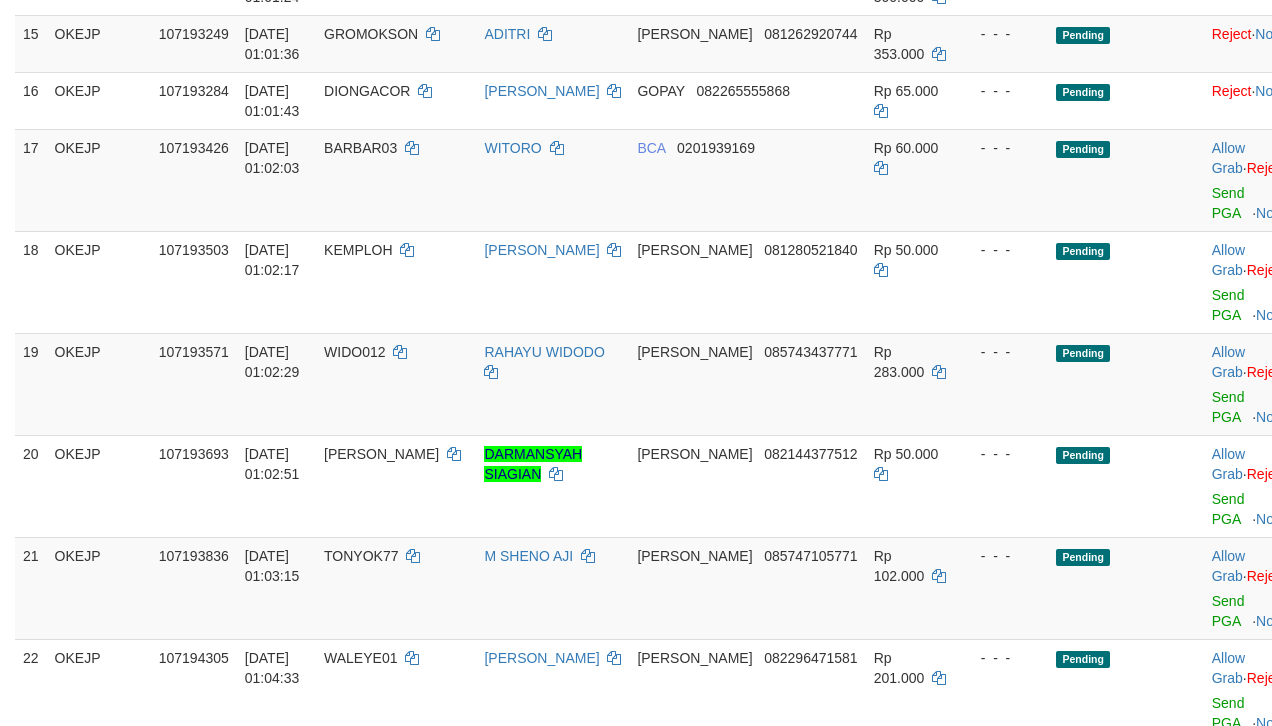 scroll, scrollTop: 1082, scrollLeft: 0, axis: vertical 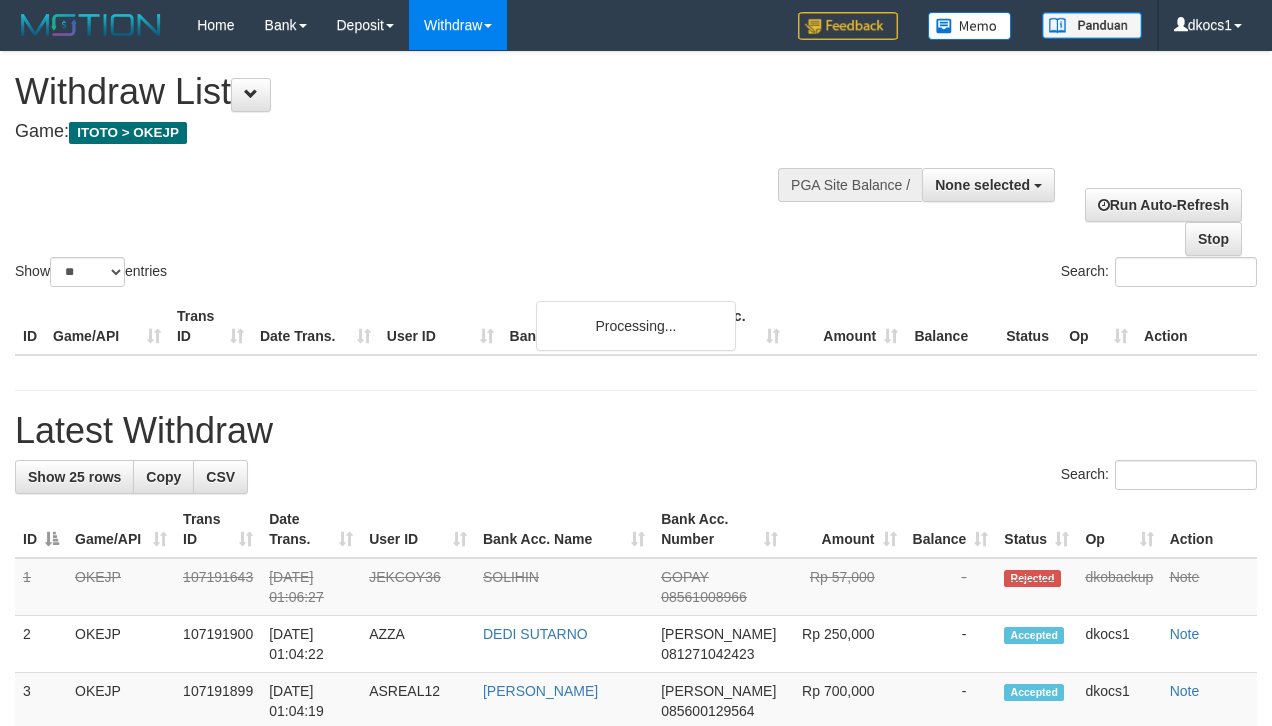 select 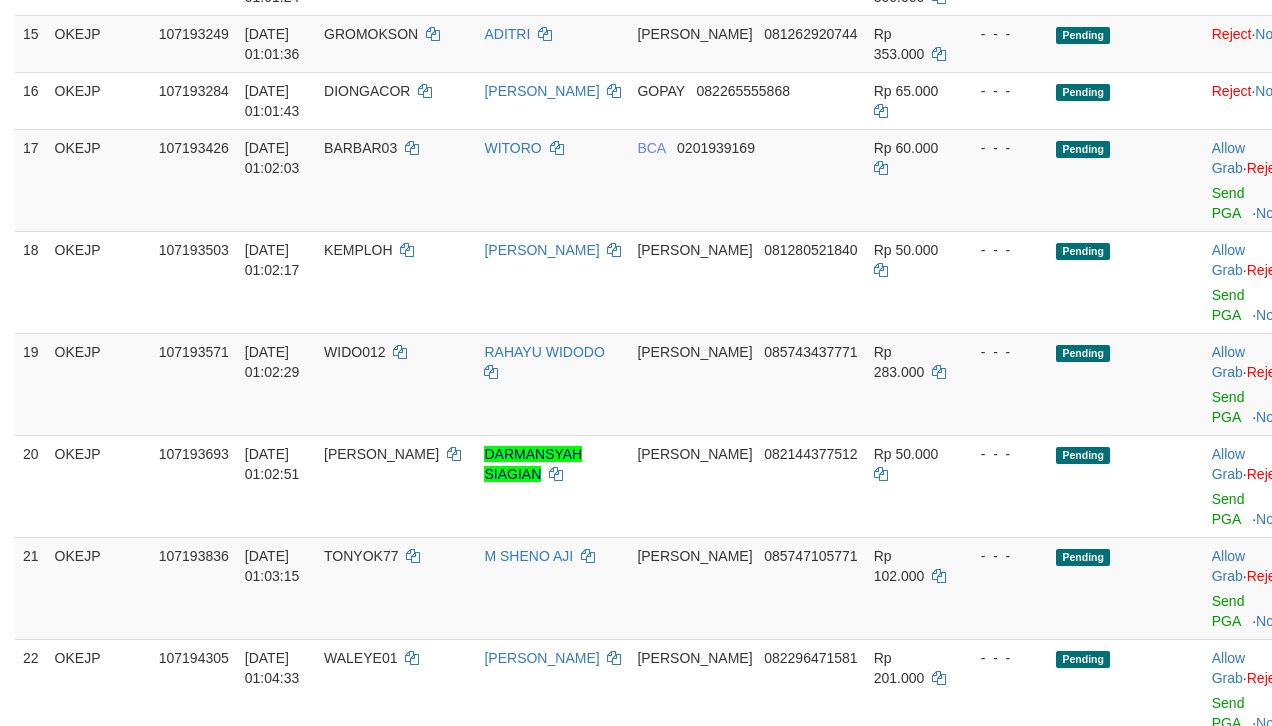 scroll, scrollTop: 1082, scrollLeft: 0, axis: vertical 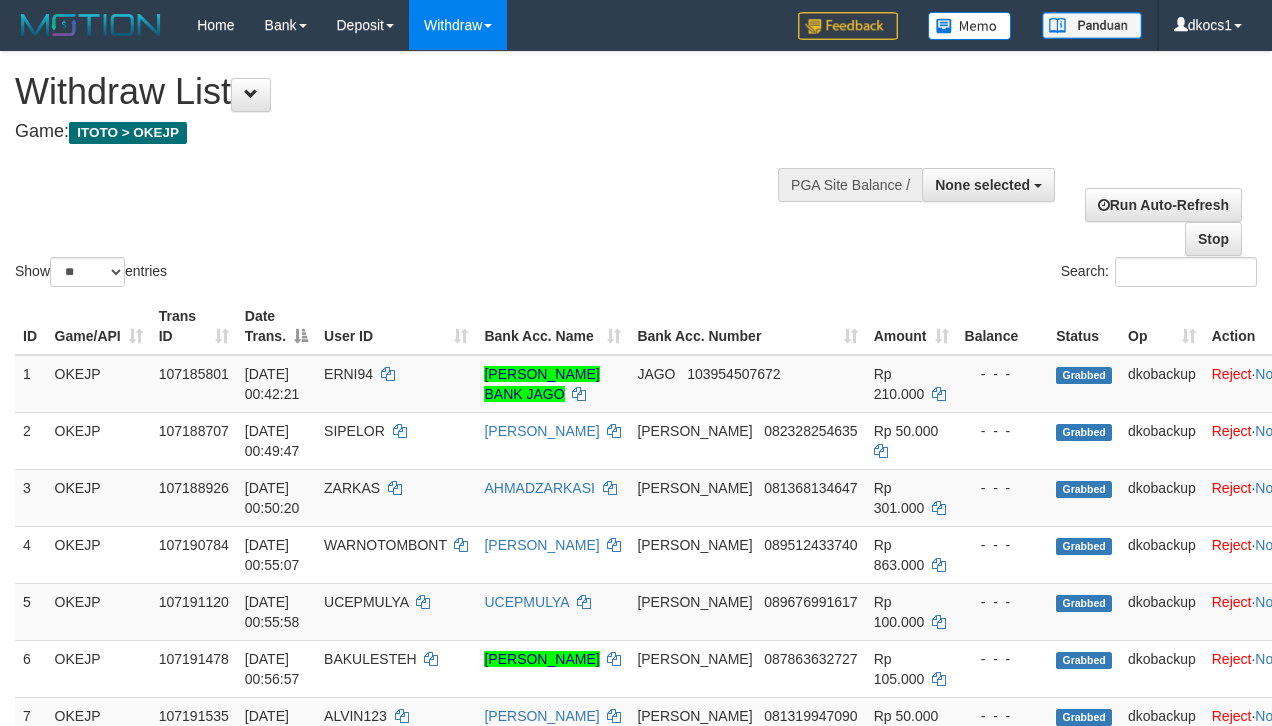 select 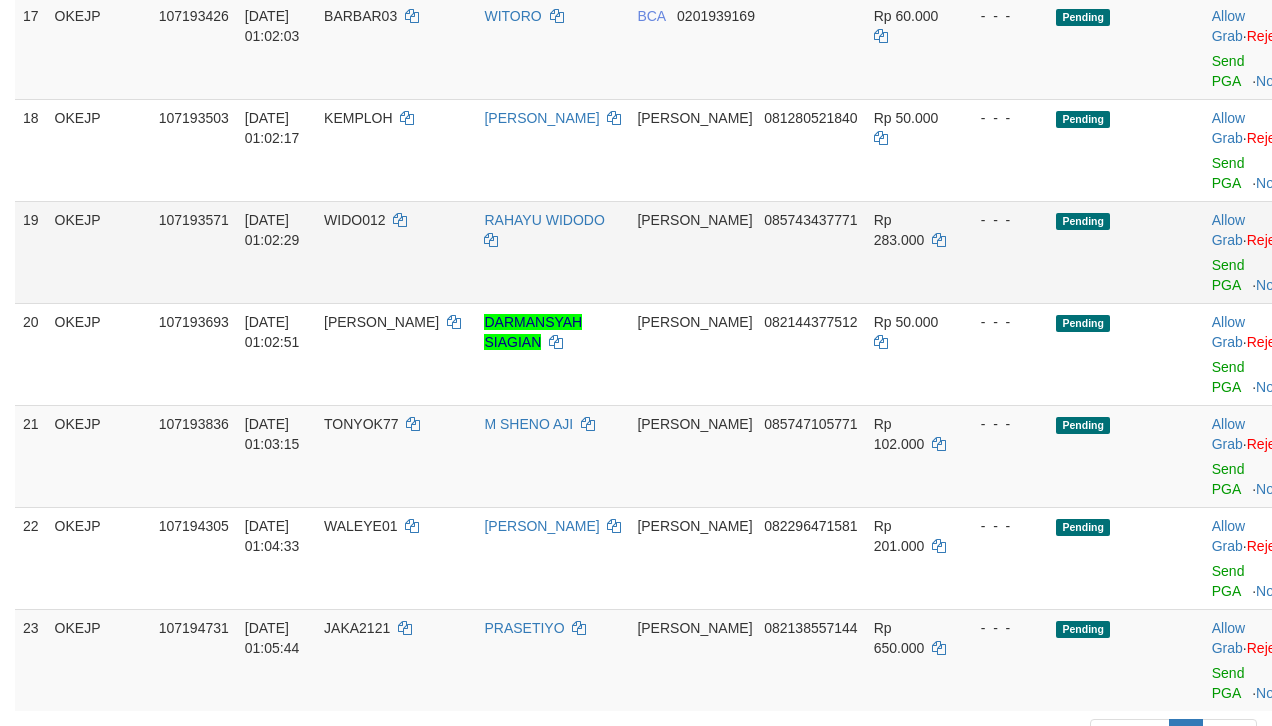 scroll, scrollTop: 1216, scrollLeft: 0, axis: vertical 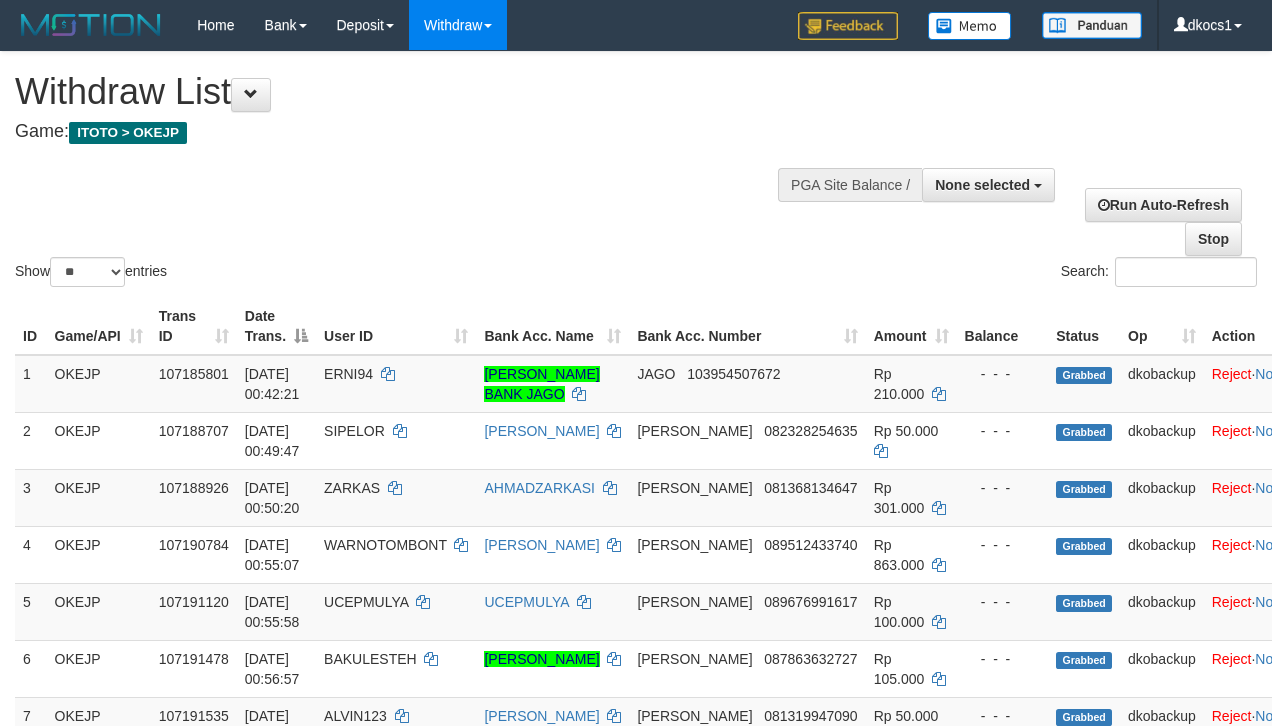 select 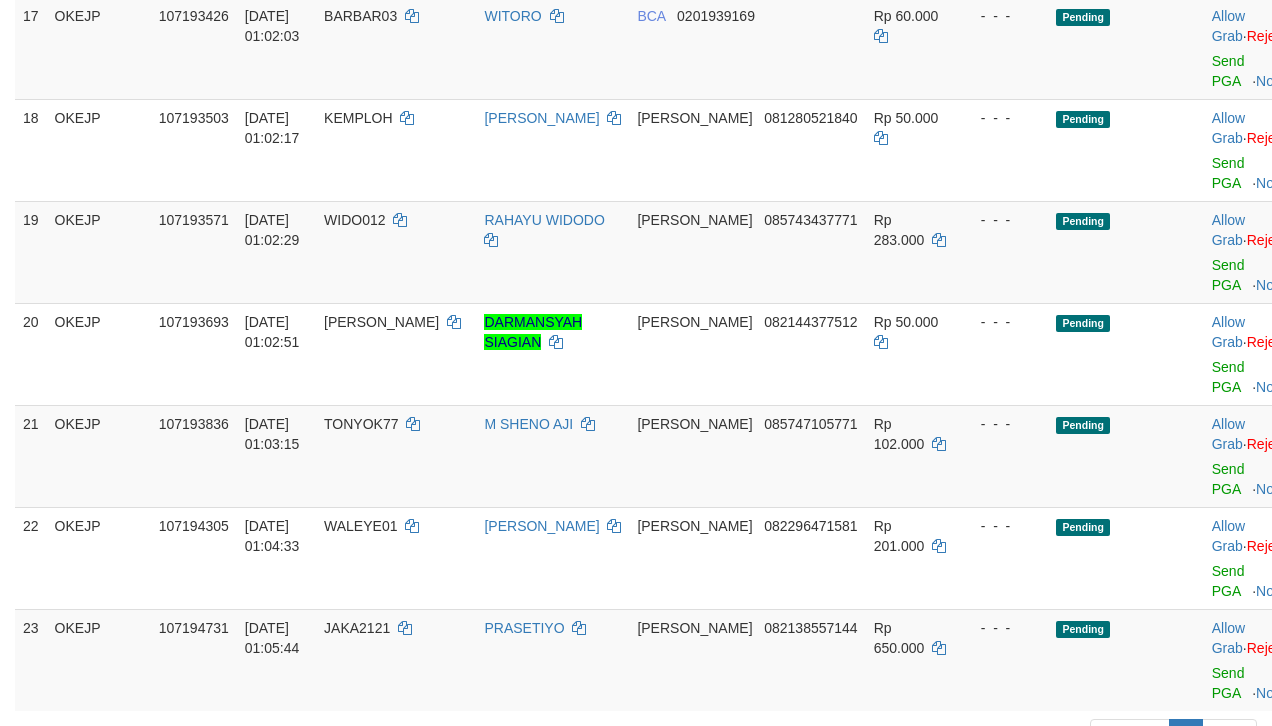 scroll, scrollTop: 1216, scrollLeft: 0, axis: vertical 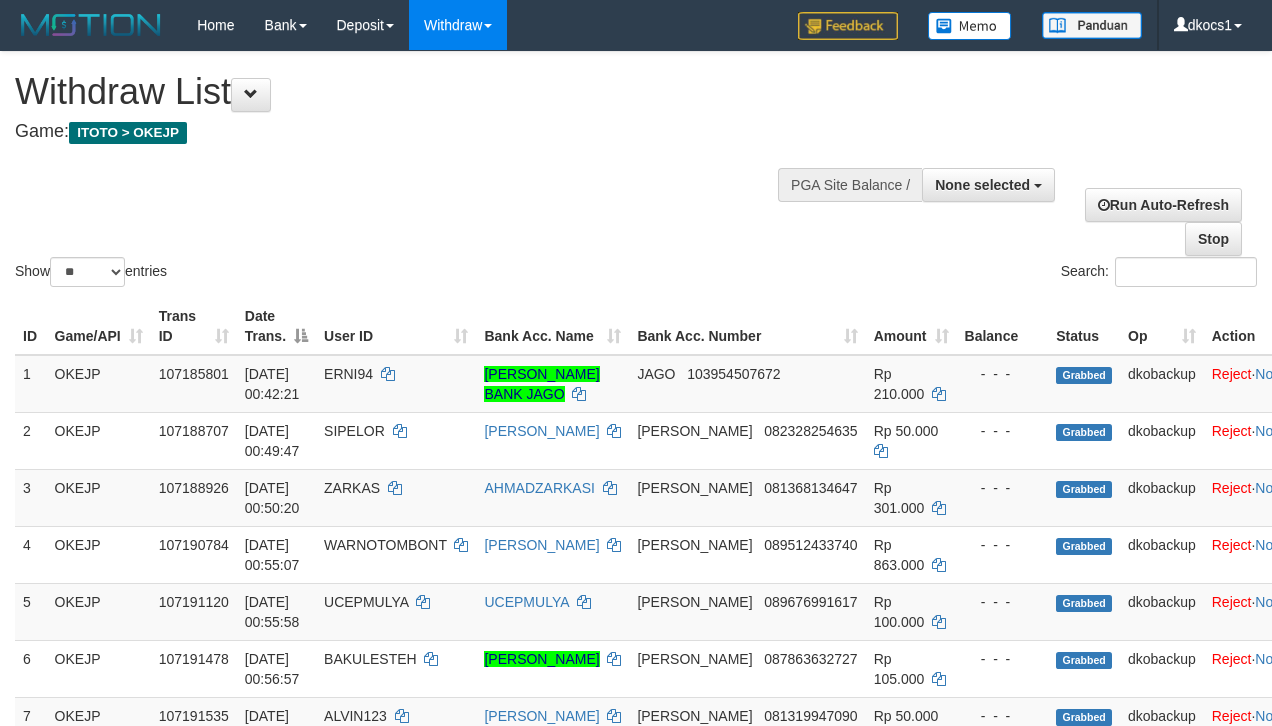 select 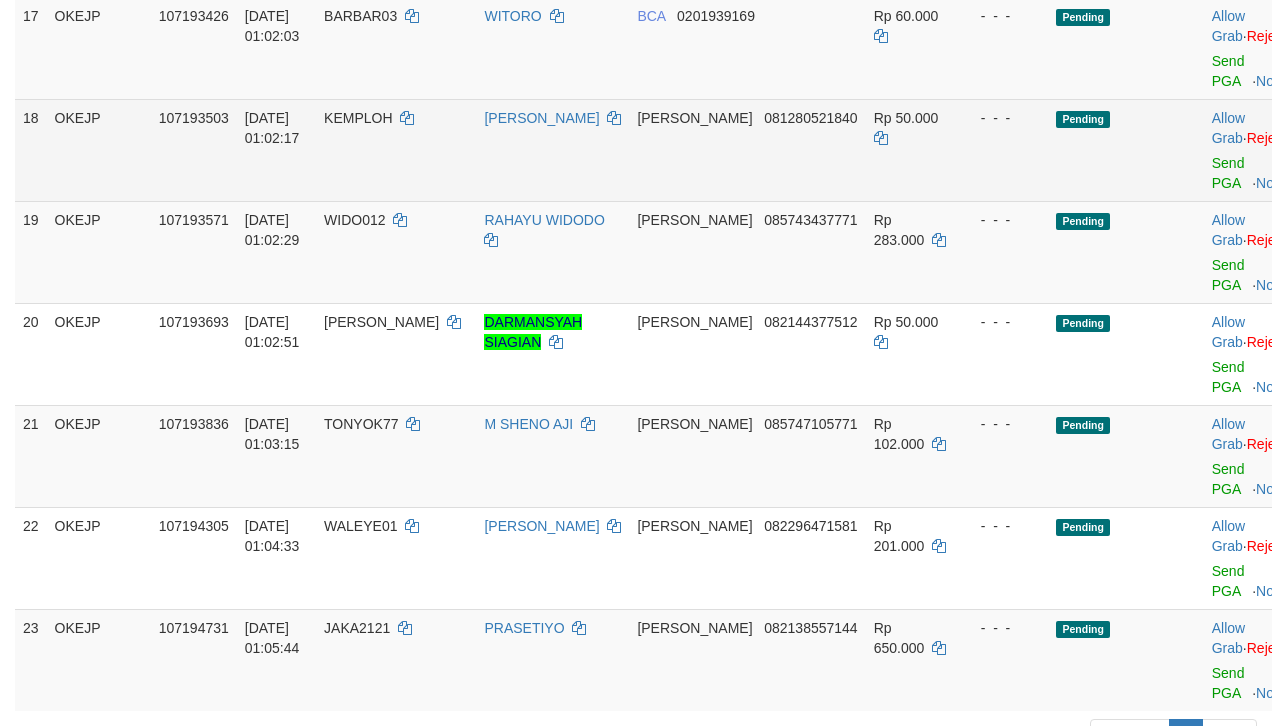 scroll, scrollTop: 1216, scrollLeft: 0, axis: vertical 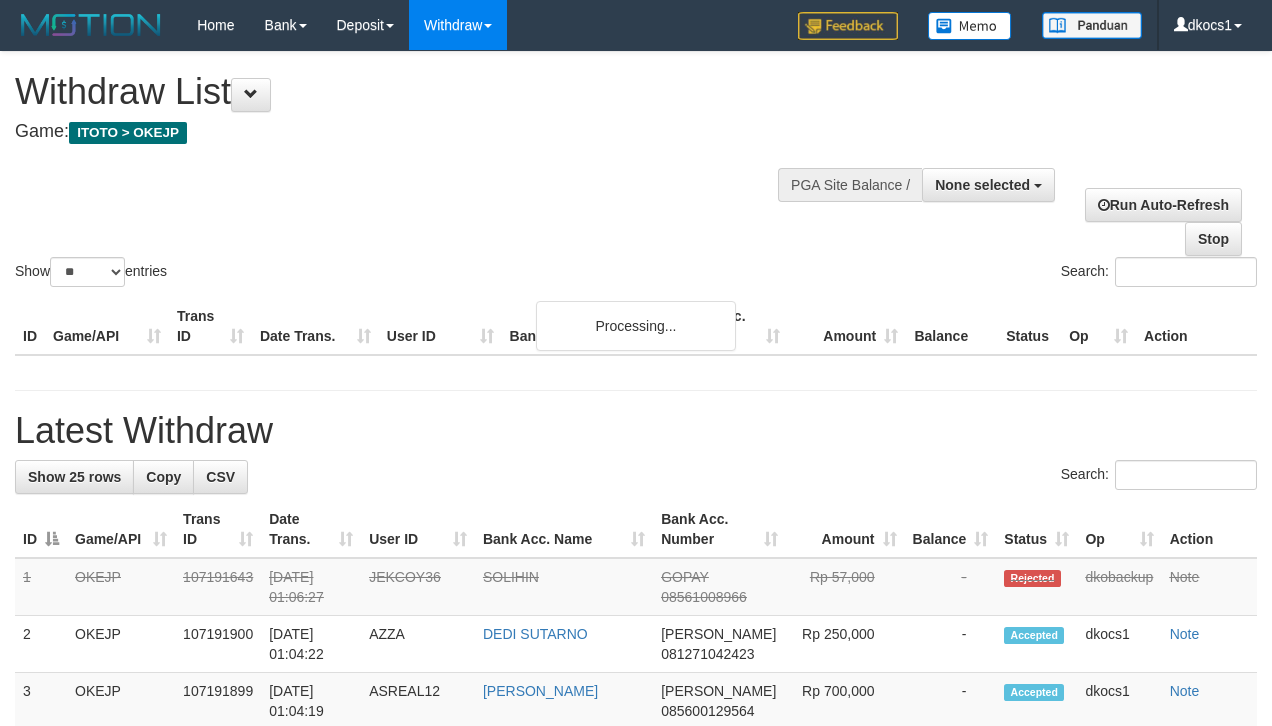 select 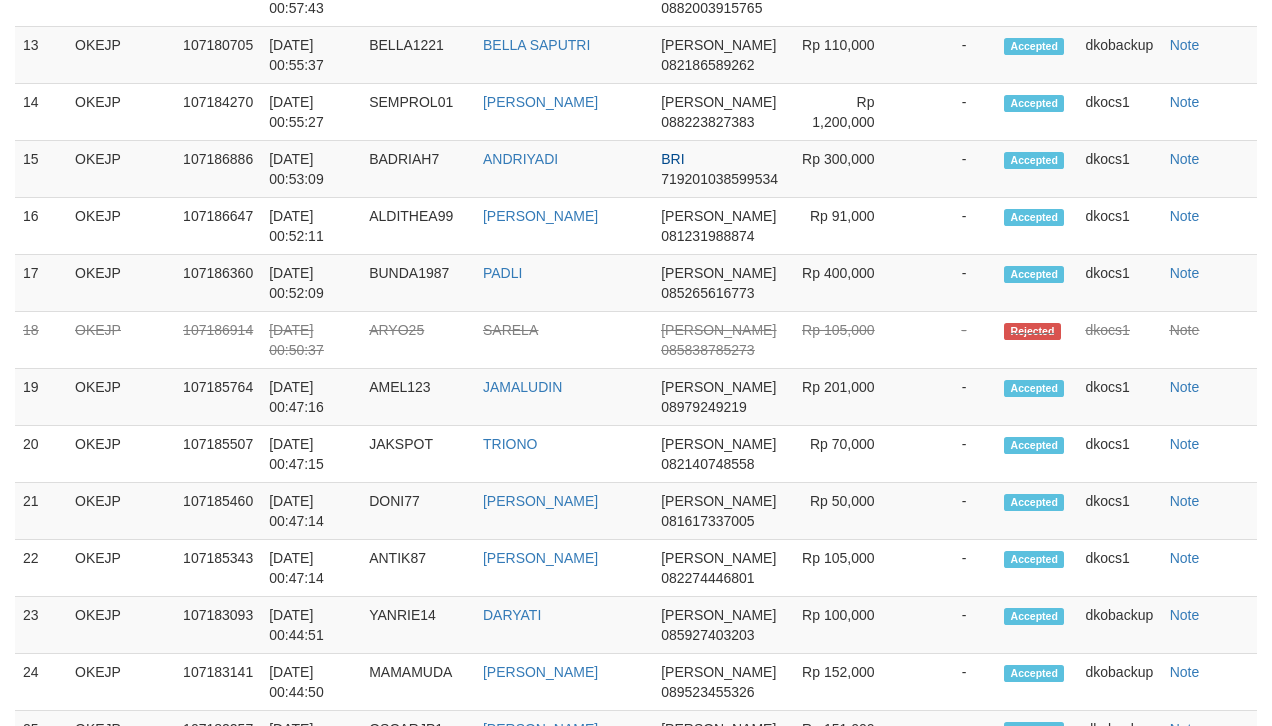 scroll, scrollTop: 2905, scrollLeft: 0, axis: vertical 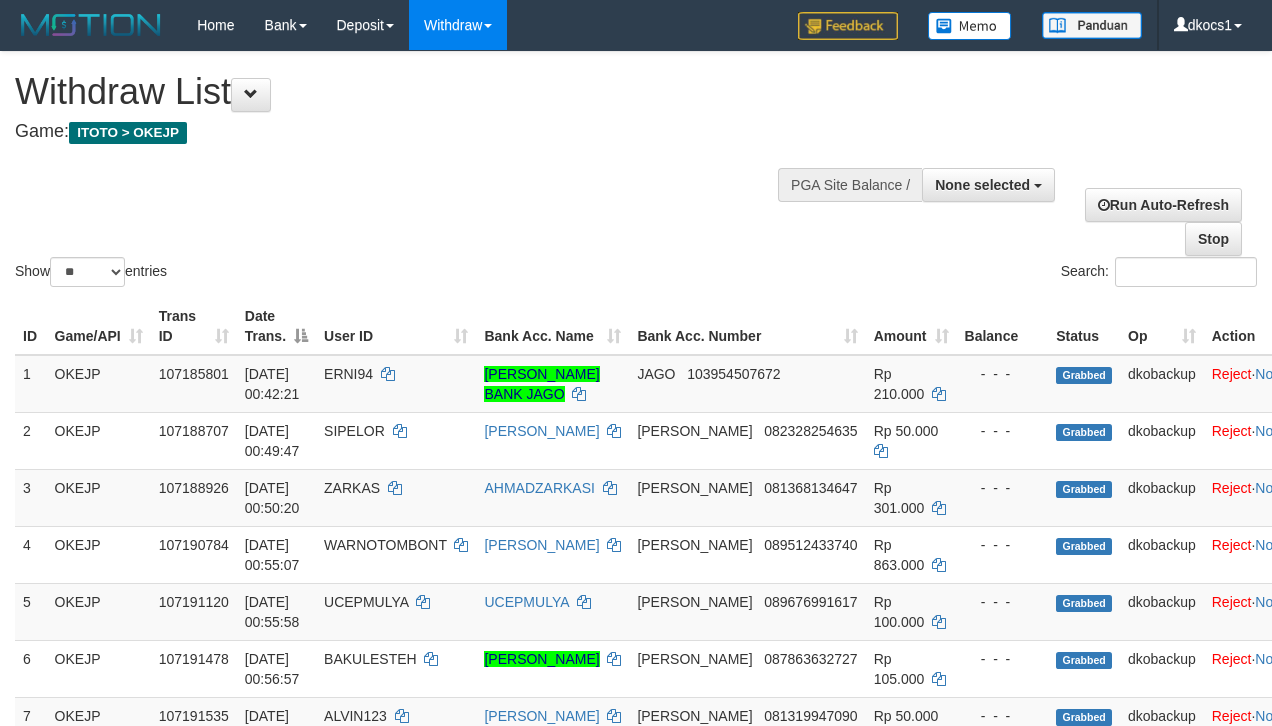 select 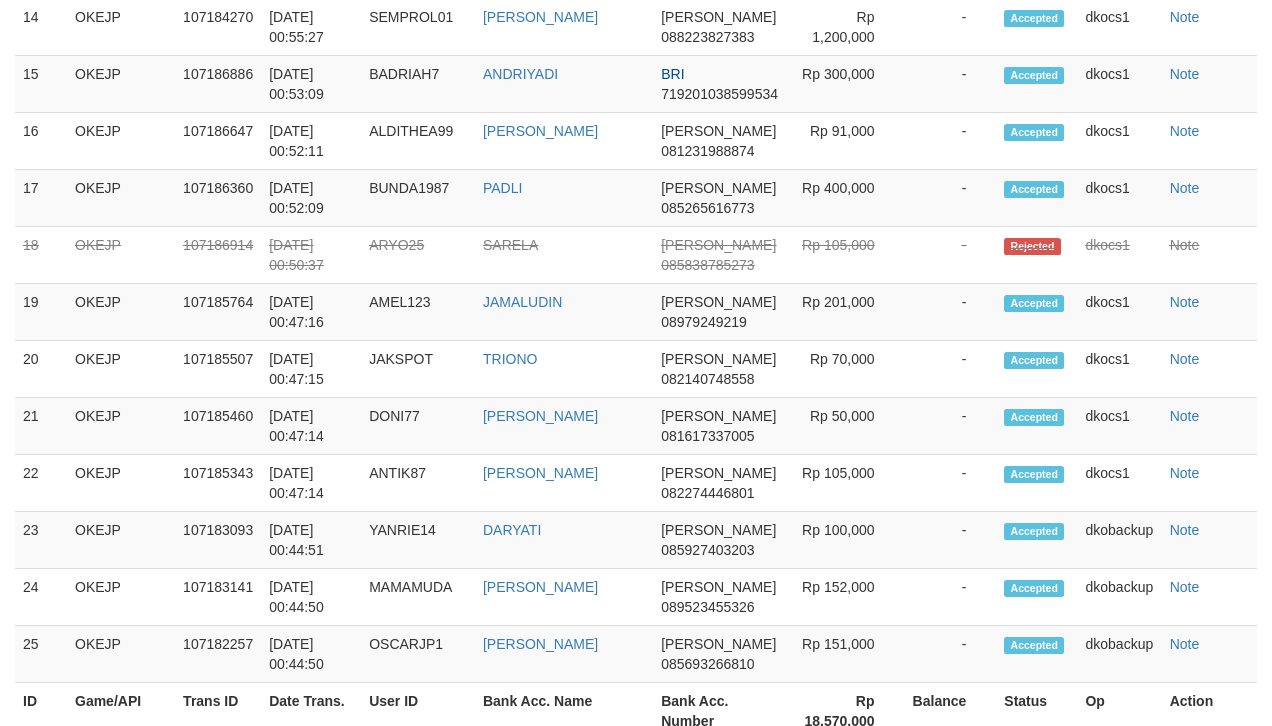 scroll, scrollTop: 2905, scrollLeft: 0, axis: vertical 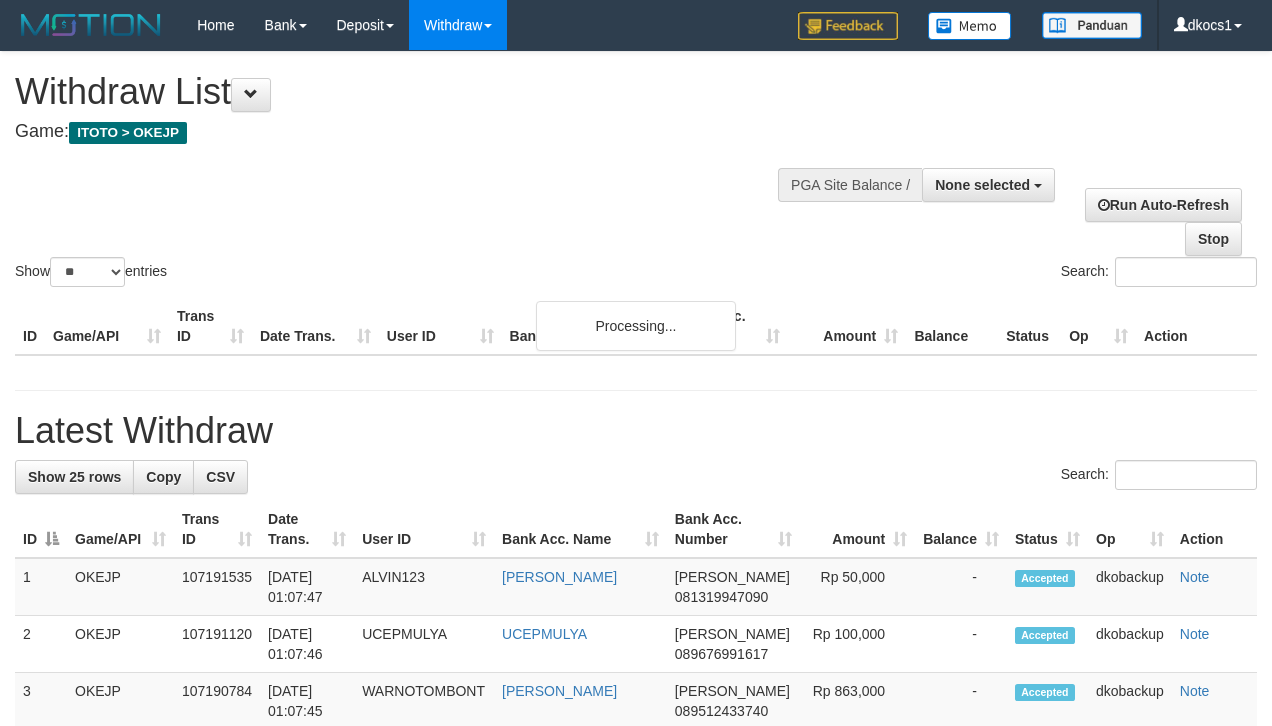 select 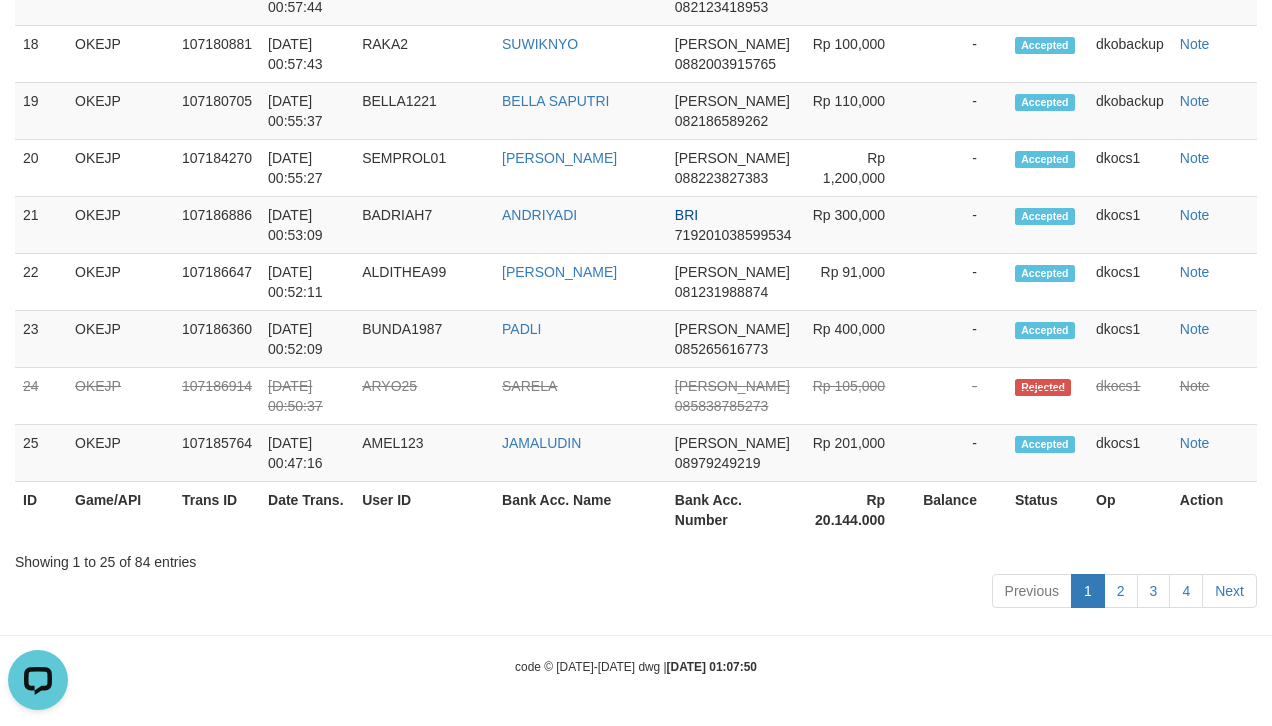 scroll, scrollTop: 0, scrollLeft: 0, axis: both 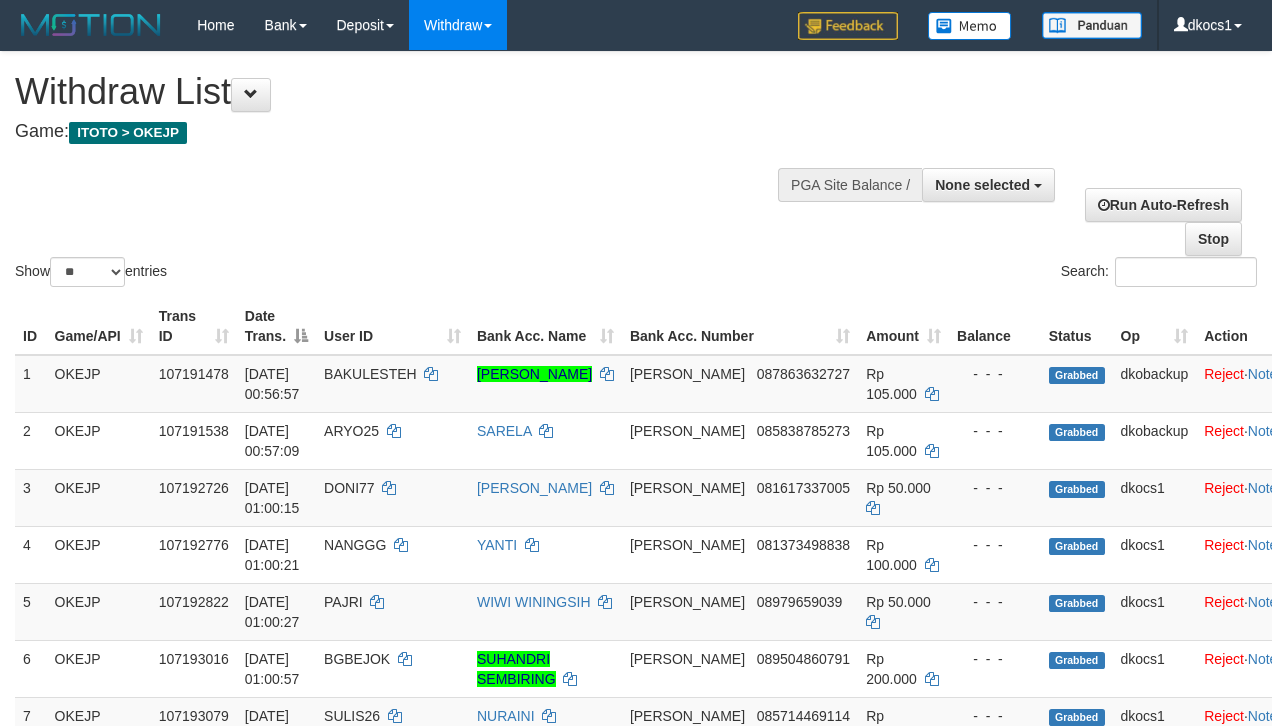 select 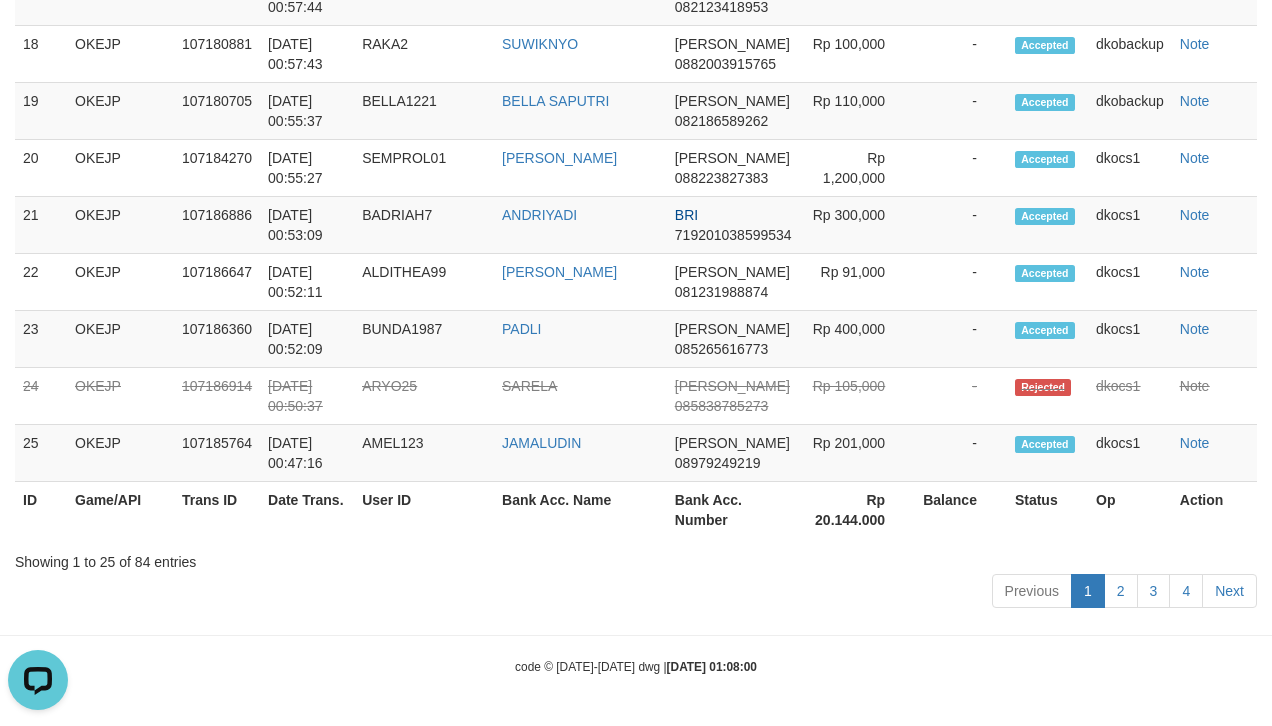 scroll, scrollTop: 0, scrollLeft: 0, axis: both 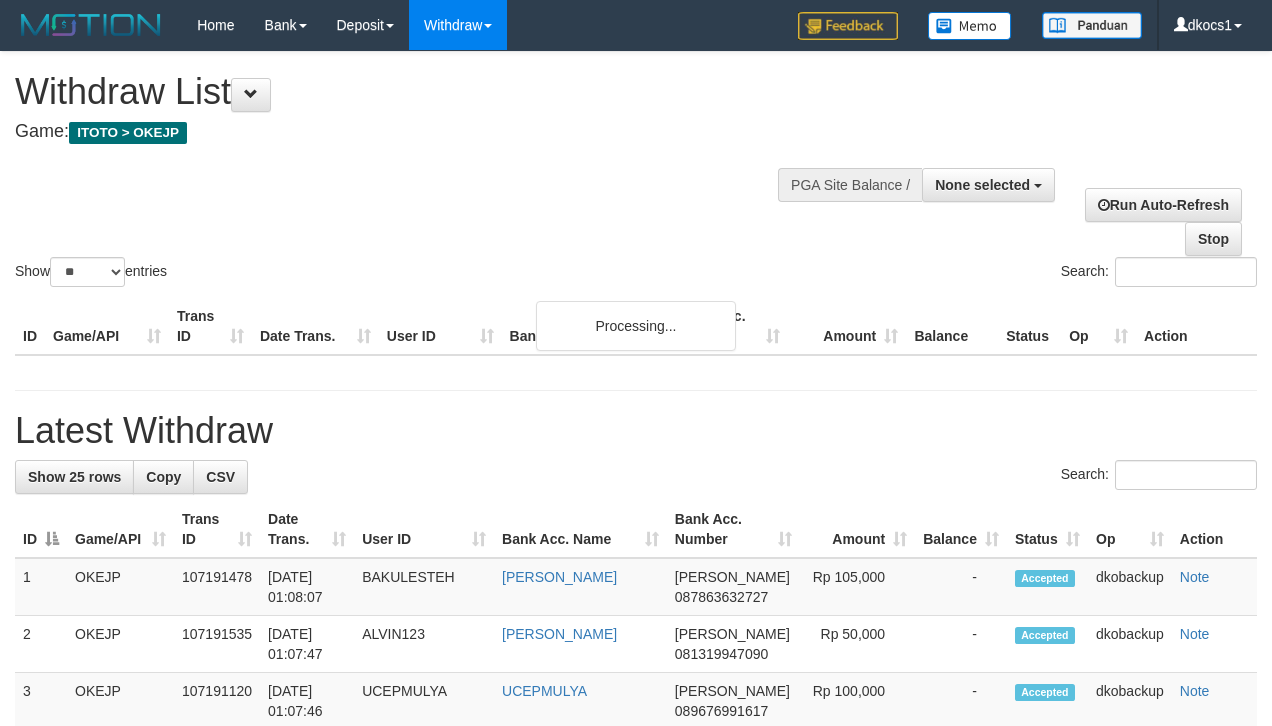 select 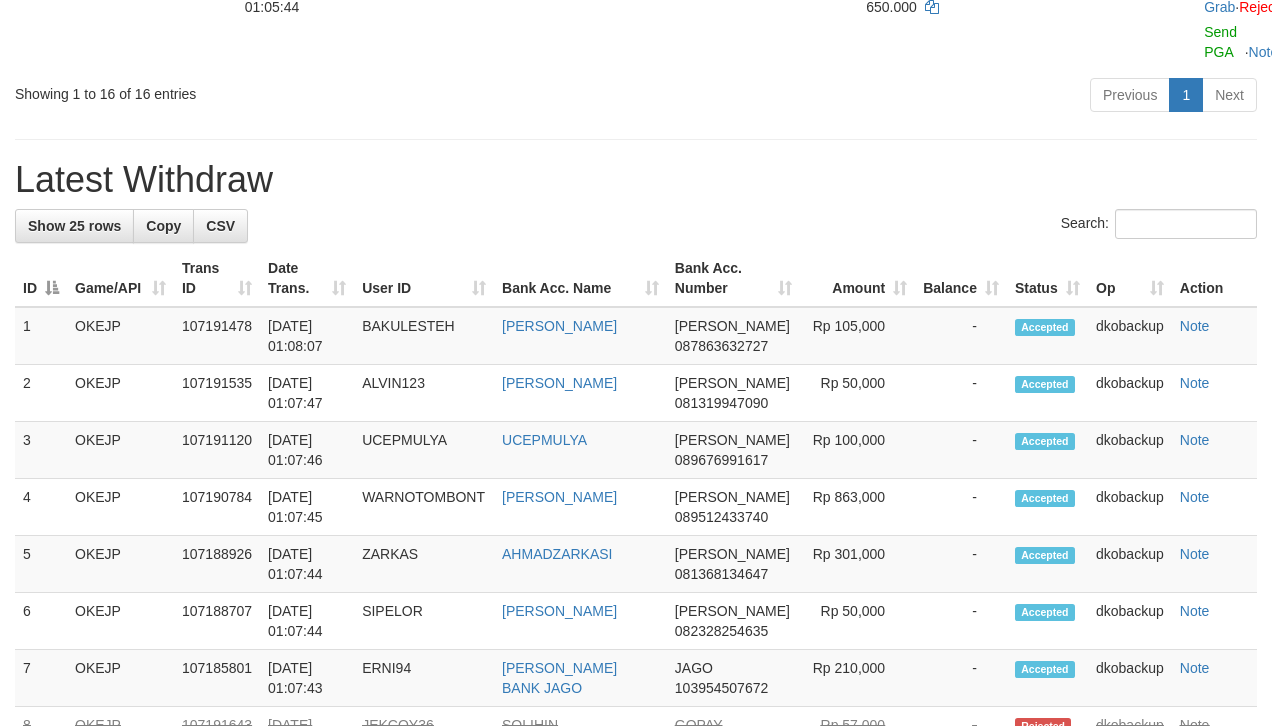 scroll, scrollTop: 2778, scrollLeft: 0, axis: vertical 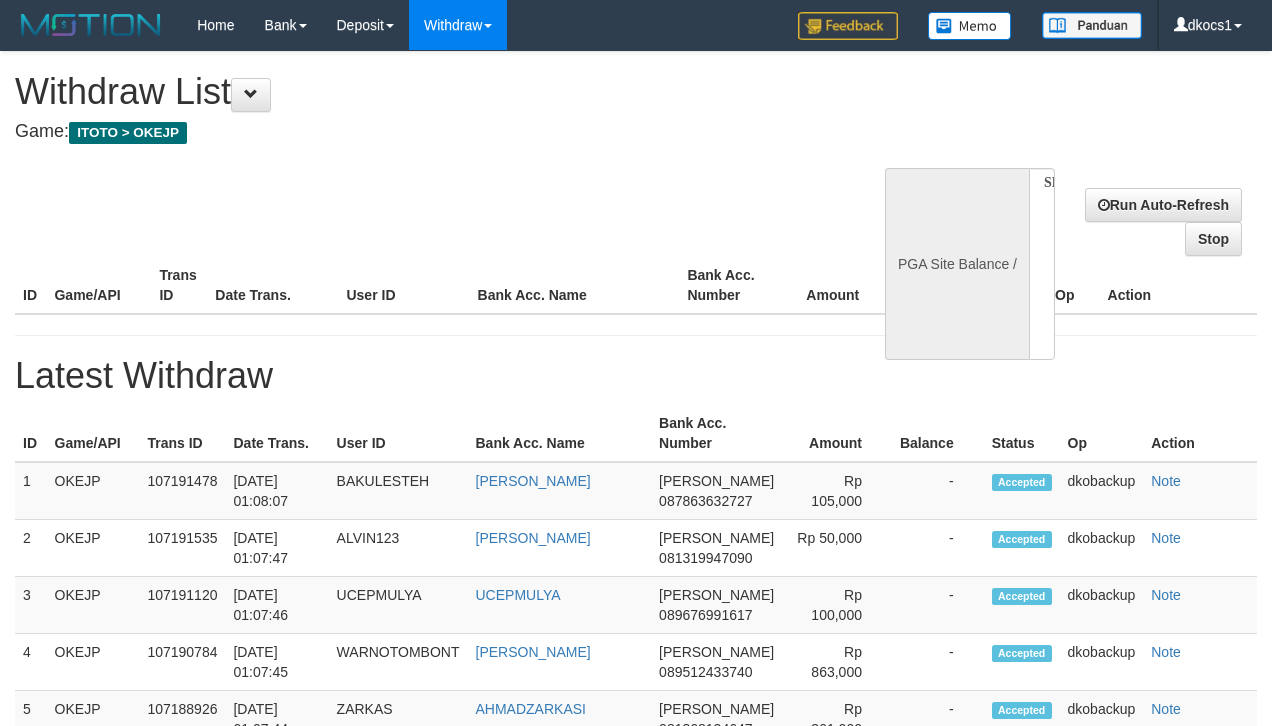 select 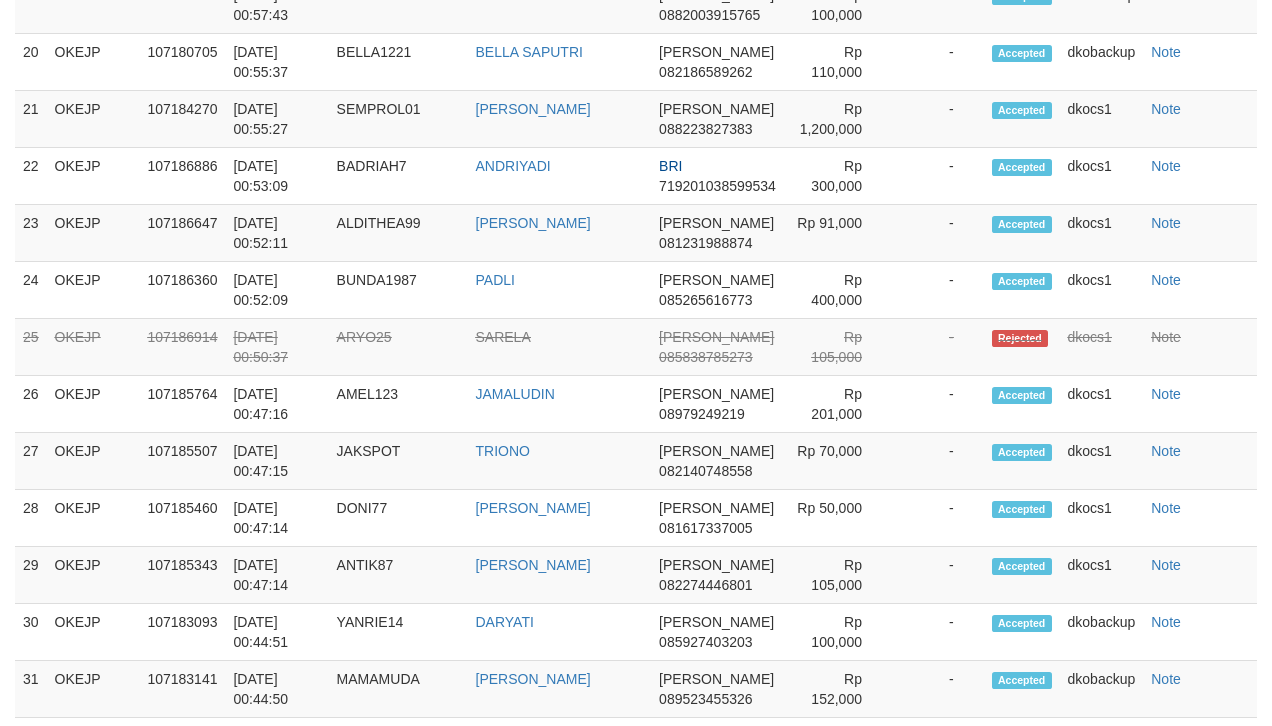 select on "**" 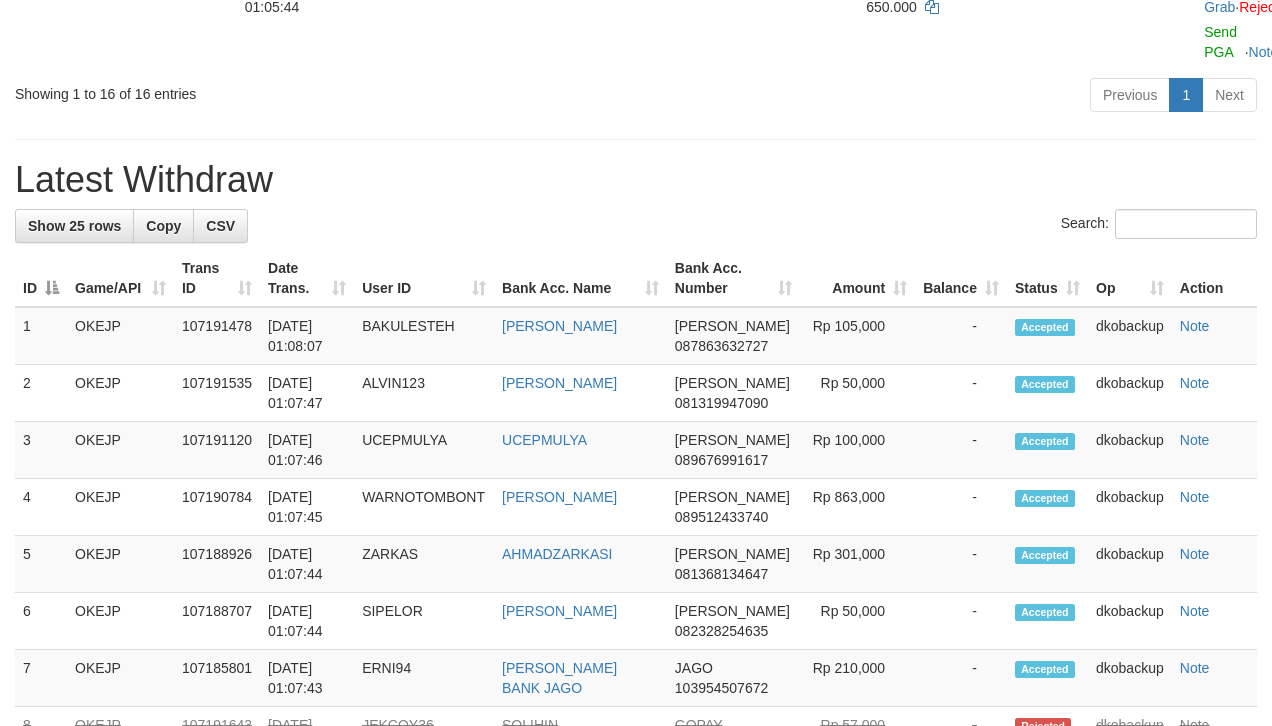 scroll, scrollTop: 2778, scrollLeft: 0, axis: vertical 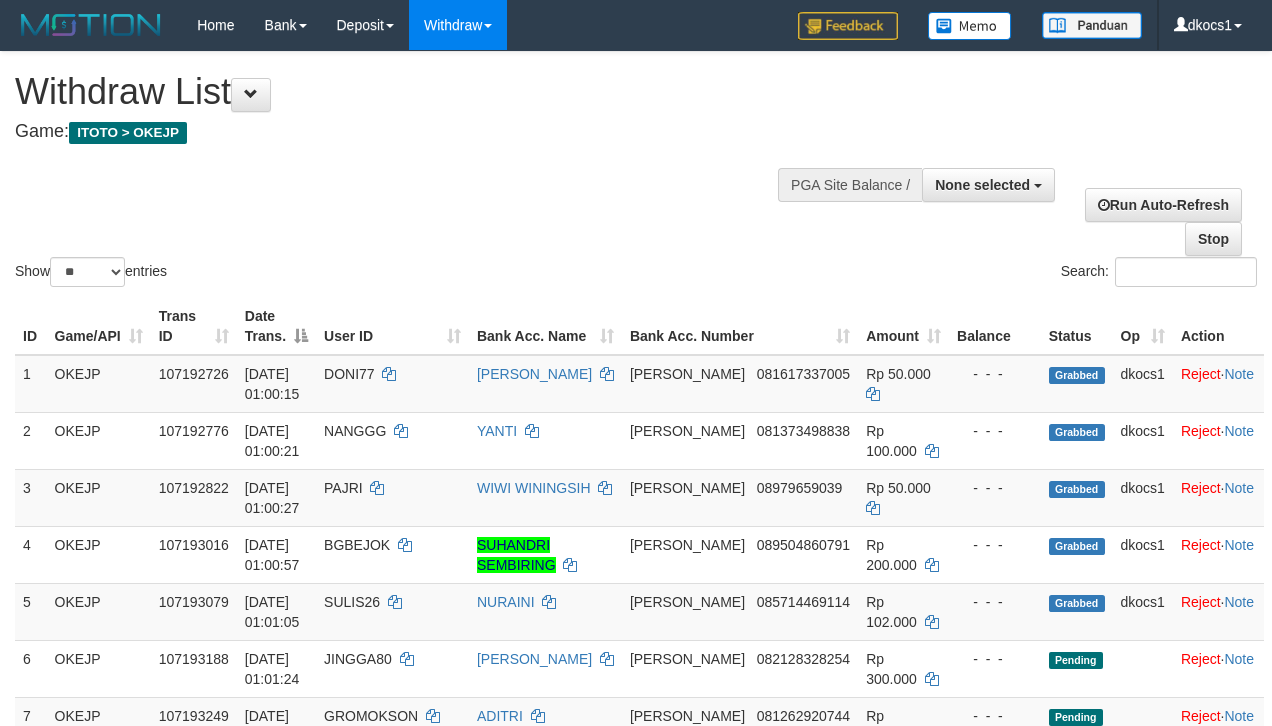 select 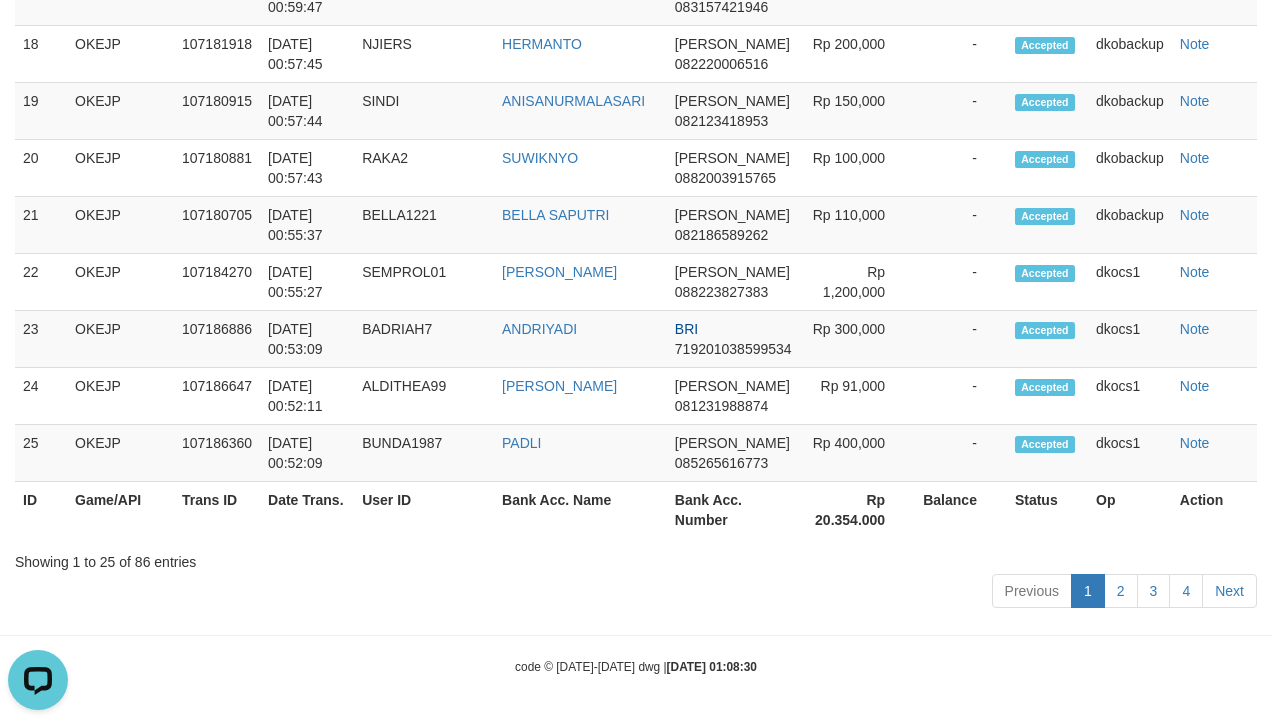 scroll, scrollTop: 0, scrollLeft: 0, axis: both 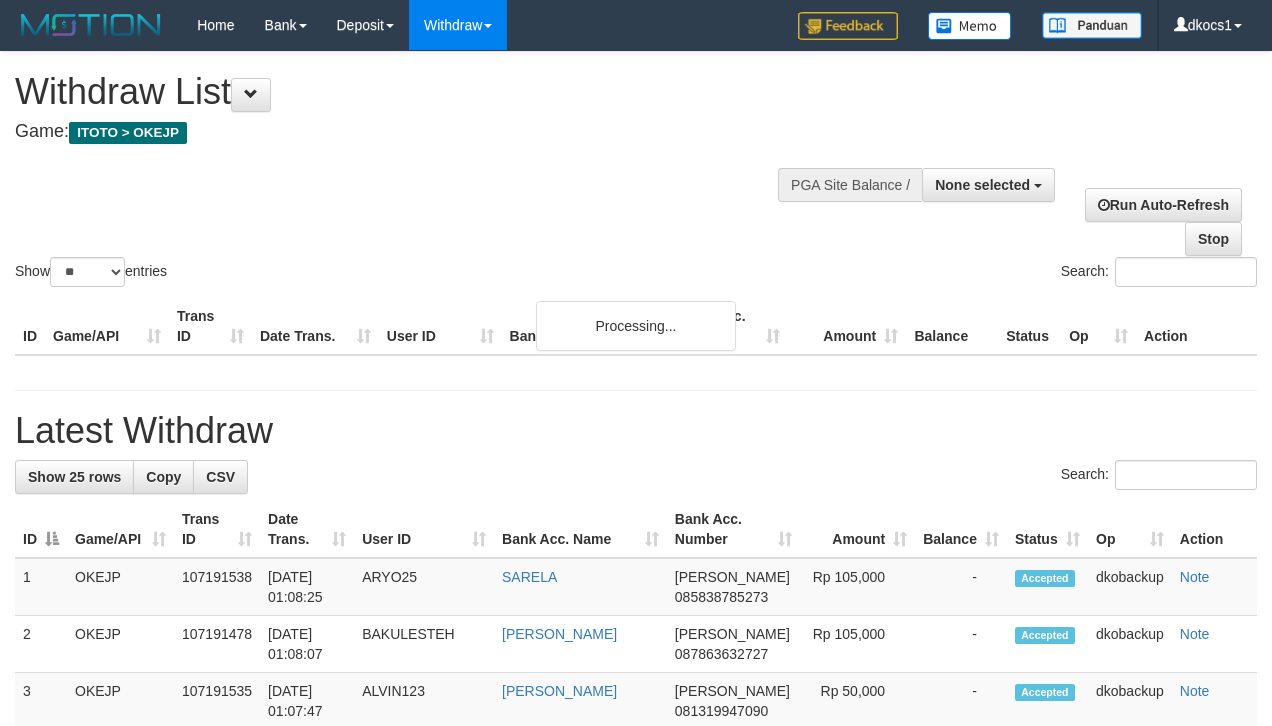 select 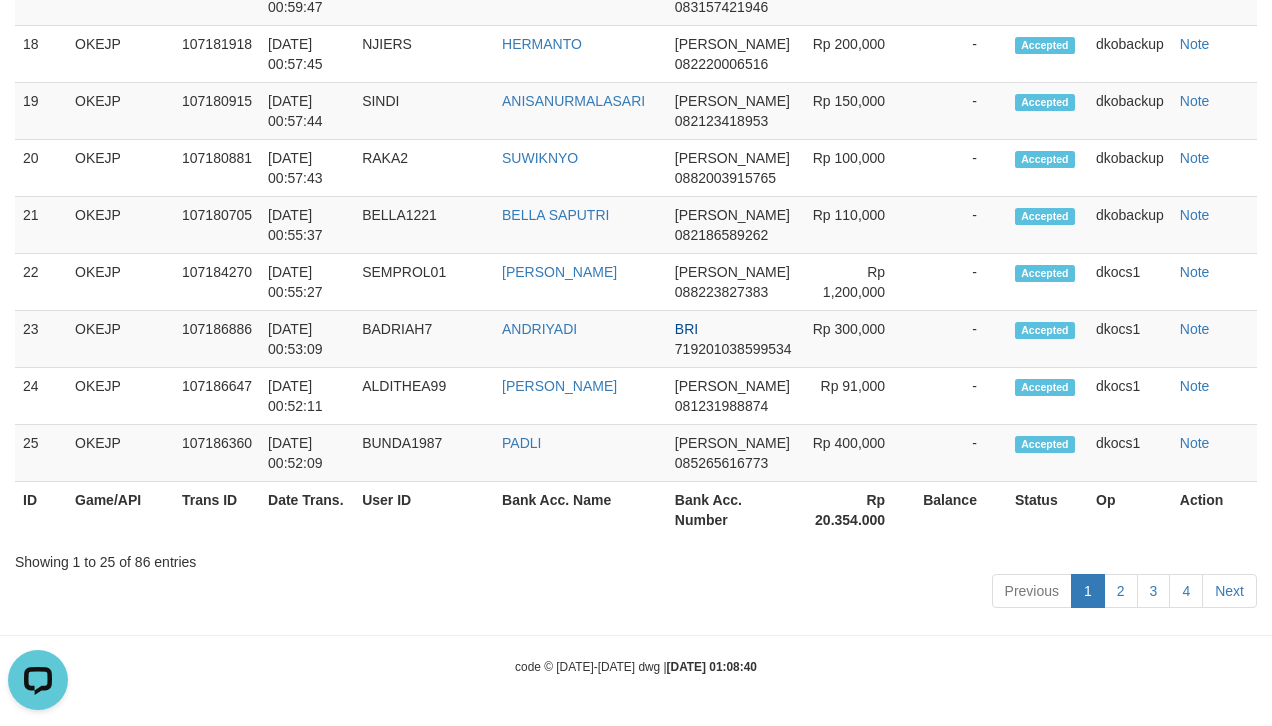 scroll, scrollTop: 0, scrollLeft: 0, axis: both 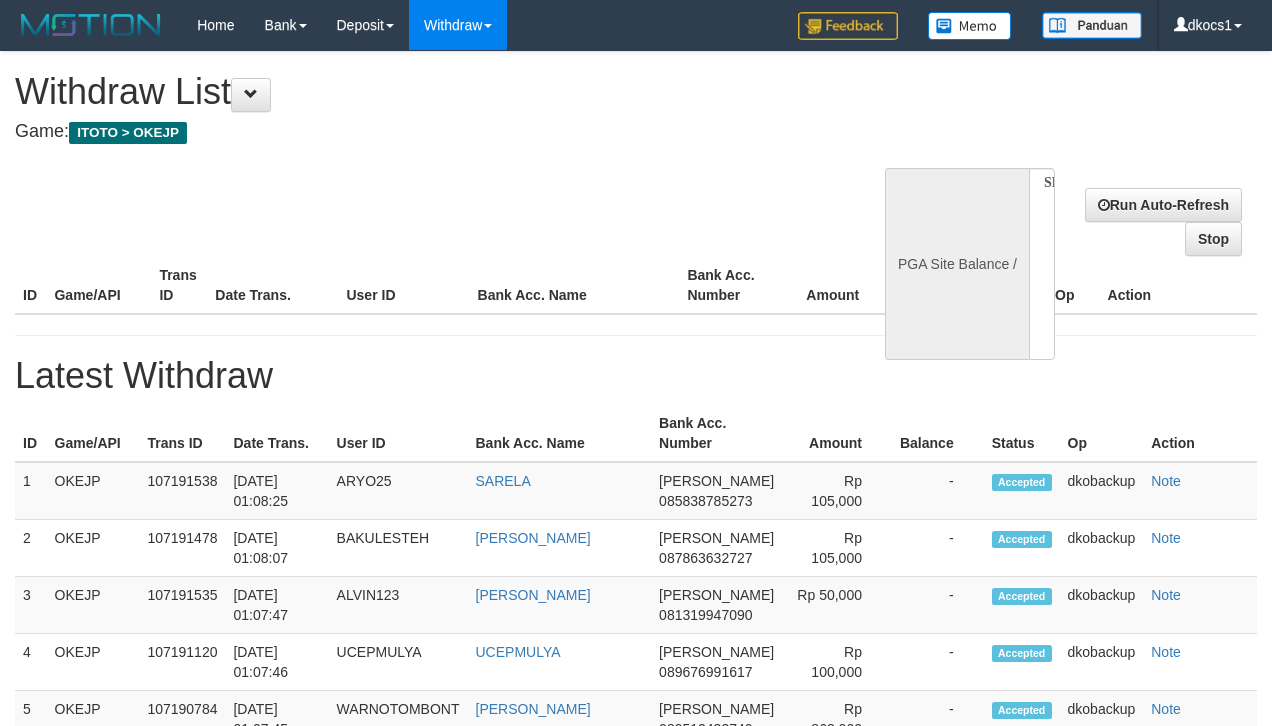 select 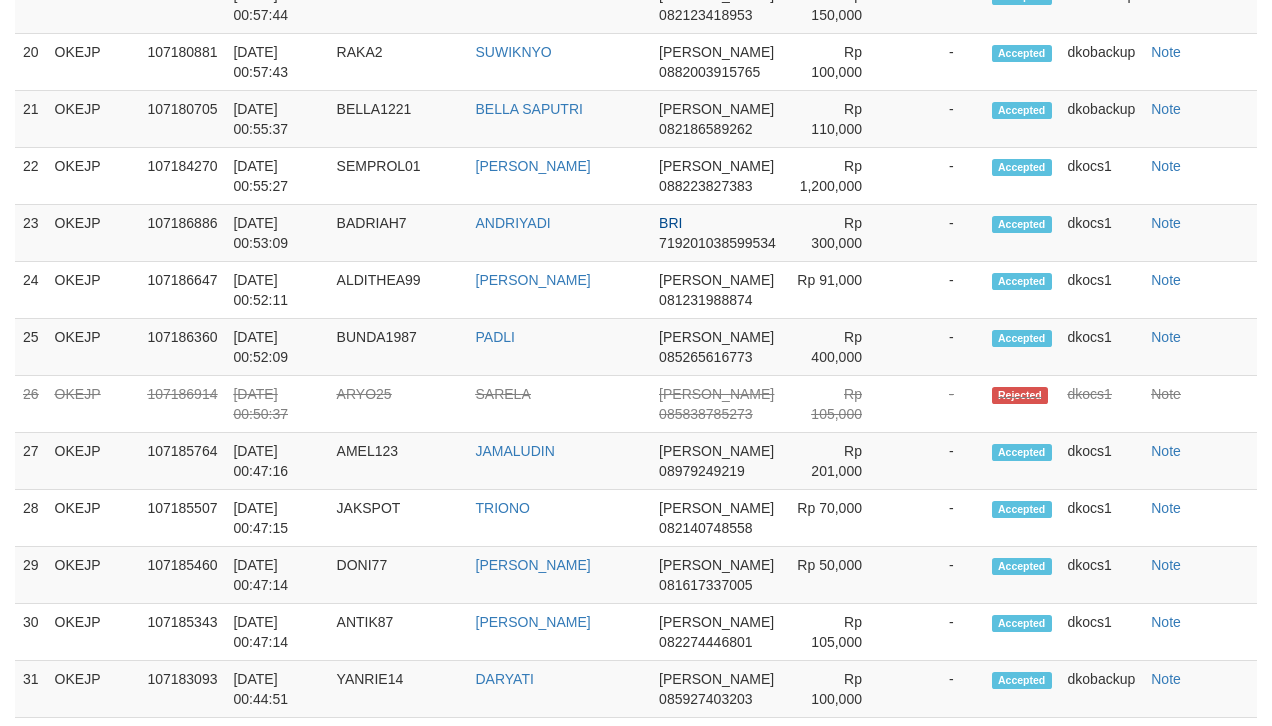 select on "**" 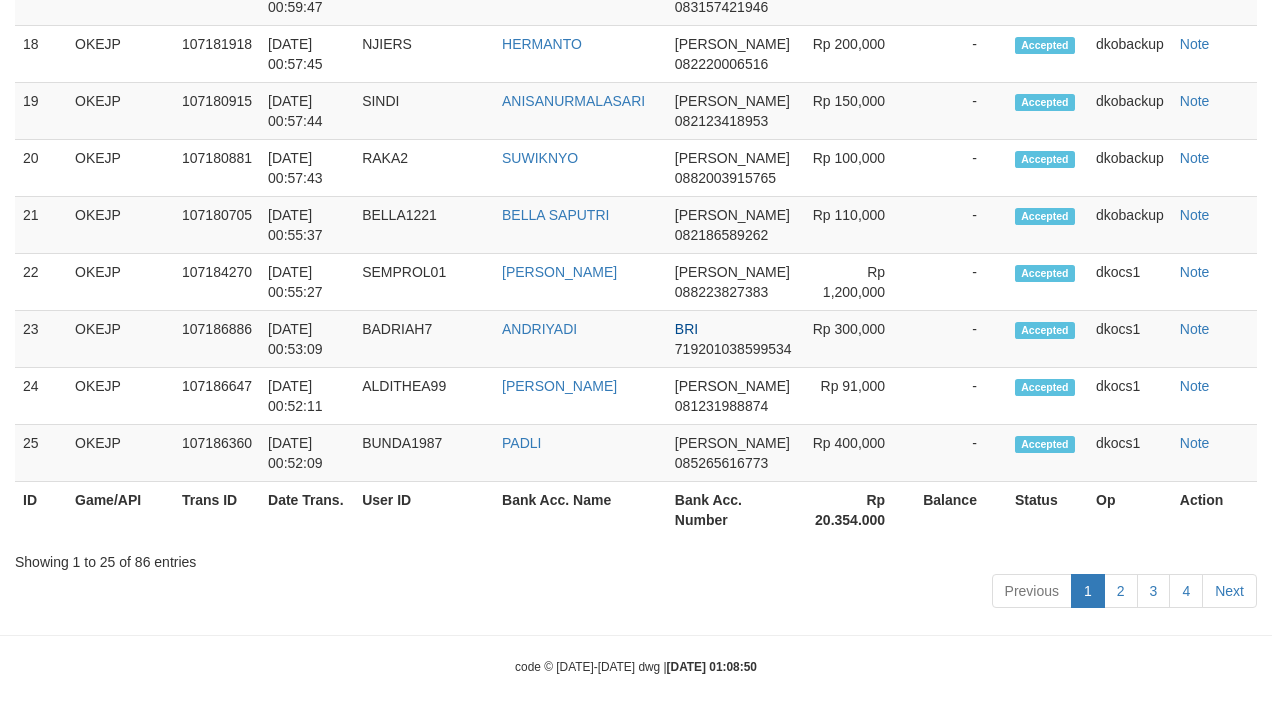 scroll, scrollTop: 2721, scrollLeft: 0, axis: vertical 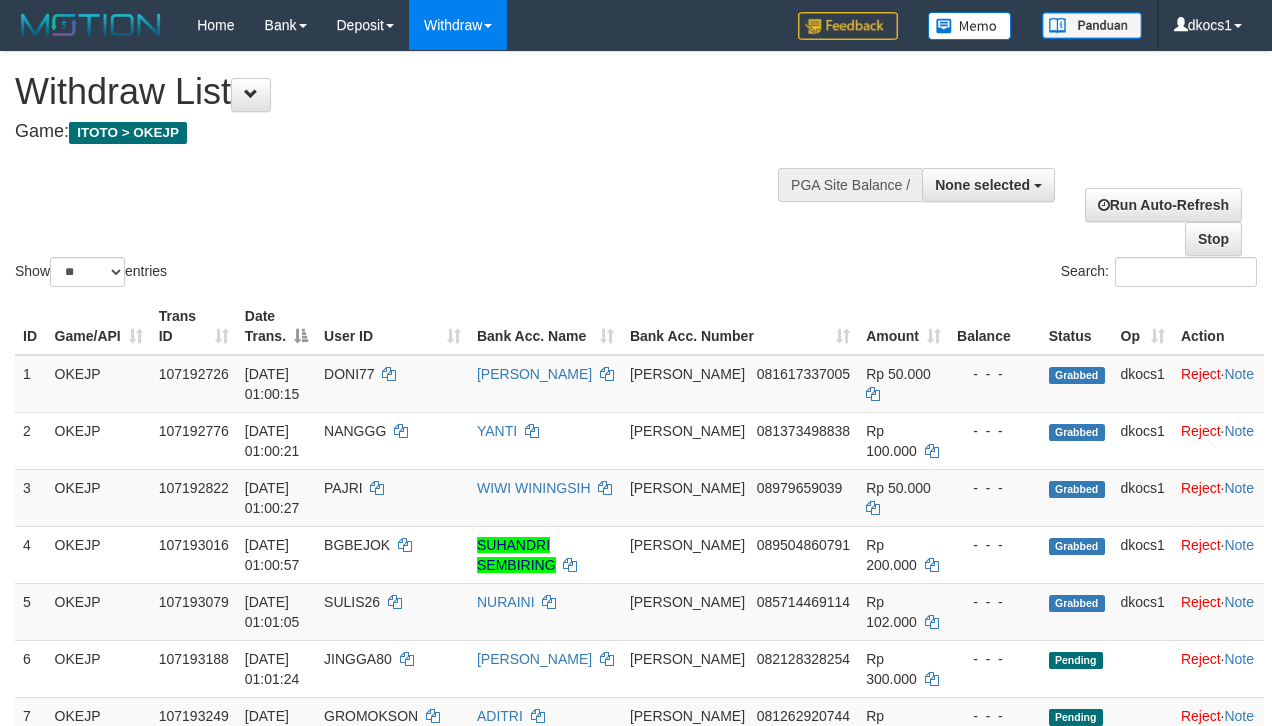 select 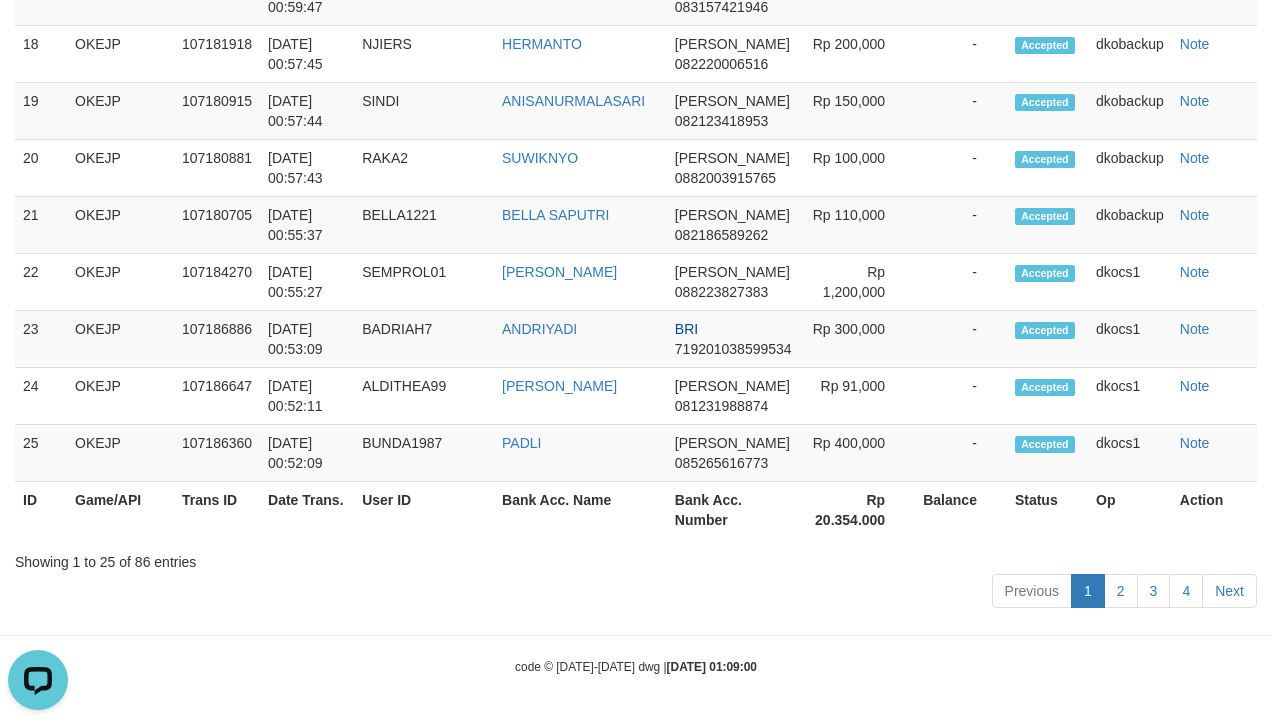 scroll, scrollTop: 0, scrollLeft: 0, axis: both 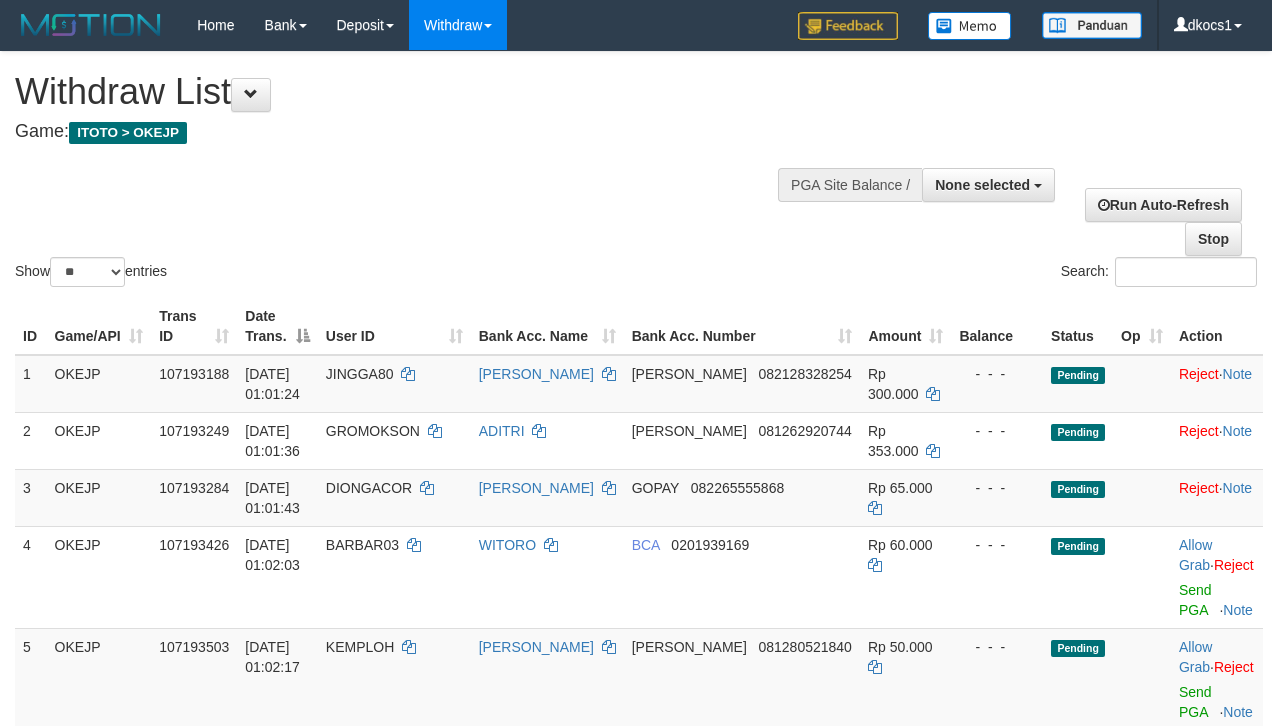 select 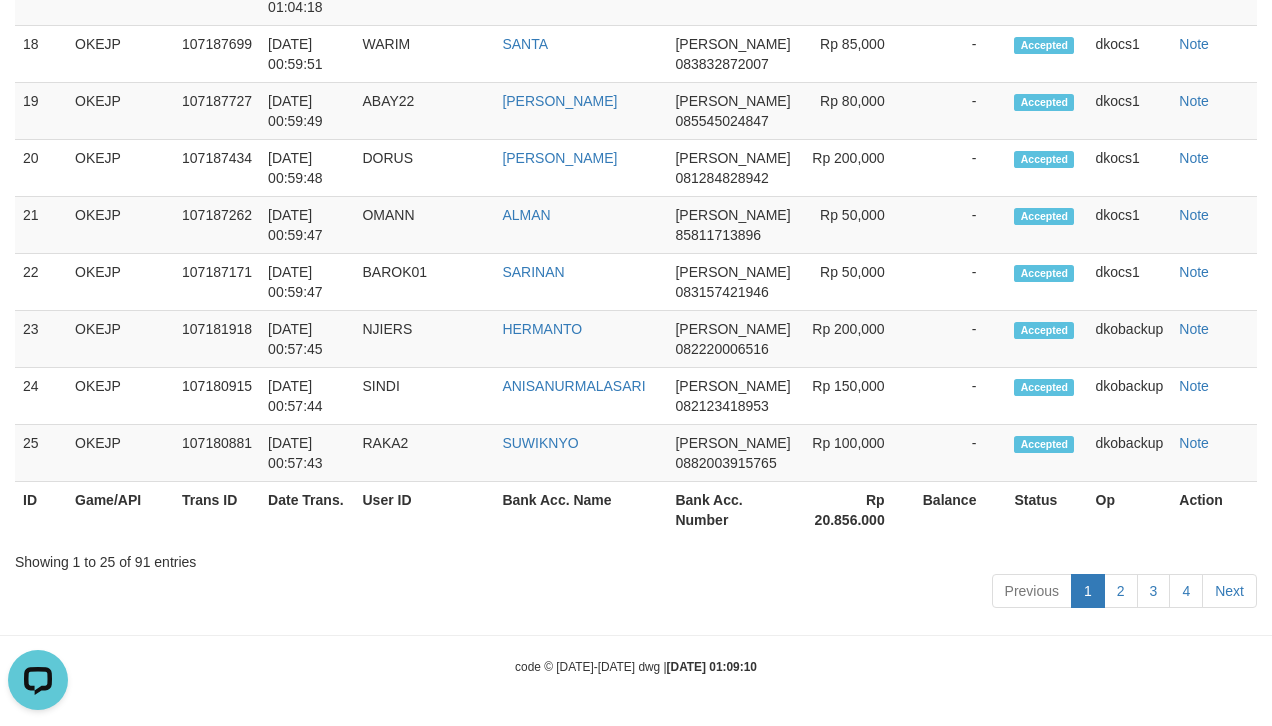 scroll, scrollTop: 0, scrollLeft: 0, axis: both 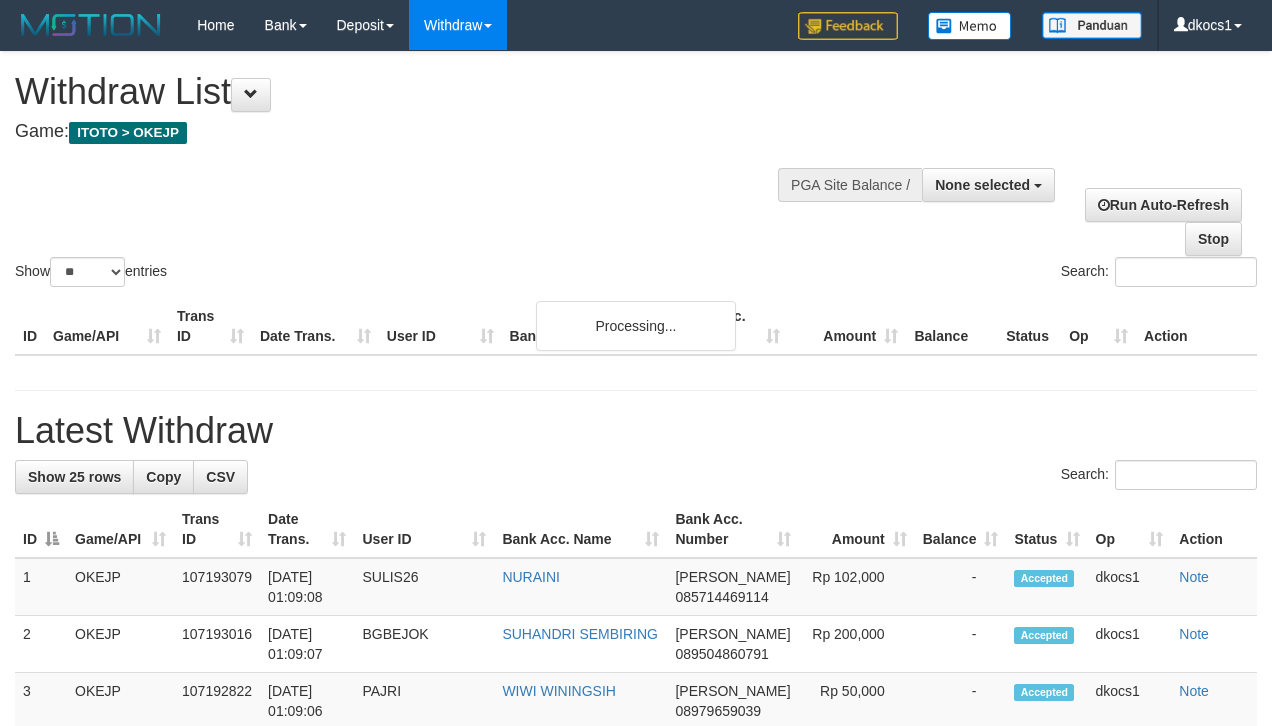 select 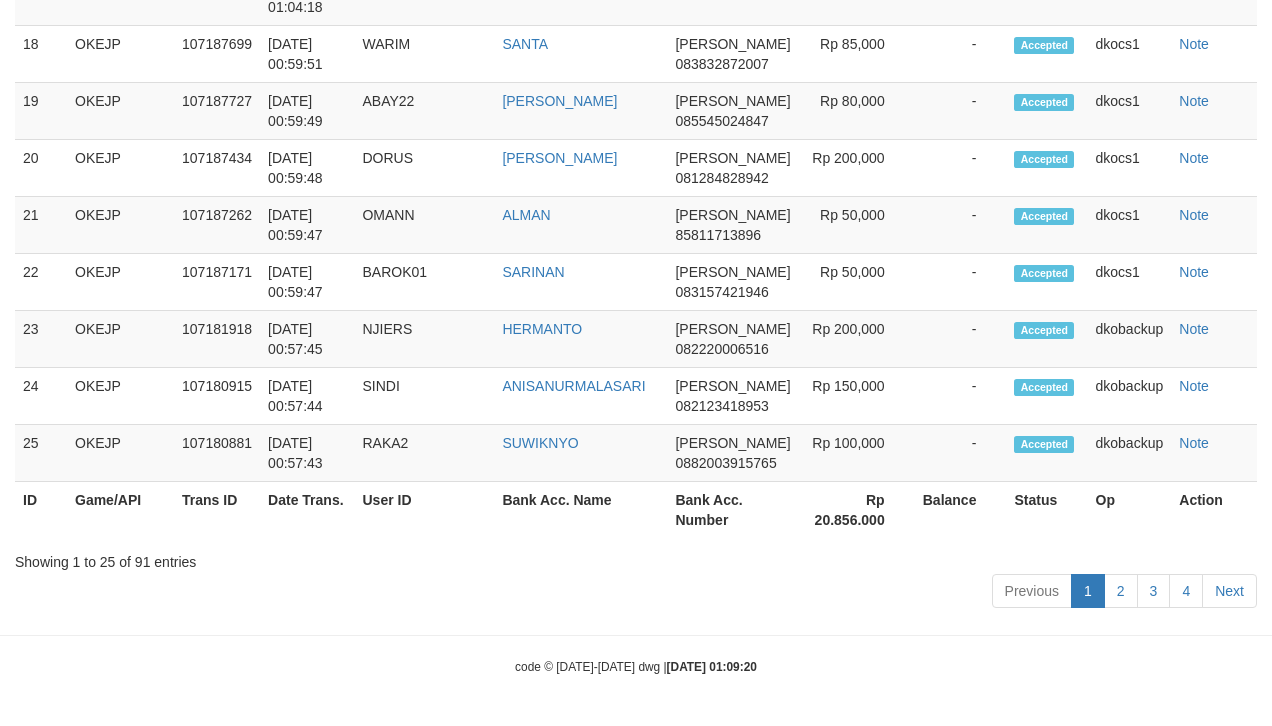scroll, scrollTop: 2434, scrollLeft: 0, axis: vertical 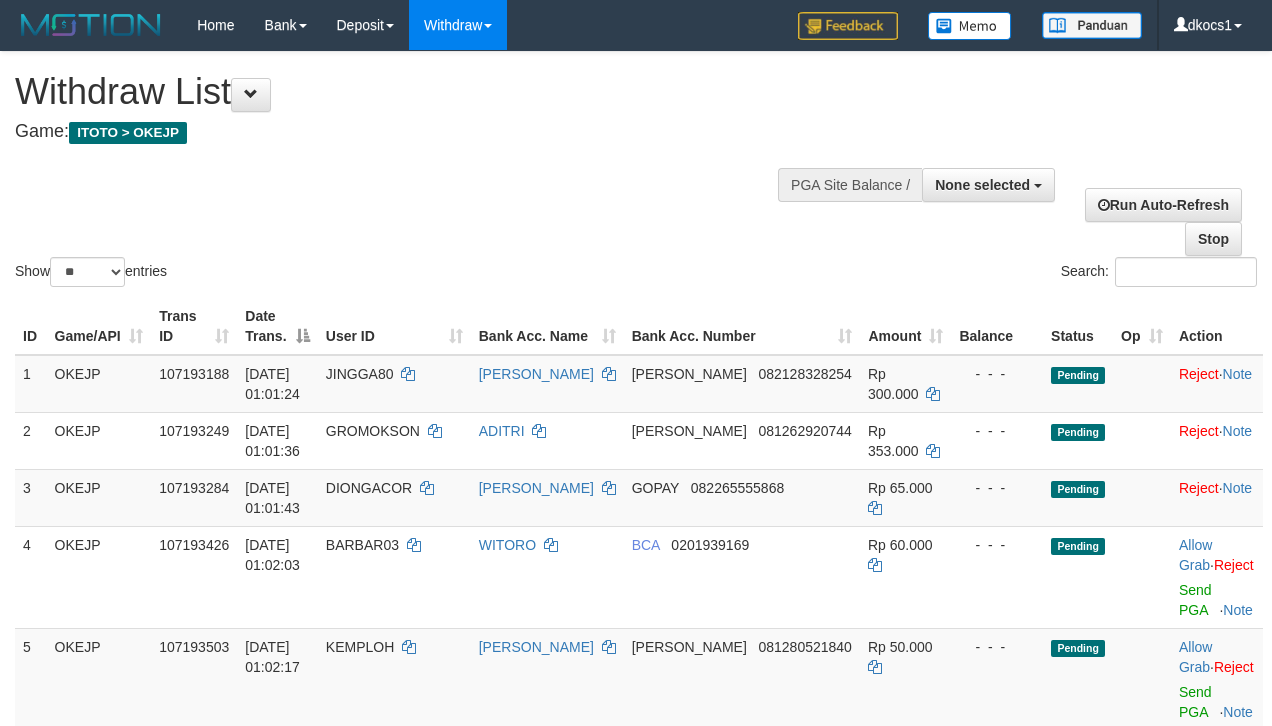 select 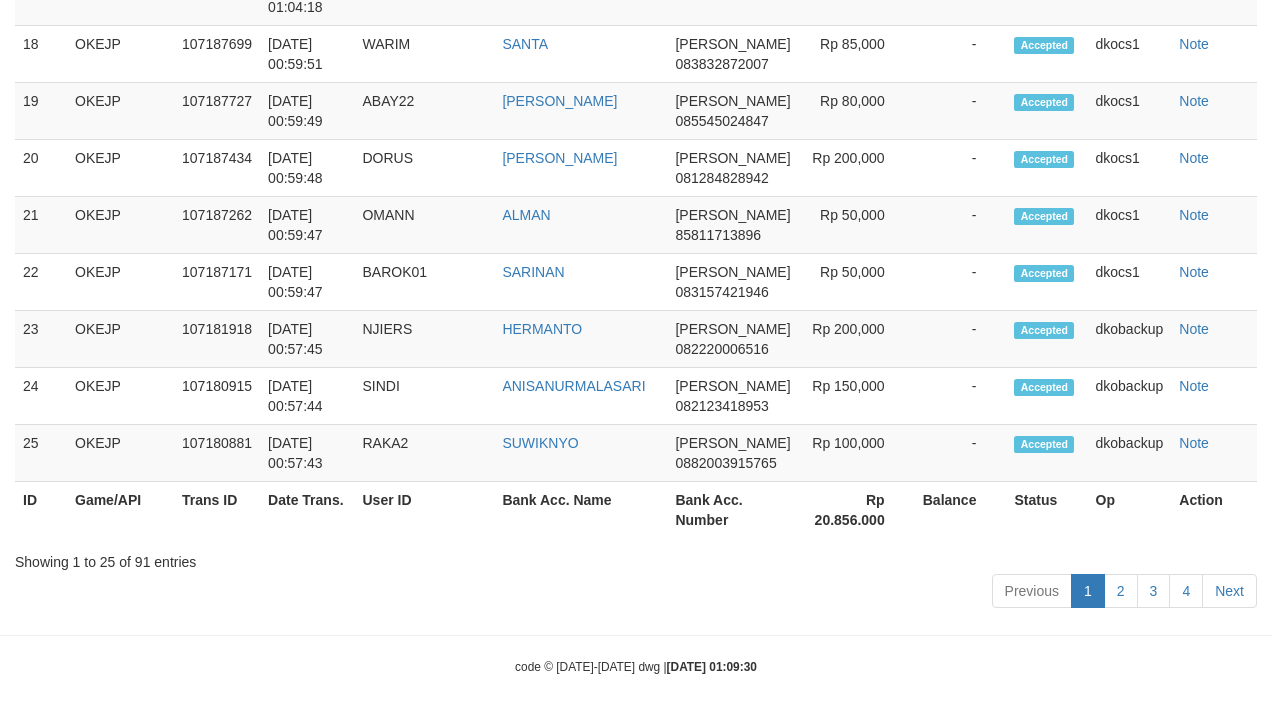 scroll, scrollTop: 2434, scrollLeft: 0, axis: vertical 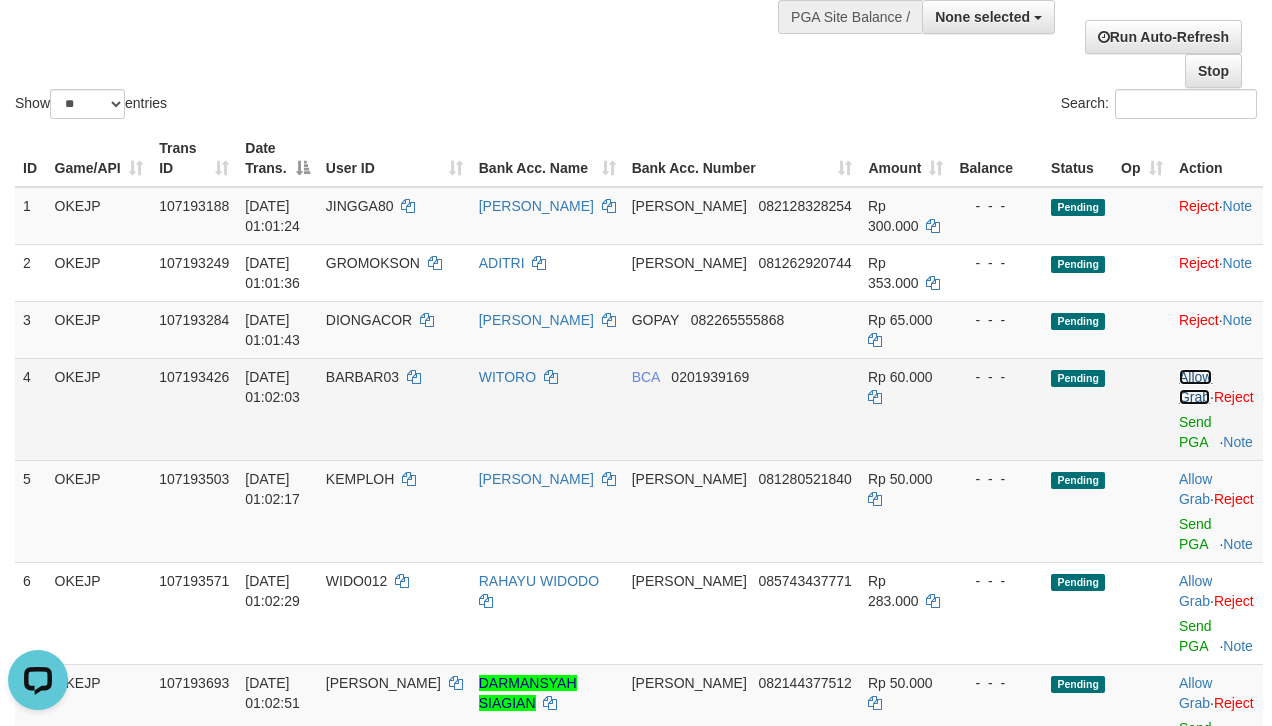 click on "Allow Grab" at bounding box center [1195, 387] 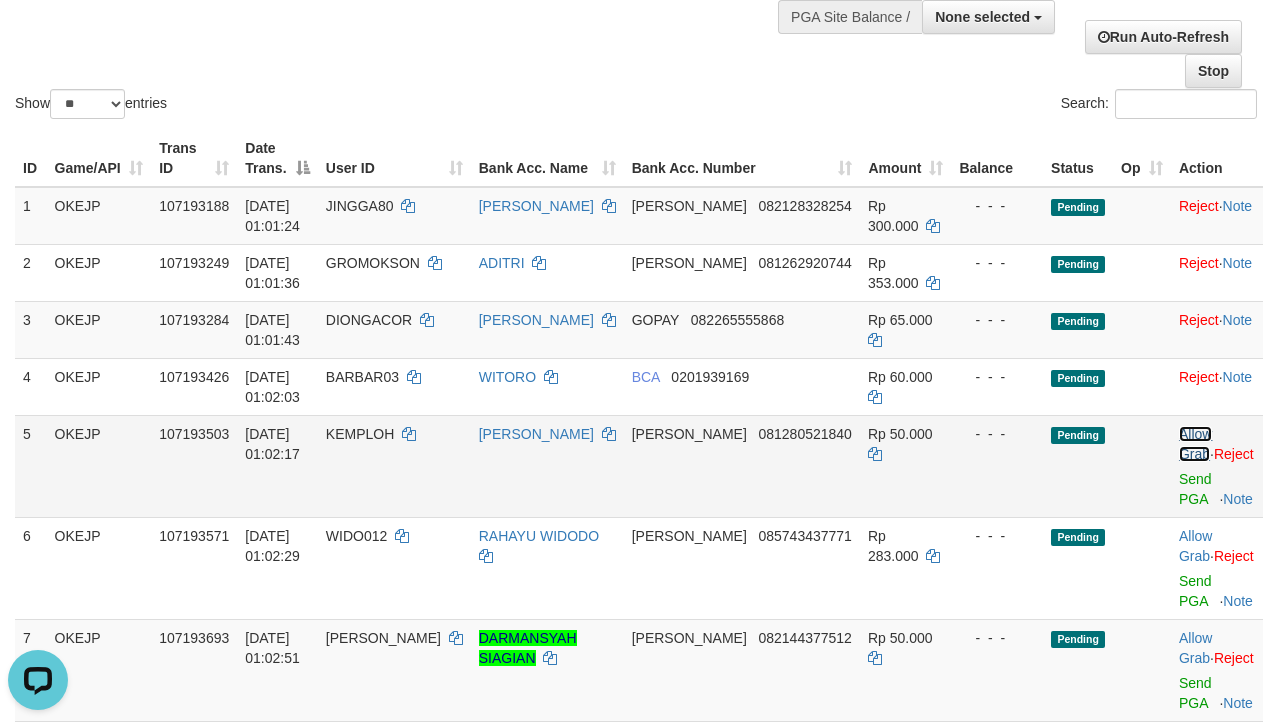 click on "Allow Grab" at bounding box center (1195, 444) 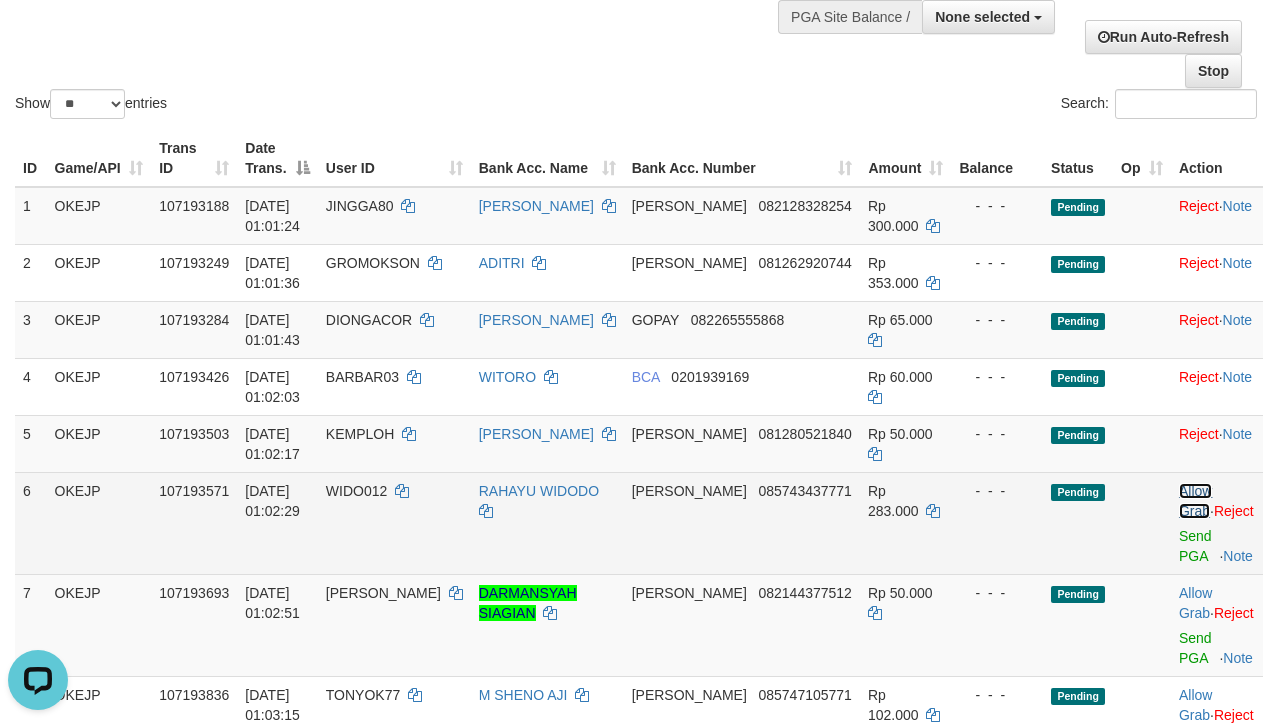 click on "Allow Grab" at bounding box center (1195, 501) 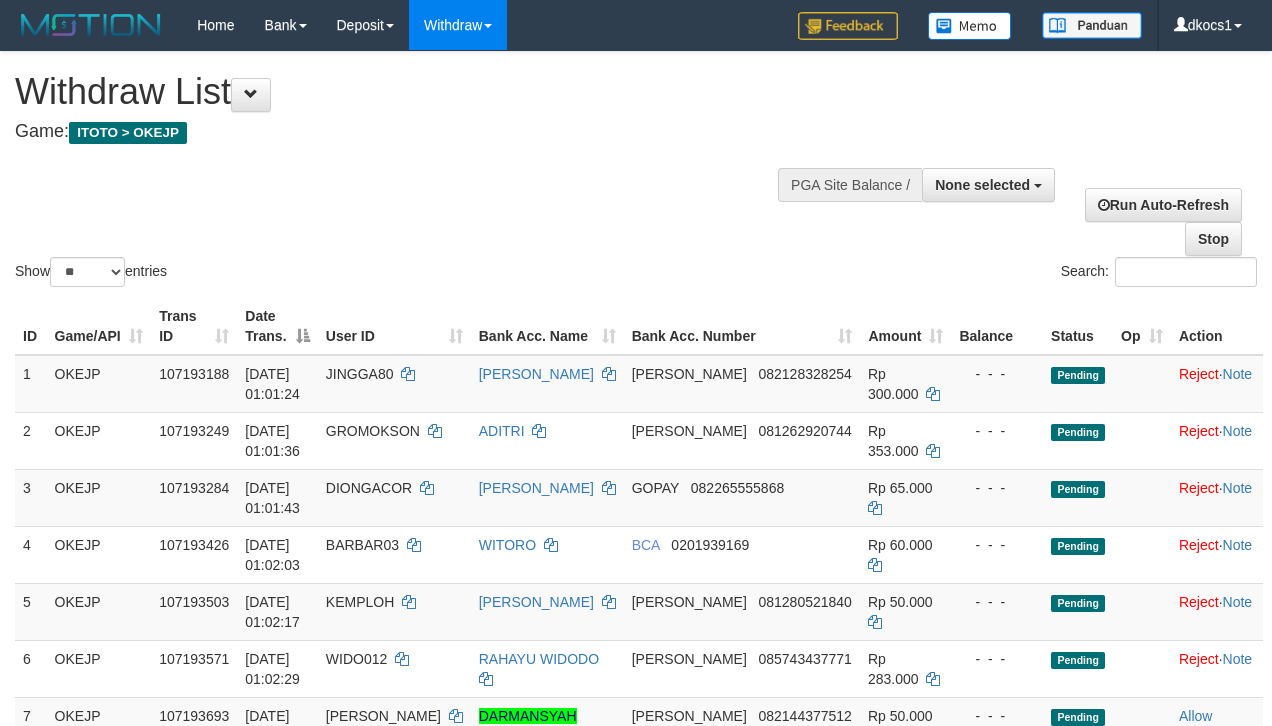 select 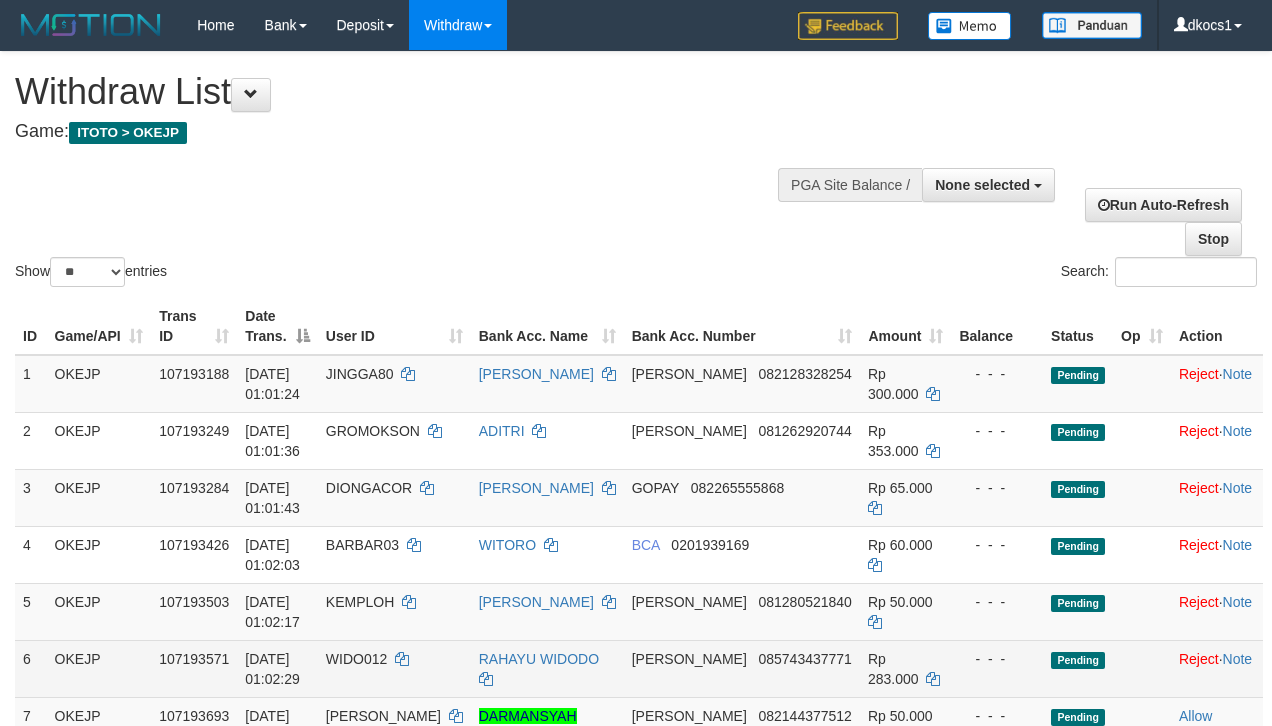 scroll, scrollTop: 168, scrollLeft: 0, axis: vertical 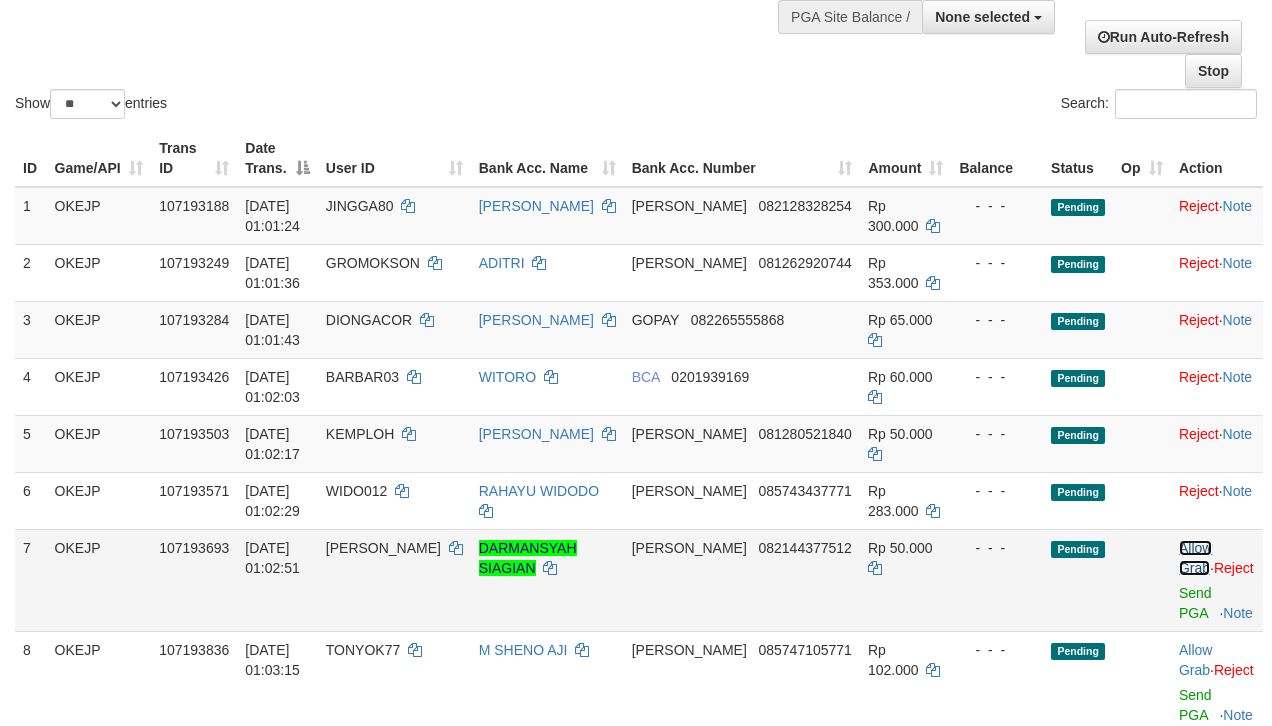 click on "Allow Grab" at bounding box center (1195, 558) 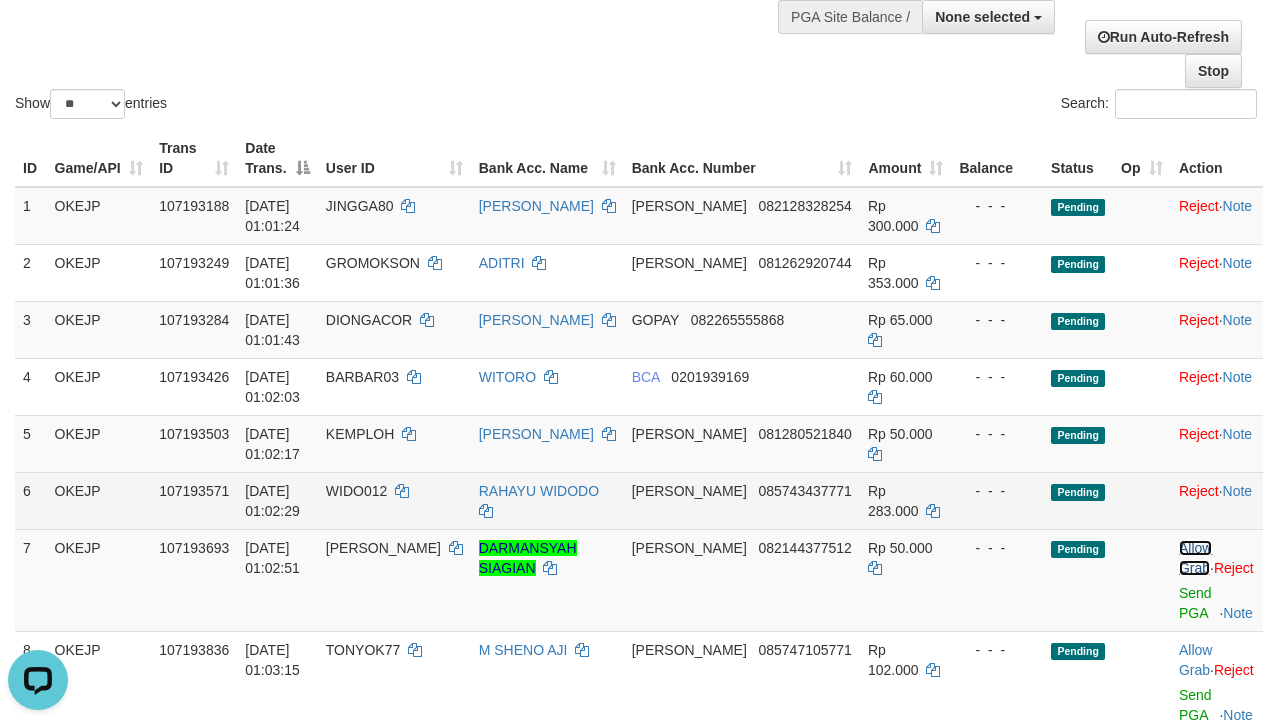 scroll, scrollTop: 0, scrollLeft: 0, axis: both 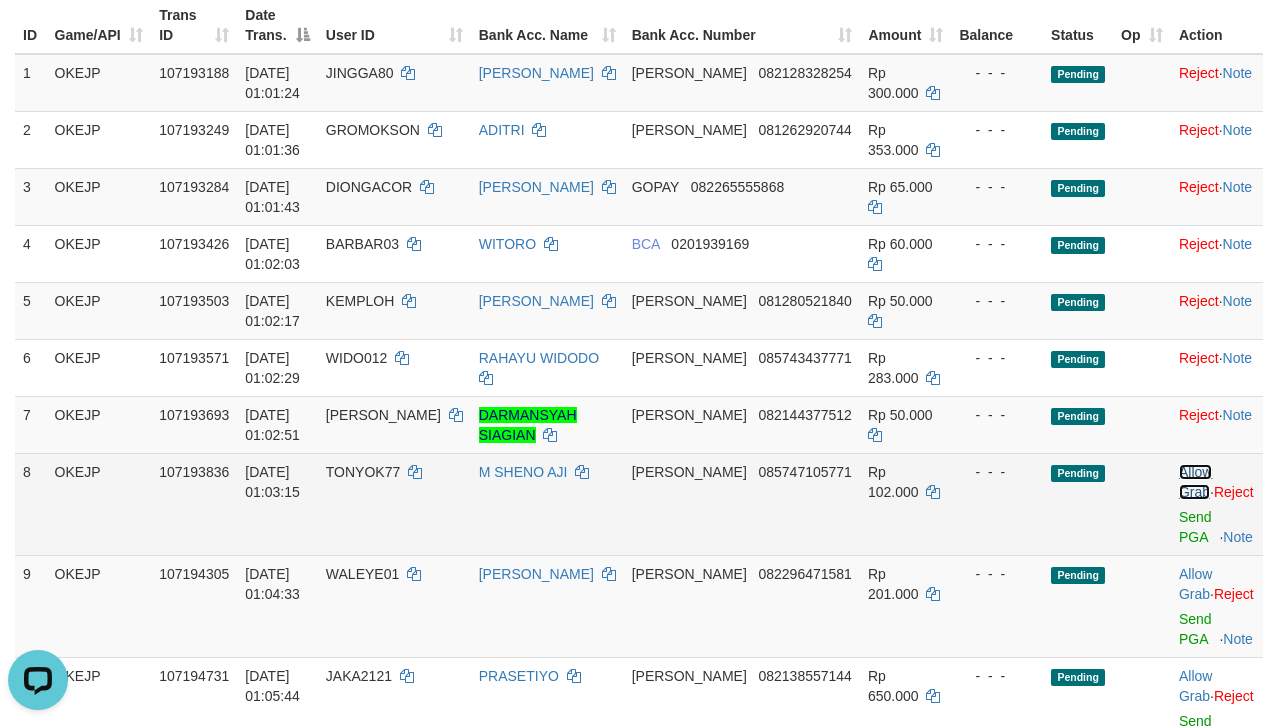 click on "Allow Grab" at bounding box center (1195, 482) 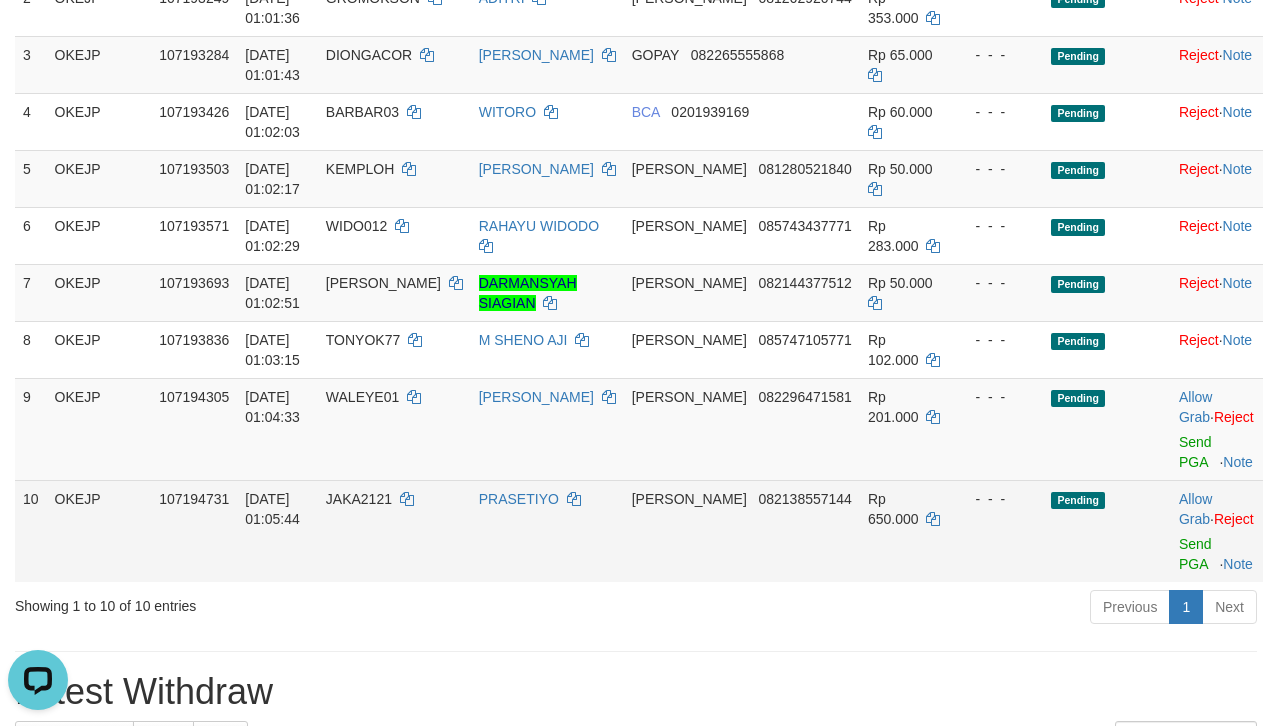 scroll, scrollTop: 434, scrollLeft: 0, axis: vertical 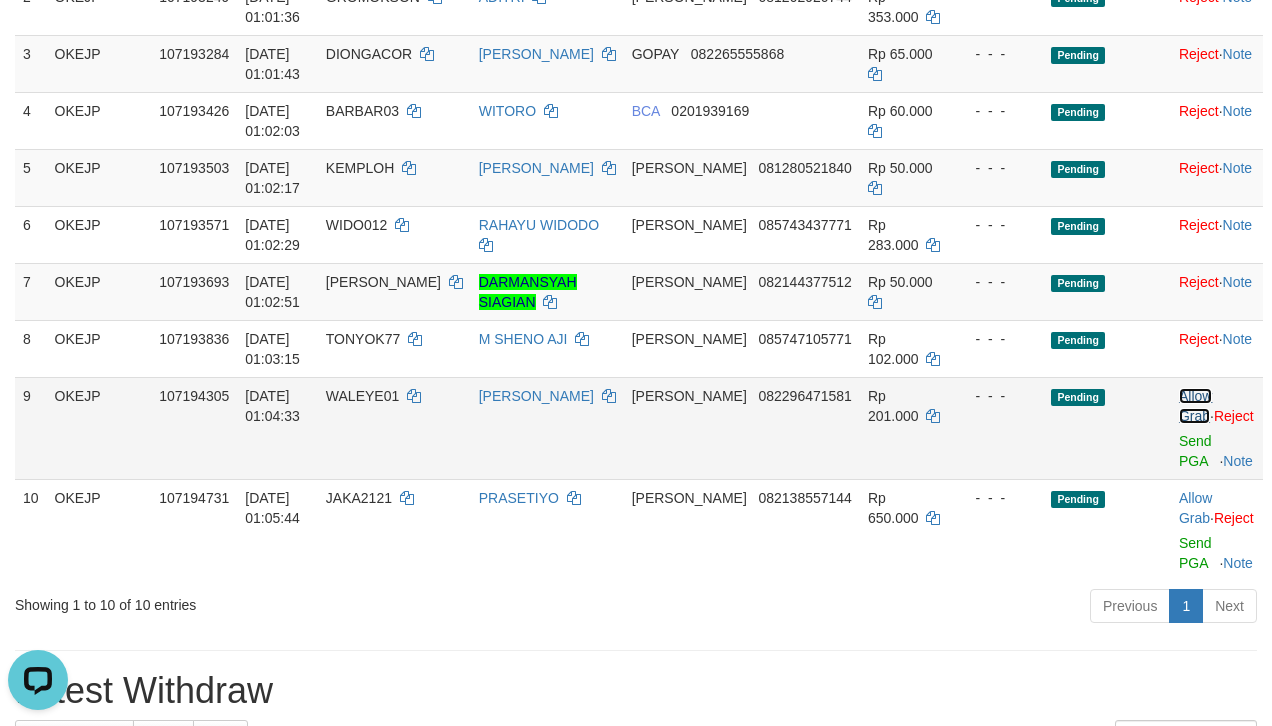 click on "Allow Grab" at bounding box center [1195, 406] 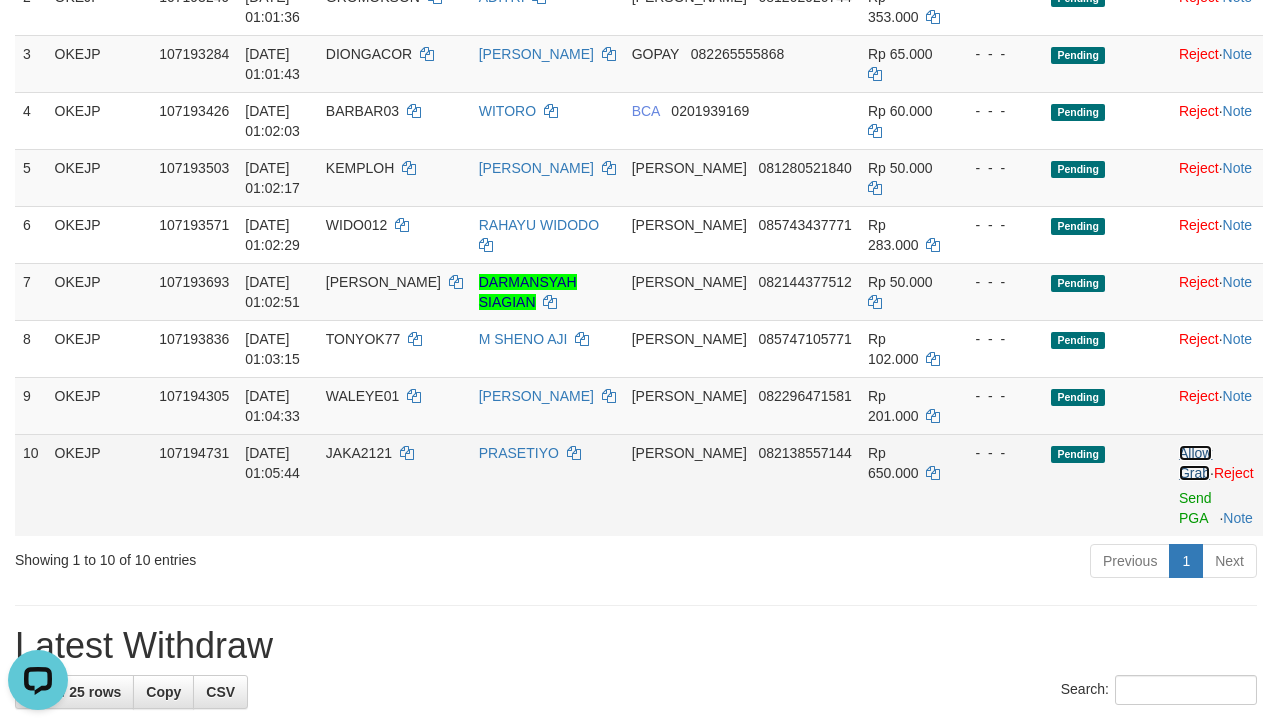 click on "Allow Grab" at bounding box center (1195, 463) 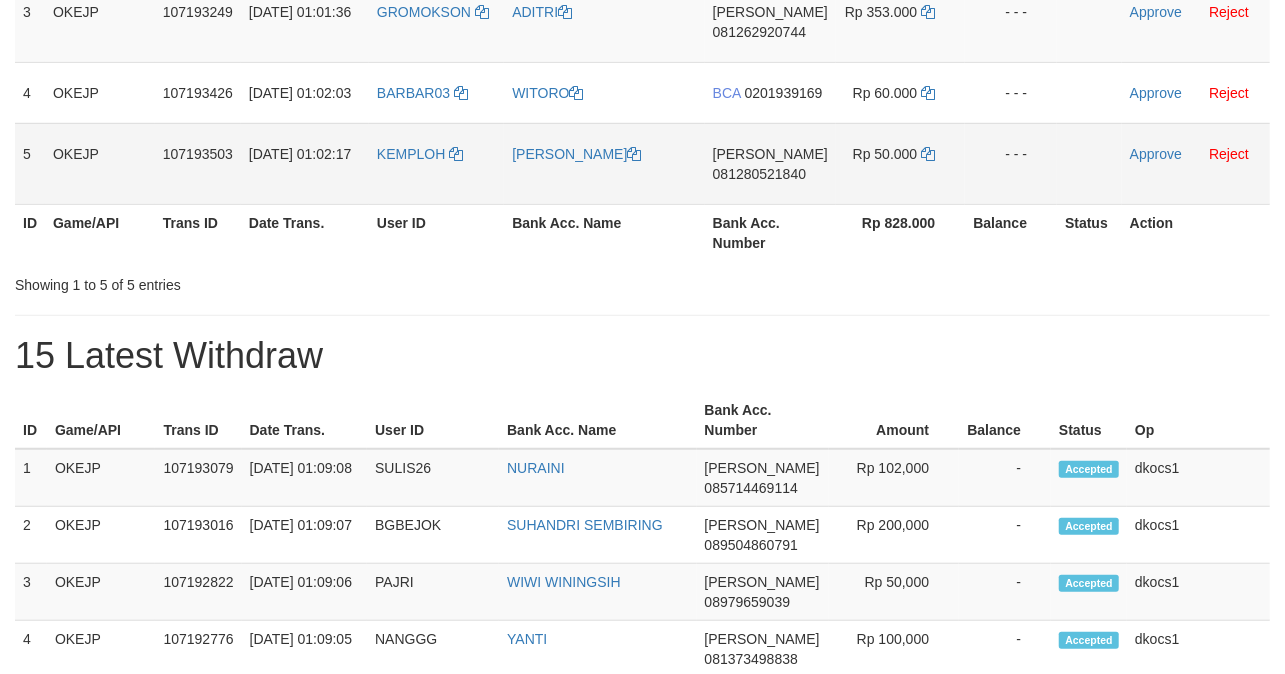 scroll, scrollTop: 266, scrollLeft: 0, axis: vertical 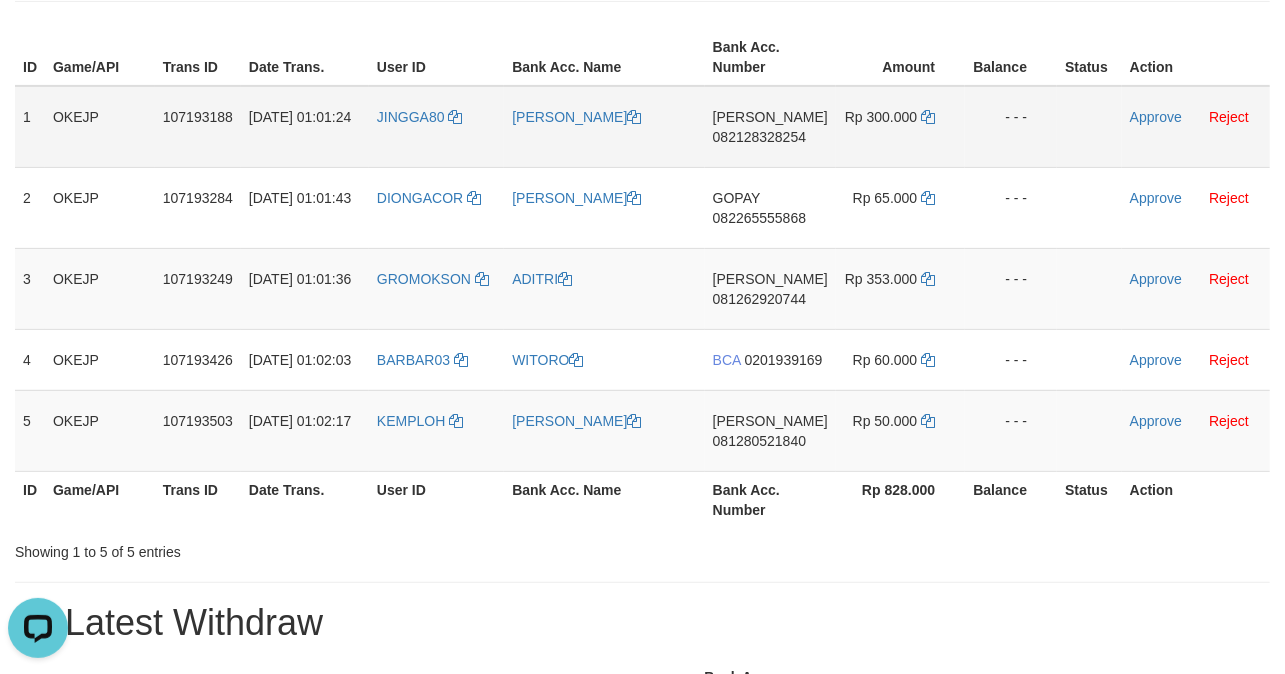 click on "JINGGA80" at bounding box center [436, 127] 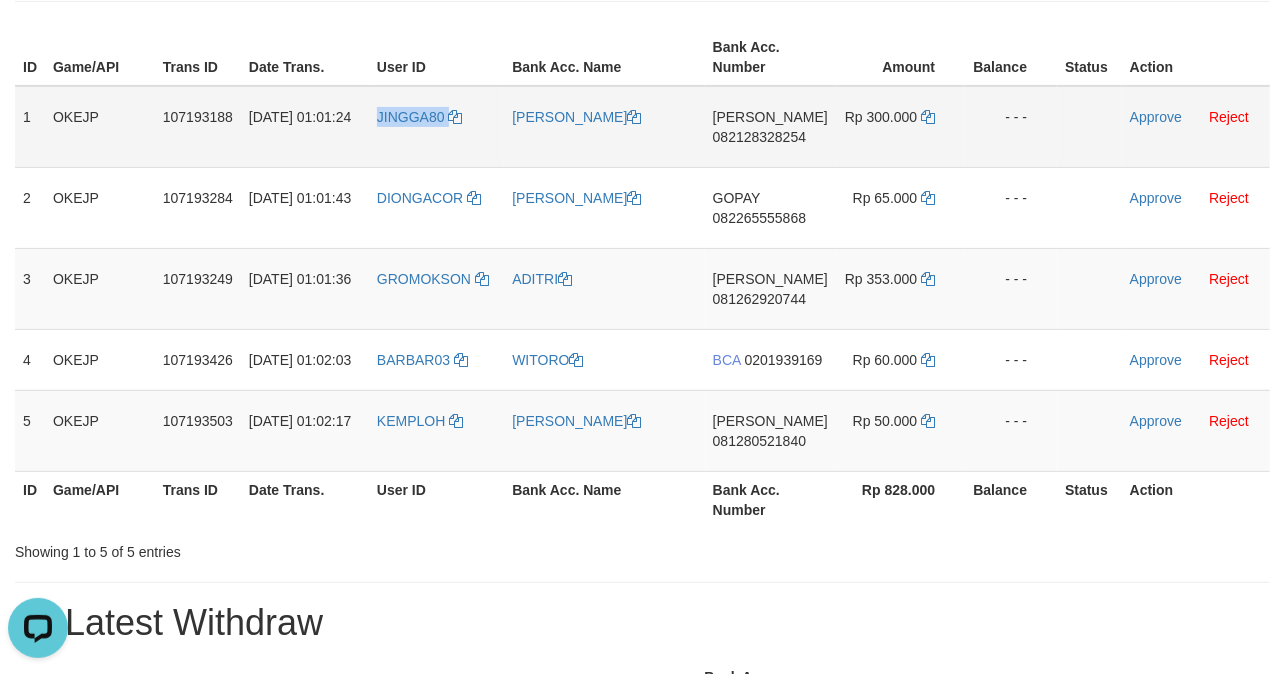 click on "JINGGA80" at bounding box center [436, 127] 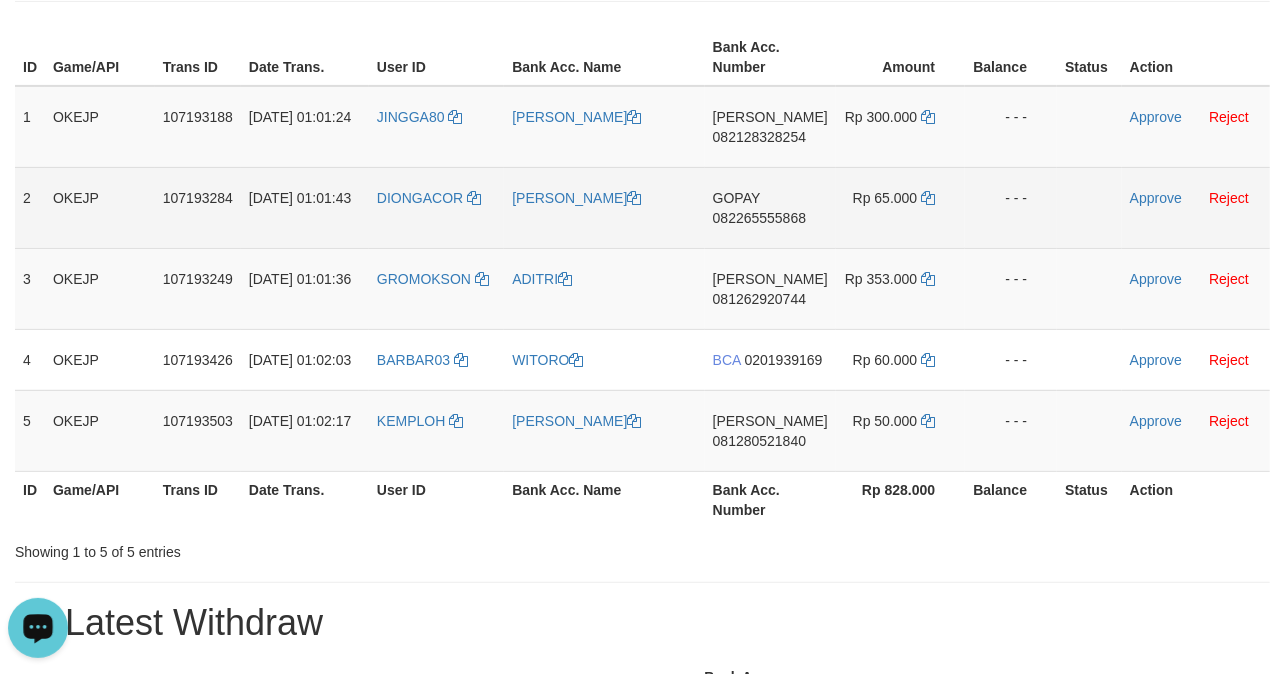 click on "DIONGACOR" at bounding box center [436, 207] 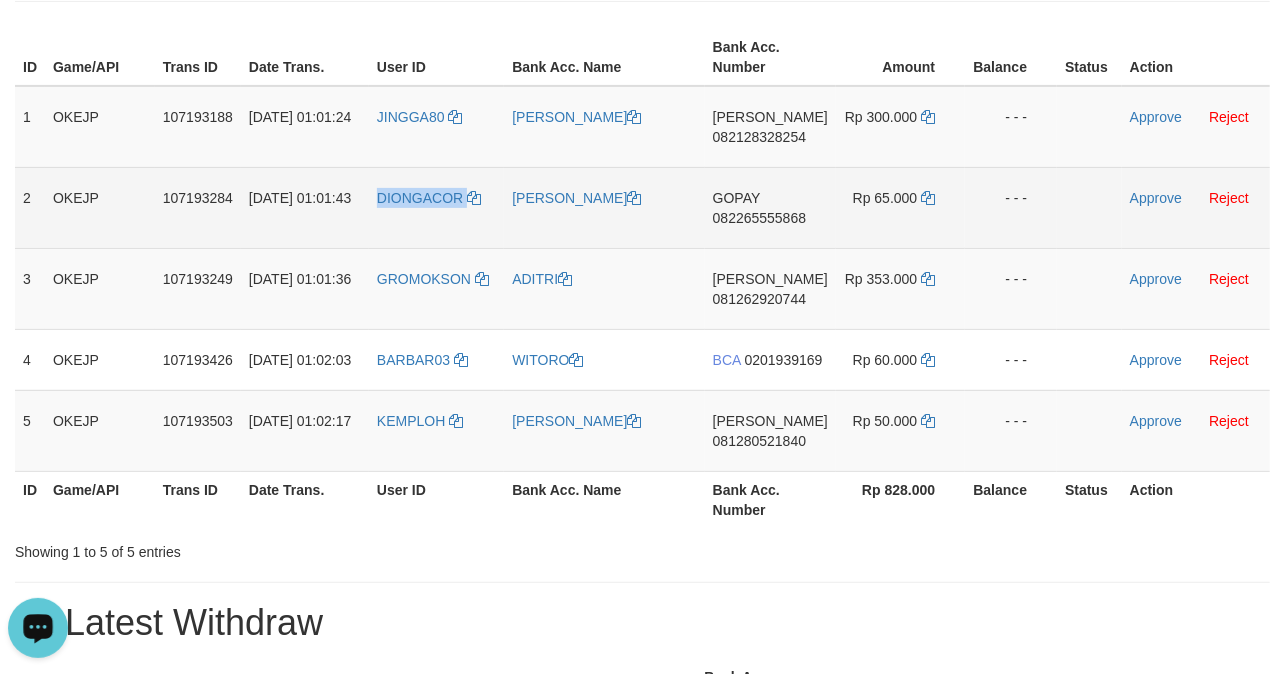 click on "DIONGACOR" at bounding box center [436, 207] 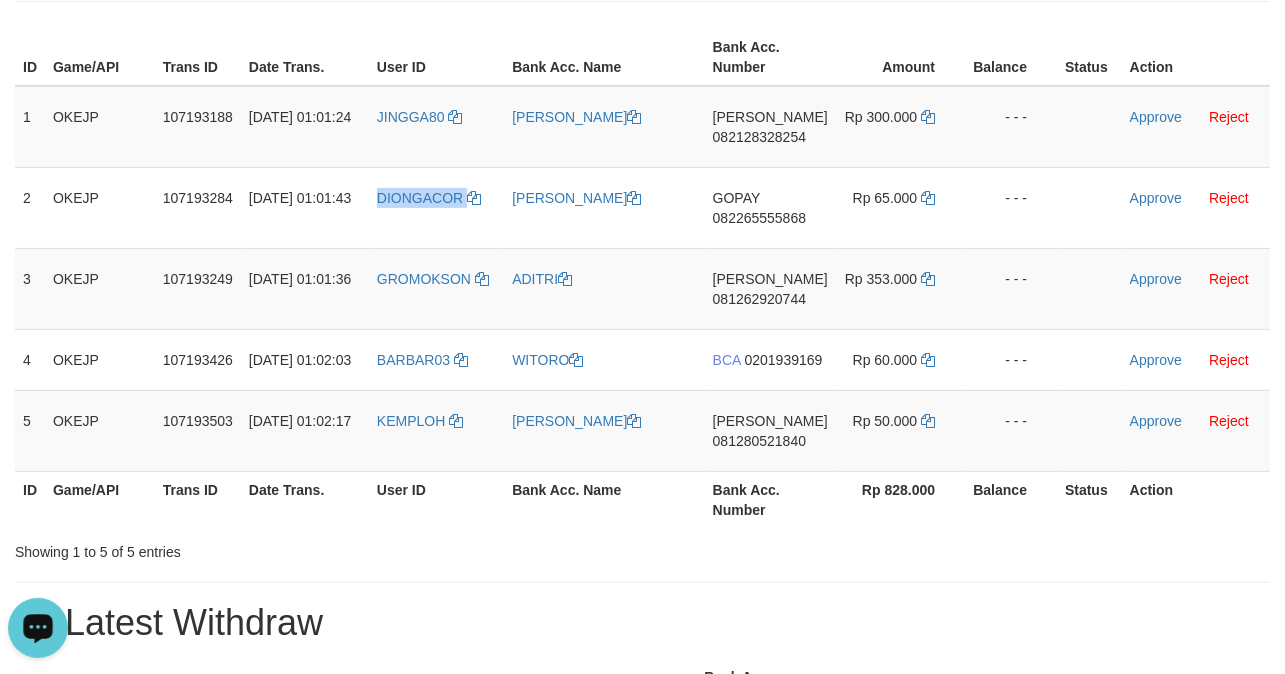 copy on "DIONGACOR" 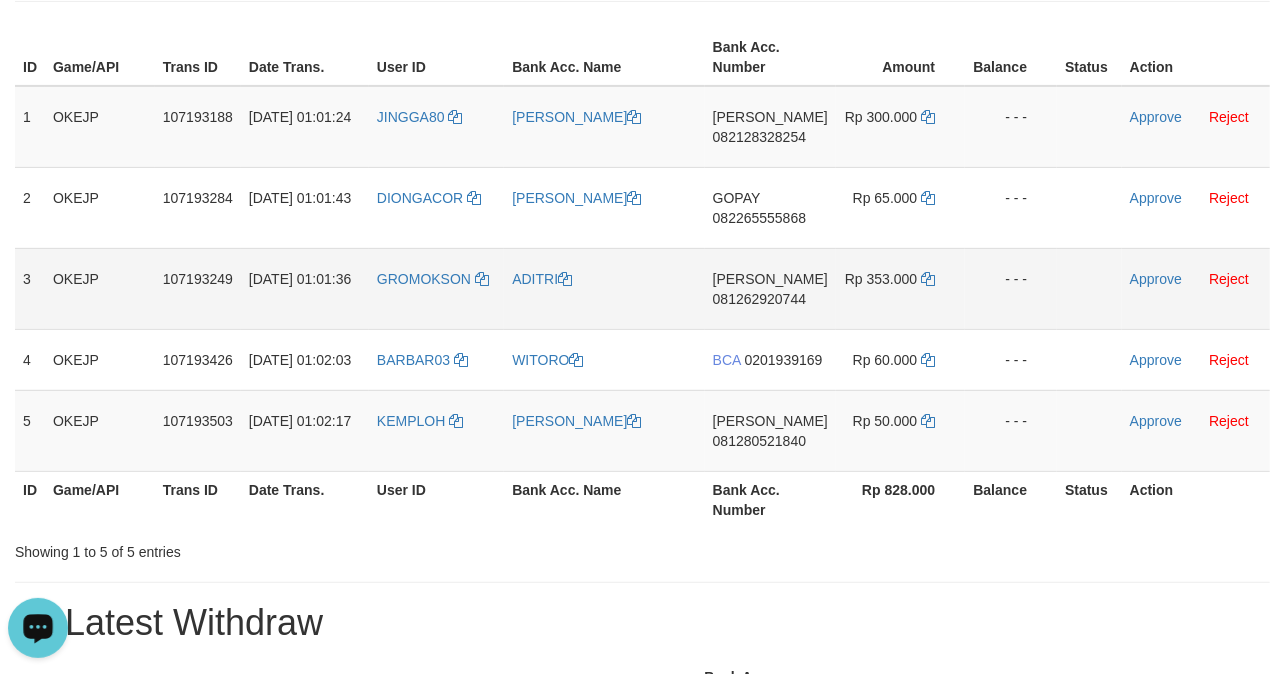 click on "GROMOKSON" at bounding box center [436, 288] 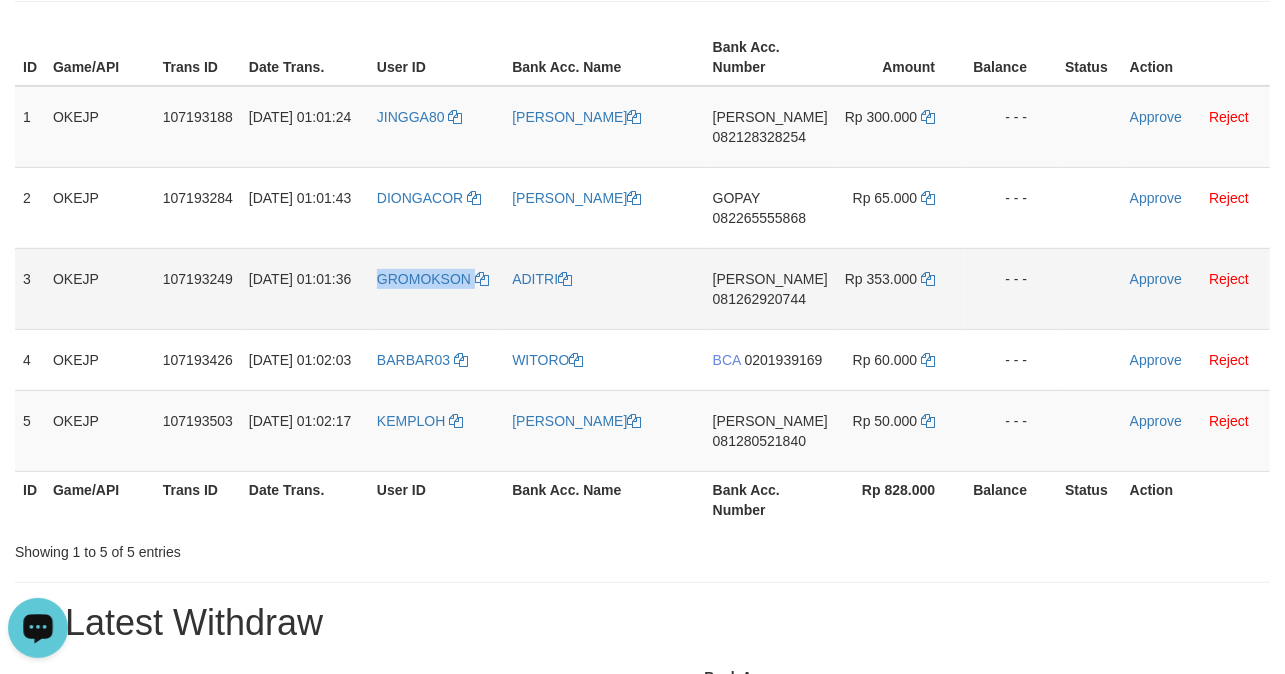 click on "GROMOKSON" at bounding box center (436, 288) 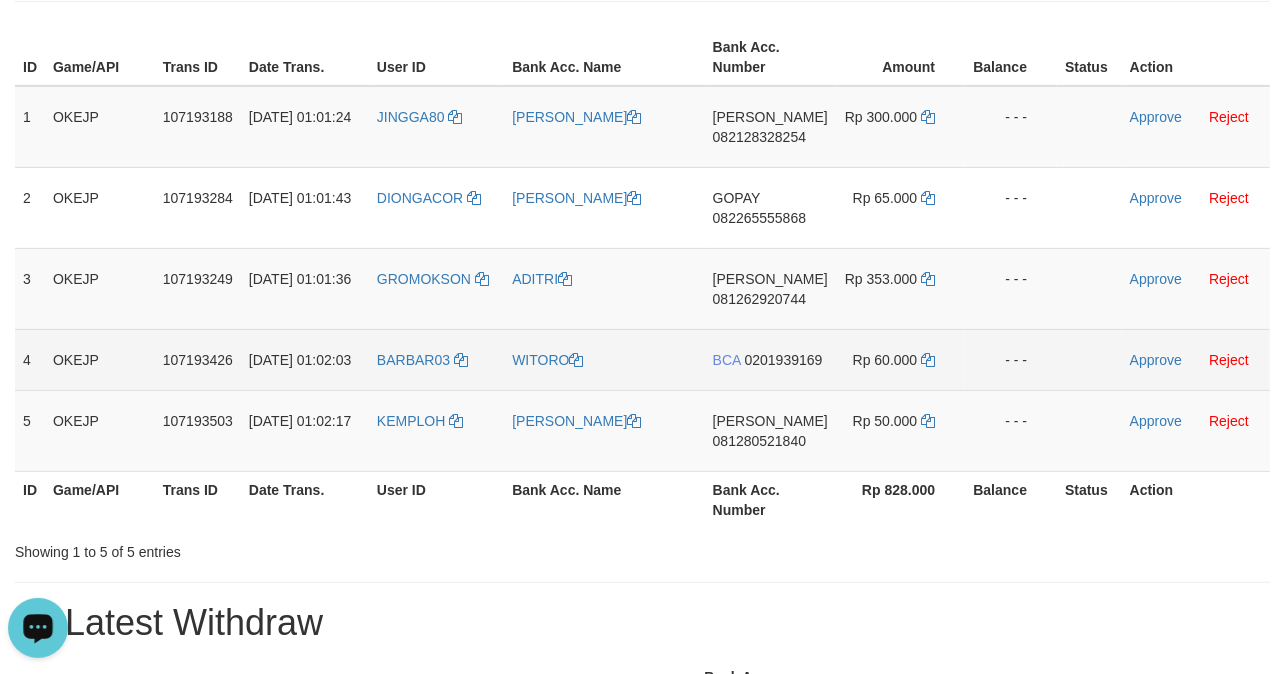 click on "BARBAR03" at bounding box center [436, 359] 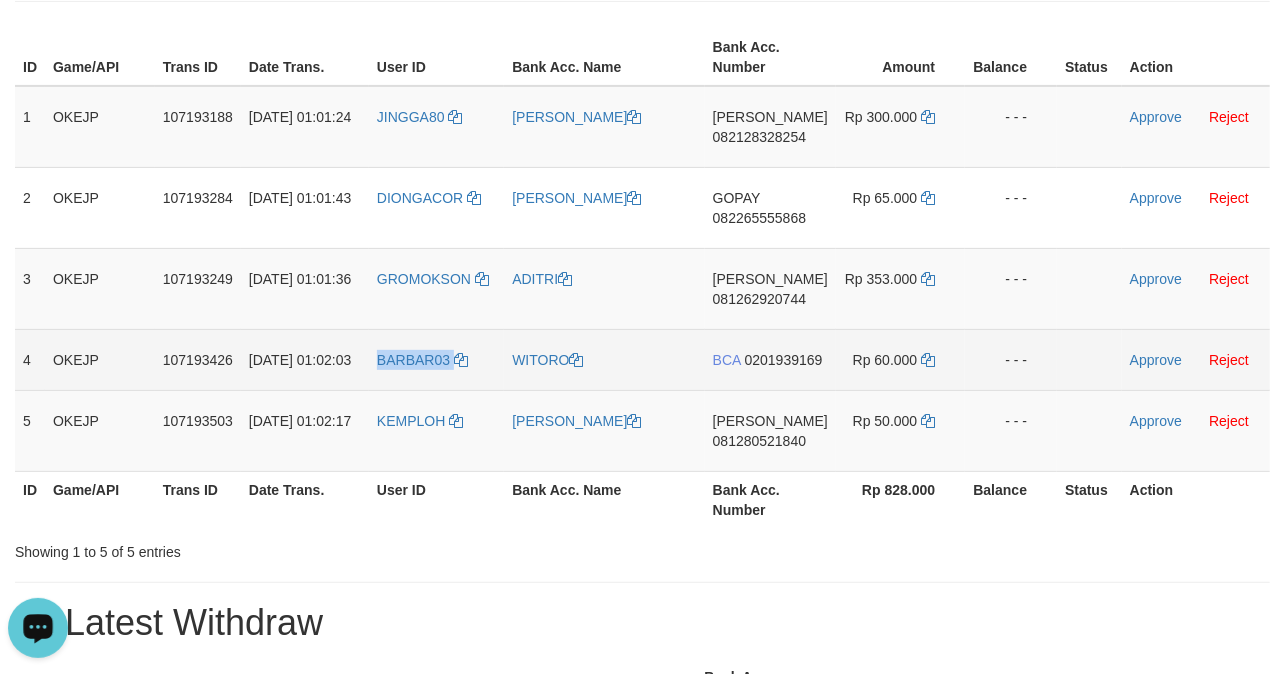 click on "BARBAR03" at bounding box center (436, 359) 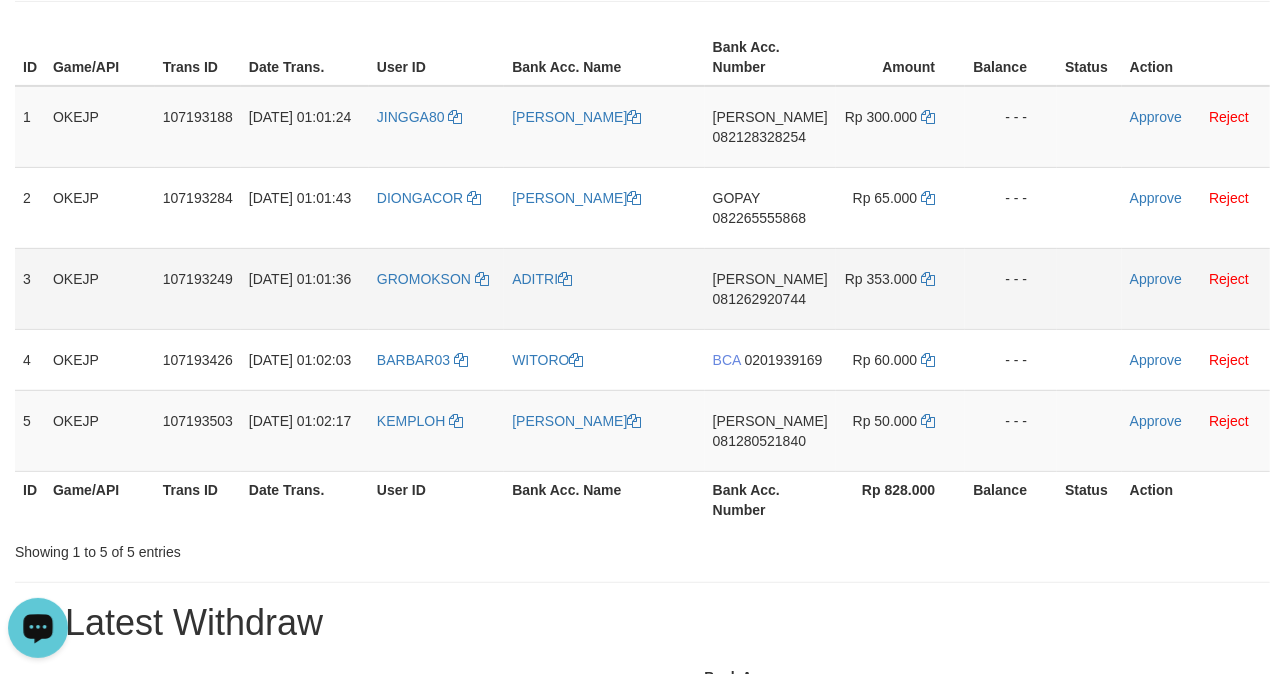 click on "GROMOKSON" at bounding box center (436, 288) 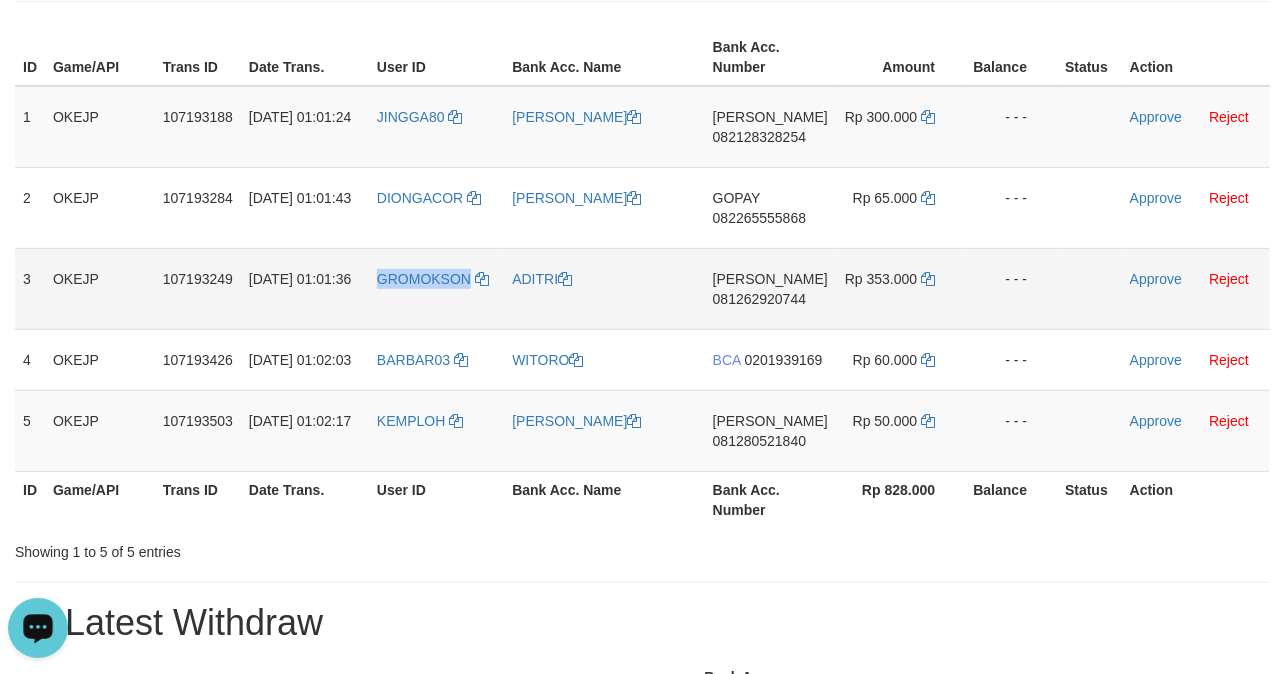 drag, startPoint x: 402, startPoint y: 296, endPoint x: 385, endPoint y: 293, distance: 17.262676 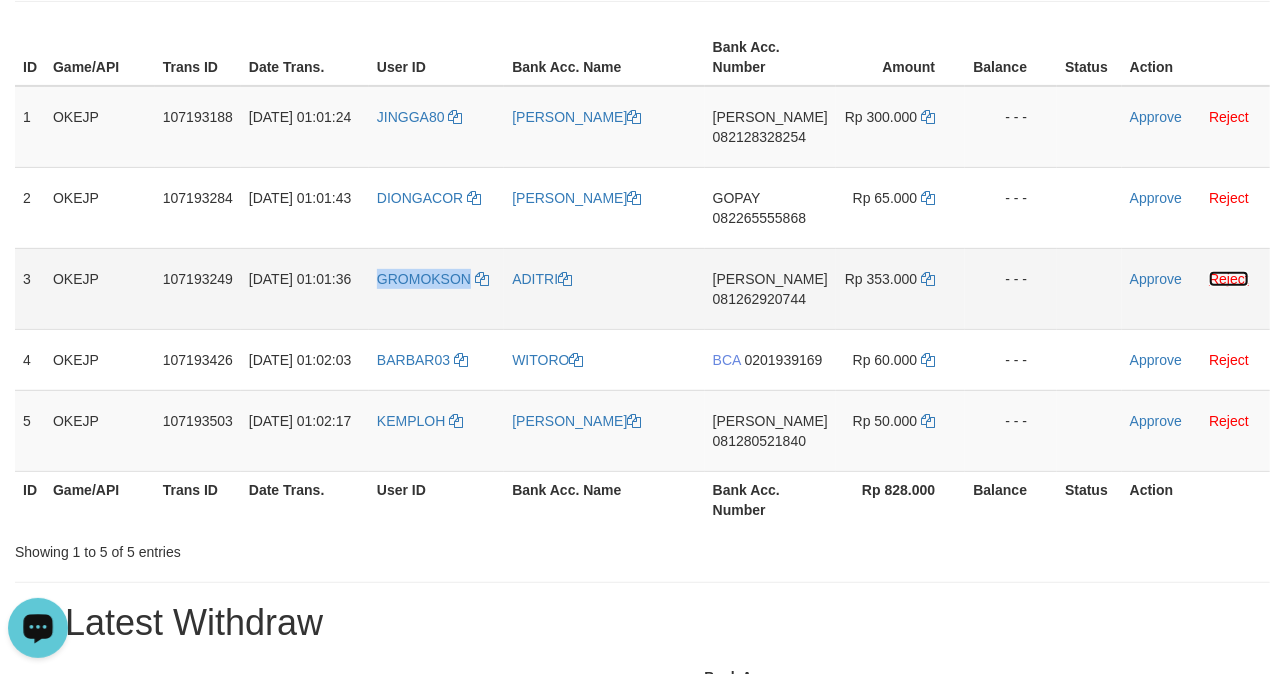 click on "Reject" at bounding box center (1229, 279) 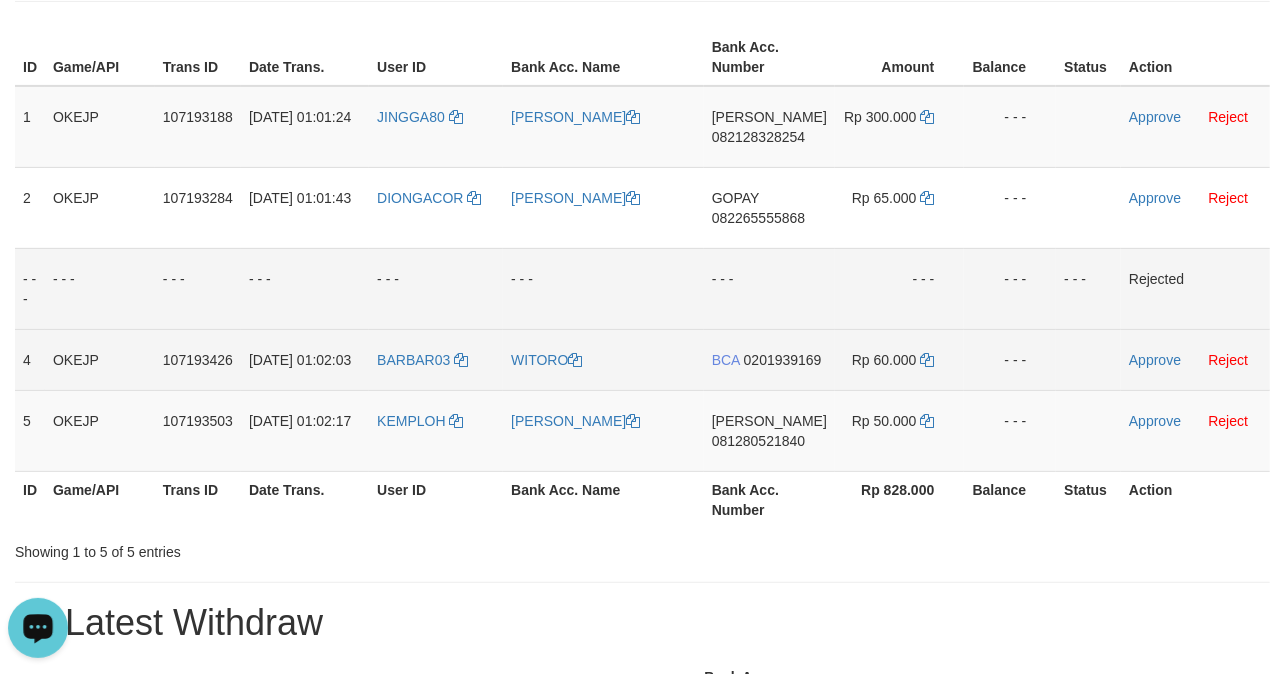 click on "BARBAR03" at bounding box center [436, 359] 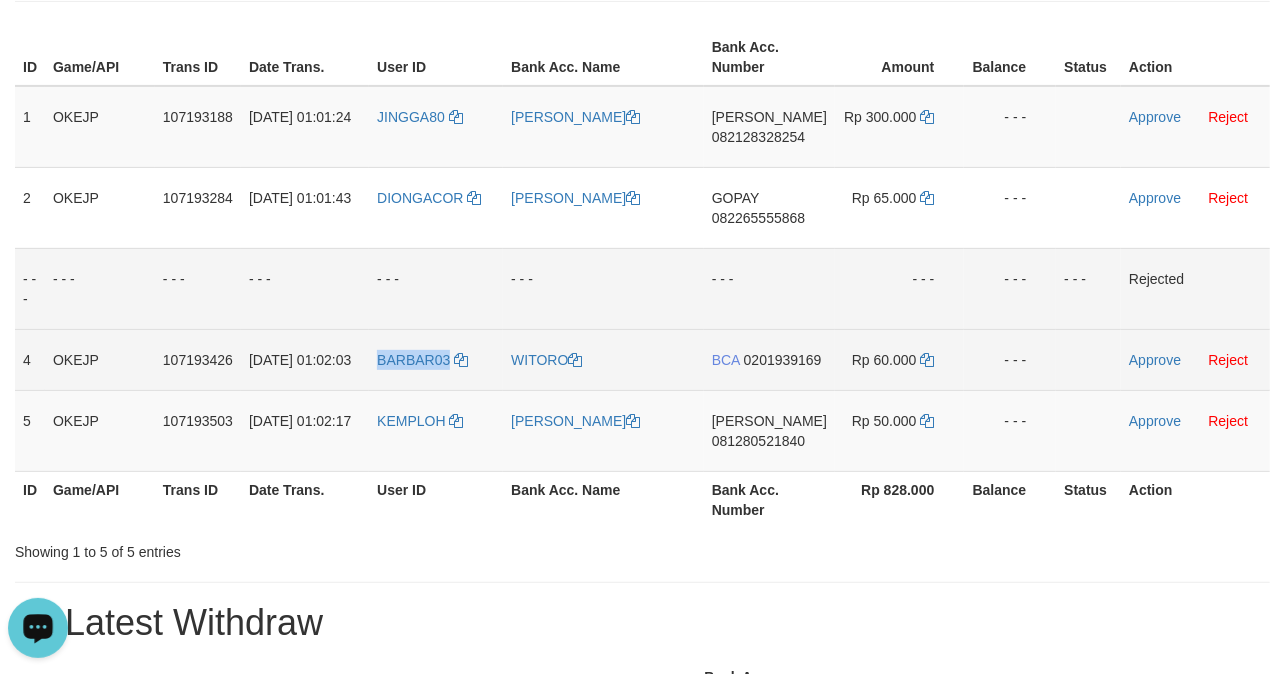 drag, startPoint x: 394, startPoint y: 384, endPoint x: 382, endPoint y: 385, distance: 12.0415945 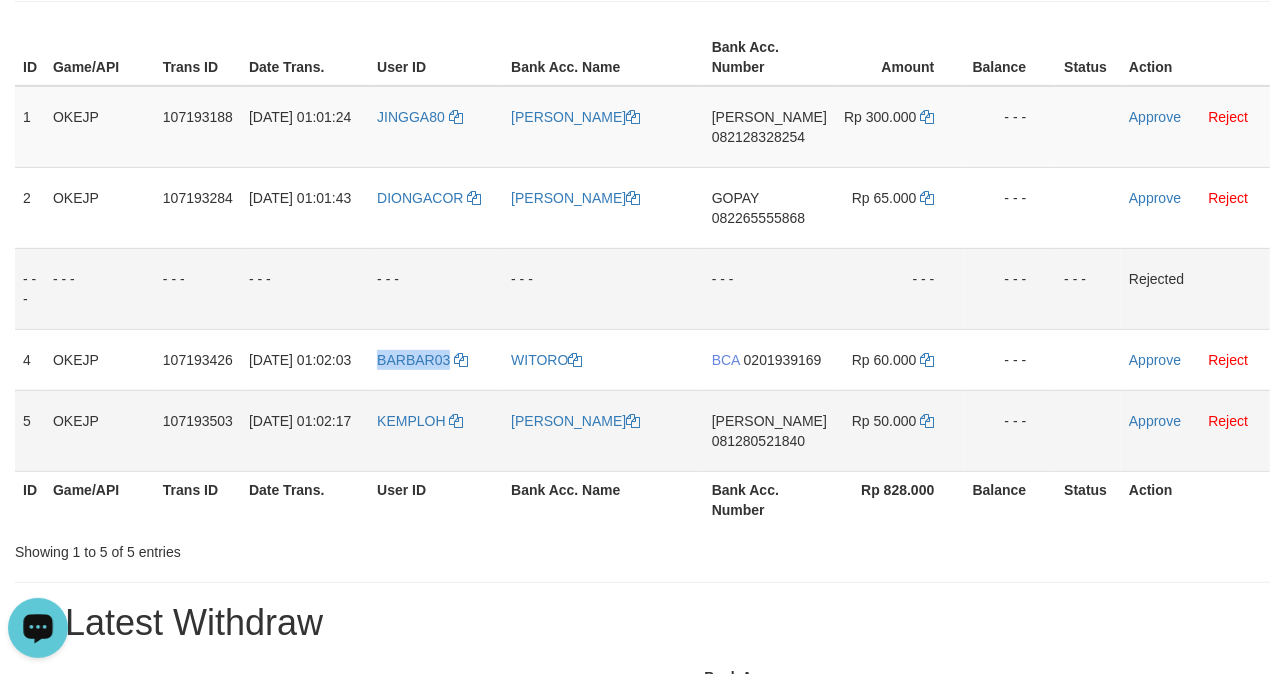 copy on "BARBAR03" 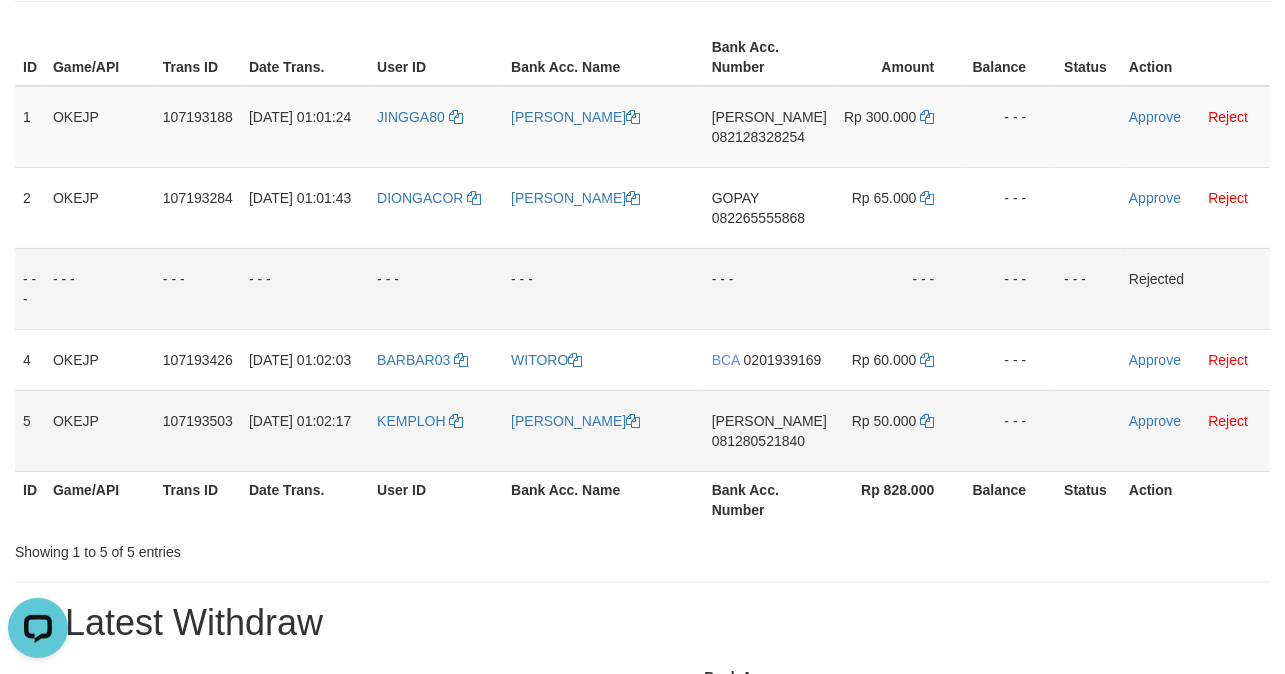 click on "KEMPLOH" at bounding box center (436, 430) 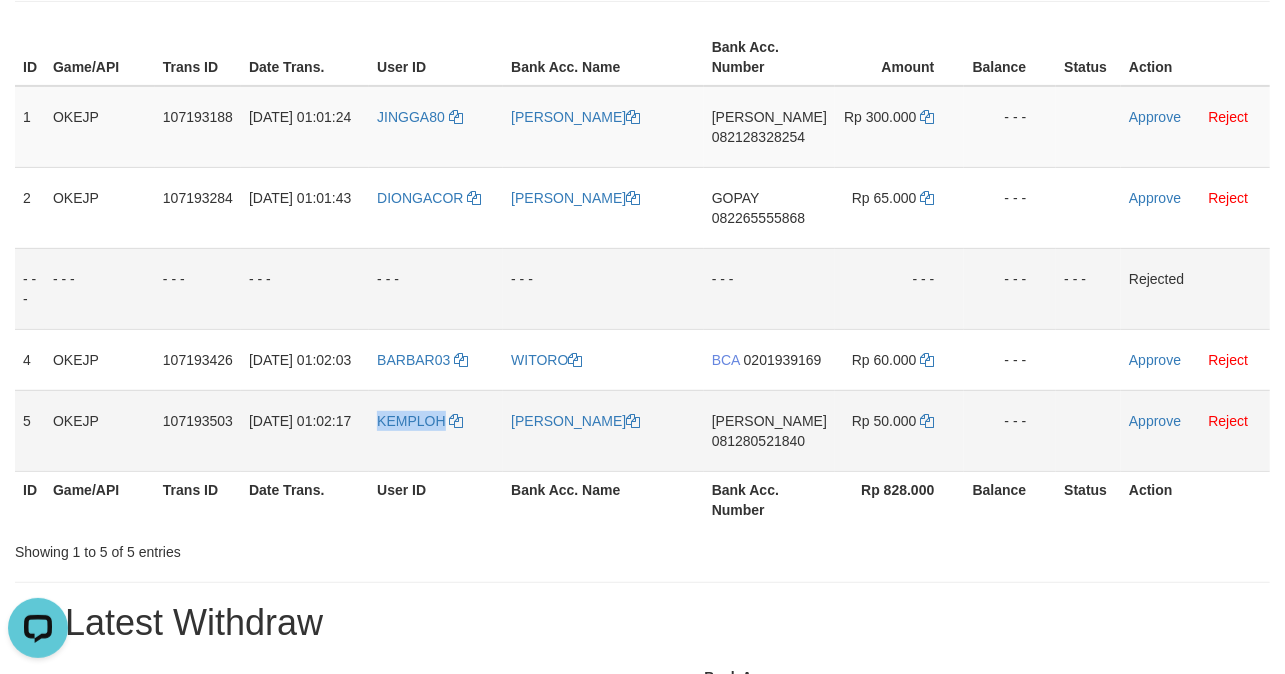copy on "KEMPLOH" 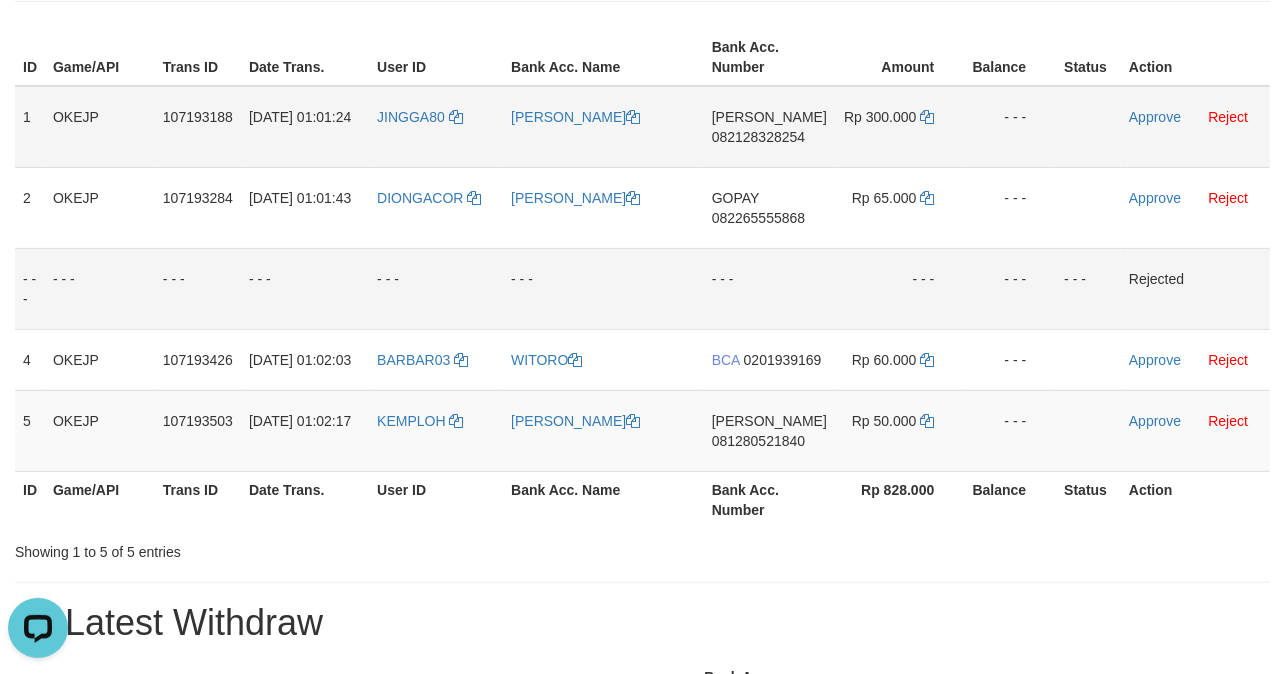 click on "[PERSON_NAME]" at bounding box center [603, 127] 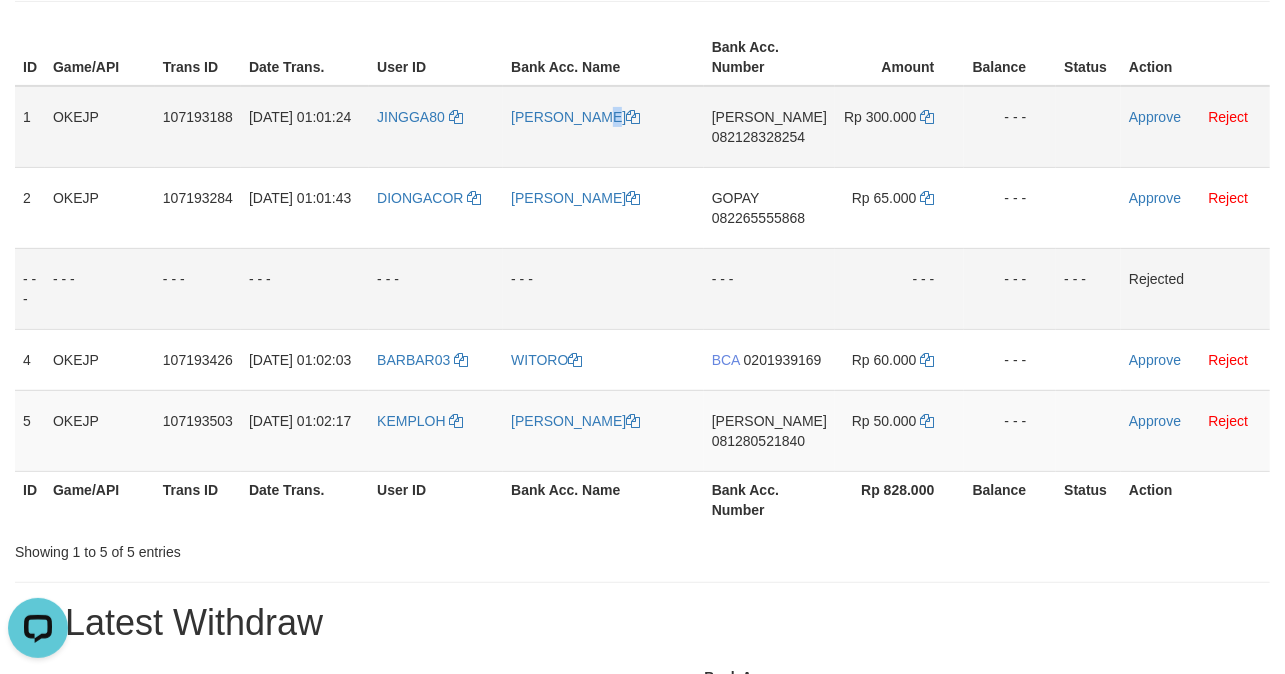 click on "[PERSON_NAME]" at bounding box center [603, 127] 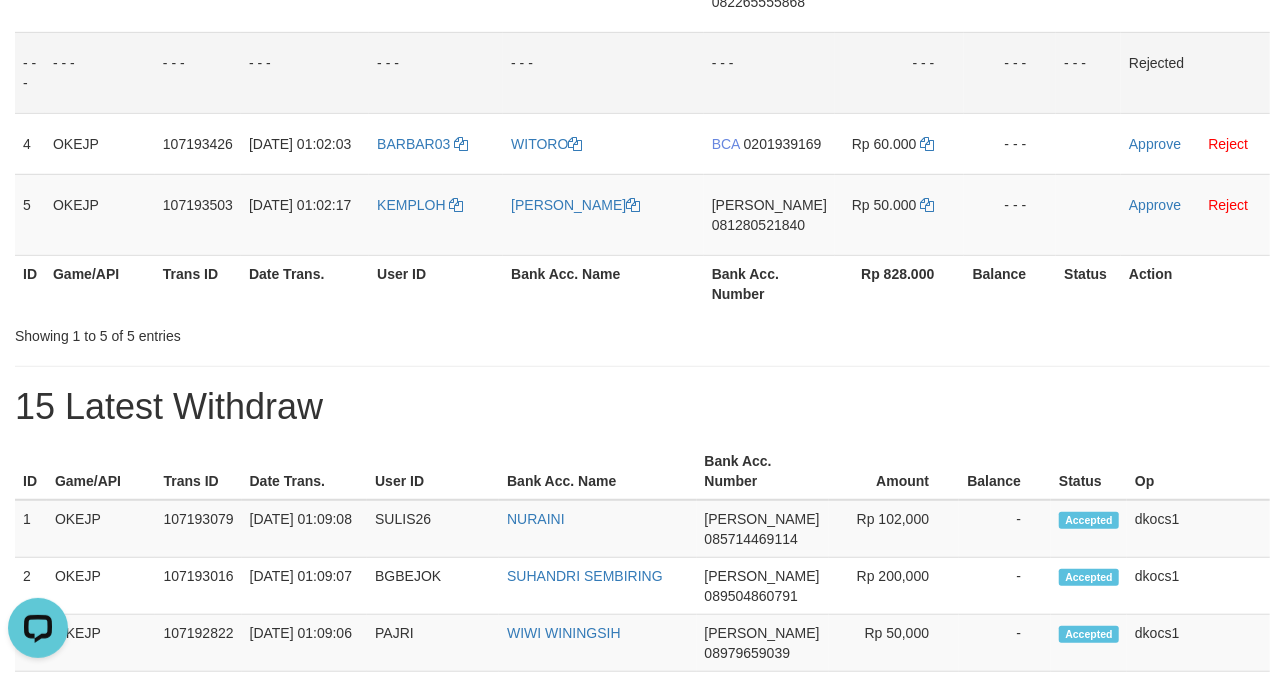 scroll, scrollTop: 266, scrollLeft: 0, axis: vertical 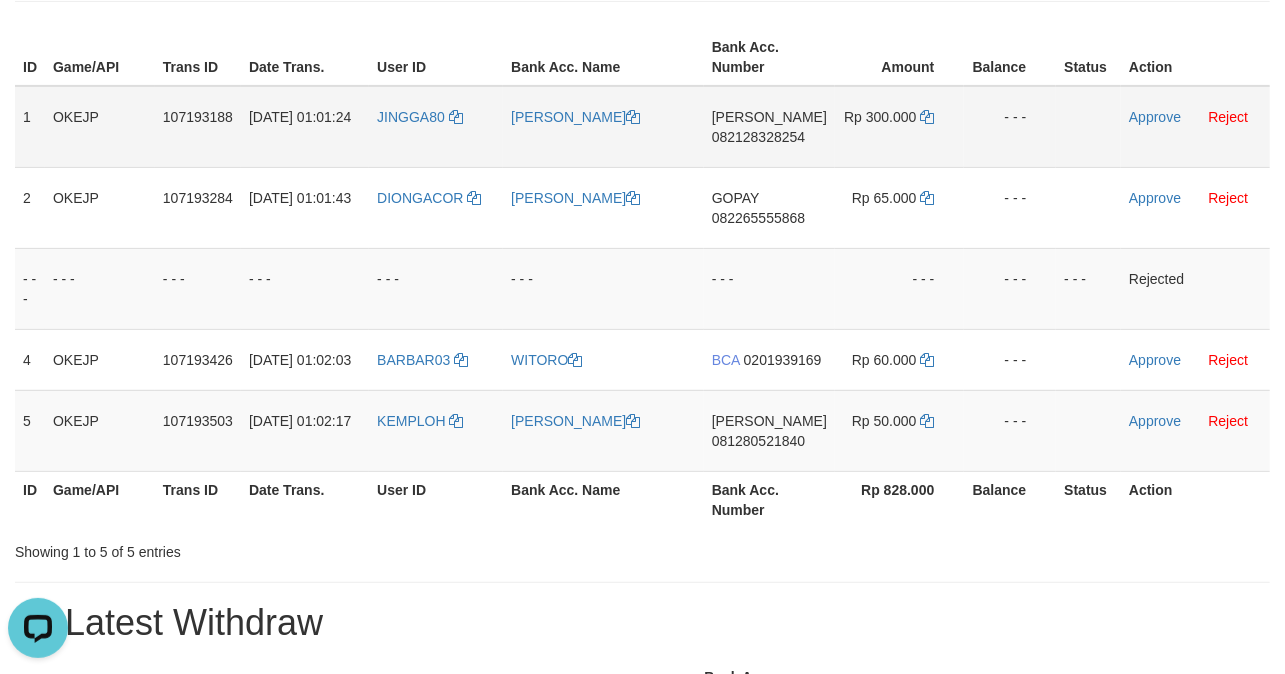 click on "[PERSON_NAME]" at bounding box center [603, 127] 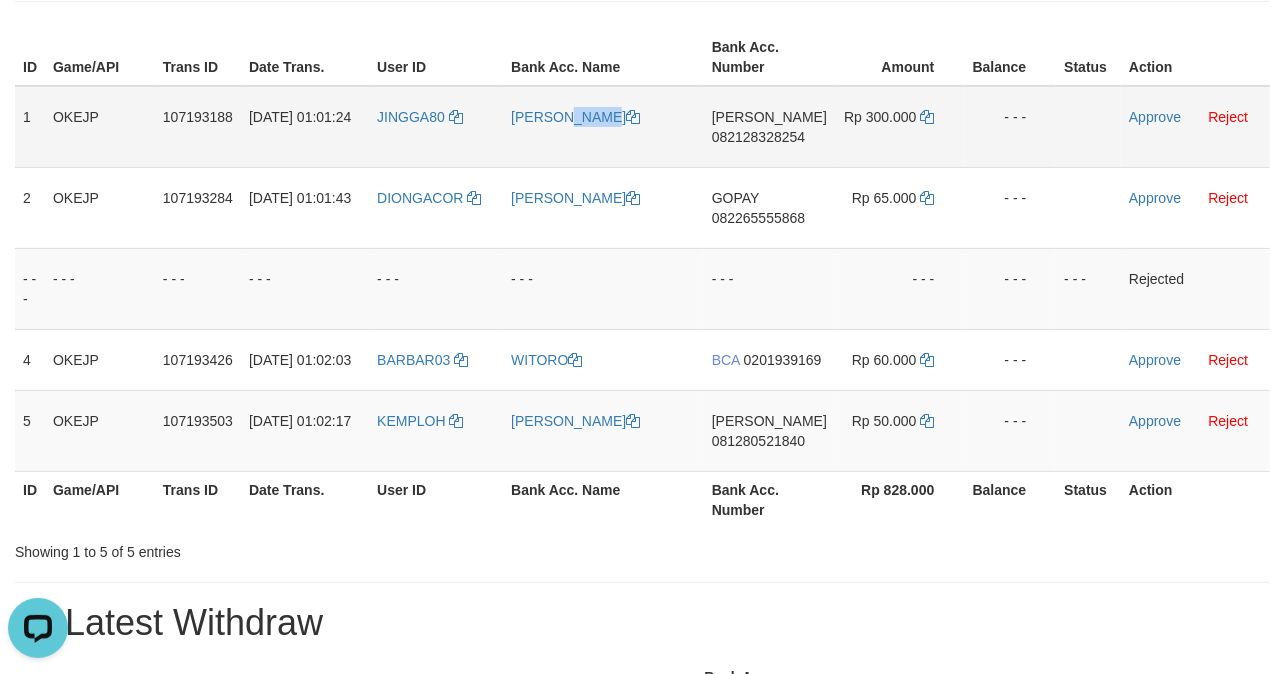 click on "[PERSON_NAME]" at bounding box center [603, 127] 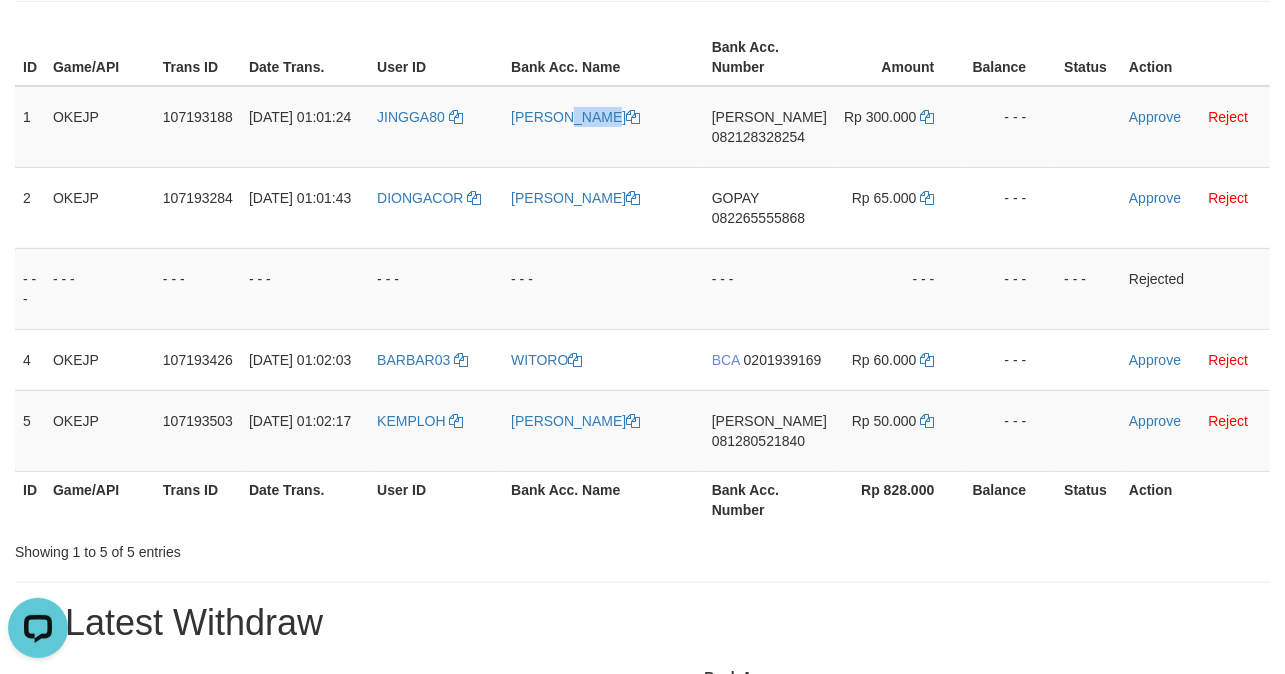 copy on "[PERSON_NAME]" 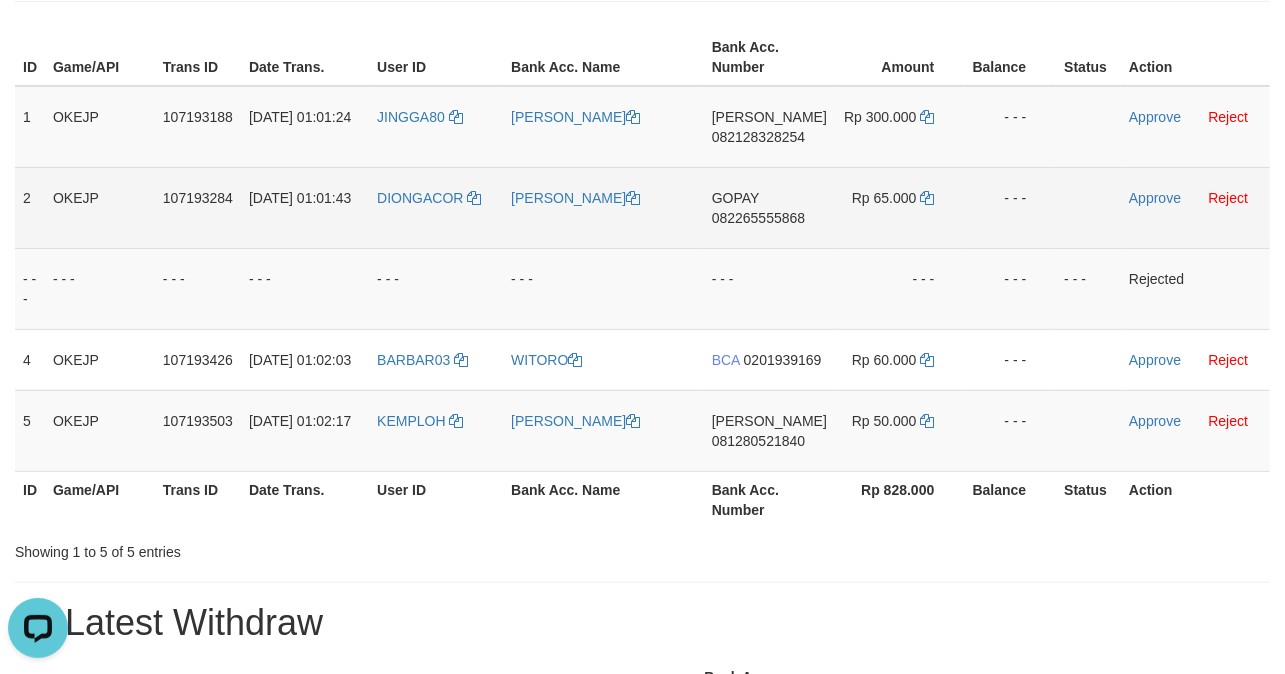 click on "[PERSON_NAME]" at bounding box center [603, 207] 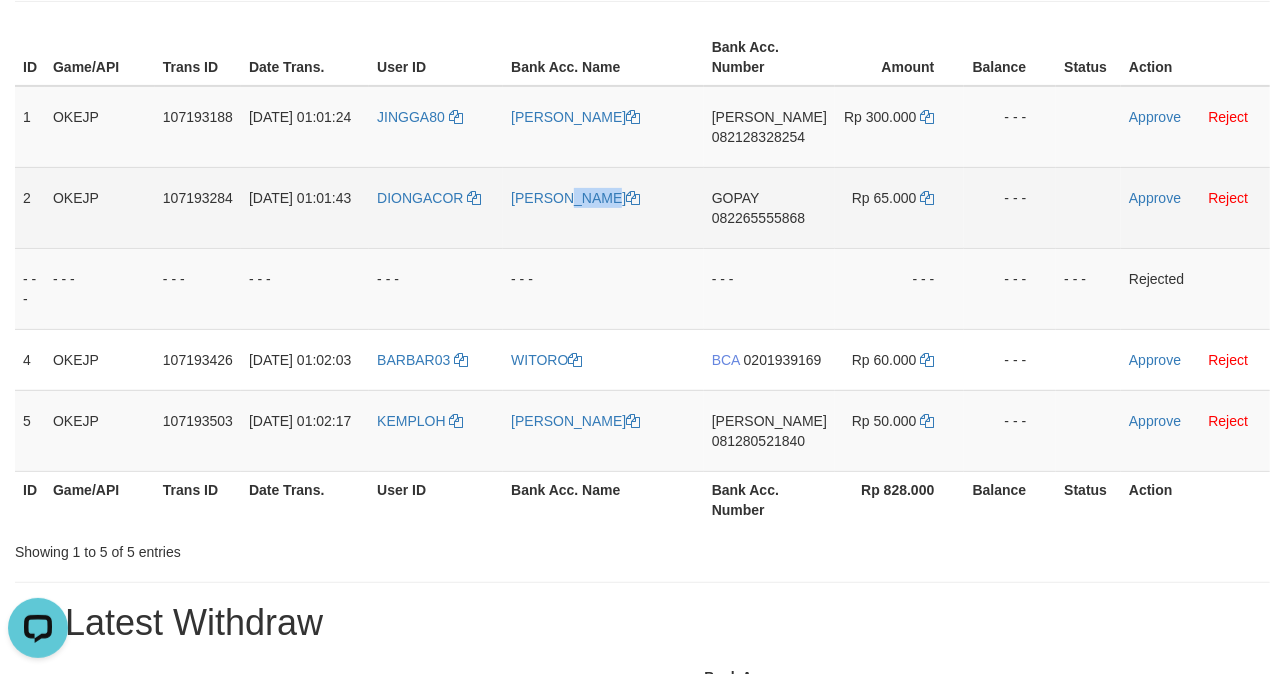 click on "[PERSON_NAME]" at bounding box center (603, 207) 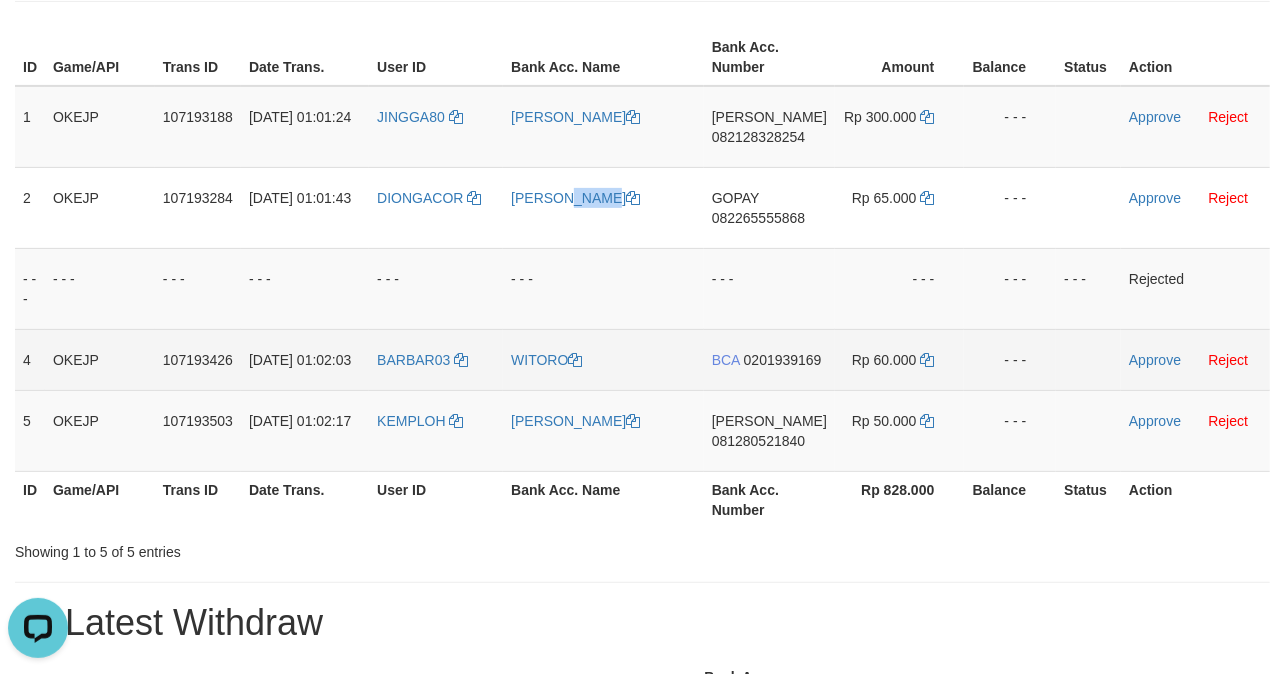 copy on "[PERSON_NAME]" 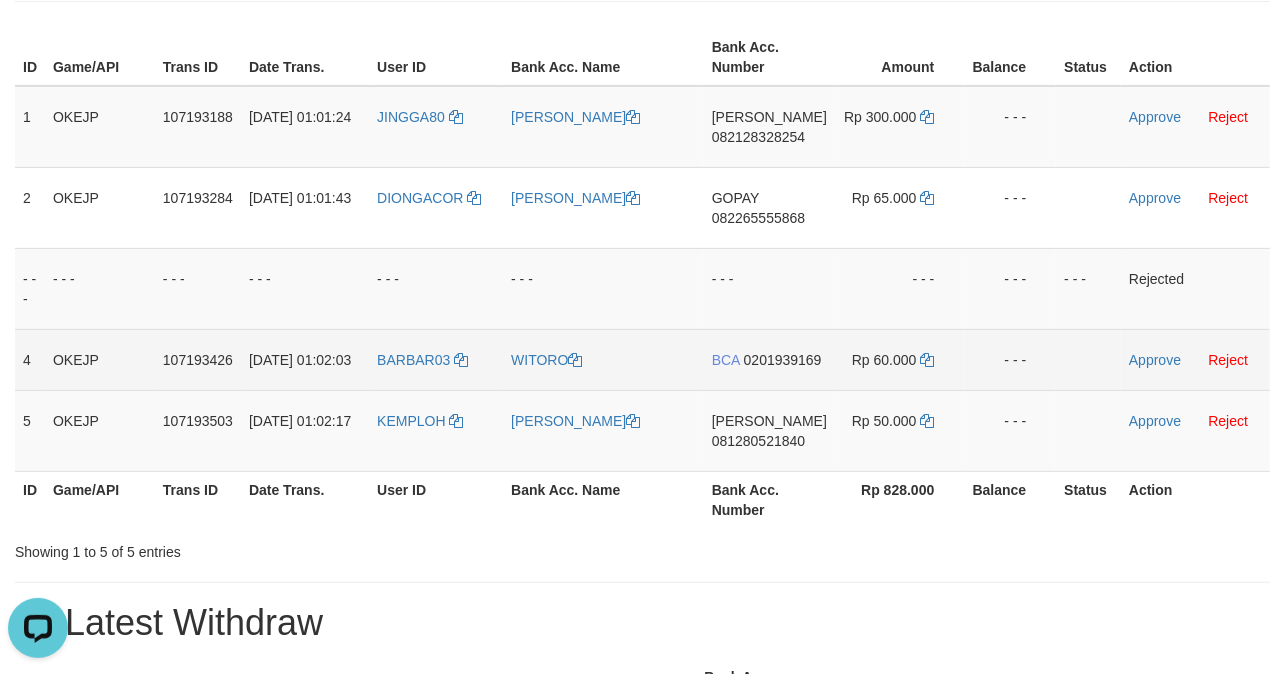 click on "WITORO" at bounding box center (603, 359) 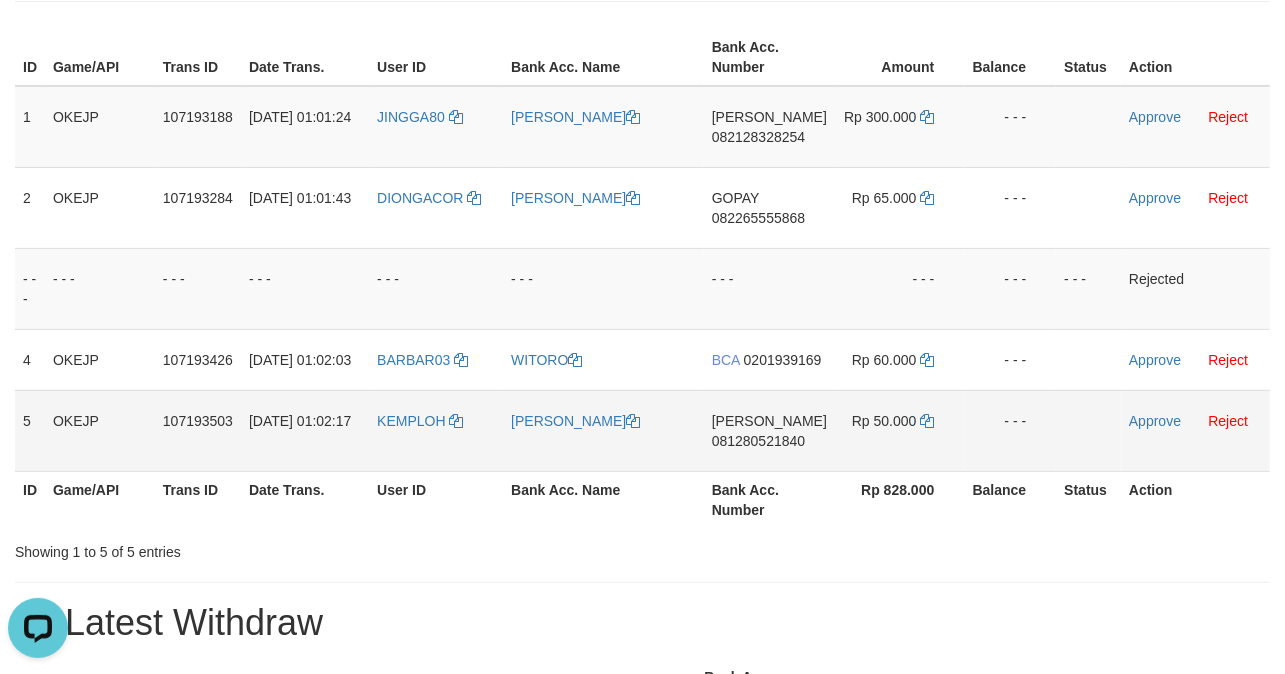 click on "[PERSON_NAME]" at bounding box center [603, 430] 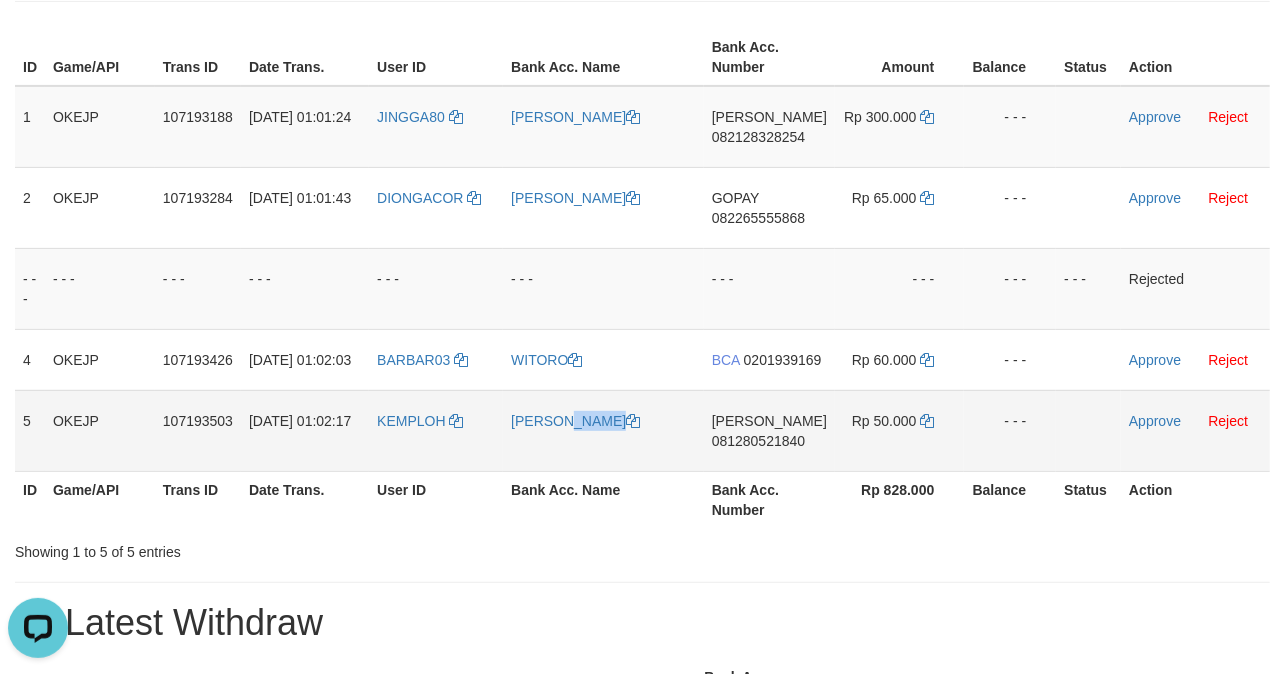click on "[PERSON_NAME]" at bounding box center (603, 430) 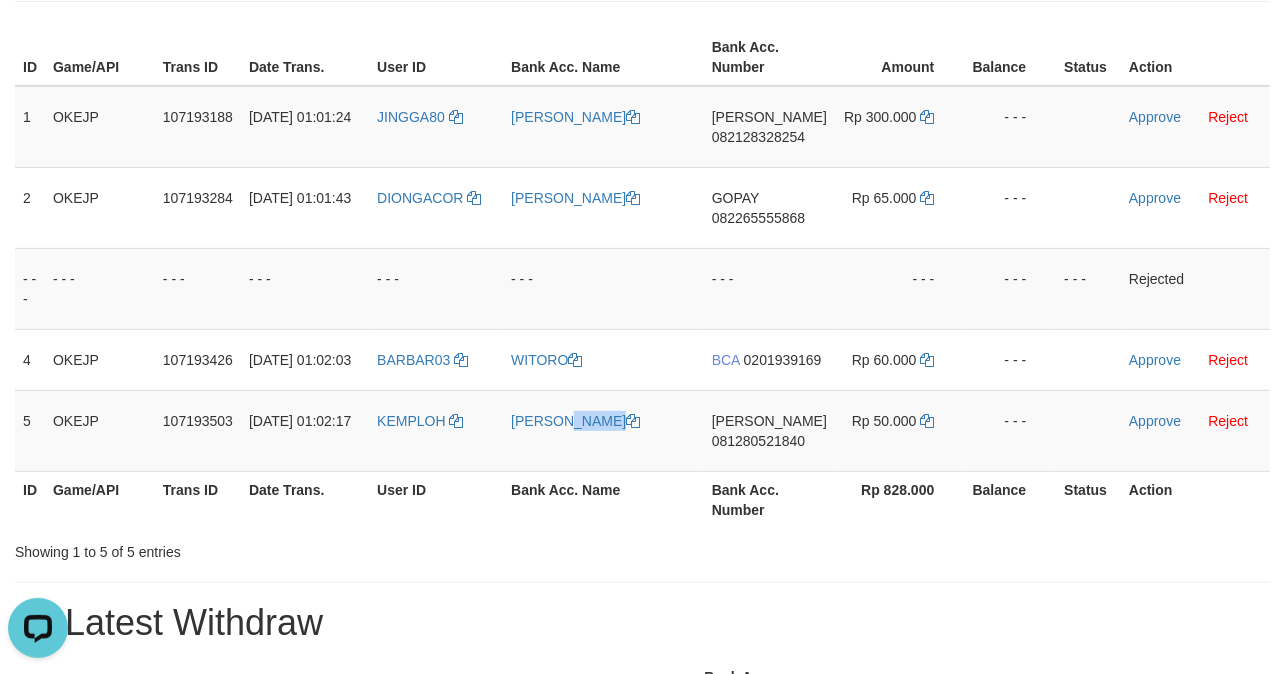 copy on "[PERSON_NAME]" 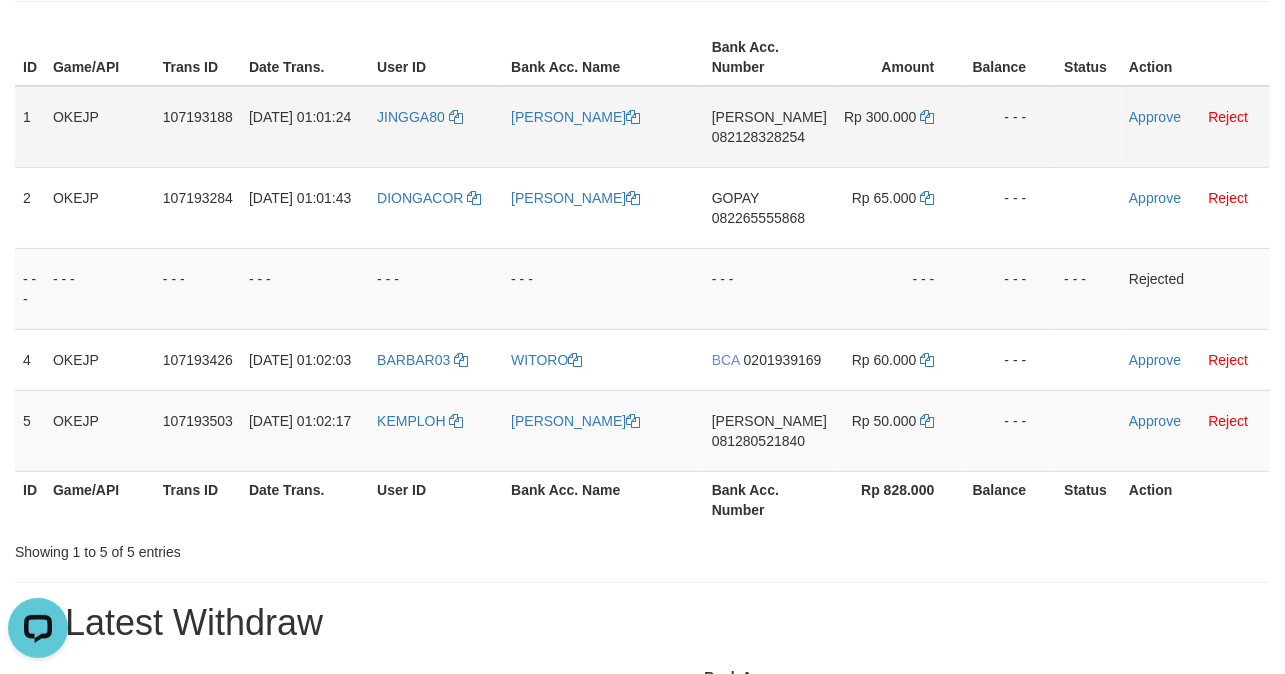 click on "DANA
082128328254" at bounding box center (769, 127) 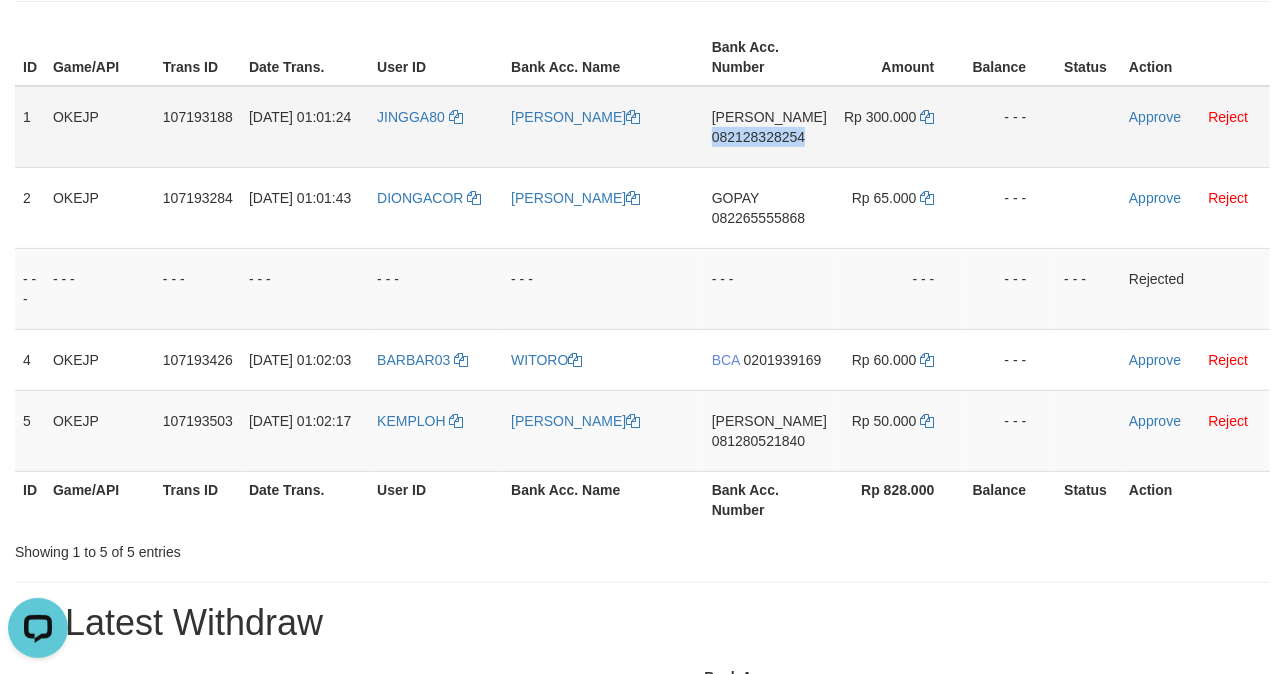 click on "DANA
082128328254" at bounding box center (769, 127) 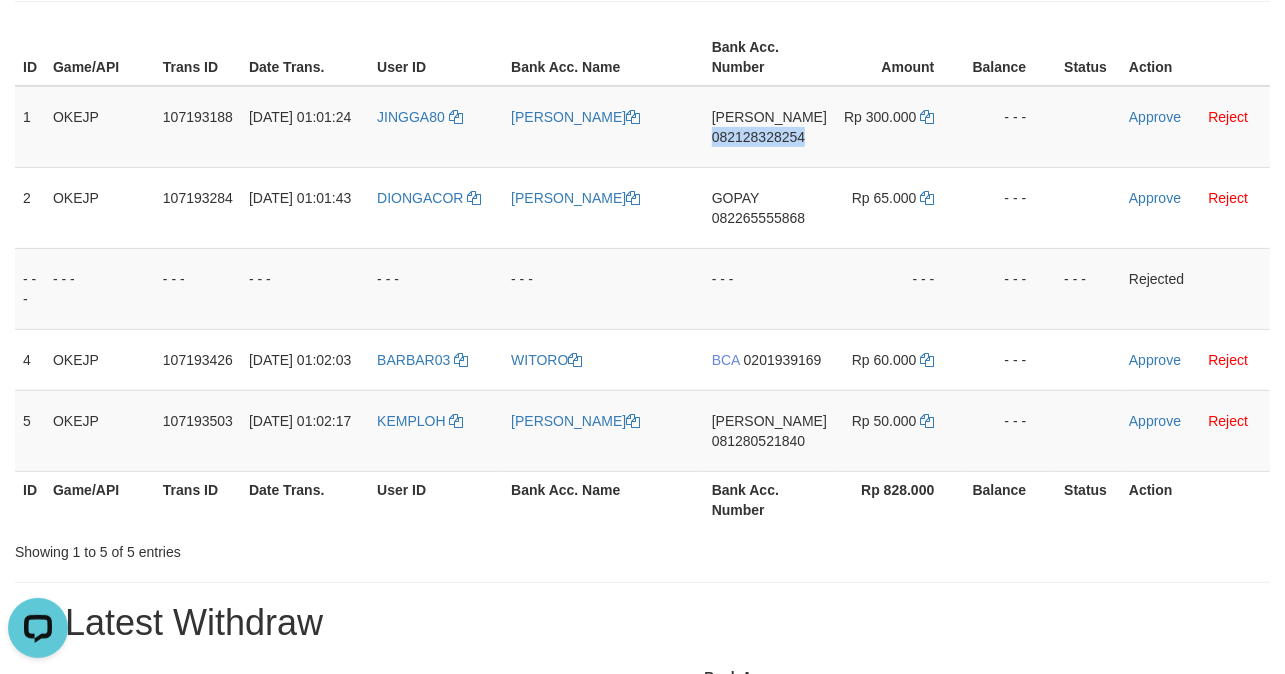 copy on "082128328254" 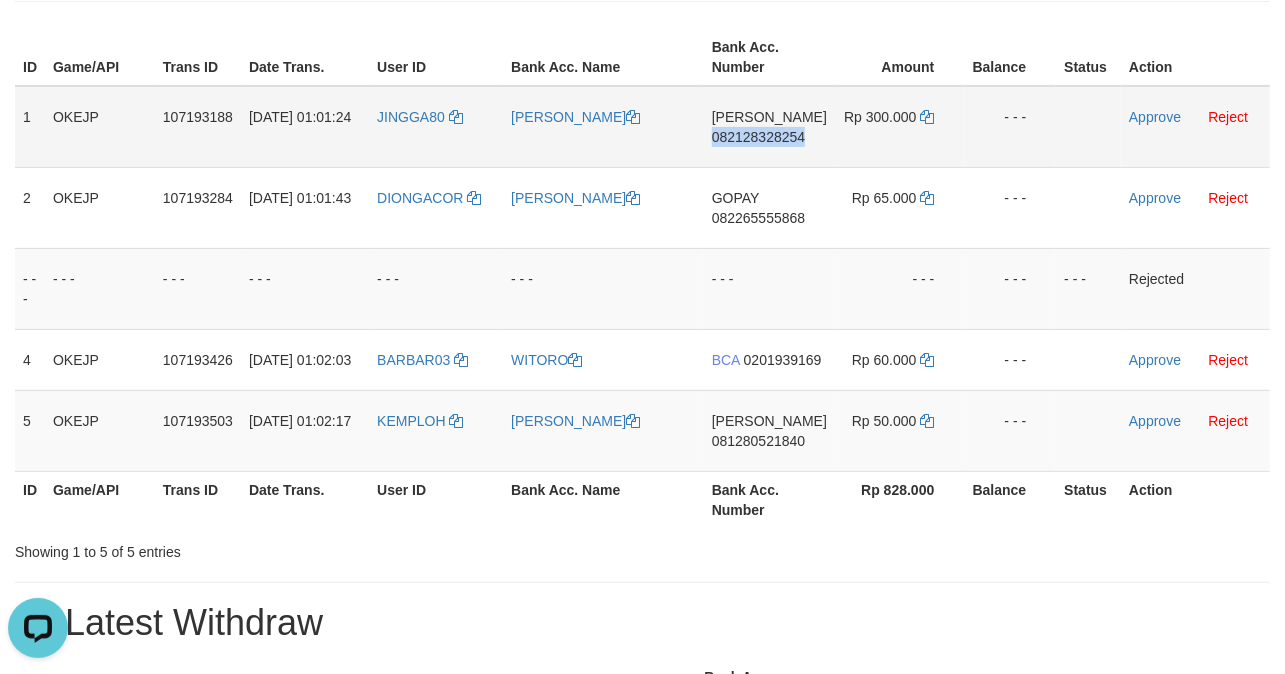 click on "DANA
082128328254" at bounding box center (769, 127) 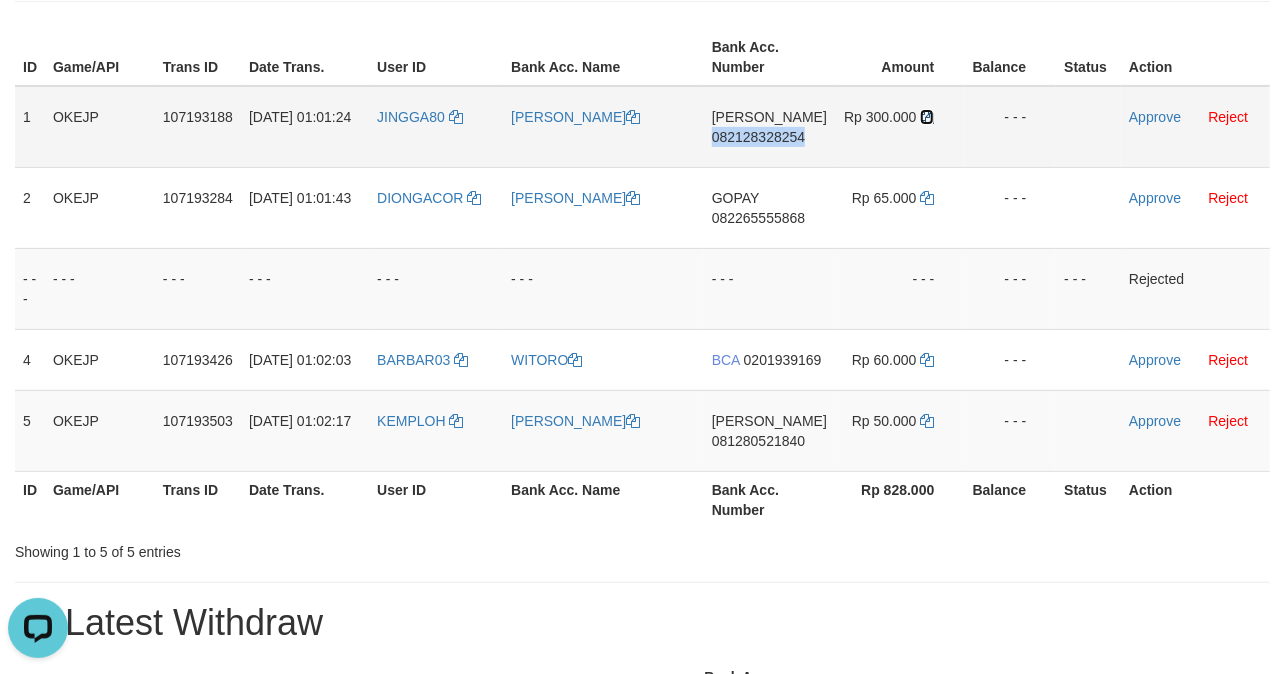 click at bounding box center (927, 117) 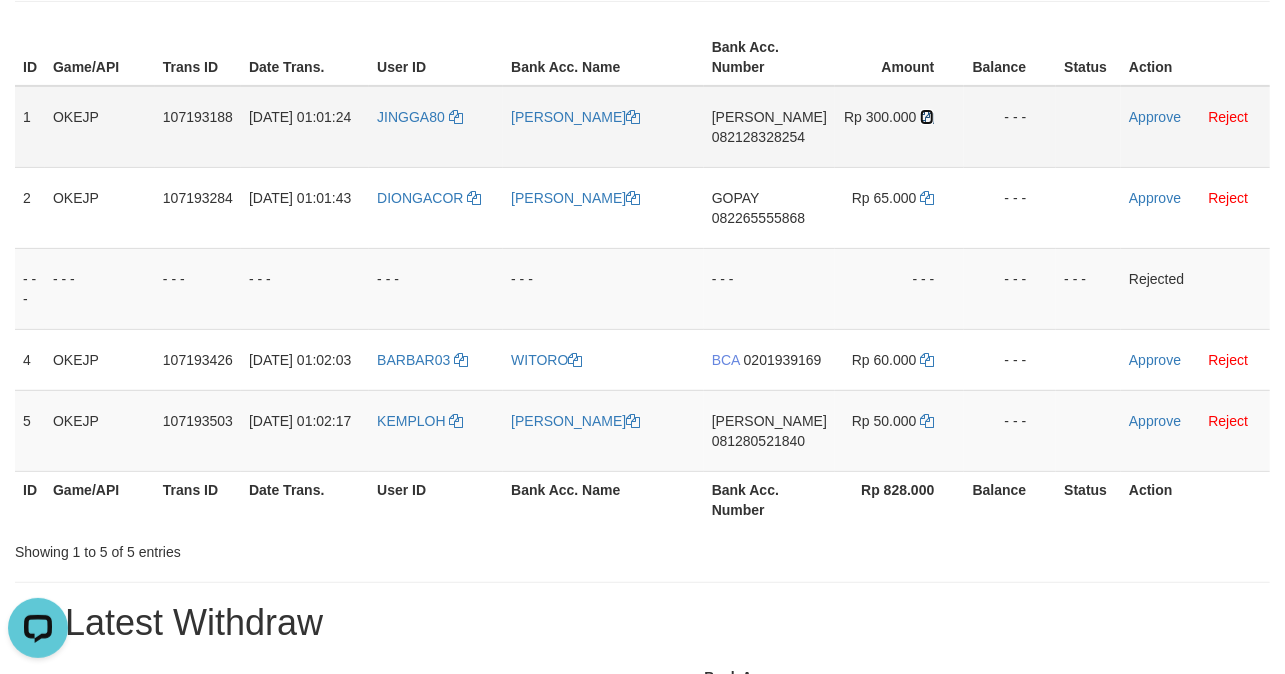 click at bounding box center [927, 117] 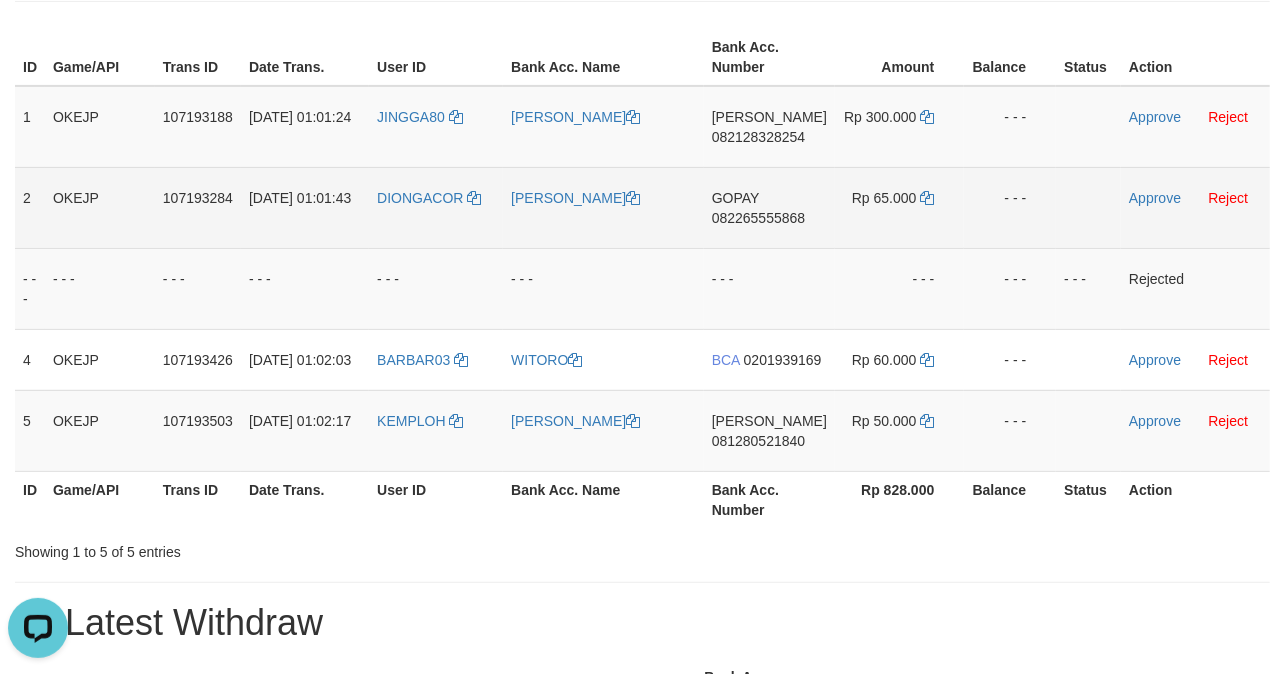 click on "GOPAY
082265555868" at bounding box center [769, 207] 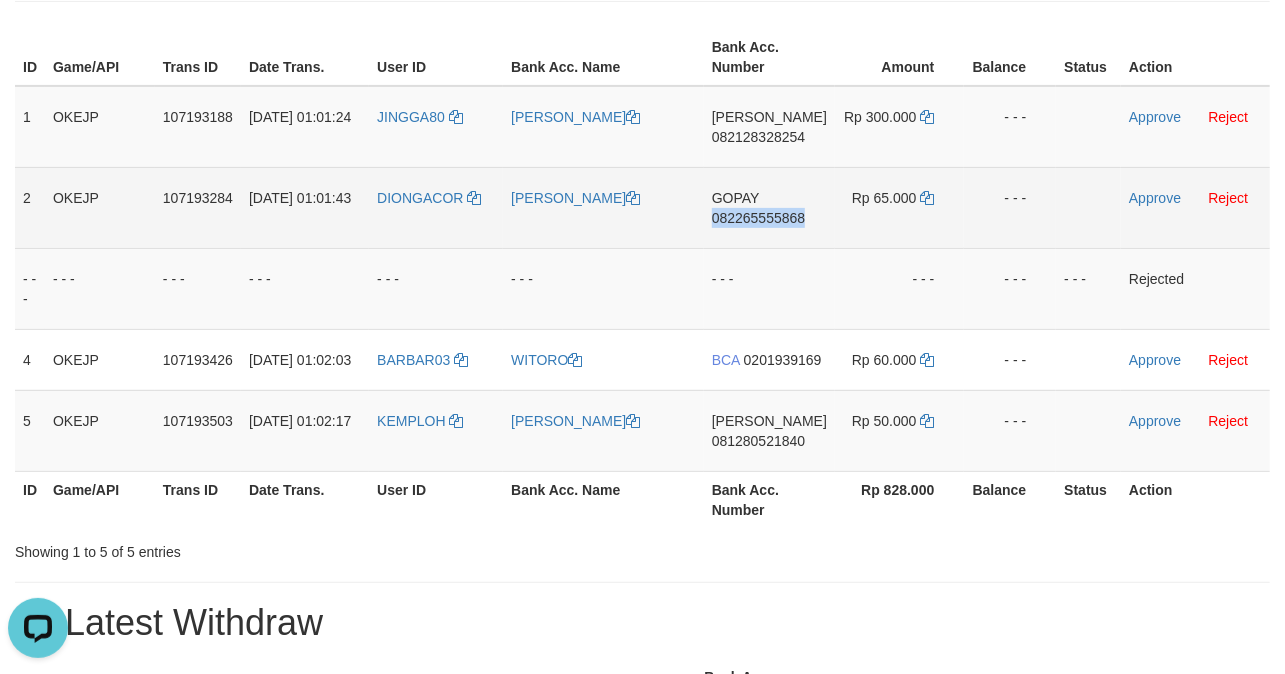 click on "GOPAY
082265555868" at bounding box center (769, 207) 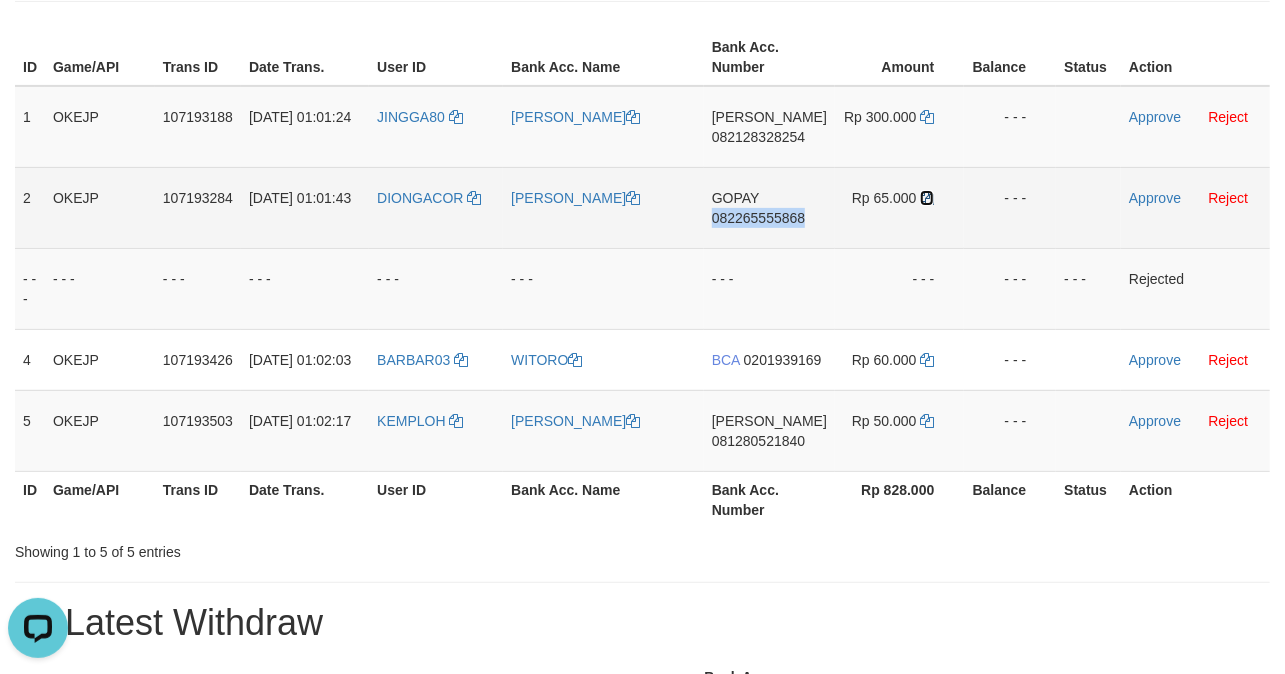 click at bounding box center (927, 198) 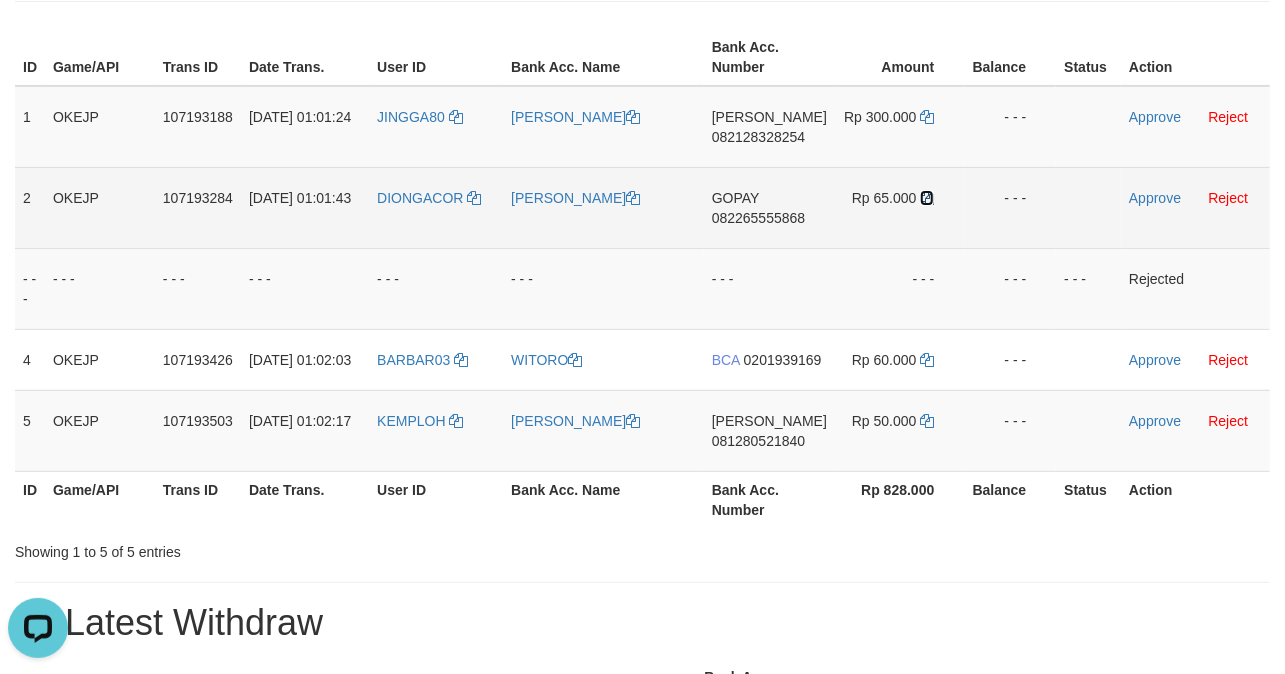 click at bounding box center (927, 198) 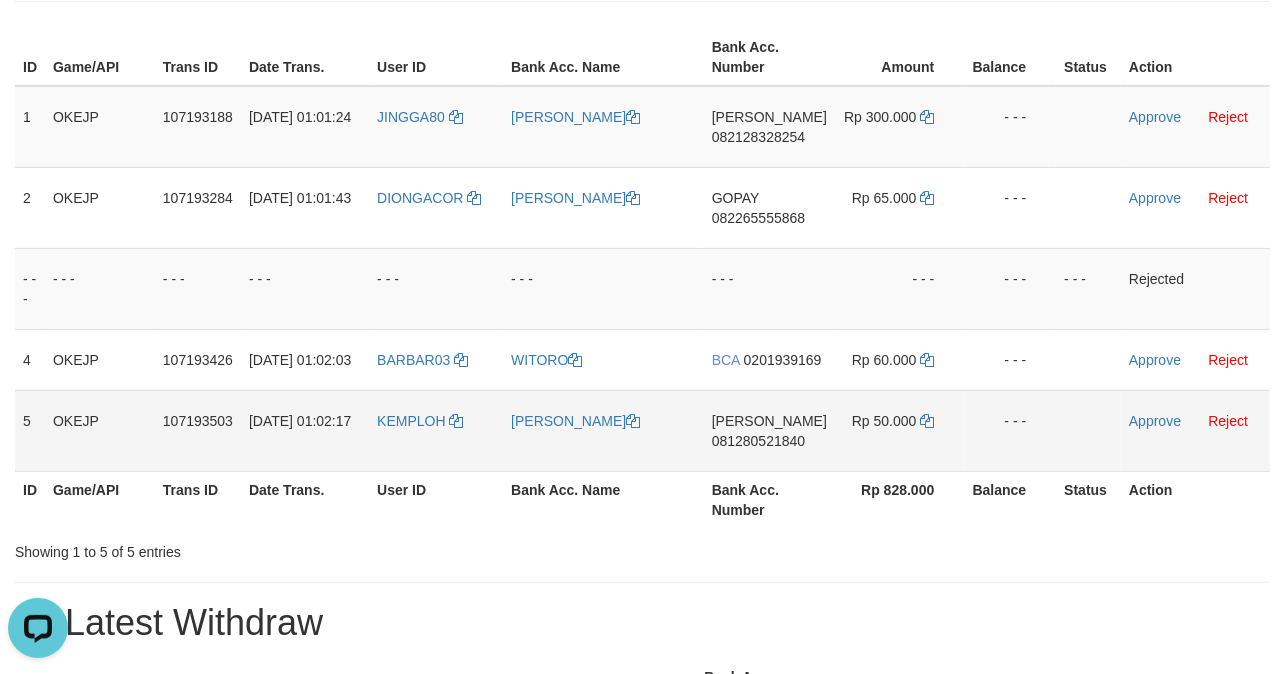 click on "DANA
081280521840" at bounding box center (769, 430) 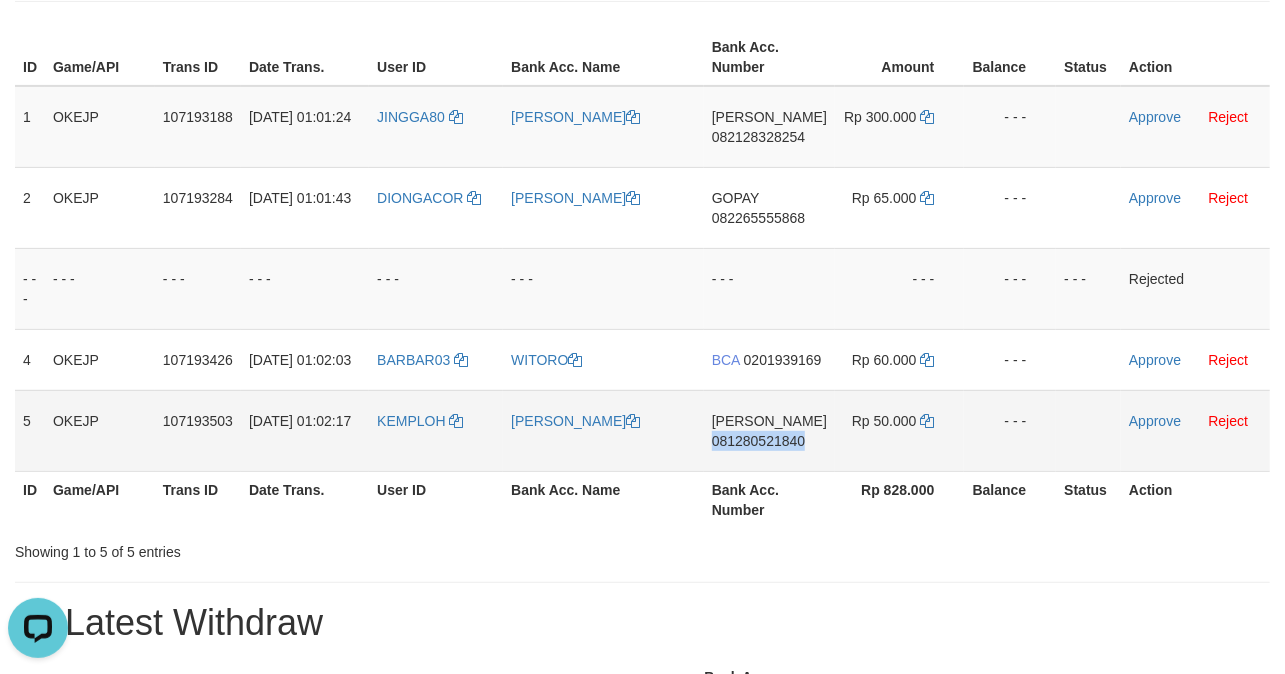 click on "DANA
081280521840" at bounding box center [769, 430] 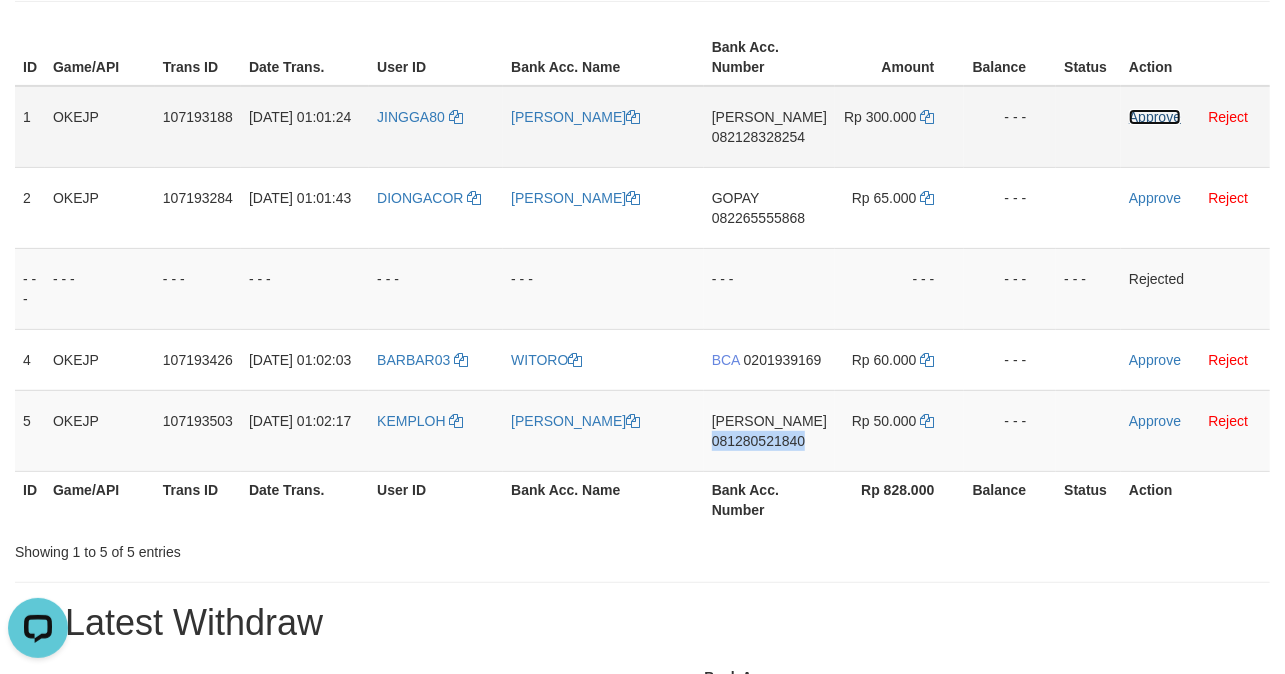 click on "Approve" at bounding box center (1155, 117) 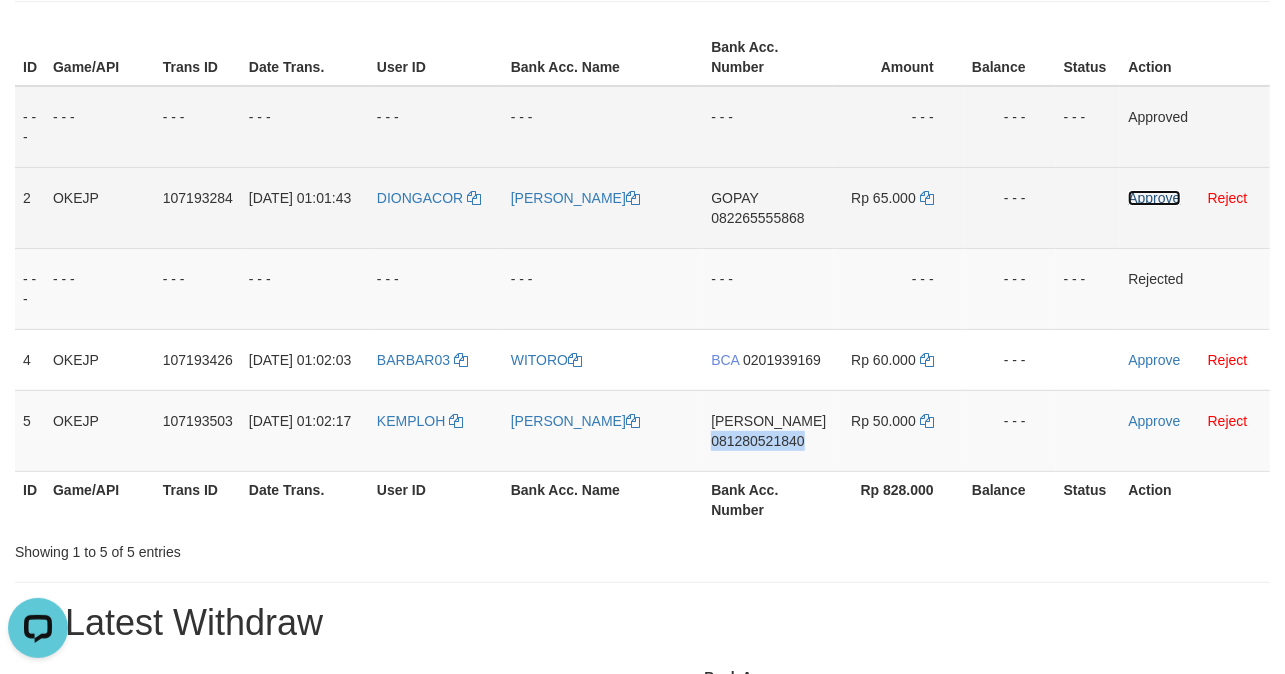 click on "Approve" at bounding box center (1154, 198) 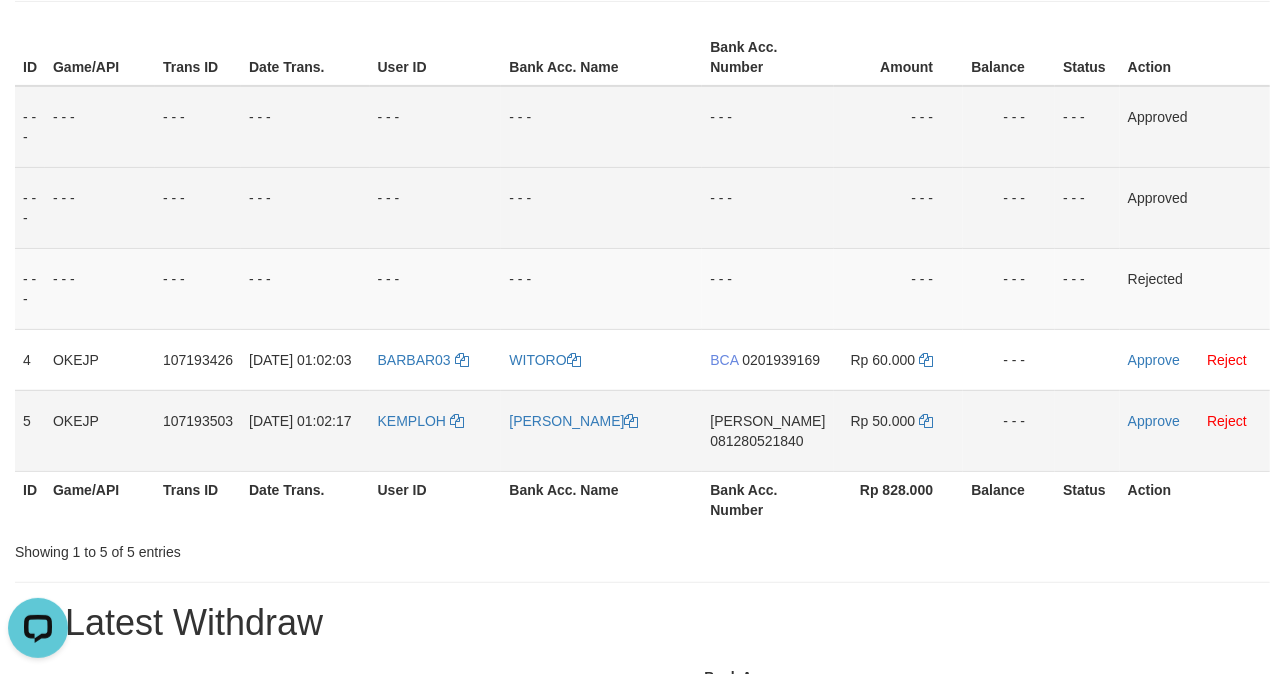 click on "Approve
Reject" at bounding box center [1195, 430] 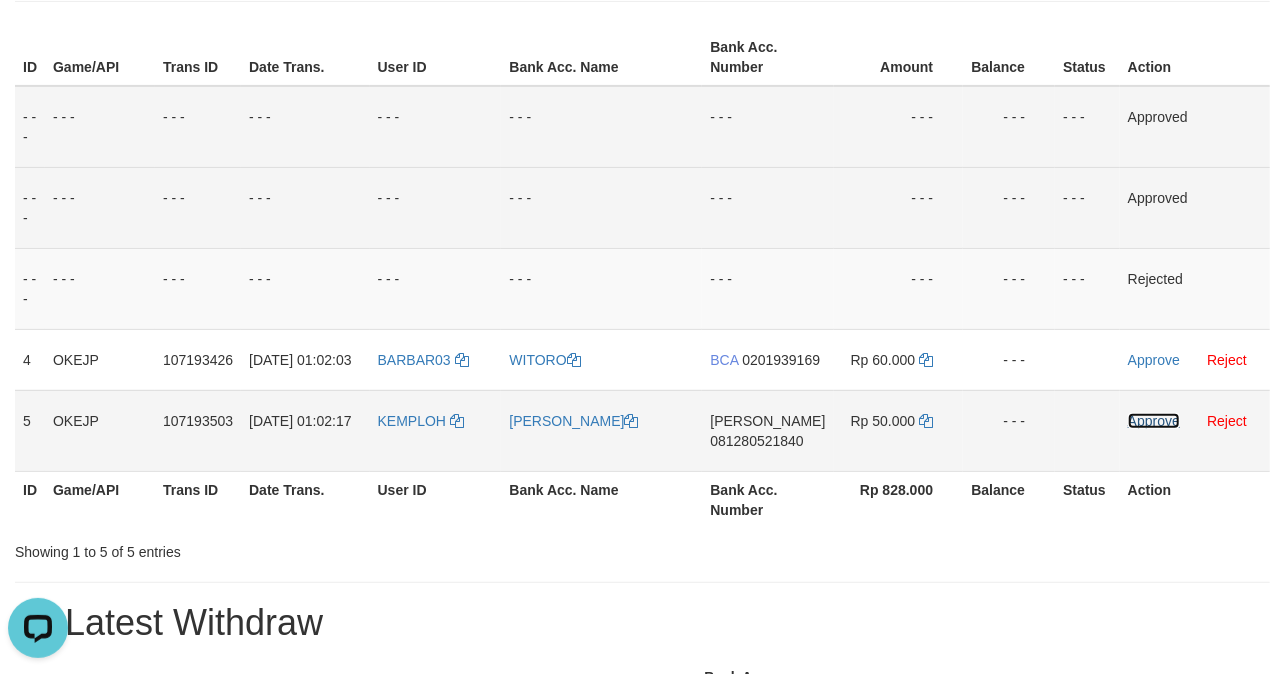 click on "Approve" at bounding box center [1154, 421] 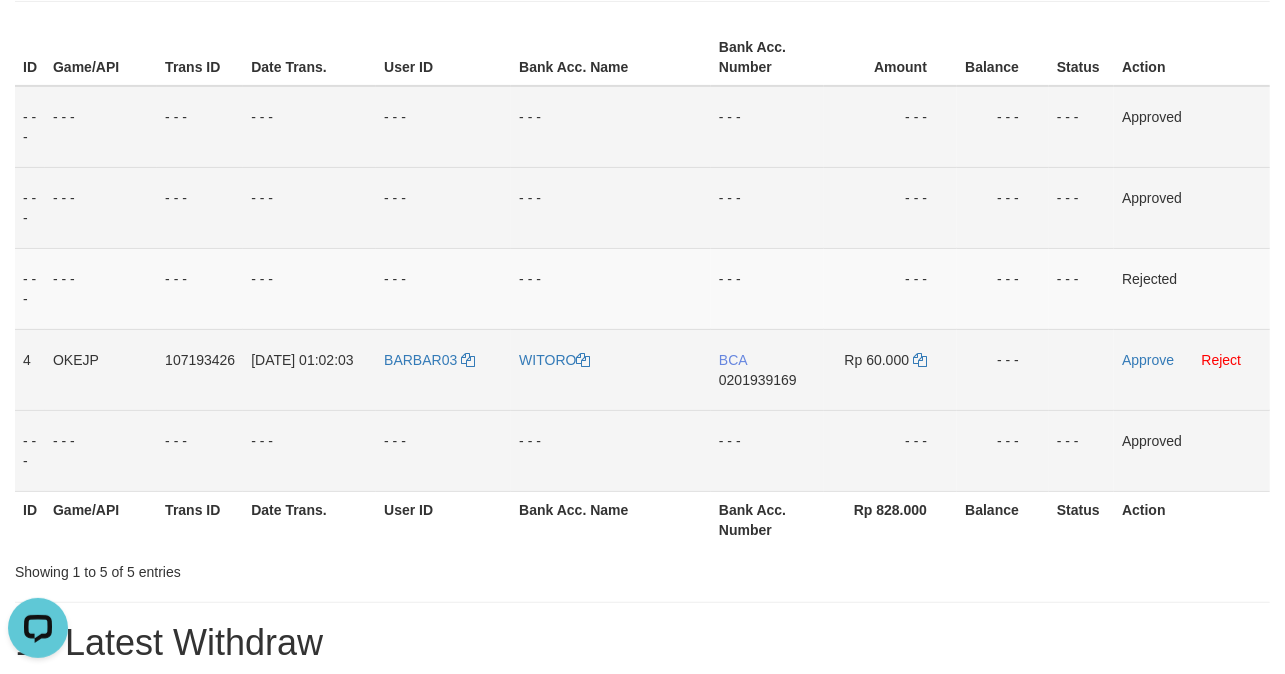 click on "BARBAR03" at bounding box center (443, 369) 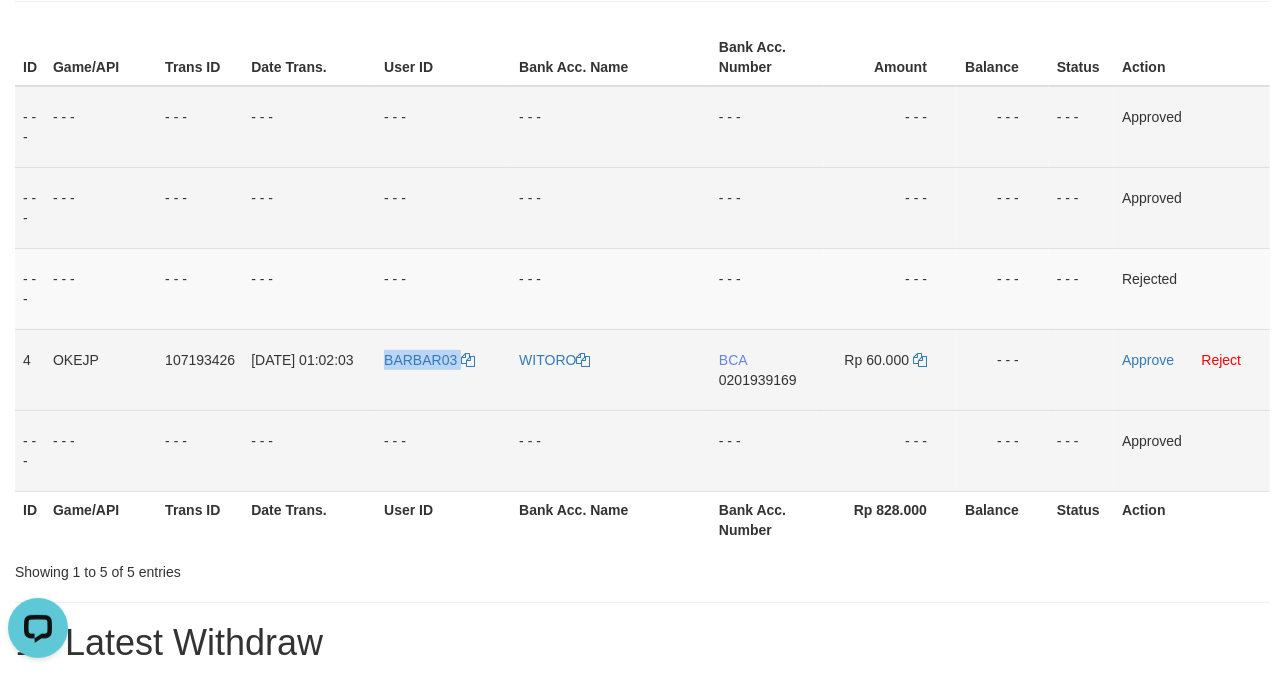 drag, startPoint x: 404, startPoint y: 396, endPoint x: 385, endPoint y: 396, distance: 19 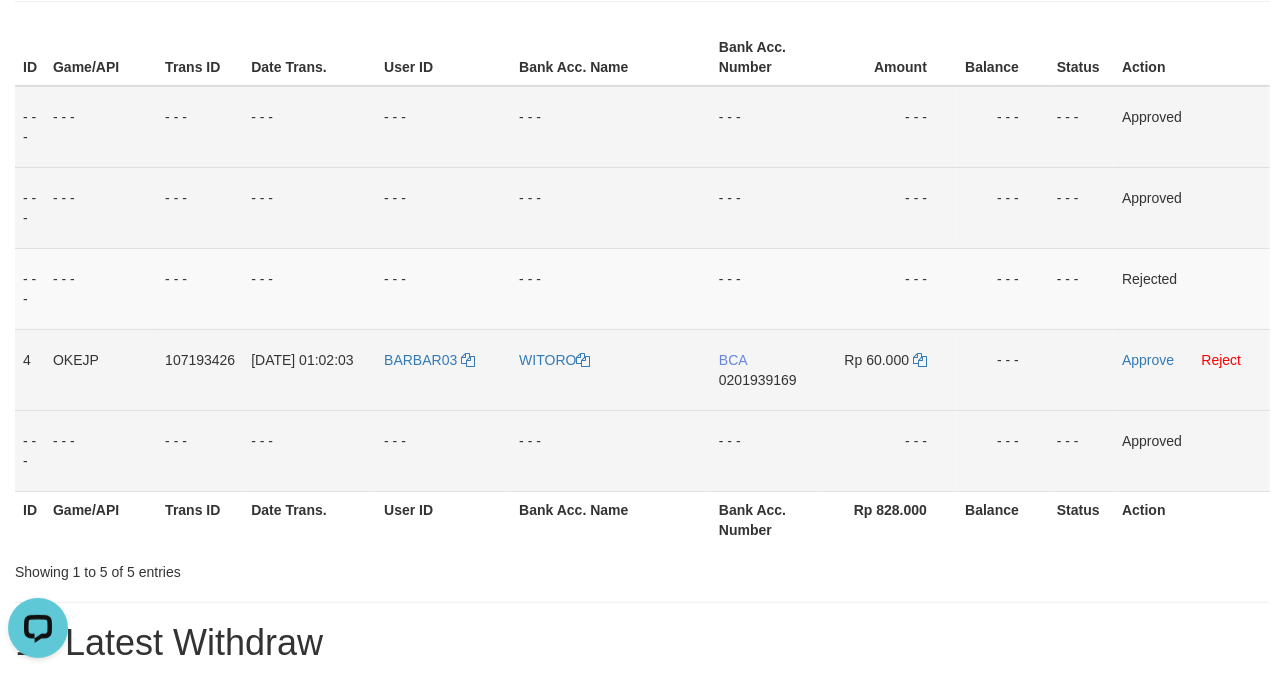click on "WITORO" at bounding box center [611, 369] 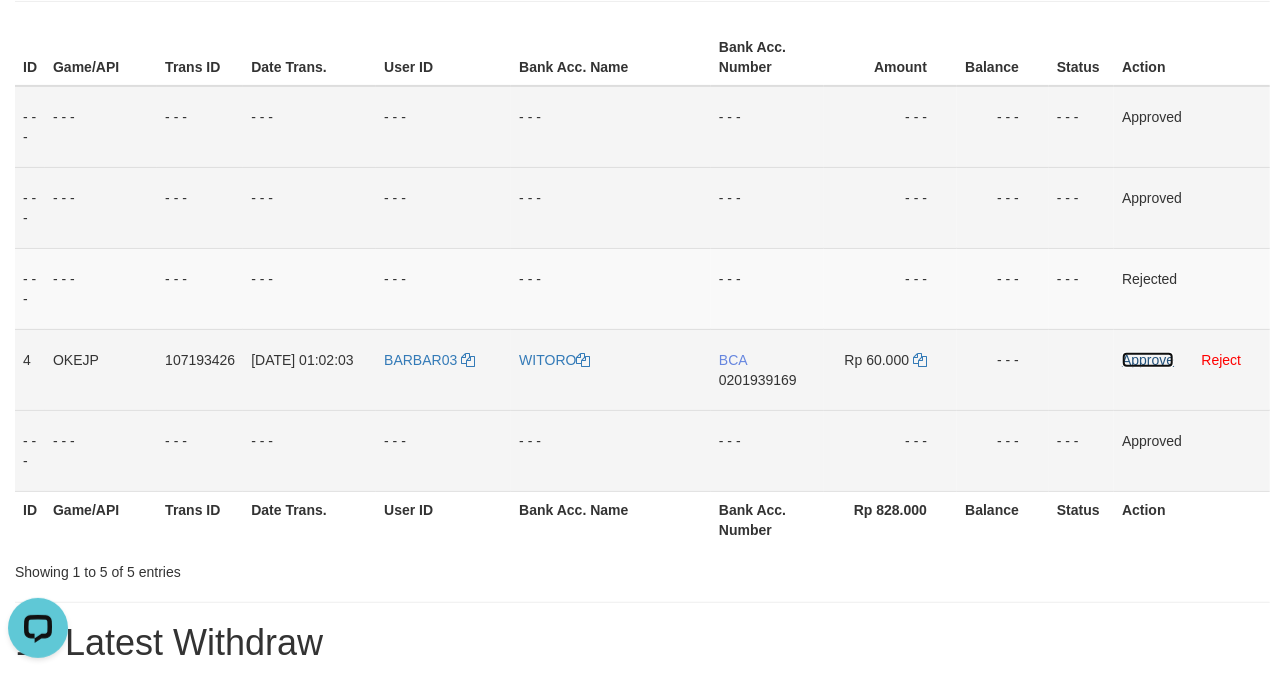 click on "Approve" at bounding box center (1148, 360) 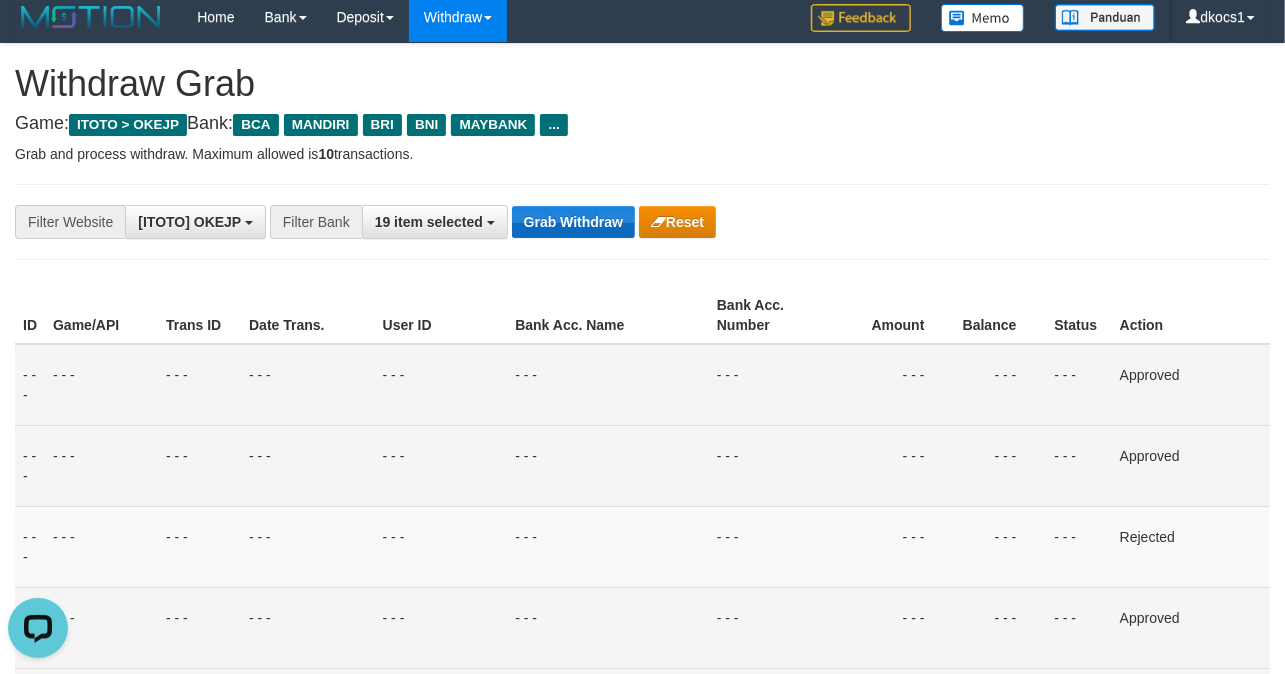 scroll, scrollTop: 0, scrollLeft: 0, axis: both 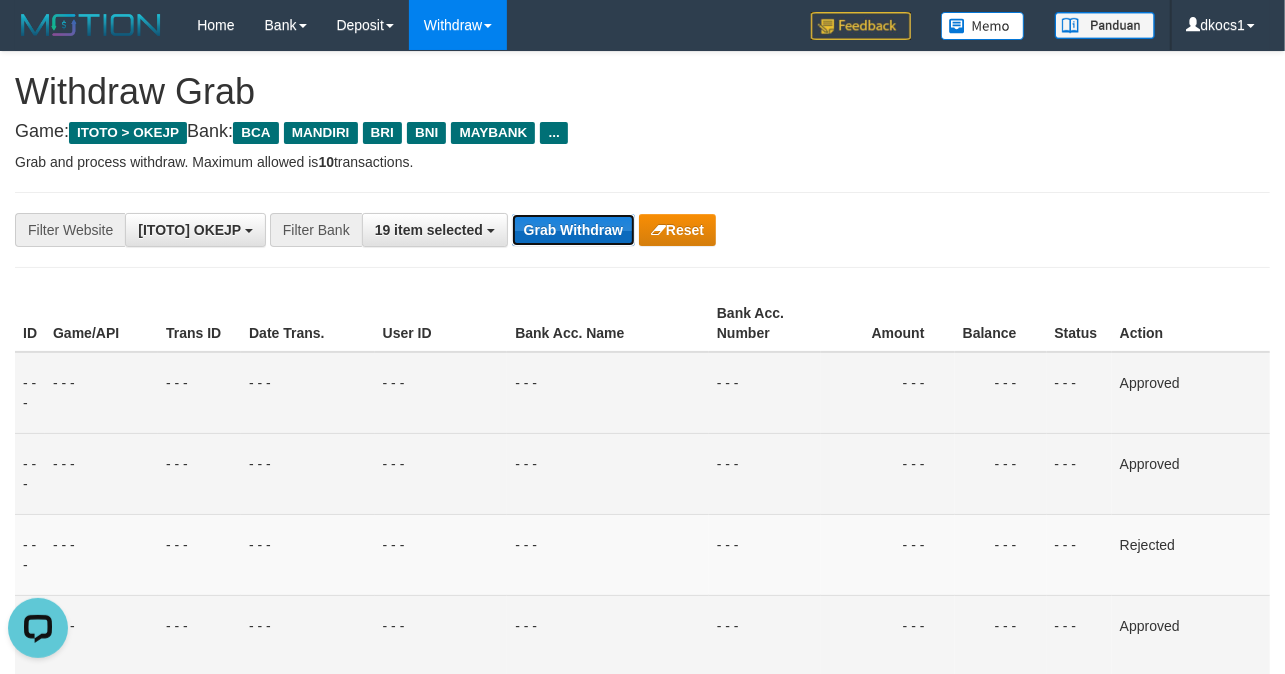 click on "Grab Withdraw" at bounding box center [573, 230] 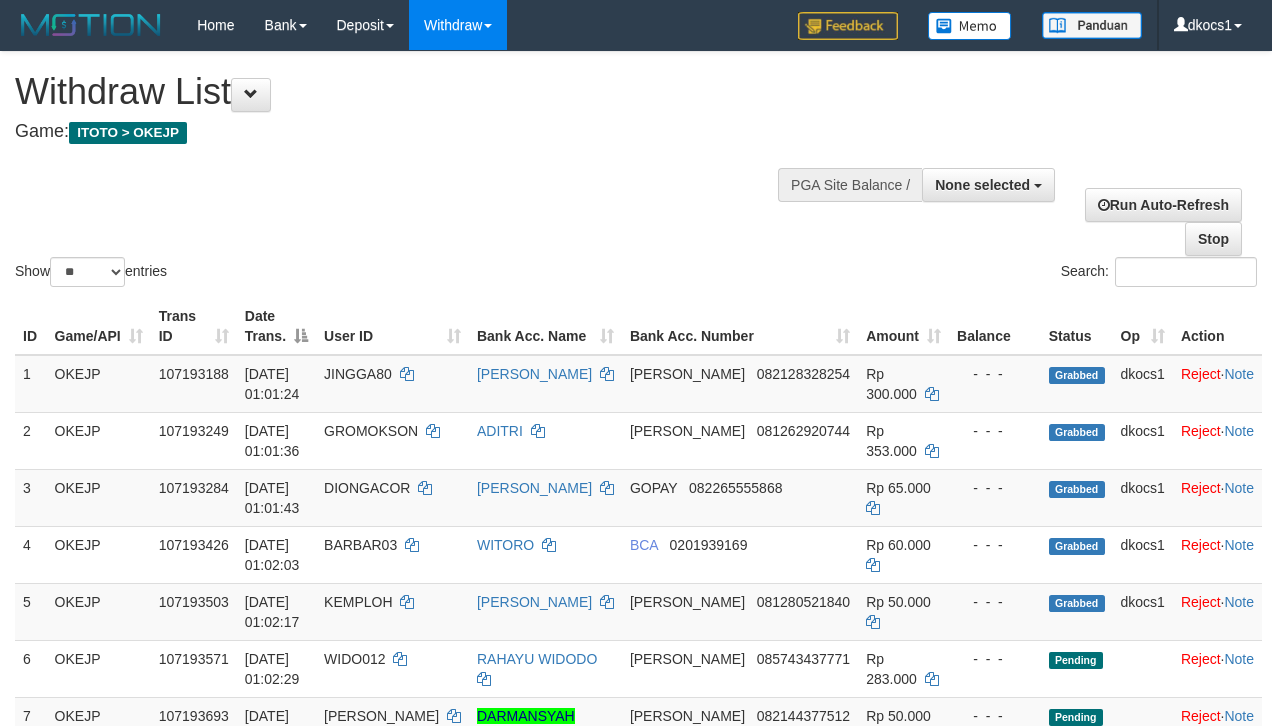 select 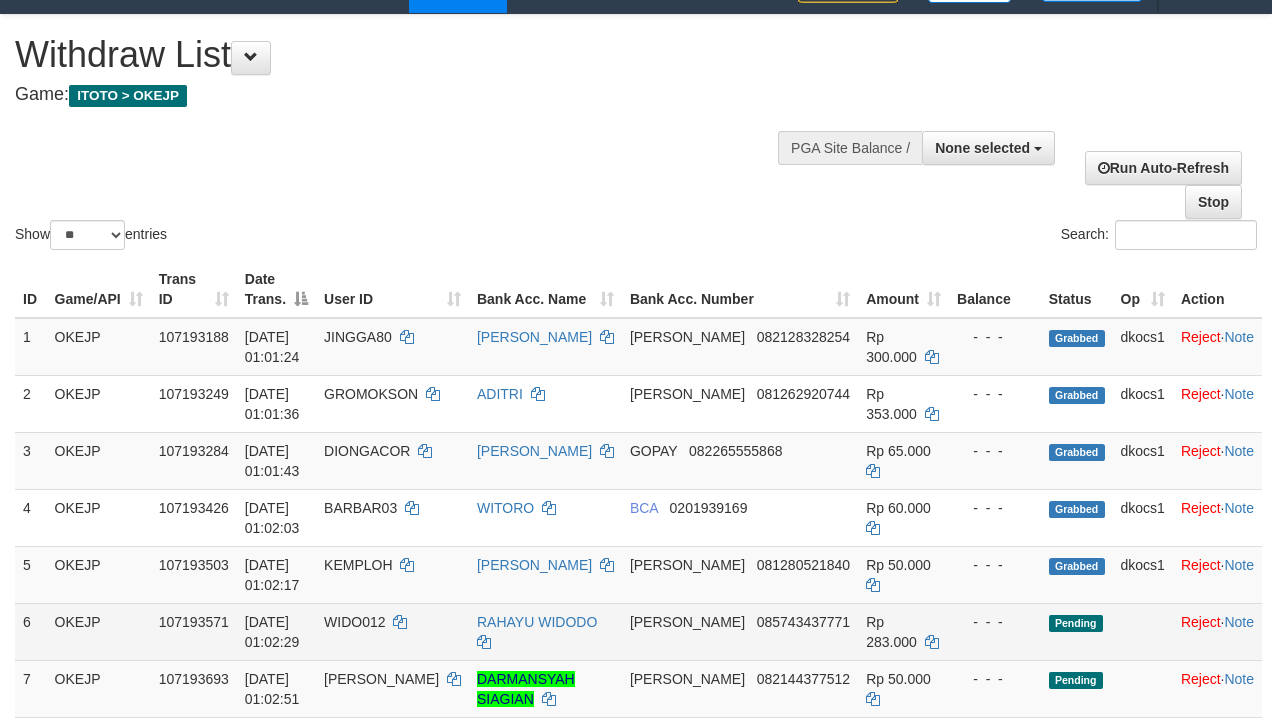 scroll, scrollTop: 0, scrollLeft: 0, axis: both 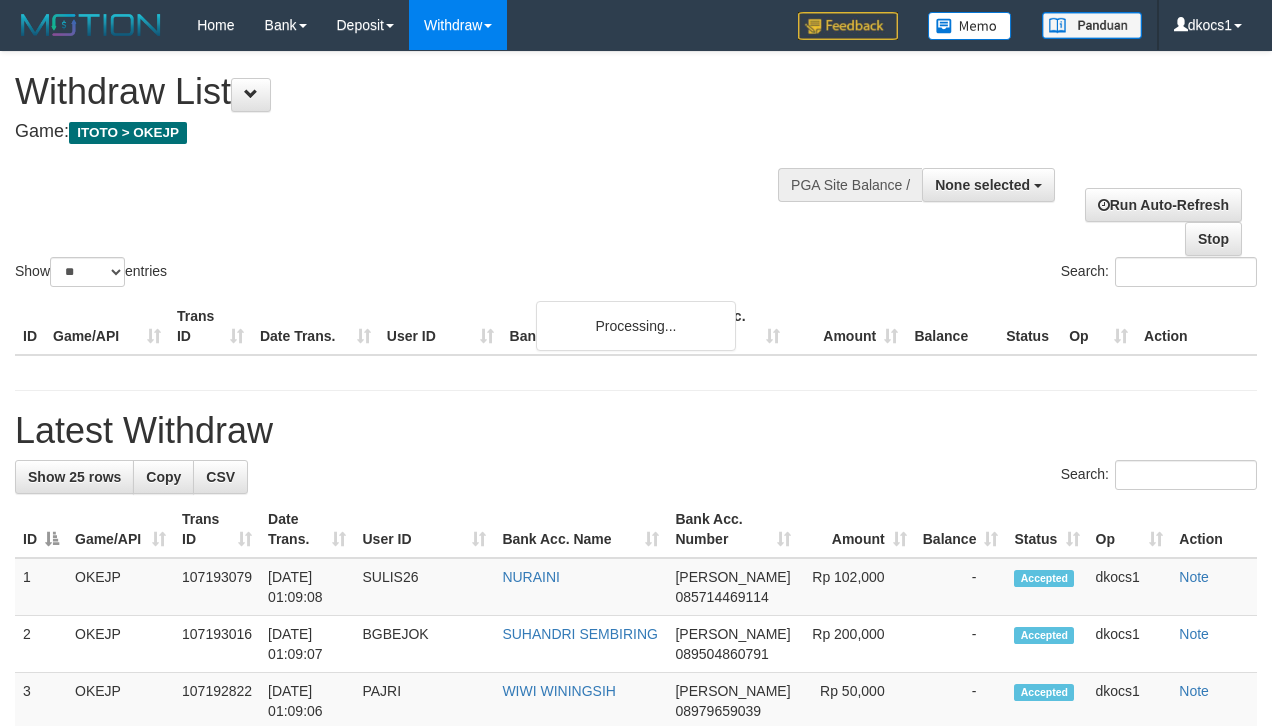 select 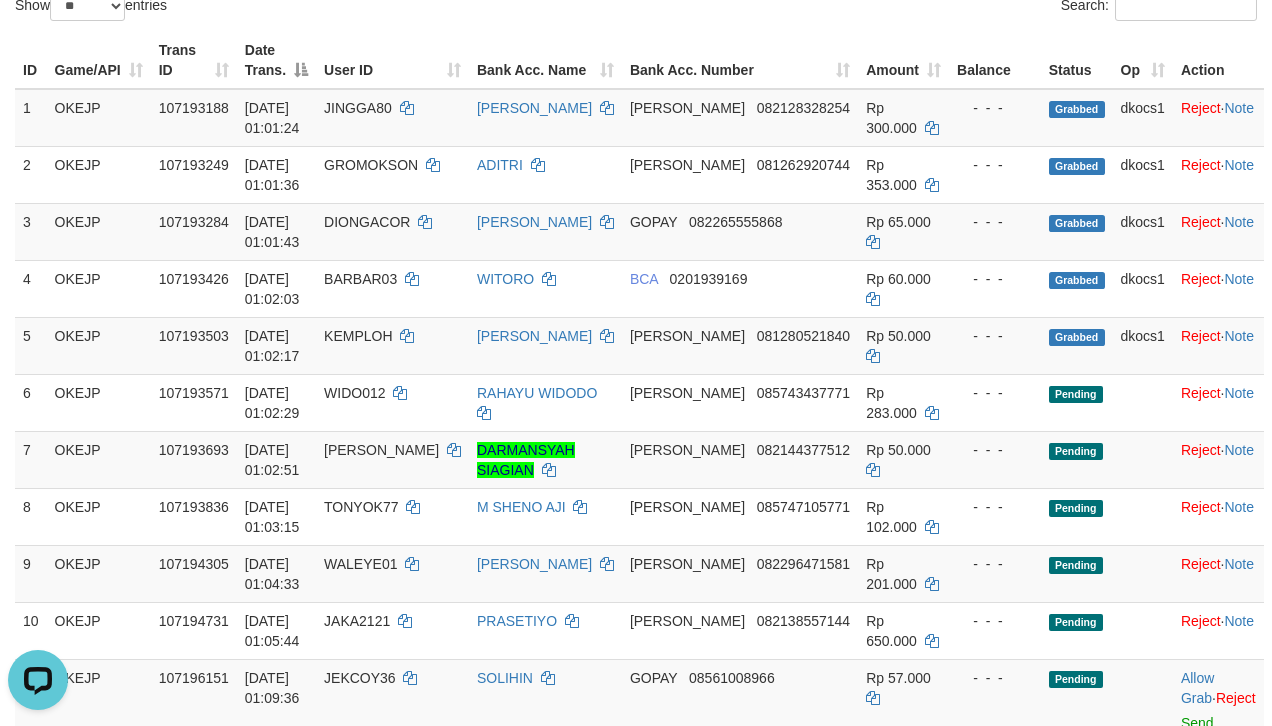 scroll, scrollTop: 0, scrollLeft: 0, axis: both 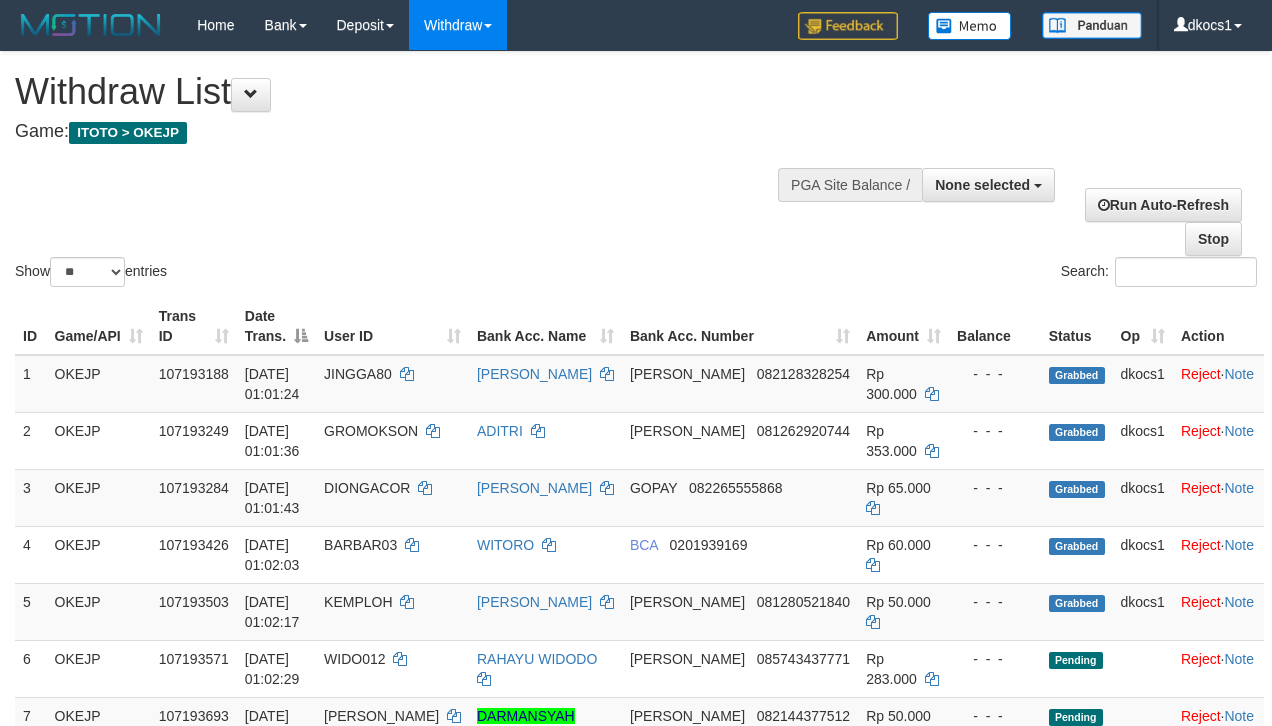 select 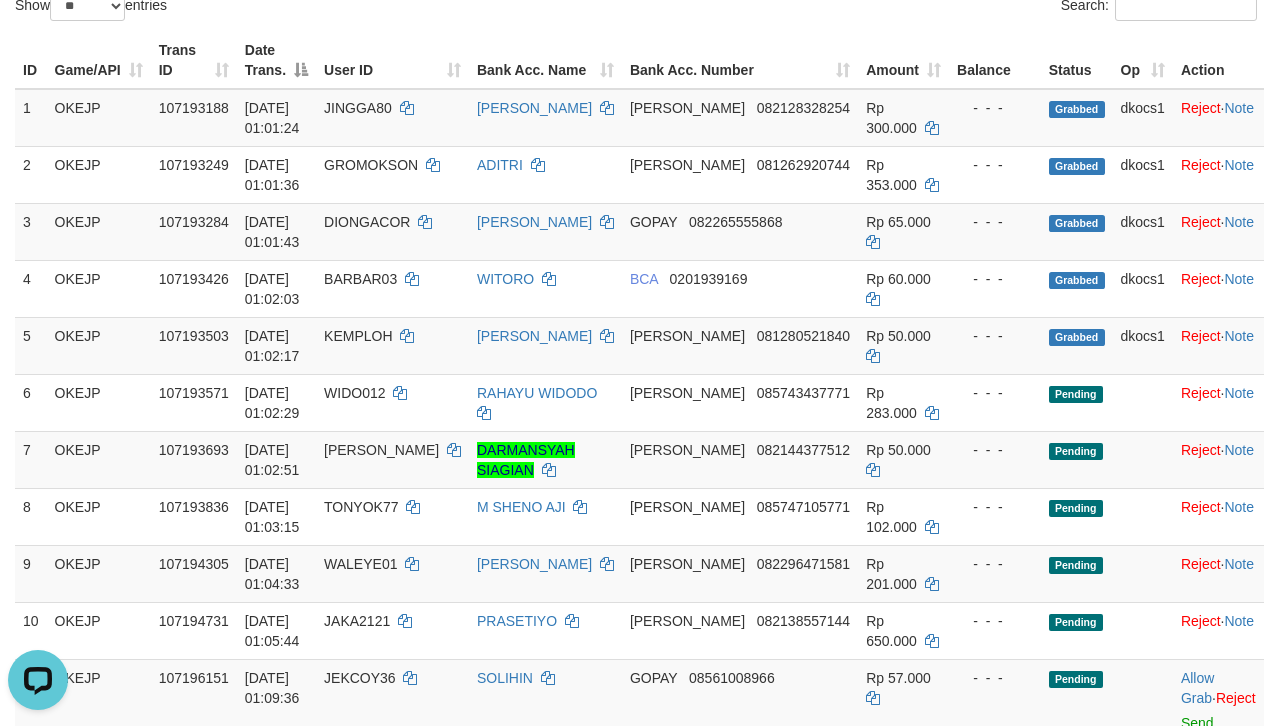 scroll, scrollTop: 0, scrollLeft: 0, axis: both 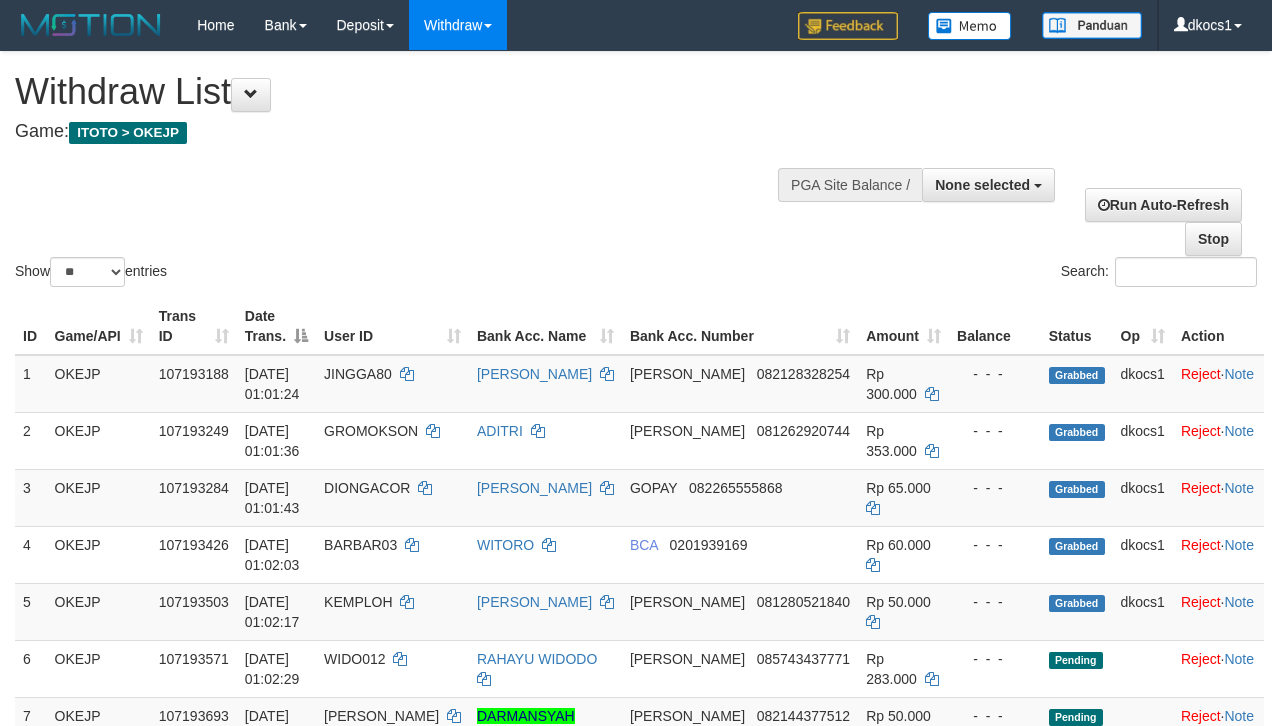 select 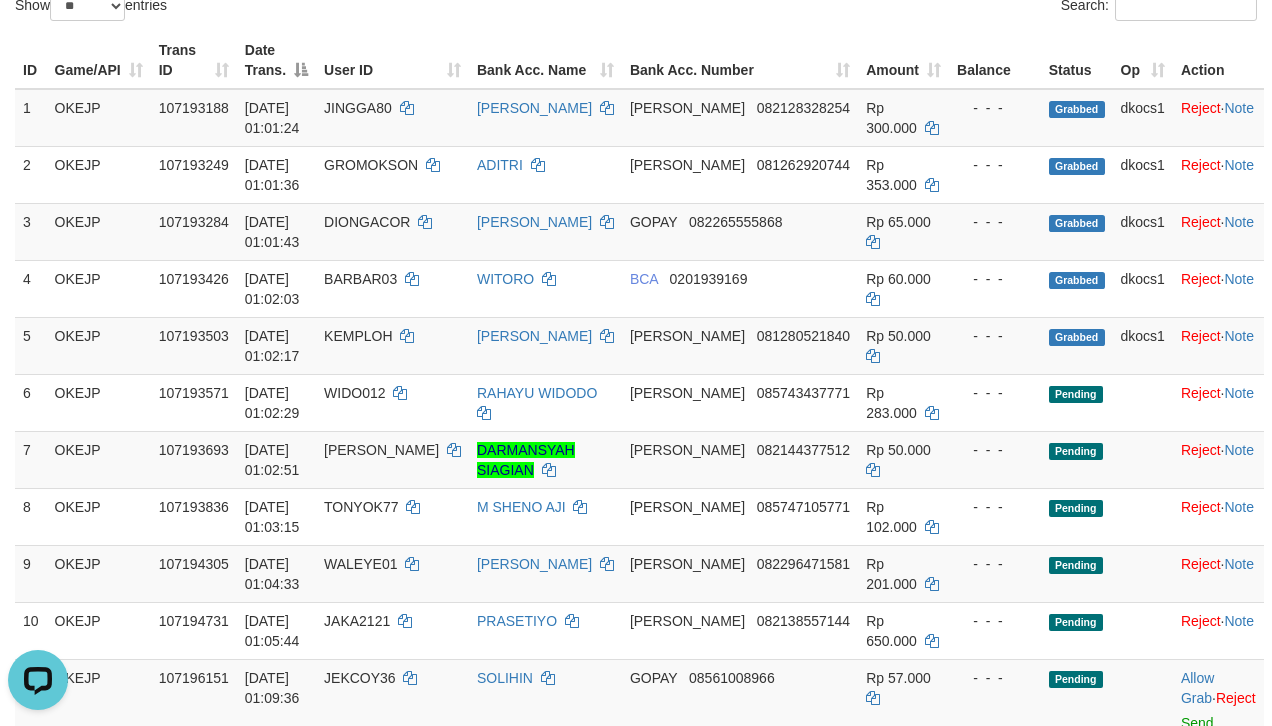 scroll, scrollTop: 0, scrollLeft: 0, axis: both 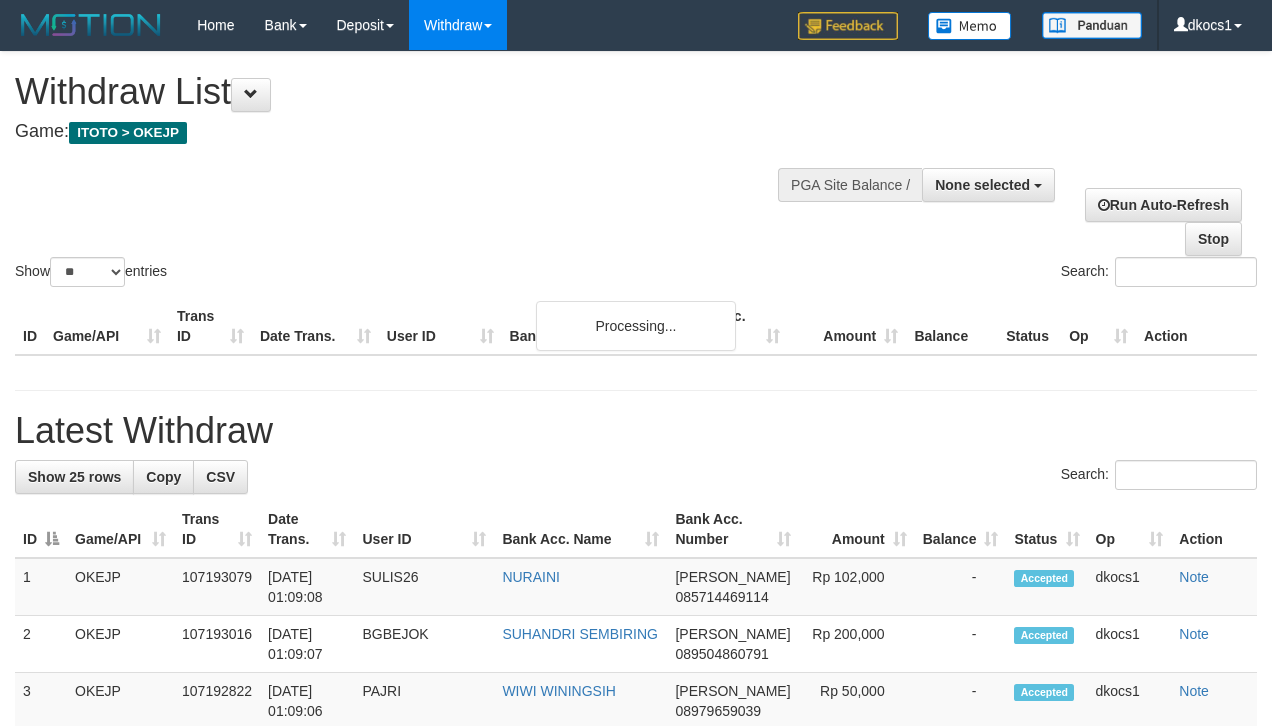 select 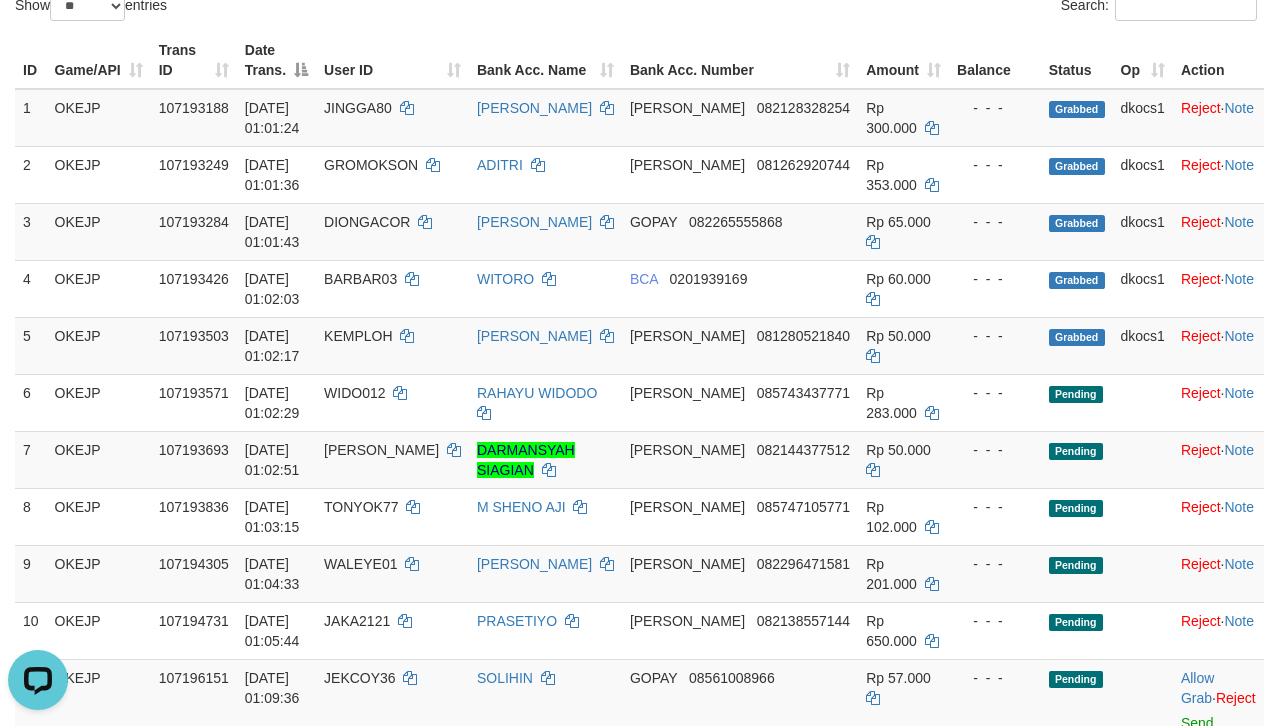 scroll, scrollTop: 0, scrollLeft: 0, axis: both 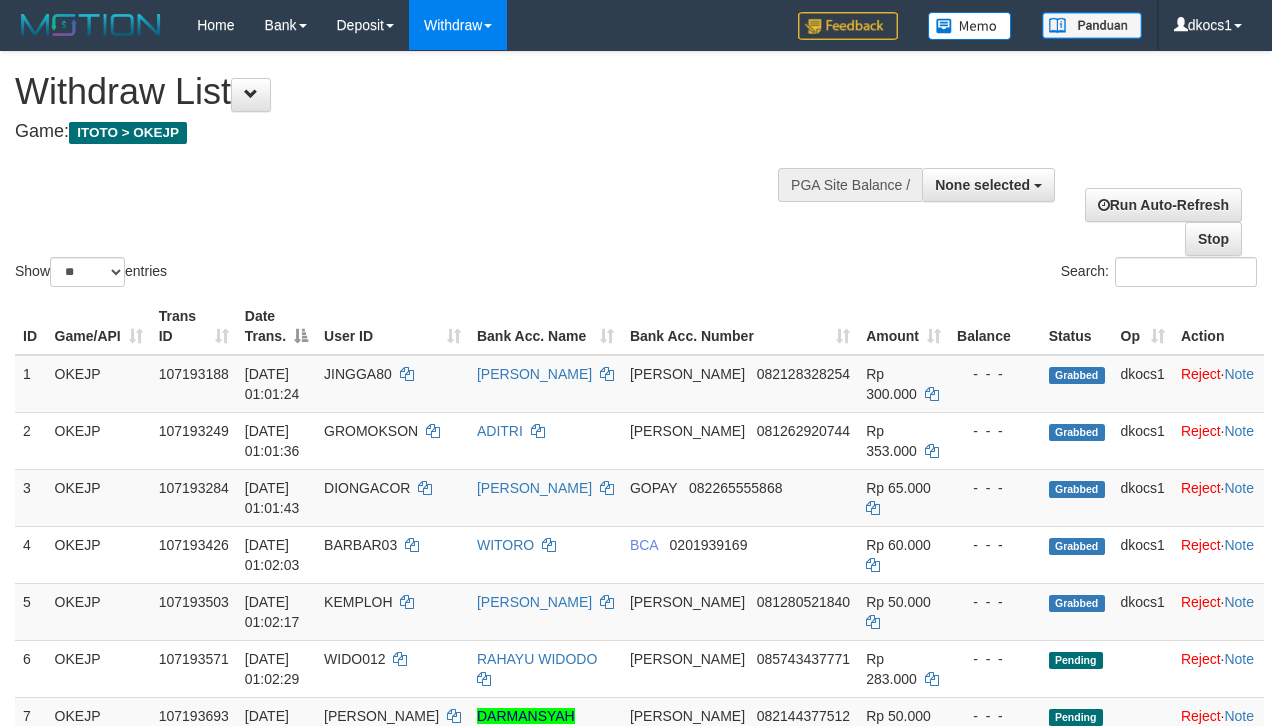 select 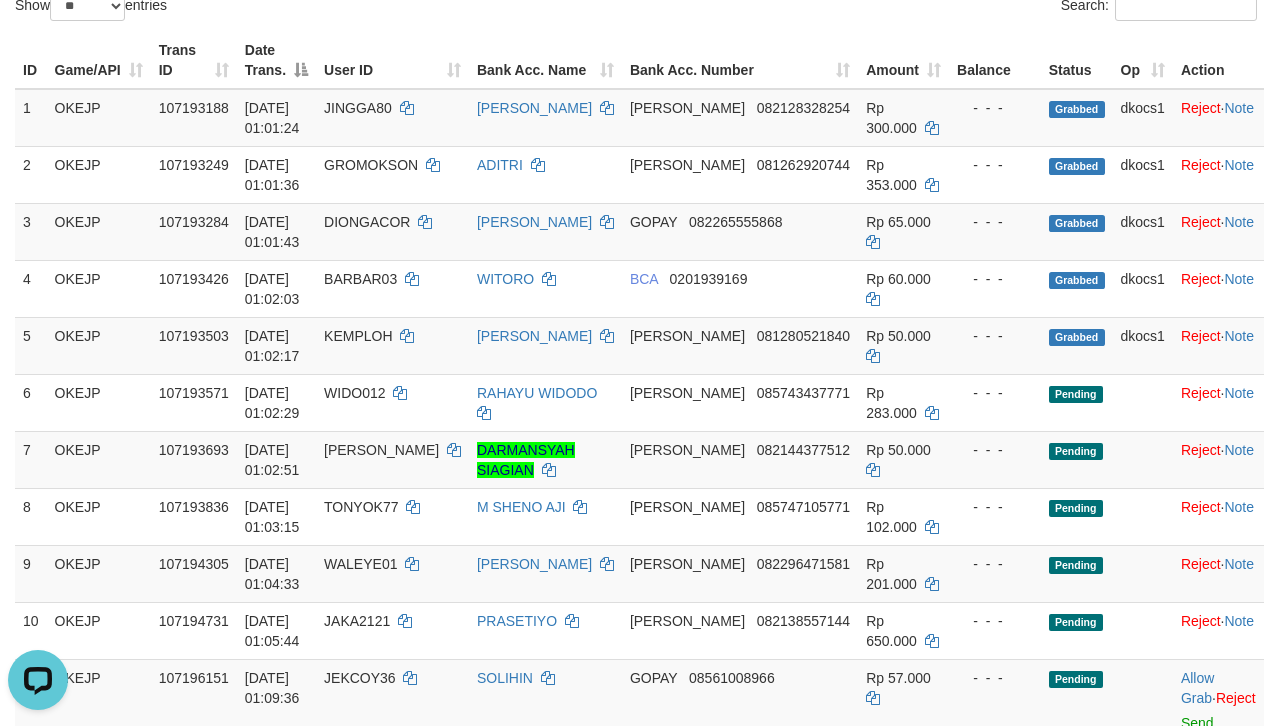 scroll, scrollTop: 0, scrollLeft: 0, axis: both 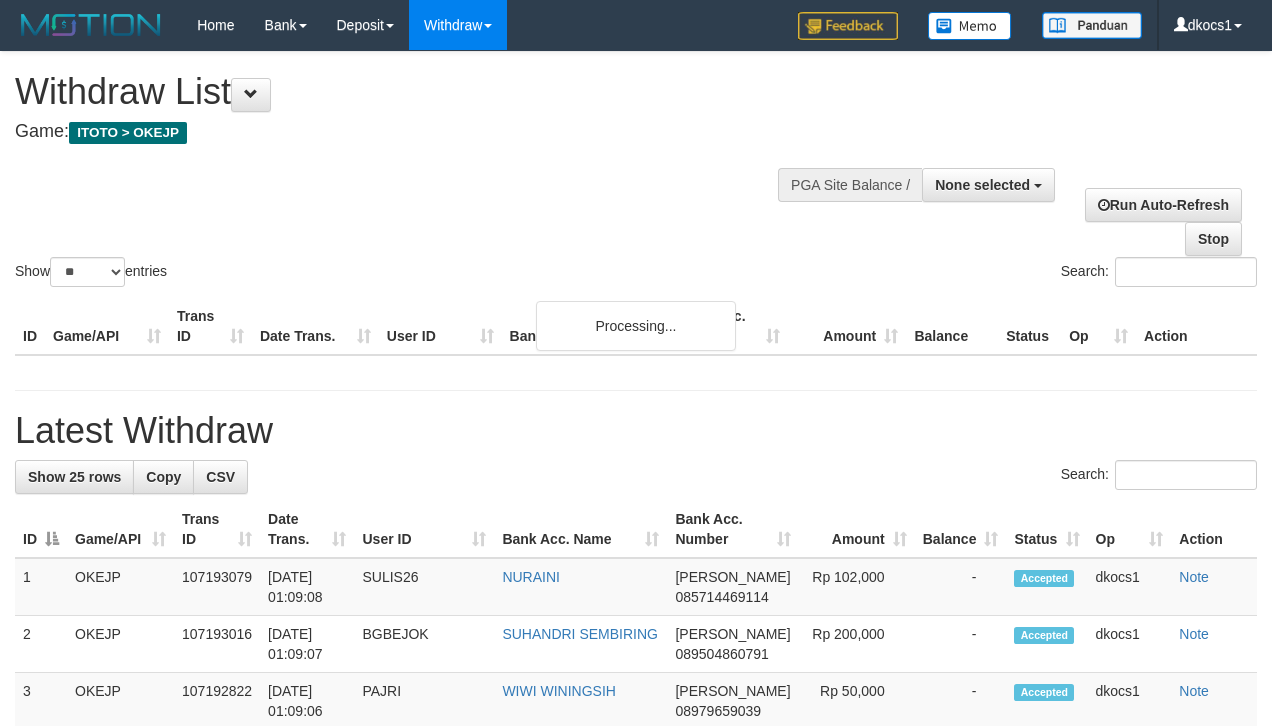 select 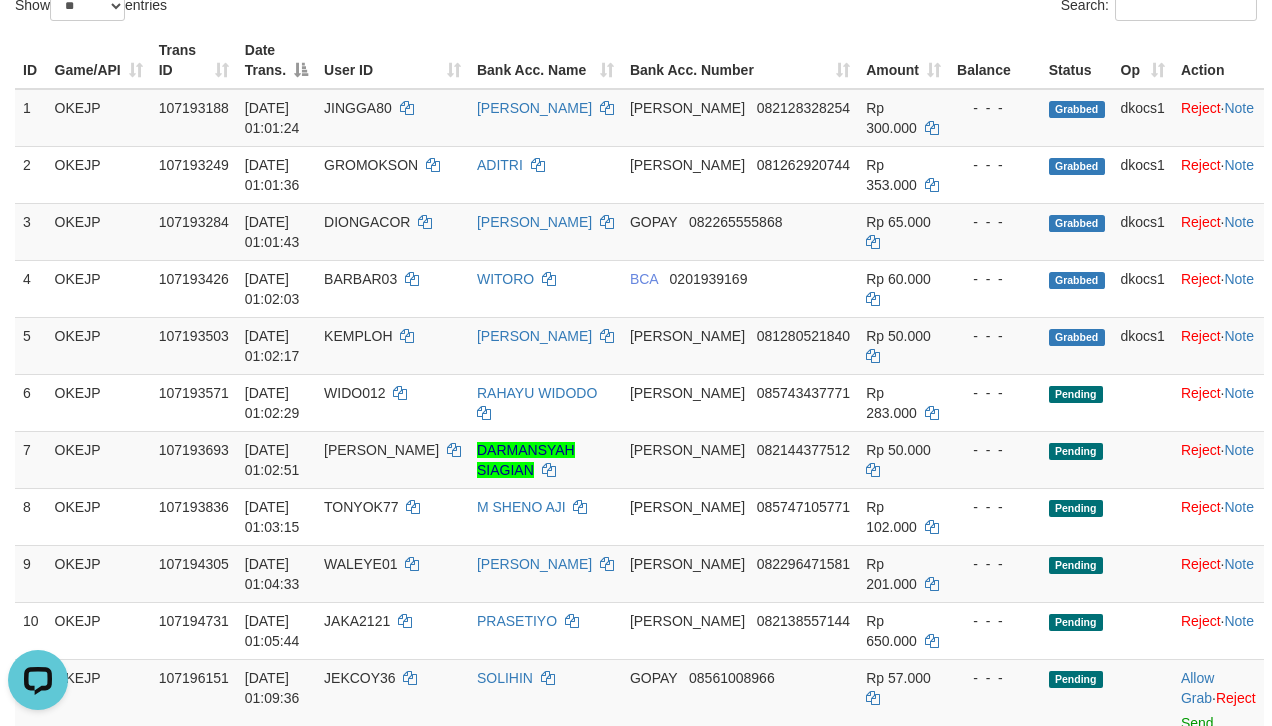 scroll, scrollTop: 0, scrollLeft: 0, axis: both 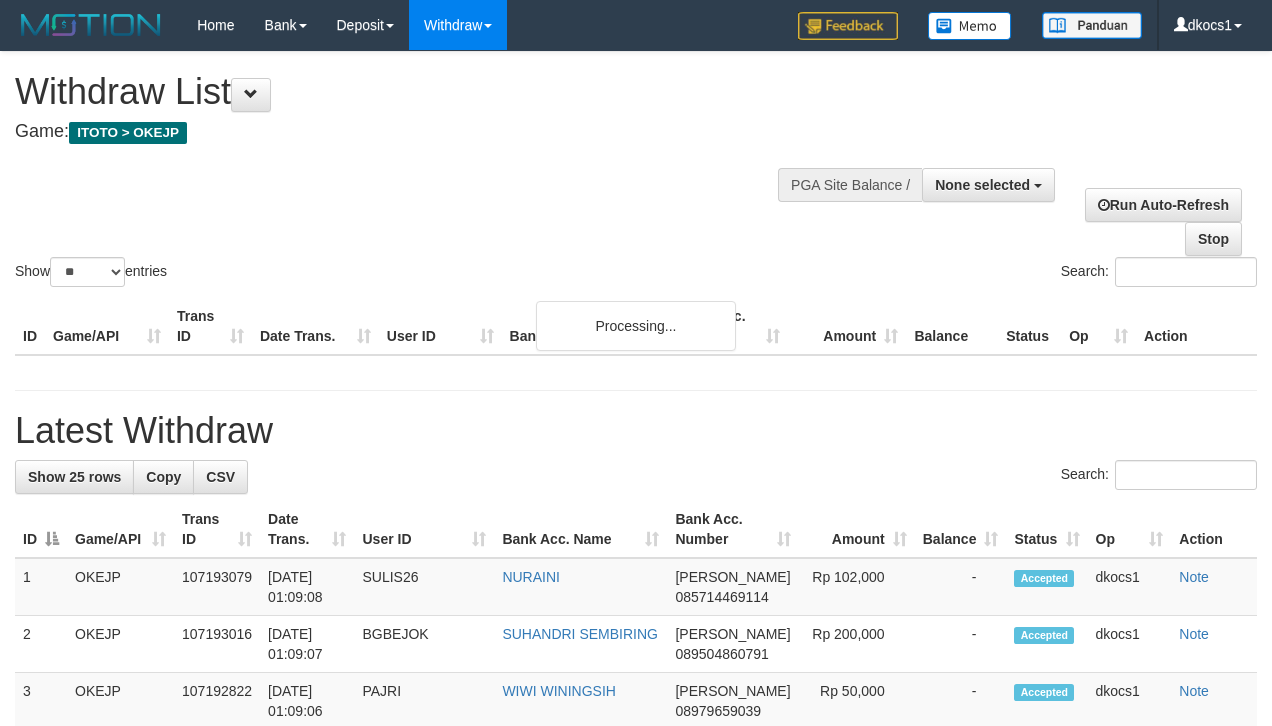 select 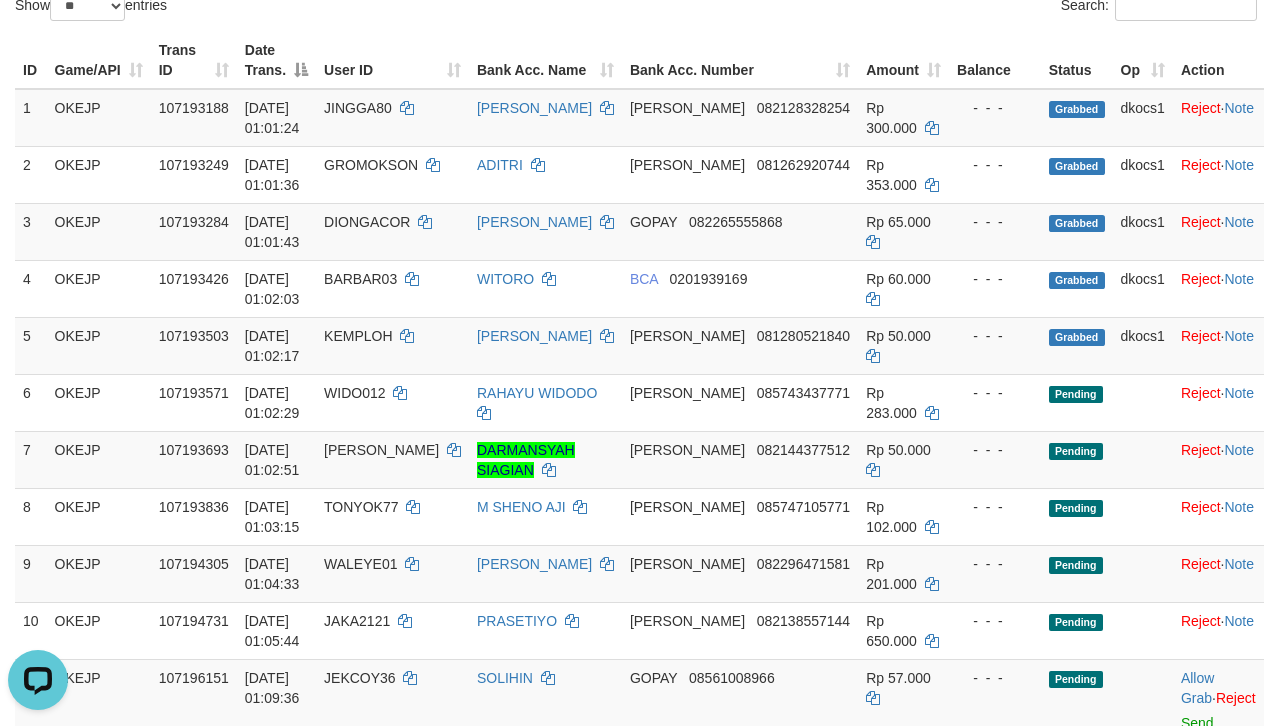 scroll, scrollTop: 0, scrollLeft: 0, axis: both 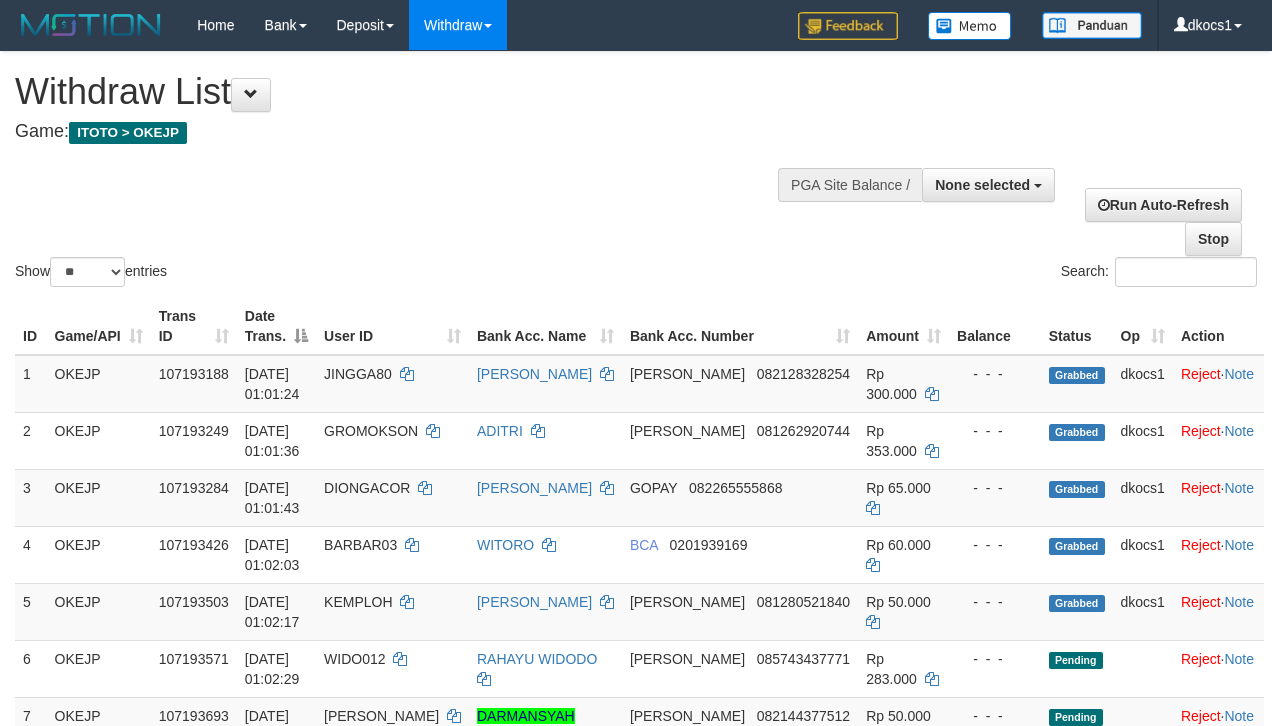 select 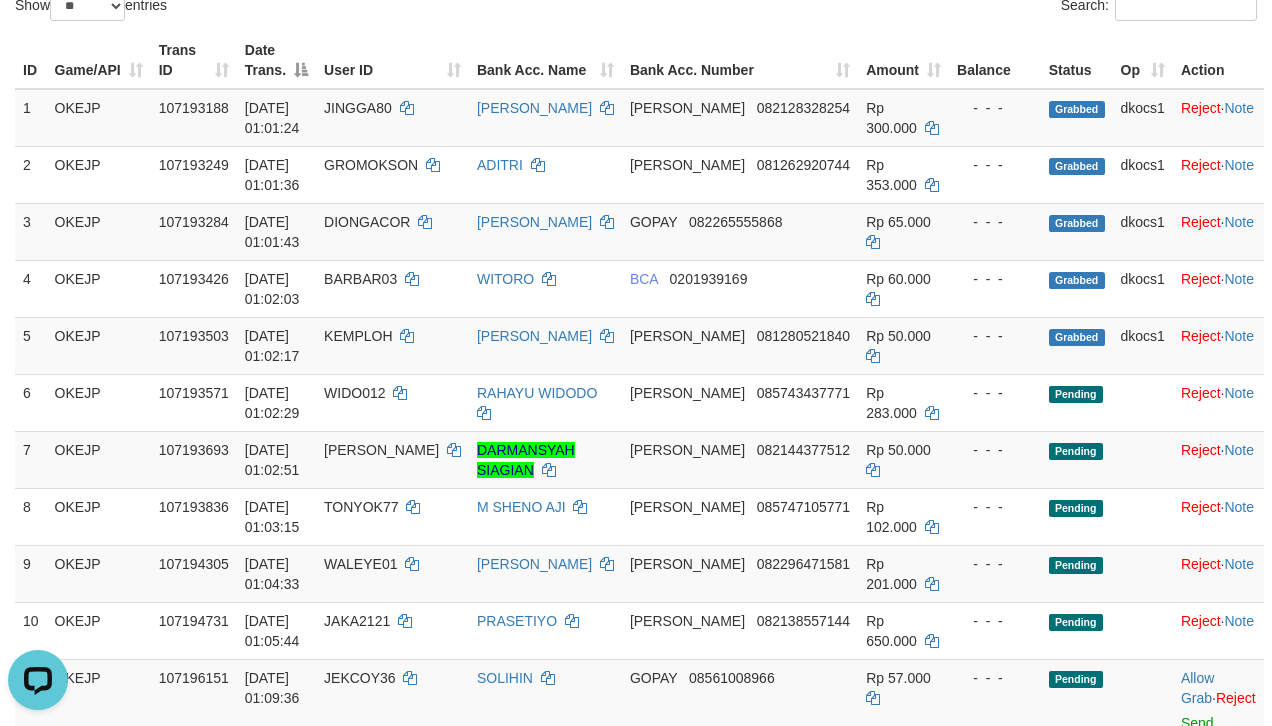 scroll, scrollTop: 0, scrollLeft: 0, axis: both 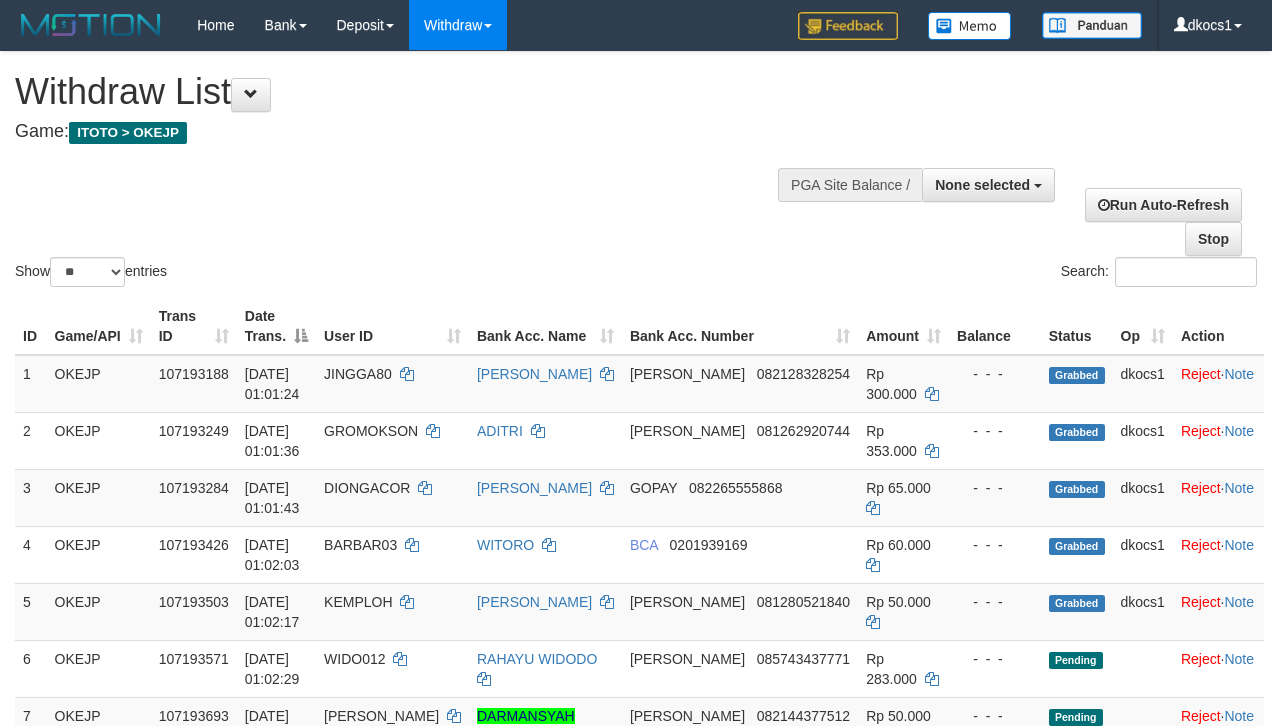 select 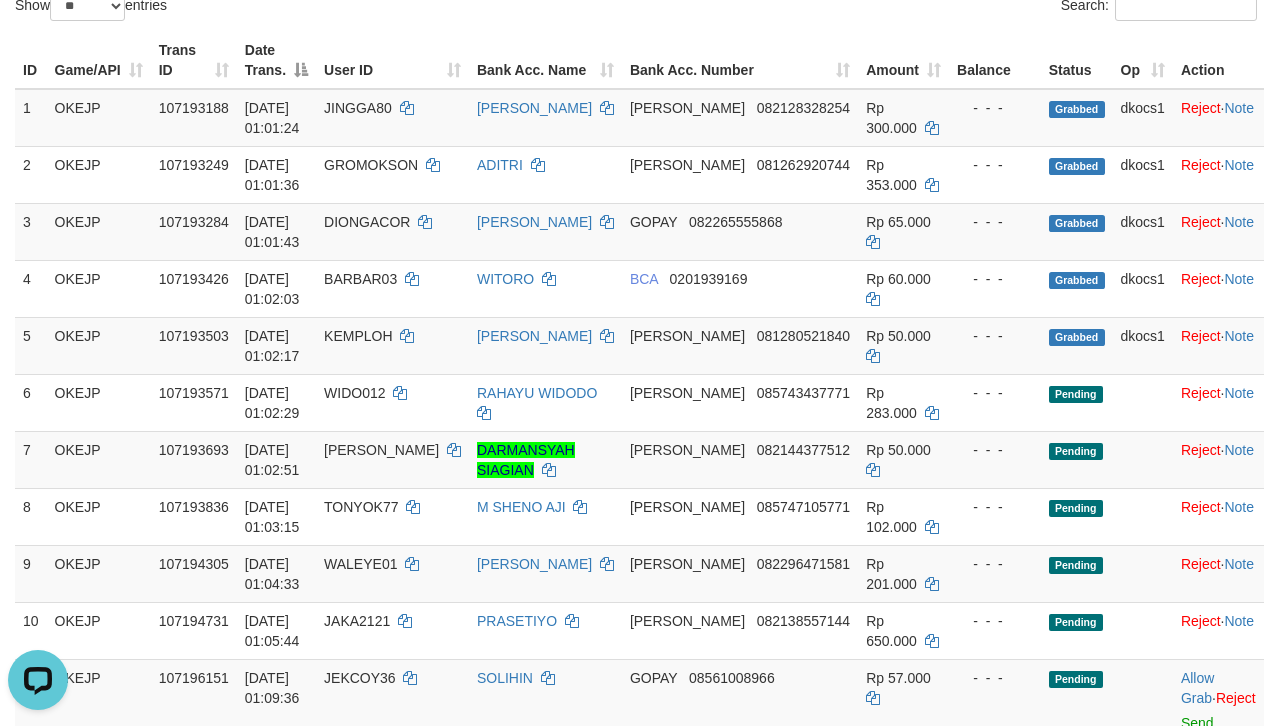 scroll, scrollTop: 0, scrollLeft: 0, axis: both 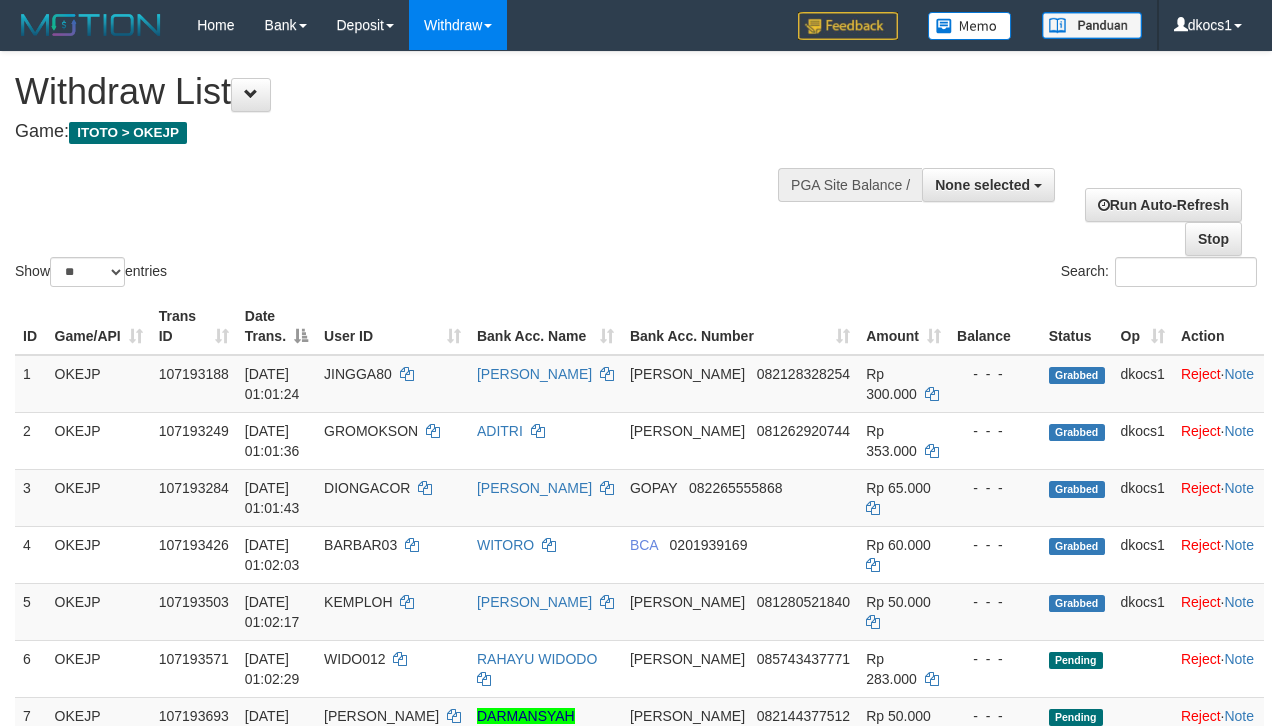 select 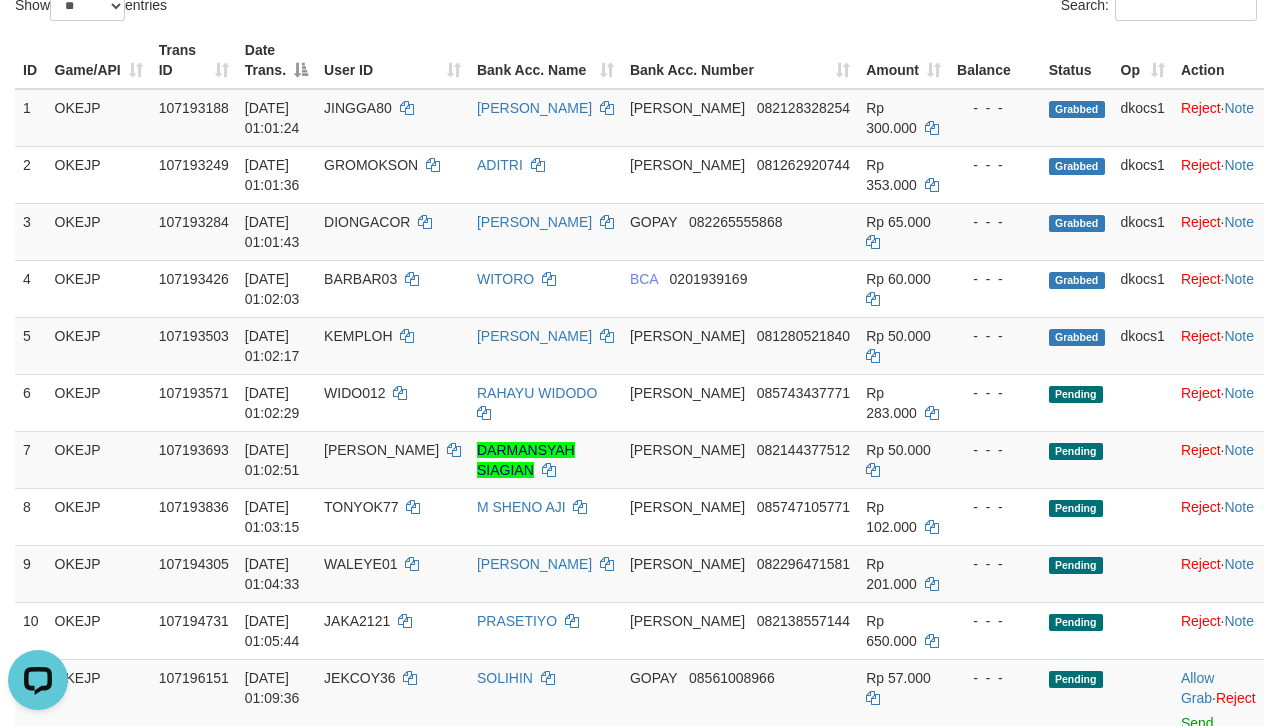 scroll, scrollTop: 0, scrollLeft: 0, axis: both 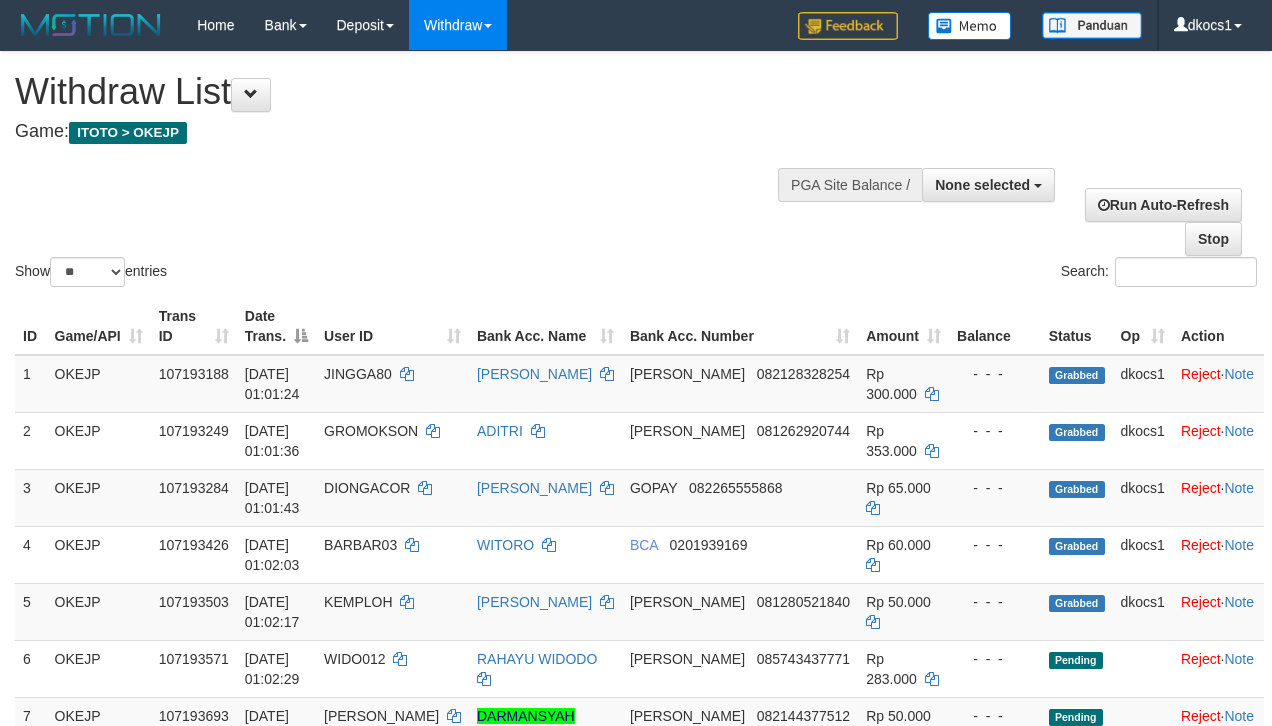 select 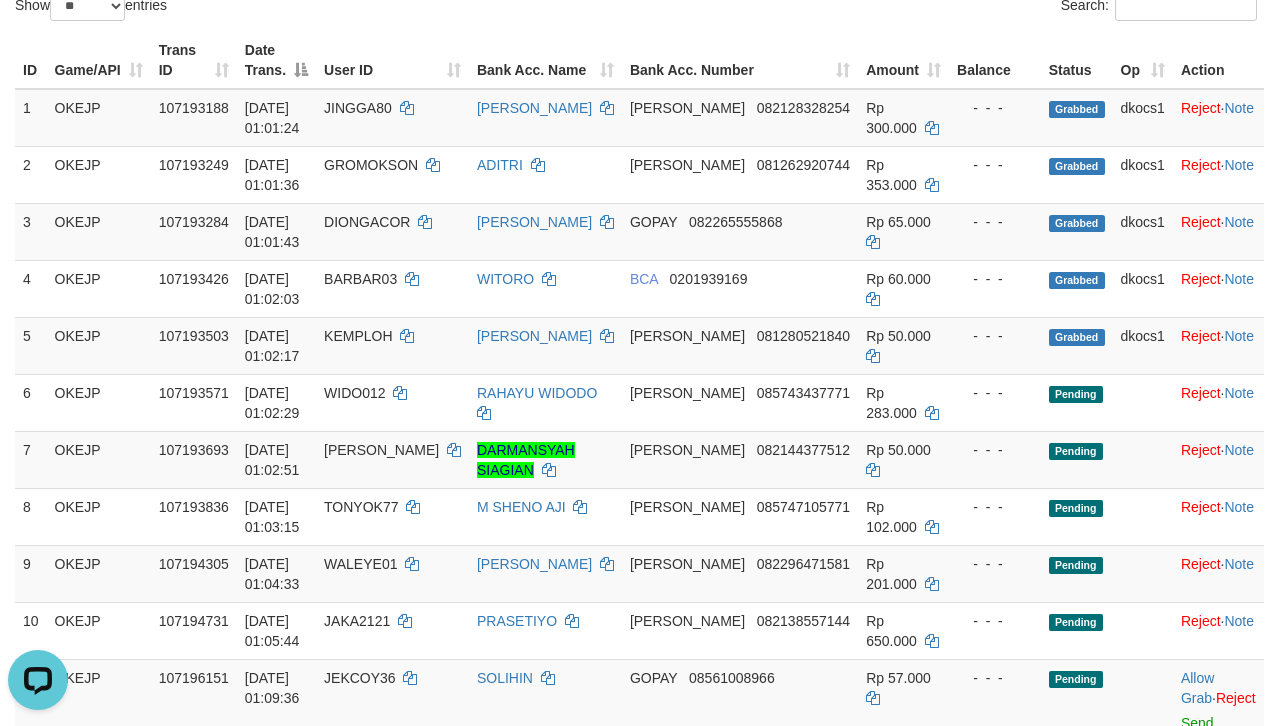 scroll, scrollTop: 0, scrollLeft: 0, axis: both 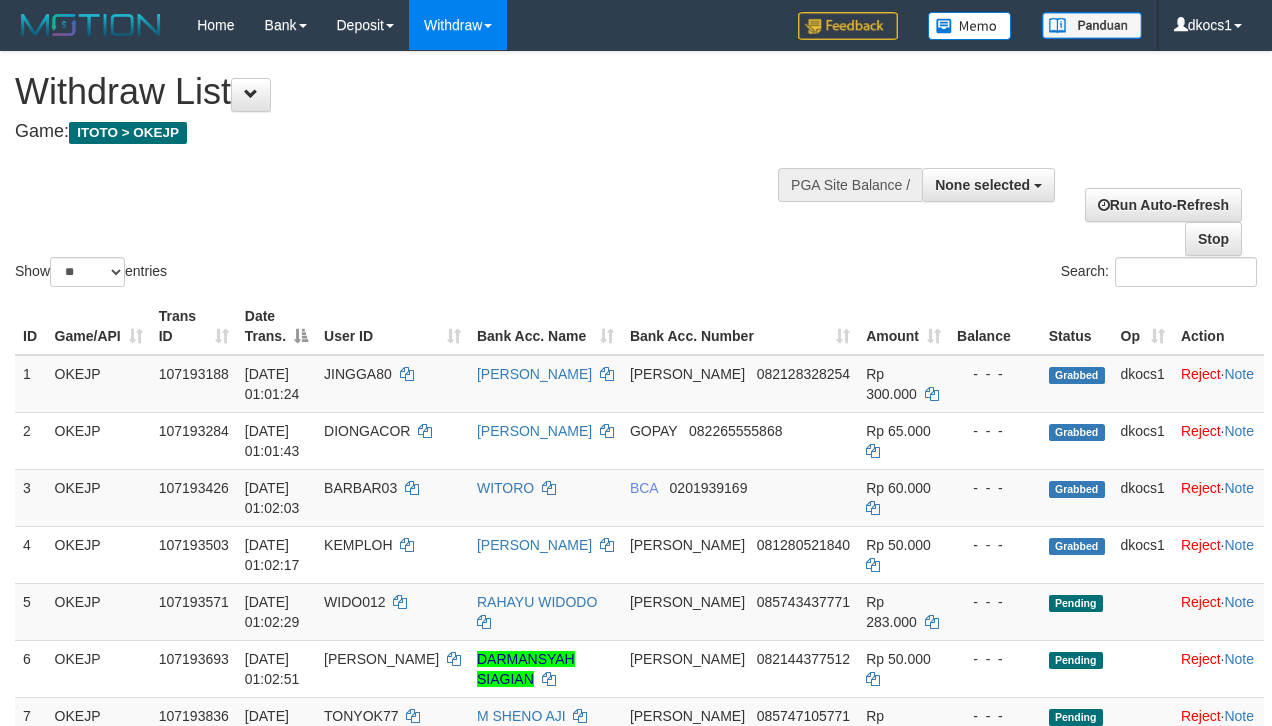 select 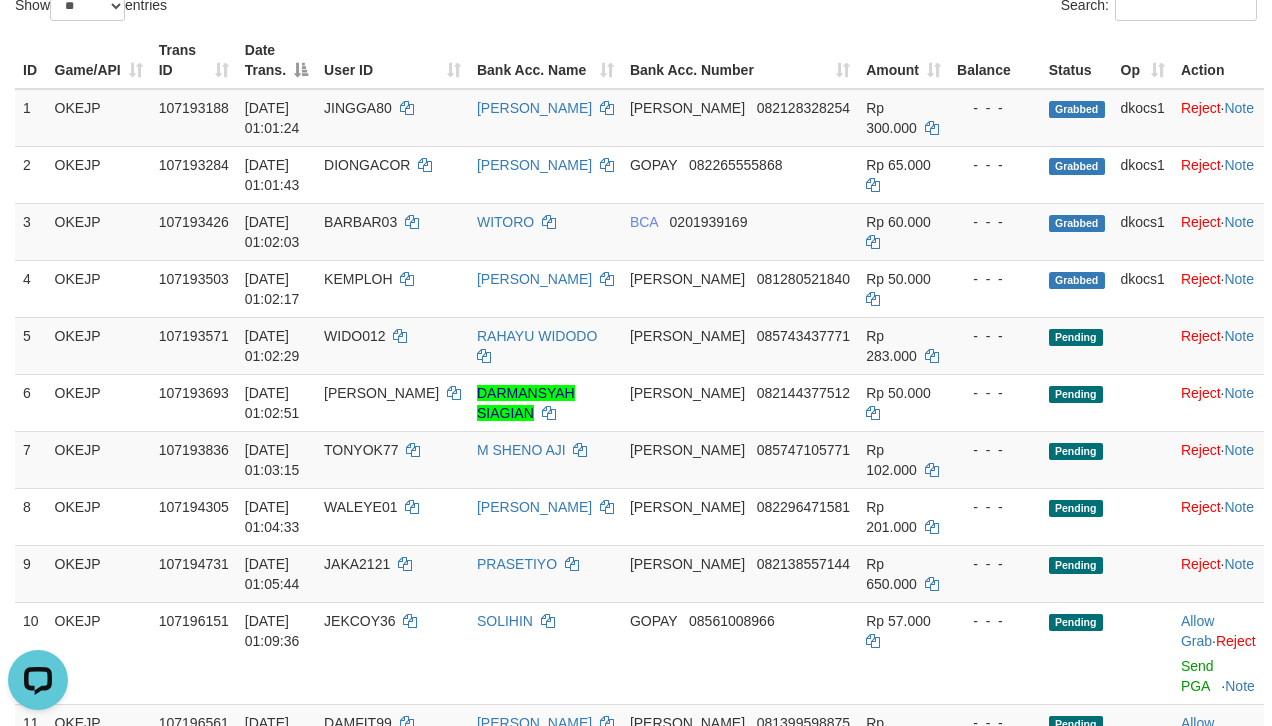 scroll, scrollTop: 0, scrollLeft: 0, axis: both 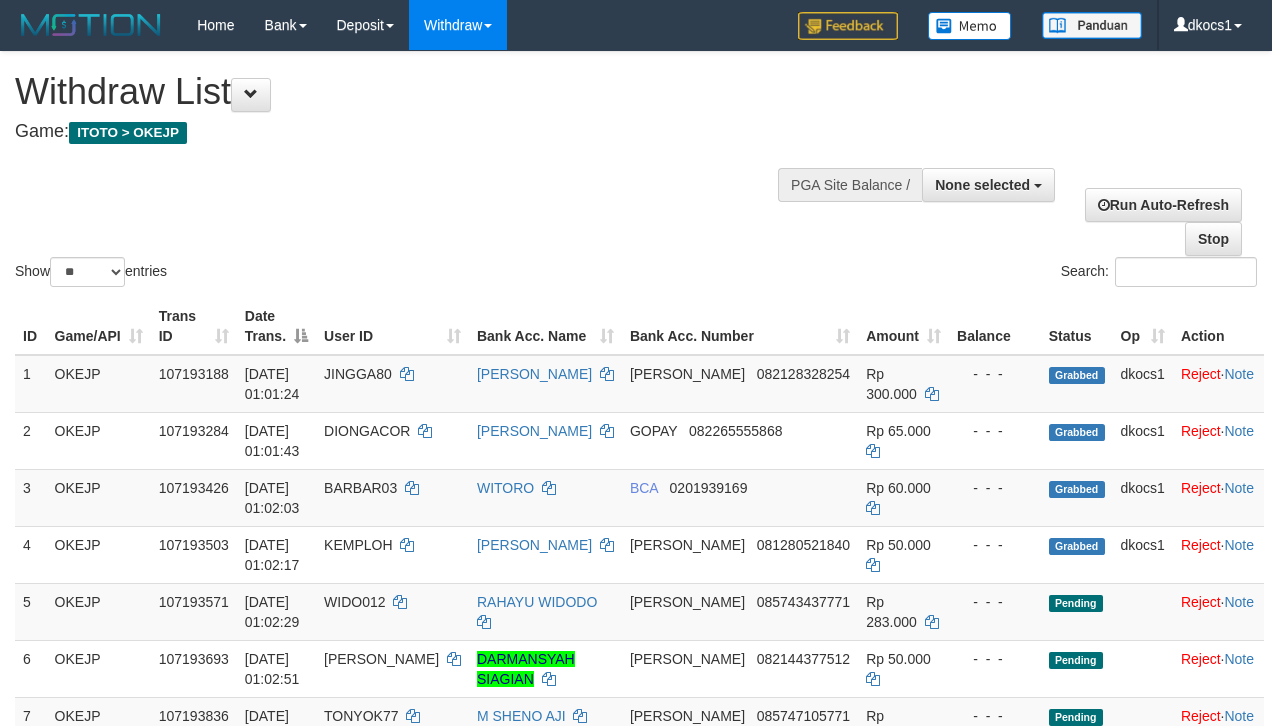 select 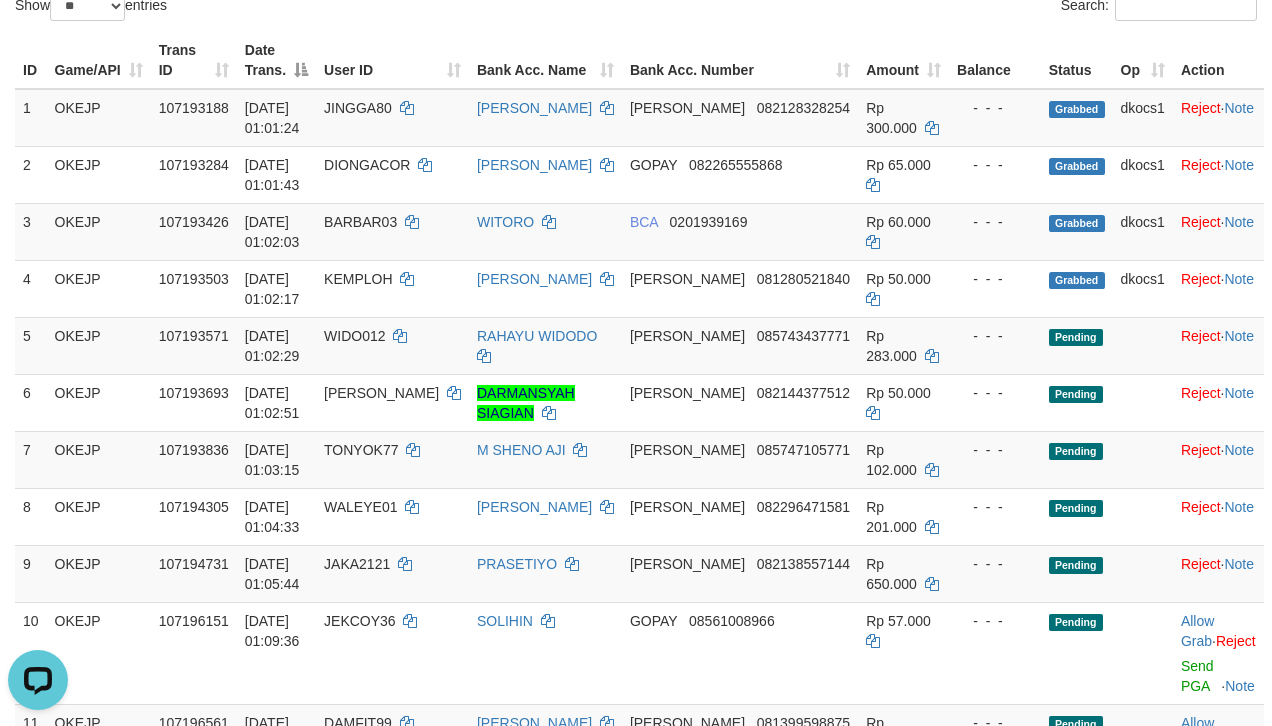 scroll, scrollTop: 0, scrollLeft: 0, axis: both 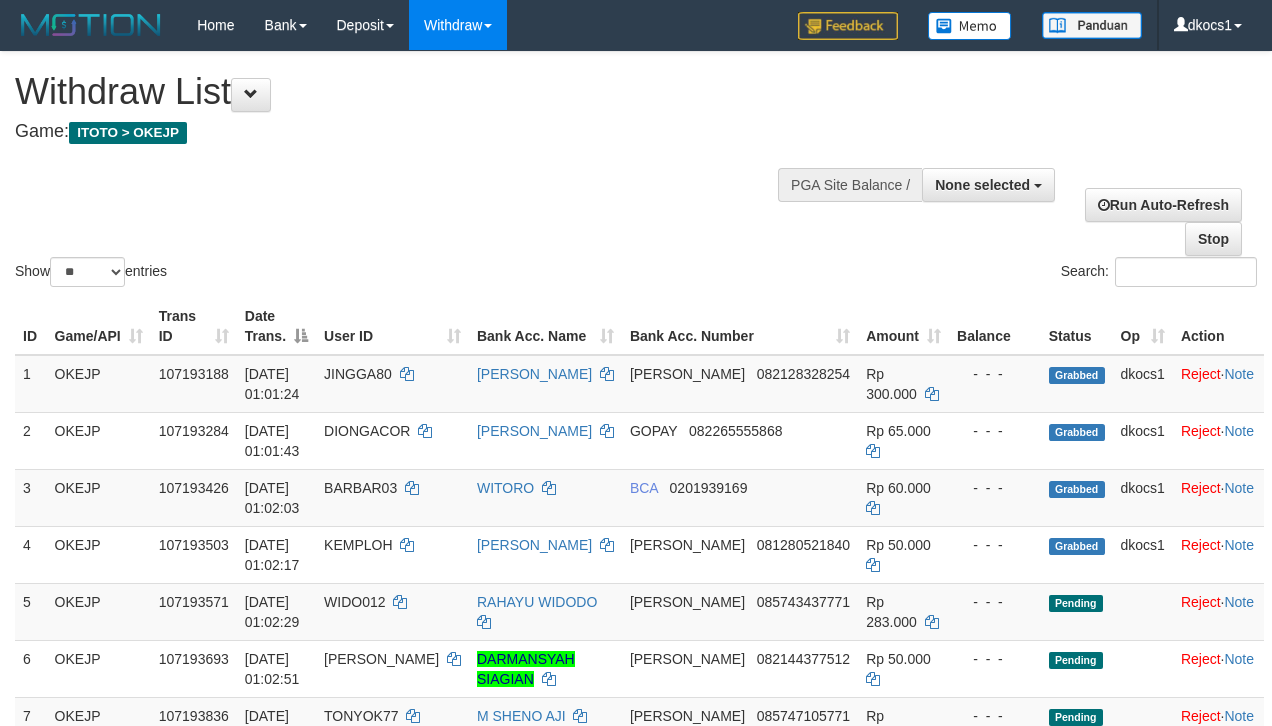 select 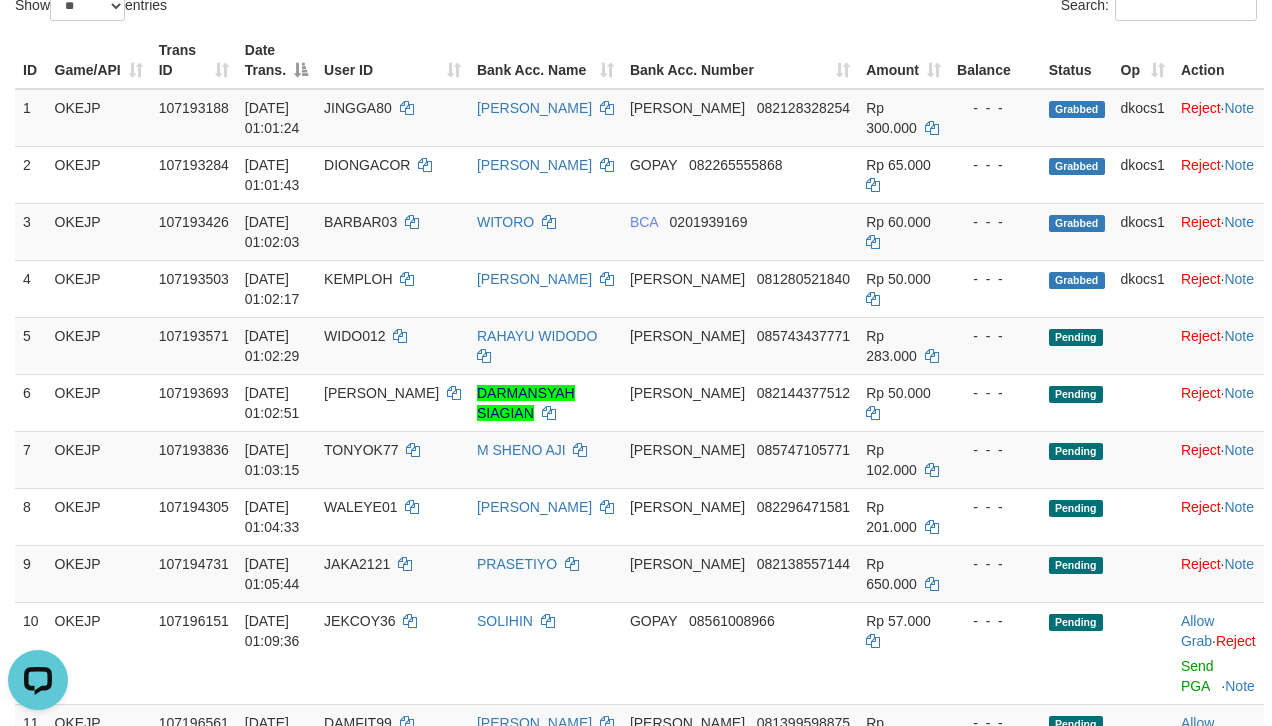 scroll, scrollTop: 0, scrollLeft: 0, axis: both 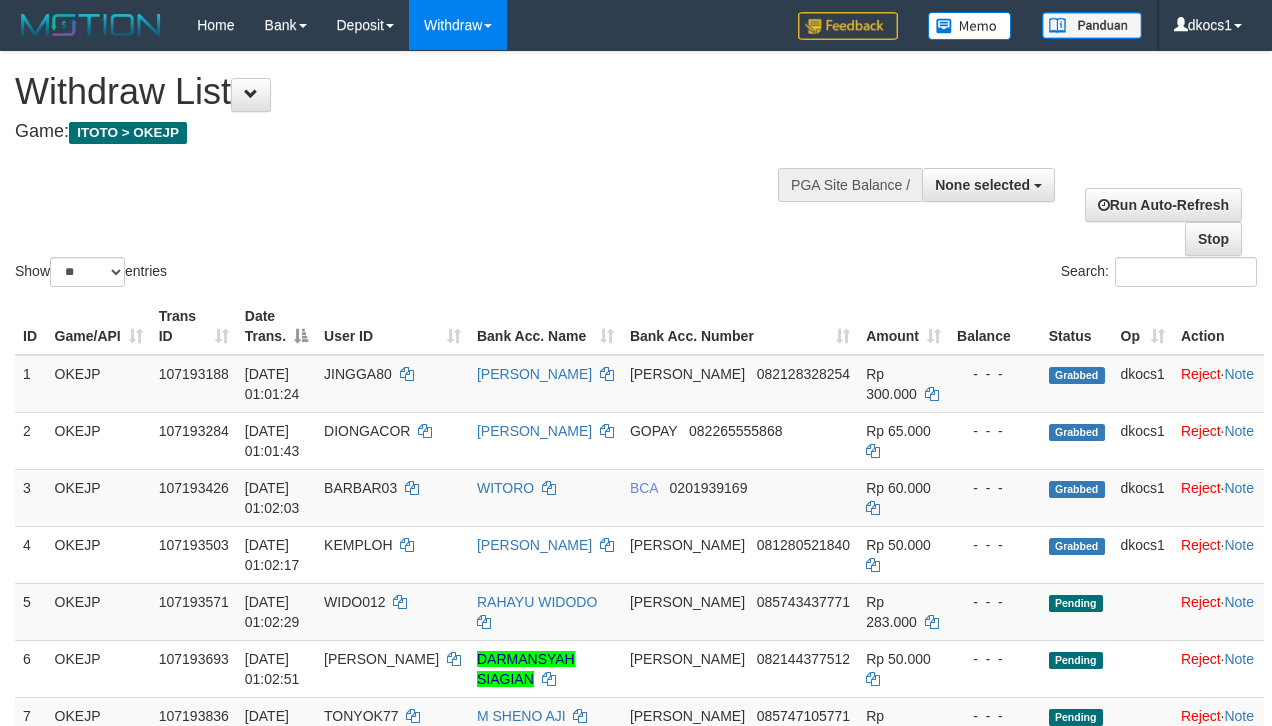 select 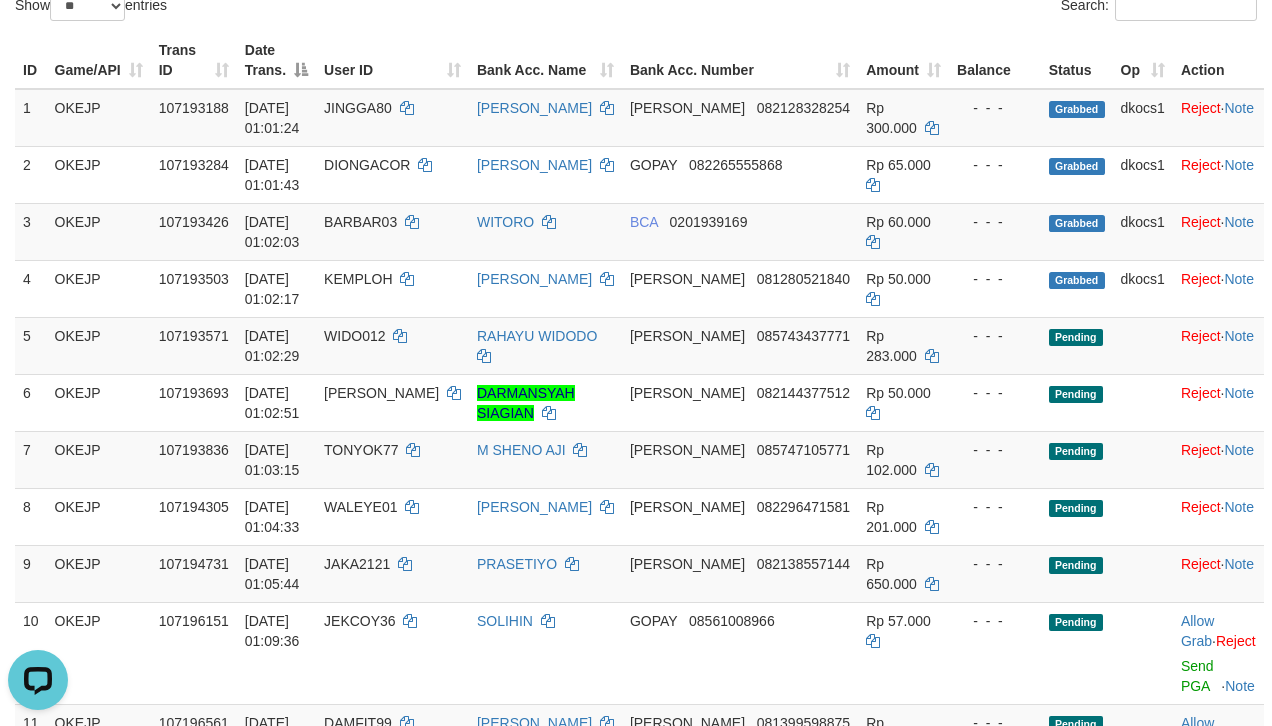 scroll, scrollTop: 0, scrollLeft: 0, axis: both 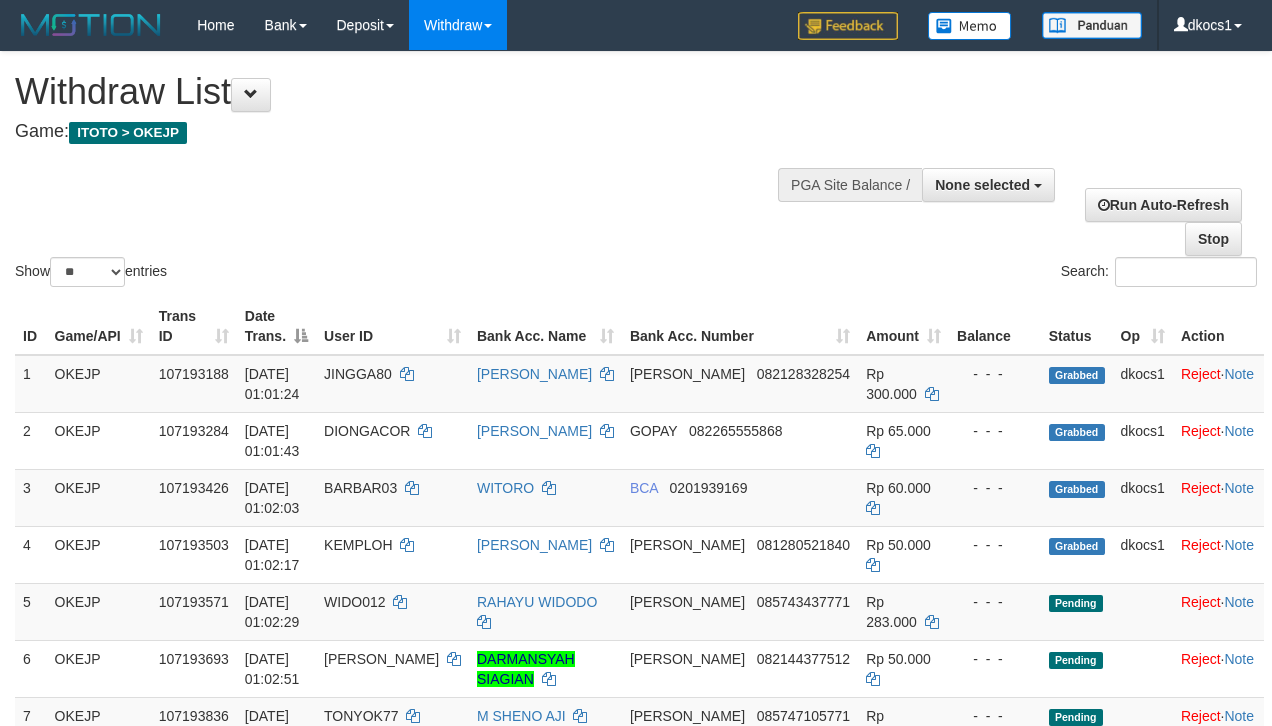 select 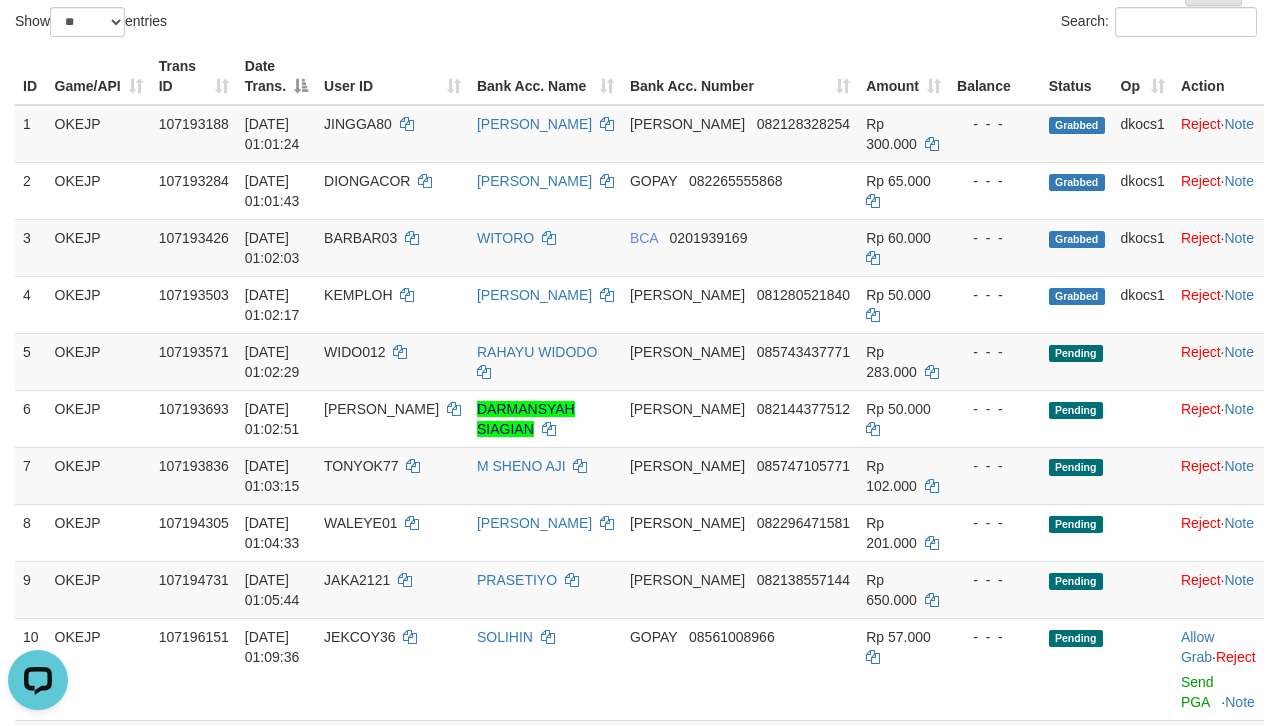 scroll, scrollTop: 0, scrollLeft: 0, axis: both 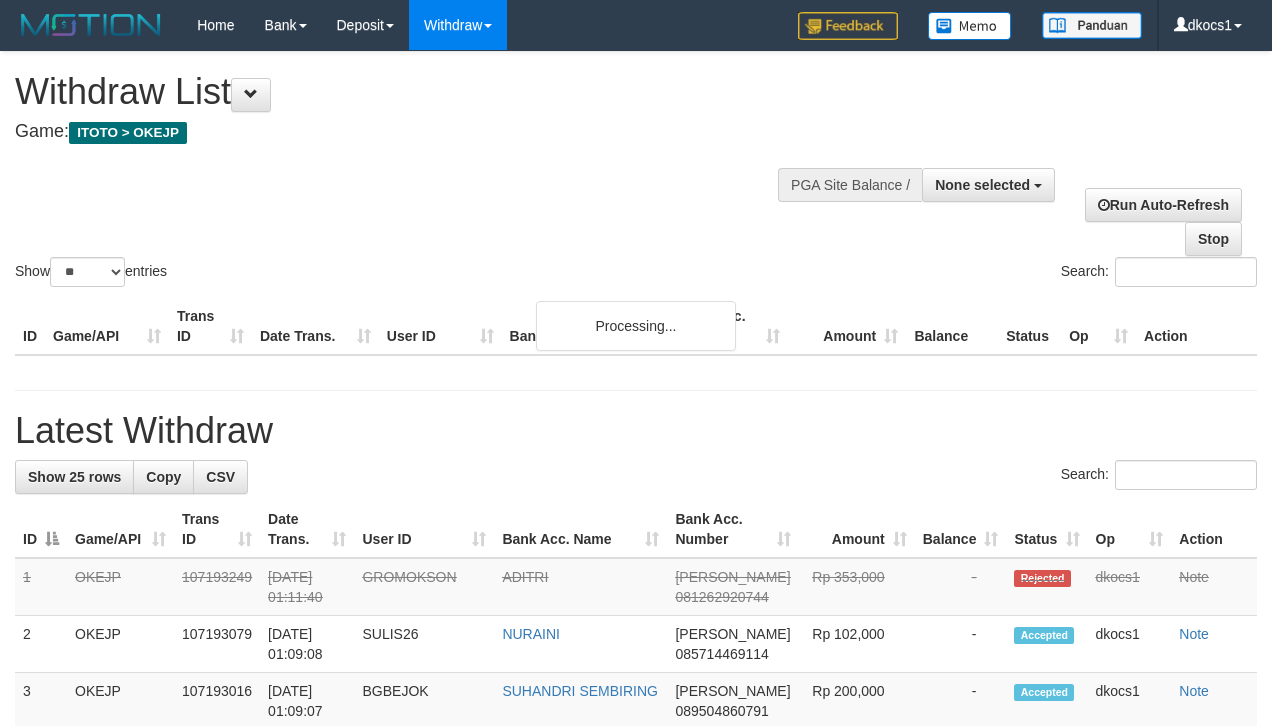 select 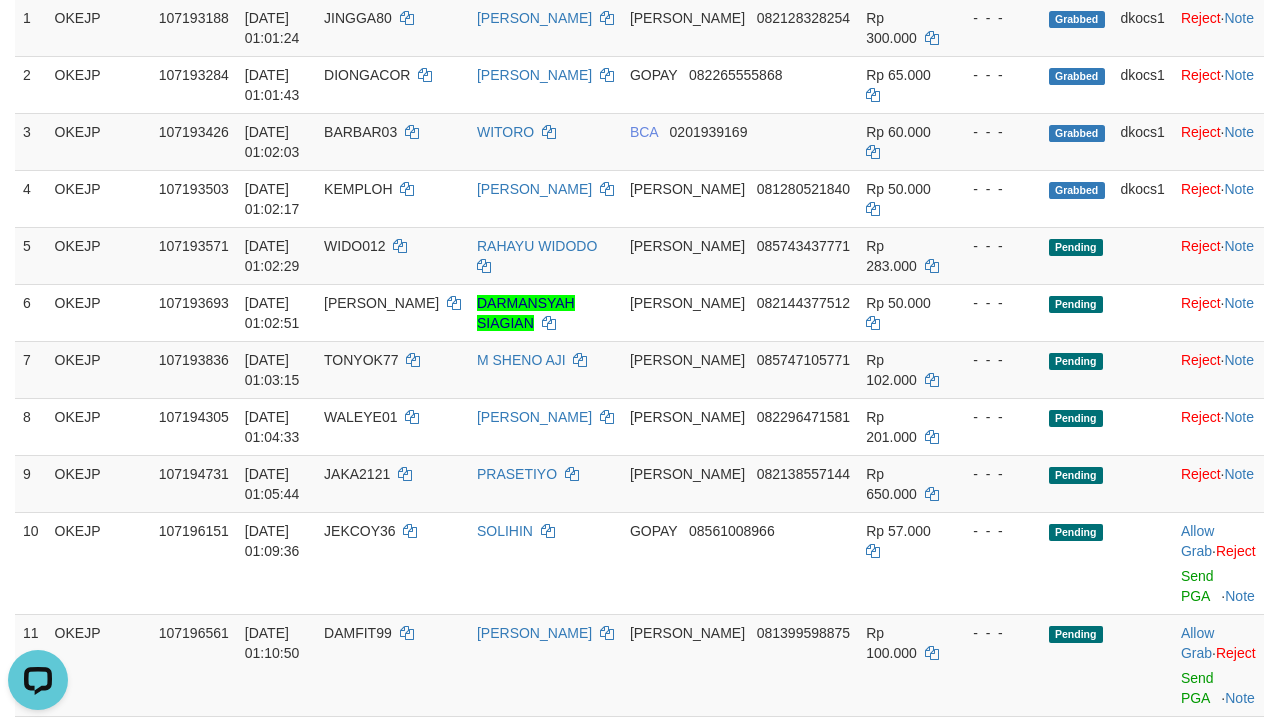 scroll, scrollTop: 0, scrollLeft: 0, axis: both 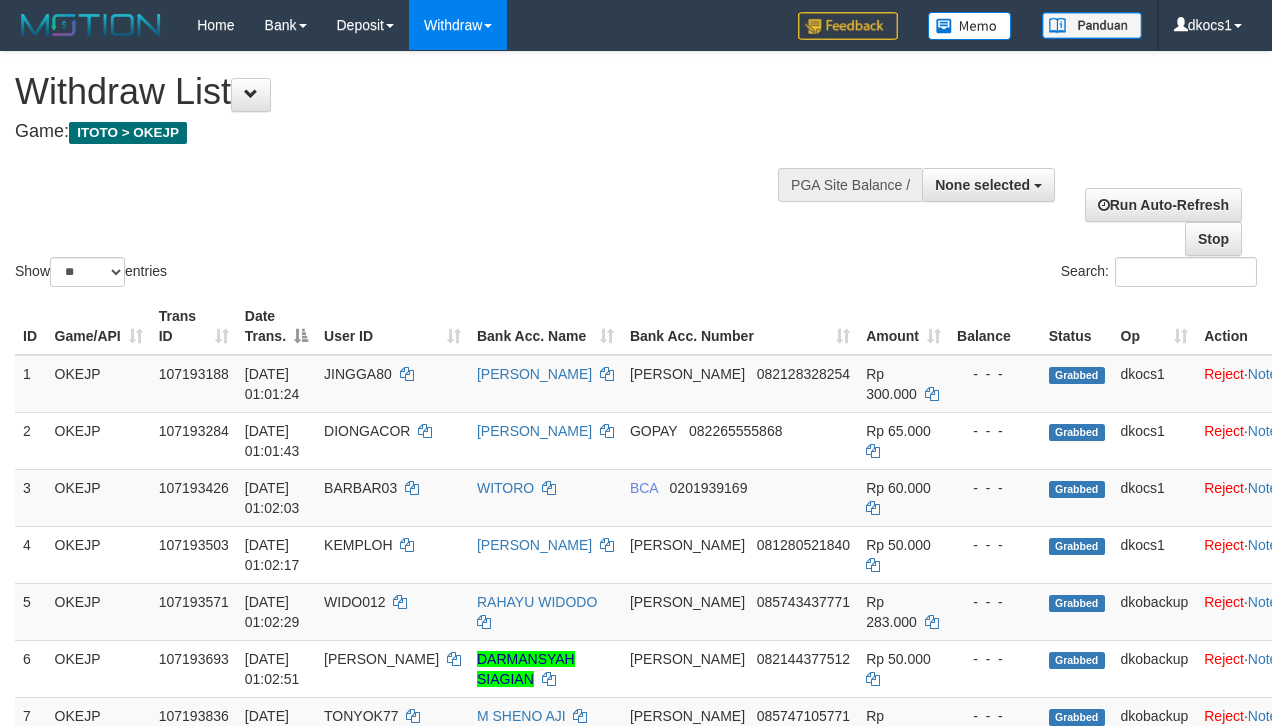 select 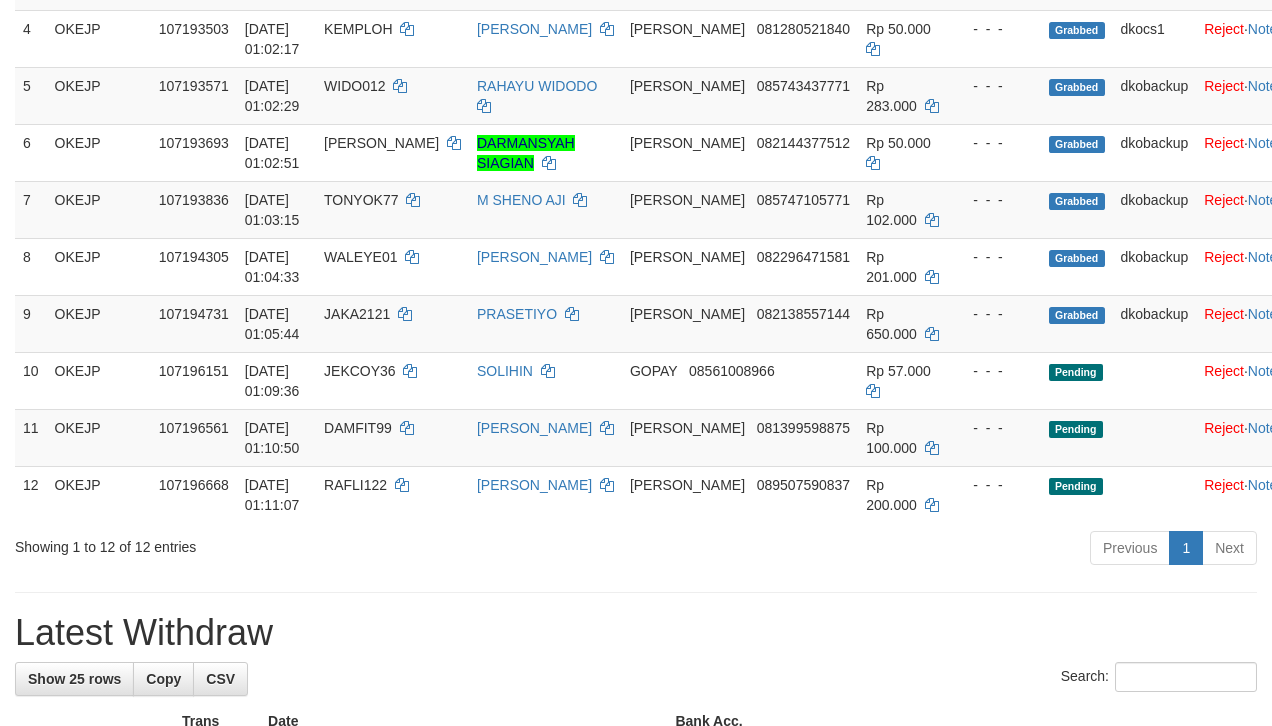 scroll, scrollTop: 356, scrollLeft: 0, axis: vertical 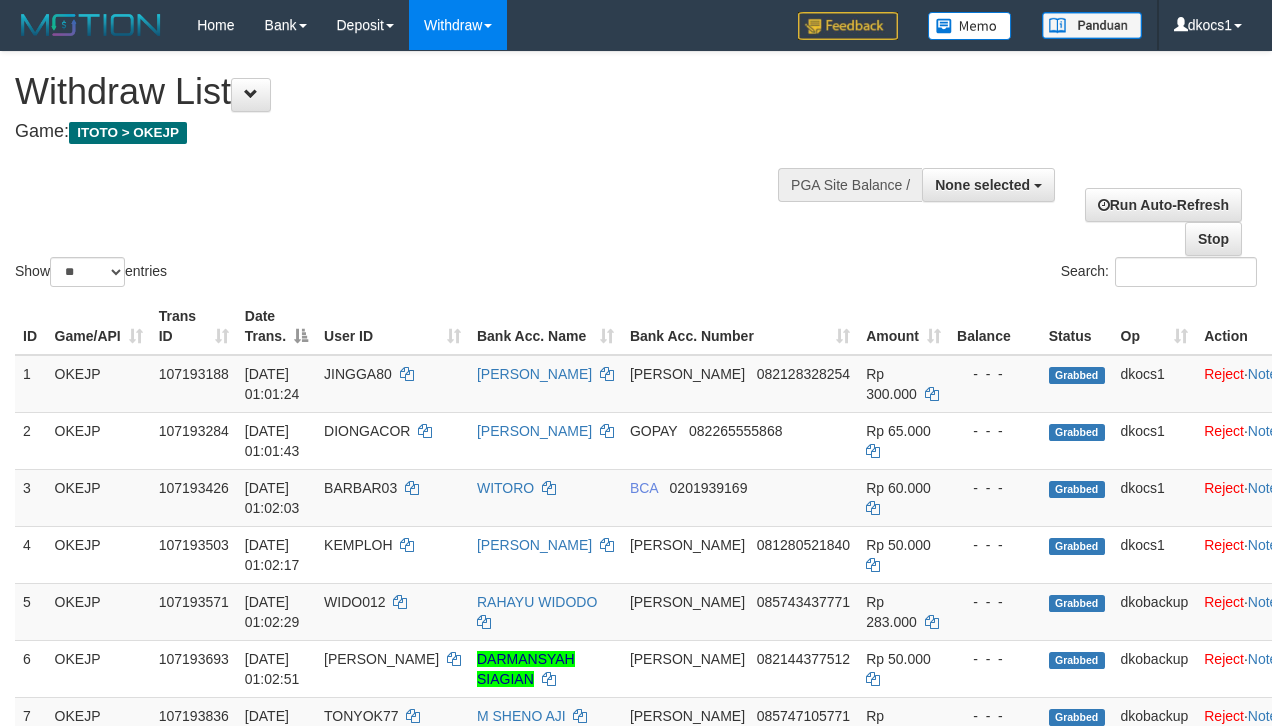 select 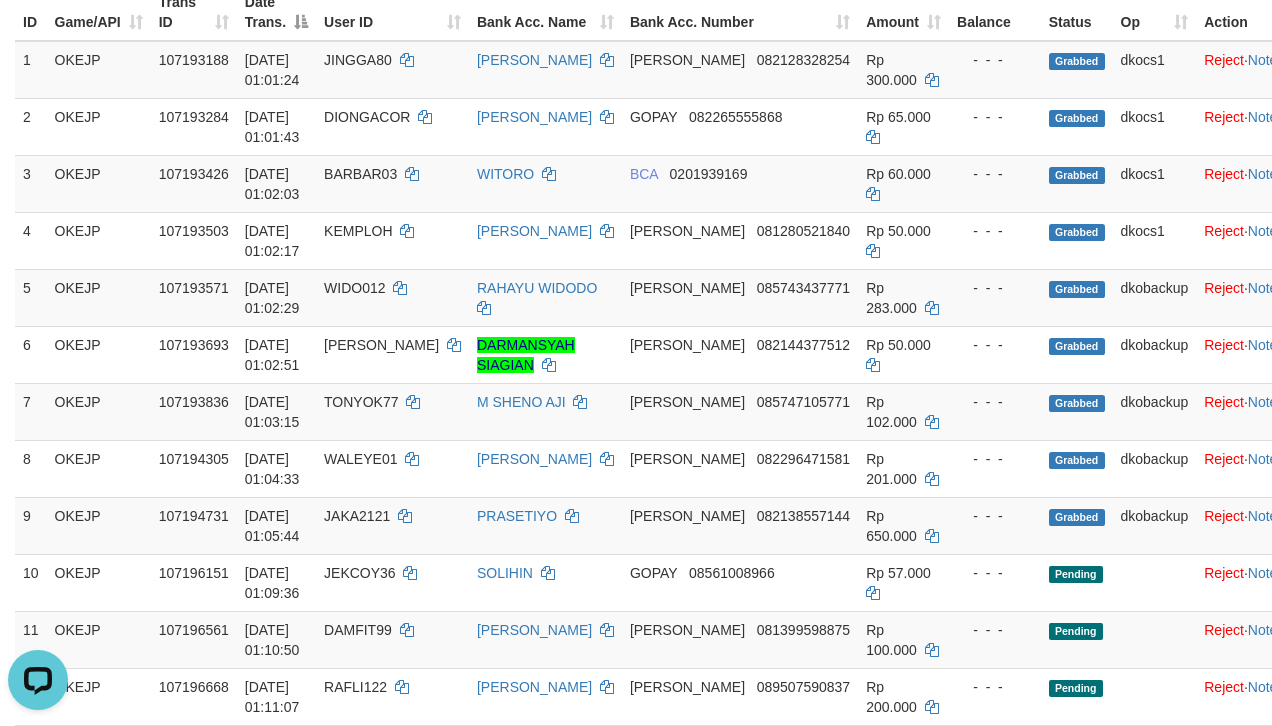 scroll, scrollTop: 0, scrollLeft: 0, axis: both 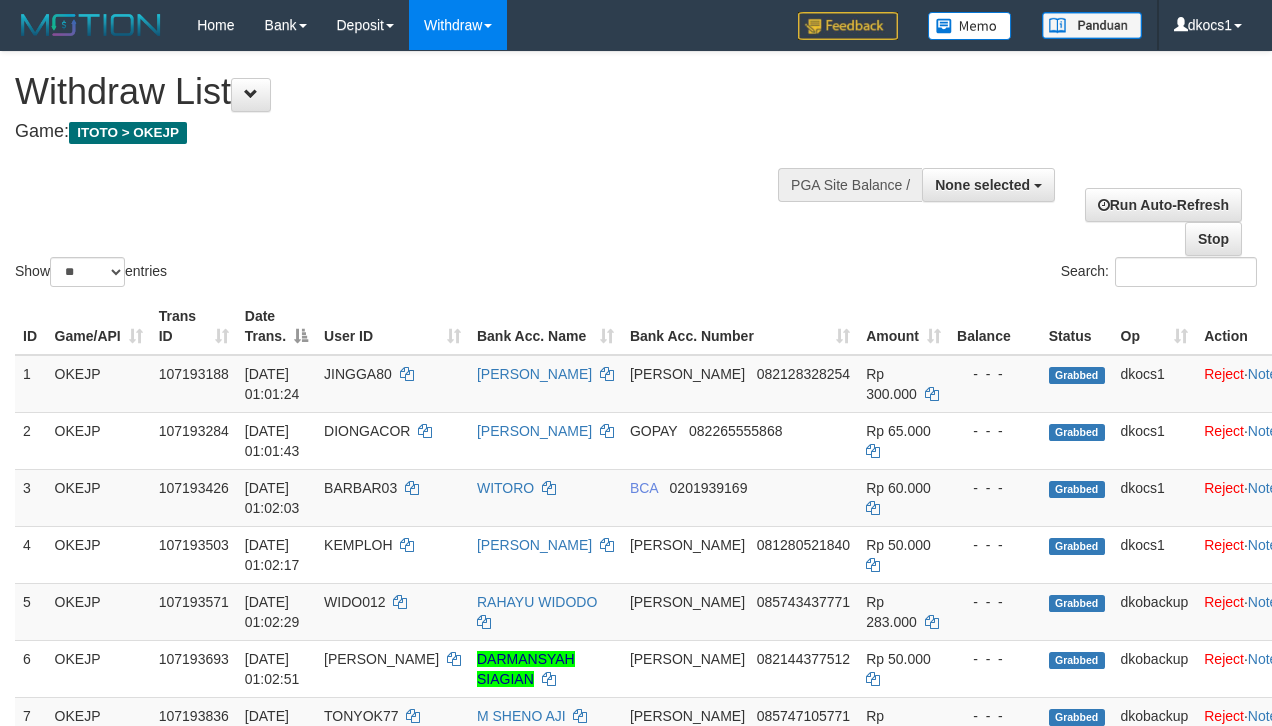 select 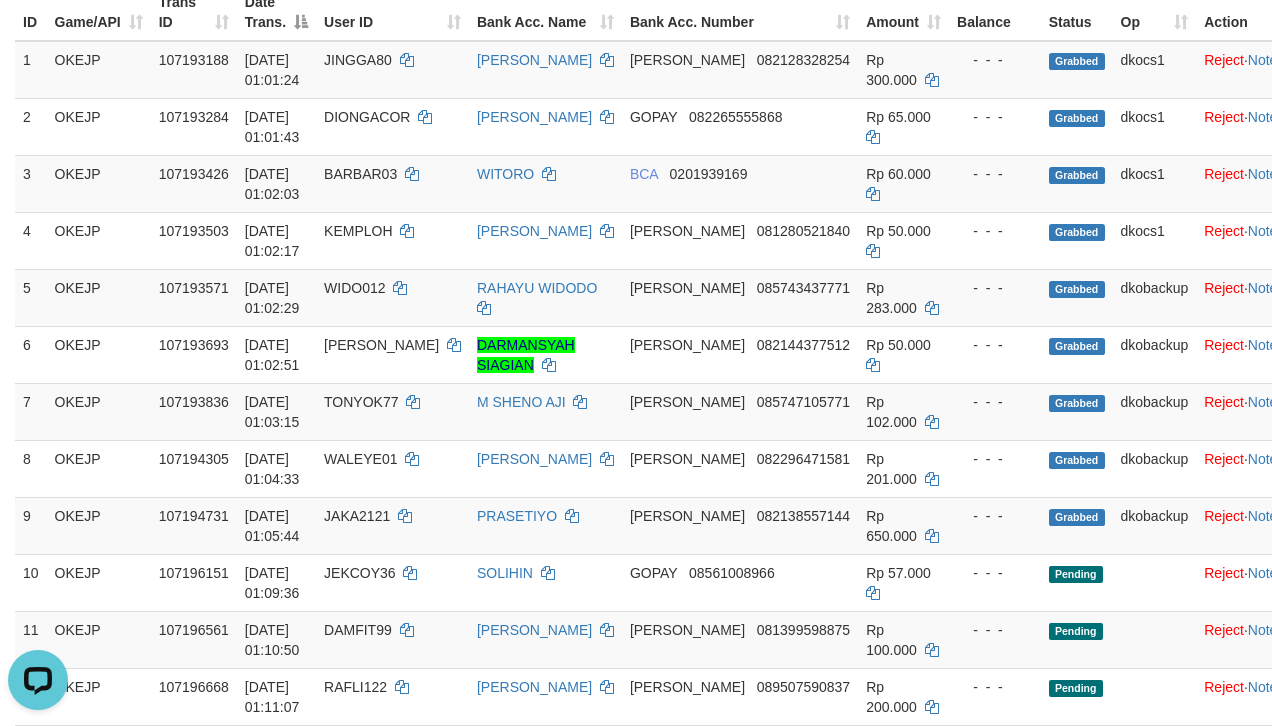 scroll, scrollTop: 0, scrollLeft: 0, axis: both 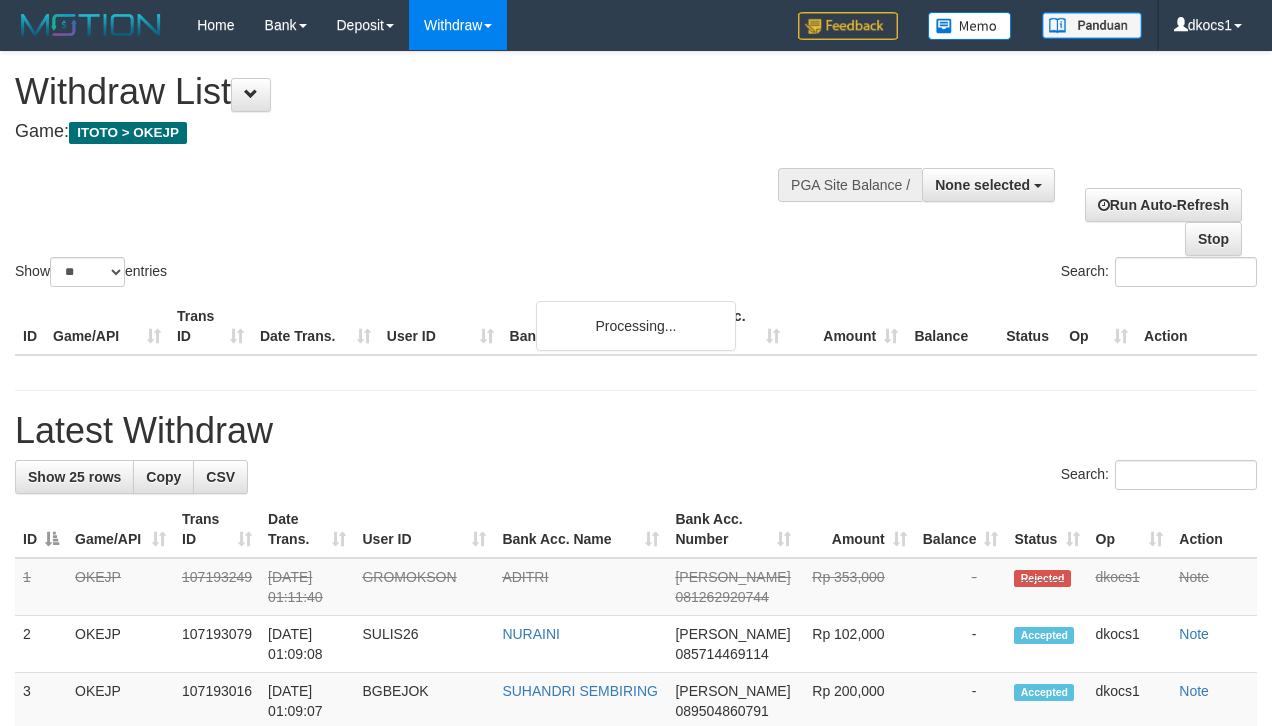 select 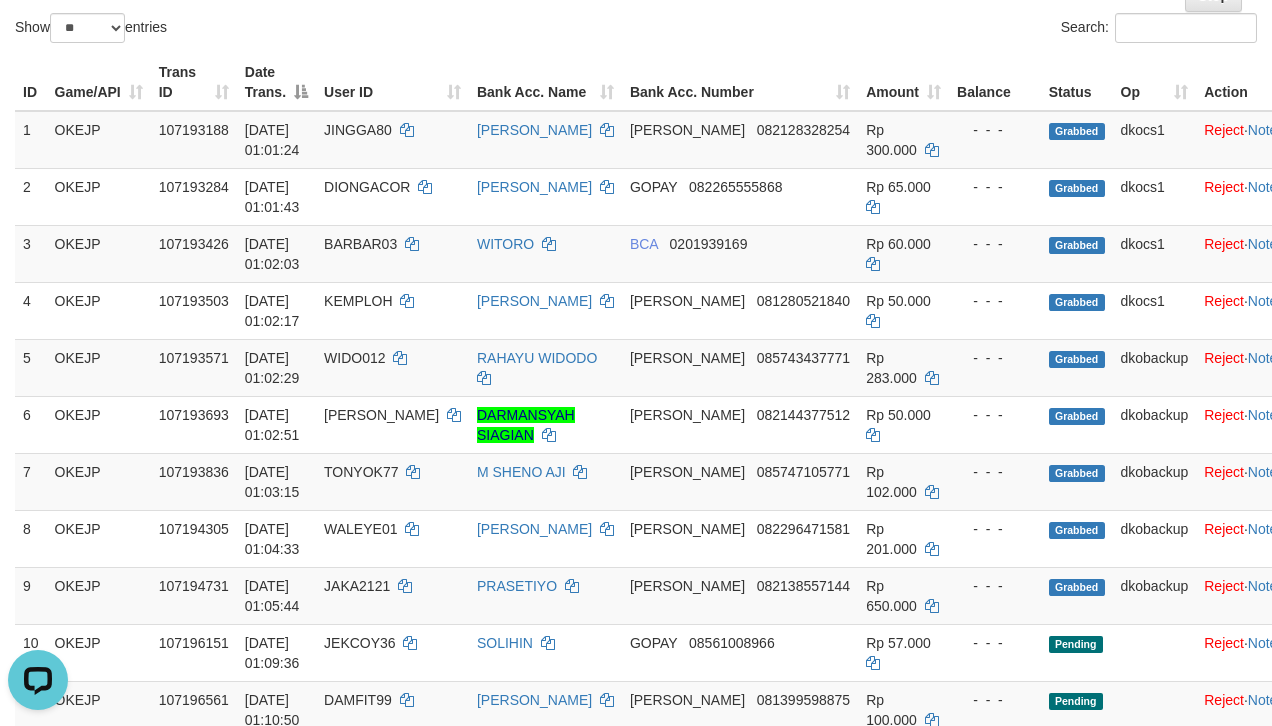 scroll, scrollTop: 0, scrollLeft: 0, axis: both 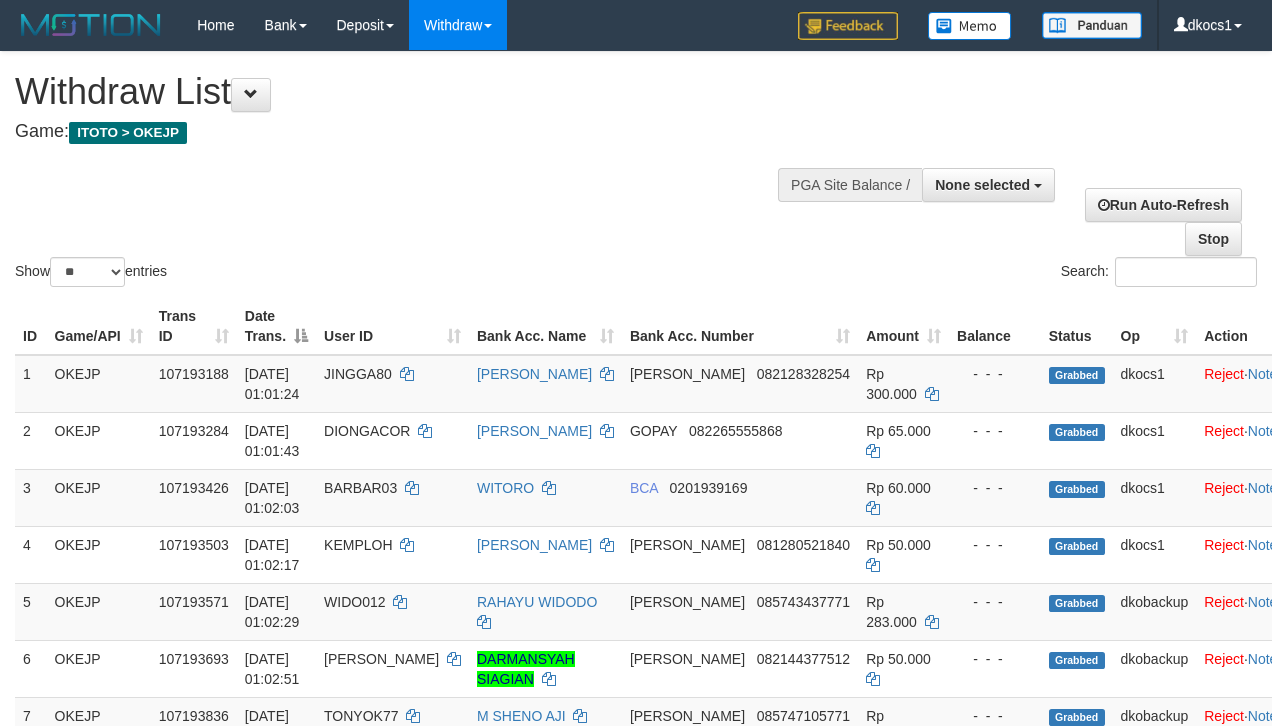 select 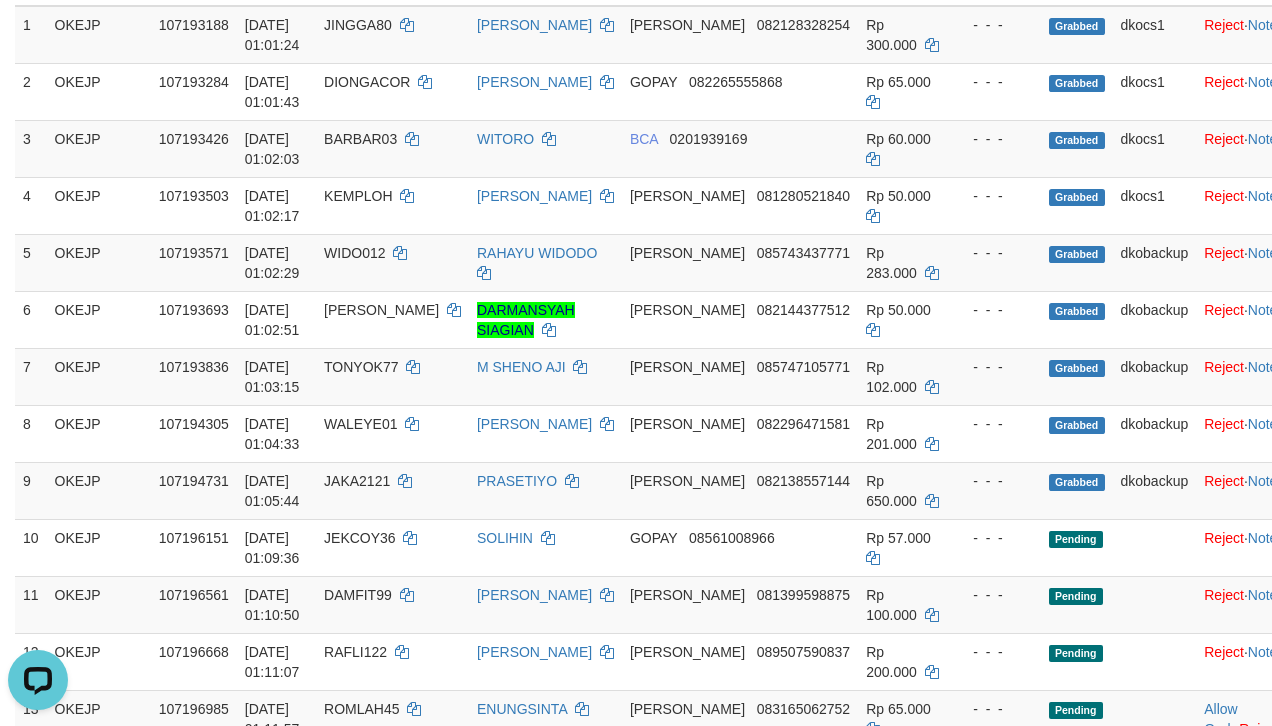scroll, scrollTop: 0, scrollLeft: 0, axis: both 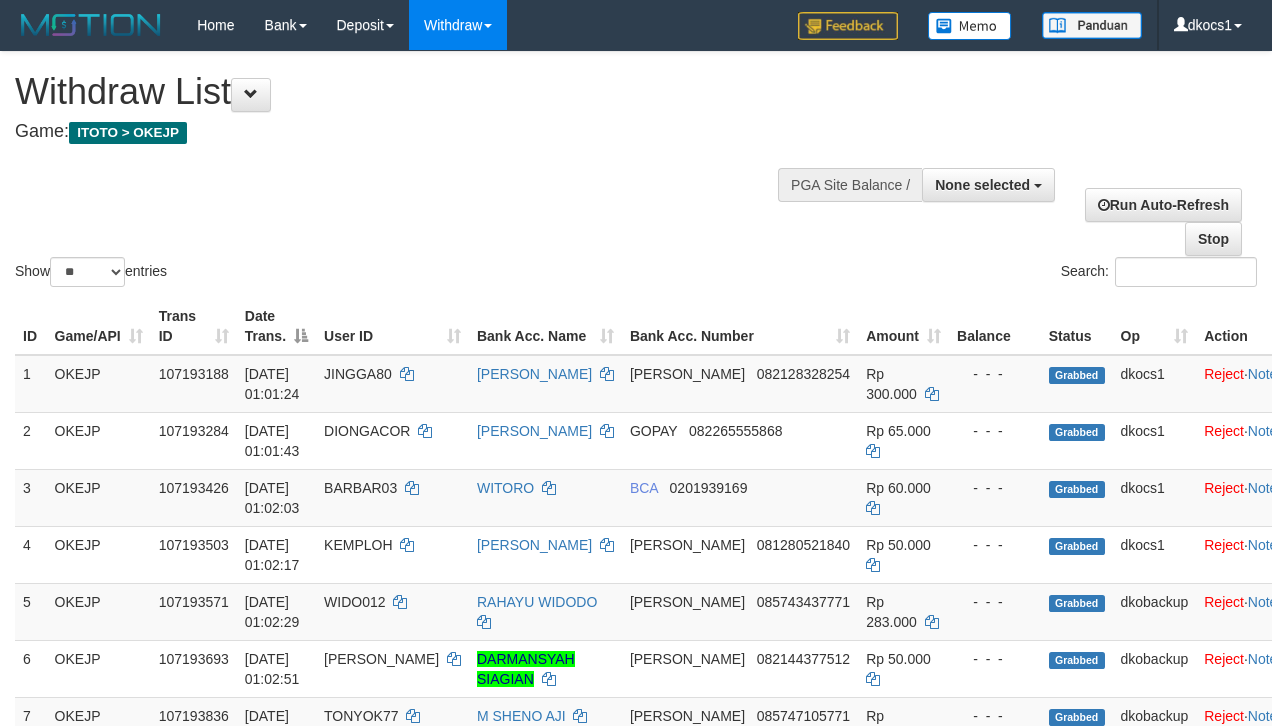 select 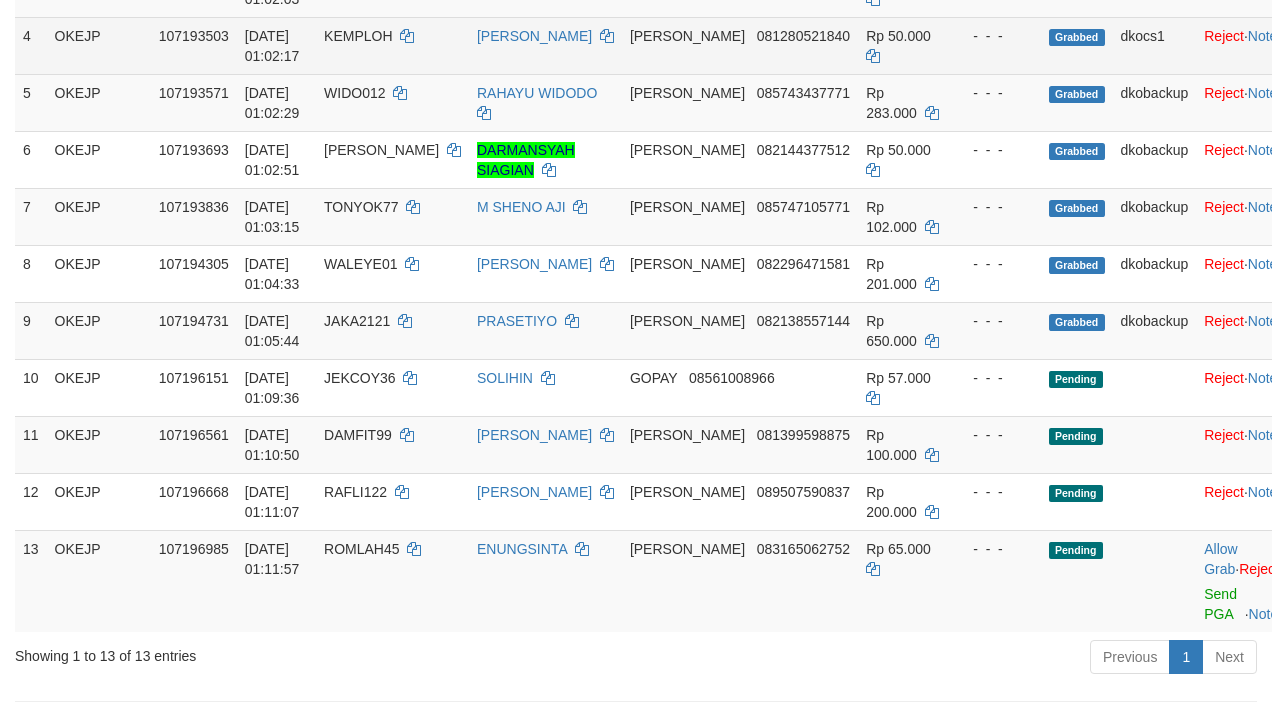 scroll, scrollTop: 349, scrollLeft: 0, axis: vertical 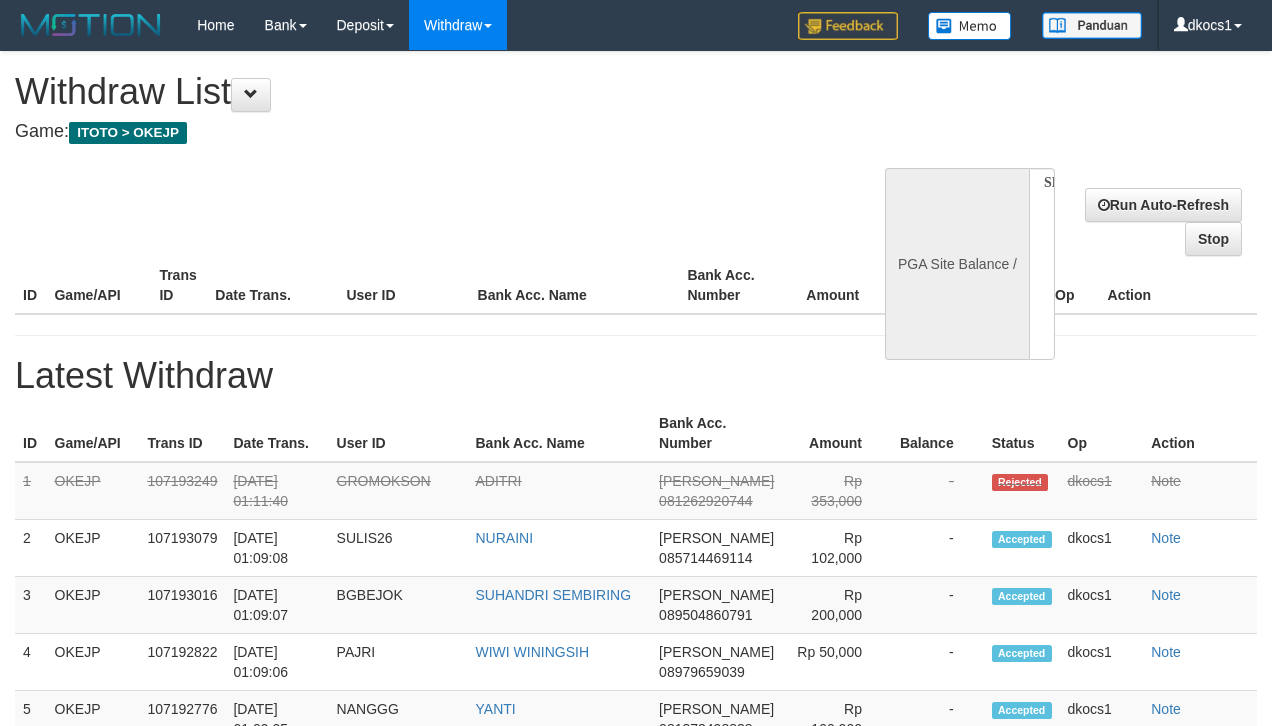 select 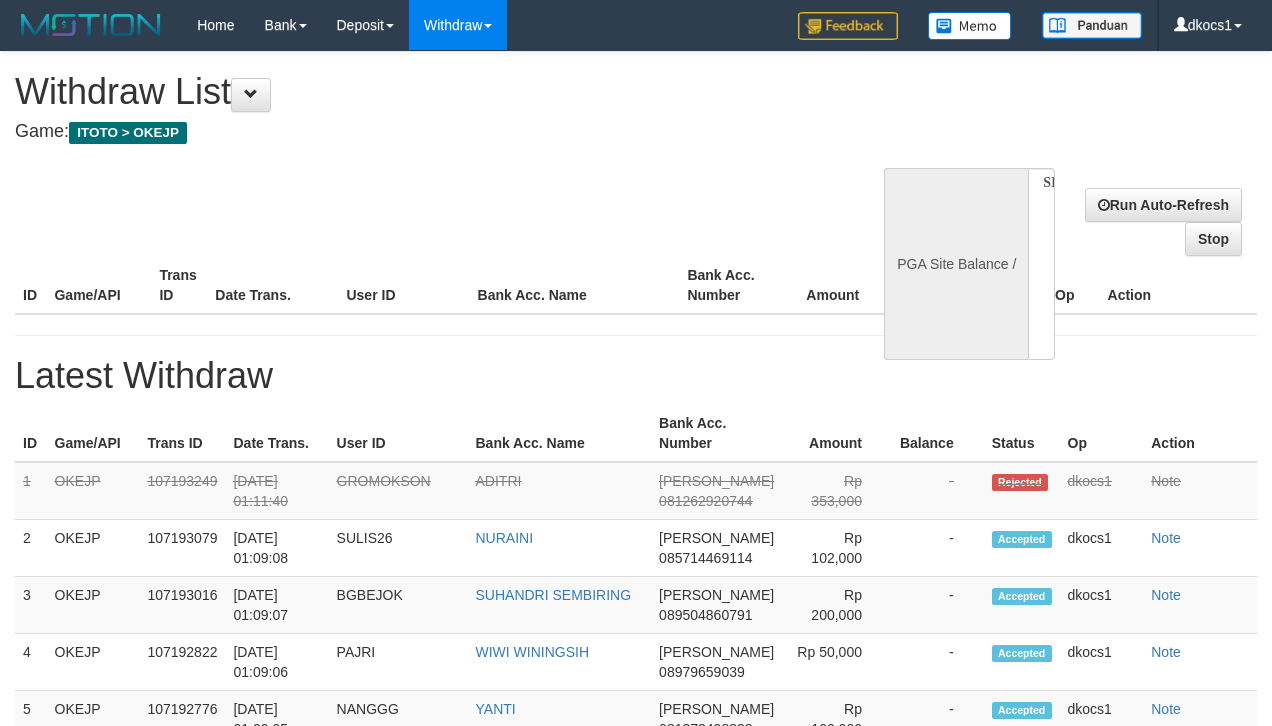 scroll, scrollTop: 308, scrollLeft: 0, axis: vertical 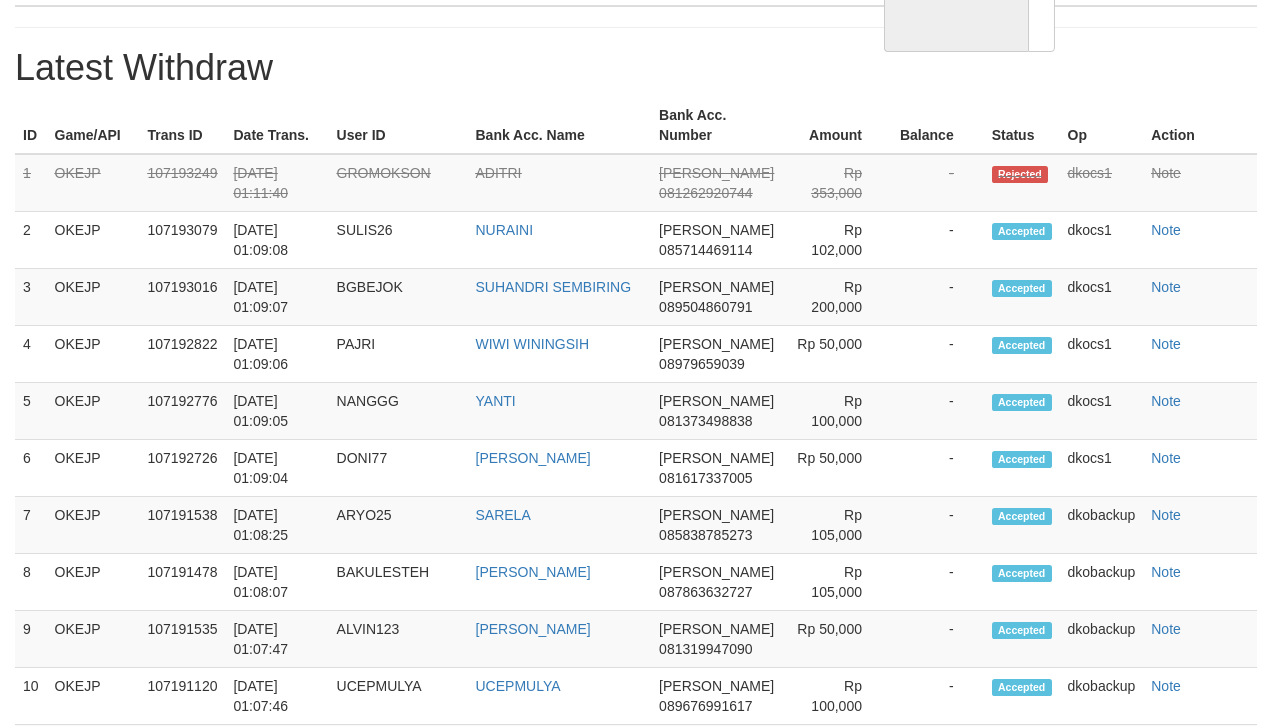 select on "**" 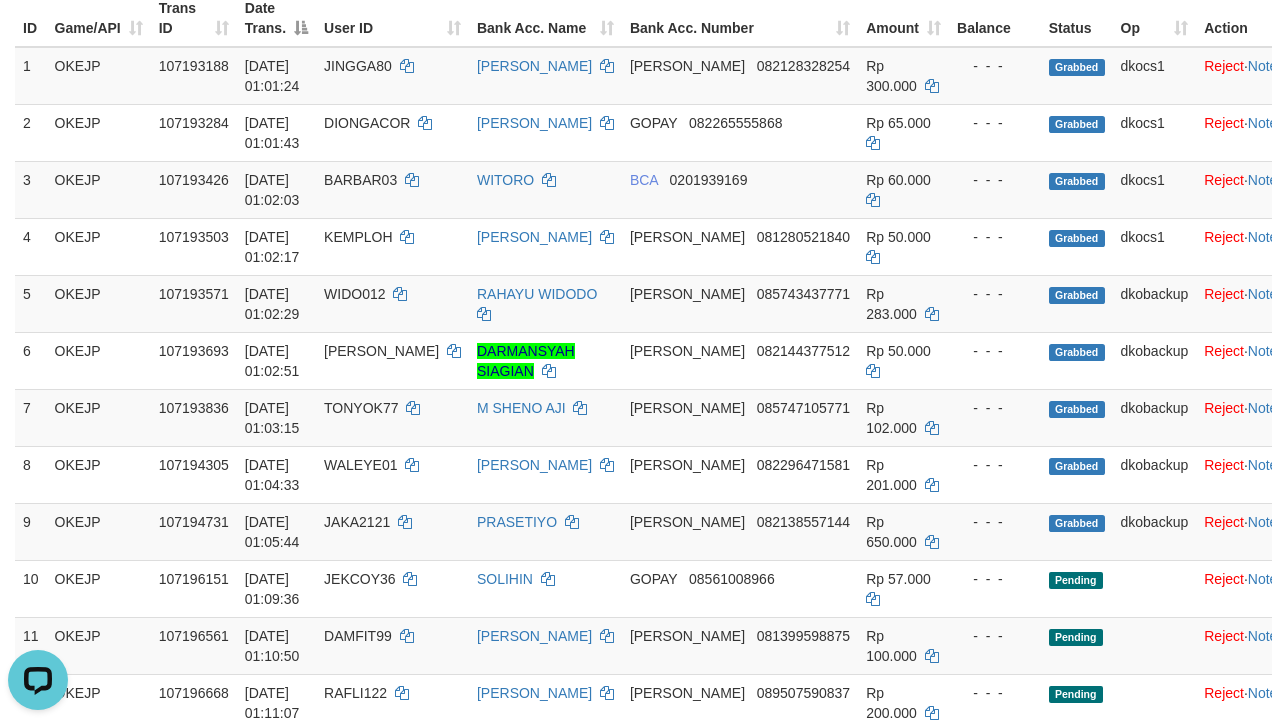 scroll, scrollTop: 0, scrollLeft: 0, axis: both 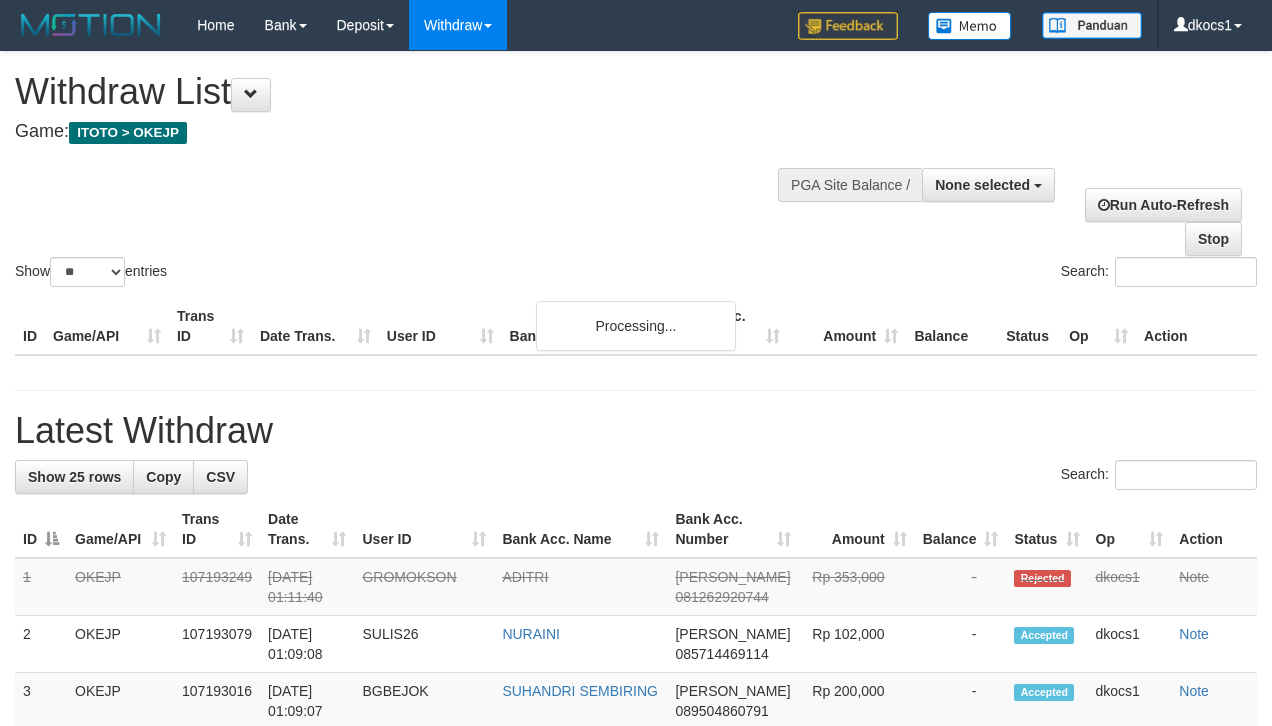 select 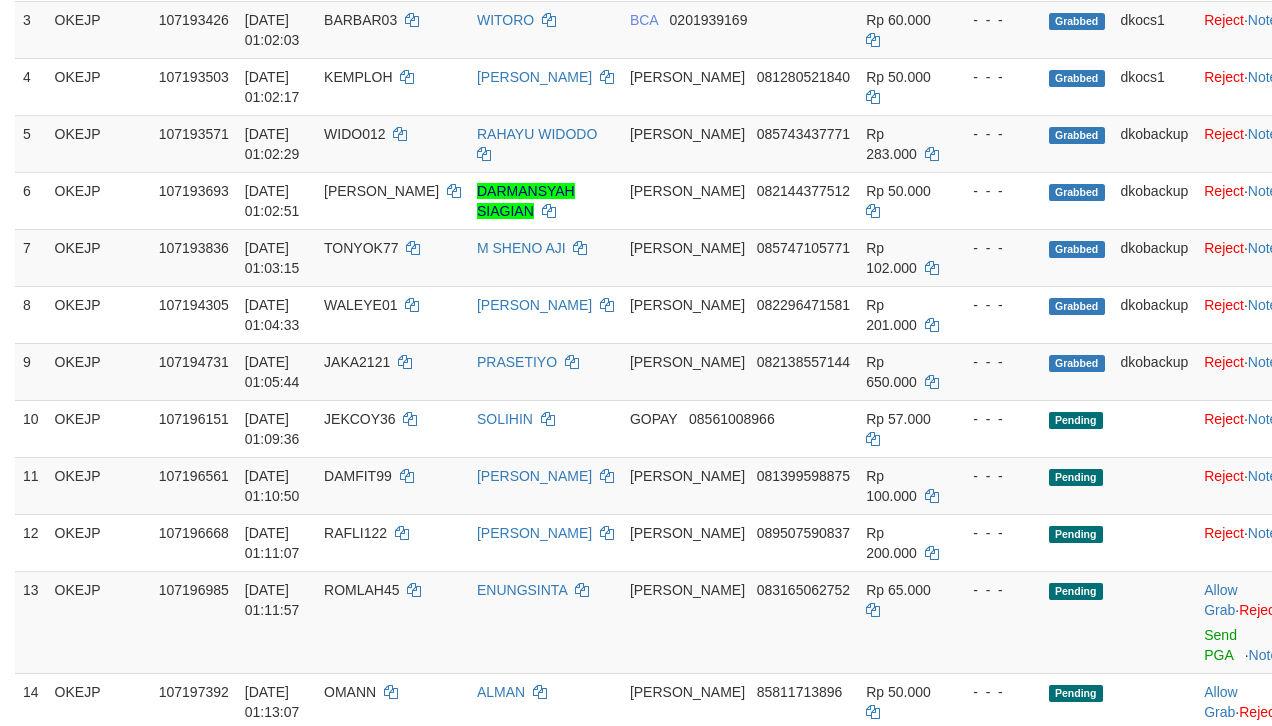 scroll, scrollTop: 308, scrollLeft: 0, axis: vertical 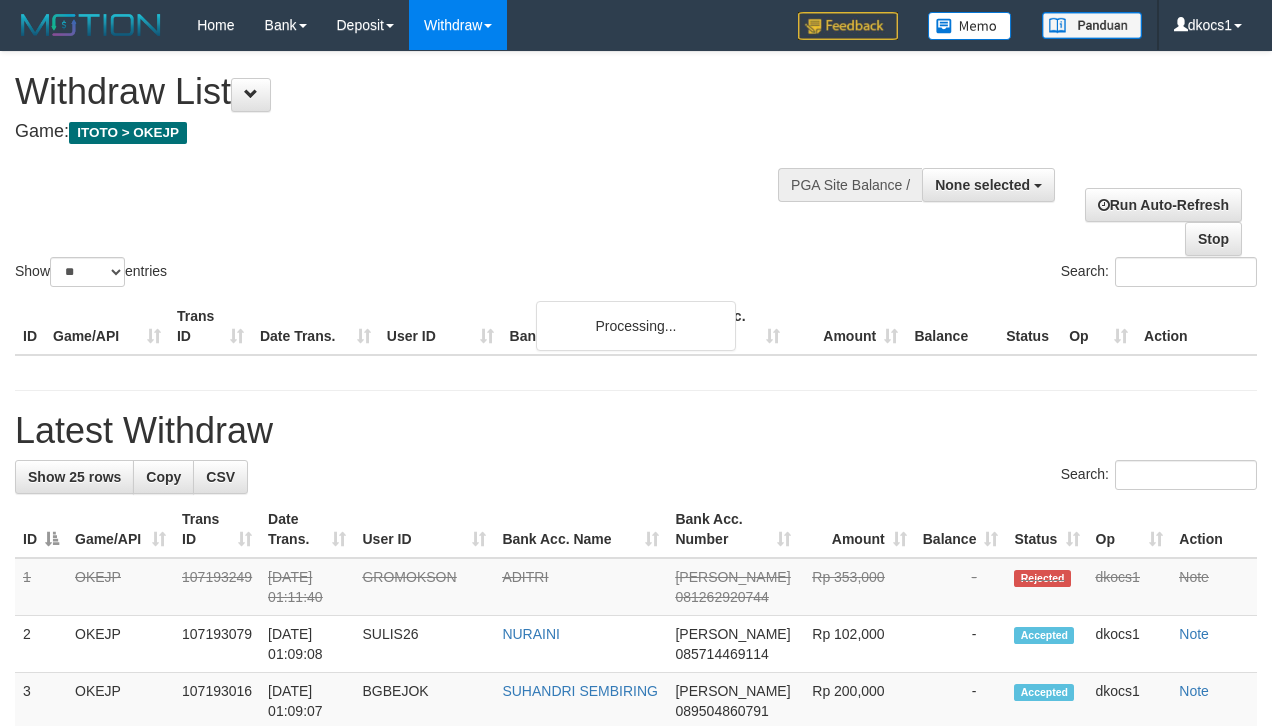 select 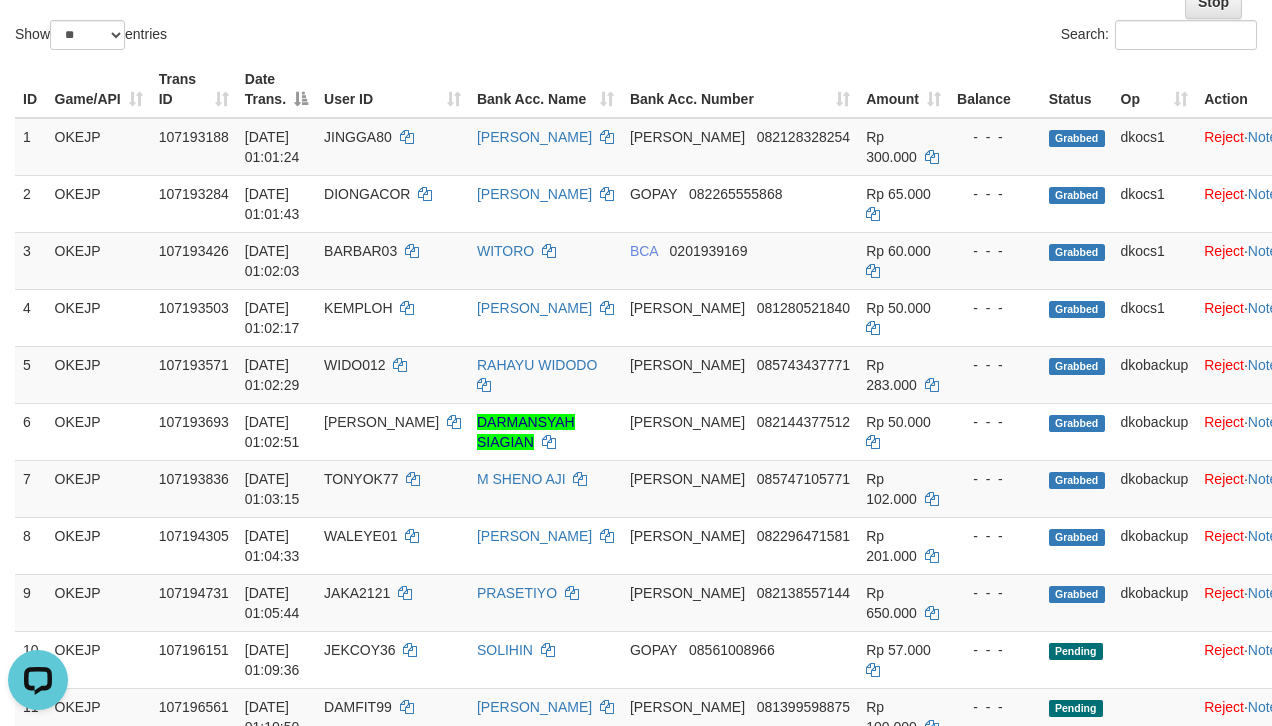scroll, scrollTop: 0, scrollLeft: 0, axis: both 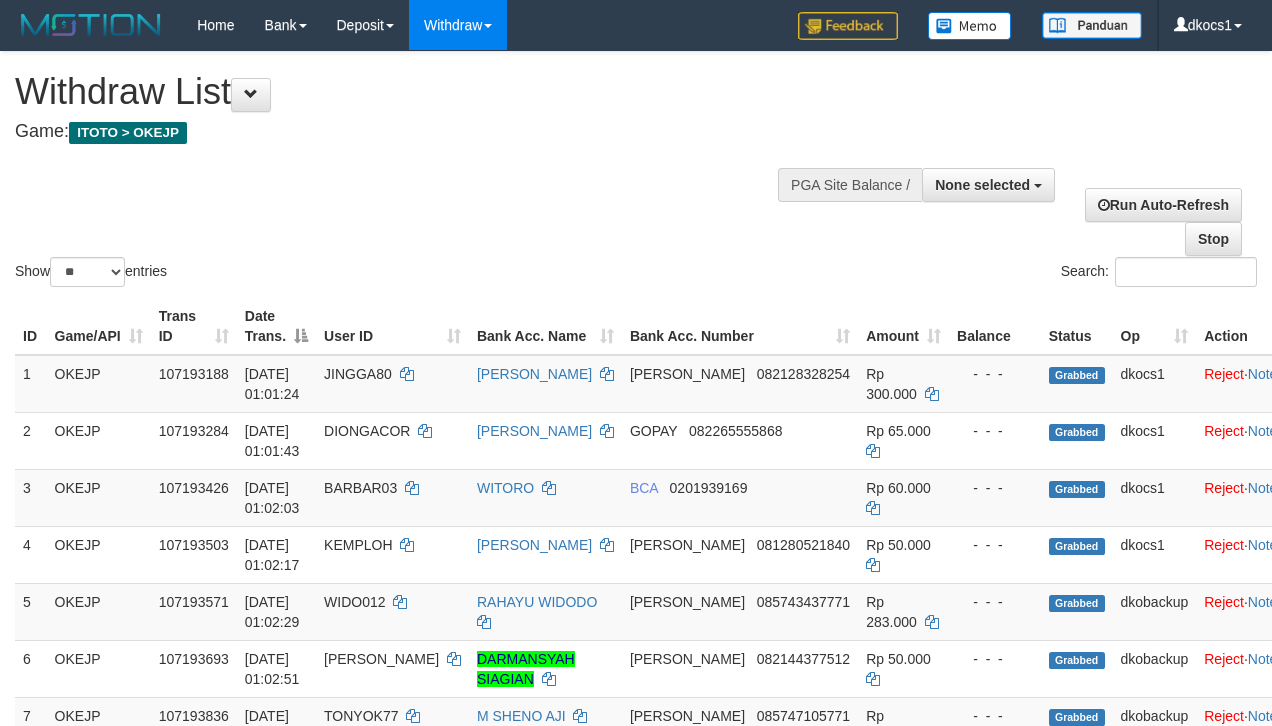 select 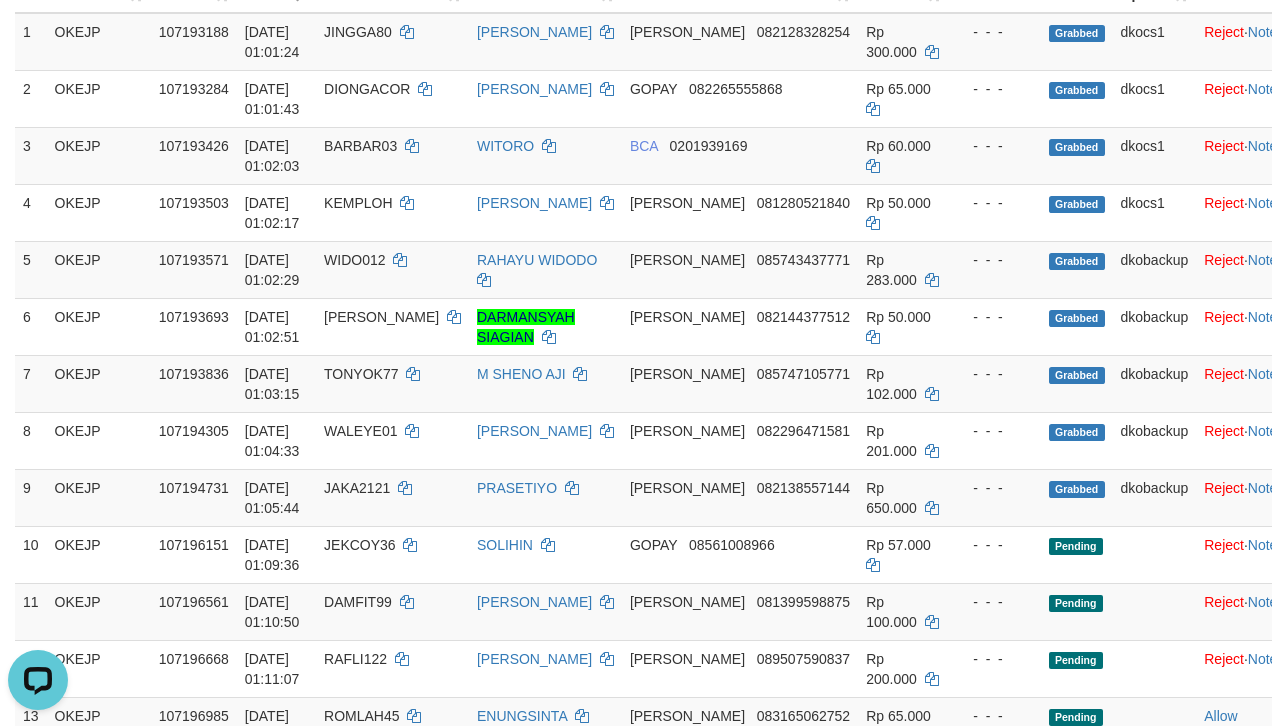 scroll, scrollTop: 0, scrollLeft: 0, axis: both 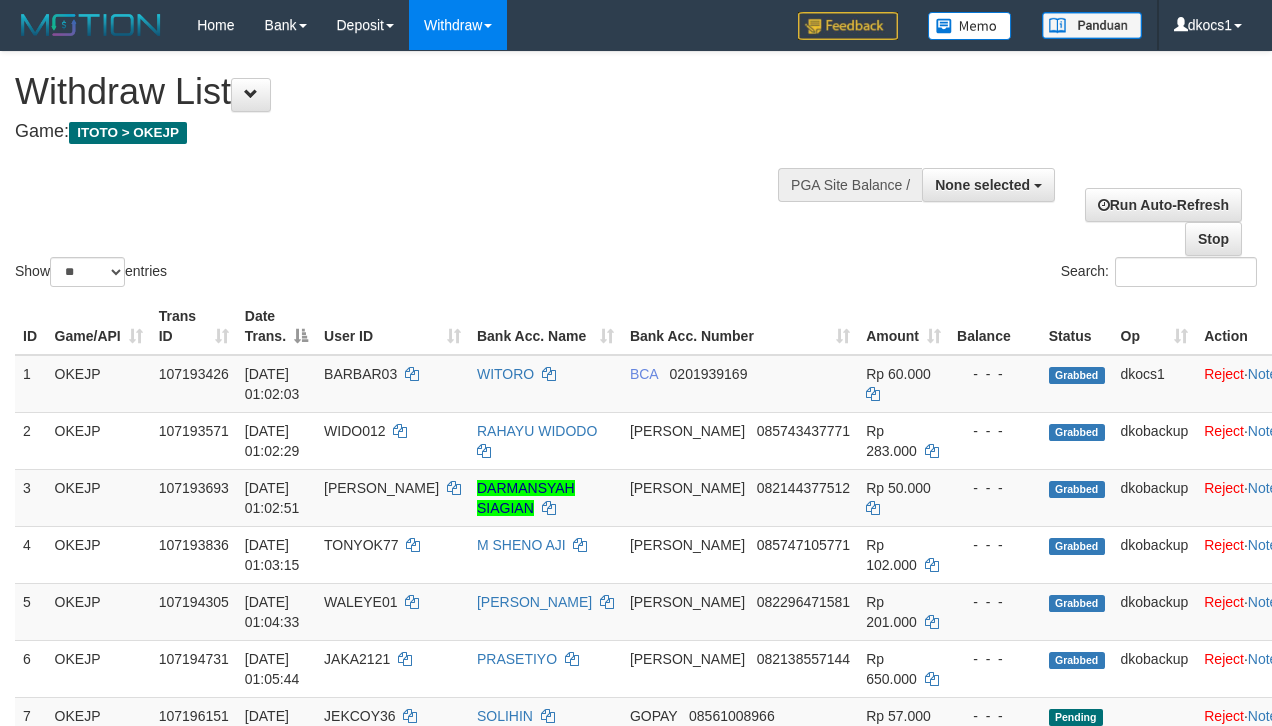 select 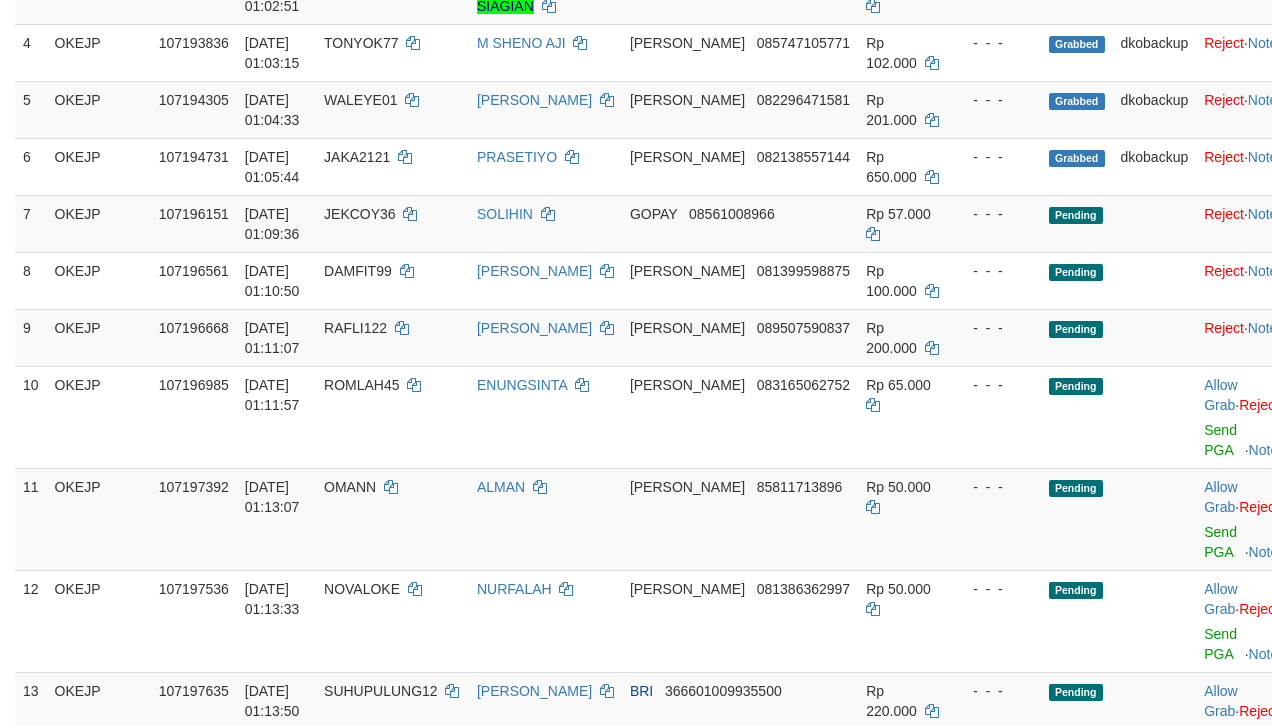 scroll, scrollTop: 342, scrollLeft: 0, axis: vertical 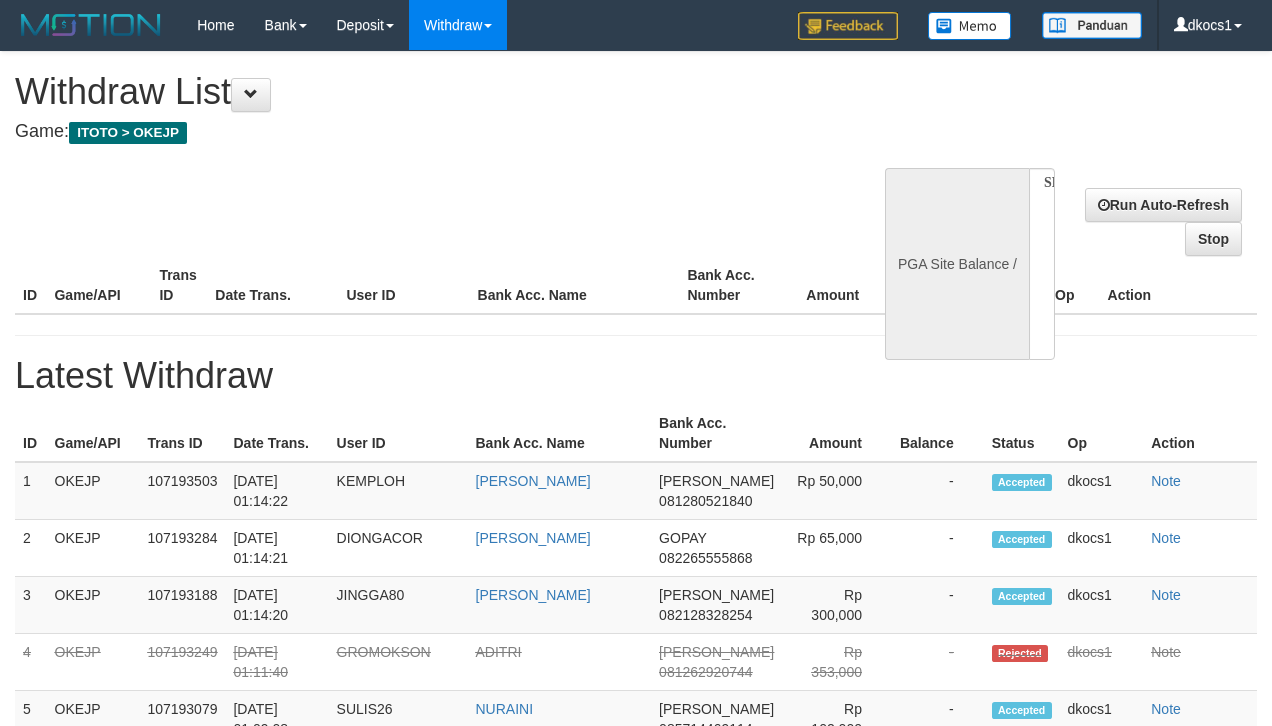 select 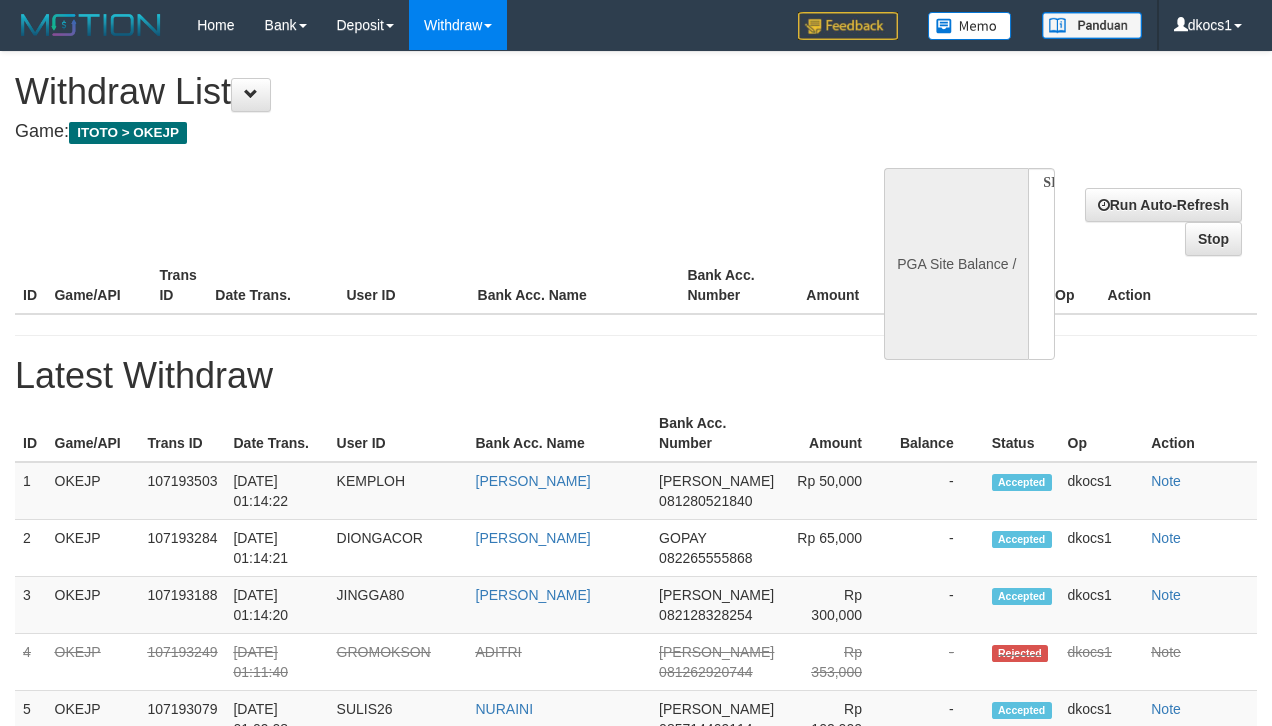 scroll, scrollTop: 272, scrollLeft: 0, axis: vertical 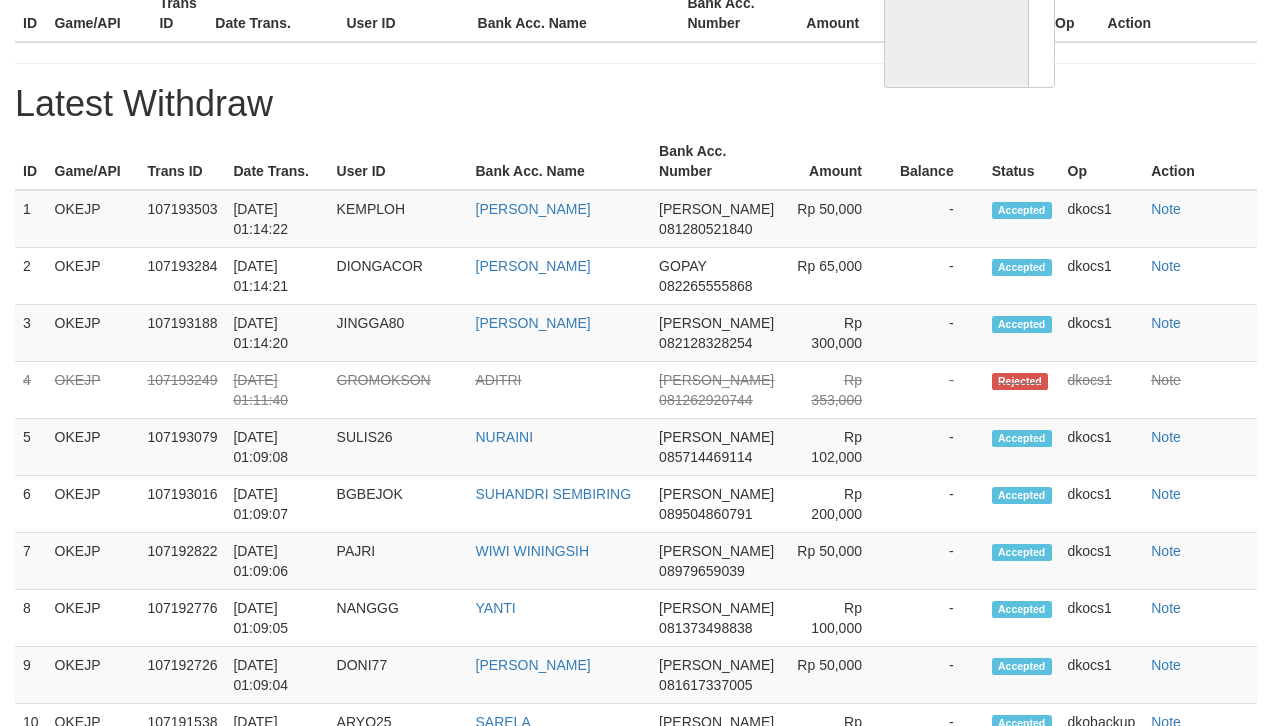 select on "**" 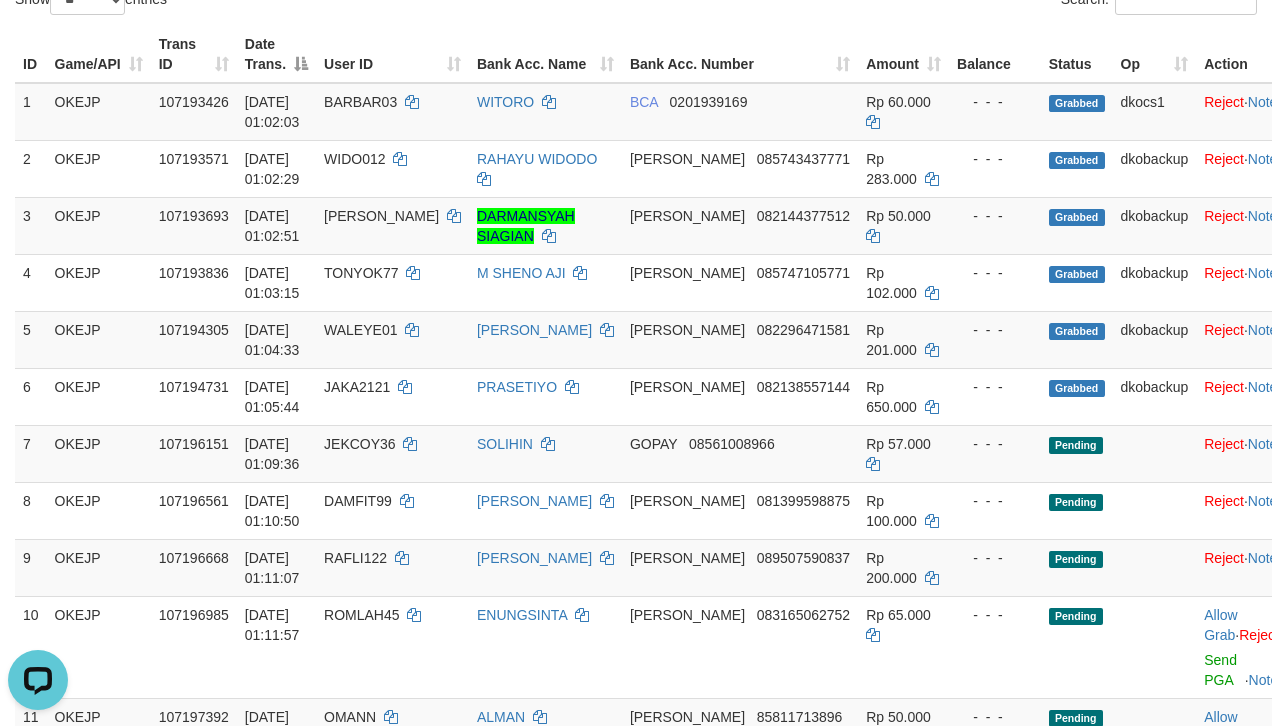 scroll, scrollTop: 0, scrollLeft: 0, axis: both 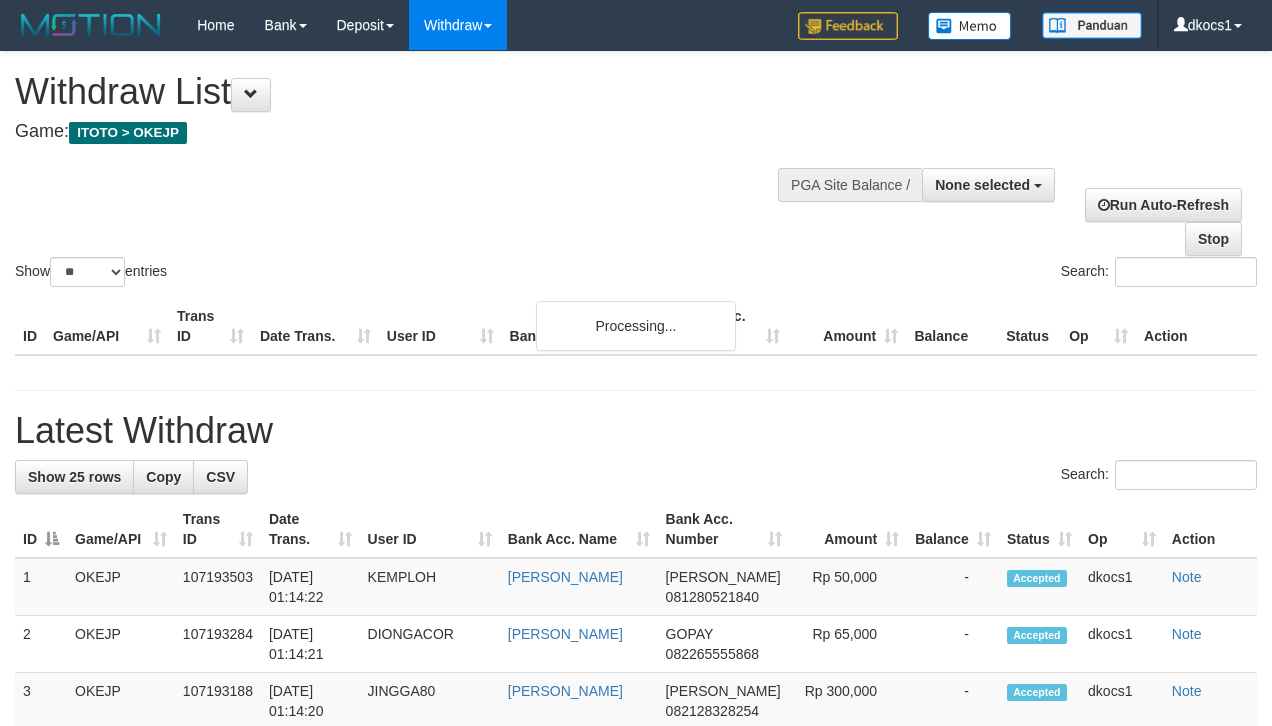 select 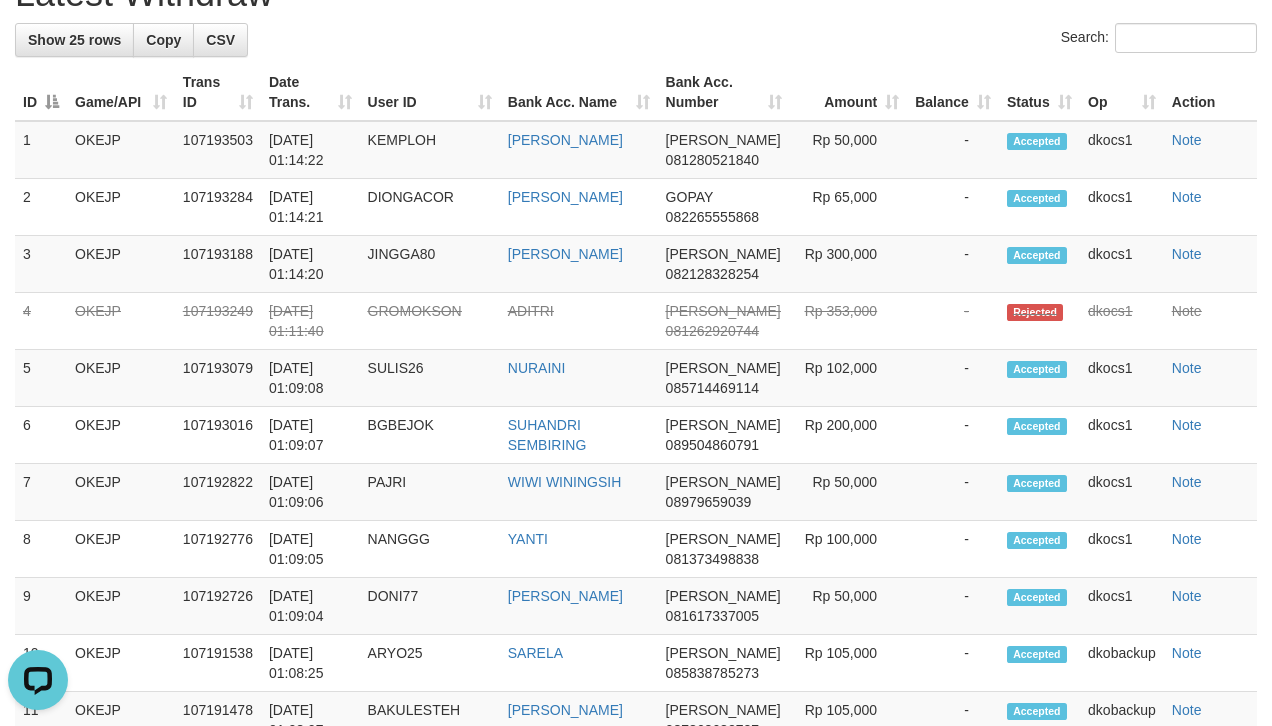 scroll, scrollTop: 0, scrollLeft: 0, axis: both 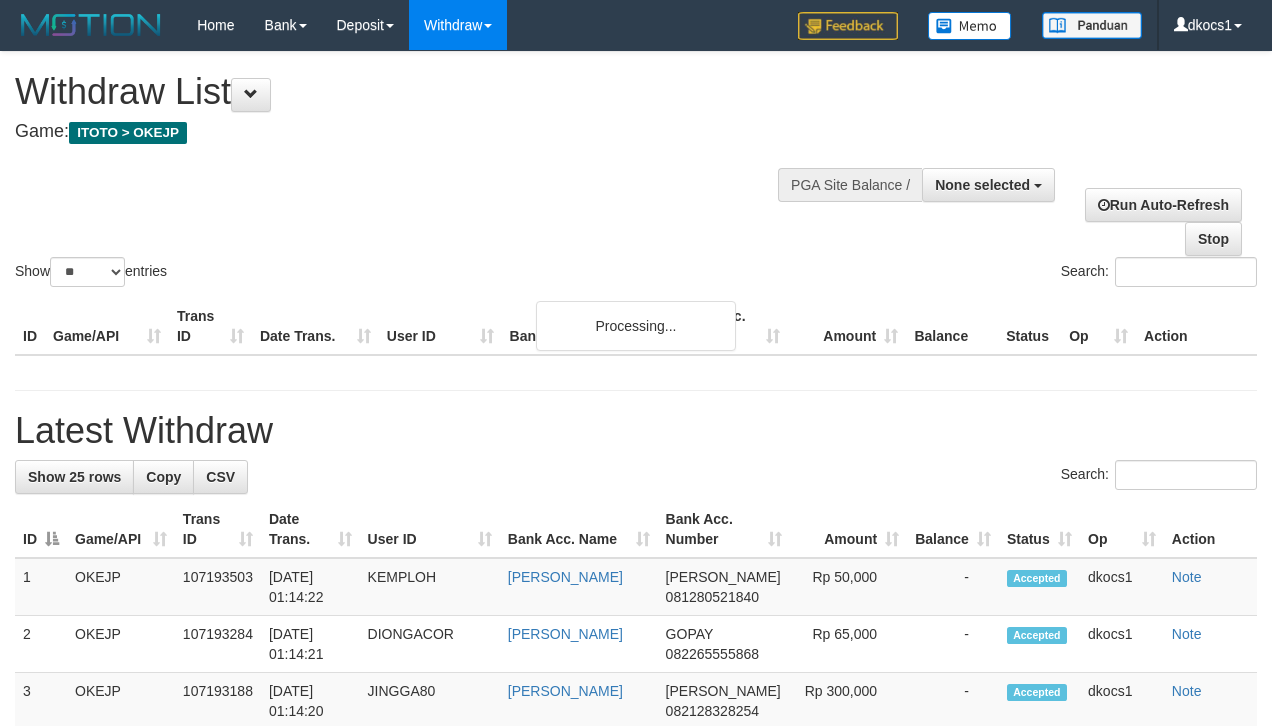 select 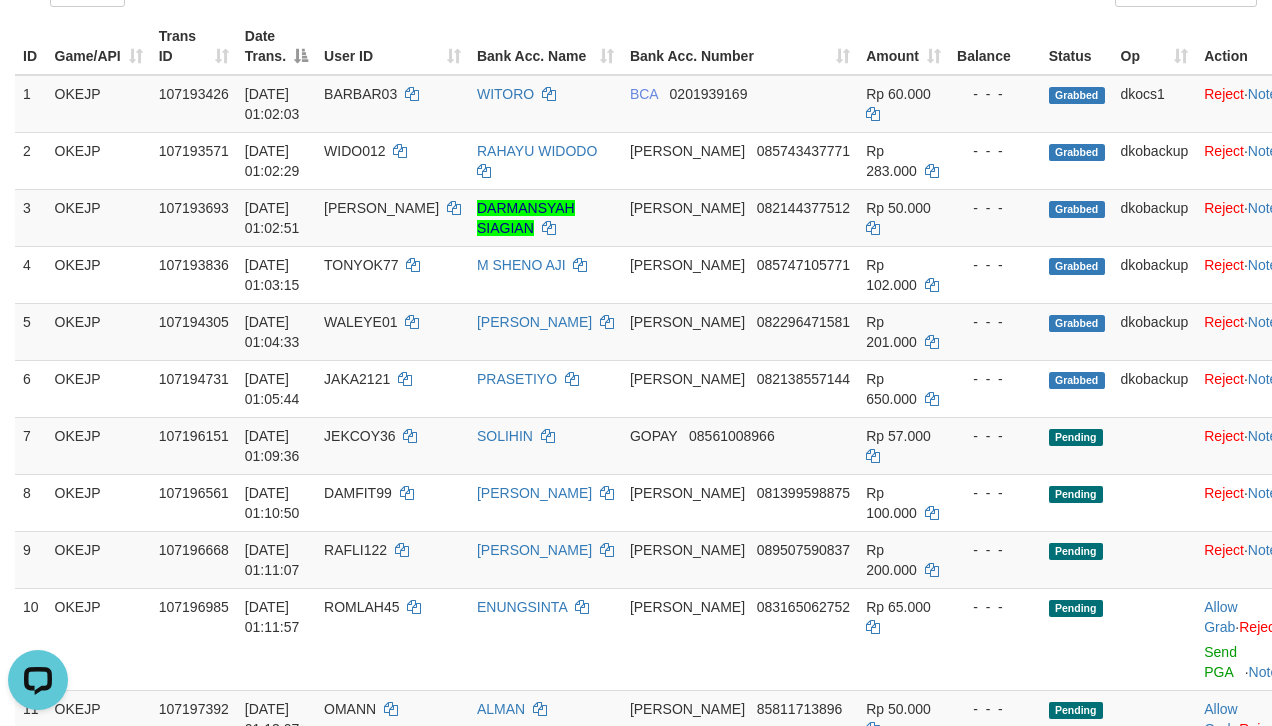 scroll, scrollTop: 0, scrollLeft: 0, axis: both 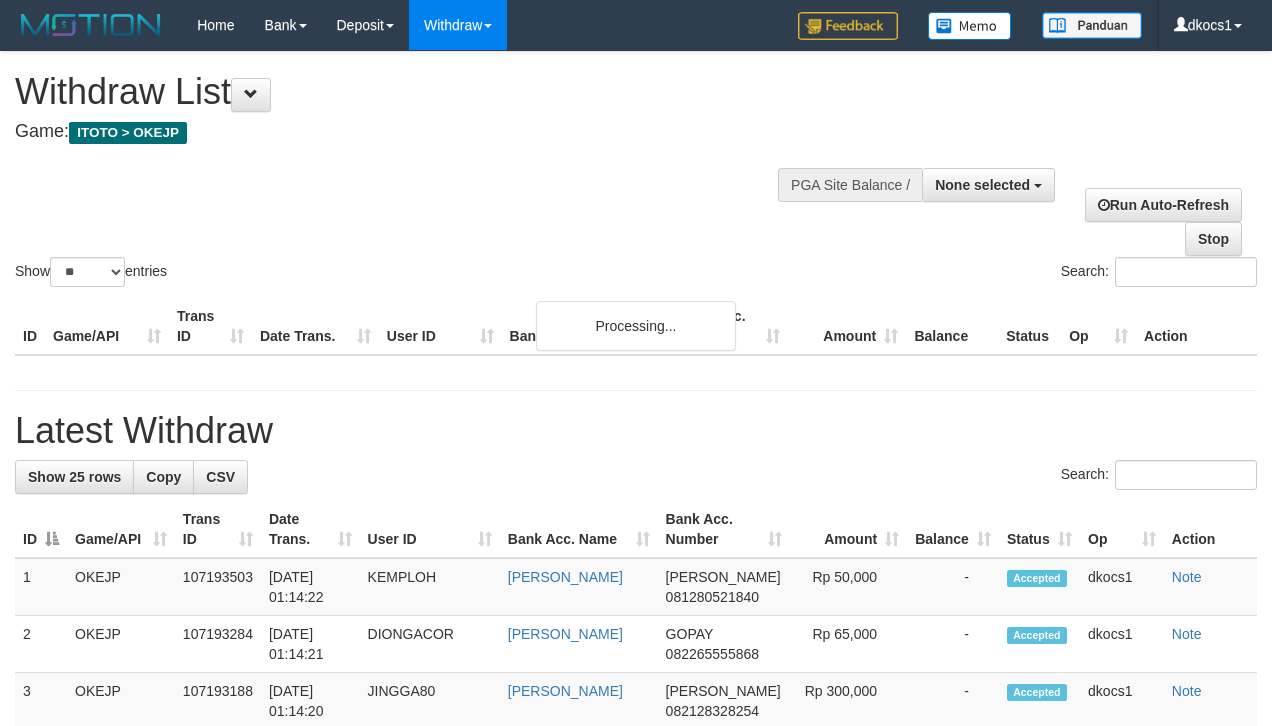 select 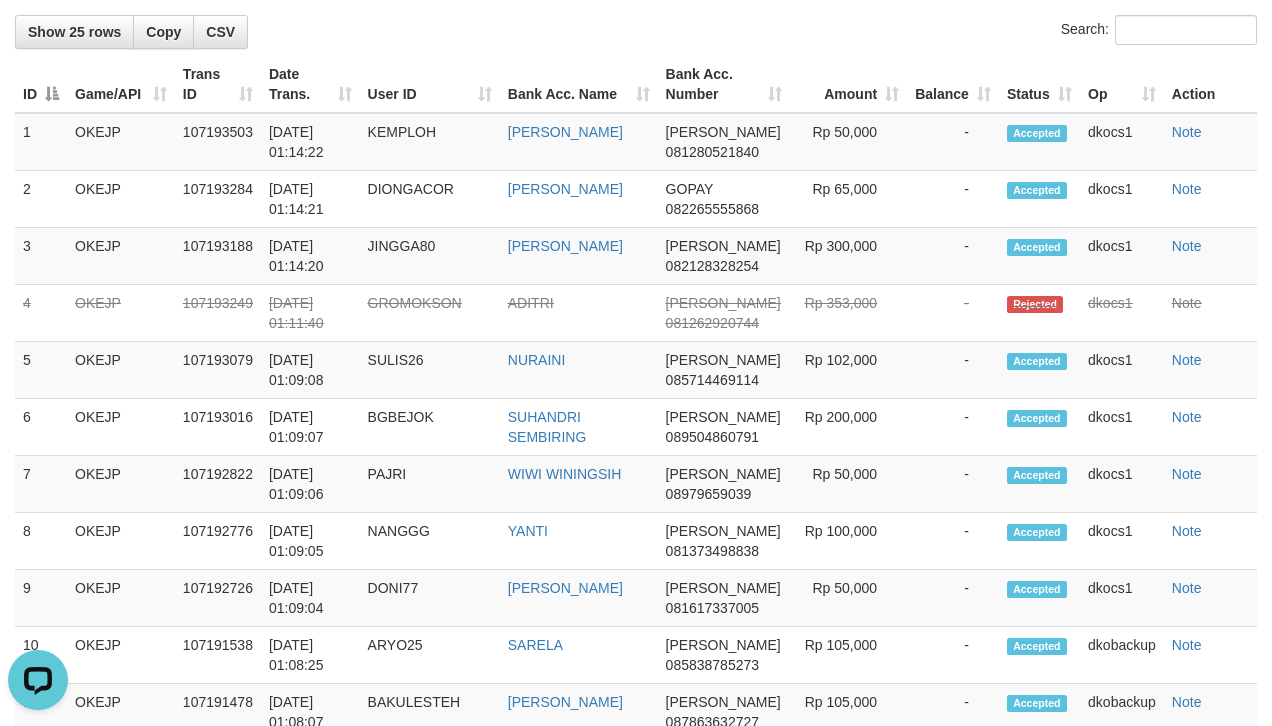 scroll, scrollTop: 0, scrollLeft: 0, axis: both 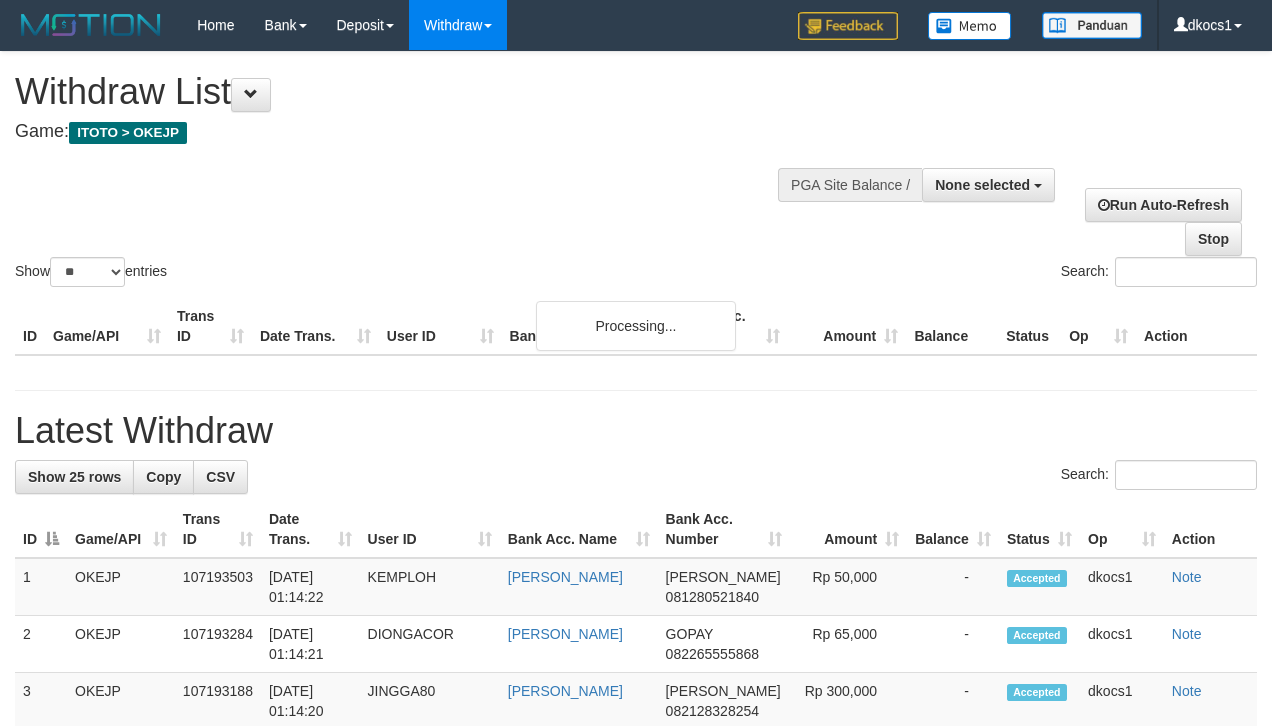 select 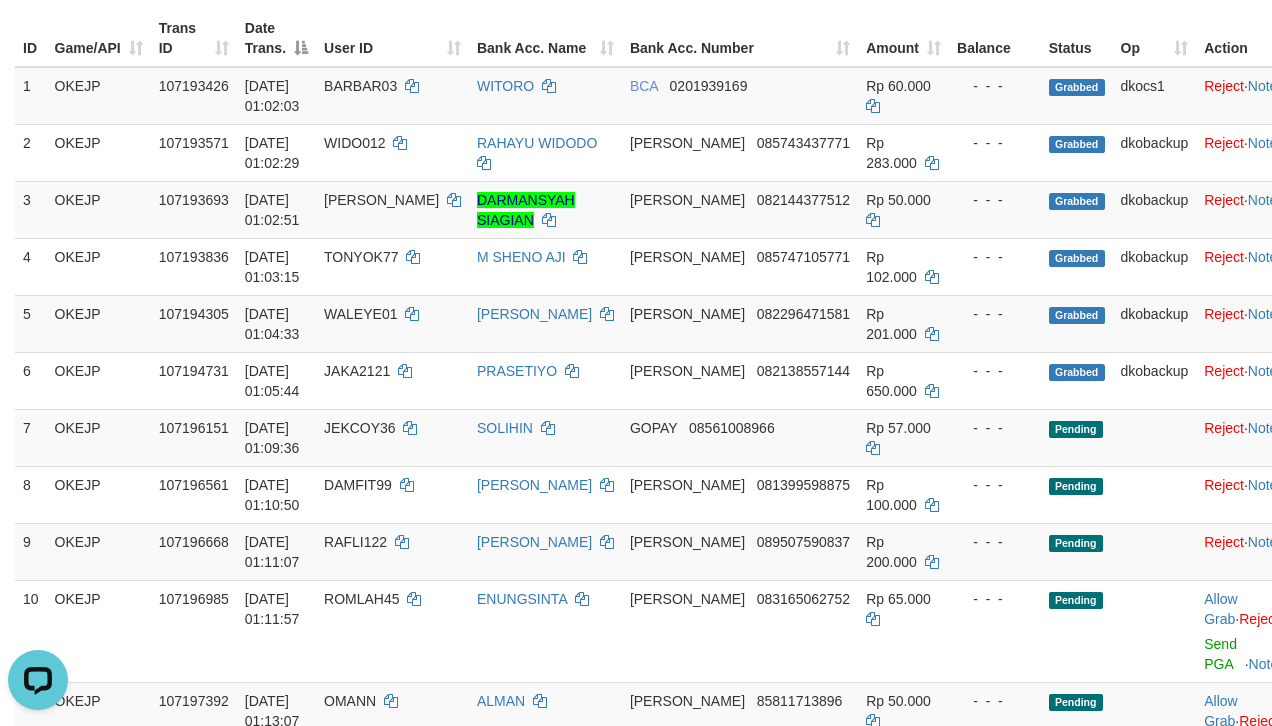 scroll, scrollTop: 0, scrollLeft: 0, axis: both 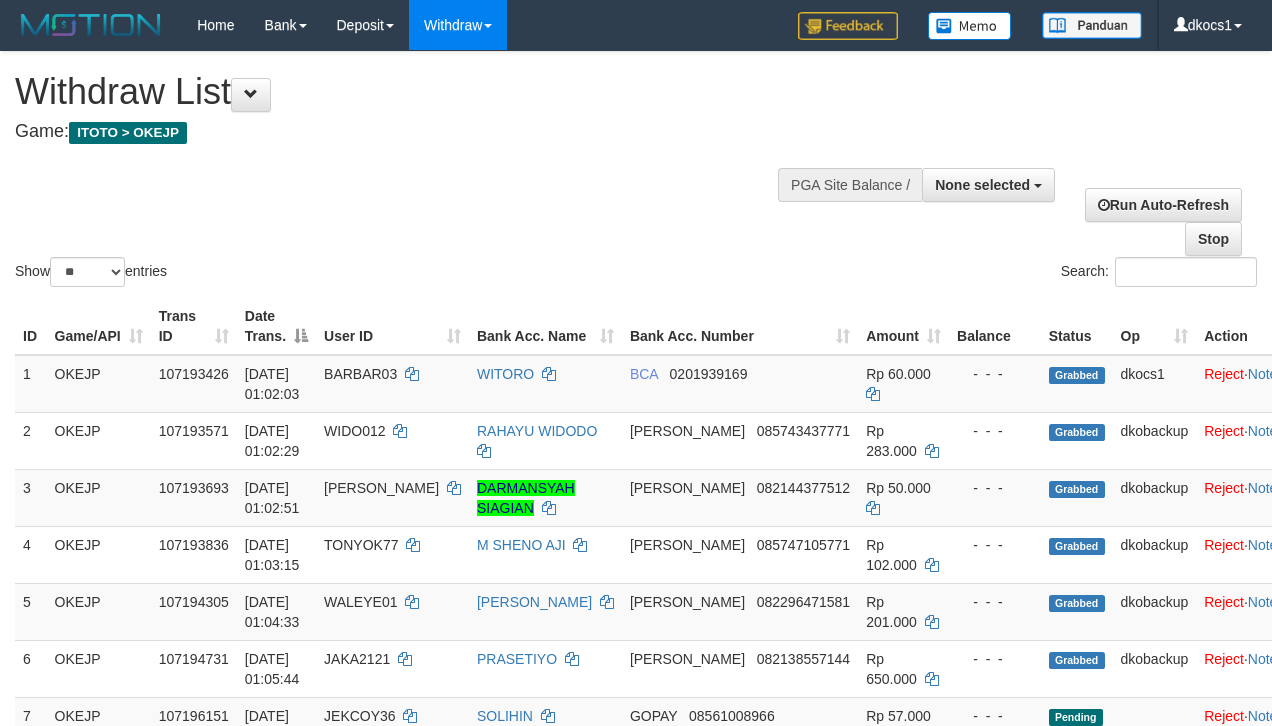 select 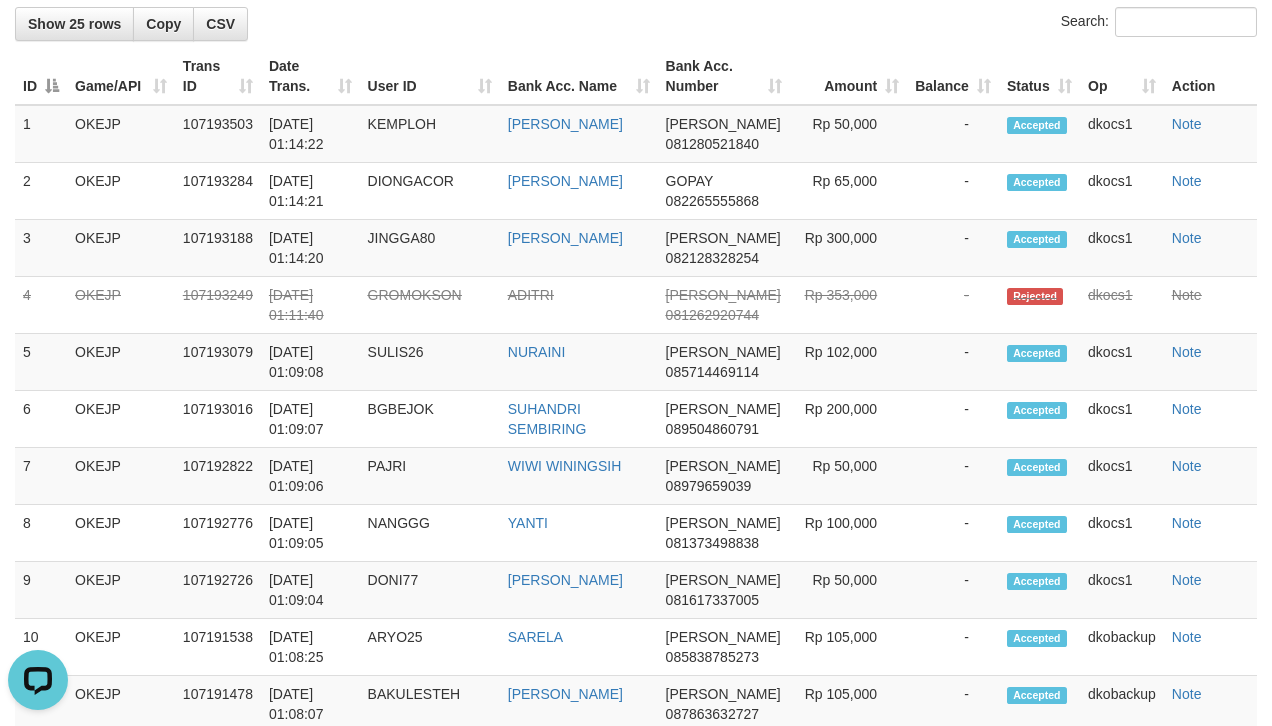 scroll, scrollTop: 0, scrollLeft: 0, axis: both 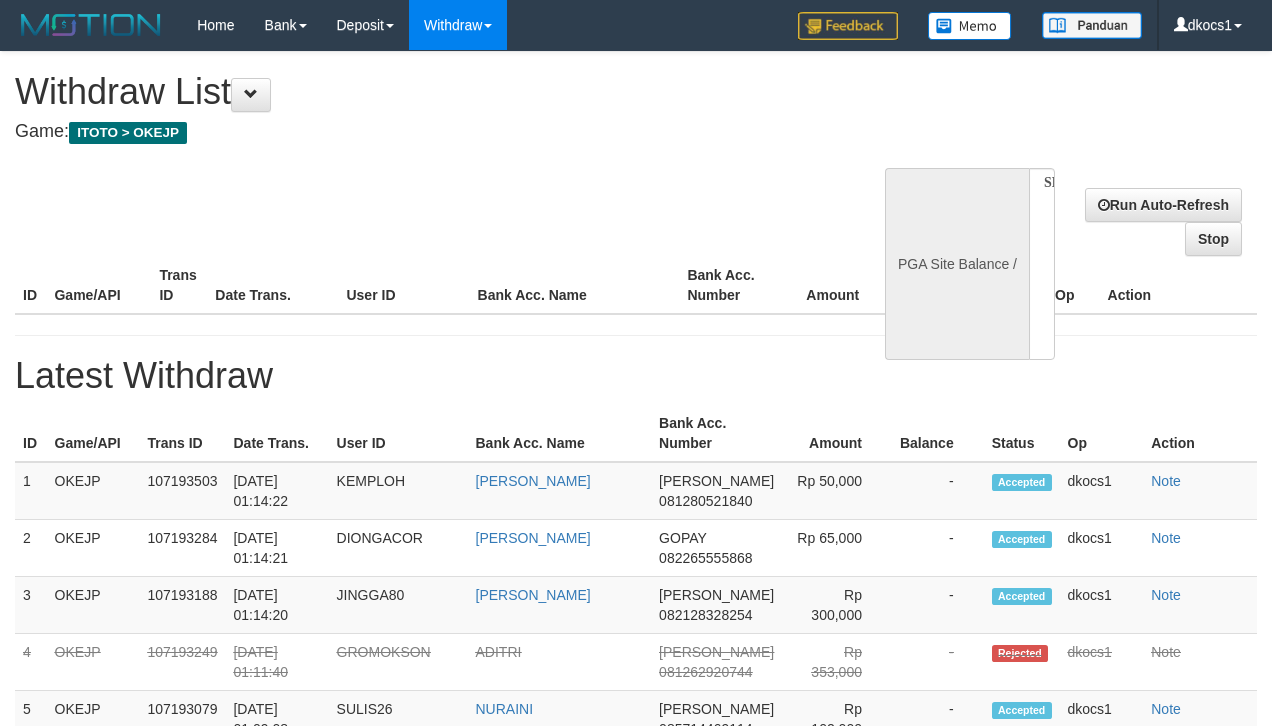 select 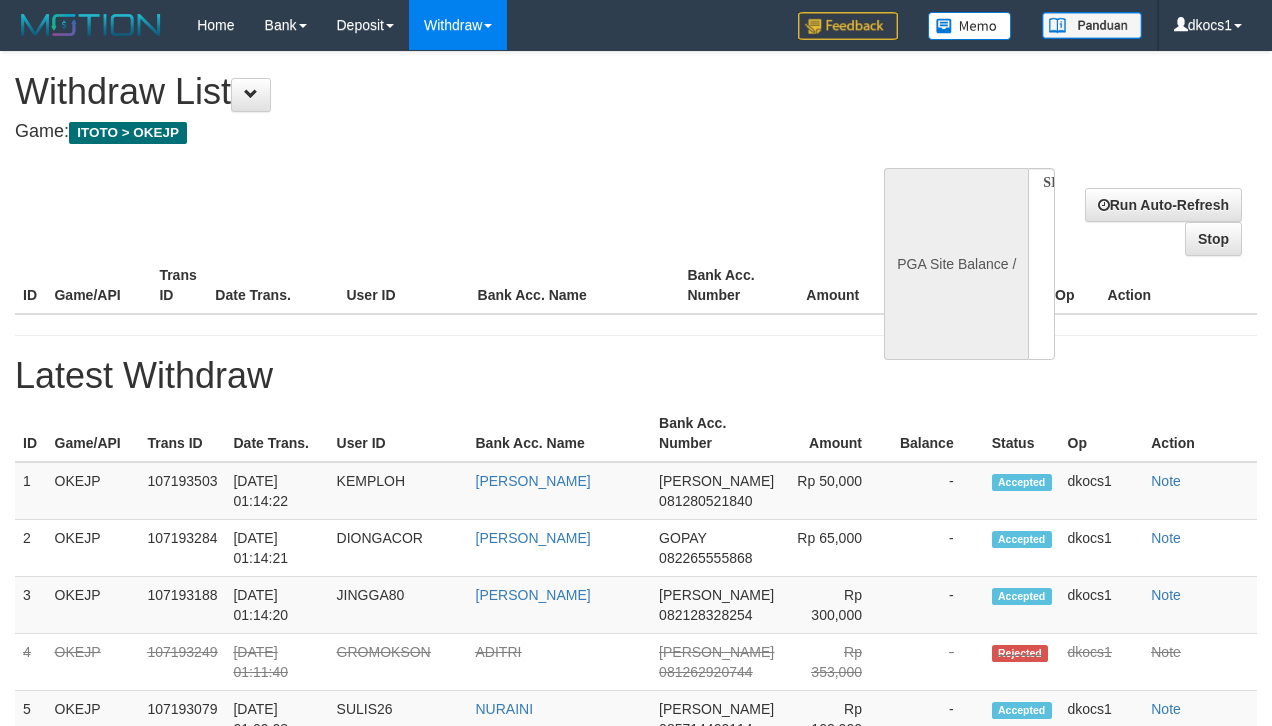 scroll, scrollTop: 296, scrollLeft: 0, axis: vertical 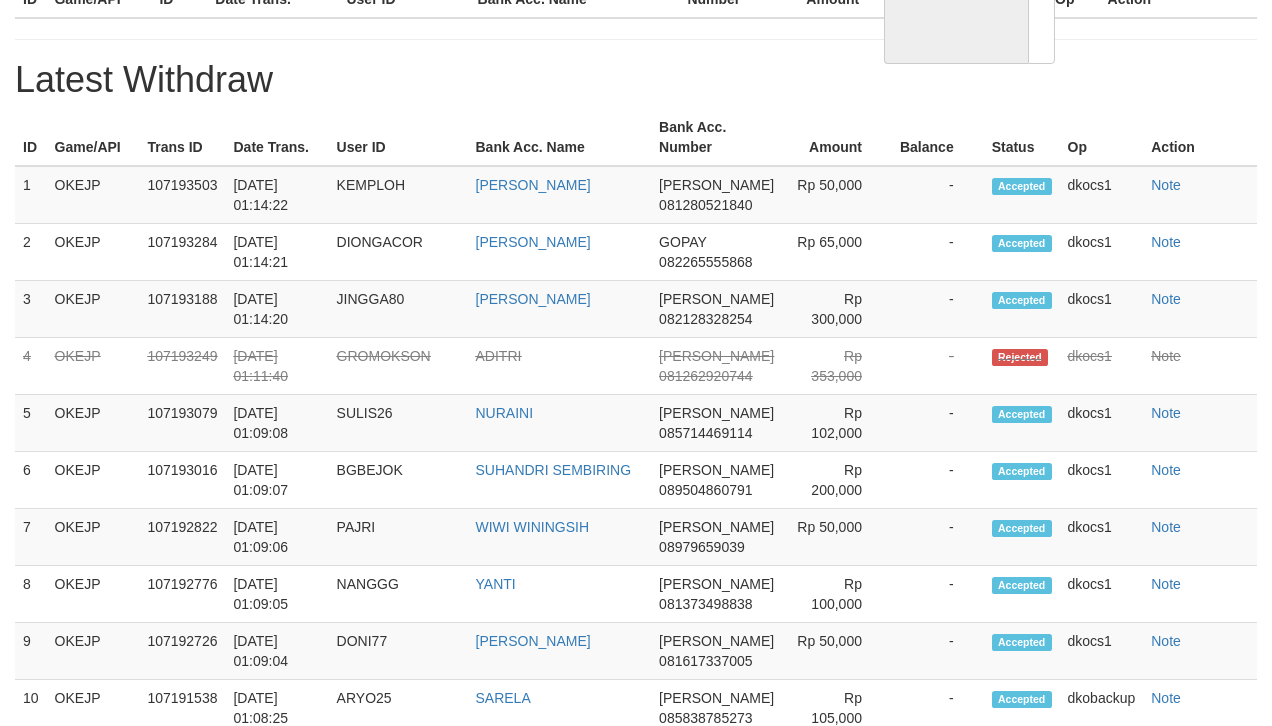 select on "**" 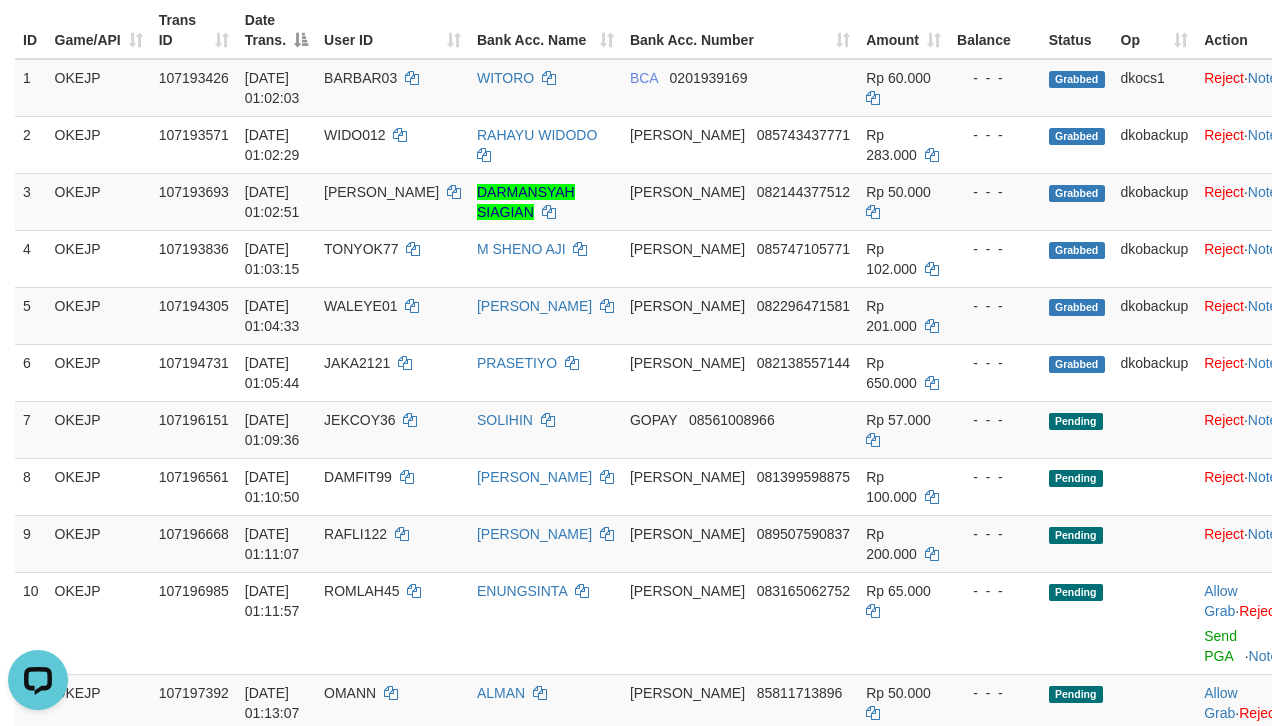 scroll, scrollTop: 0, scrollLeft: 0, axis: both 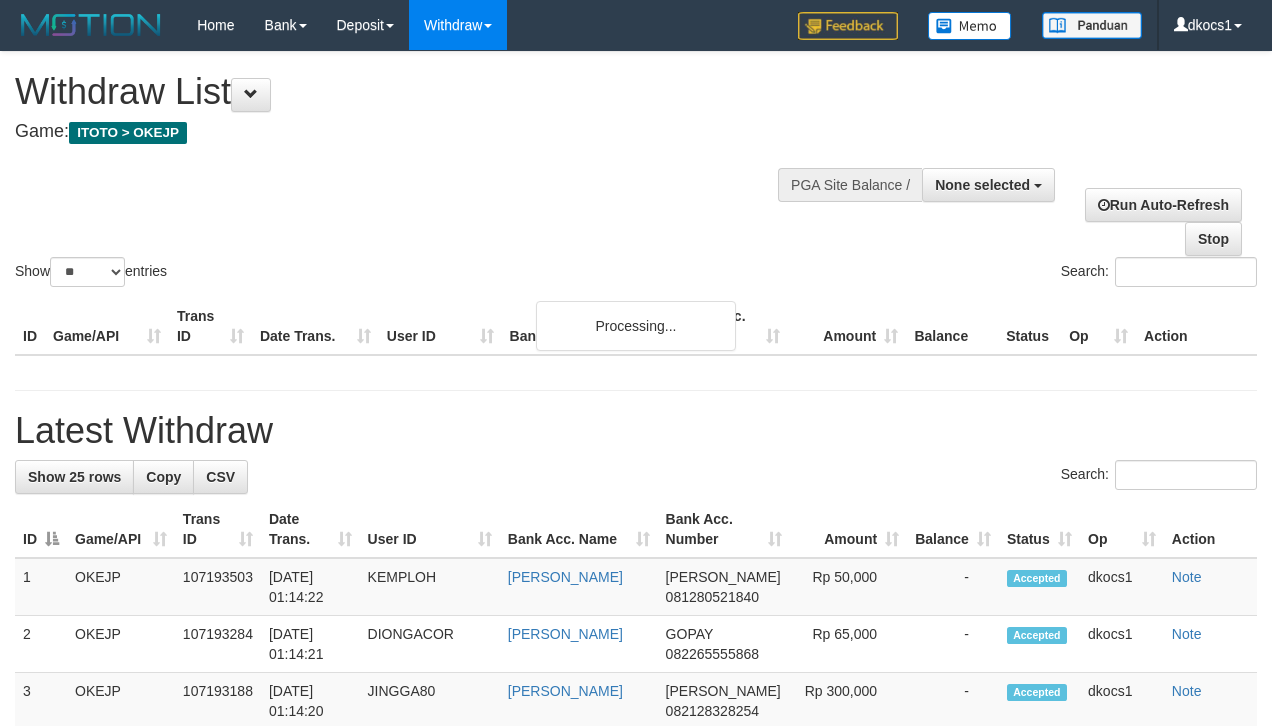 select 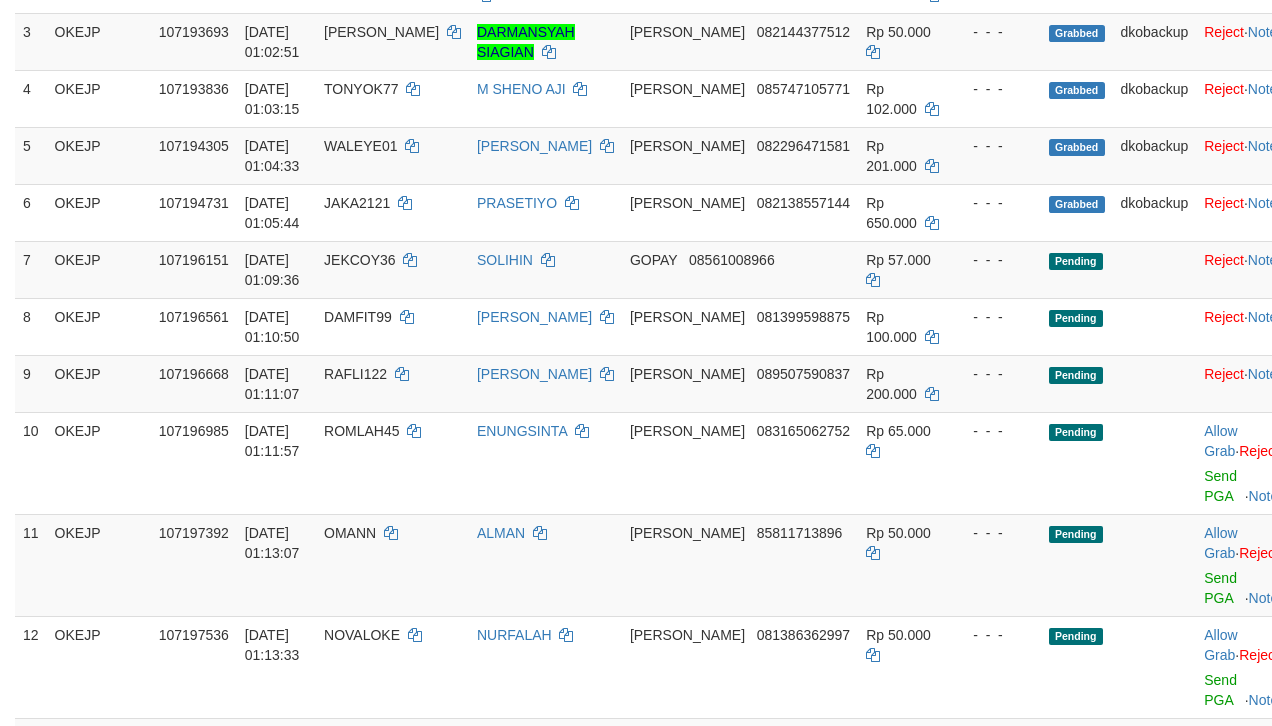 scroll, scrollTop: 296, scrollLeft: 0, axis: vertical 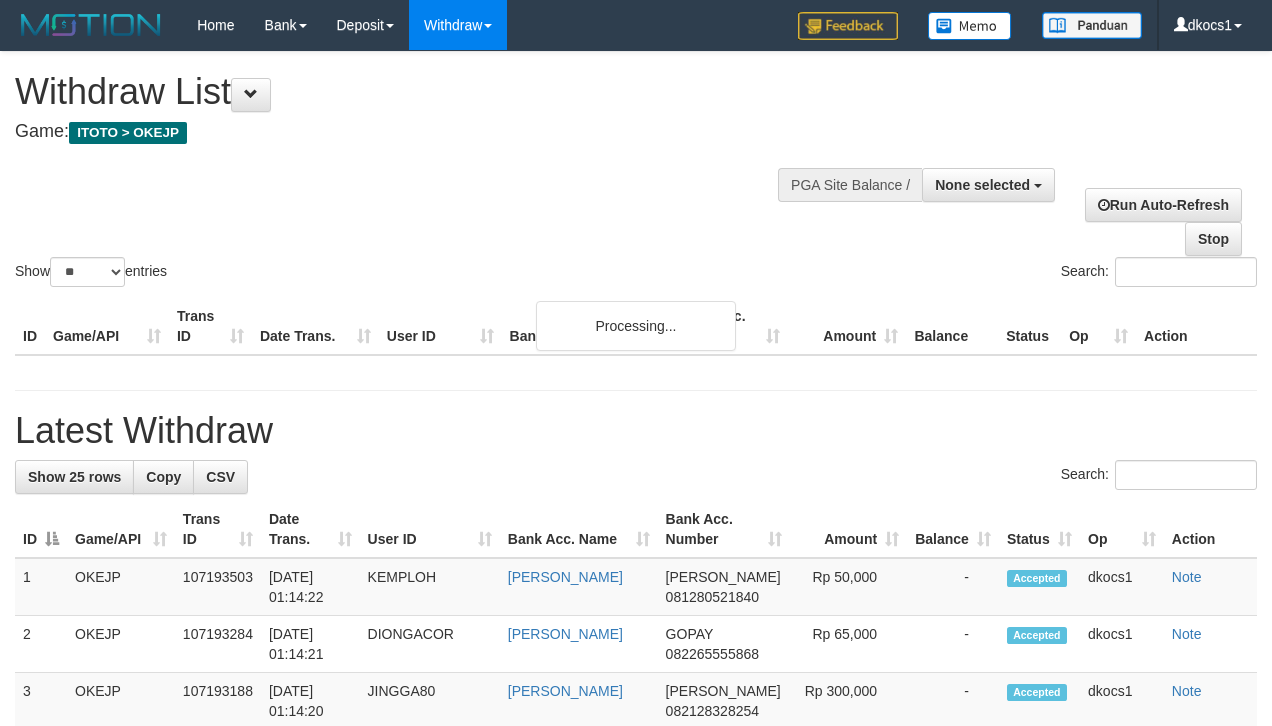 select 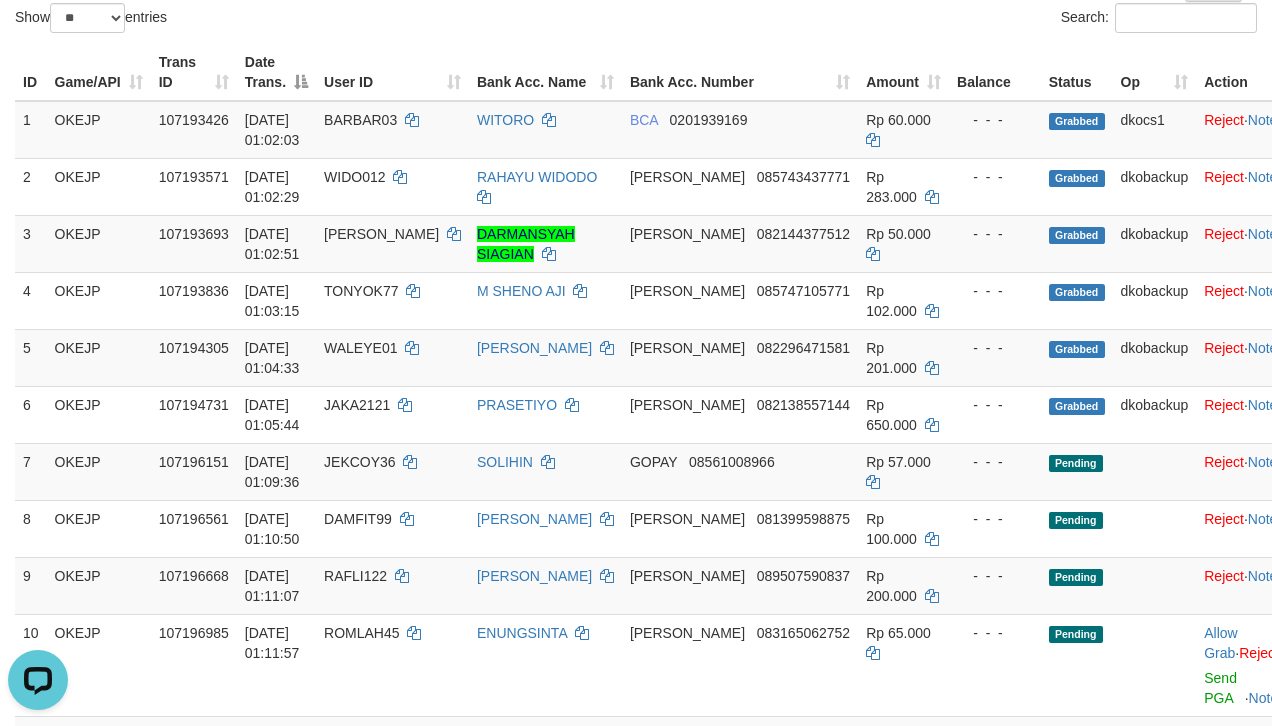 scroll, scrollTop: 0, scrollLeft: 0, axis: both 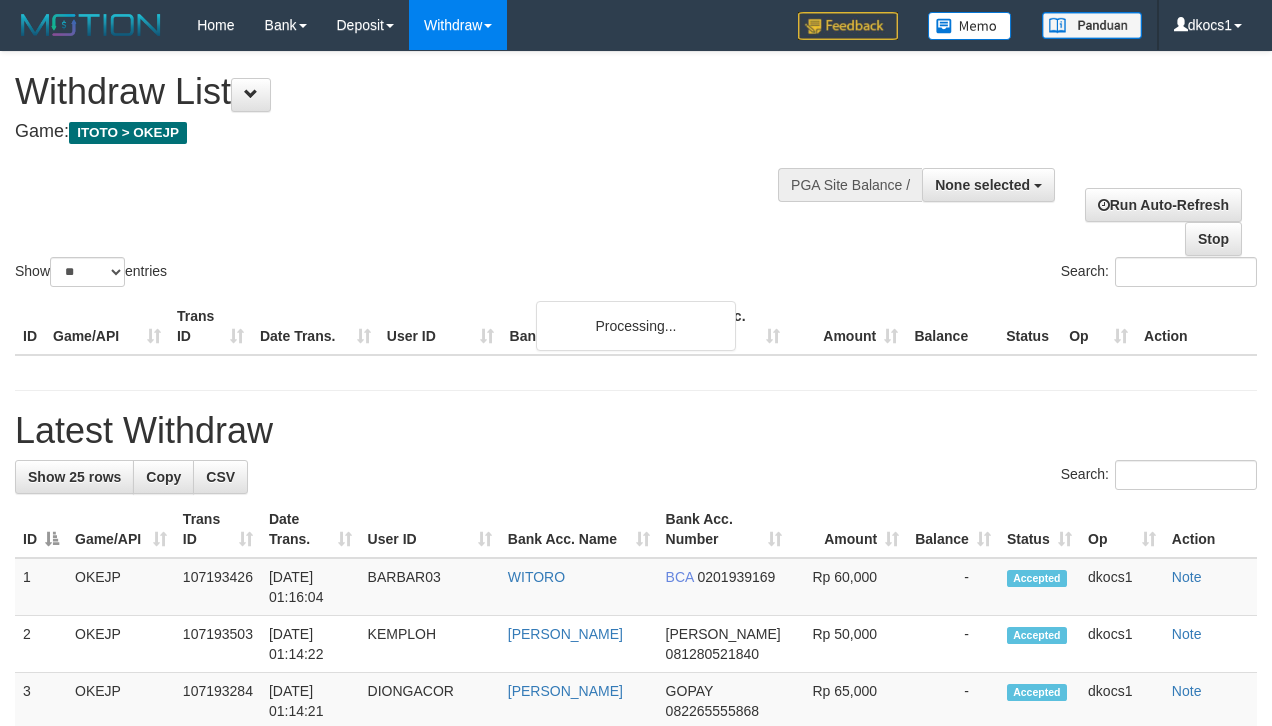 select 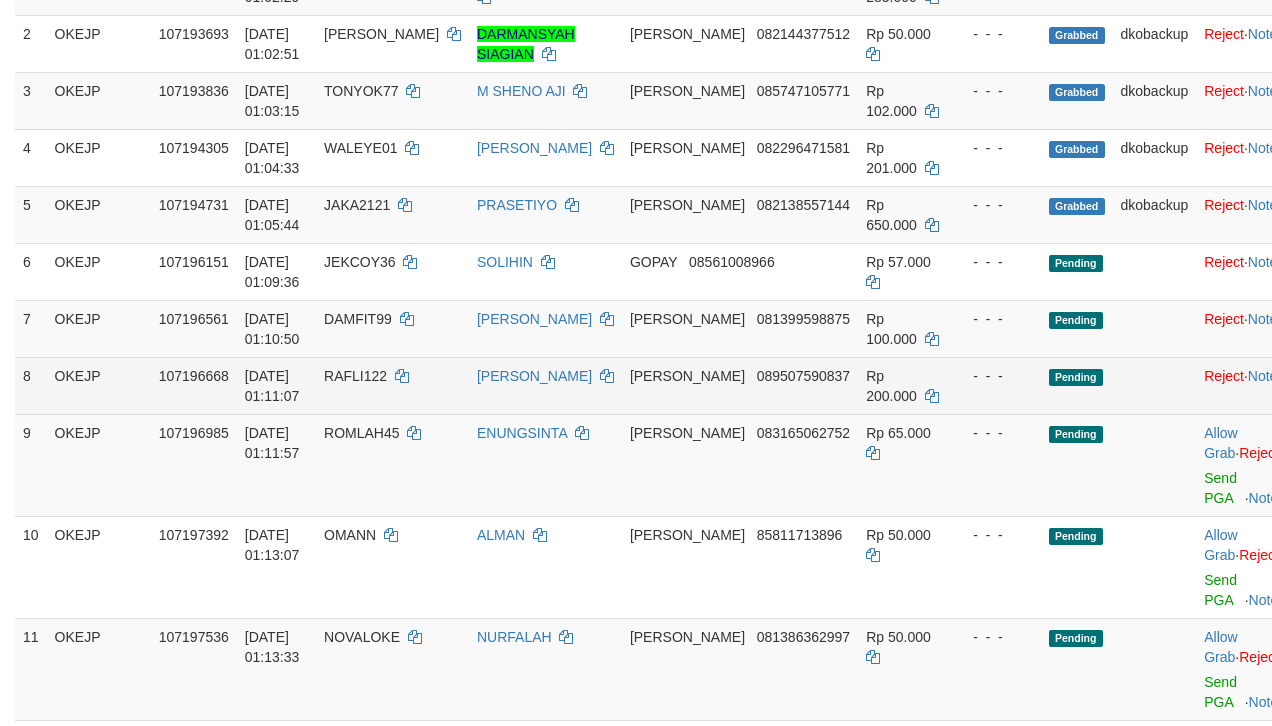 scroll, scrollTop: 400, scrollLeft: 0, axis: vertical 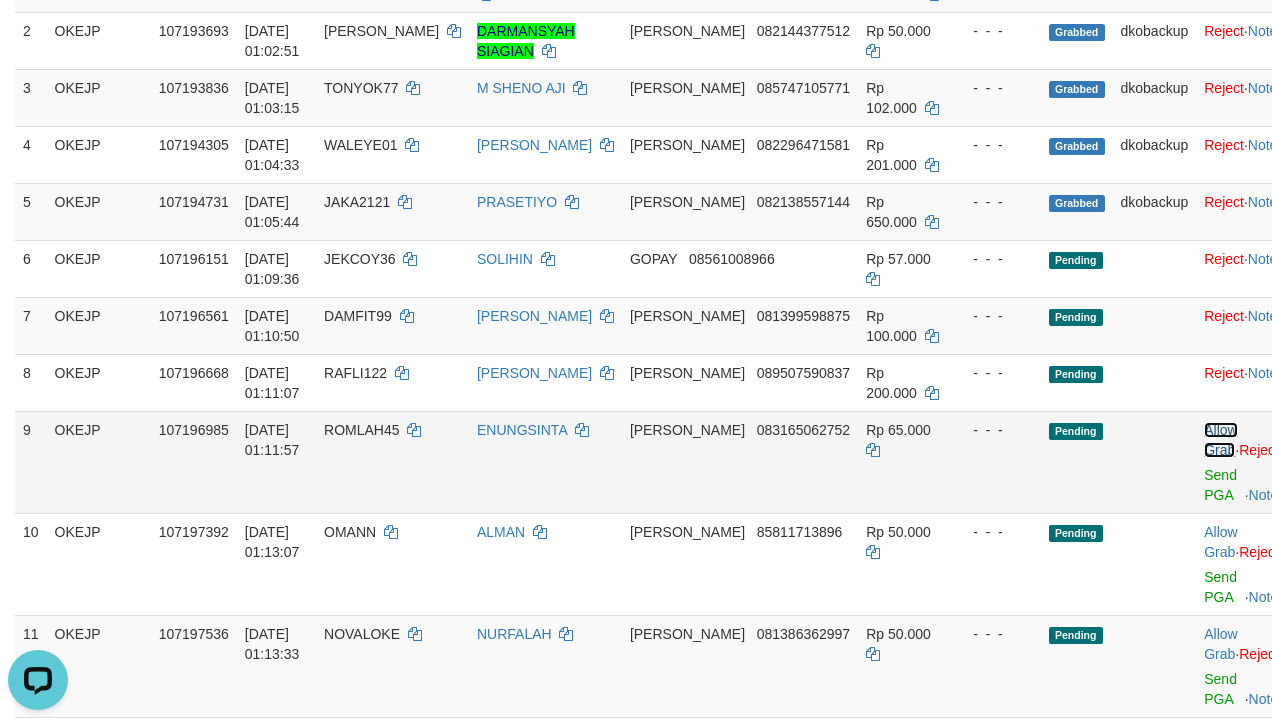 click on "Allow Grab" at bounding box center (1220, 440) 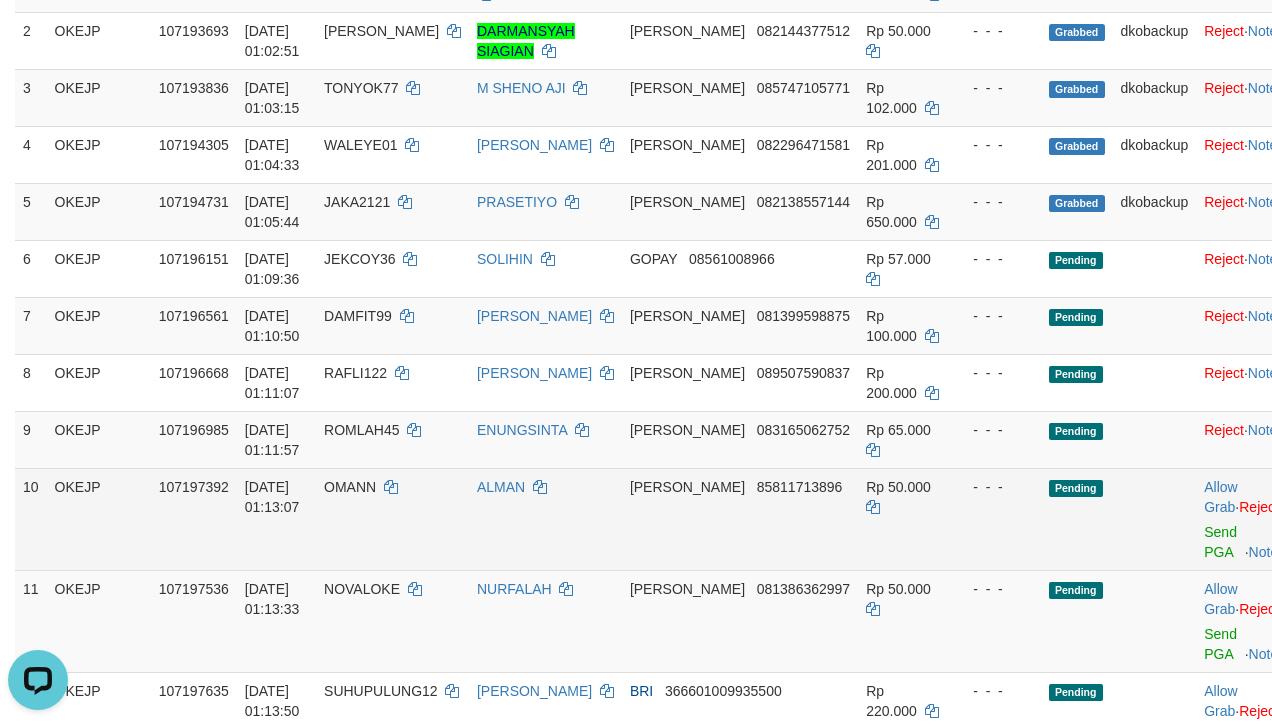 click on "Allow Grab   ·    Reject Send PGA     ·    Note" at bounding box center (1241, 519) 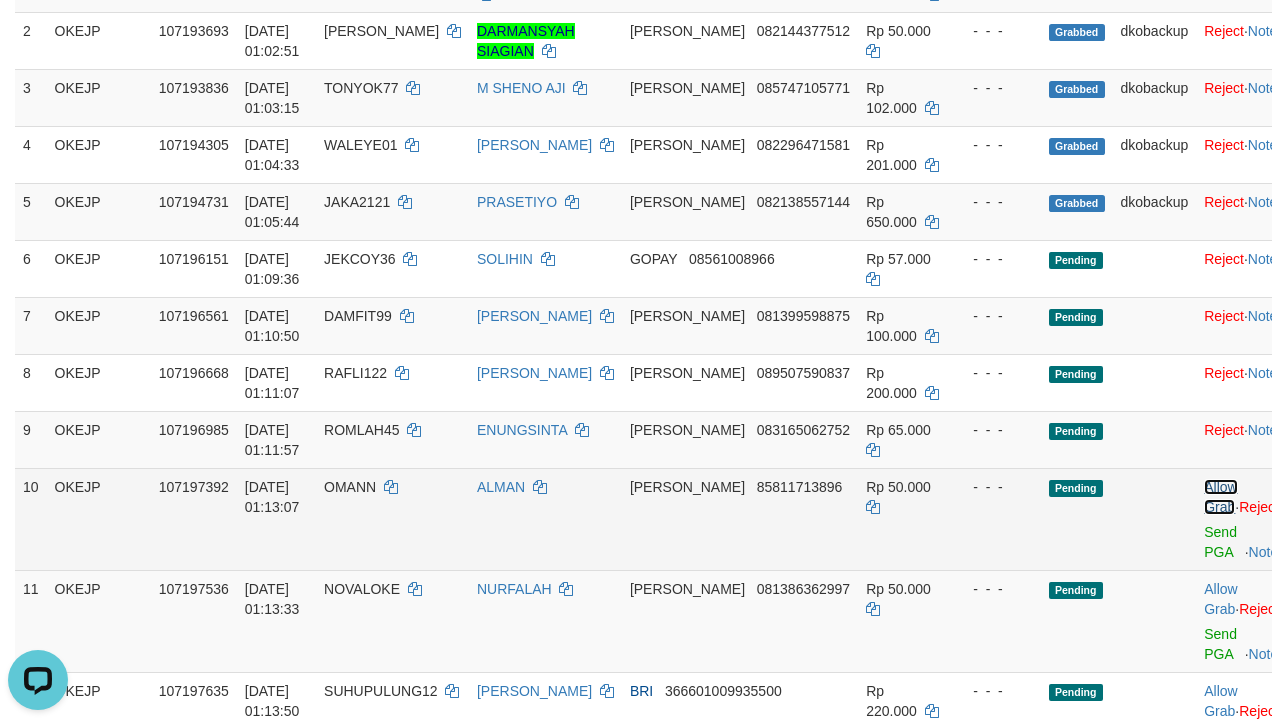 click on "Allow Grab" at bounding box center [1220, 497] 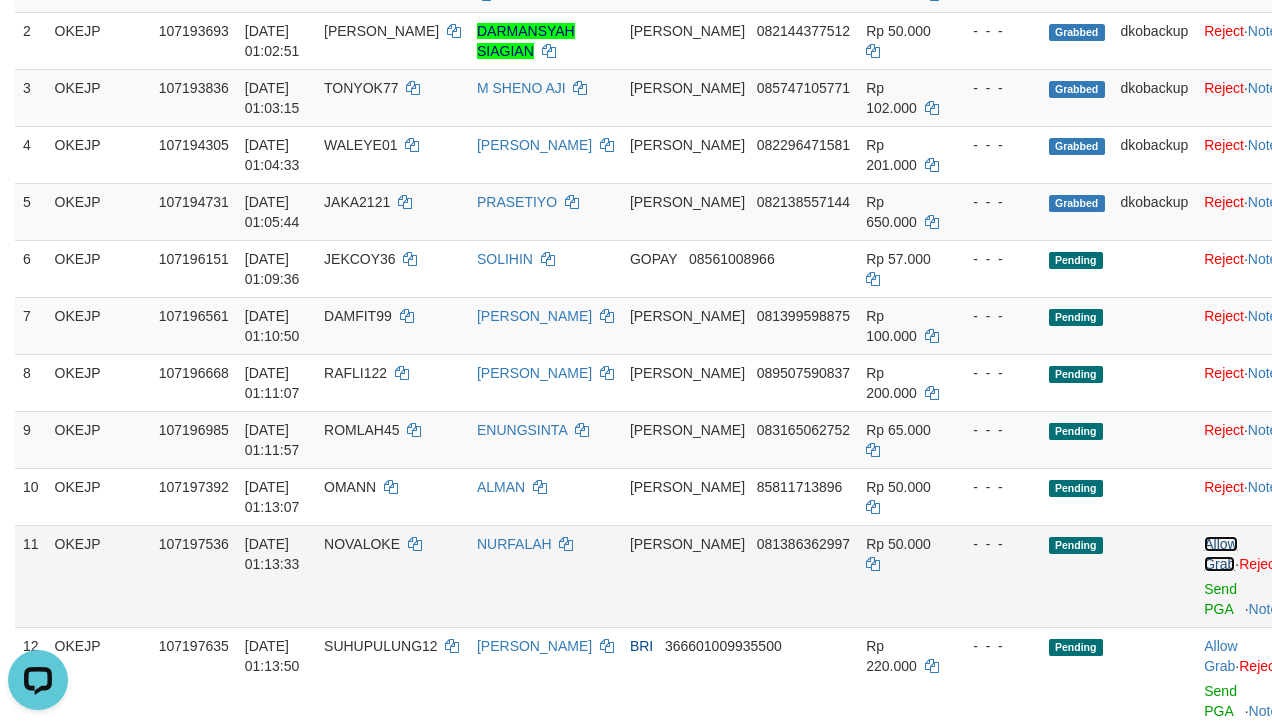 click on "Allow Grab" at bounding box center (1220, 554) 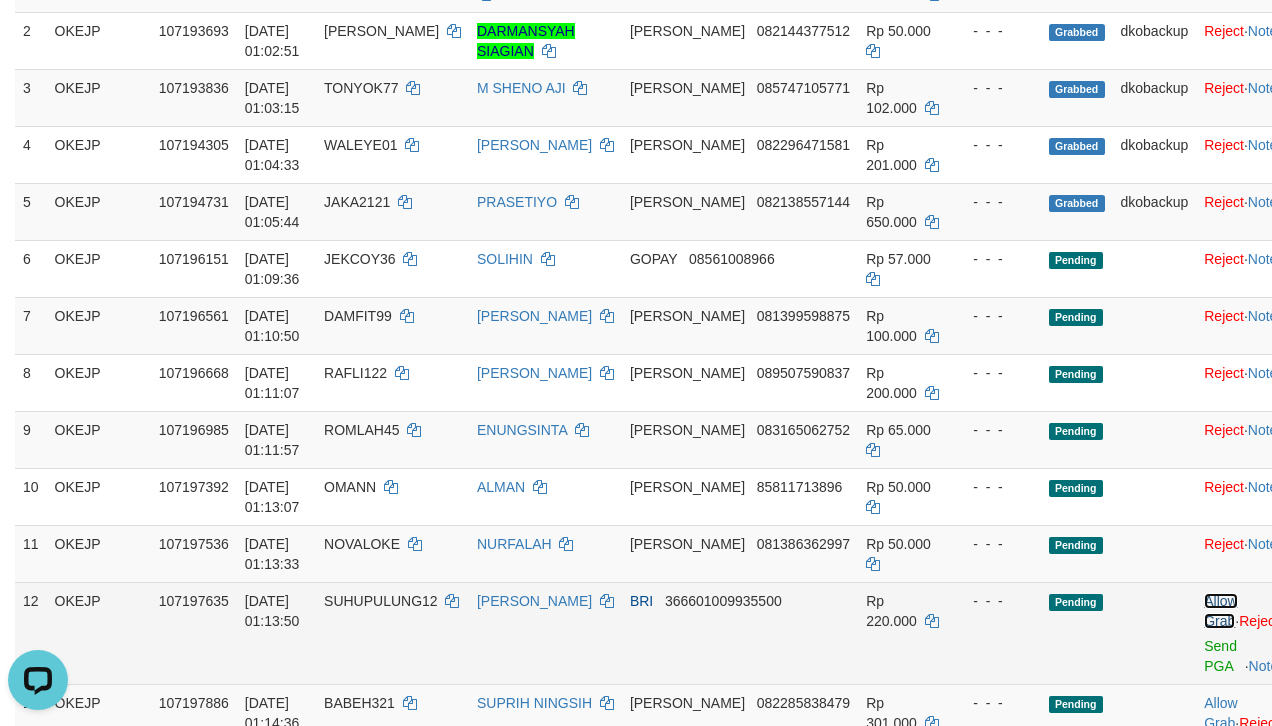 click on "Allow Grab" at bounding box center [1220, 611] 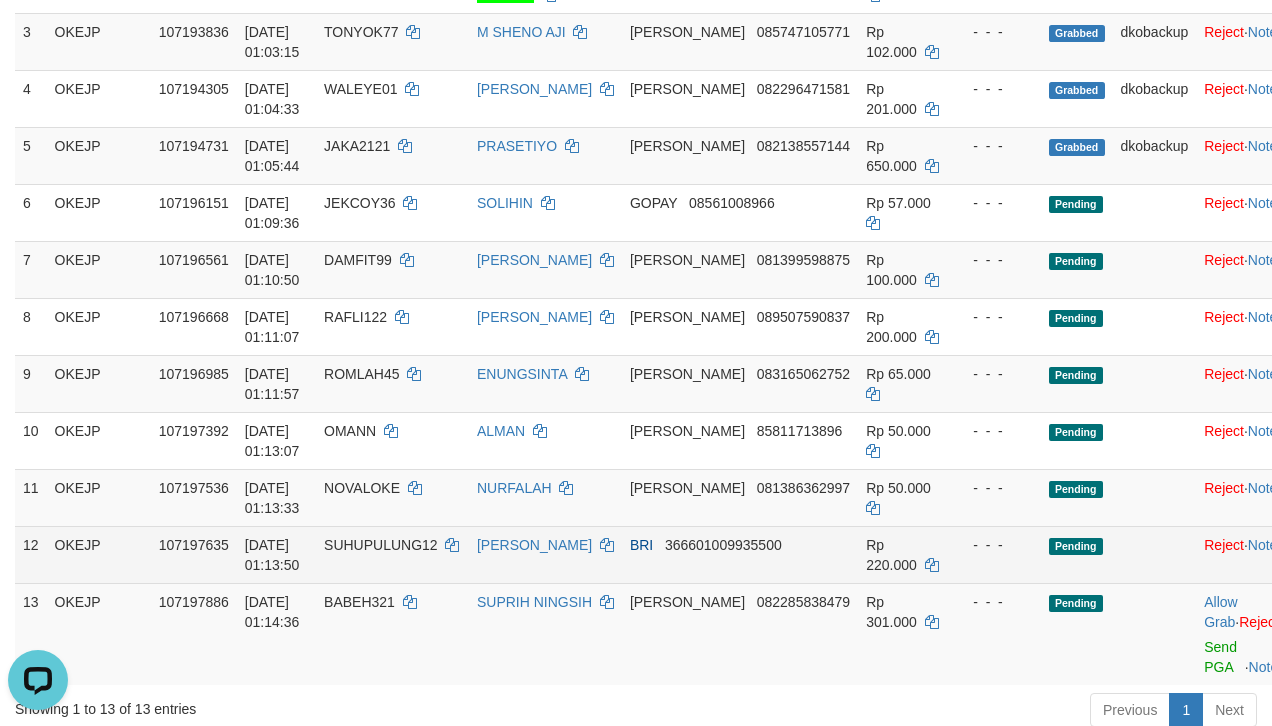 scroll, scrollTop: 533, scrollLeft: 0, axis: vertical 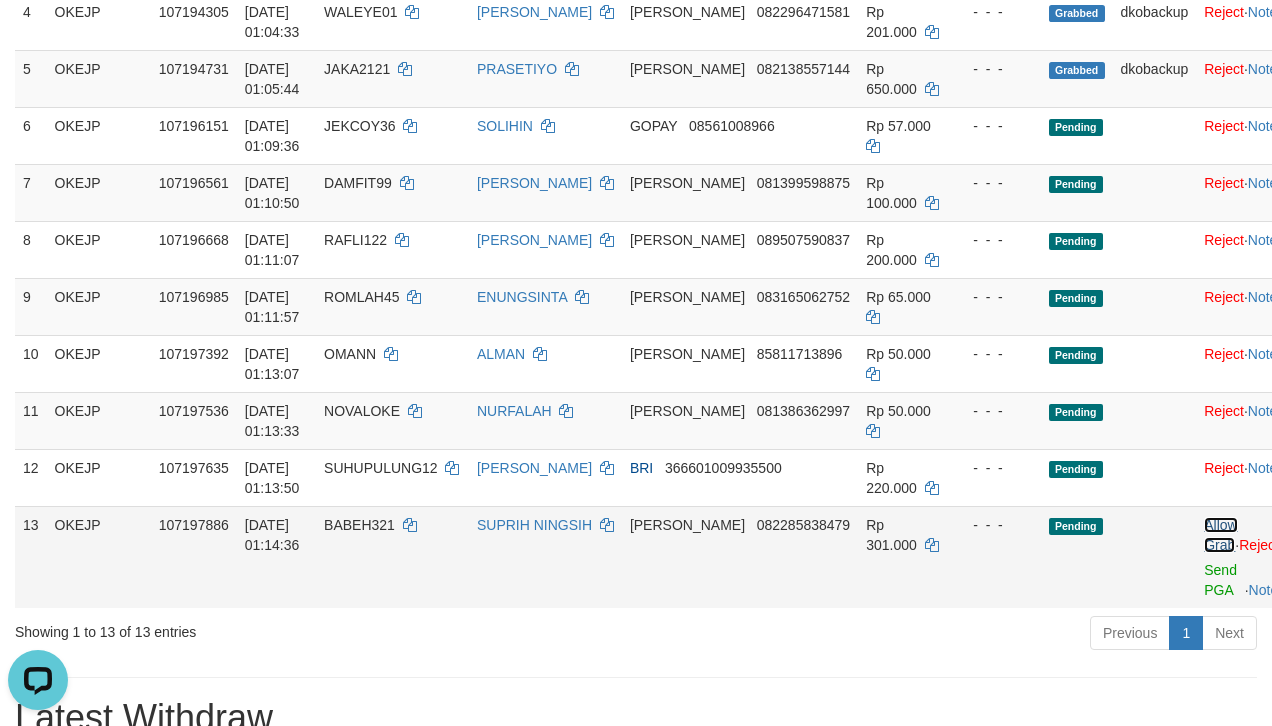 click on "Allow Grab" at bounding box center [1220, 535] 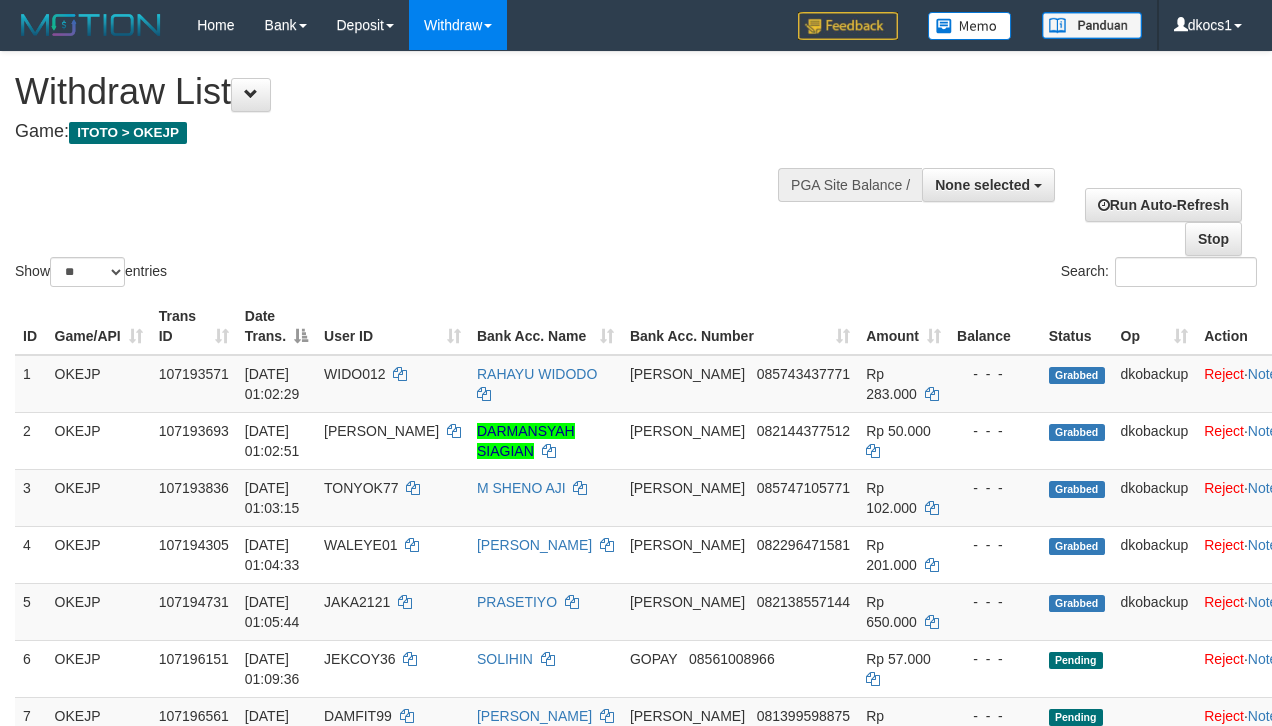 select 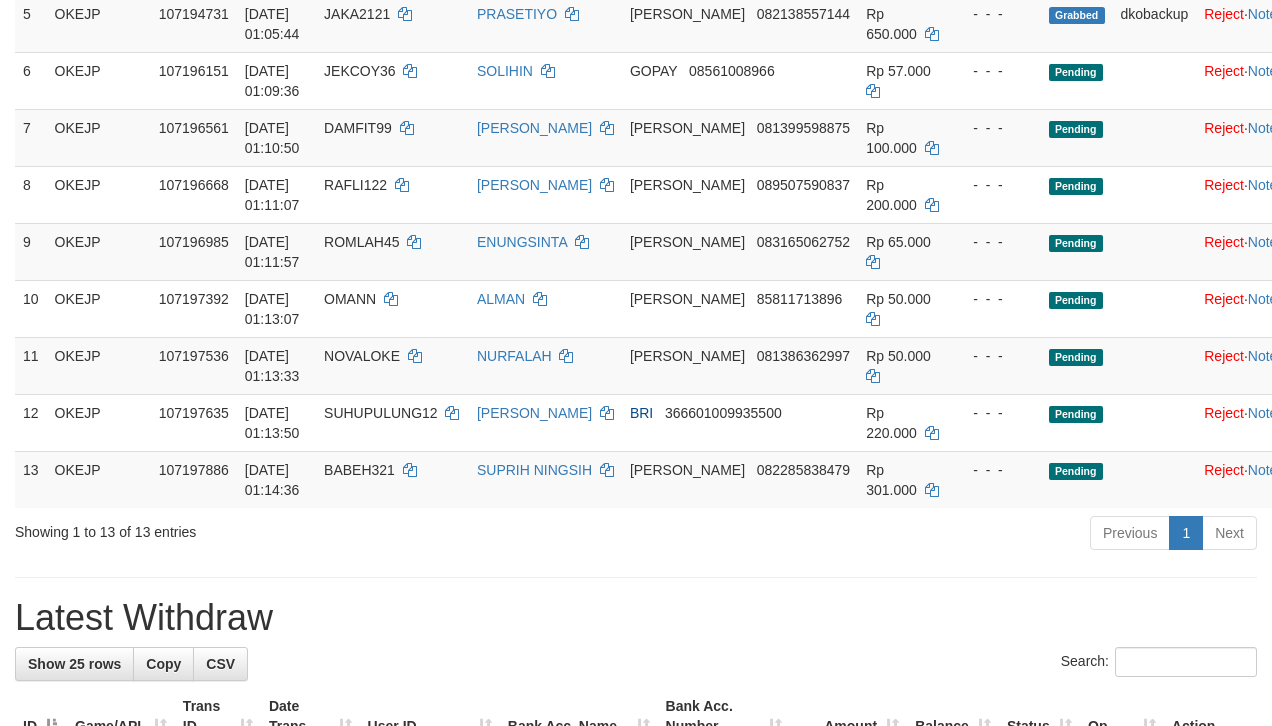 scroll, scrollTop: 533, scrollLeft: 0, axis: vertical 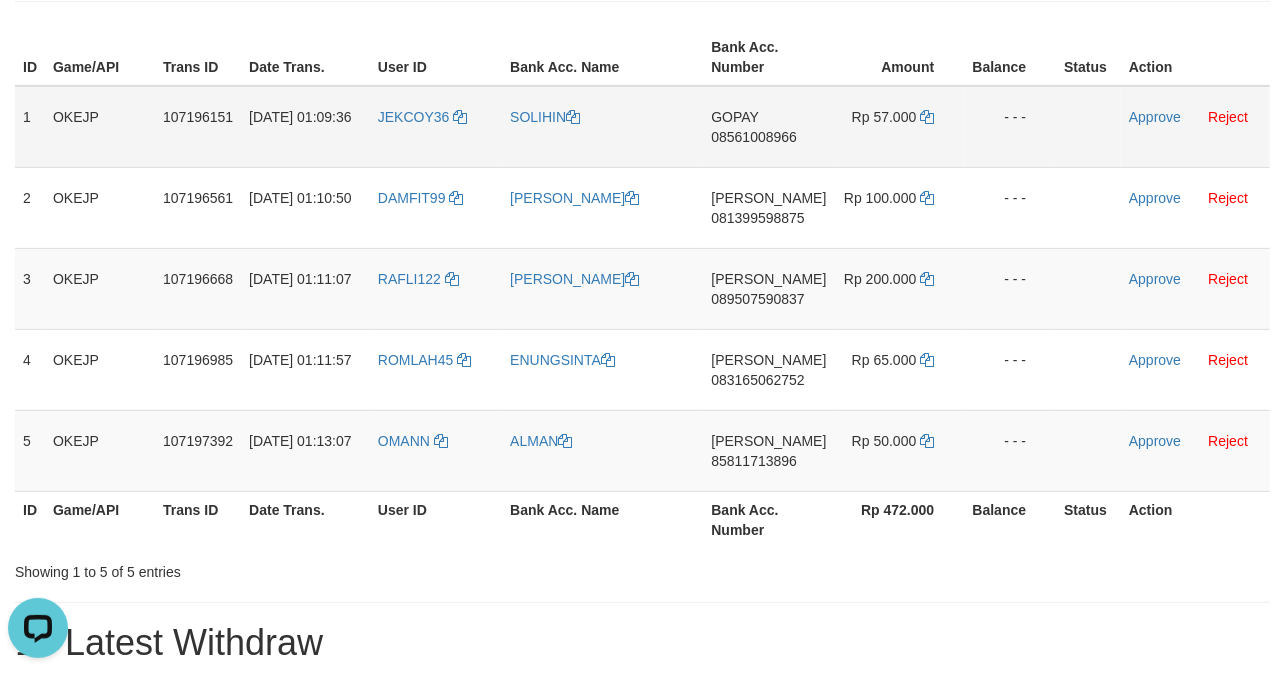 click on "JEKCOY36" at bounding box center (436, 127) 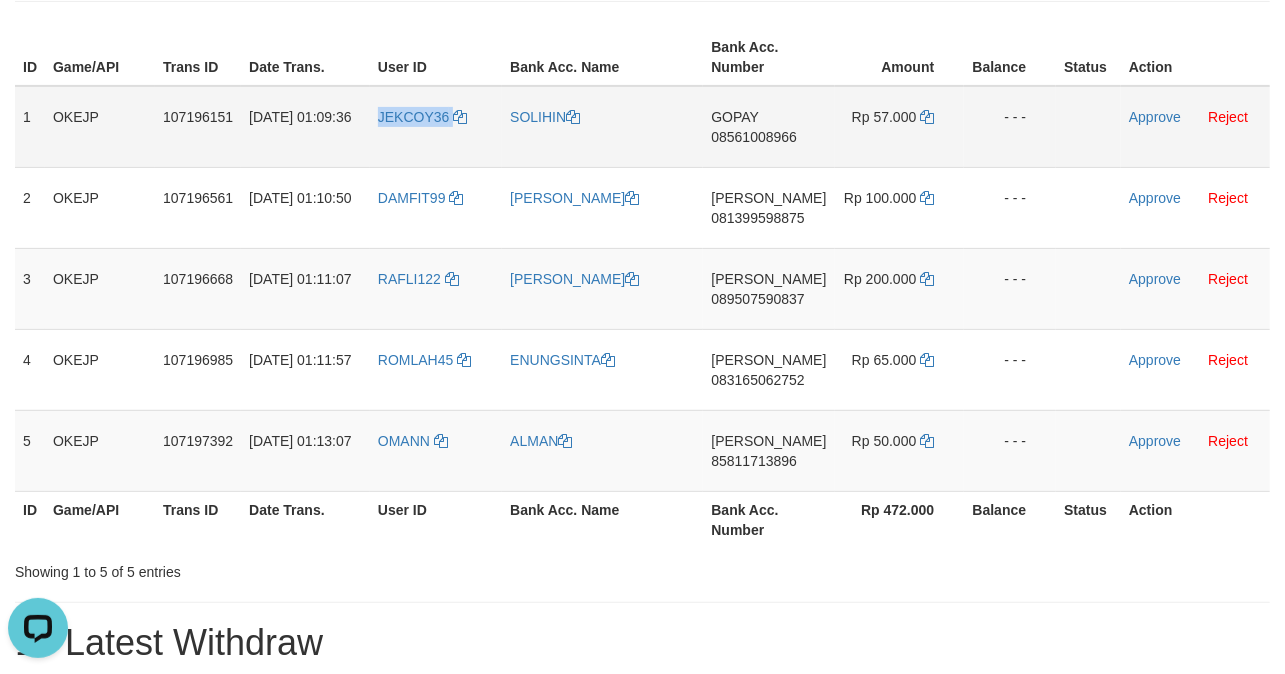 click on "JEKCOY36" at bounding box center (436, 127) 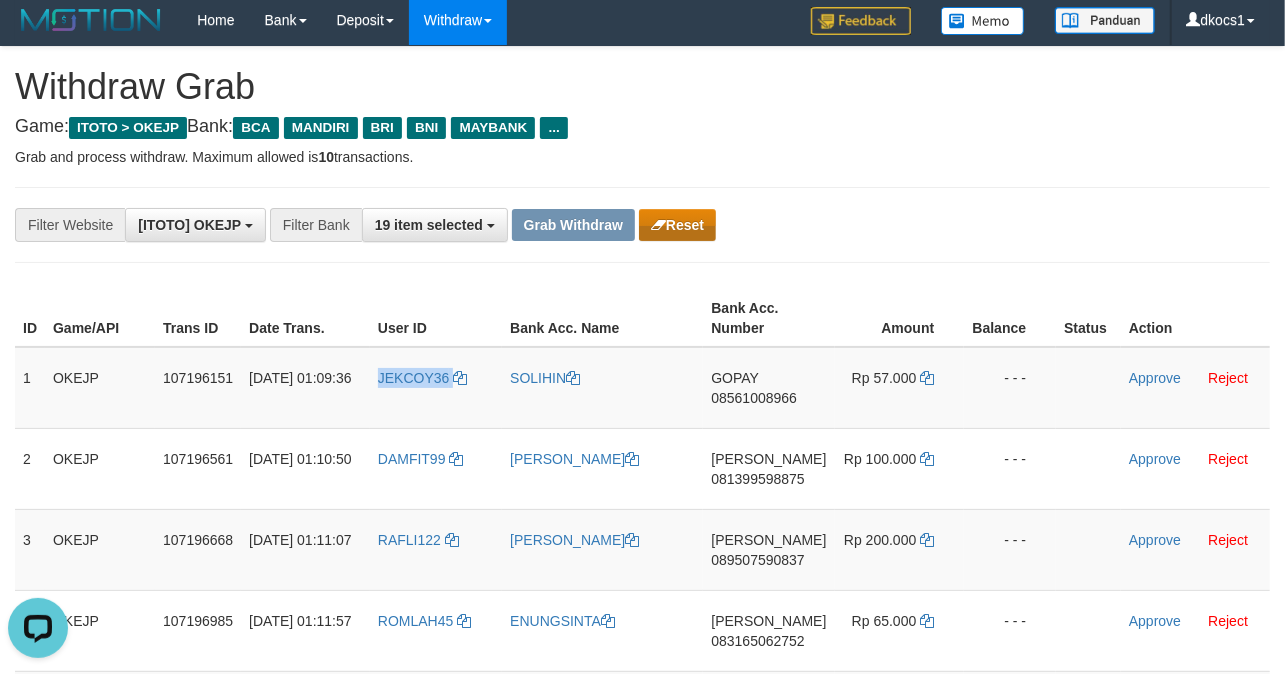 scroll, scrollTop: 0, scrollLeft: 0, axis: both 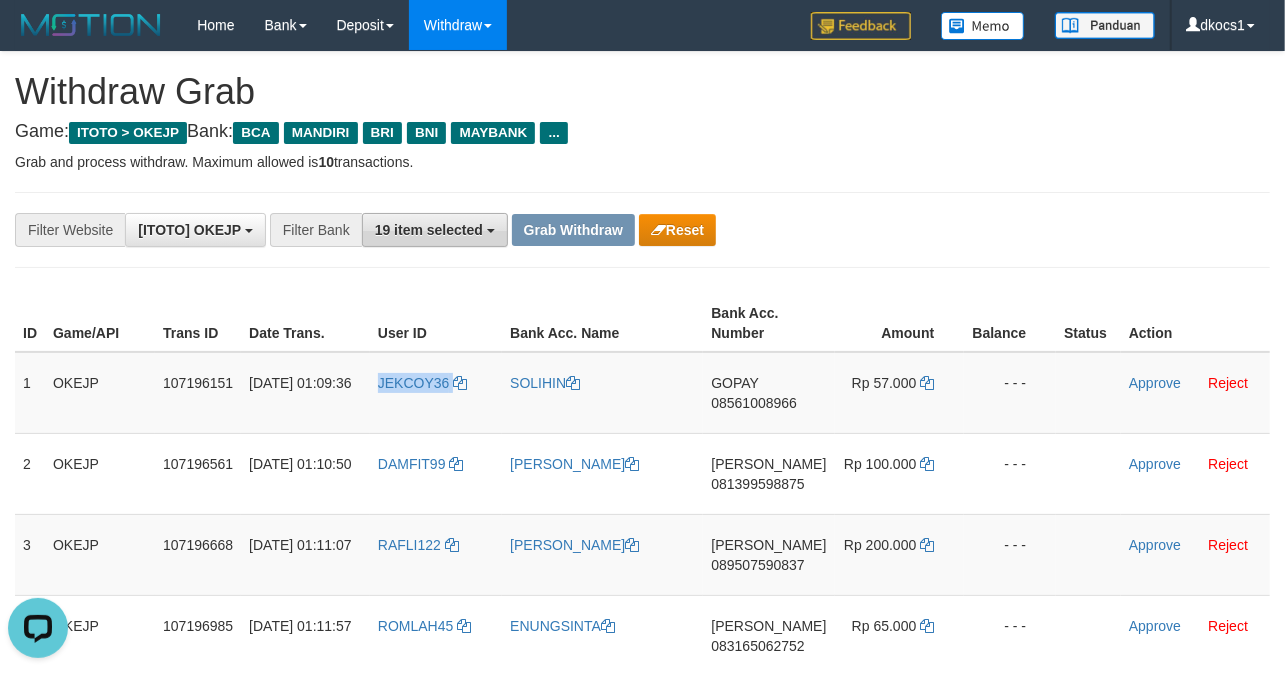 click on "19 item selected" at bounding box center (429, 230) 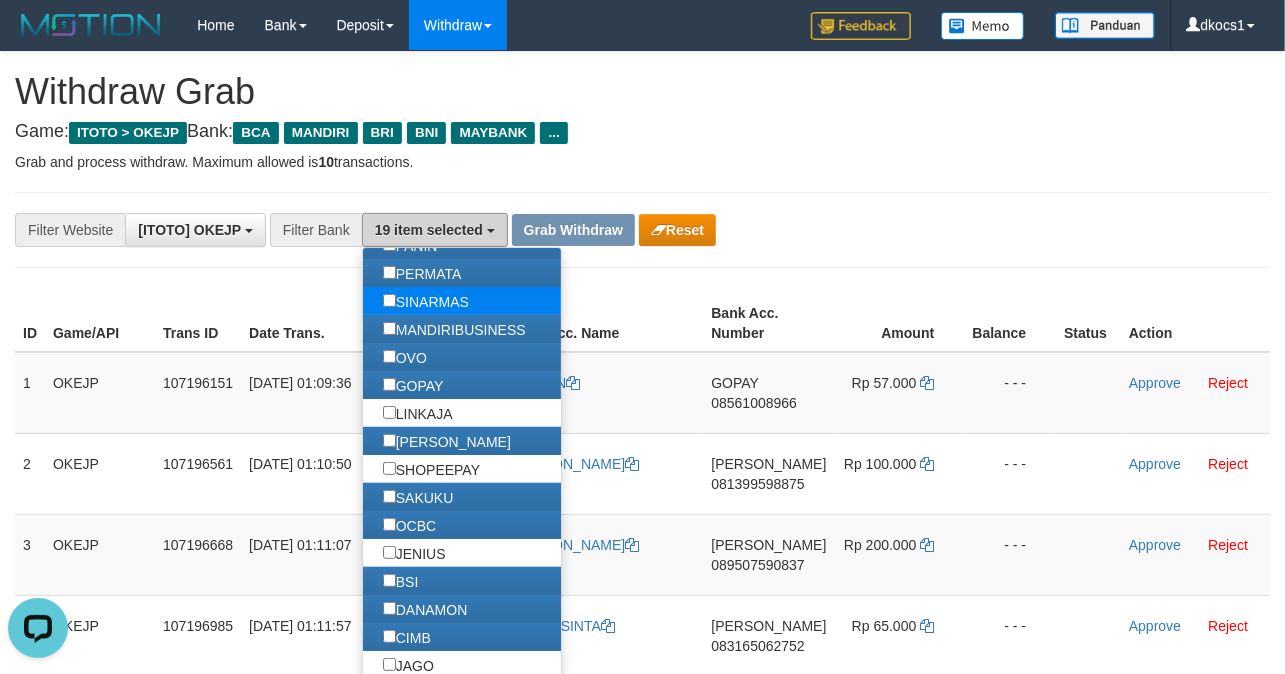 scroll, scrollTop: 370, scrollLeft: 0, axis: vertical 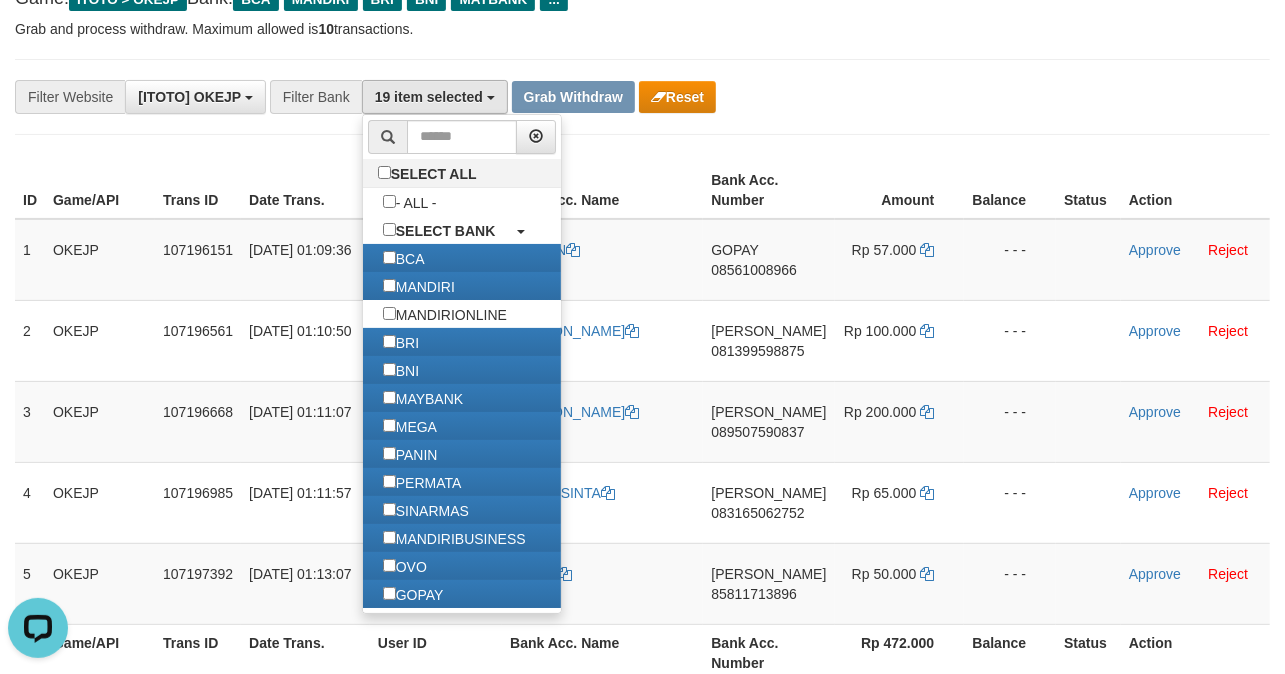 click on "ID Game/API Trans ID Date Trans. User ID Bank Acc. Name Bank Acc. Number Amount Balance Status Action
1
OKEJP
107196151
13/07/2025 01:09:36
JEKCOY36
SOLIHIN
GOPAY
08561008966
Rp 57.000
- - -
Approve
Reject
2
OKEJP
107196561
13/07/2025 01:10:50
DAMFIT99
AGUS NURMANA
DANA
081399598875
Rp 100.000
- - -
Approve
Reject 3" at bounding box center (642, 421) 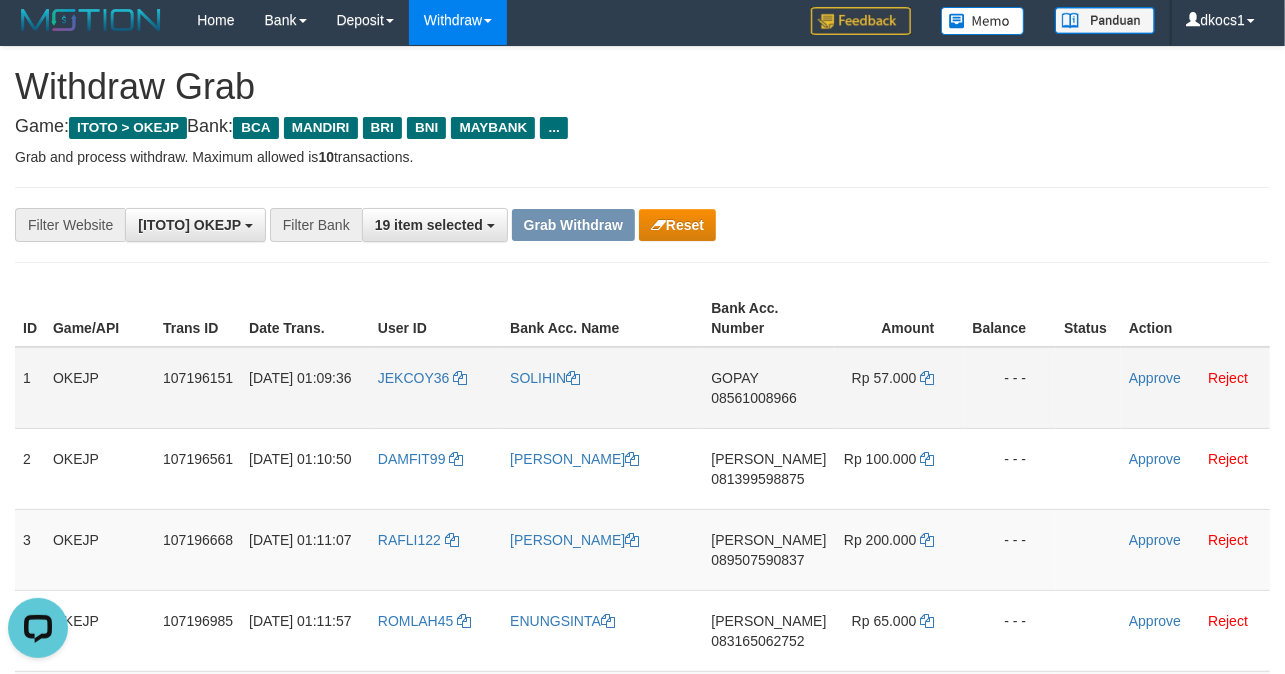 scroll, scrollTop: 0, scrollLeft: 0, axis: both 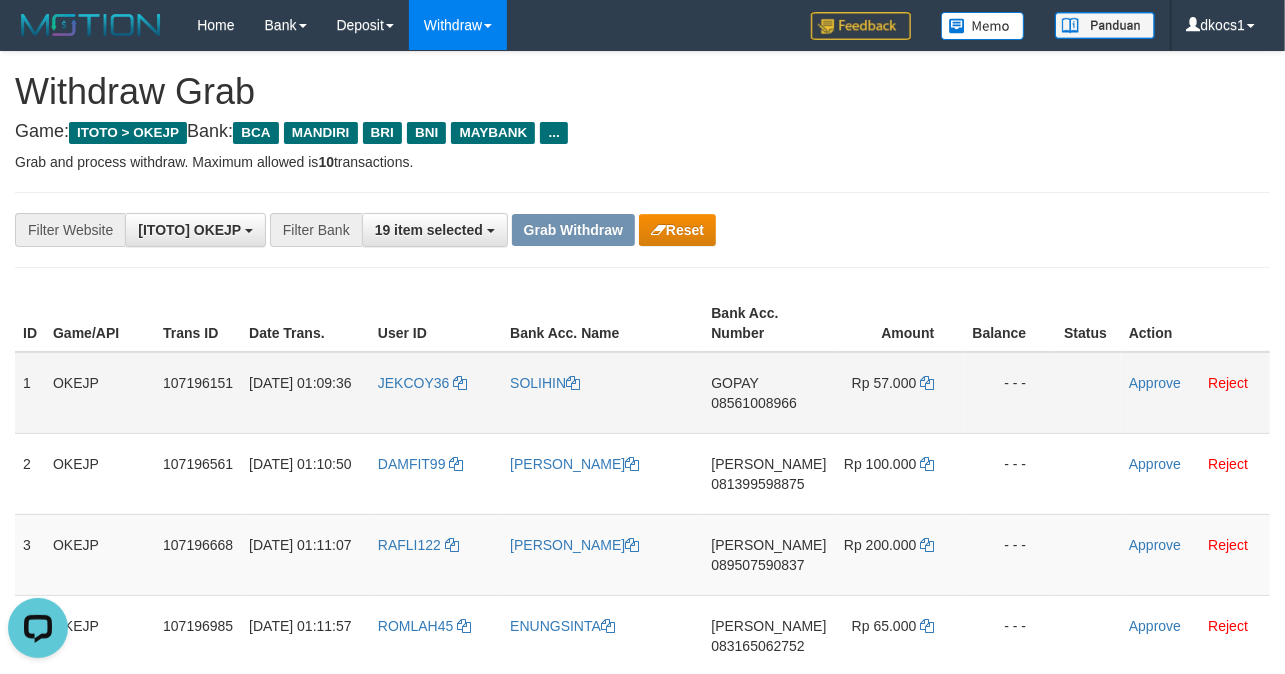 click on "JEKCOY36" at bounding box center [436, 393] 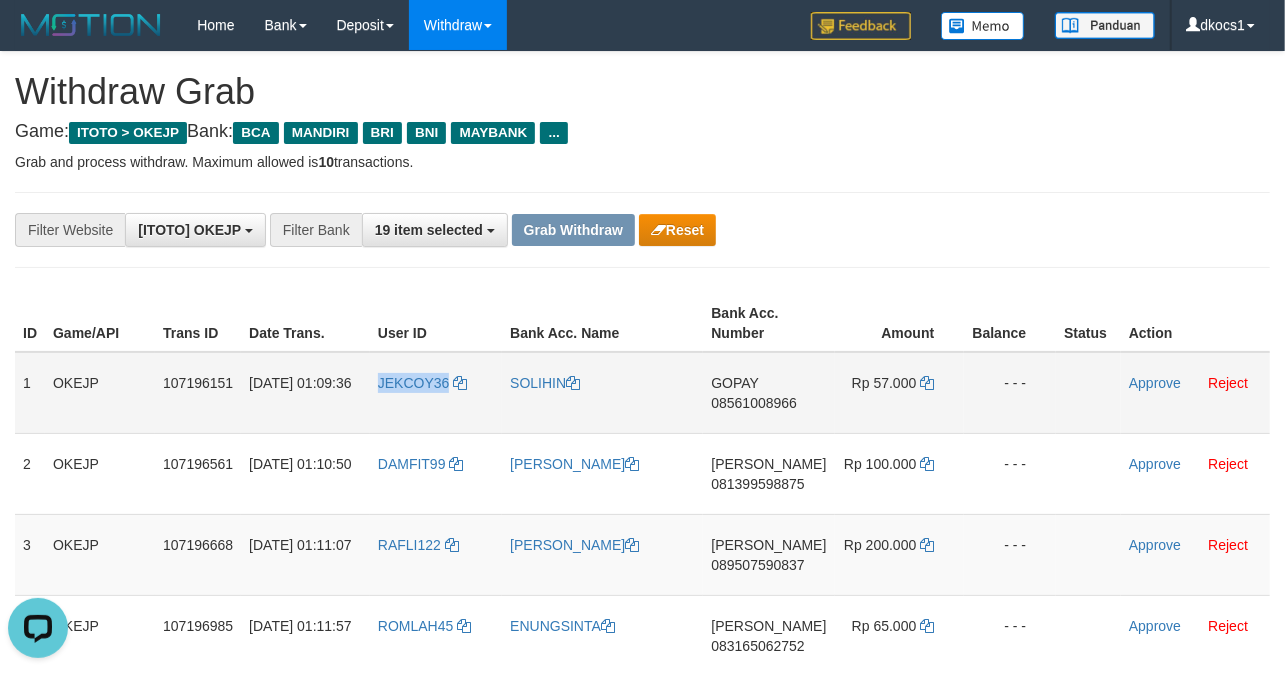 drag, startPoint x: 414, startPoint y: 408, endPoint x: 394, endPoint y: 408, distance: 20 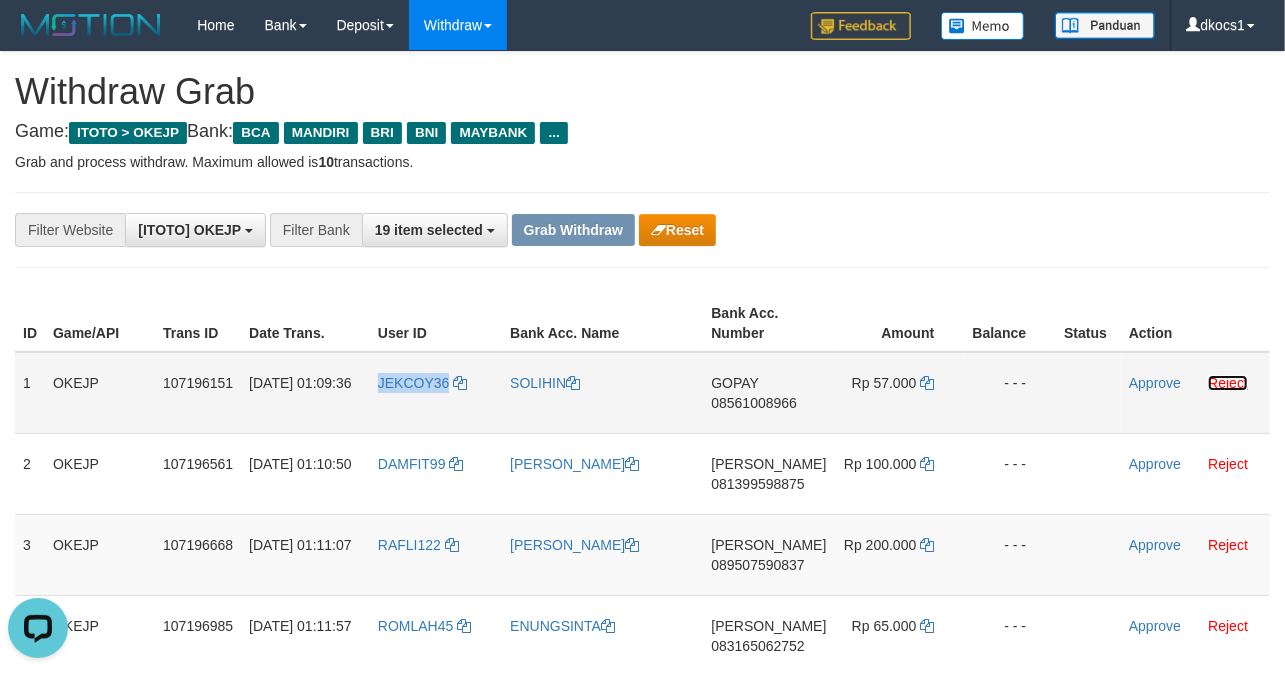 click on "Reject" at bounding box center (1228, 383) 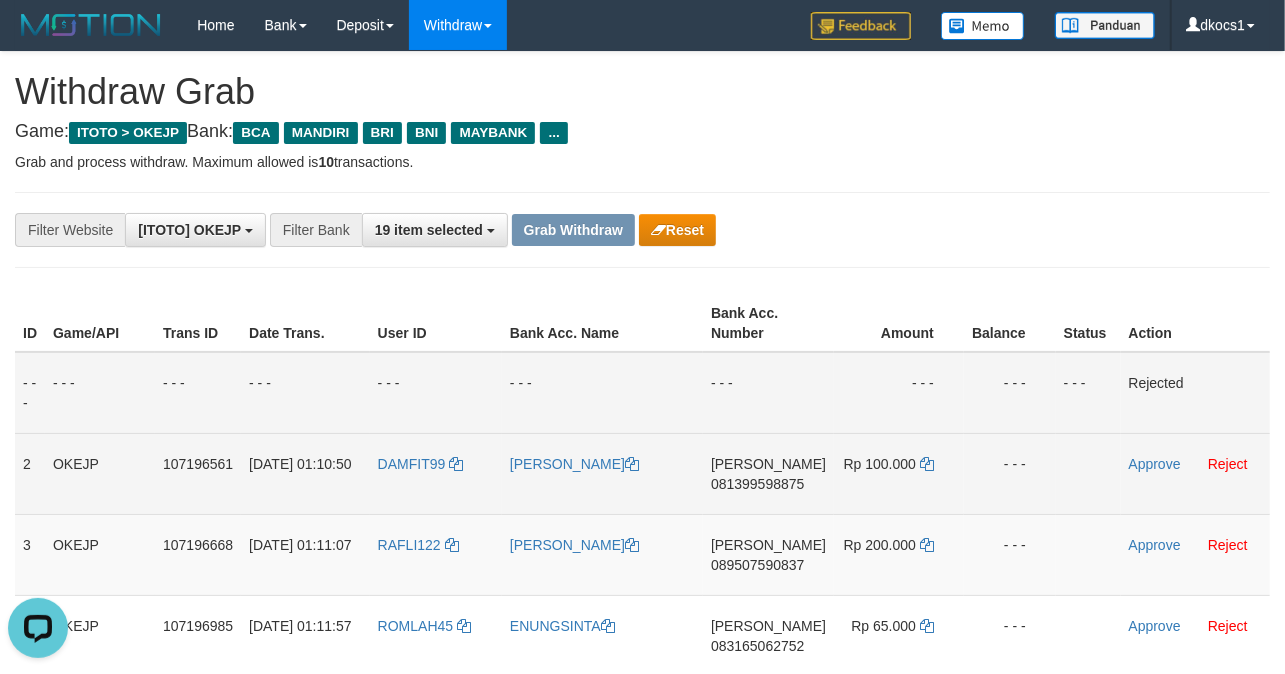 click on "DAMFIT99" at bounding box center (436, 473) 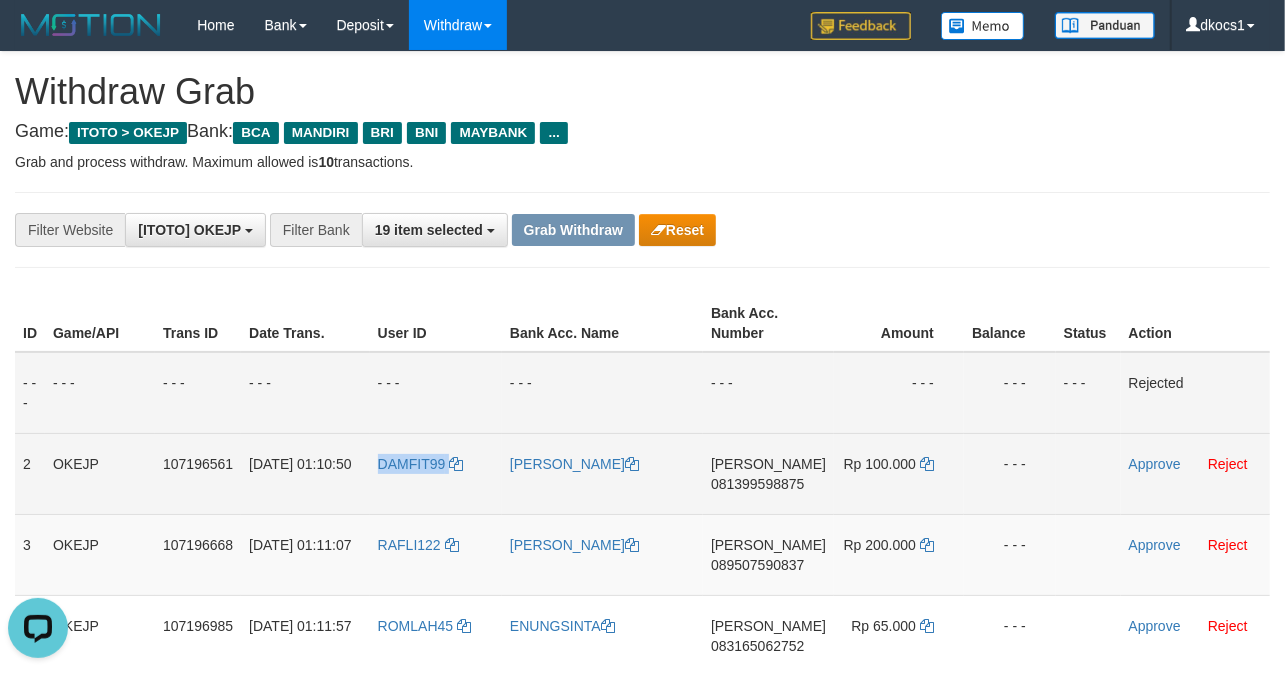 click on "DAMFIT99" at bounding box center (436, 473) 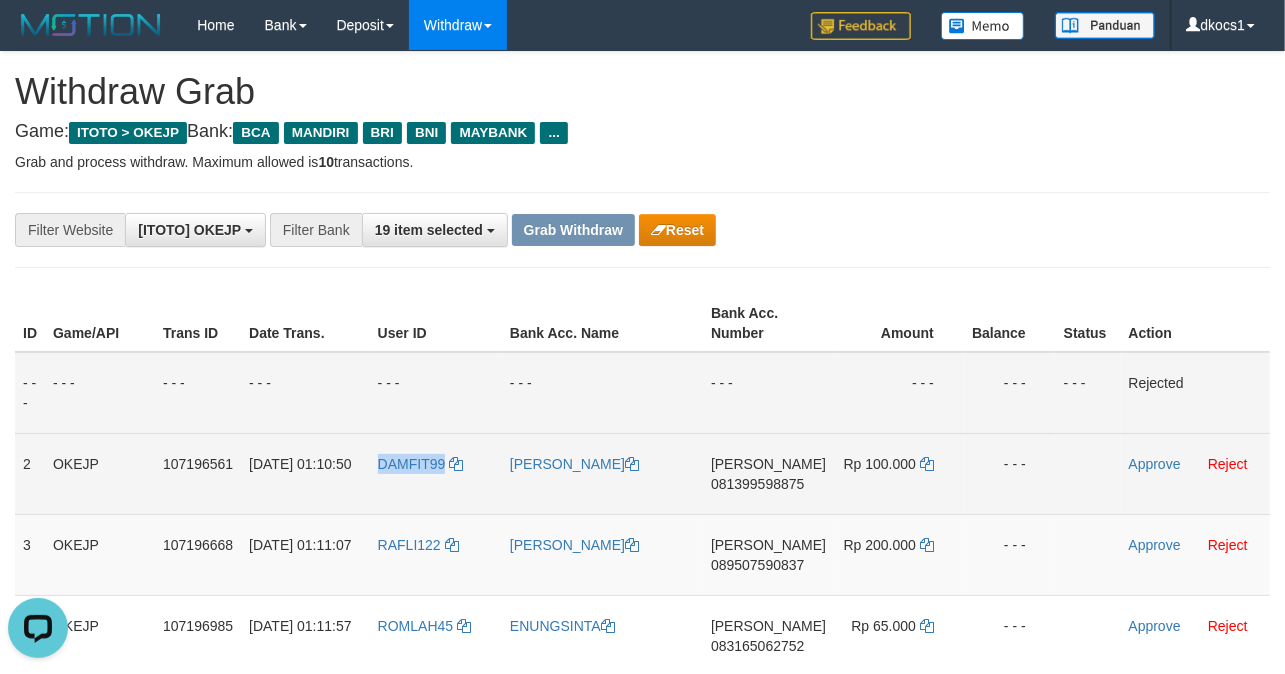 click on "DAMFIT99" at bounding box center (436, 473) 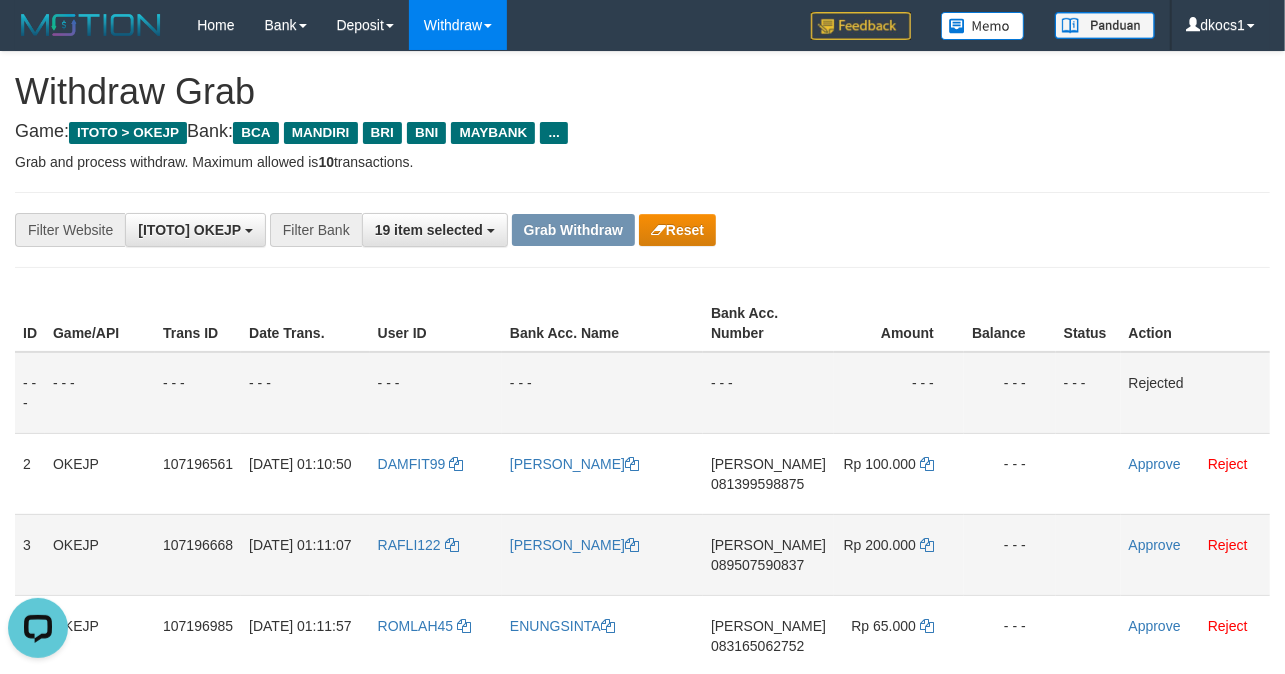 drag, startPoint x: 393, startPoint y: 588, endPoint x: 405, endPoint y: 586, distance: 12.165525 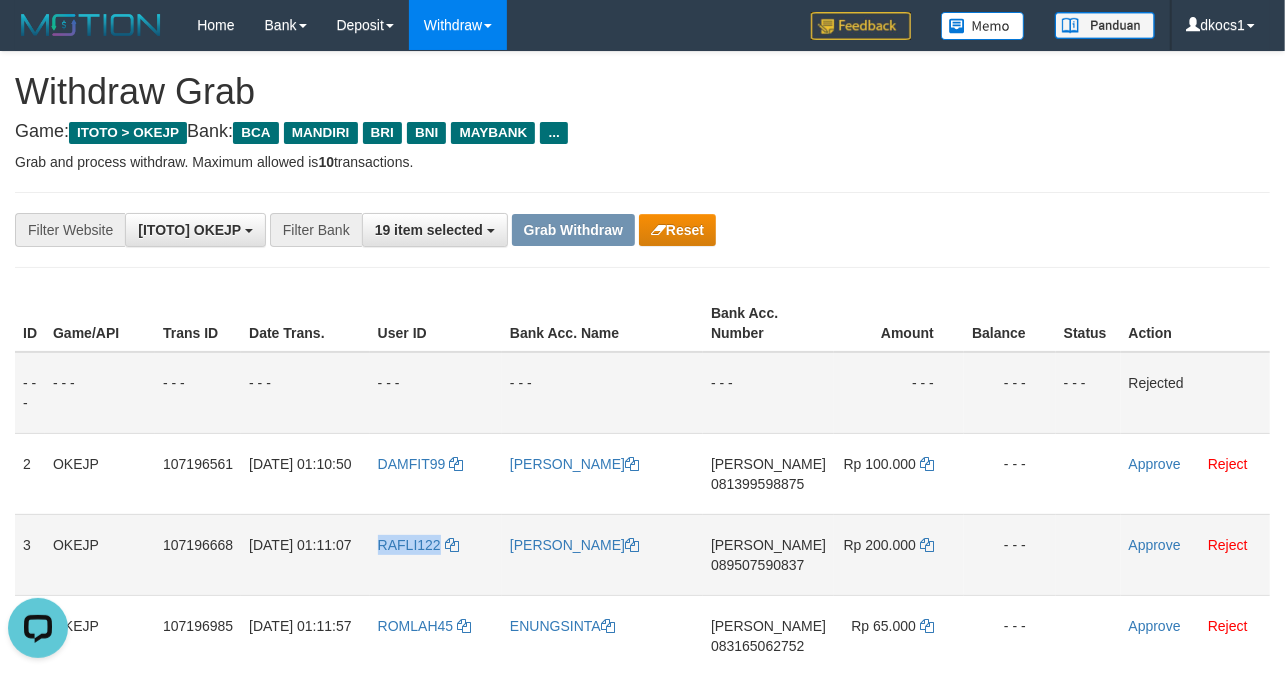click on "RAFLI122" at bounding box center (436, 554) 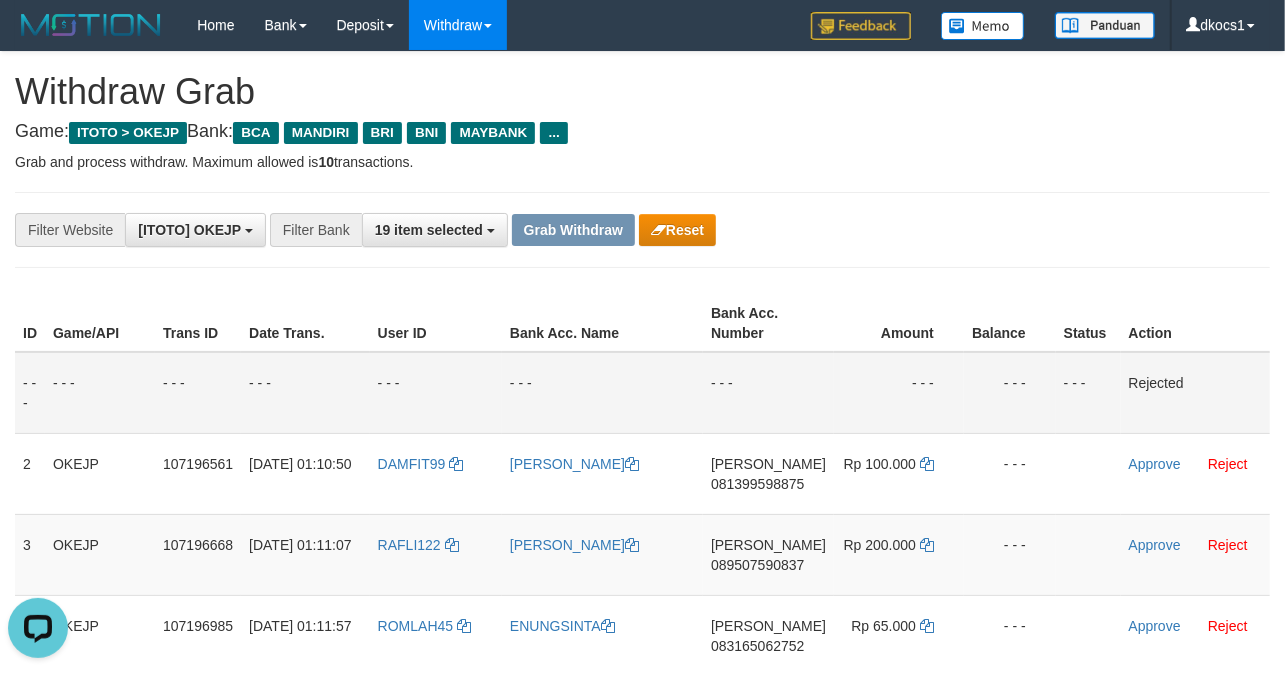 click on "- - -" at bounding box center [602, 393] 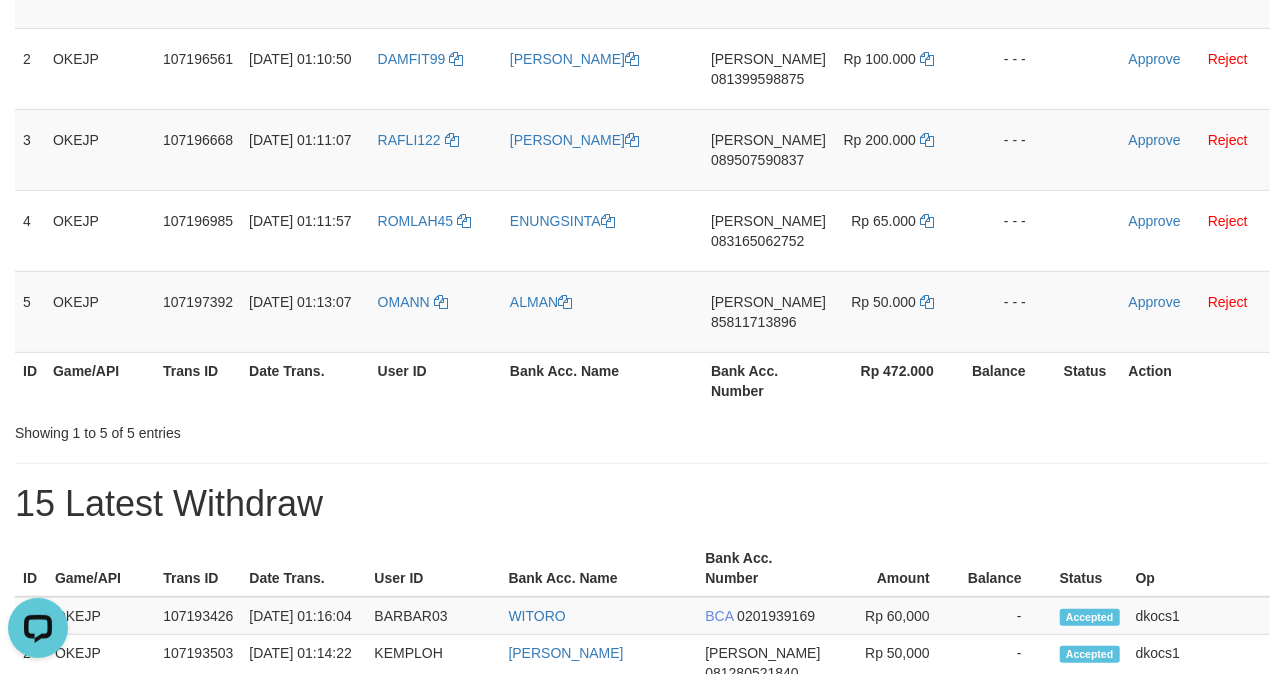 scroll, scrollTop: 400, scrollLeft: 0, axis: vertical 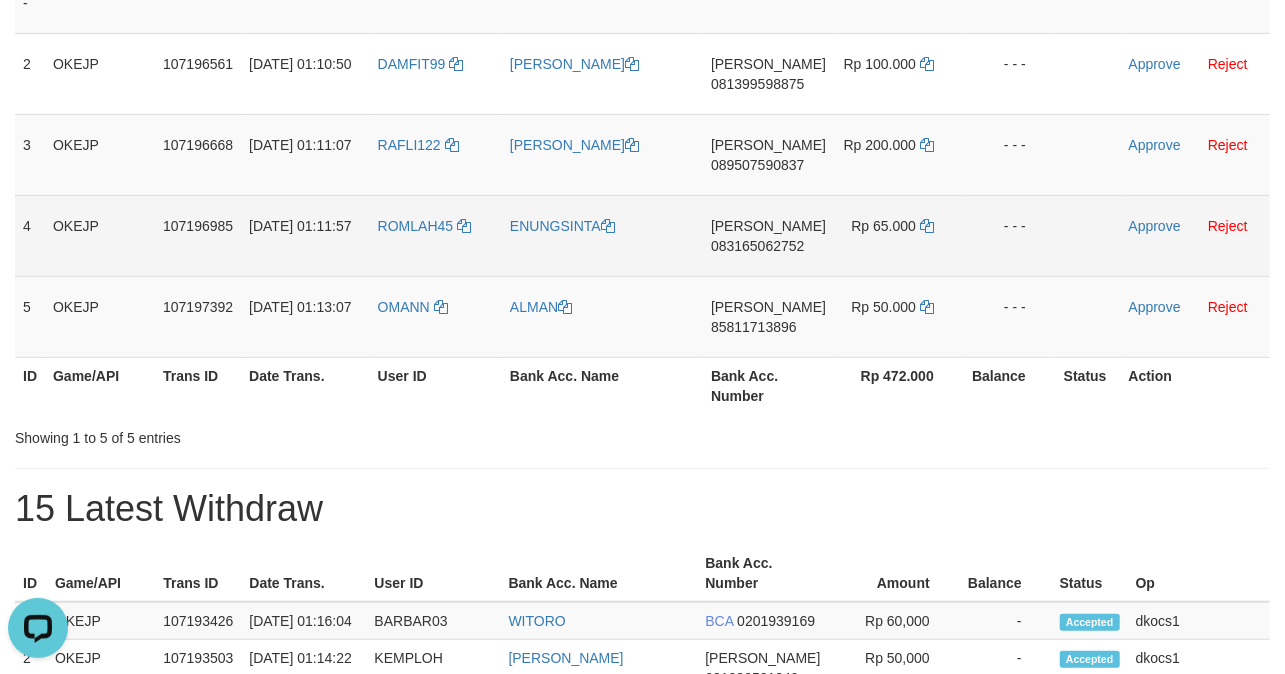 click on "ROMLAH45" at bounding box center [436, 235] 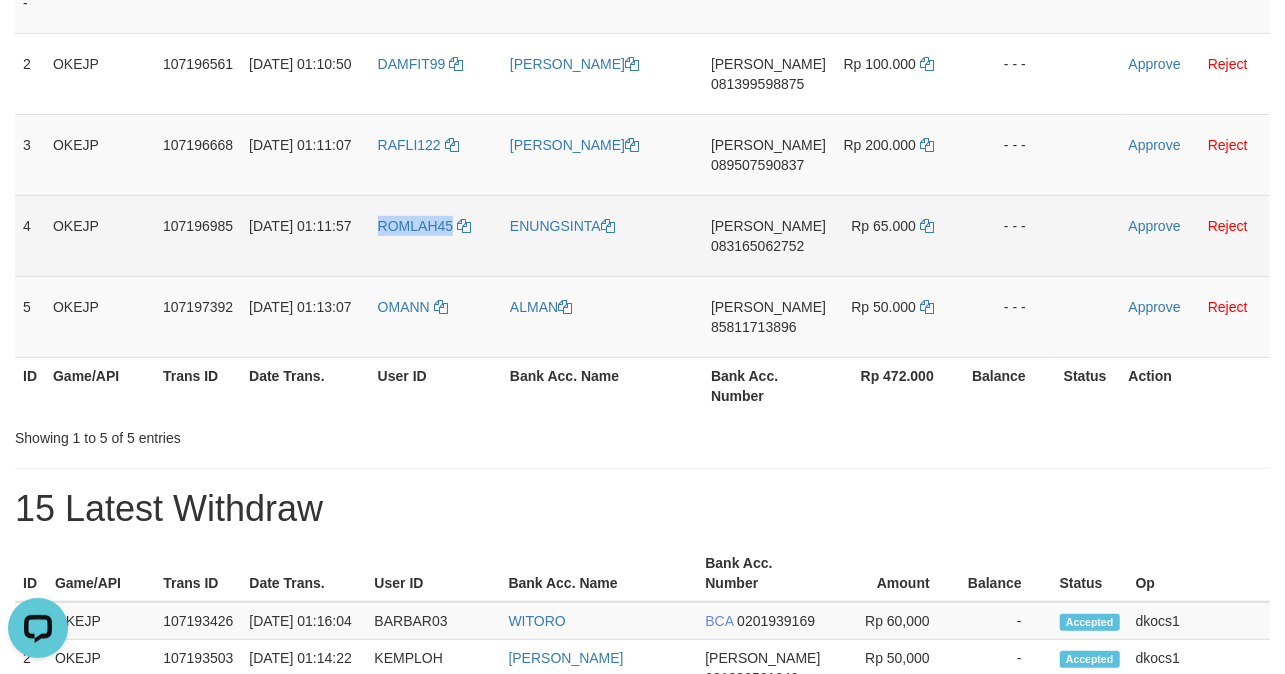 drag, startPoint x: 422, startPoint y: 260, endPoint x: 408, endPoint y: 260, distance: 14 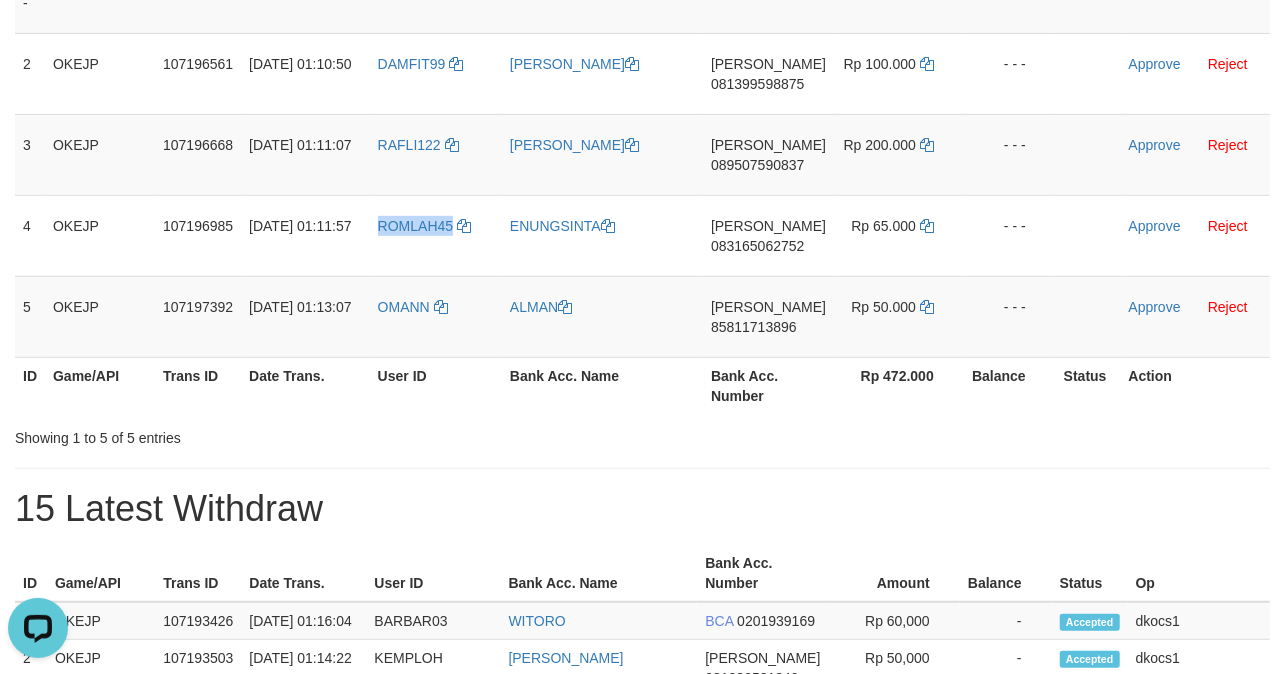 copy on "ROMLAH45" 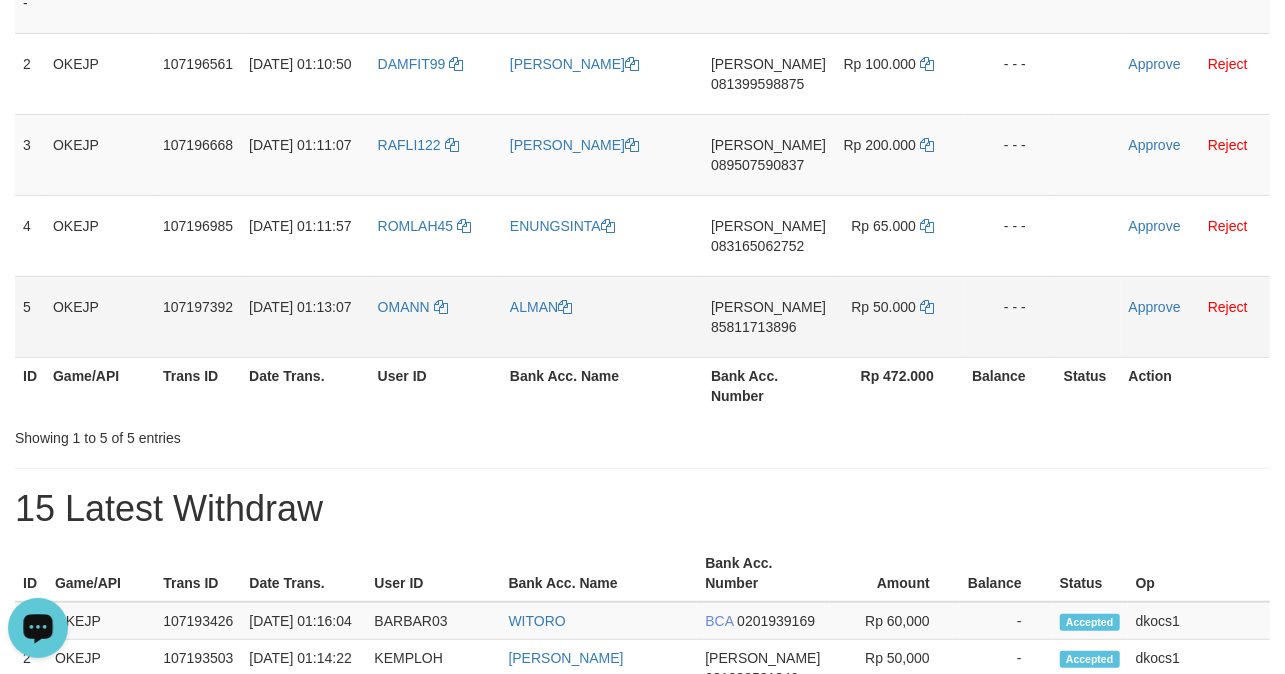 click on "OMANN" at bounding box center [436, 316] 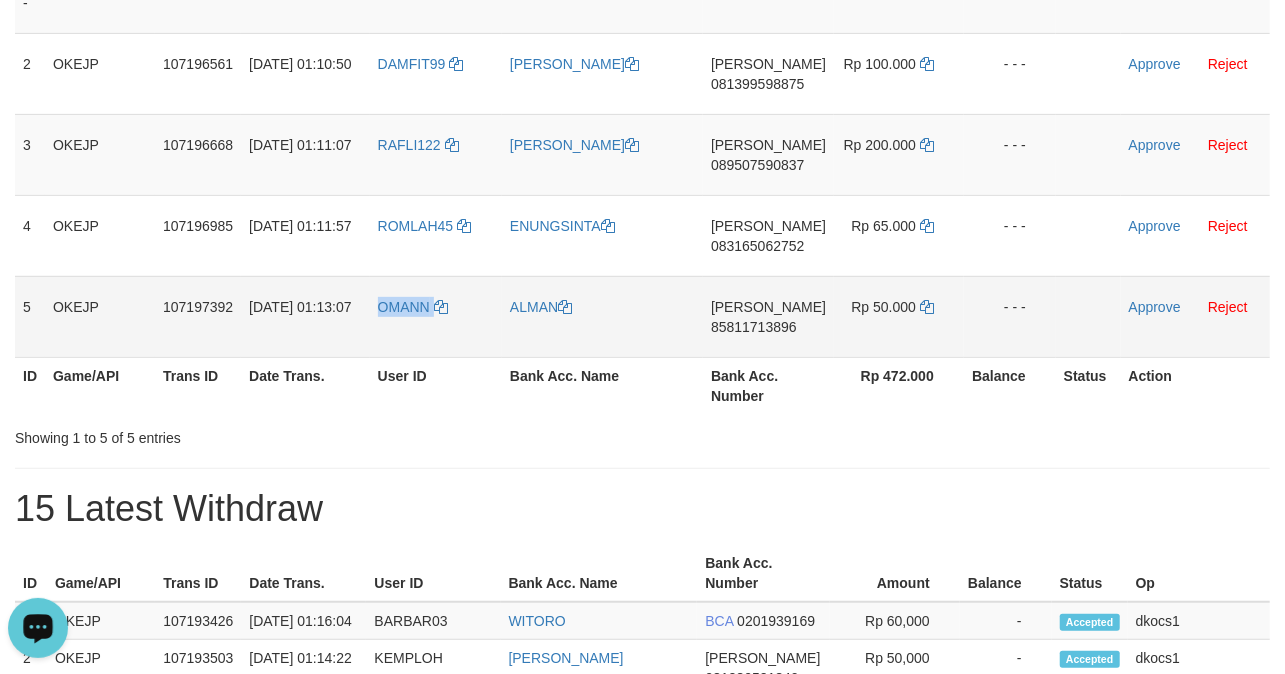copy on "OMANN" 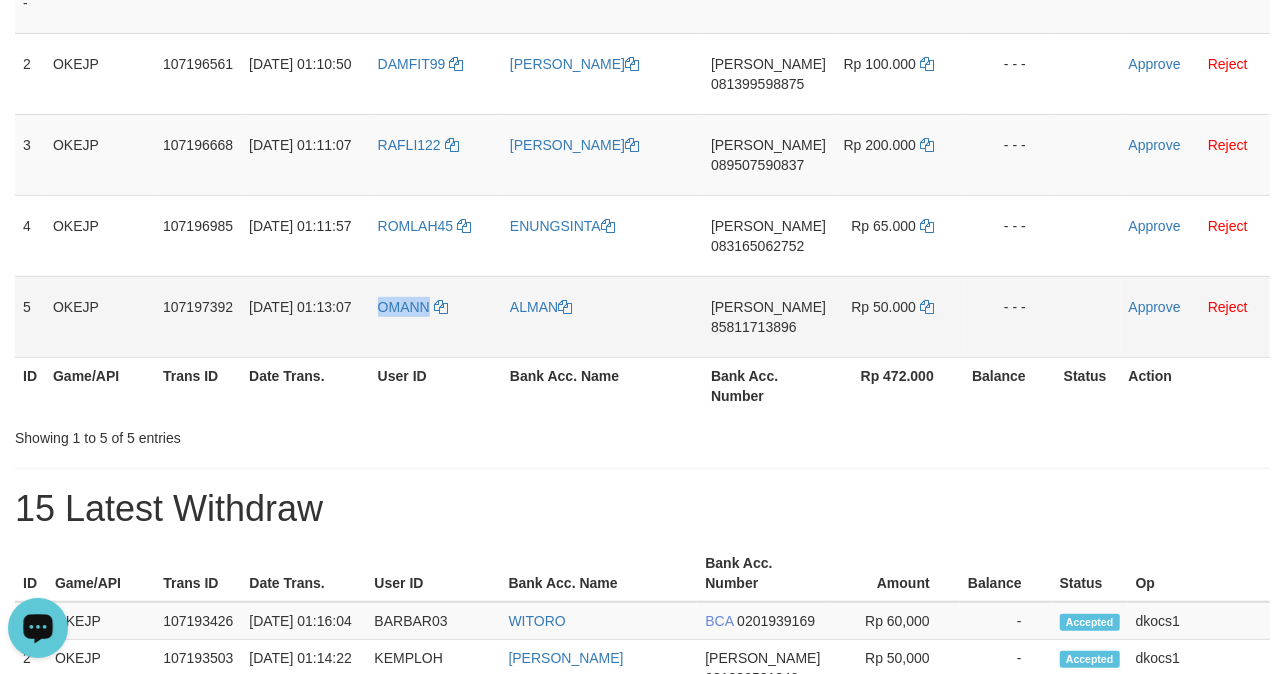 click on "OMANN" at bounding box center (436, 316) 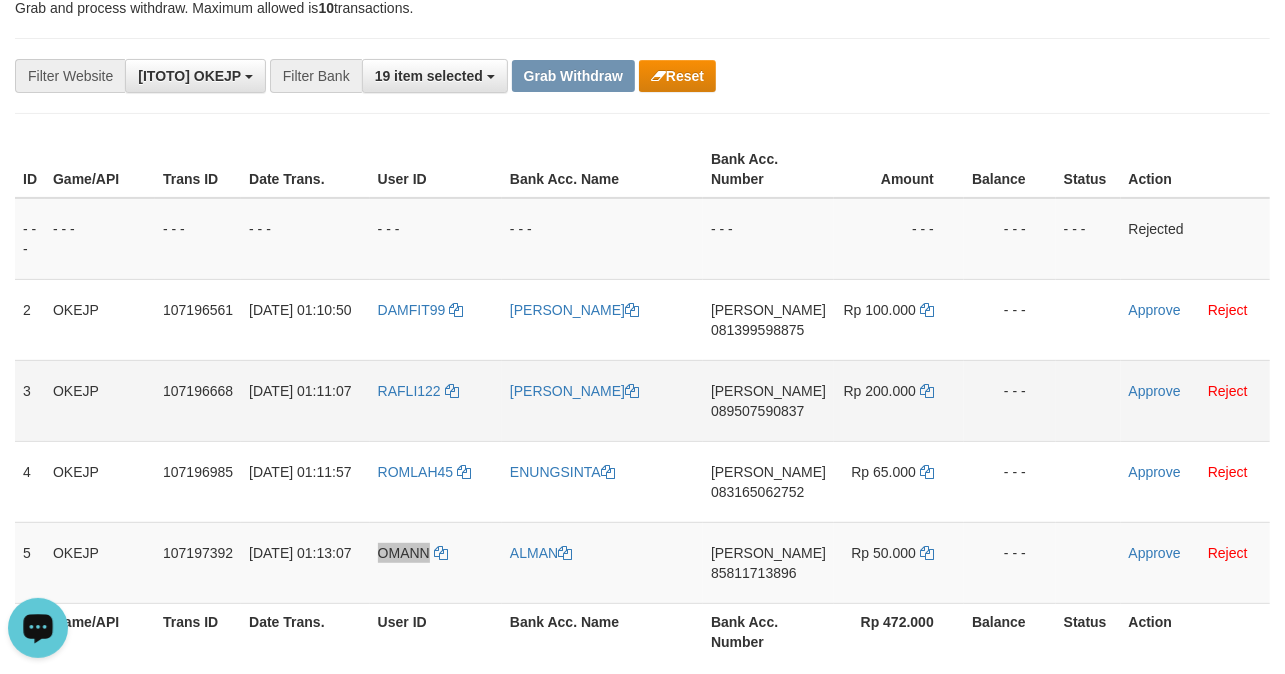 scroll, scrollTop: 133, scrollLeft: 0, axis: vertical 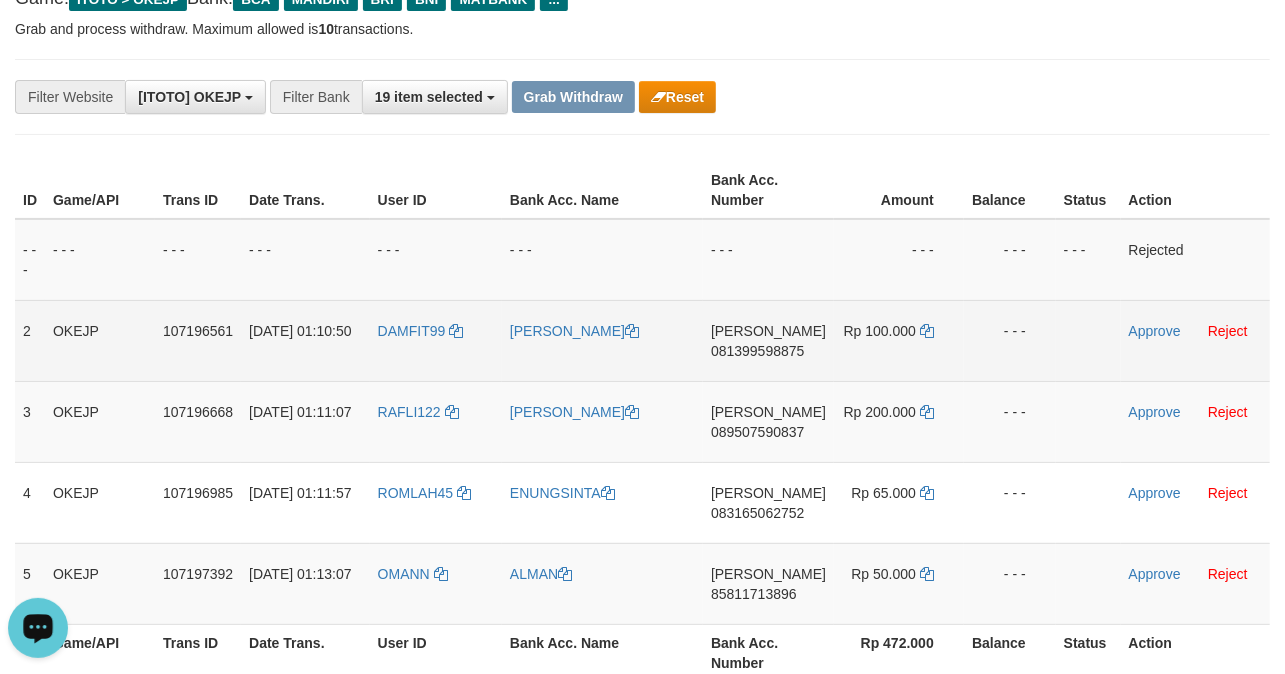 click on "[PERSON_NAME]" at bounding box center (602, 340) 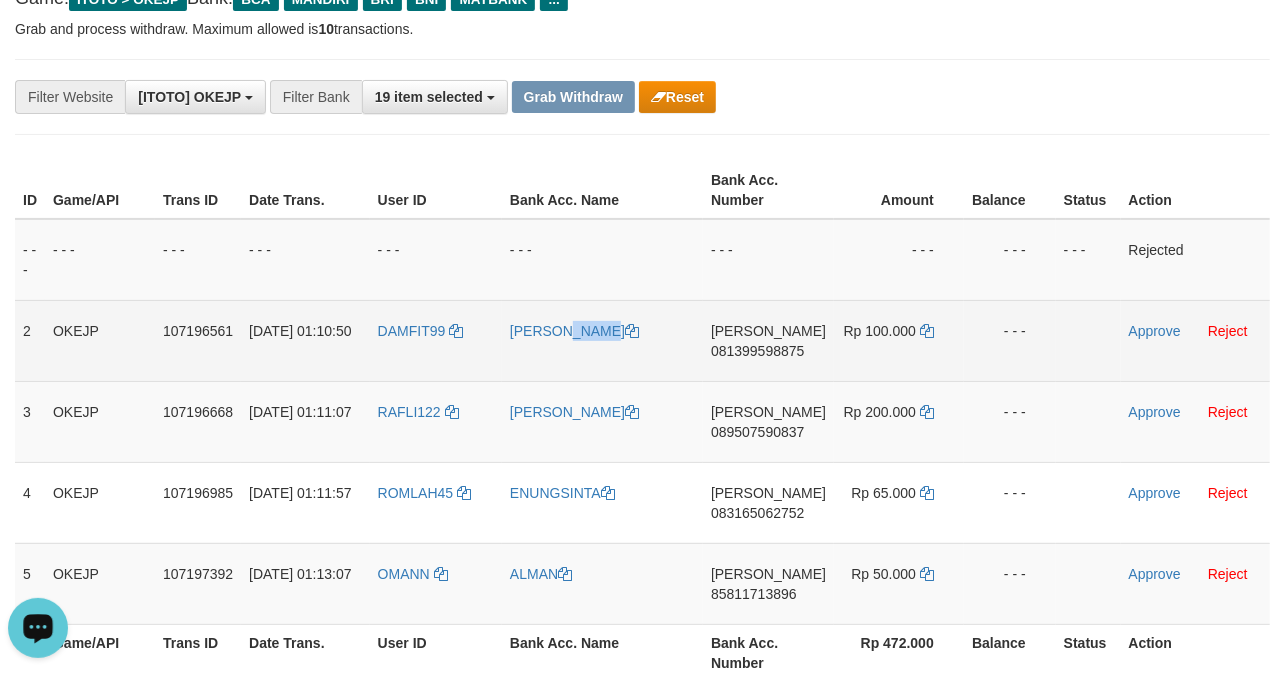 click on "[PERSON_NAME]" at bounding box center (602, 340) 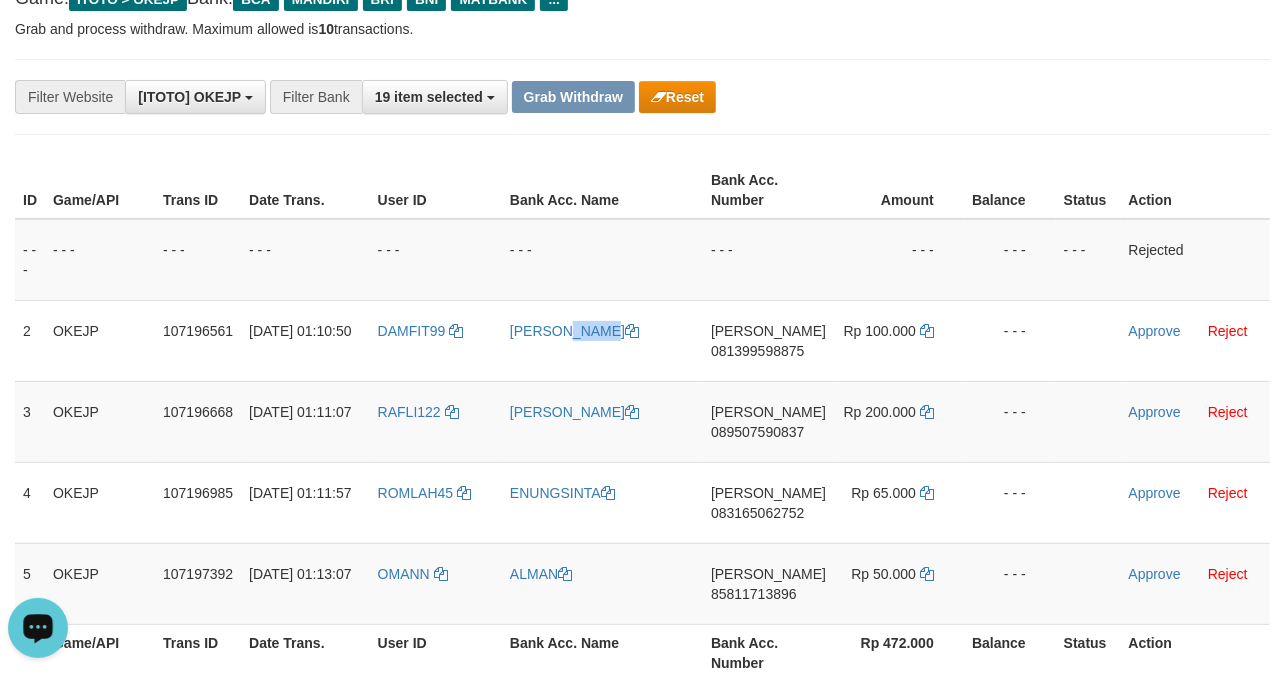 copy on "[PERSON_NAME]" 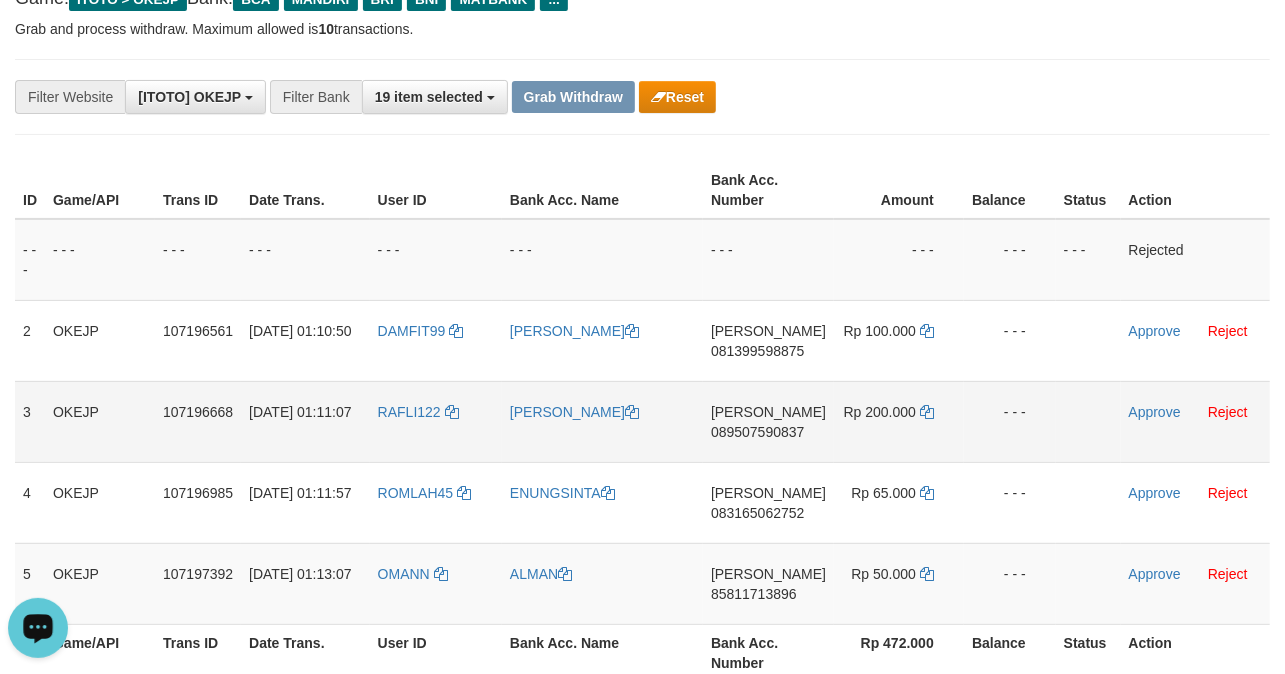 click on "[PERSON_NAME]" at bounding box center [602, 421] 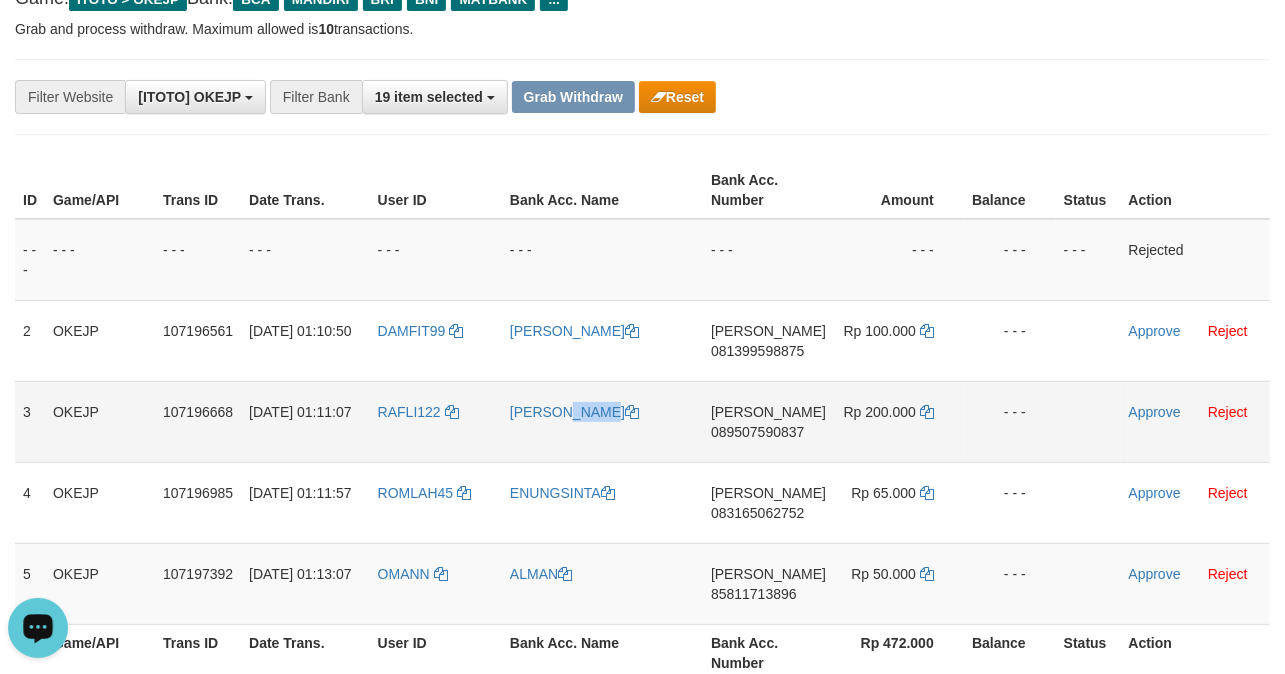 click on "[PERSON_NAME]" at bounding box center (602, 421) 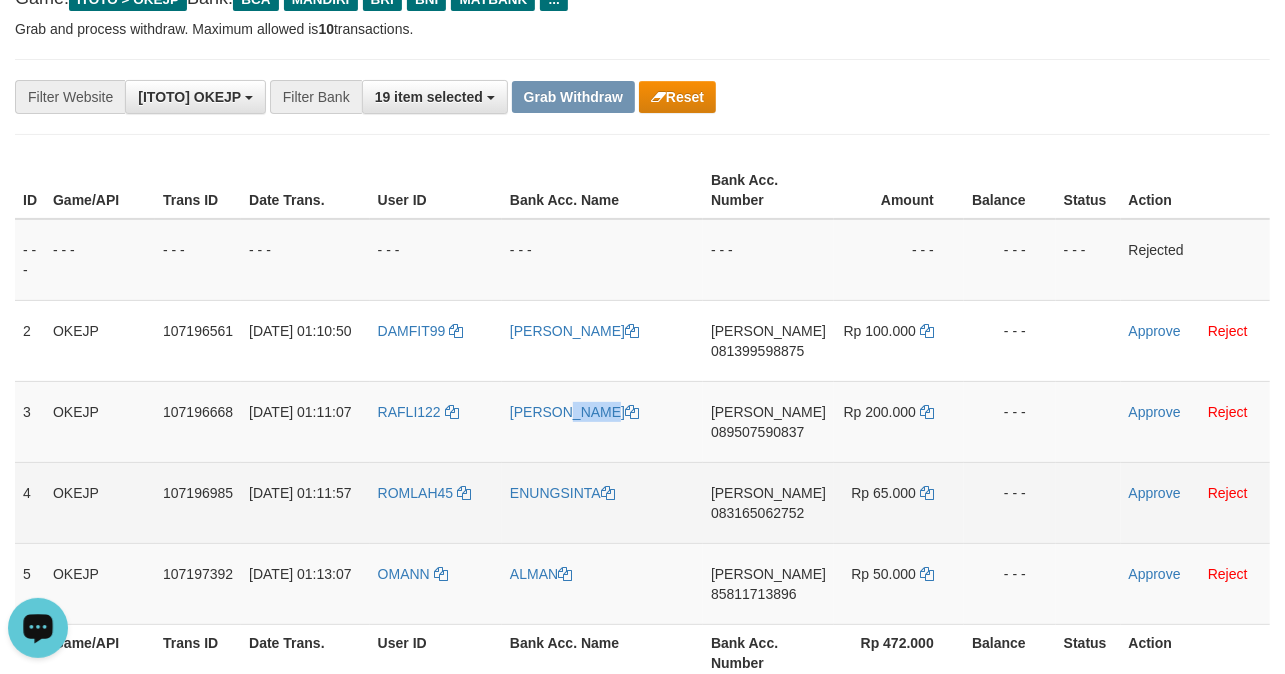 copy on "[PERSON_NAME]" 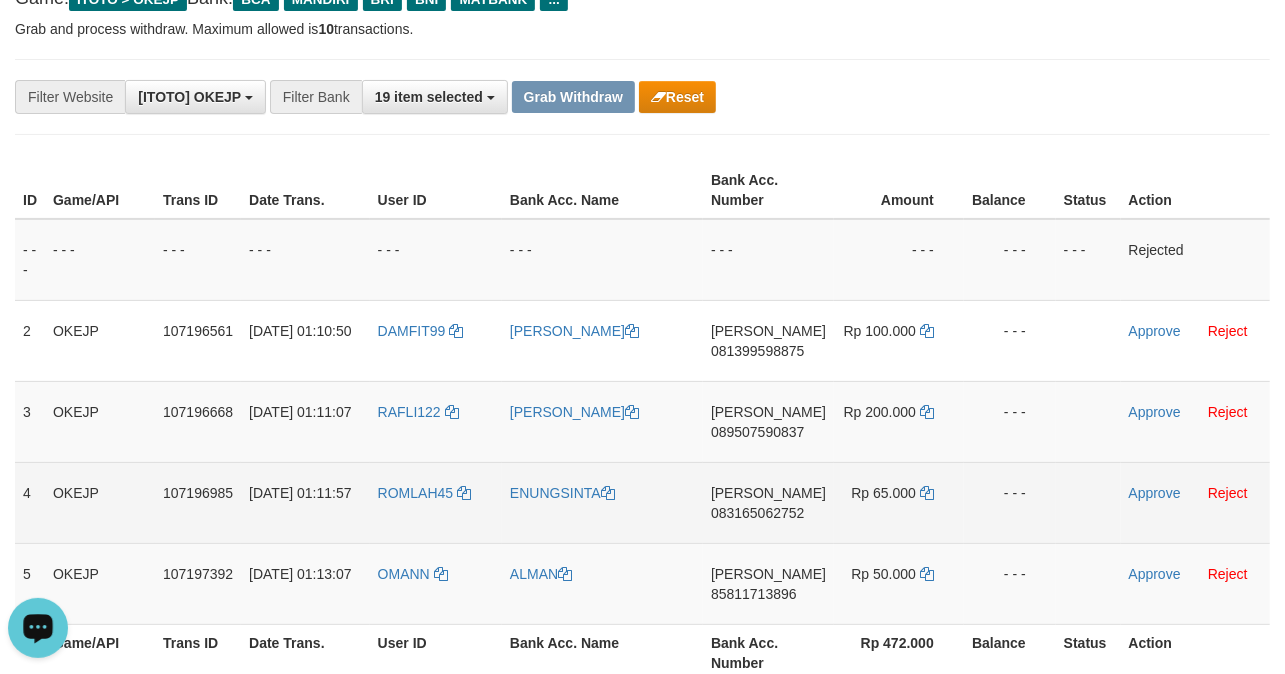 click on "ENUNGSINTA" at bounding box center [602, 502] 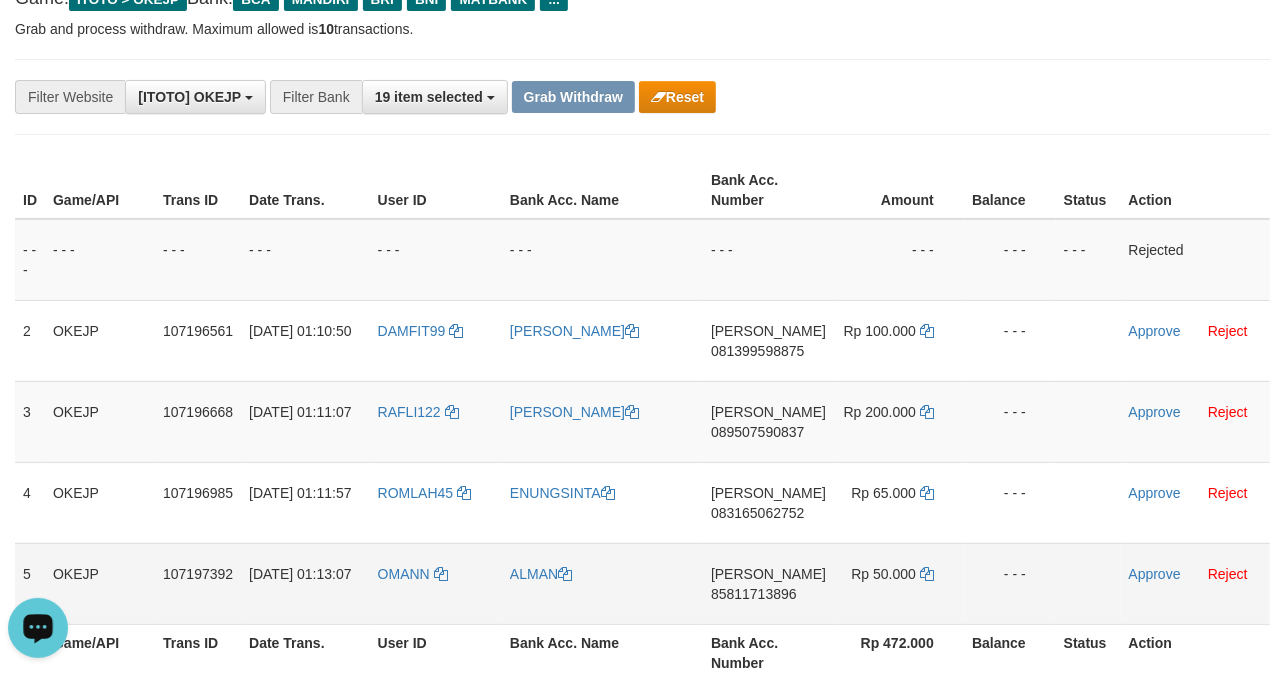copy on "ENUNGSINTA" 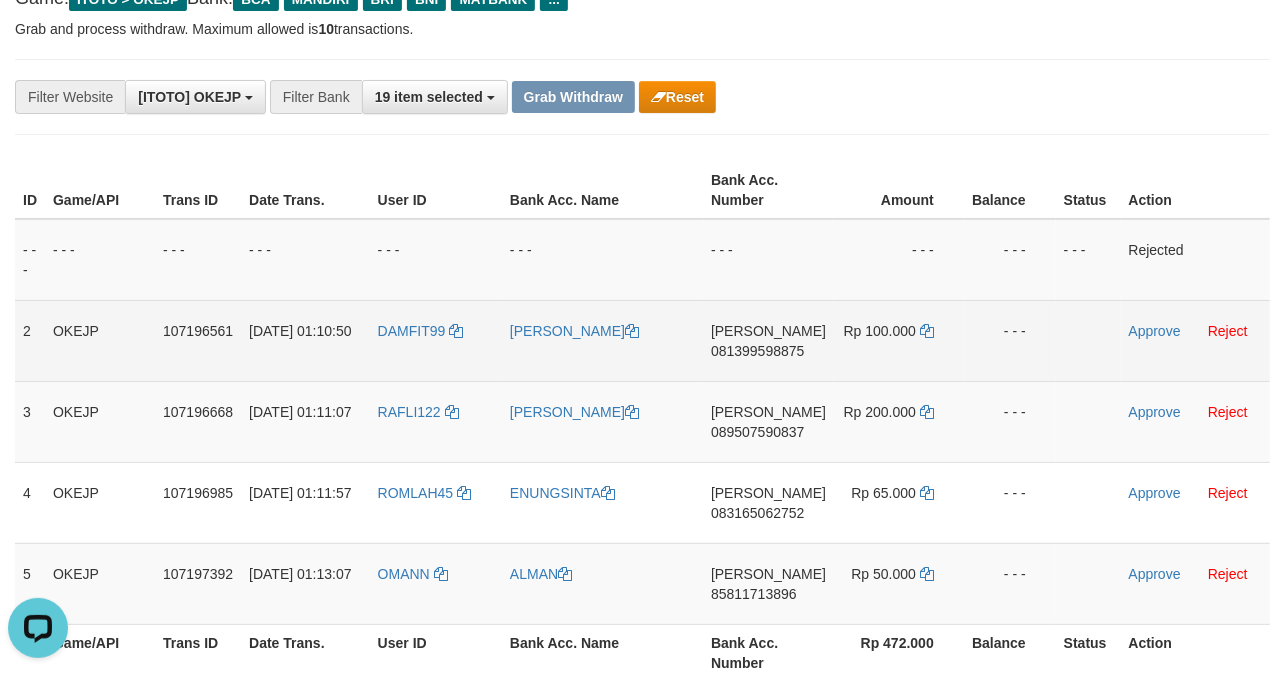 click on "DANA
081399598875" at bounding box center (768, 340) 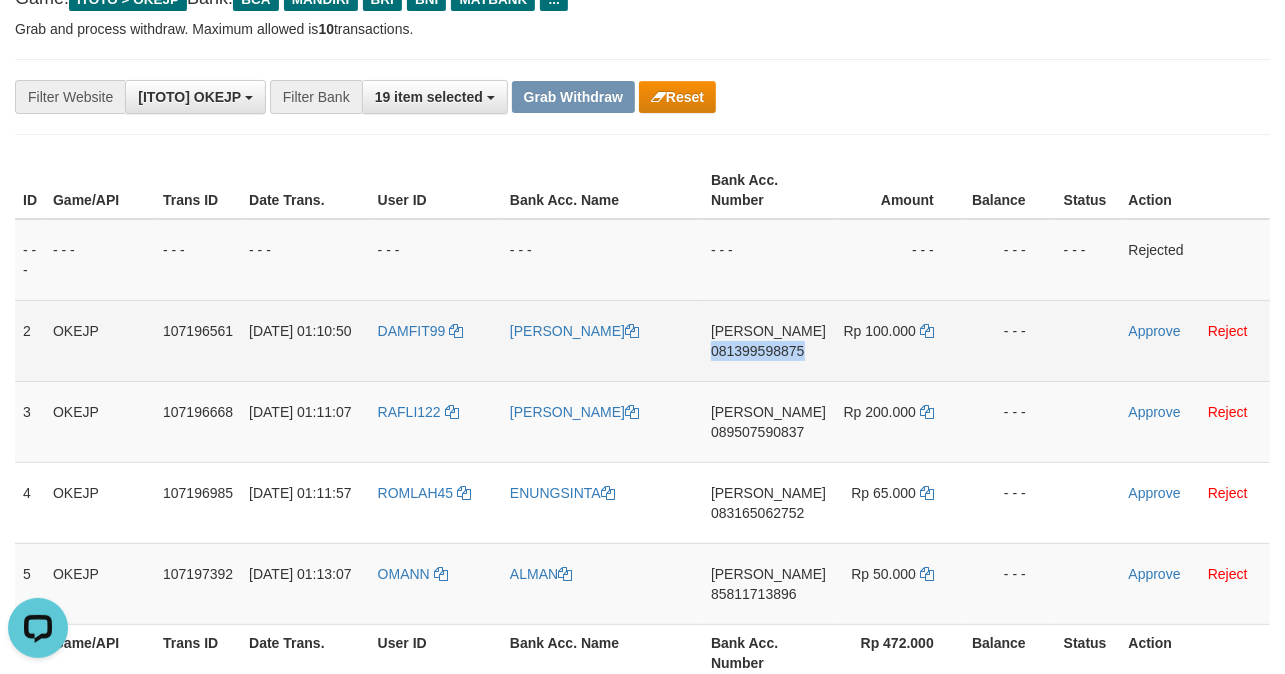click on "DANA
081399598875" at bounding box center (768, 340) 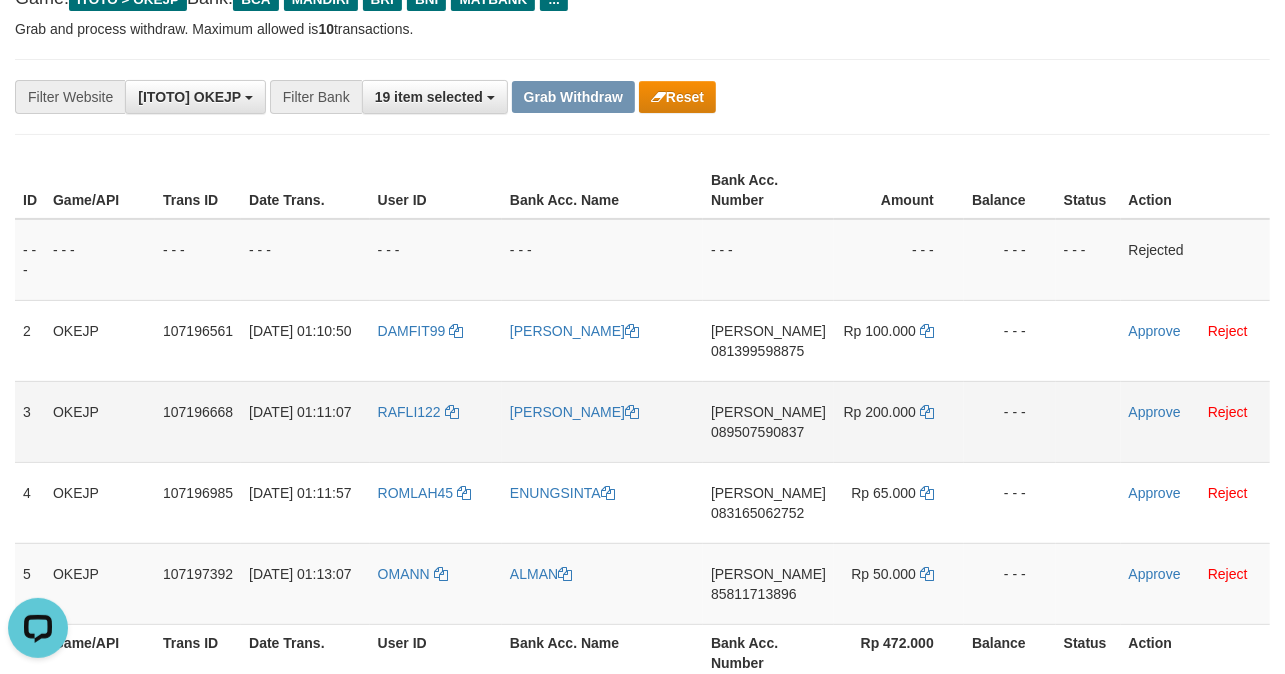 click on "DANA
089507590837" at bounding box center (768, 421) 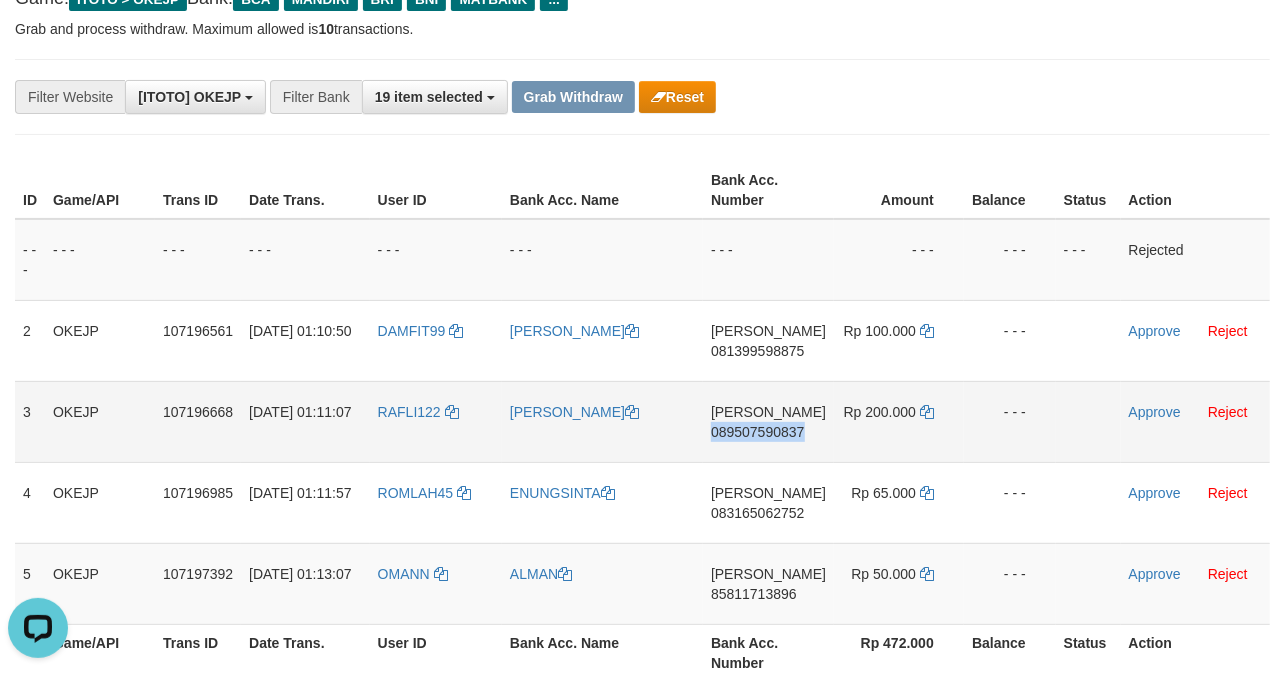 click on "DANA
089507590837" at bounding box center (768, 421) 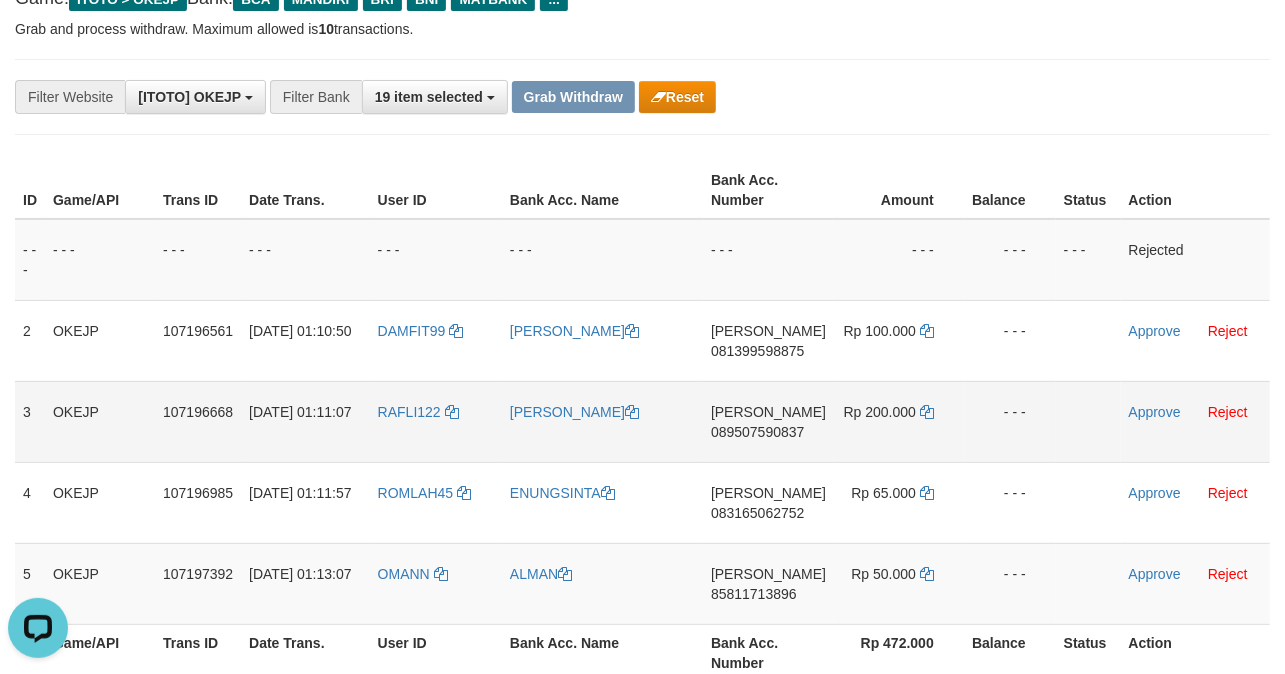 click on "DANA
089507590837" at bounding box center (768, 421) 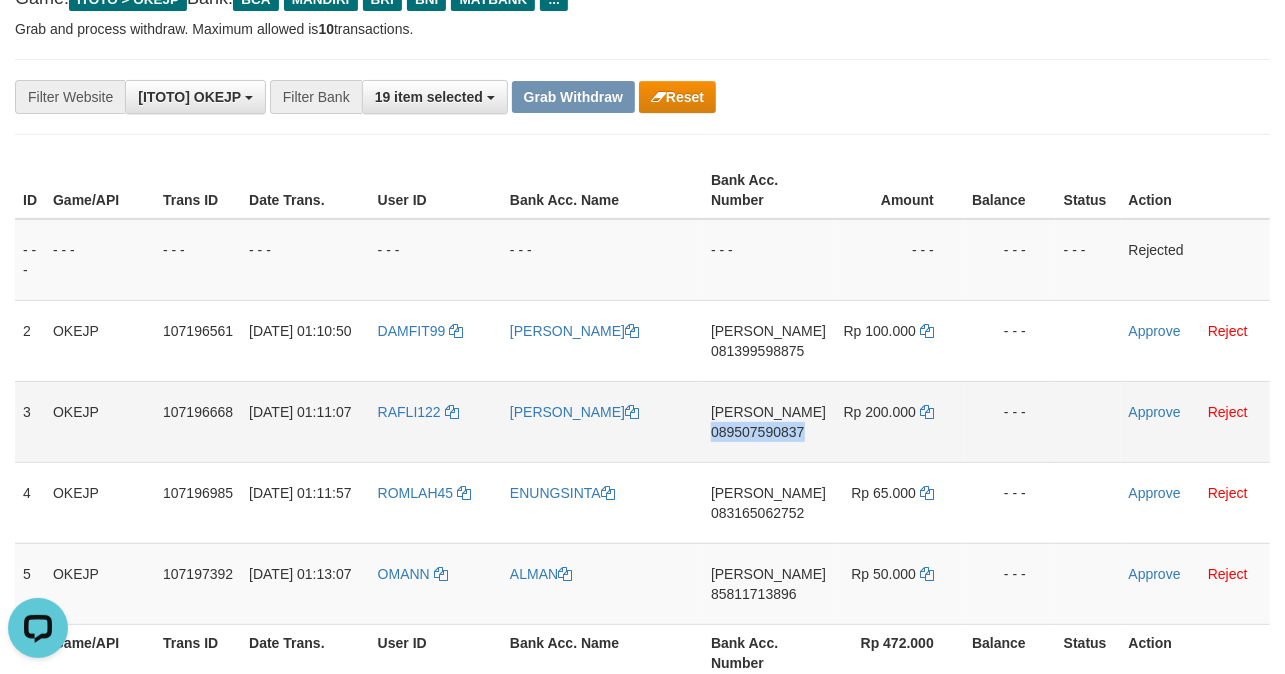 drag, startPoint x: 758, startPoint y: 449, endPoint x: 729, endPoint y: 448, distance: 29.017237 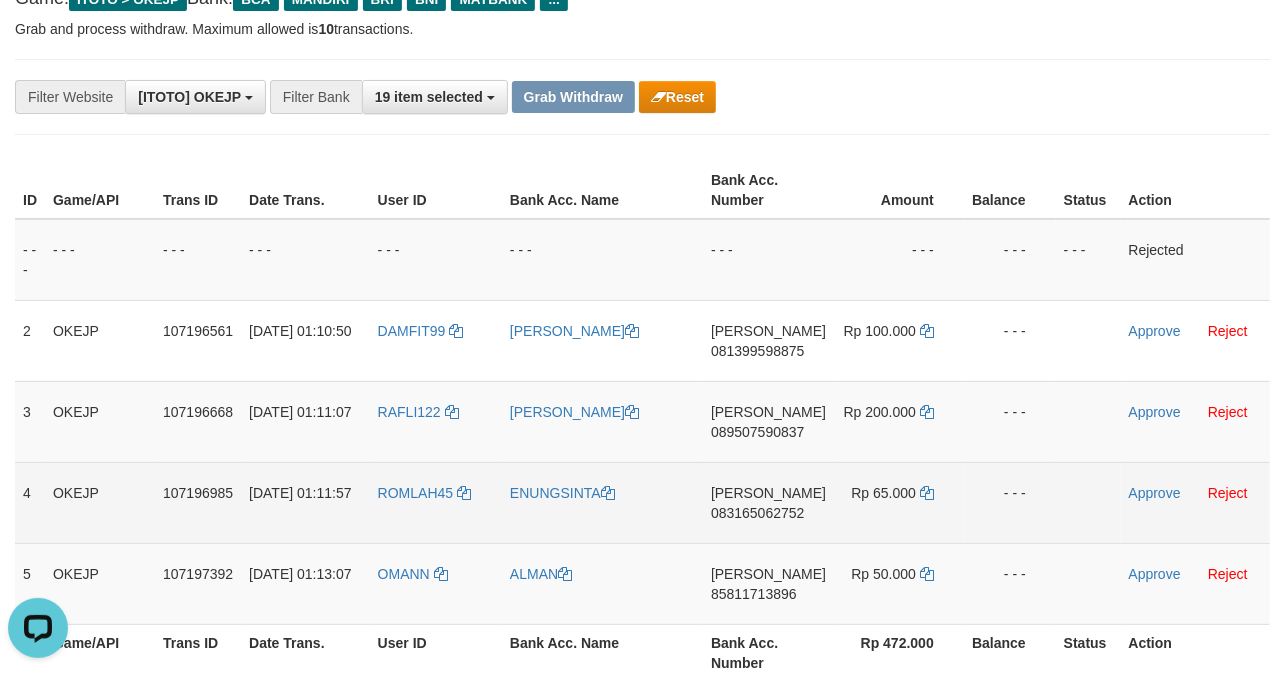 click on "DANA
083165062752" at bounding box center (768, 502) 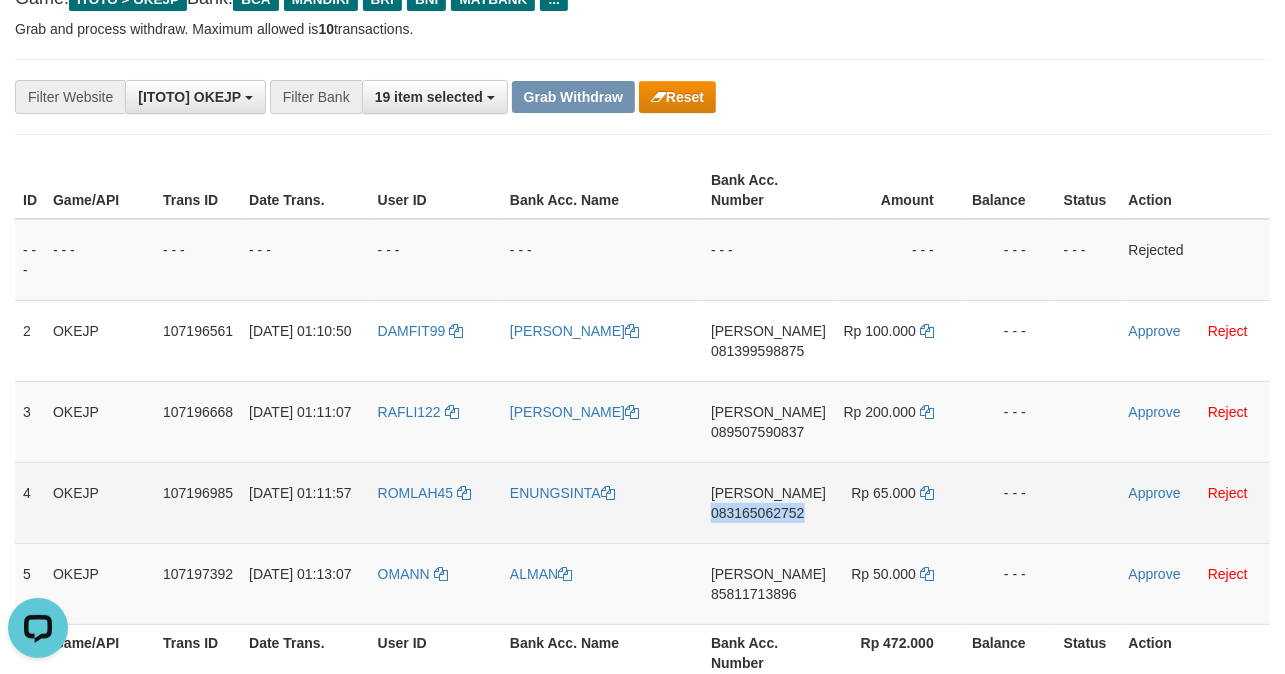 click on "DANA
083165062752" at bounding box center [768, 502] 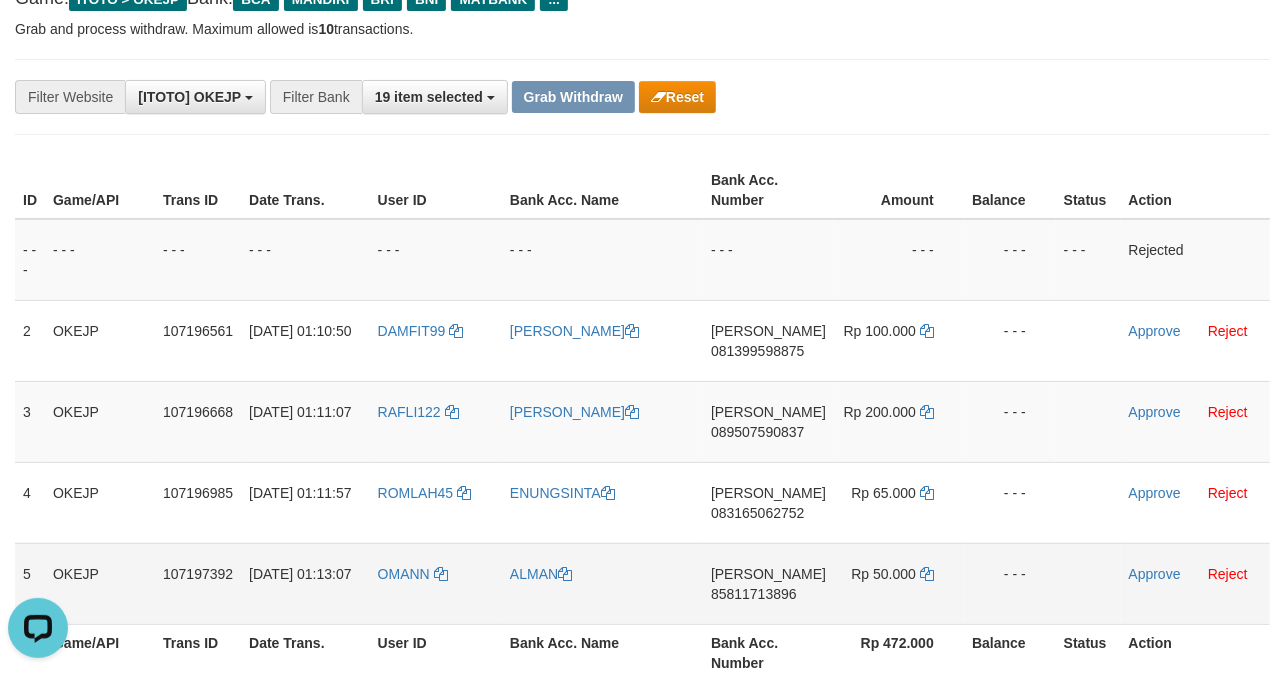click on "DANA
85811713896" at bounding box center [768, 583] 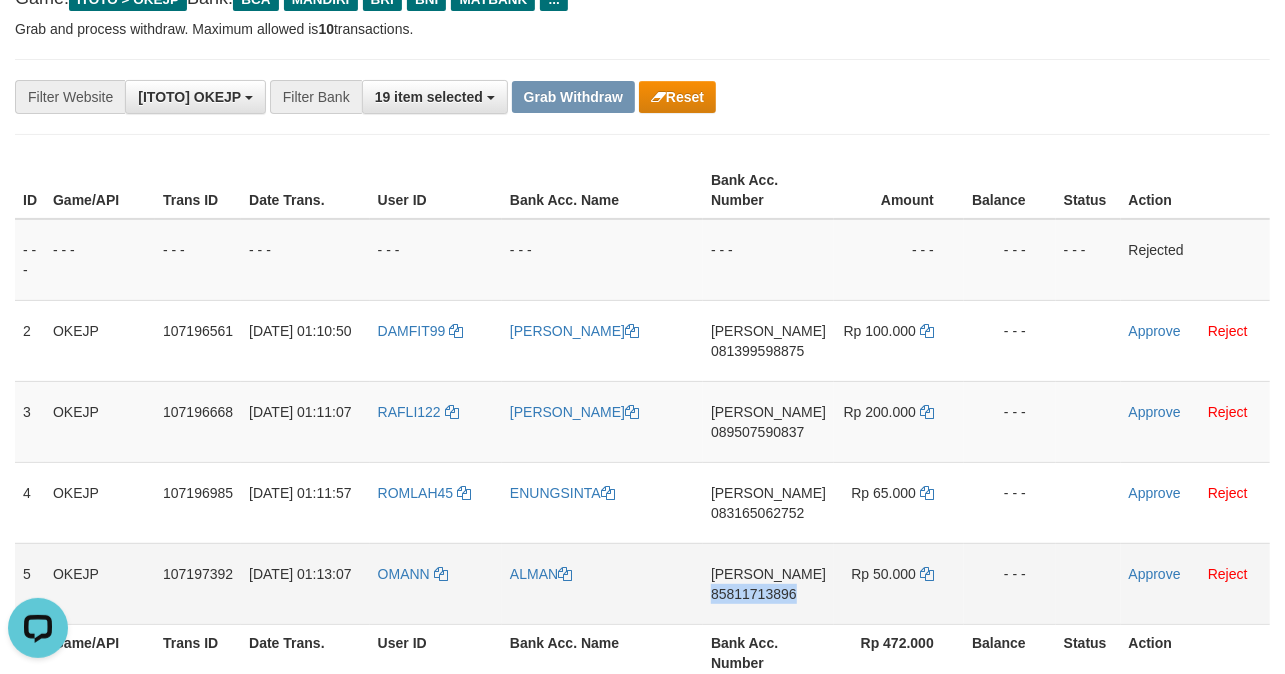 click on "DANA
85811713896" at bounding box center [768, 583] 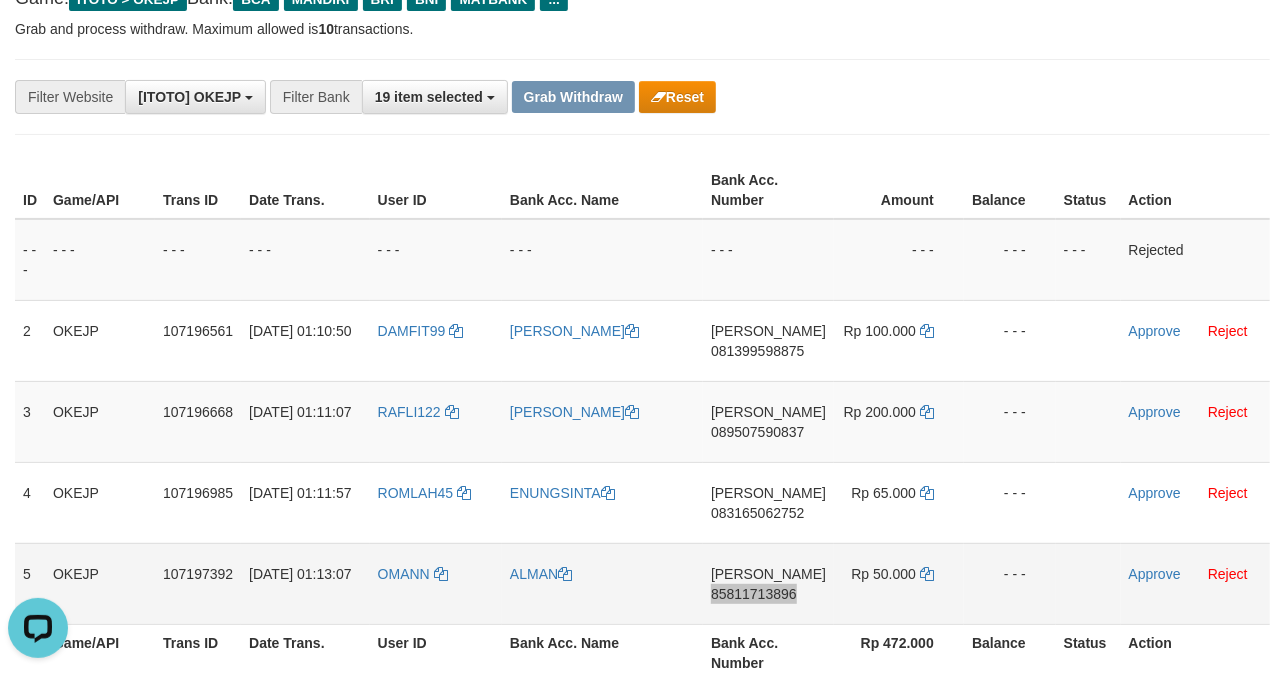 scroll, scrollTop: 266, scrollLeft: 0, axis: vertical 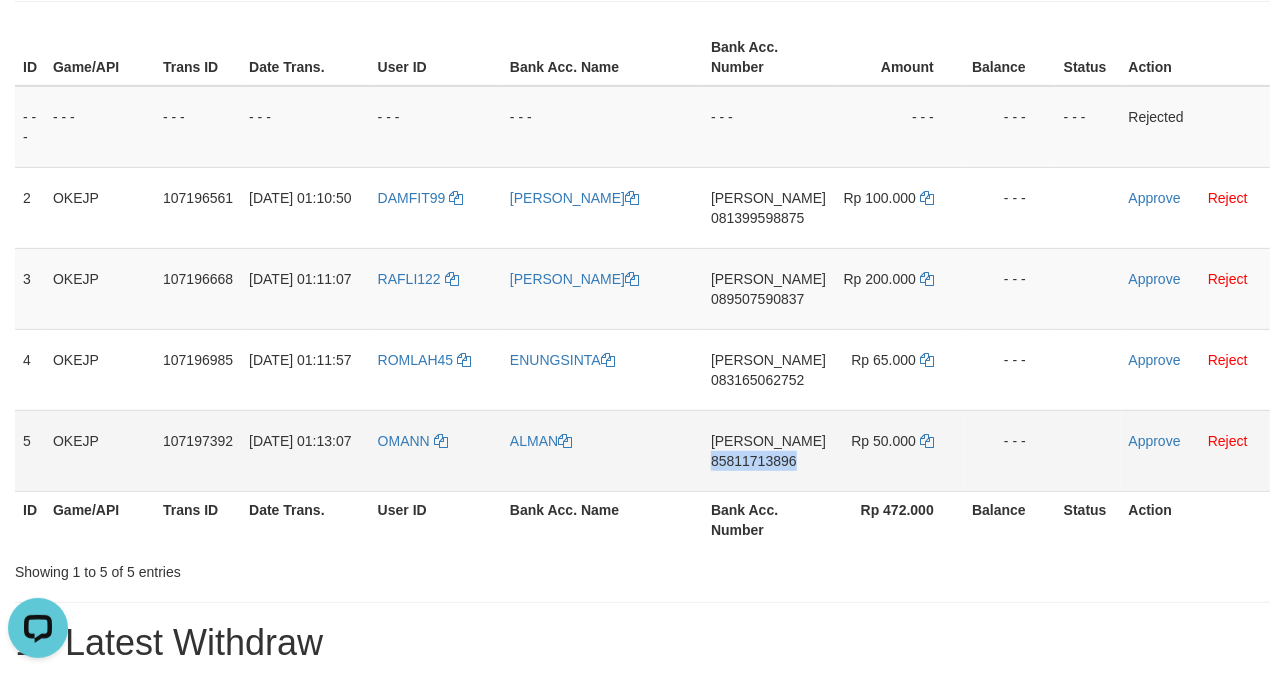 click on "DANA
85811713896" at bounding box center [768, 450] 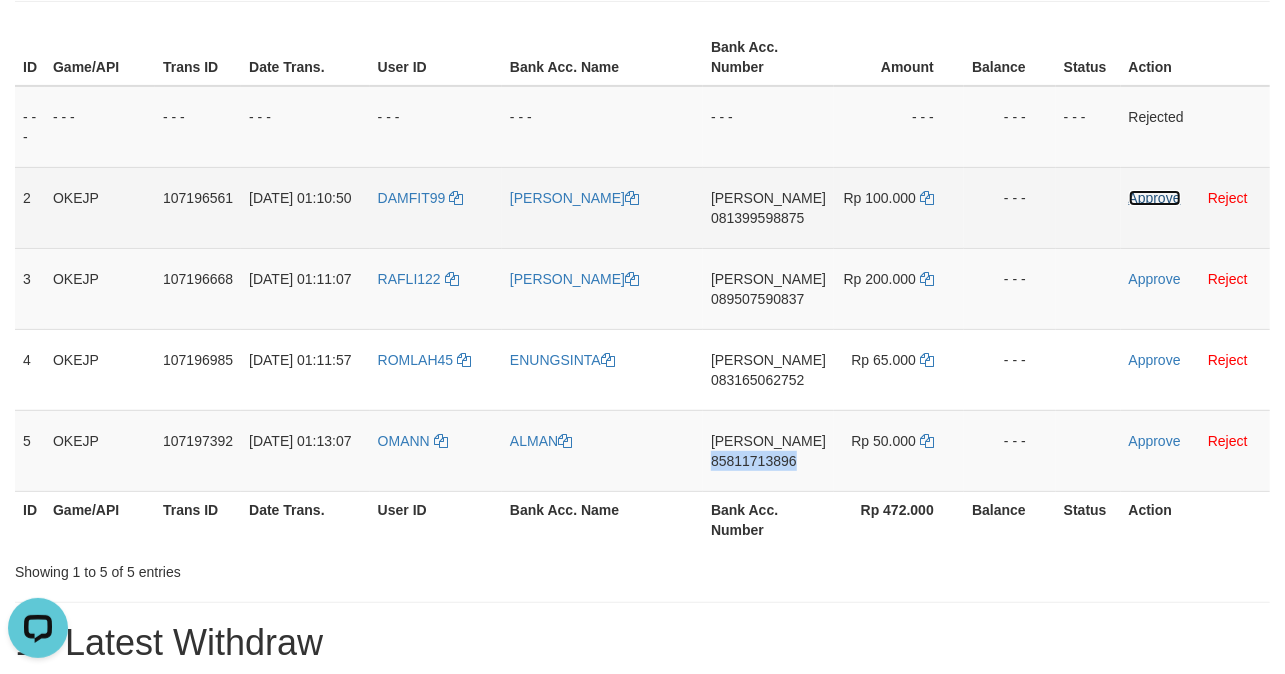 click on "Approve" at bounding box center [1155, 198] 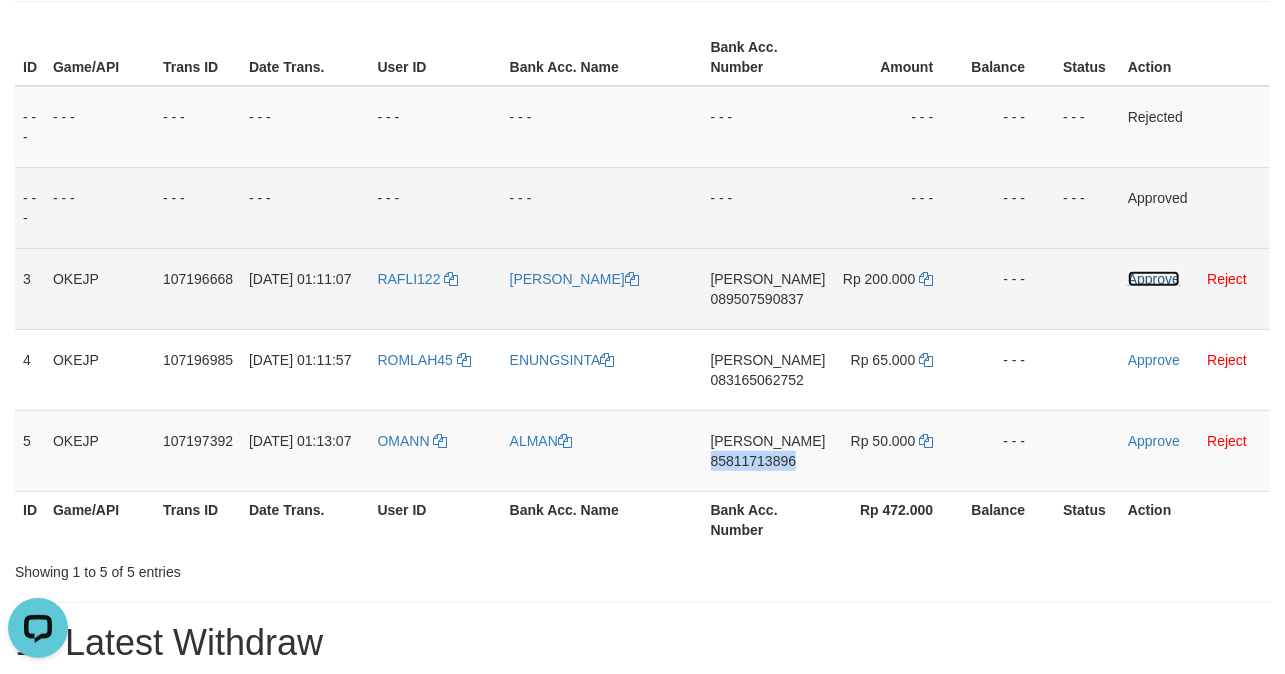 click on "Approve" at bounding box center [1154, 279] 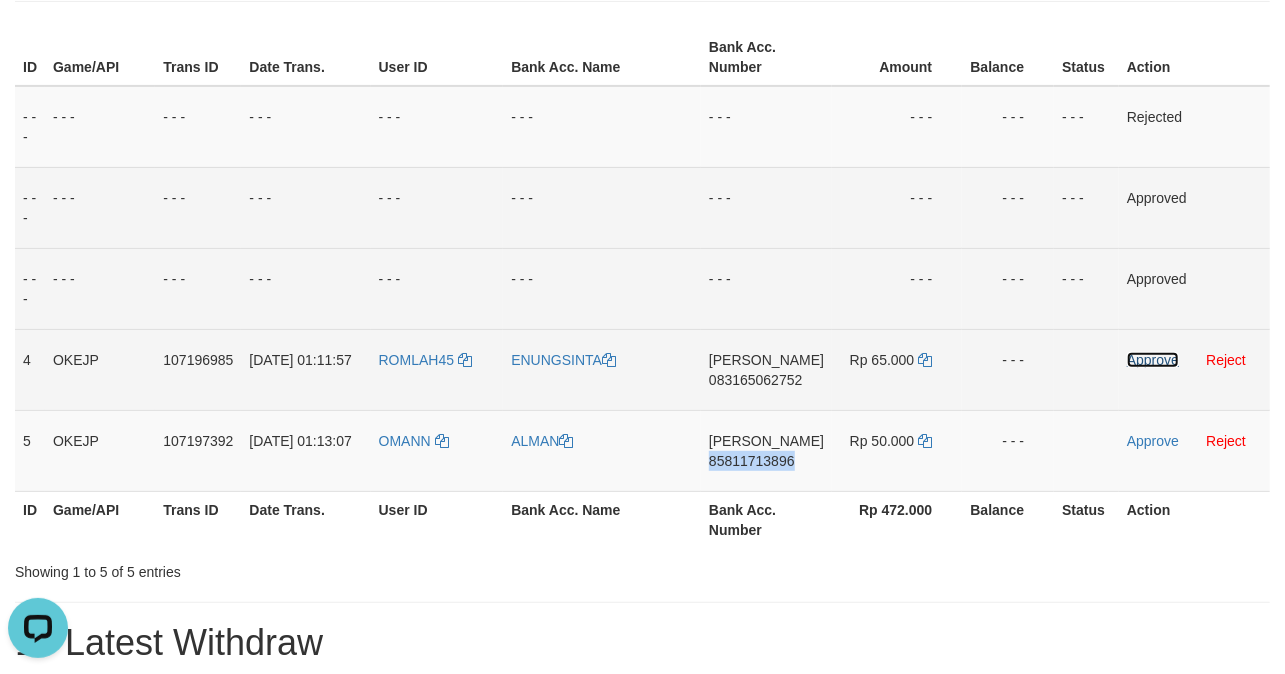 click on "Approve" at bounding box center (1153, 360) 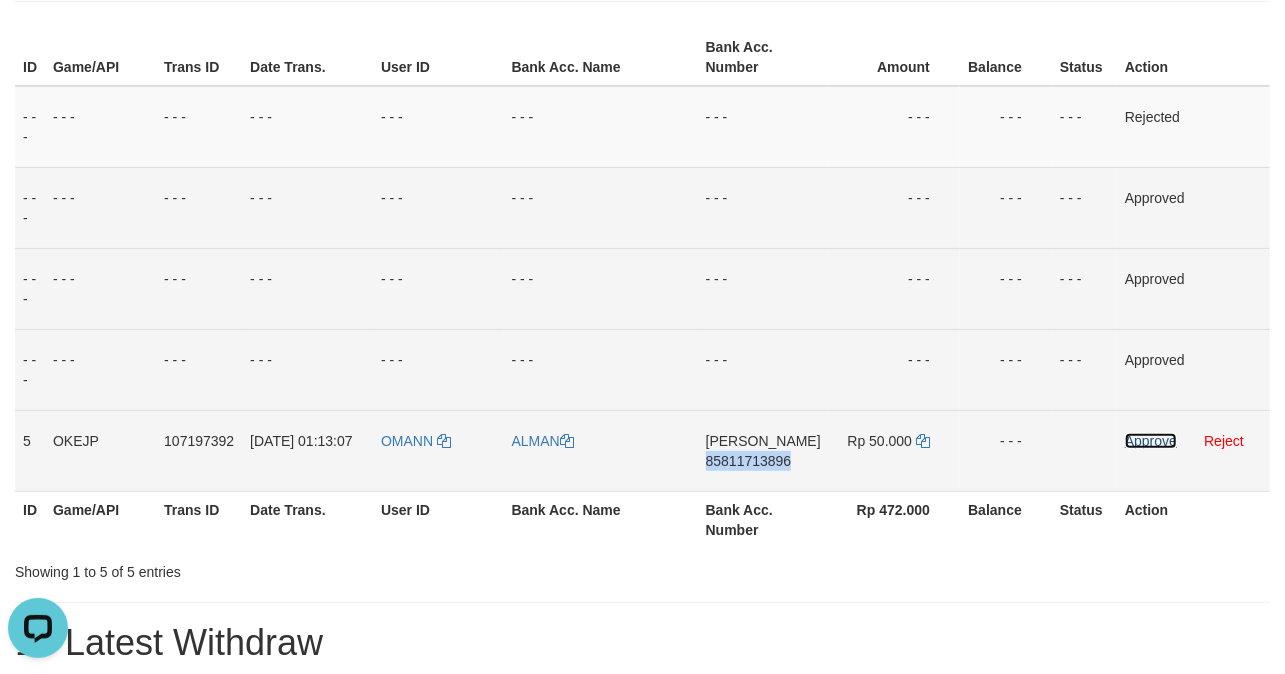 click on "Approve" at bounding box center [1151, 441] 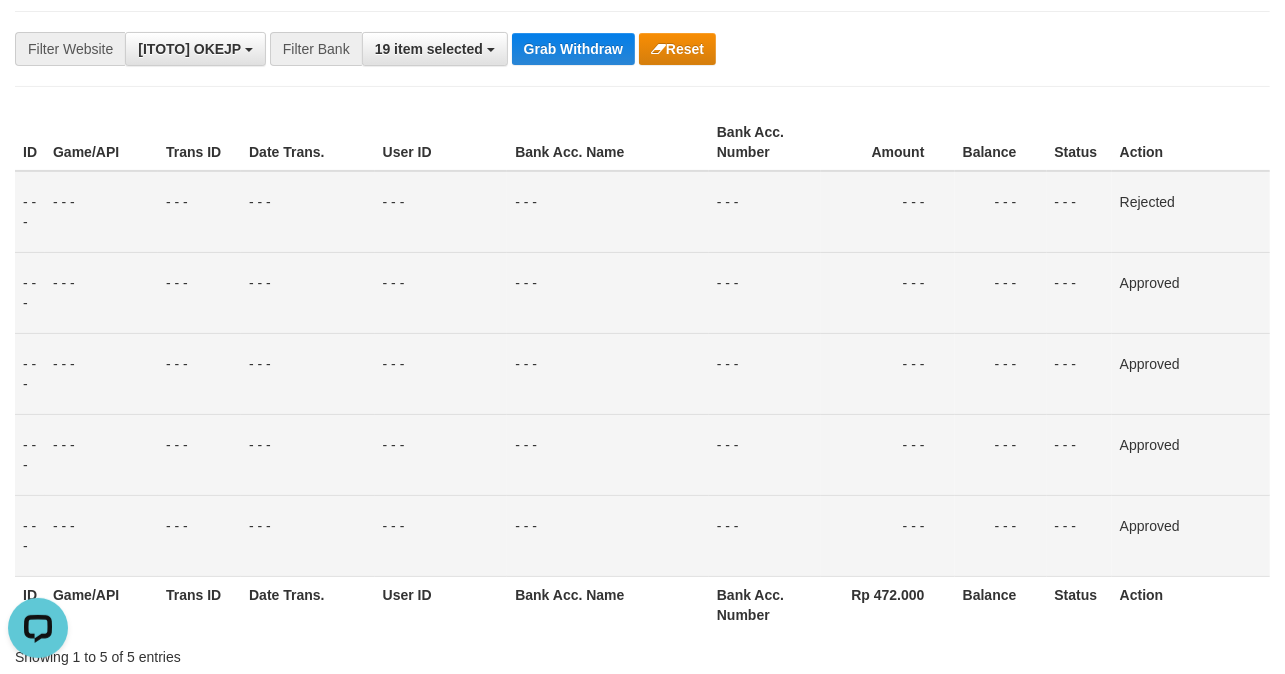 scroll, scrollTop: 0, scrollLeft: 0, axis: both 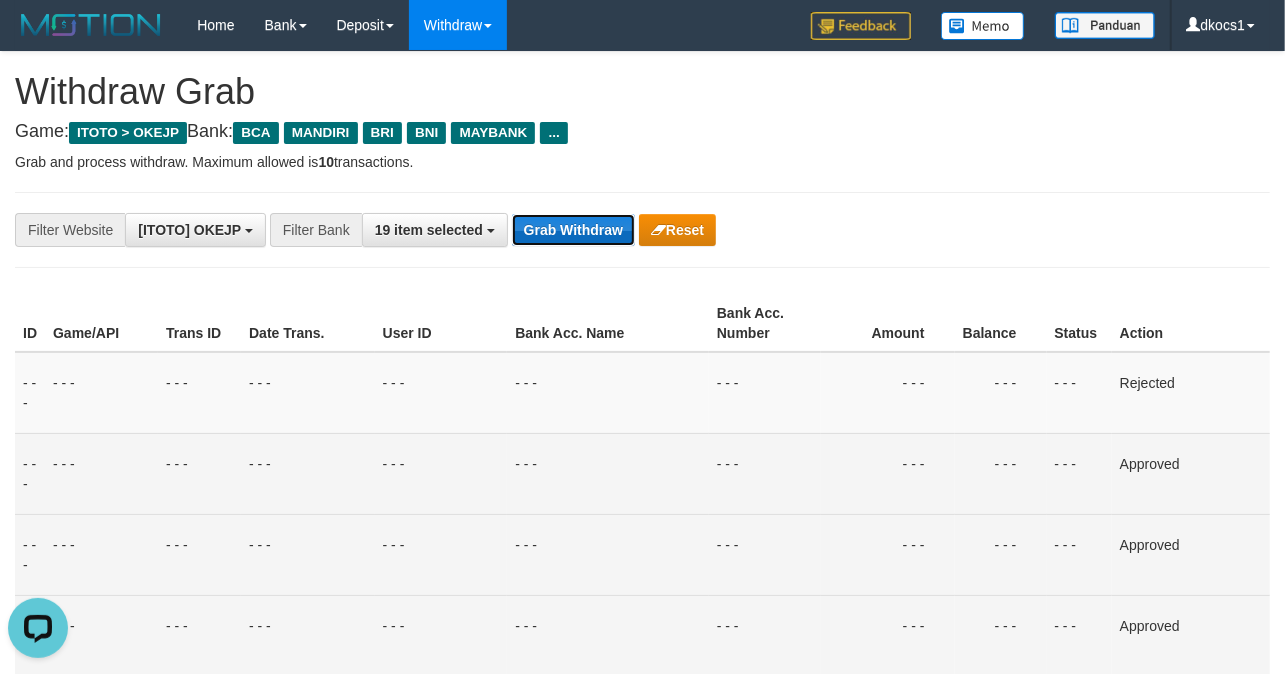 click on "Grab Withdraw" at bounding box center [573, 230] 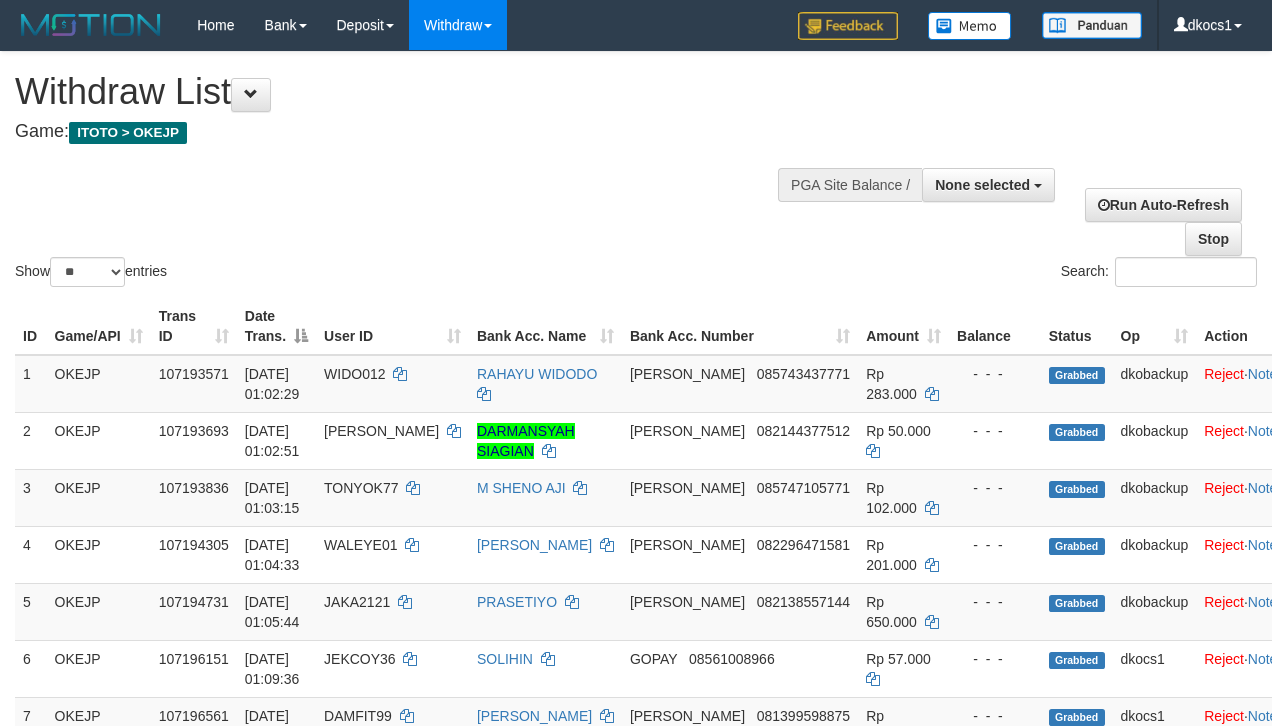select 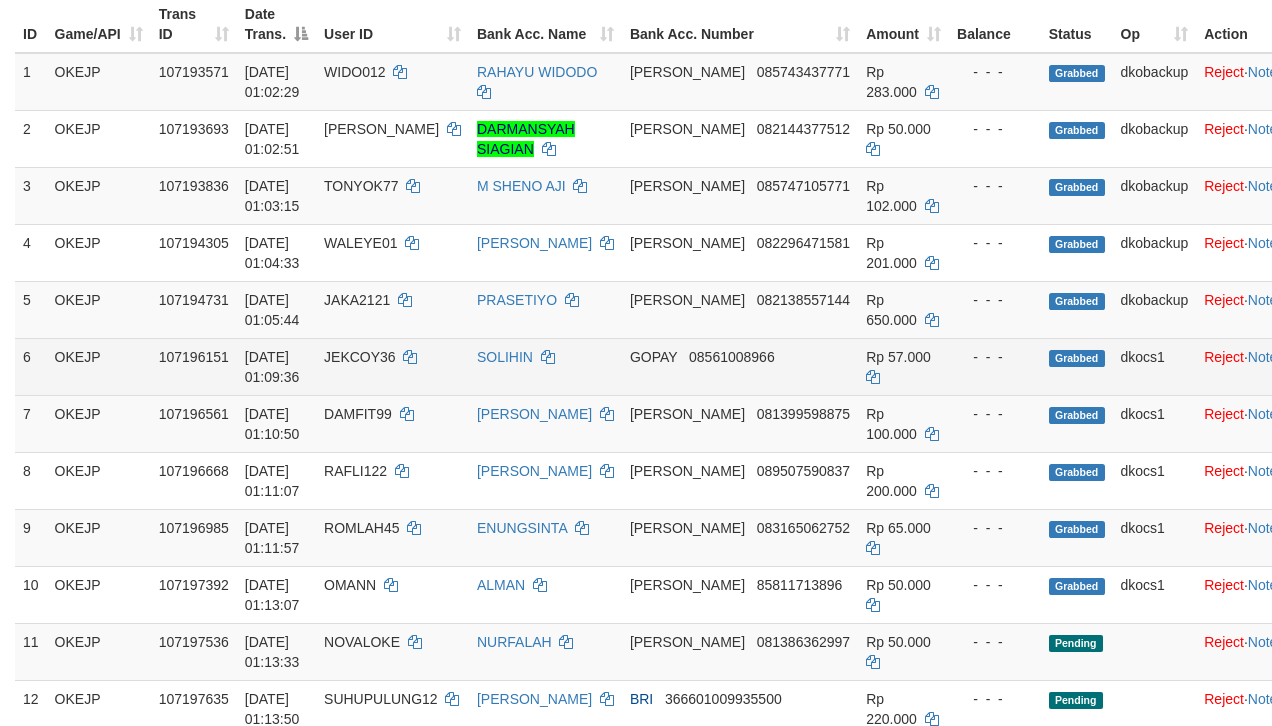 scroll, scrollTop: 400, scrollLeft: 0, axis: vertical 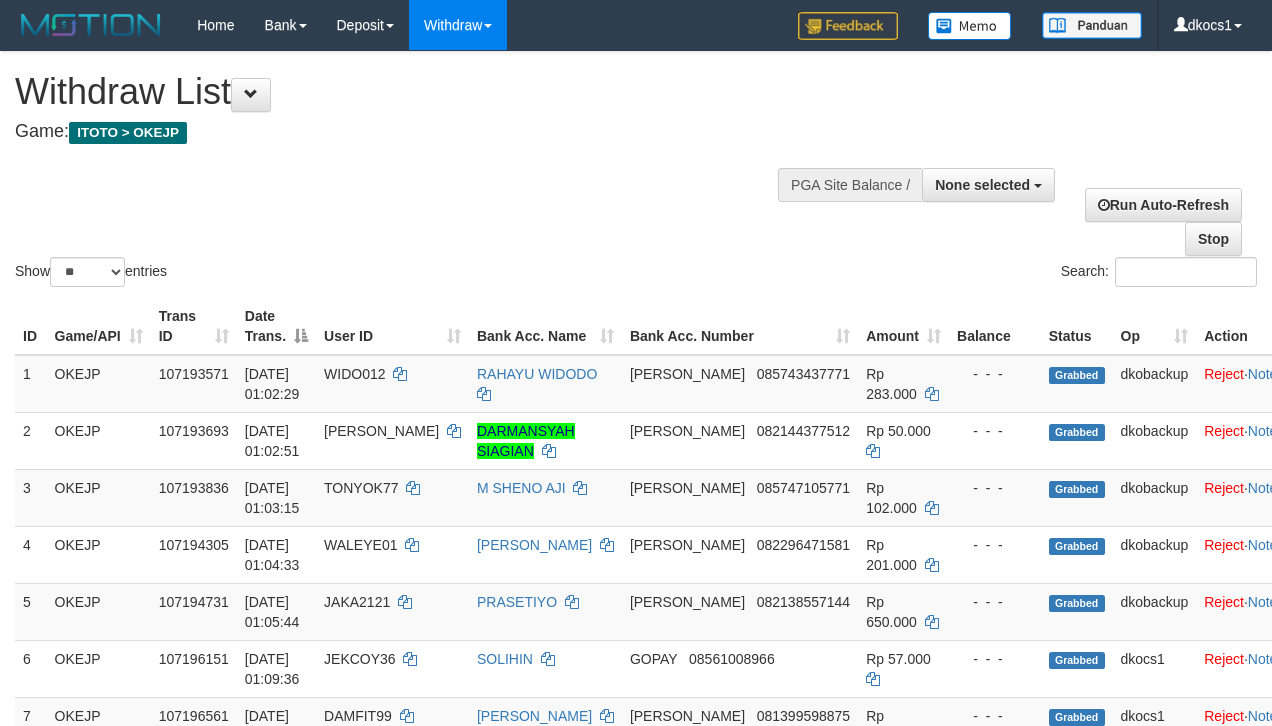 select 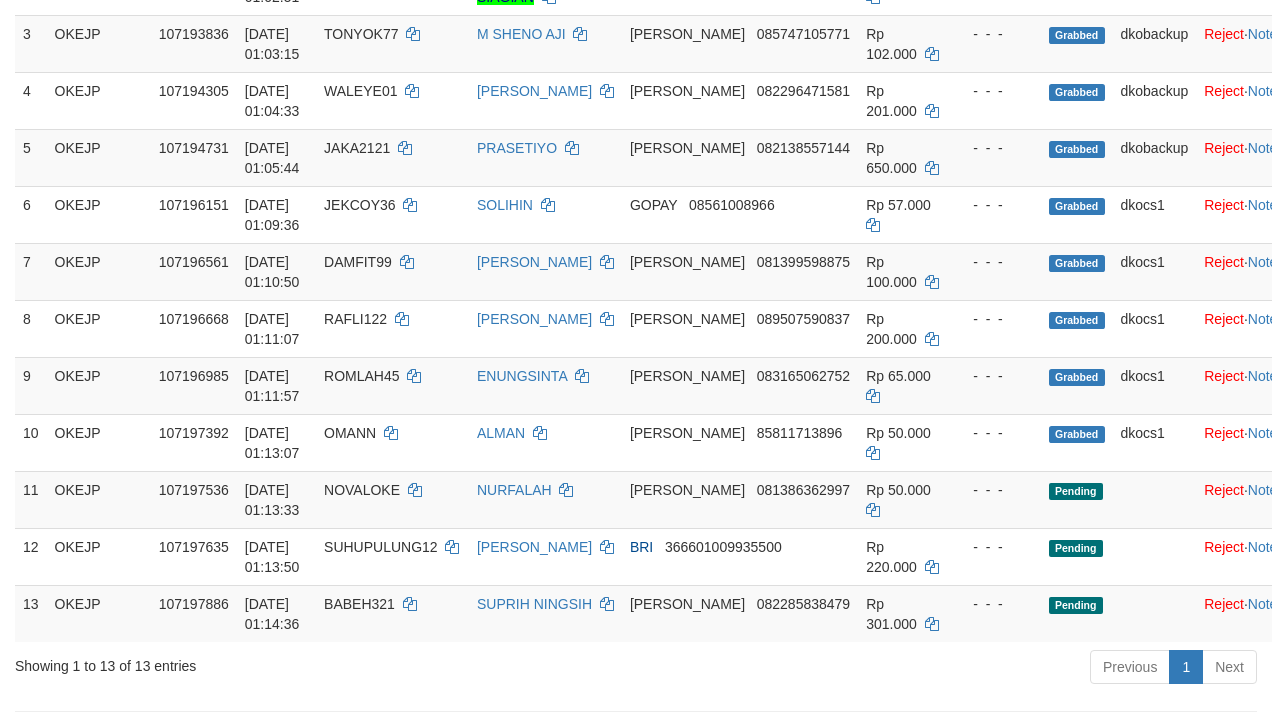 scroll, scrollTop: 400, scrollLeft: 0, axis: vertical 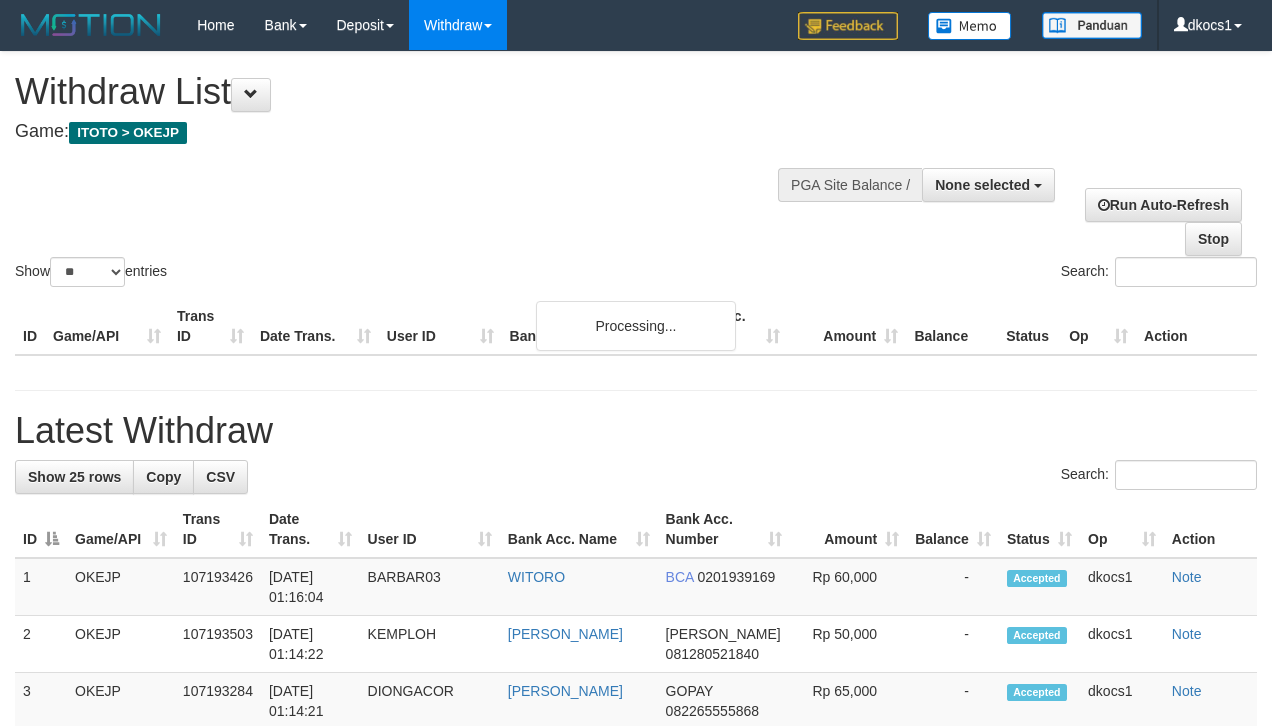 select 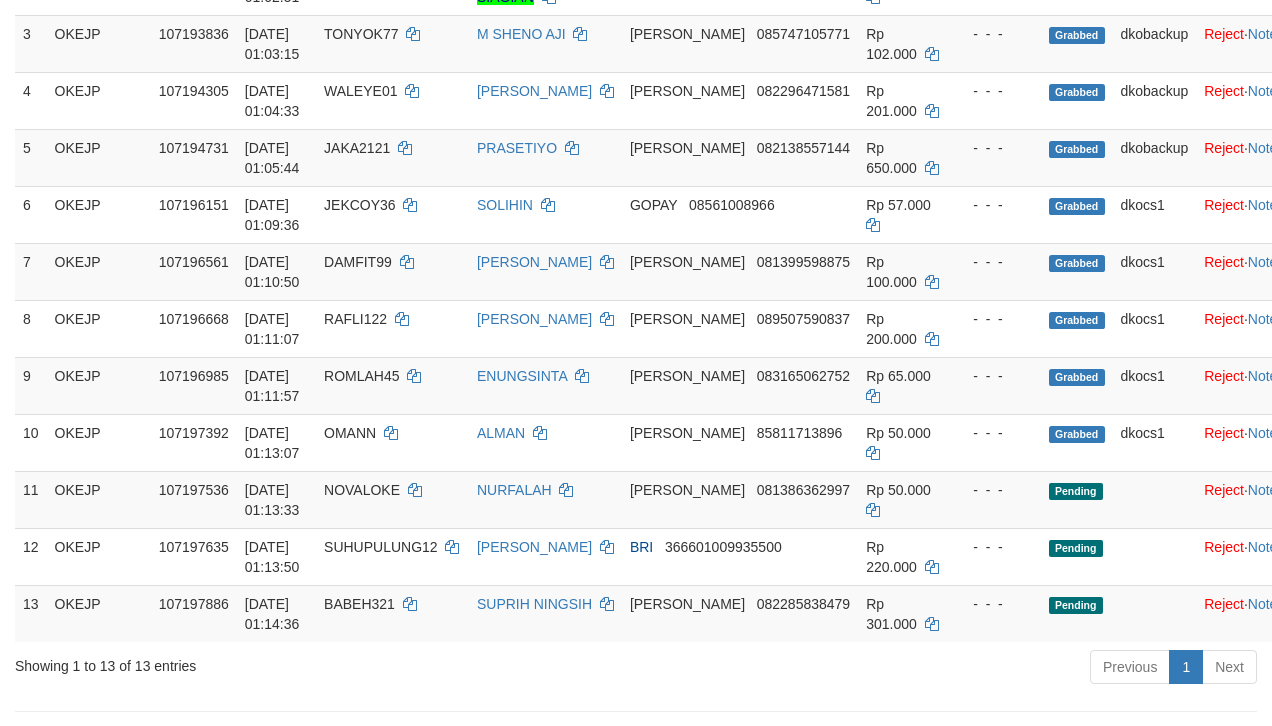 scroll, scrollTop: 400, scrollLeft: 0, axis: vertical 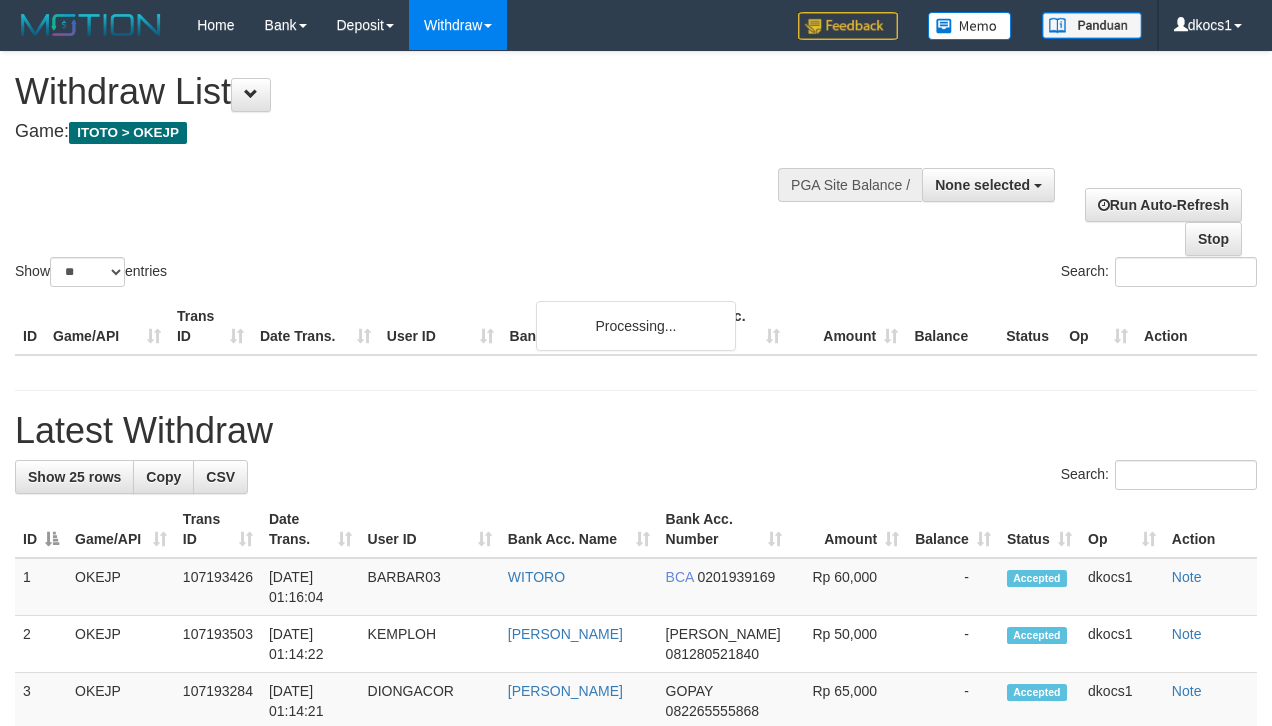 select 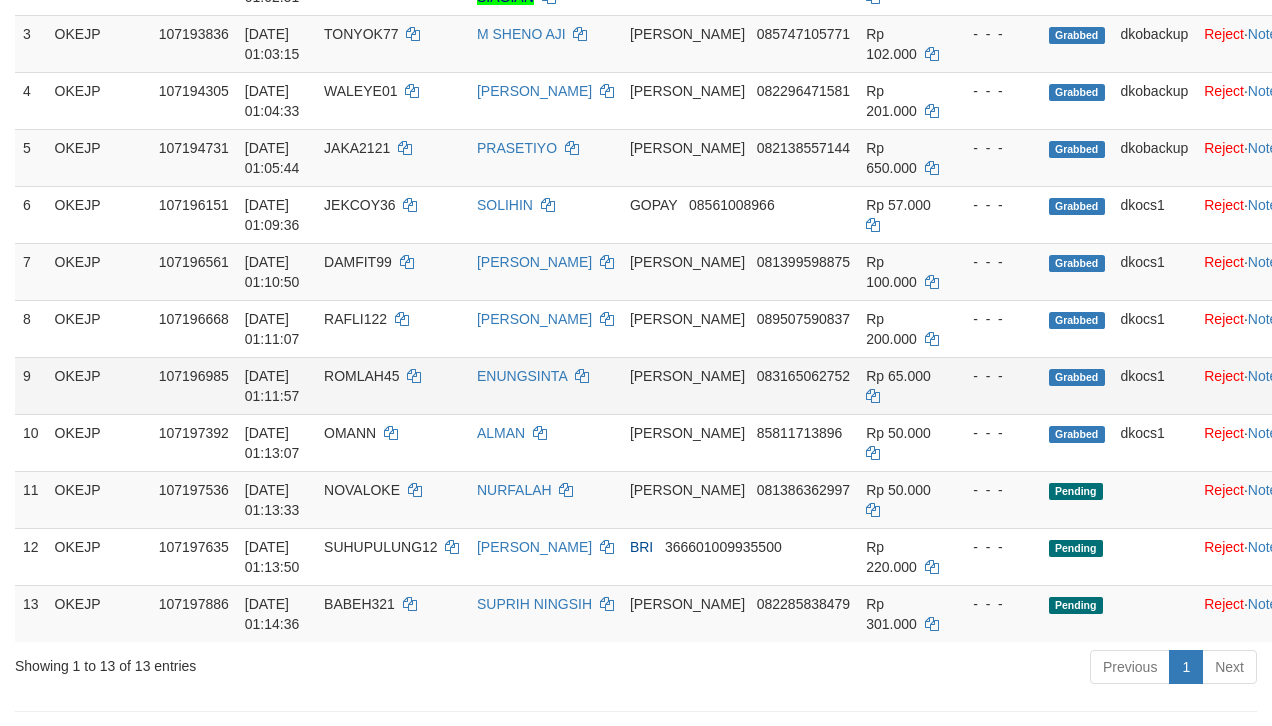 scroll, scrollTop: 400, scrollLeft: 0, axis: vertical 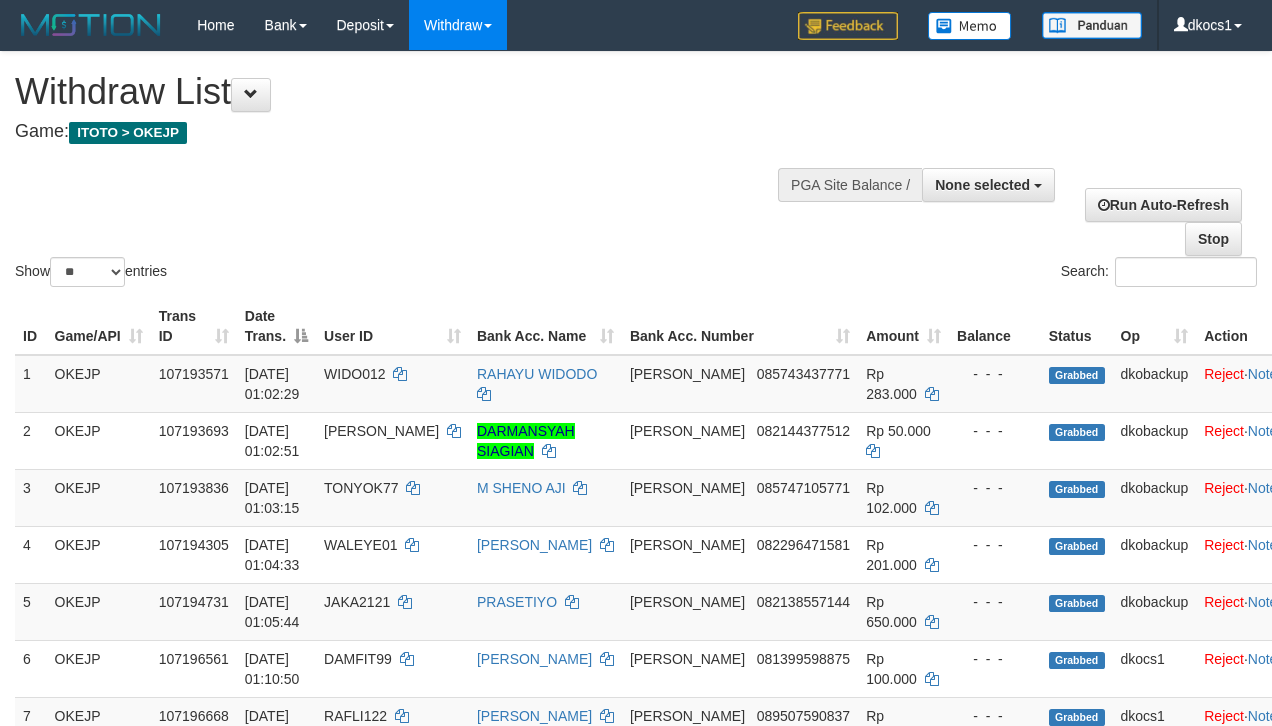 select 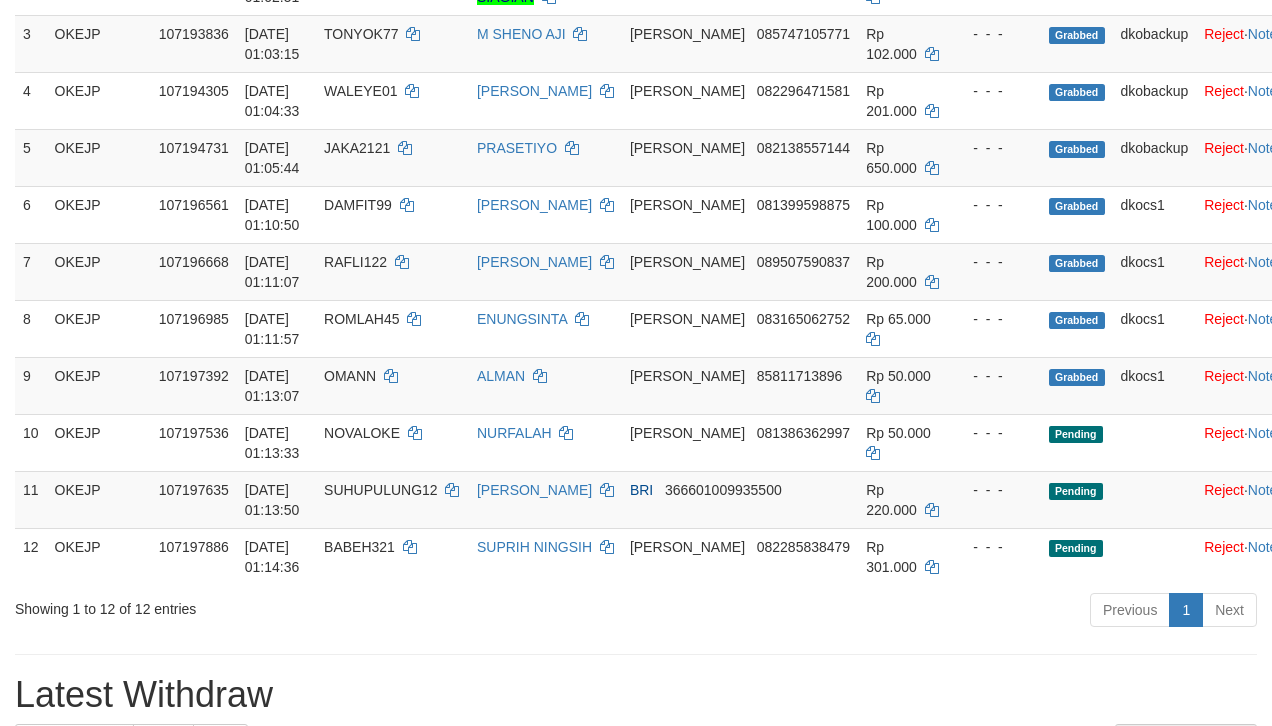 scroll, scrollTop: 400, scrollLeft: 0, axis: vertical 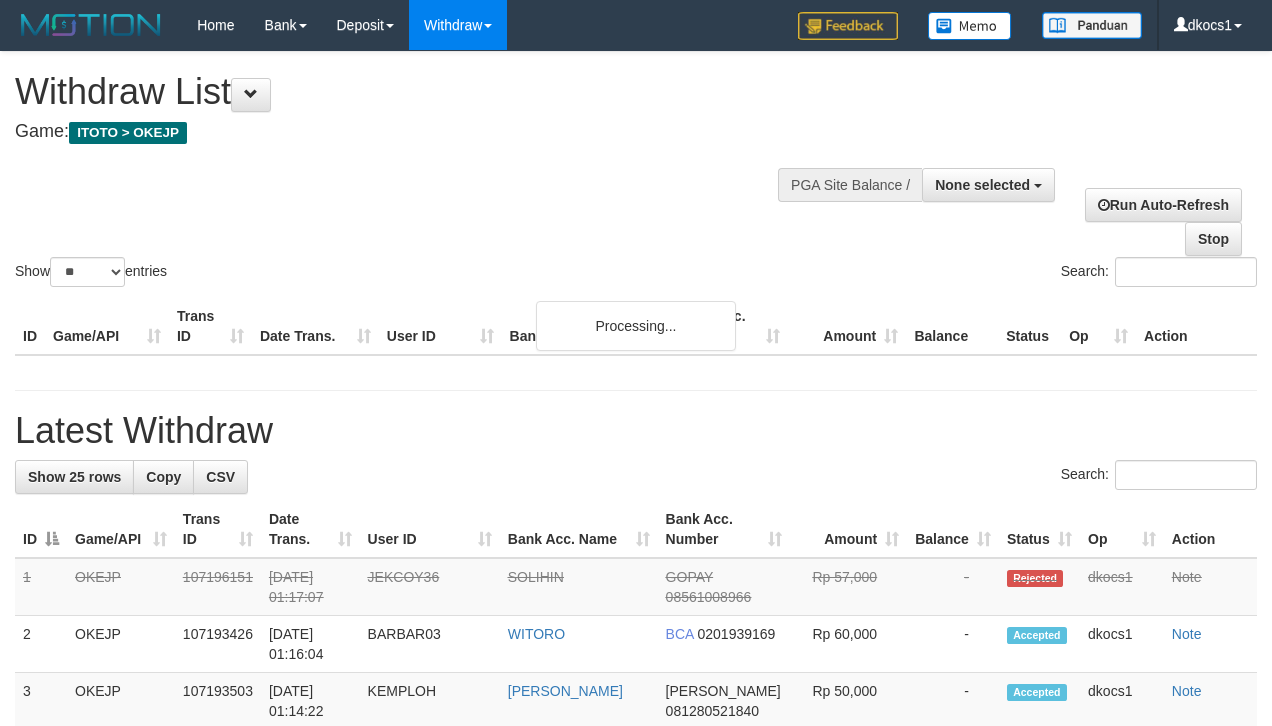 select 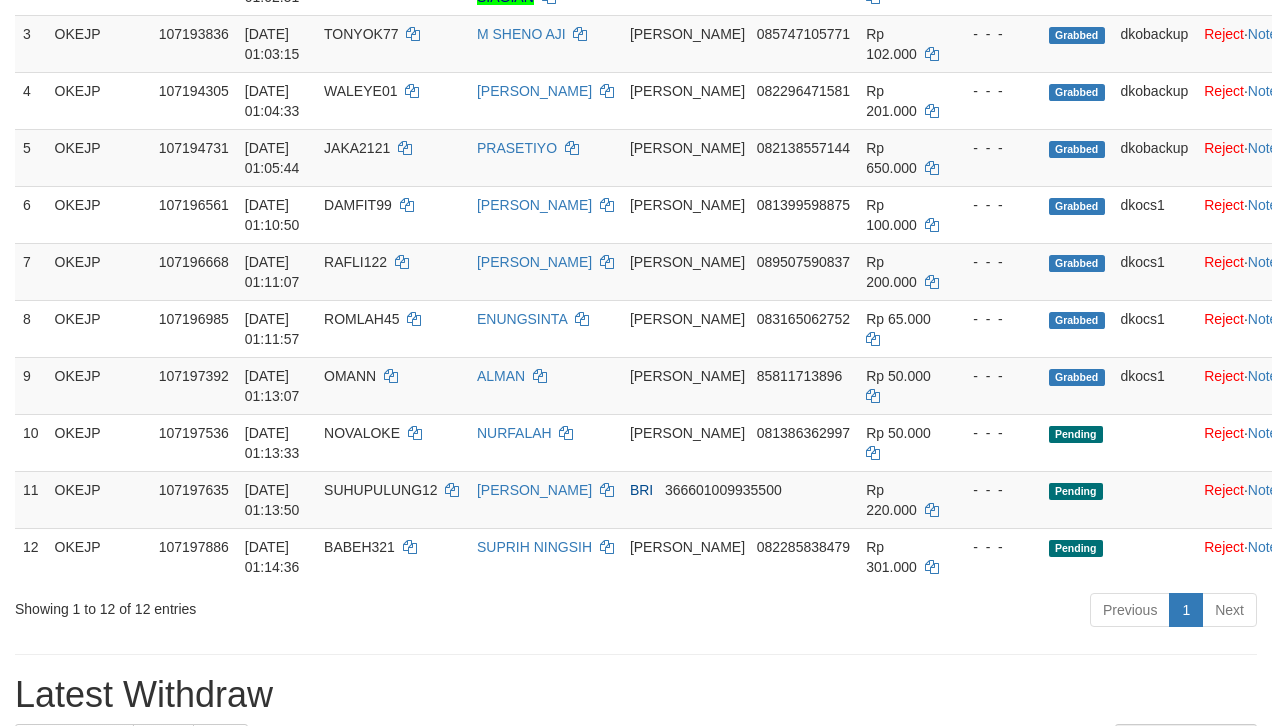 scroll, scrollTop: 400, scrollLeft: 0, axis: vertical 